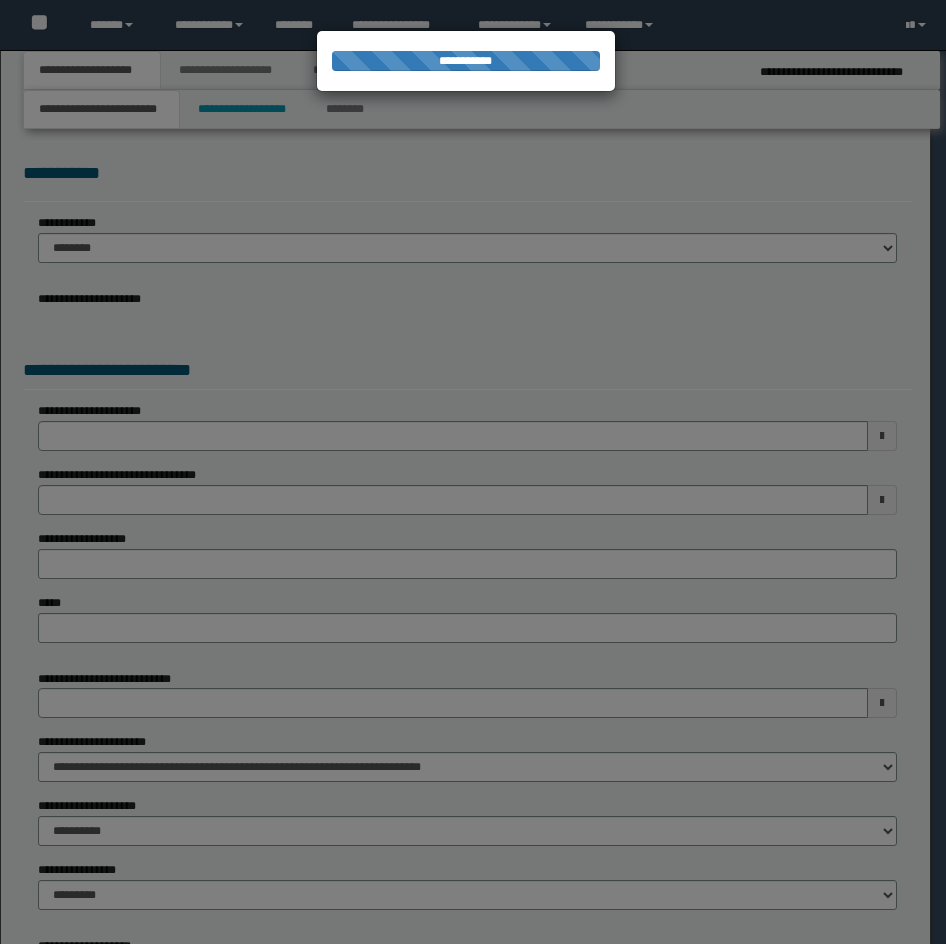 scroll, scrollTop: 0, scrollLeft: 0, axis: both 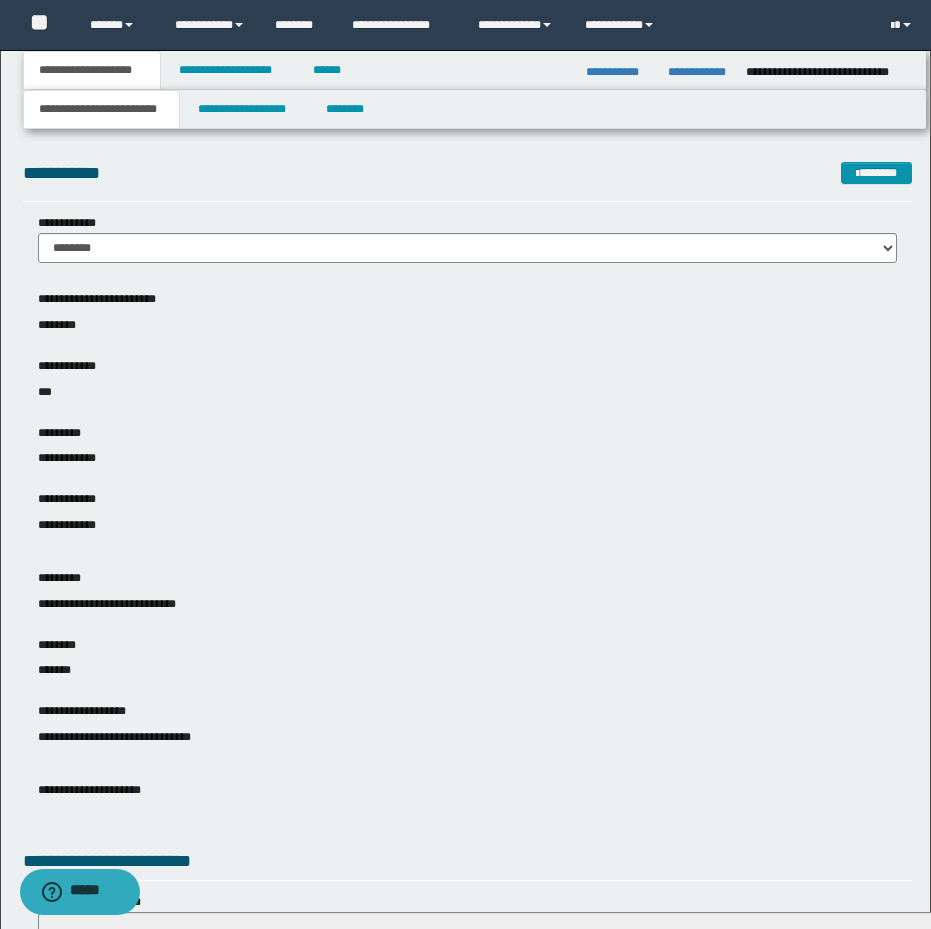 click on "**********" at bounding box center (467, 423) 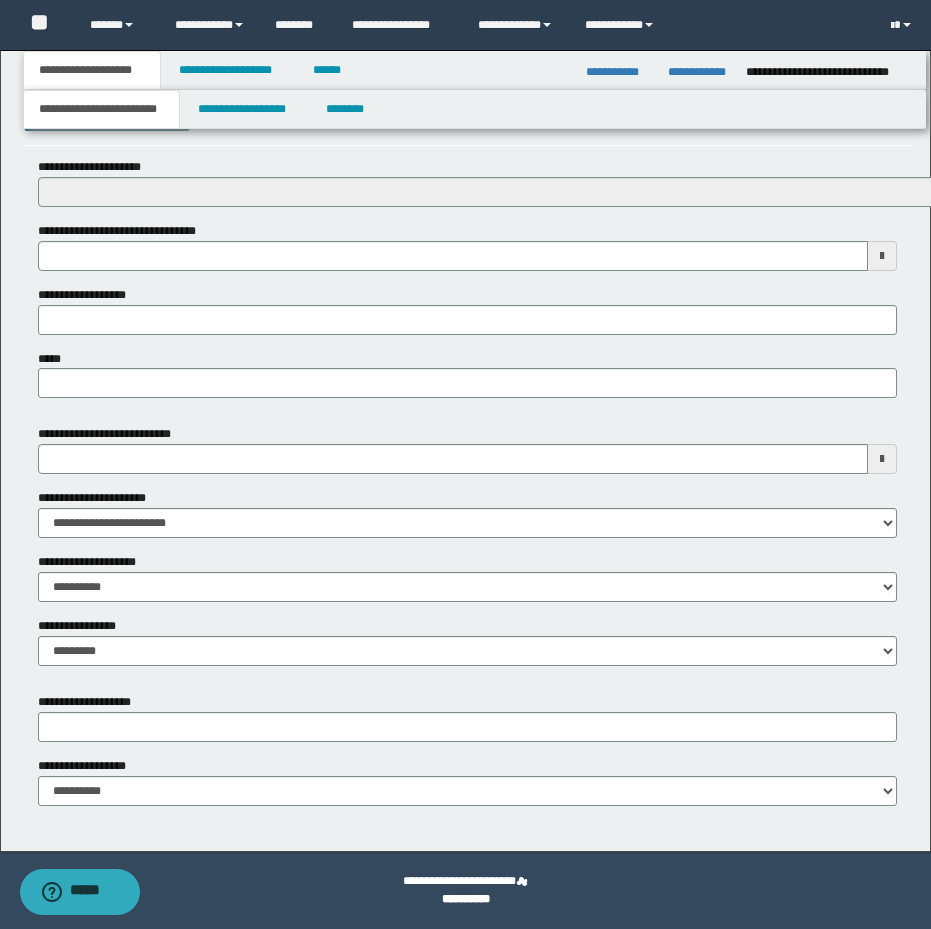 click on "**********" at bounding box center [465, -271] 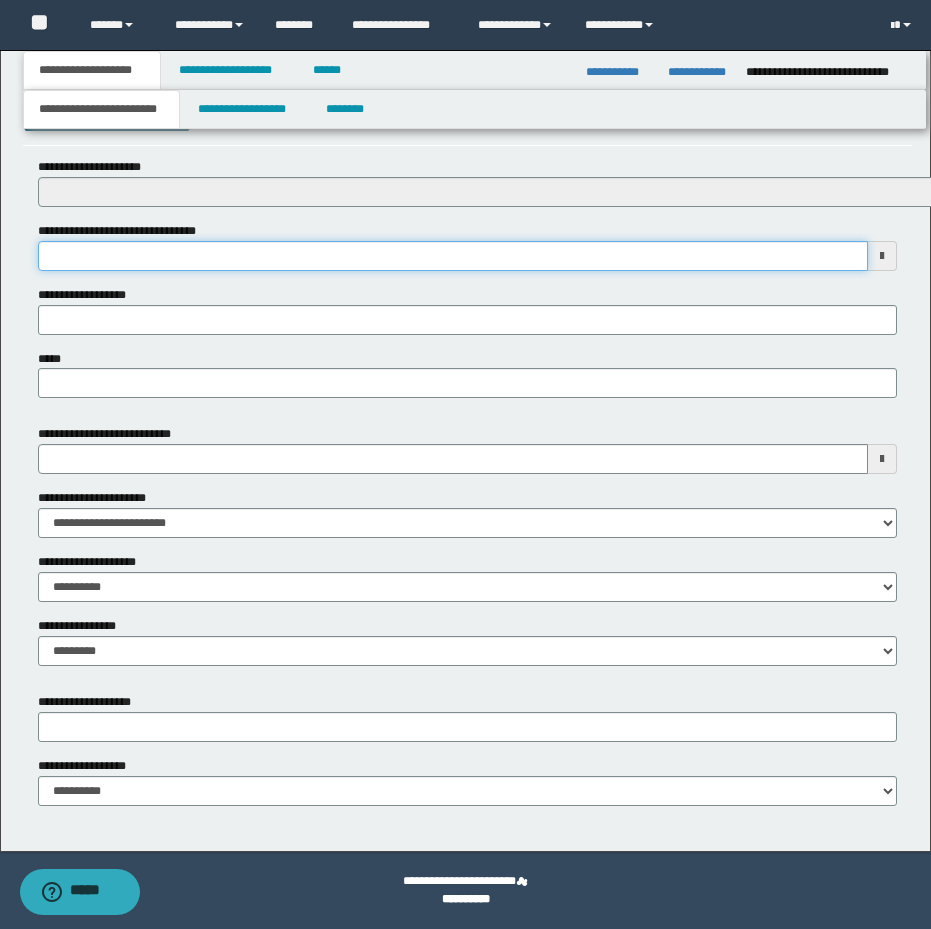 click on "**********" at bounding box center (453, 256) 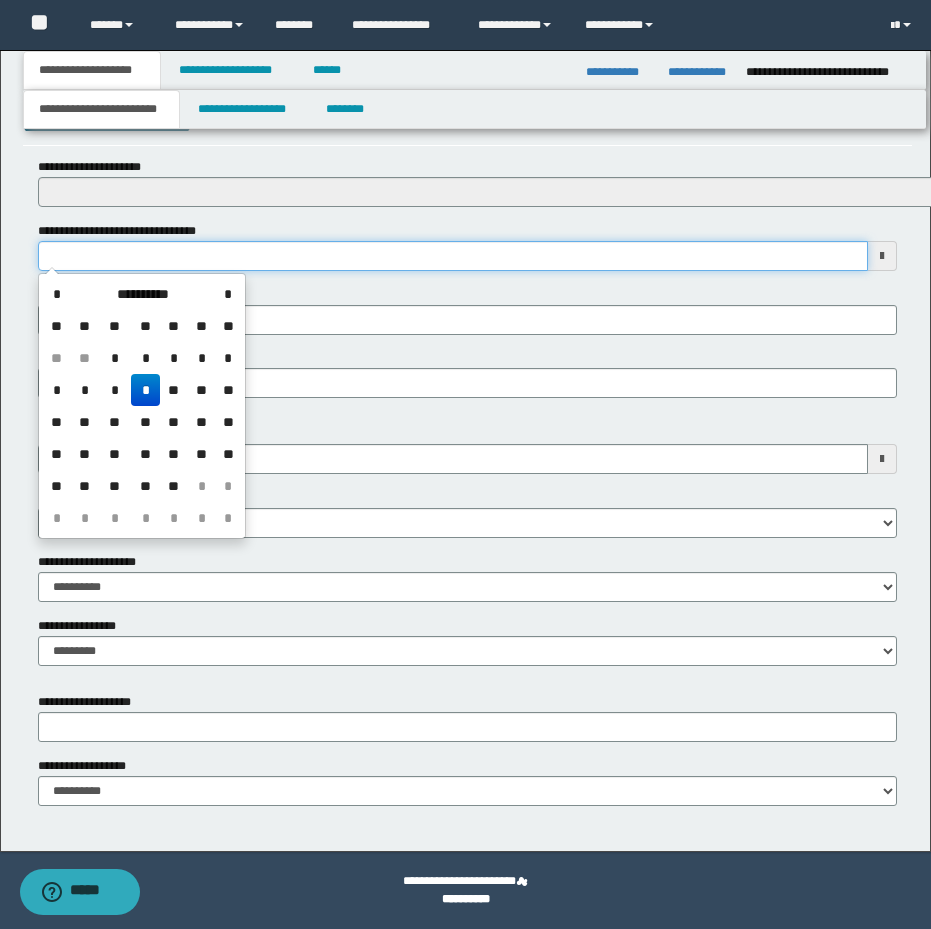 type on "**********" 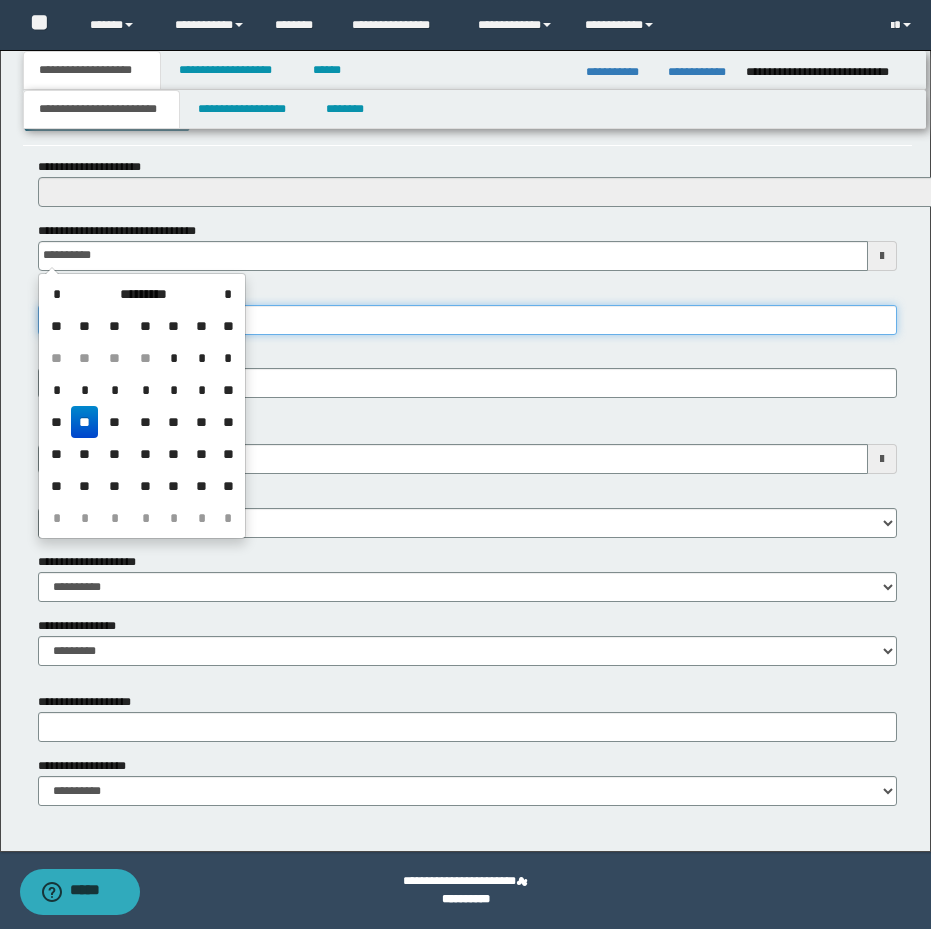 click on "**********" at bounding box center [467, 320] 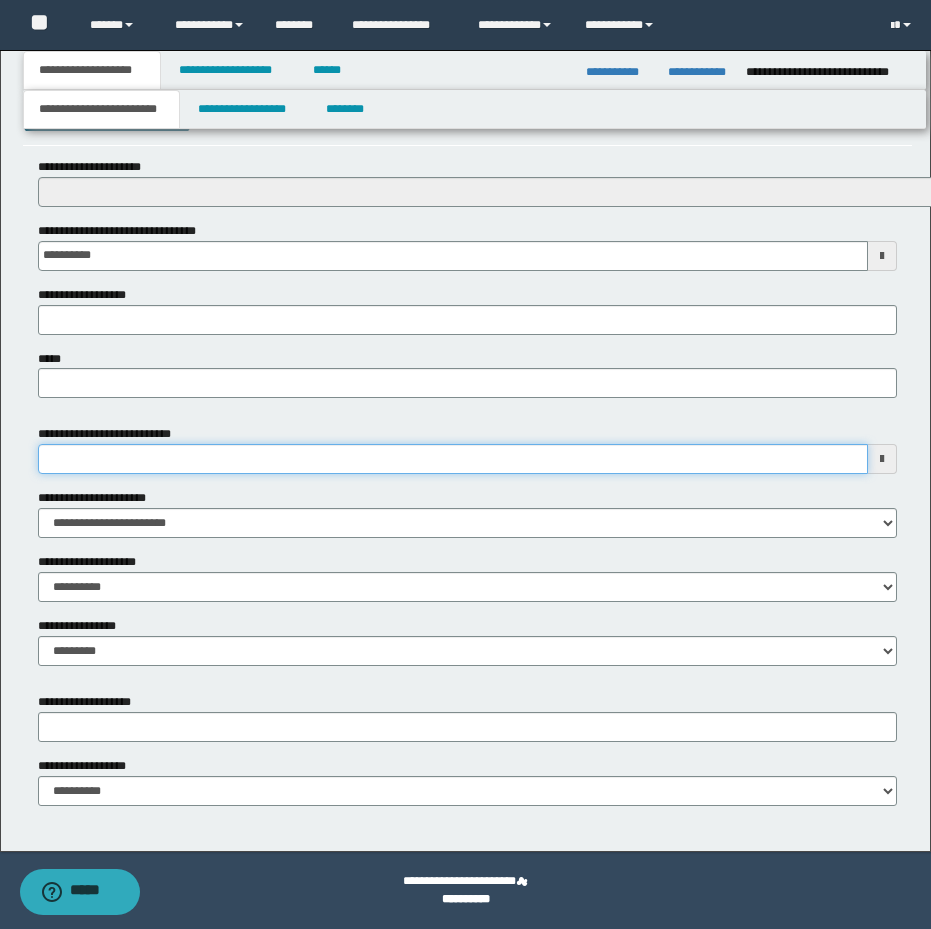 click on "**********" at bounding box center (453, 459) 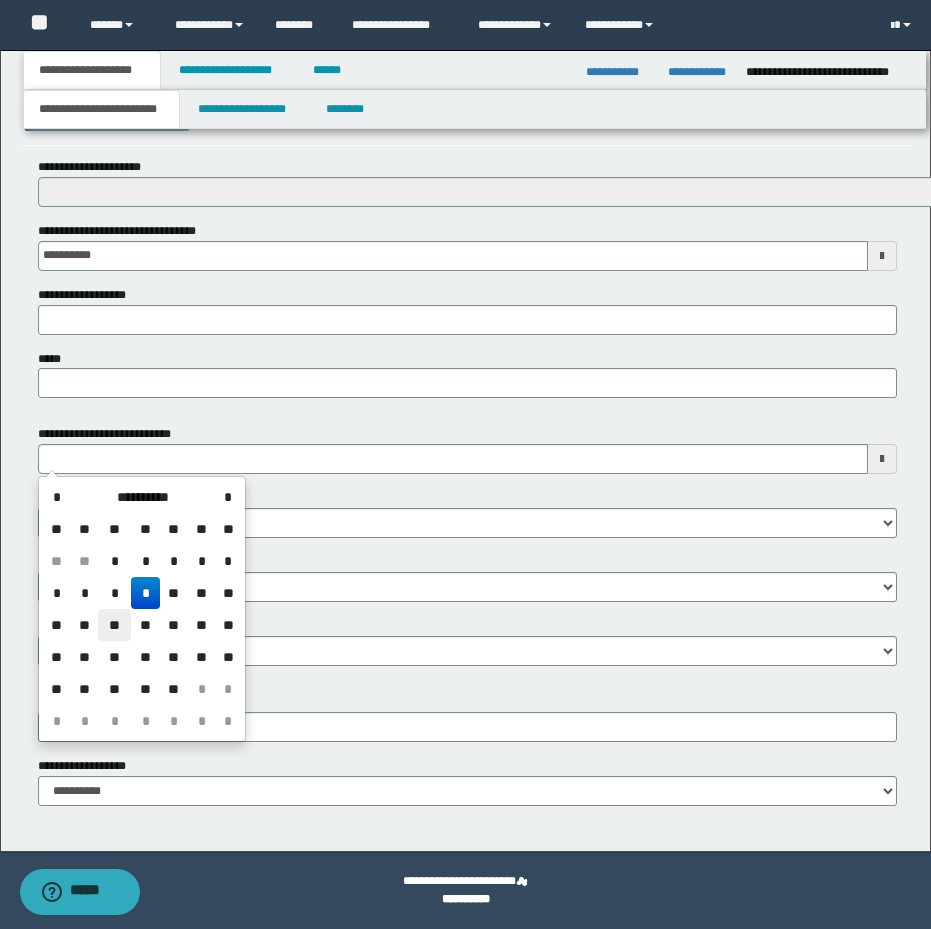 click on "**" at bounding box center (114, 625) 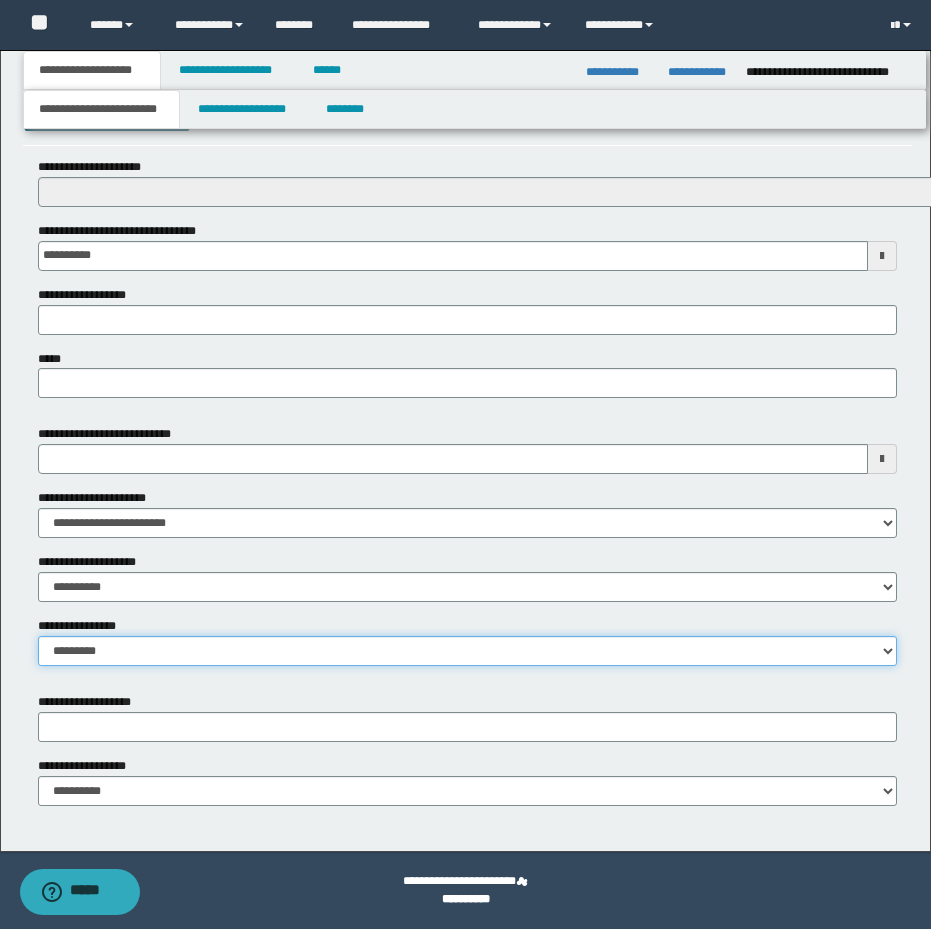 drag, startPoint x: 78, startPoint y: 656, endPoint x: 94, endPoint y: 665, distance: 18.35756 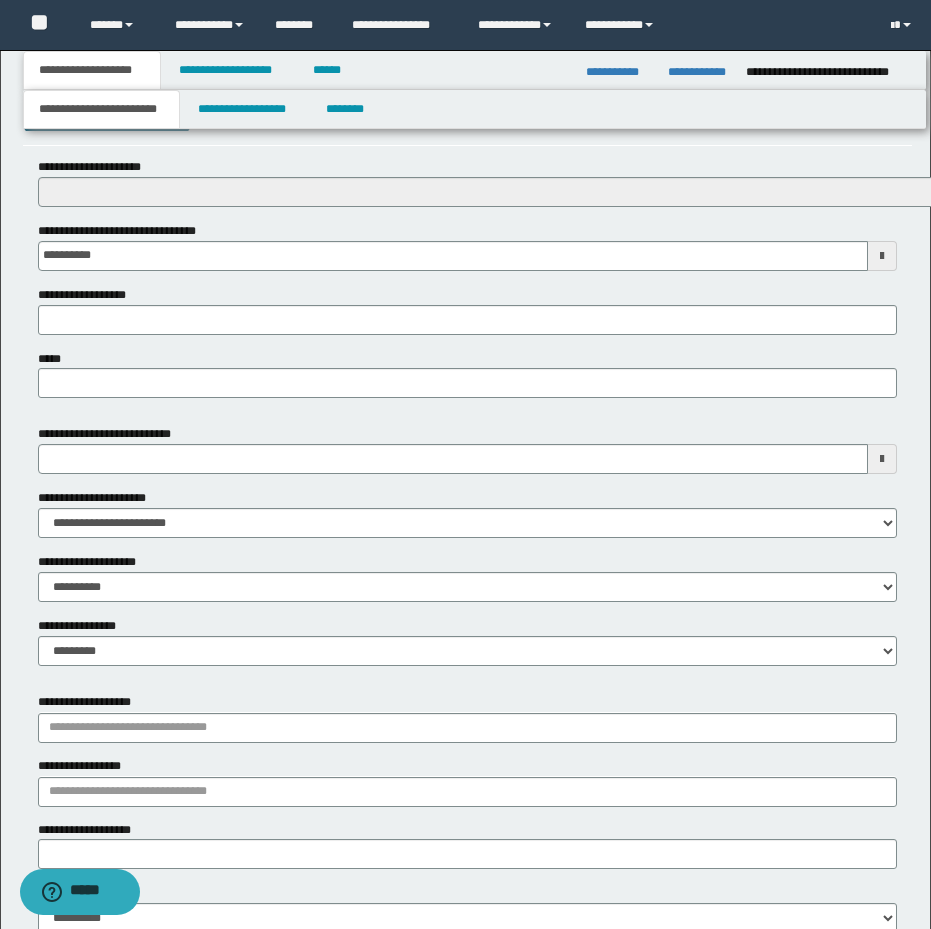 drag, startPoint x: 826, startPoint y: 165, endPoint x: 314, endPoint y: 496, distance: 609.67615 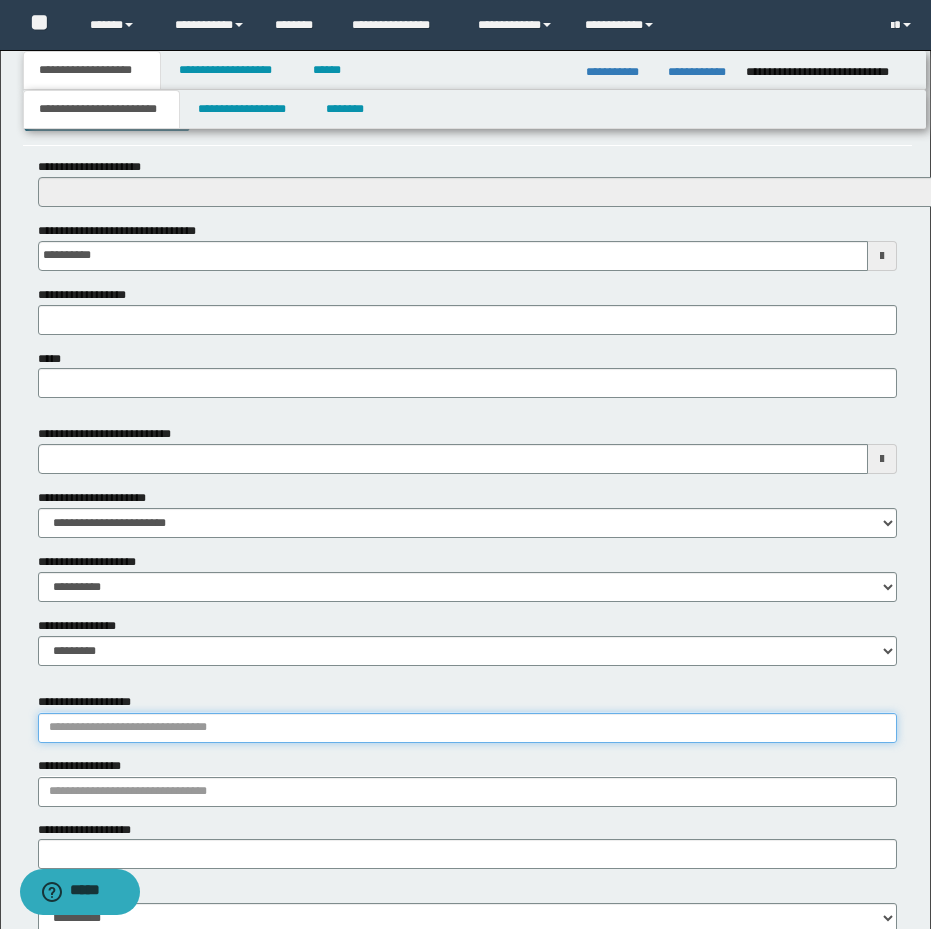 click on "**********" at bounding box center (467, 728) 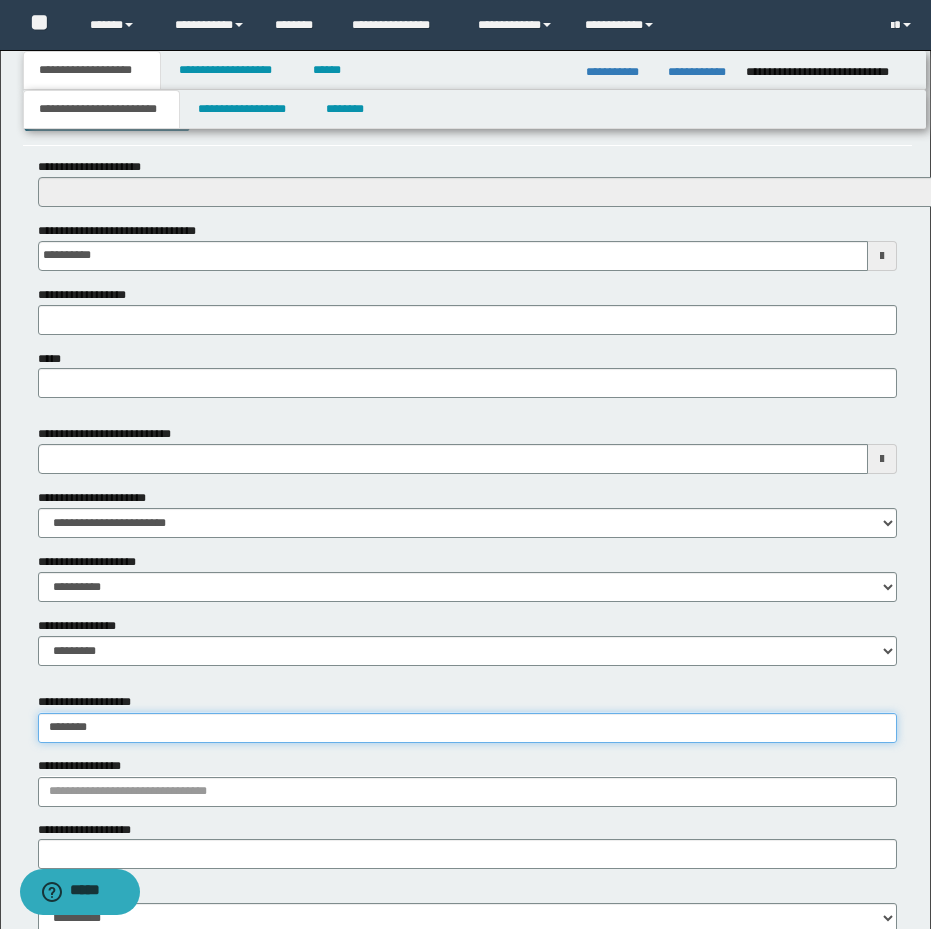 type on "*********" 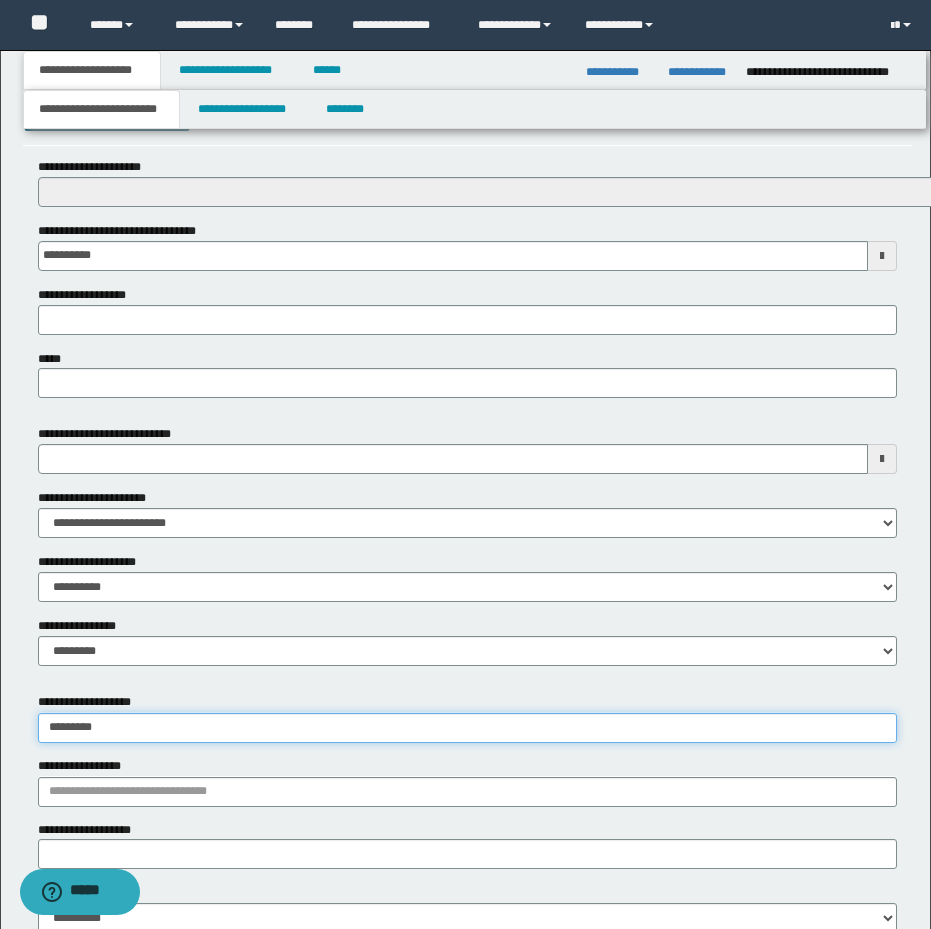 type on "*********" 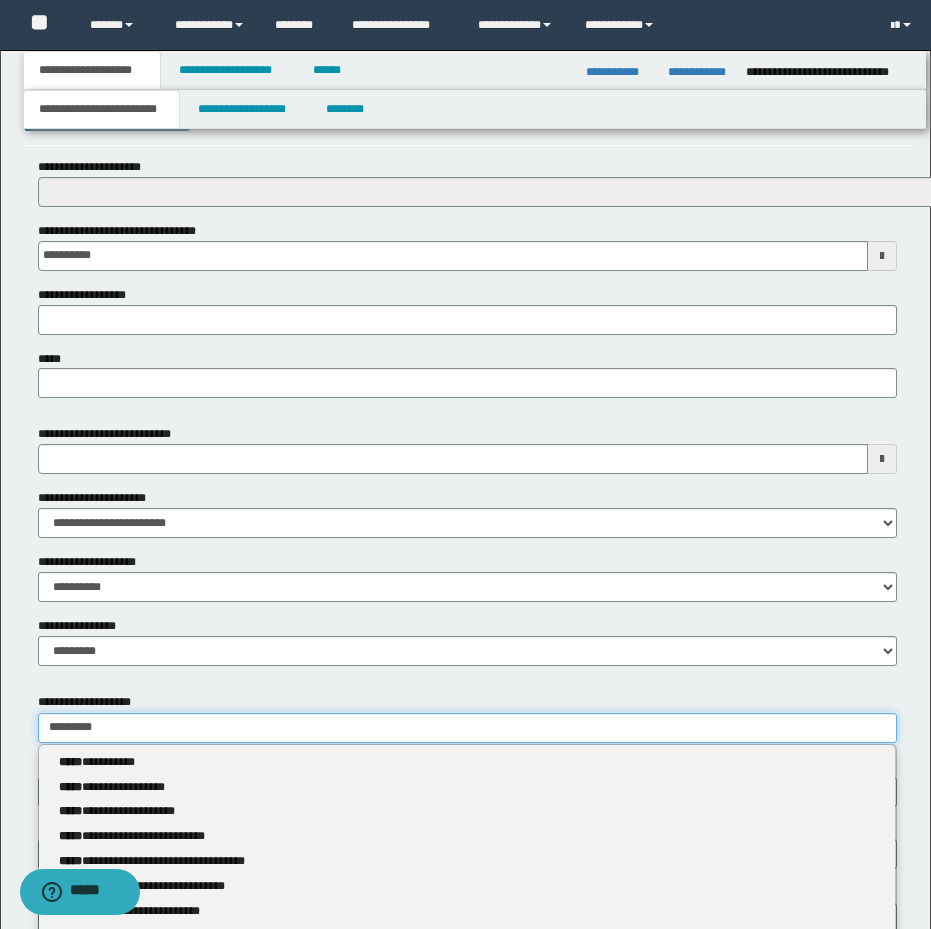 type 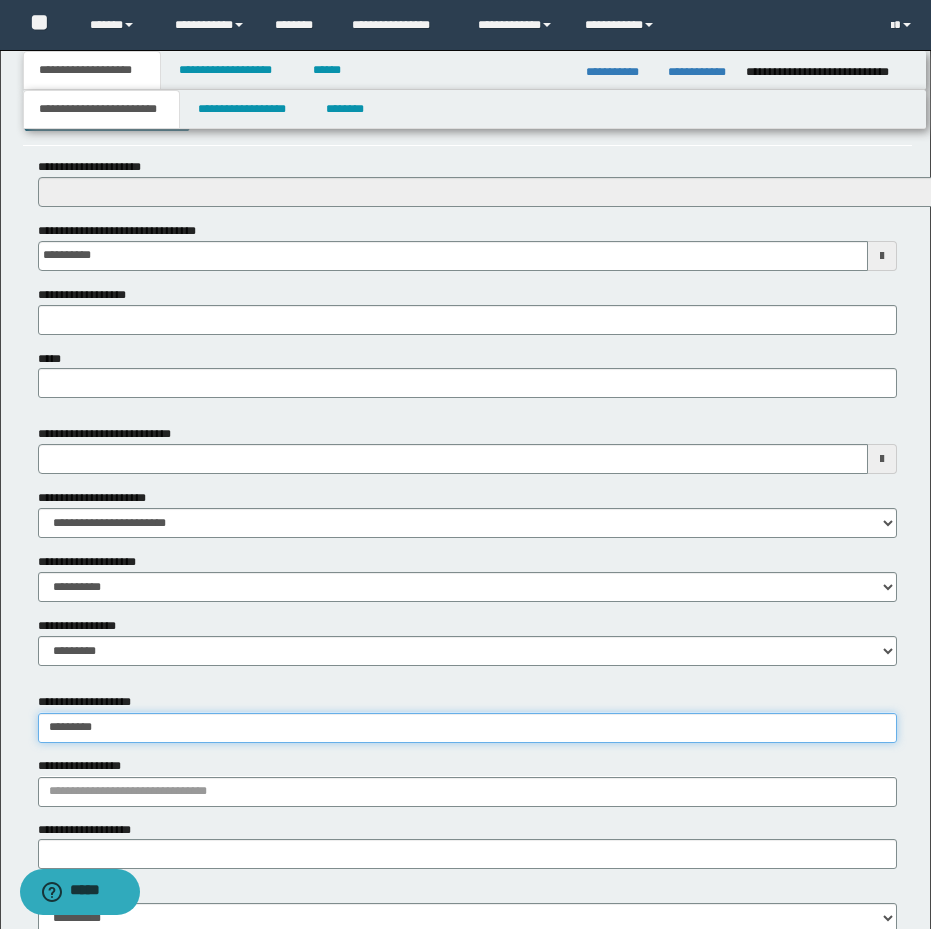 type on "*********" 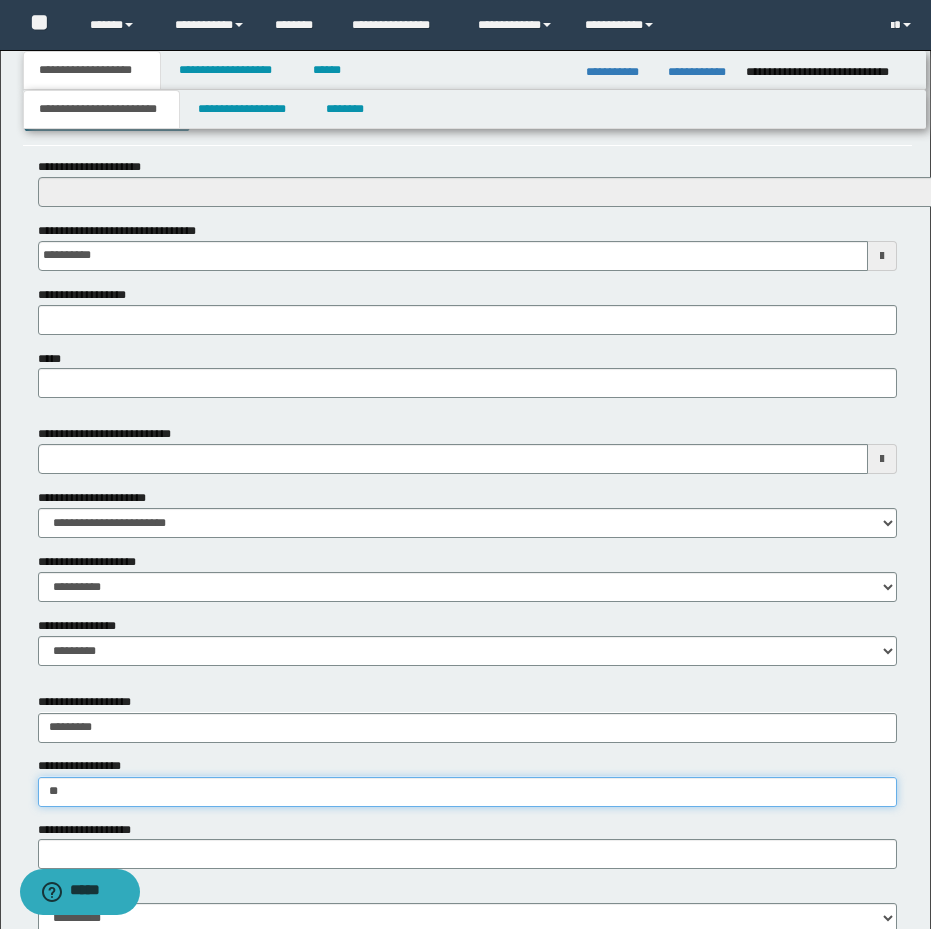 type on "*" 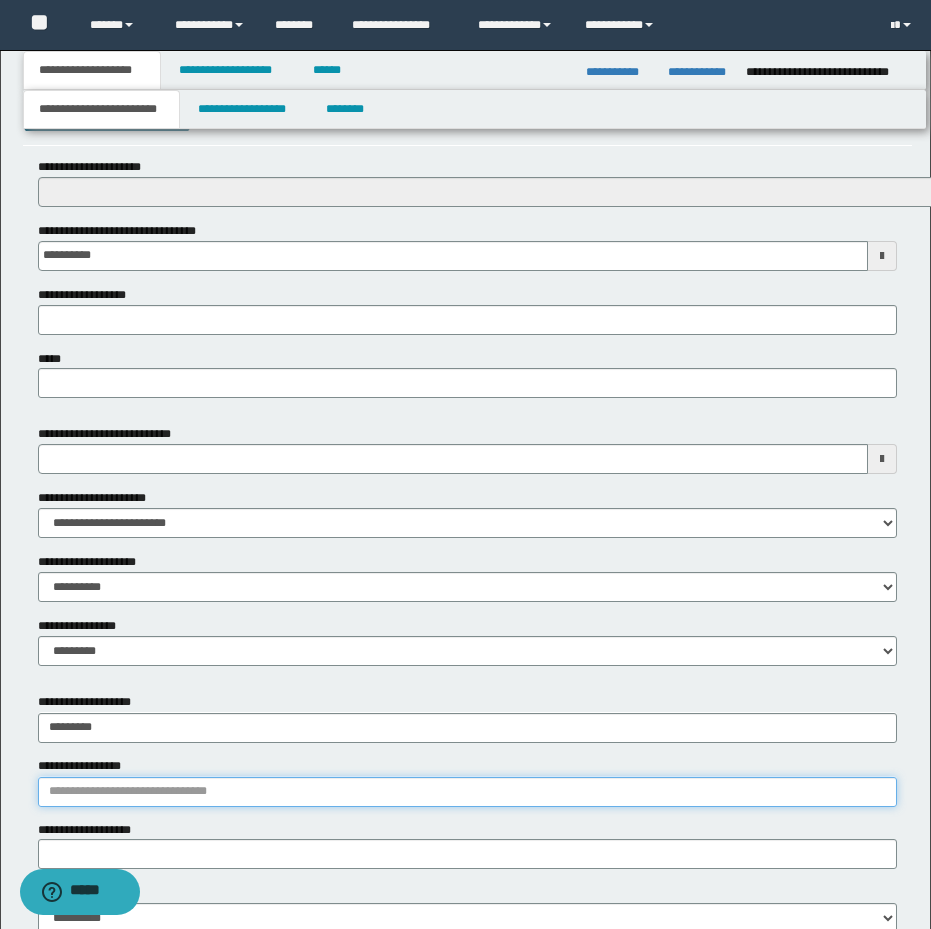 click on "**********" at bounding box center [467, 792] 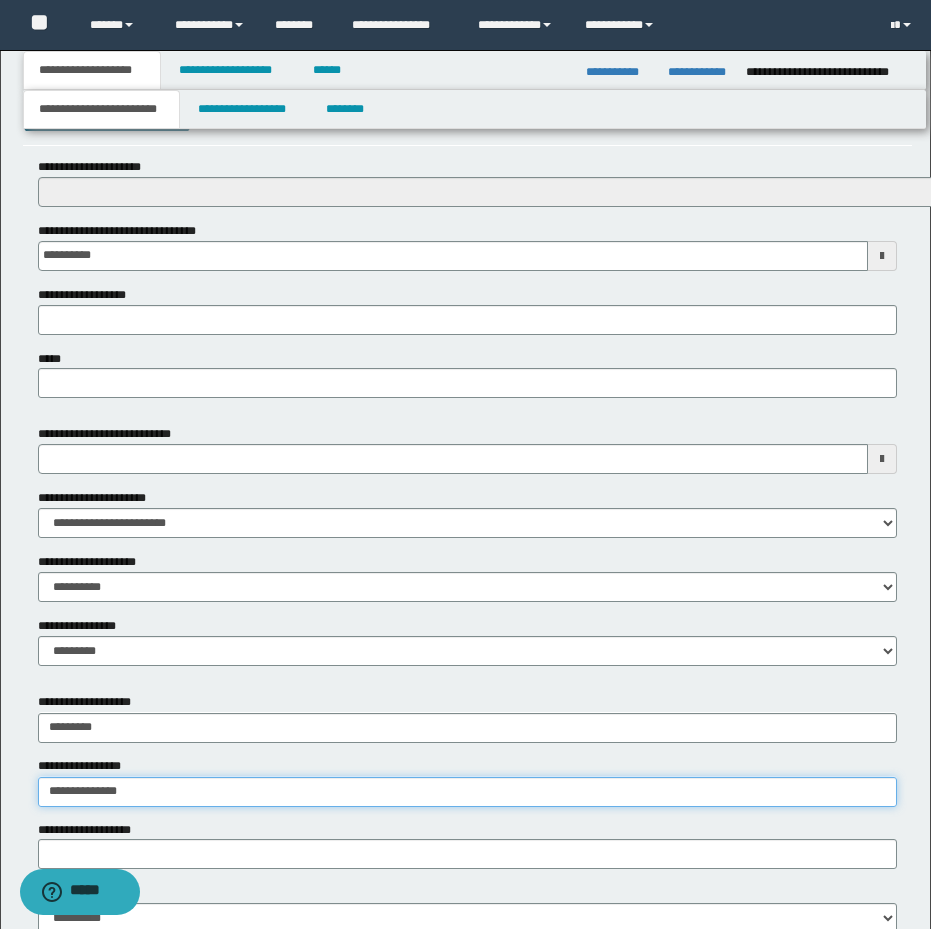 type on "**********" 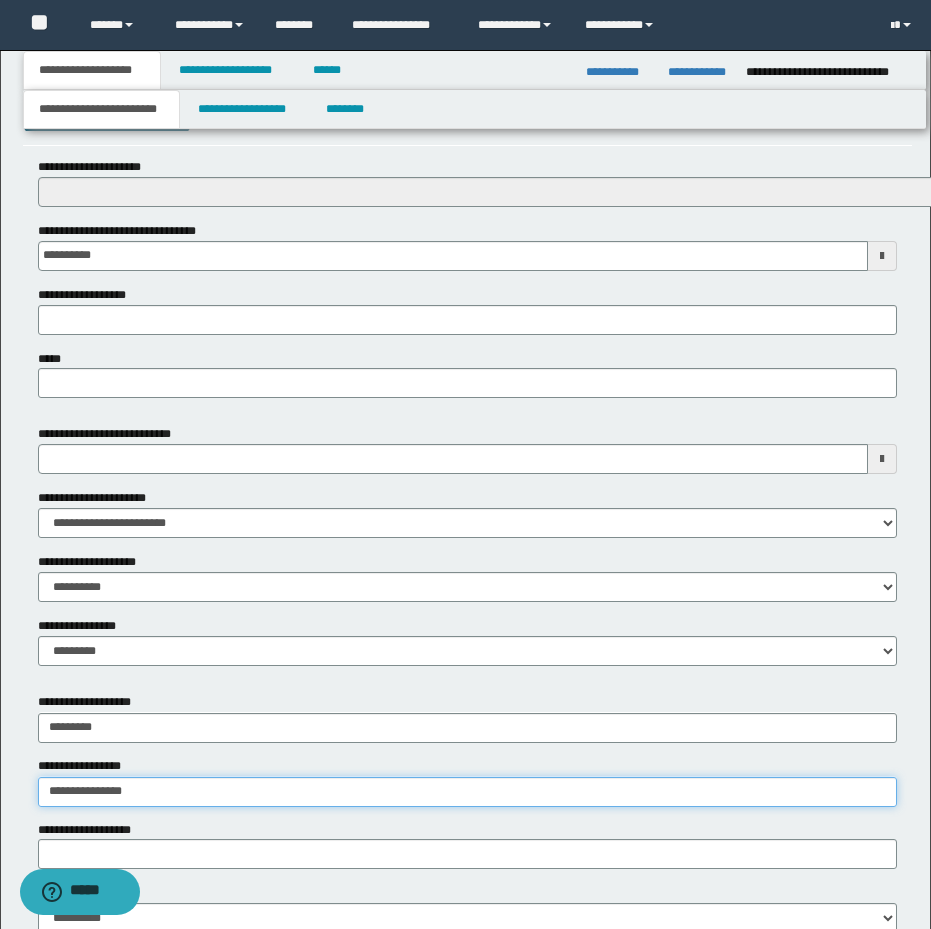 type on "**********" 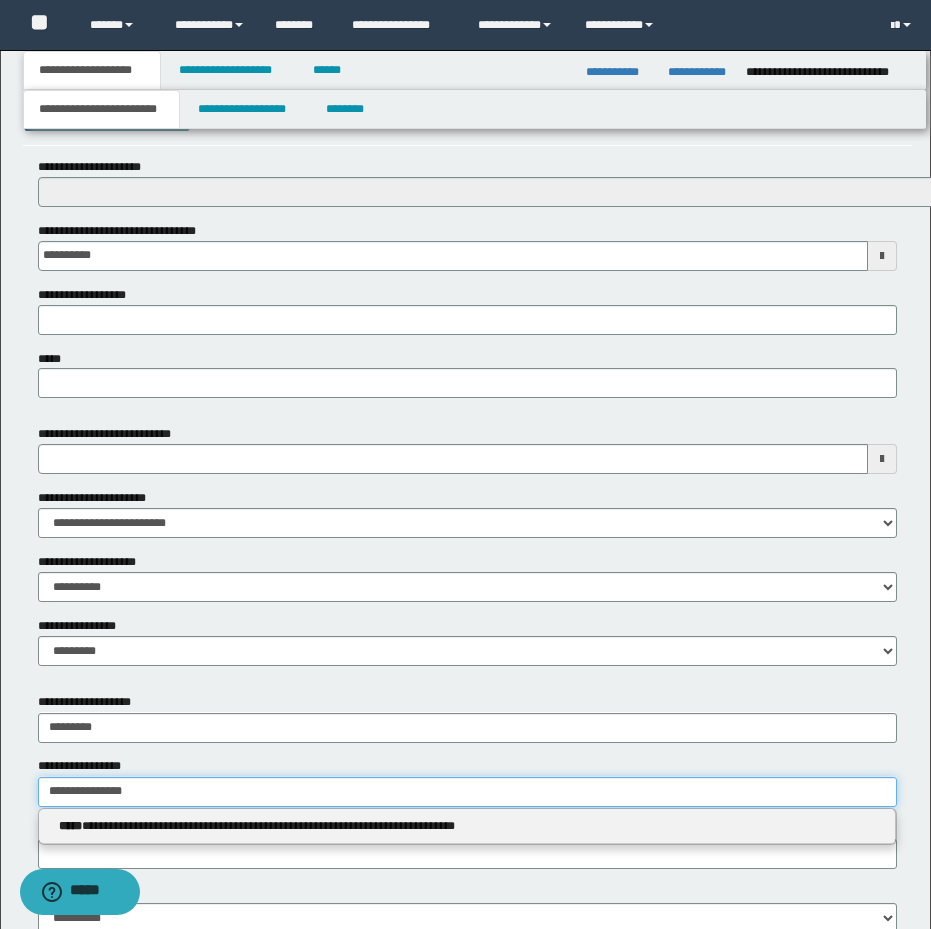 type 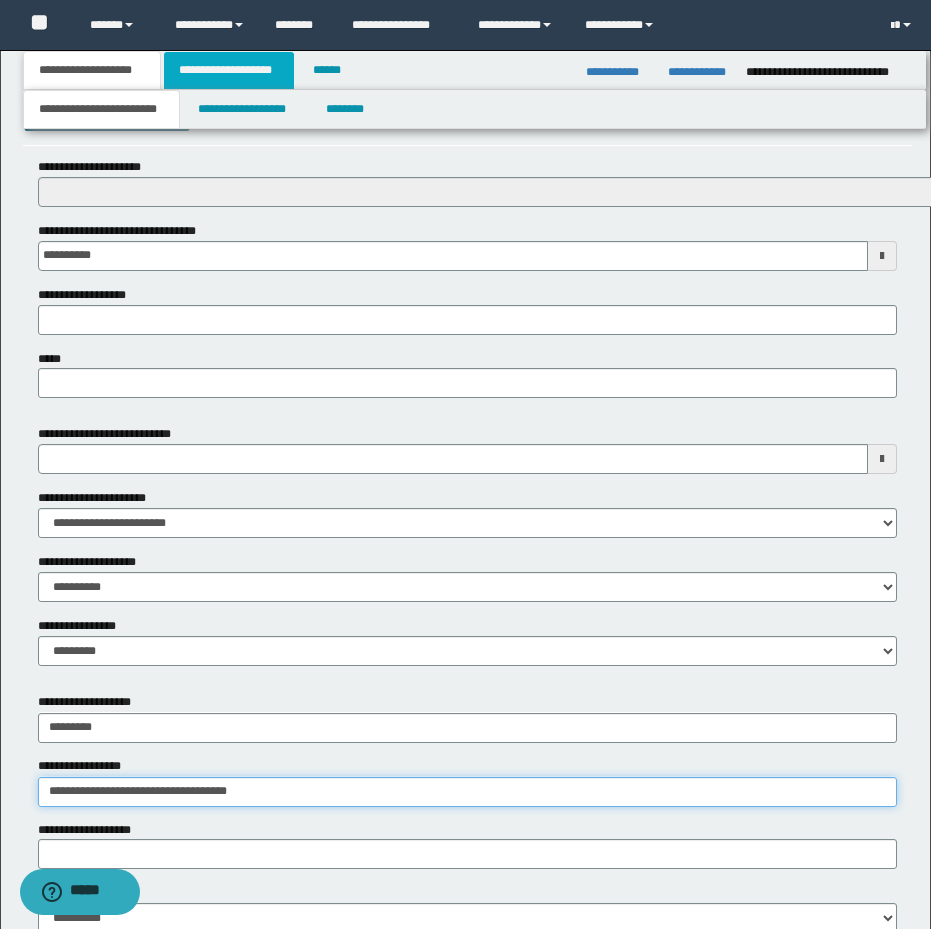 type on "**********" 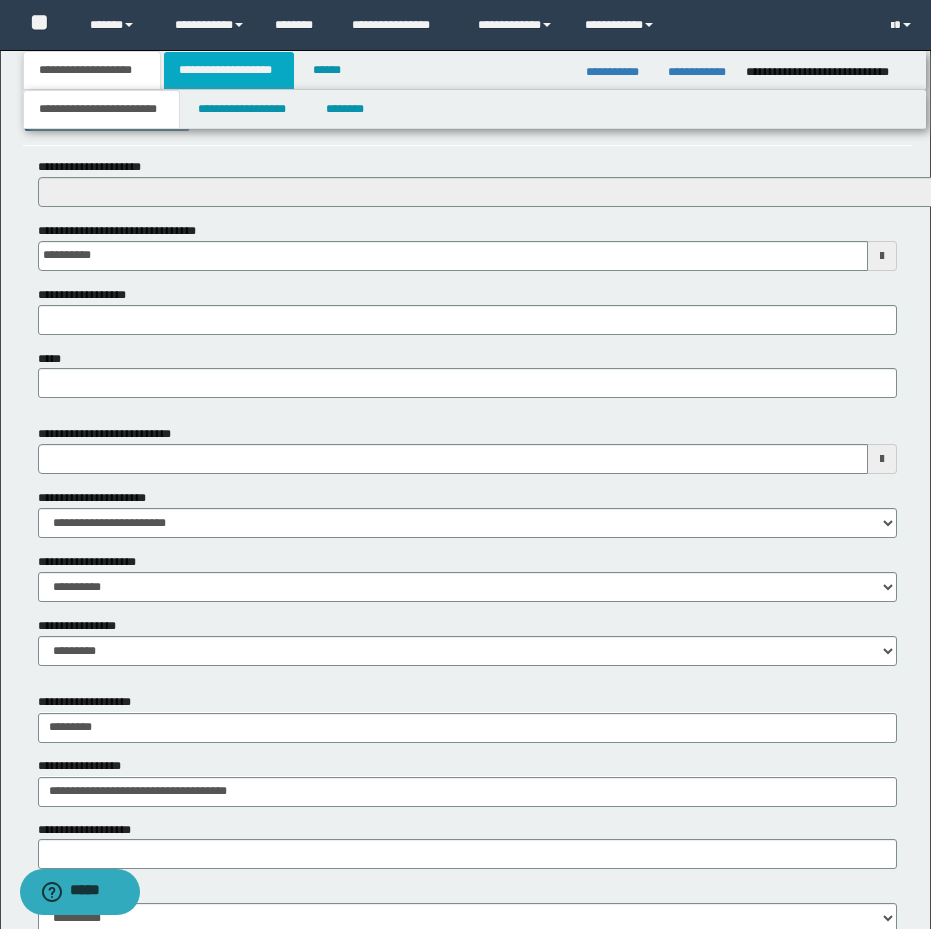 click on "**********" at bounding box center [229, 70] 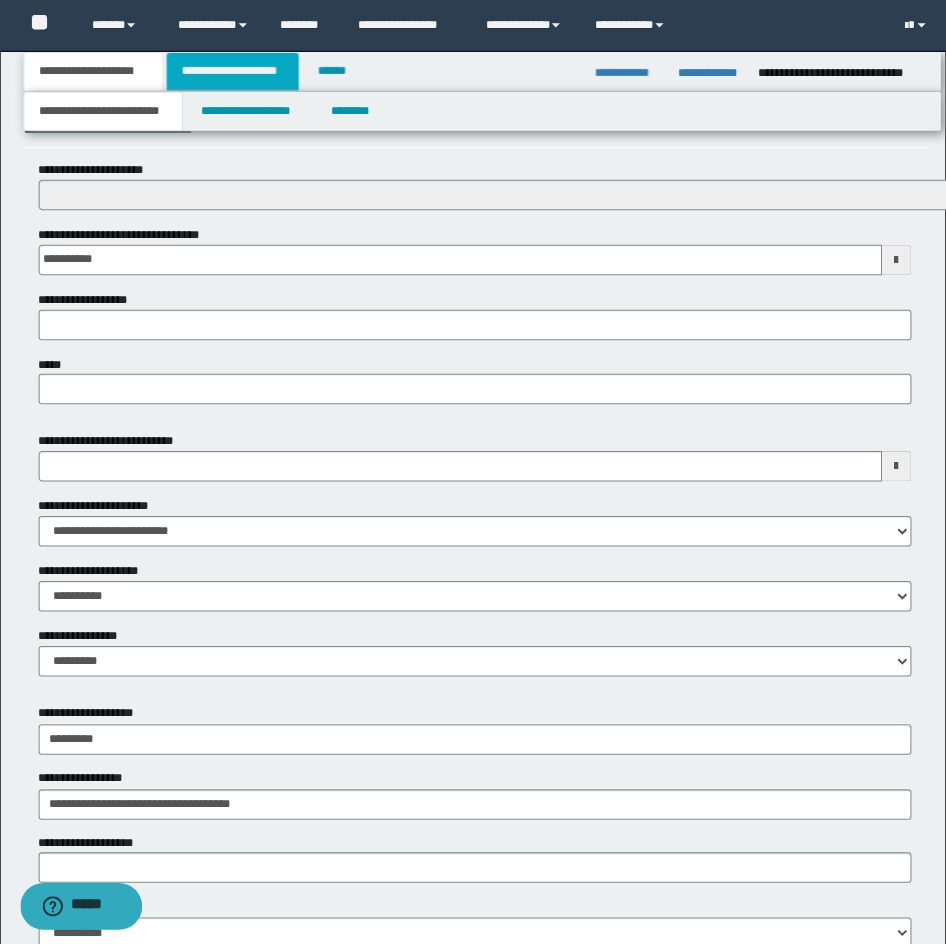 scroll, scrollTop: 0, scrollLeft: 0, axis: both 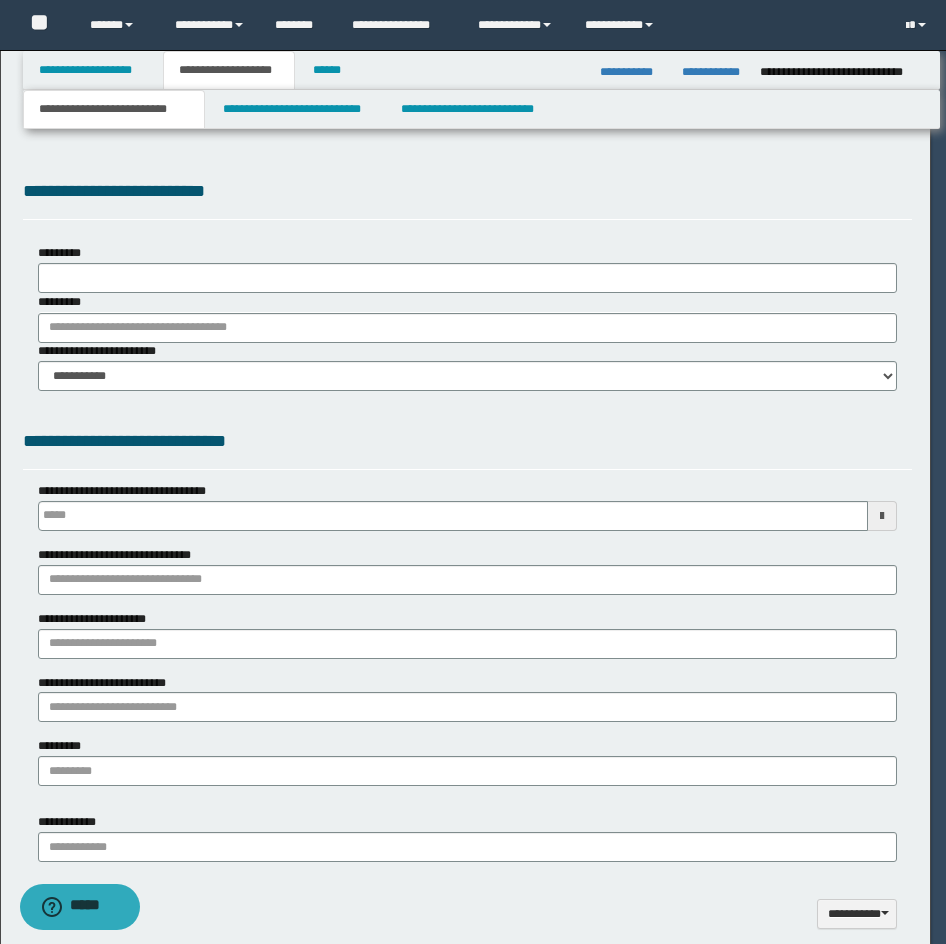 select on "*" 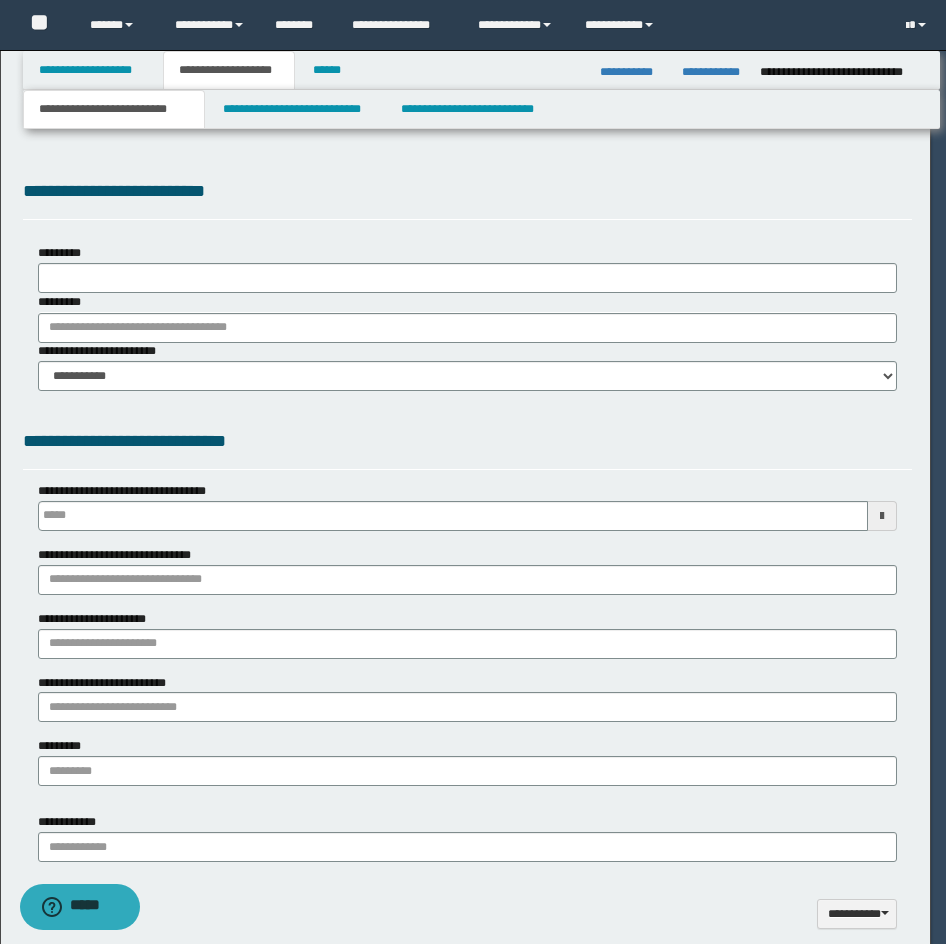 type 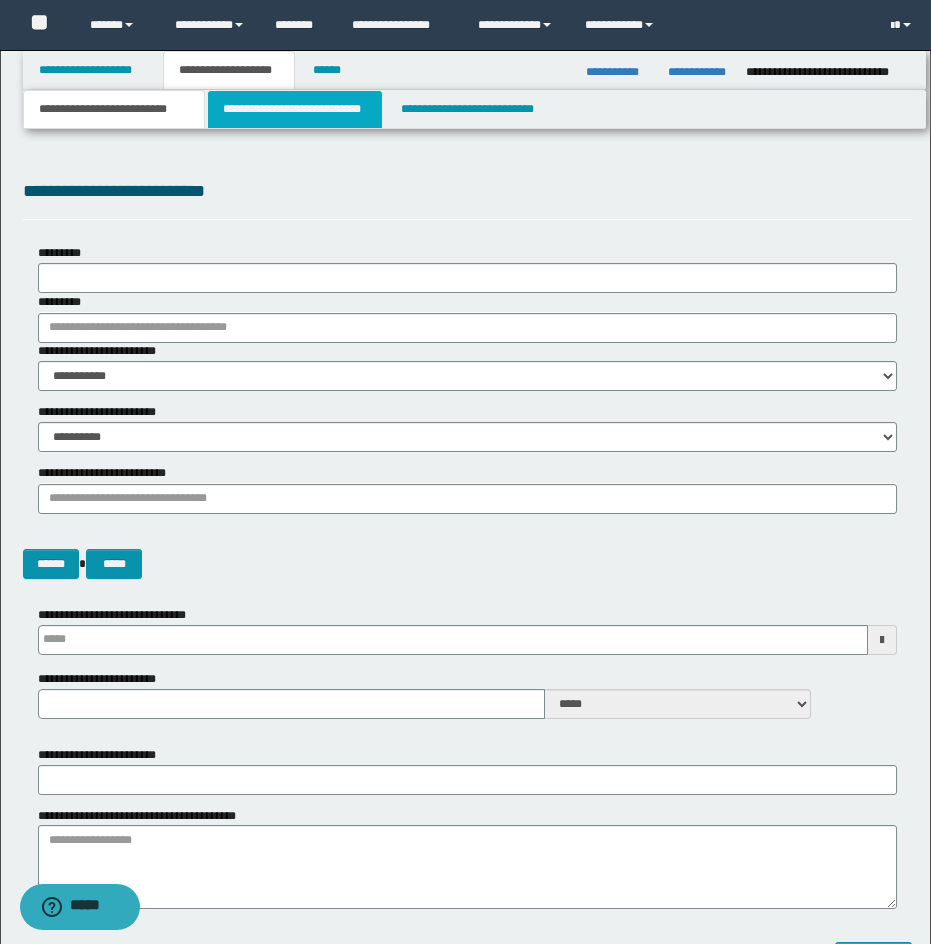 click on "**********" at bounding box center [295, 109] 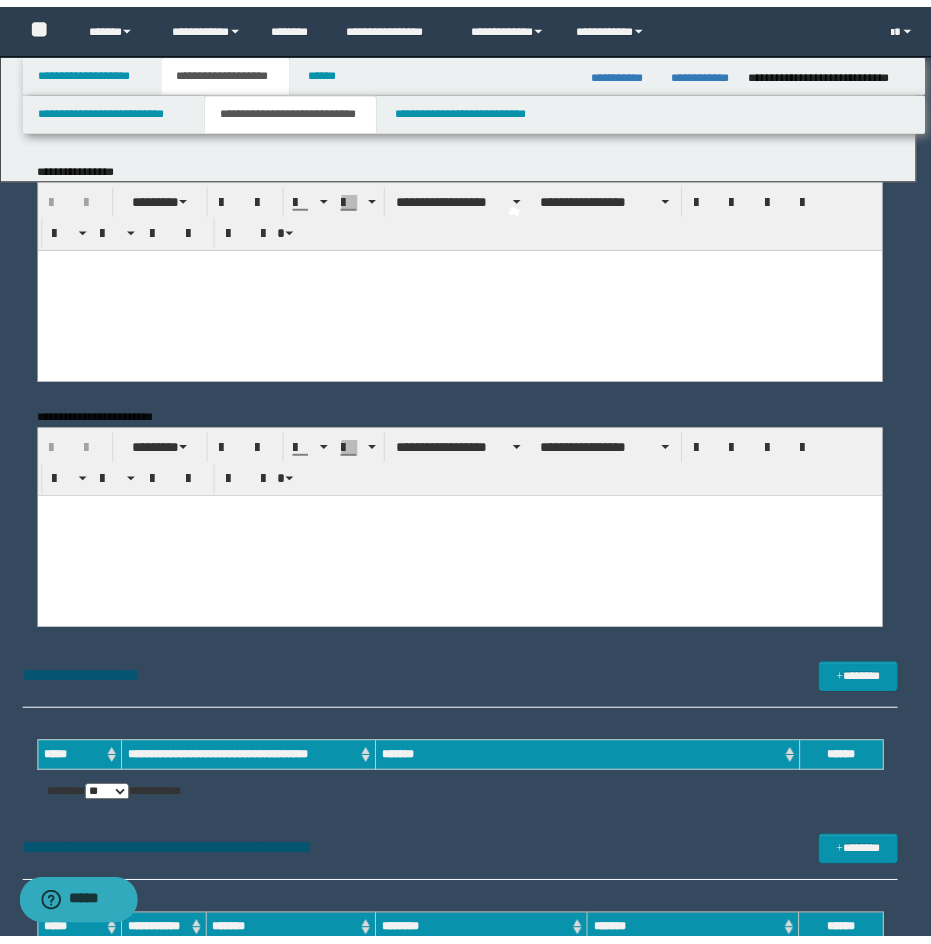 scroll, scrollTop: 0, scrollLeft: 0, axis: both 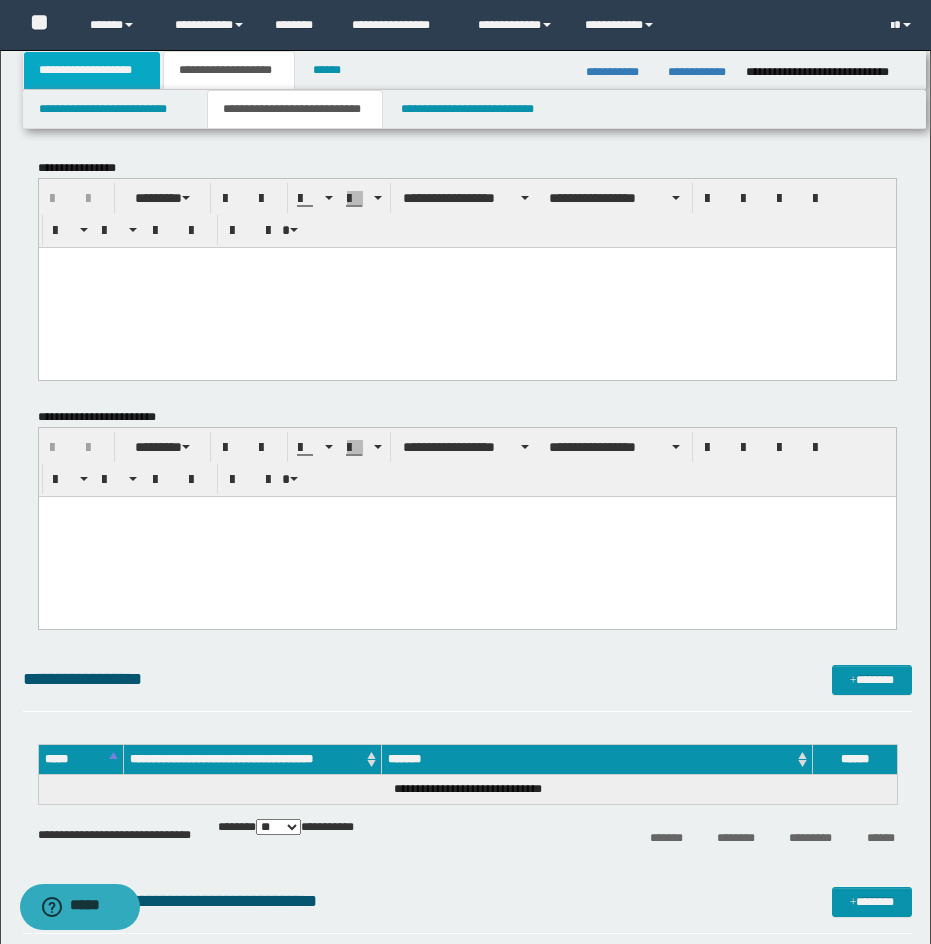 click on "**********" at bounding box center [92, 70] 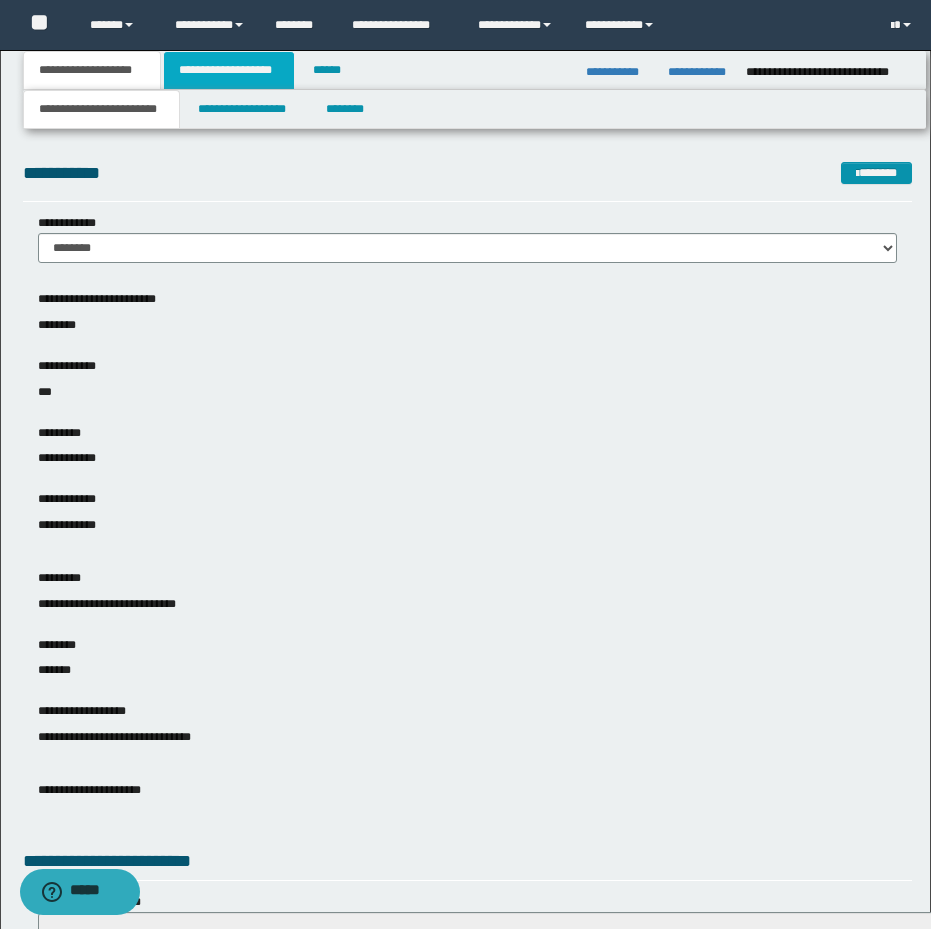 click on "**********" at bounding box center [229, 70] 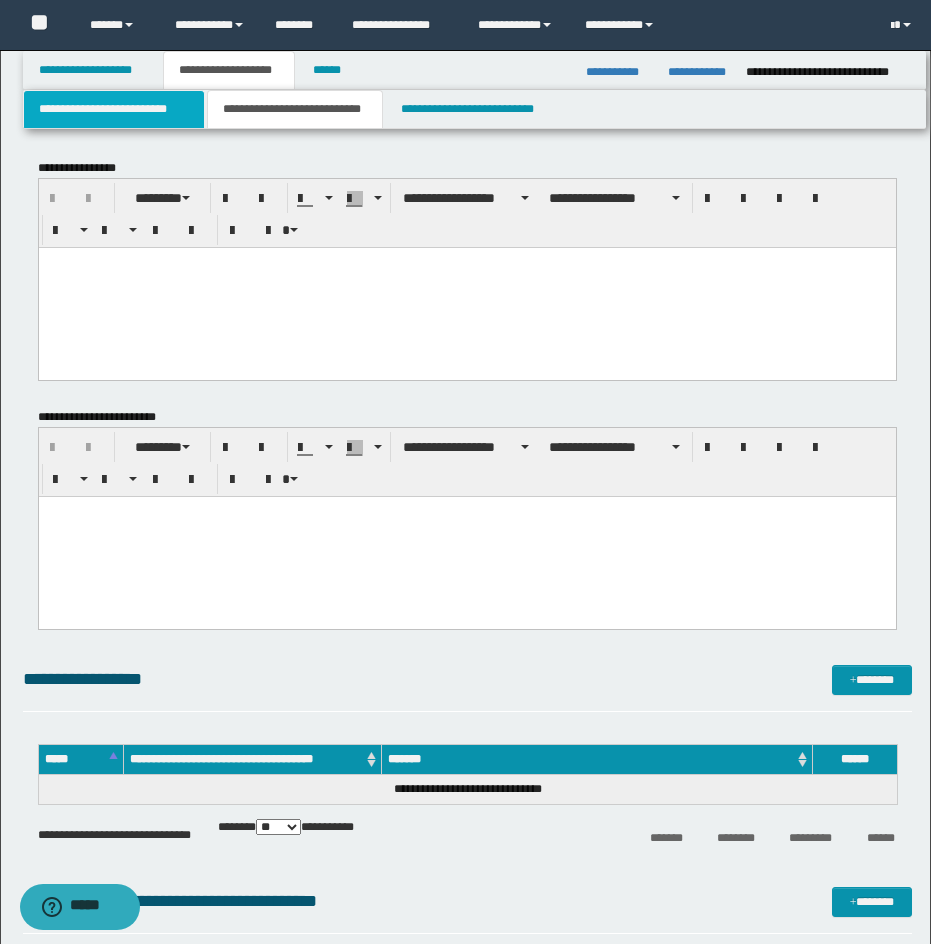 click on "**********" at bounding box center [114, 109] 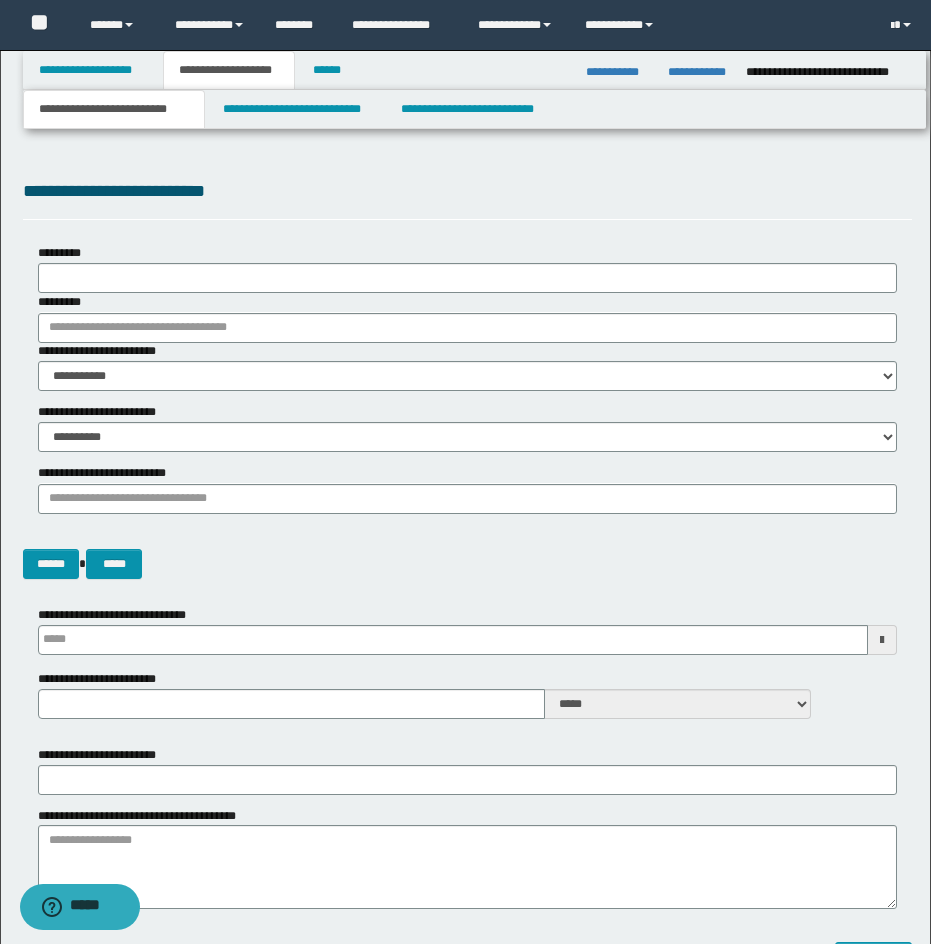 type 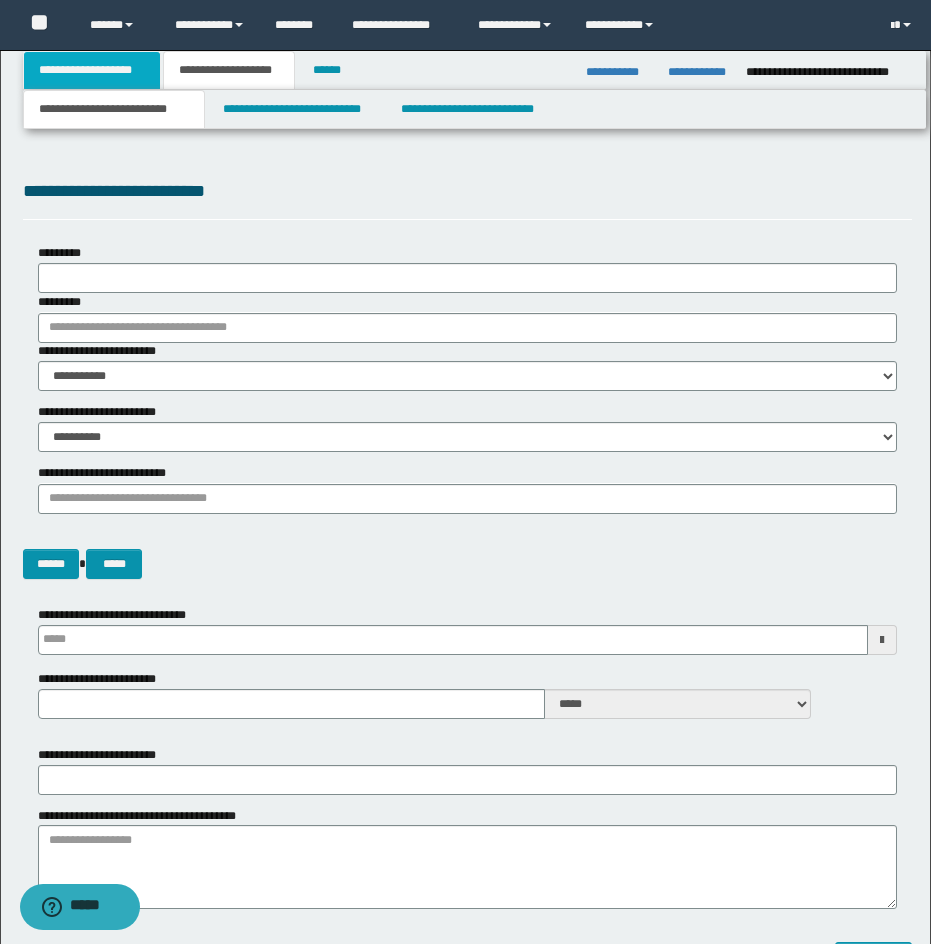 drag, startPoint x: 132, startPoint y: 72, endPoint x: 294, endPoint y: 112, distance: 166.86522 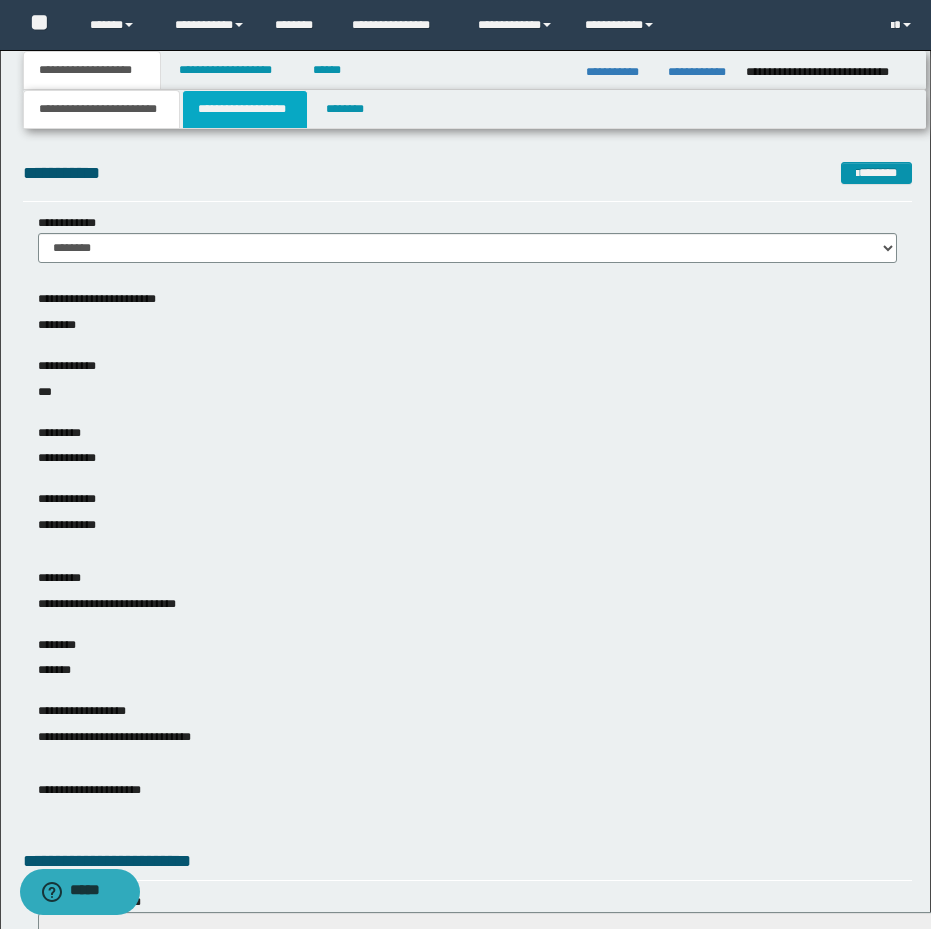click on "**********" at bounding box center (245, 109) 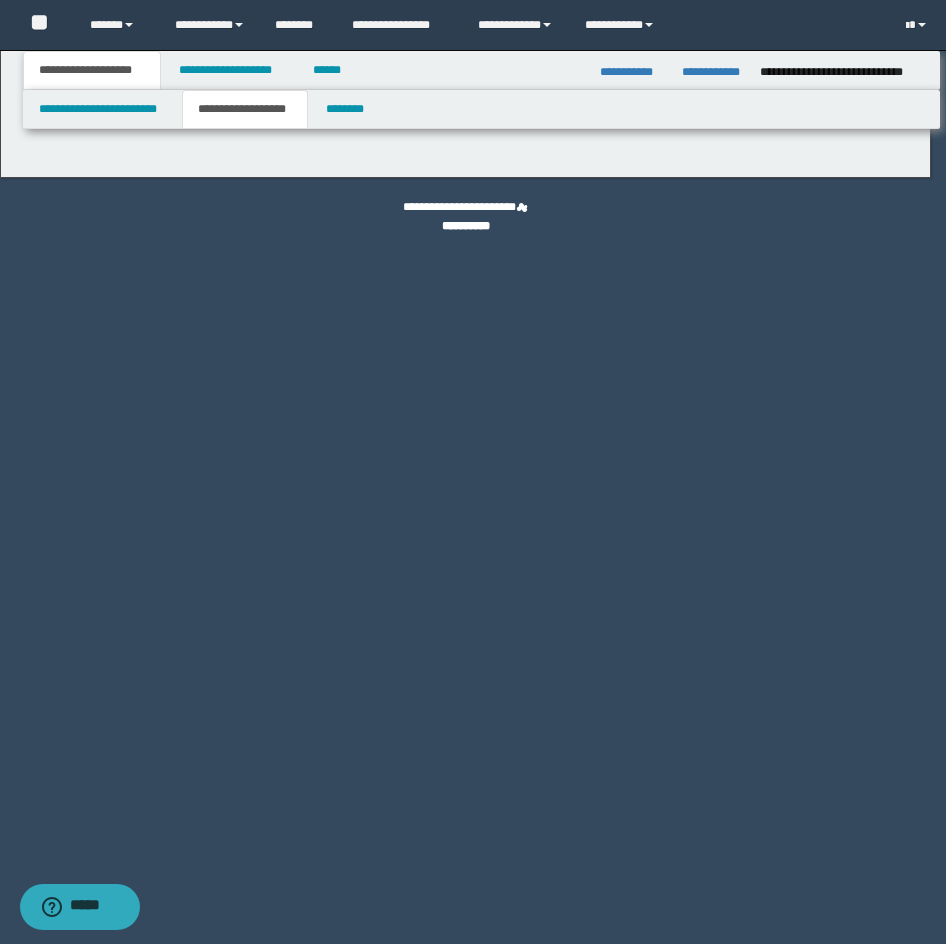 type on "**********" 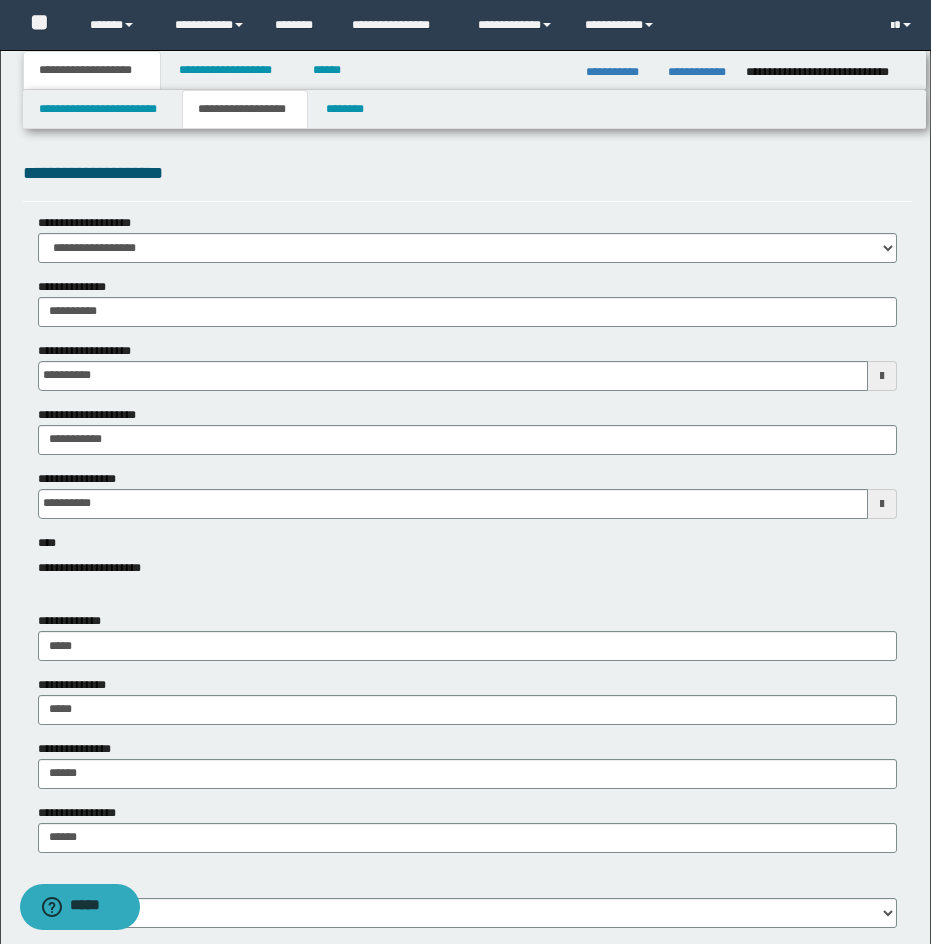 drag, startPoint x: 616, startPoint y: 887, endPoint x: 713, endPoint y: 762, distance: 158.22136 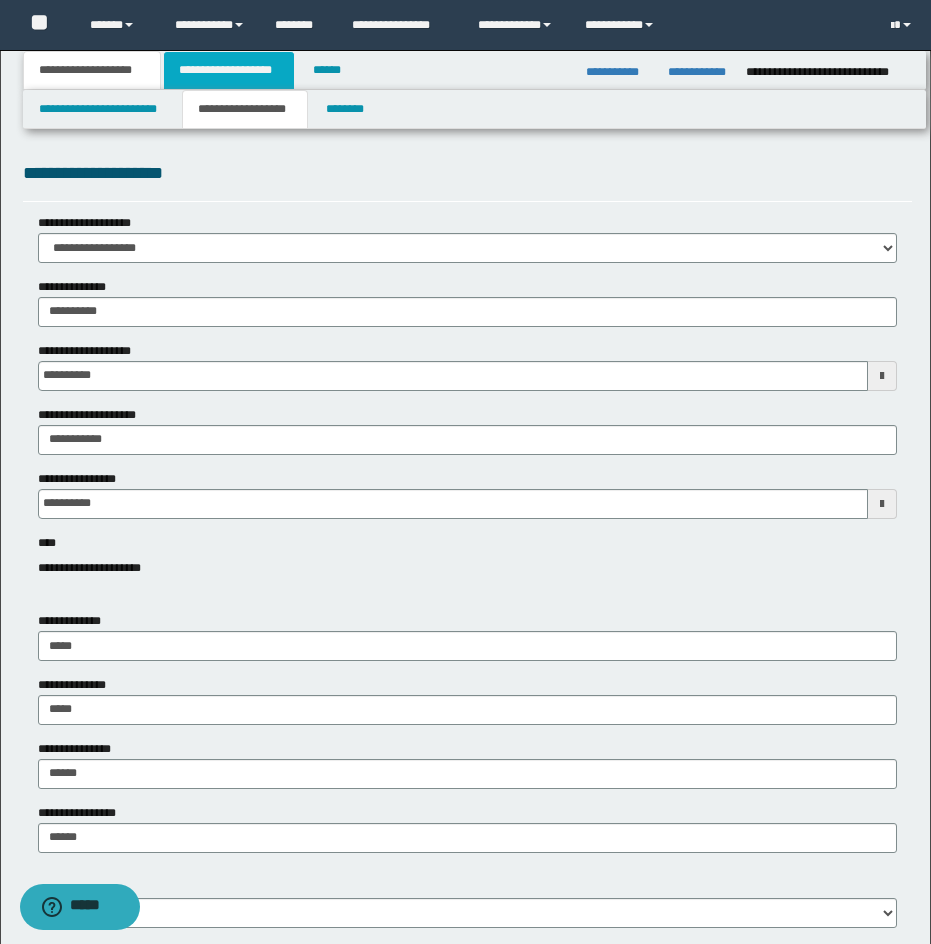 click on "**********" at bounding box center (229, 70) 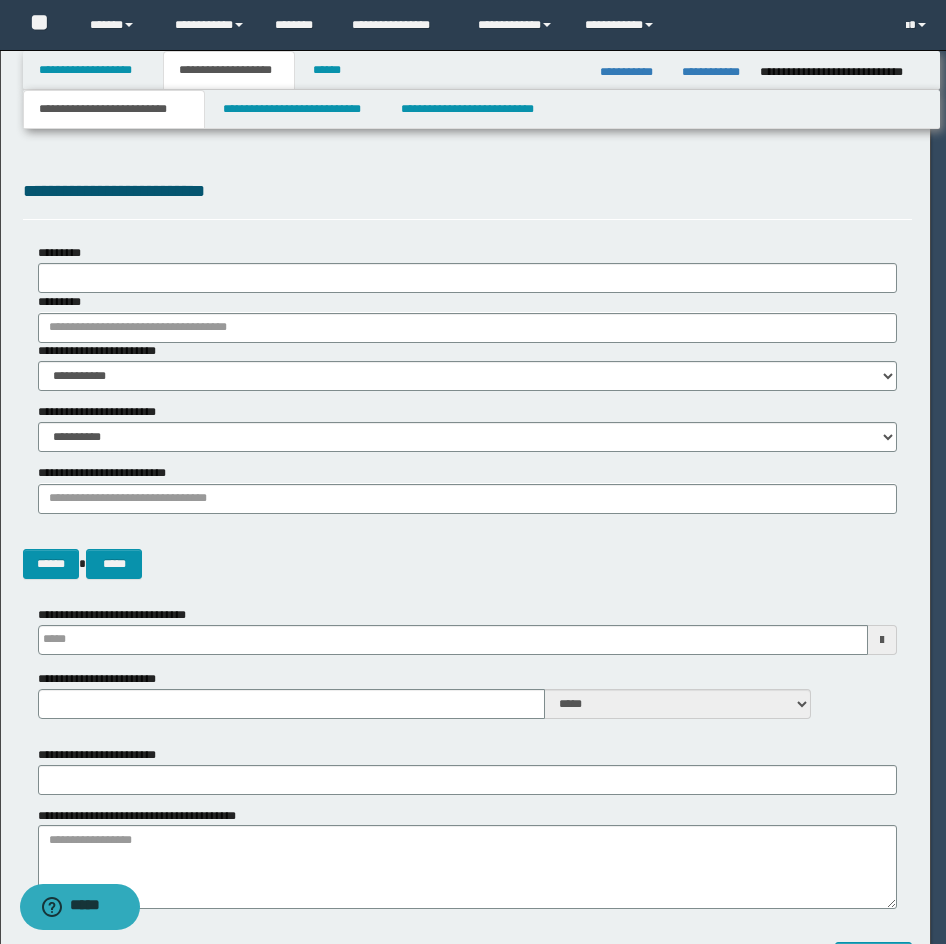 type 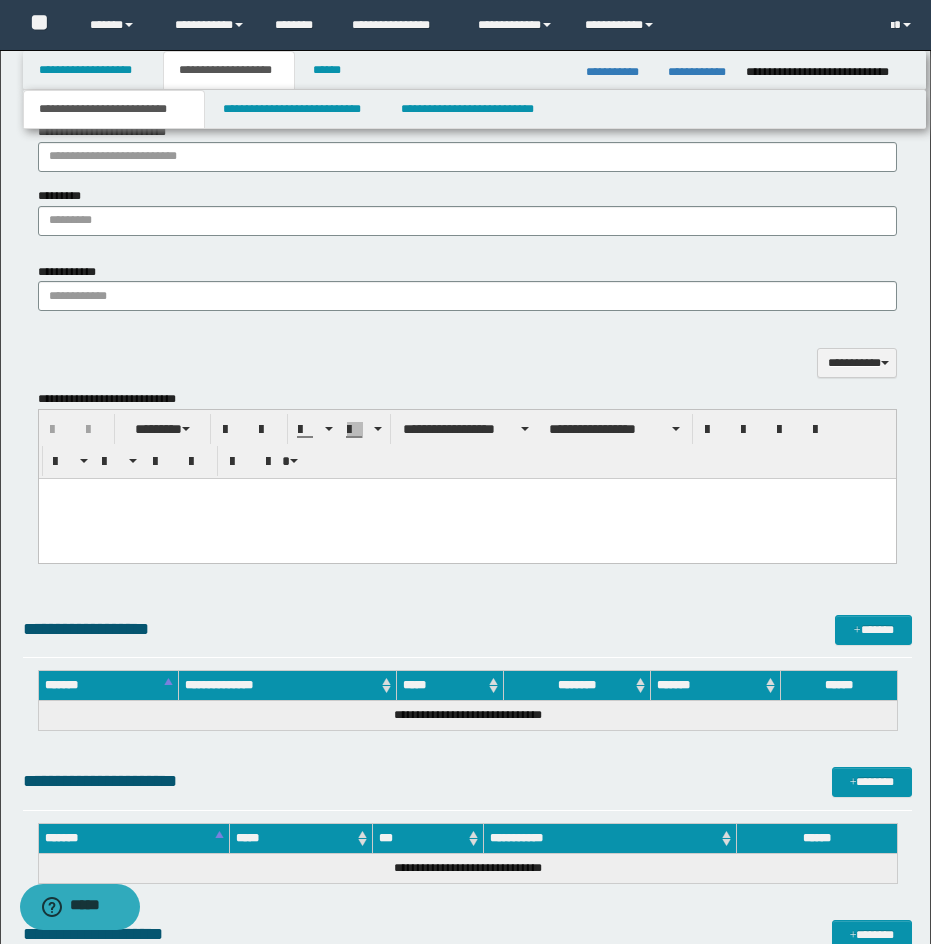scroll, scrollTop: 1285, scrollLeft: 0, axis: vertical 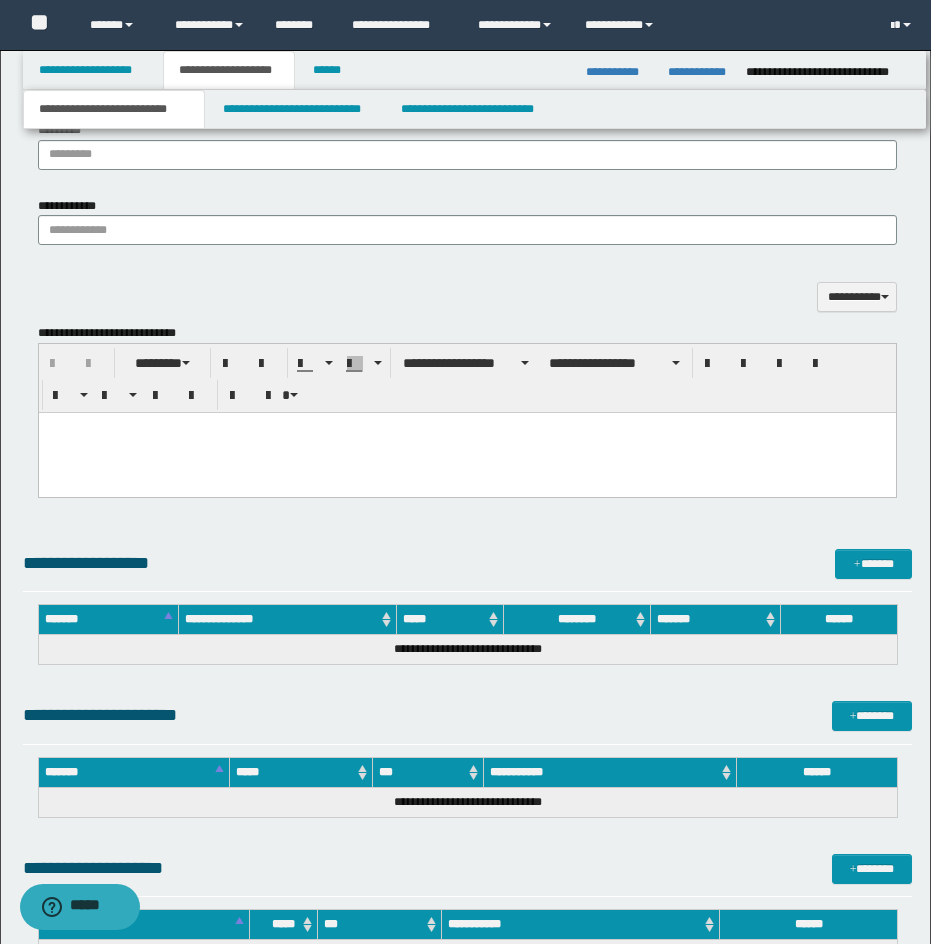 drag, startPoint x: 475, startPoint y: 450, endPoint x: 387, endPoint y: 449, distance: 88.005684 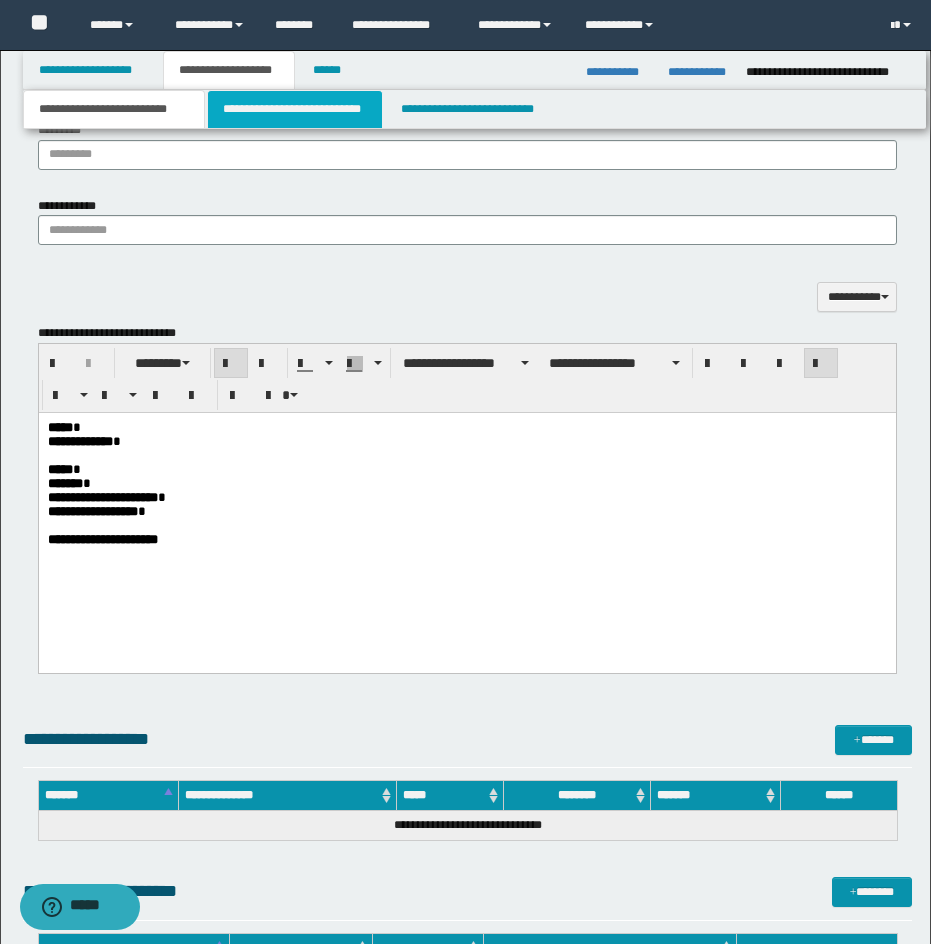 click on "**********" at bounding box center [295, 109] 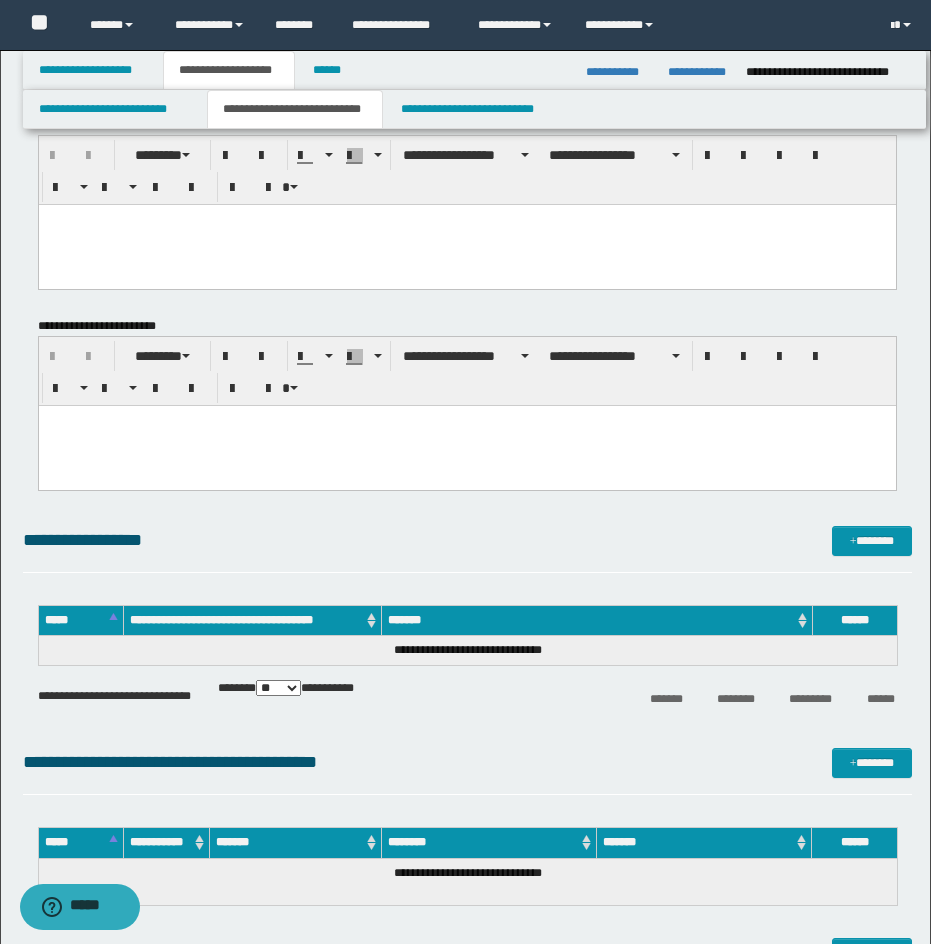 scroll, scrollTop: 23, scrollLeft: 0, axis: vertical 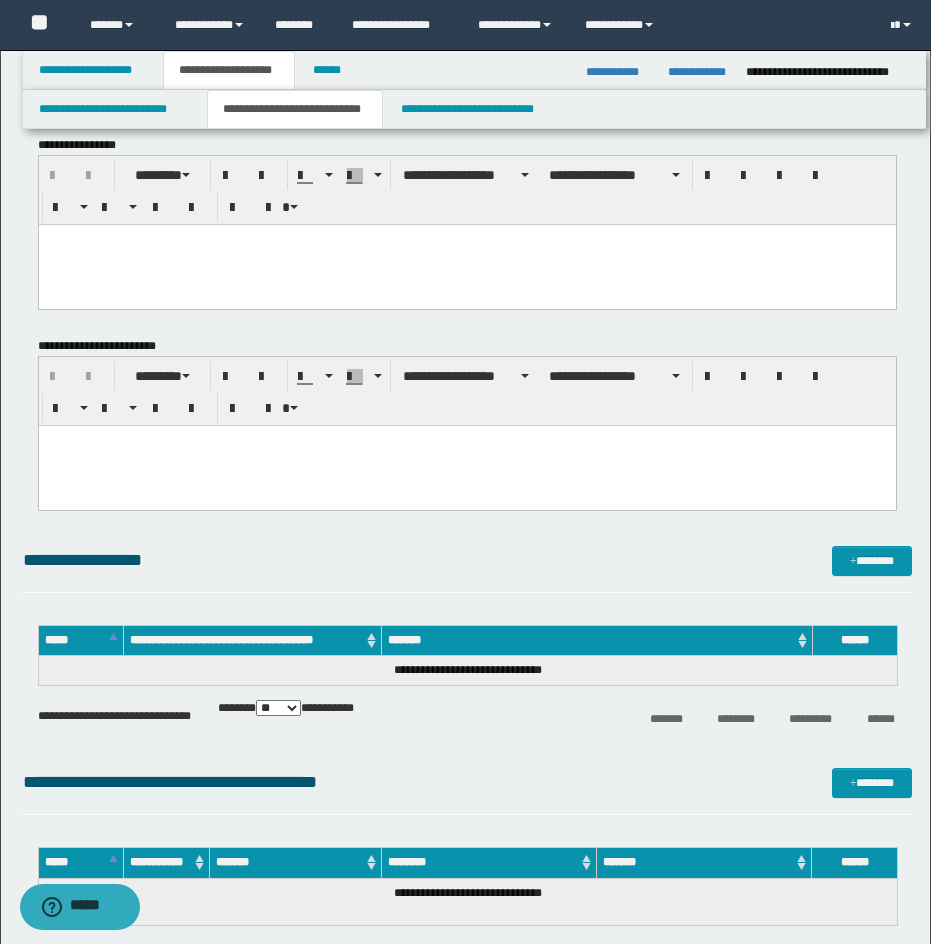 click at bounding box center [466, 264] 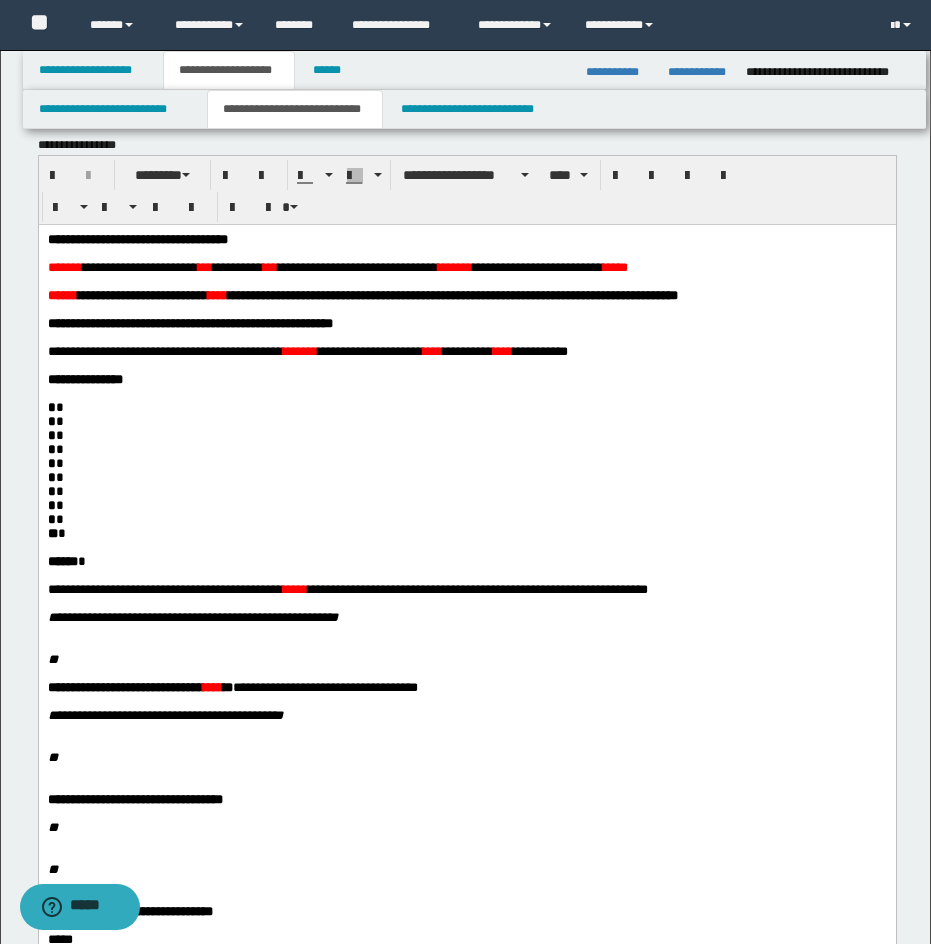drag, startPoint x: 48, startPoint y: 245, endPoint x: 87, endPoint y: 275, distance: 49.20366 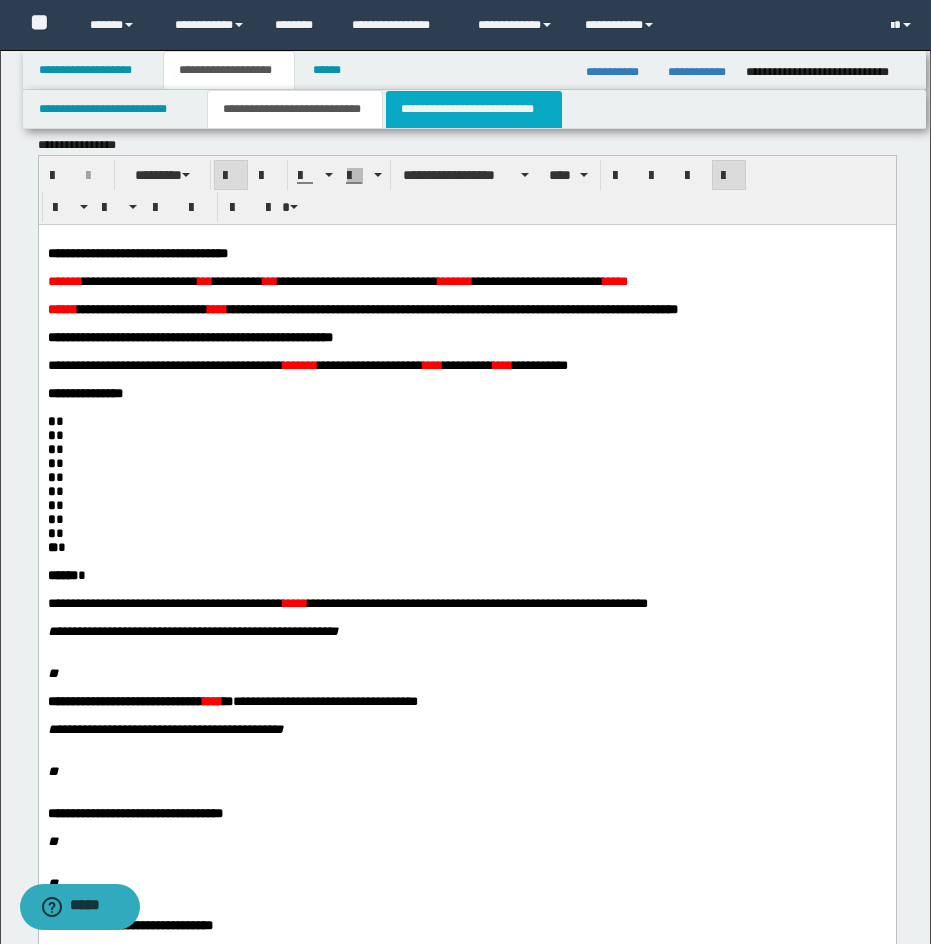 click on "**********" at bounding box center [474, 109] 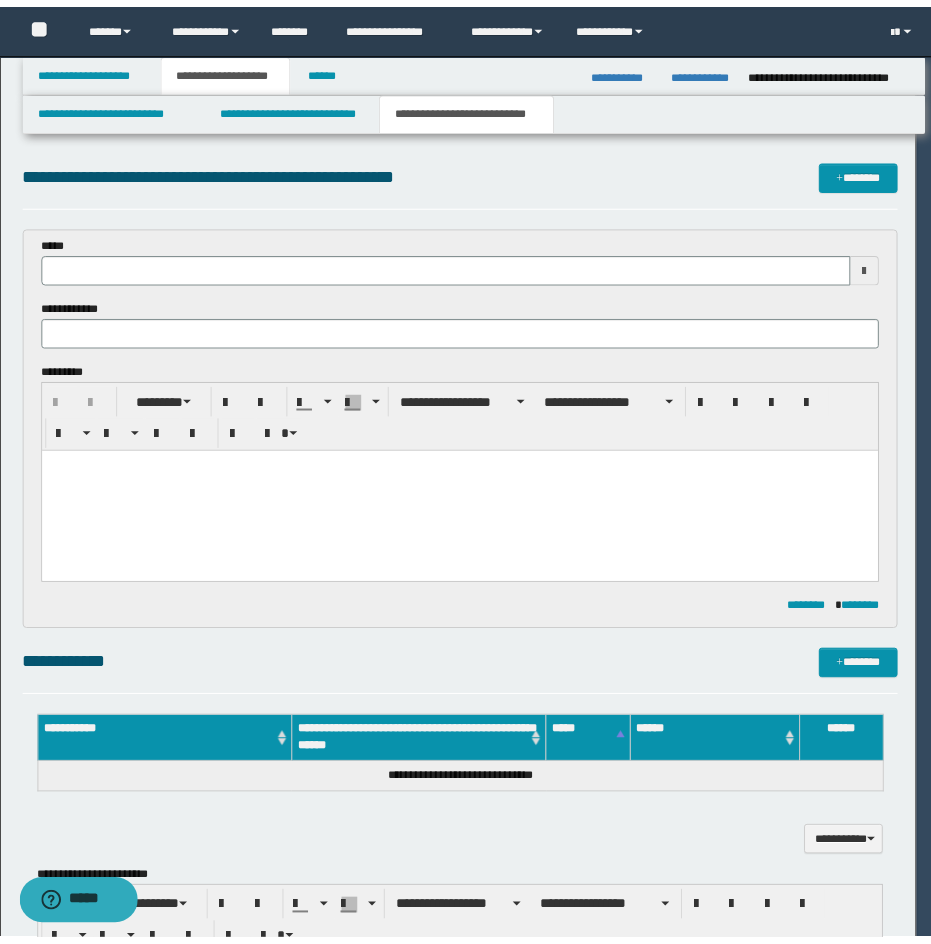 scroll, scrollTop: 0, scrollLeft: 0, axis: both 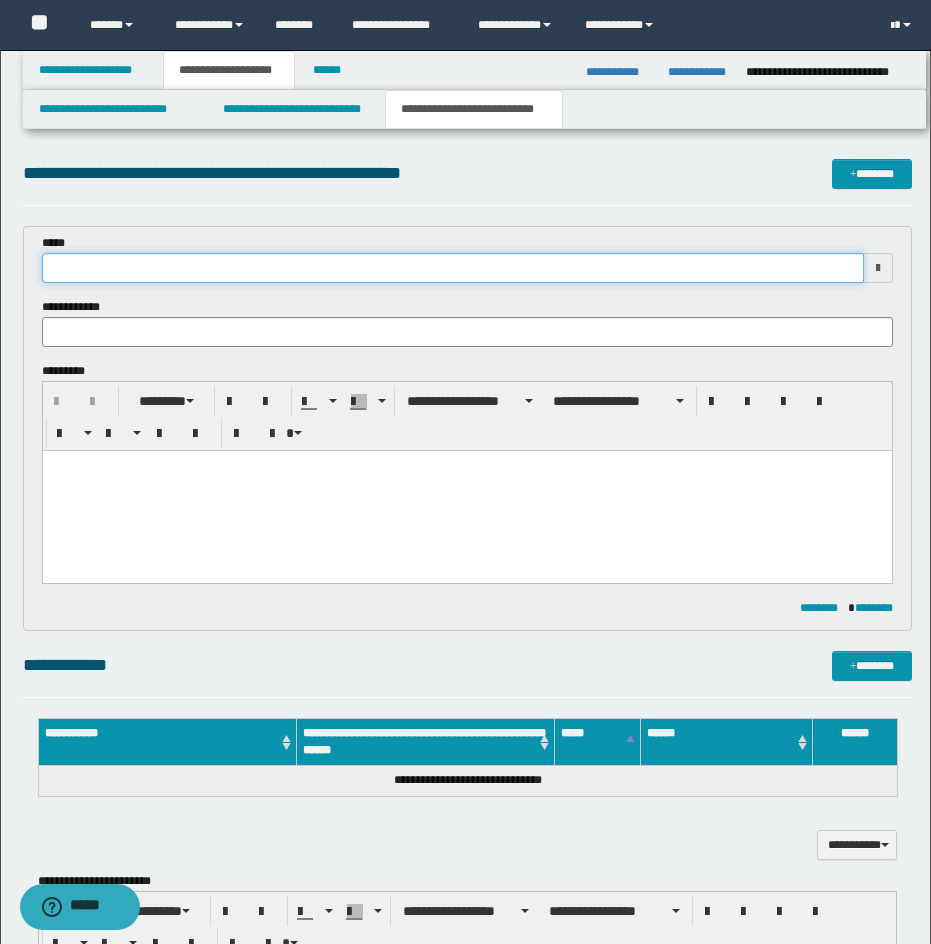 drag, startPoint x: 525, startPoint y: 269, endPoint x: 424, endPoint y: 313, distance: 110.16805 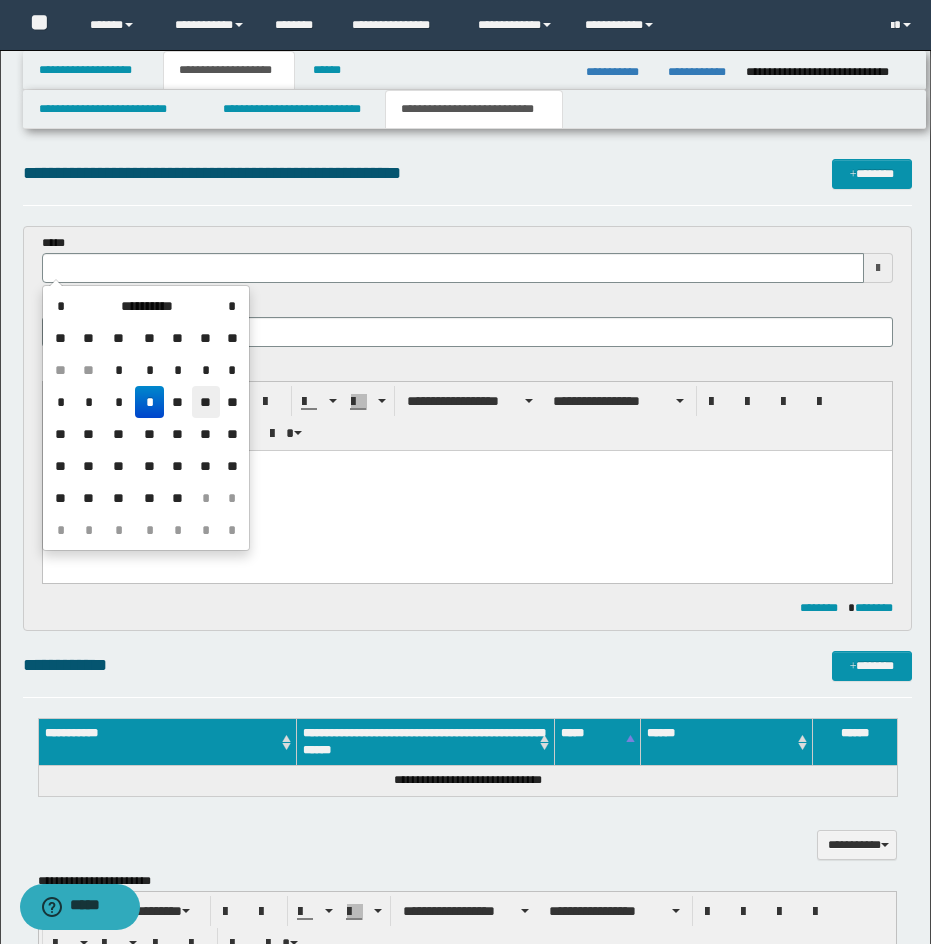 click on "**" at bounding box center [206, 402] 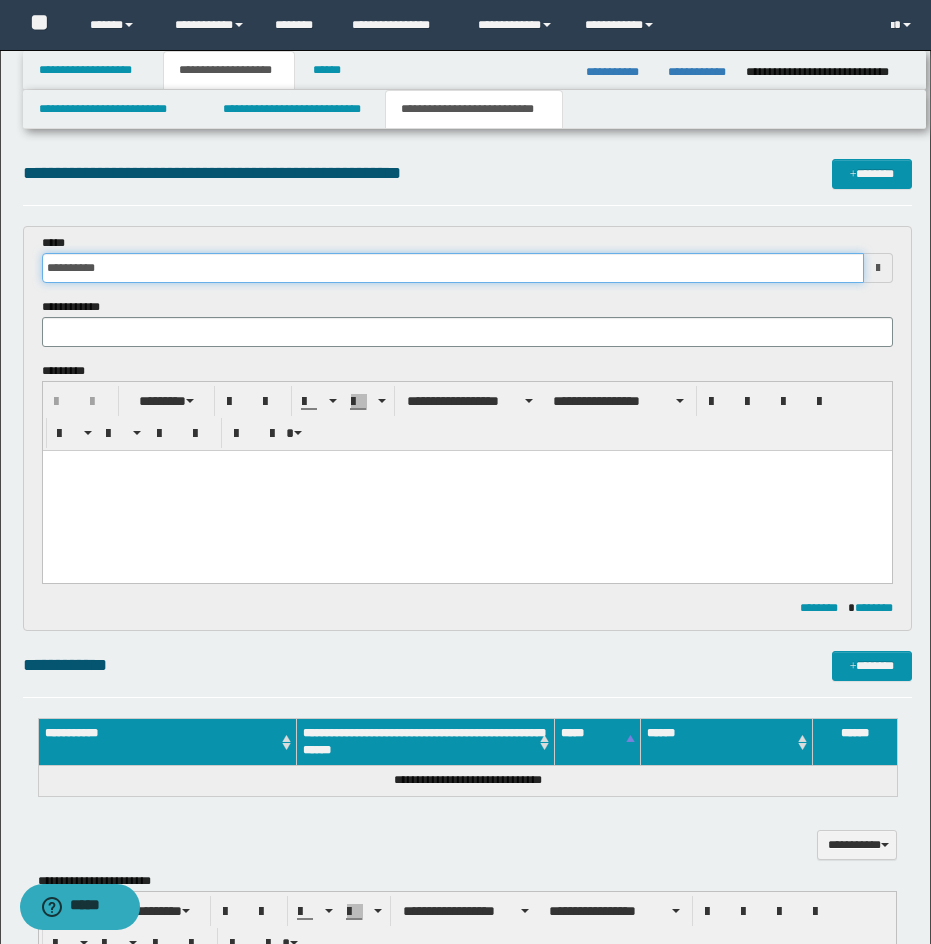 click on "**********" at bounding box center (453, 268) 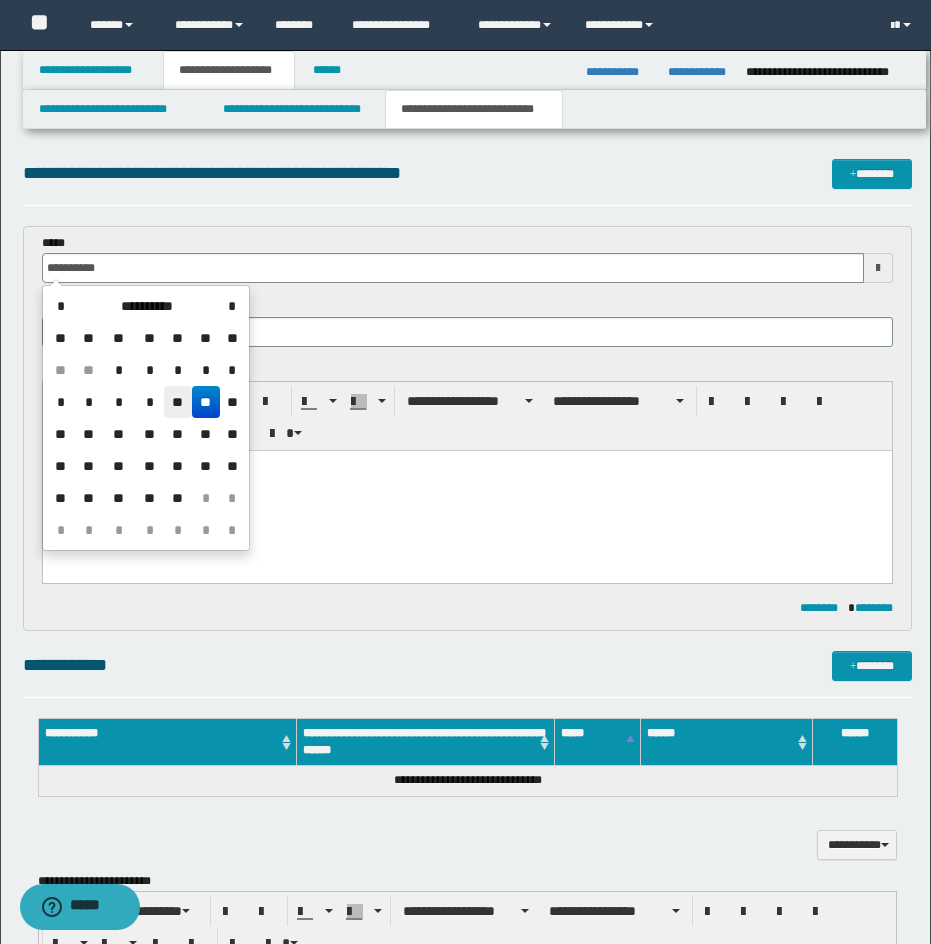 click on "**" at bounding box center (178, 402) 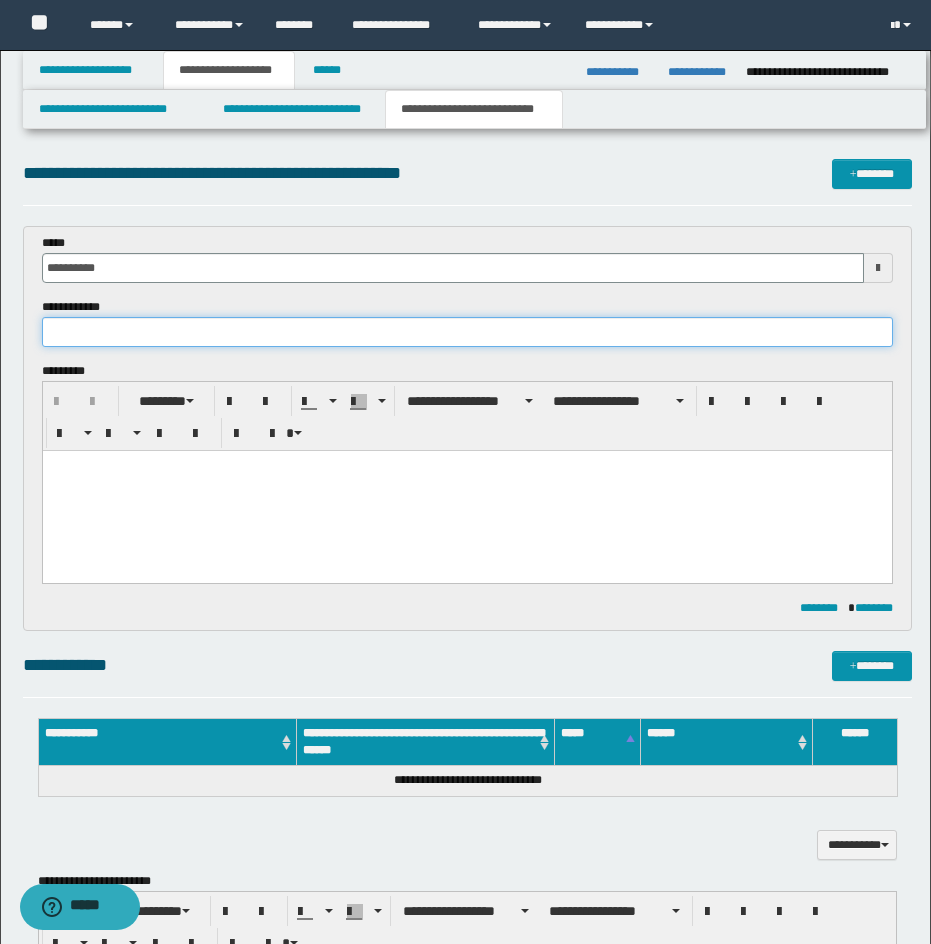 click at bounding box center [467, 332] 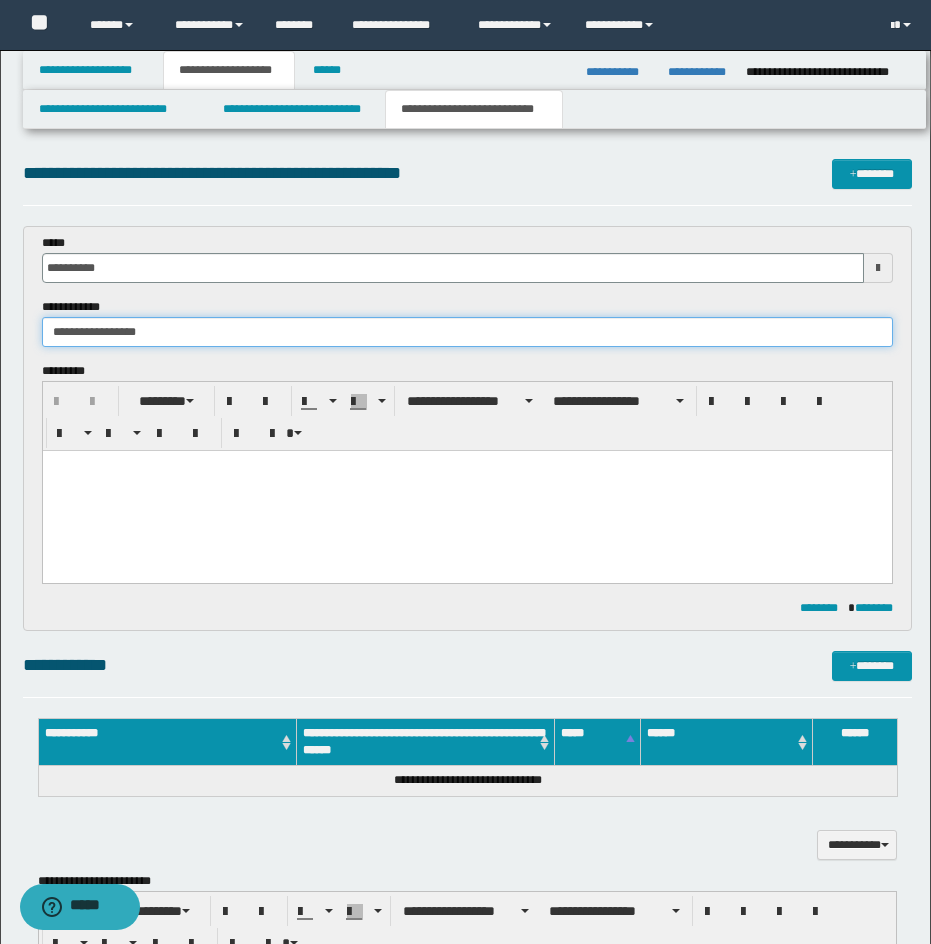 type on "**********" 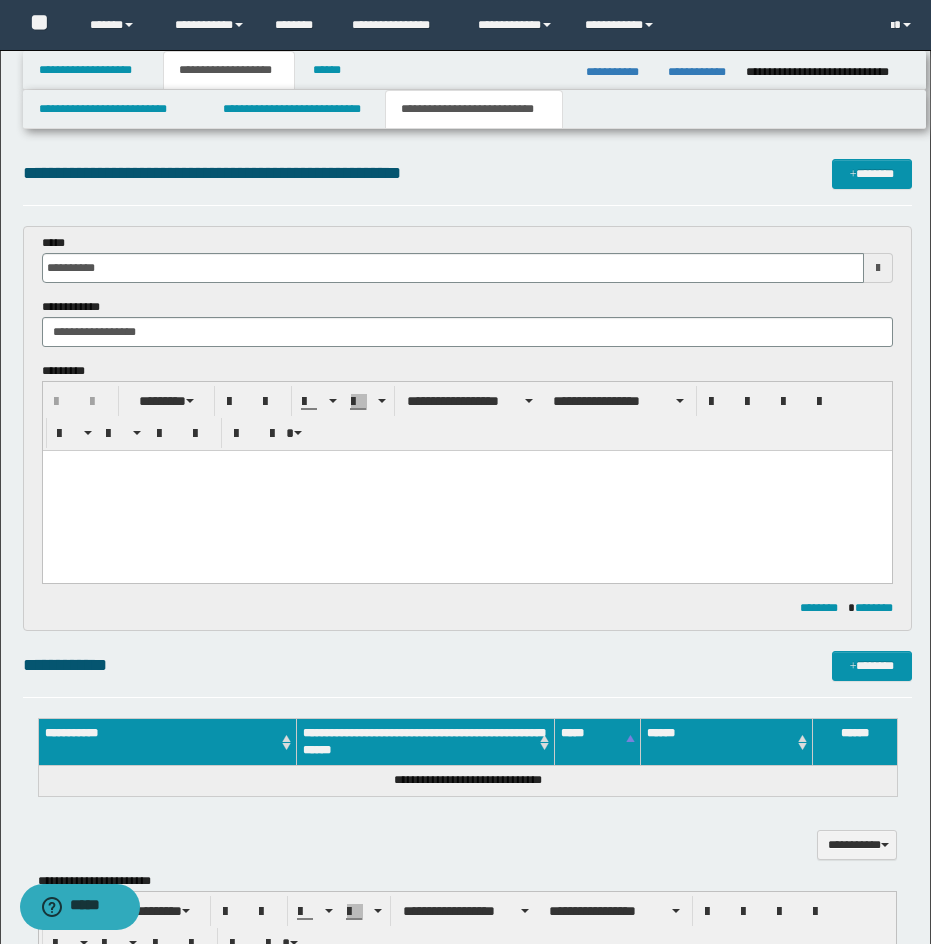 click at bounding box center (466, 491) 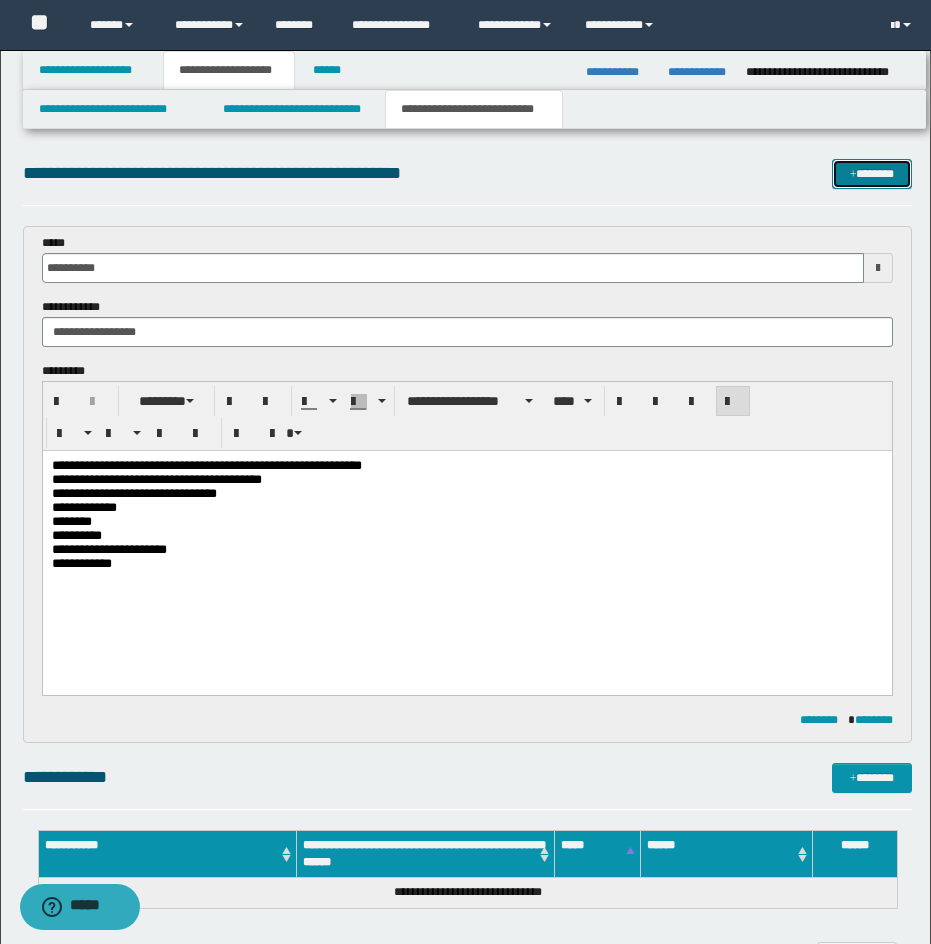 click on "*******" at bounding box center (872, 174) 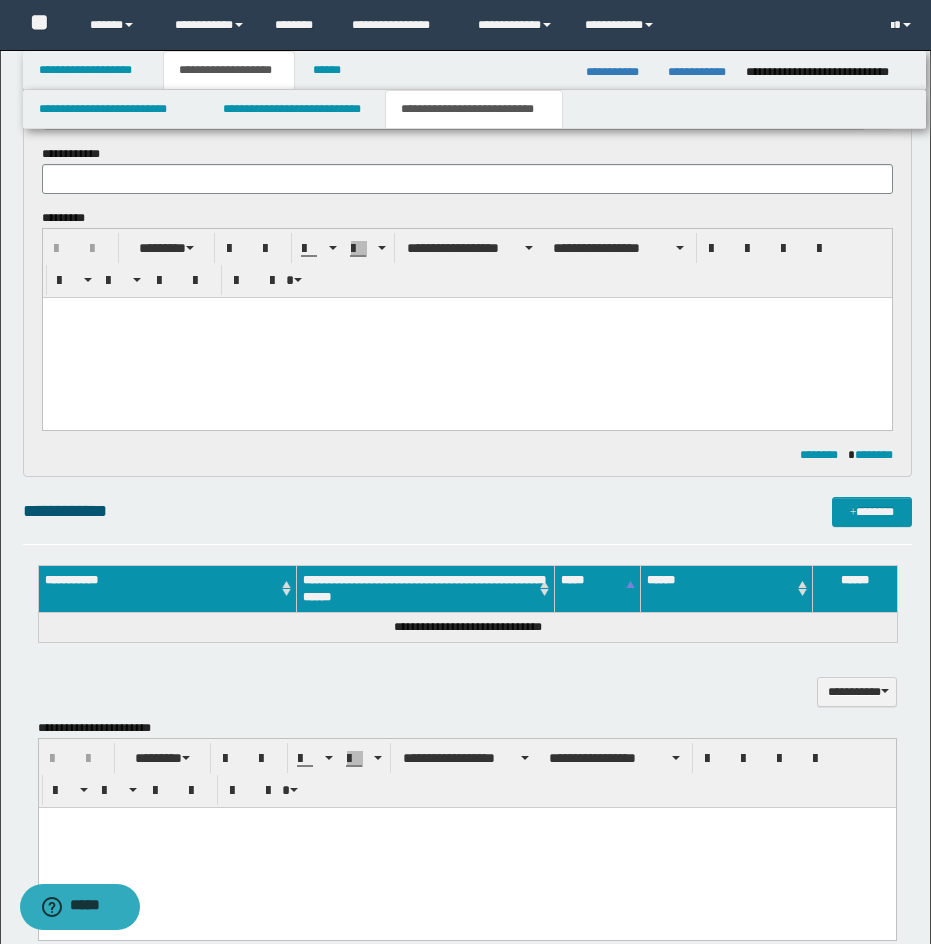 scroll, scrollTop: 563, scrollLeft: 0, axis: vertical 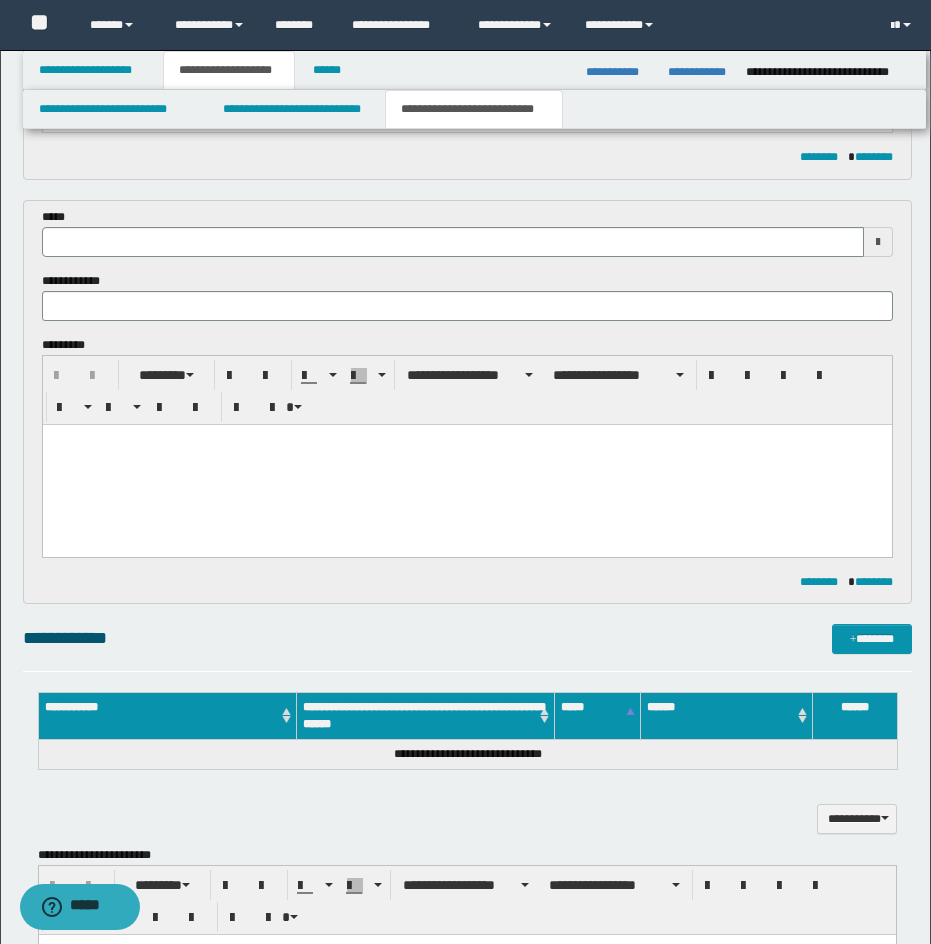 drag, startPoint x: 136, startPoint y: 235, endPoint x: 136, endPoint y: 250, distance: 15 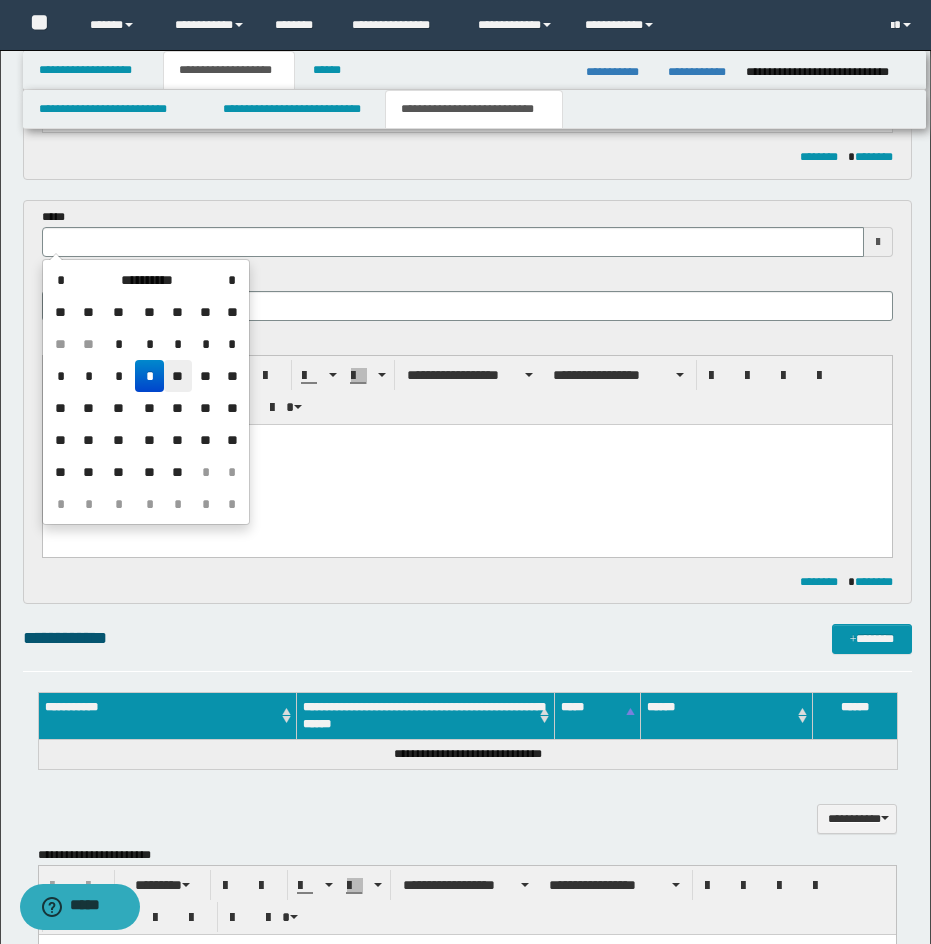 click on "**" at bounding box center (178, 376) 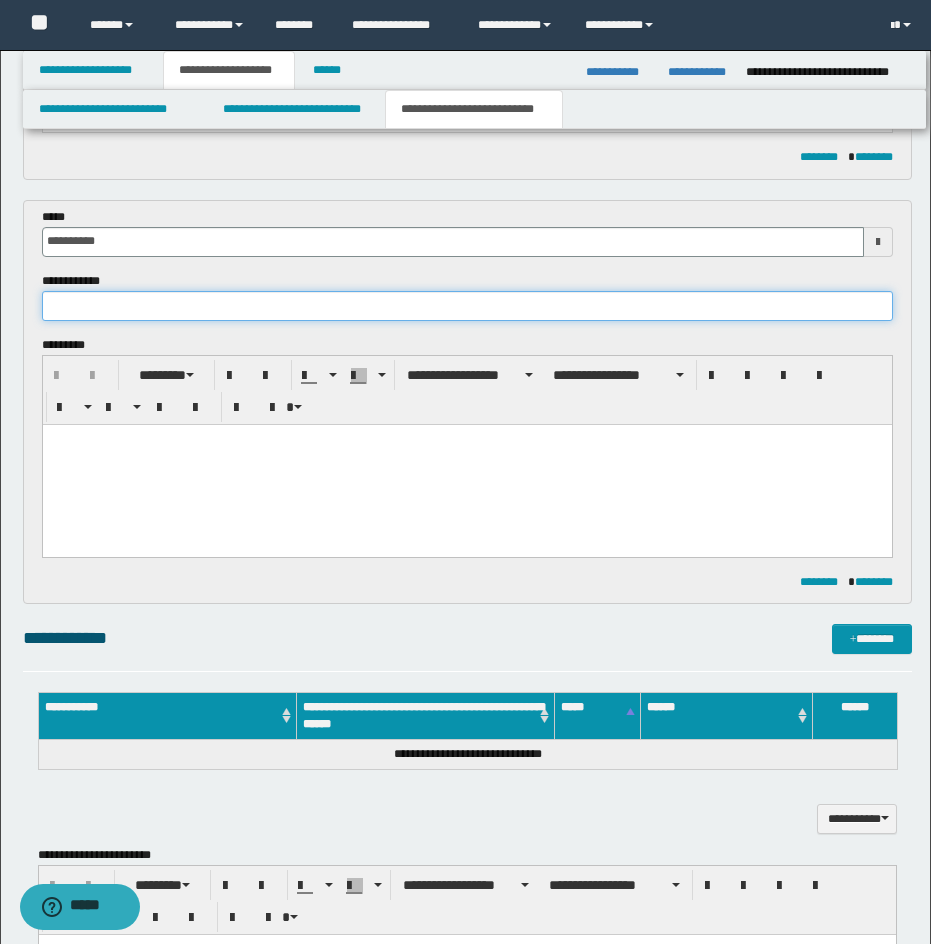 click at bounding box center (467, 306) 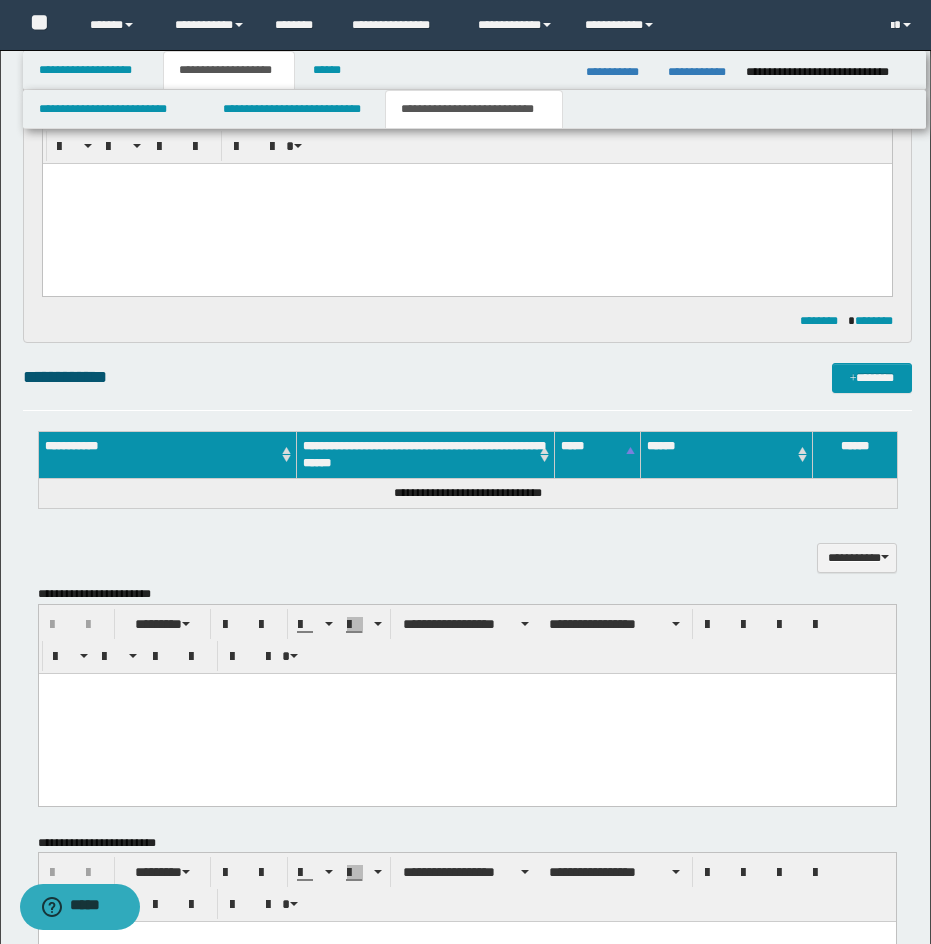 scroll, scrollTop: 948, scrollLeft: 0, axis: vertical 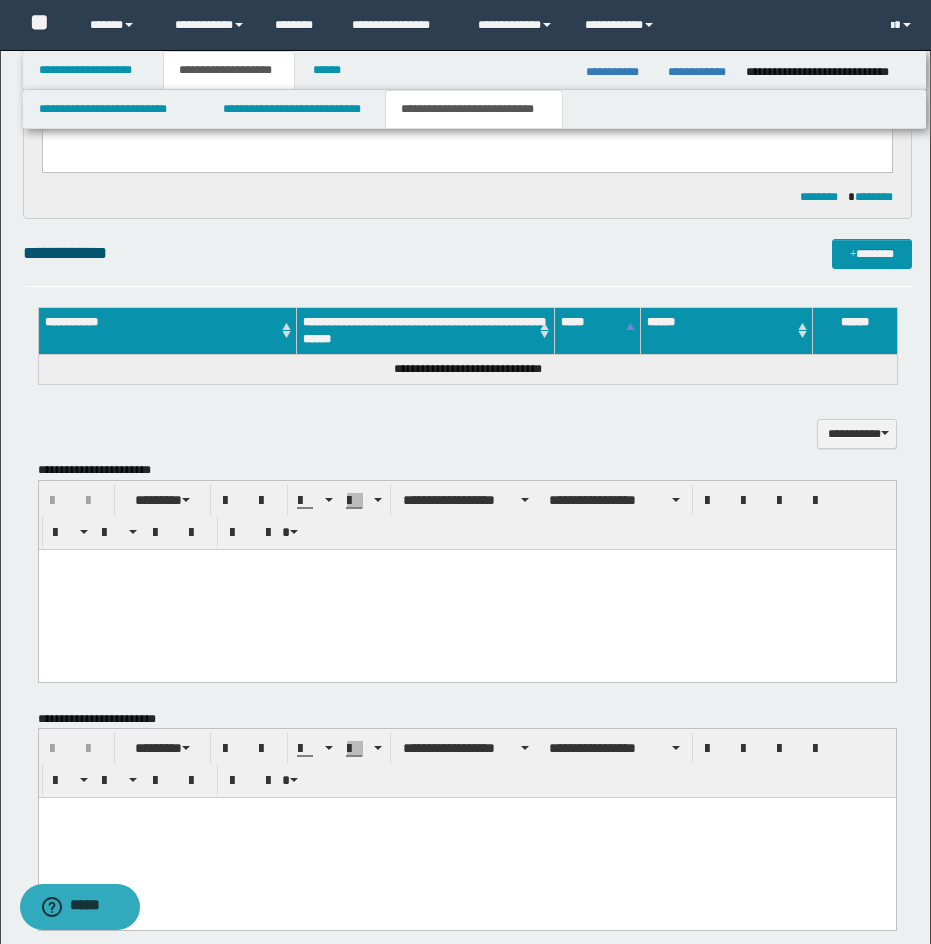 type on "**********" 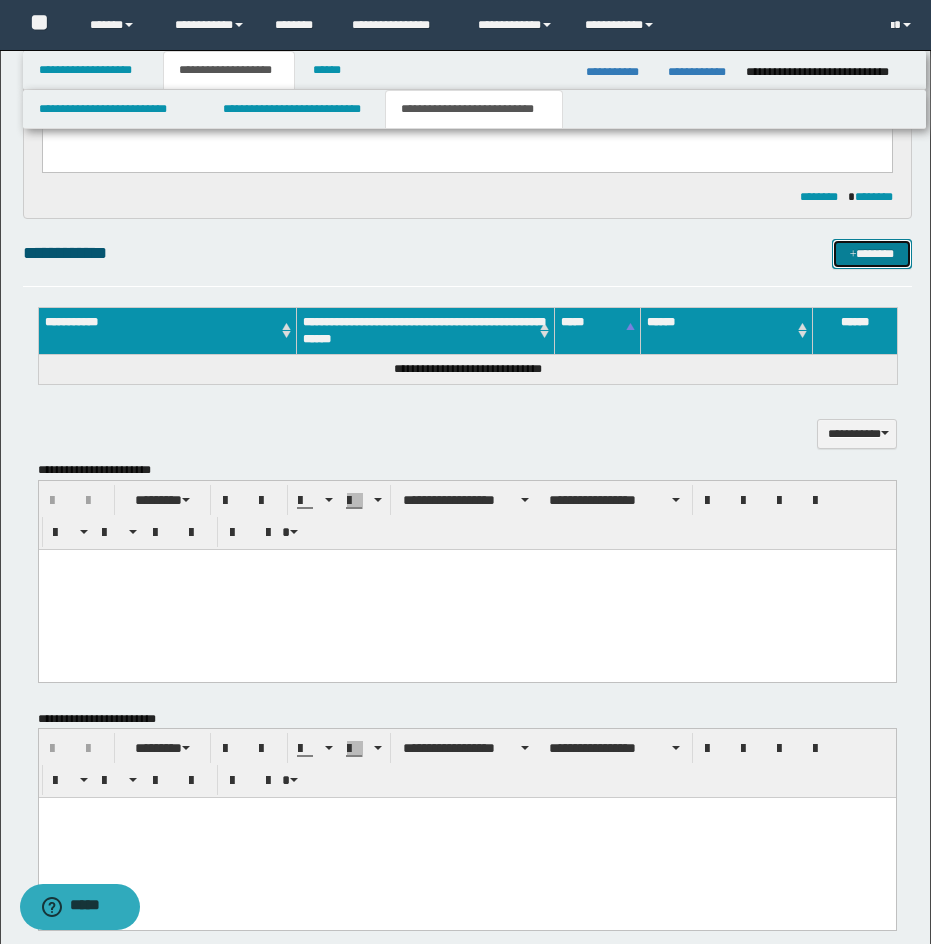 click on "*******" at bounding box center [872, 254] 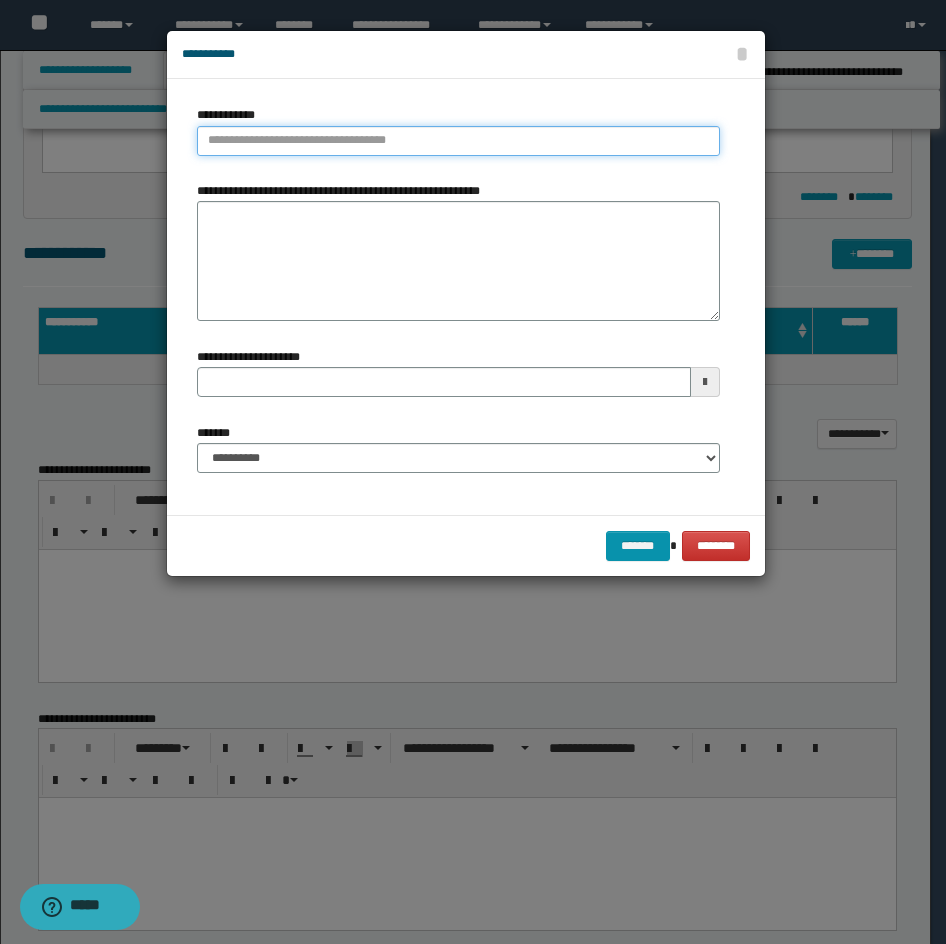 click on "**********" at bounding box center [458, 141] 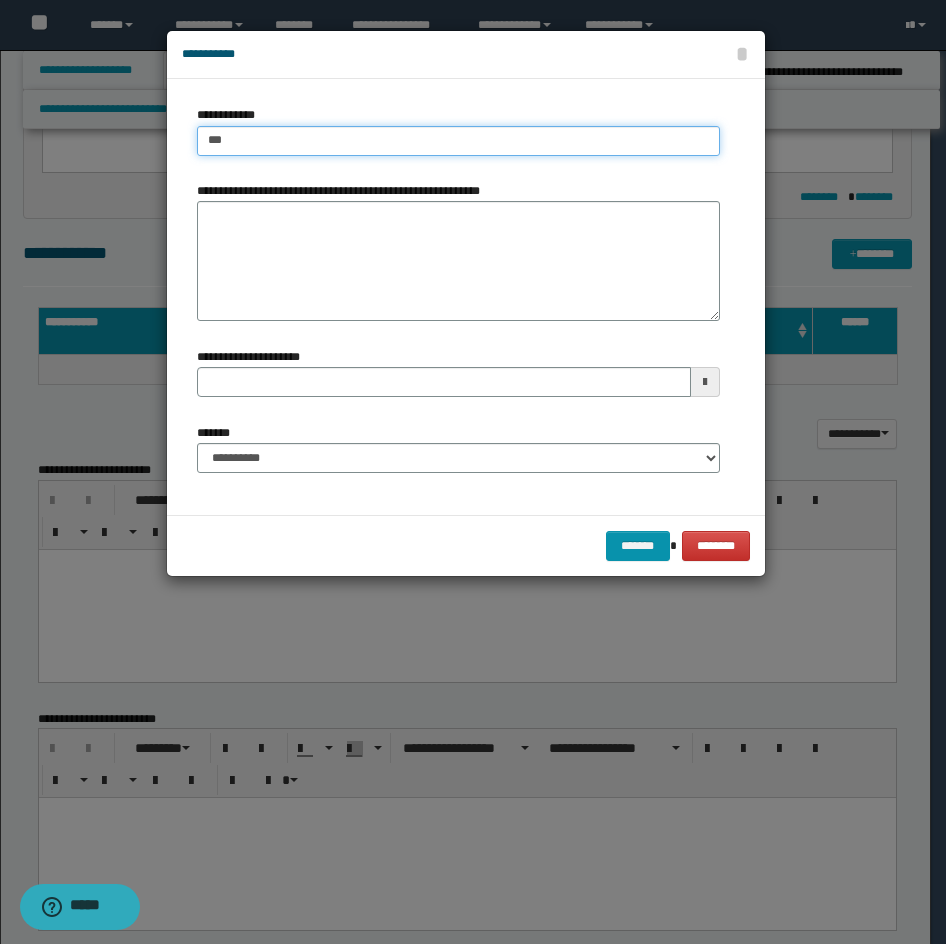 type on "****" 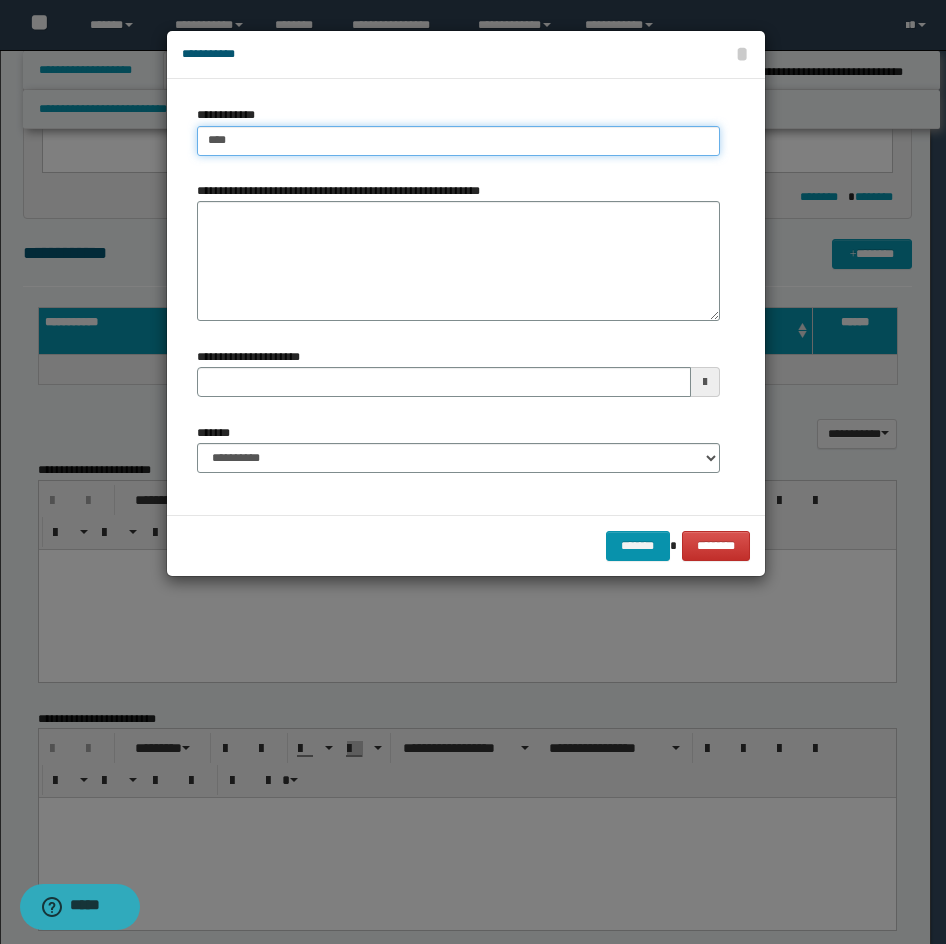 type on "****" 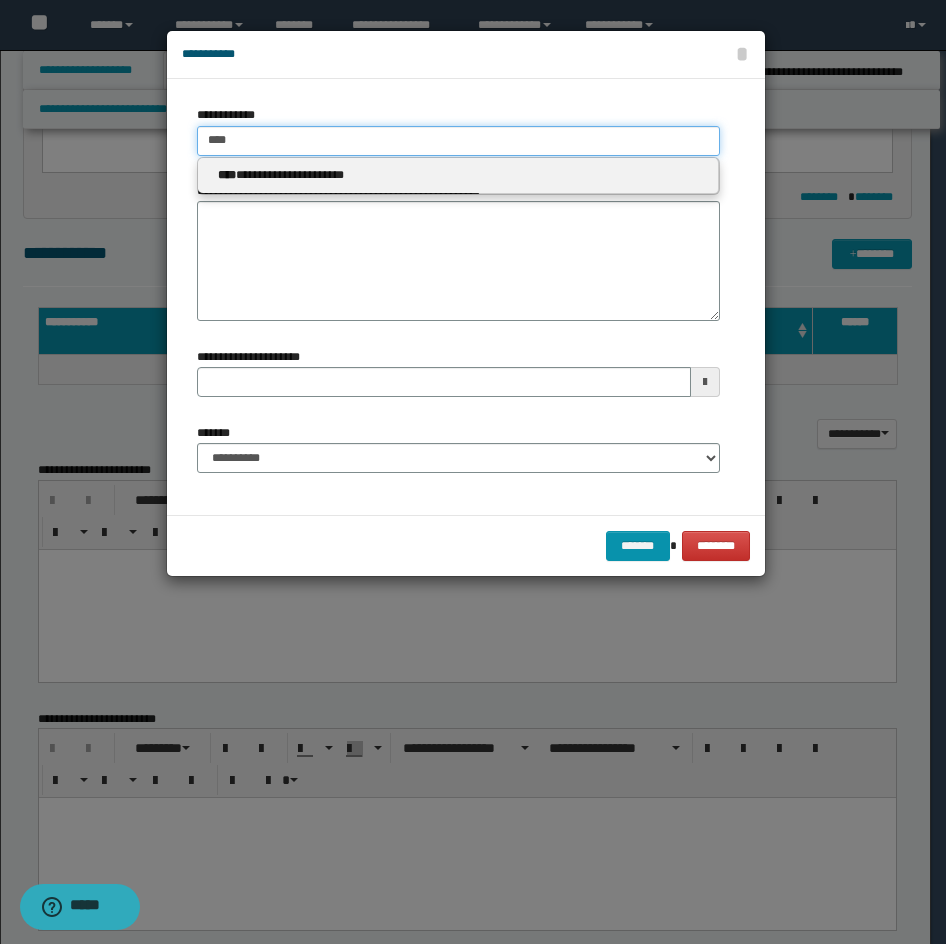 type 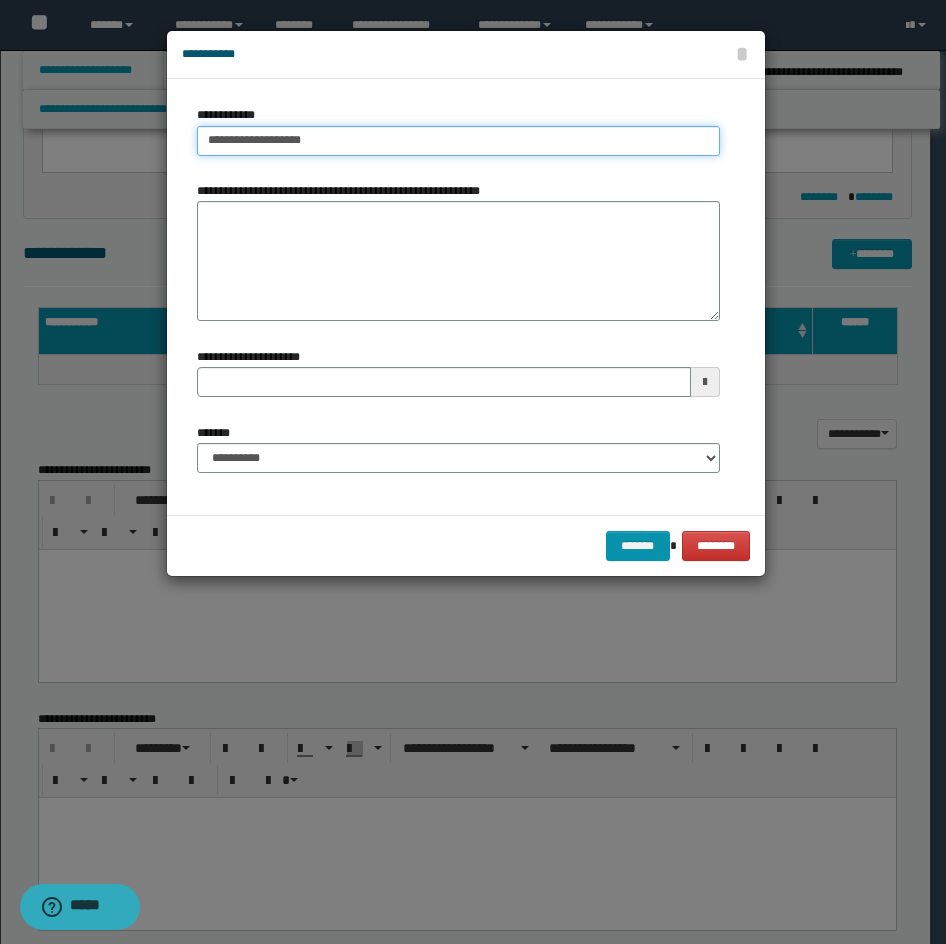 type on "**********" 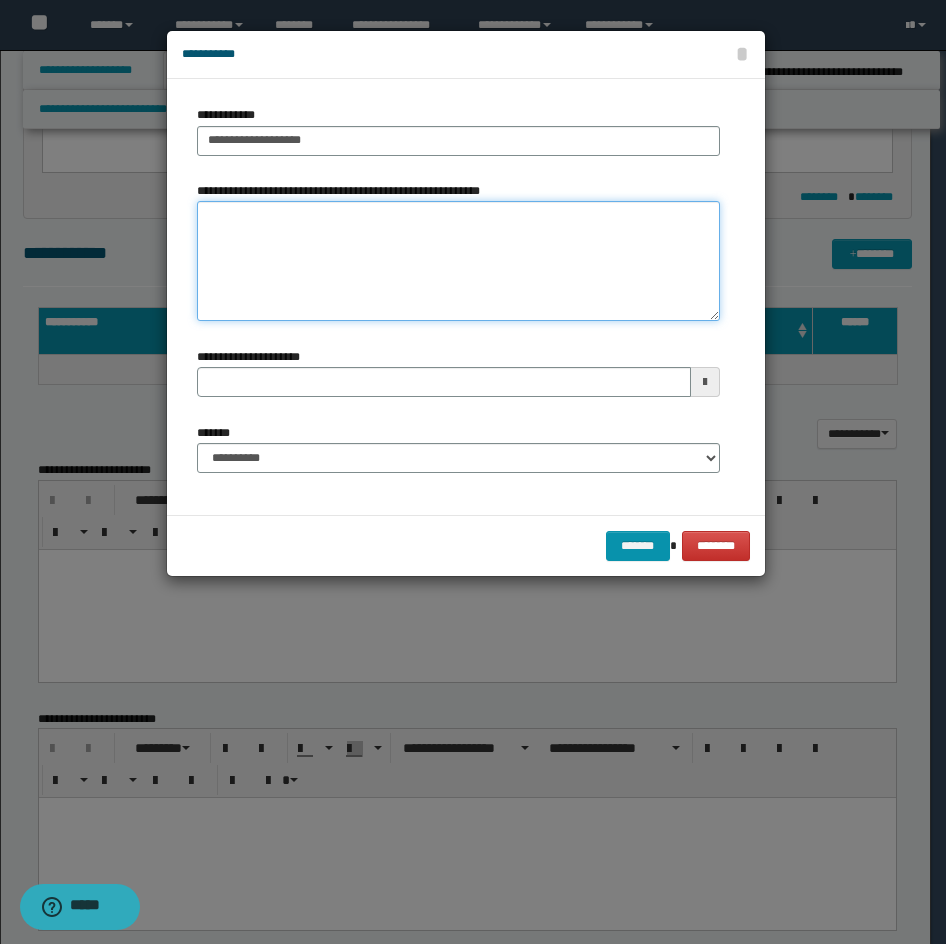 click on "**********" at bounding box center [458, 261] 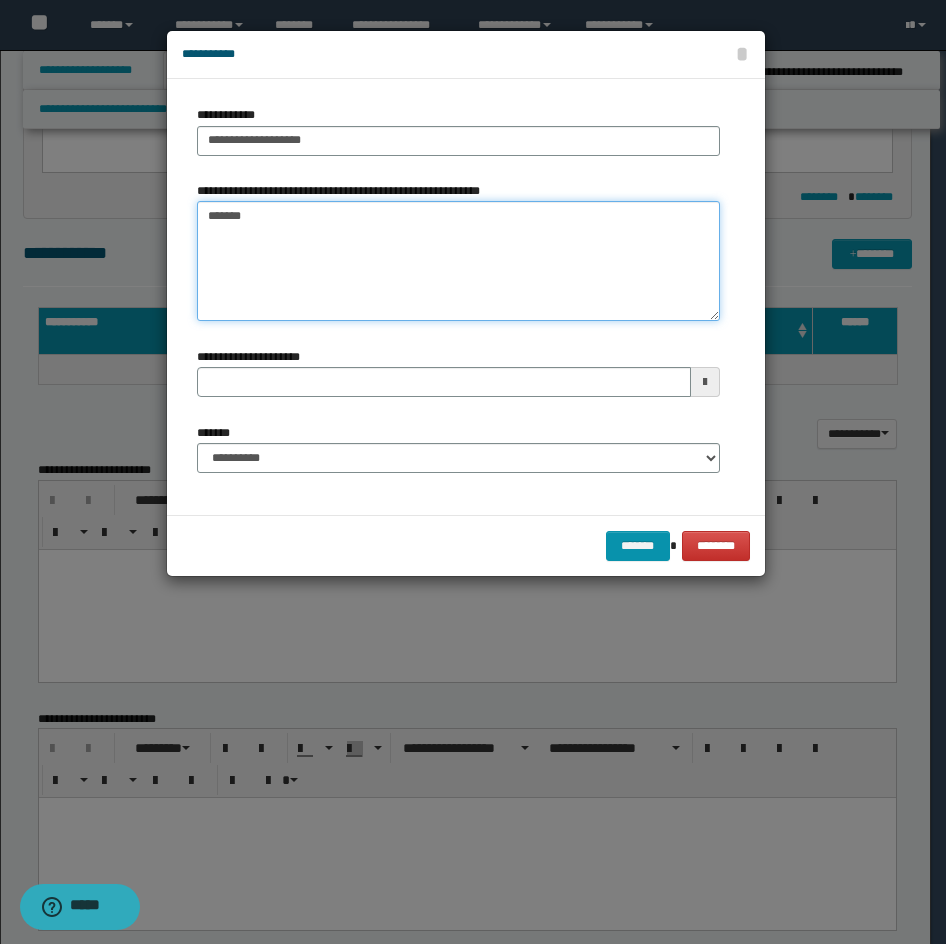 type on "*******" 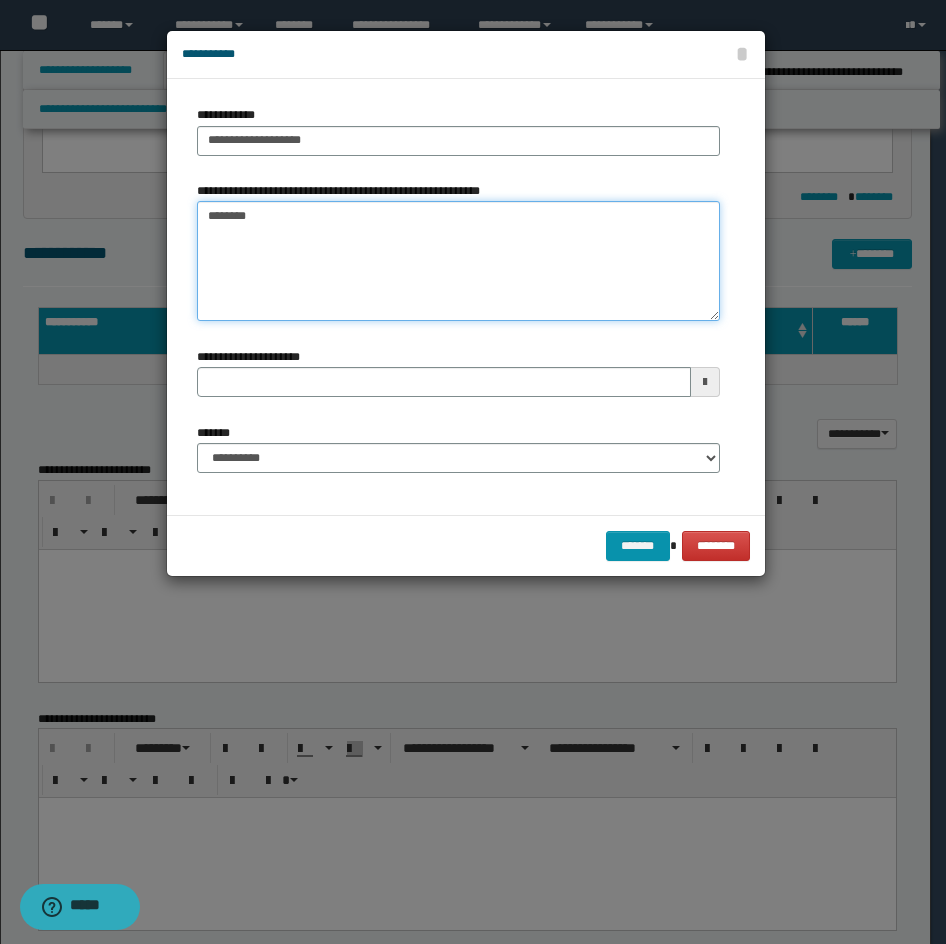 type 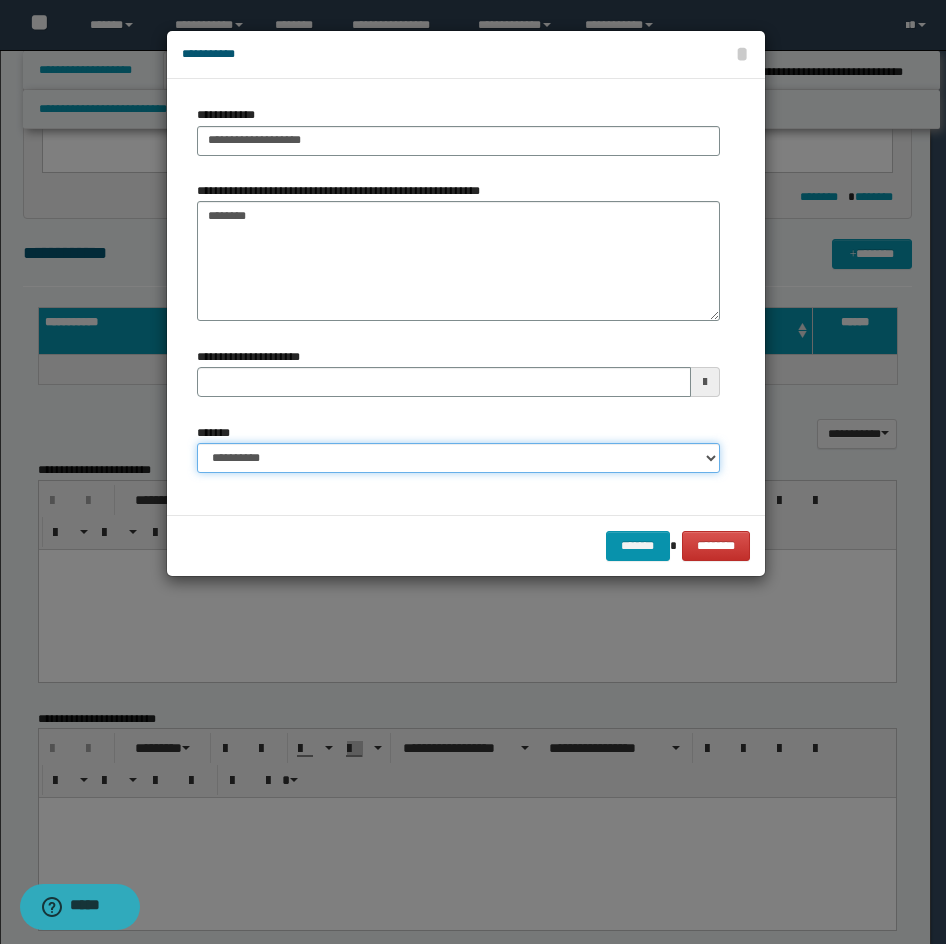 click on "**********" at bounding box center (458, 458) 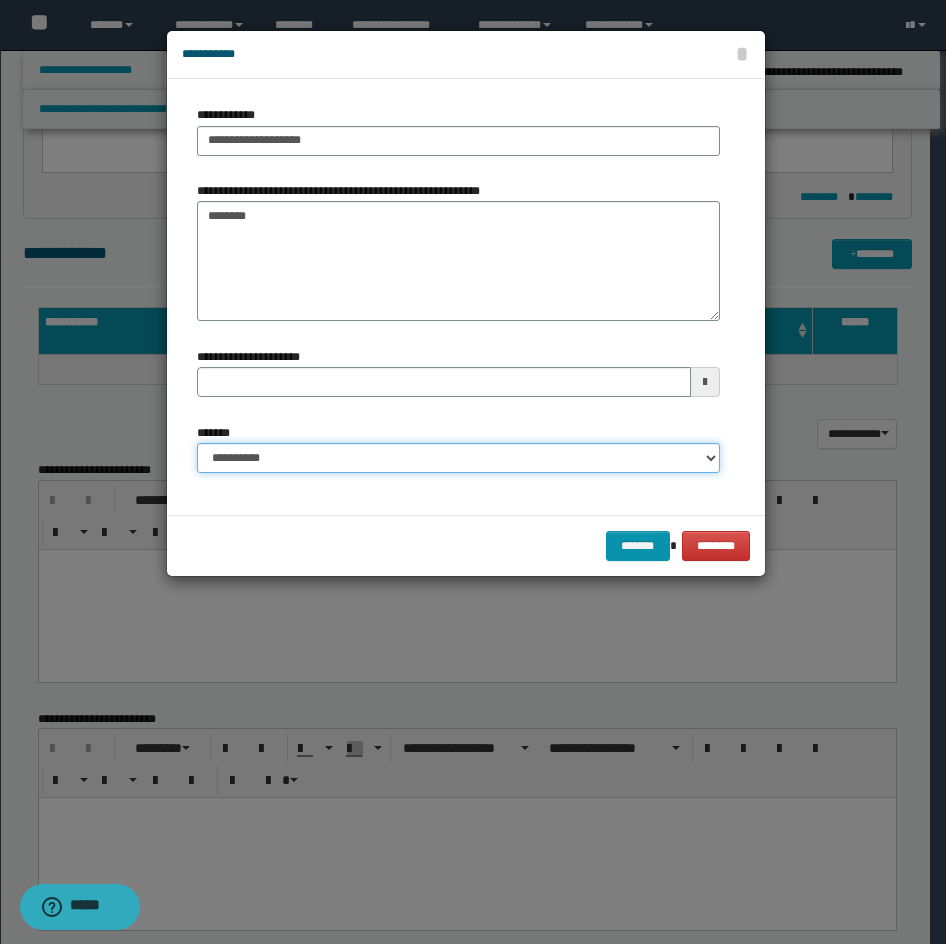 select on "*" 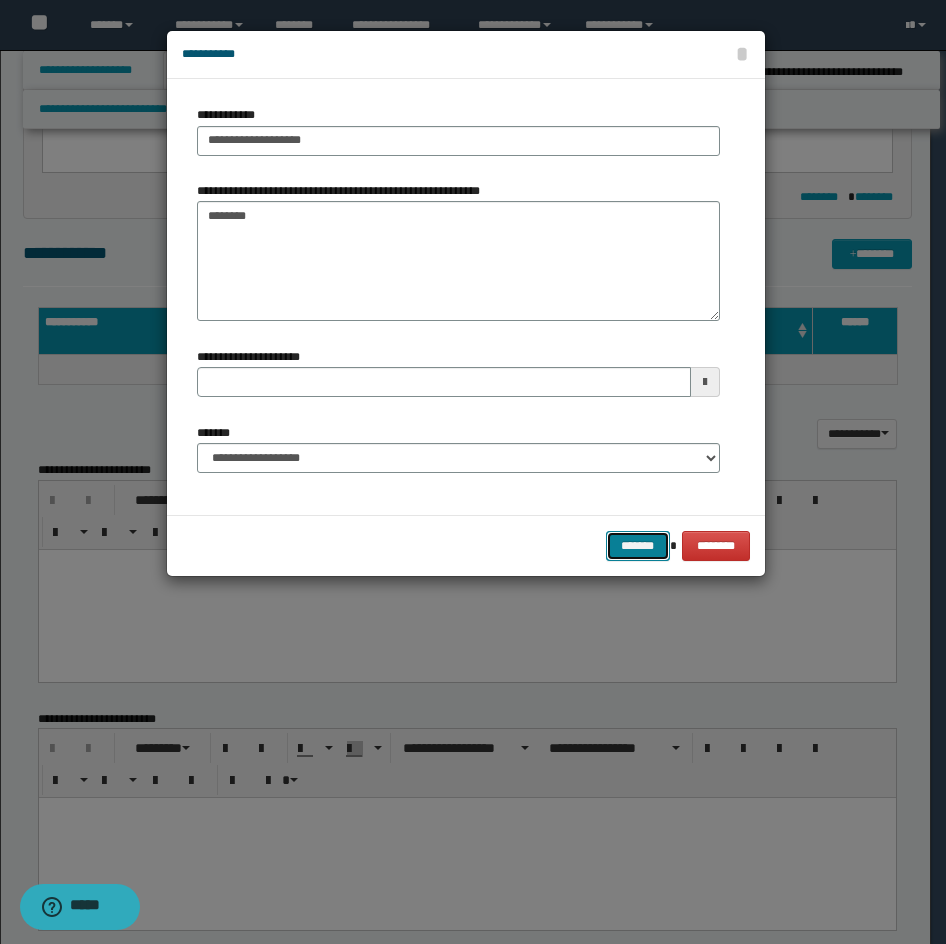 click on "*******" at bounding box center (638, 546) 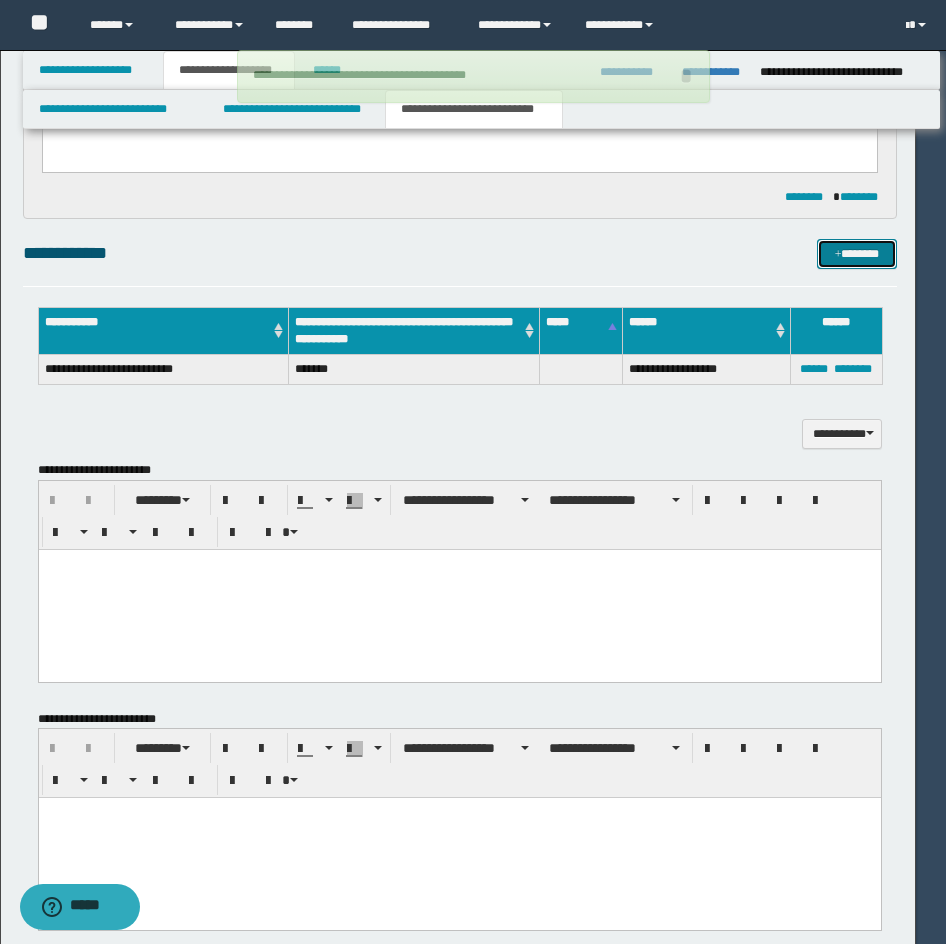 type 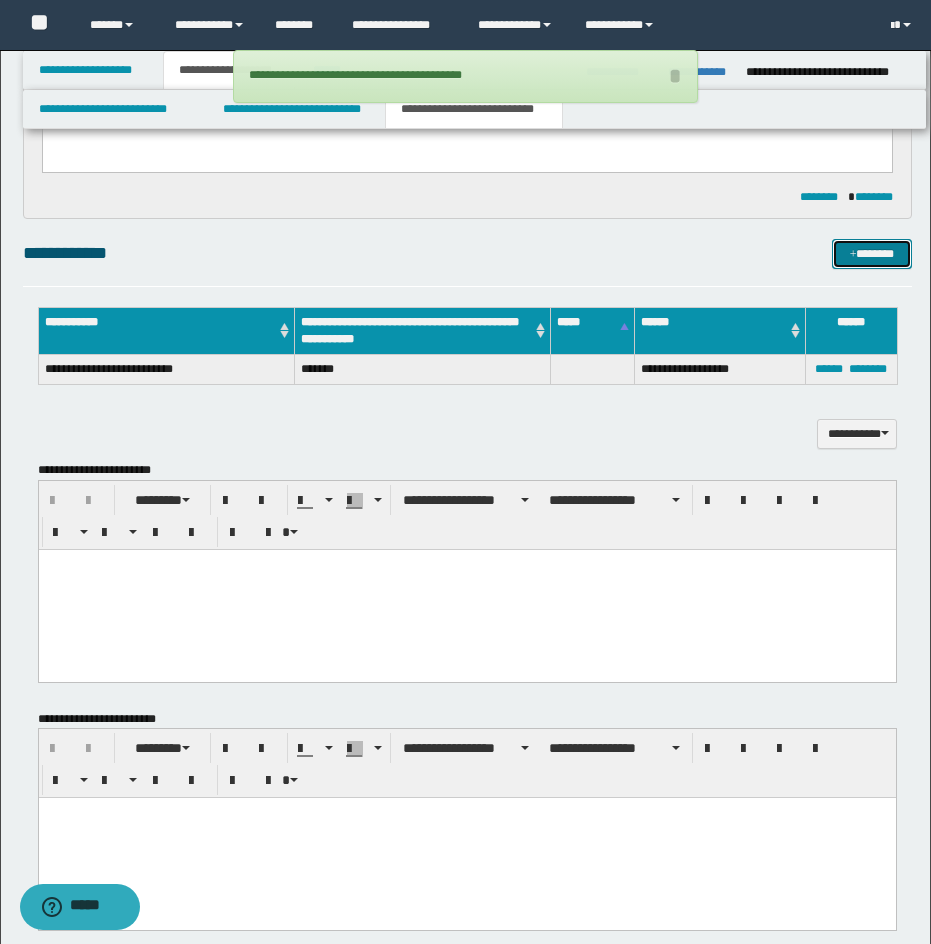 click on "*******" at bounding box center [872, 254] 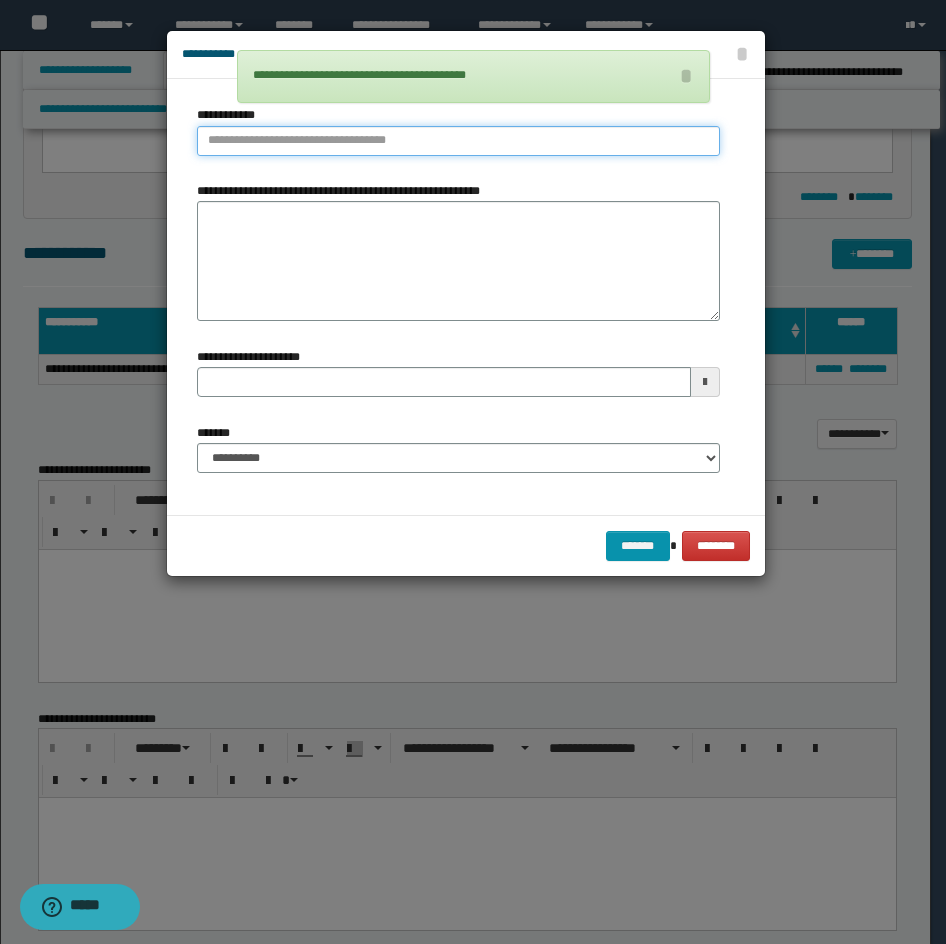 type on "**********" 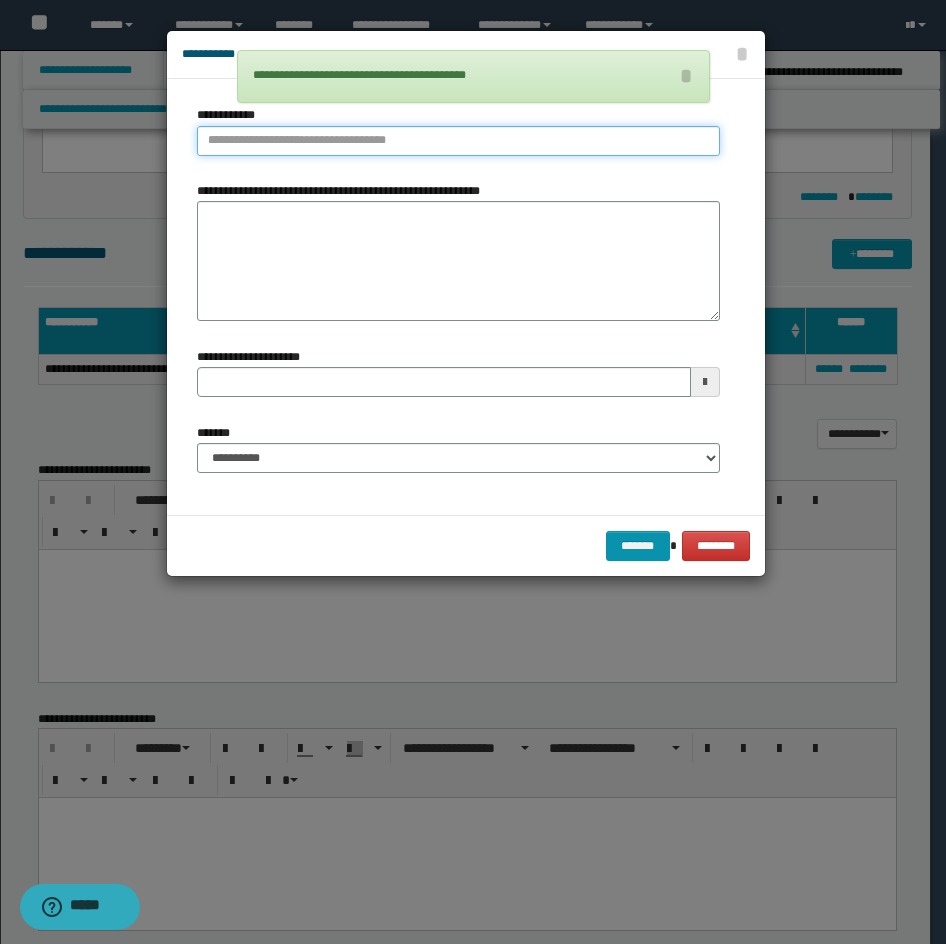 click on "**********" at bounding box center [458, 141] 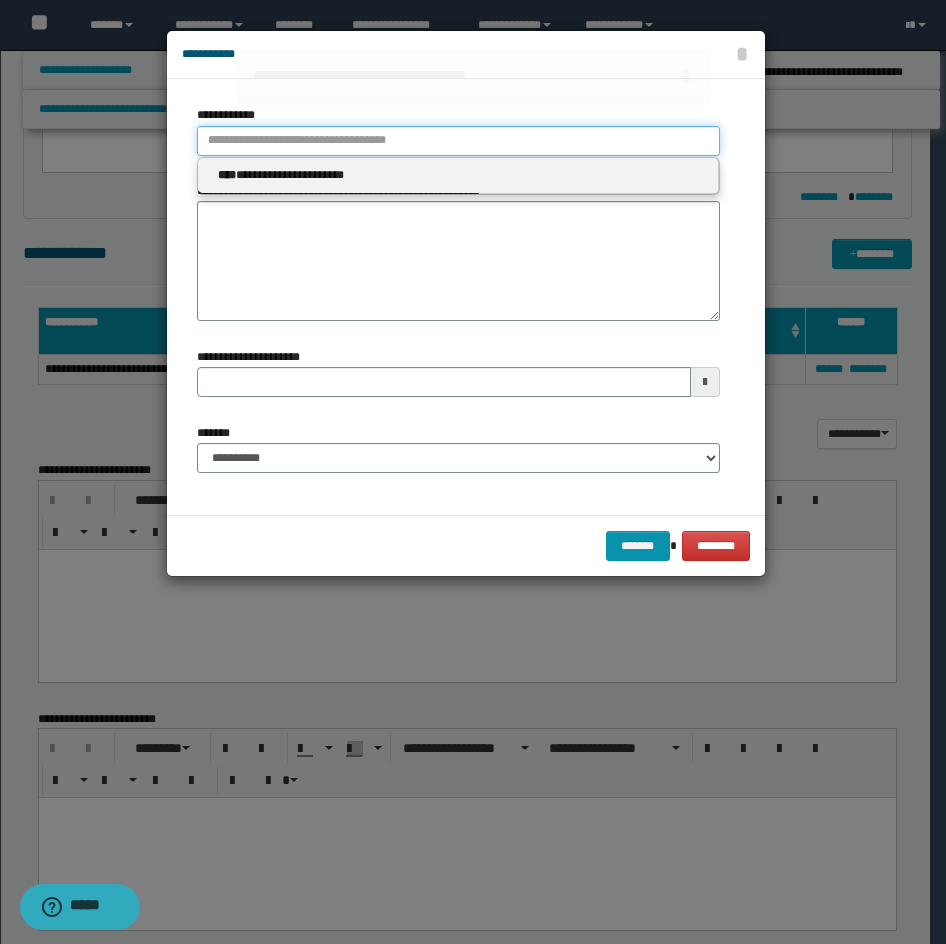 type 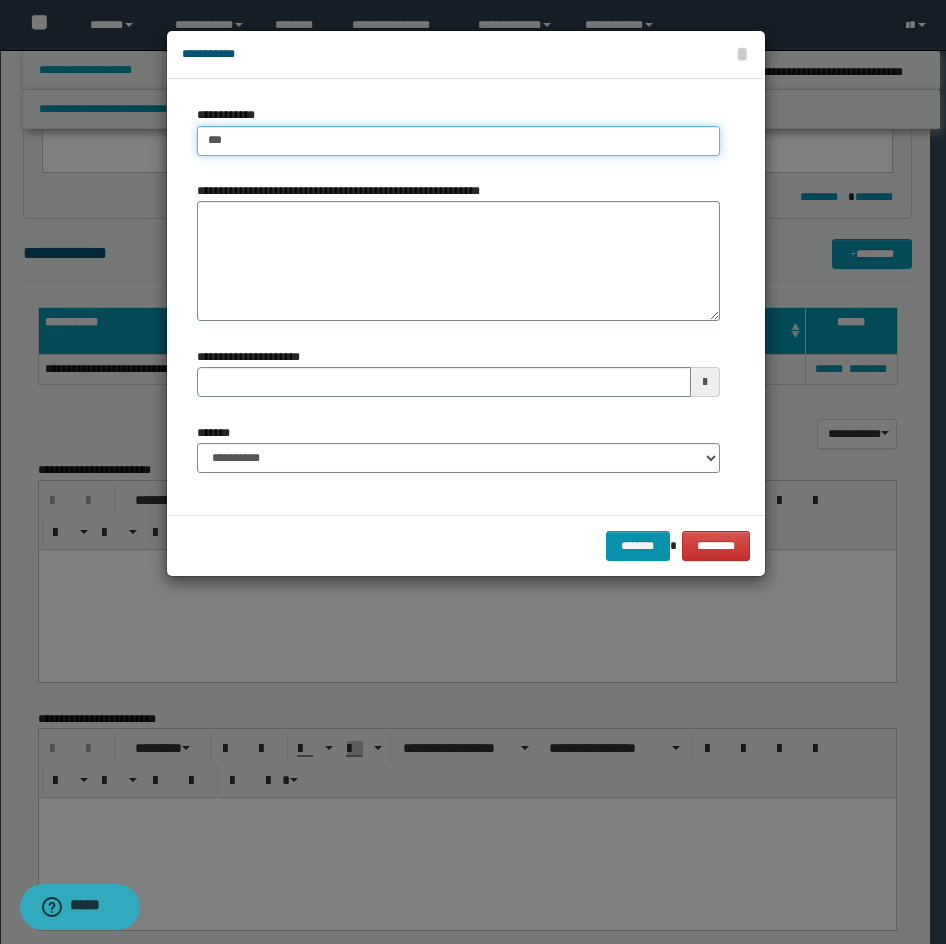 type on "****" 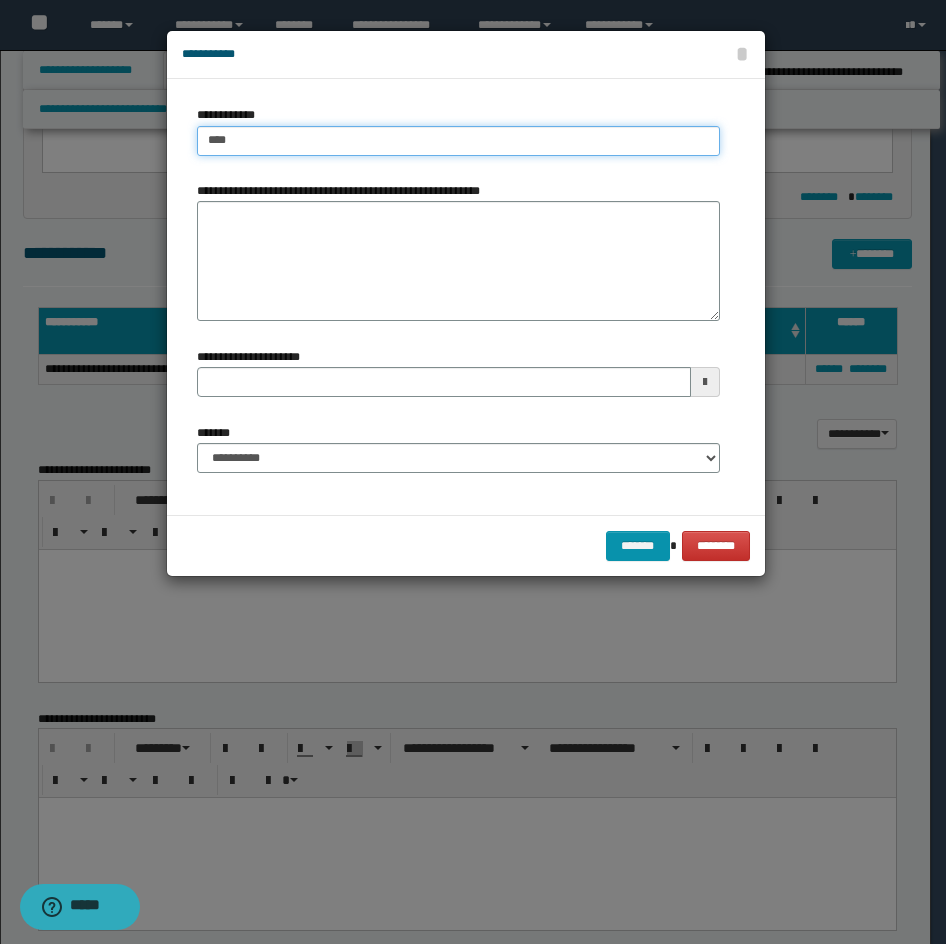 type on "****" 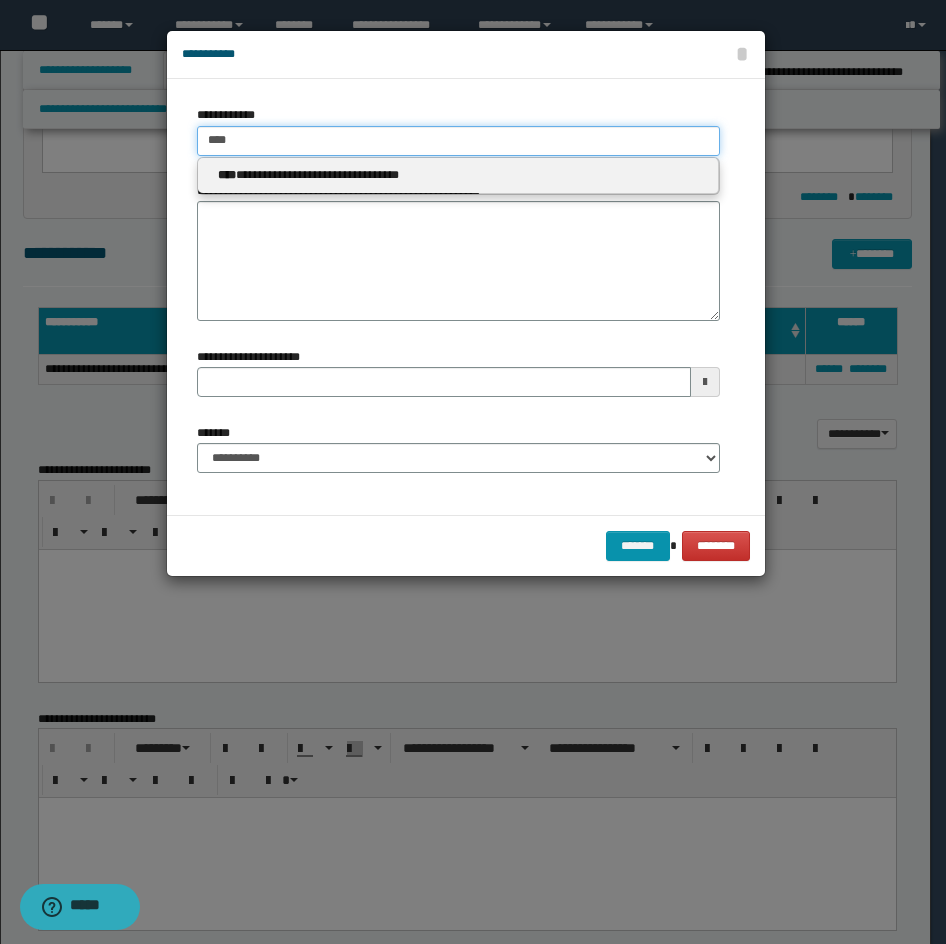type 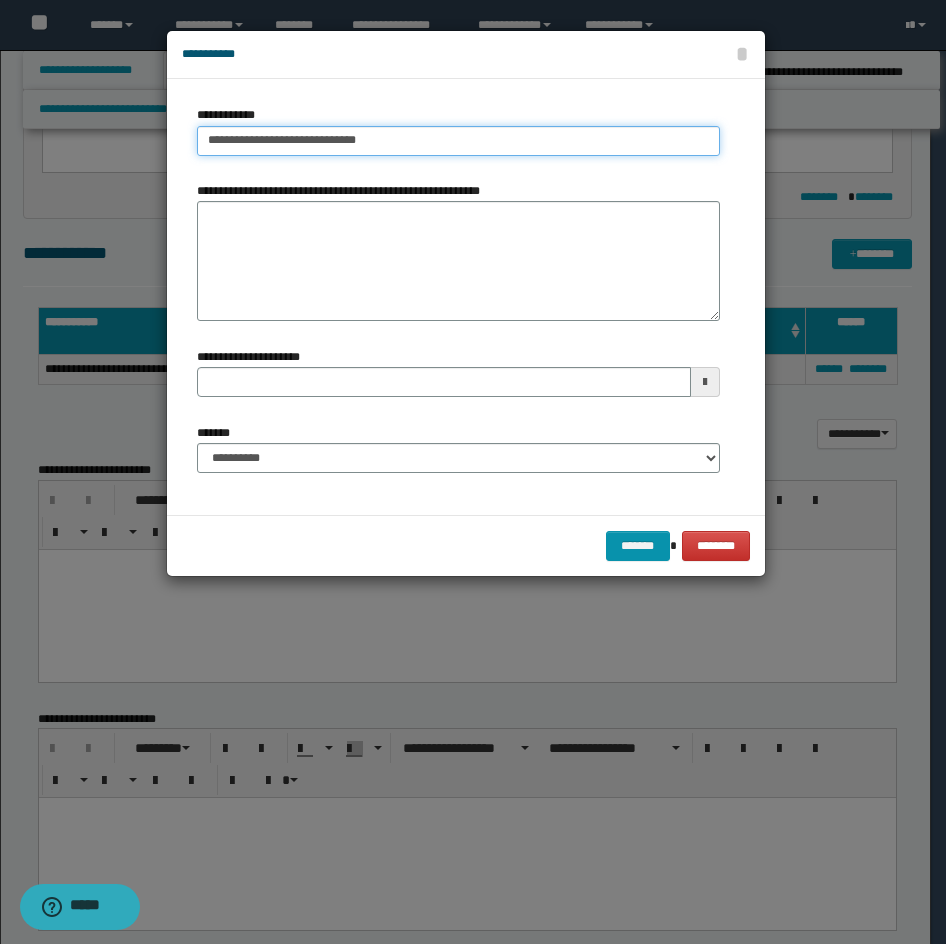 type on "**********" 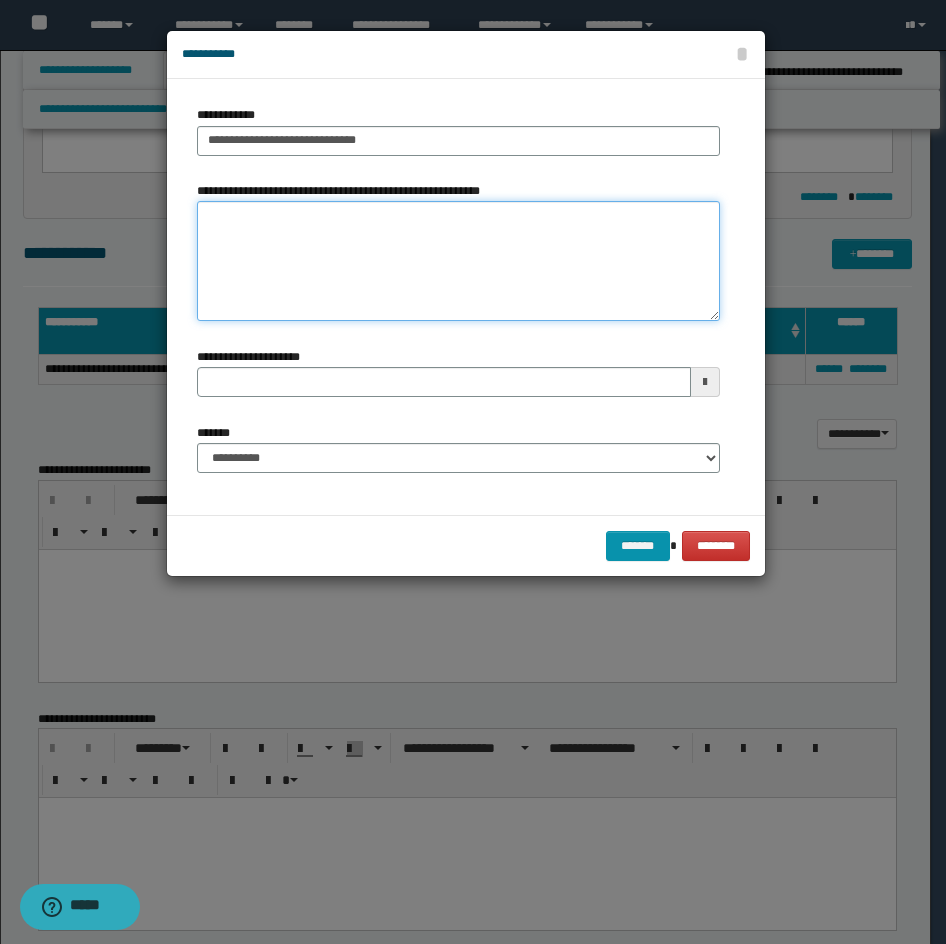 click on "**********" at bounding box center (458, 261) 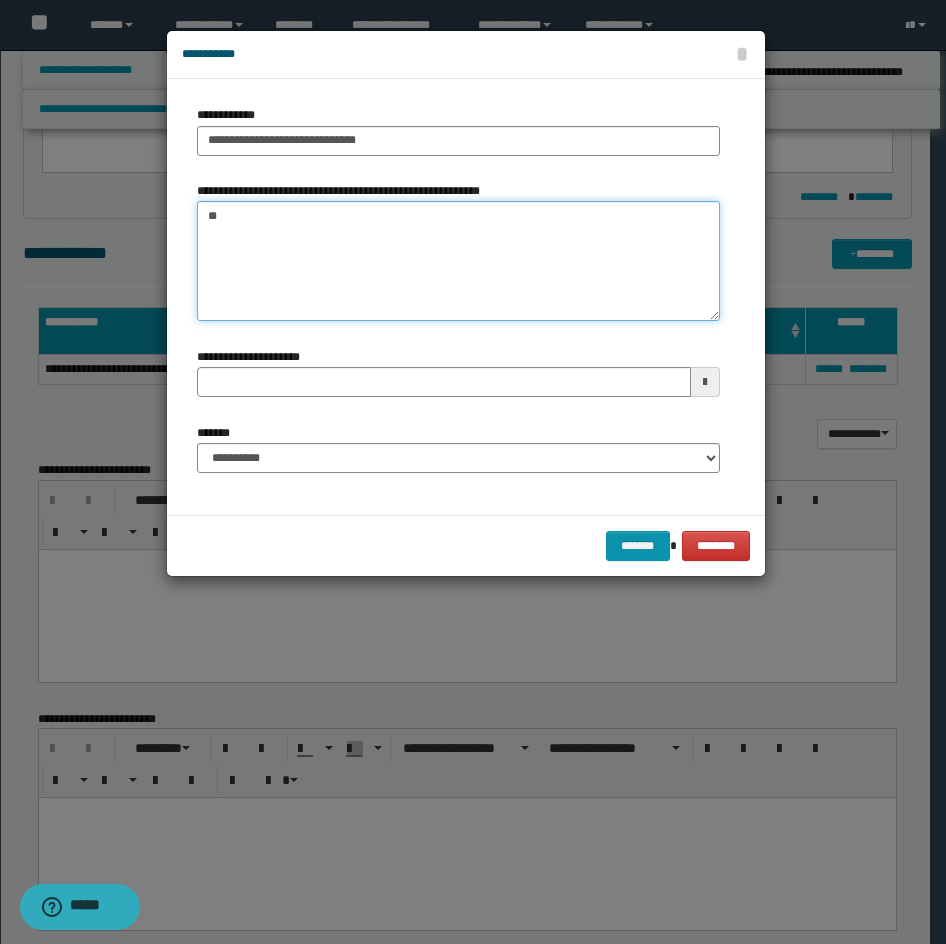 type on "*" 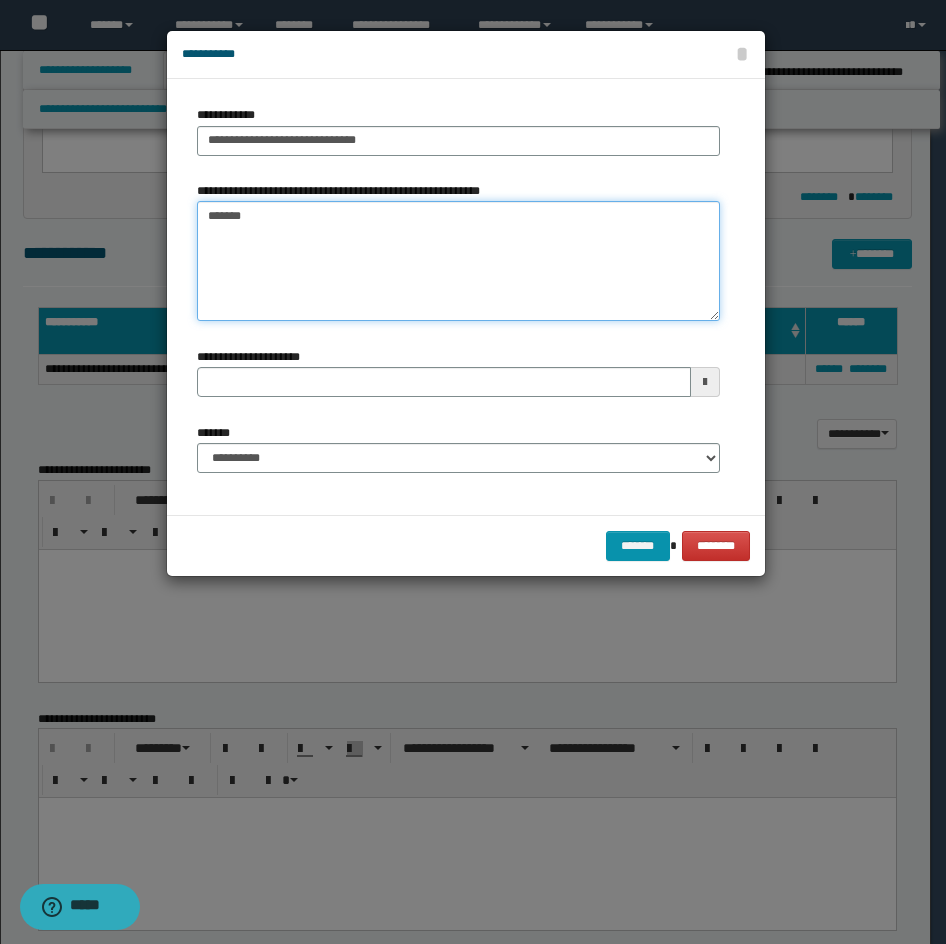 type on "*******" 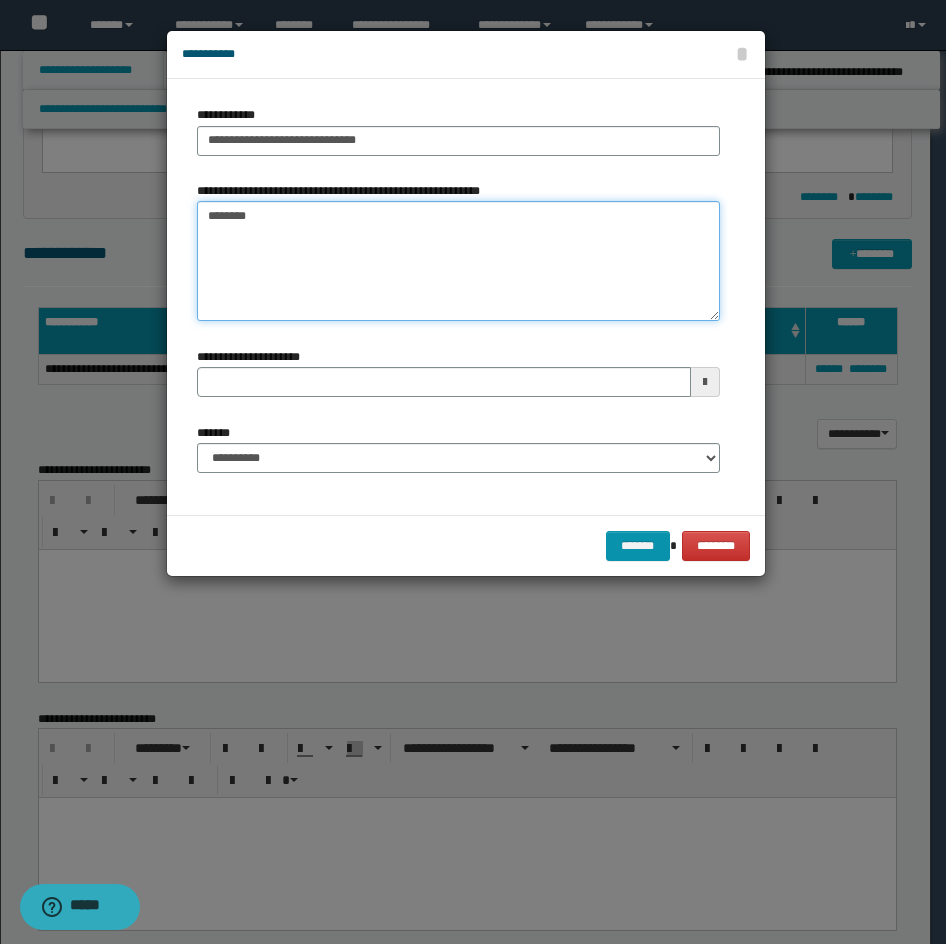 type 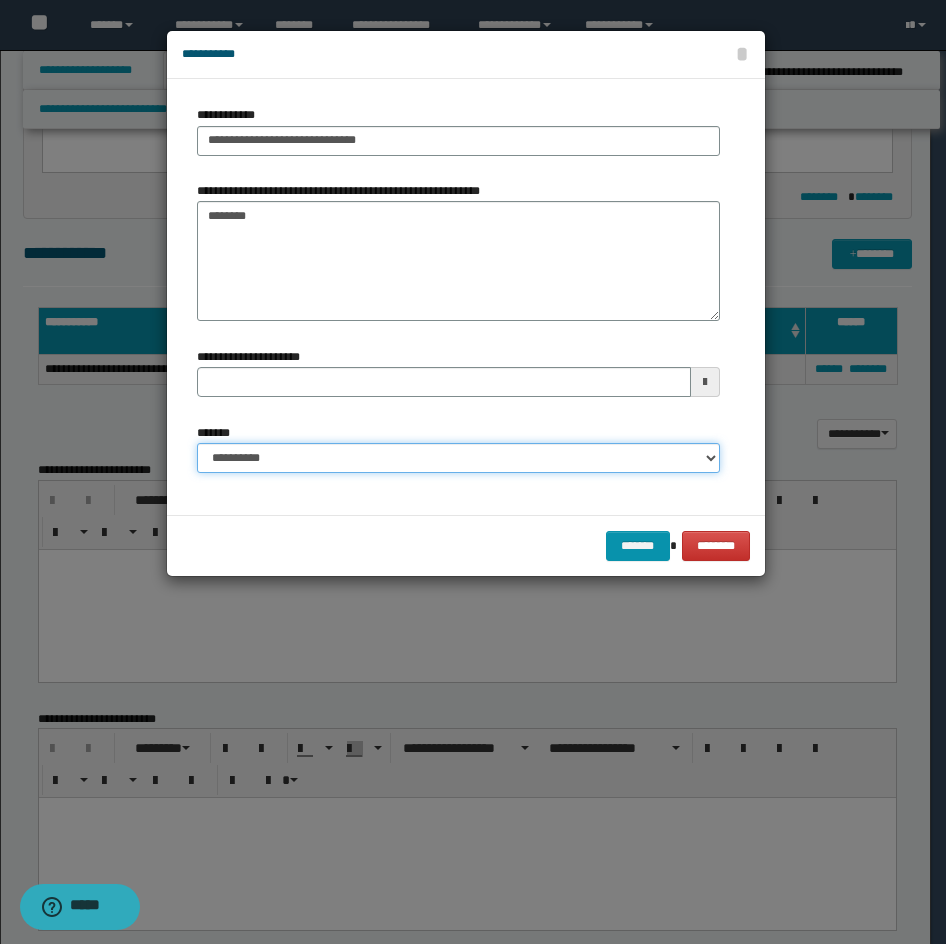 drag, startPoint x: 373, startPoint y: 461, endPoint x: 367, endPoint y: 471, distance: 11.661903 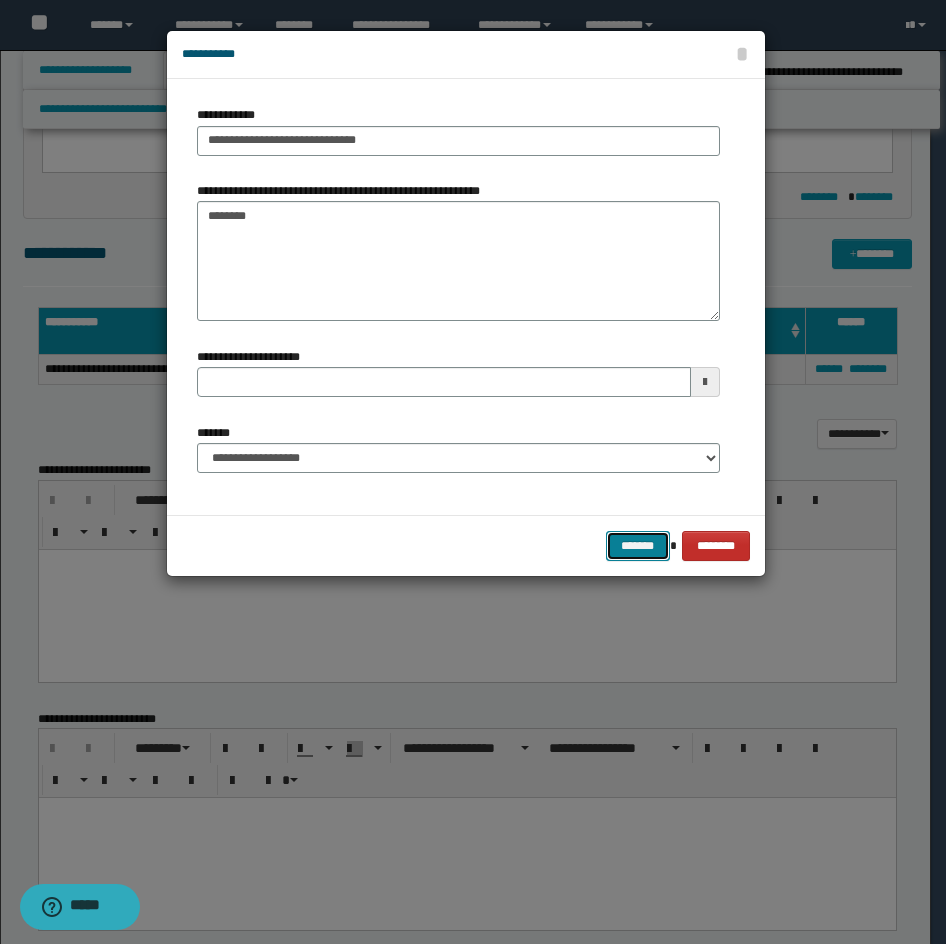 click on "*******" at bounding box center (638, 546) 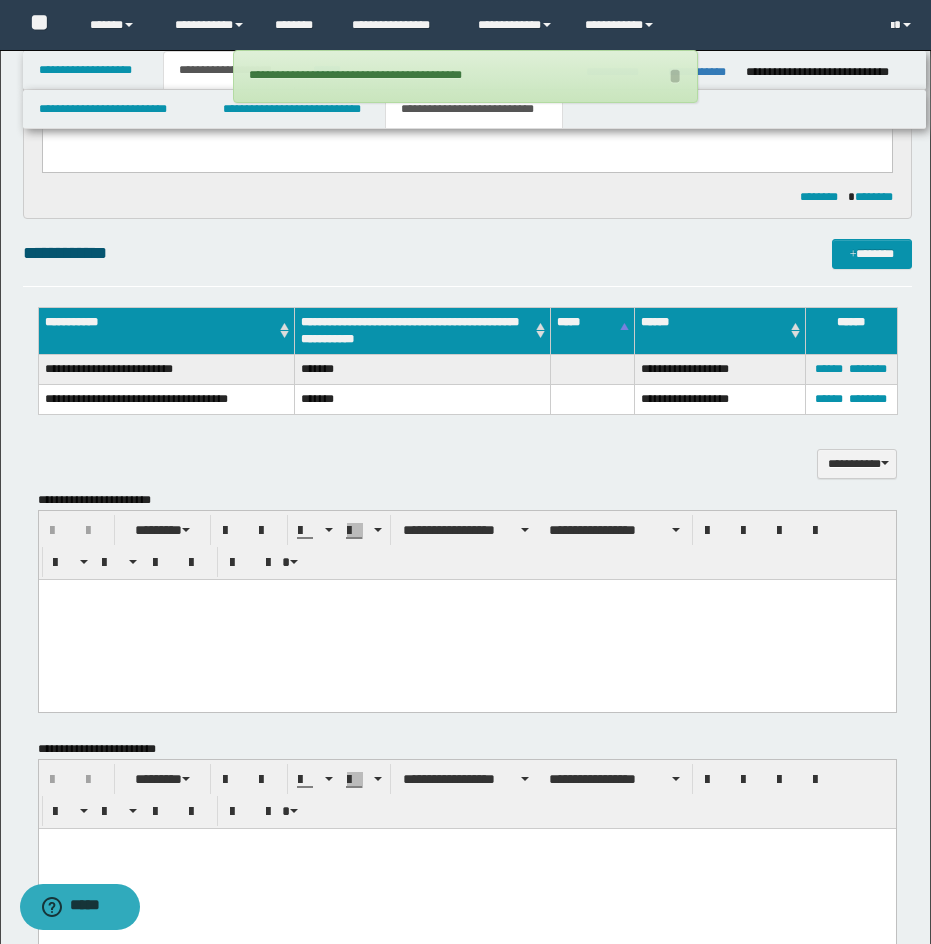 click on "**********" at bounding box center (467, 262) 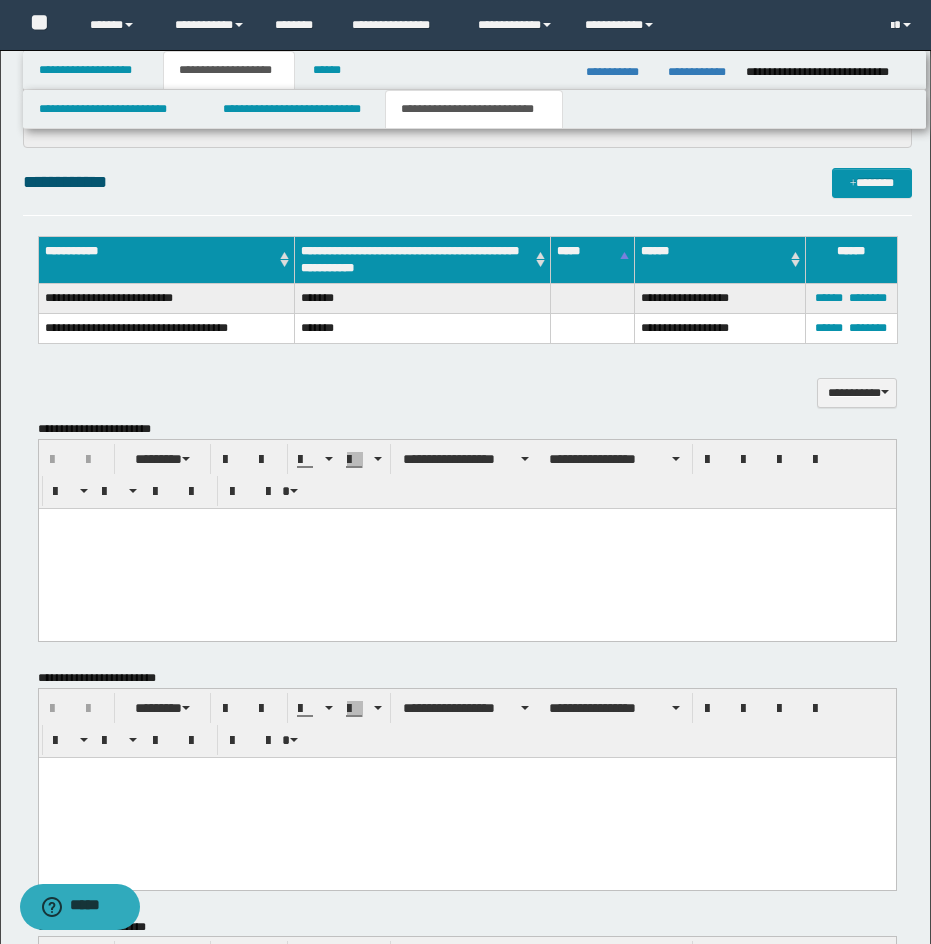 scroll, scrollTop: 1034, scrollLeft: 0, axis: vertical 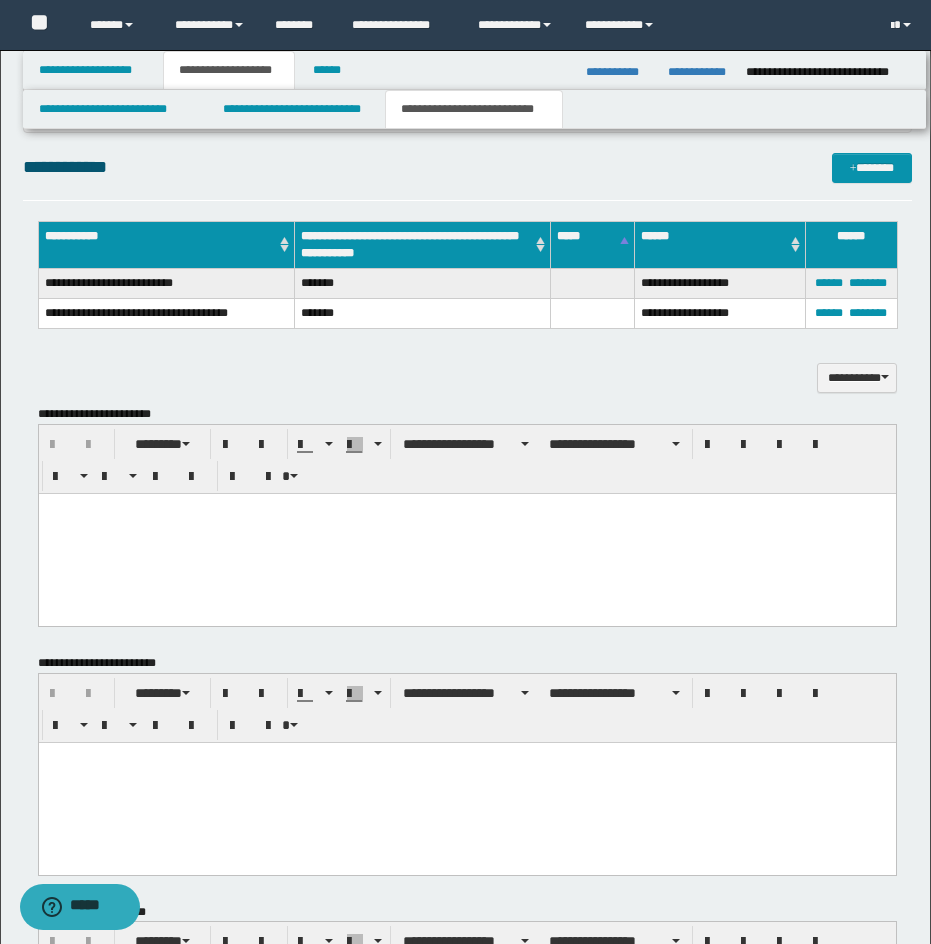 drag, startPoint x: 544, startPoint y: 370, endPoint x: 805, endPoint y: 418, distance: 265.37708 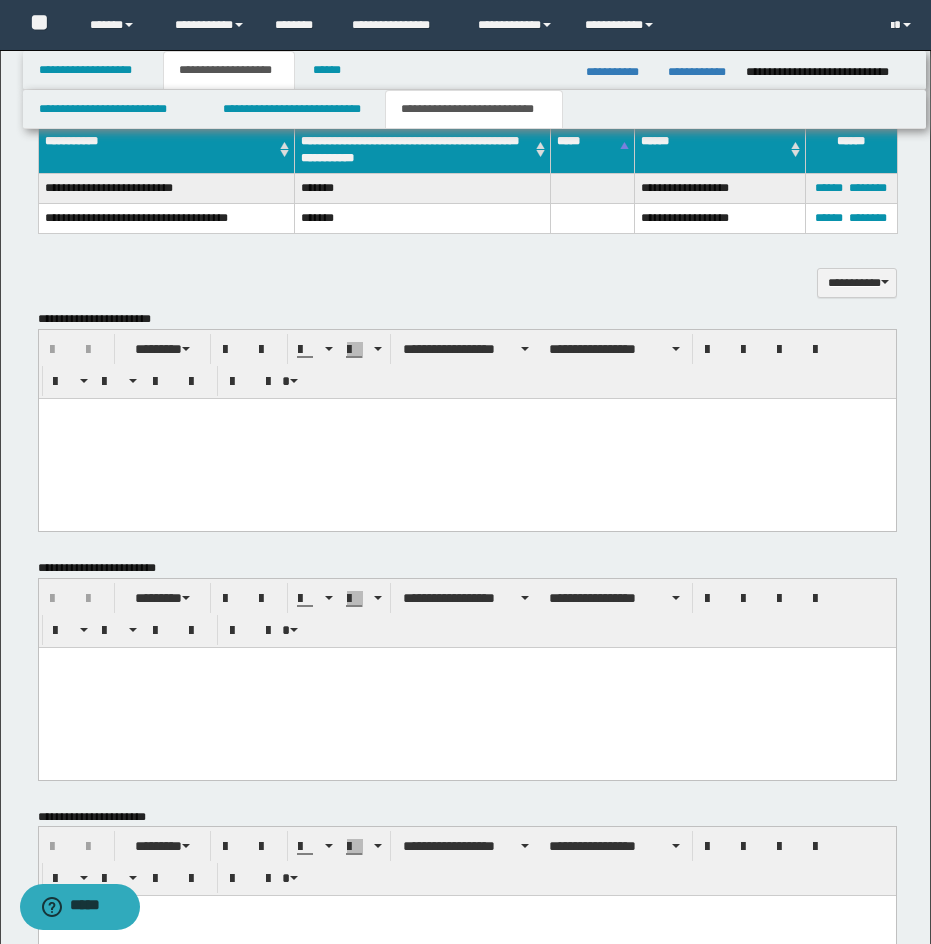 scroll, scrollTop: 1235, scrollLeft: 0, axis: vertical 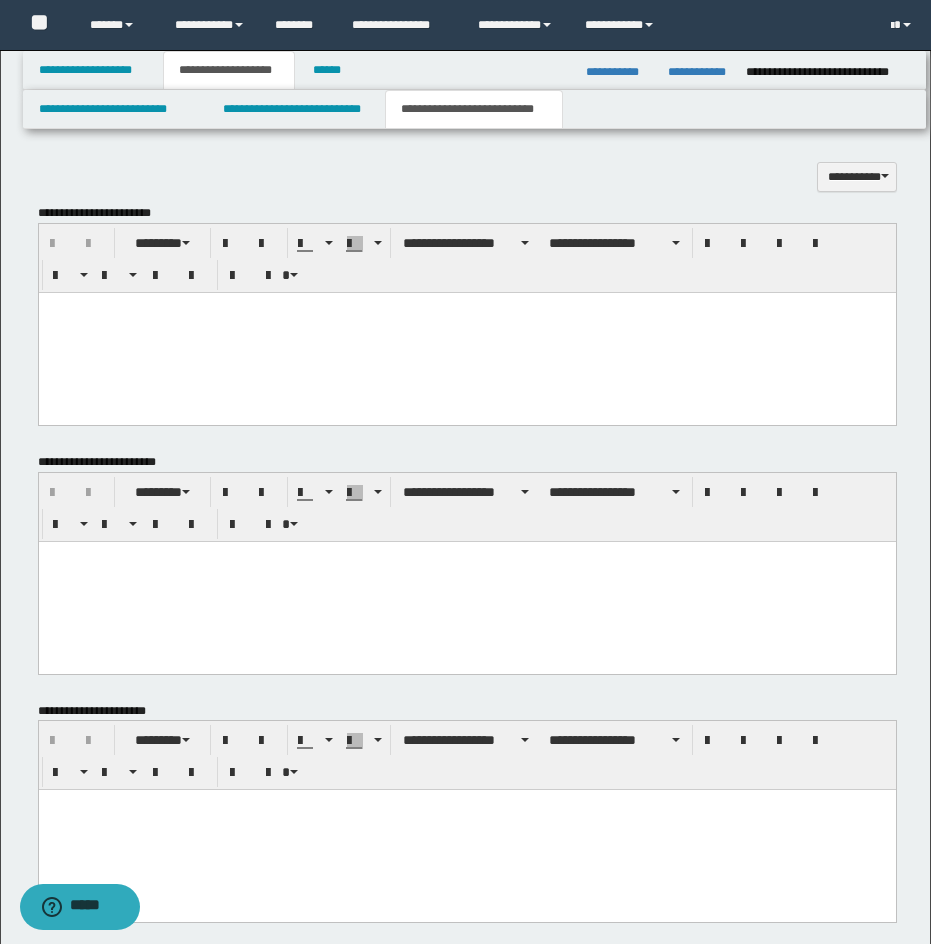 click at bounding box center [466, 830] 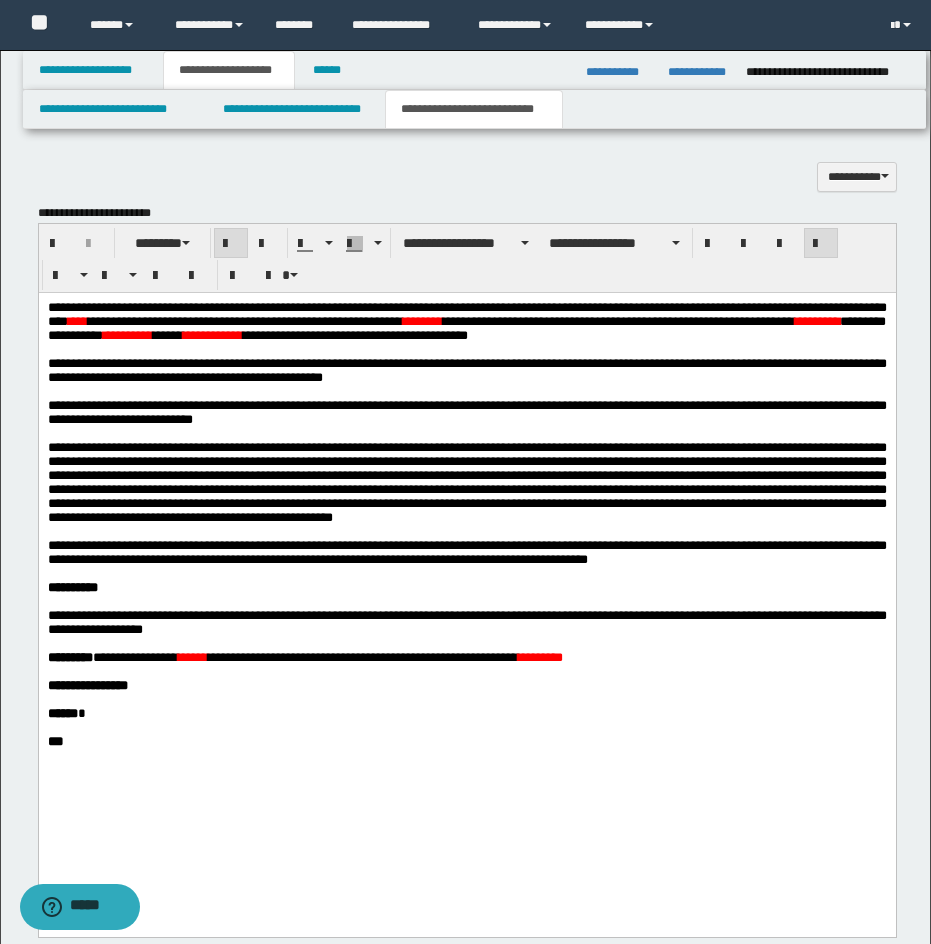 drag, startPoint x: 51, startPoint y: 310, endPoint x: 90, endPoint y: 592, distance: 284.68402 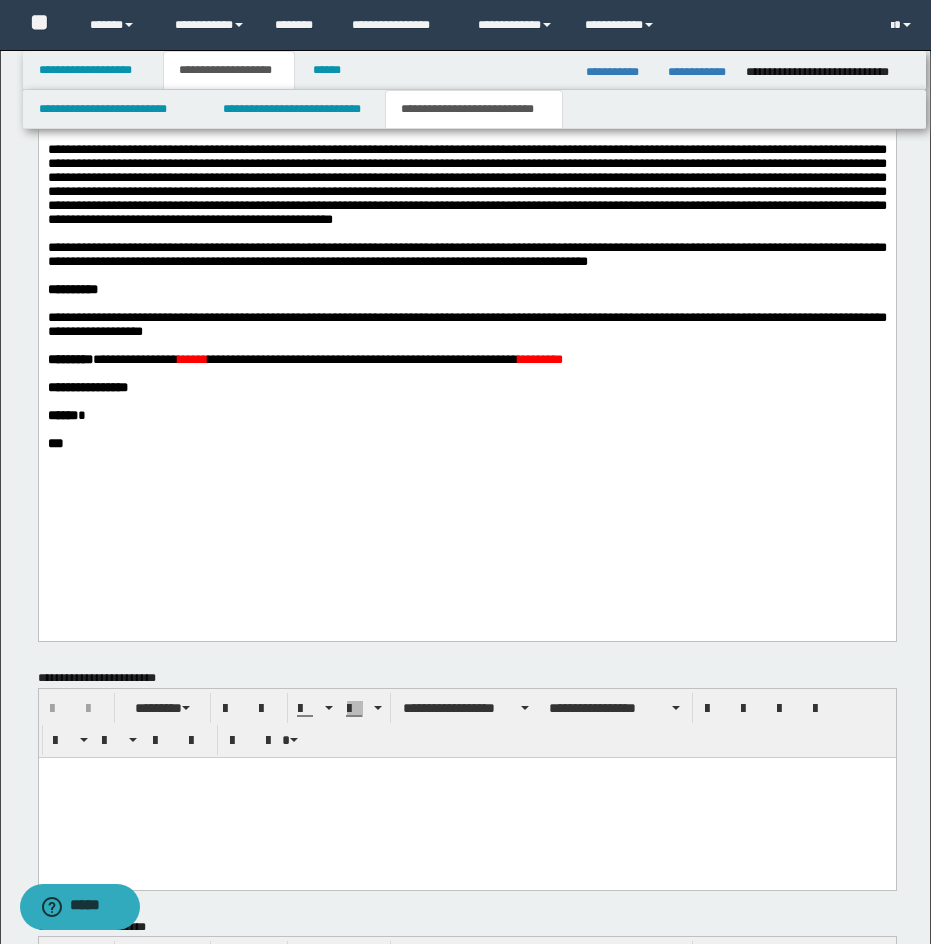 scroll, scrollTop: 1866, scrollLeft: 0, axis: vertical 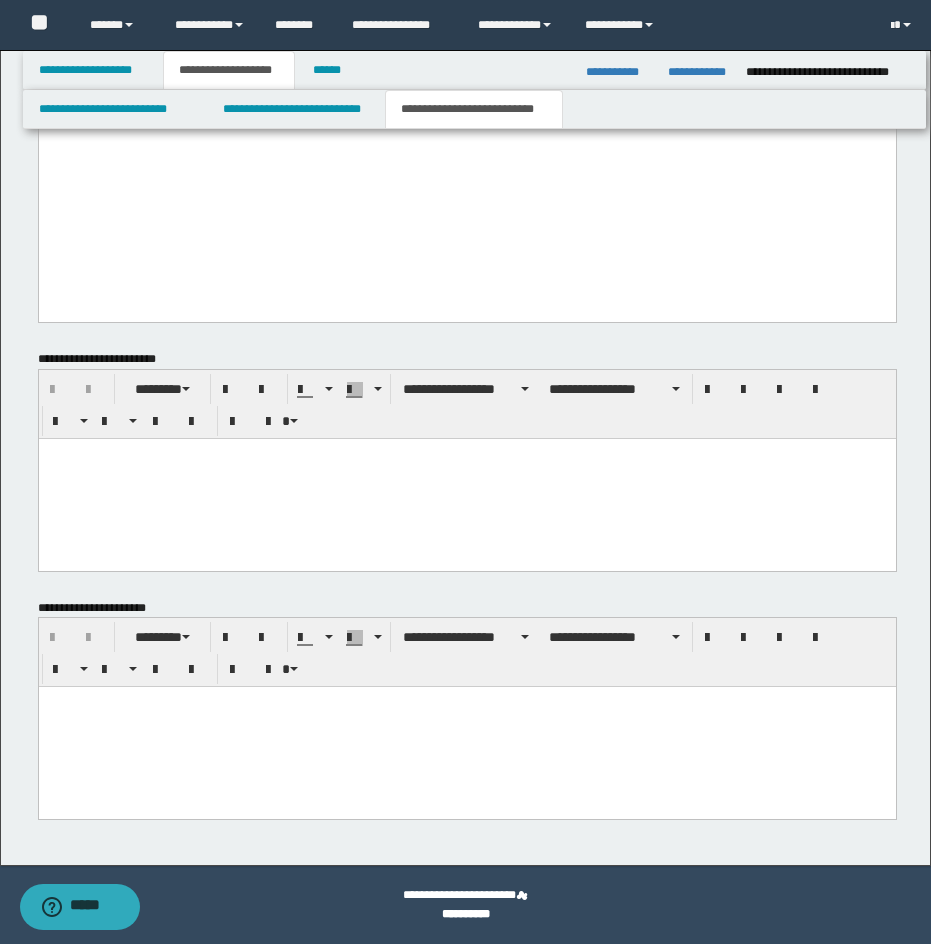 drag, startPoint x: 427, startPoint y: 729, endPoint x: 342, endPoint y: 743, distance: 86.145226 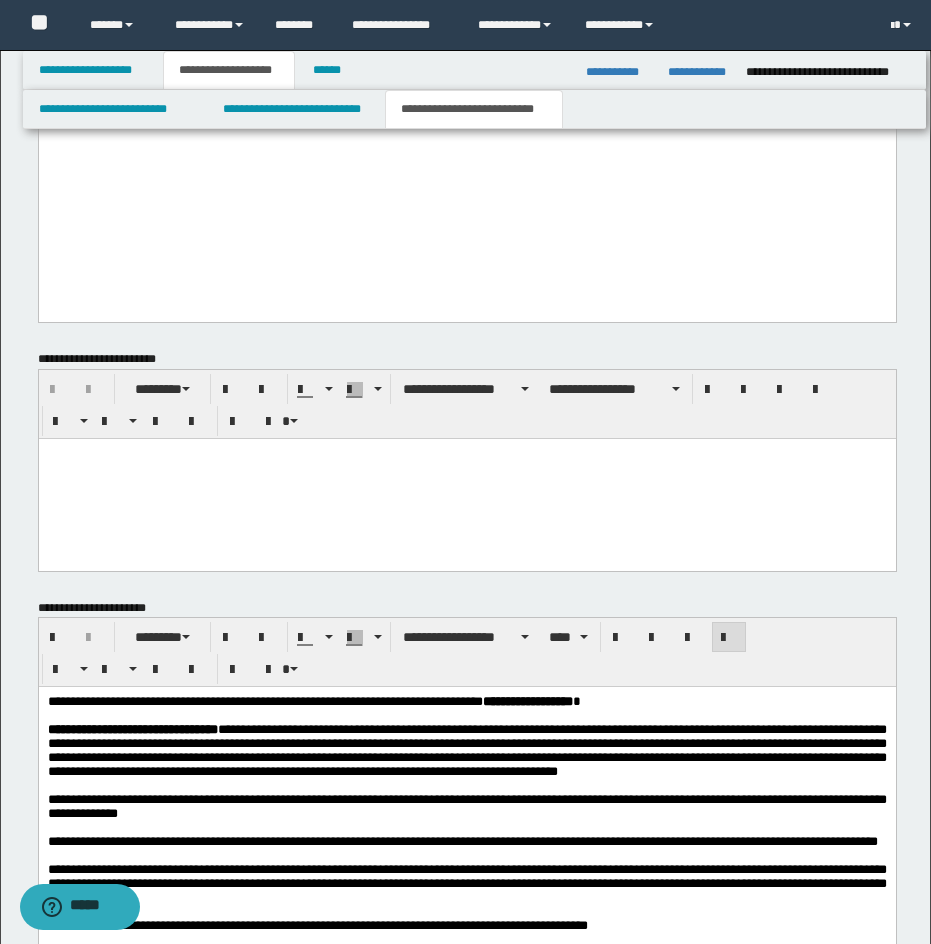 click on "**********" at bounding box center (313, 701) 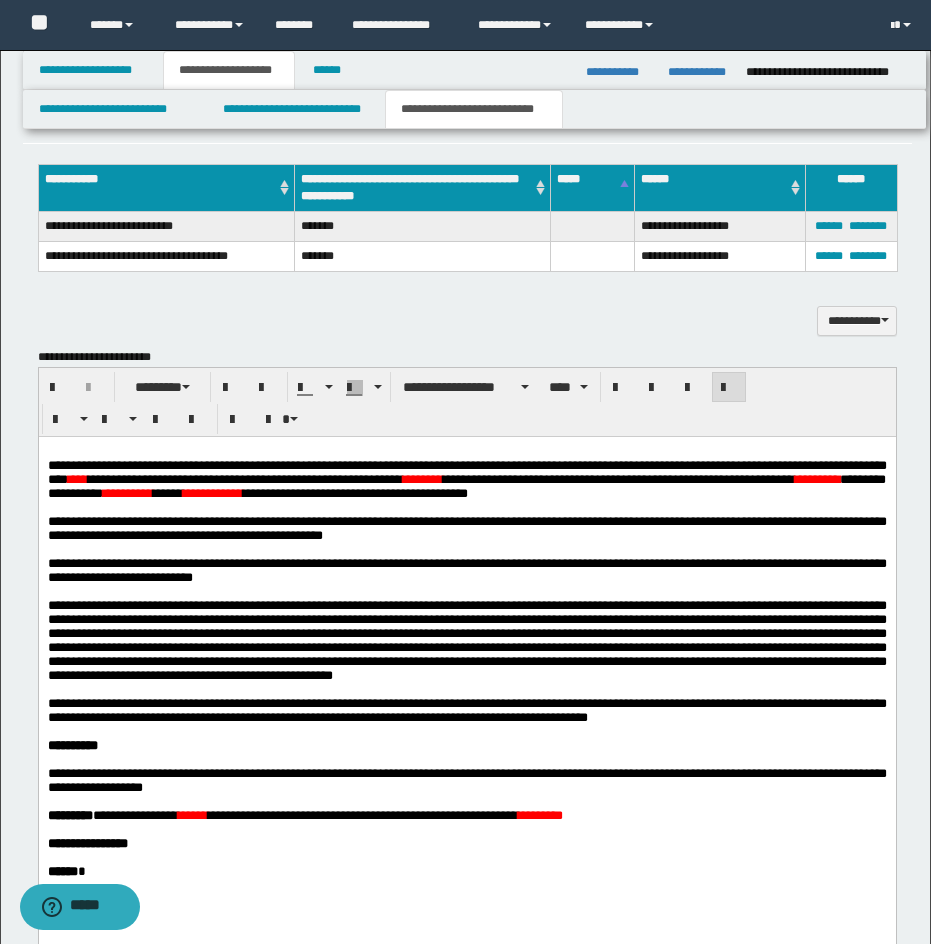 scroll, scrollTop: 1094, scrollLeft: 0, axis: vertical 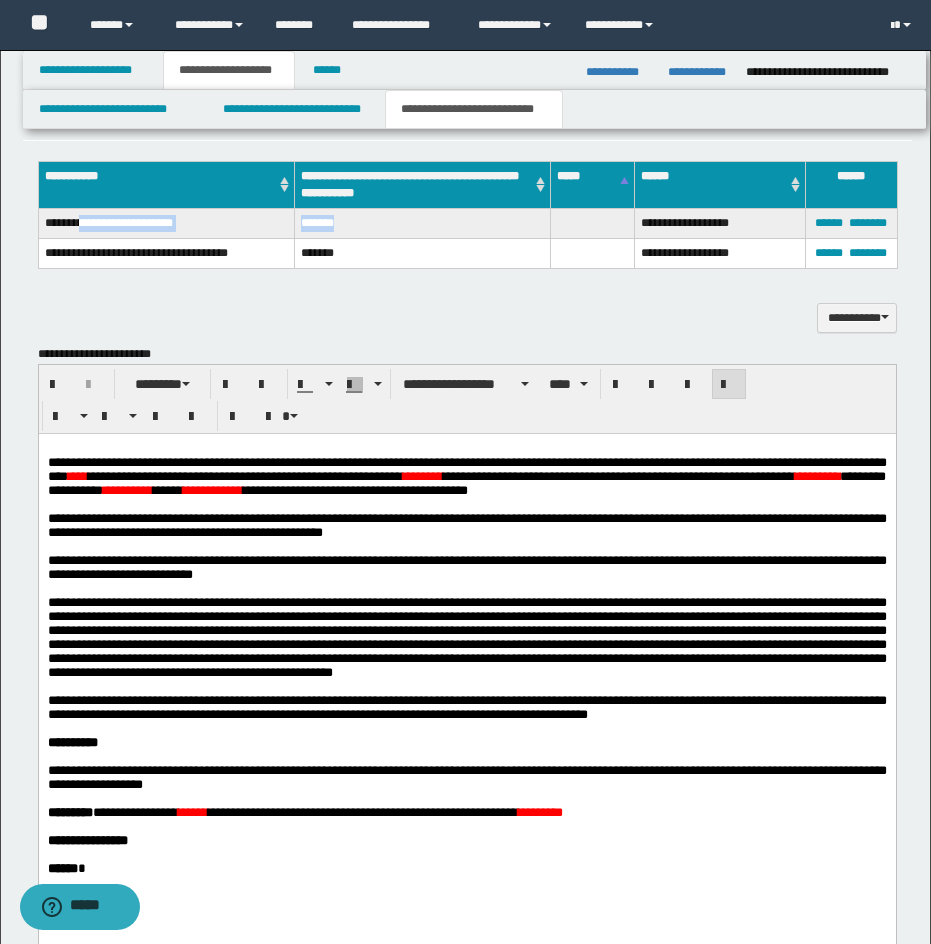 drag, startPoint x: 87, startPoint y: 217, endPoint x: 390, endPoint y: 232, distance: 303.37106 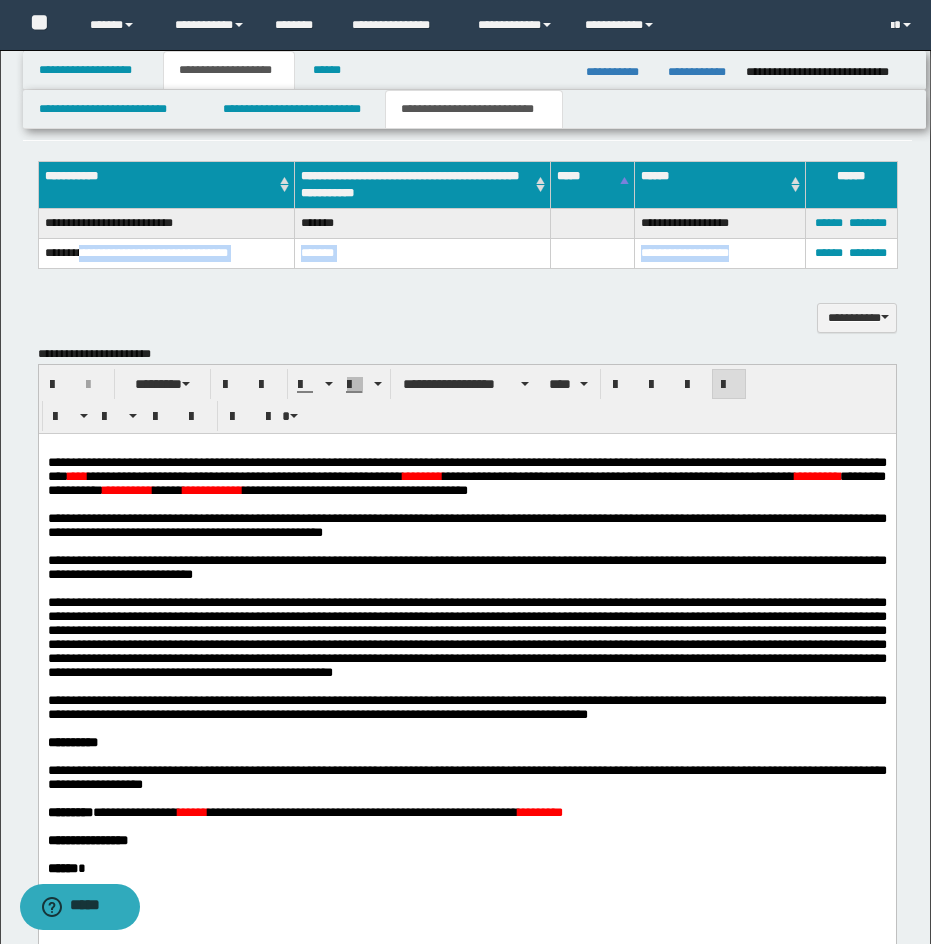 drag, startPoint x: 86, startPoint y: 253, endPoint x: 755, endPoint y: 255, distance: 669.003 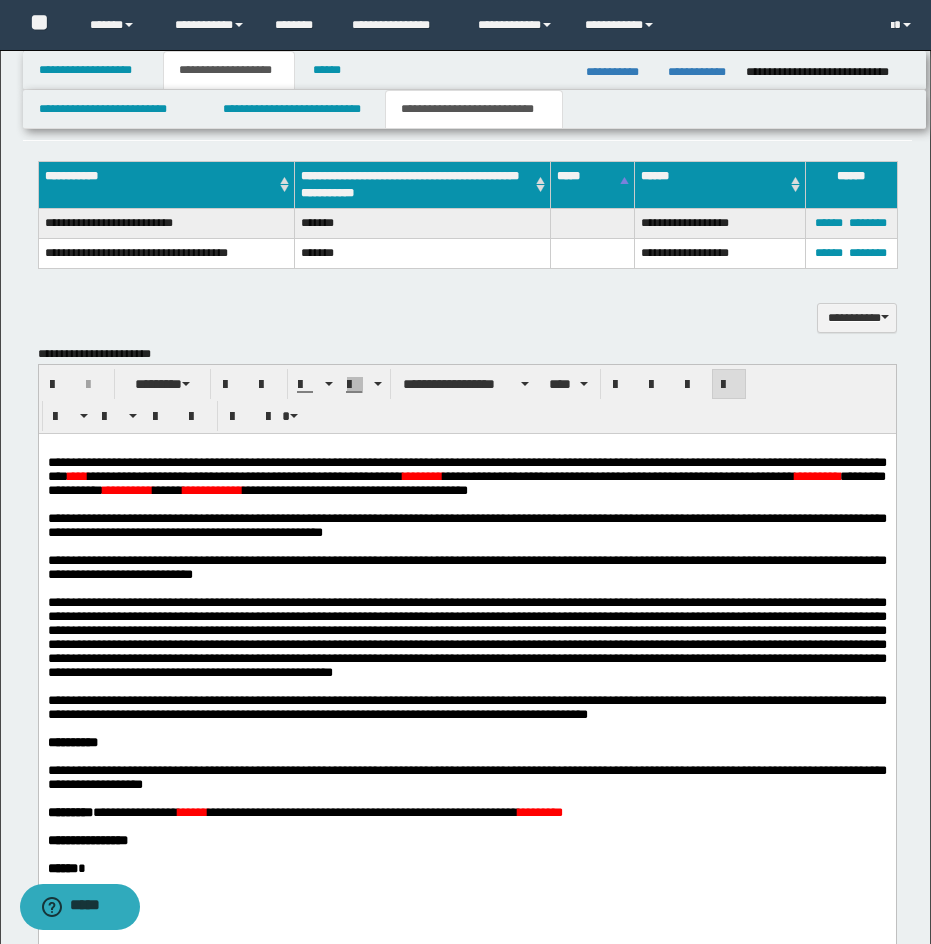 click on "**********" at bounding box center [467, 318] 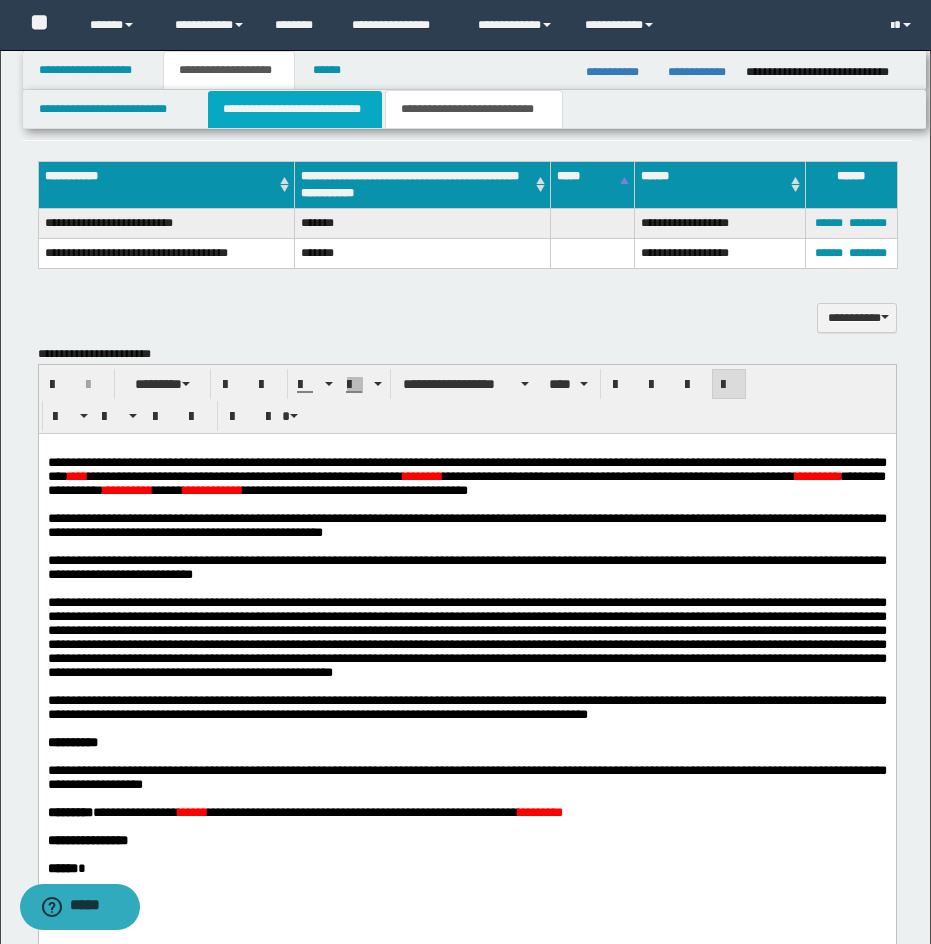 drag, startPoint x: 351, startPoint y: 113, endPoint x: 664, endPoint y: 218, distance: 330.1424 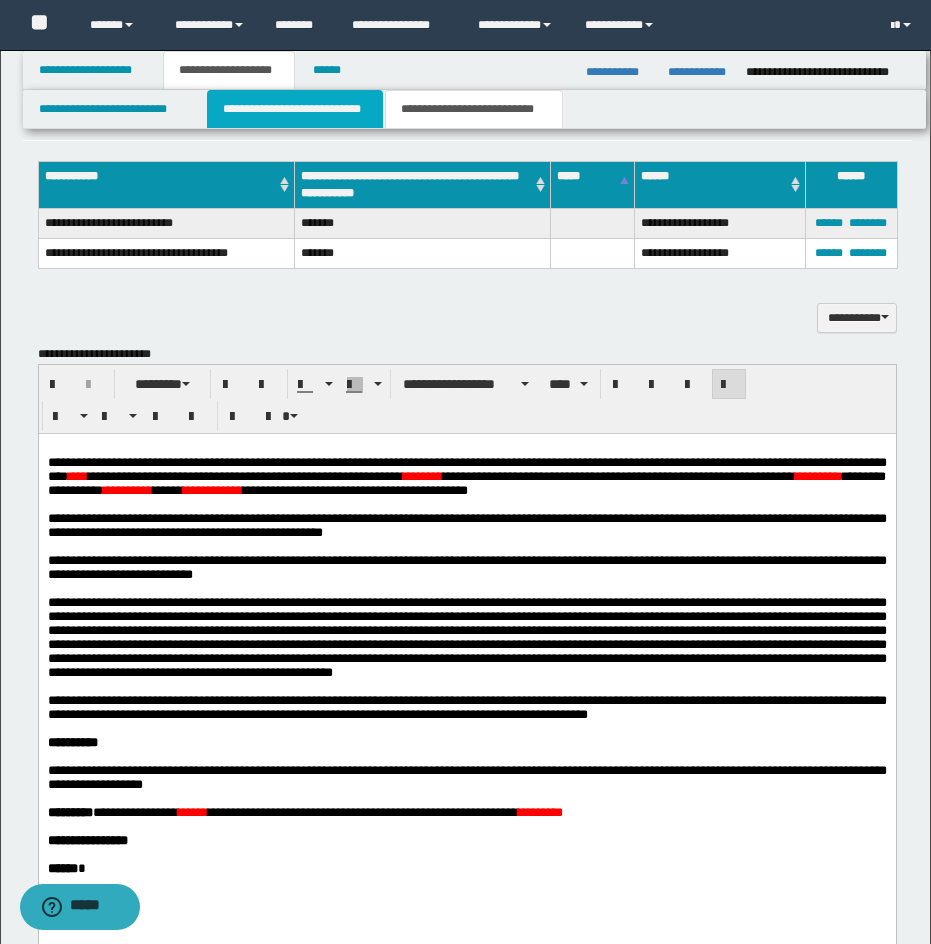 type 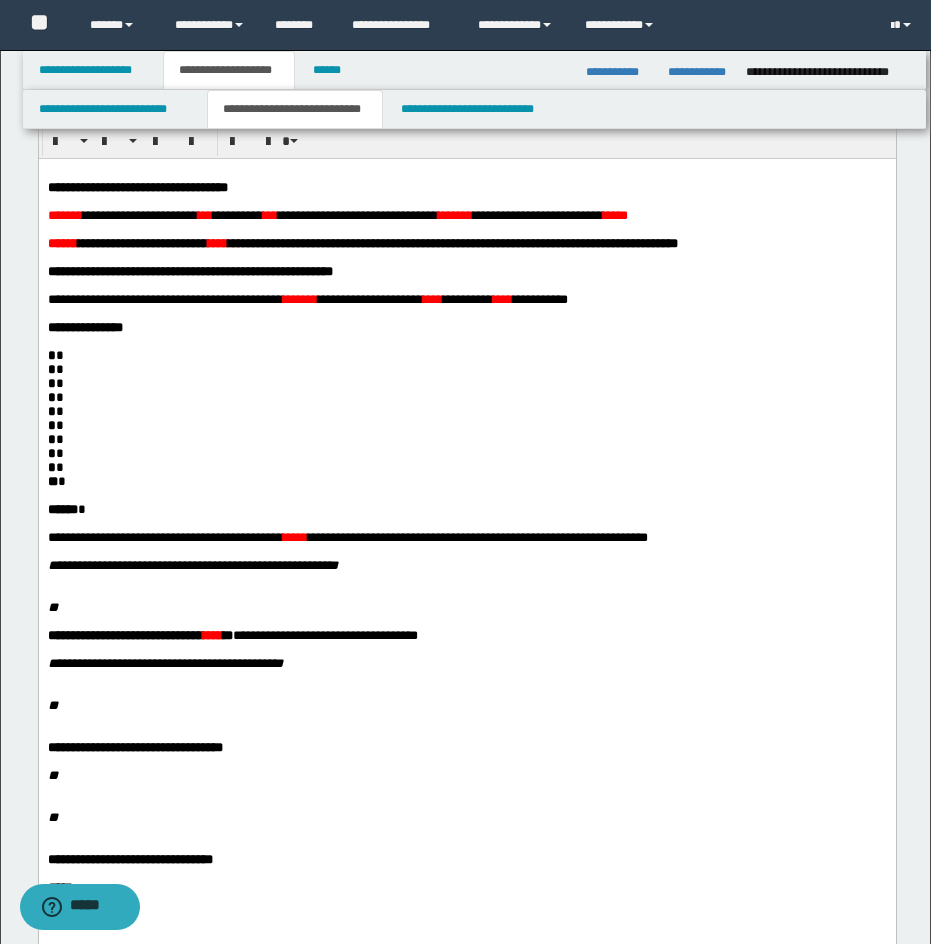 scroll, scrollTop: 0, scrollLeft: 0, axis: both 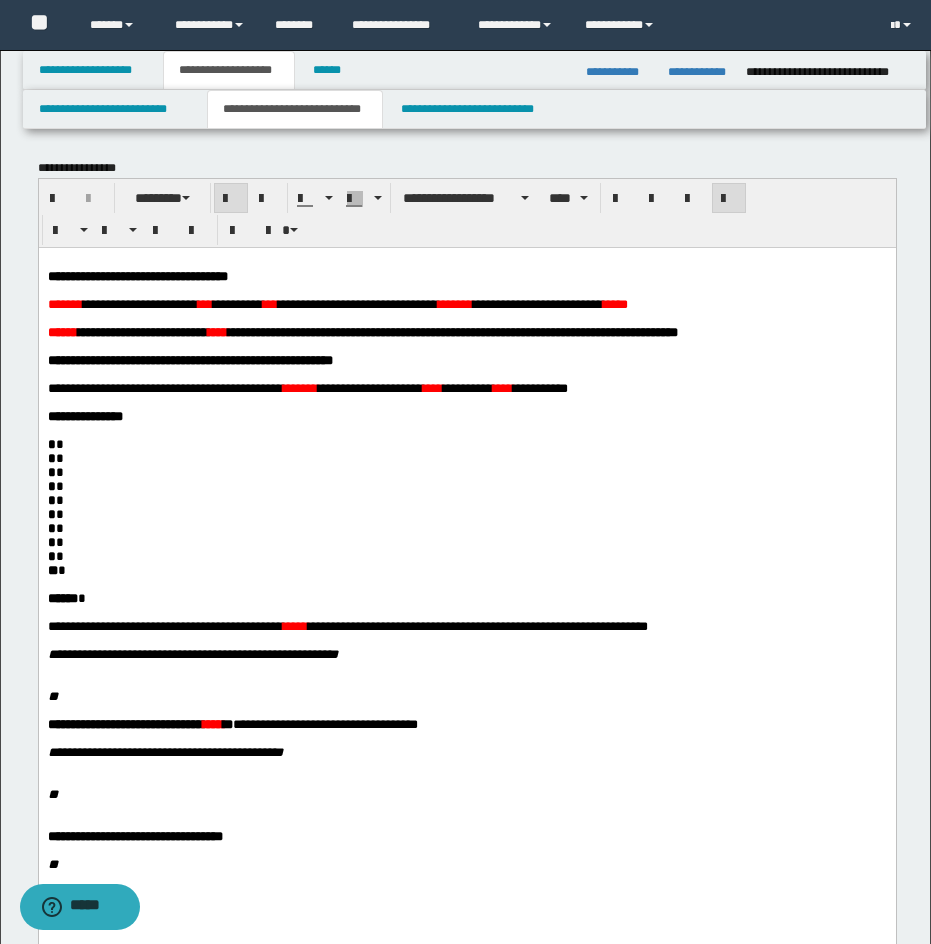 drag, startPoint x: 588, startPoint y: 434, endPoint x: 884, endPoint y: 400, distance: 297.9463 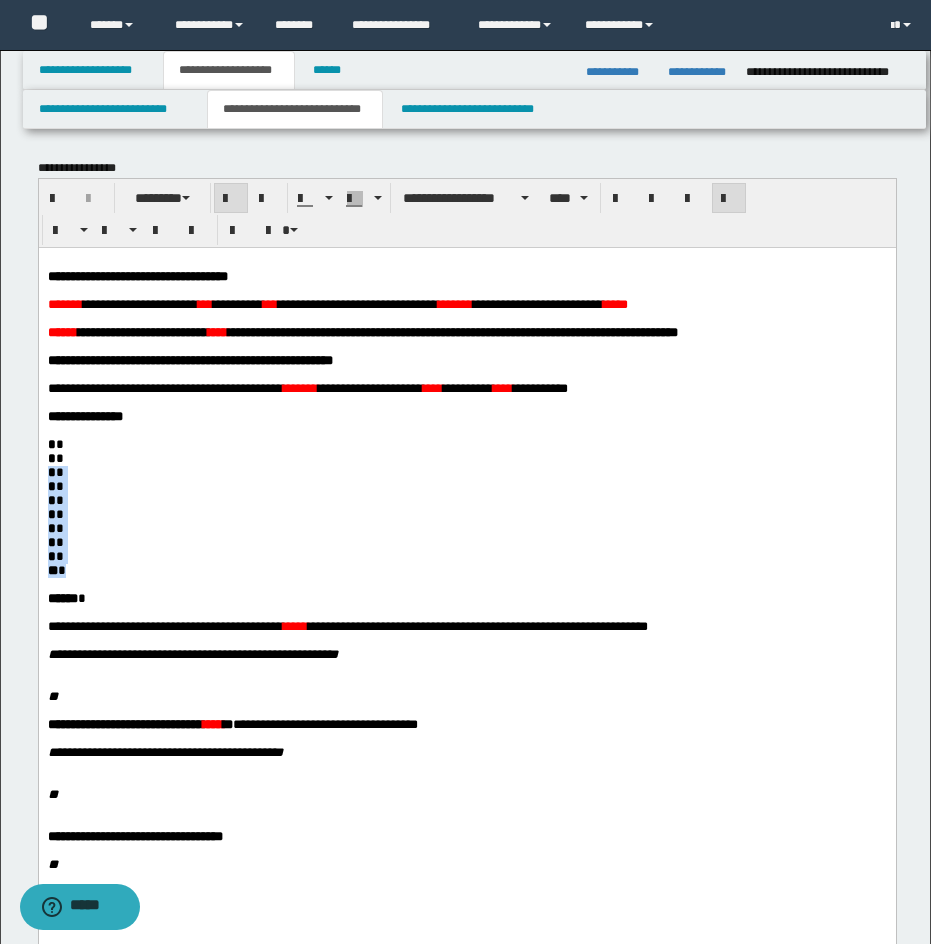 drag, startPoint x: 48, startPoint y: 504, endPoint x: 93, endPoint y: 615, distance: 119.77479 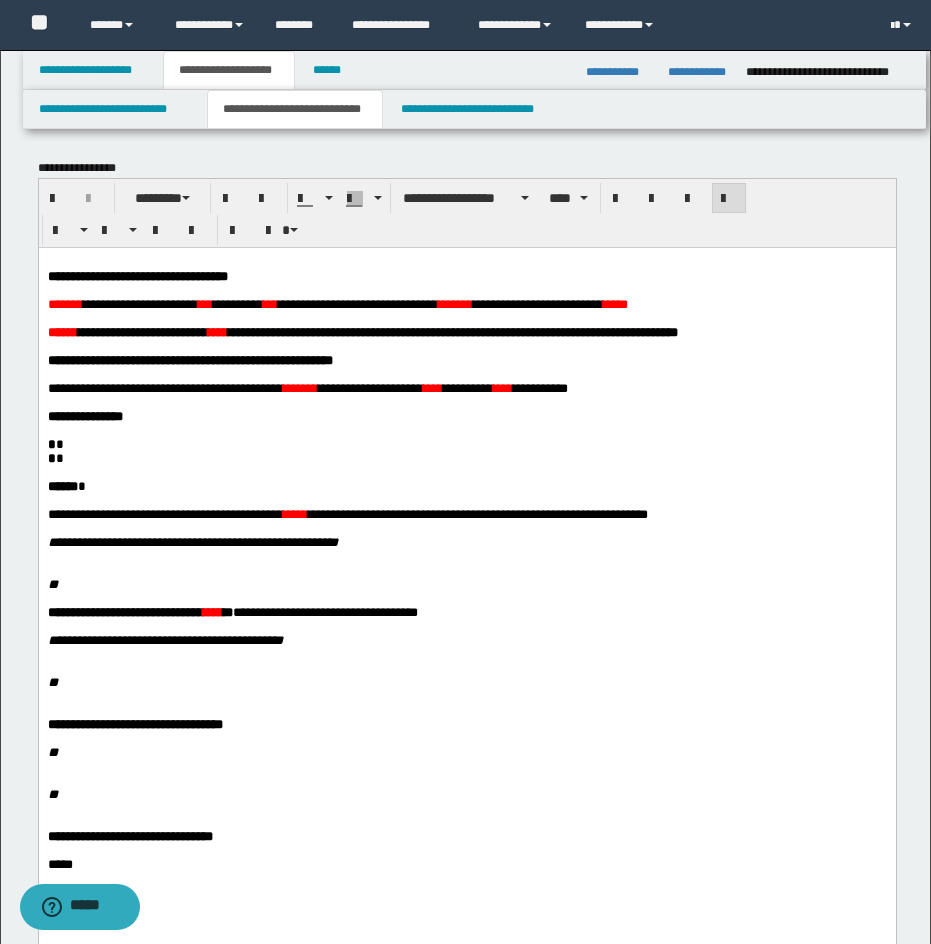 click on "****** *" at bounding box center (466, 486) 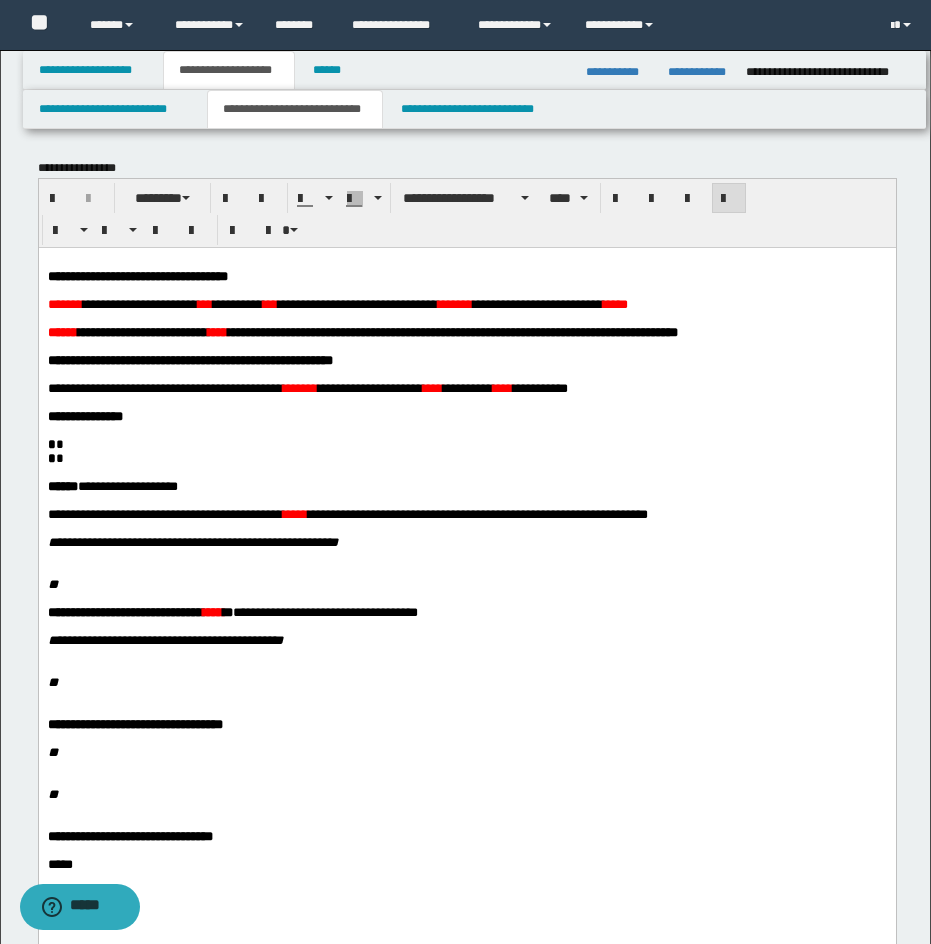 click on "* *" at bounding box center (466, 444) 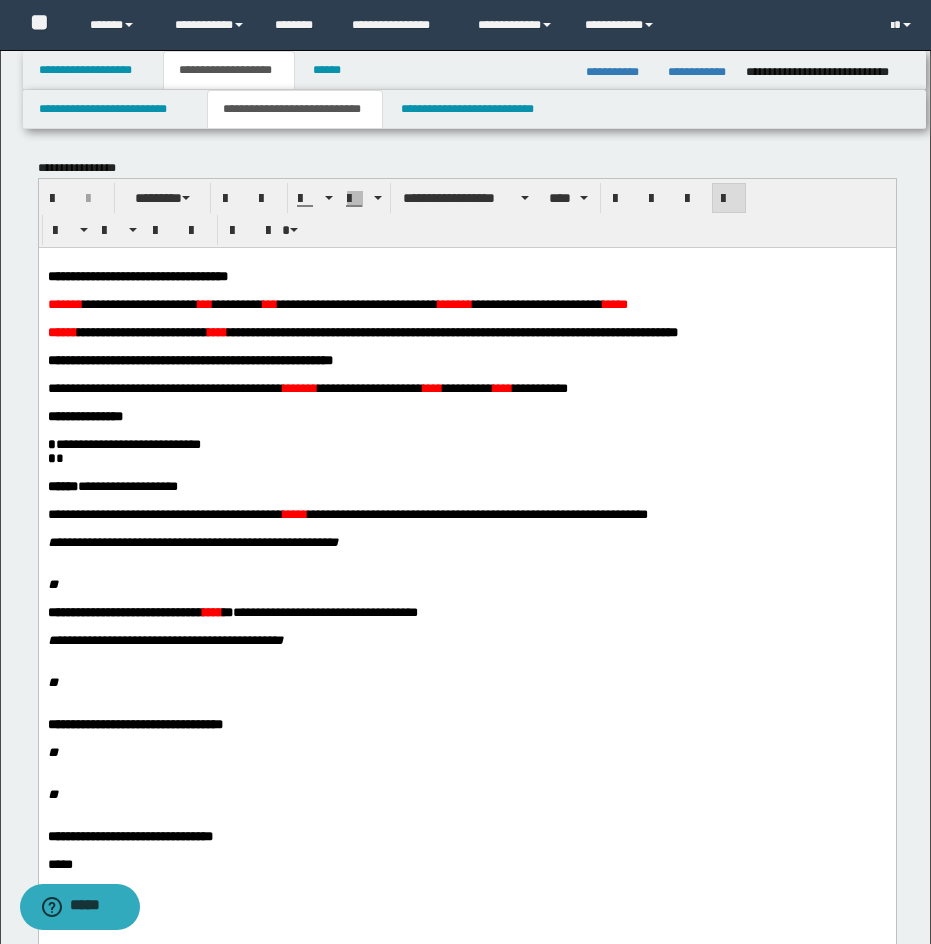 click on "* *" at bounding box center (466, 458) 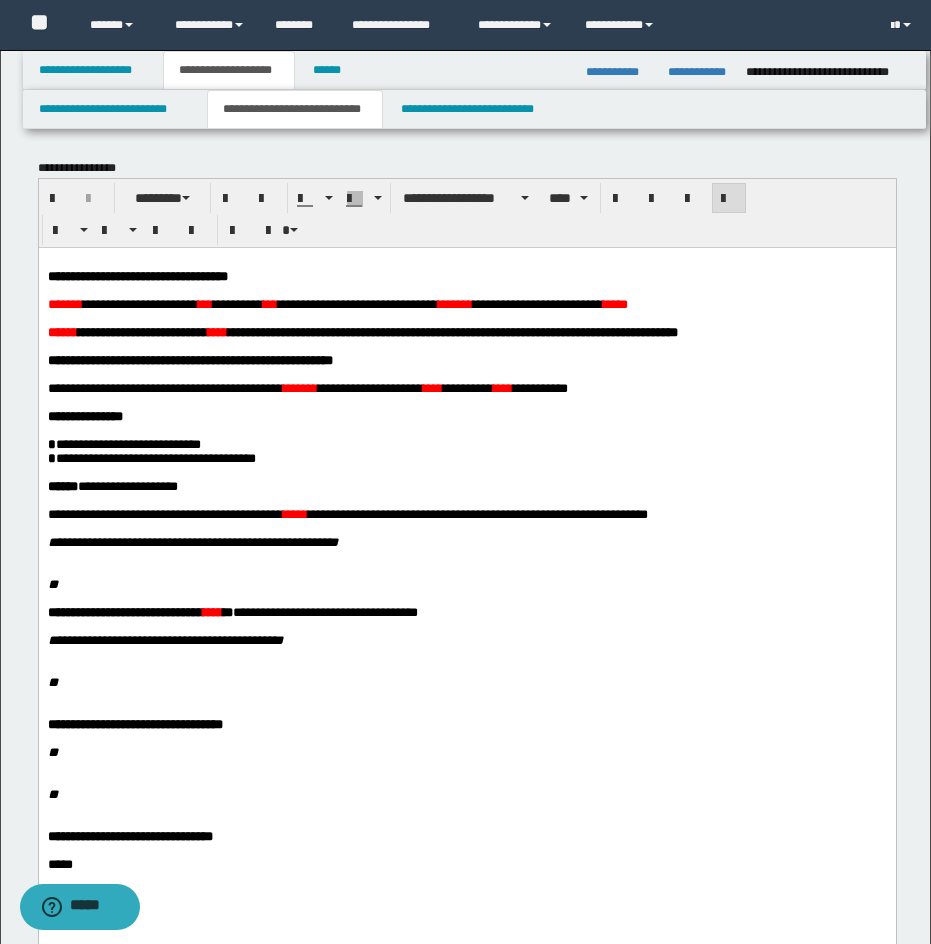 click on "*****" at bounding box center (614, 303) 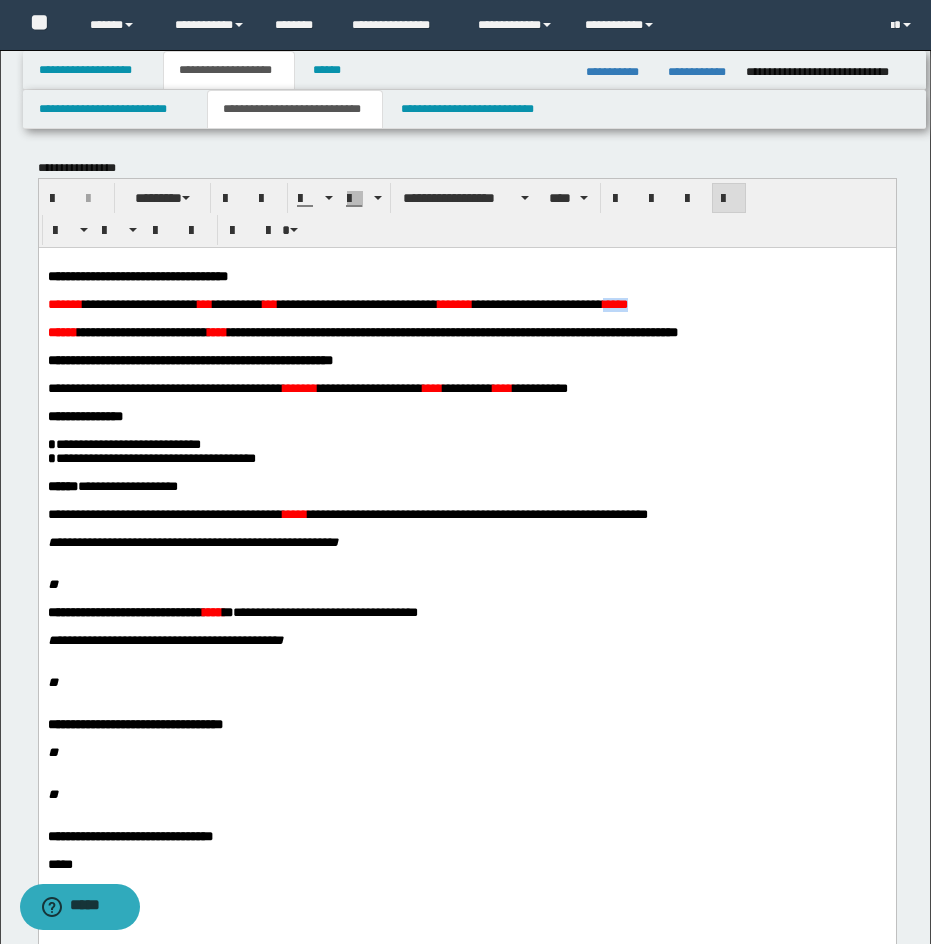 click on "*****" at bounding box center [614, 303] 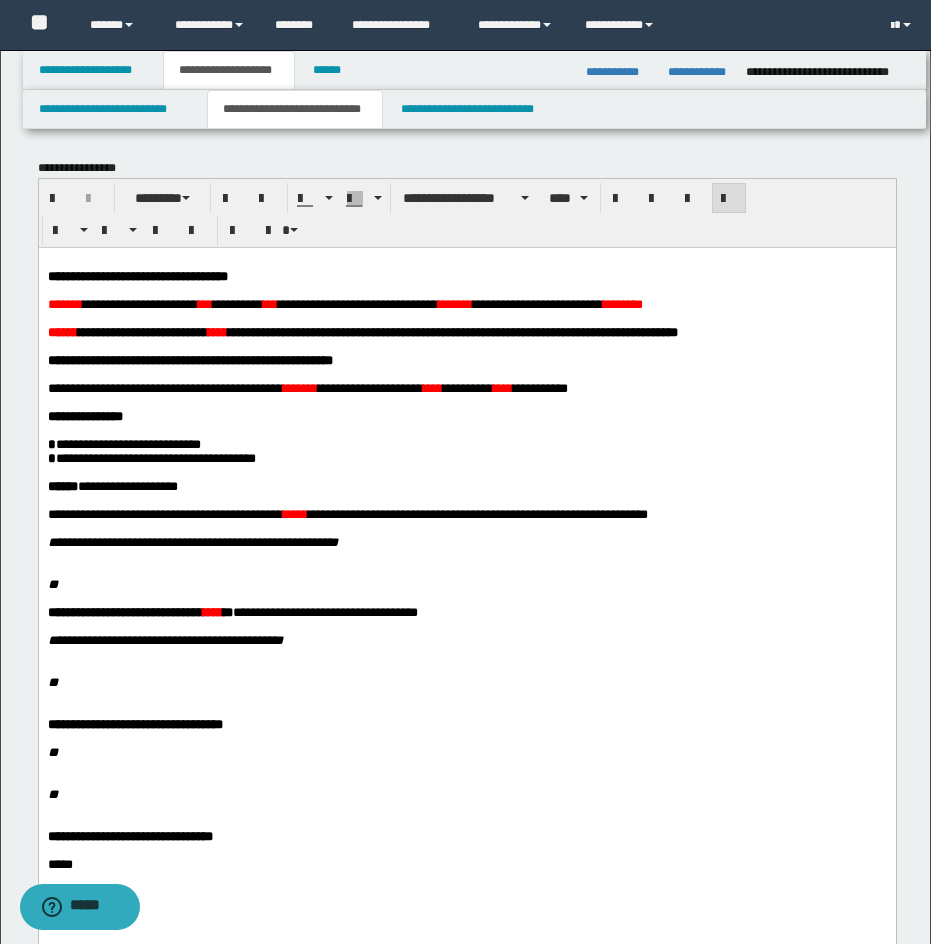 click on "******" at bounding box center (454, 303) 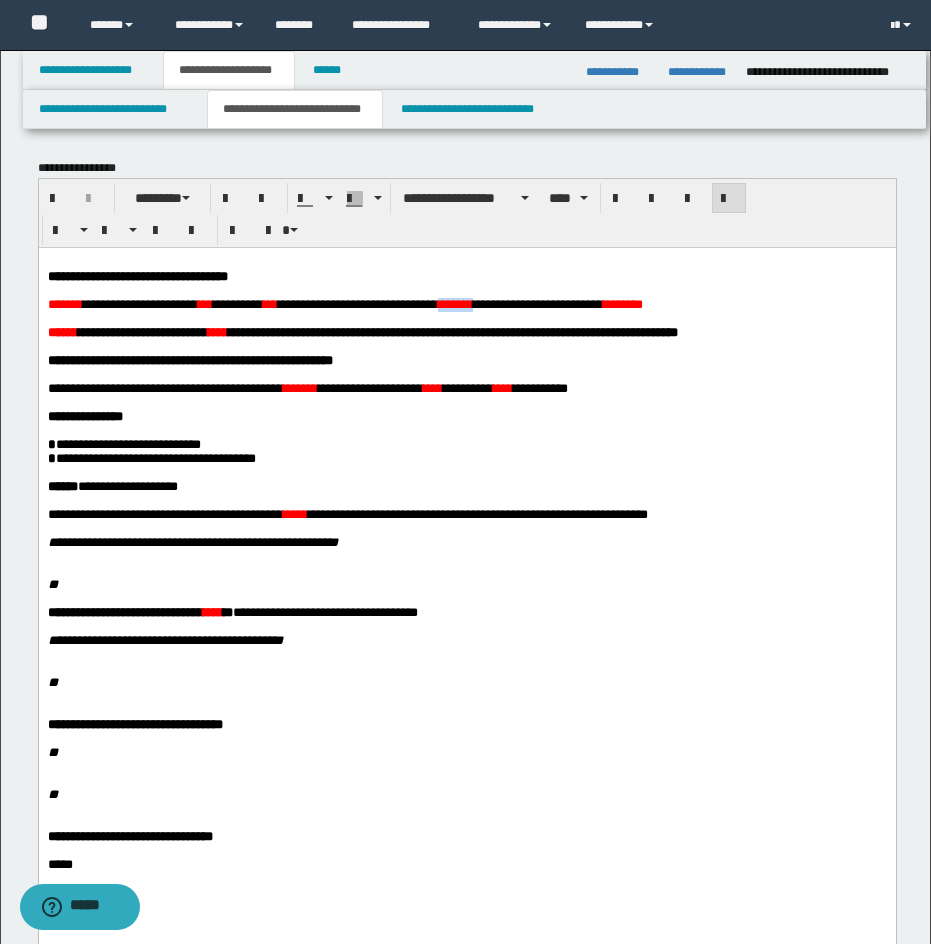 click on "******" at bounding box center (454, 303) 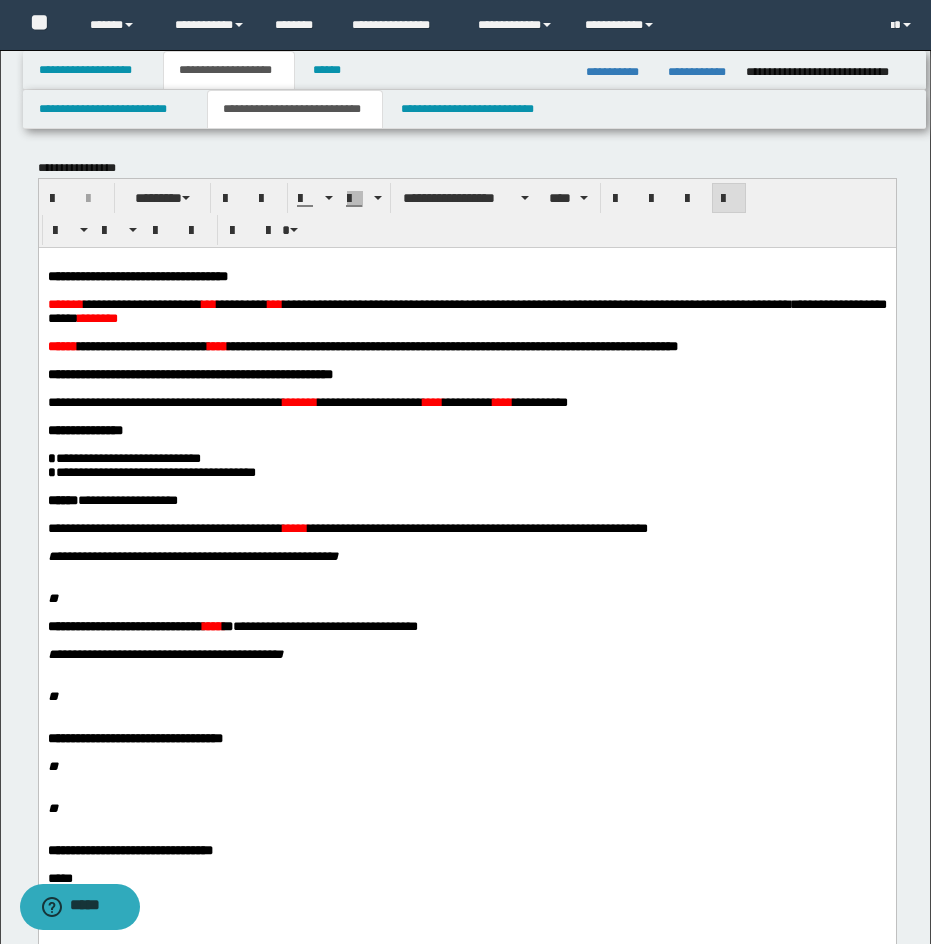 click on "**********" at bounding box center [535, 303] 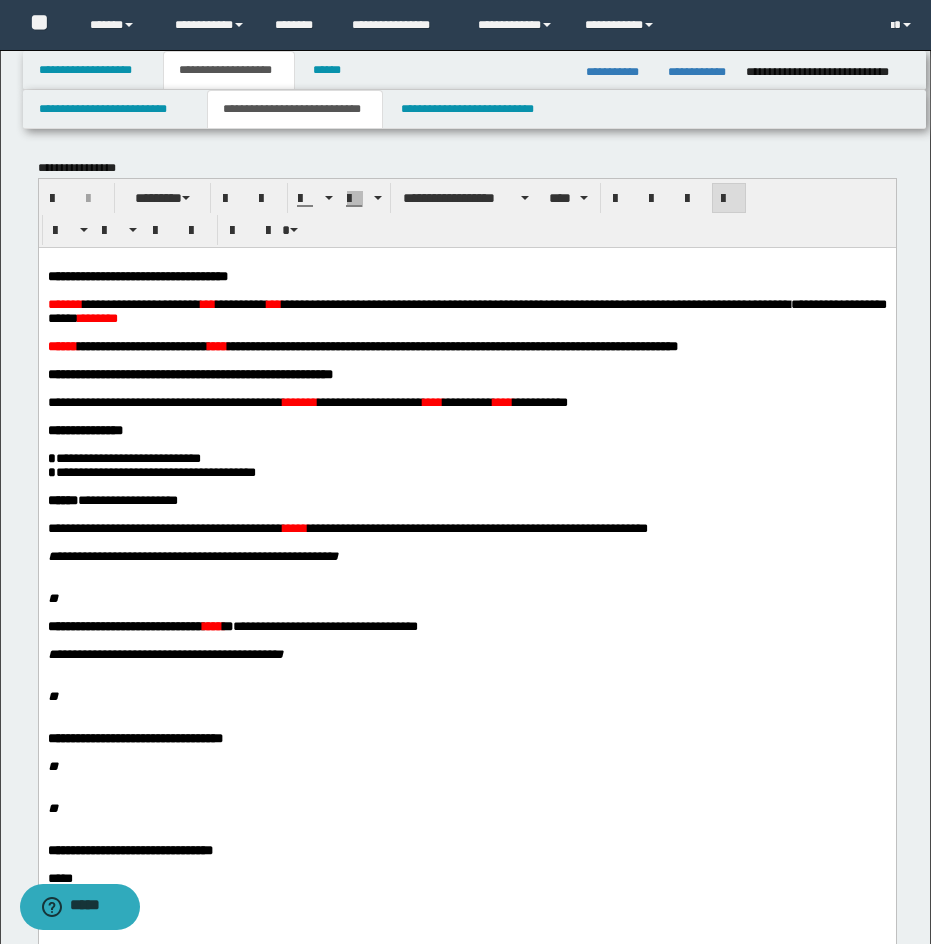 click at bounding box center (466, 290) 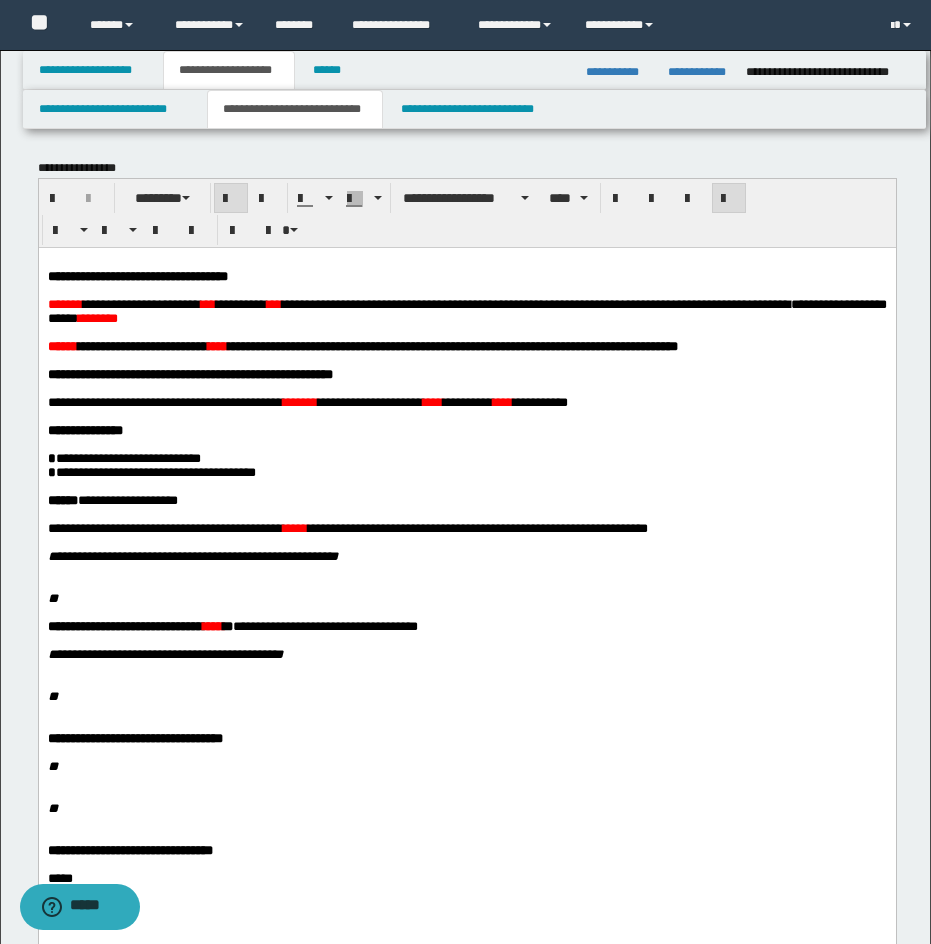 click at bounding box center [466, 290] 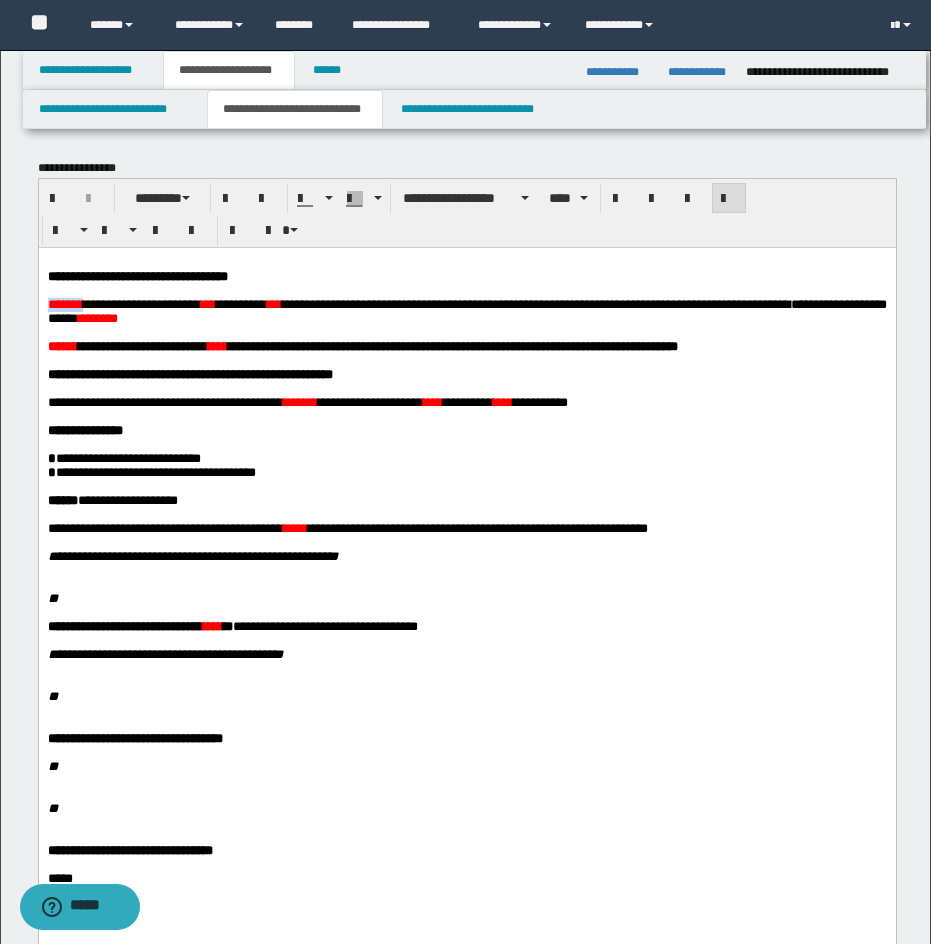 click on "*******" at bounding box center (64, 303) 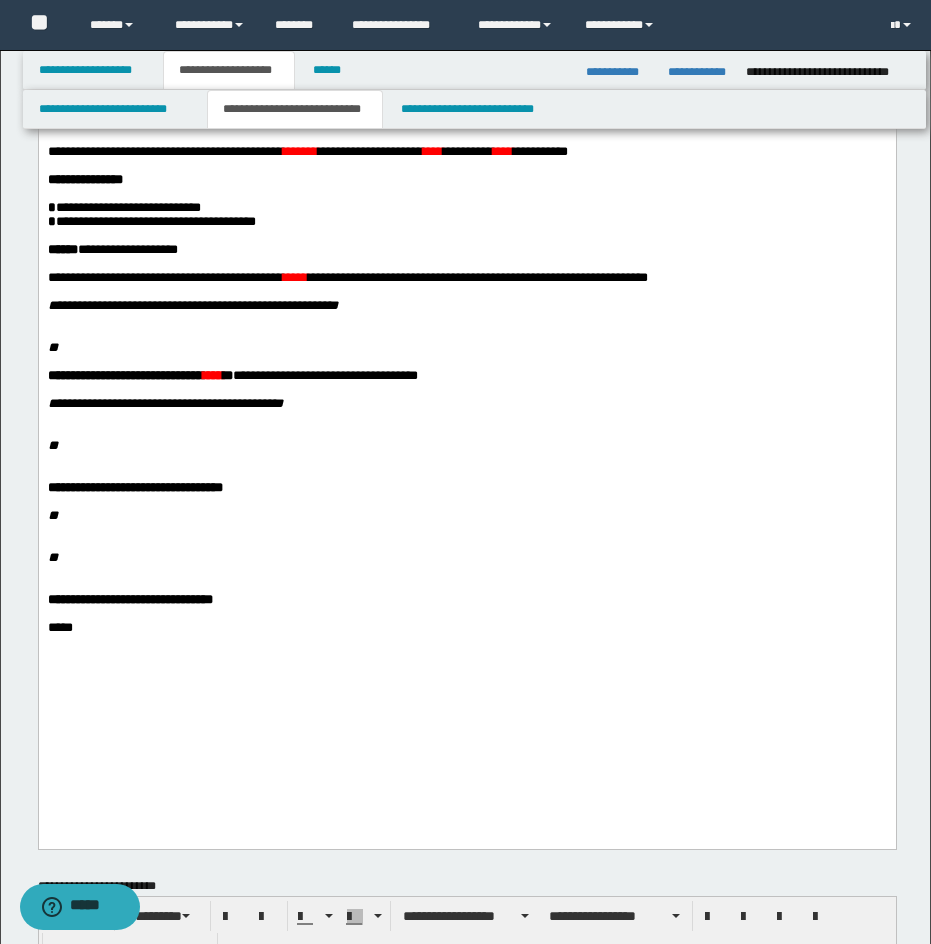 scroll, scrollTop: 282, scrollLeft: 0, axis: vertical 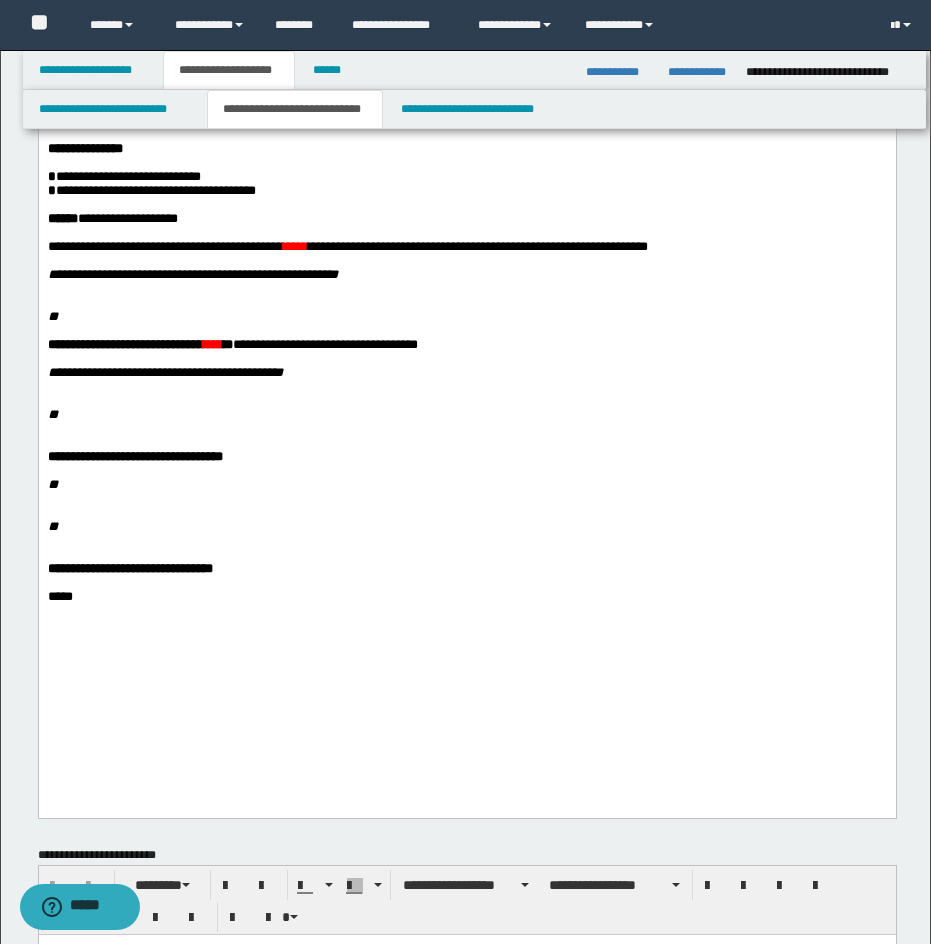 click on "*****" at bounding box center (466, 604) 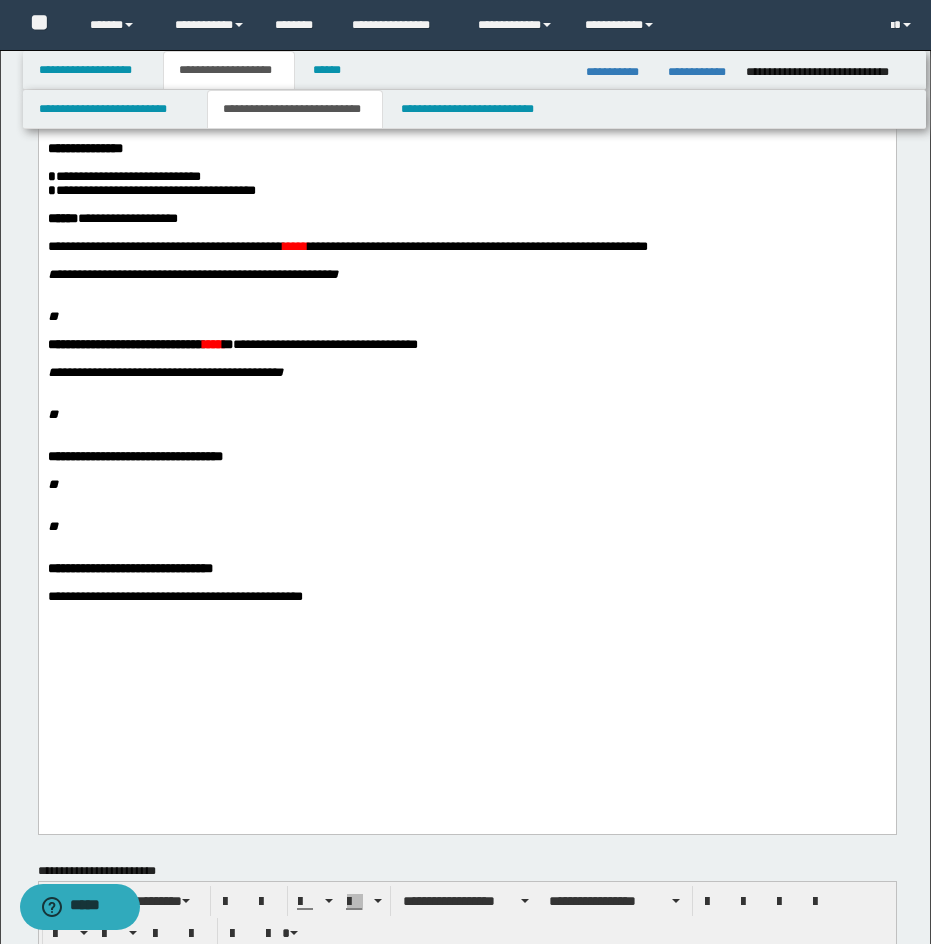 scroll, scrollTop: 19, scrollLeft: 0, axis: vertical 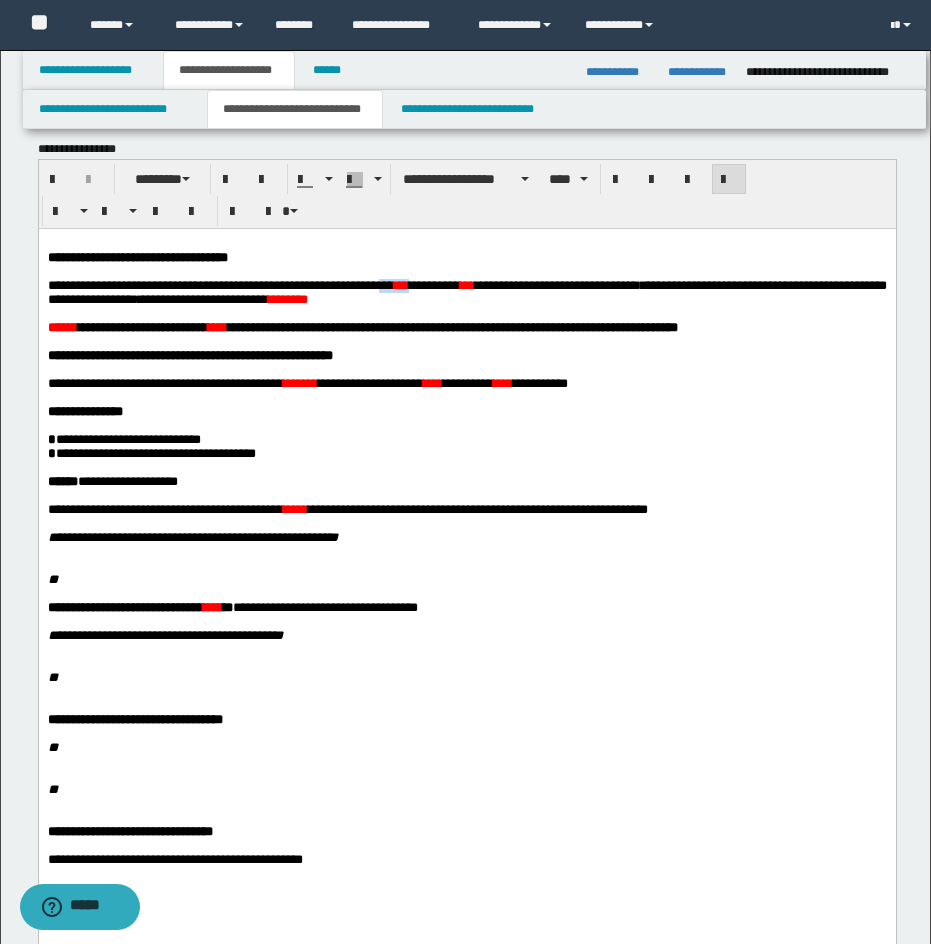 drag, startPoint x: 470, startPoint y: 286, endPoint x: 508, endPoint y: 286, distance: 38 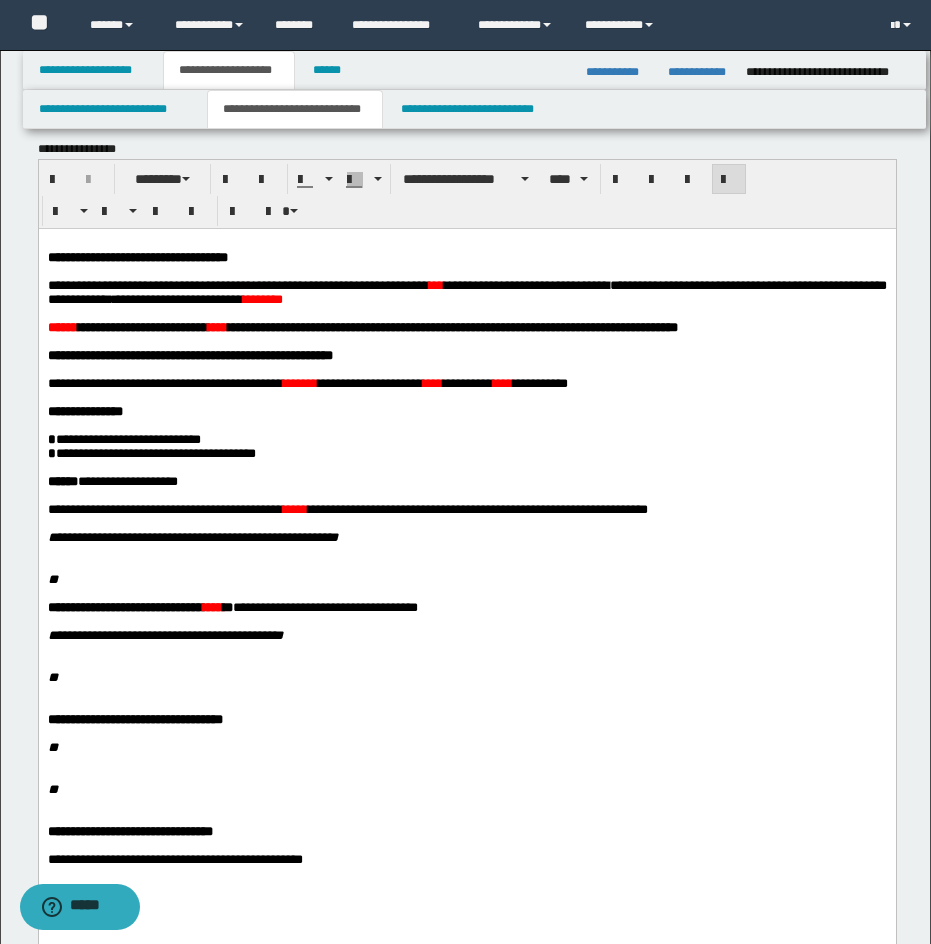click on "***" at bounding box center (435, 284) 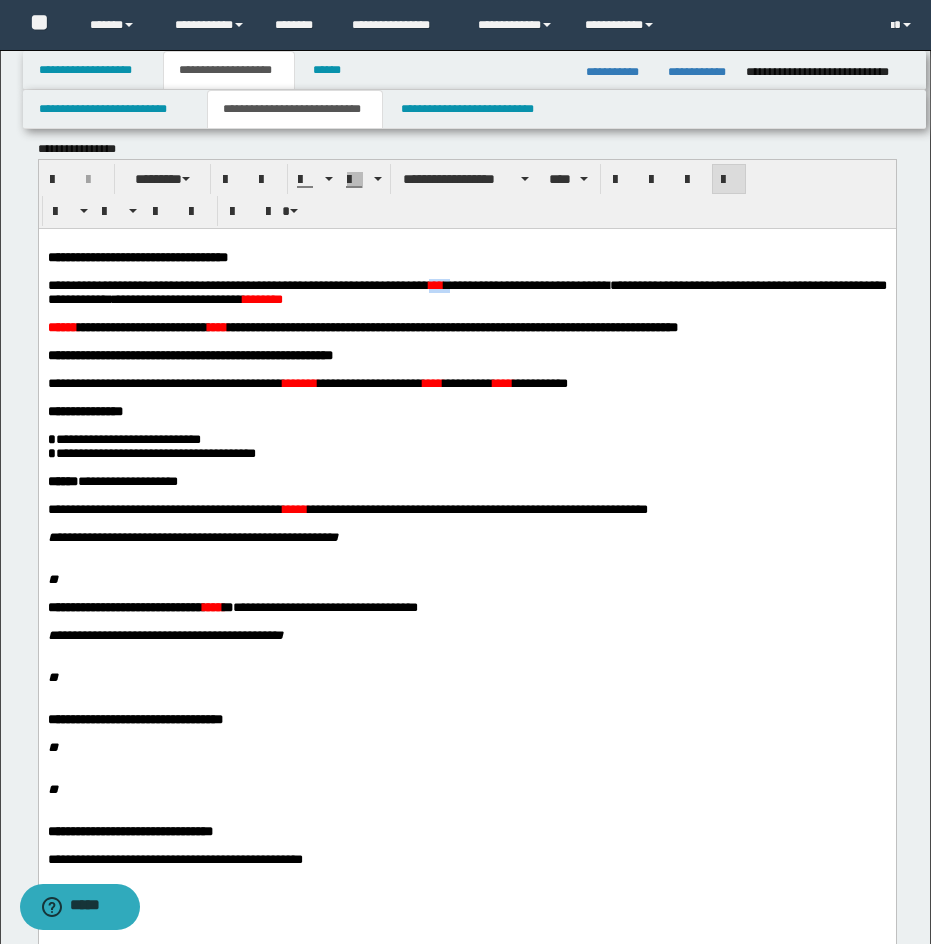 click on "***" at bounding box center (435, 284) 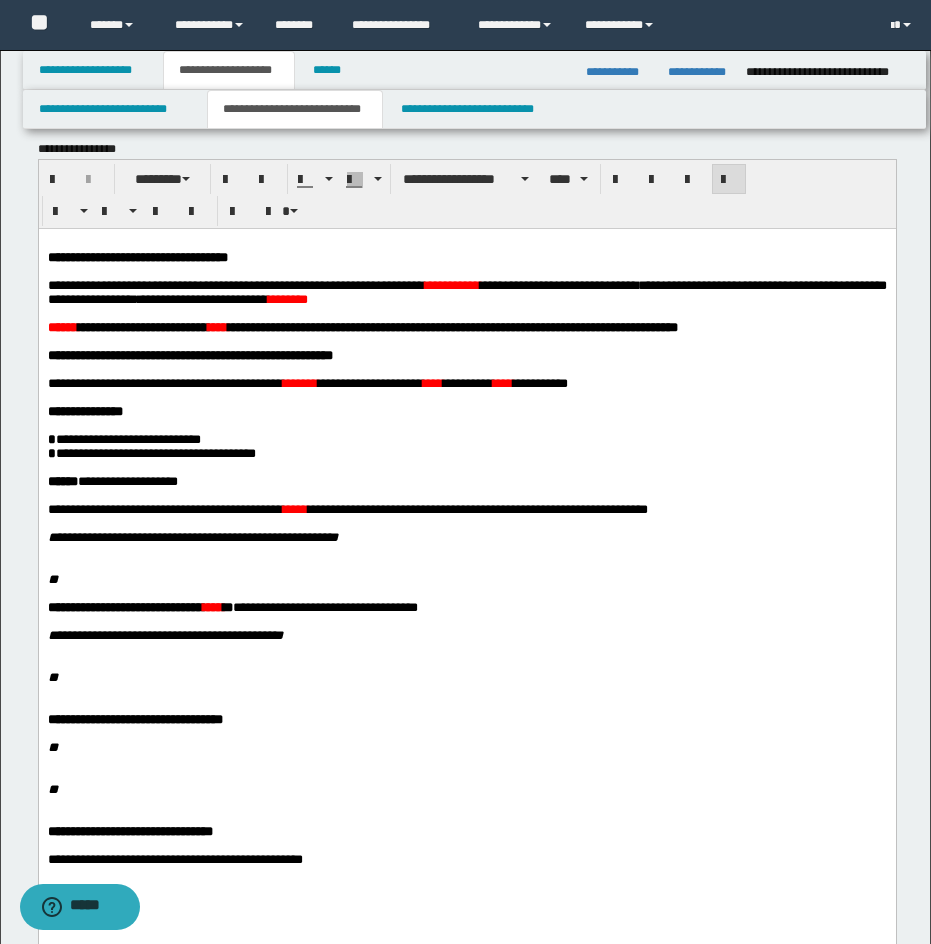 click on "******" at bounding box center [62, 326] 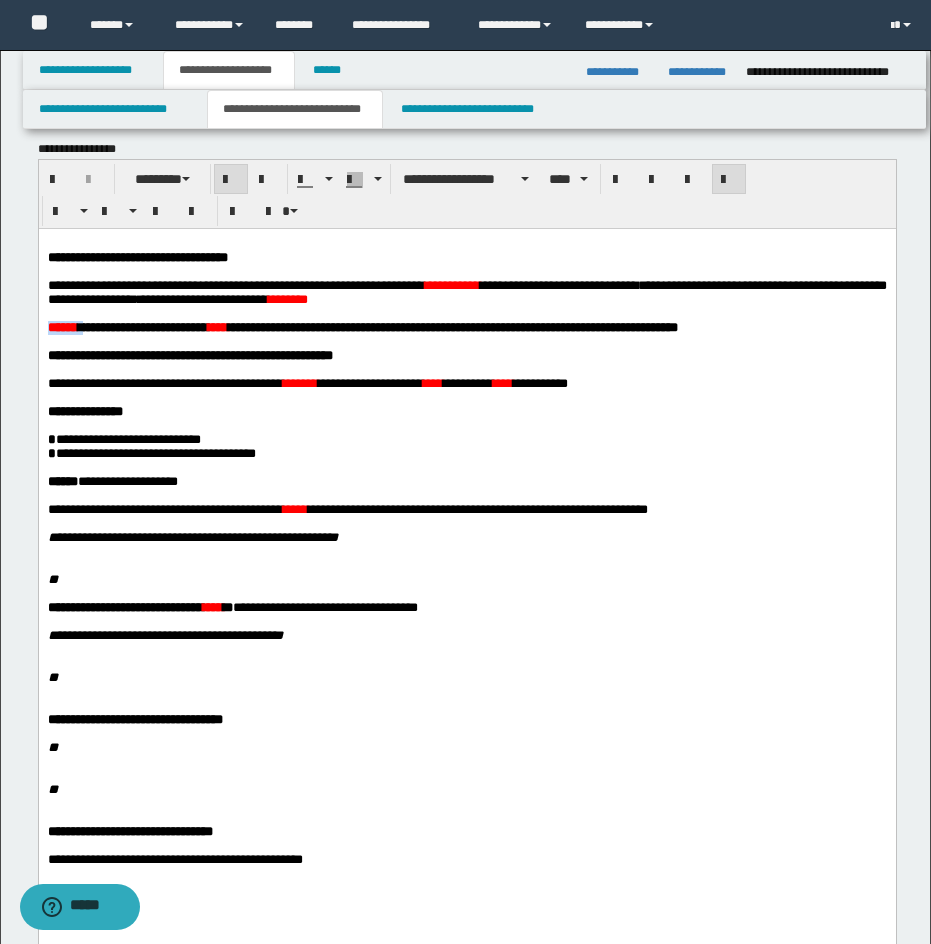 click on "******" at bounding box center (62, 326) 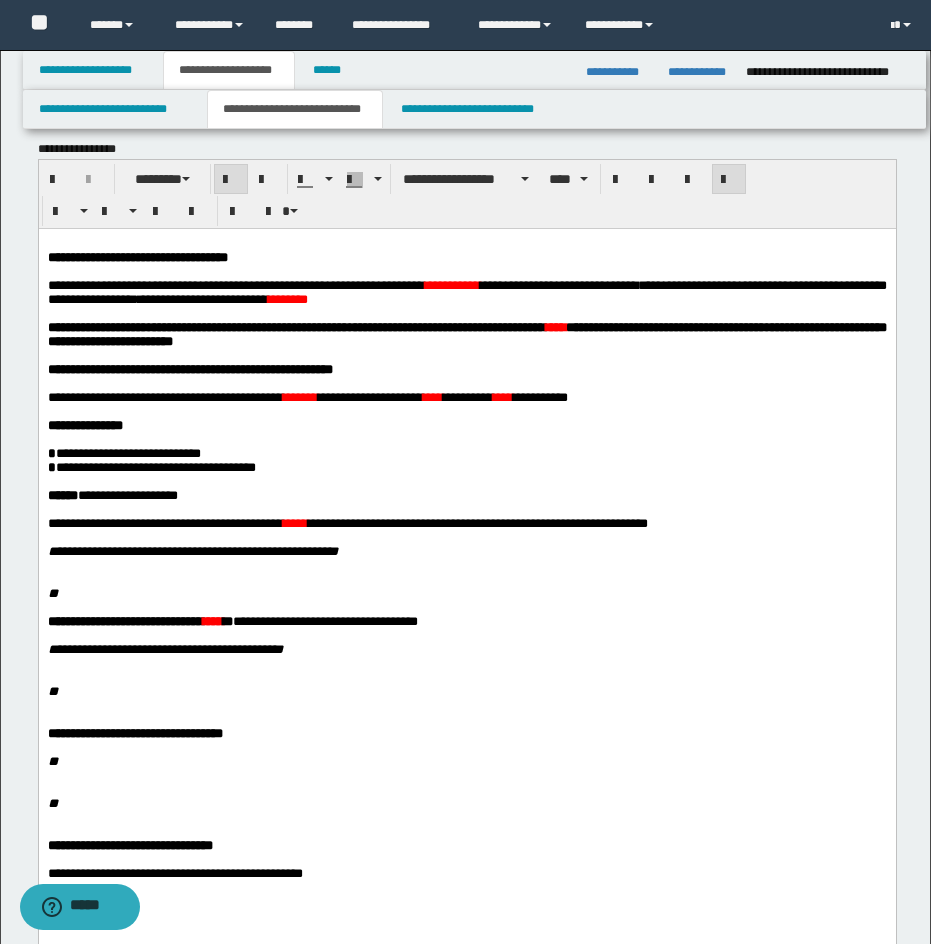 click on "****" at bounding box center [555, 326] 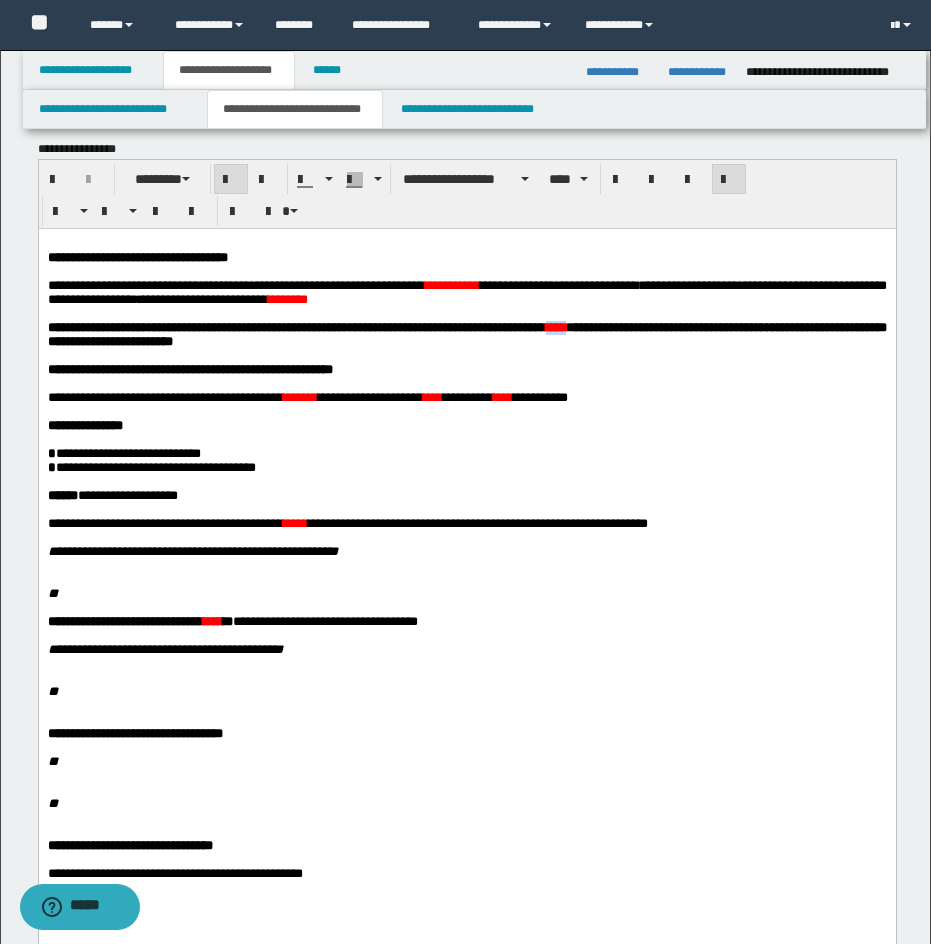 click on "****" at bounding box center (555, 326) 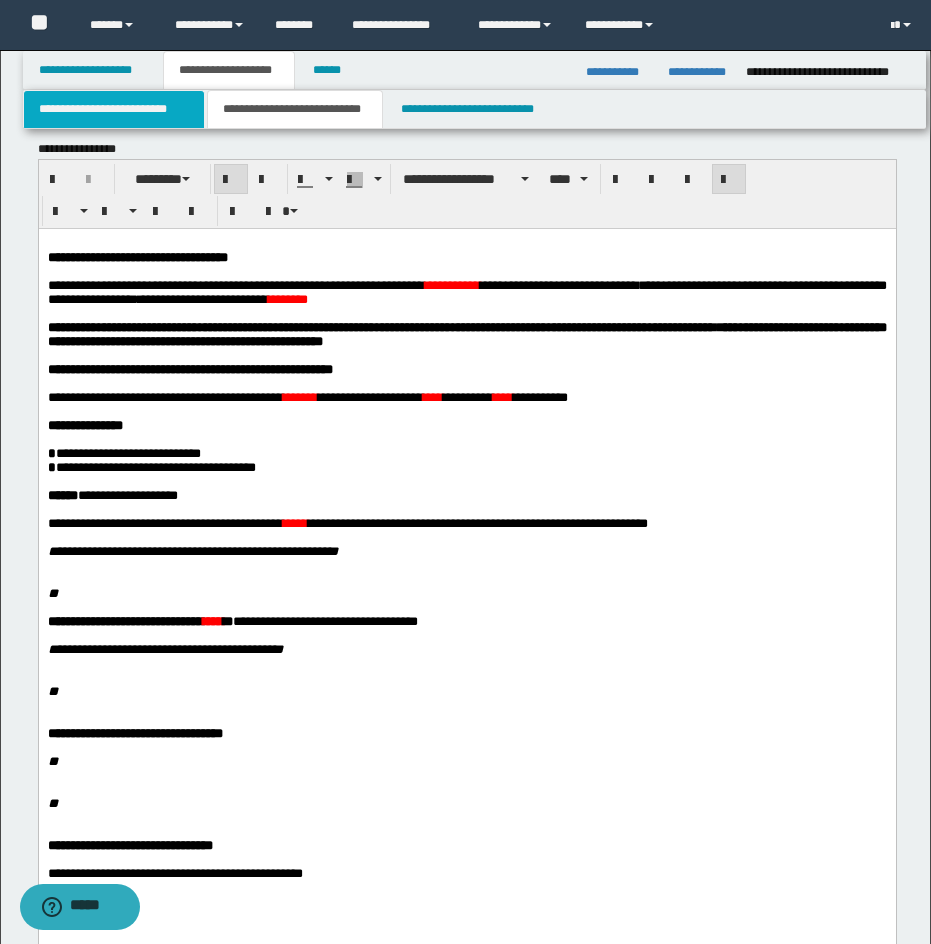 click on "**********" at bounding box center (114, 109) 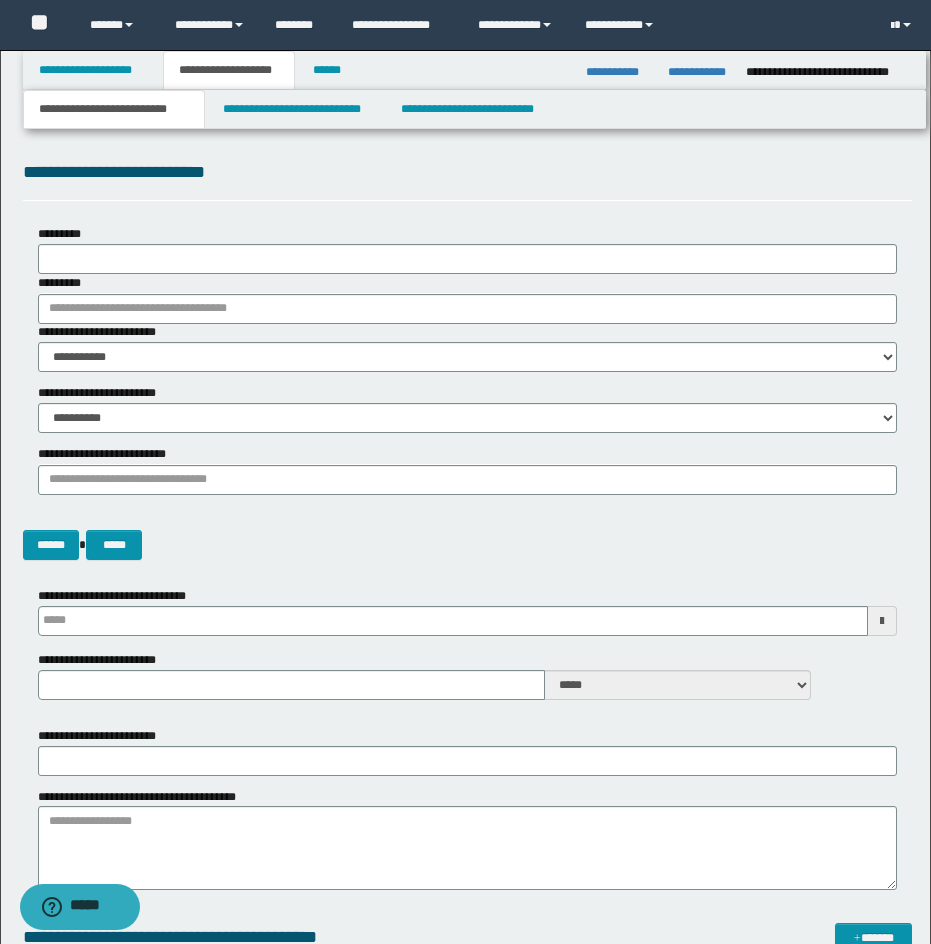 click on "**********" at bounding box center (467, 179) 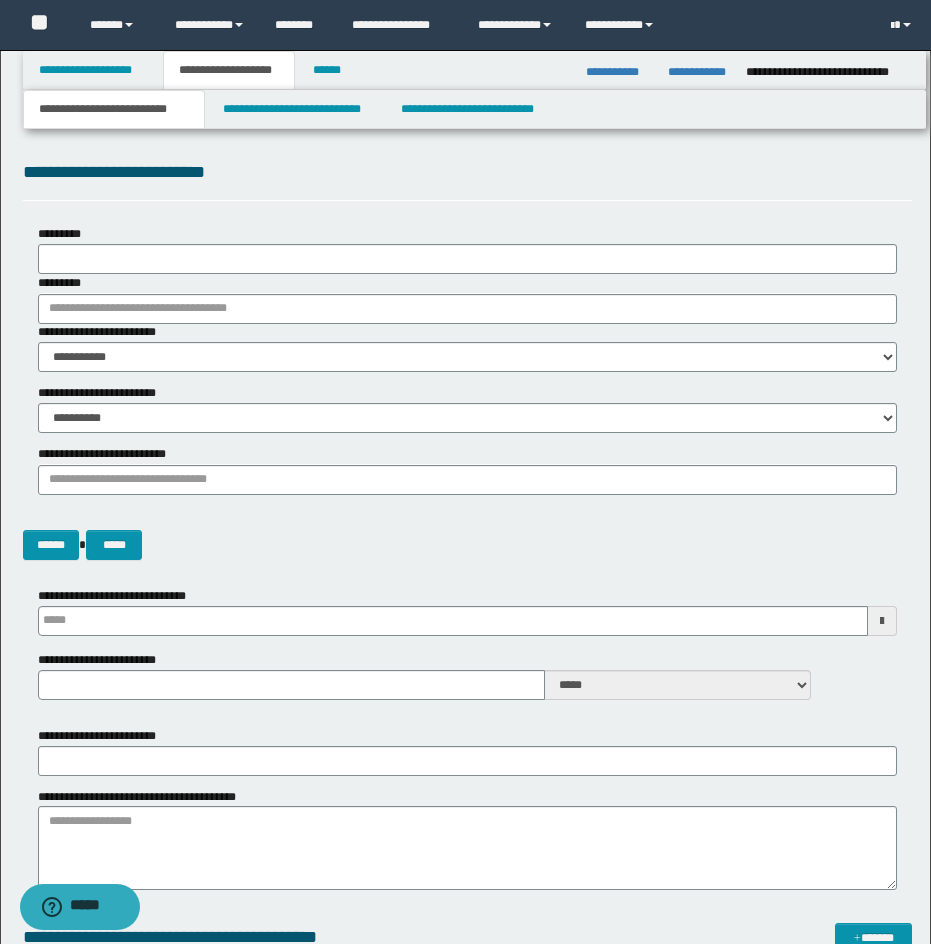 click on "**********" at bounding box center [465, 1237] 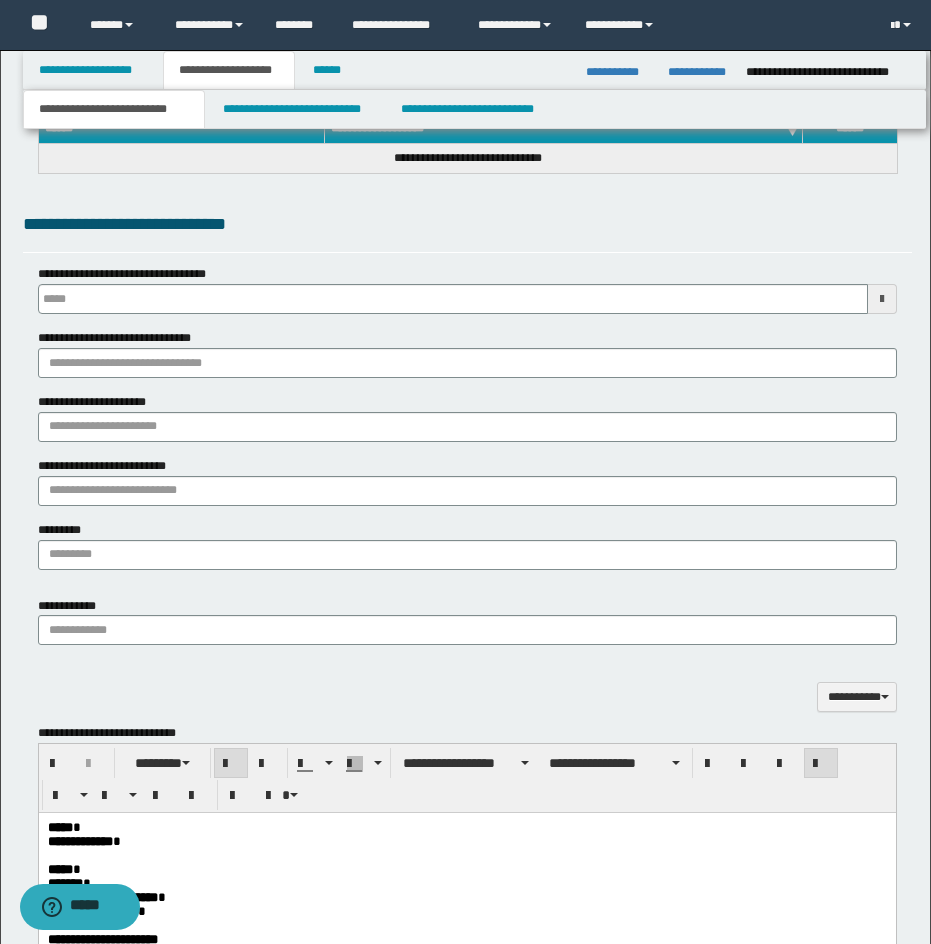 scroll, scrollTop: 891, scrollLeft: 0, axis: vertical 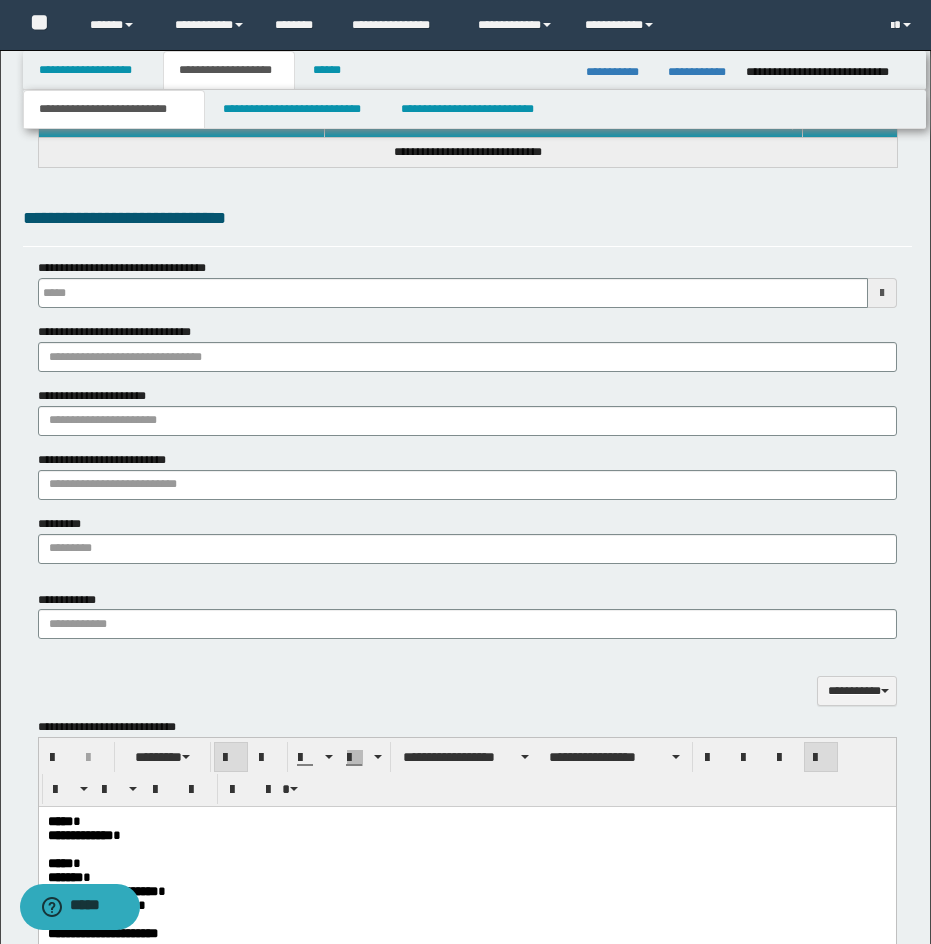 click on "**********" at bounding box center [467, 404] 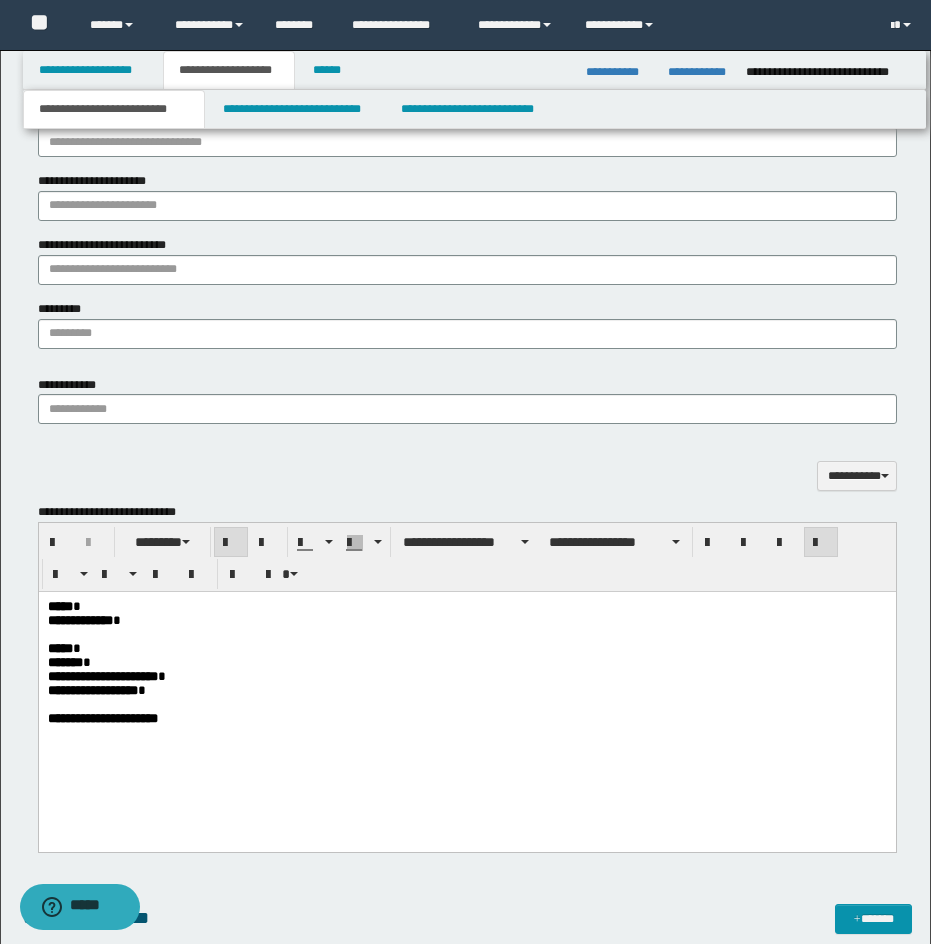 scroll, scrollTop: 1145, scrollLeft: 0, axis: vertical 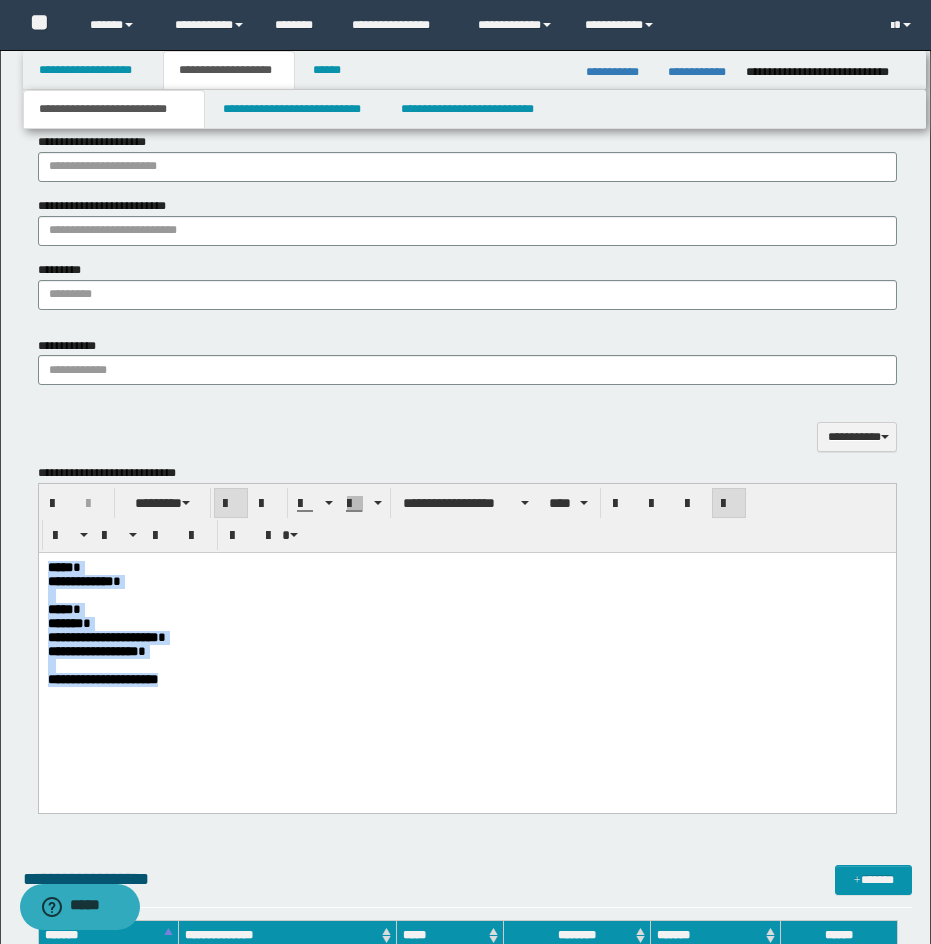 drag, startPoint x: 45, startPoint y: 565, endPoint x: 225, endPoint y: 689, distance: 218.57722 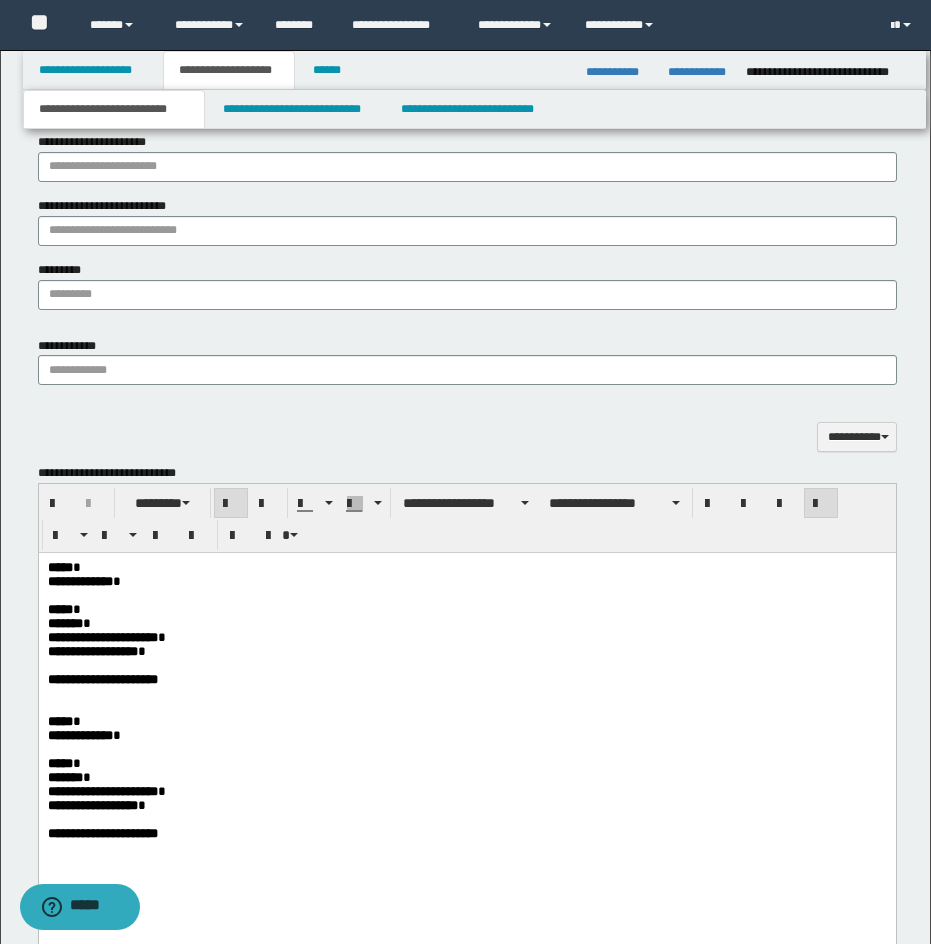 click on "**********" at bounding box center (467, 164) 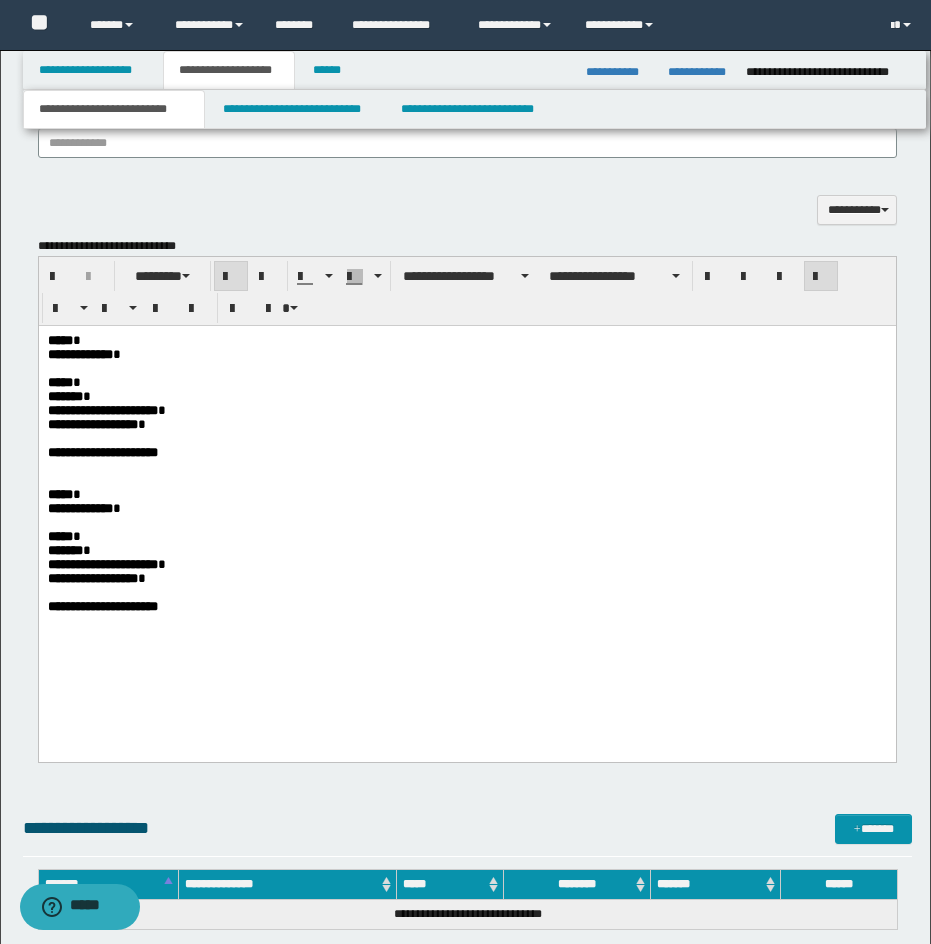 scroll, scrollTop: 1393, scrollLeft: 0, axis: vertical 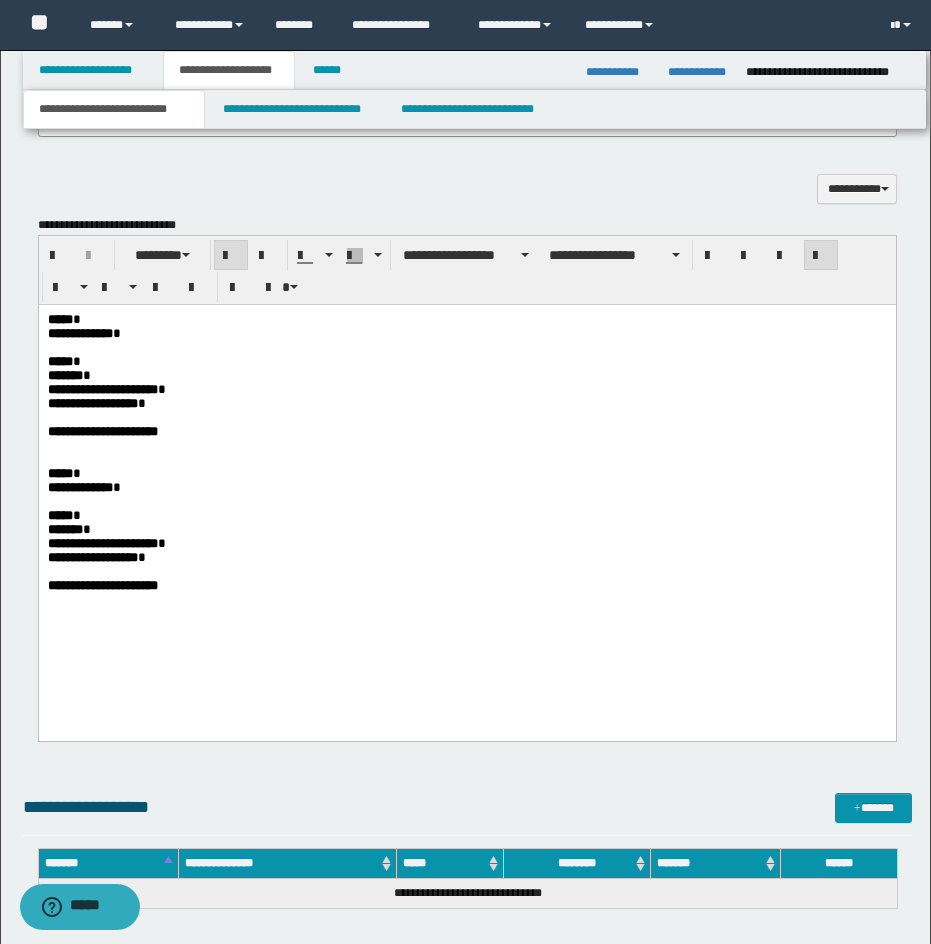 click on "***** *" at bounding box center (466, 319) 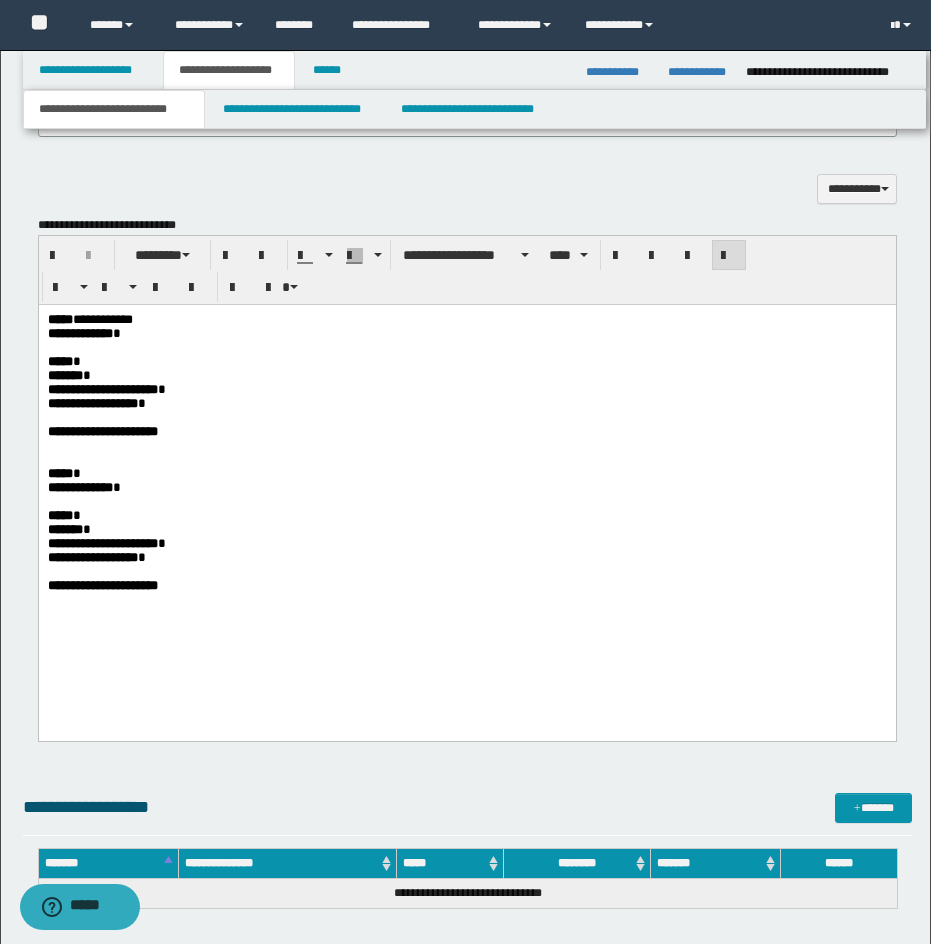 drag, startPoint x: 148, startPoint y: 347, endPoint x: 158, endPoint y: 331, distance: 18.867962 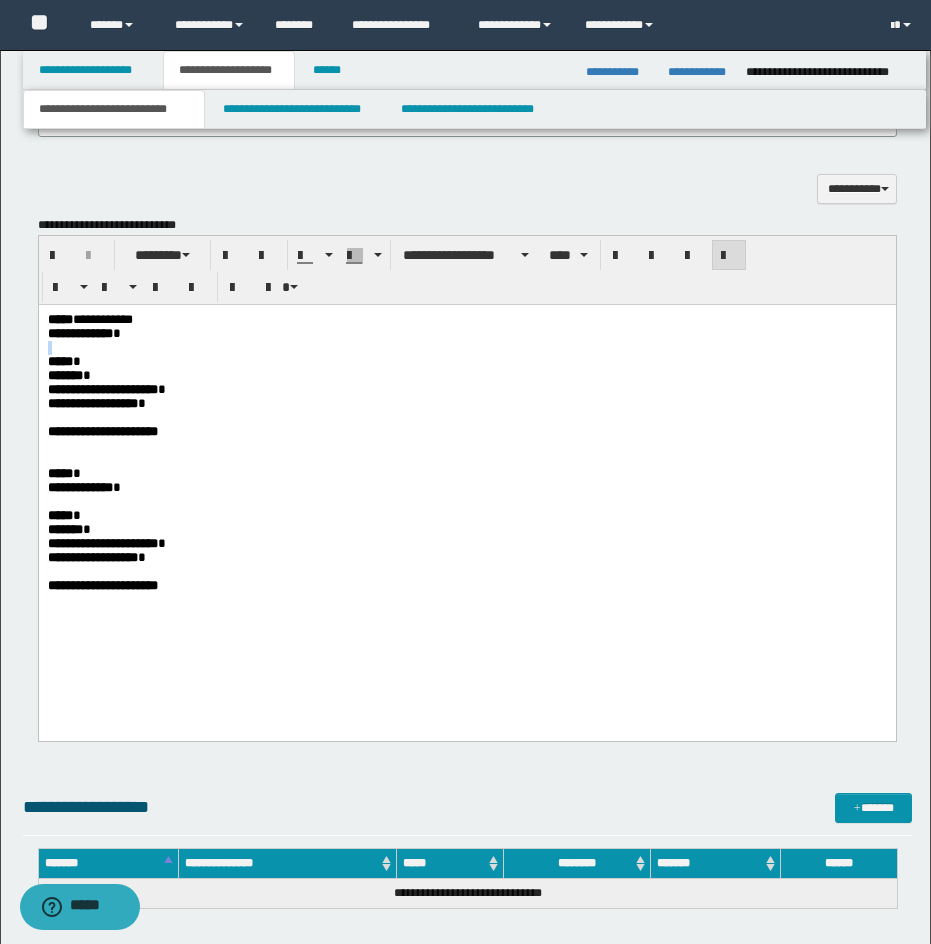 click on "**********" at bounding box center [466, 333] 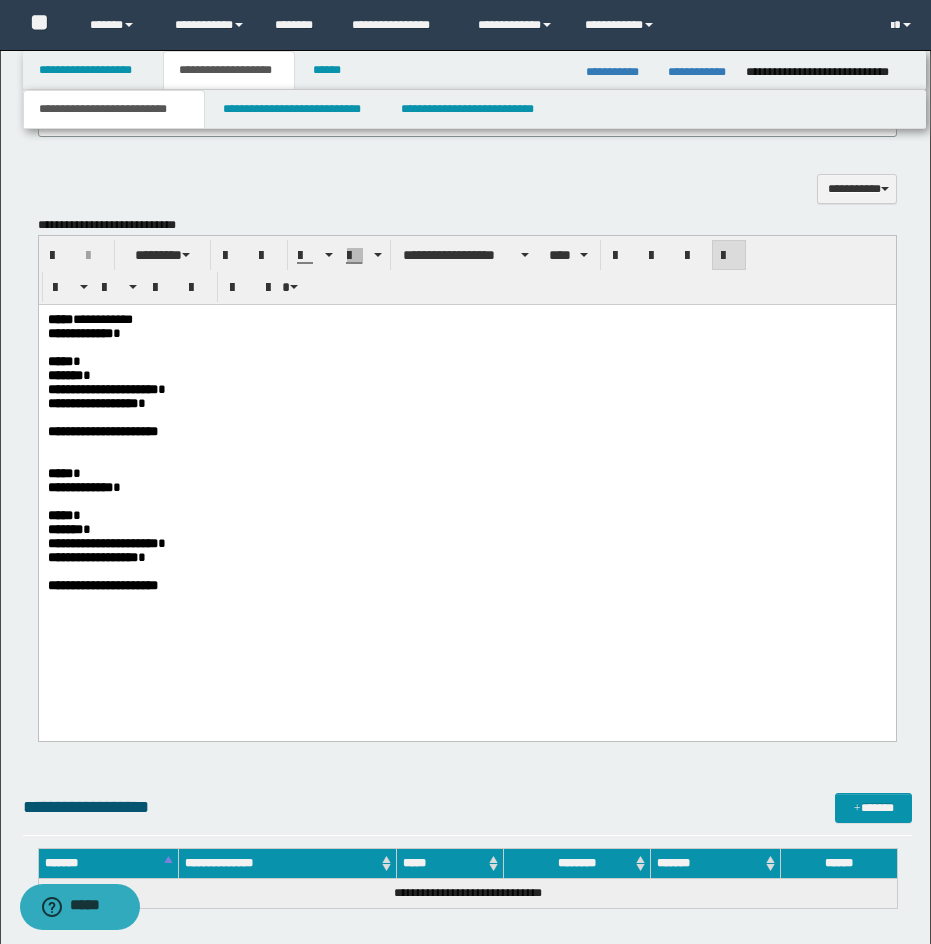 click on "**********" at bounding box center [466, 333] 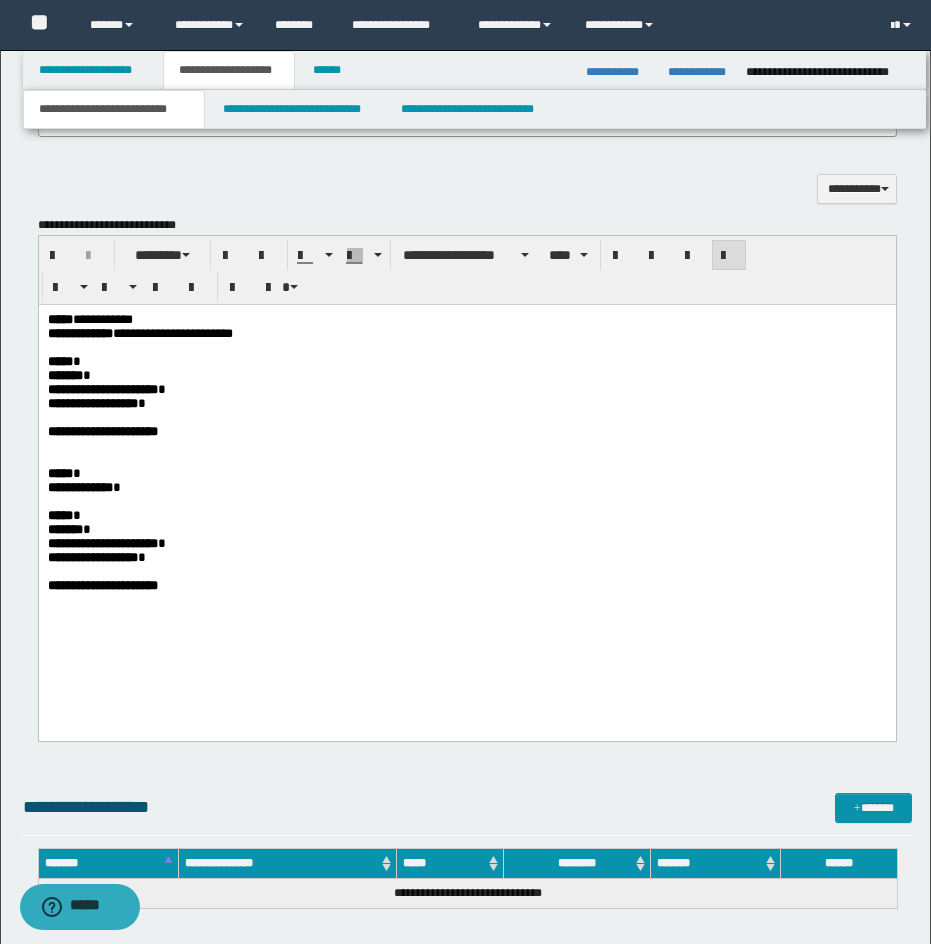 click on "**********" at bounding box center (466, 333) 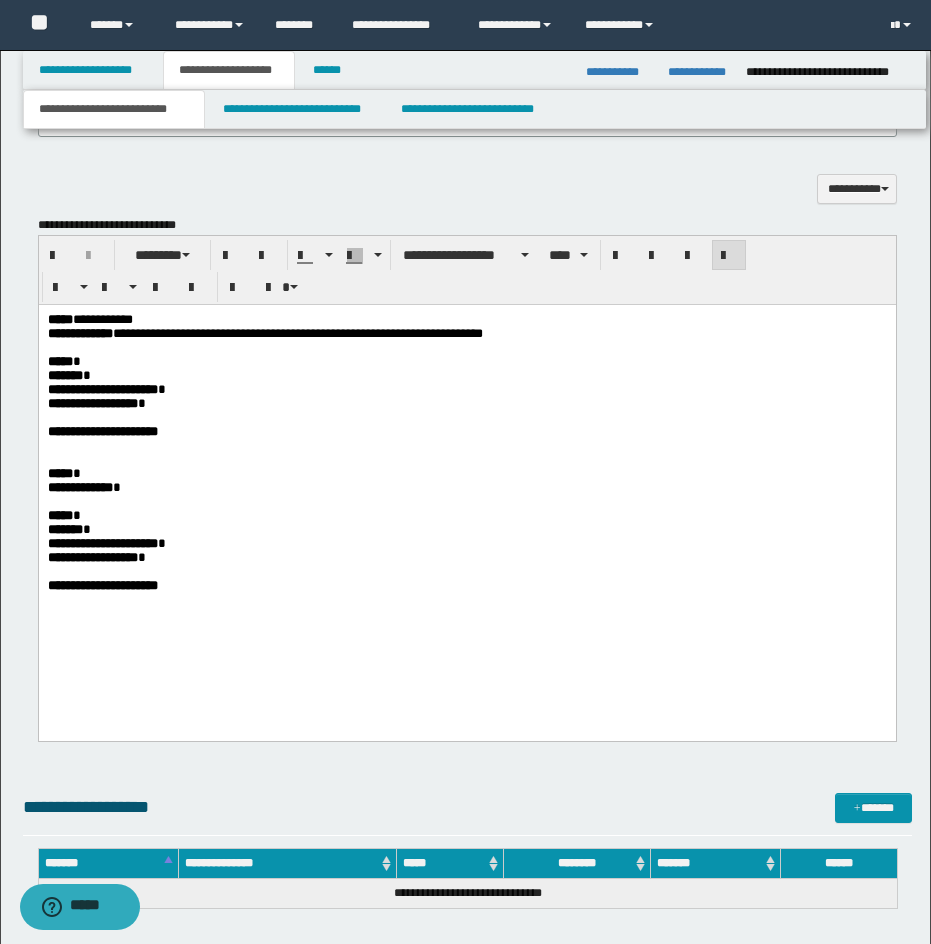 click on "*****" at bounding box center [59, 360] 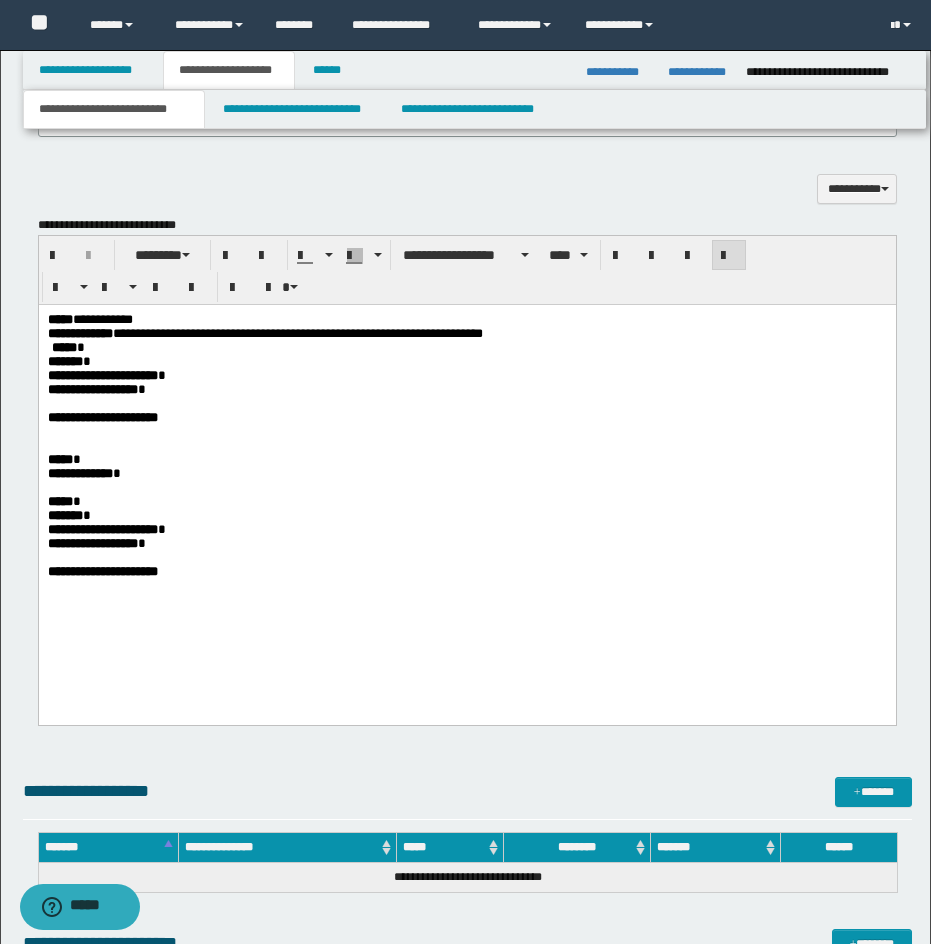 click on "**********" at bounding box center [466, 470] 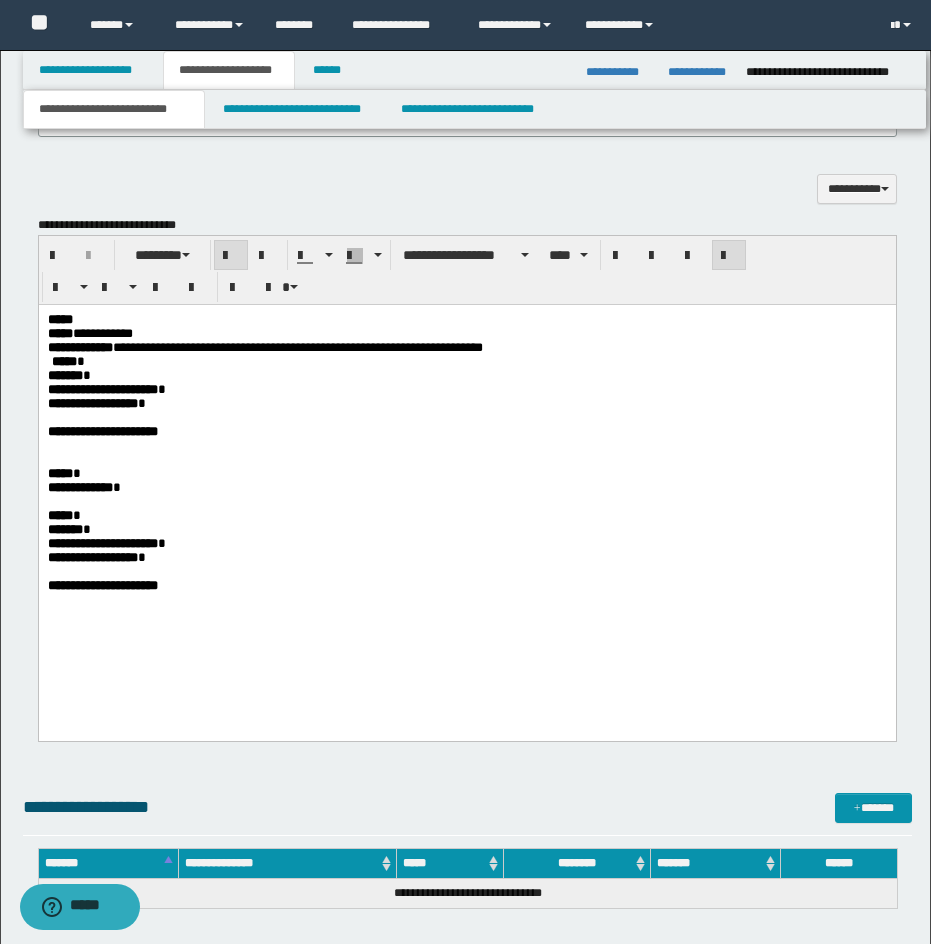 click on "*****" at bounding box center [59, 472] 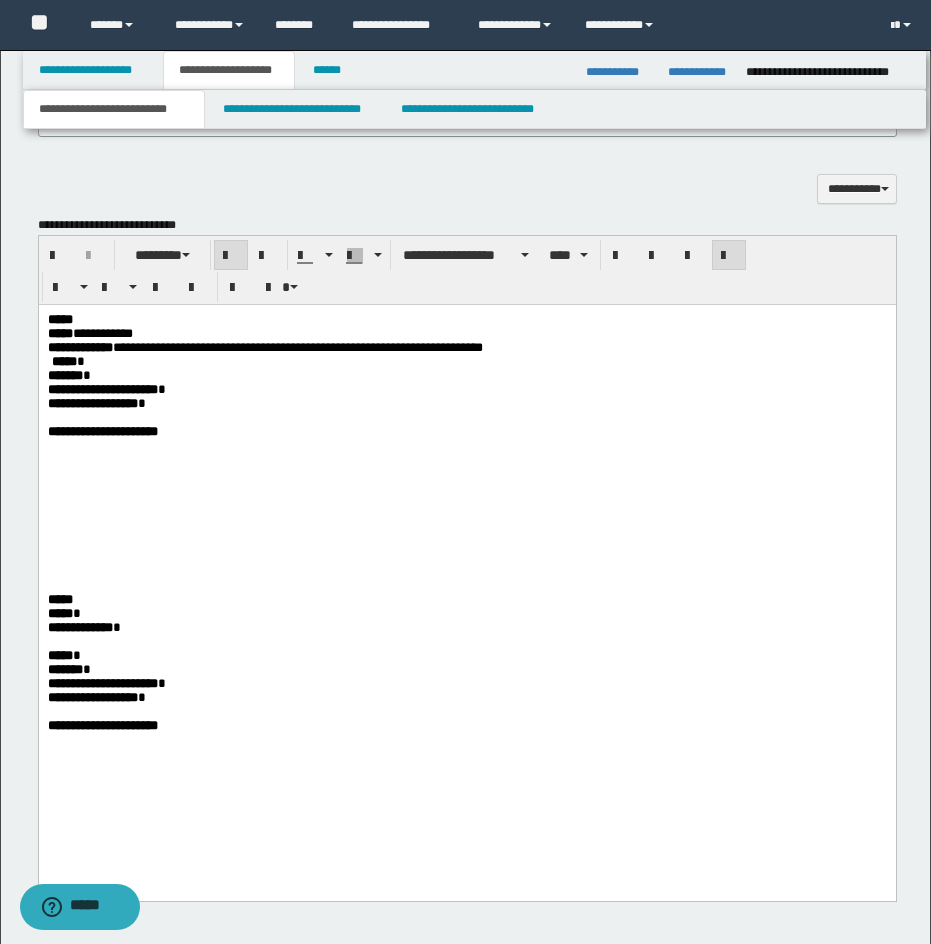 click on "*****" at bounding box center [63, 360] 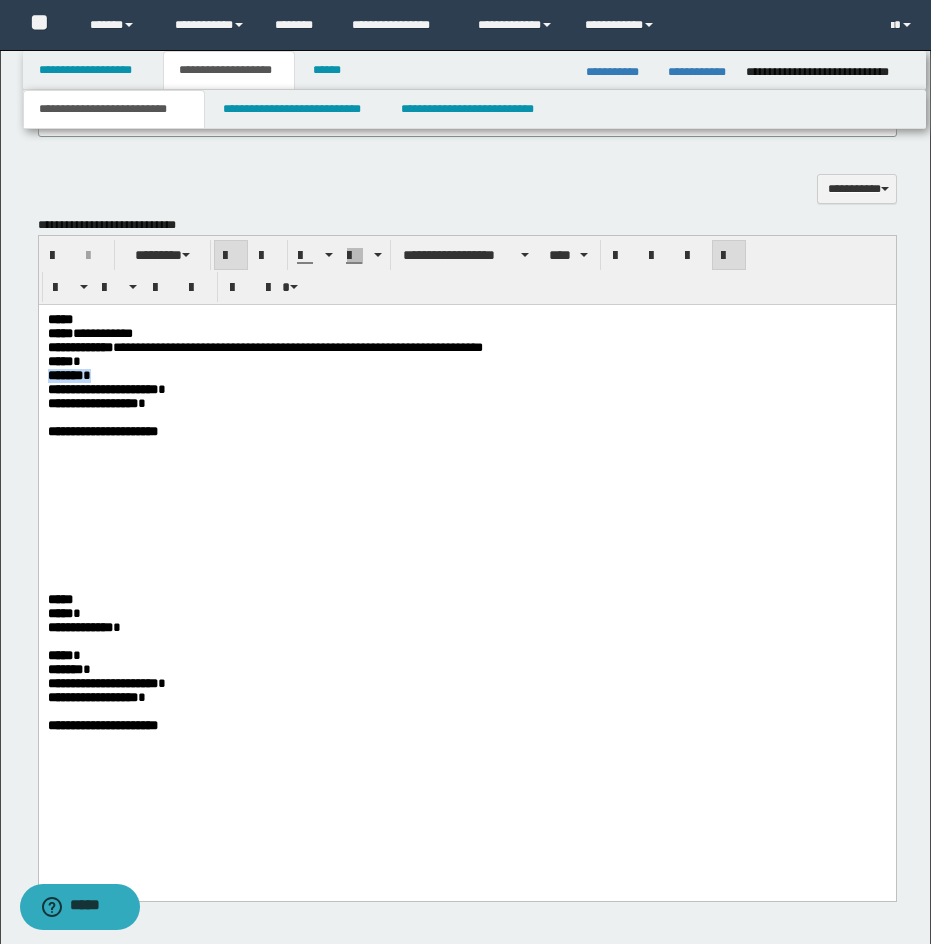click on "**********" at bounding box center [466, 547] 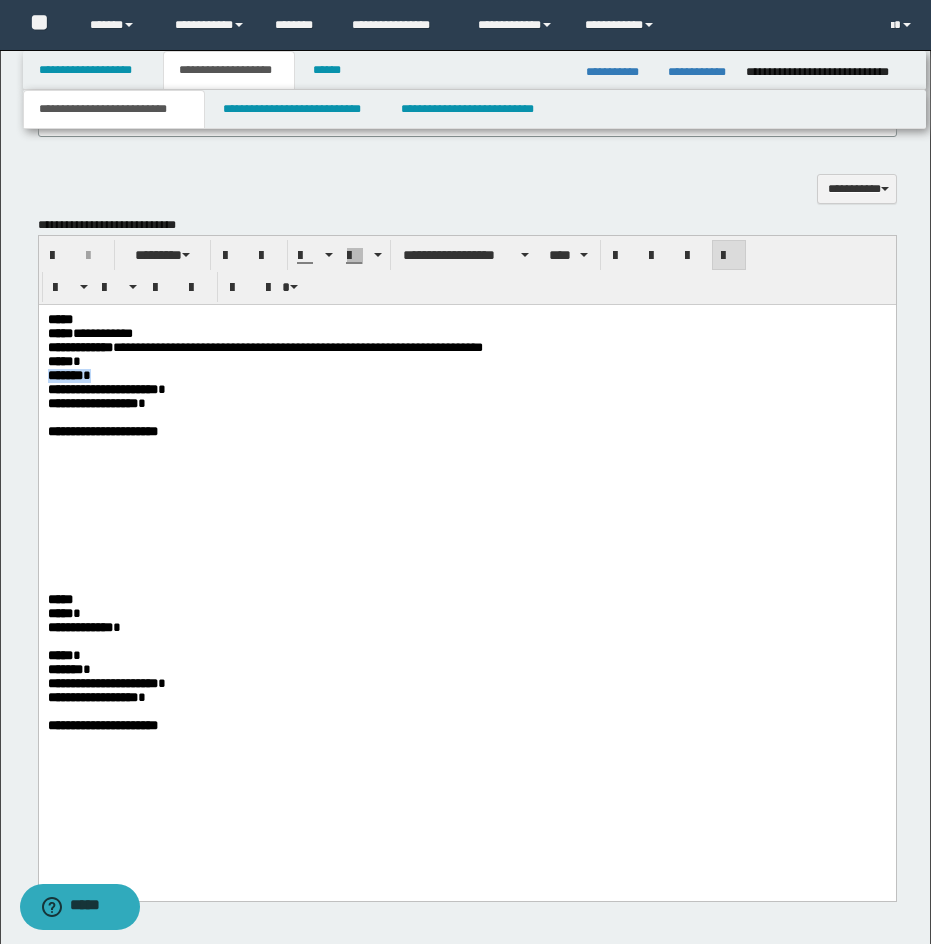 click on "******* *" at bounding box center [466, 375] 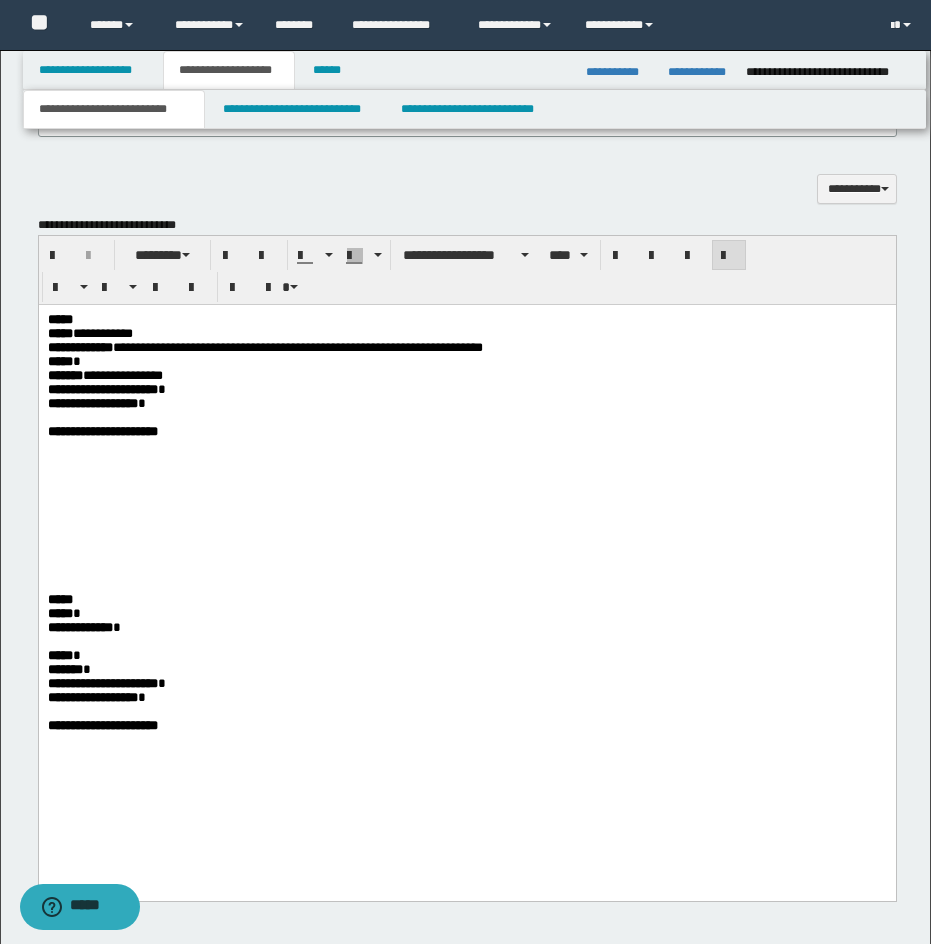 click on "***** *" at bounding box center (466, 361) 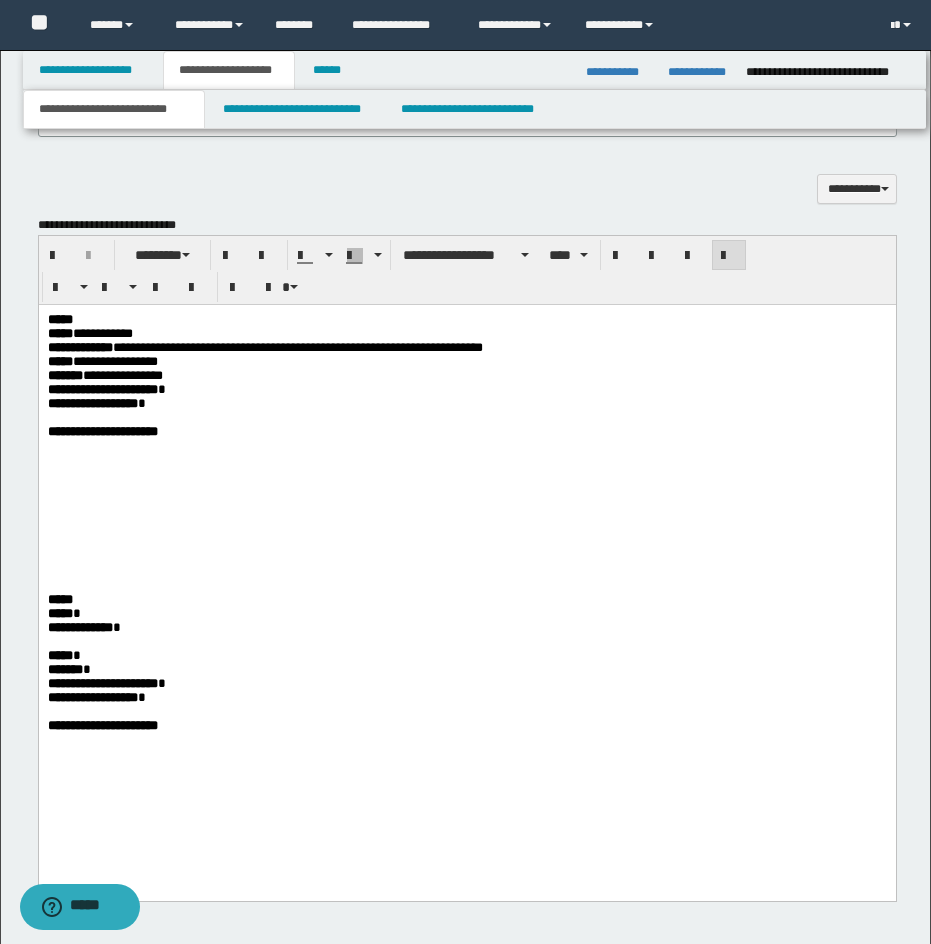 click on "**********" at bounding box center (466, 403) 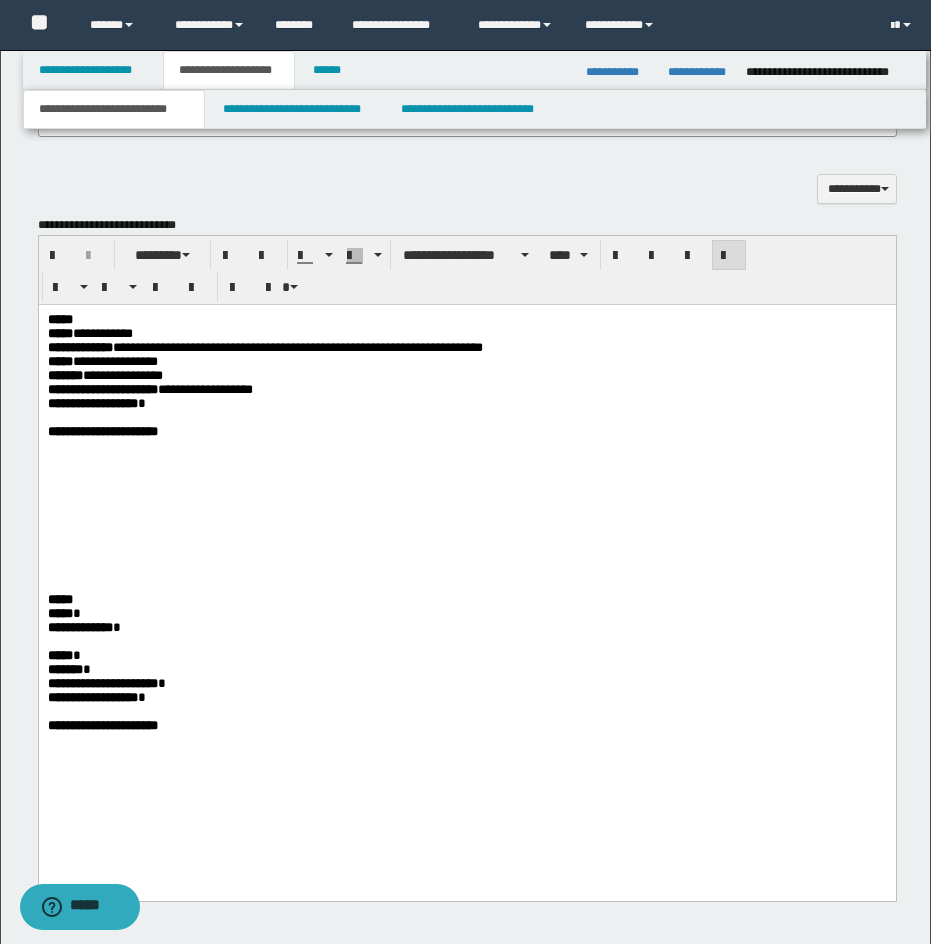 click on "**********" at bounding box center (204, 388) 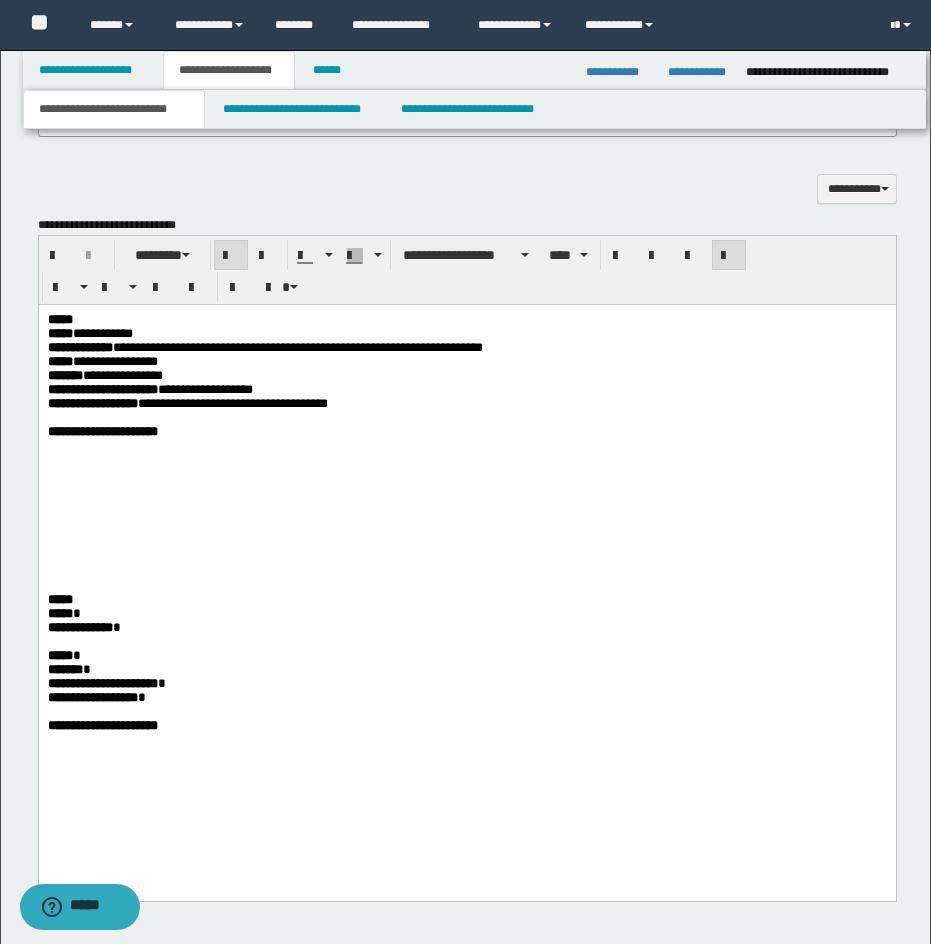 click on "**********" at bounding box center [466, 431] 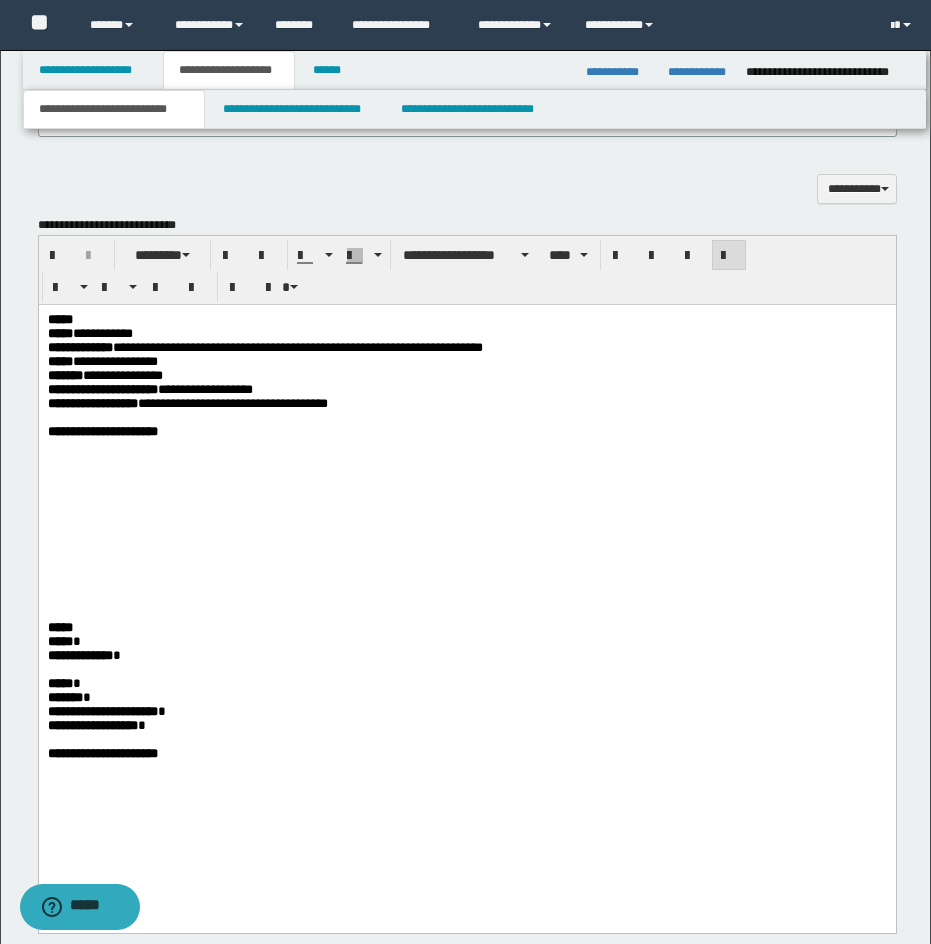 click on "**********" at bounding box center [232, 402] 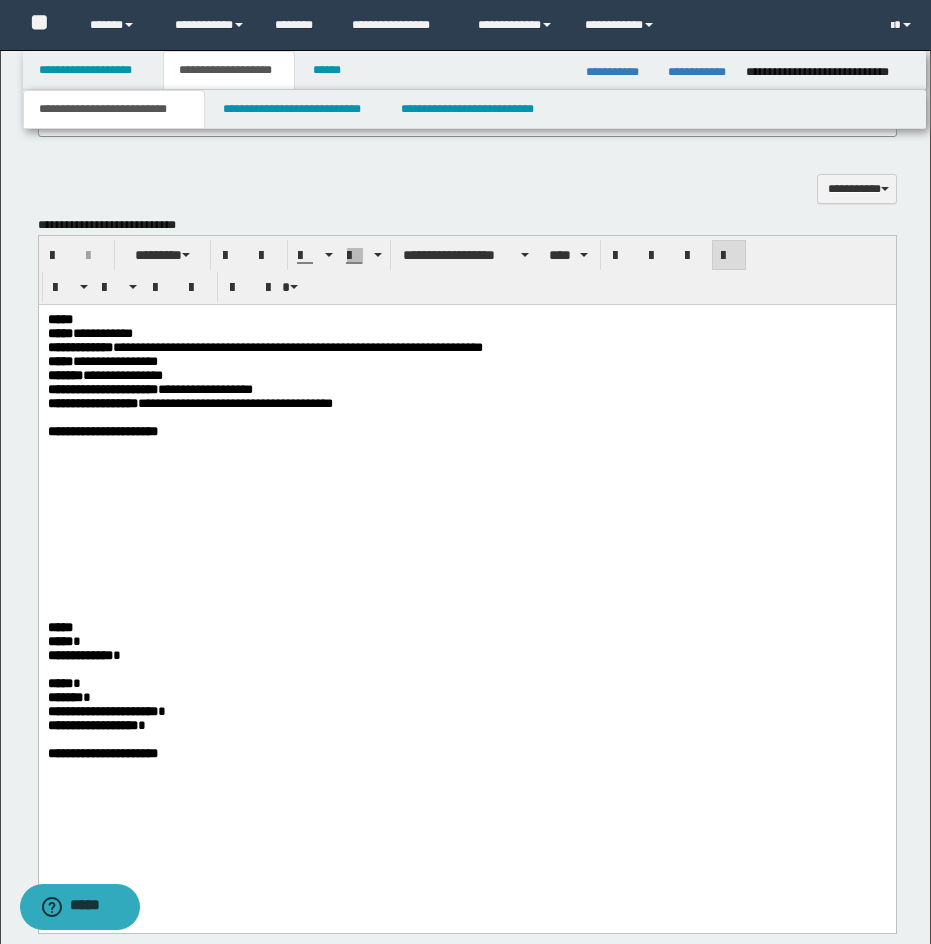 click at bounding box center [466, 459] 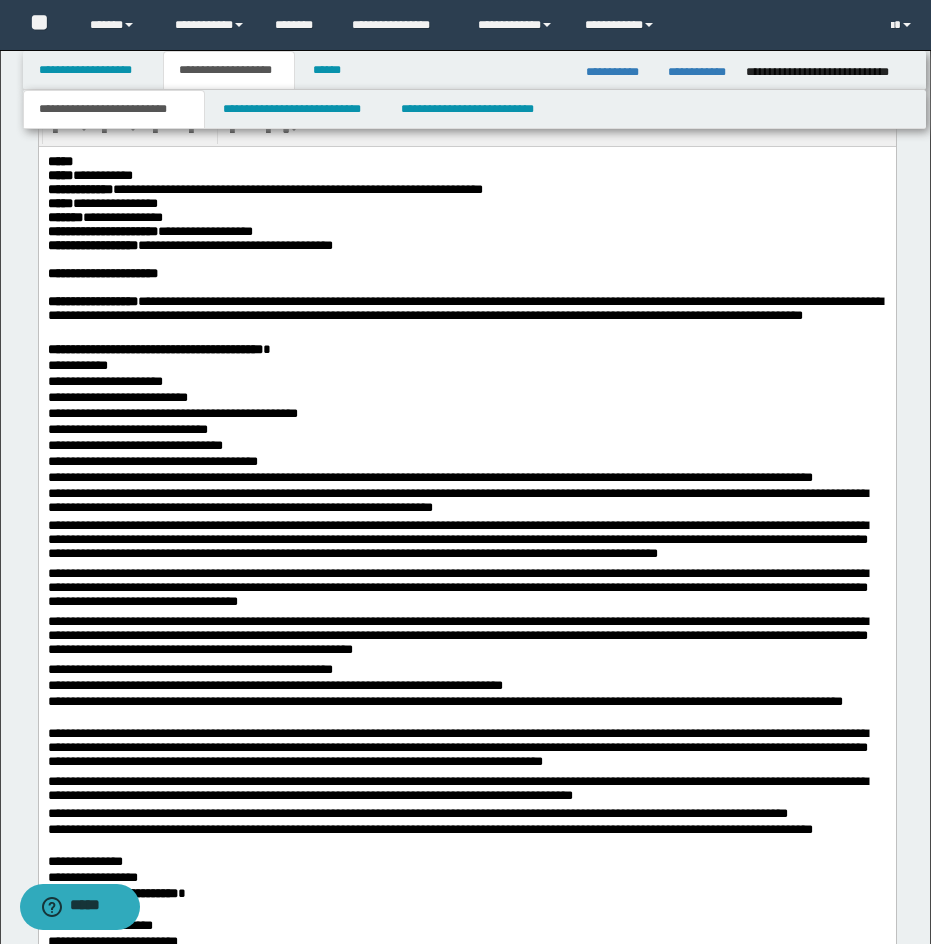 drag, startPoint x: 942, startPoint y: 352, endPoint x: 824, endPoint y: 254, distance: 153.3884 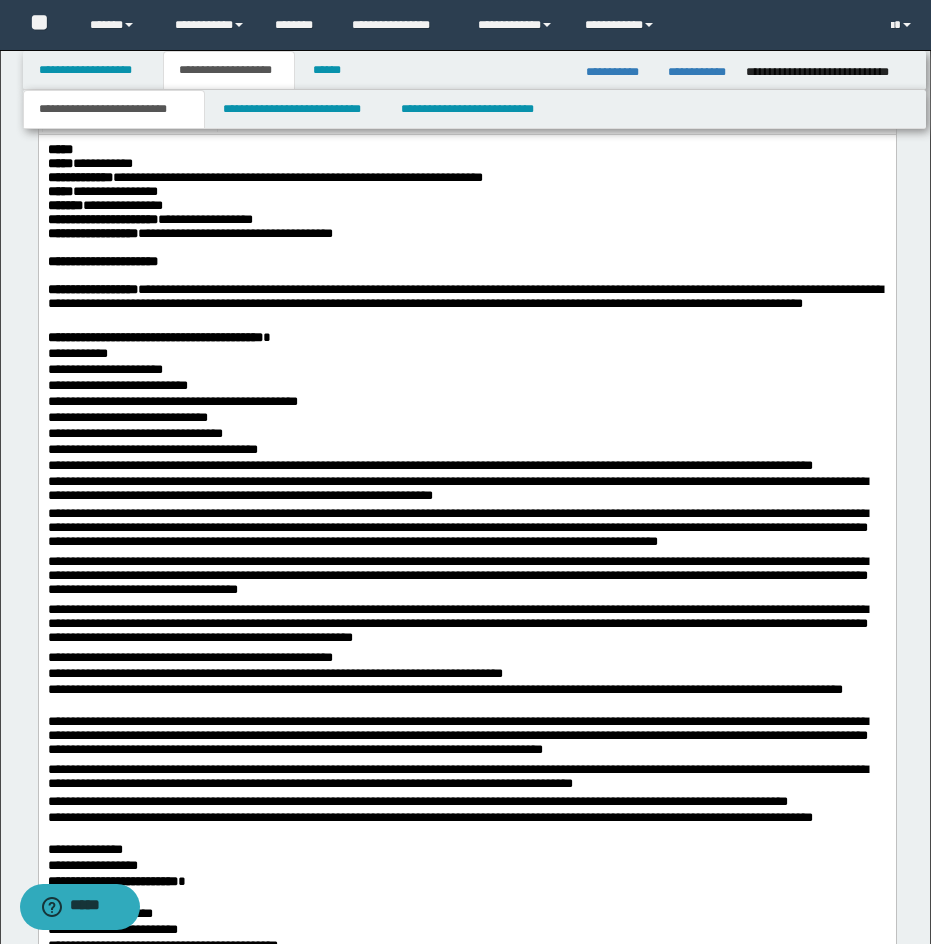 click on "**********" at bounding box center (466, 1591) 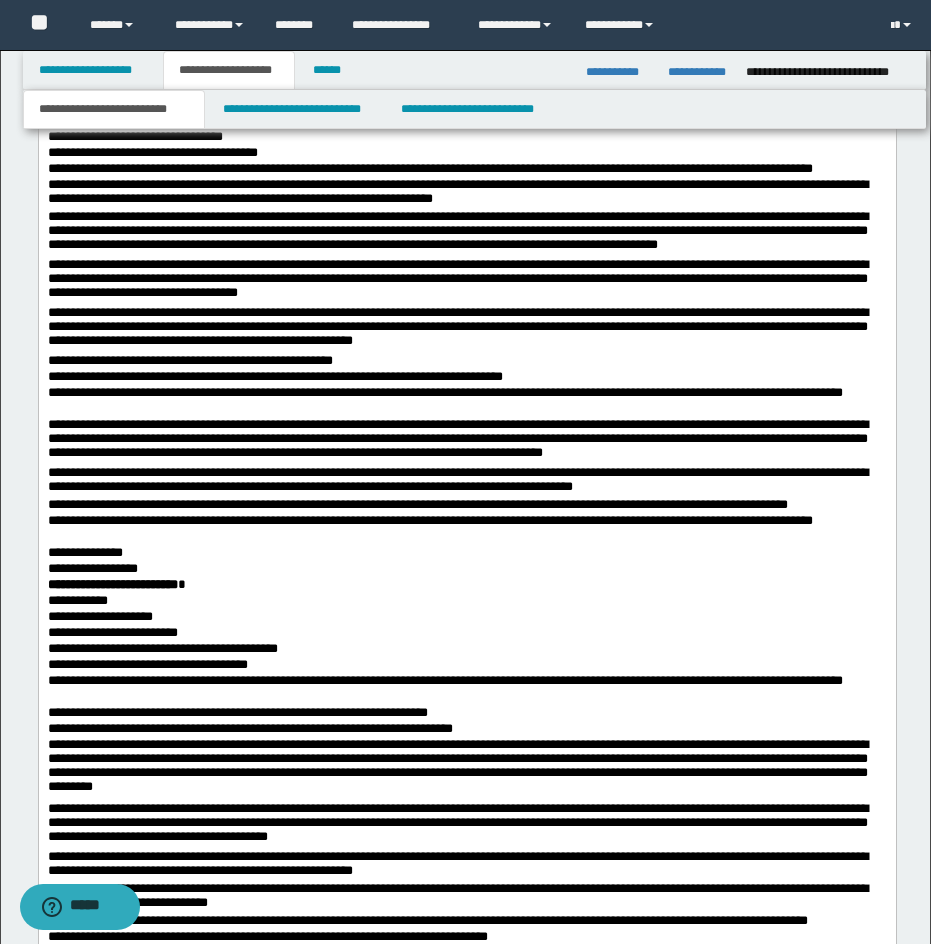 scroll, scrollTop: 1967, scrollLeft: 0, axis: vertical 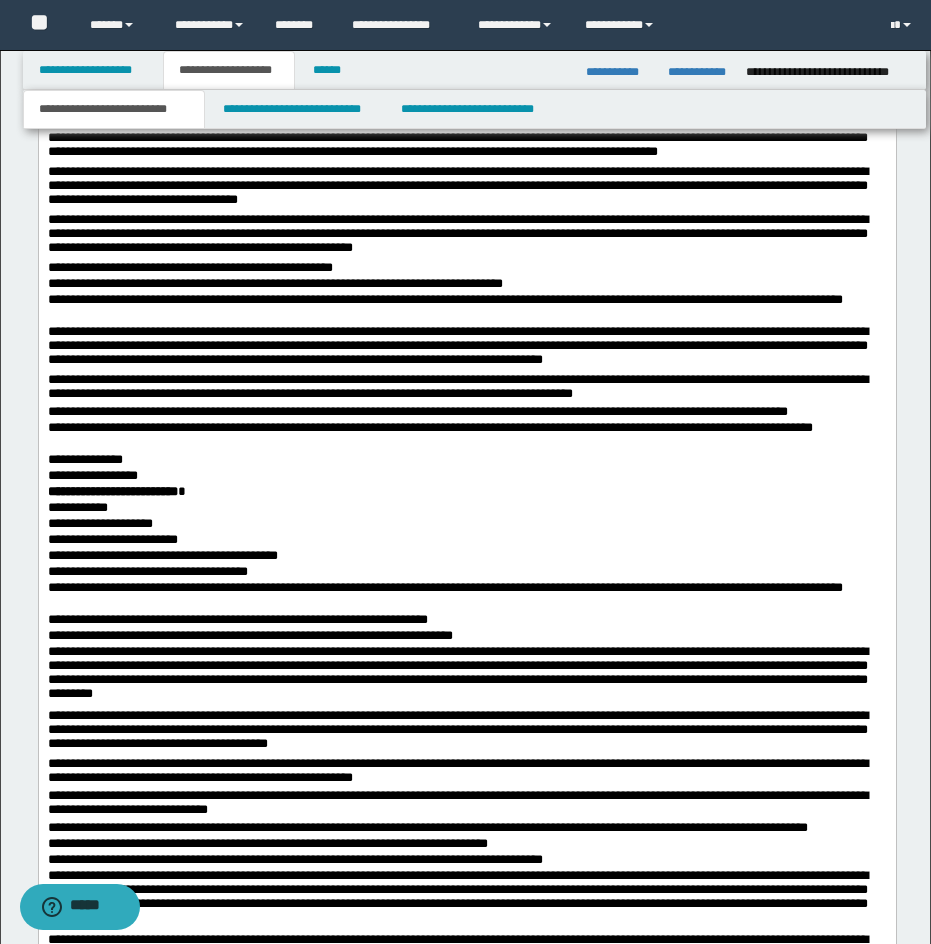 click on "**********" at bounding box center [466, 1195] 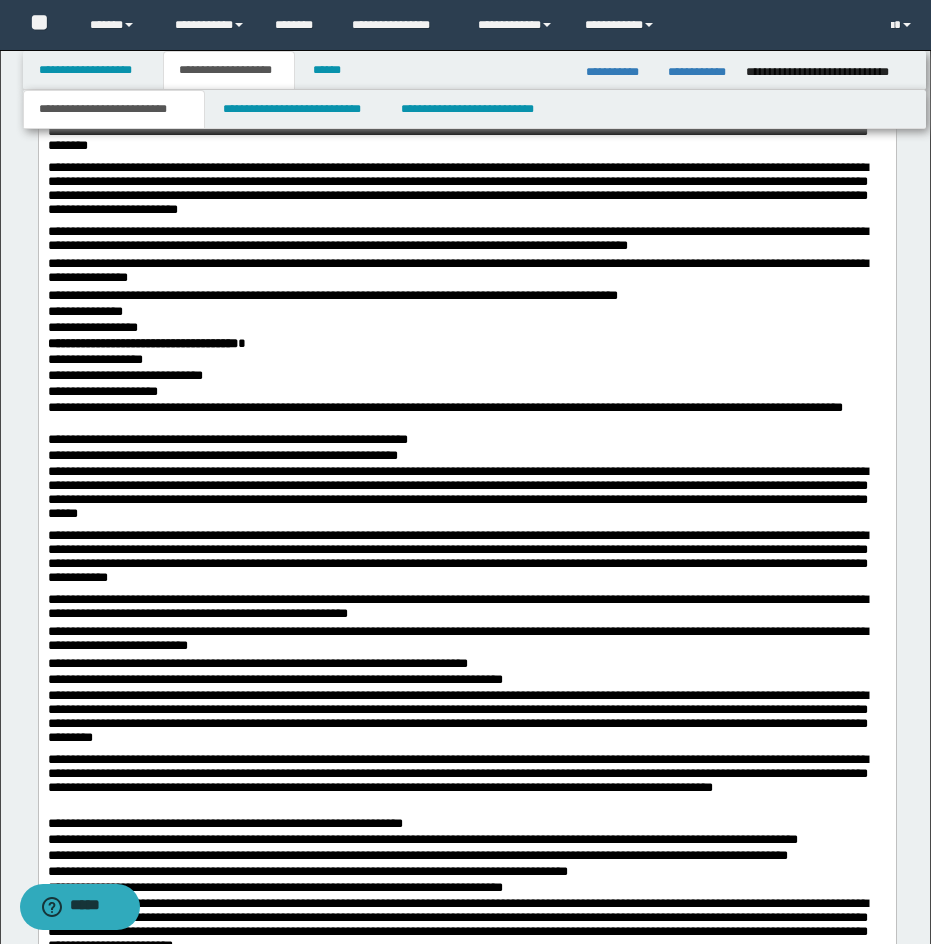 scroll, scrollTop: 3050, scrollLeft: 0, axis: vertical 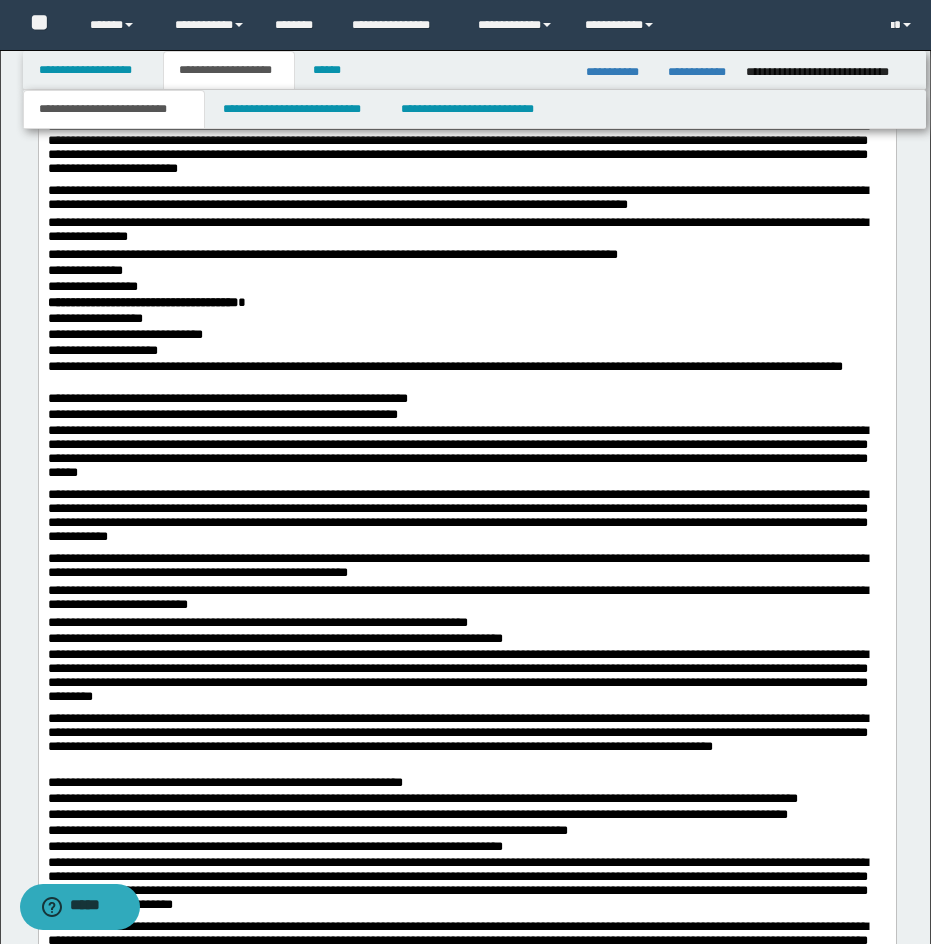 click on "**********" at bounding box center (142, 302) 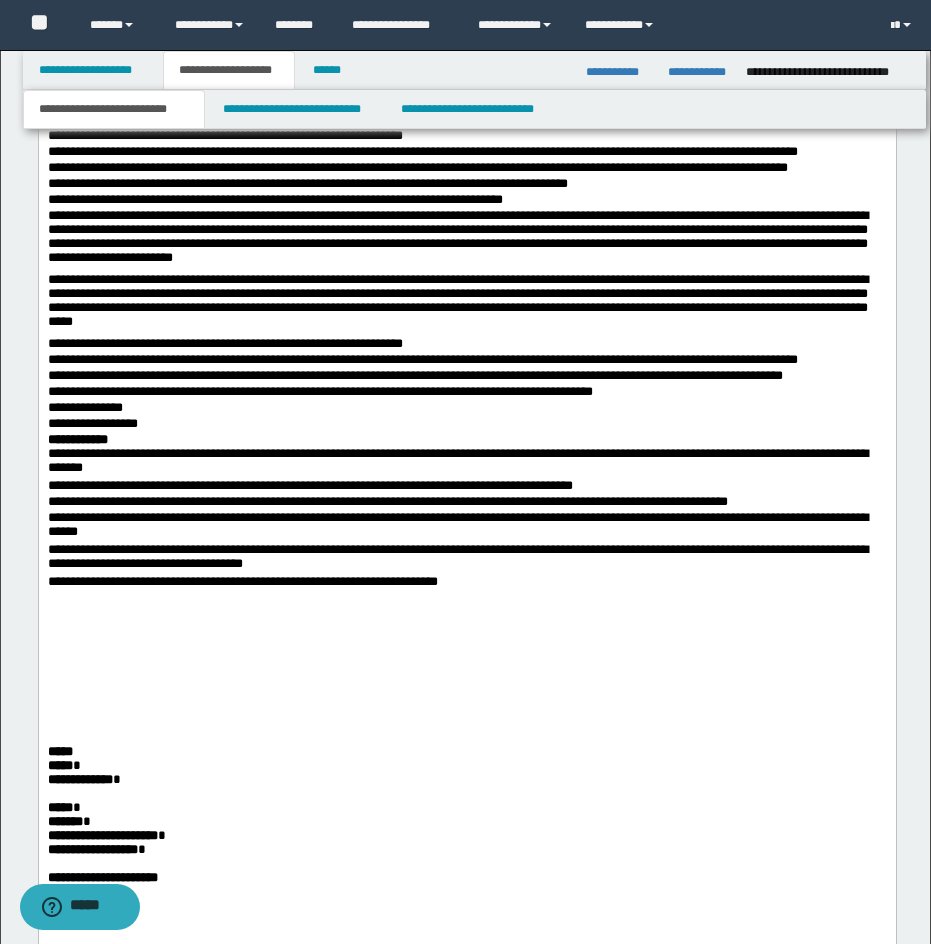 scroll, scrollTop: 3788, scrollLeft: 0, axis: vertical 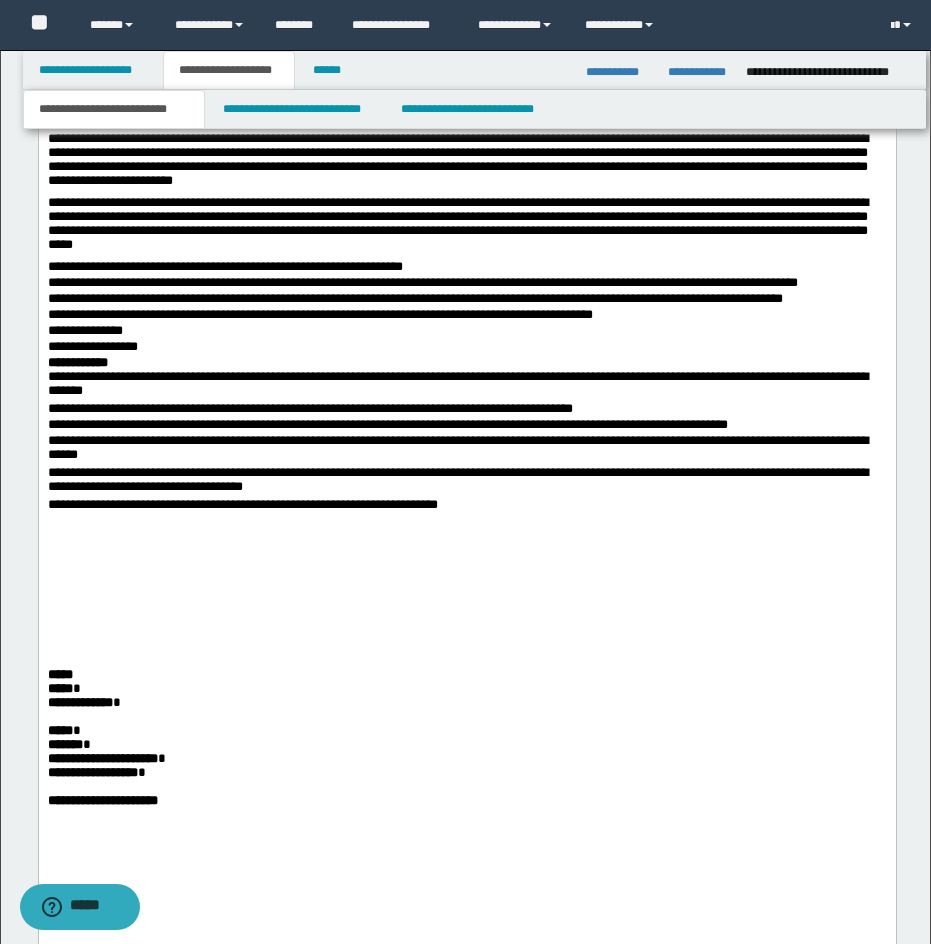 click on "**********" at bounding box center (77, 362) 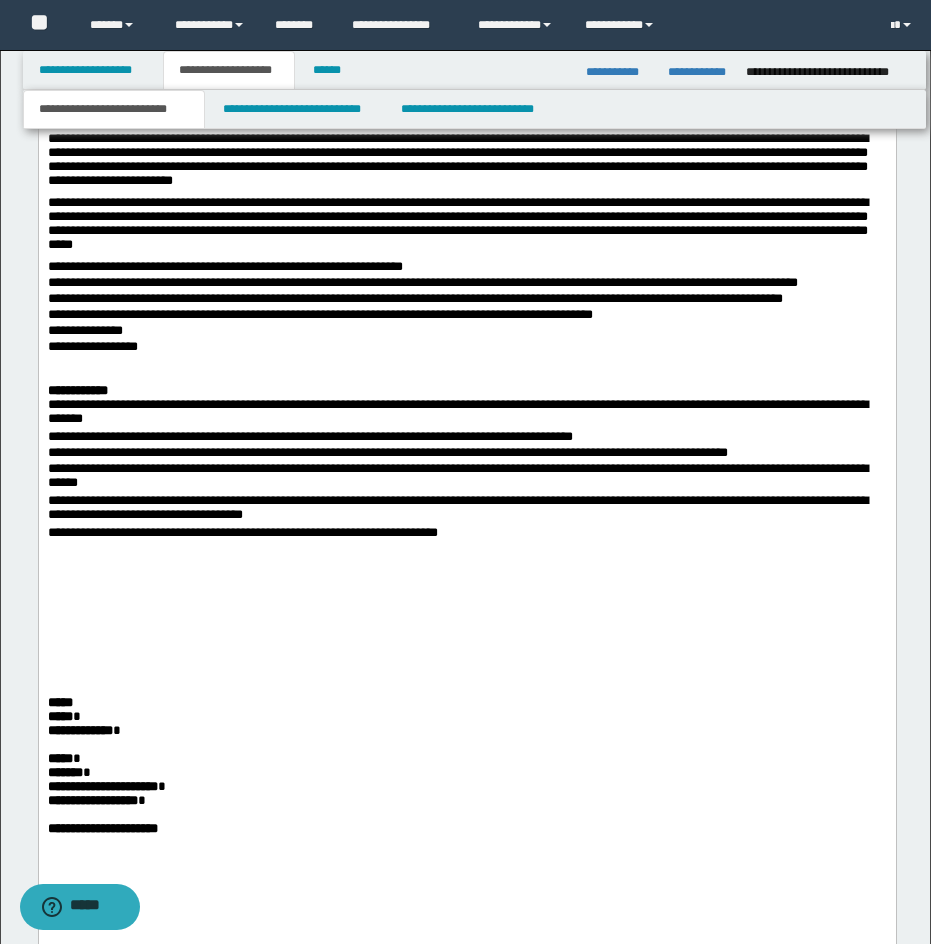 click at bounding box center [466, 689] 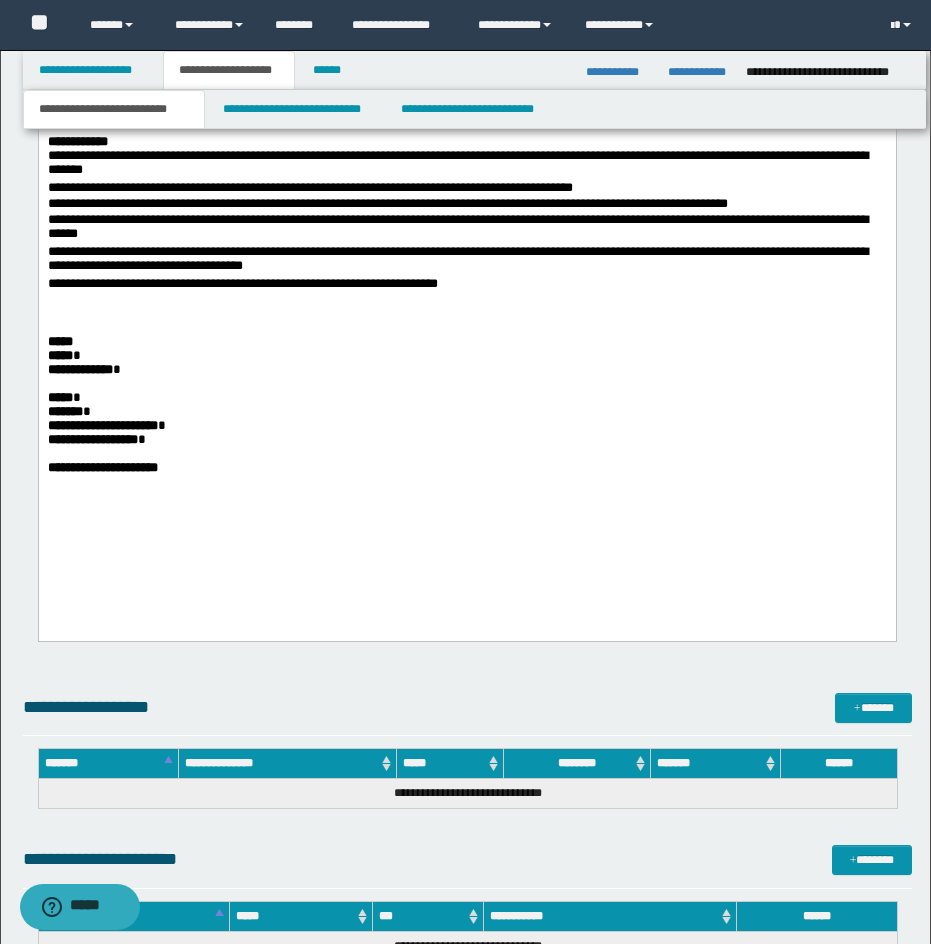 scroll, scrollTop: 4042, scrollLeft: 0, axis: vertical 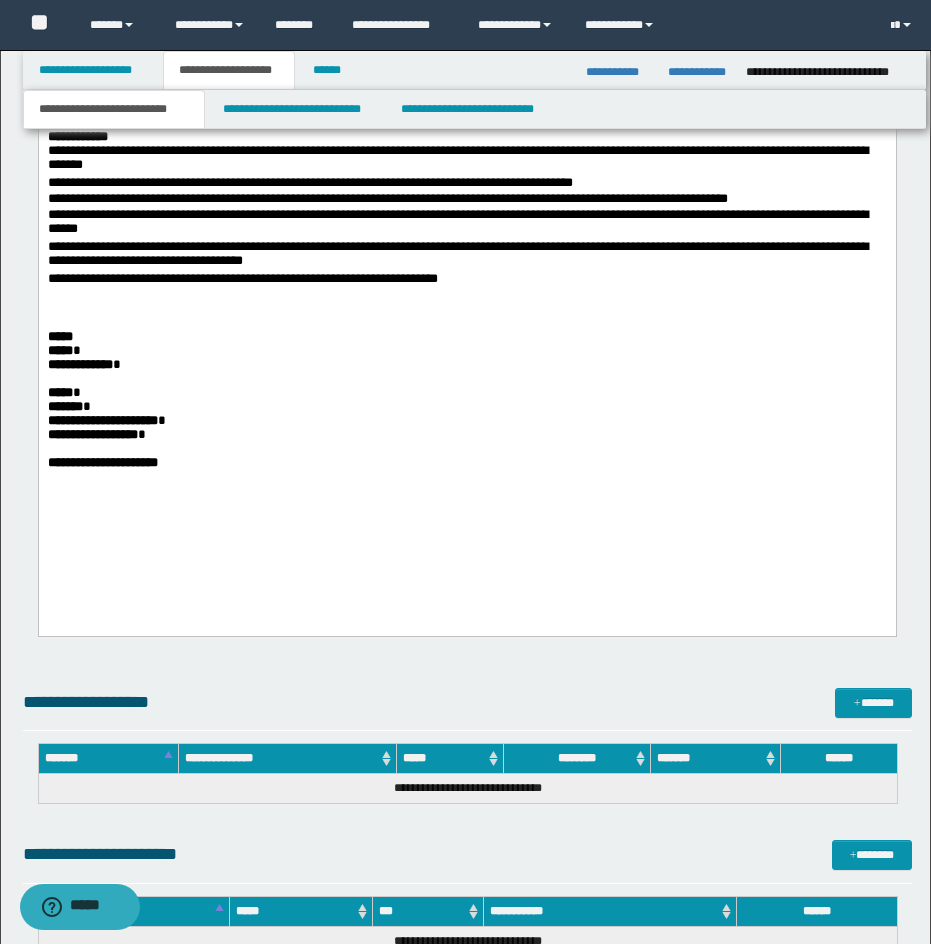 click on "***** *" at bounding box center (466, 351) 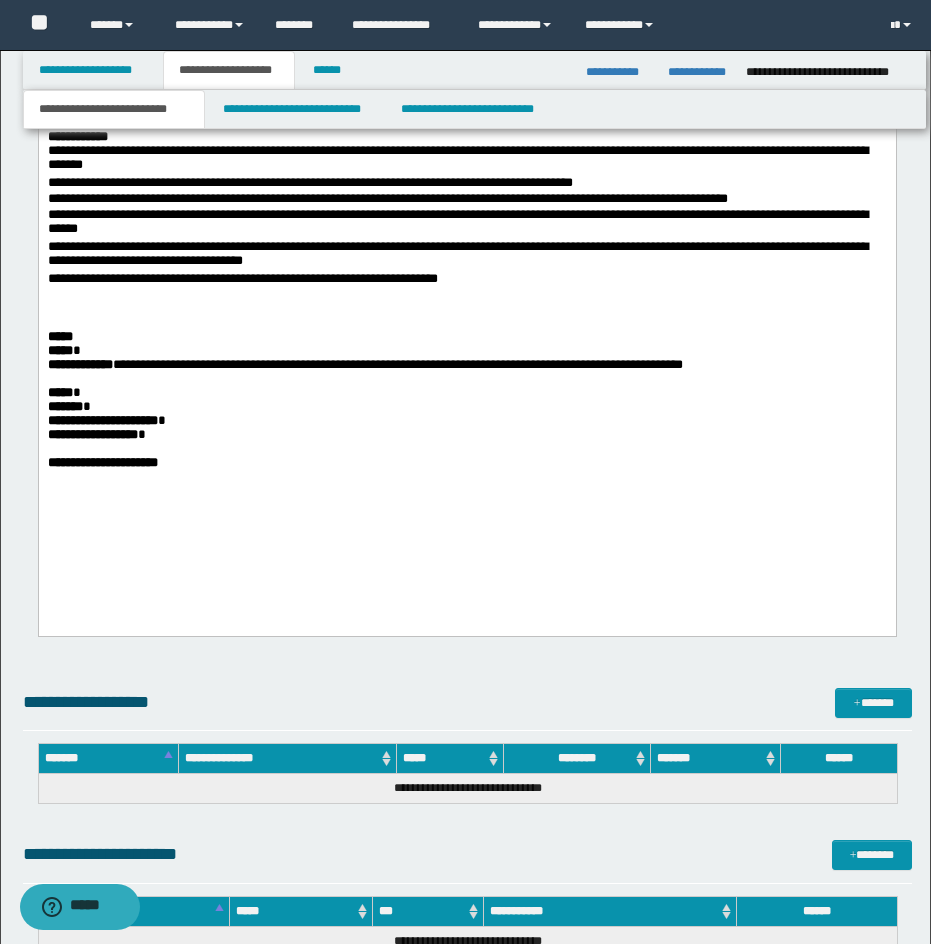 click on "***** *" at bounding box center [466, 351] 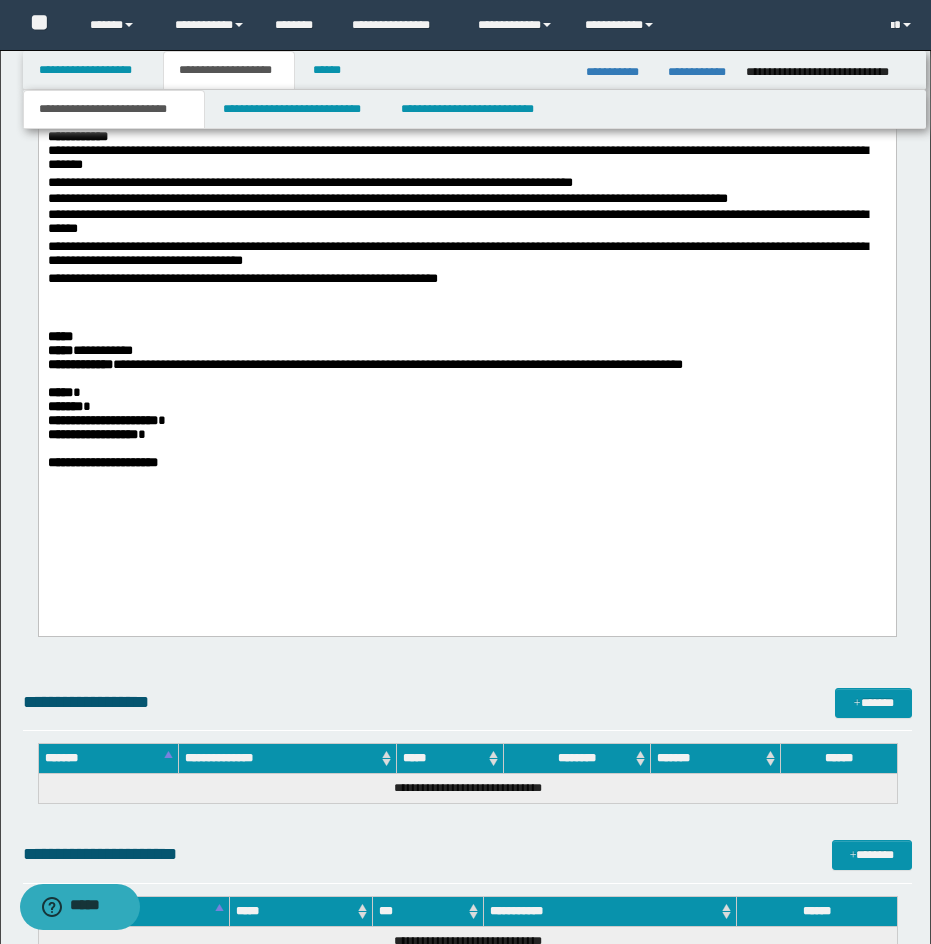 click on "*****" at bounding box center [59, 392] 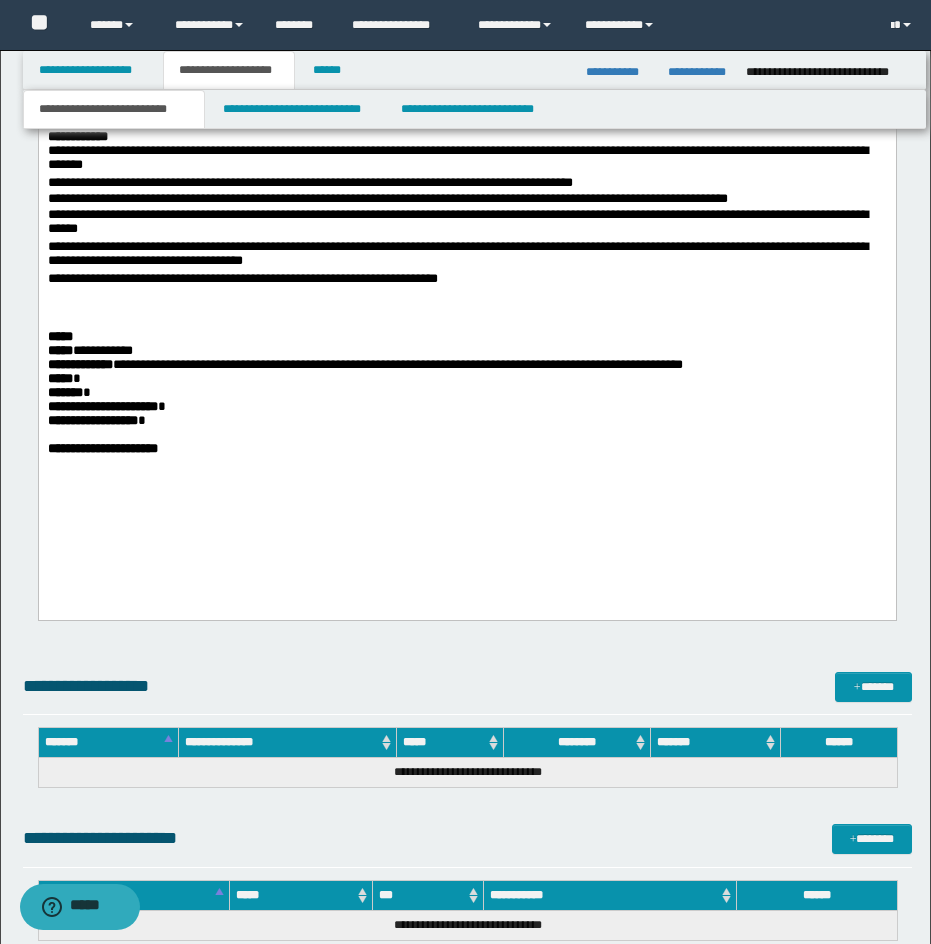 click on "***** *" at bounding box center (466, 379) 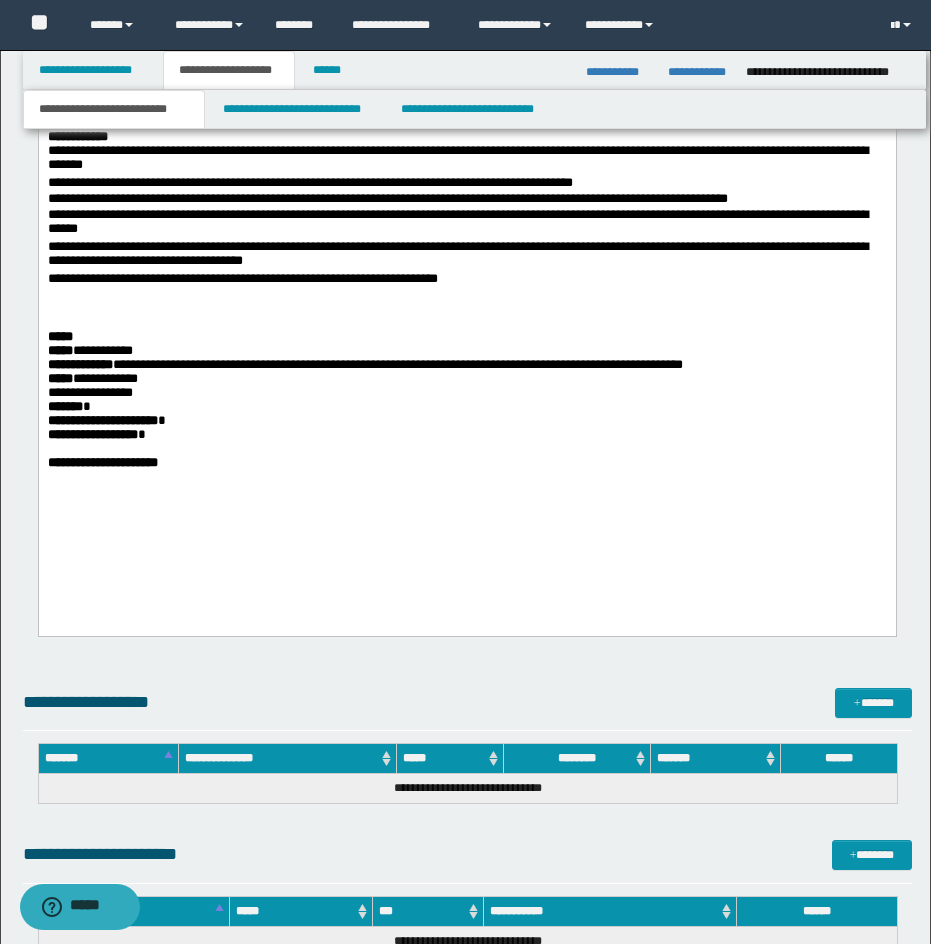 click on "**********" at bounding box center [466, -908] 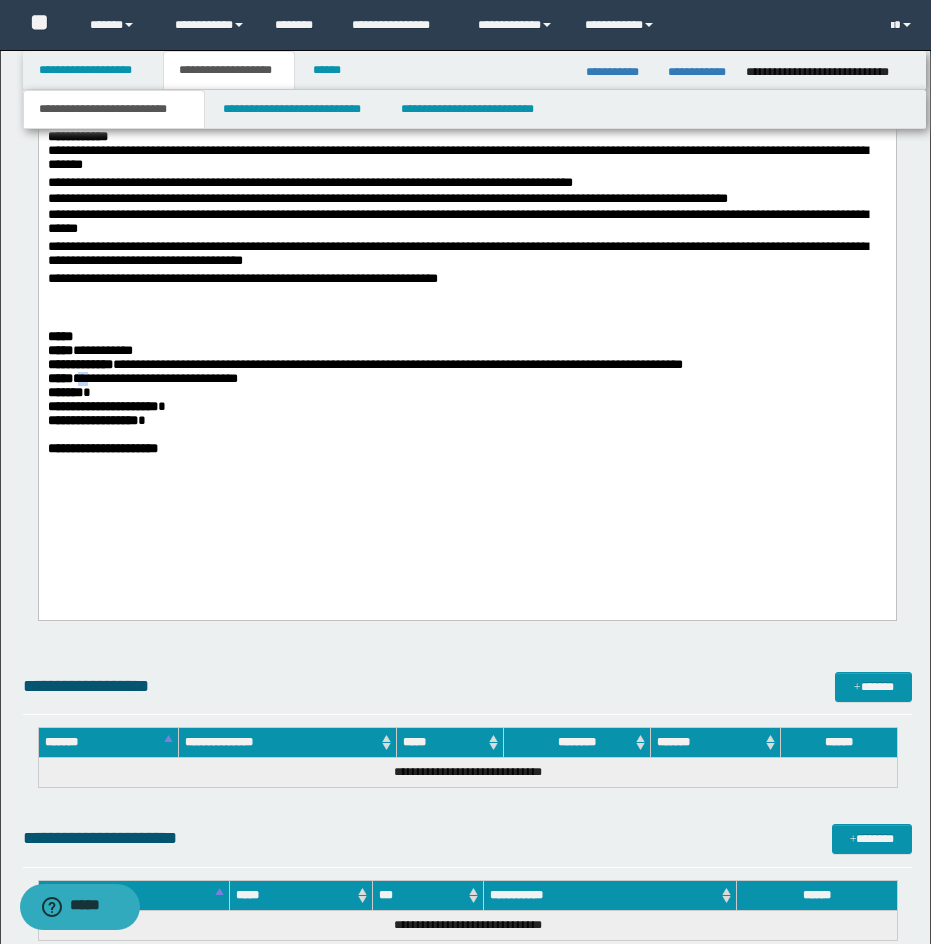 drag, startPoint x: 90, startPoint y: 426, endPoint x: 102, endPoint y: 425, distance: 12.0415945 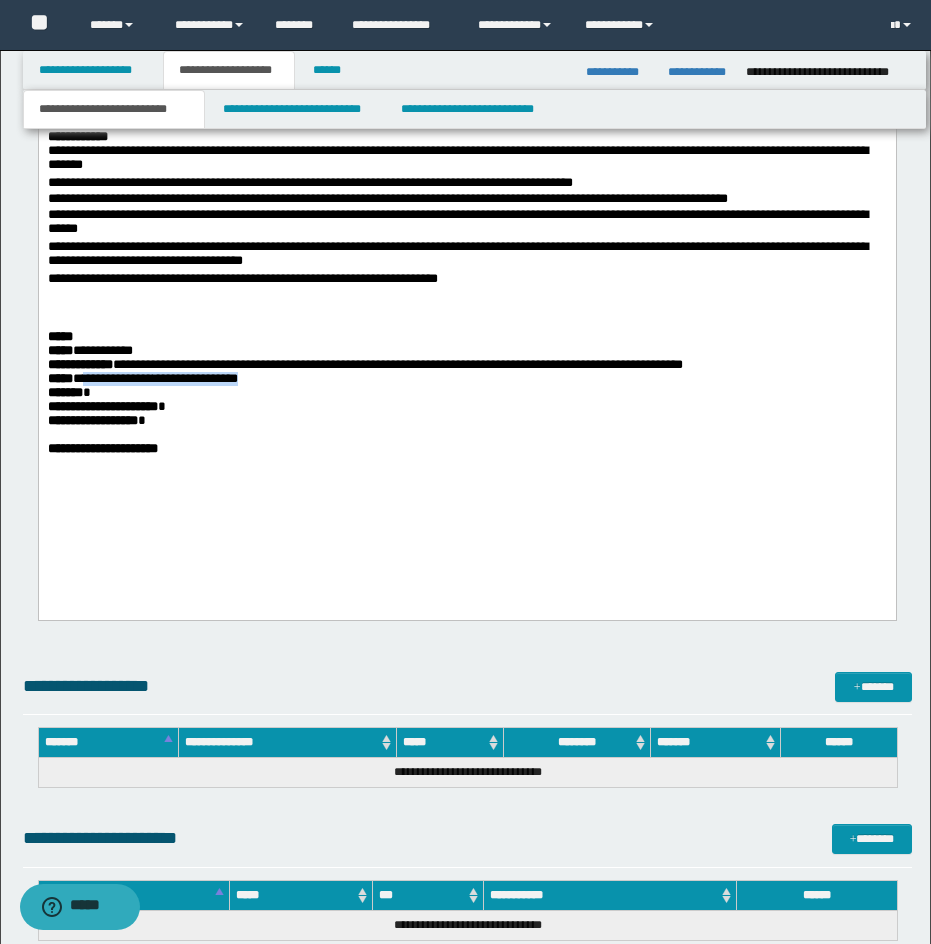drag, startPoint x: 96, startPoint y: 421, endPoint x: 309, endPoint y: 421, distance: 213 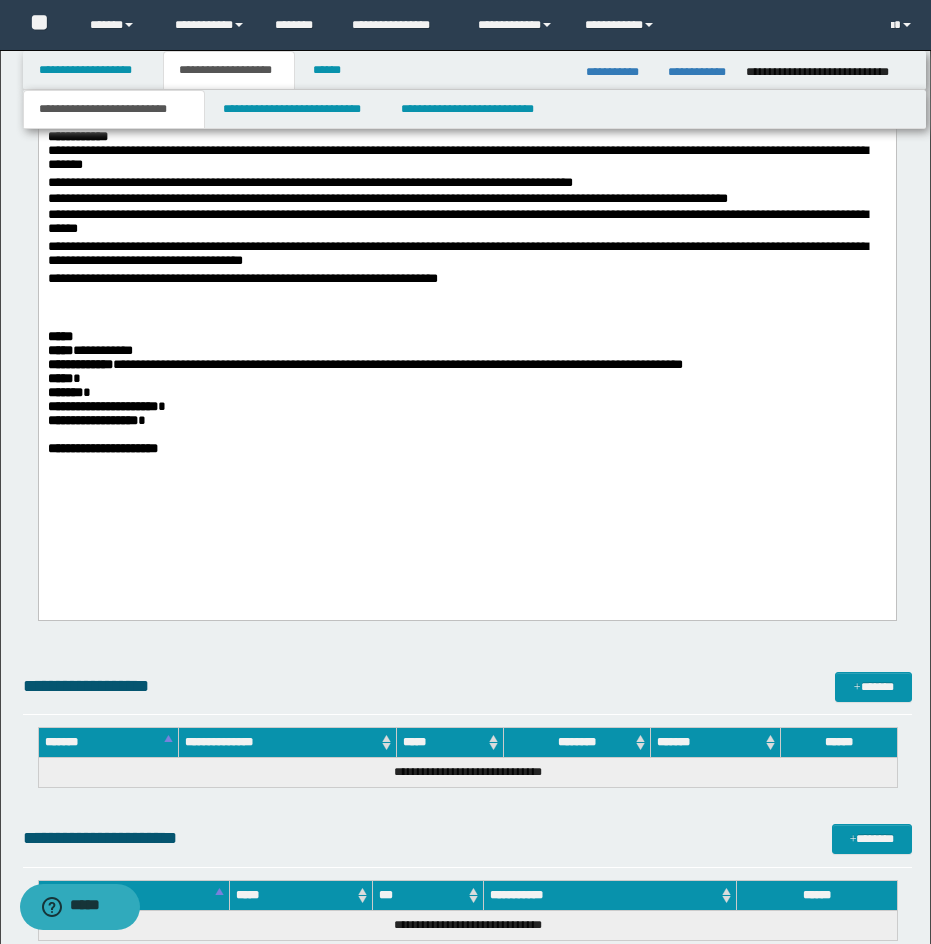 click on "******* *" at bounding box center (466, 393) 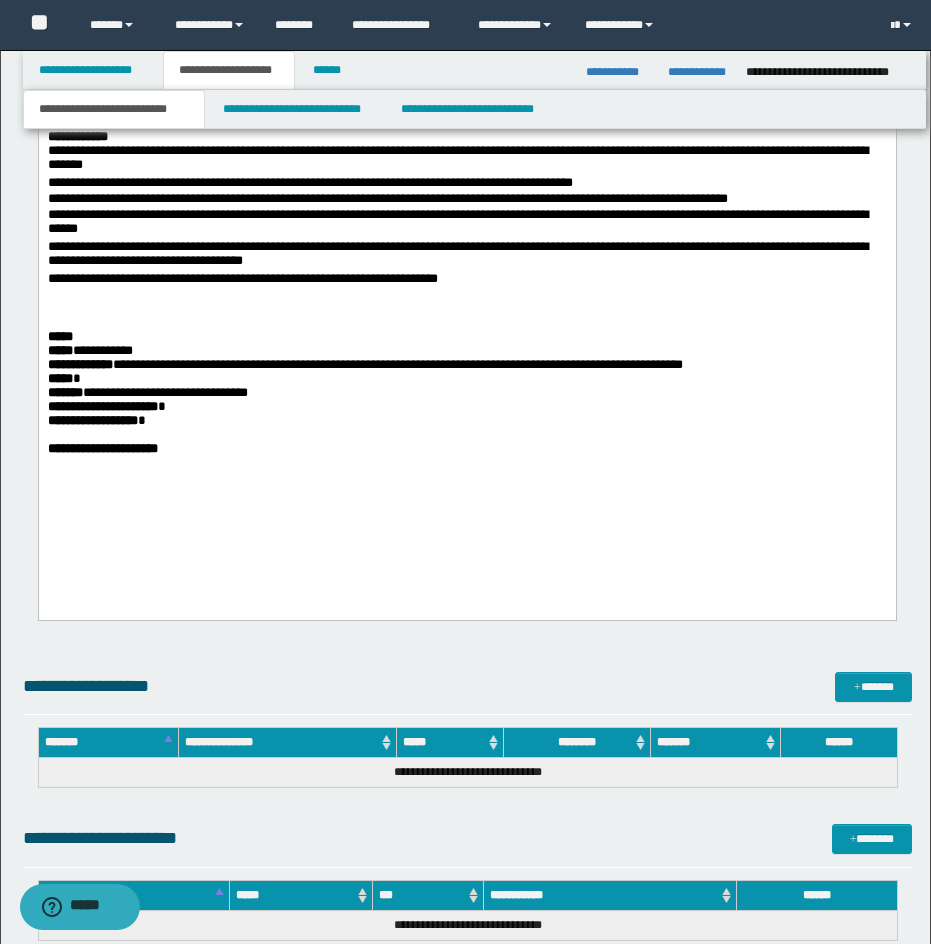 click on "***** *" at bounding box center (466, 379) 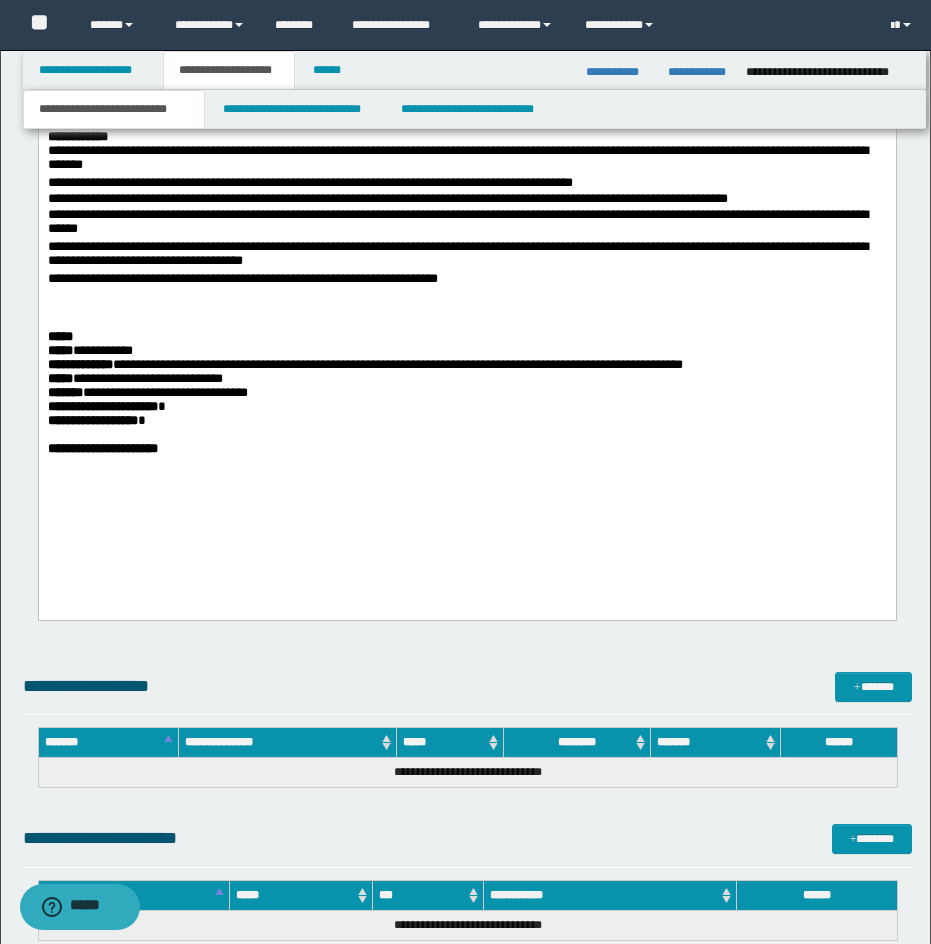 click on "**********" at bounding box center [466, 407] 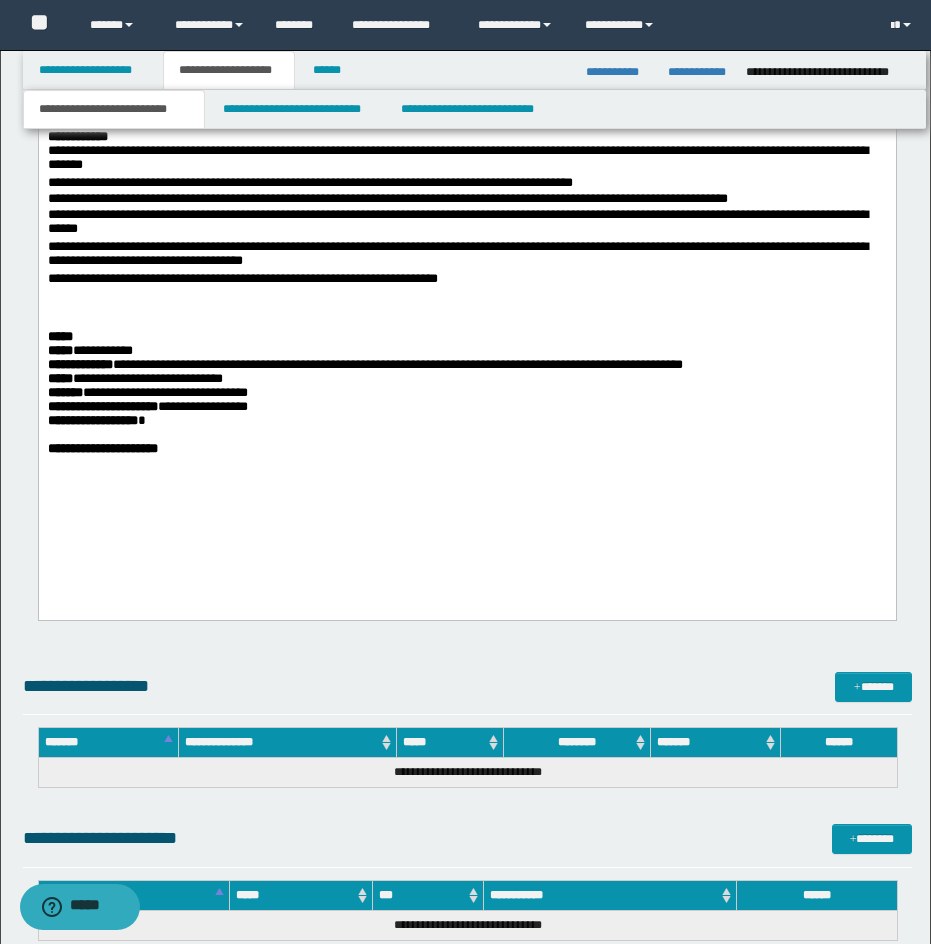 drag, startPoint x: 226, startPoint y: 439, endPoint x: 219, endPoint y: 452, distance: 14.764823 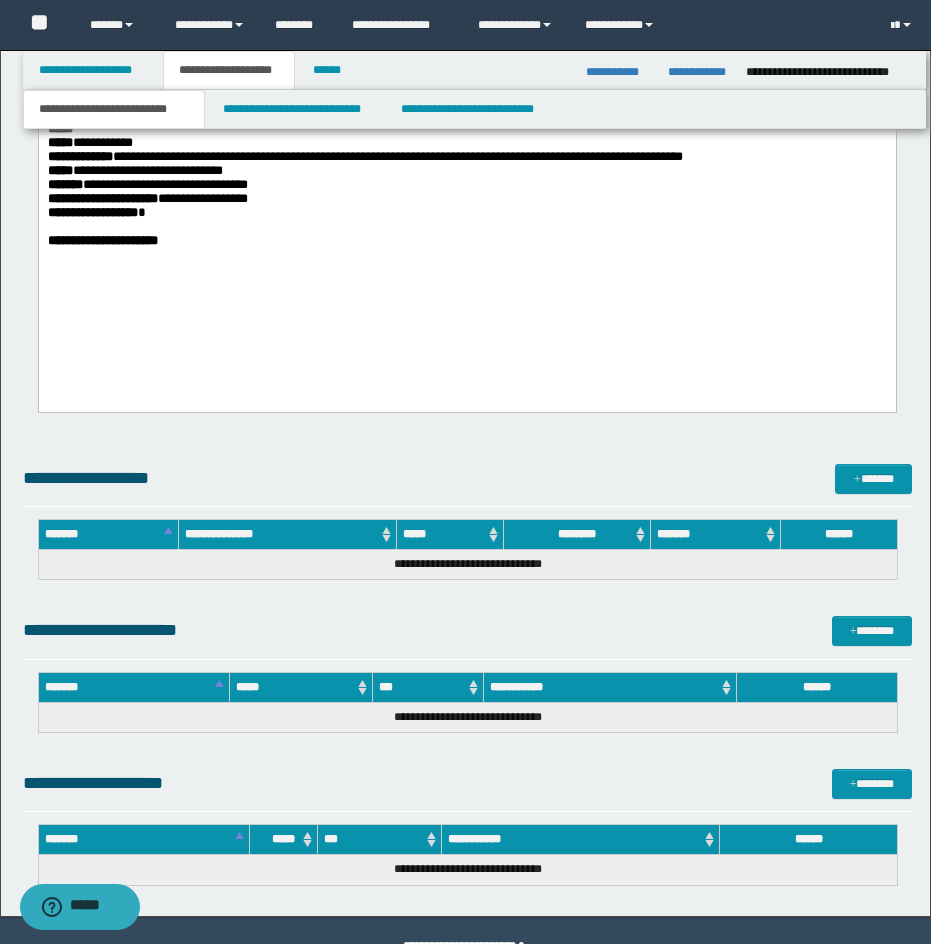 scroll, scrollTop: 4300, scrollLeft: 0, axis: vertical 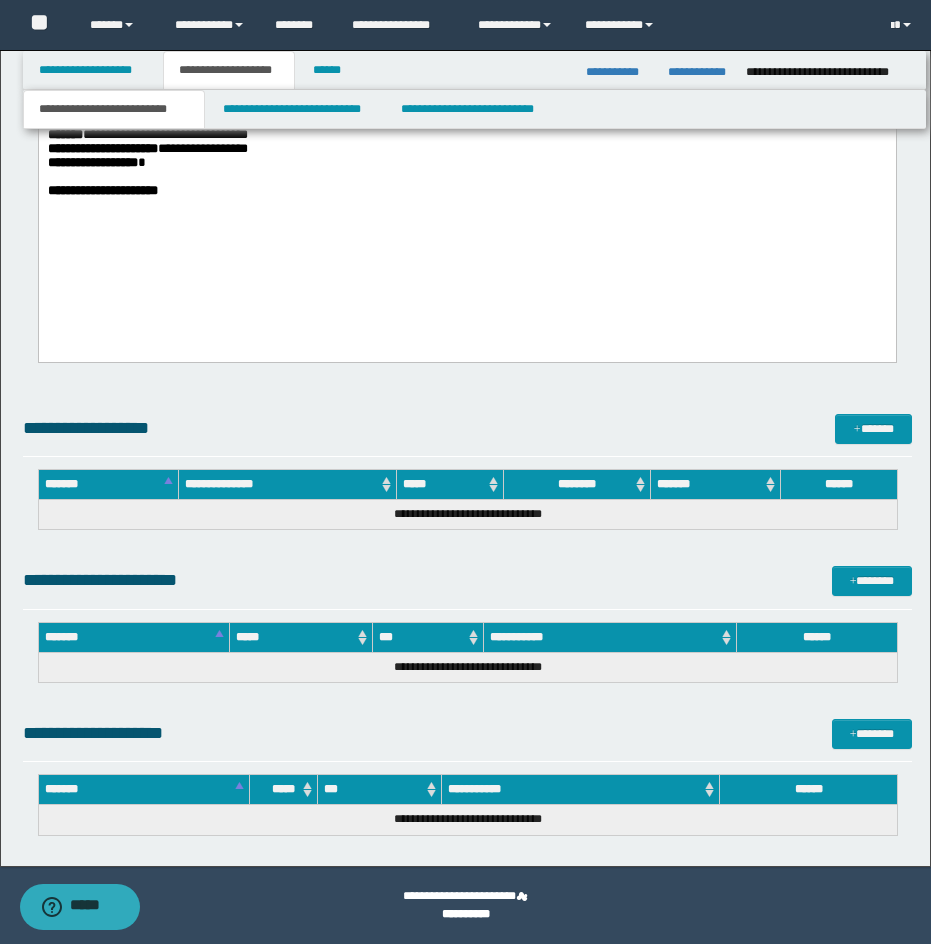 click on "**********" at bounding box center (466, 191) 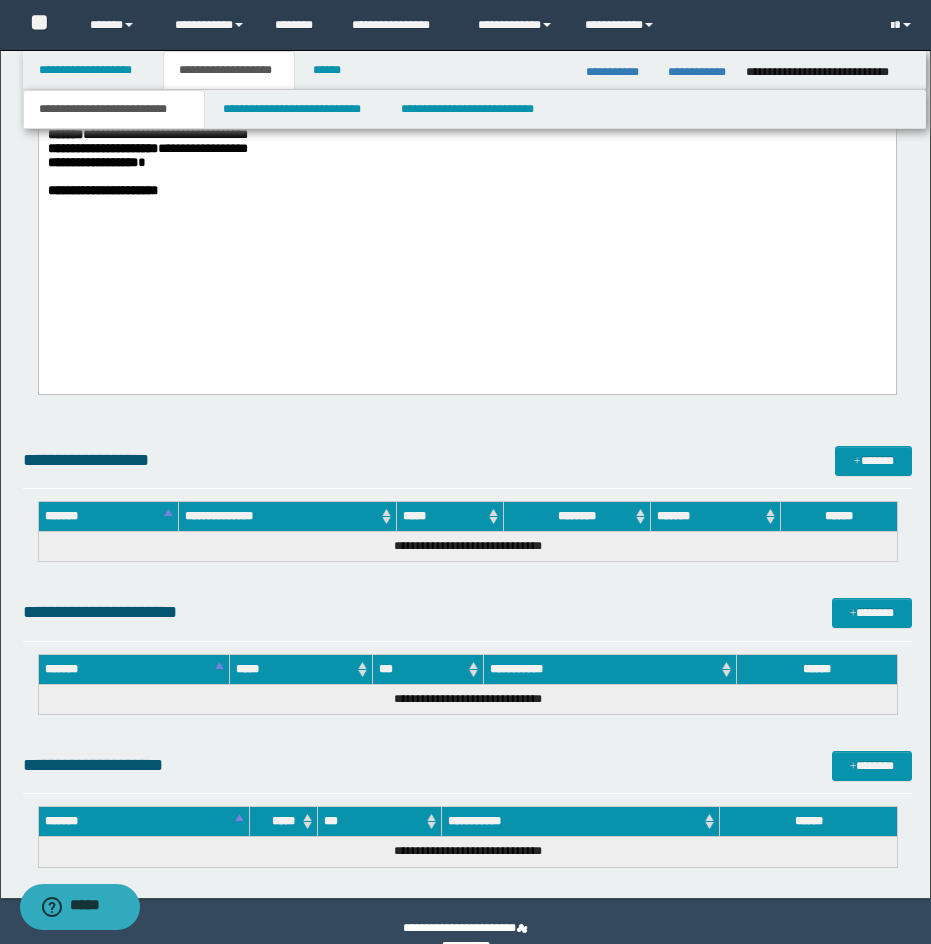 click on "**********" at bounding box center [209, 148] 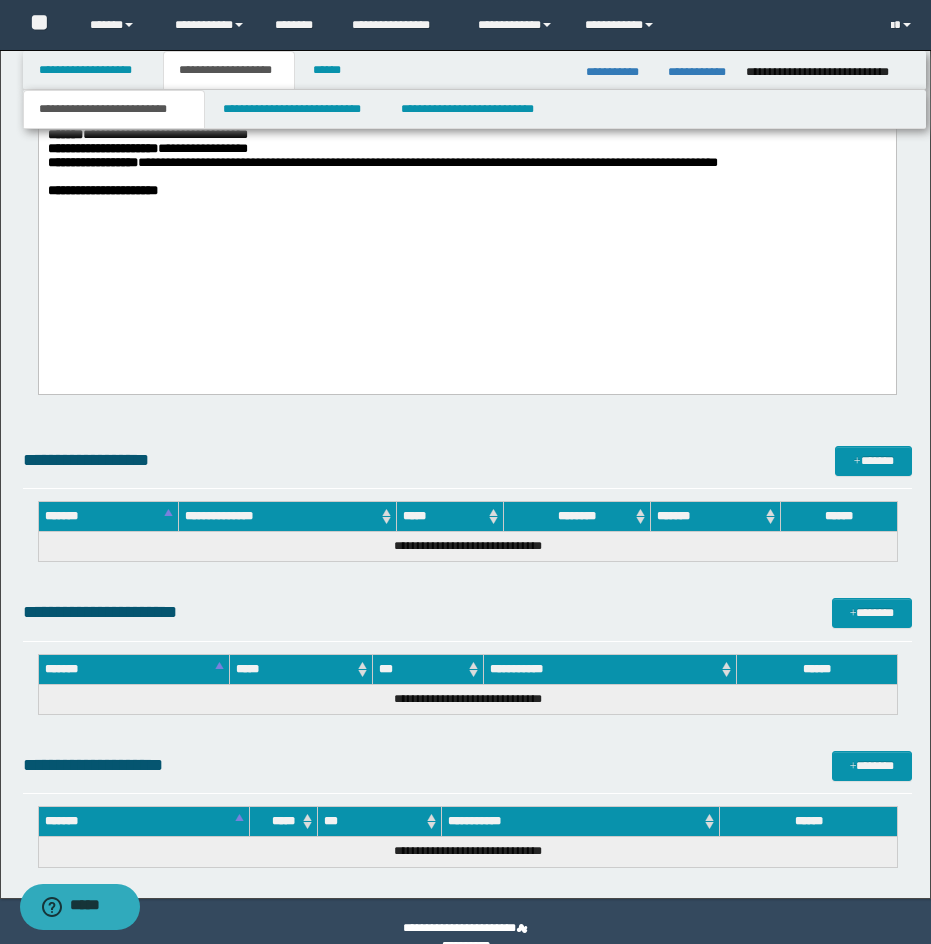click at bounding box center (466, 219) 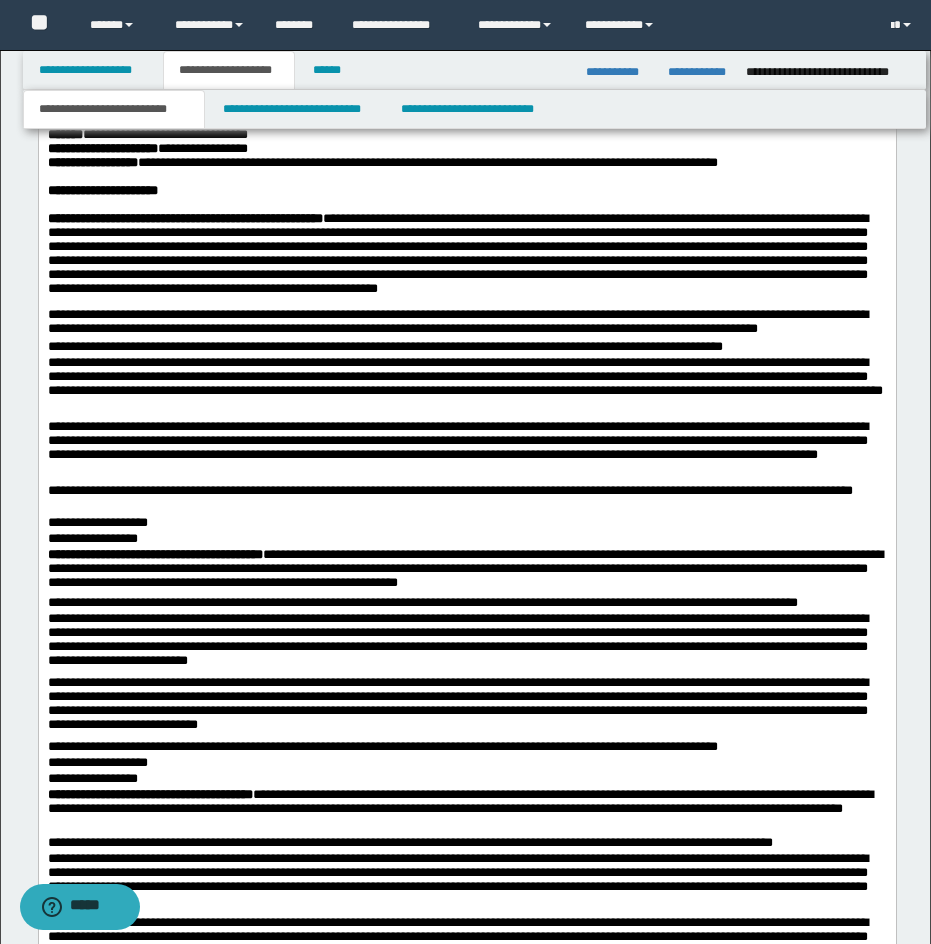 click on "**********" at bounding box center [466, -246] 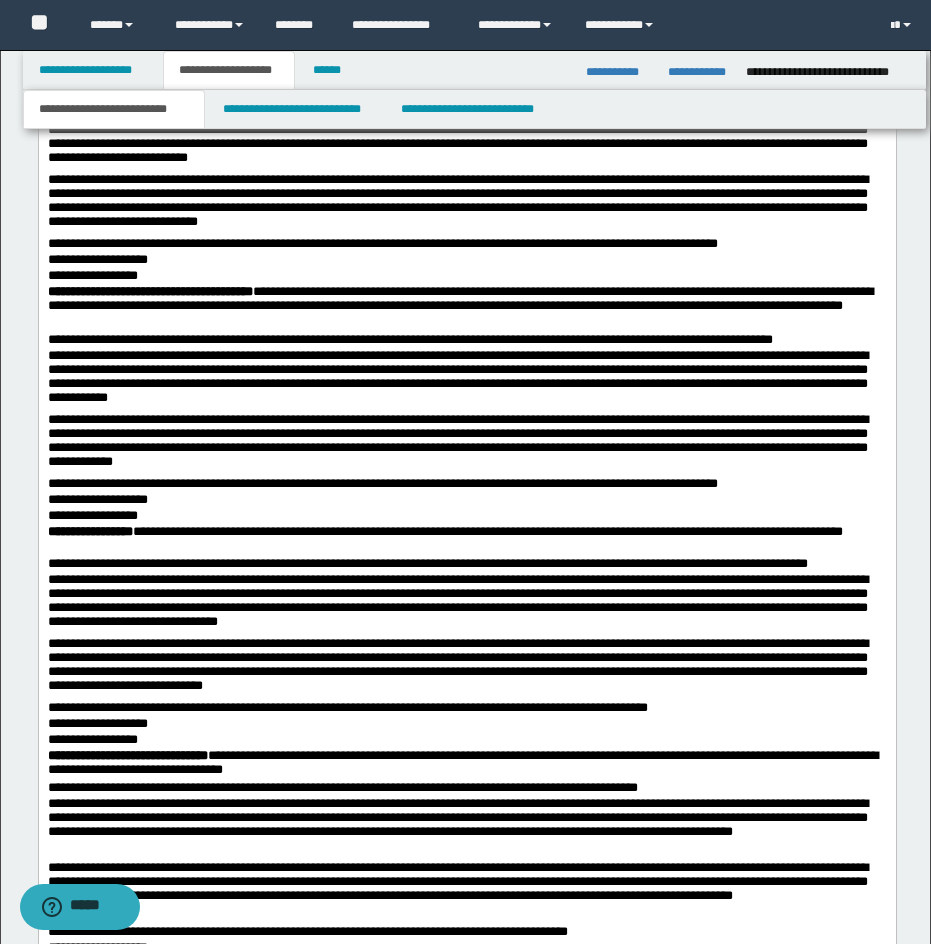 scroll, scrollTop: 4919, scrollLeft: 0, axis: vertical 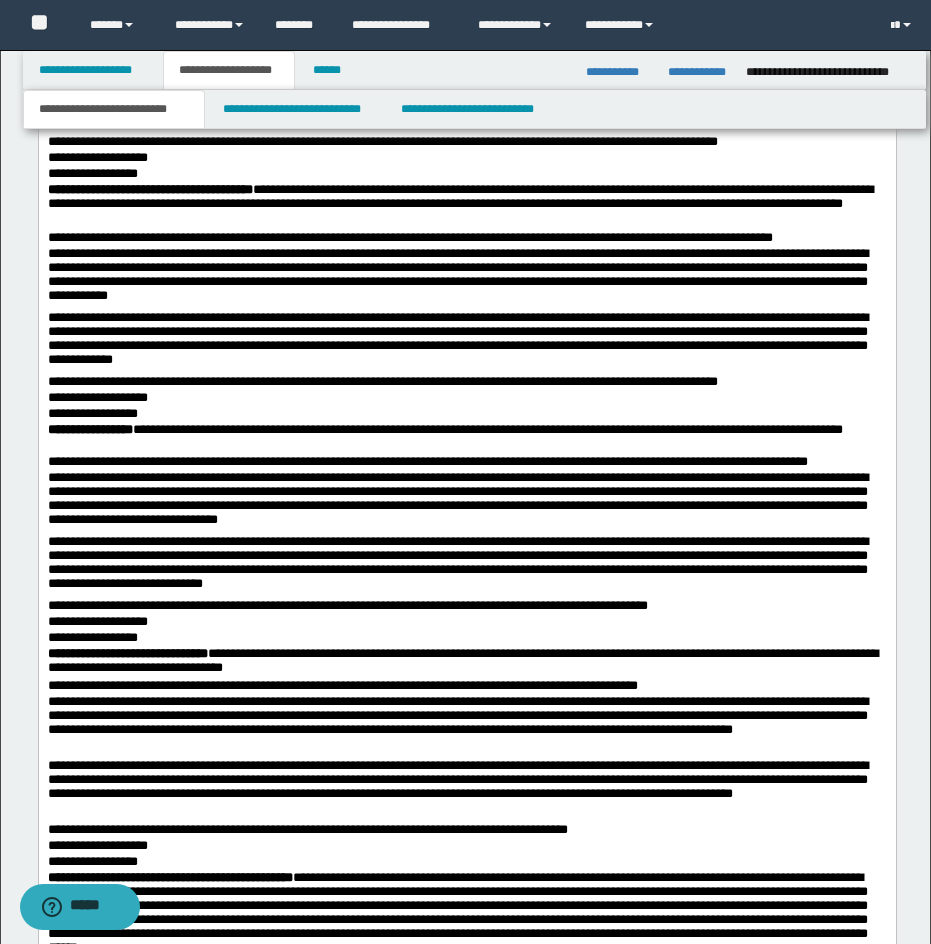 click on "**********" at bounding box center (466, -858) 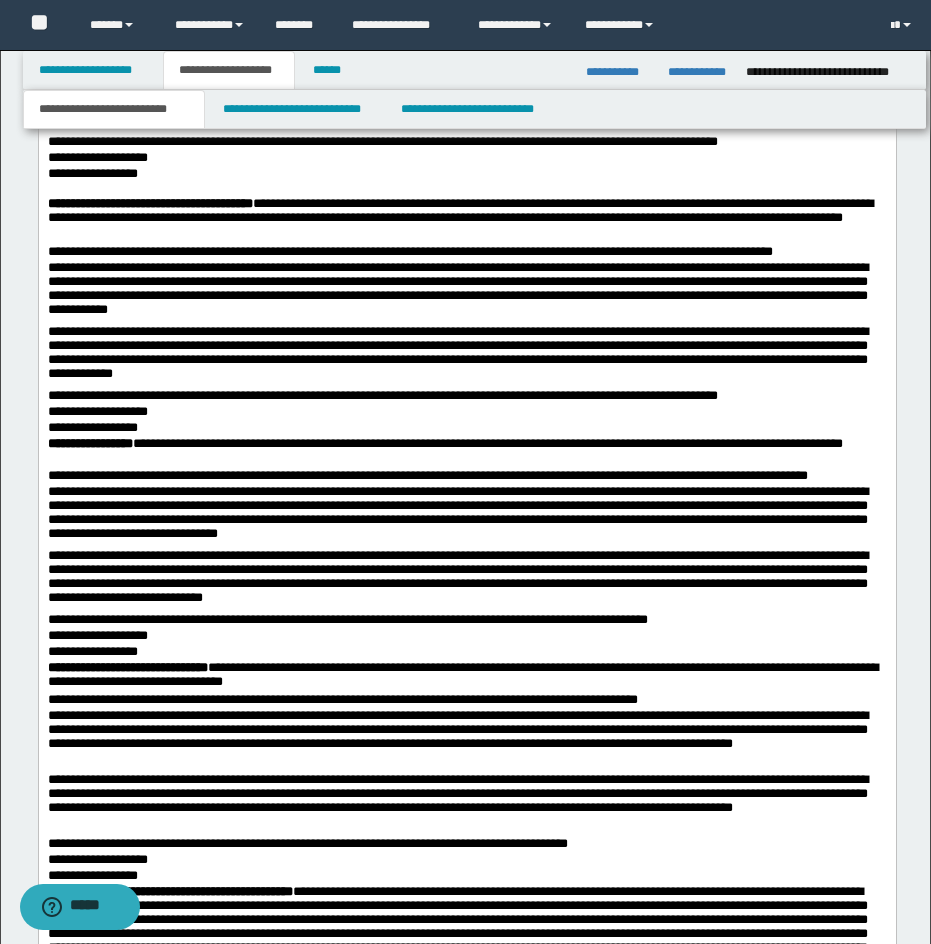 click on "**********" at bounding box center [466, 293] 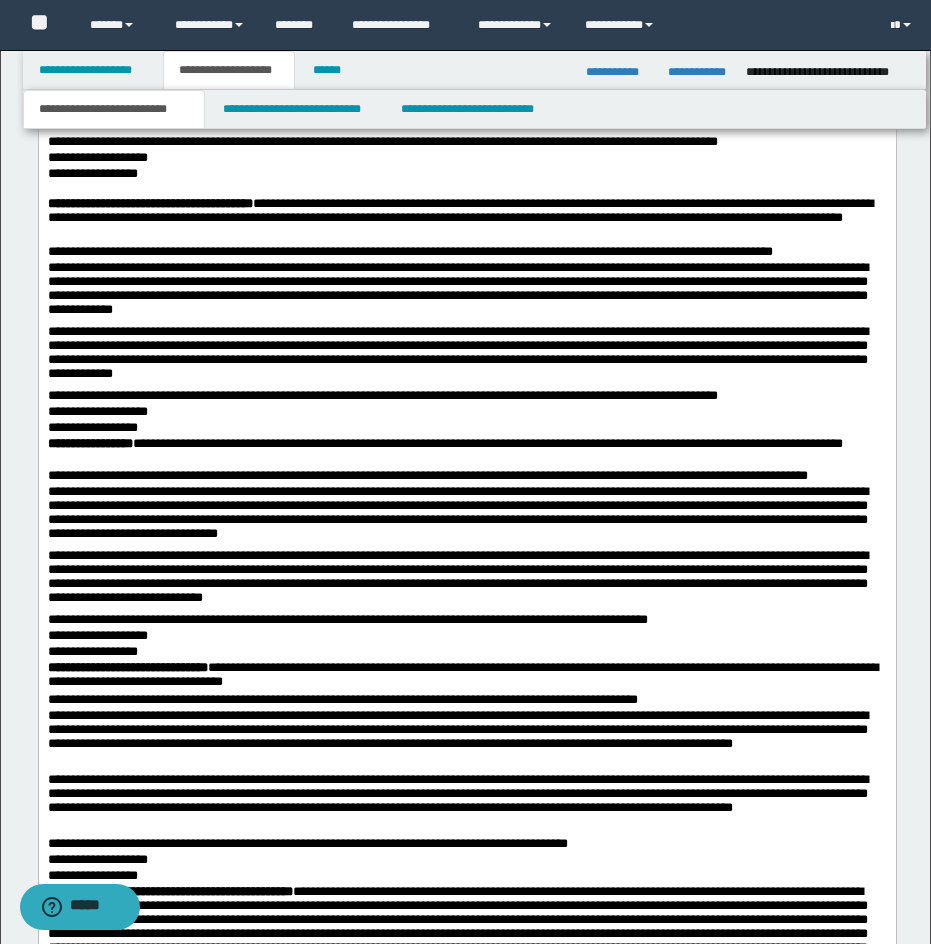 click on "**********" at bounding box center [466, -851] 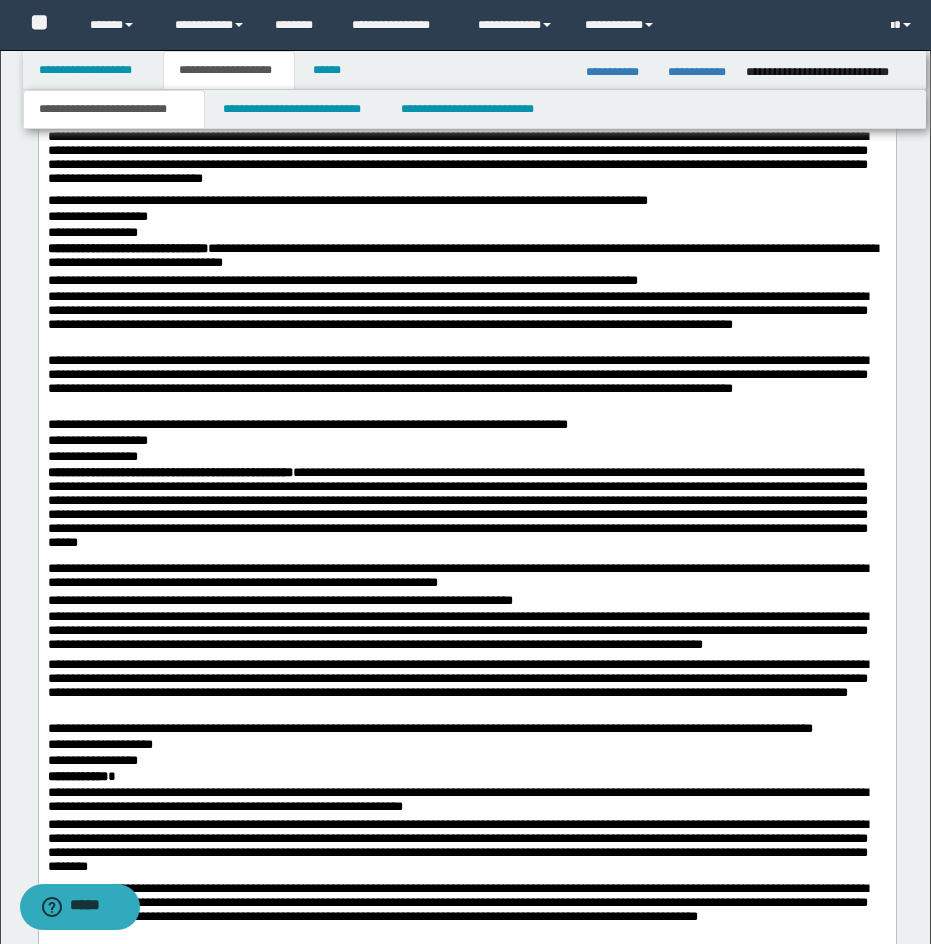 scroll, scrollTop: 5470, scrollLeft: 0, axis: vertical 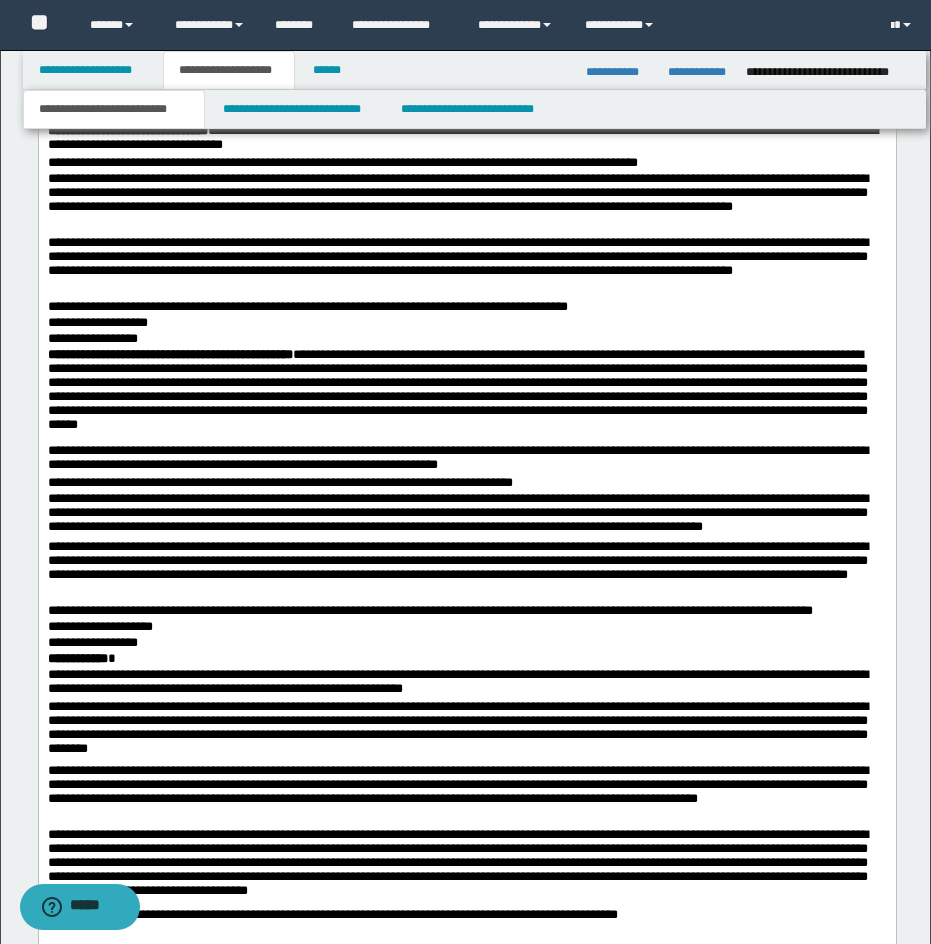 click on "**********" at bounding box center [466, -1395] 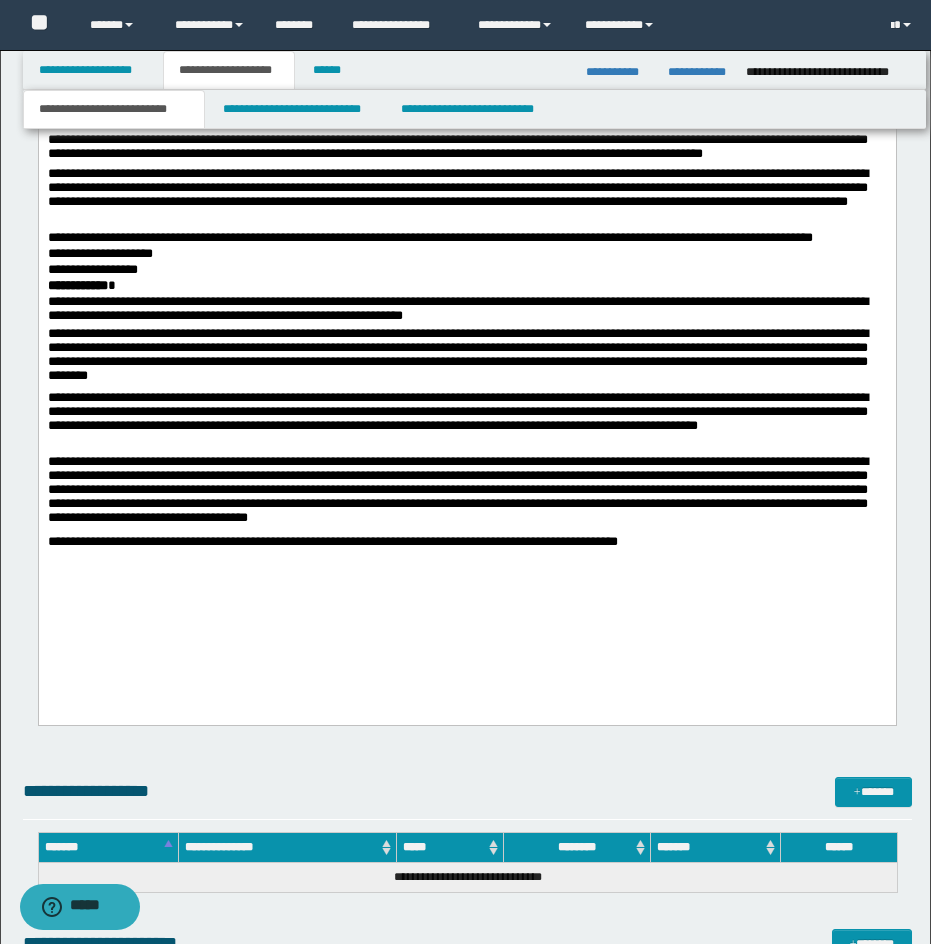 scroll, scrollTop: 5872, scrollLeft: 0, axis: vertical 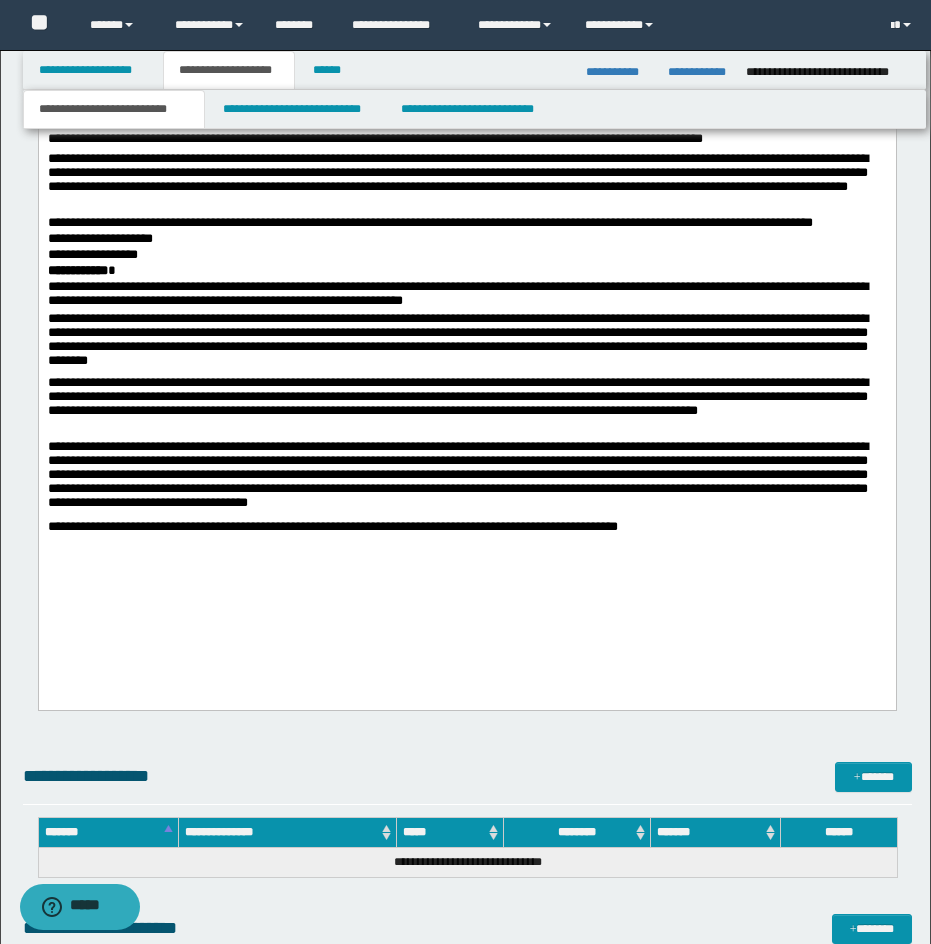 click on "**********" at bounding box center (466, -1790) 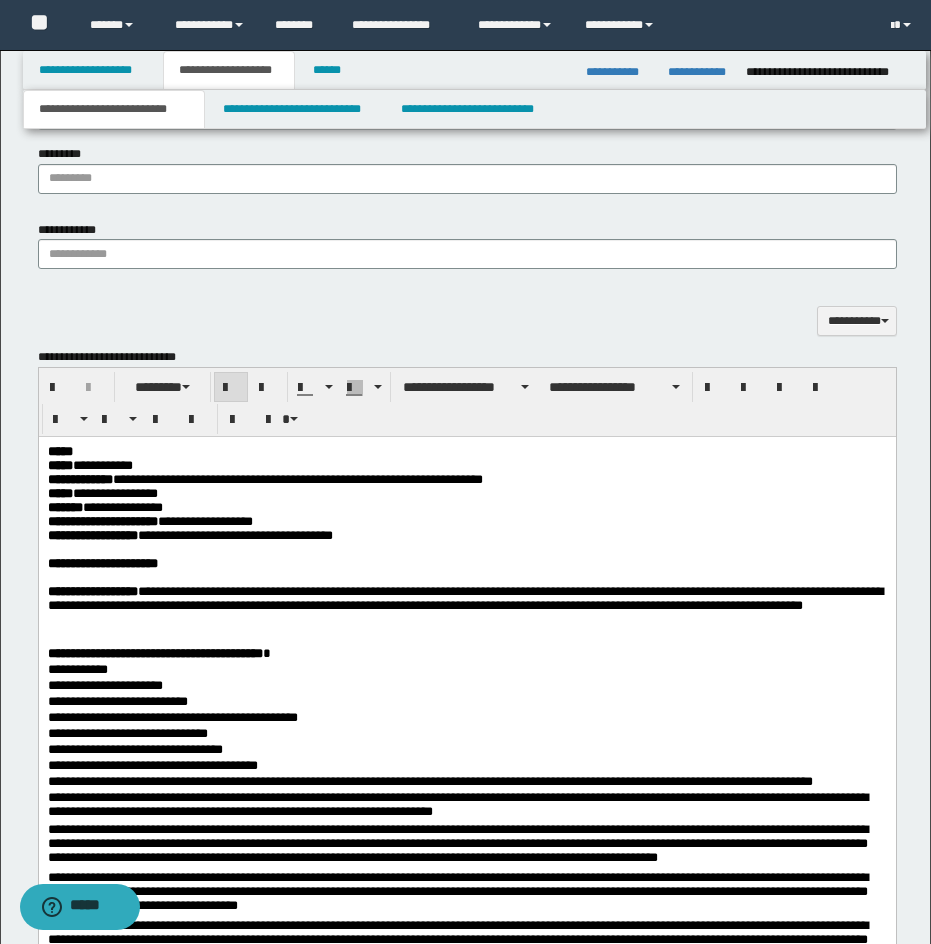 scroll, scrollTop: 1324, scrollLeft: 0, axis: vertical 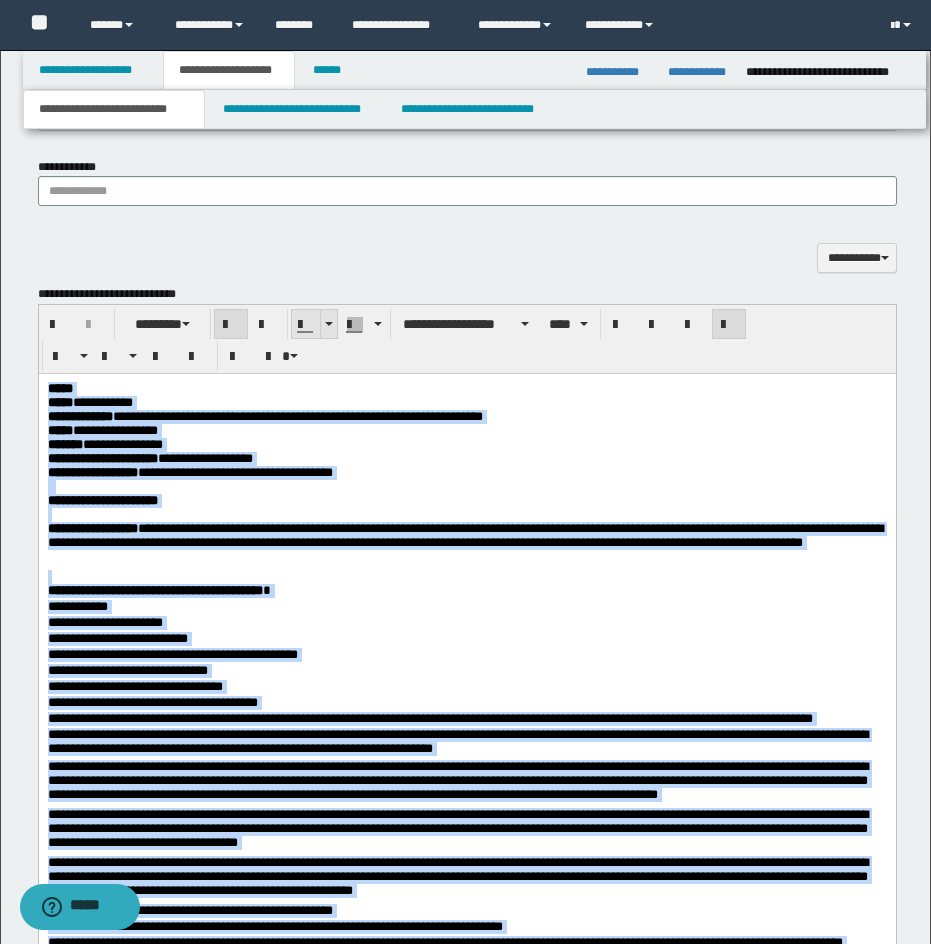 click at bounding box center (329, 324) 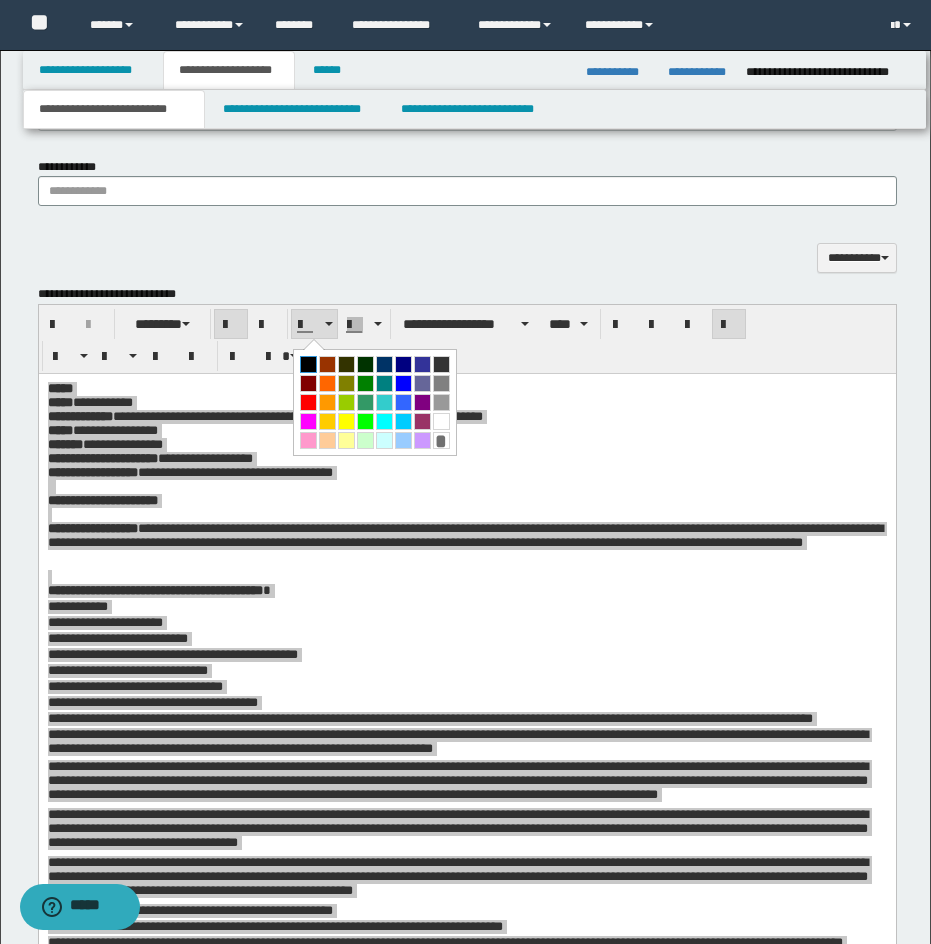 click at bounding box center (308, 364) 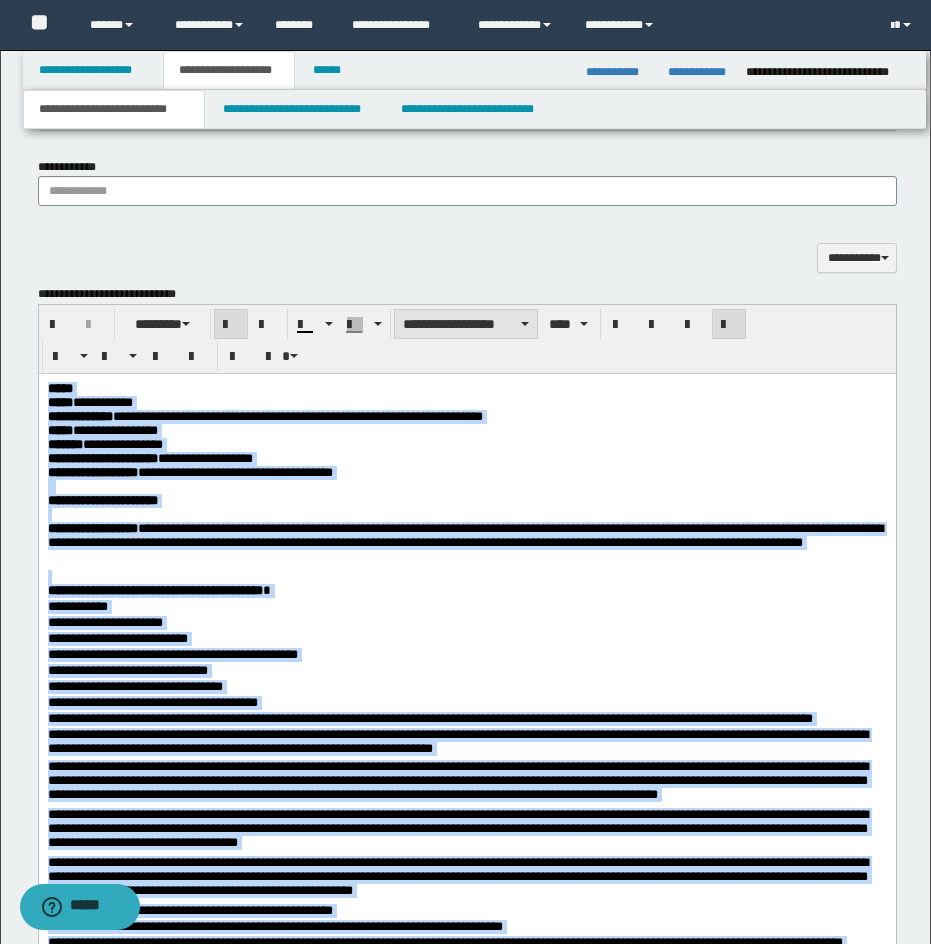 click on "**********" at bounding box center [466, 324] 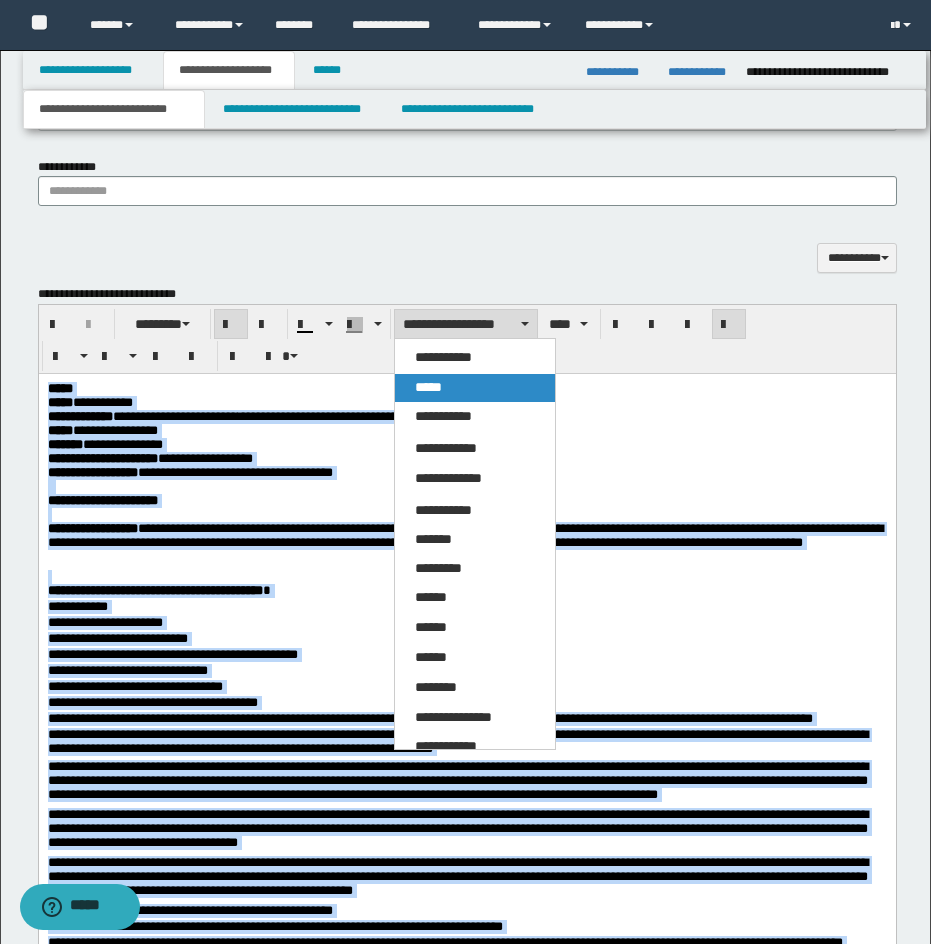 drag, startPoint x: 427, startPoint y: 382, endPoint x: 393, endPoint y: 1, distance: 382.51404 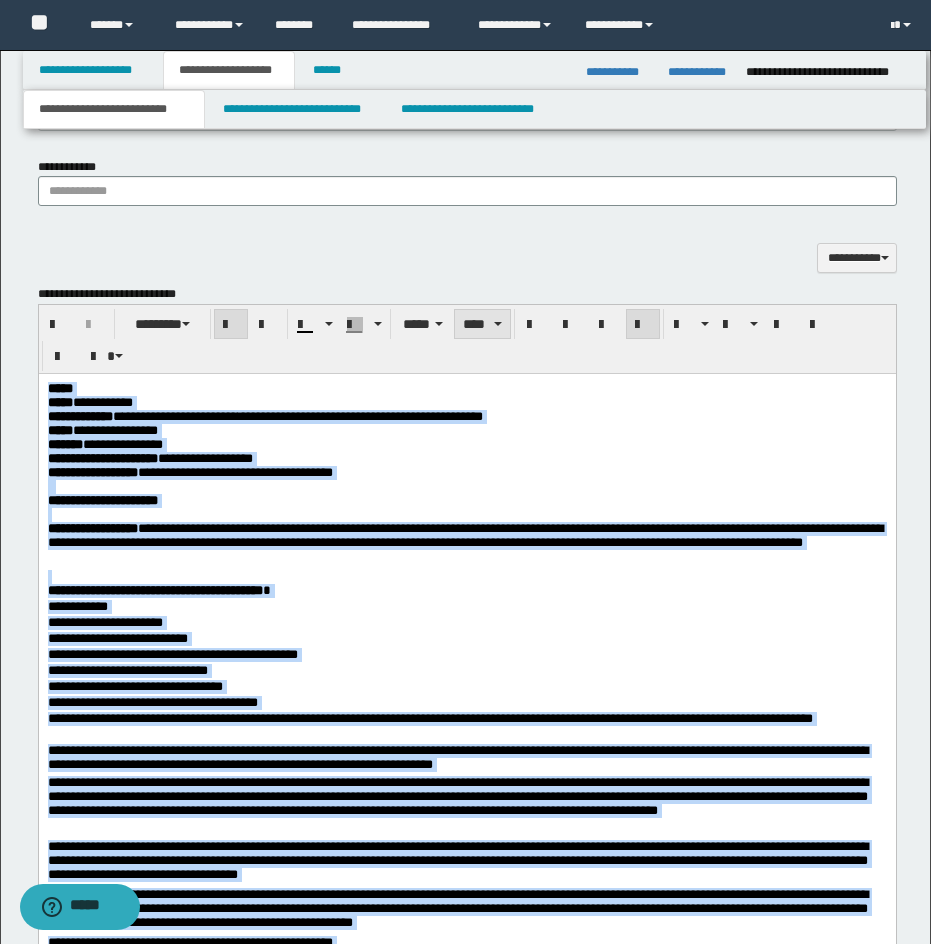 drag, startPoint x: 465, startPoint y: 324, endPoint x: 472, endPoint y: 334, distance: 12.206555 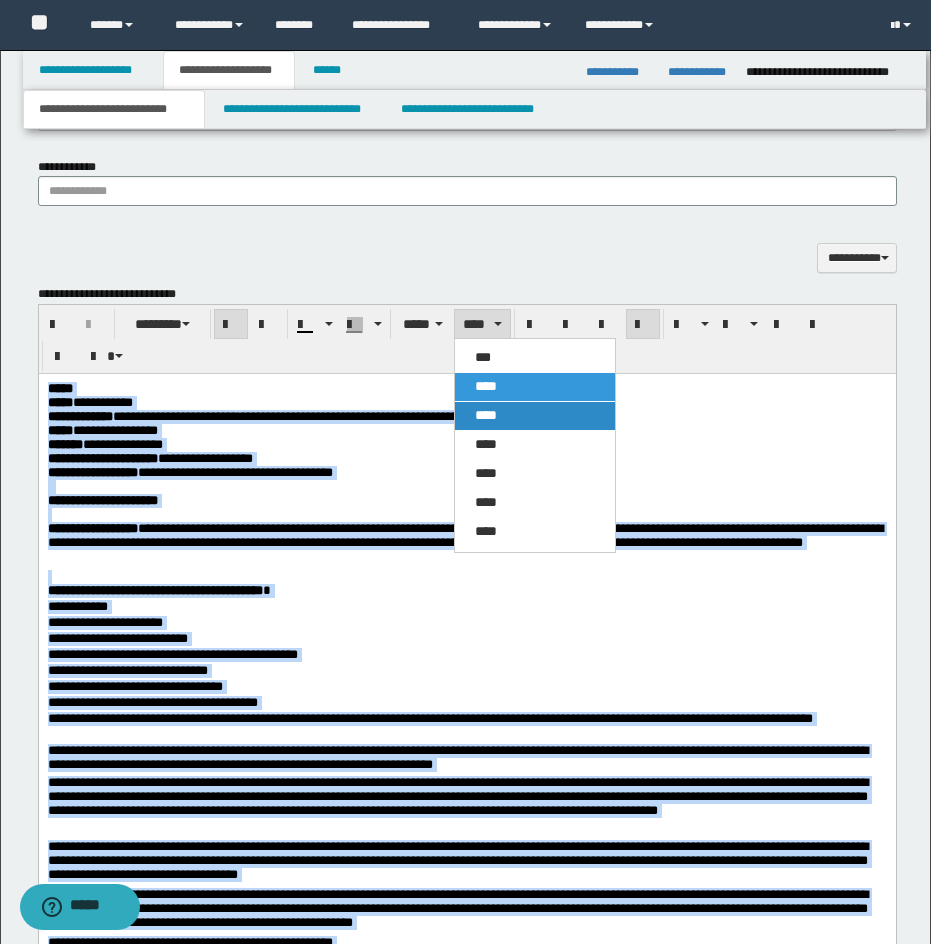 click on "****" at bounding box center [486, 415] 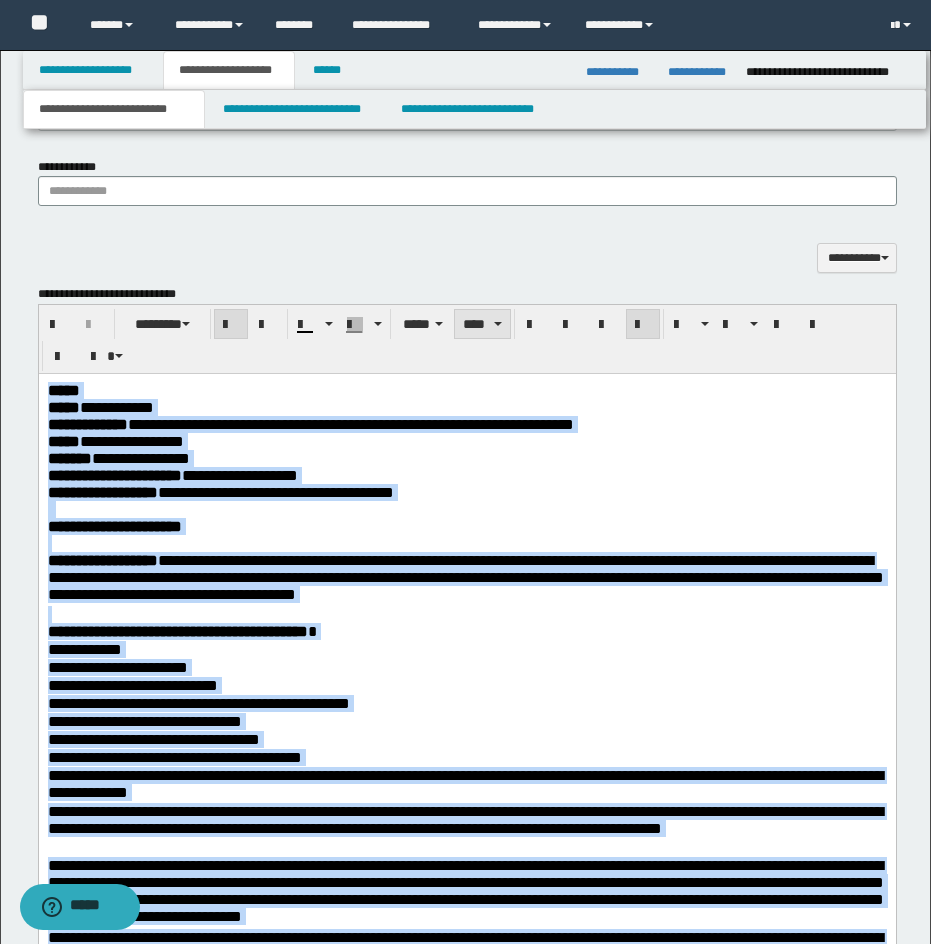 drag, startPoint x: 490, startPoint y: 322, endPoint x: 512, endPoint y: 377, distance: 59.236813 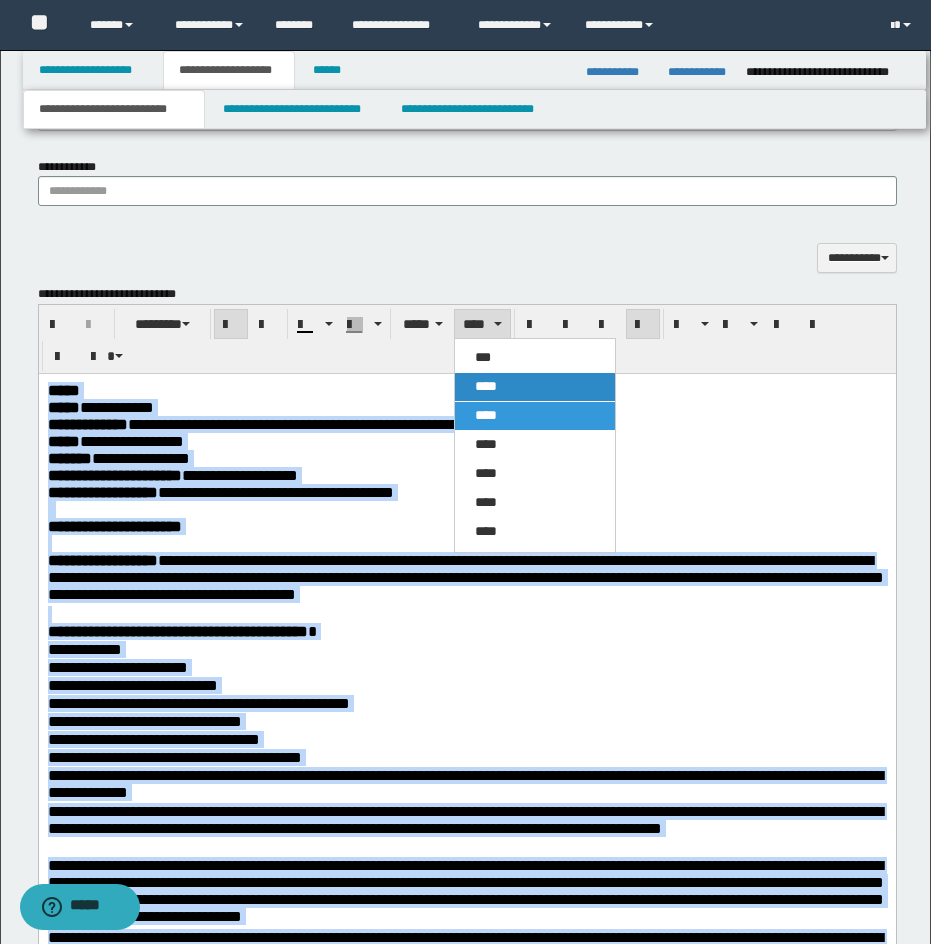 click on "****" at bounding box center [535, 387] 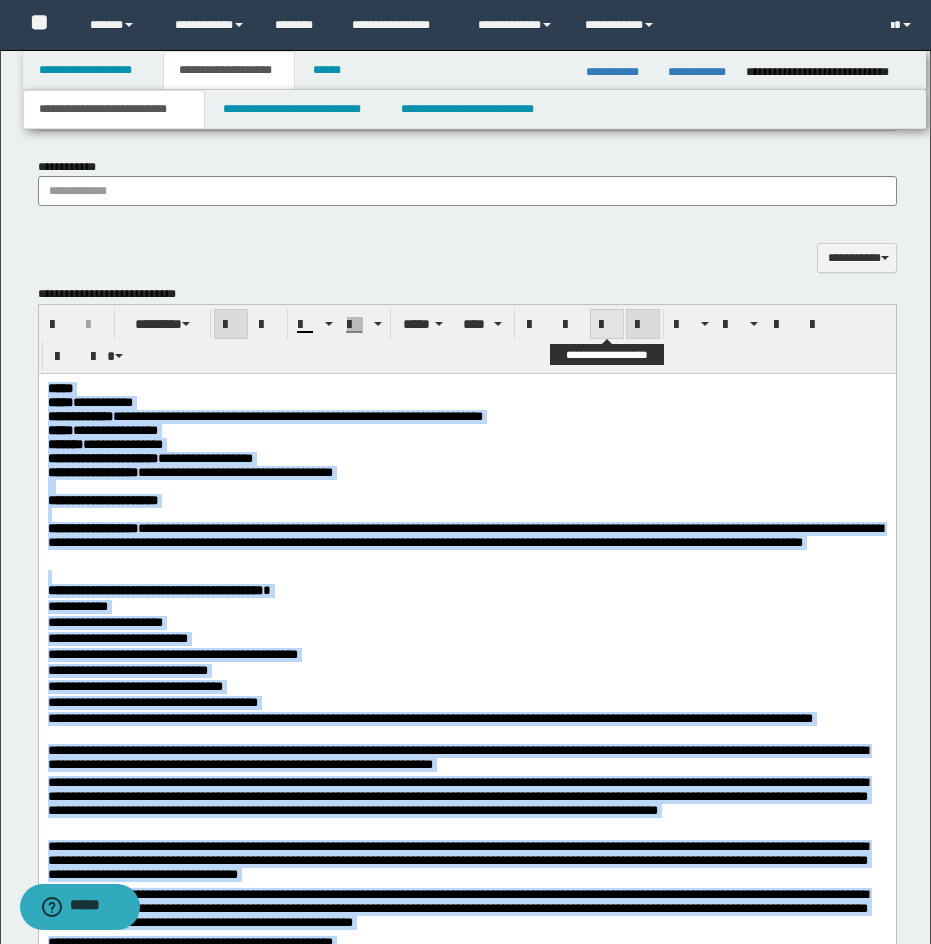 drag, startPoint x: 601, startPoint y: 320, endPoint x: 621, endPoint y: 319, distance: 20.024984 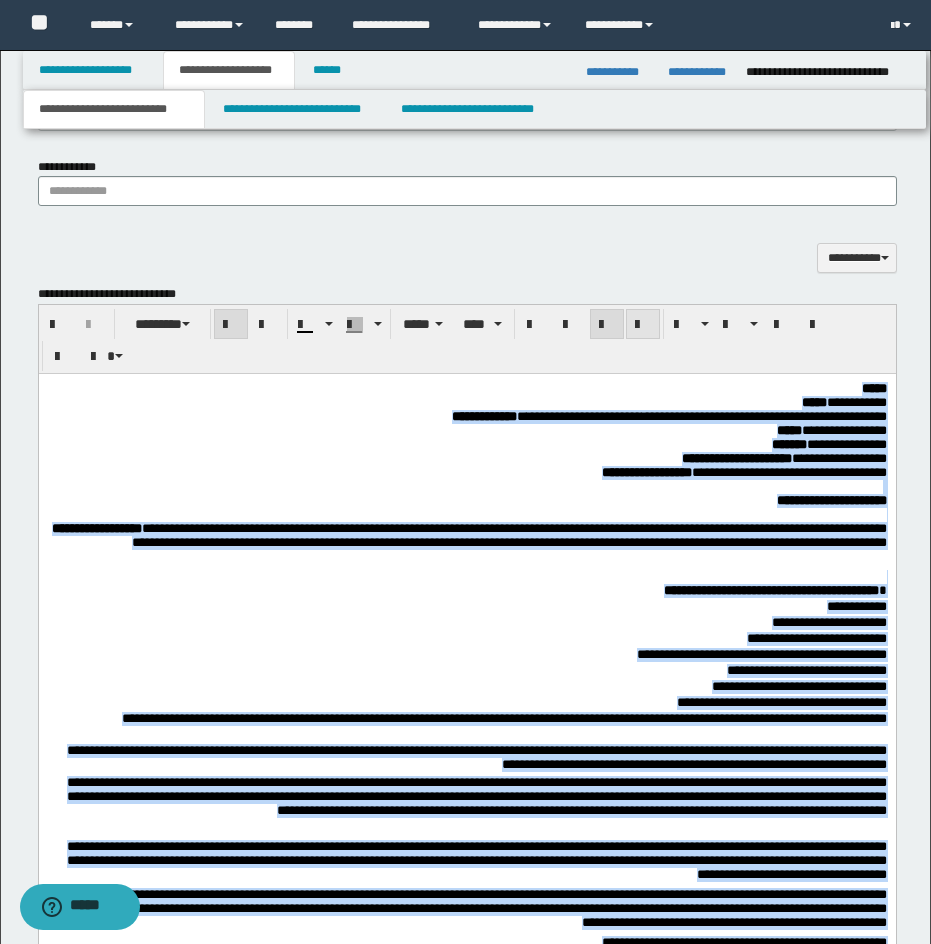 click at bounding box center (643, 324) 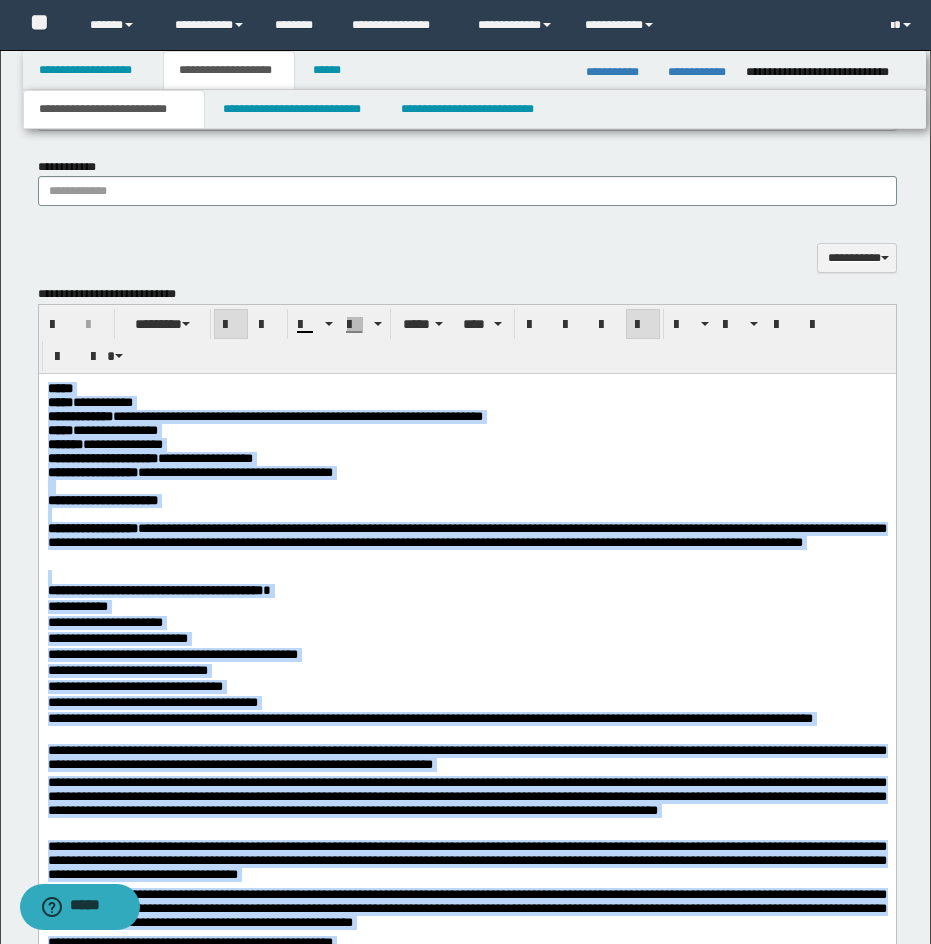 click on "**********" at bounding box center (466, 416) 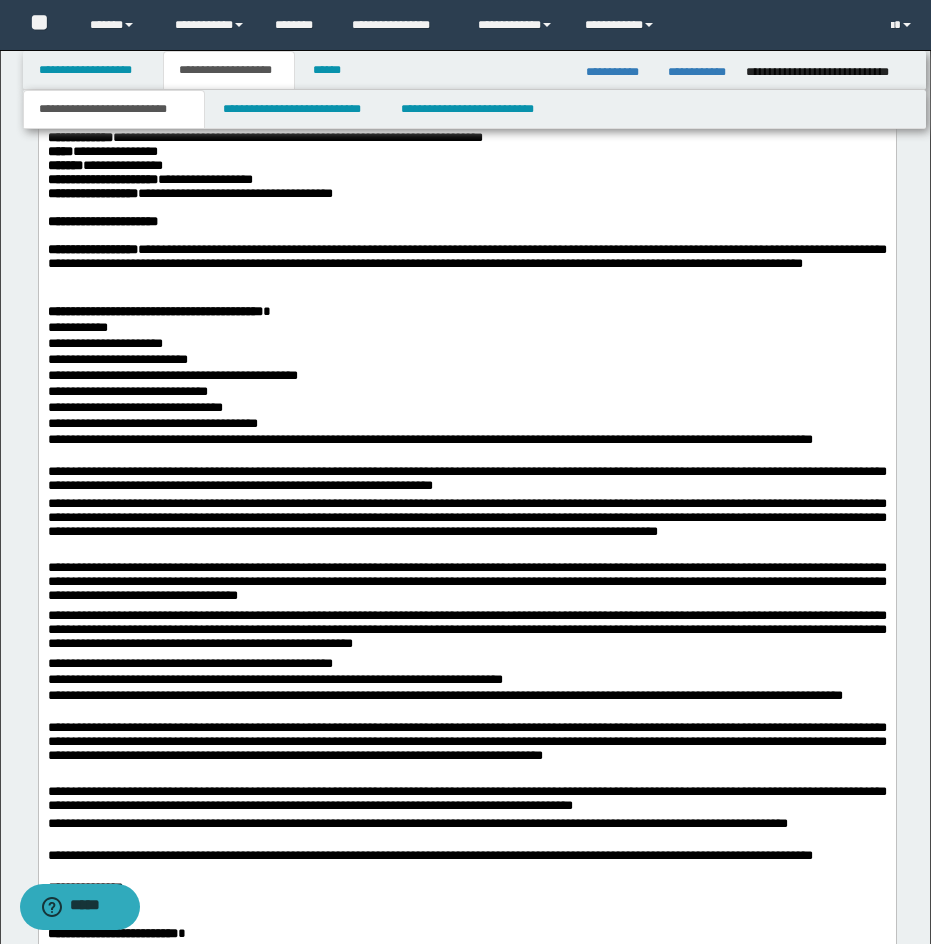 scroll, scrollTop: 1447, scrollLeft: 0, axis: vertical 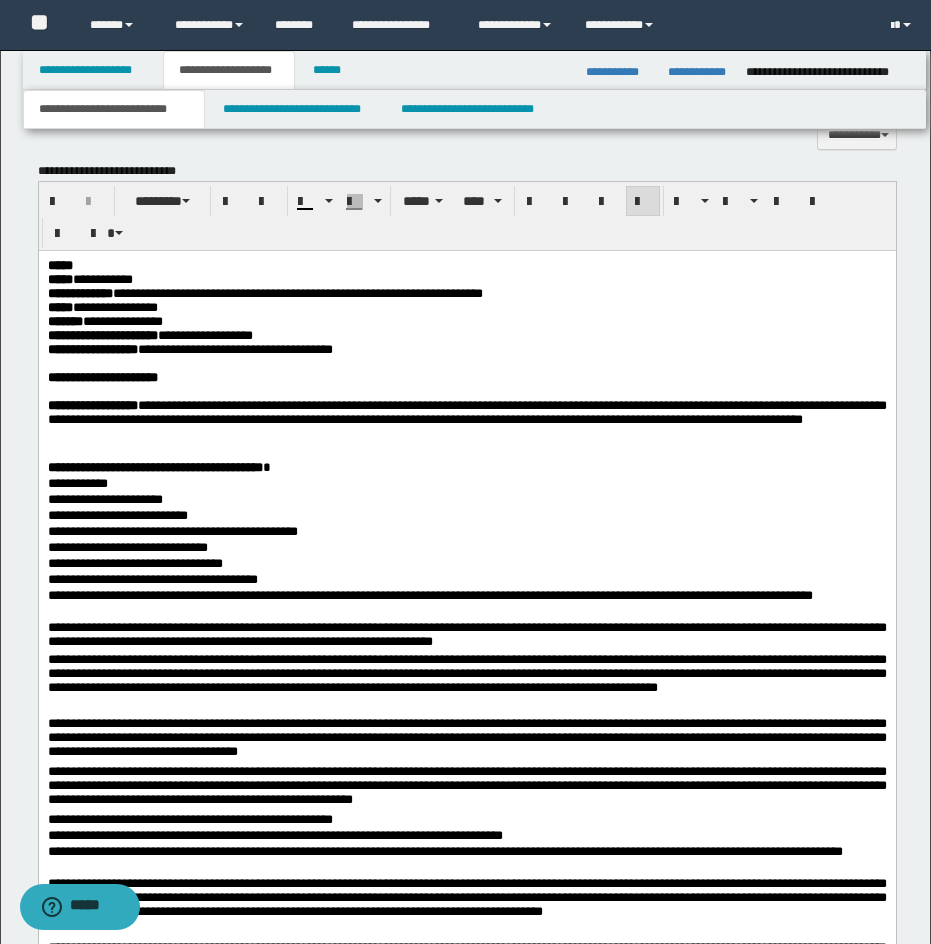 click on "**********" at bounding box center (189, 348) 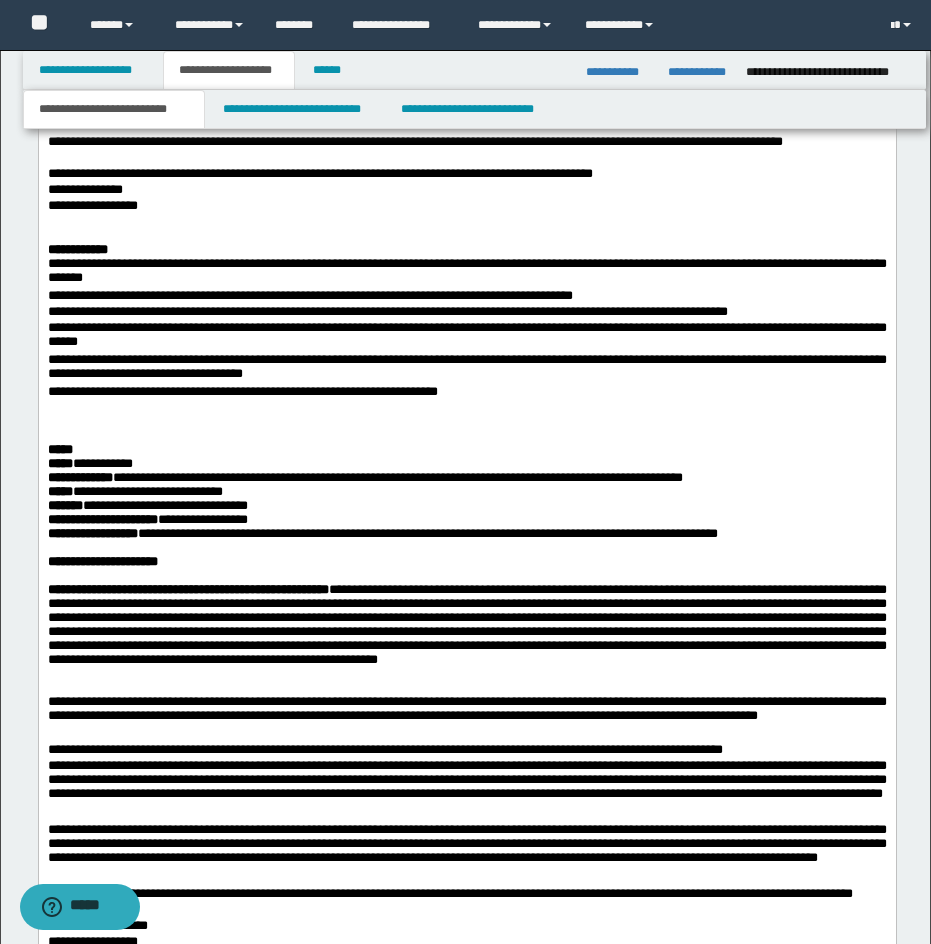 scroll, scrollTop: 4155, scrollLeft: 0, axis: vertical 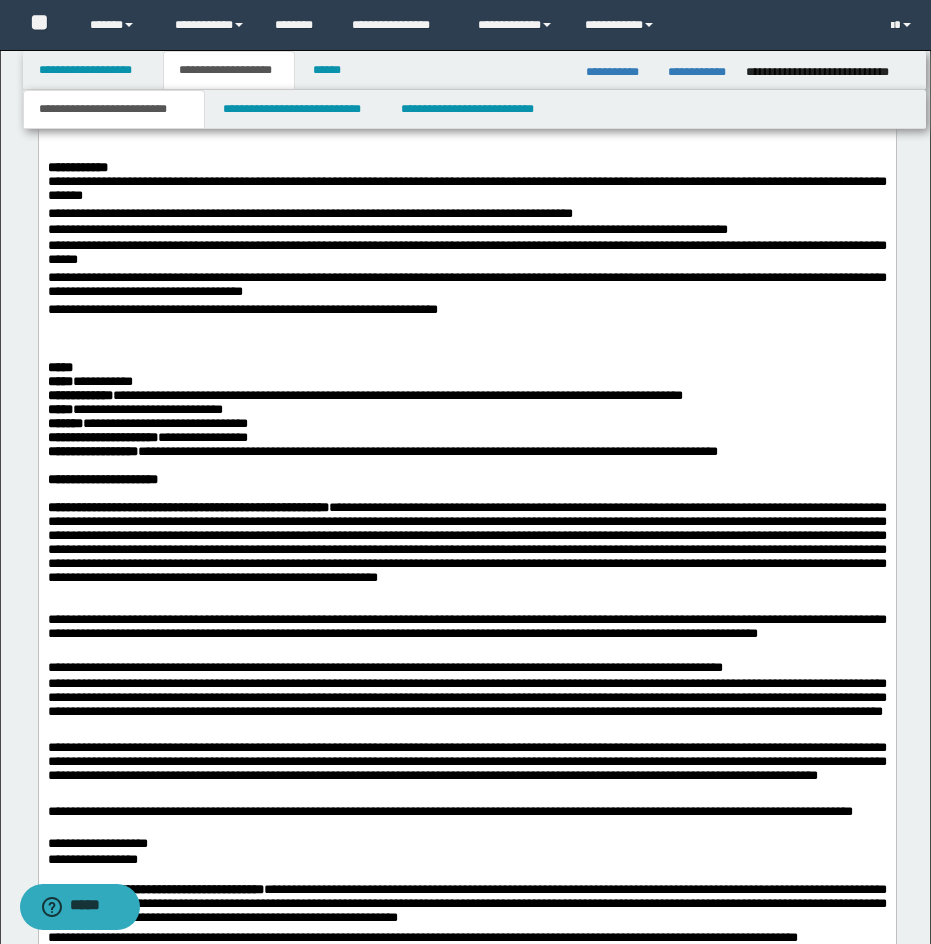 click at bounding box center [466, 154] 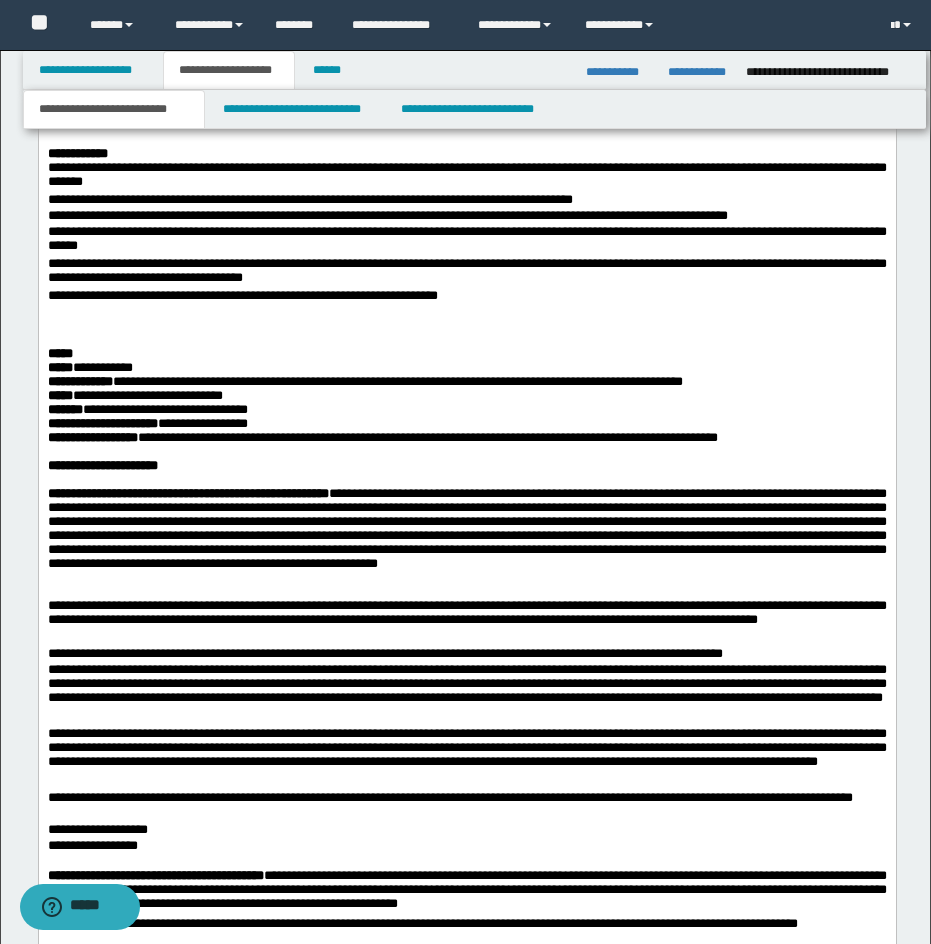 click at bounding box center [466, 326] 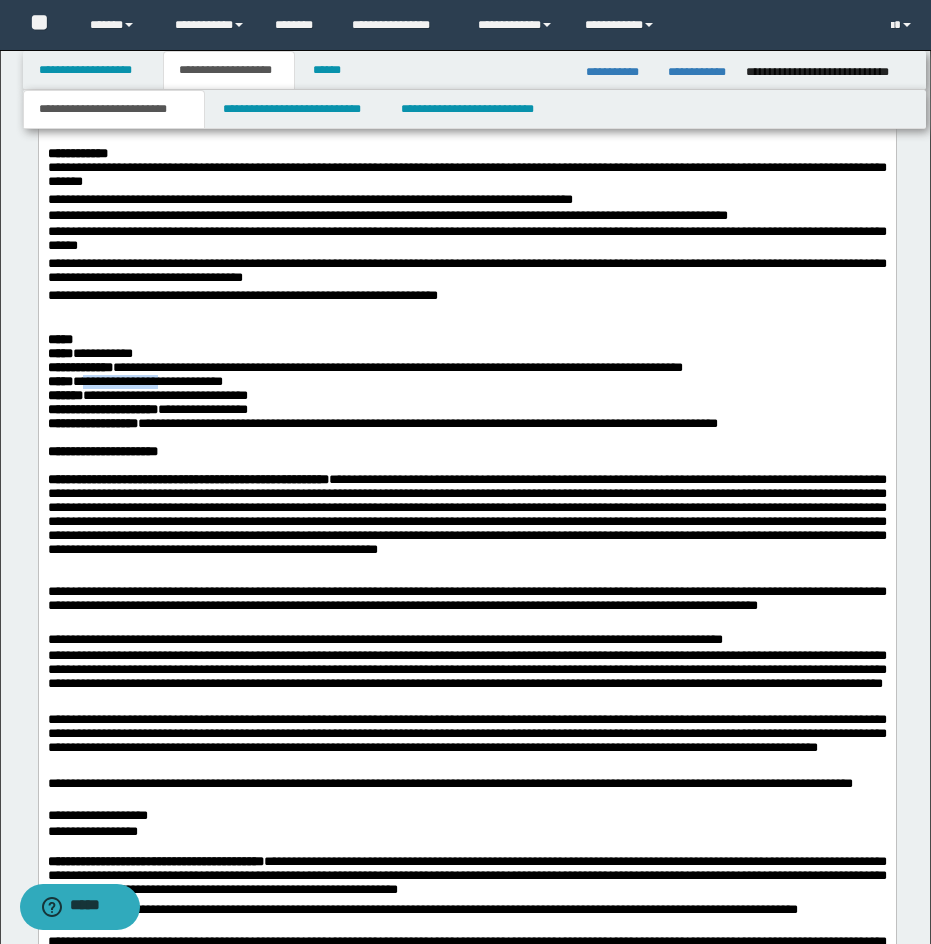 drag, startPoint x: 93, startPoint y: 425, endPoint x: 191, endPoint y: 429, distance: 98.0816 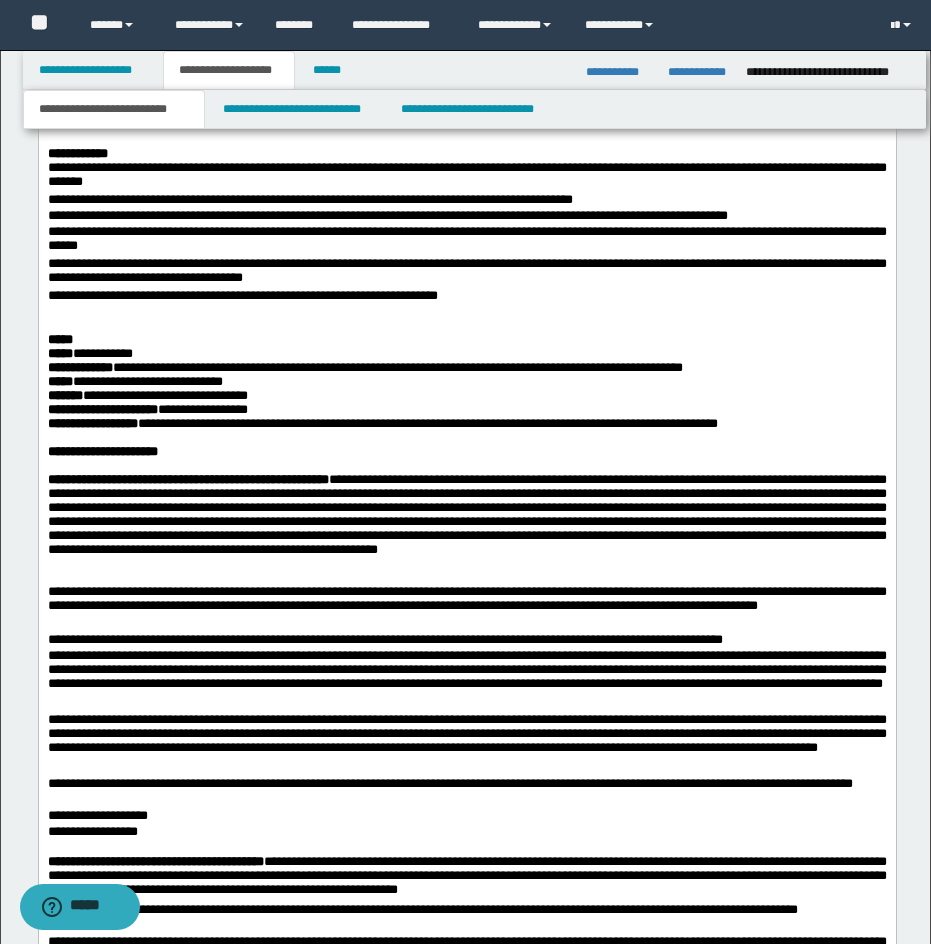 click on "**********" at bounding box center (466, 174) 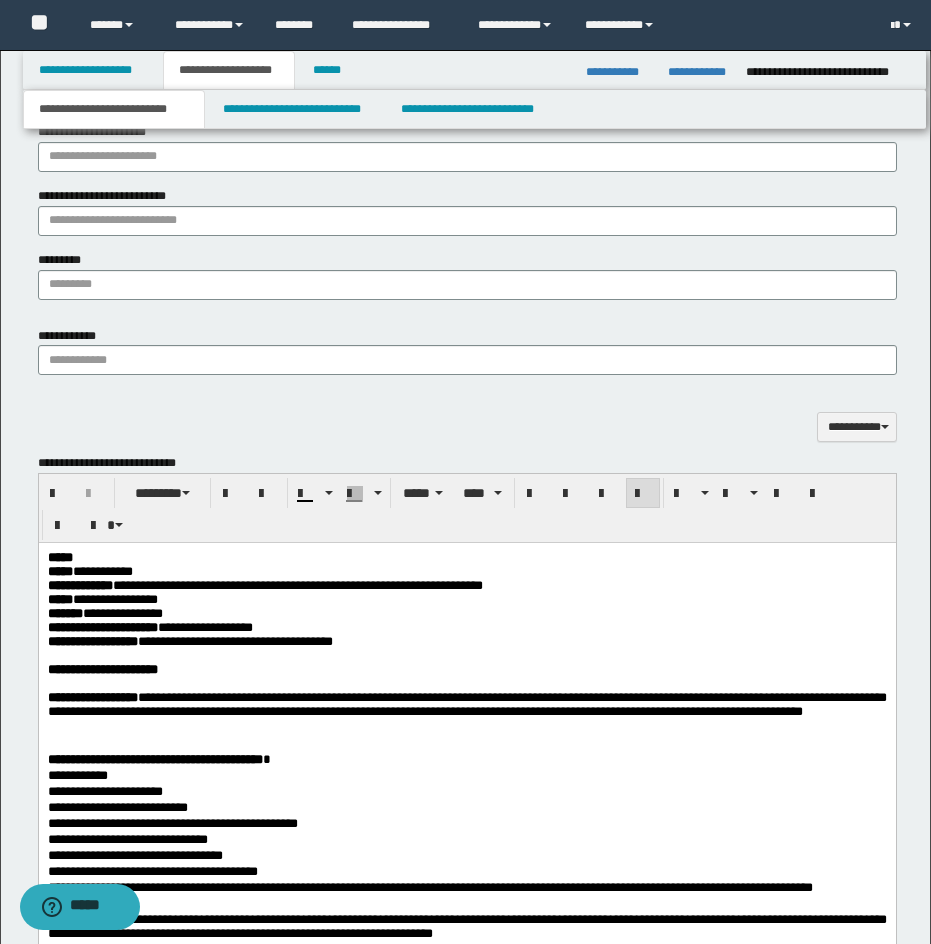 scroll, scrollTop: 1482, scrollLeft: 0, axis: vertical 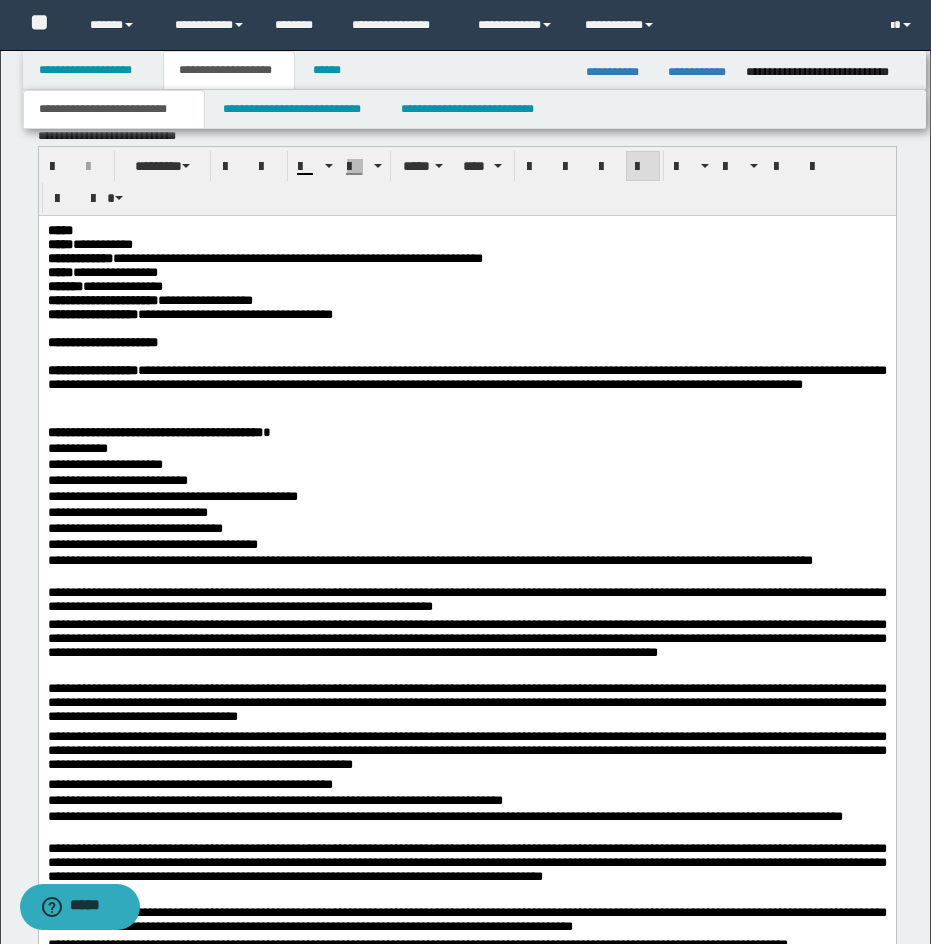 click on "**********" at bounding box center (104, 285) 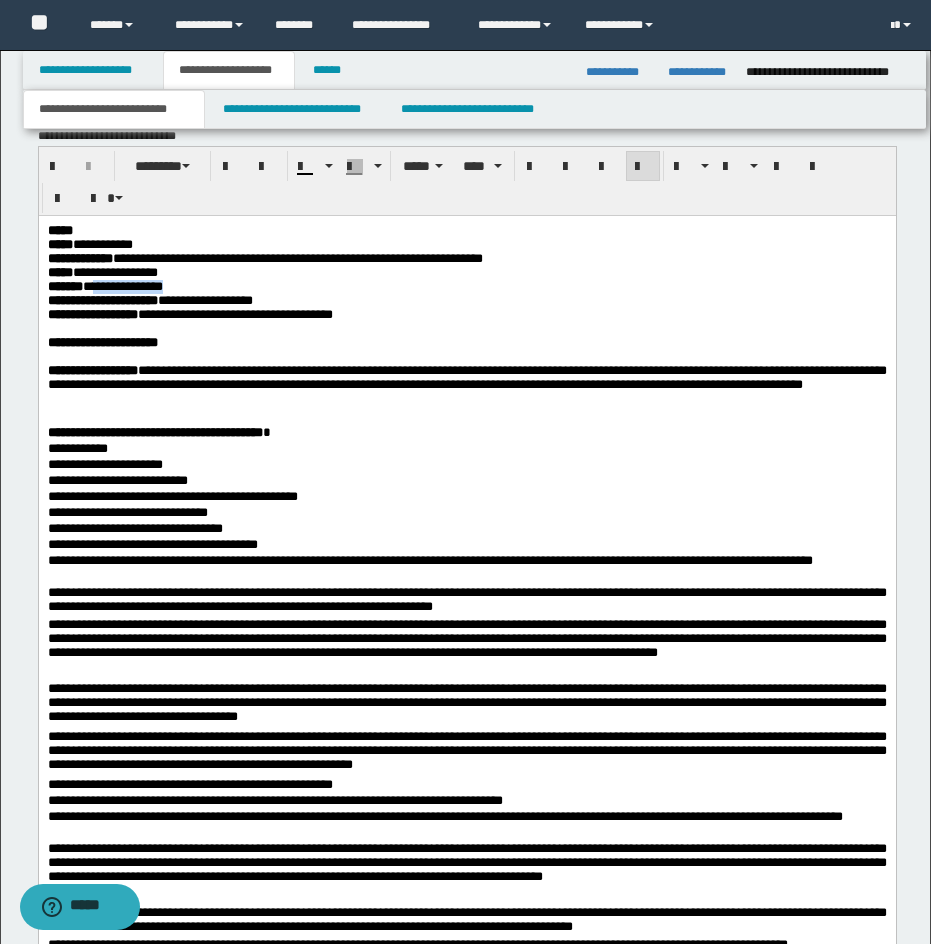 drag, startPoint x: 113, startPoint y: 296, endPoint x: 207, endPoint y: 295, distance: 94.00532 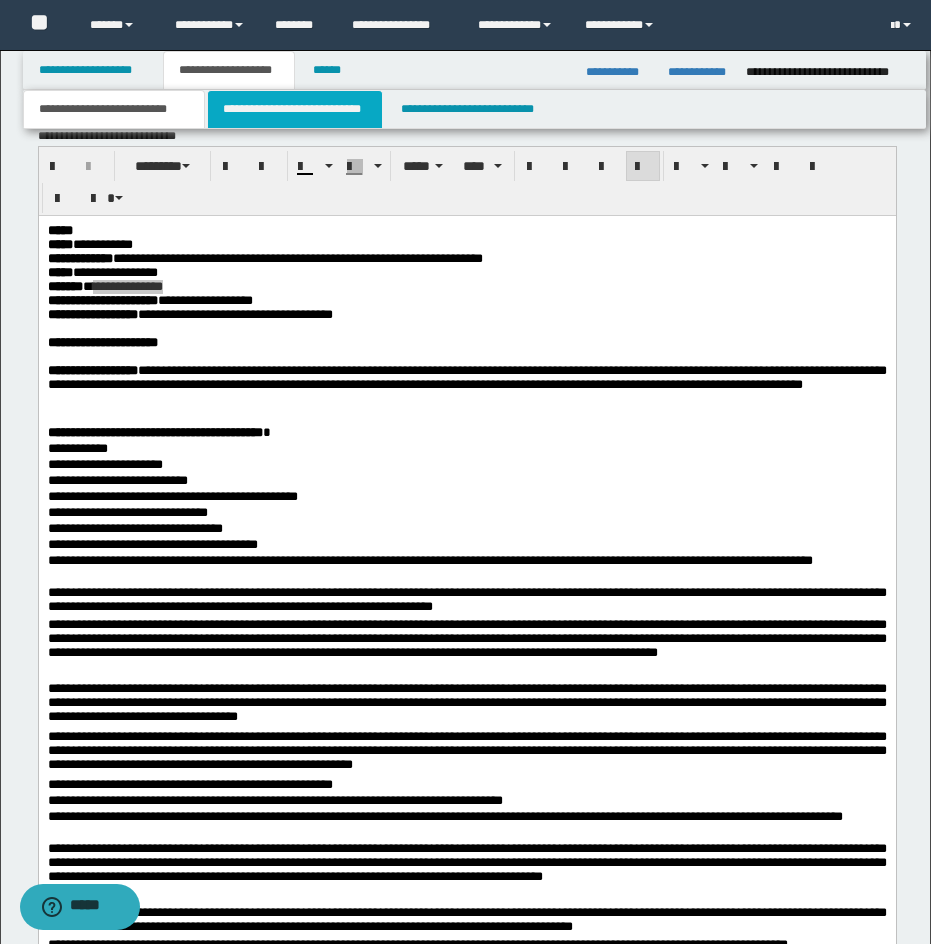 click on "**********" at bounding box center [295, 109] 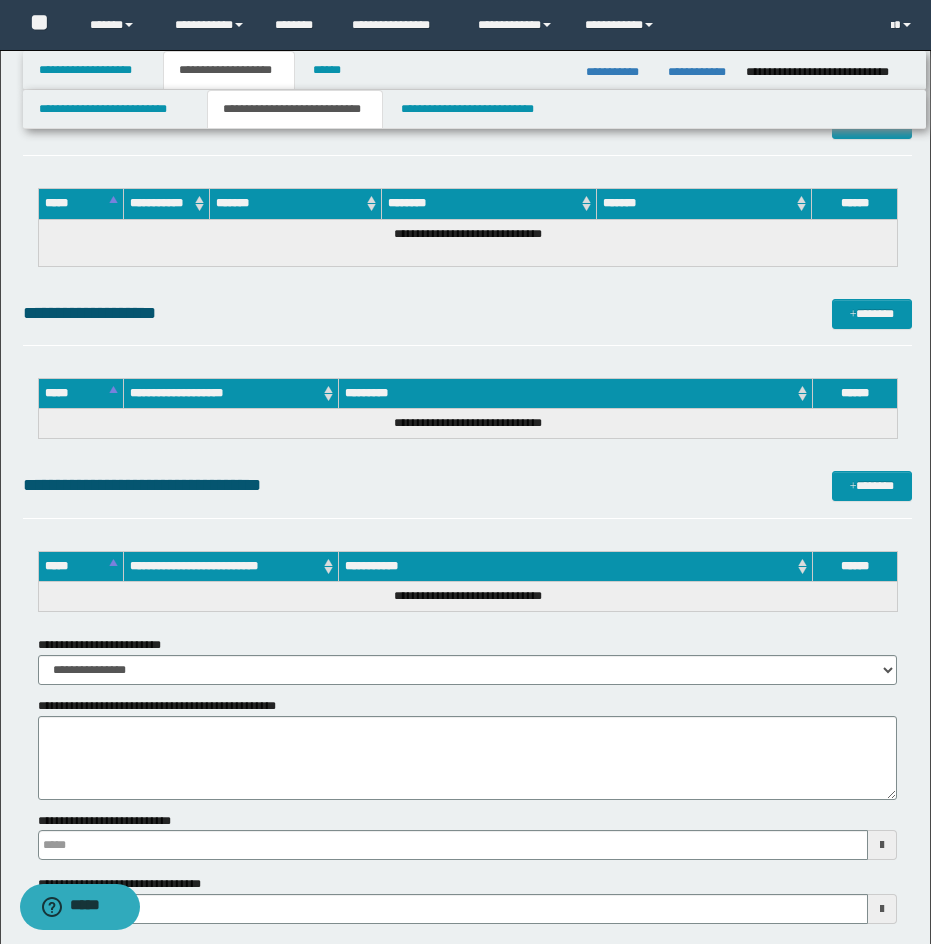 drag, startPoint x: 930, startPoint y: 552, endPoint x: 930, endPoint y: 475, distance: 77 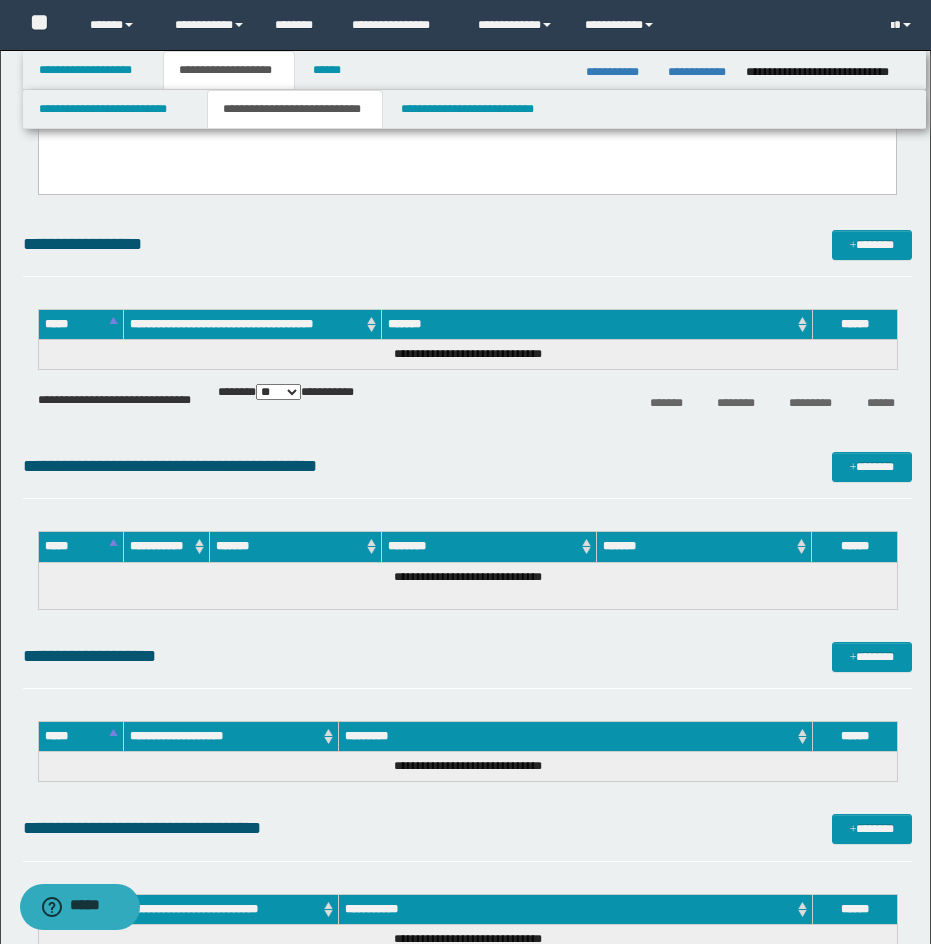 scroll, scrollTop: 1111, scrollLeft: 0, axis: vertical 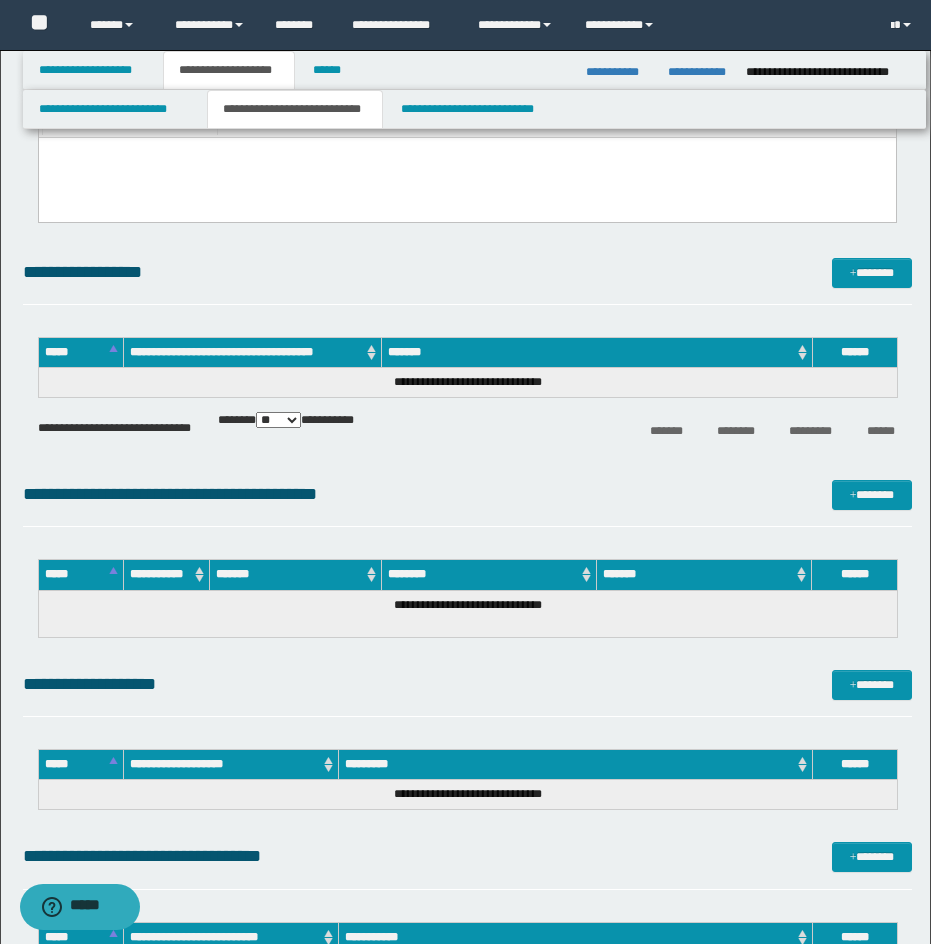 click at bounding box center (466, 177) 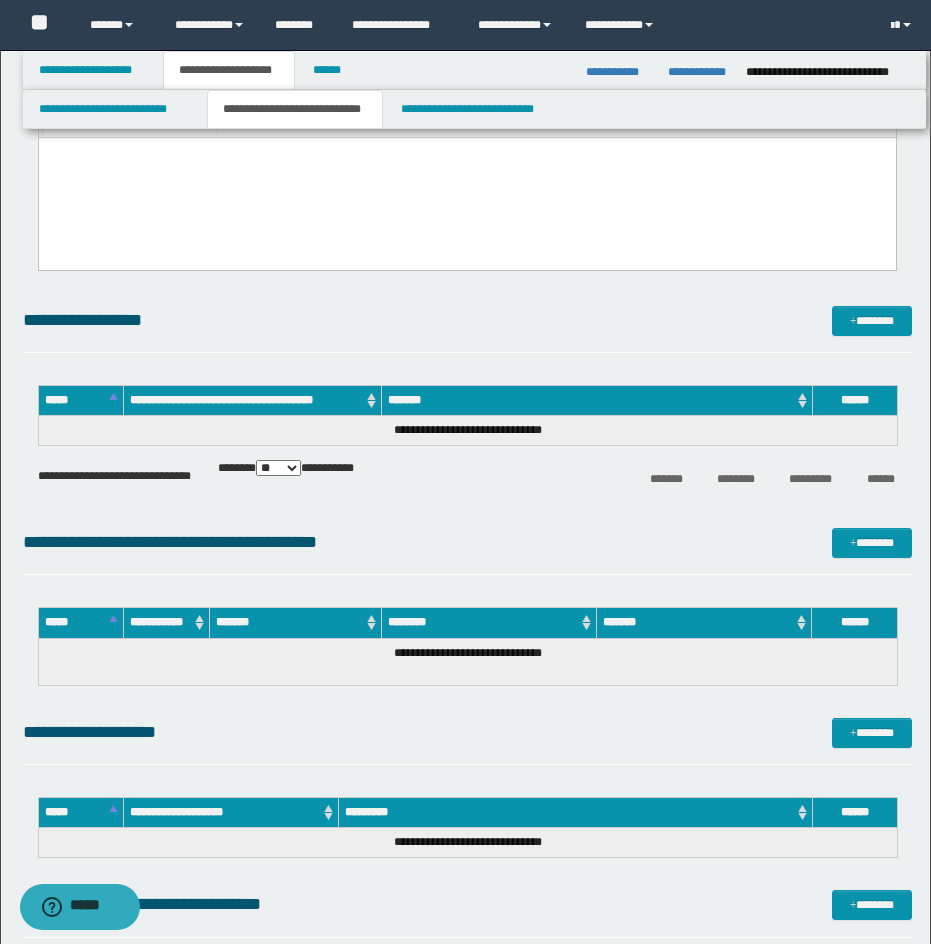 scroll, scrollTop: 927, scrollLeft: 0, axis: vertical 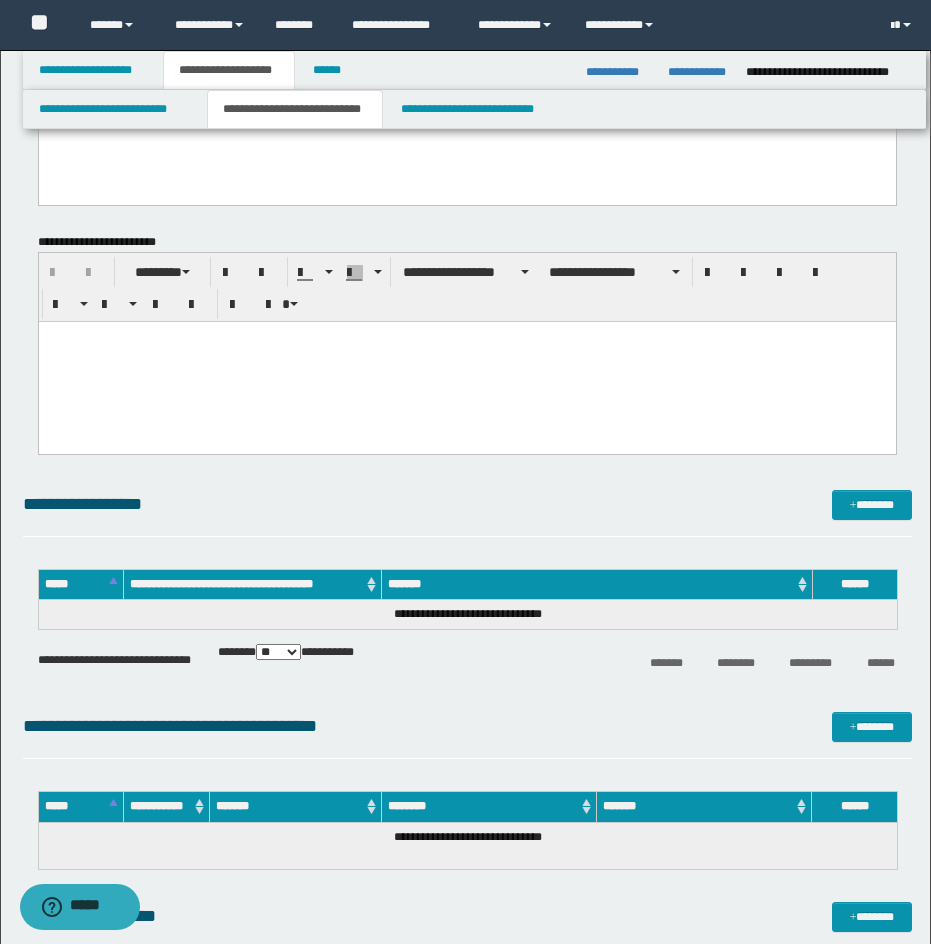 drag, startPoint x: 941, startPoint y: 499, endPoint x: 806, endPoint y: 106, distance: 415.54062 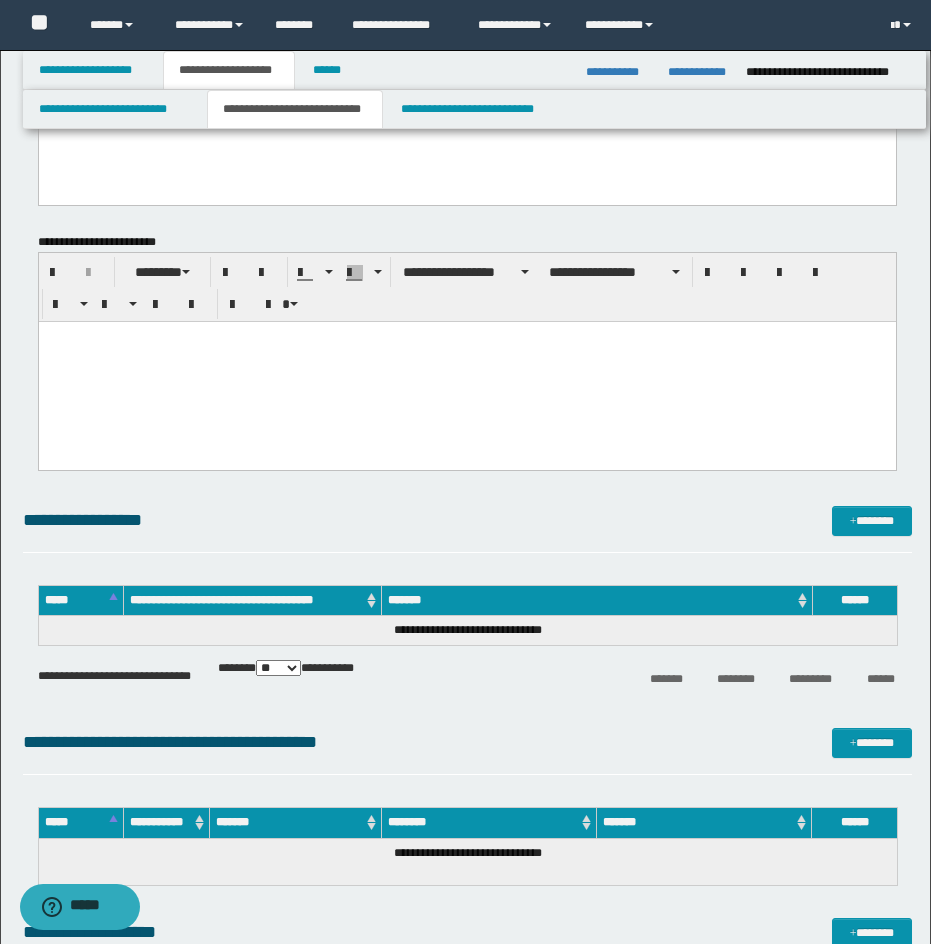 paste 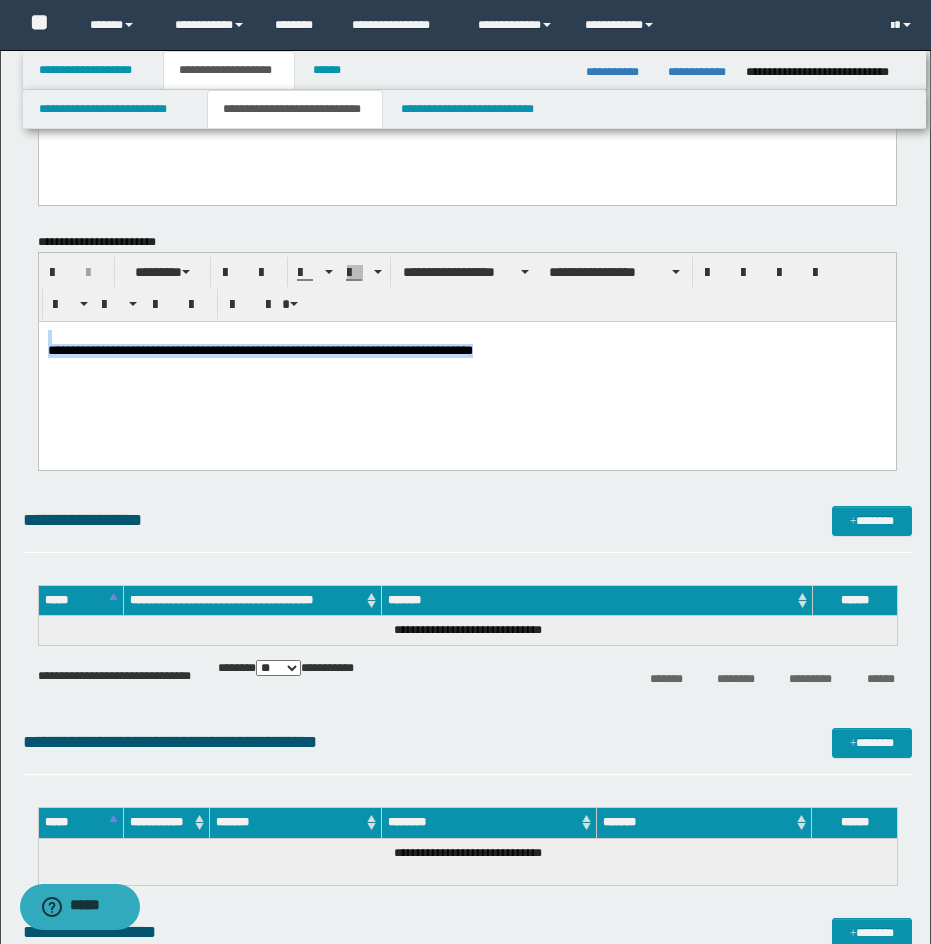 drag, startPoint x: 566, startPoint y: 366, endPoint x: -2, endPoint y: 278, distance: 574.7765 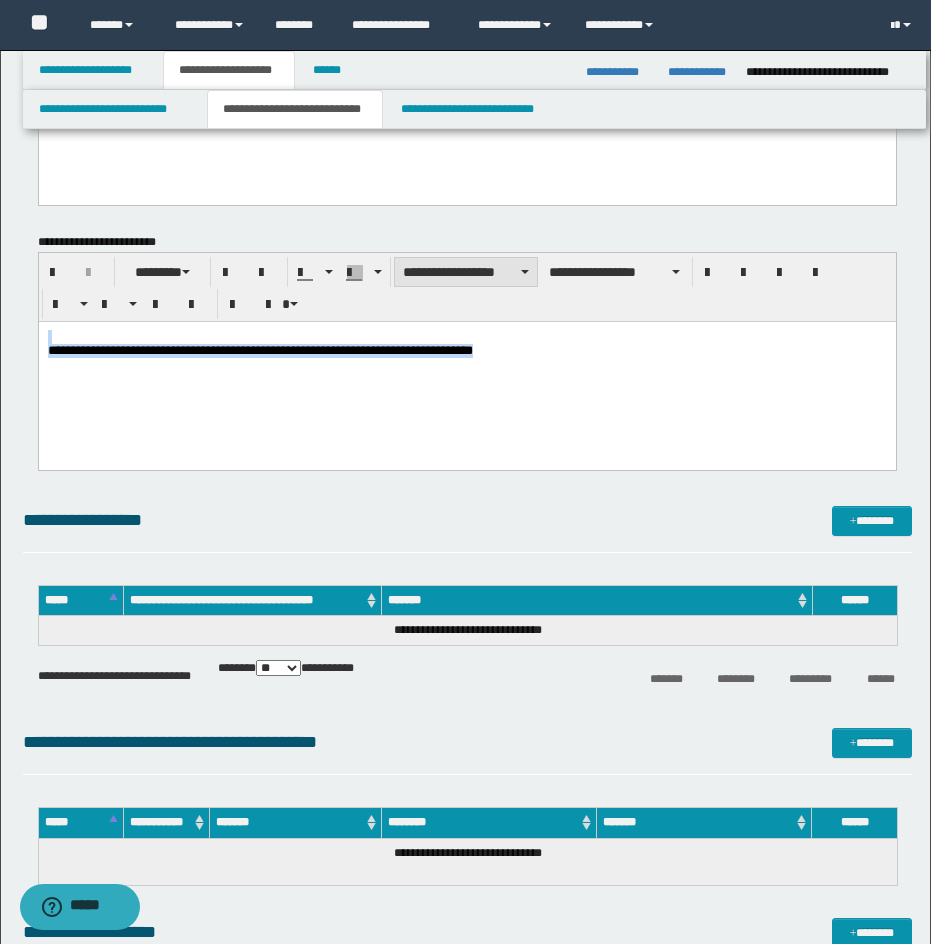 click on "**********" at bounding box center (466, 272) 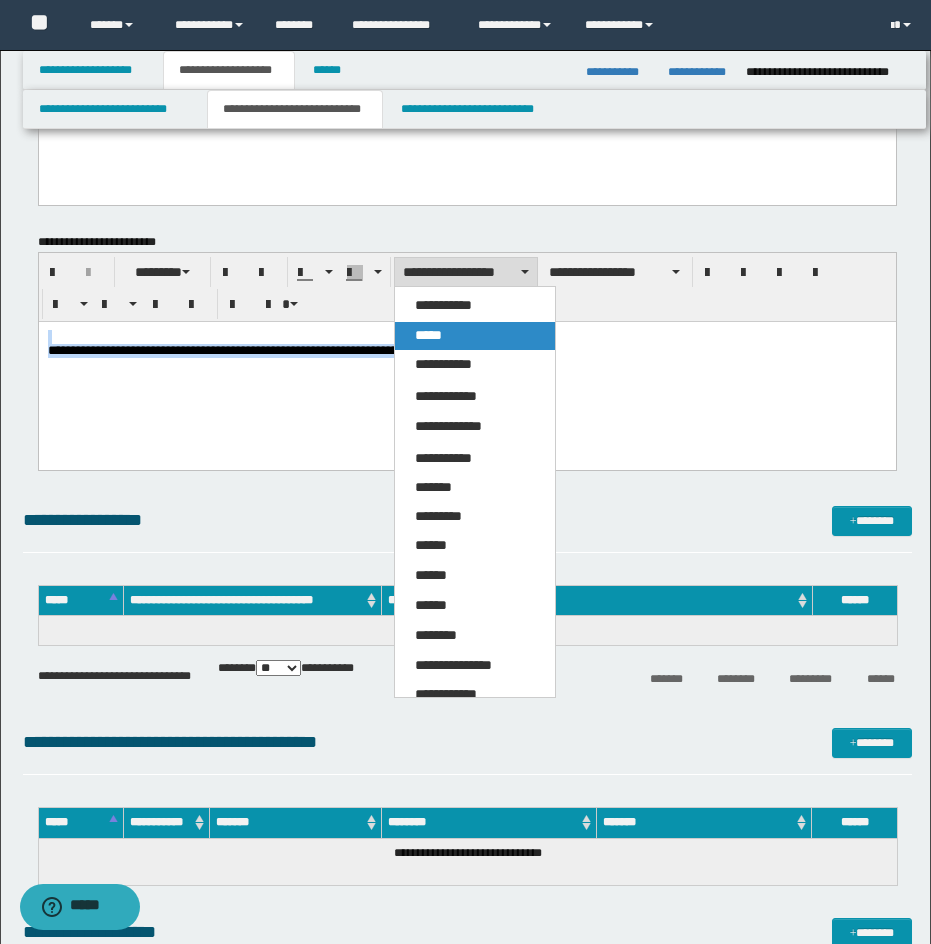 click on "*****" at bounding box center [475, 336] 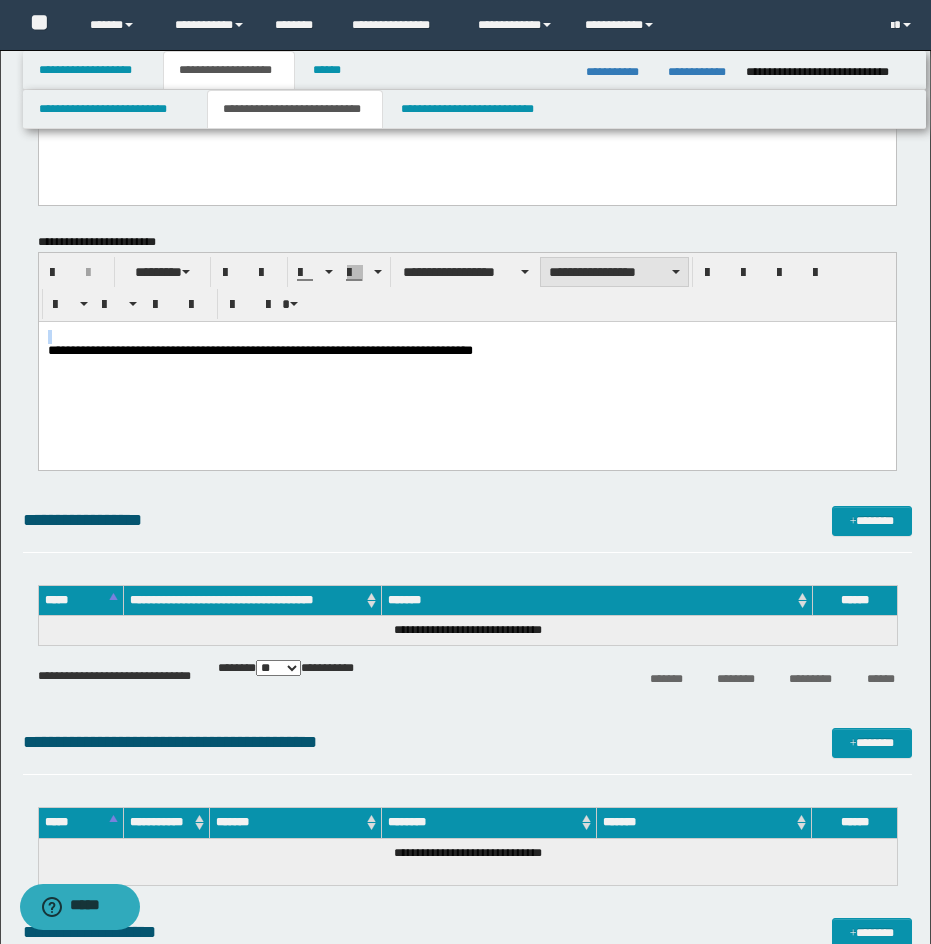click on "**********" at bounding box center (614, 272) 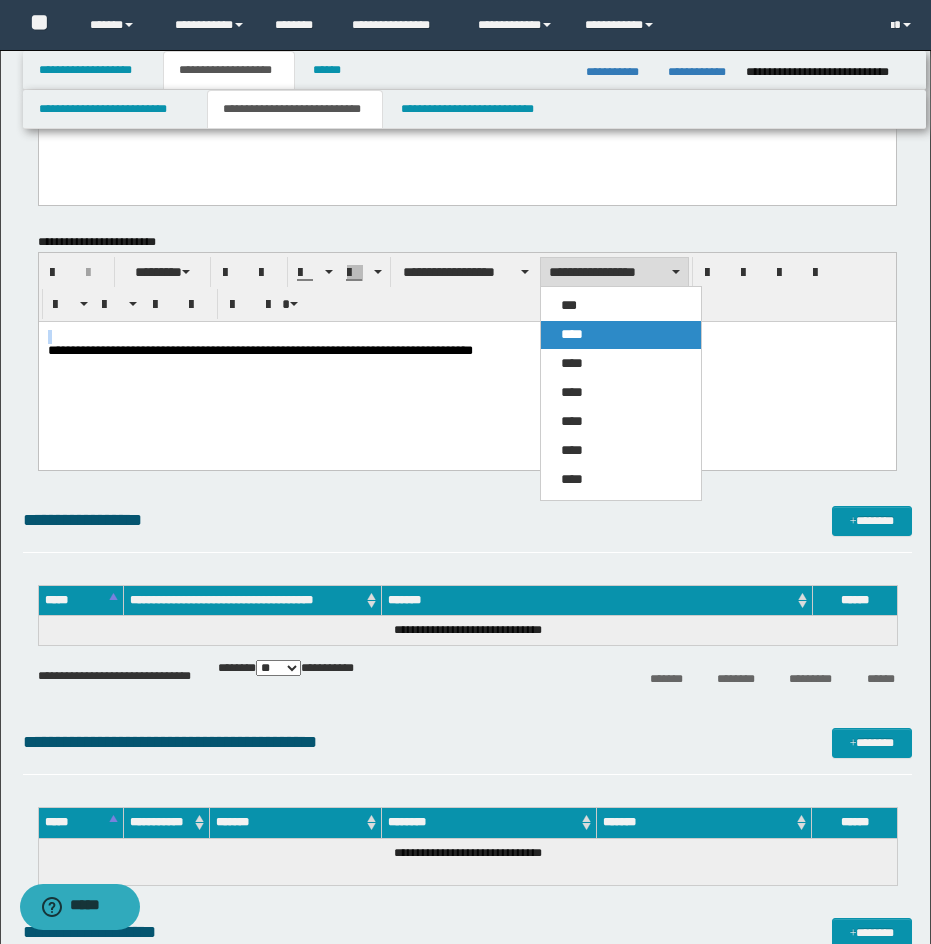 drag, startPoint x: 619, startPoint y: 325, endPoint x: 582, endPoint y: 2, distance: 325.11227 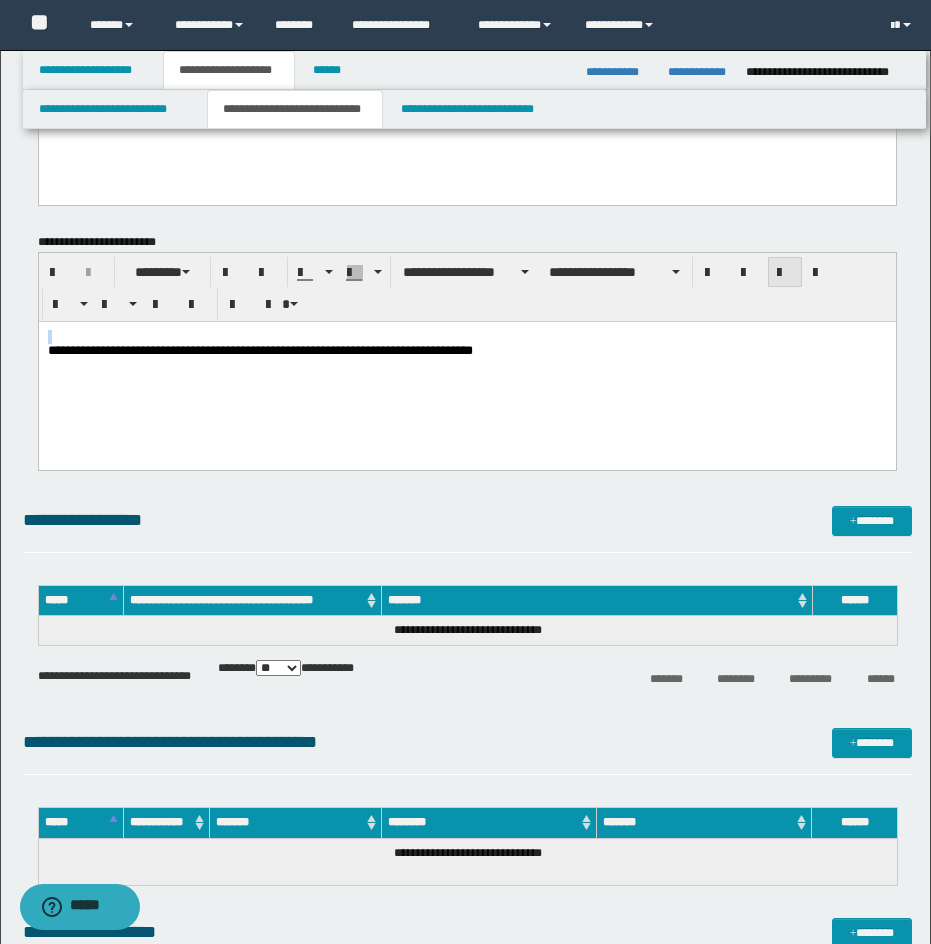 click at bounding box center [785, 273] 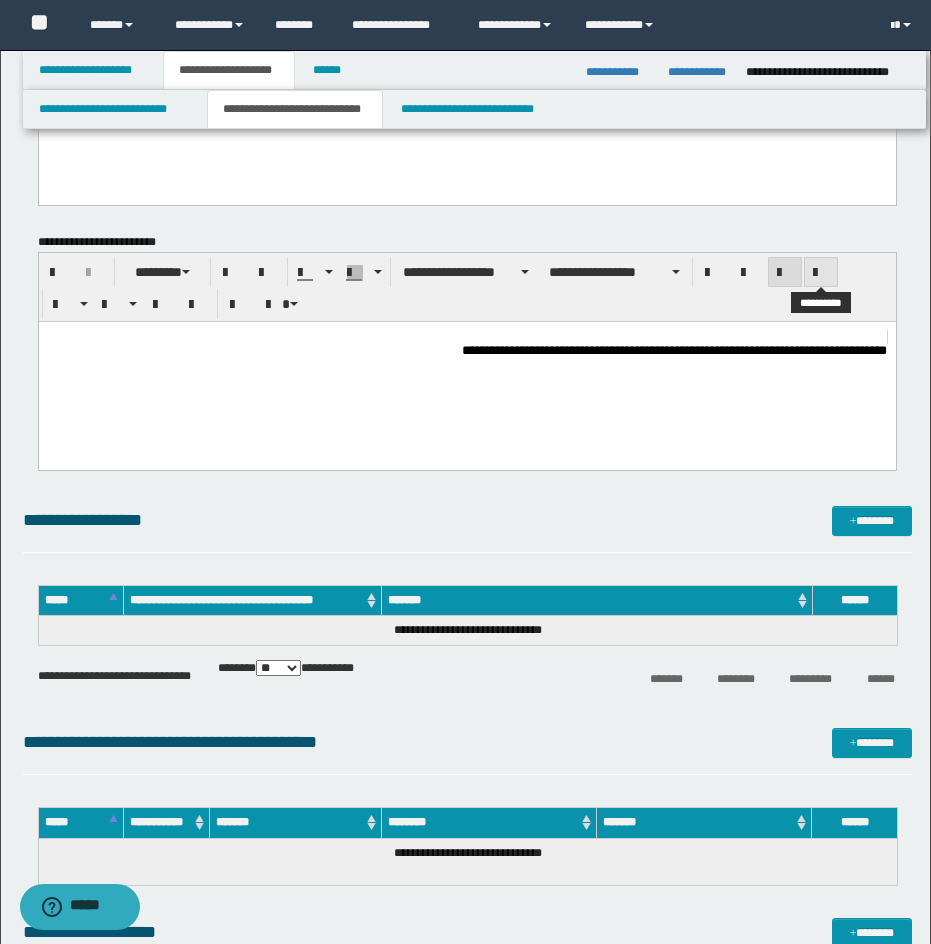 click at bounding box center (821, 273) 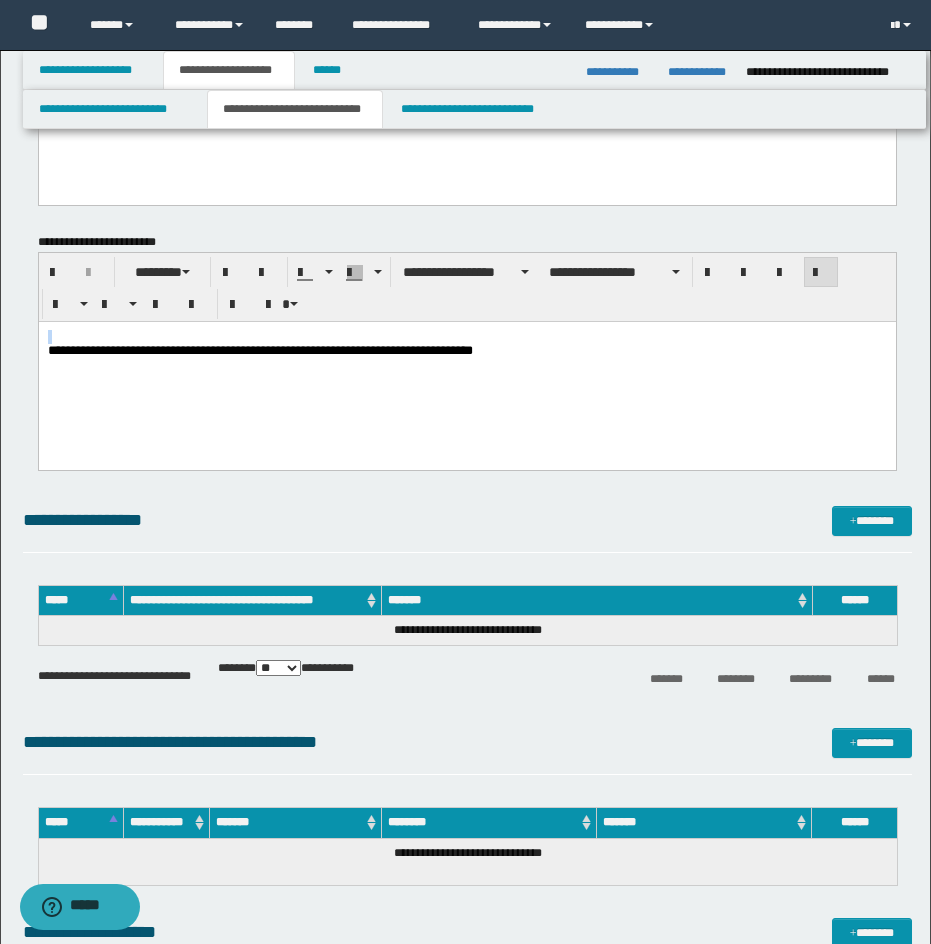 click on "**********" at bounding box center [466, 369] 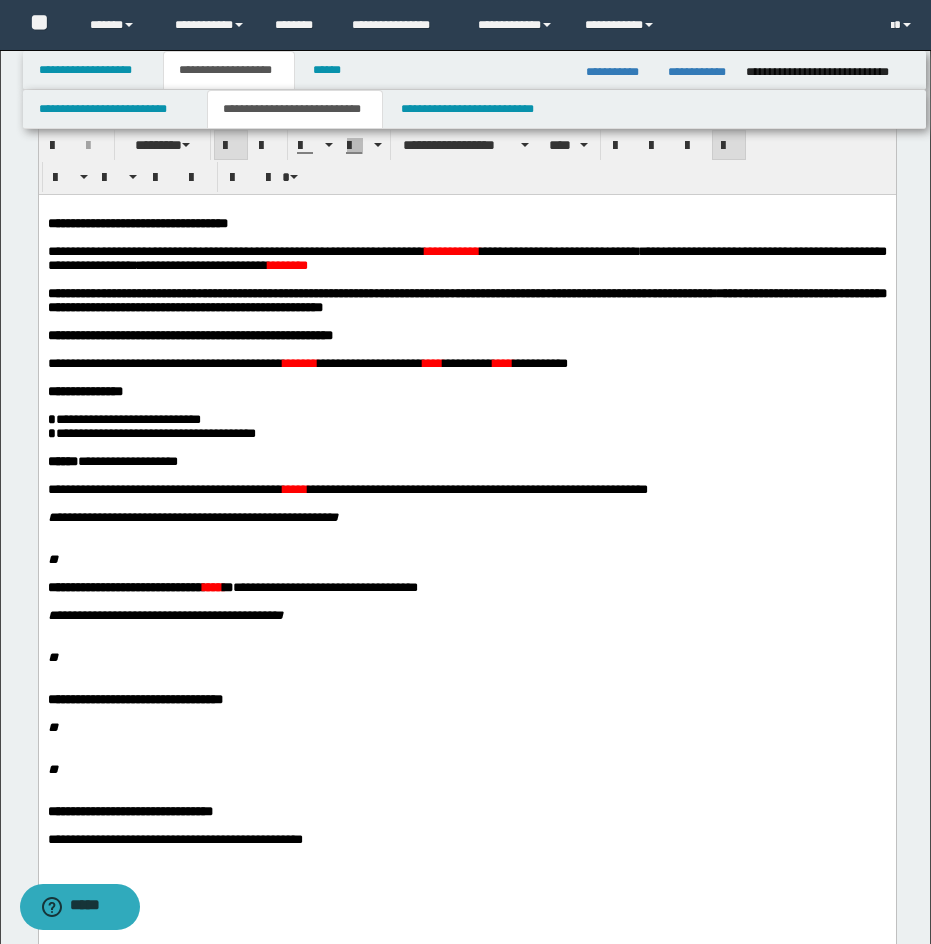 scroll, scrollTop: 0, scrollLeft: 0, axis: both 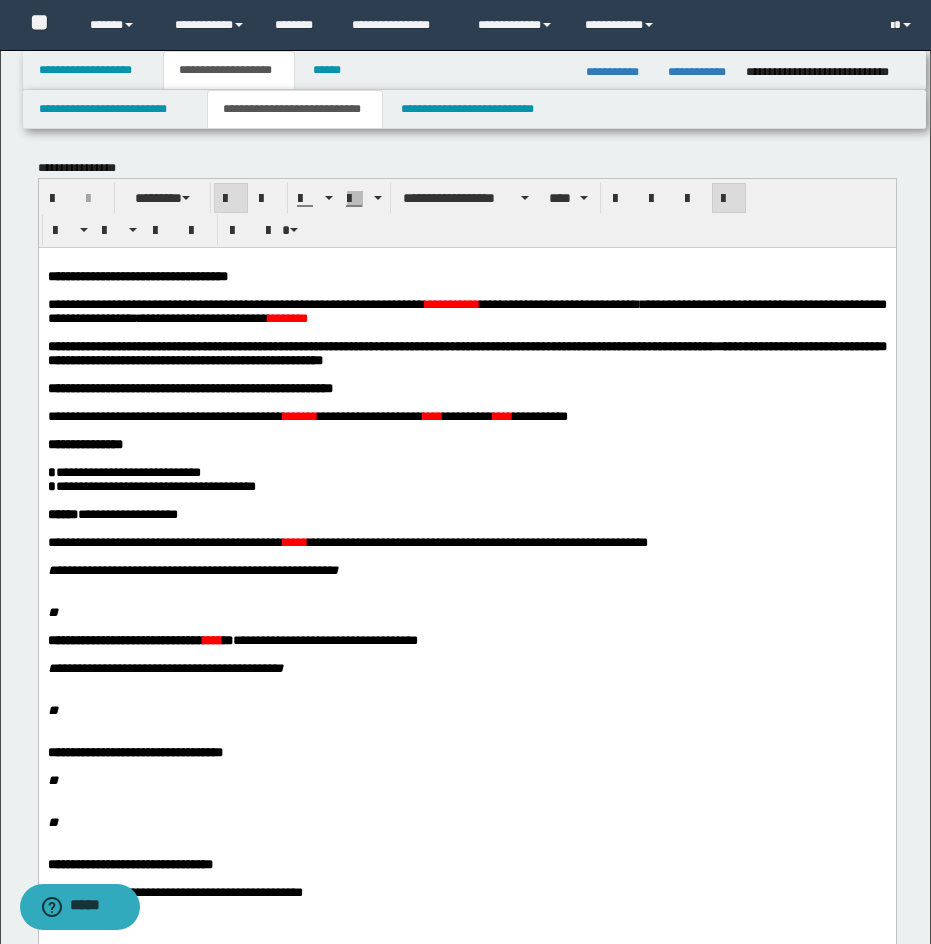 drag, startPoint x: 711, startPoint y: 329, endPoint x: 743, endPoint y: 327, distance: 32.06244 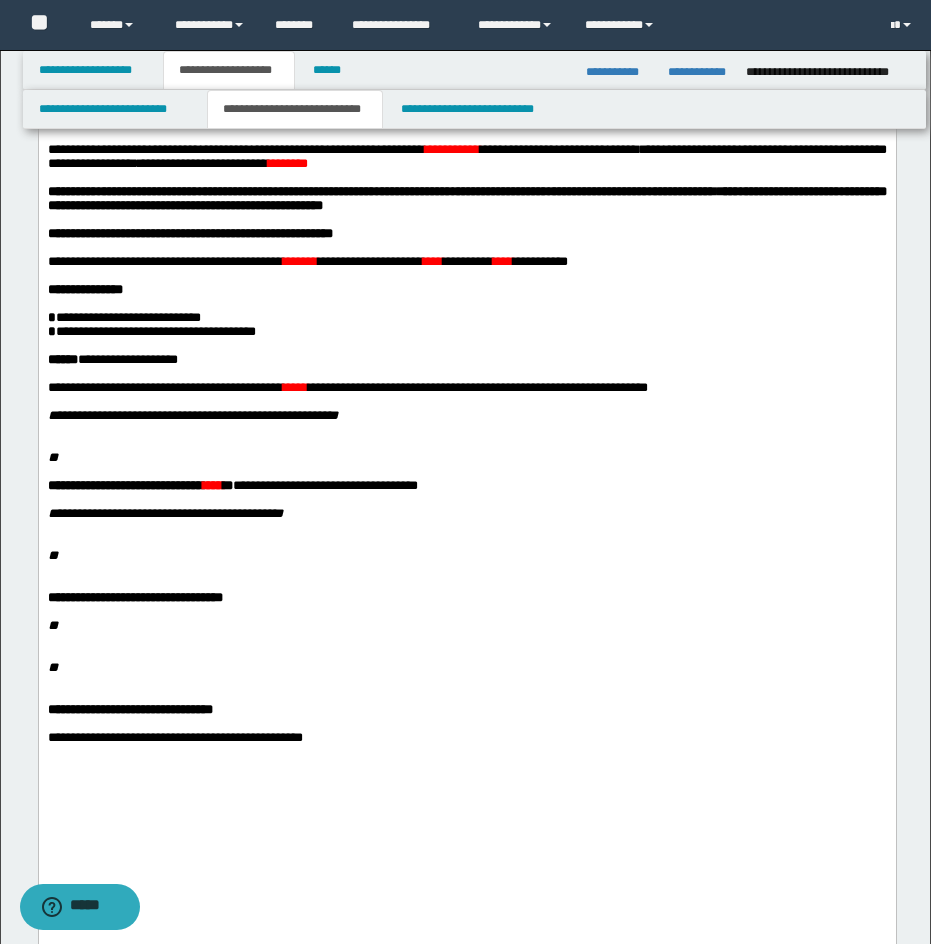 scroll, scrollTop: 158, scrollLeft: 0, axis: vertical 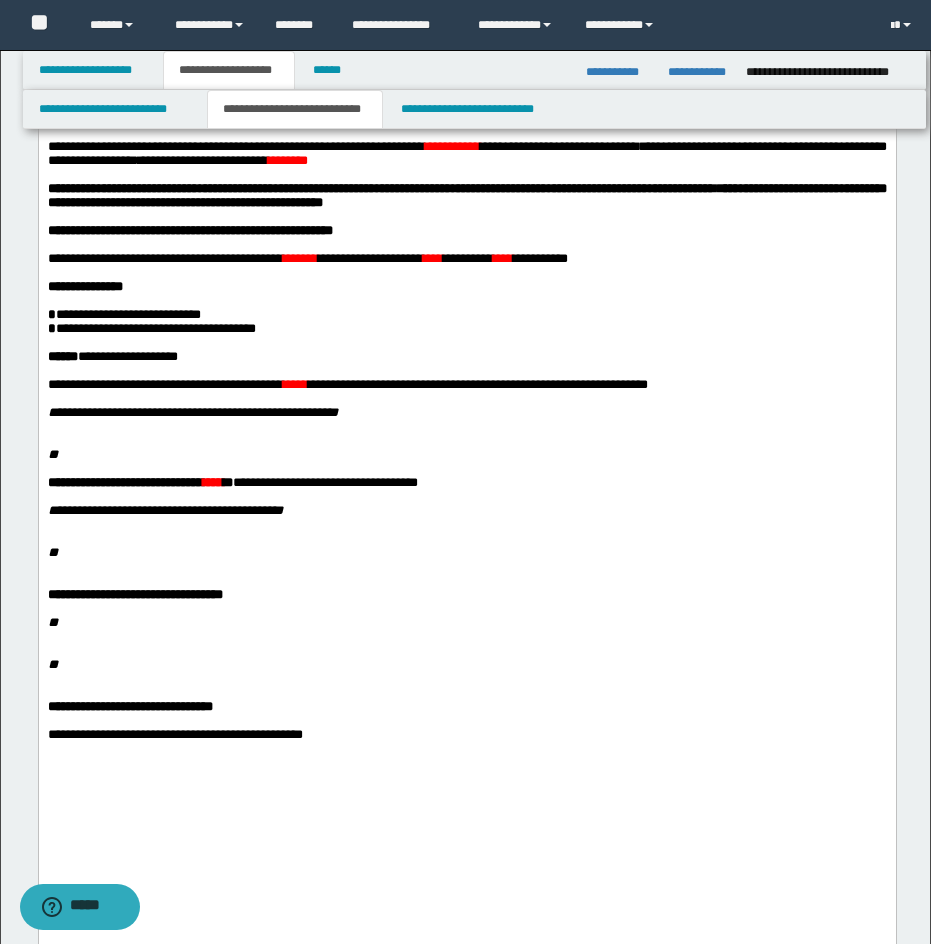 click on "******" at bounding box center [299, 257] 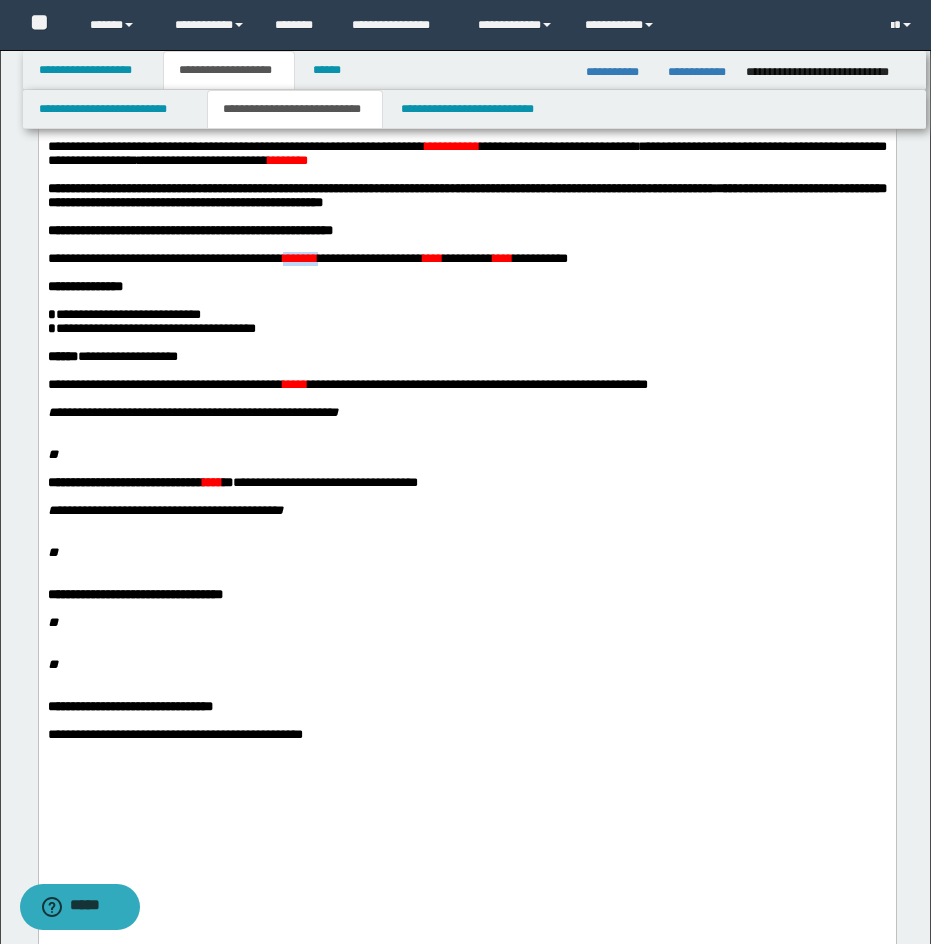 click on "******" at bounding box center (299, 257) 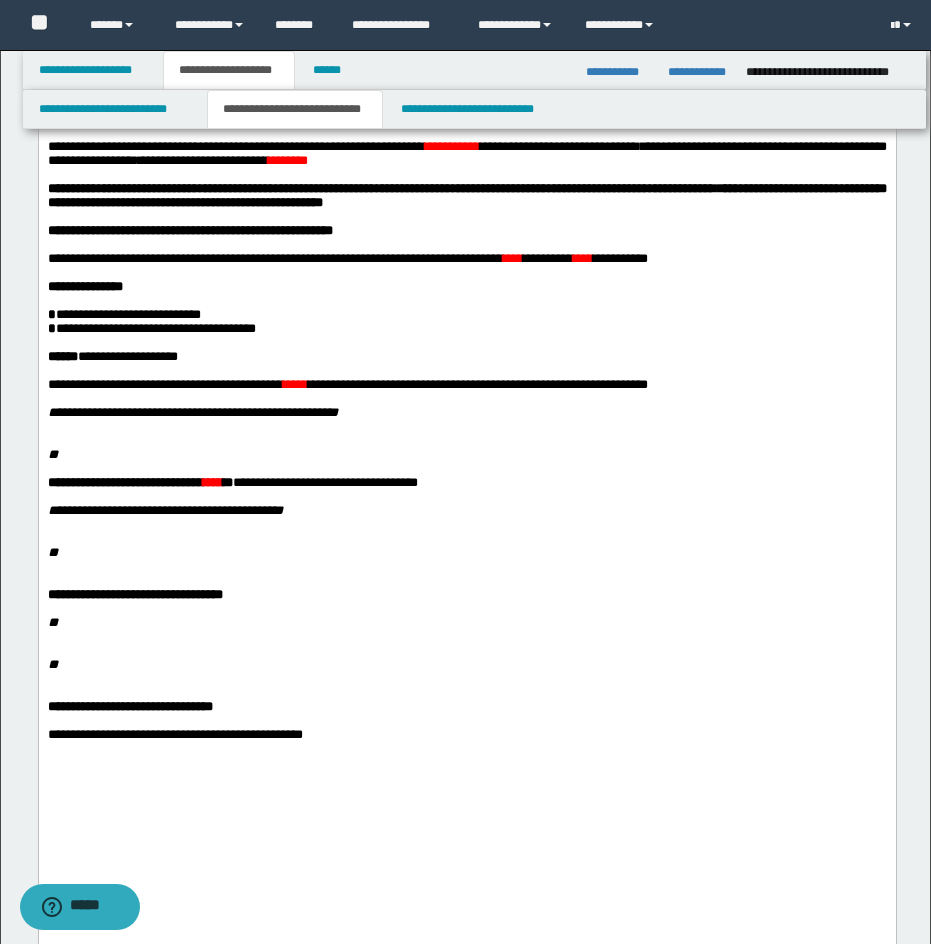 click on "*****" at bounding box center [294, 383] 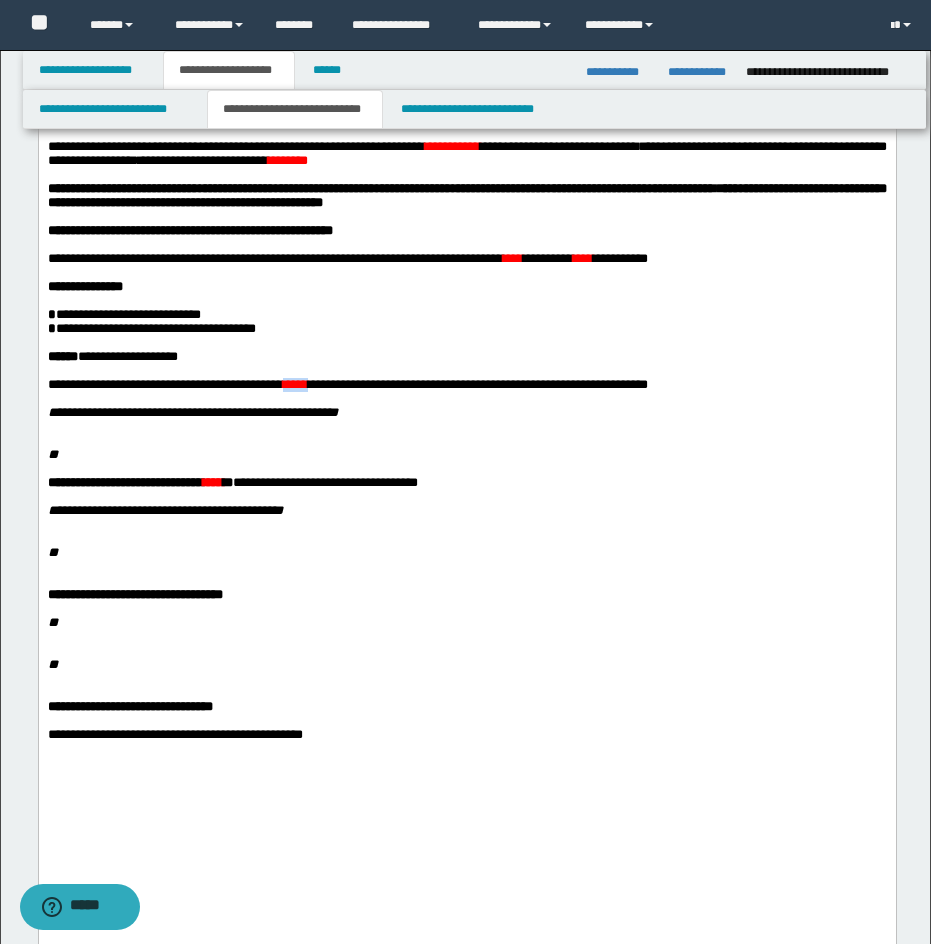 click on "*****" at bounding box center [294, 383] 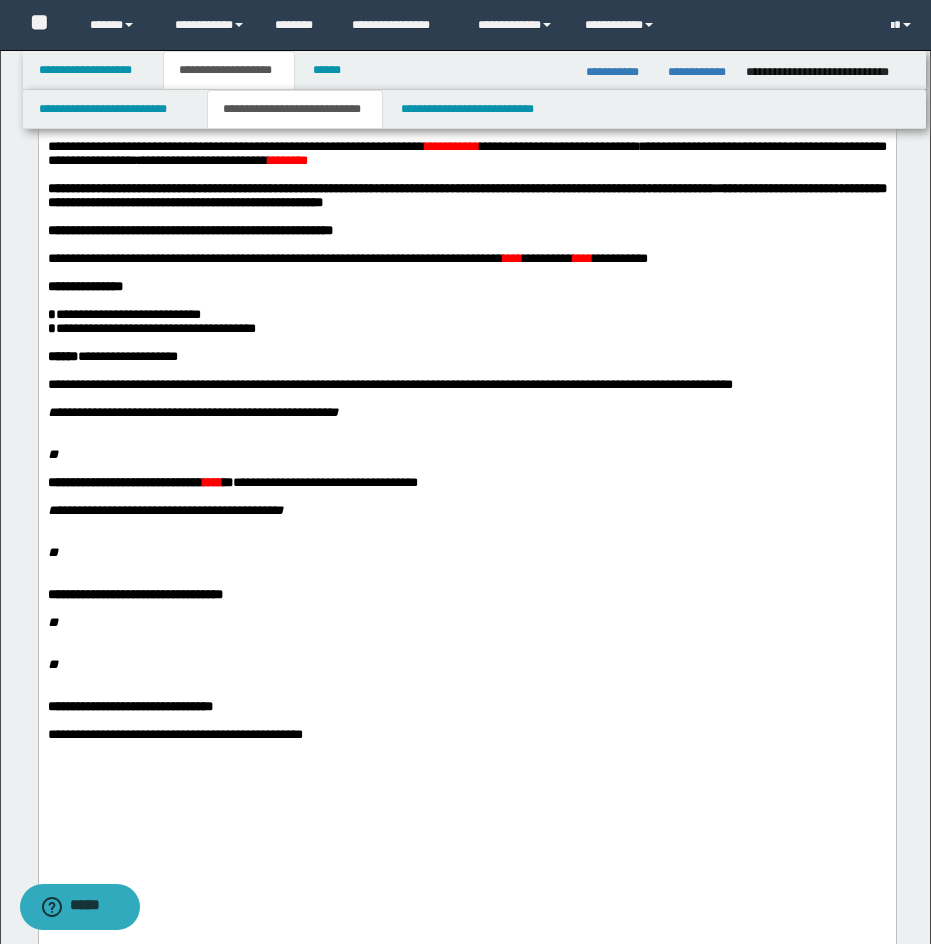 click on "****" at bounding box center (512, 257) 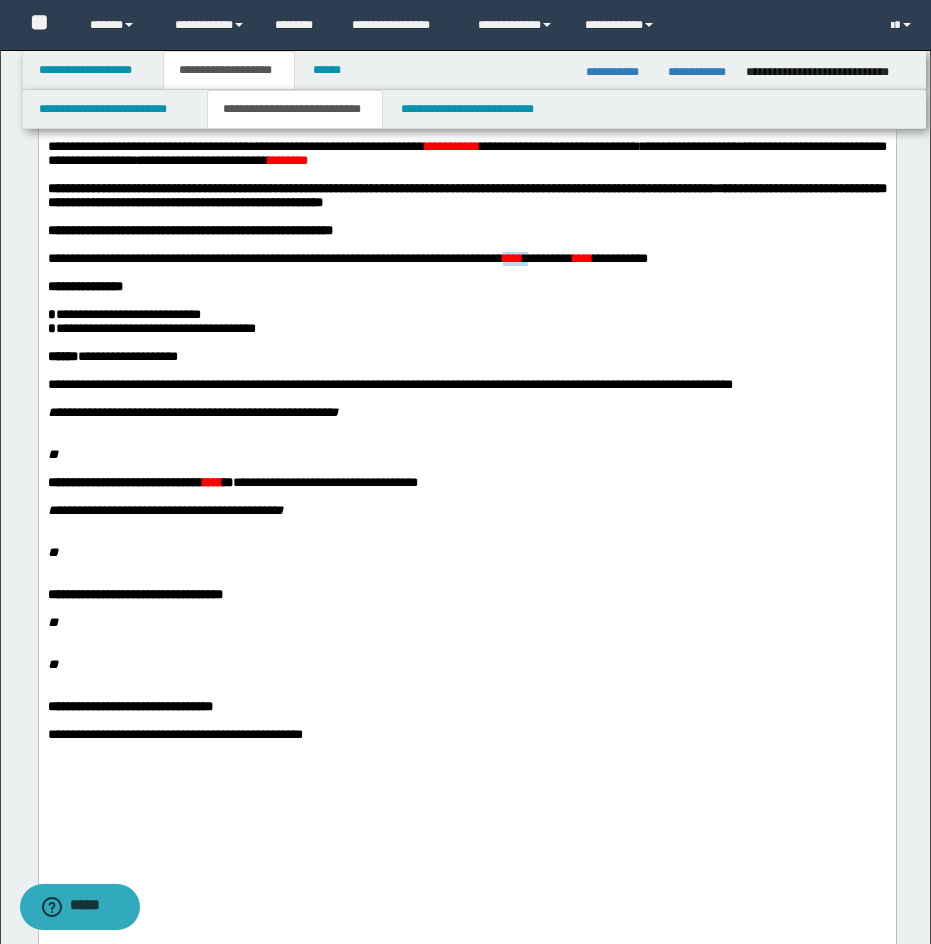 click on "****" at bounding box center [512, 257] 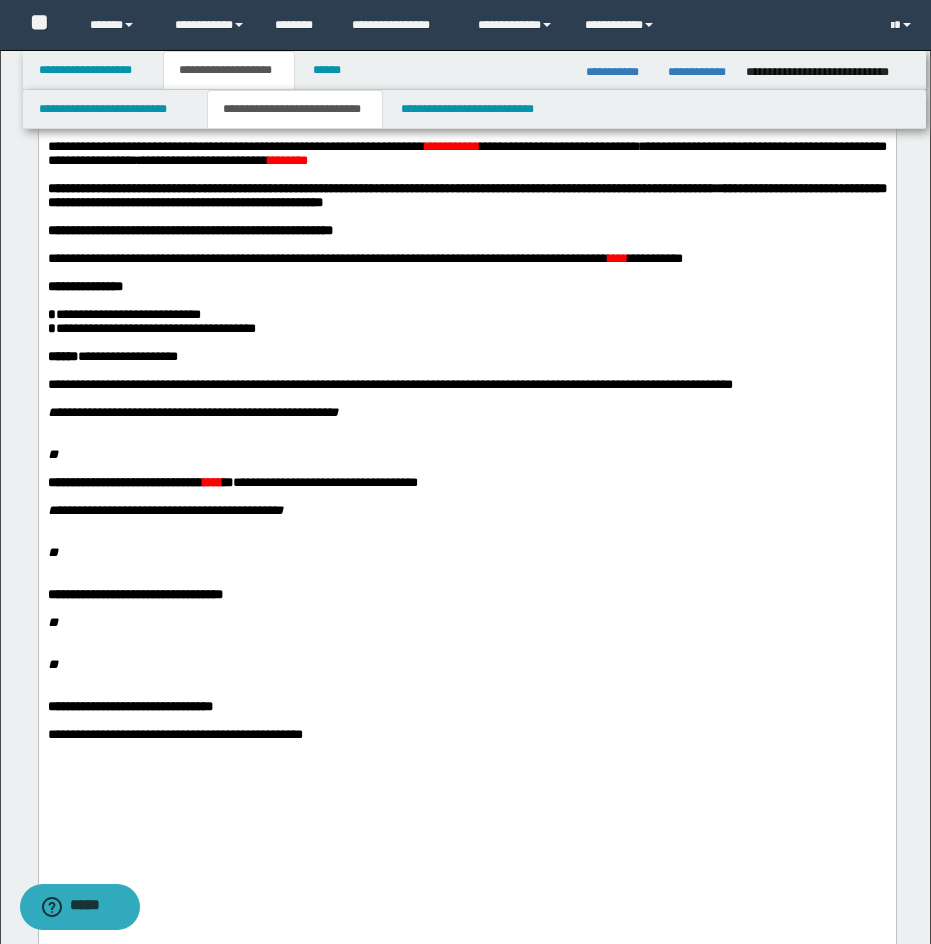 click on "****" at bounding box center [617, 257] 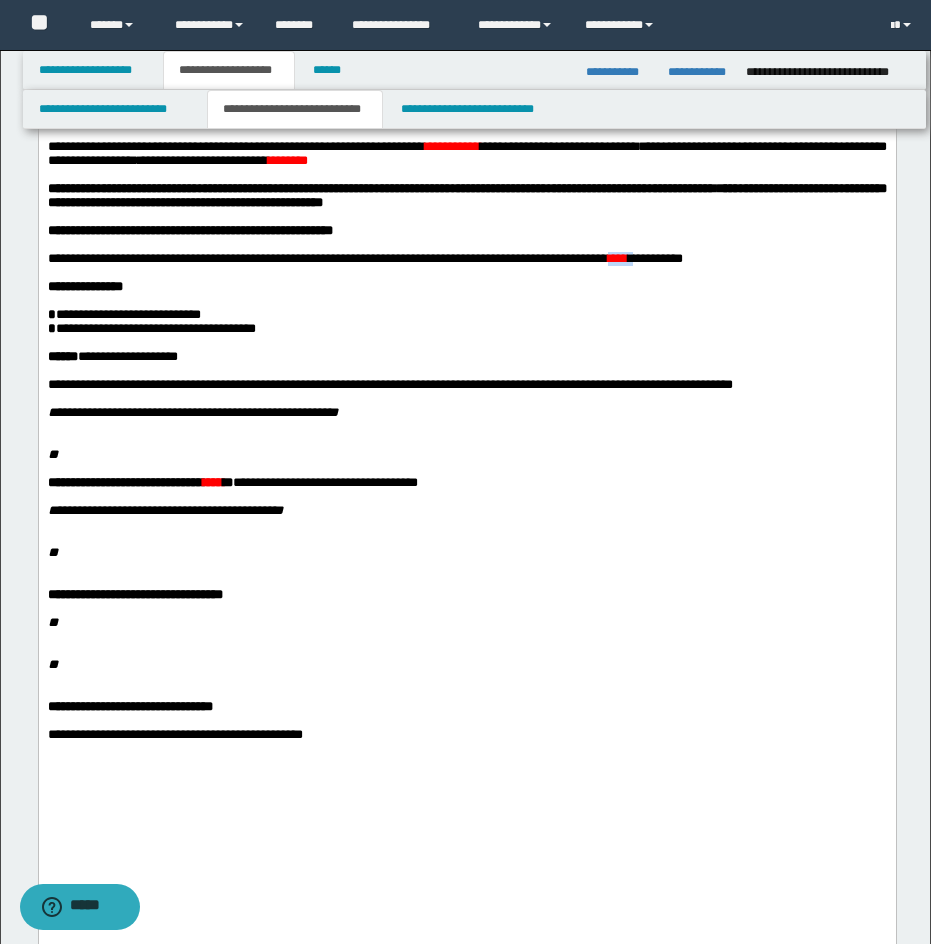 click on "****" at bounding box center (617, 257) 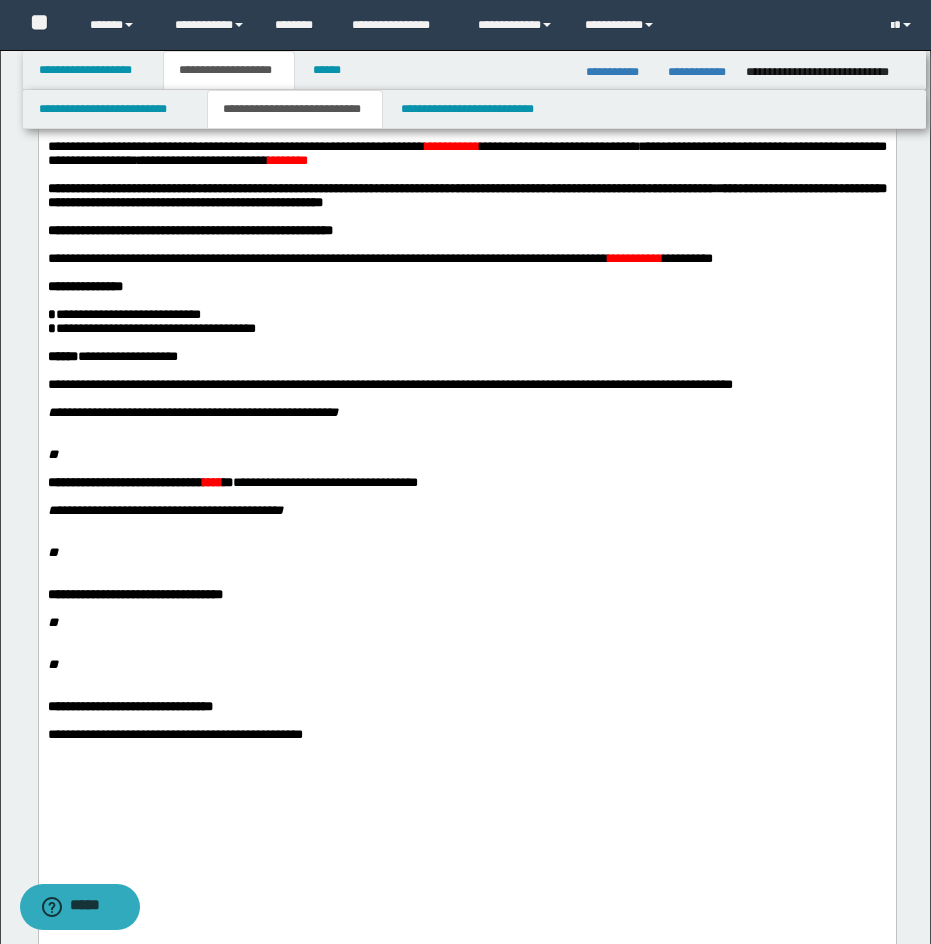 click at bounding box center [478, 398] 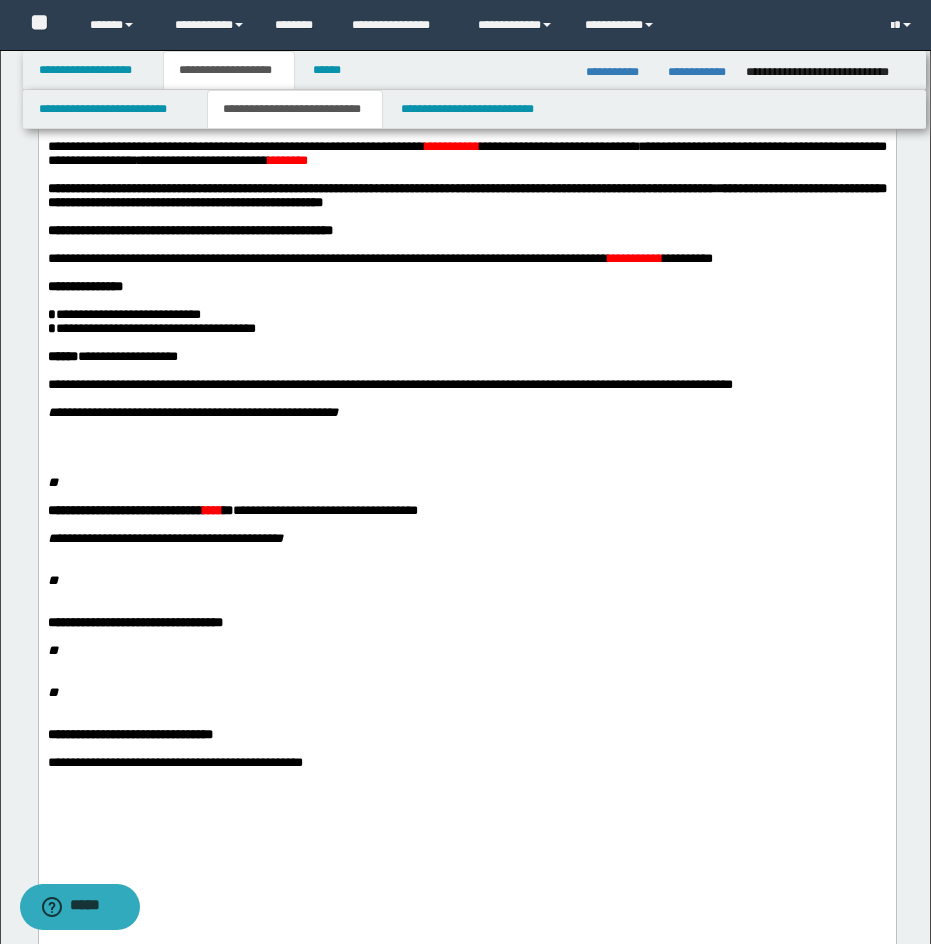 click at bounding box center [466, 440] 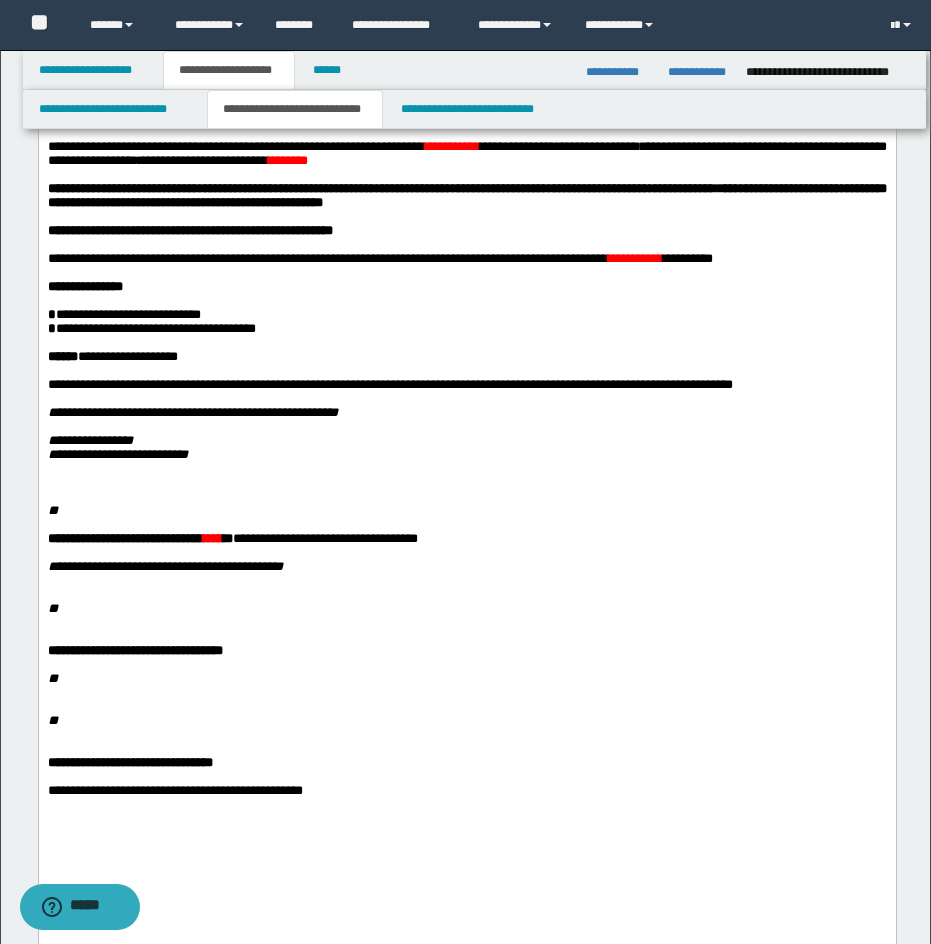 click on "**********" at bounding box center (466, 447) 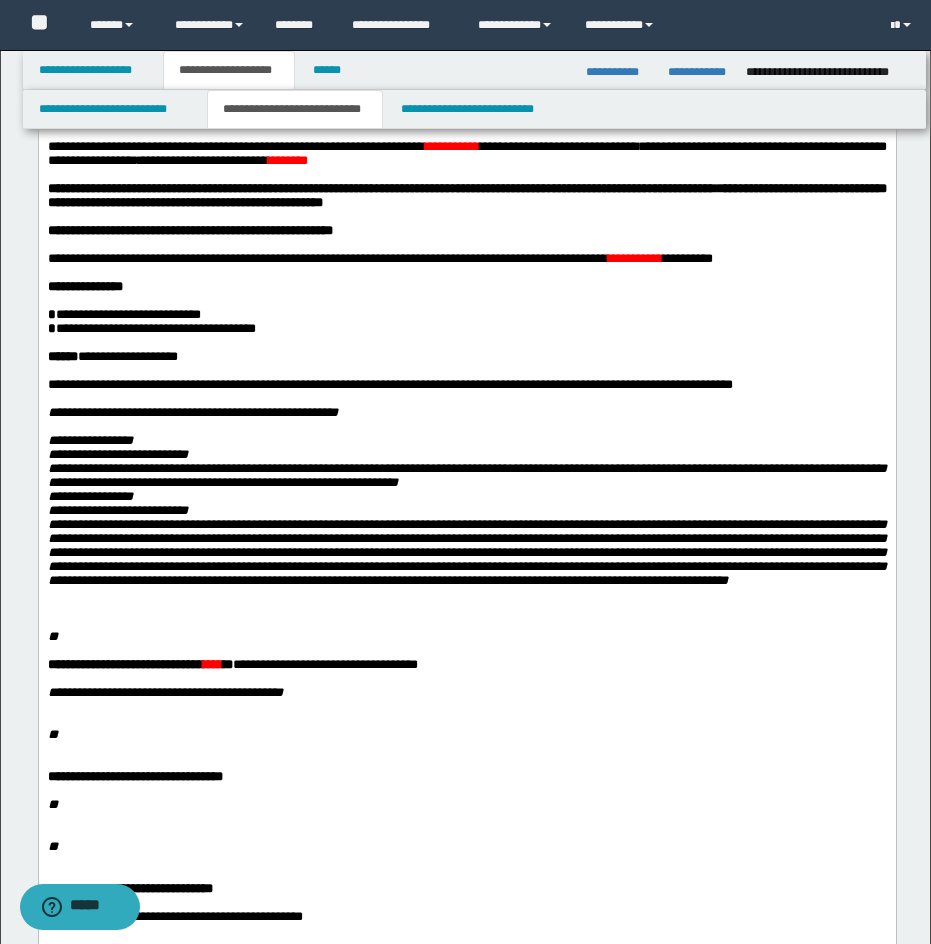 click on "**********" at bounding box center [466, 549] 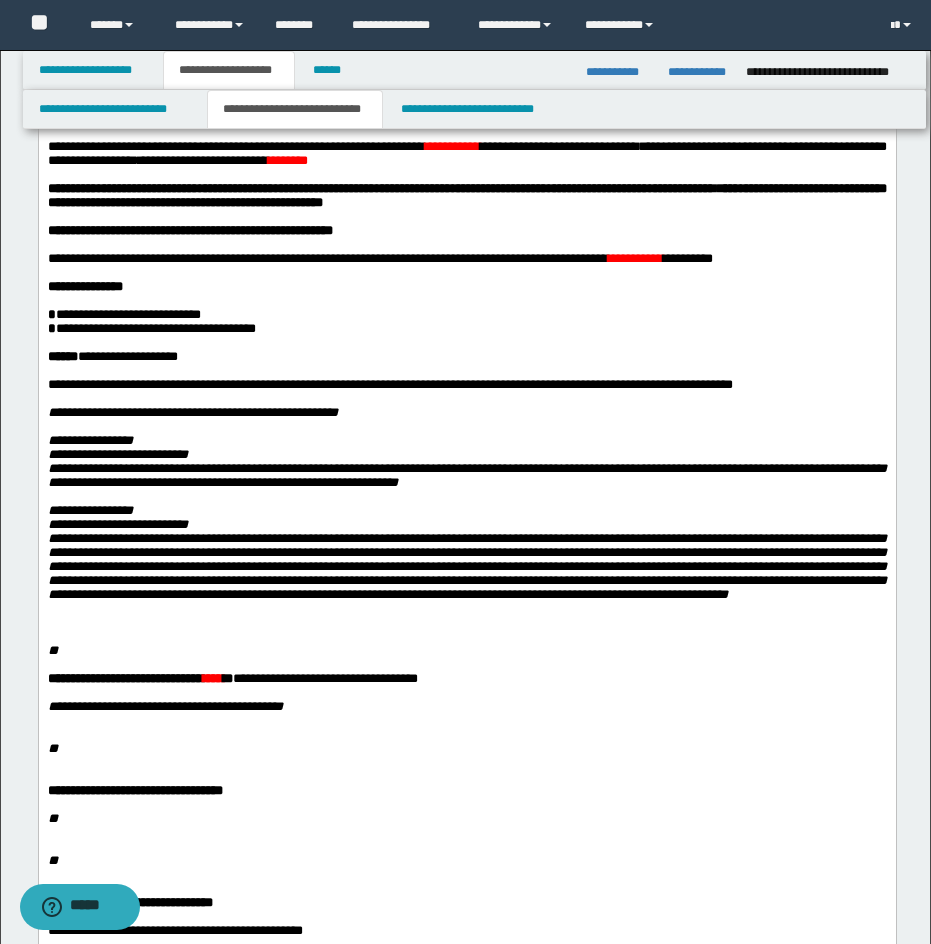 click on "**" at bounding box center [52, 649] 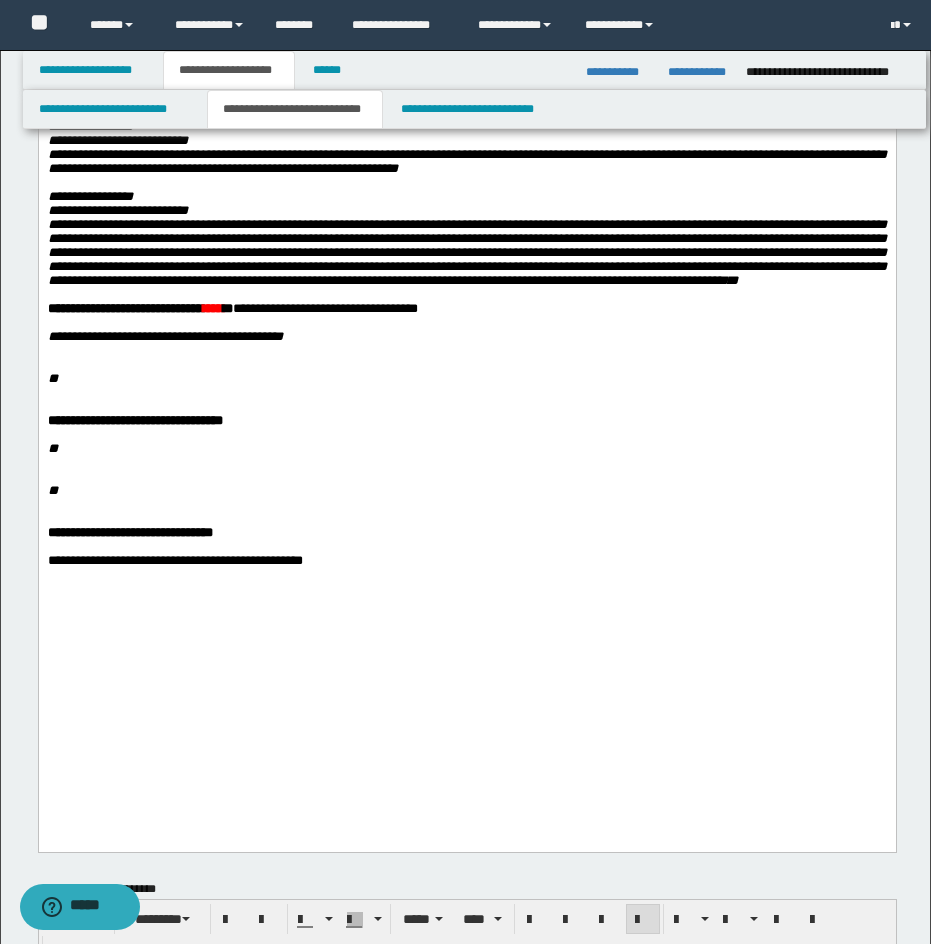 scroll, scrollTop: 598, scrollLeft: 0, axis: vertical 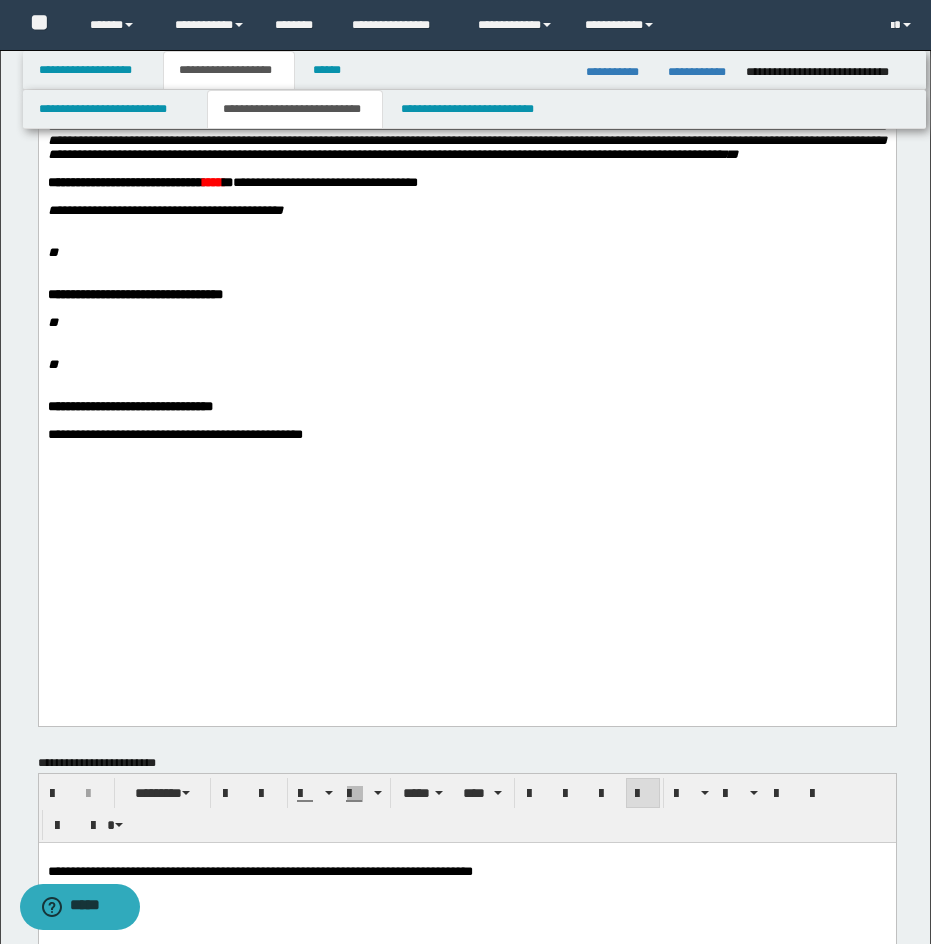 click on "****" at bounding box center (212, 182) 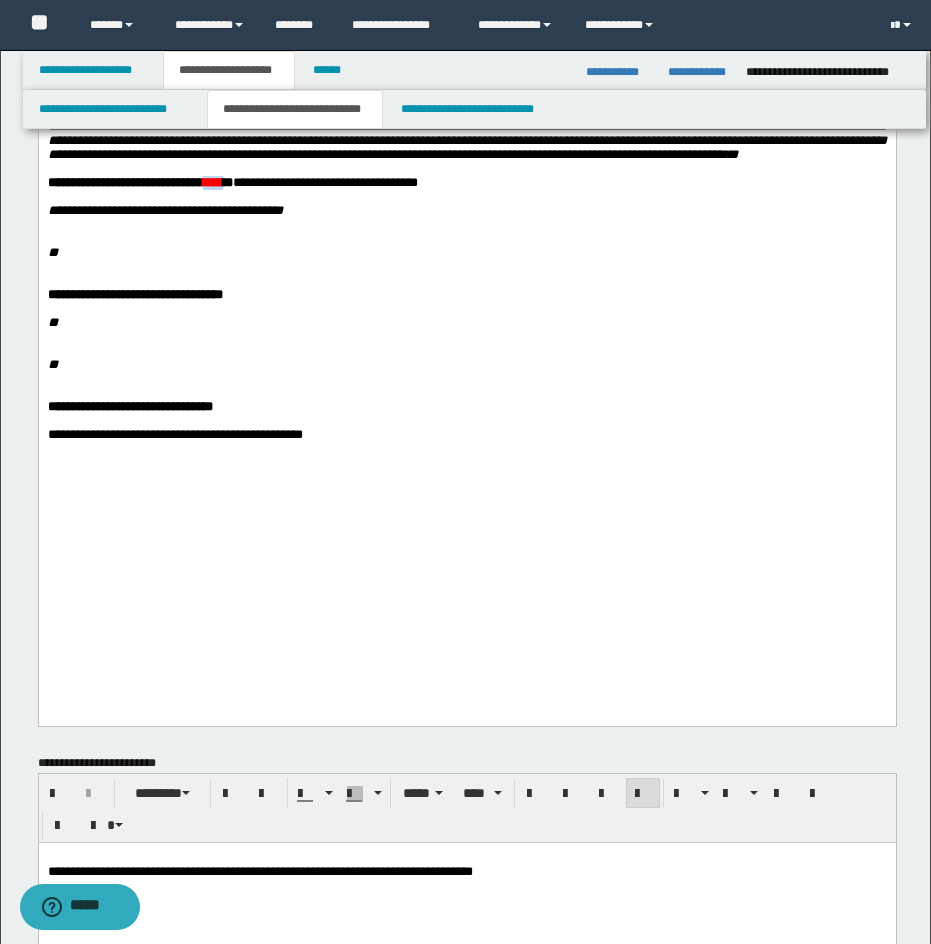 click on "****" at bounding box center (212, 182) 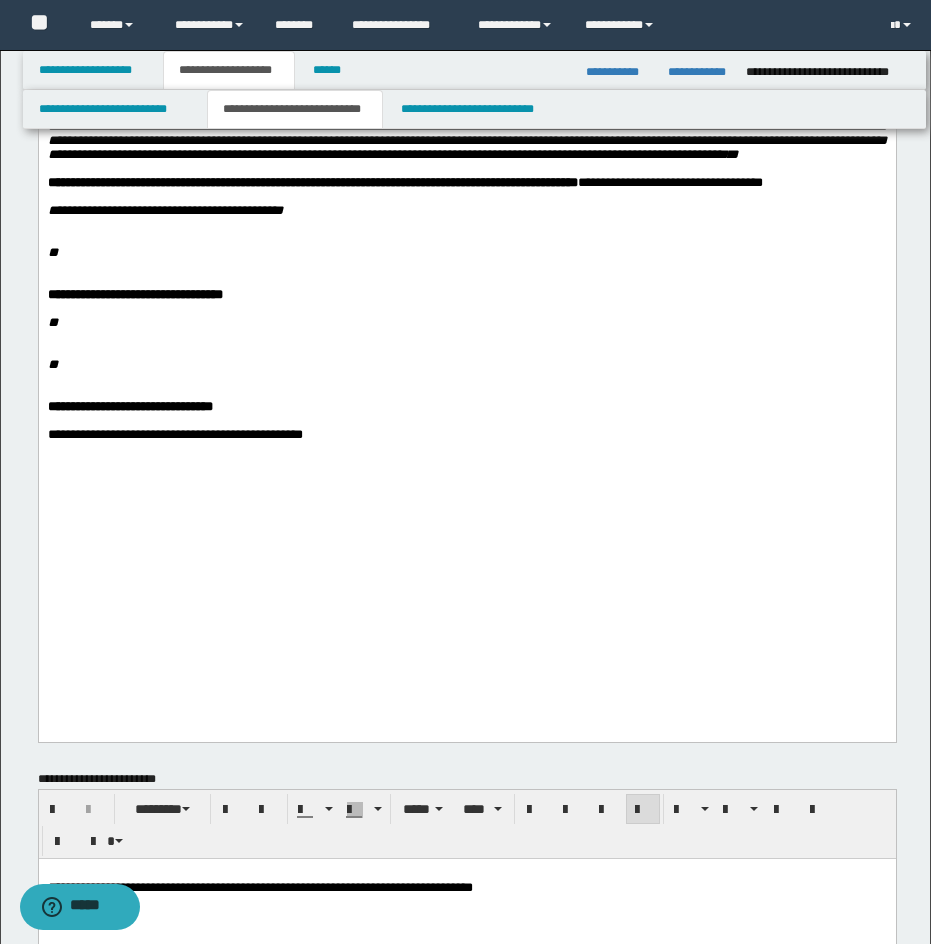 click at bounding box center (478, 197) 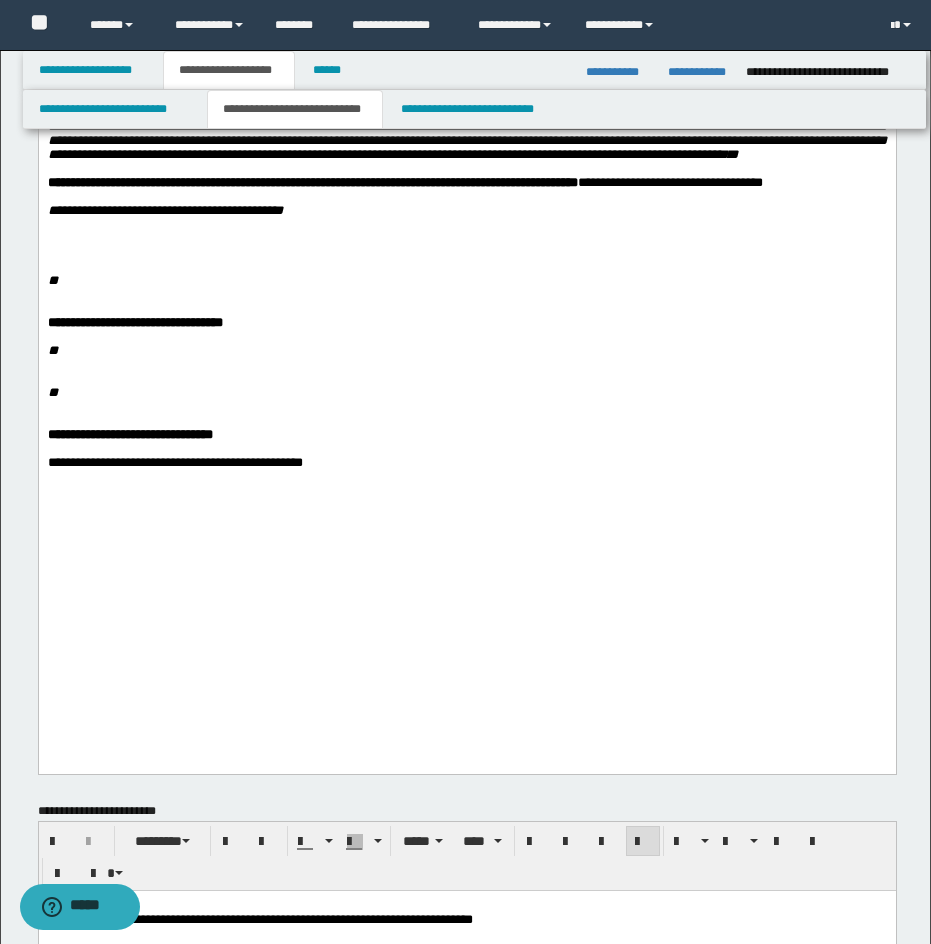 click at bounding box center [466, 239] 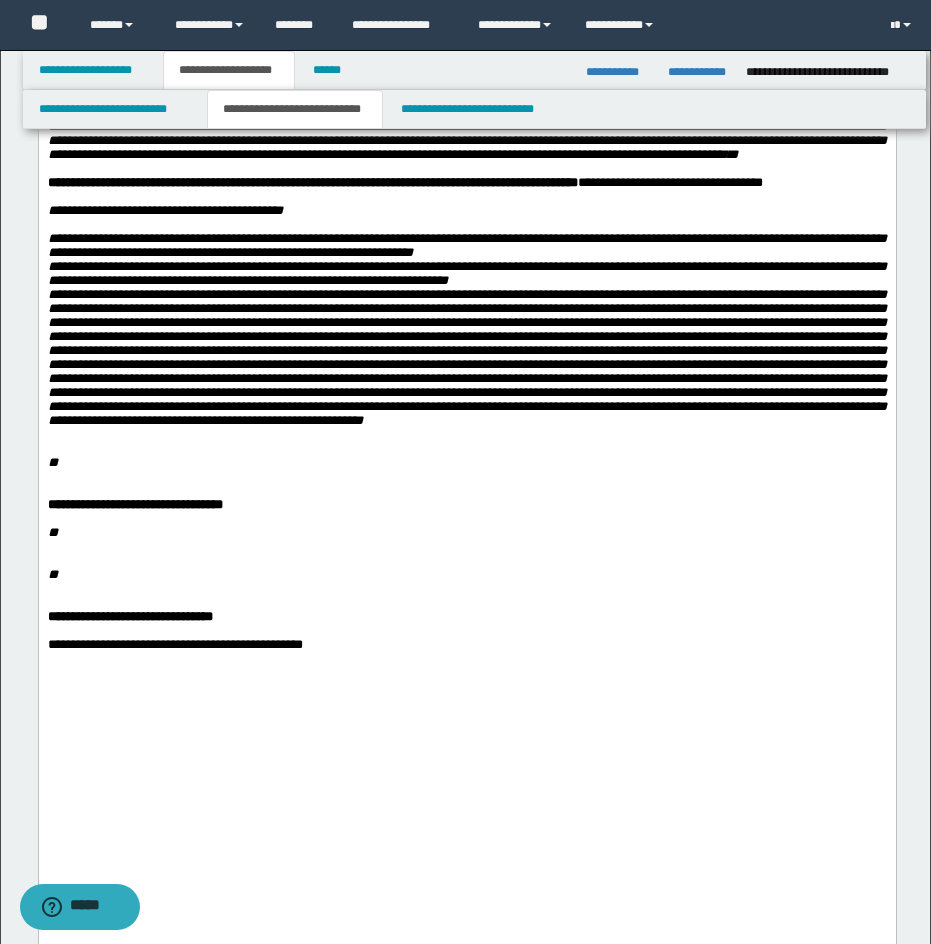 click on "**********" at bounding box center (466, 329) 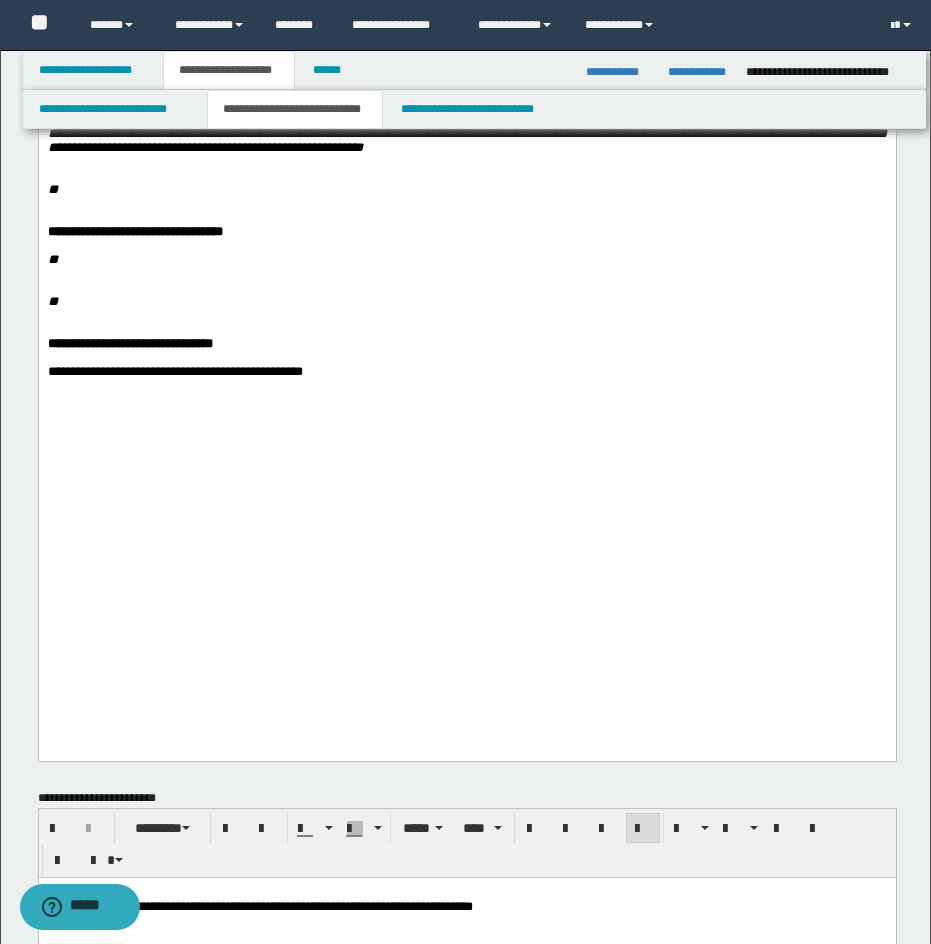 scroll, scrollTop: 903, scrollLeft: 0, axis: vertical 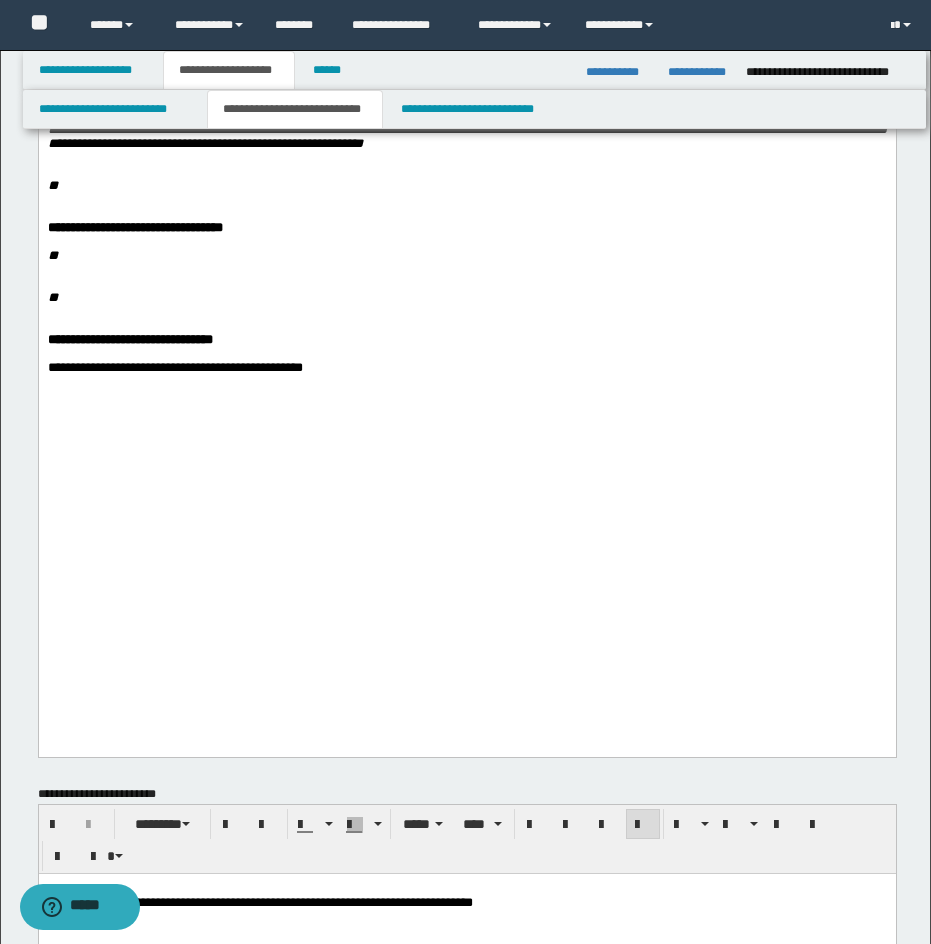 click at bounding box center [466, 81] 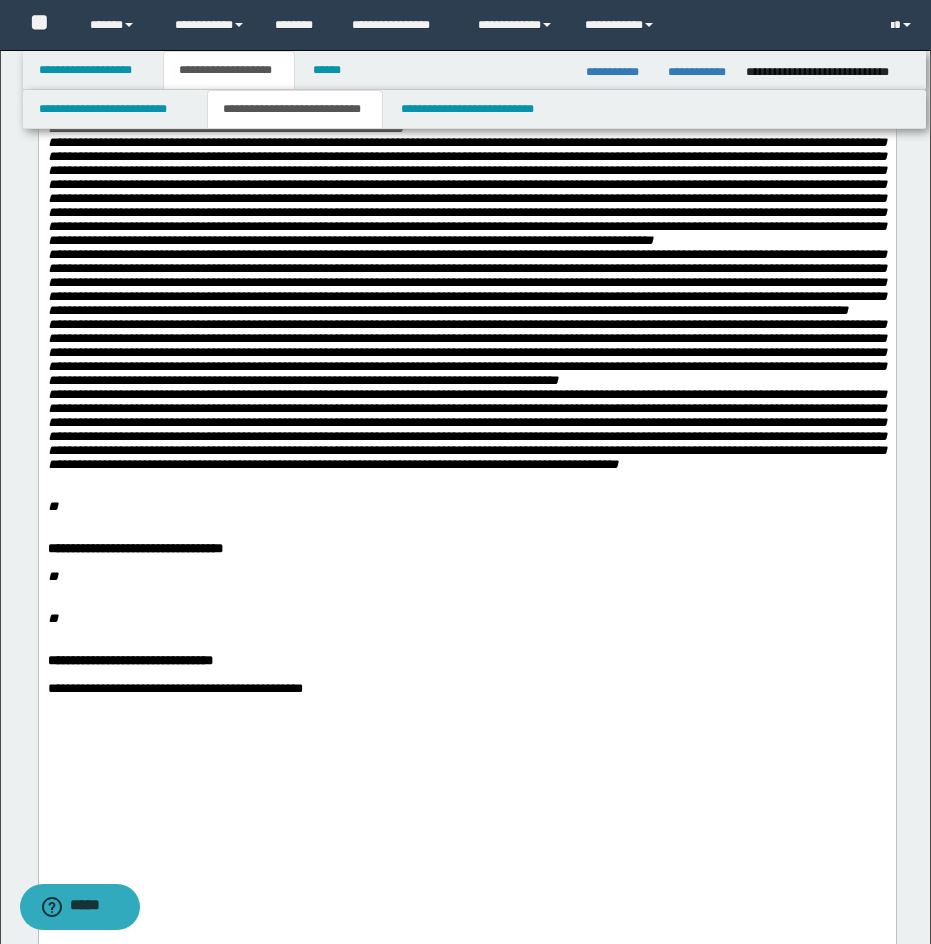 scroll, scrollTop: 1037, scrollLeft: 0, axis: vertical 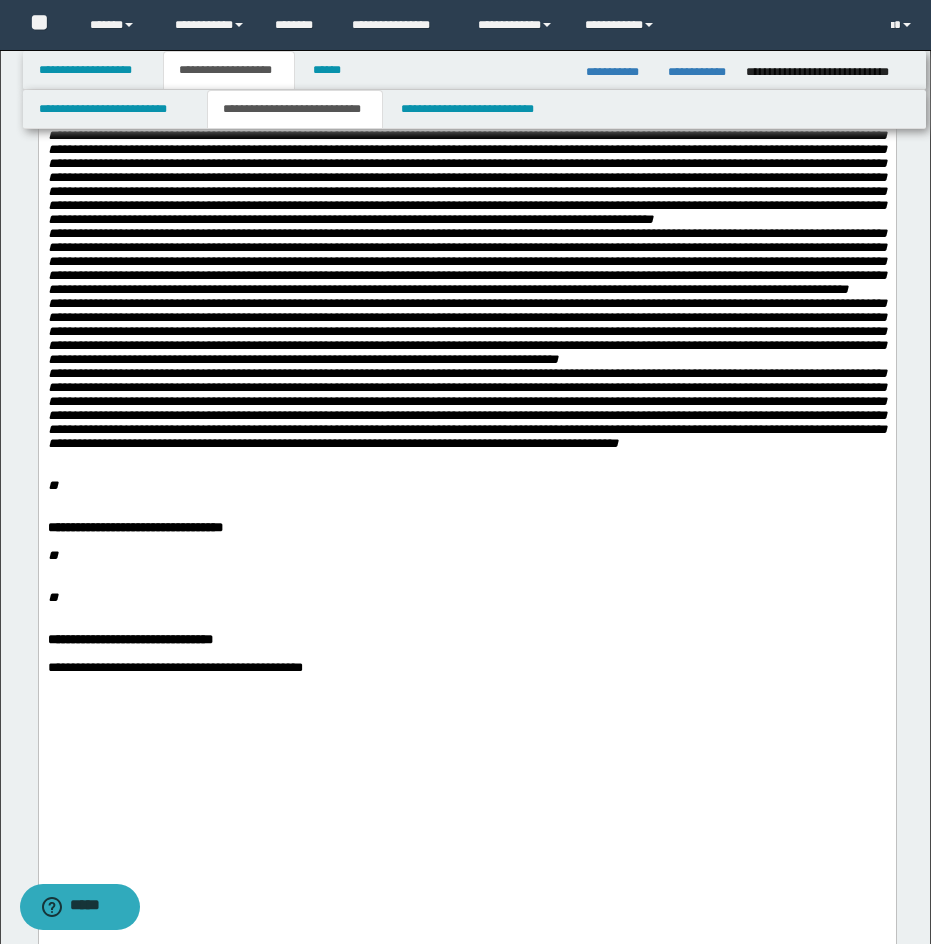 click on "**********" at bounding box center (466, 163) 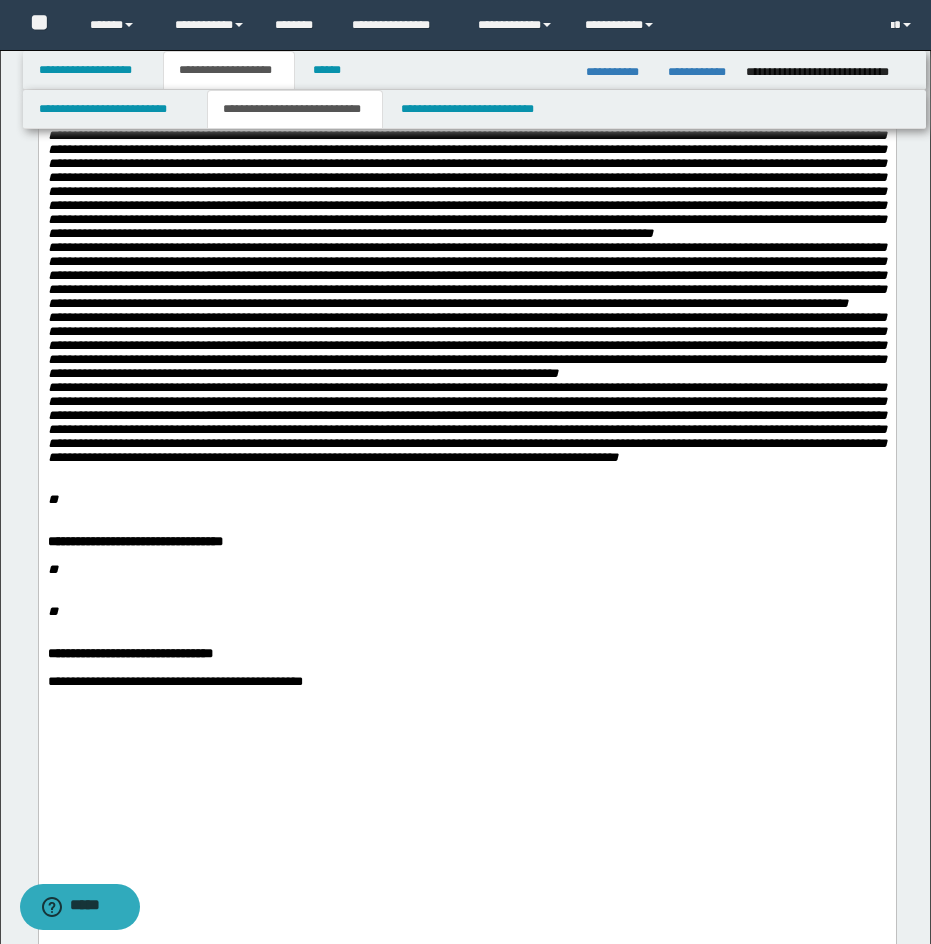 click on "**********" at bounding box center (466, -7) 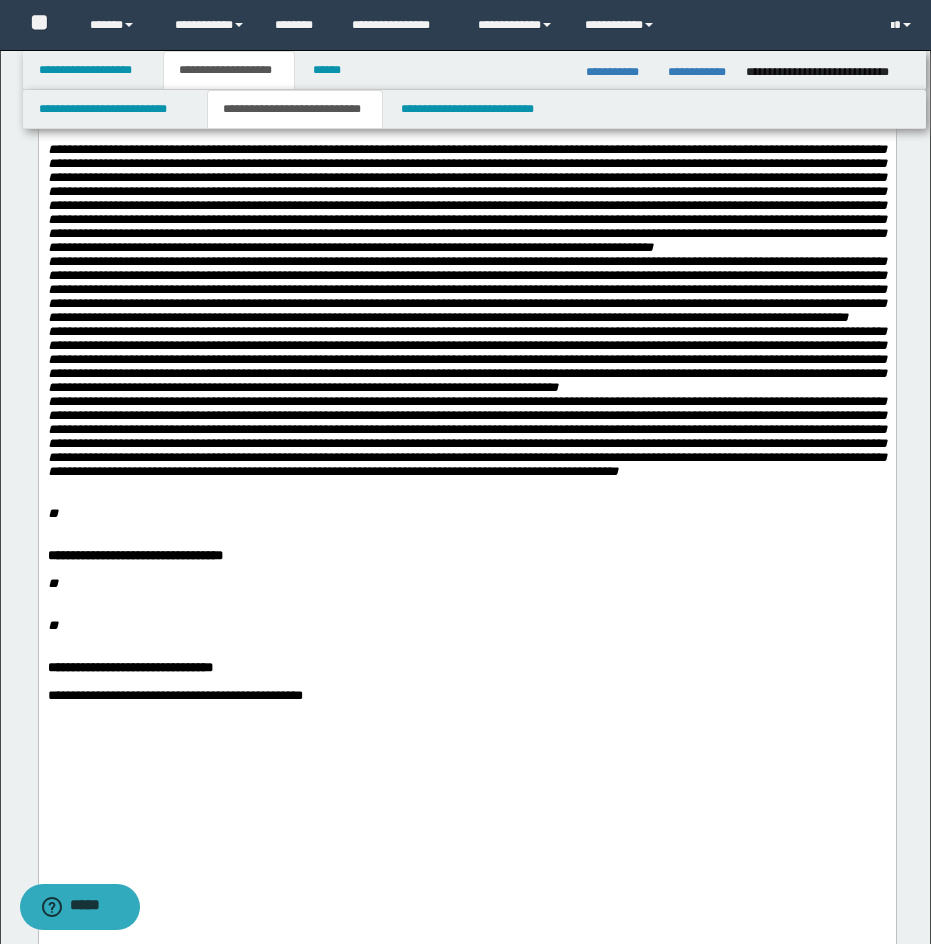 click on "**********" at bounding box center [466, 310] 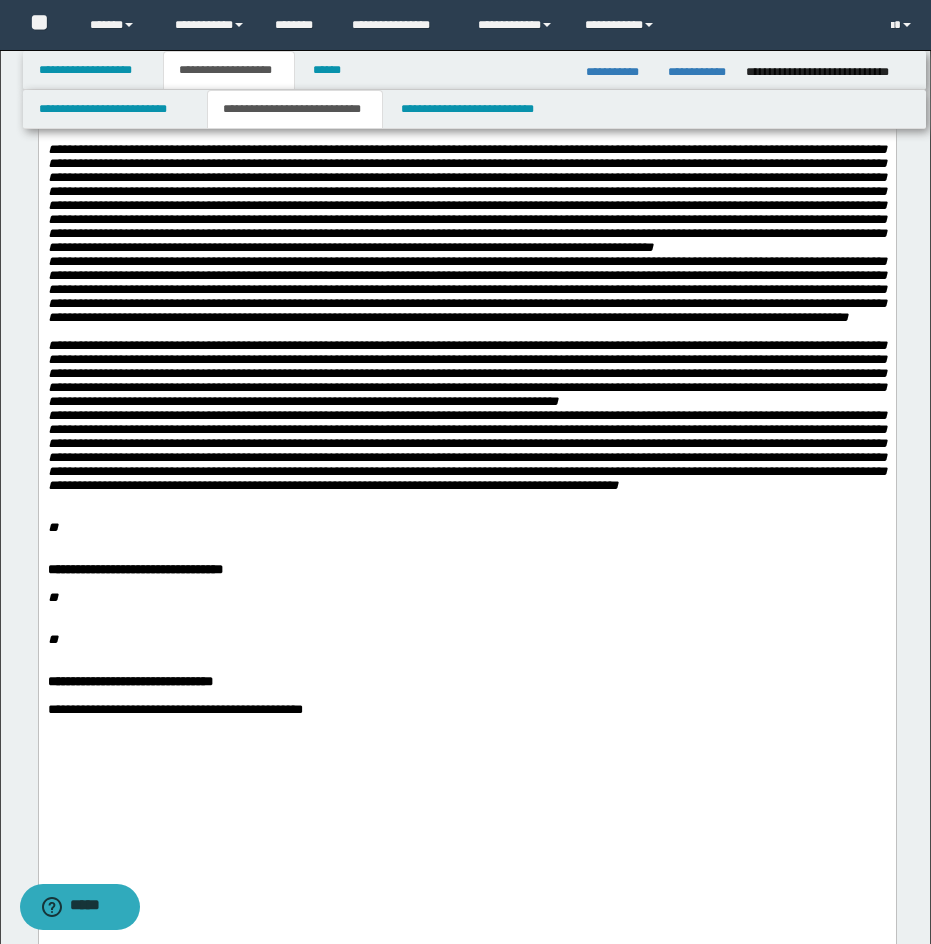 click on "**********" at bounding box center [466, 233] 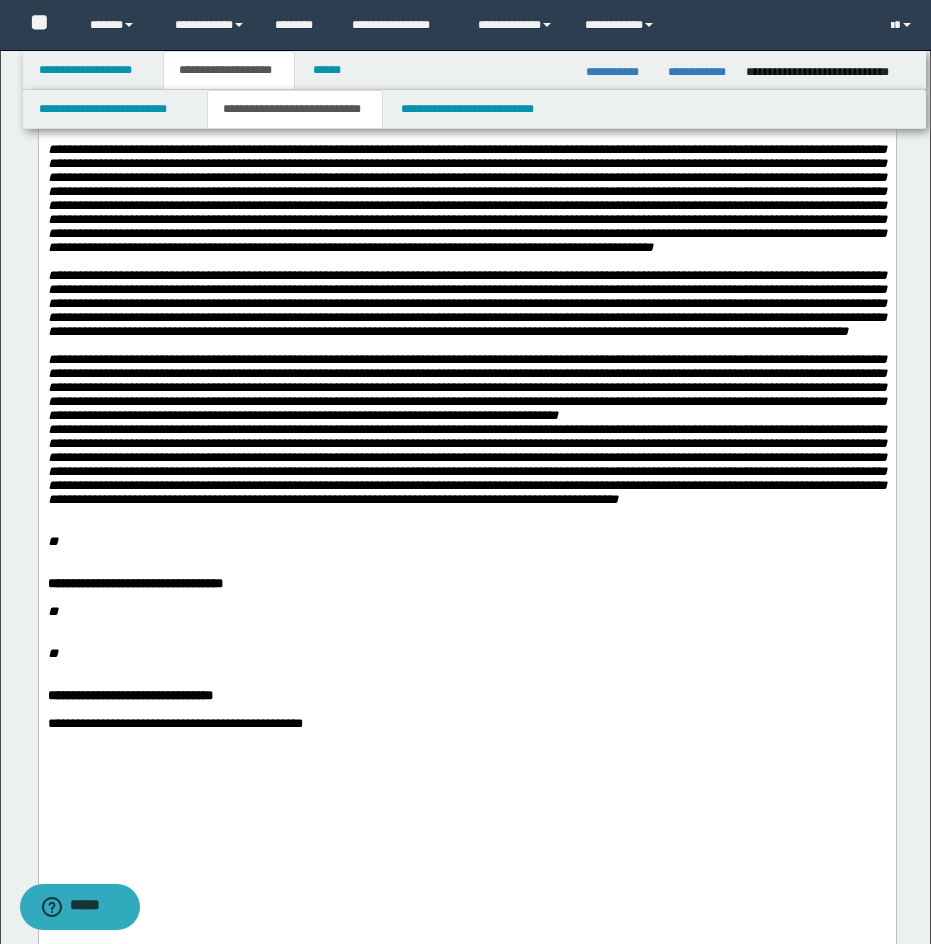 scroll, scrollTop: 1228, scrollLeft: 0, axis: vertical 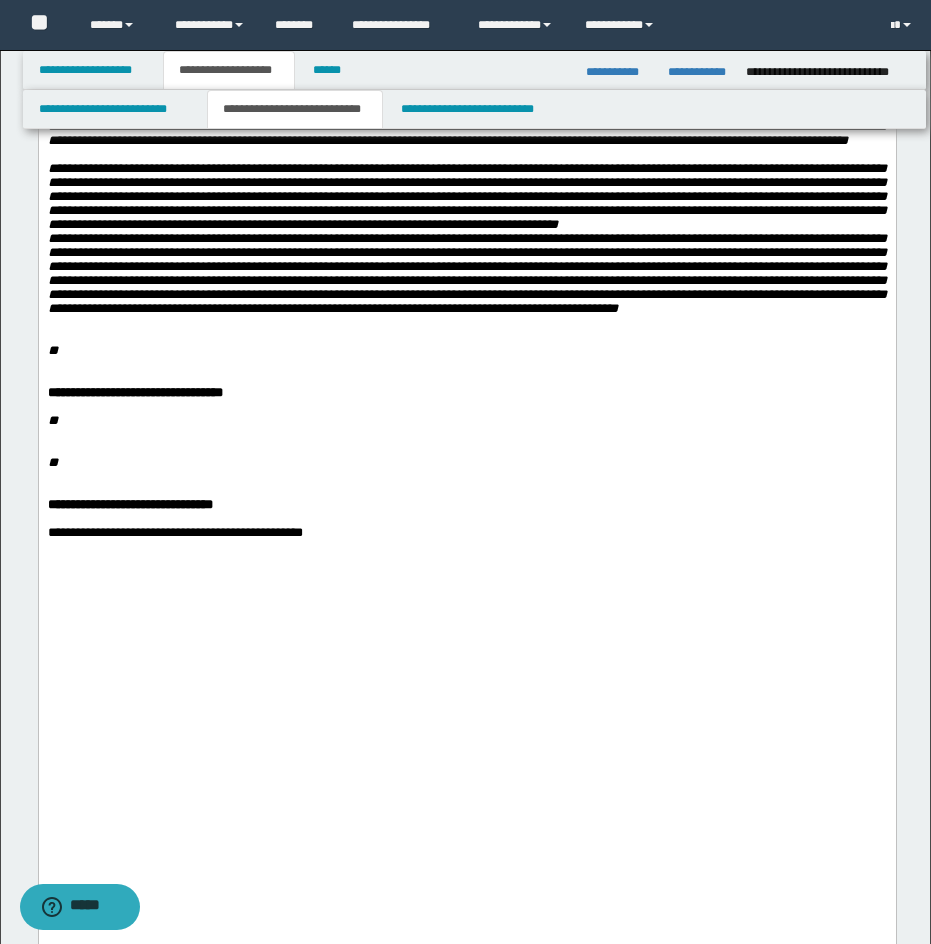 click on "**********" at bounding box center [466, 239] 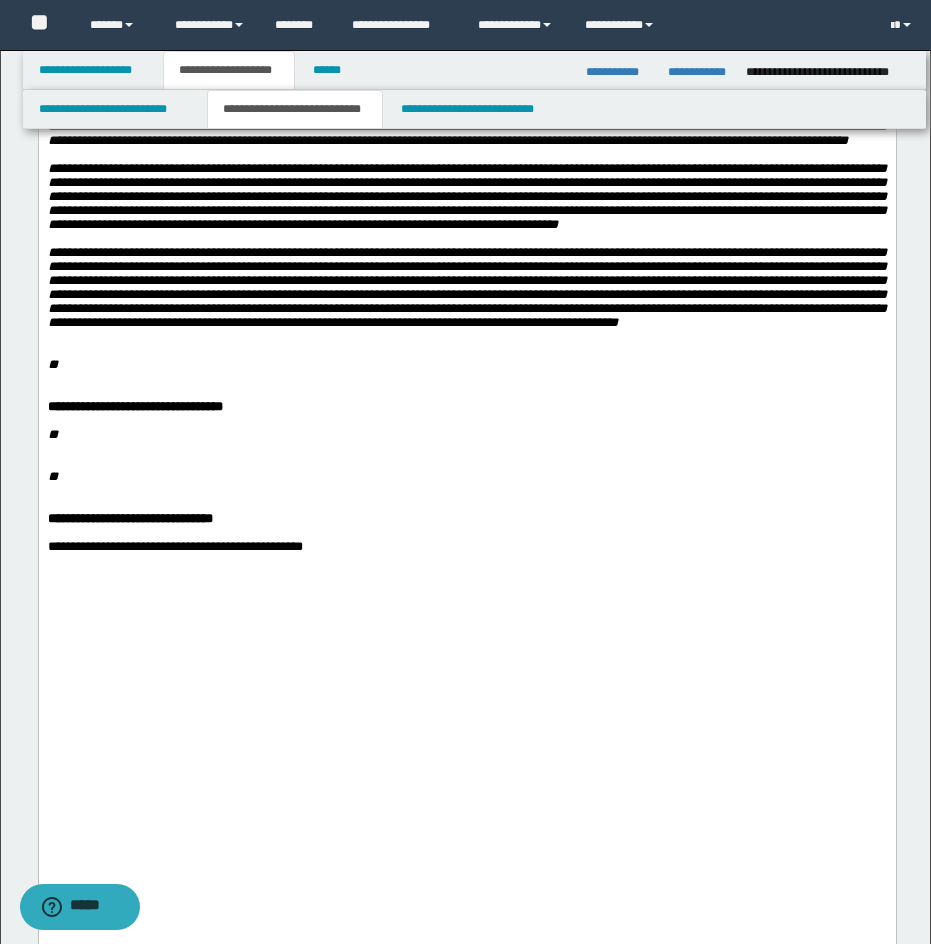 click on "**********" at bounding box center (466, 281) 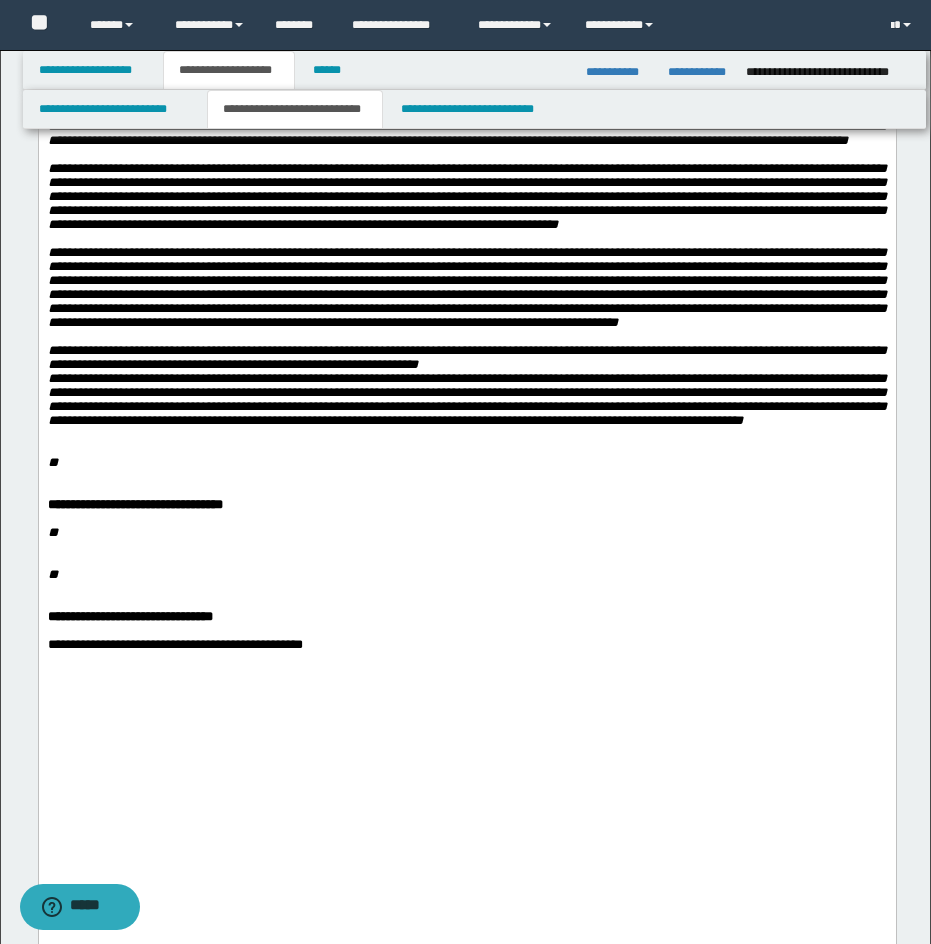click on "**********" at bounding box center [466, 386] 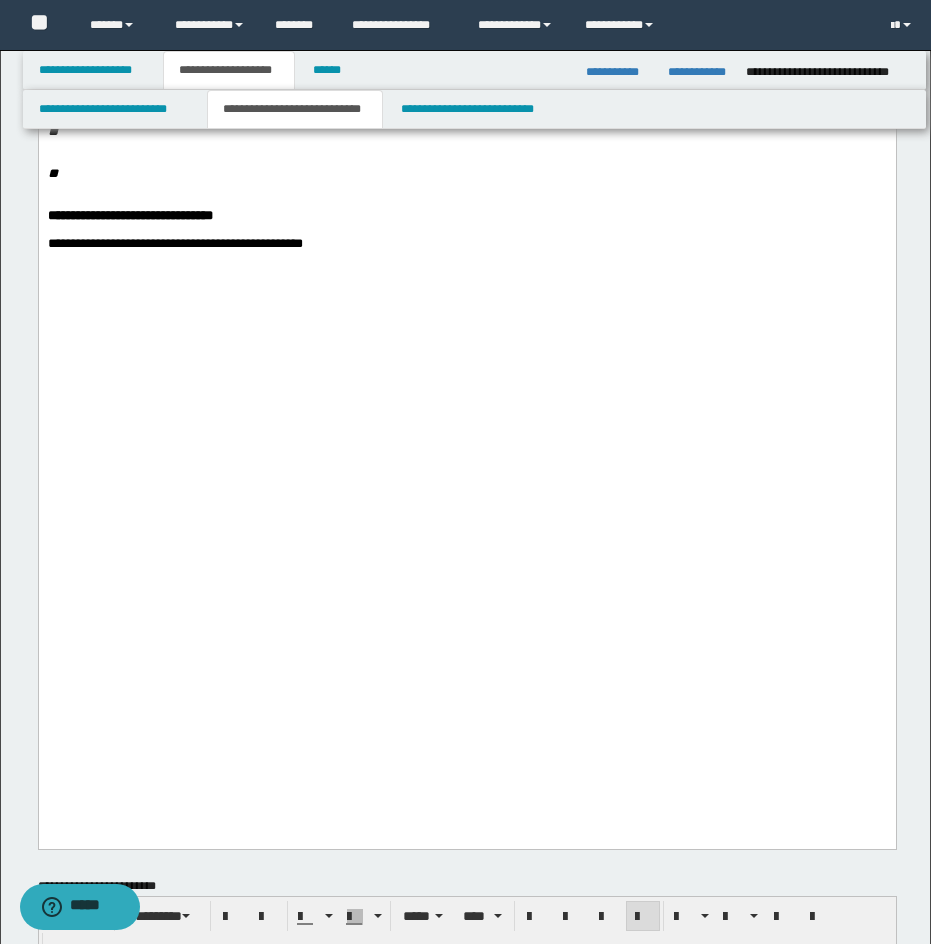 scroll, scrollTop: 1723, scrollLeft: 0, axis: vertical 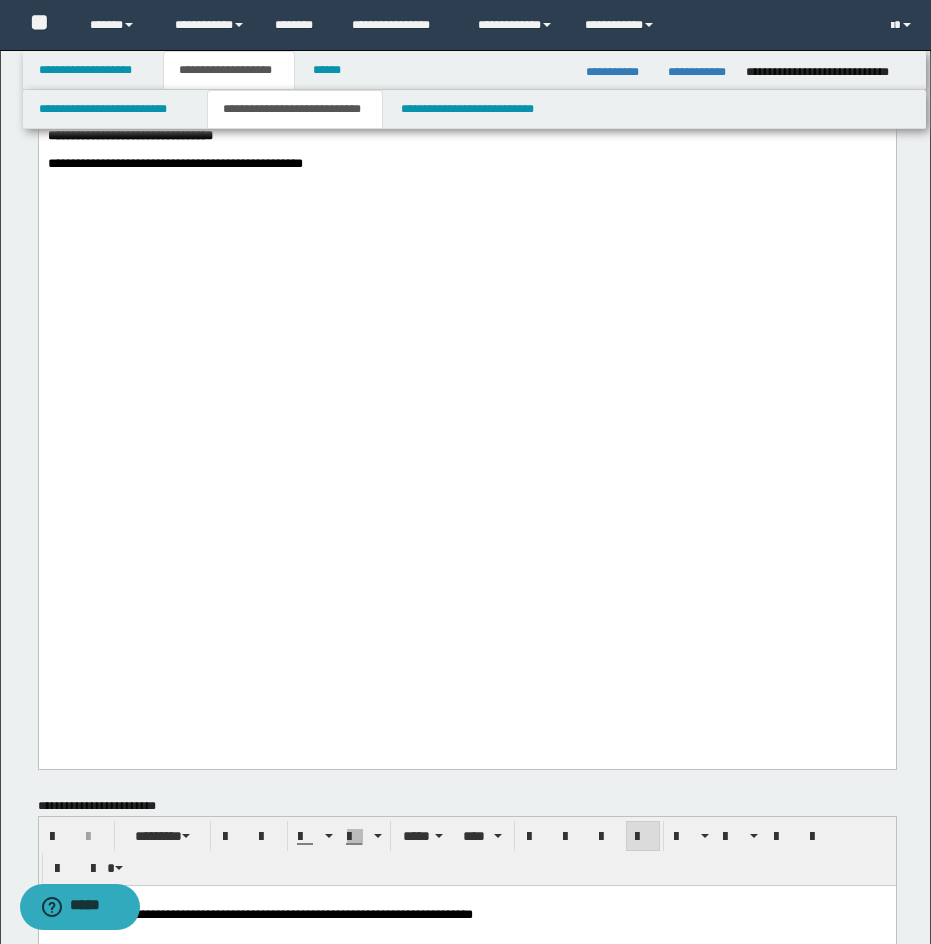 click on "**" at bounding box center [52, -19] 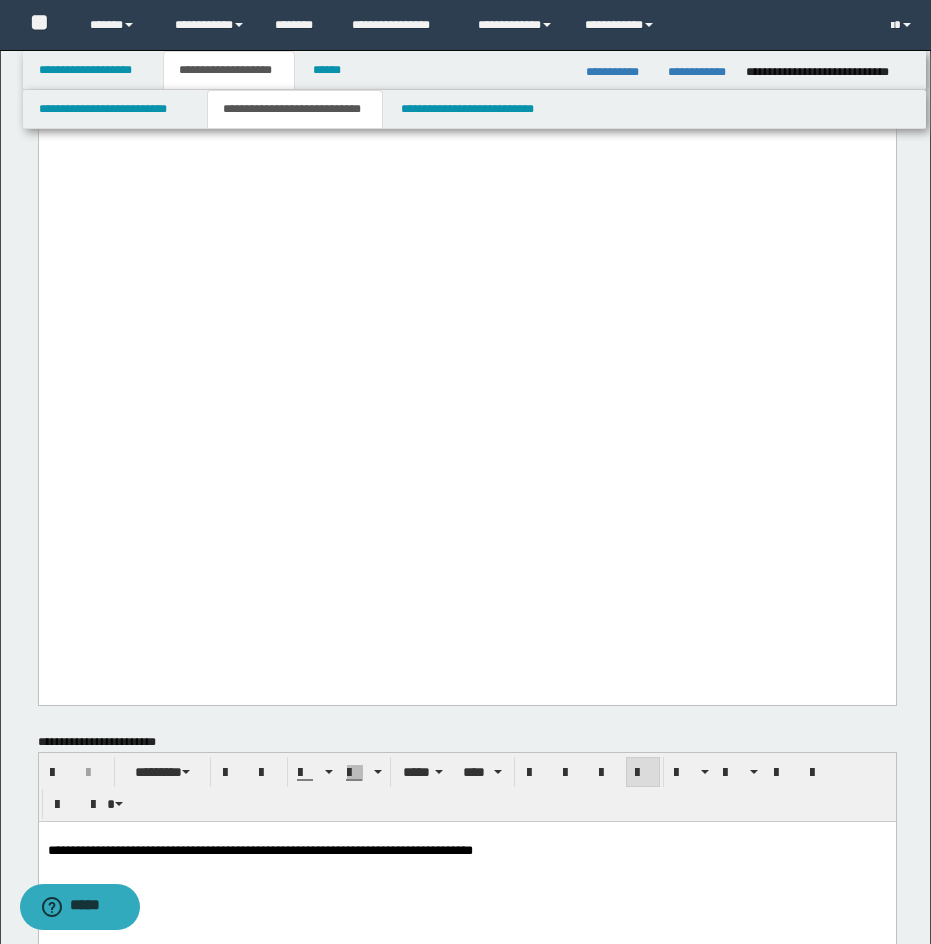 scroll, scrollTop: 1880, scrollLeft: 0, axis: vertical 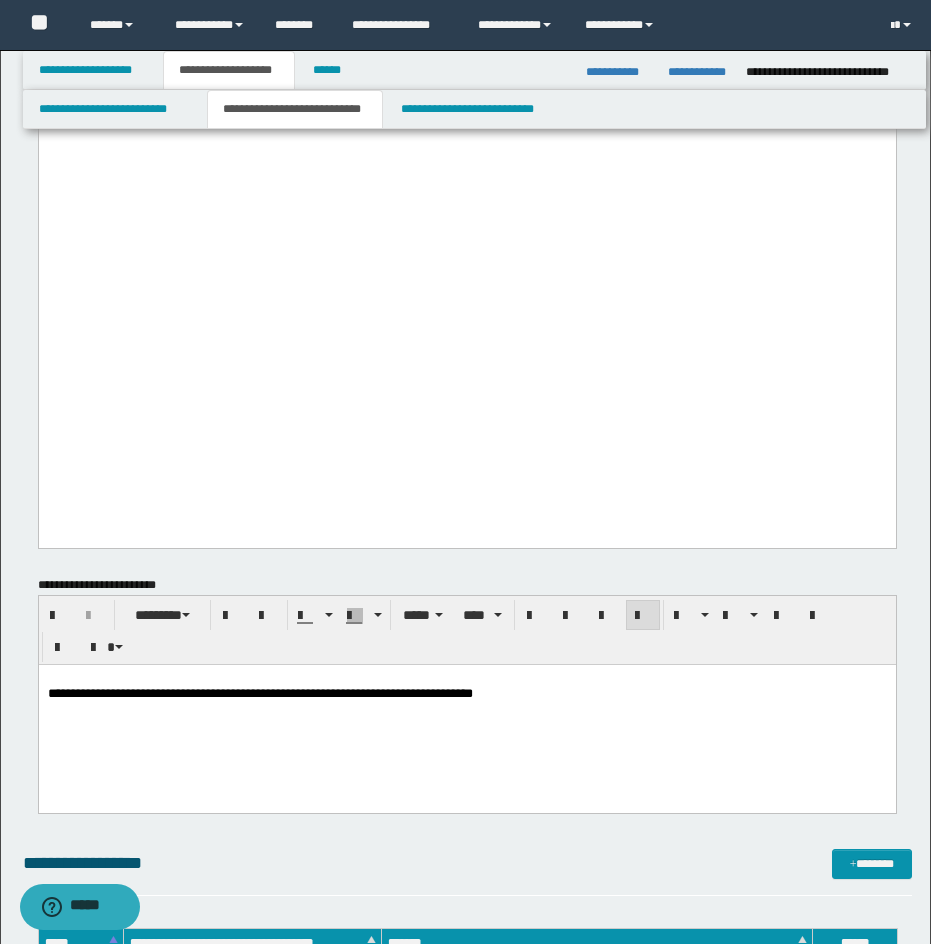 click on "**" at bounding box center (466, -161) 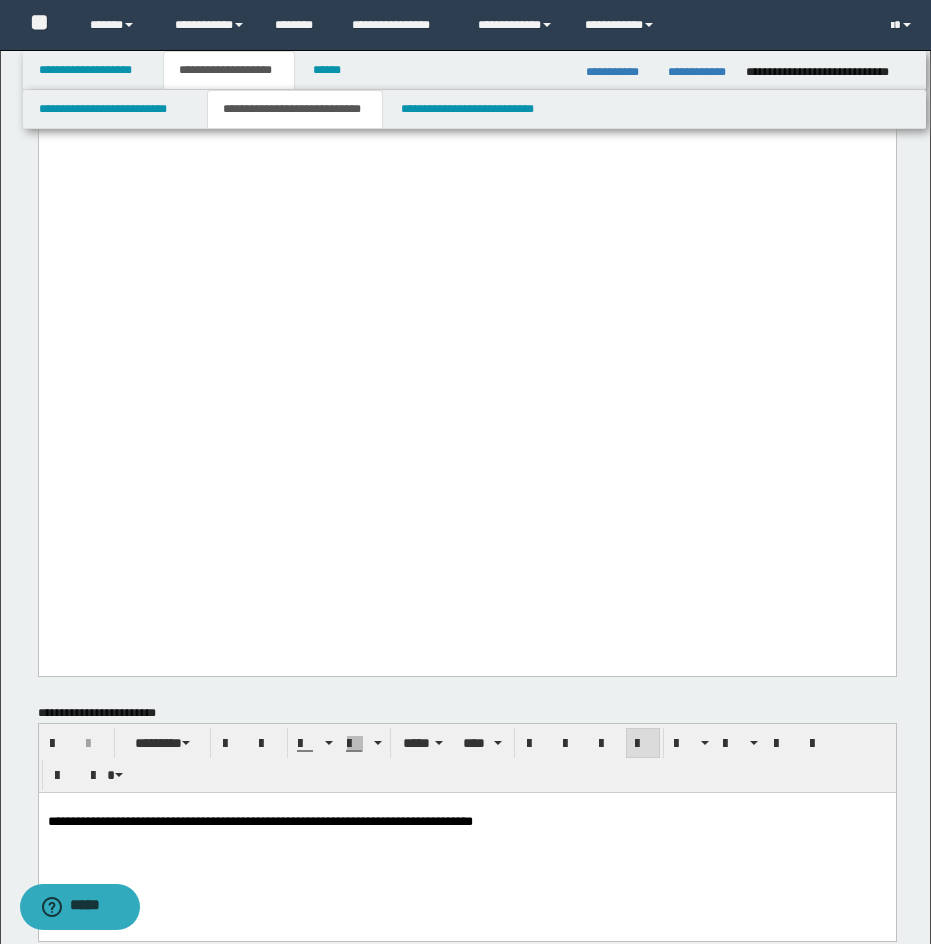 click on "**********" at bounding box center [466, -112] 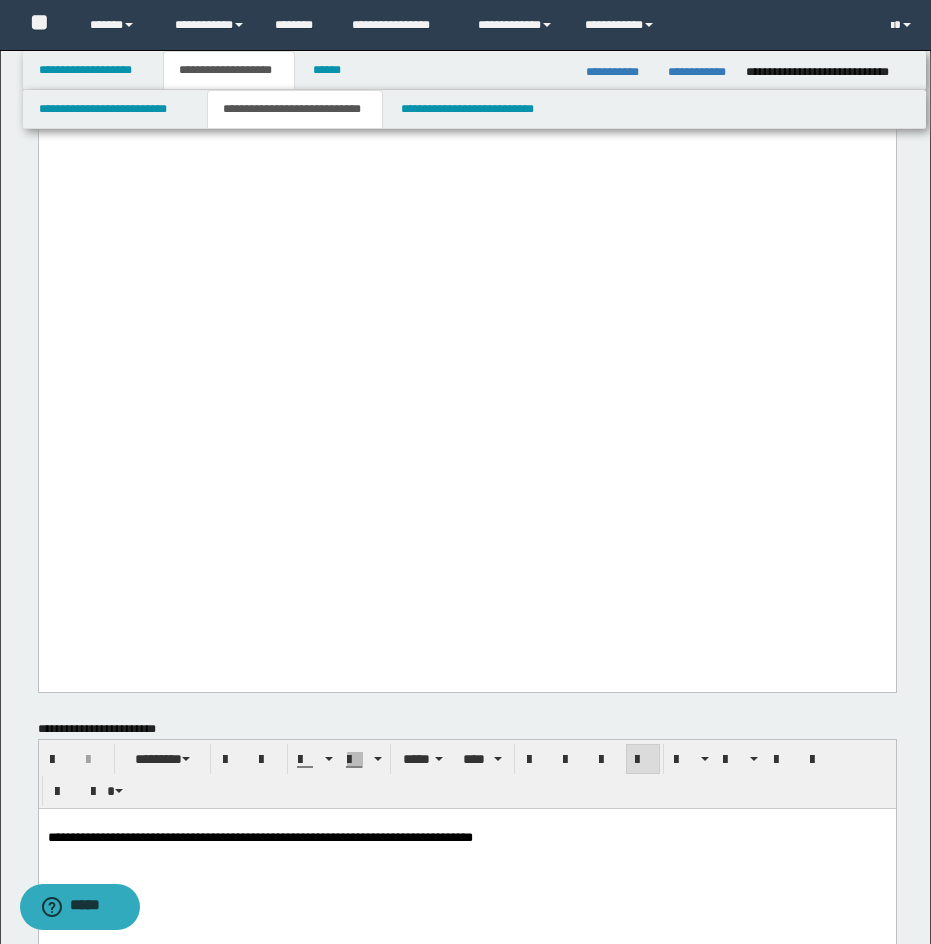 drag, startPoint x: 92, startPoint y: 360, endPoint x: 97, endPoint y: 346, distance: 14.866069 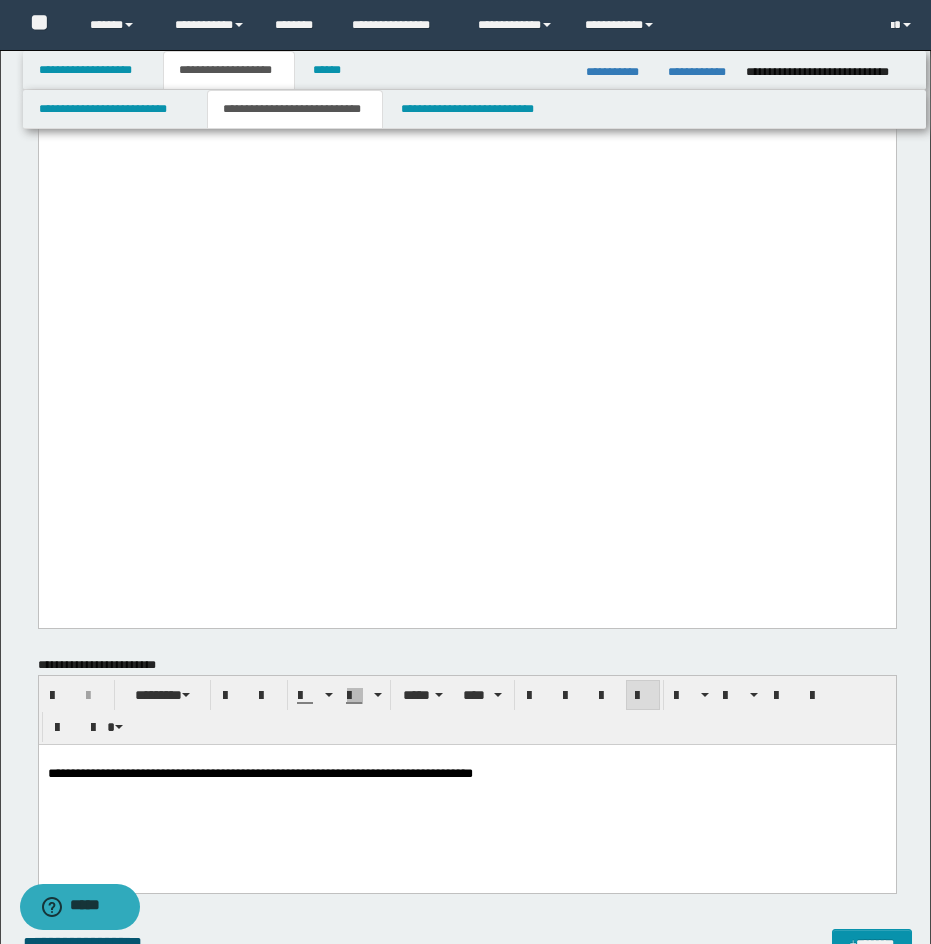 click at bounding box center [466, -7] 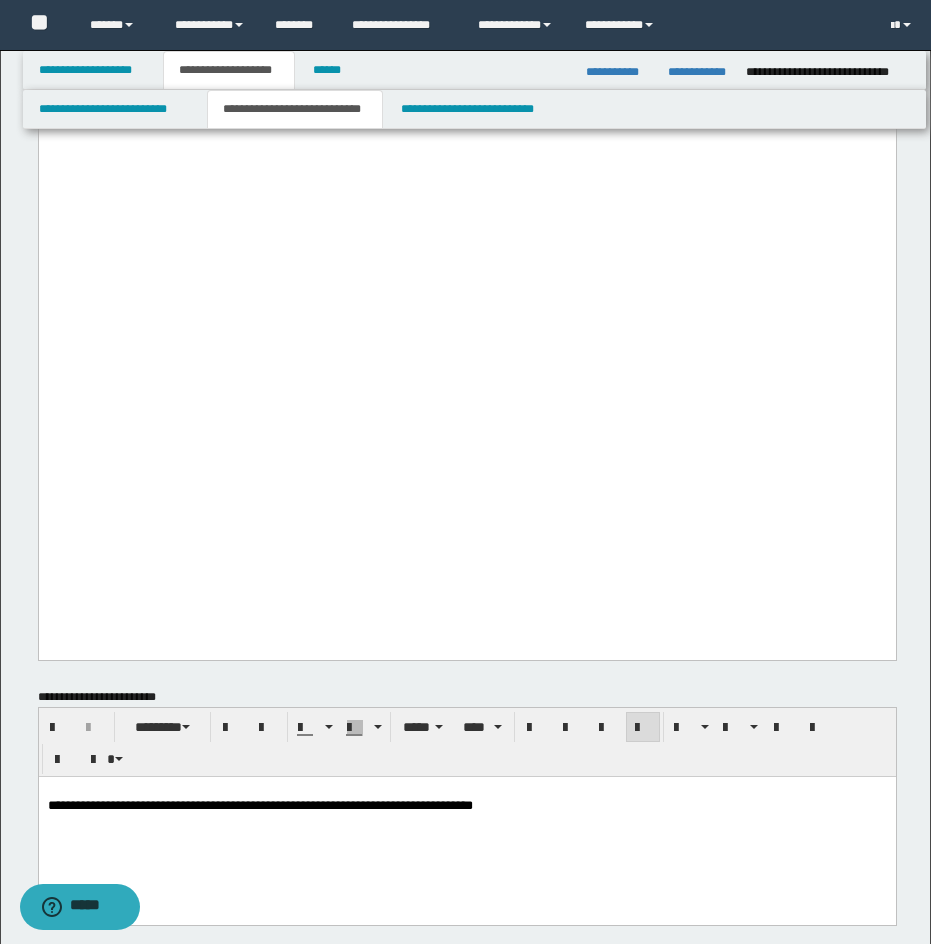click at bounding box center (478, -203) 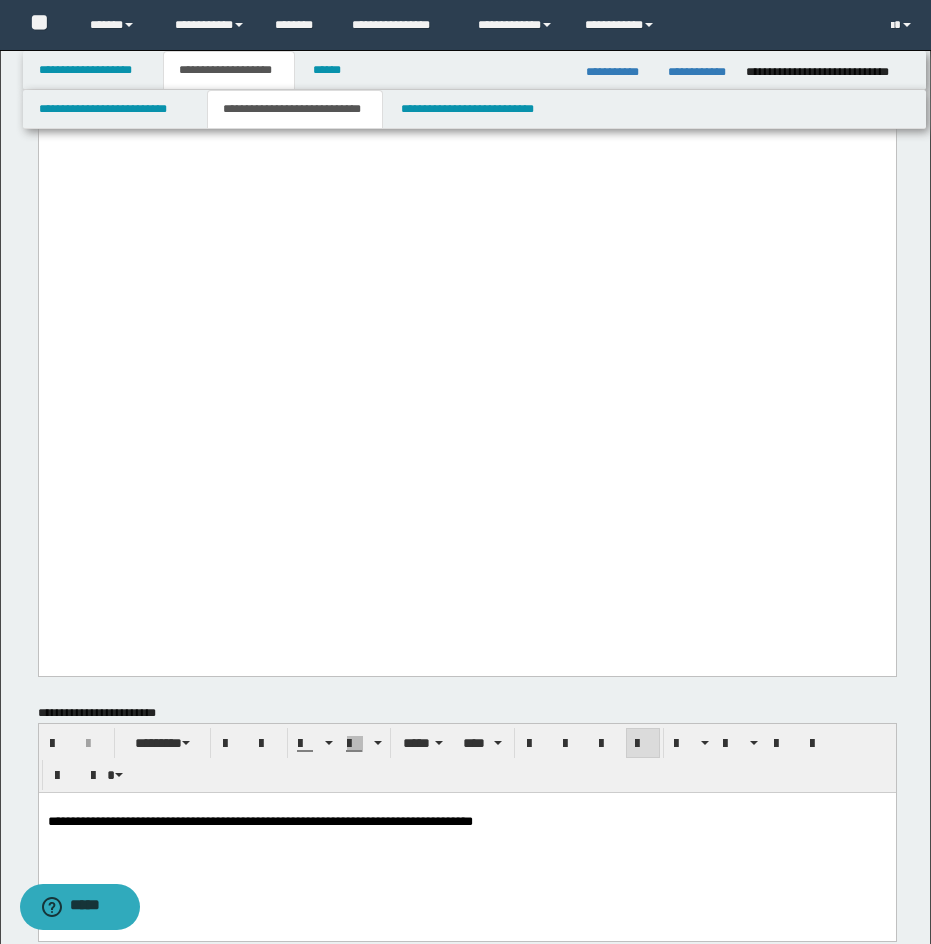 click on "**********" at bounding box center [466, 14] 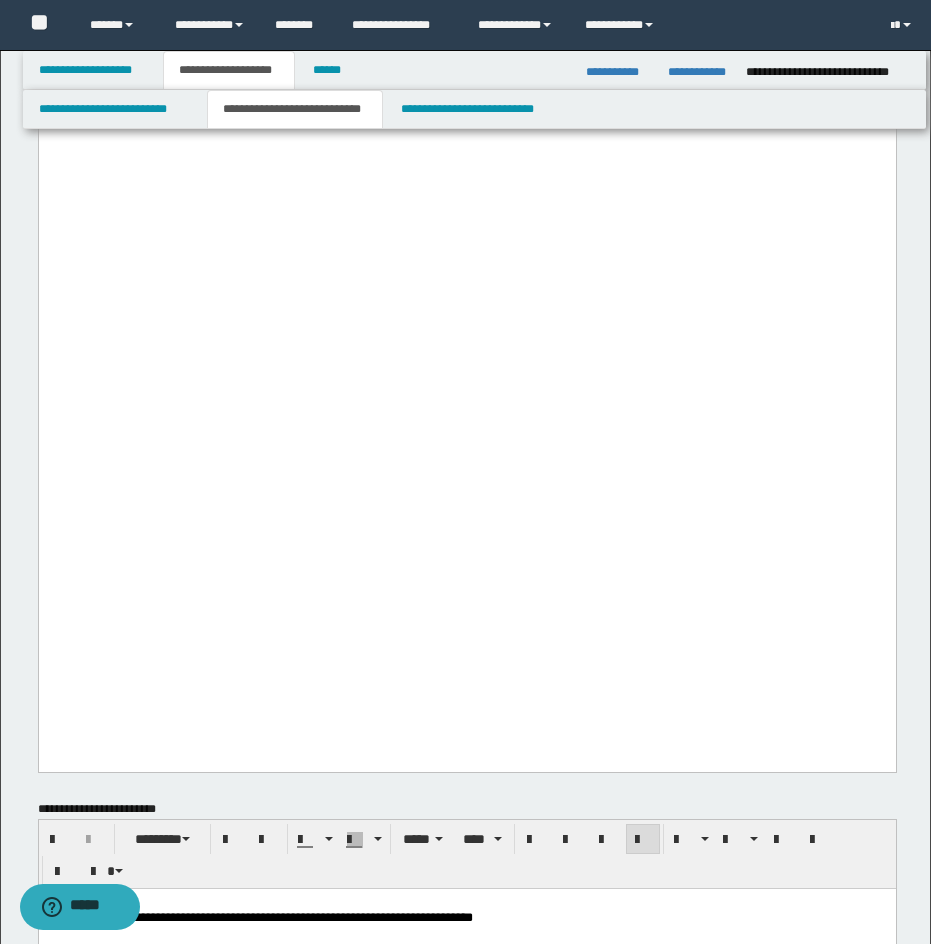 drag, startPoint x: 865, startPoint y: 512, endPoint x: 940, endPoint y: -1118, distance: 1631.7245 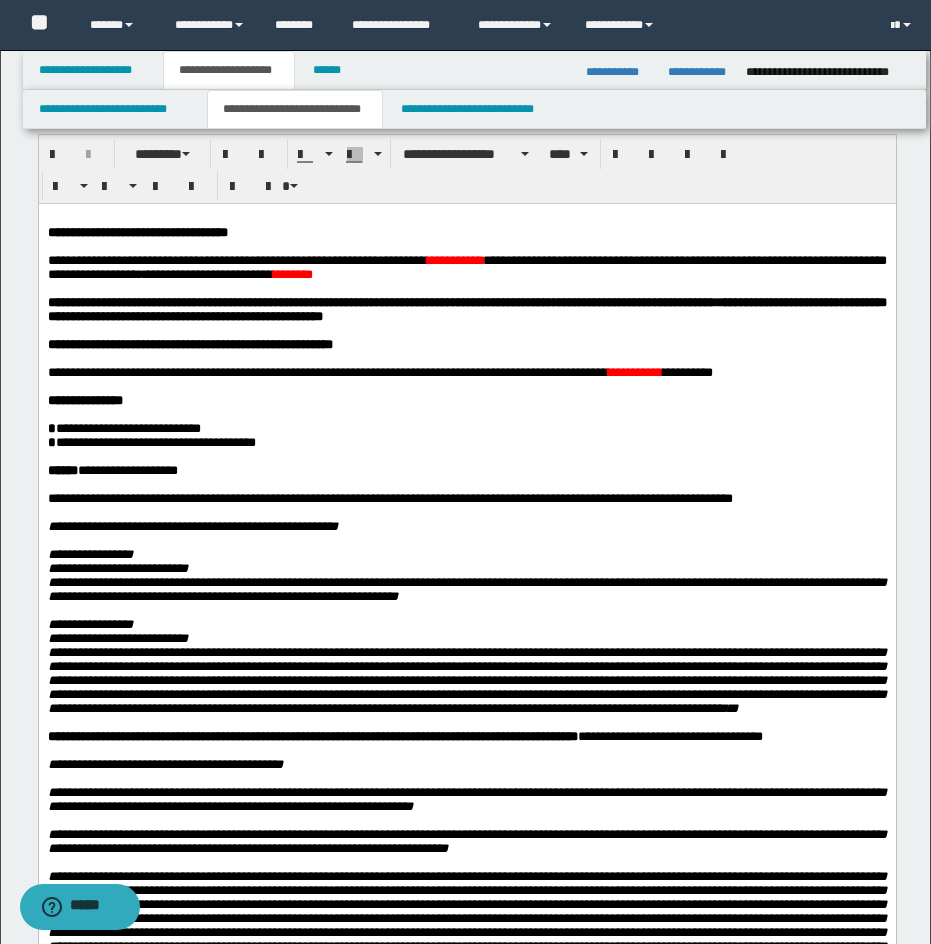 scroll, scrollTop: 0, scrollLeft: 0, axis: both 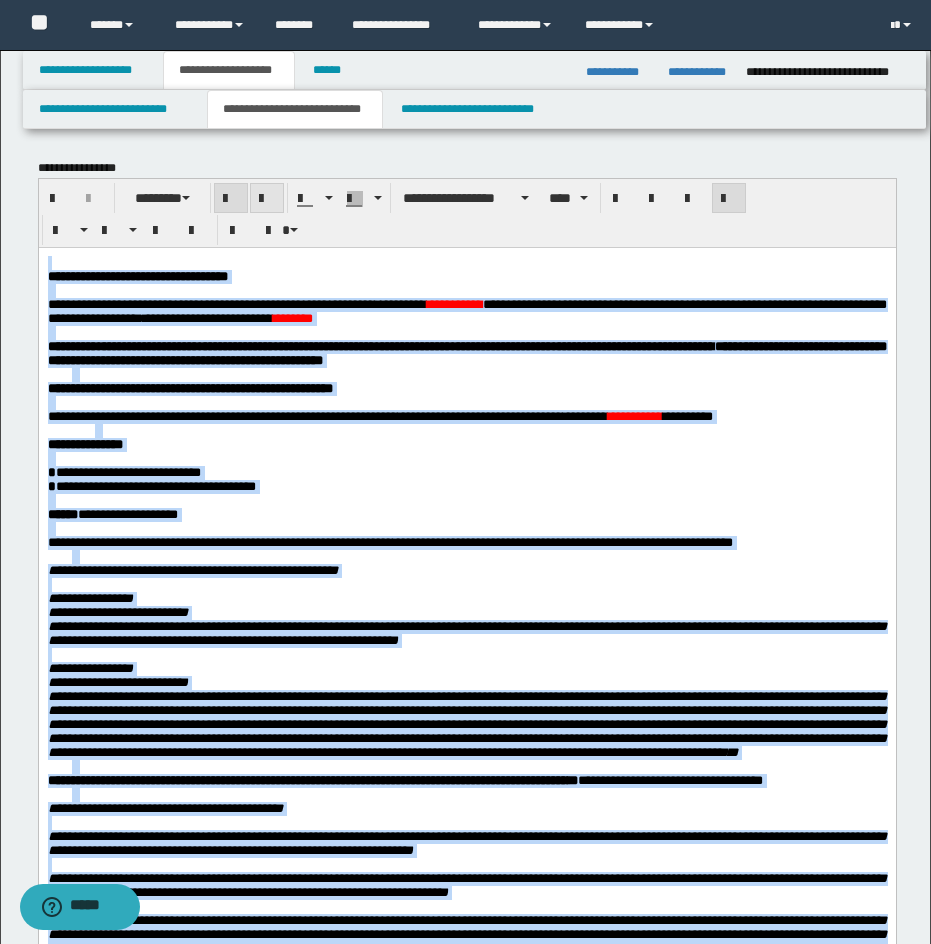 click at bounding box center (267, 198) 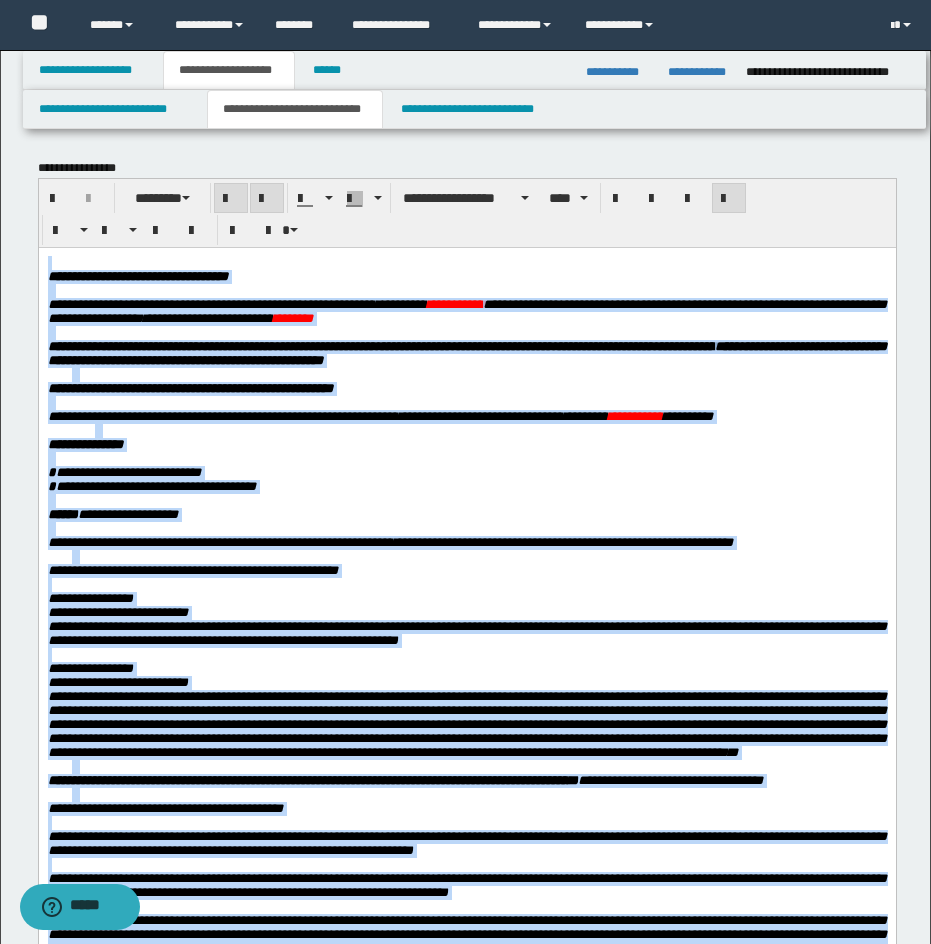 click at bounding box center (267, 198) 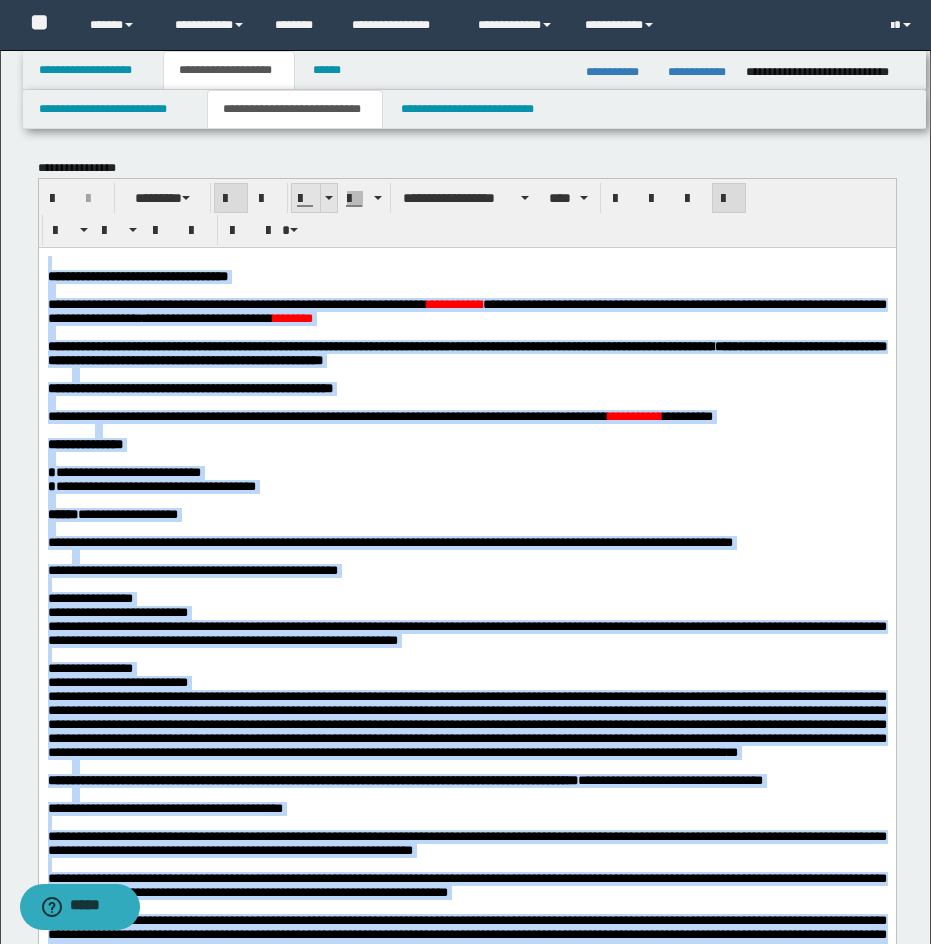 click at bounding box center (329, 198) 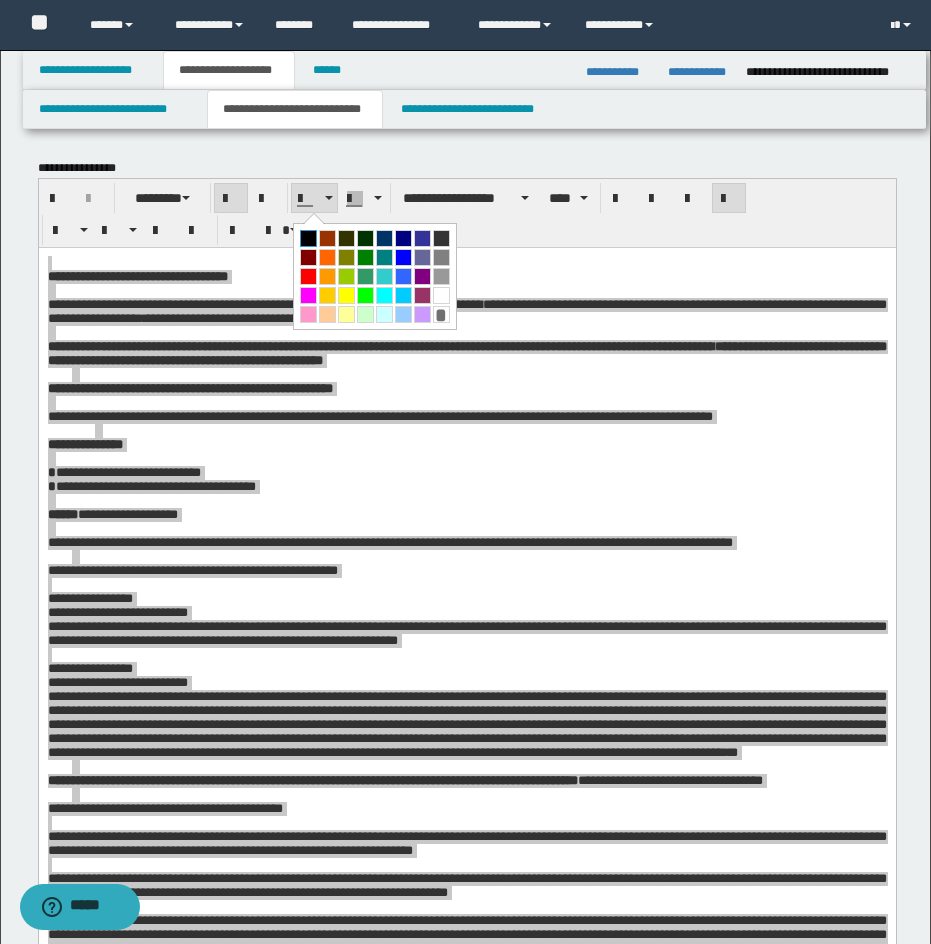 click at bounding box center (308, 238) 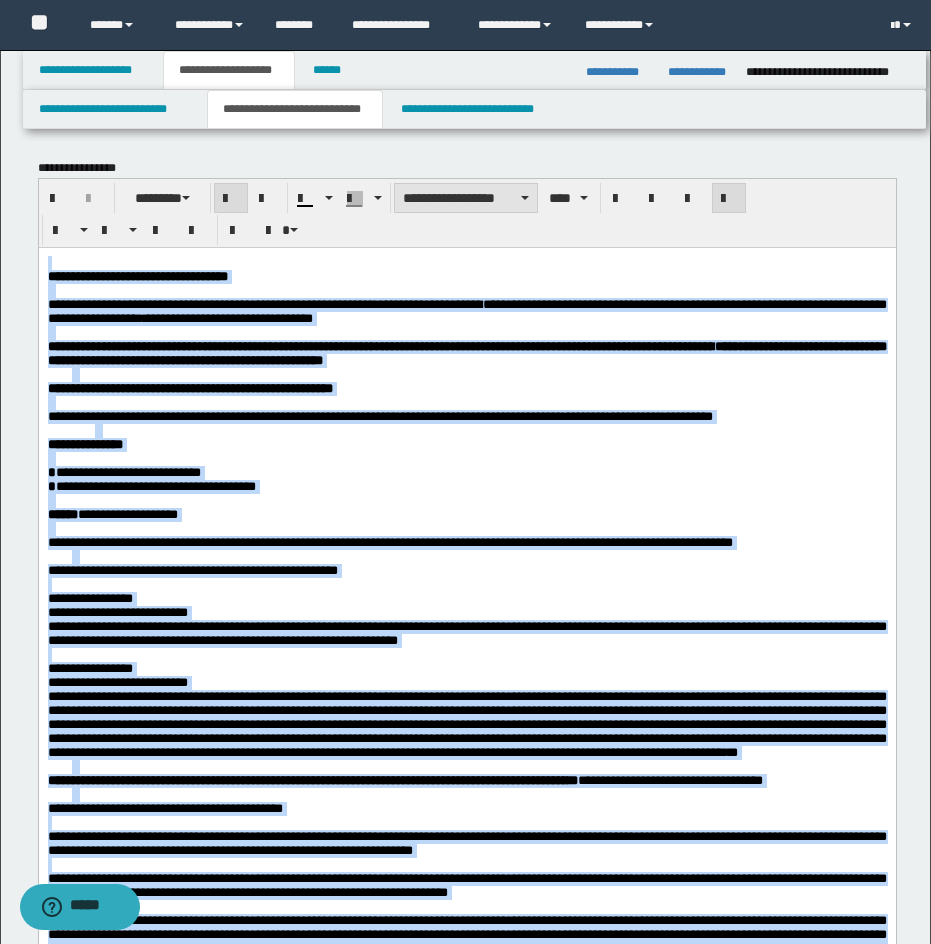 click on "**********" at bounding box center (466, 198) 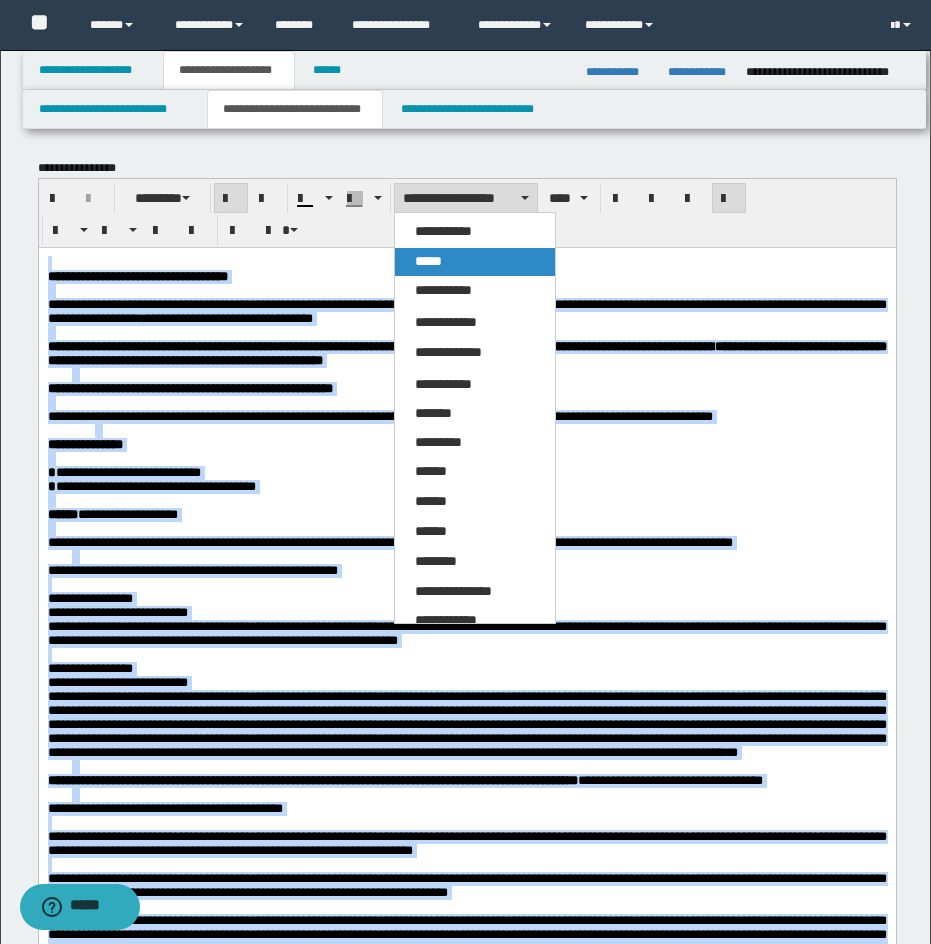click on "*****" at bounding box center (475, 262) 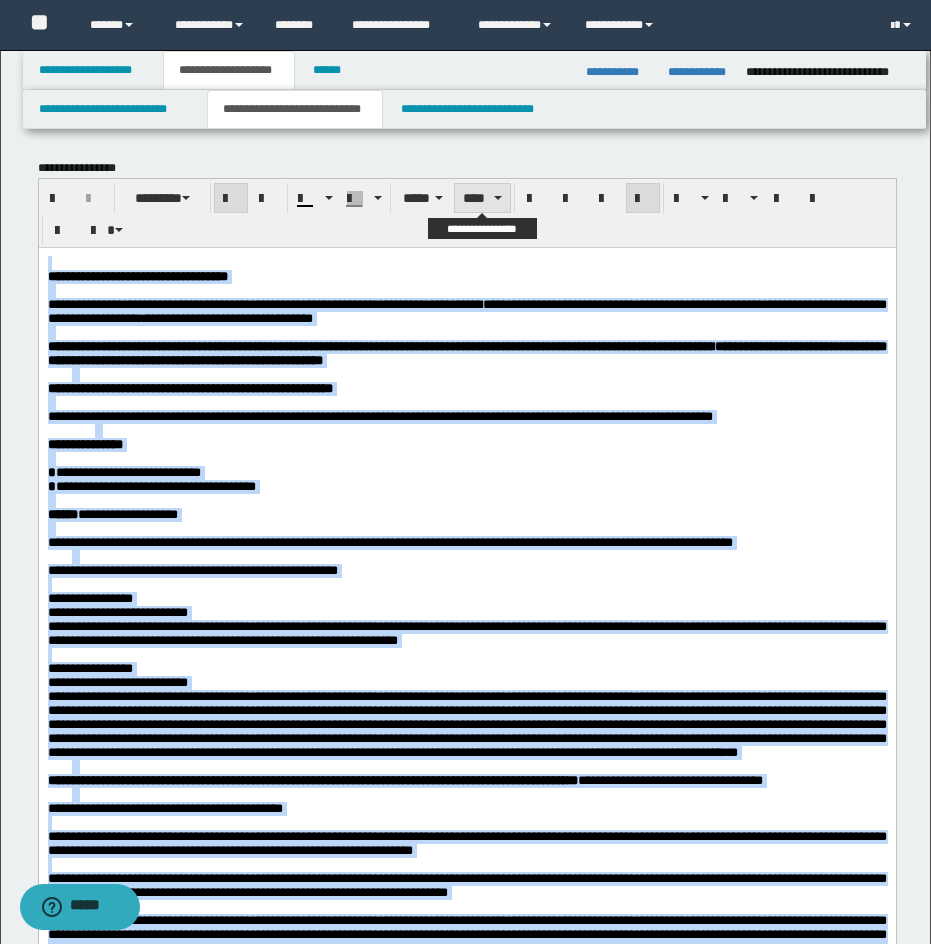 click on "****" at bounding box center (482, 198) 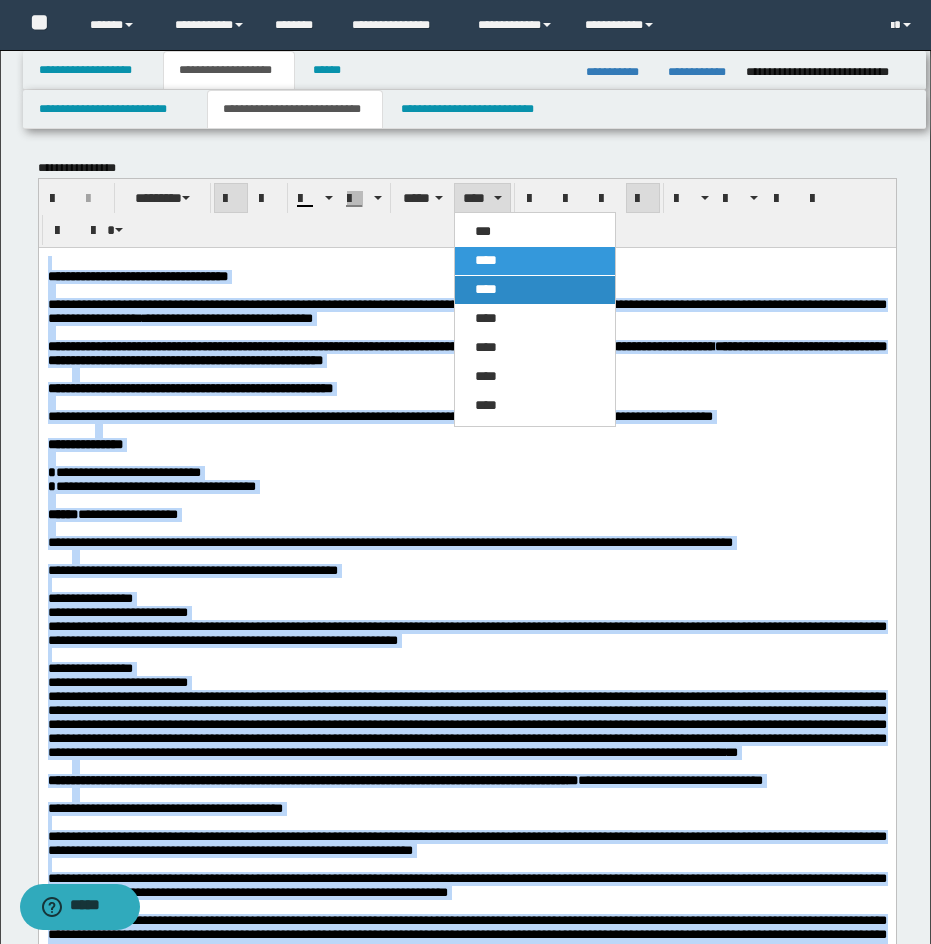 click on "****" at bounding box center (535, 290) 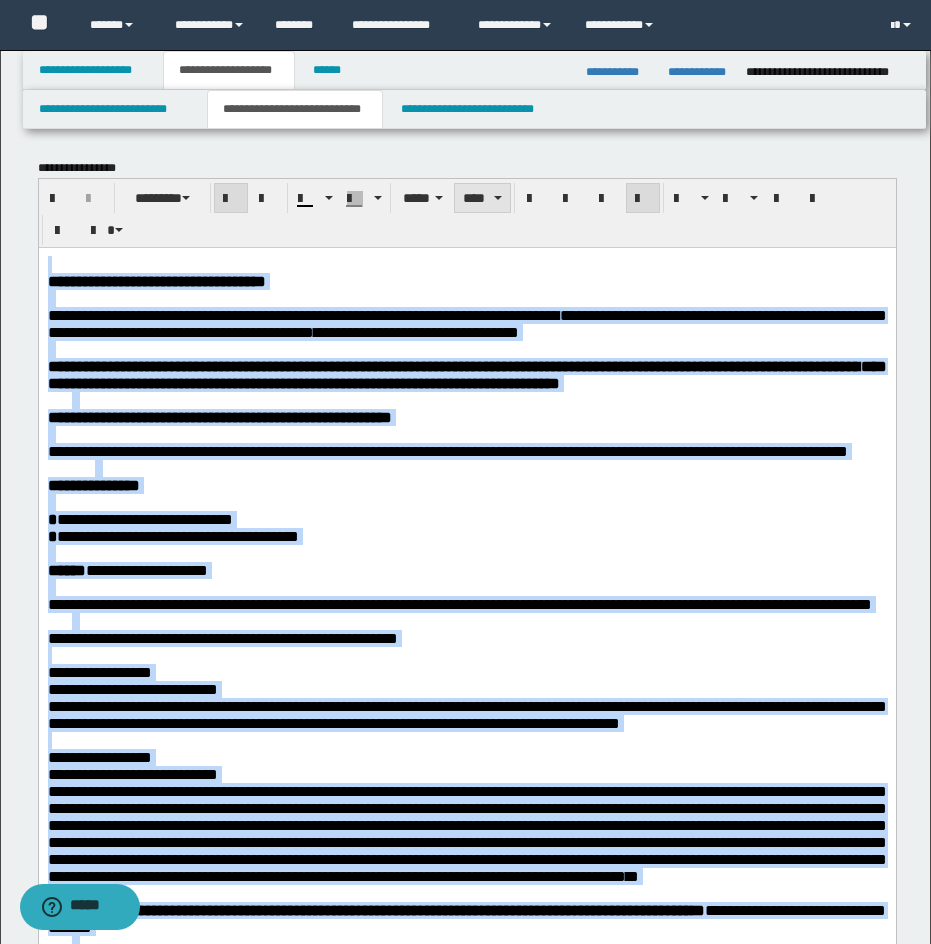 click on "****" at bounding box center [482, 198] 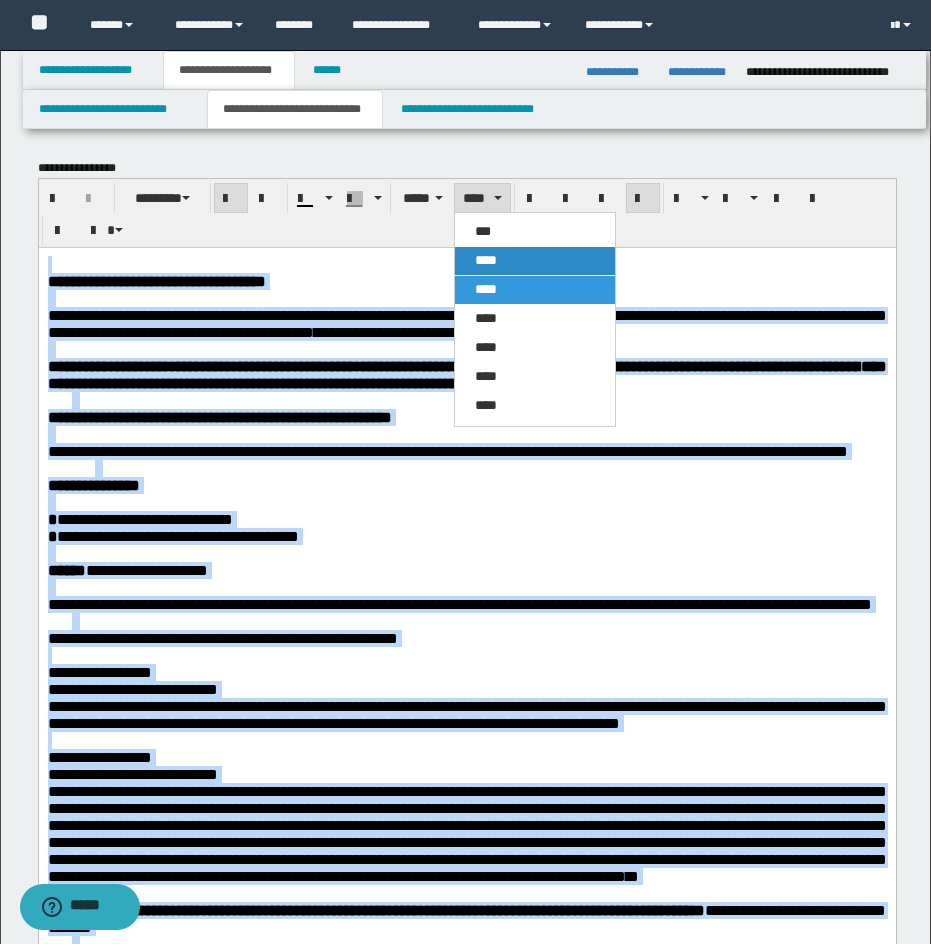 drag, startPoint x: 501, startPoint y: 265, endPoint x: 493, endPoint y: 2, distance: 263.12164 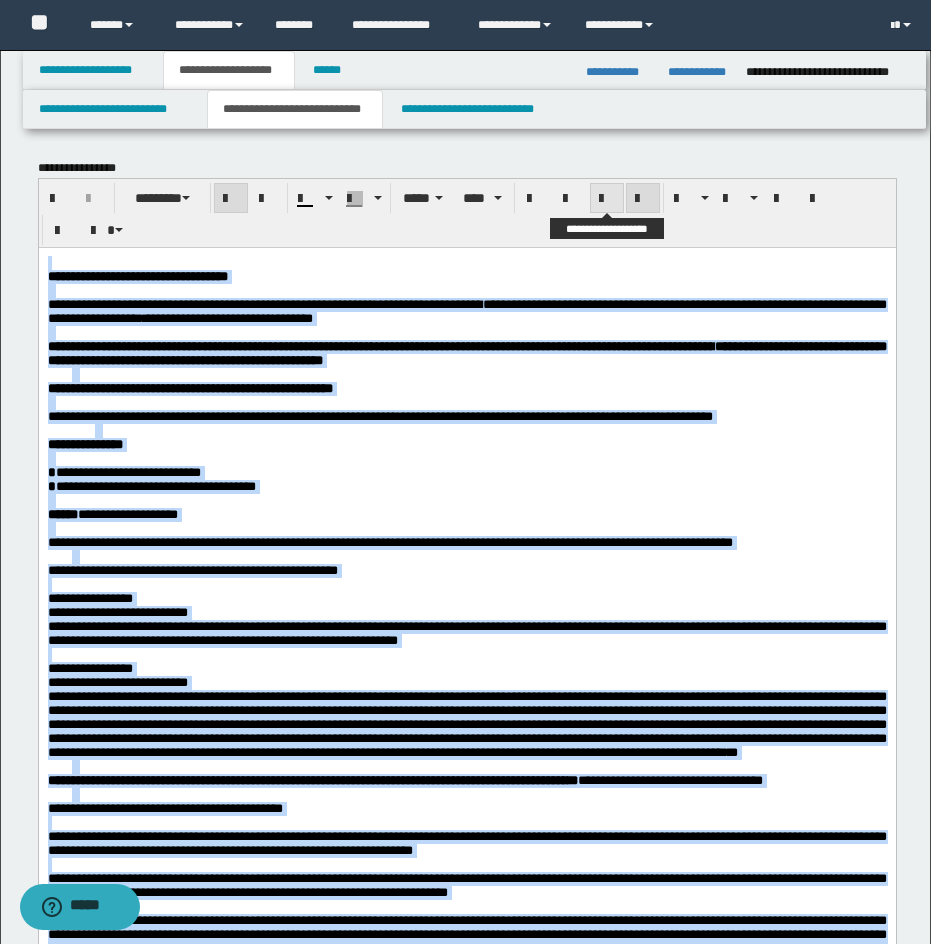 click at bounding box center [607, 199] 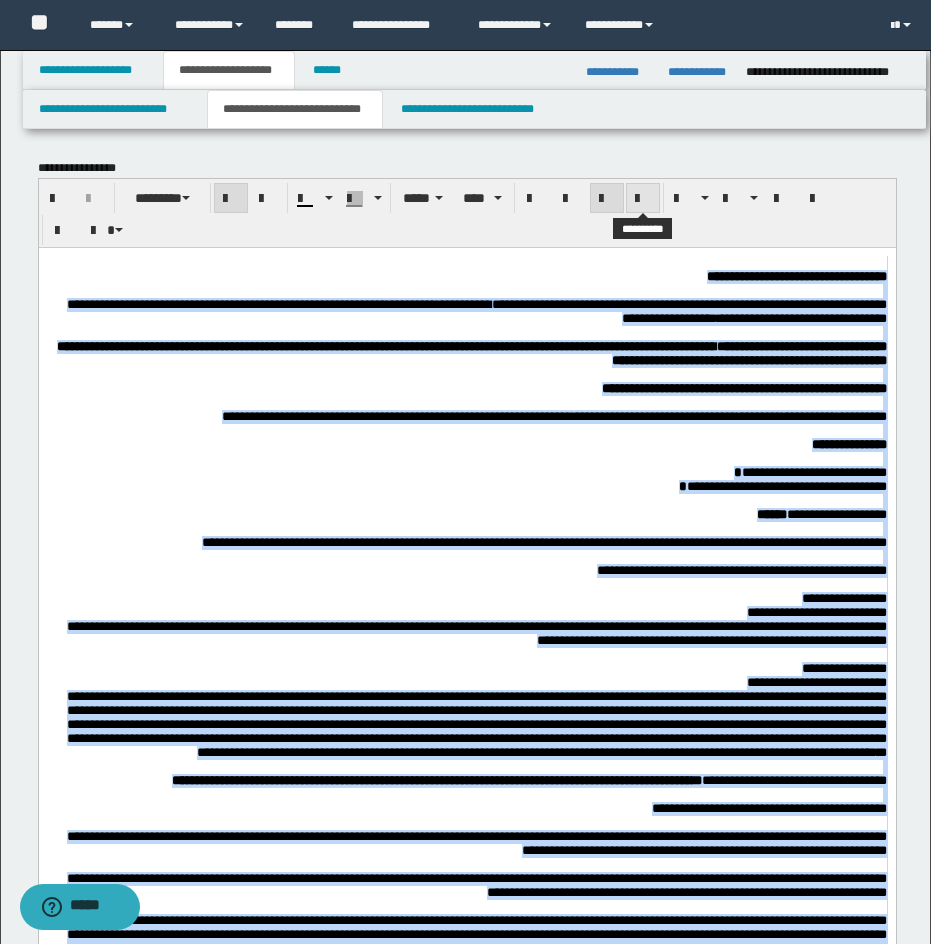 click at bounding box center (643, 199) 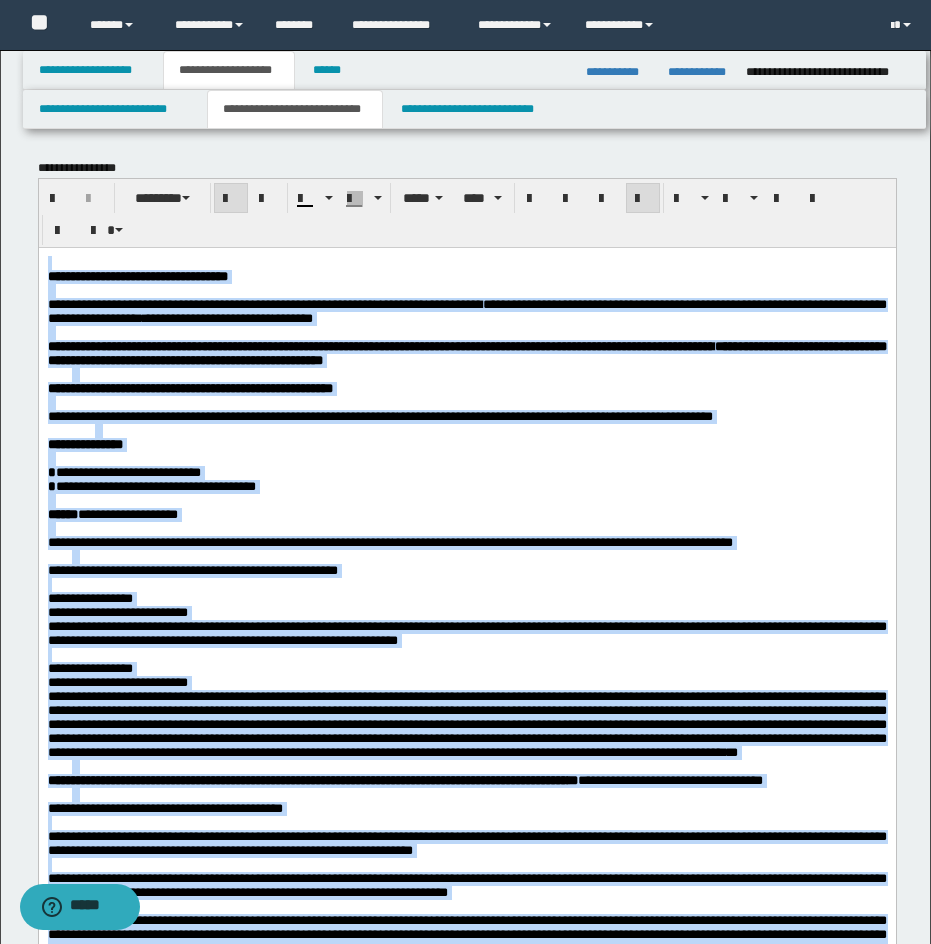 click on "**********" at bounding box center [466, 310] 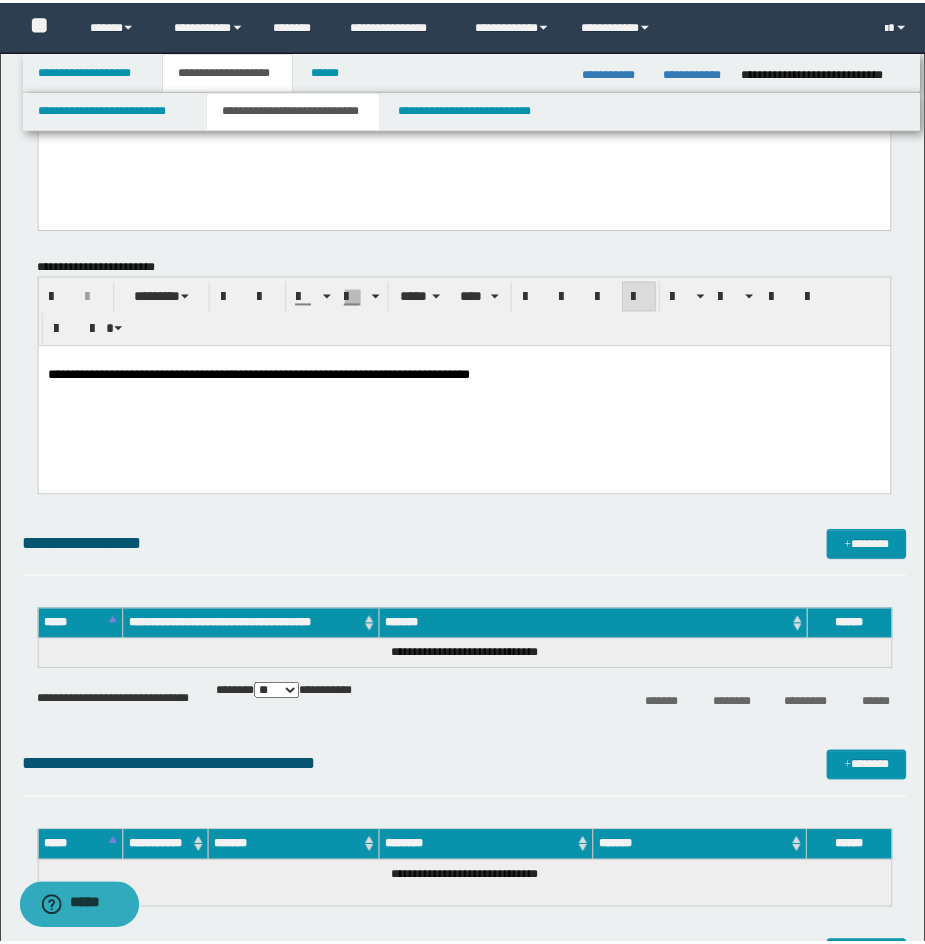 scroll, scrollTop: 2470, scrollLeft: 0, axis: vertical 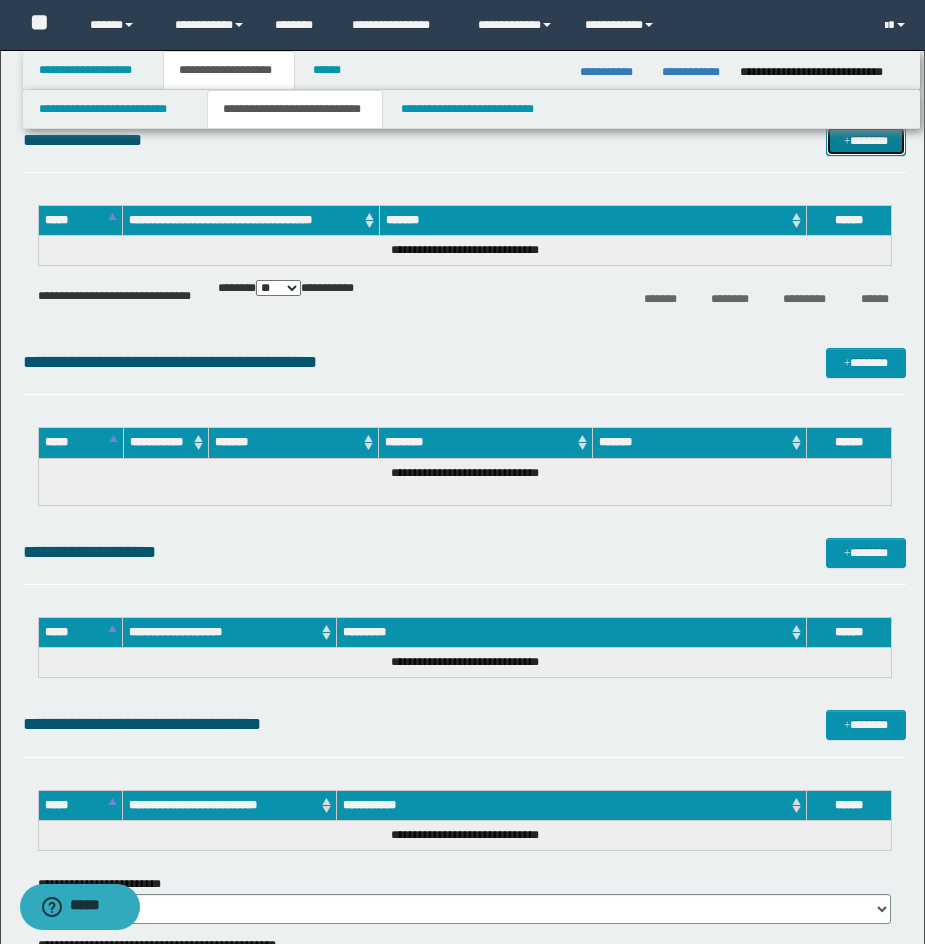 click on "*******" at bounding box center [866, 141] 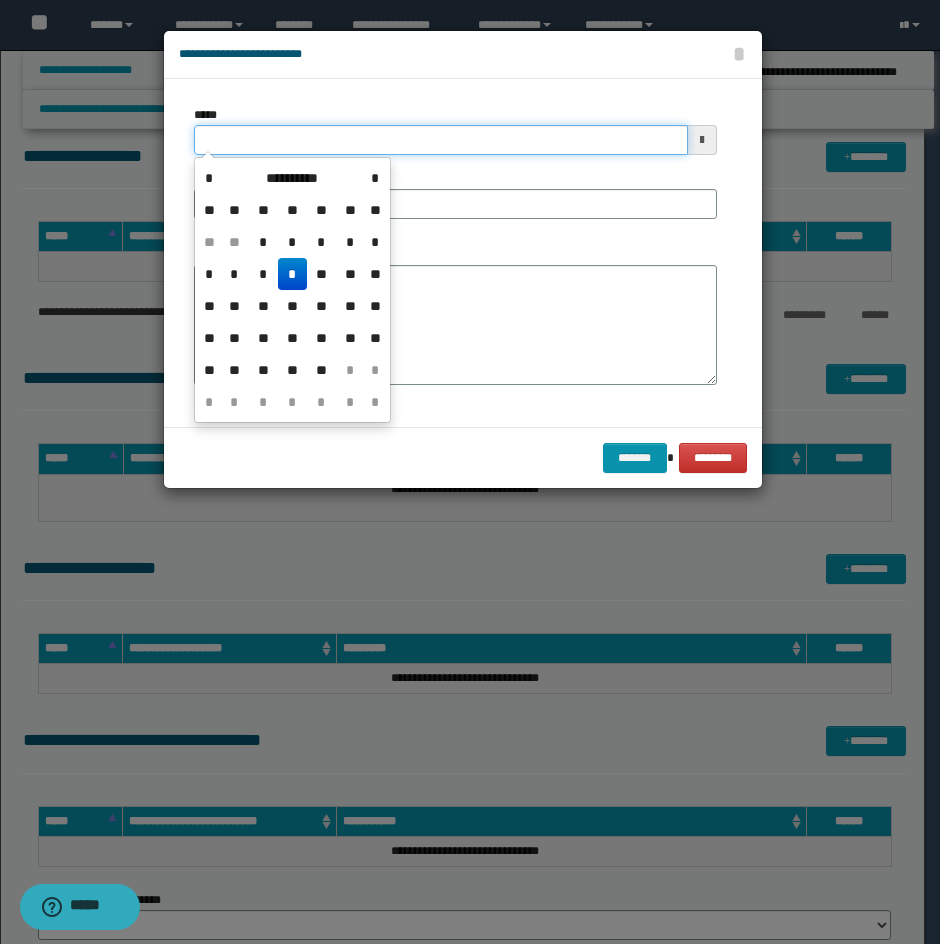 click on "*****" at bounding box center (441, 140) 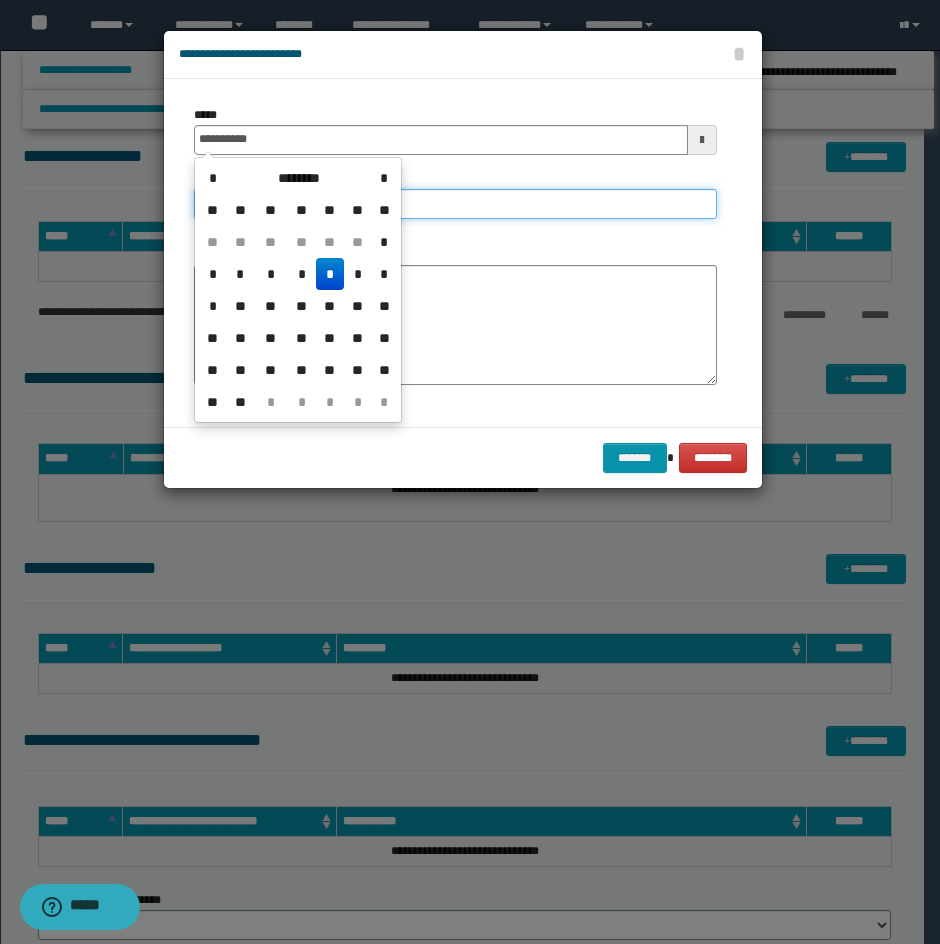 type on "**********" 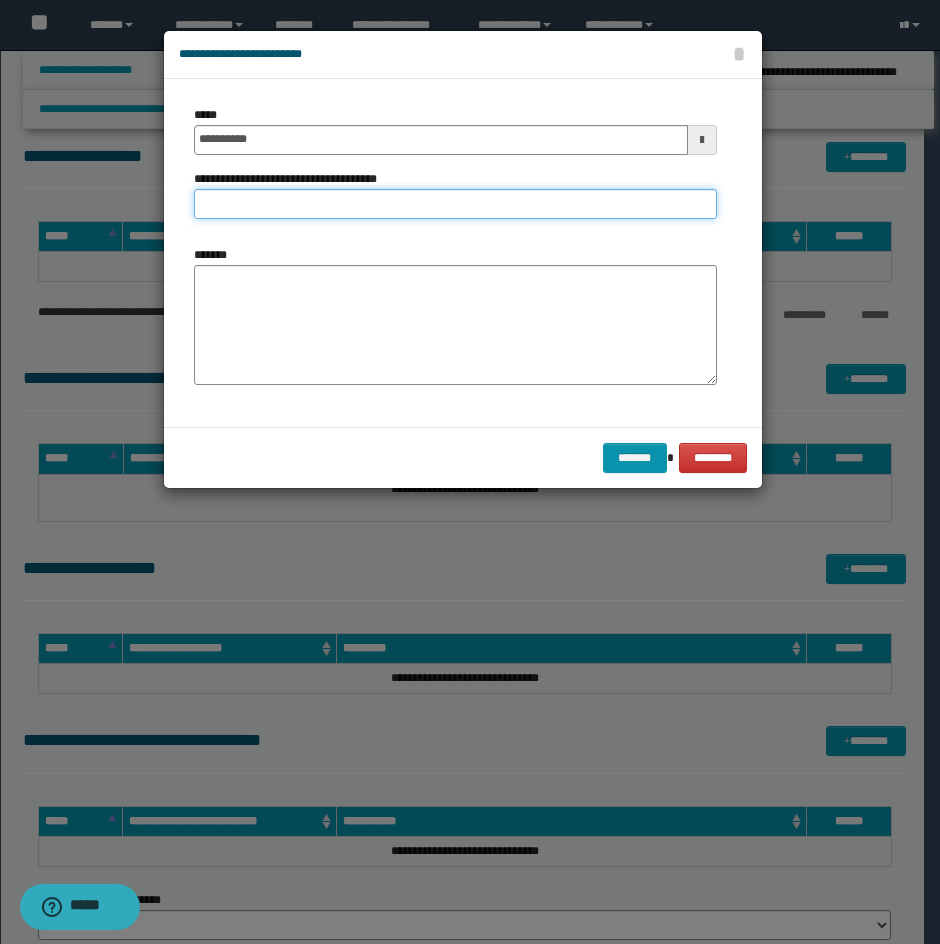 click on "**********" at bounding box center [455, 204] 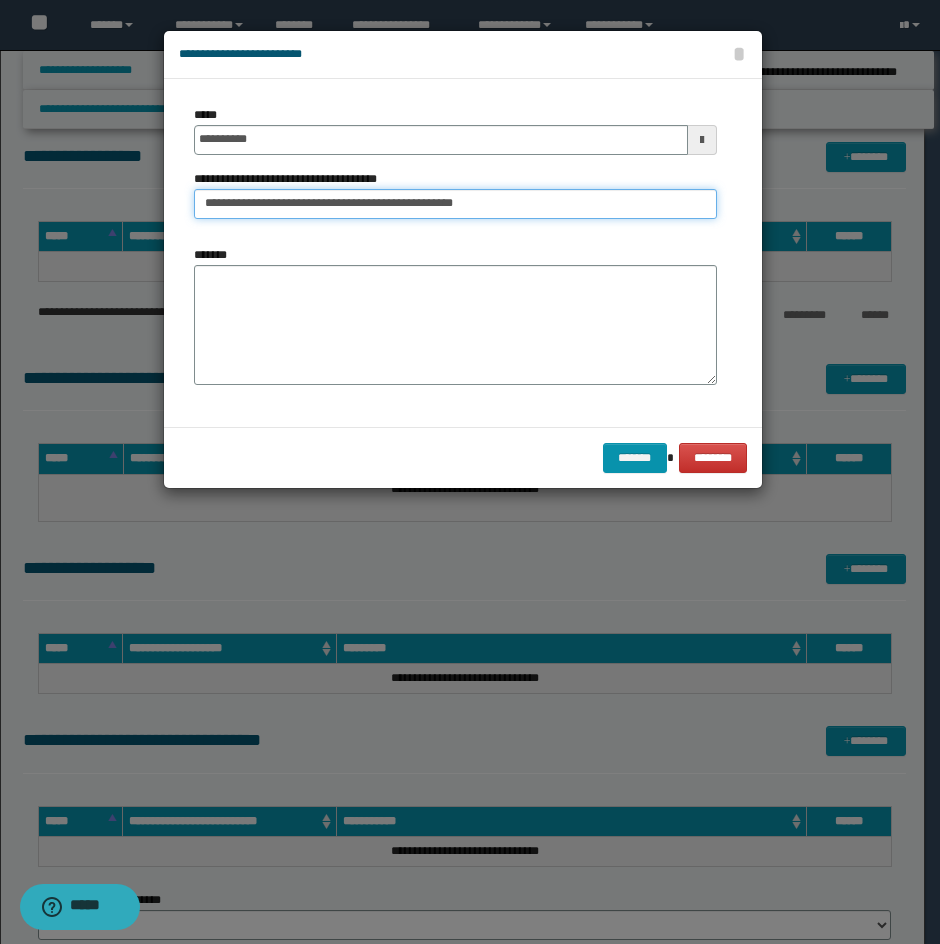 click on "**********" at bounding box center (455, 204) 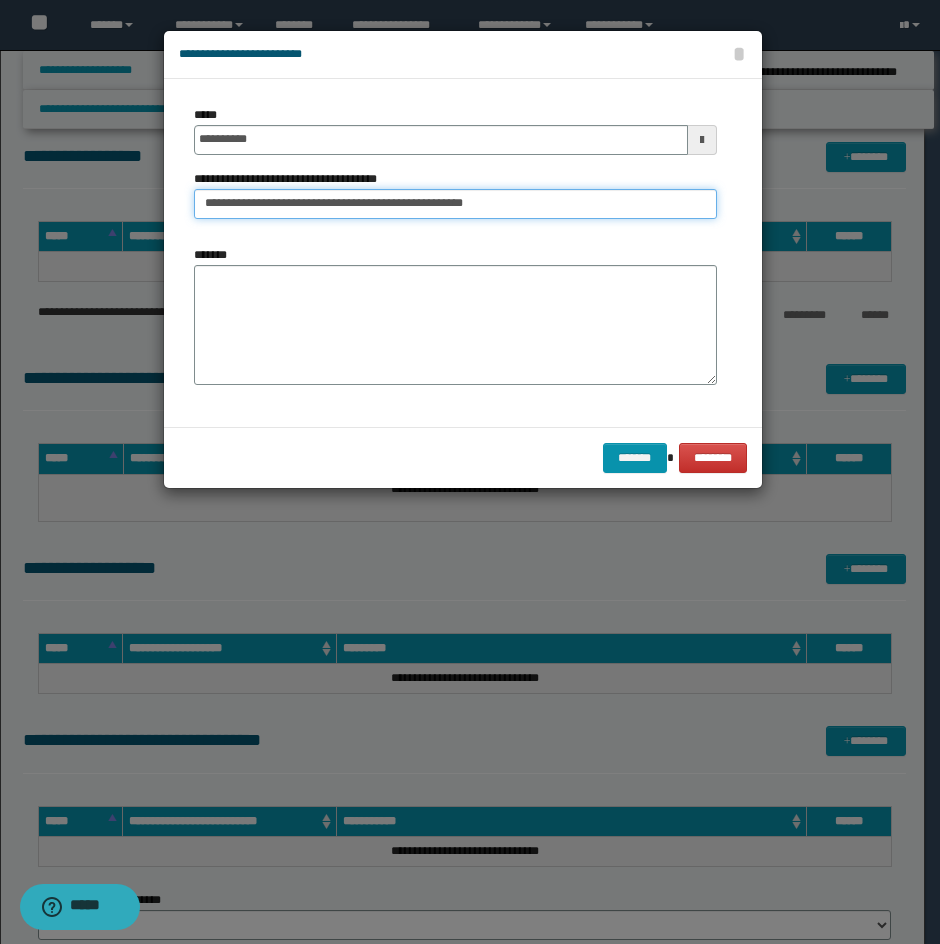click on "**********" at bounding box center [455, 204] 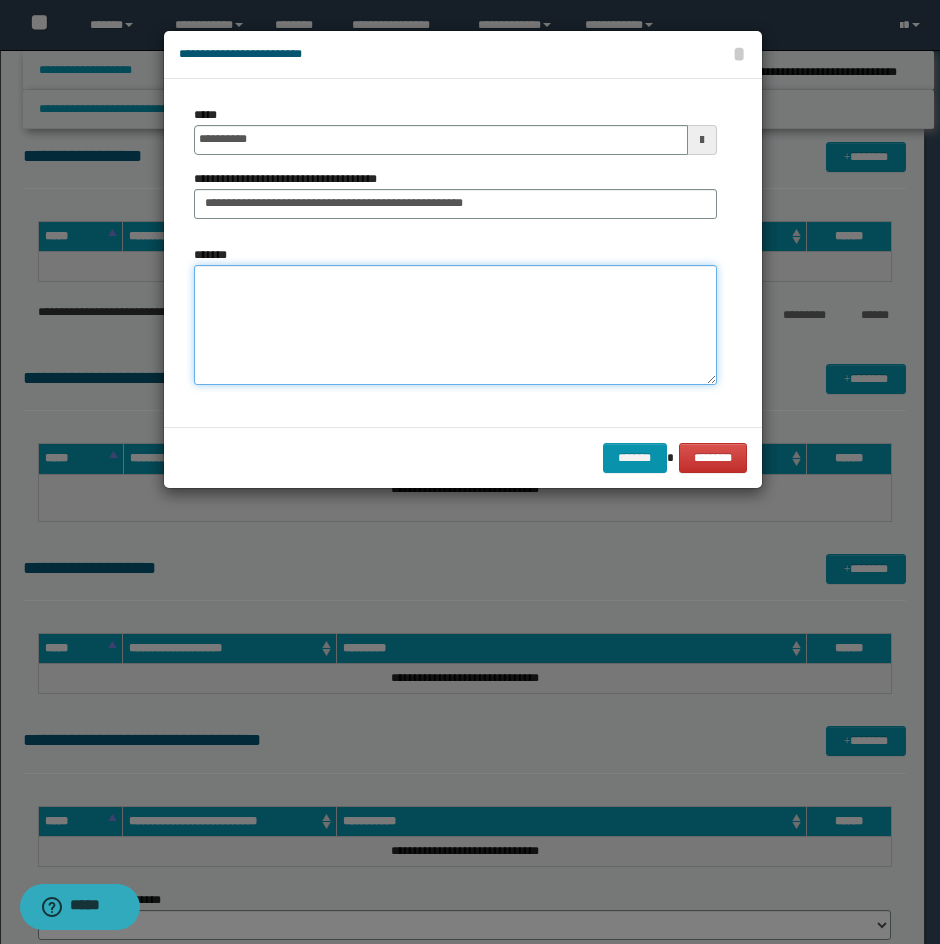 click on "*******" at bounding box center [455, 325] 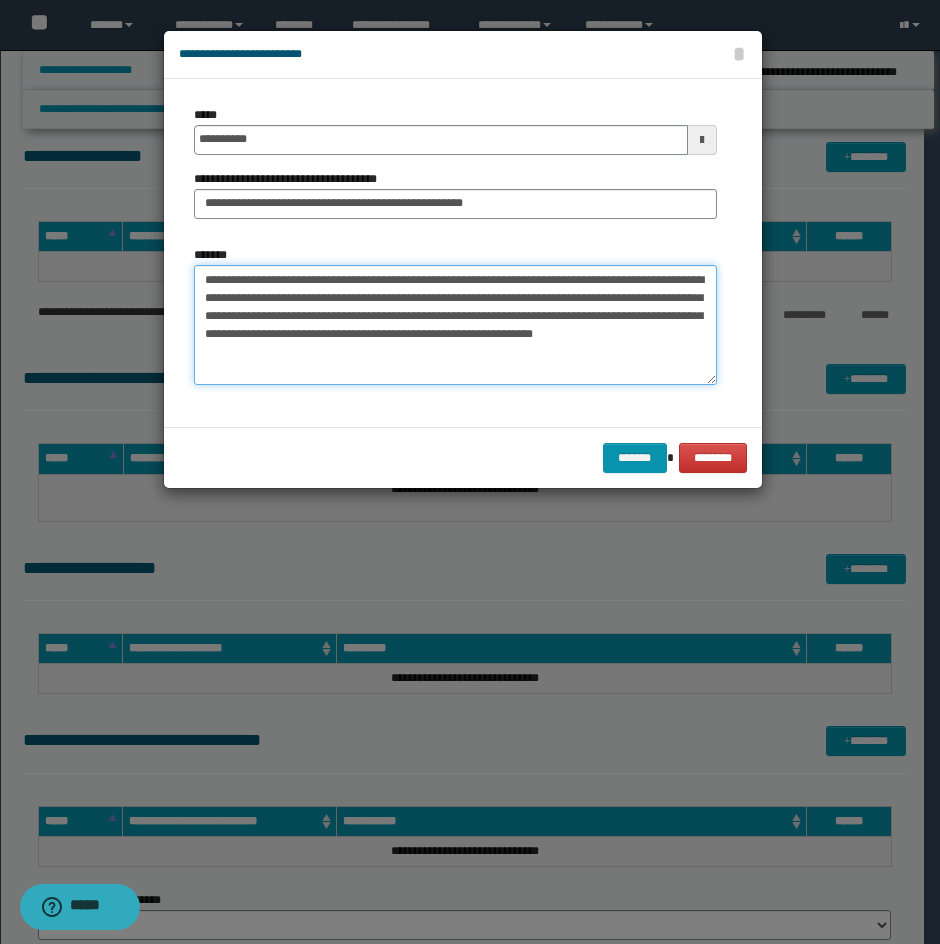 drag, startPoint x: 255, startPoint y: 278, endPoint x: 134, endPoint y: 274, distance: 121.0661 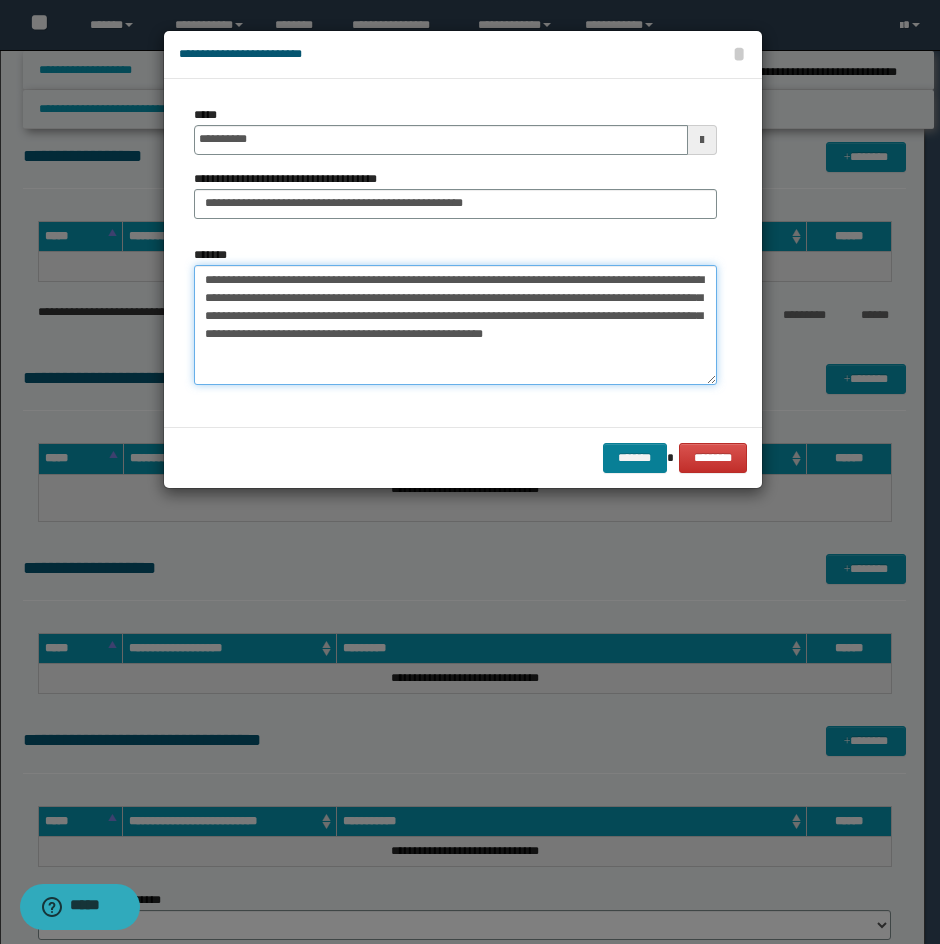 type on "**********" 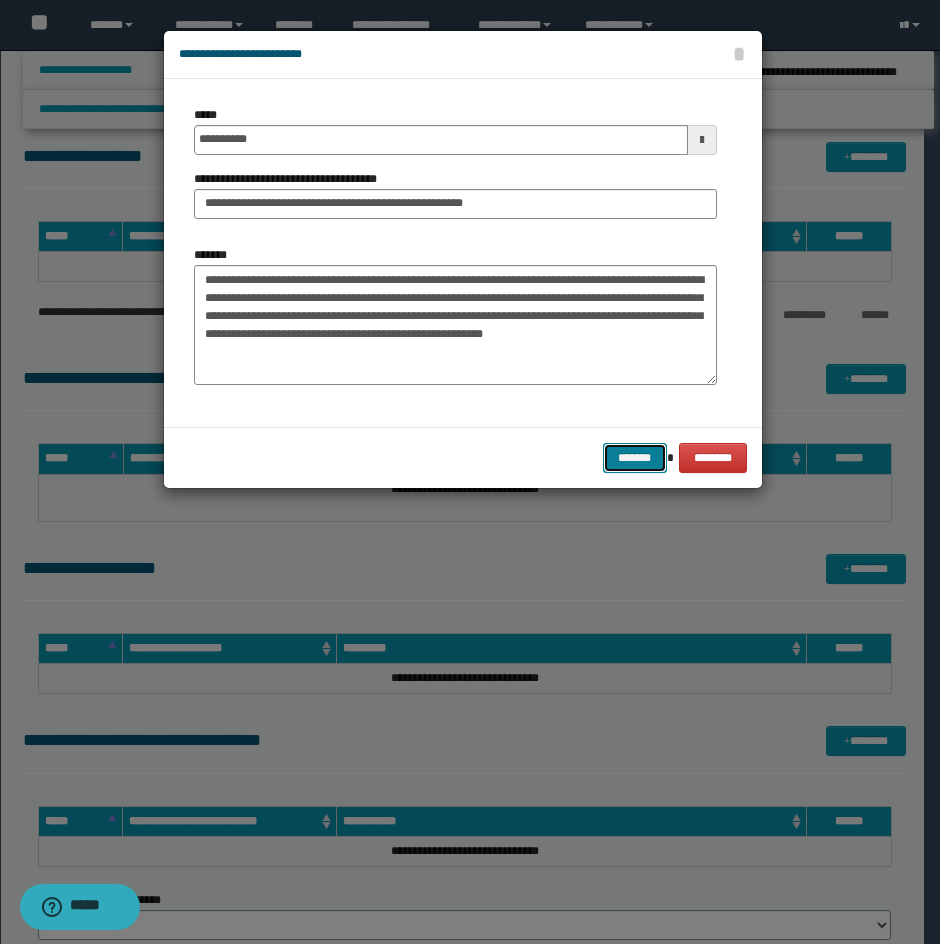 drag, startPoint x: 643, startPoint y: 464, endPoint x: 671, endPoint y: 440, distance: 36.878178 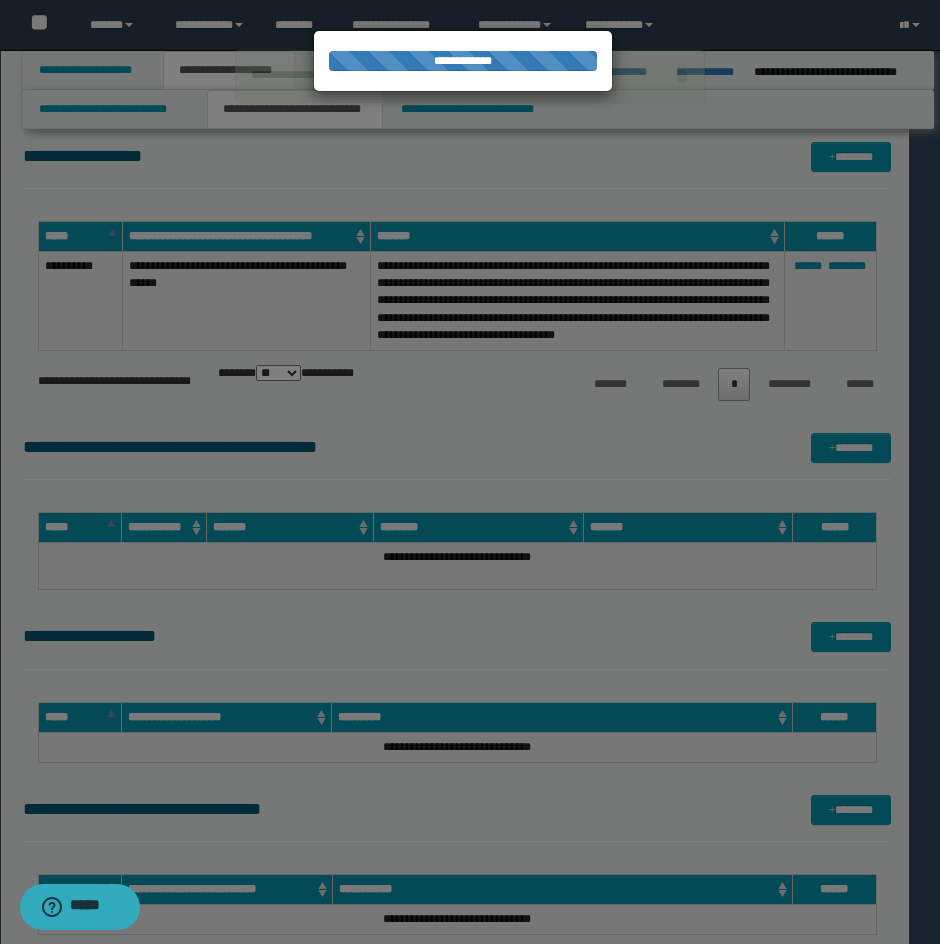 type 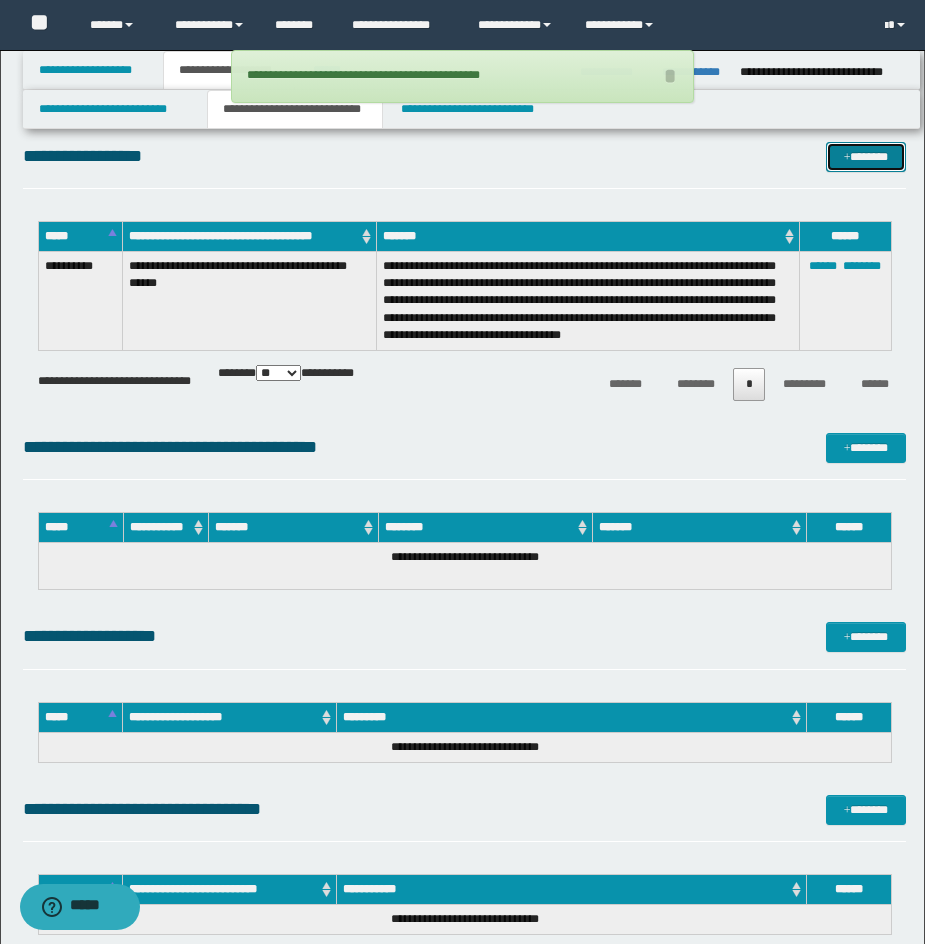 click on "*******" at bounding box center [866, 157] 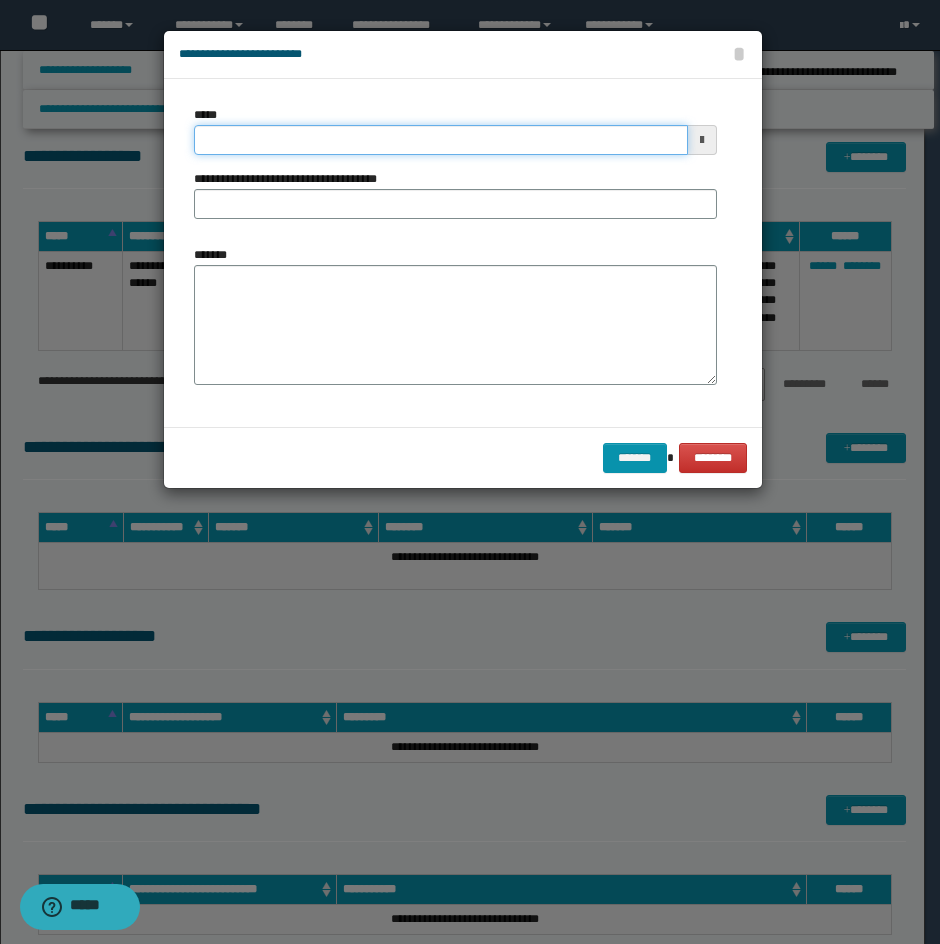 click on "*****" at bounding box center [441, 140] 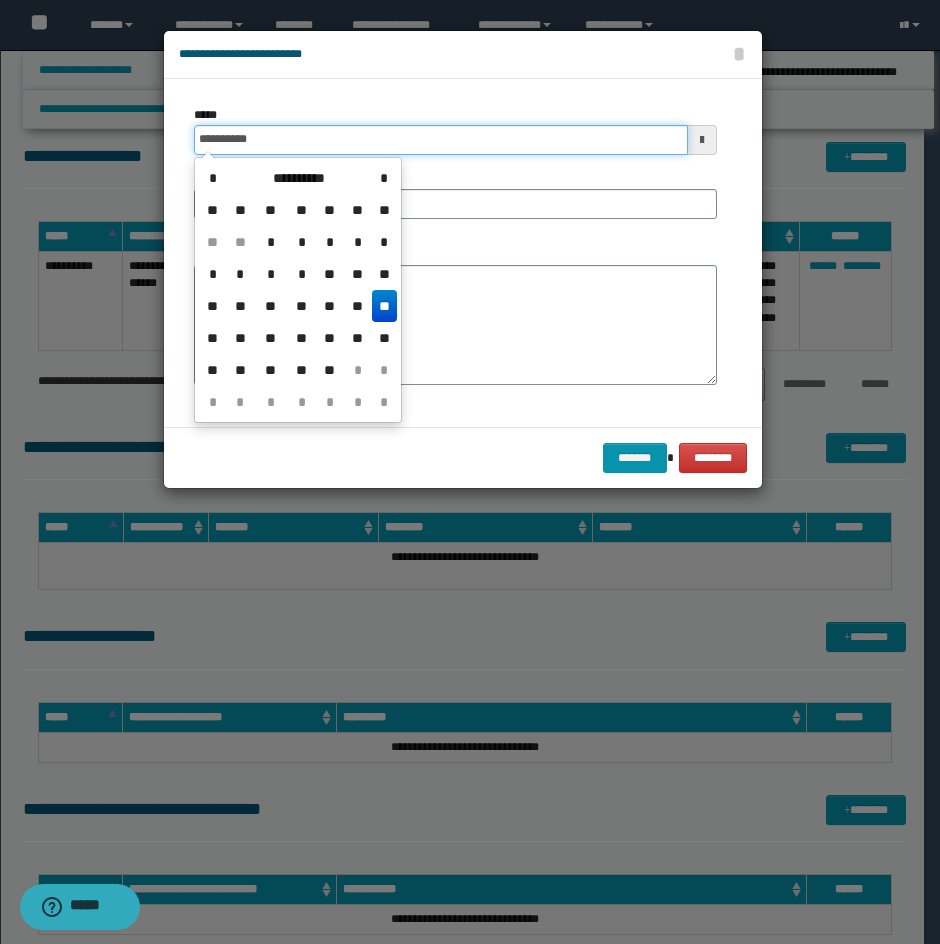 type on "**********" 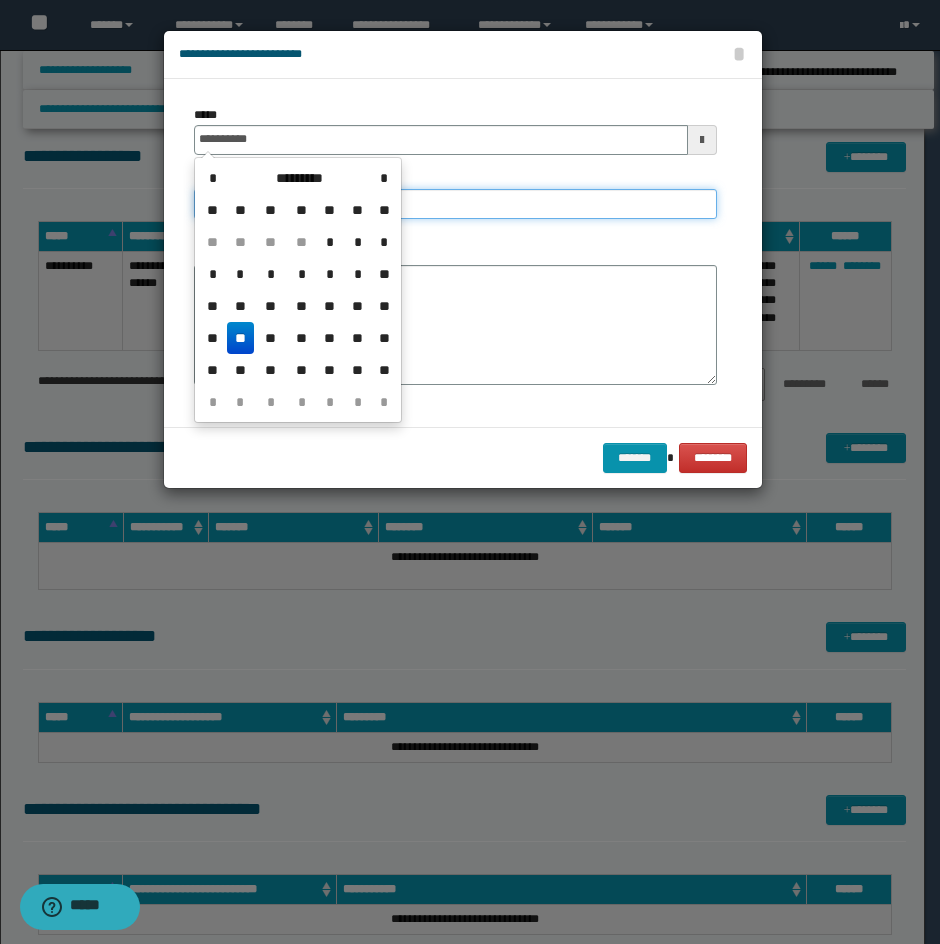 type on "**********" 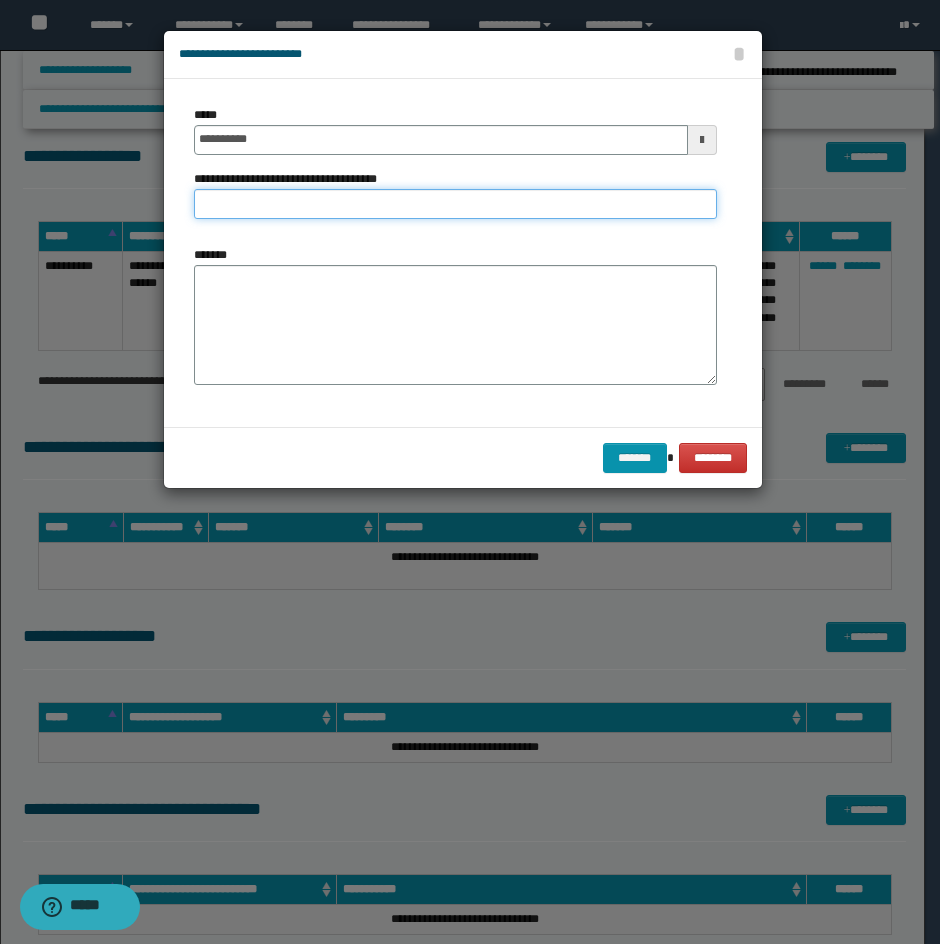 click on "**********" at bounding box center (455, 204) 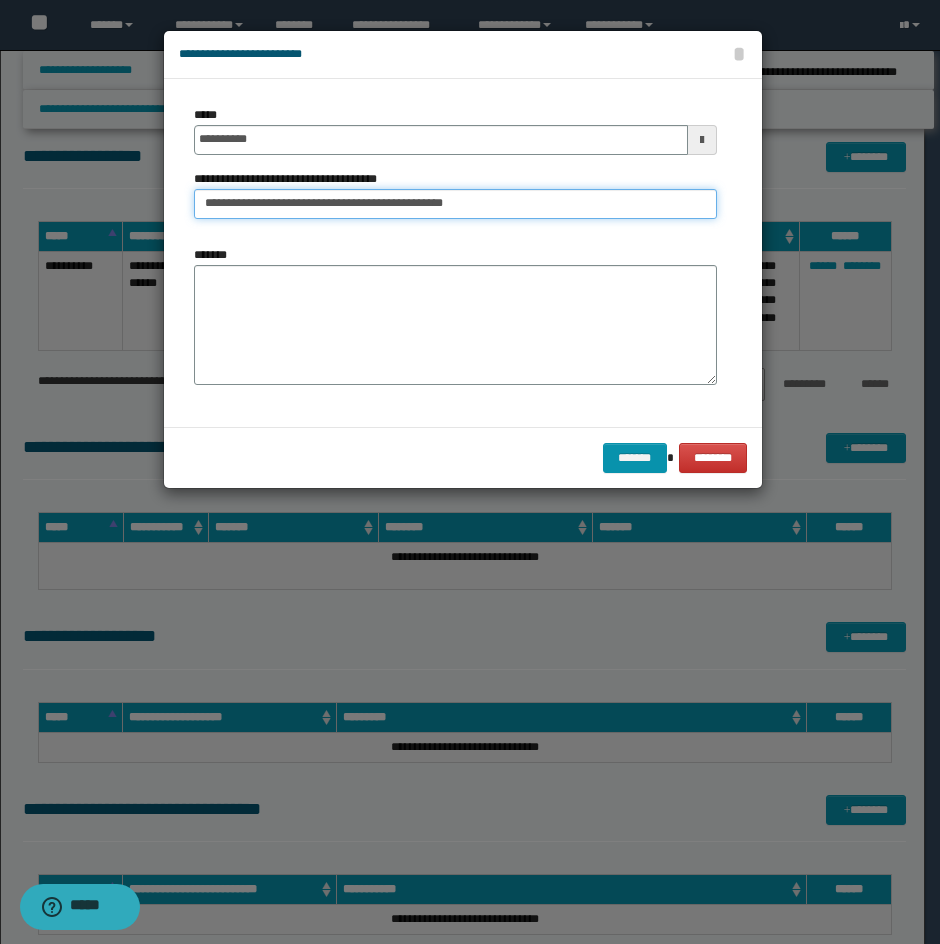 click on "**********" at bounding box center (455, 204) 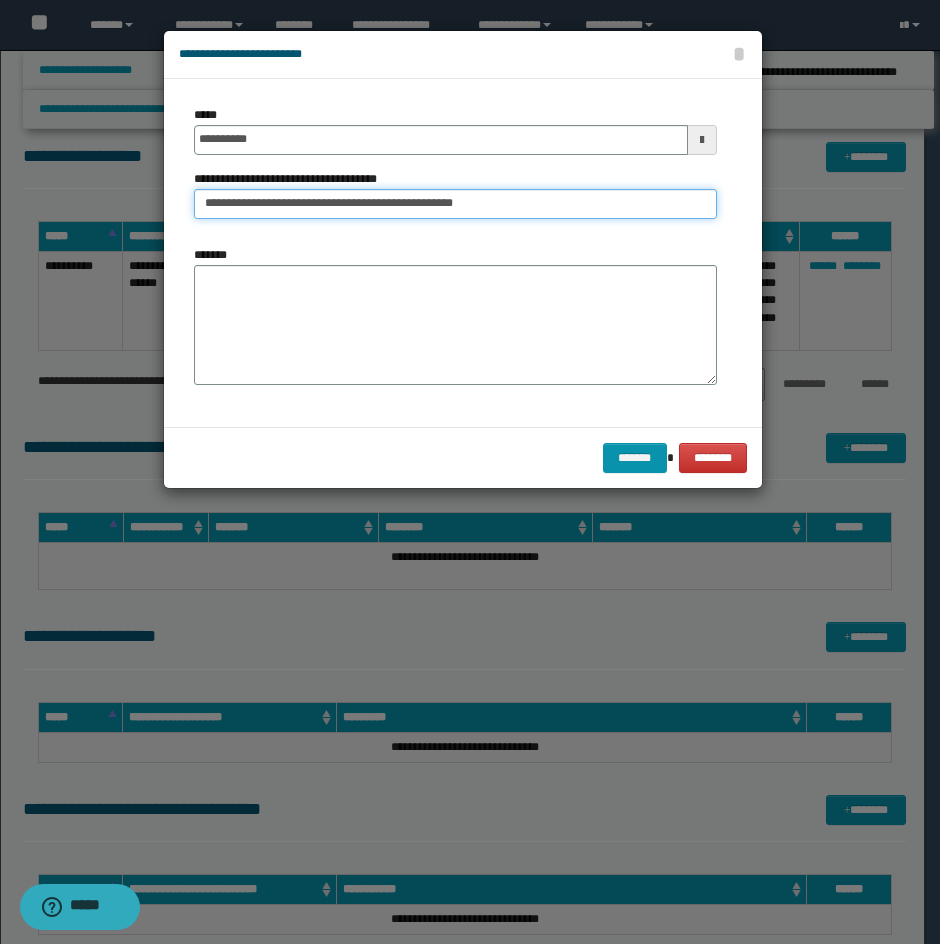 type on "**********" 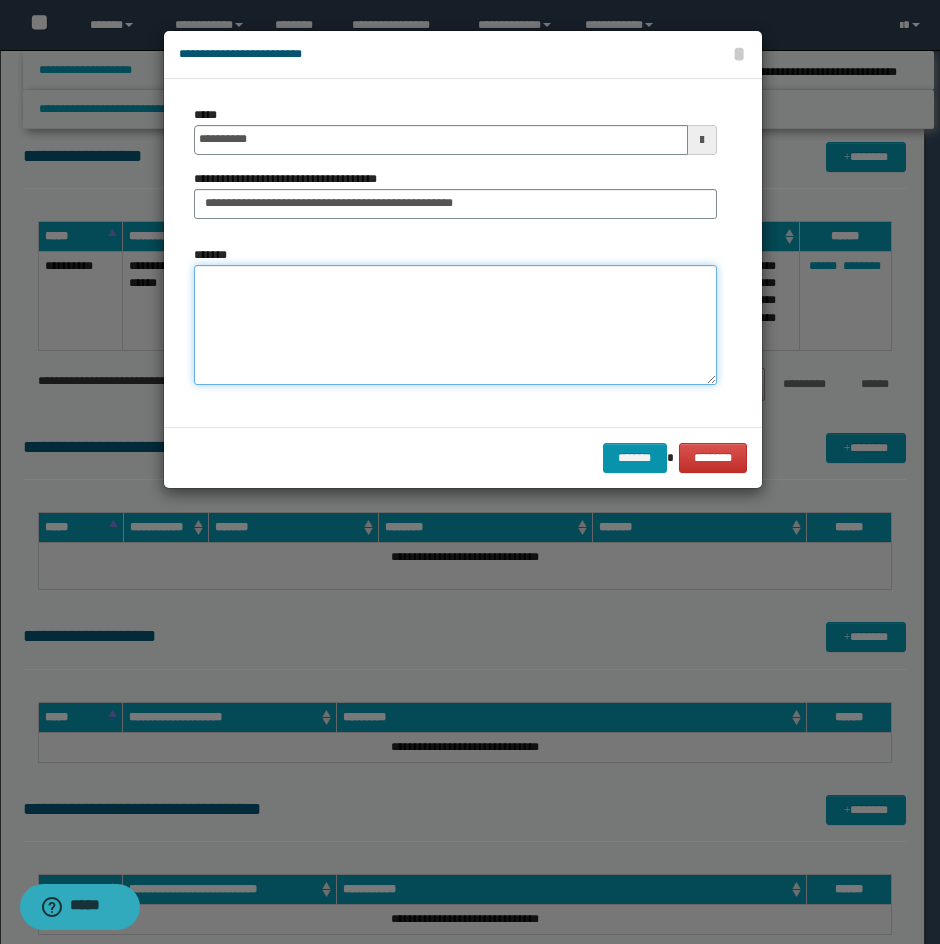 click on "*******" at bounding box center (455, 325) 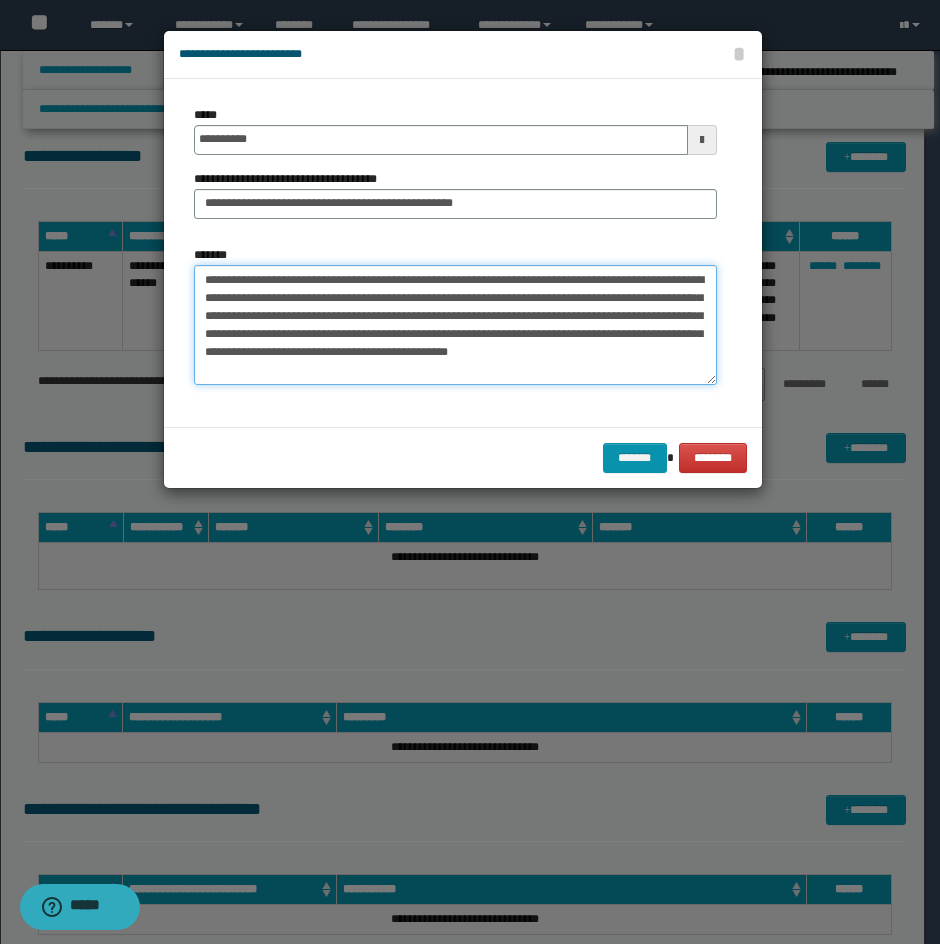 drag, startPoint x: 253, startPoint y: 281, endPoint x: 178, endPoint y: 280, distance: 75.00667 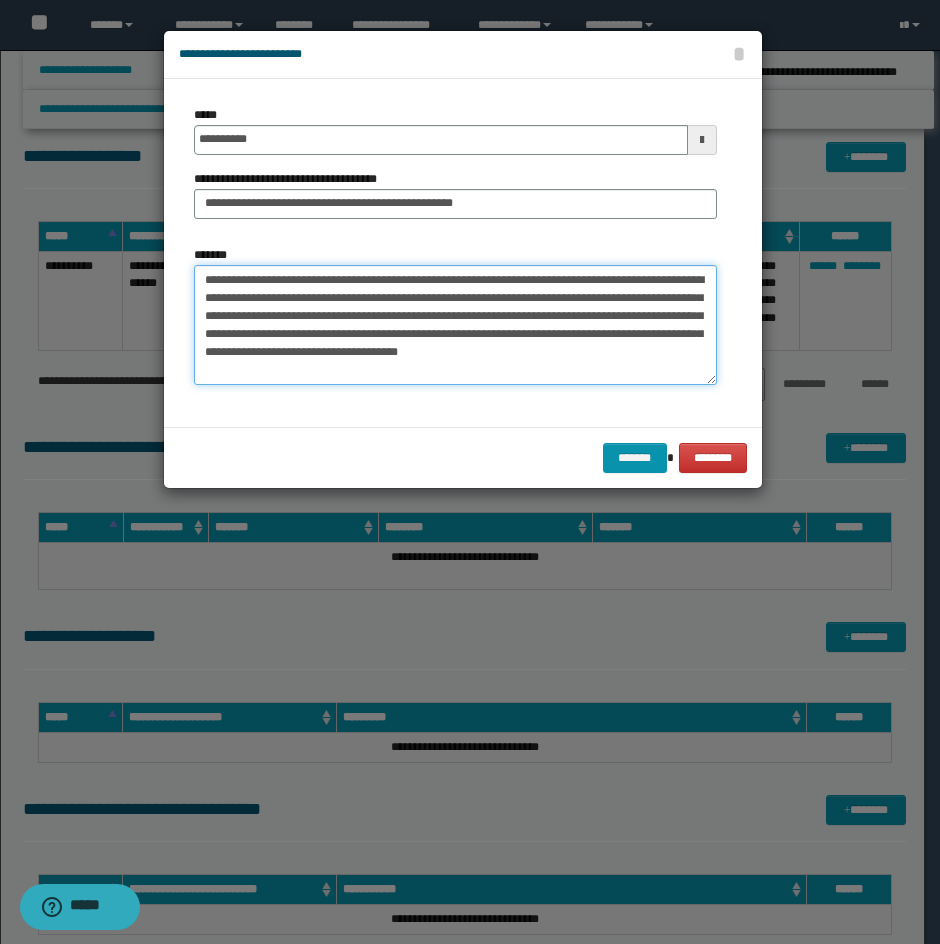 click on "**********" at bounding box center (455, 325) 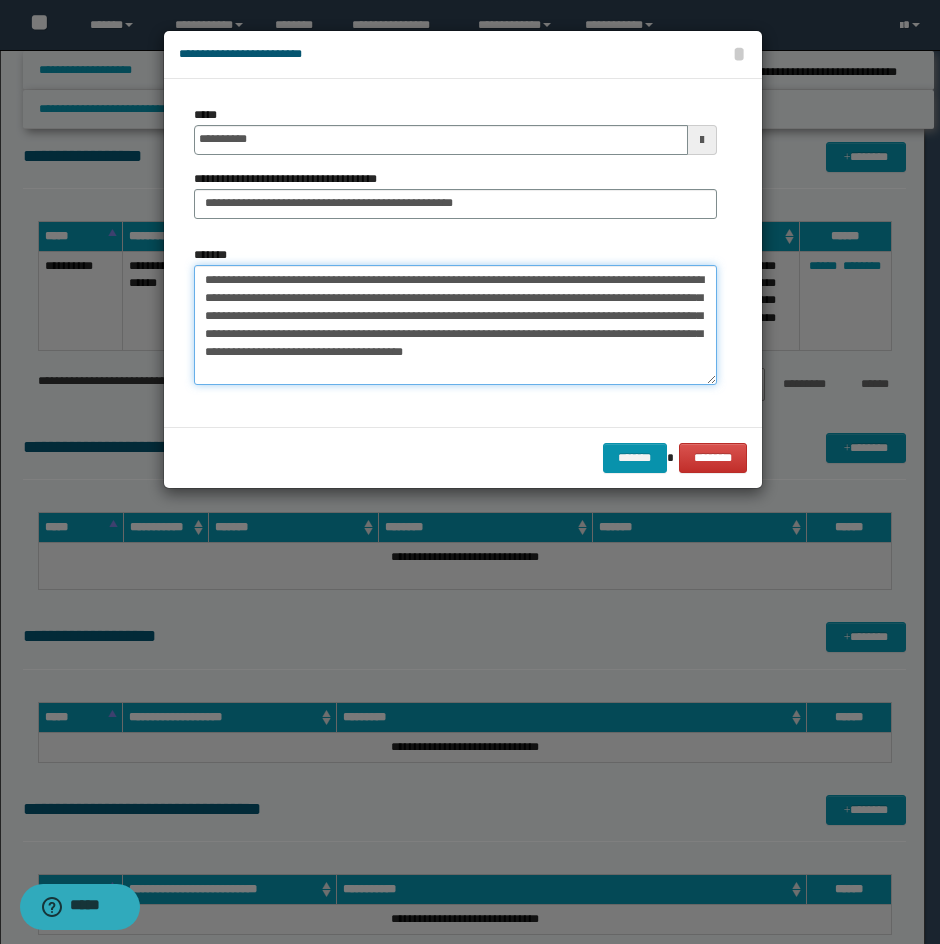 type on "**********" 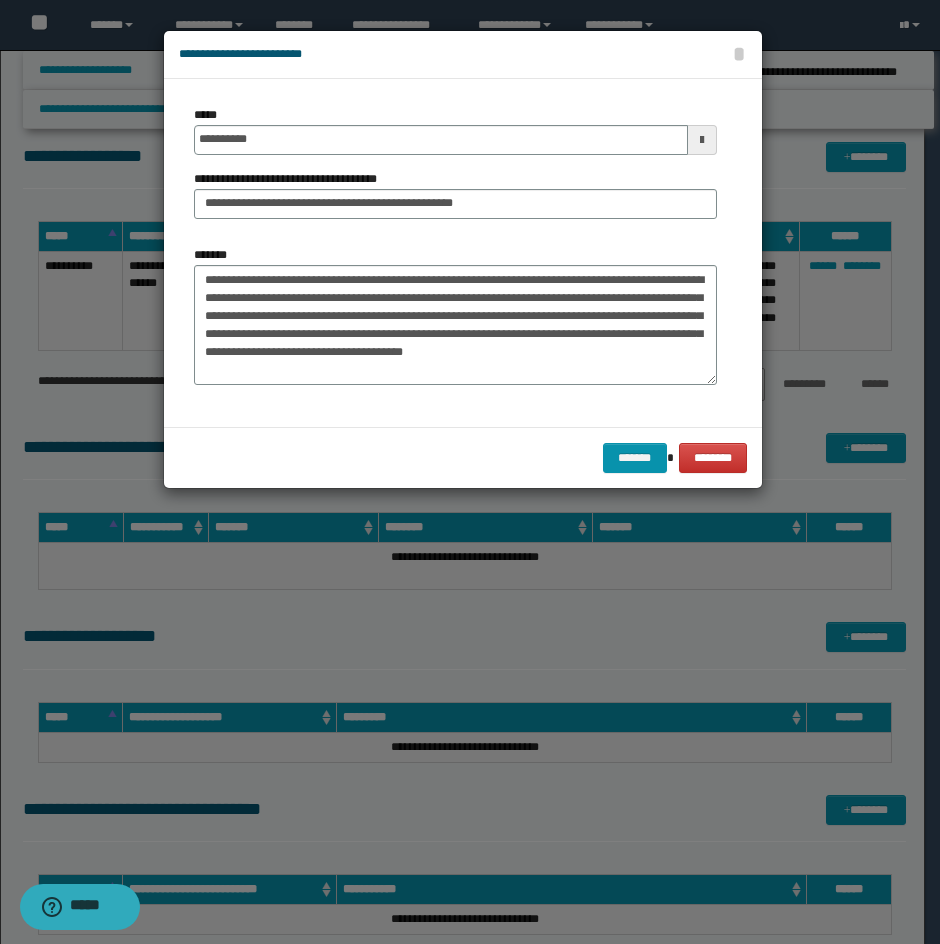 click on "*******
********" at bounding box center [463, 457] 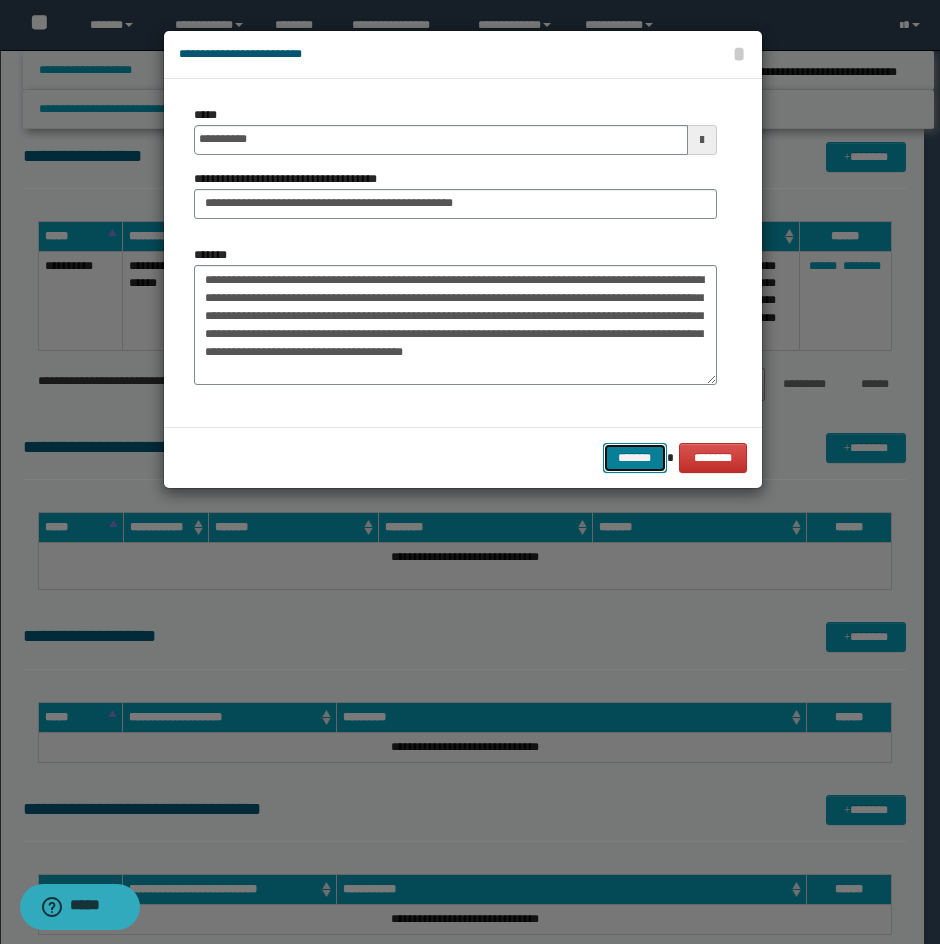 drag, startPoint x: 631, startPoint y: 450, endPoint x: 900, endPoint y: 365, distance: 282.1099 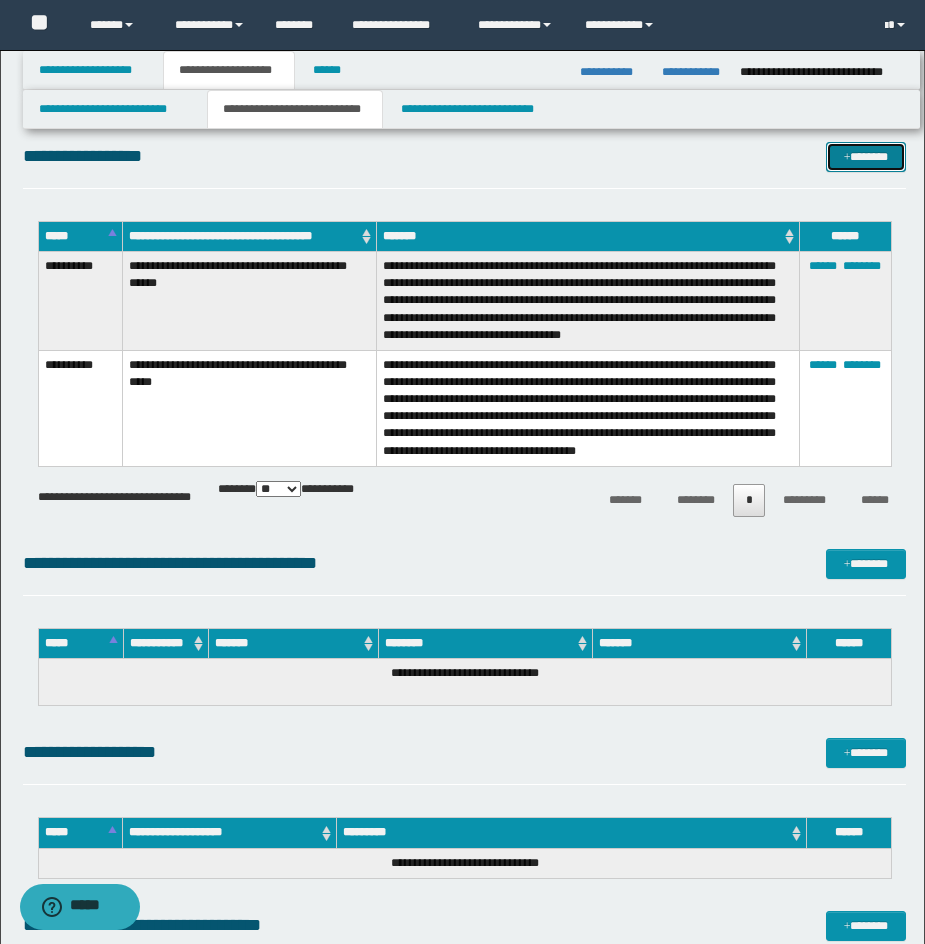 click on "*******" at bounding box center (866, 157) 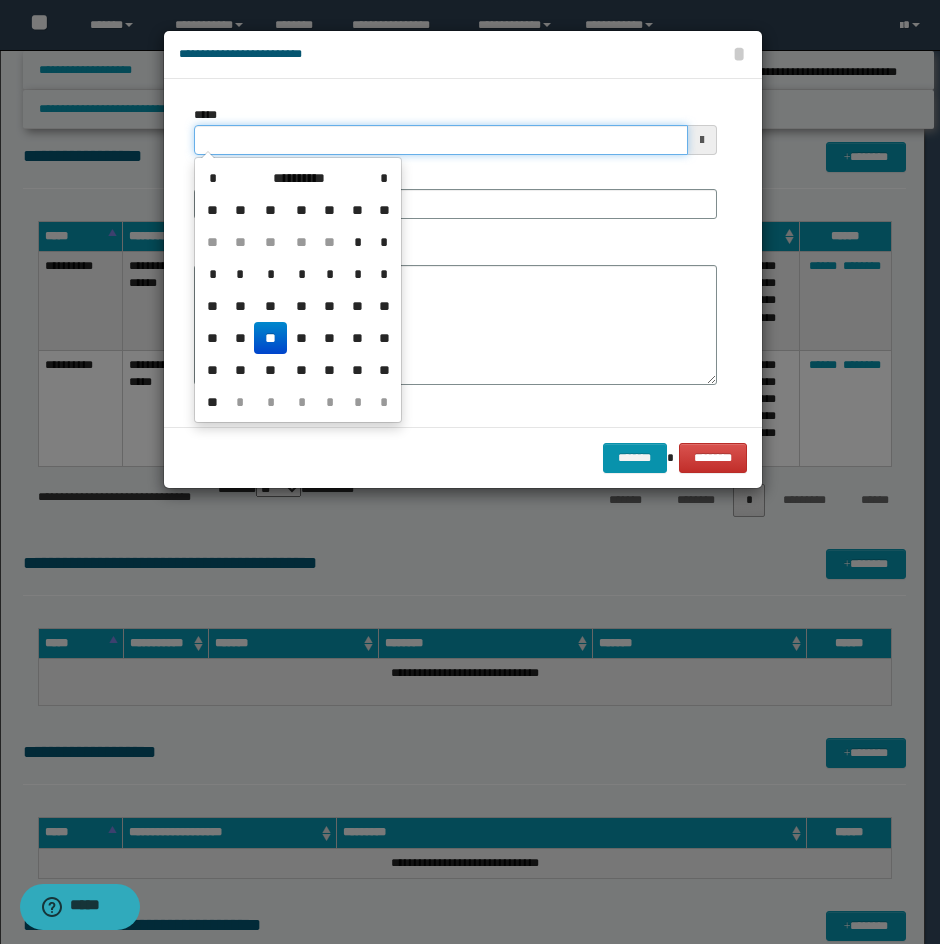click on "*****" at bounding box center [441, 140] 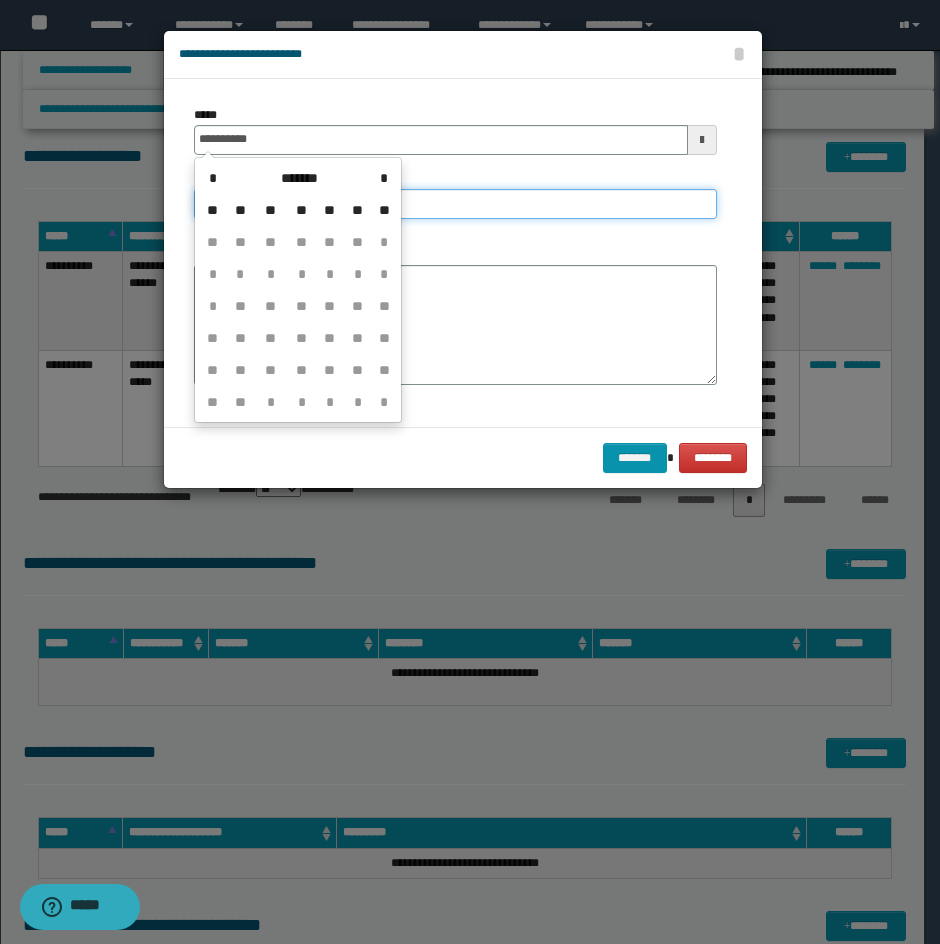 type on "**********" 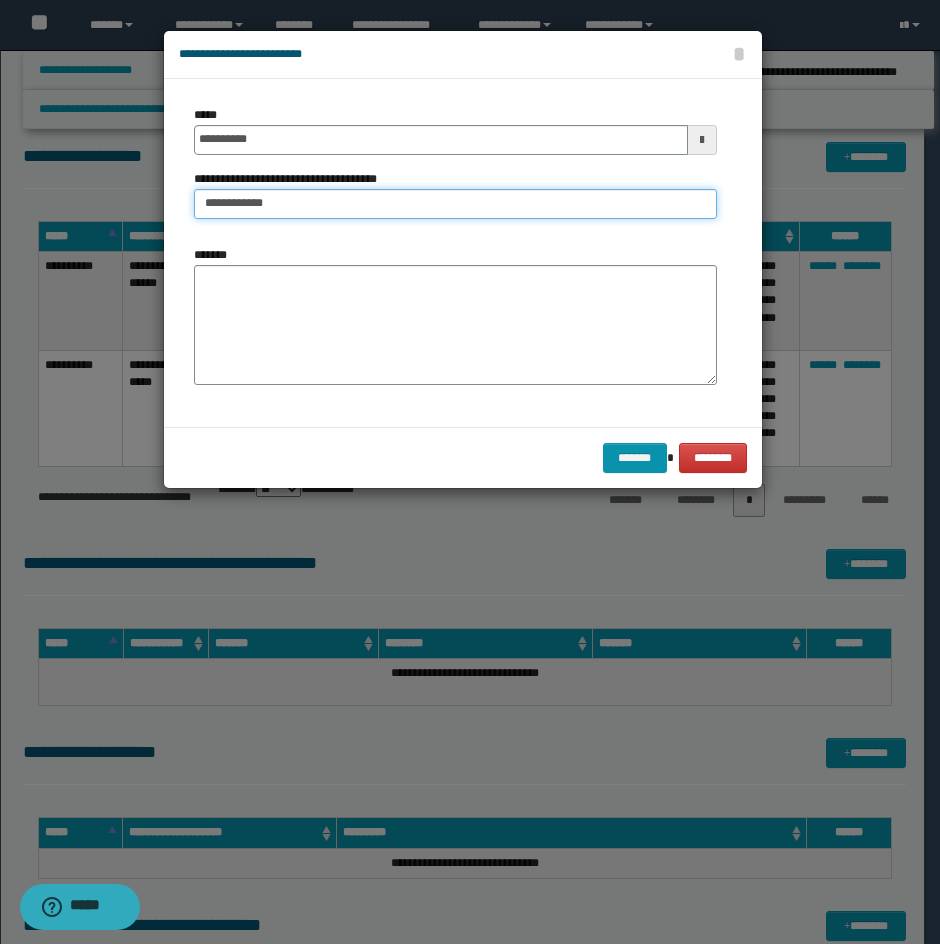 drag, startPoint x: 469, startPoint y: 193, endPoint x: 441, endPoint y: 205, distance: 30.463093 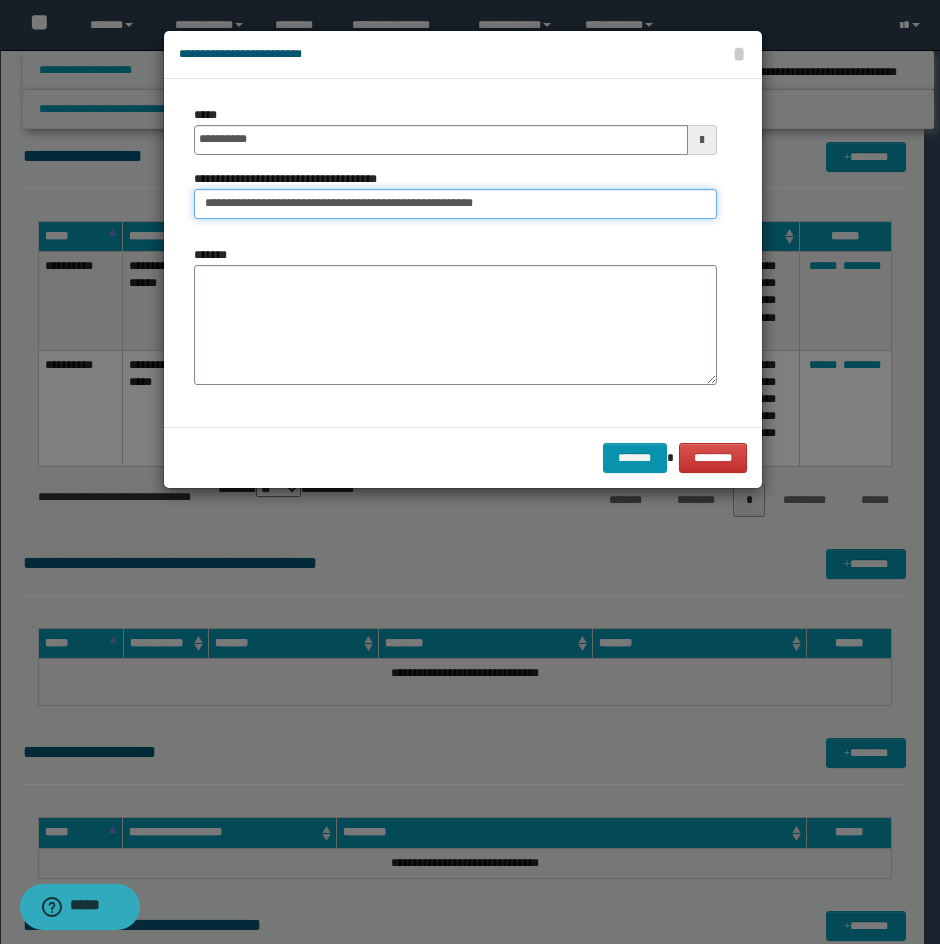 type on "**********" 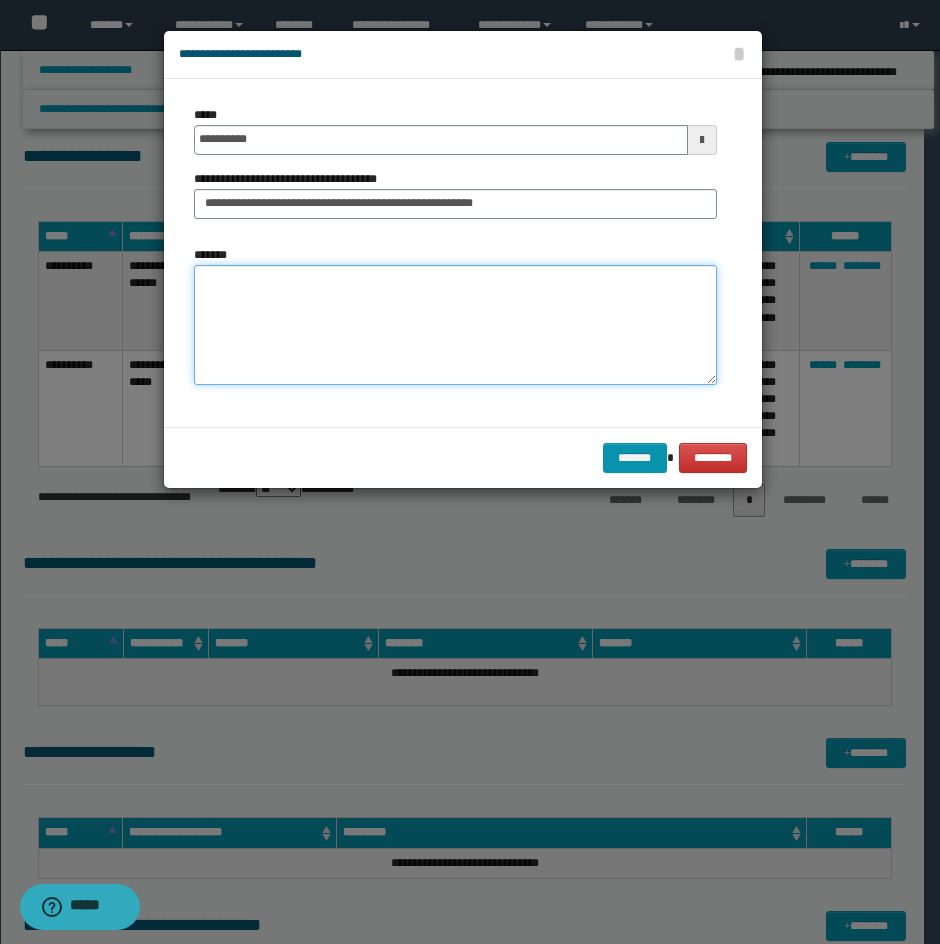 click on "*******" at bounding box center [455, 325] 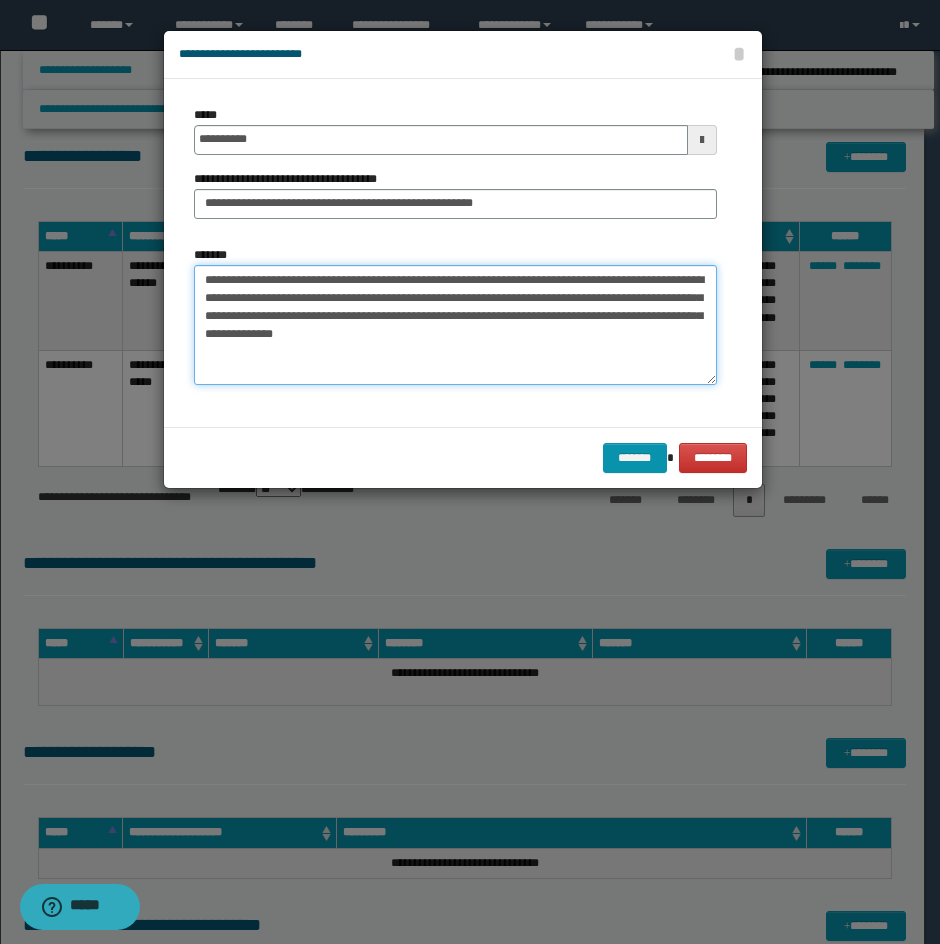 drag, startPoint x: 255, startPoint y: 278, endPoint x: 164, endPoint y: 275, distance: 91.04944 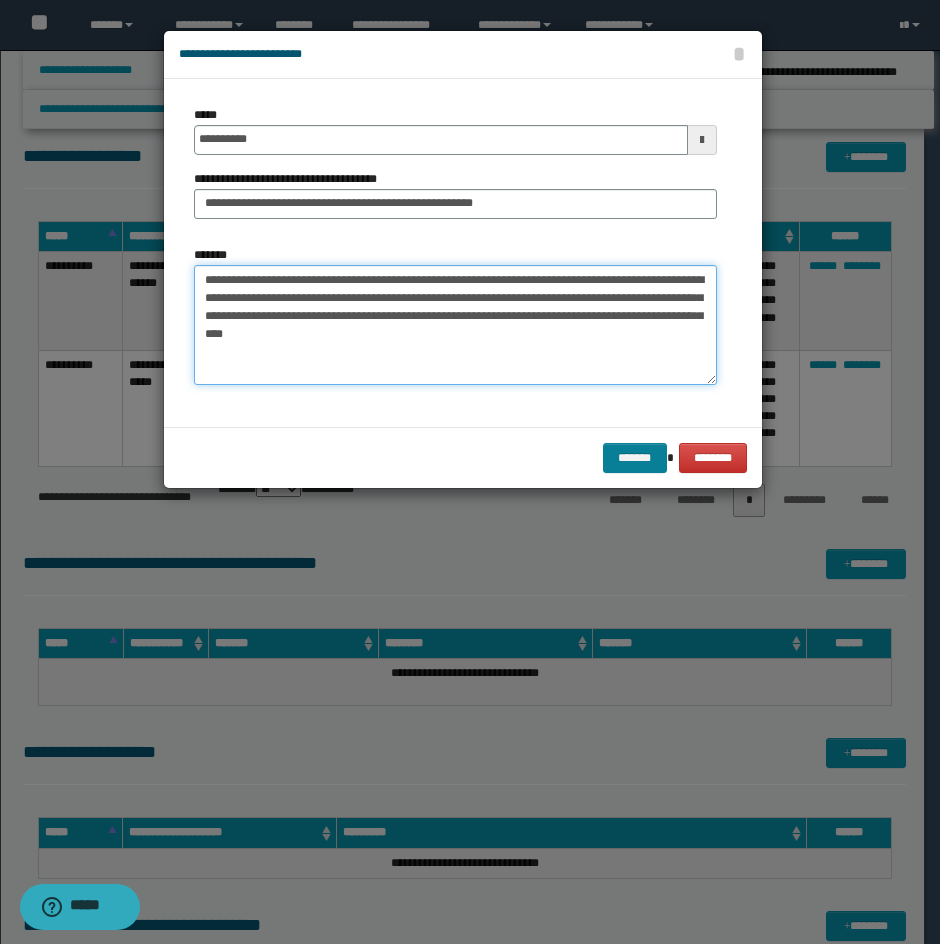 type on "**********" 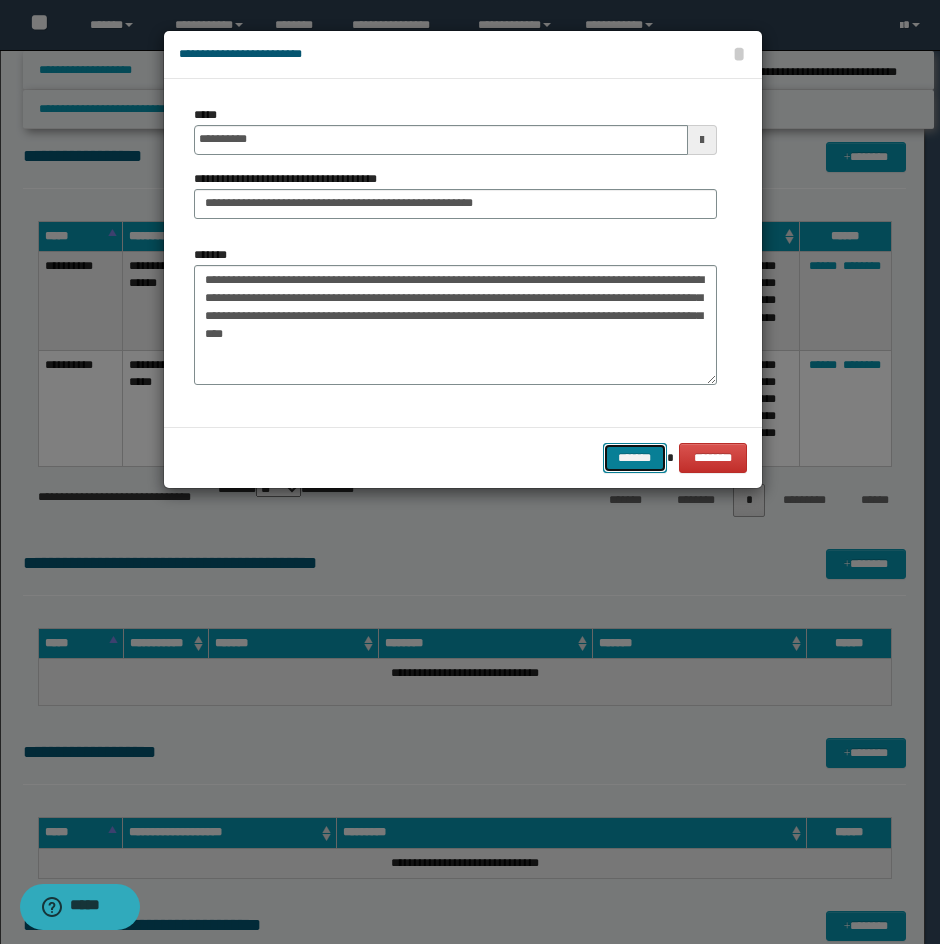 drag, startPoint x: 634, startPoint y: 452, endPoint x: 910, endPoint y: 326, distance: 303.40073 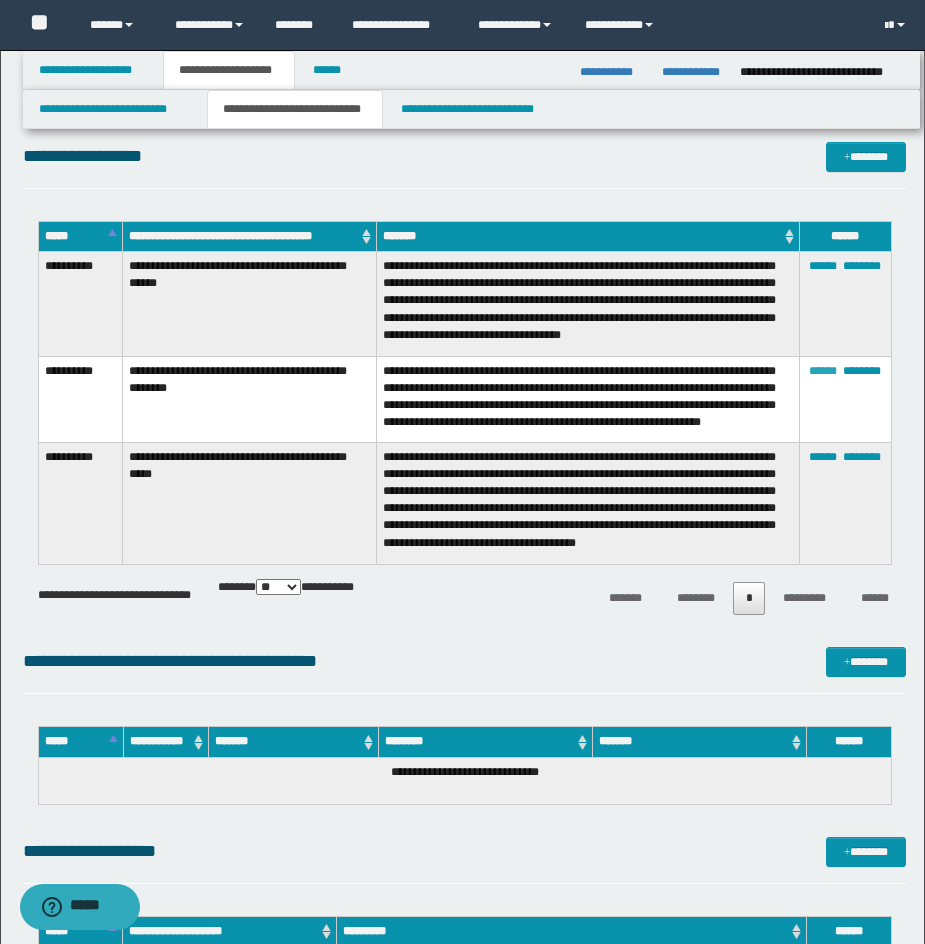 click on "******" at bounding box center [823, 371] 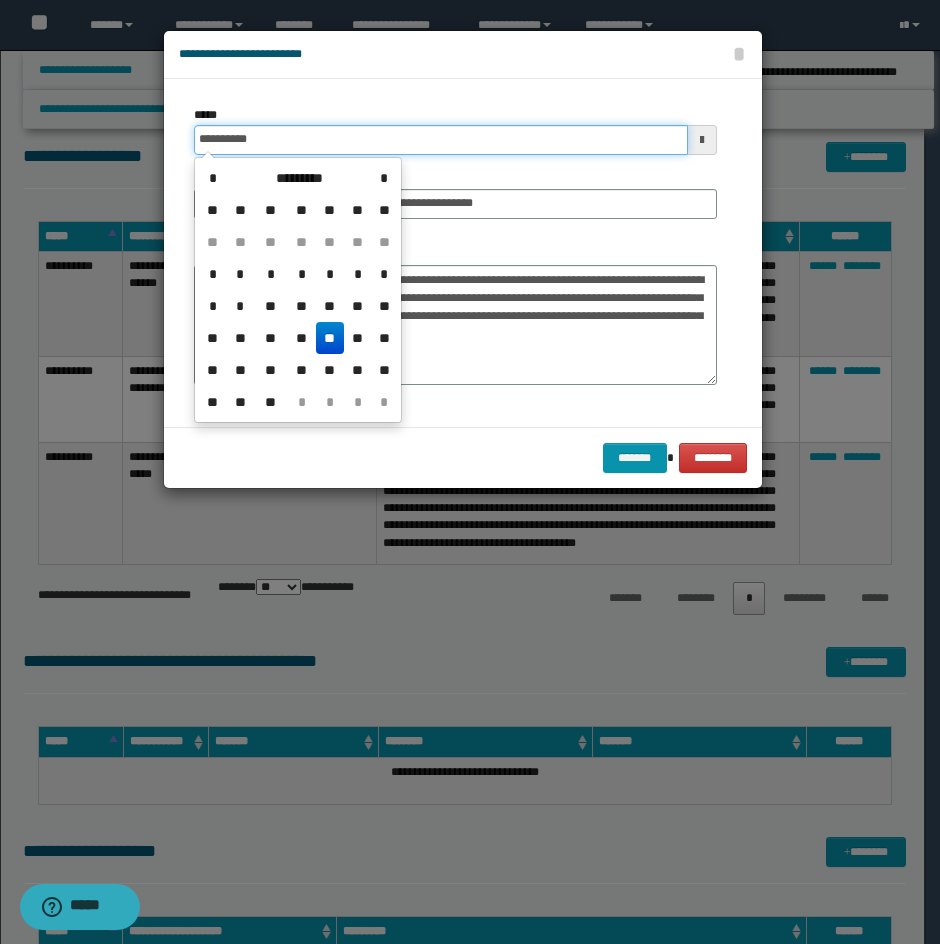 drag, startPoint x: 218, startPoint y: 146, endPoint x: 168, endPoint y: 149, distance: 50.08992 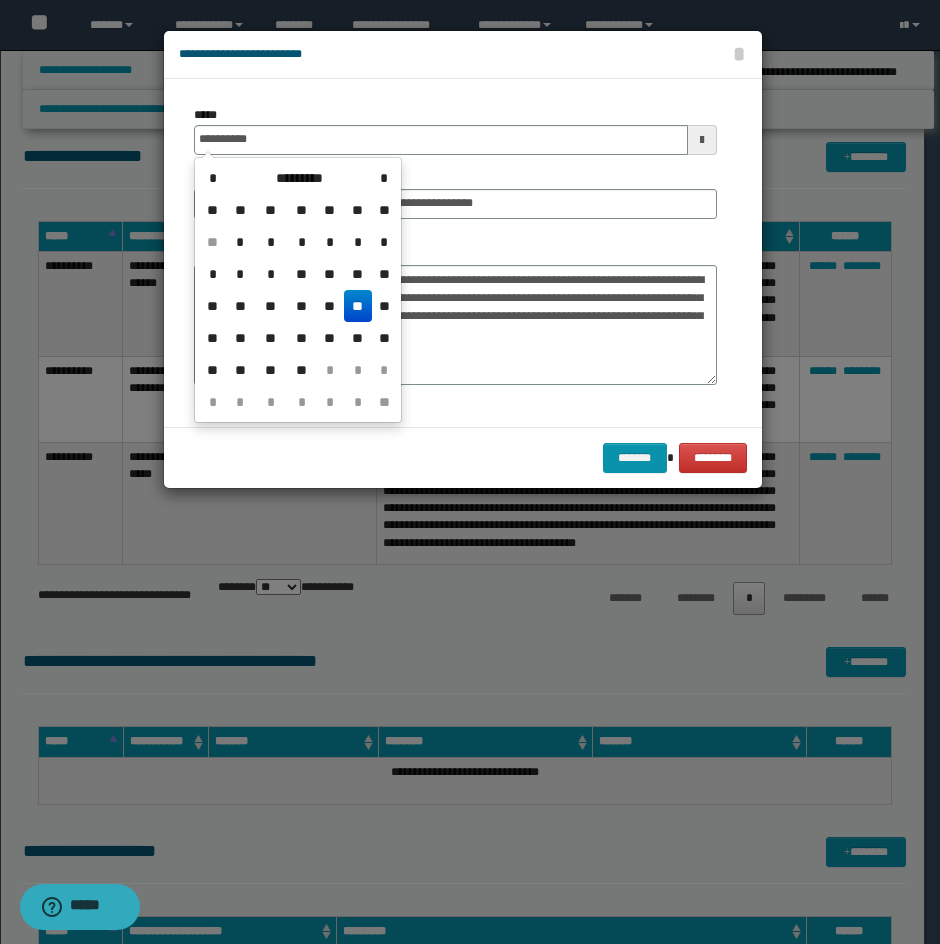 type on "**********" 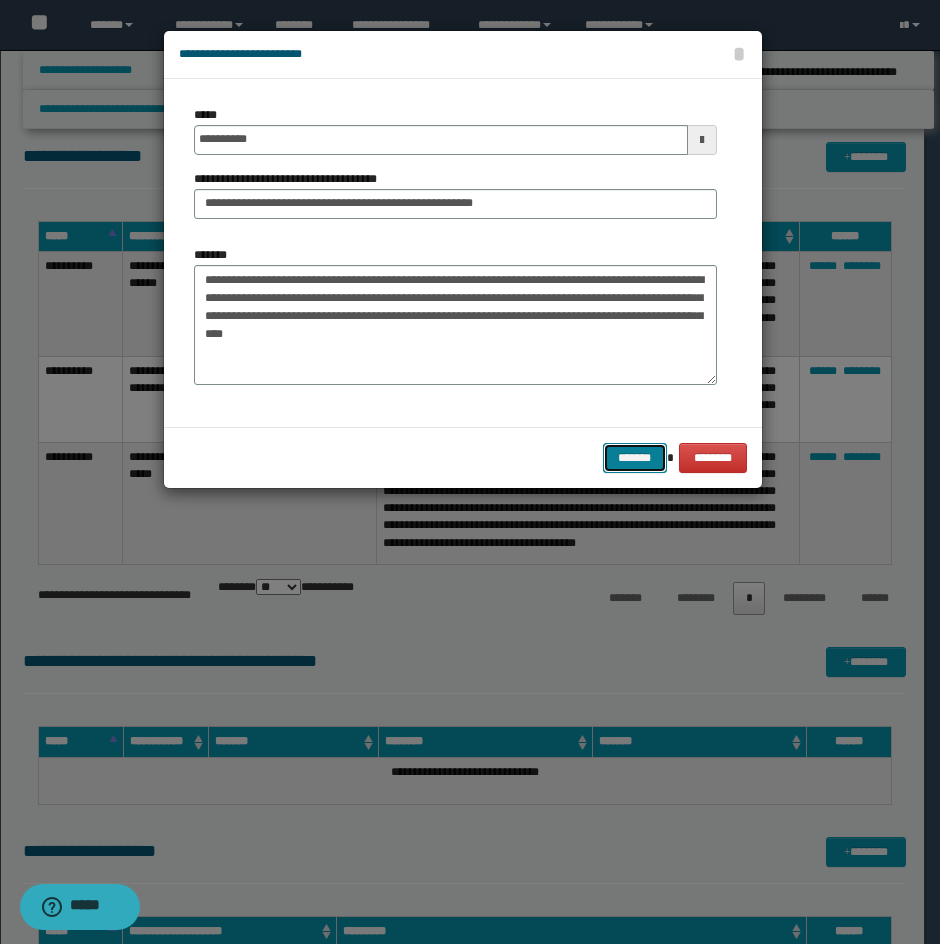 click on "*******" at bounding box center [635, 458] 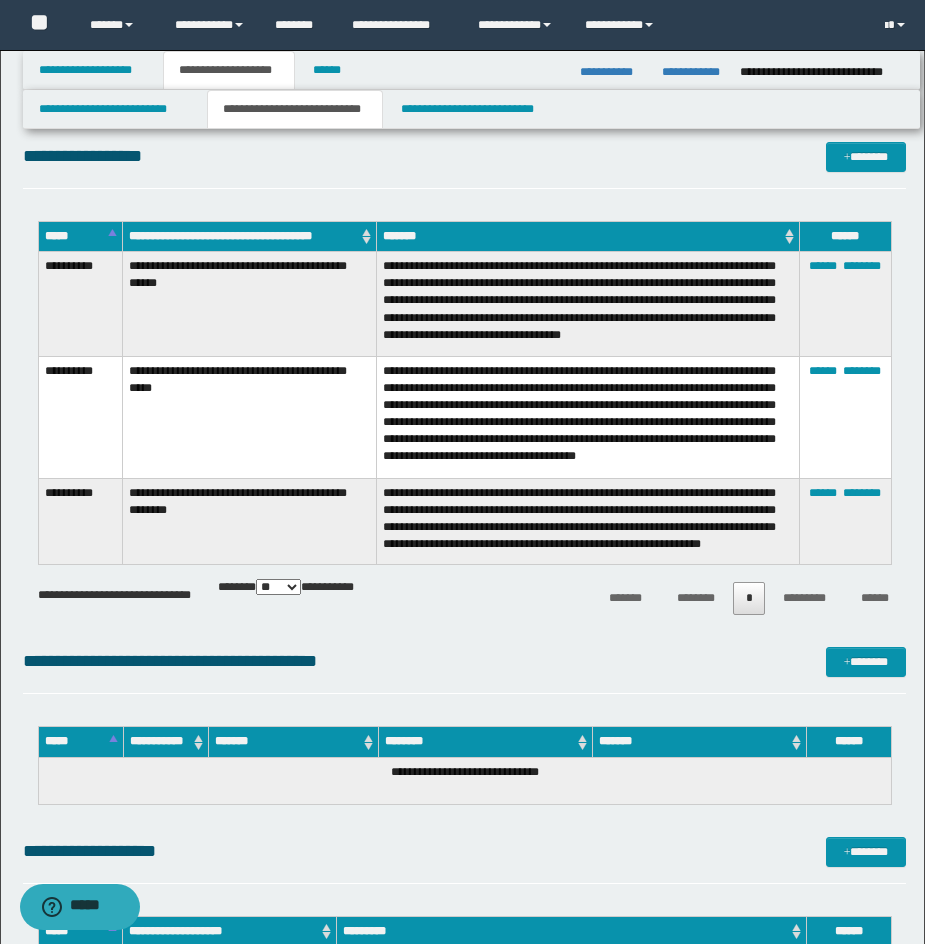 click on "**********" at bounding box center (464, 165) 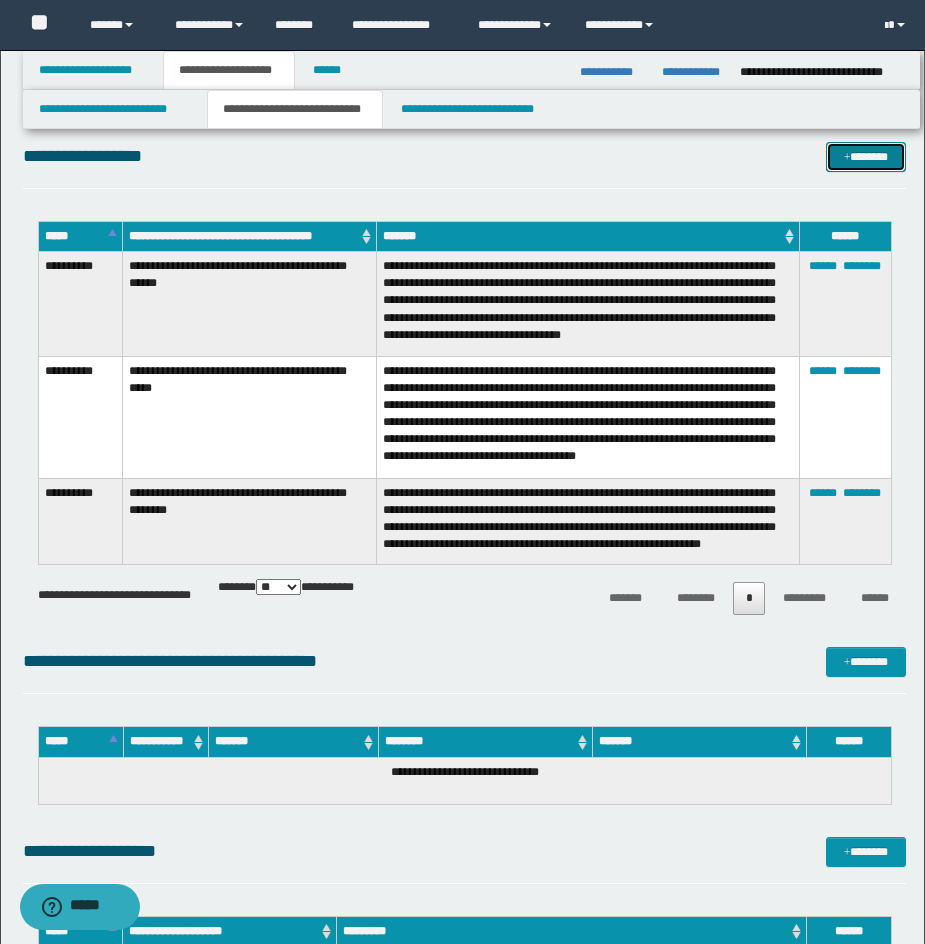 click on "*******" at bounding box center (866, 157) 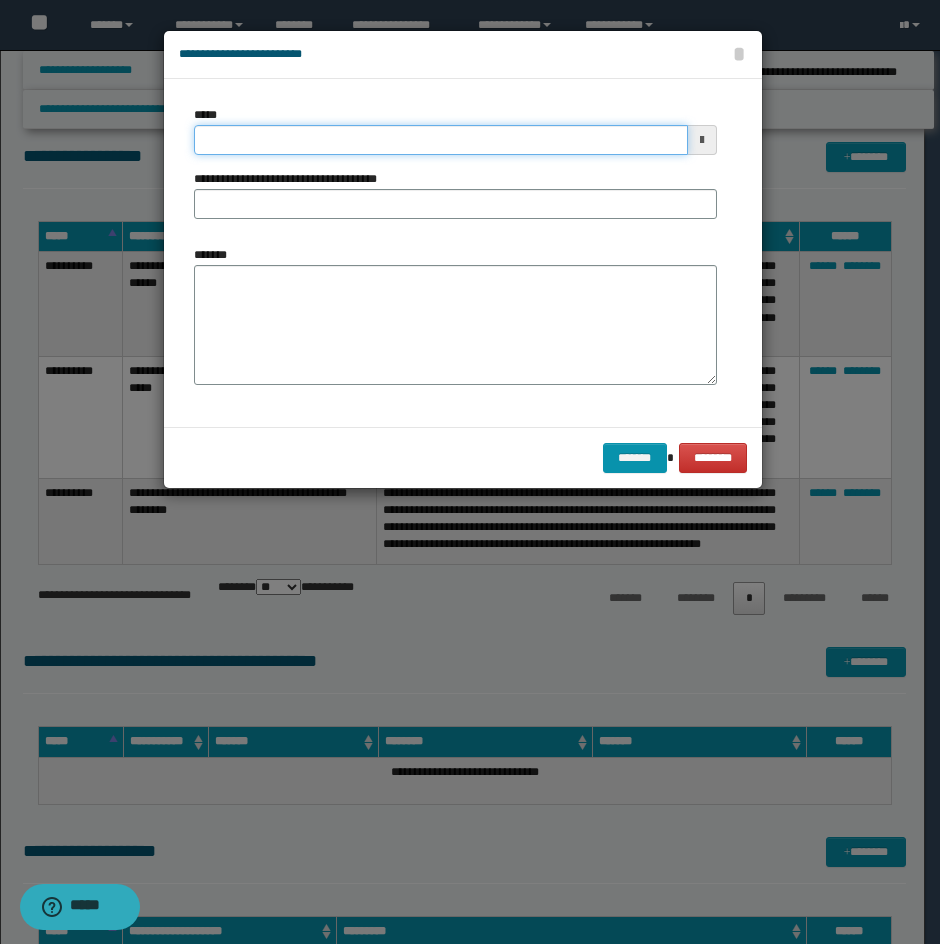 click on "*****" at bounding box center [441, 140] 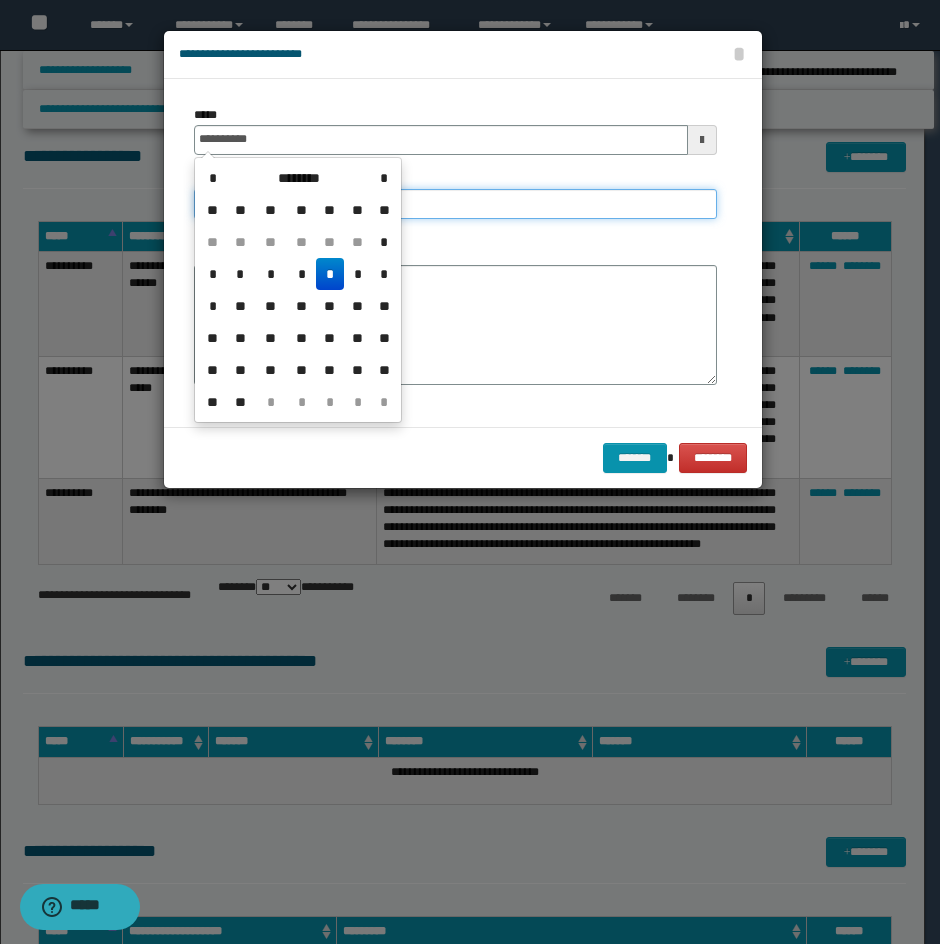 type on "**********" 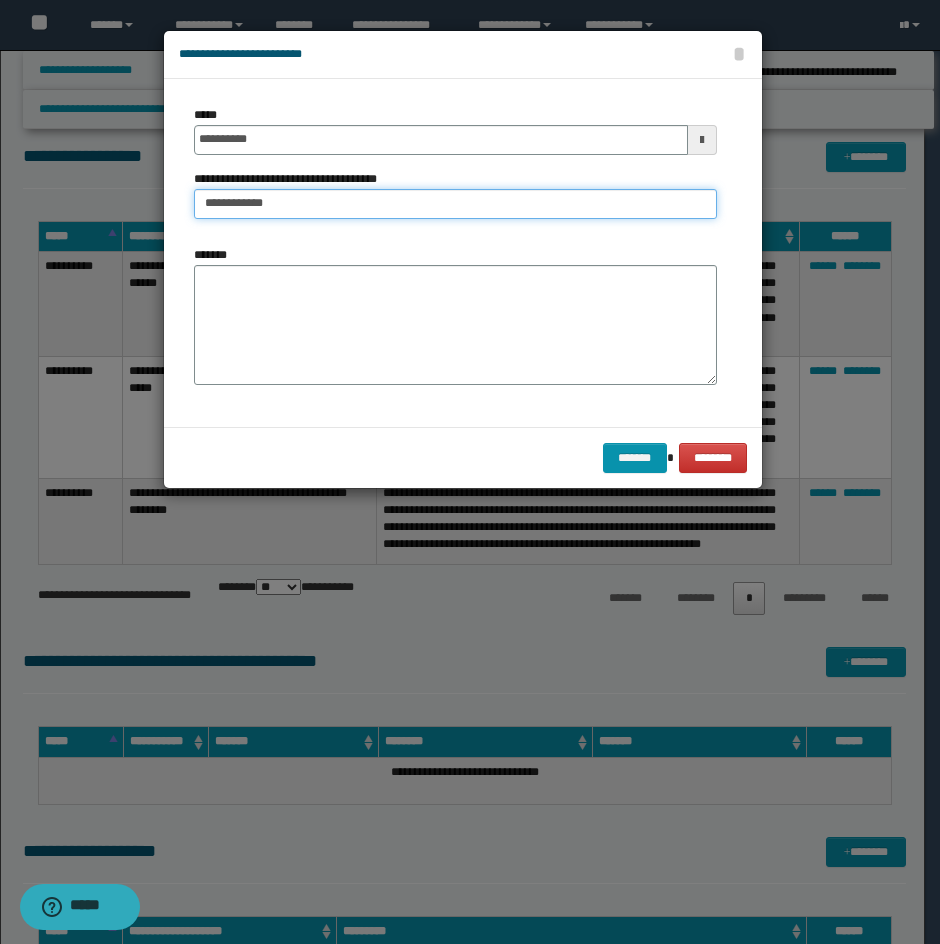 click on "**********" at bounding box center (455, 204) 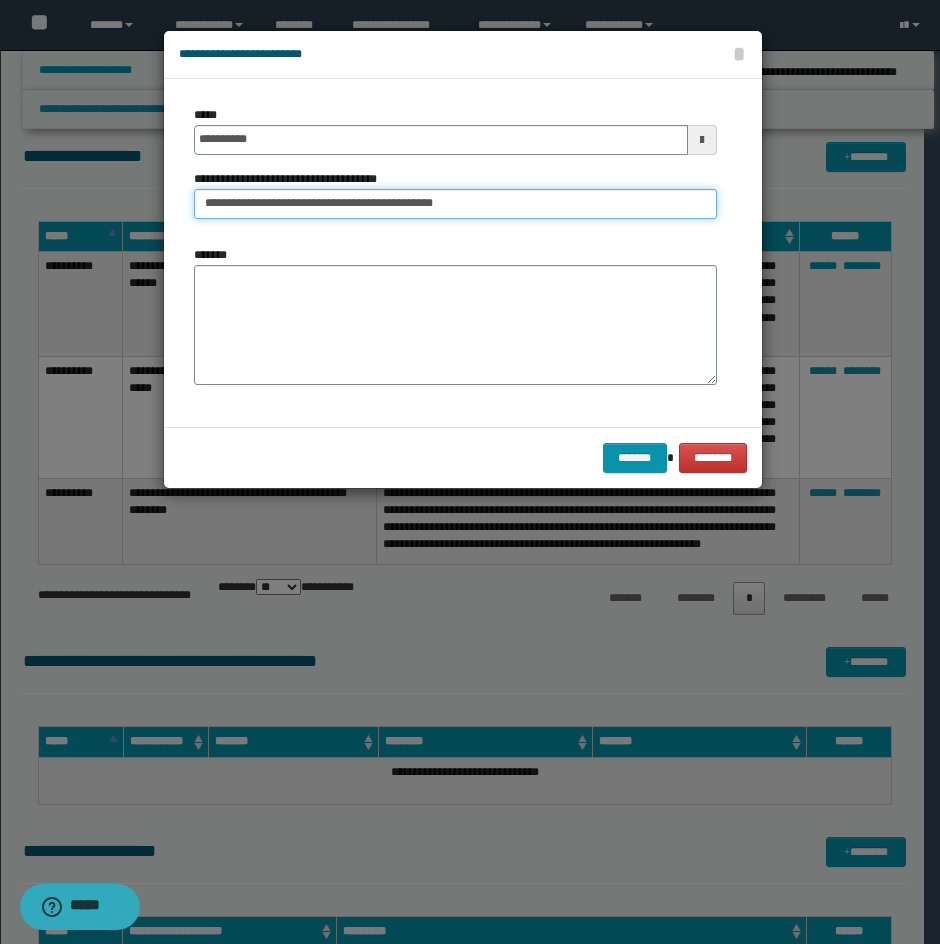 type on "**********" 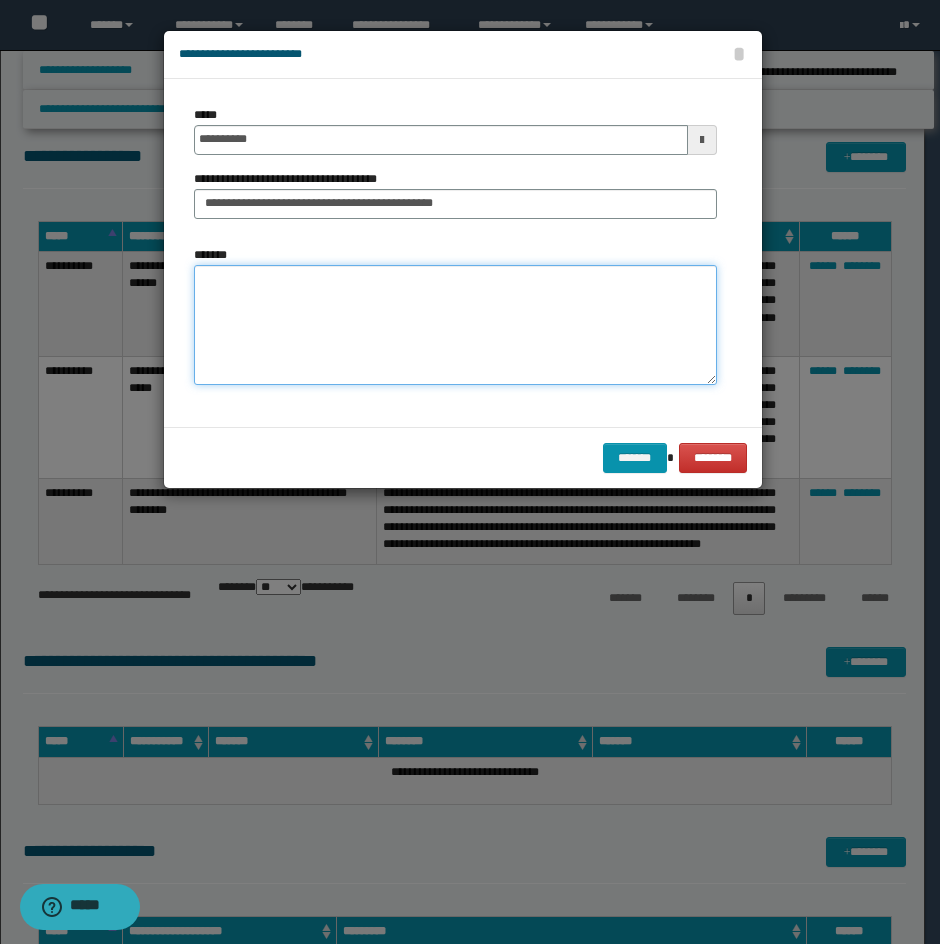 click on "*******" at bounding box center (455, 325) 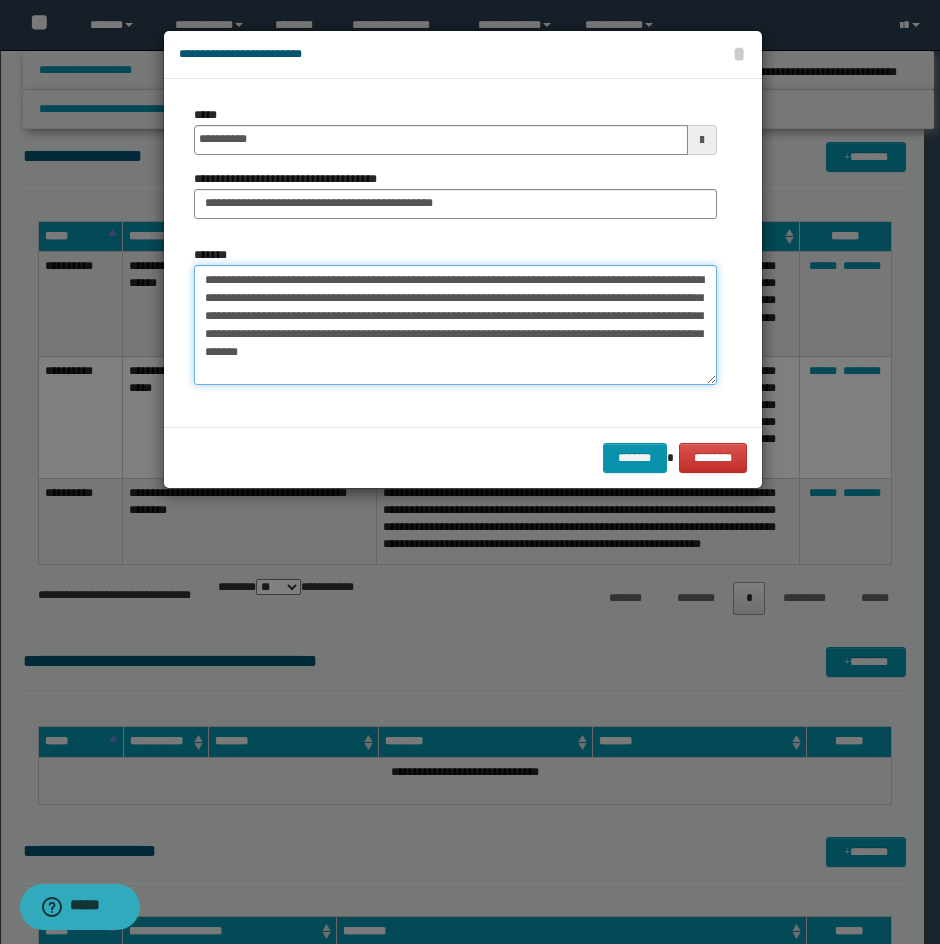 drag, startPoint x: 252, startPoint y: 278, endPoint x: 148, endPoint y: 277, distance: 104.00481 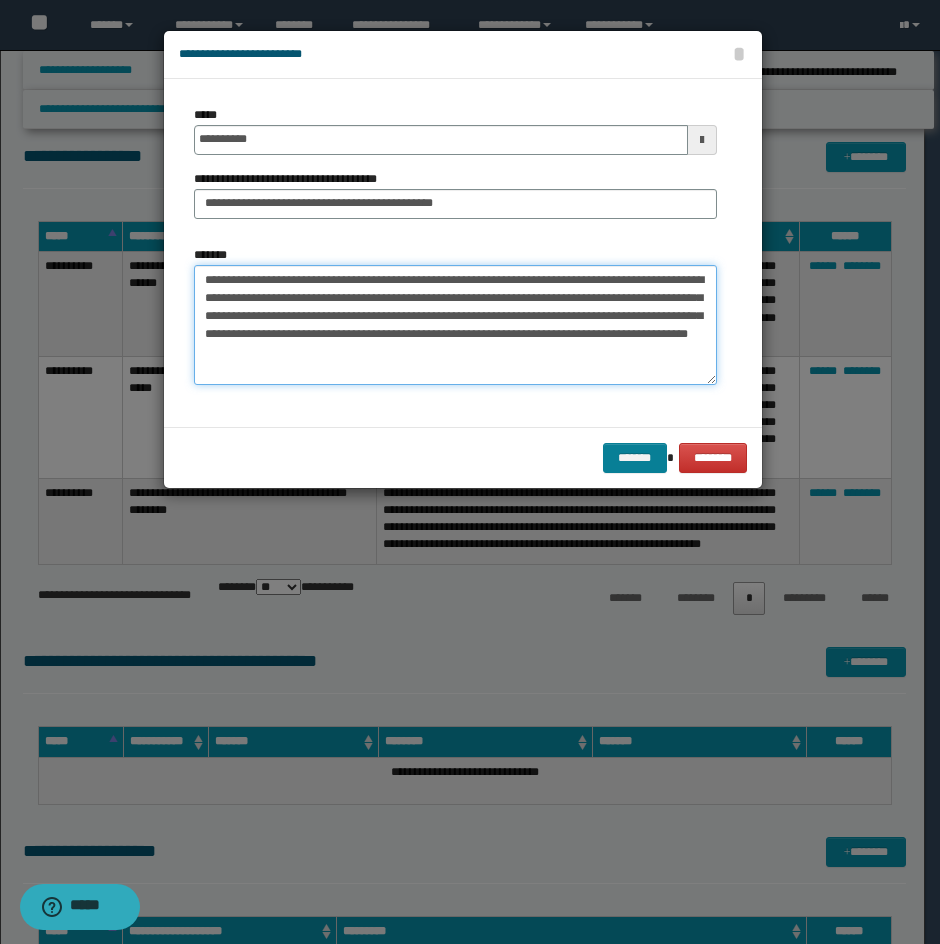 type on "**********" 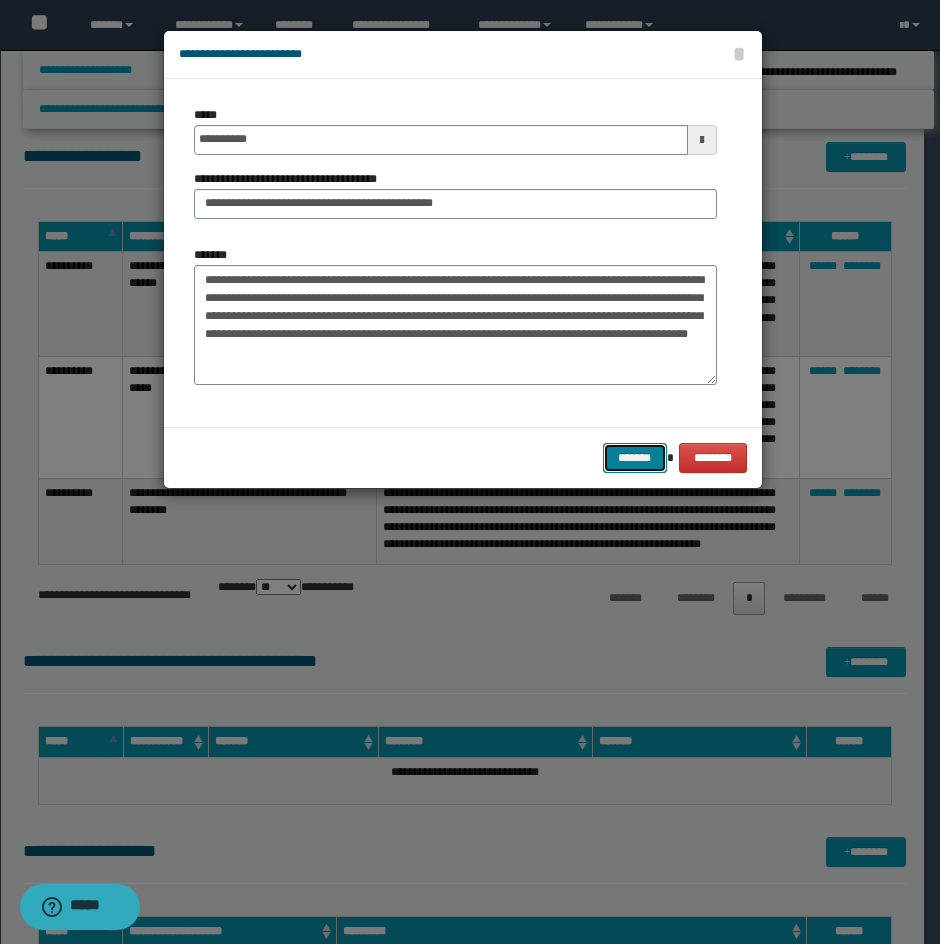 drag, startPoint x: 636, startPoint y: 451, endPoint x: 931, endPoint y: 325, distance: 320.78186 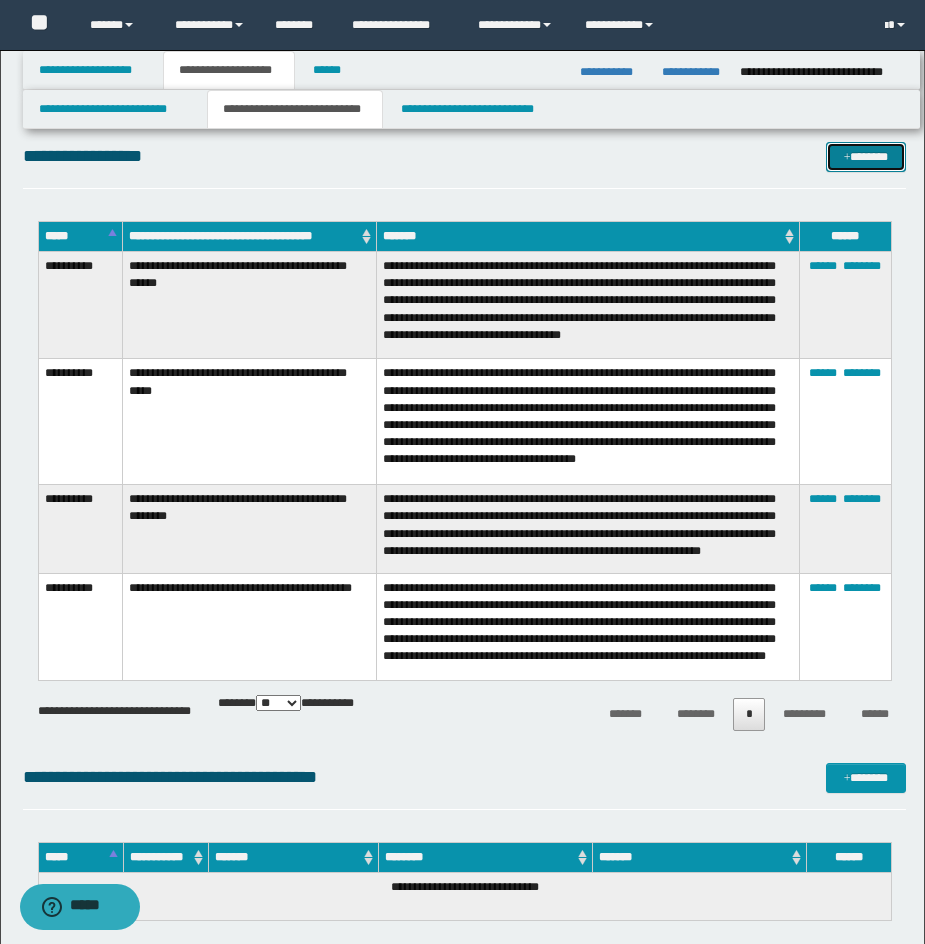 click at bounding box center [847, 158] 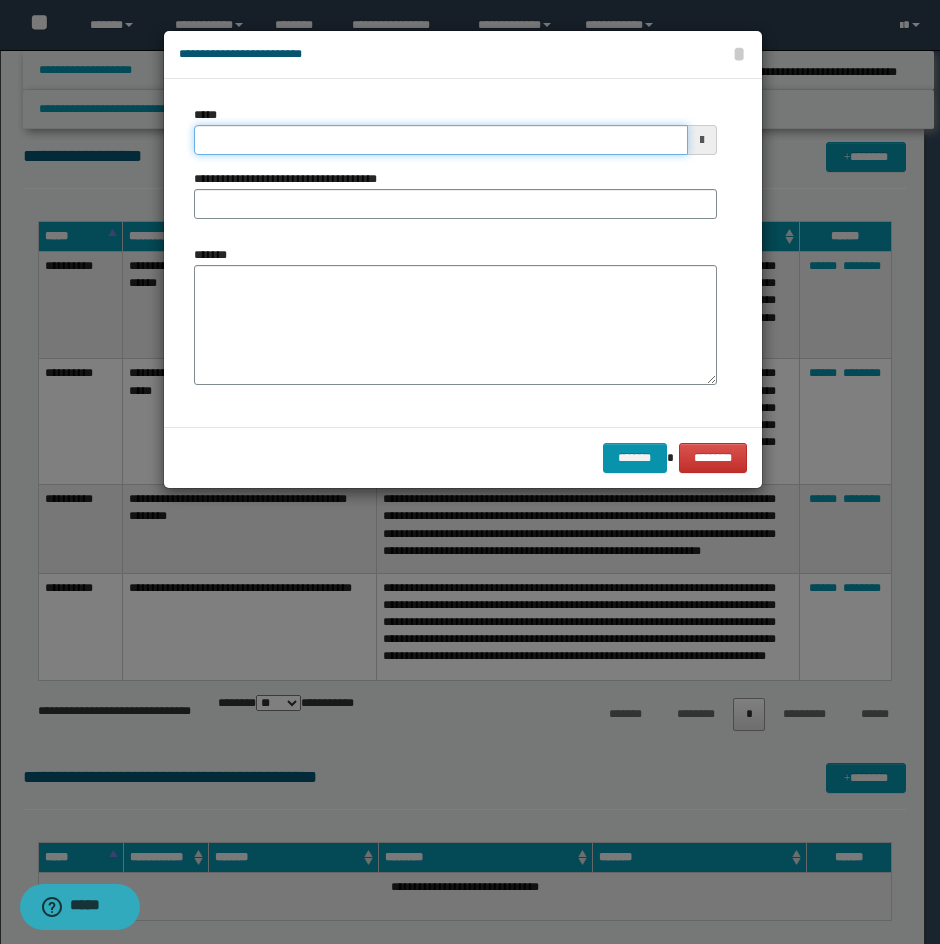 click on "*****" at bounding box center (441, 140) 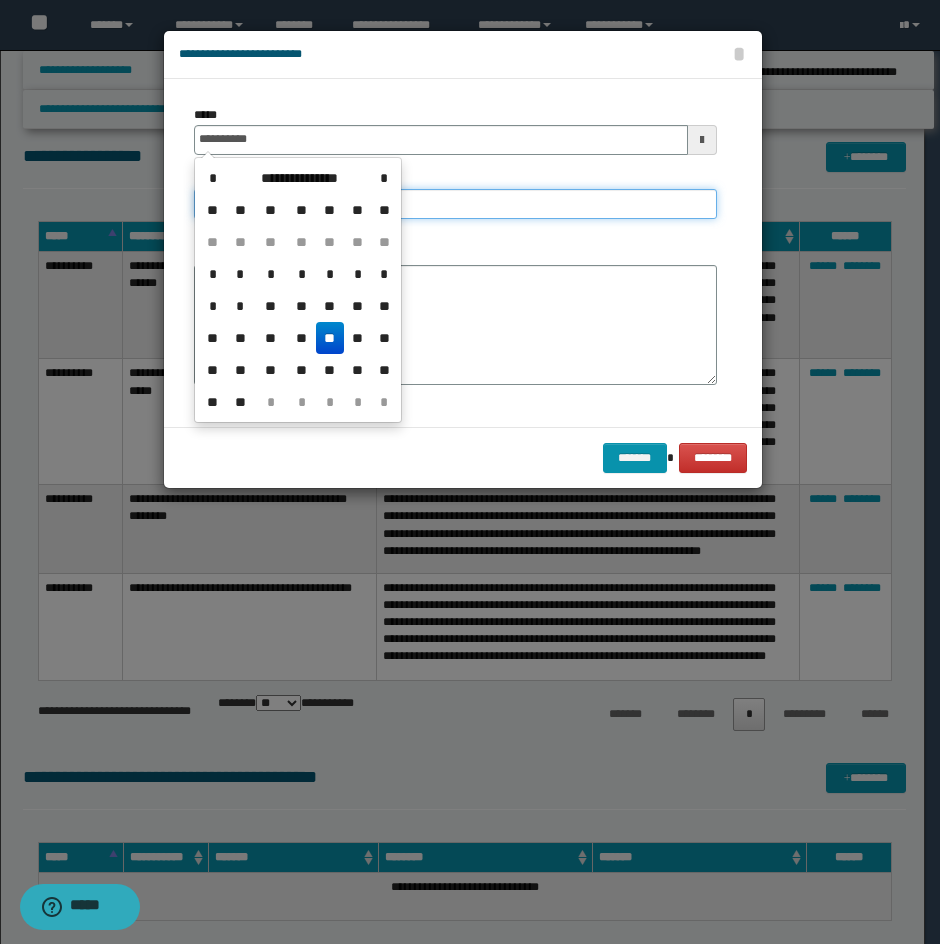 type on "**********" 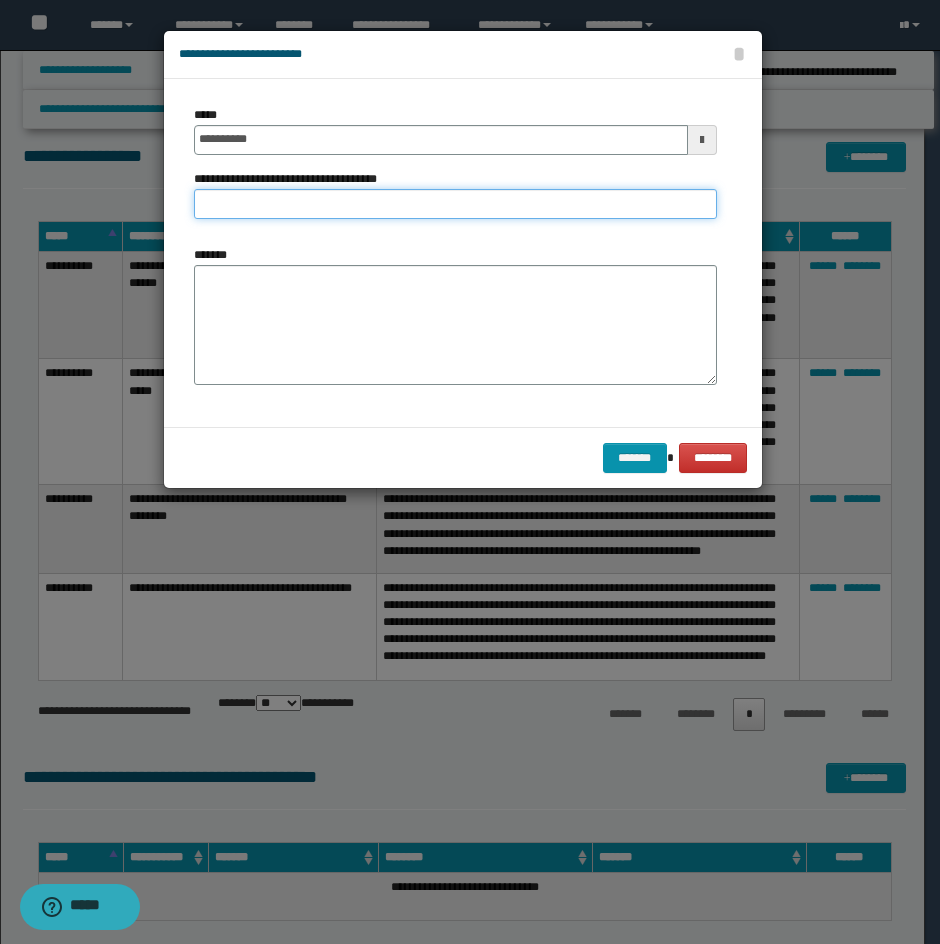 click on "**********" at bounding box center (455, 204) 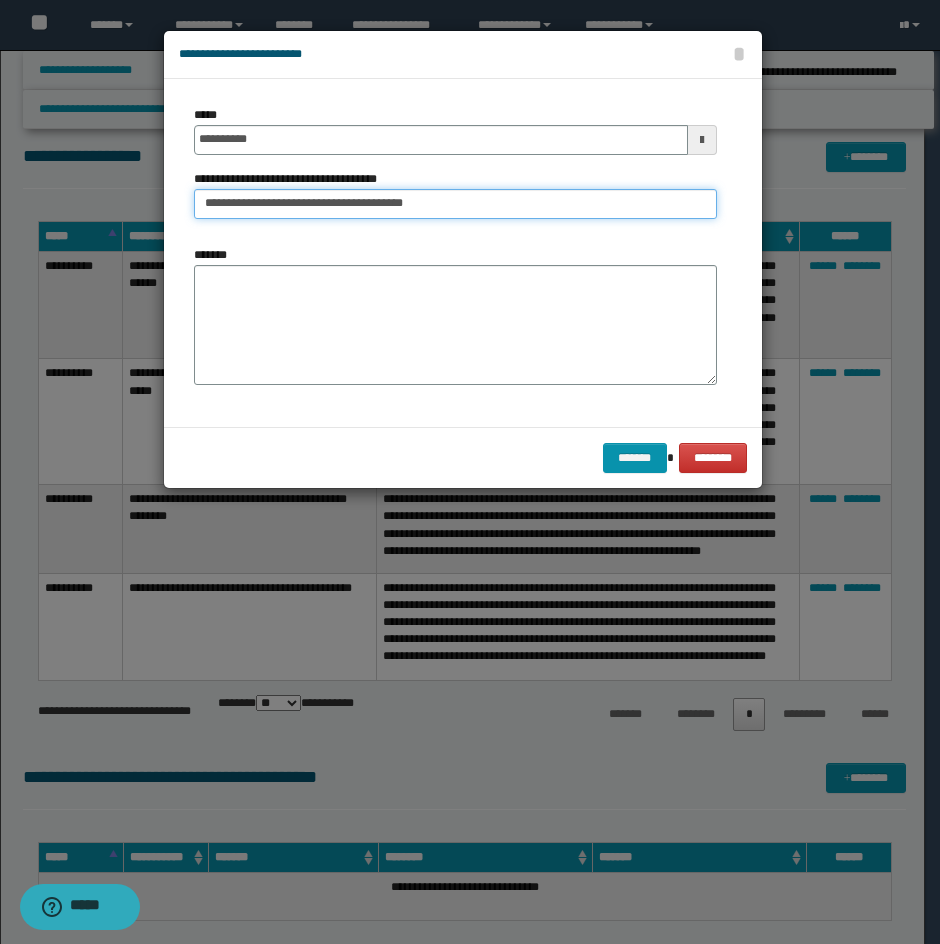 click on "**********" at bounding box center [455, 204] 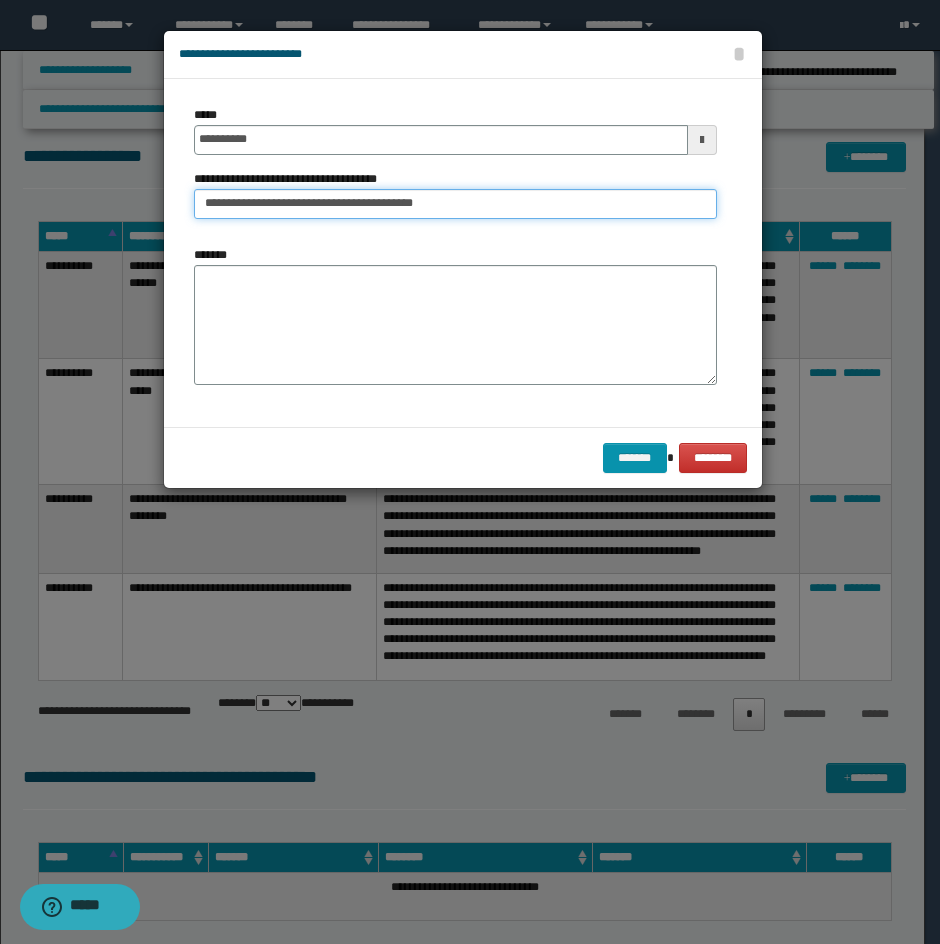 type on "**********" 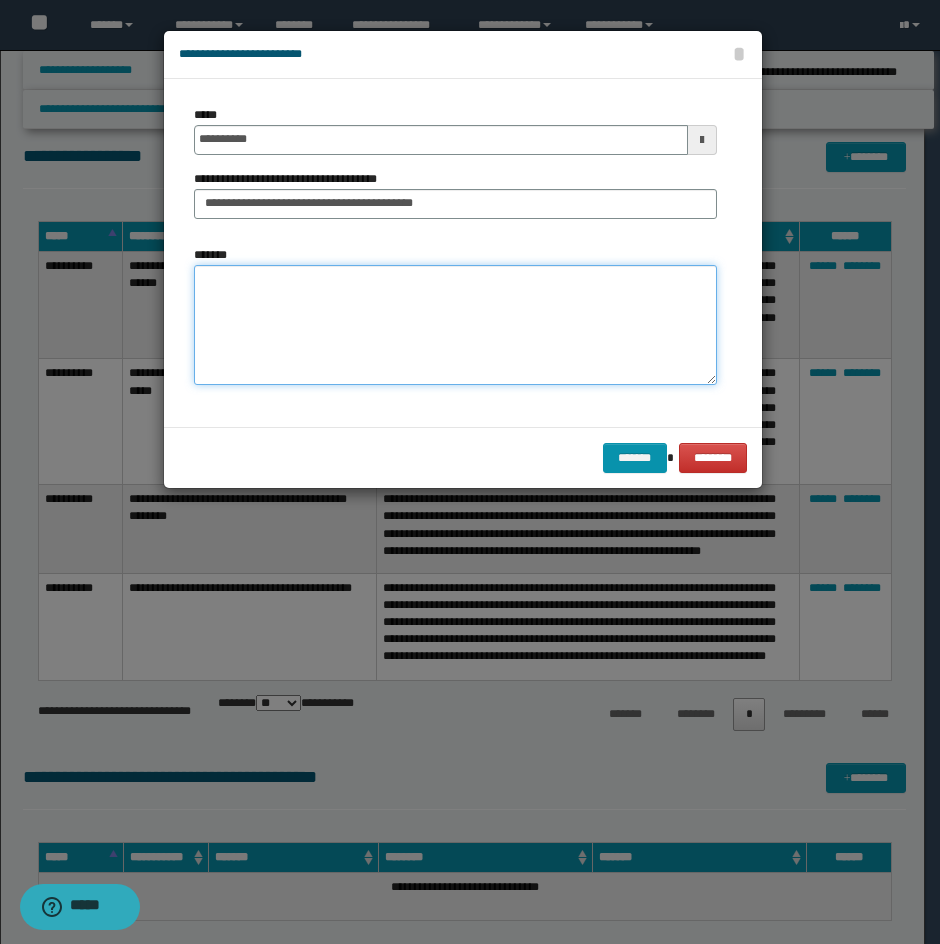 click on "*******" at bounding box center (455, 325) 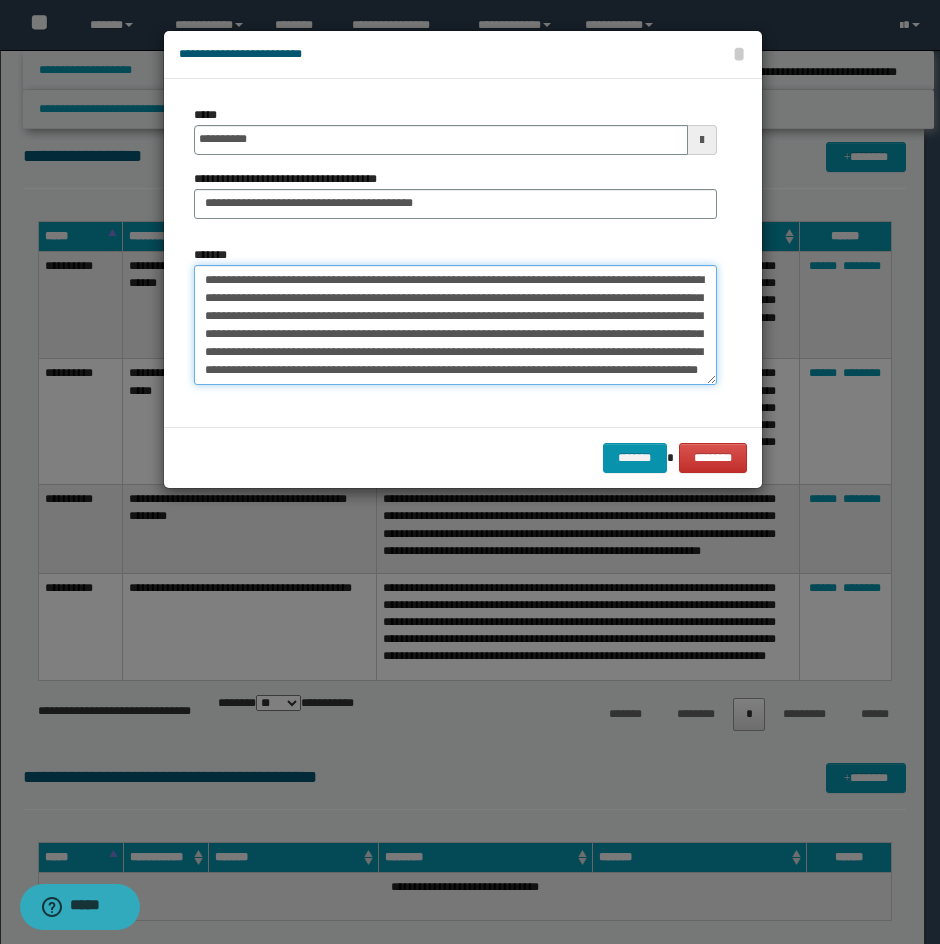 scroll, scrollTop: 12, scrollLeft: 0, axis: vertical 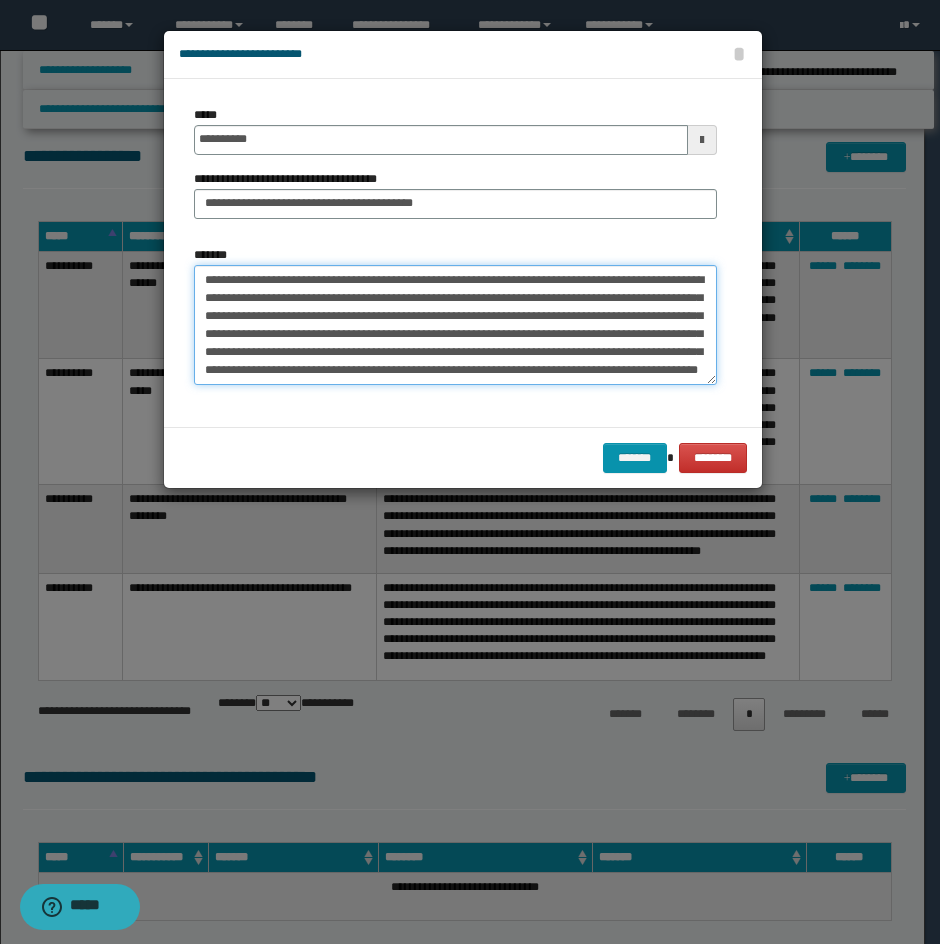 drag, startPoint x: 252, startPoint y: 283, endPoint x: 154, endPoint y: 282, distance: 98.005104 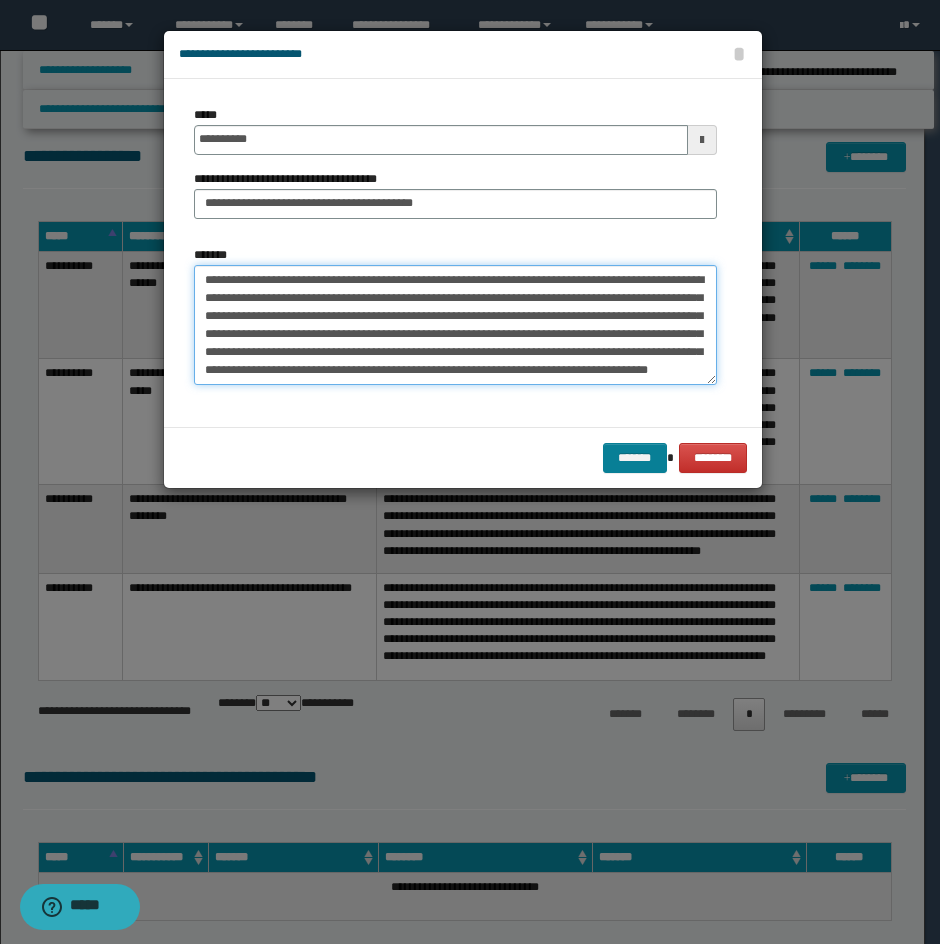 type on "**********" 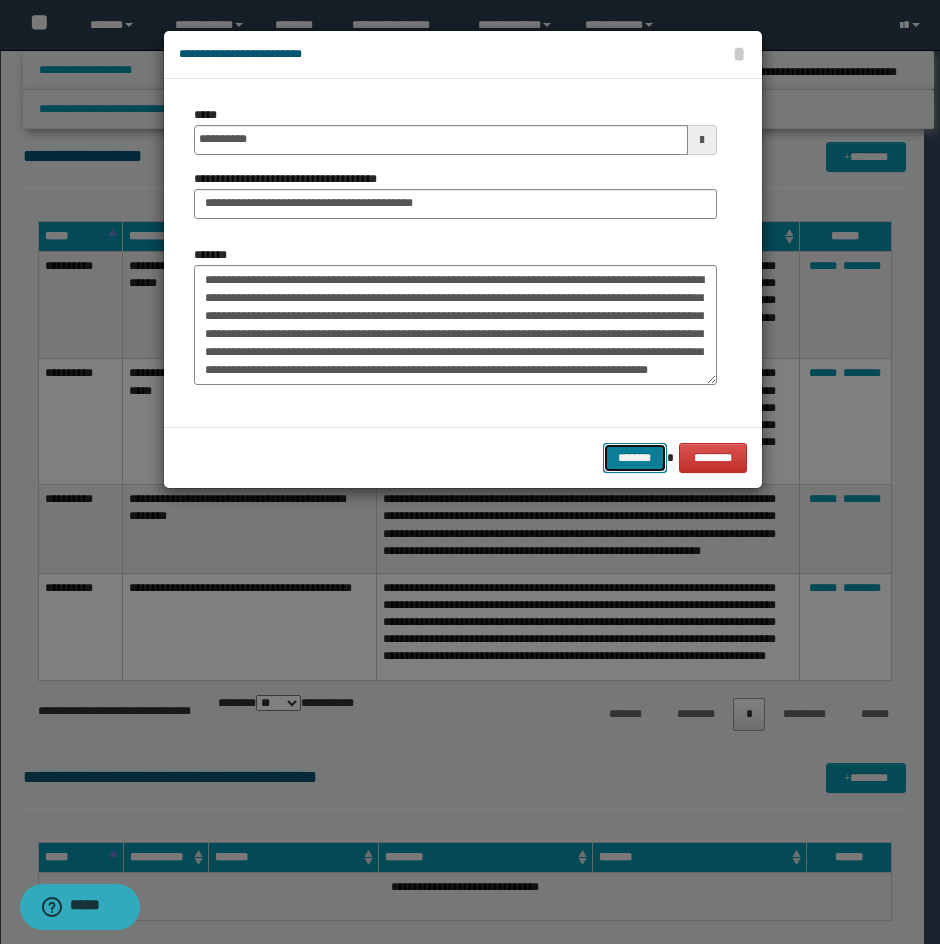 click on "*******" at bounding box center (635, 458) 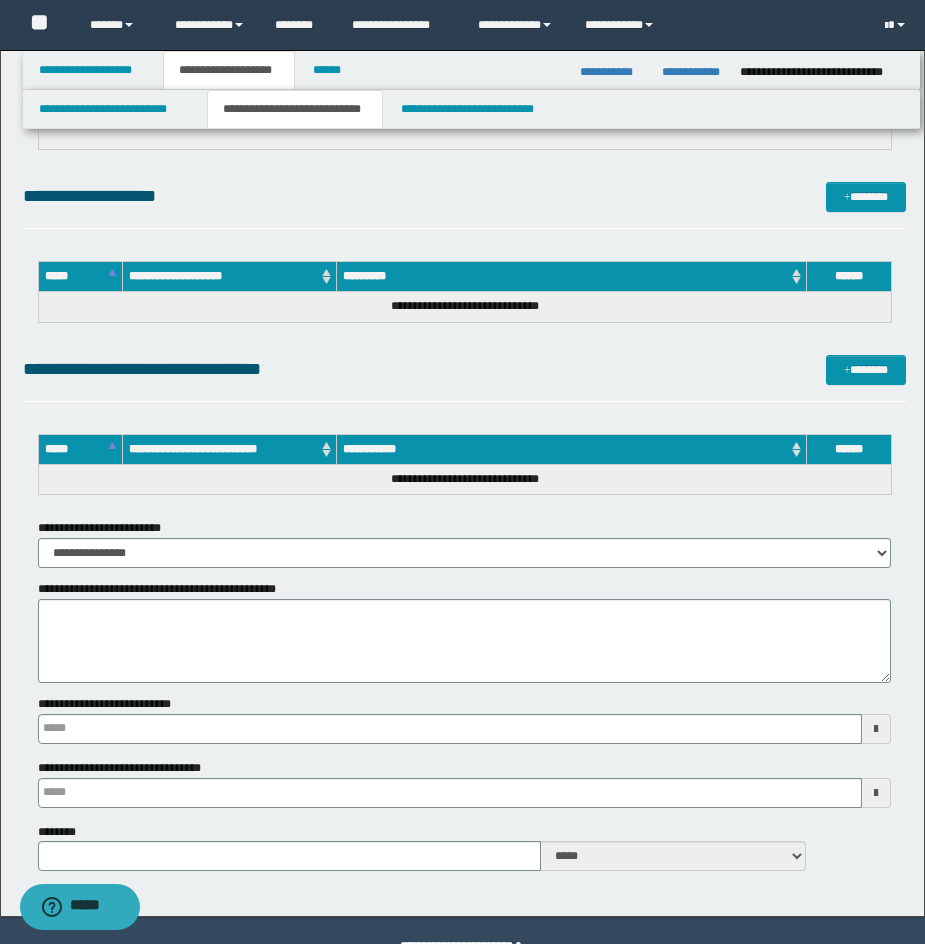 scroll, scrollTop: 3776, scrollLeft: 0, axis: vertical 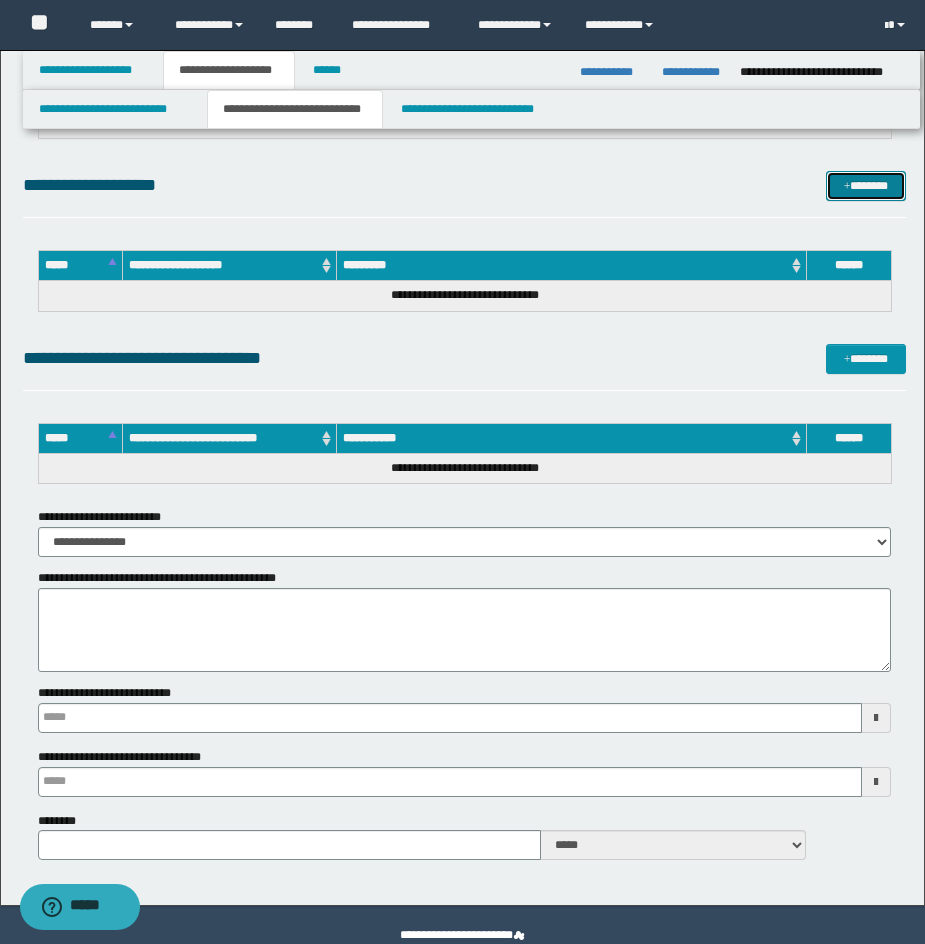 click on "*******" at bounding box center [866, 186] 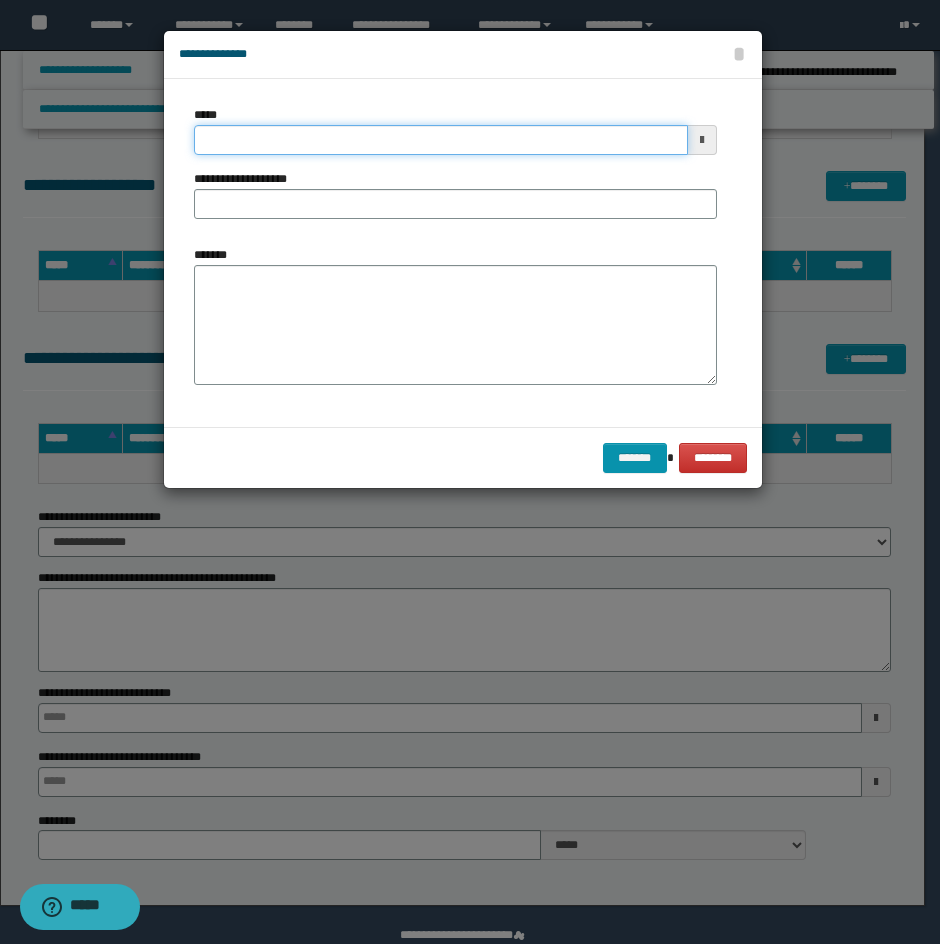 click on "*****" at bounding box center [441, 140] 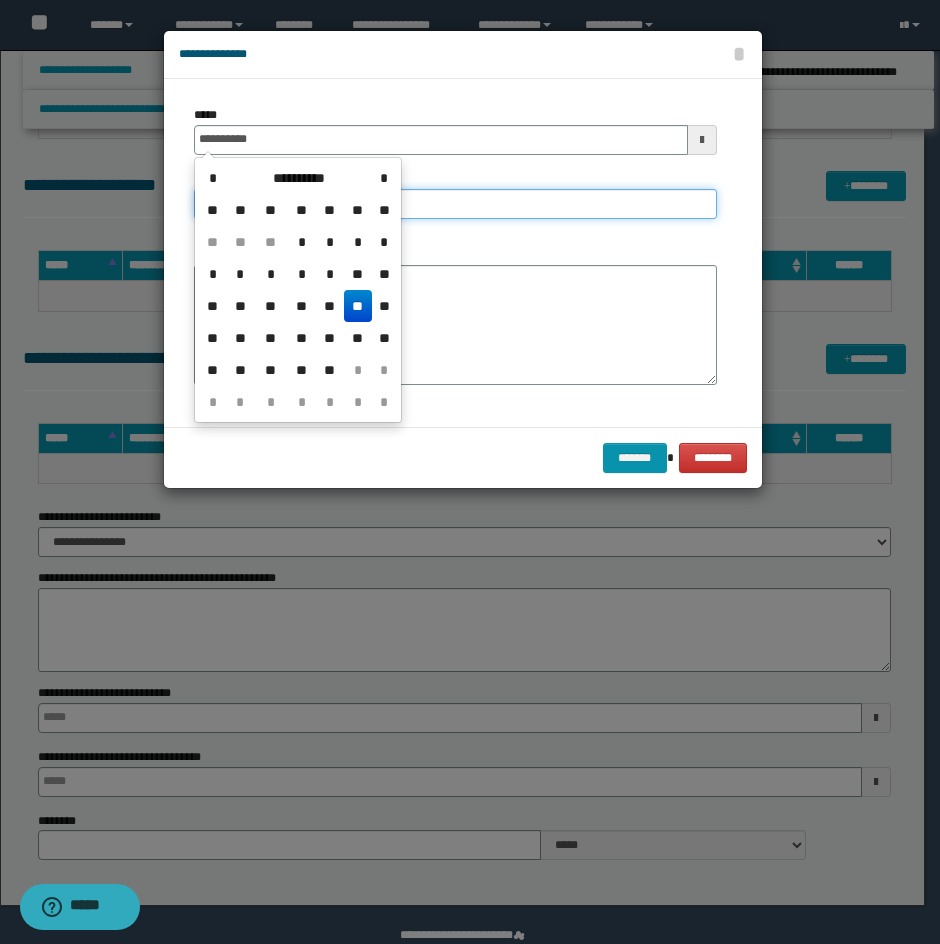 type on "**********" 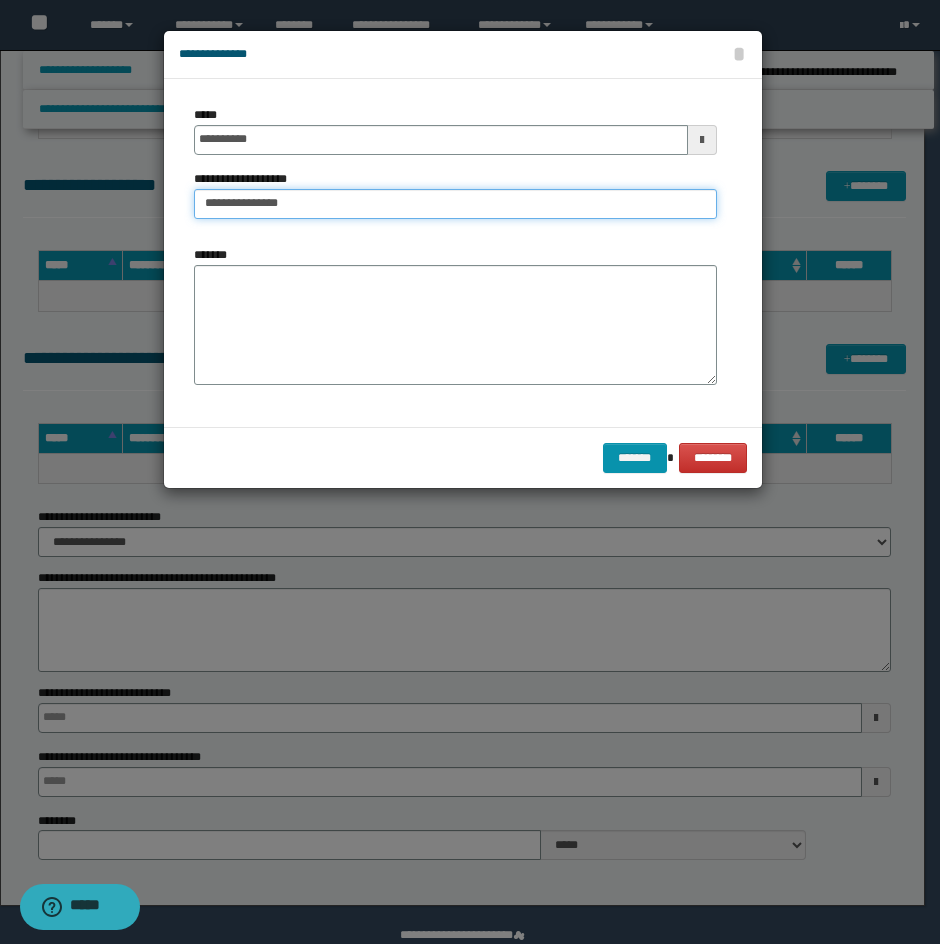 type on "**********" 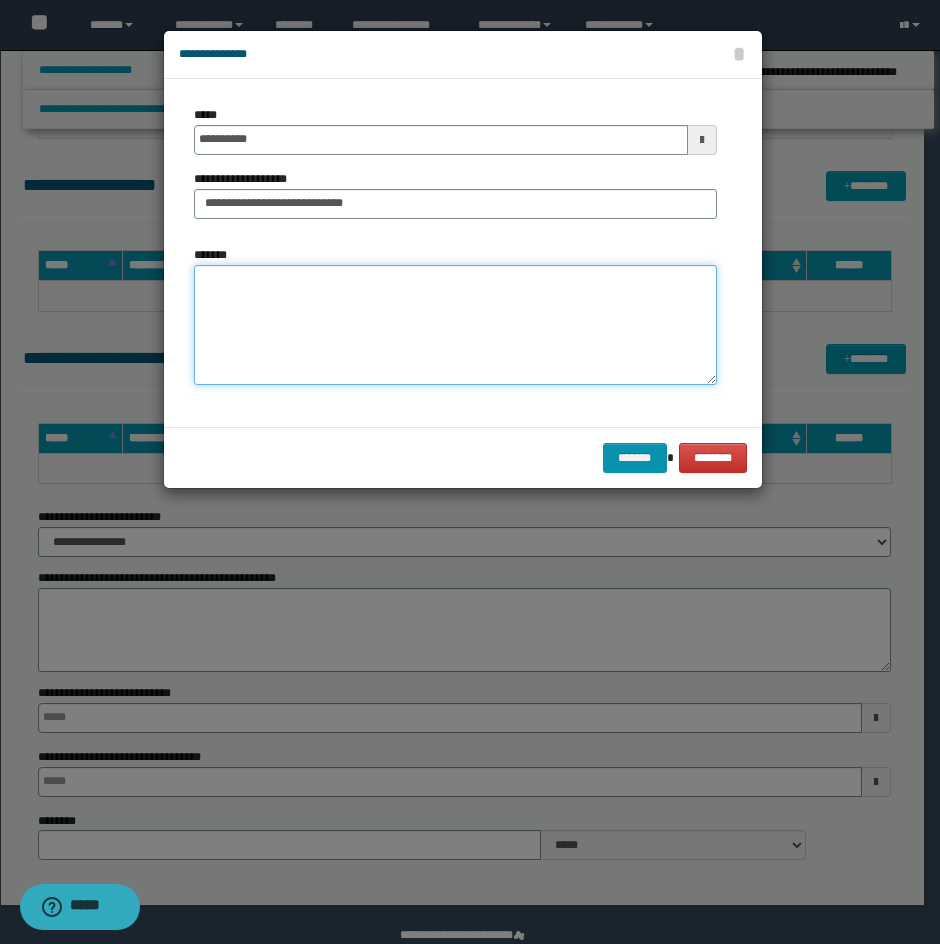 click on "*******" at bounding box center [455, 325] 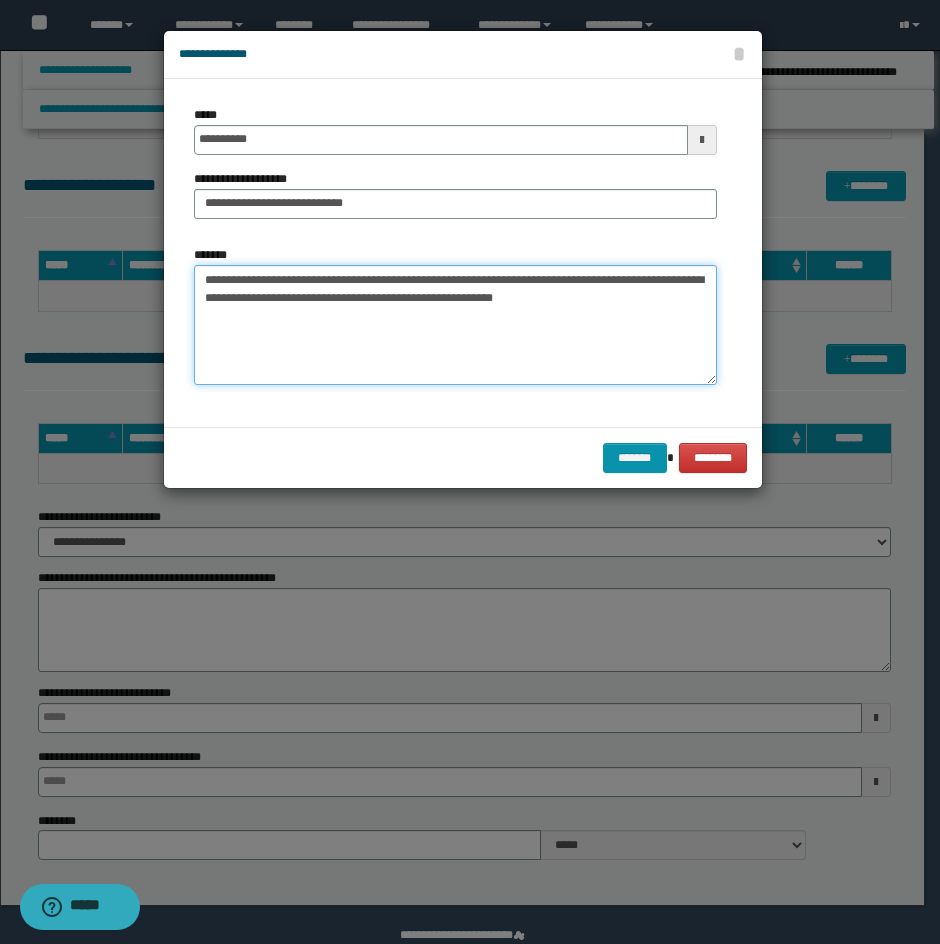drag, startPoint x: 251, startPoint y: 282, endPoint x: 159, endPoint y: 282, distance: 92 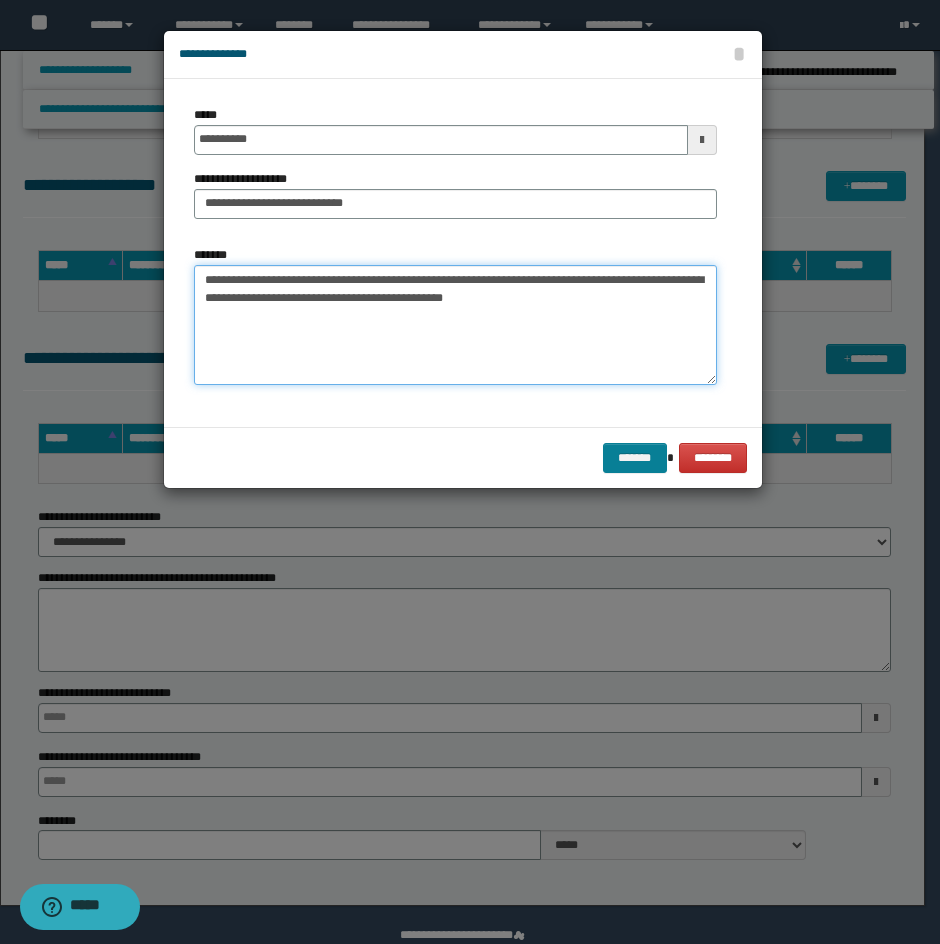 type on "**********" 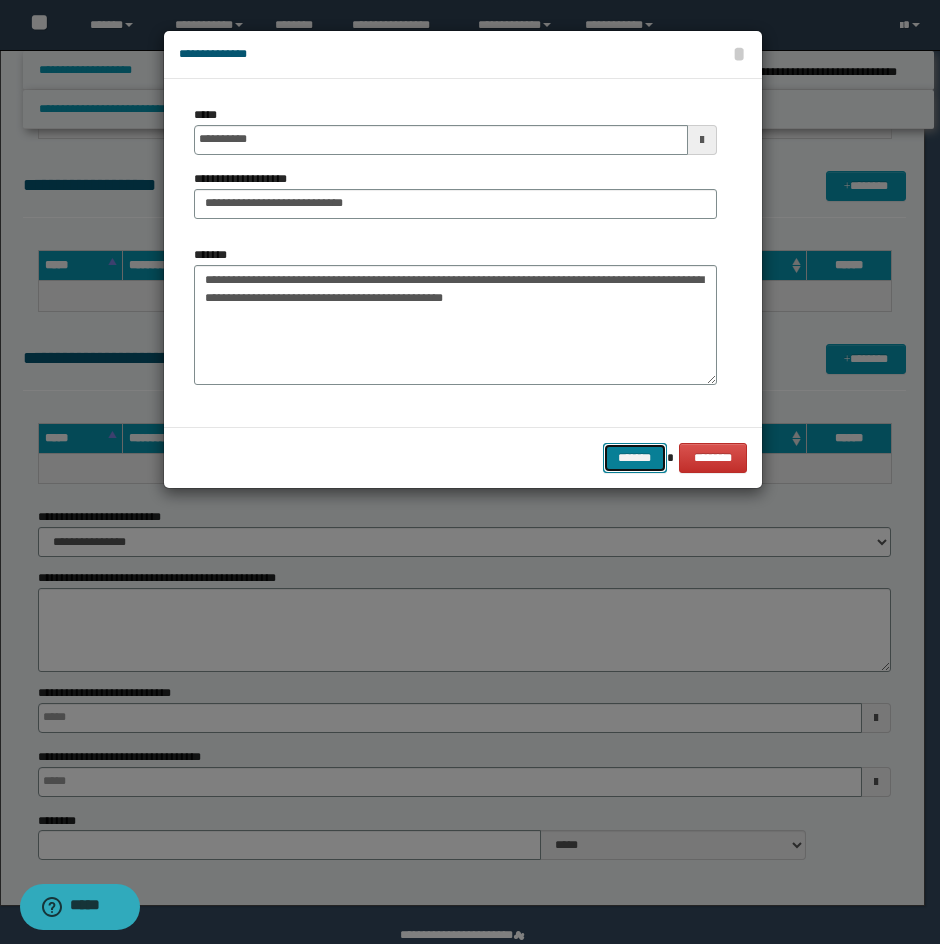 drag, startPoint x: 641, startPoint y: 453, endPoint x: 914, endPoint y: 369, distance: 285.6309 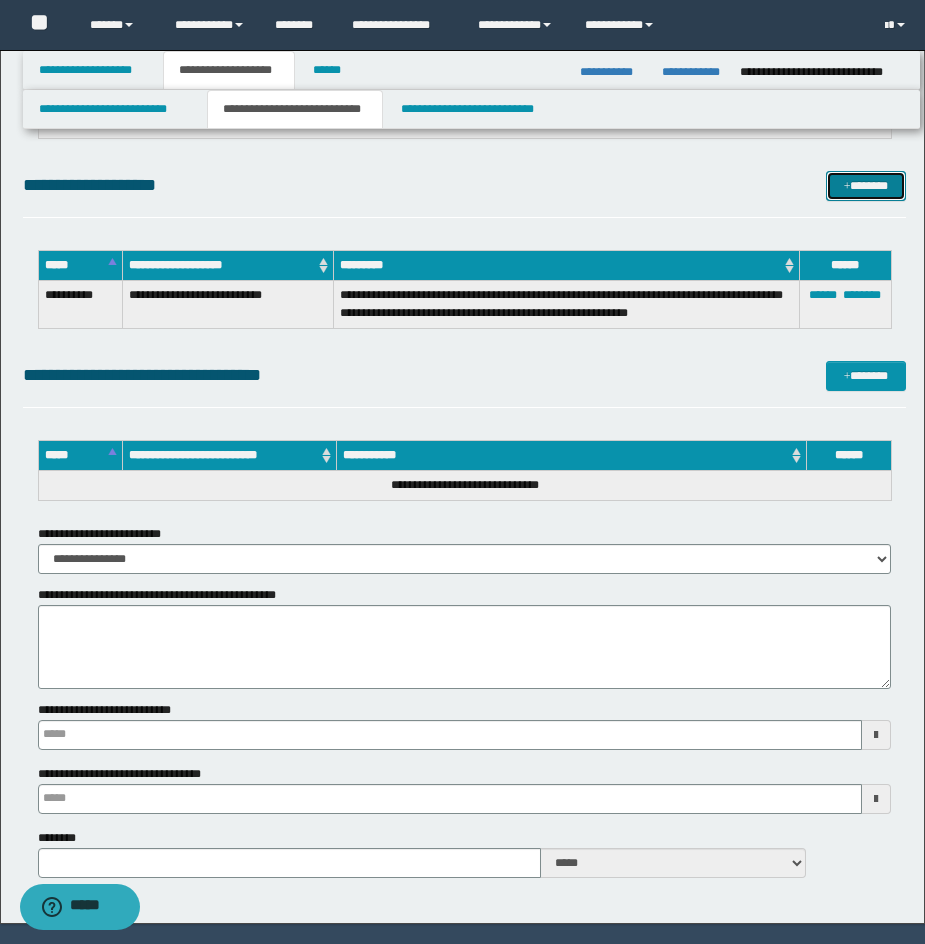 click on "*******" at bounding box center (866, 186) 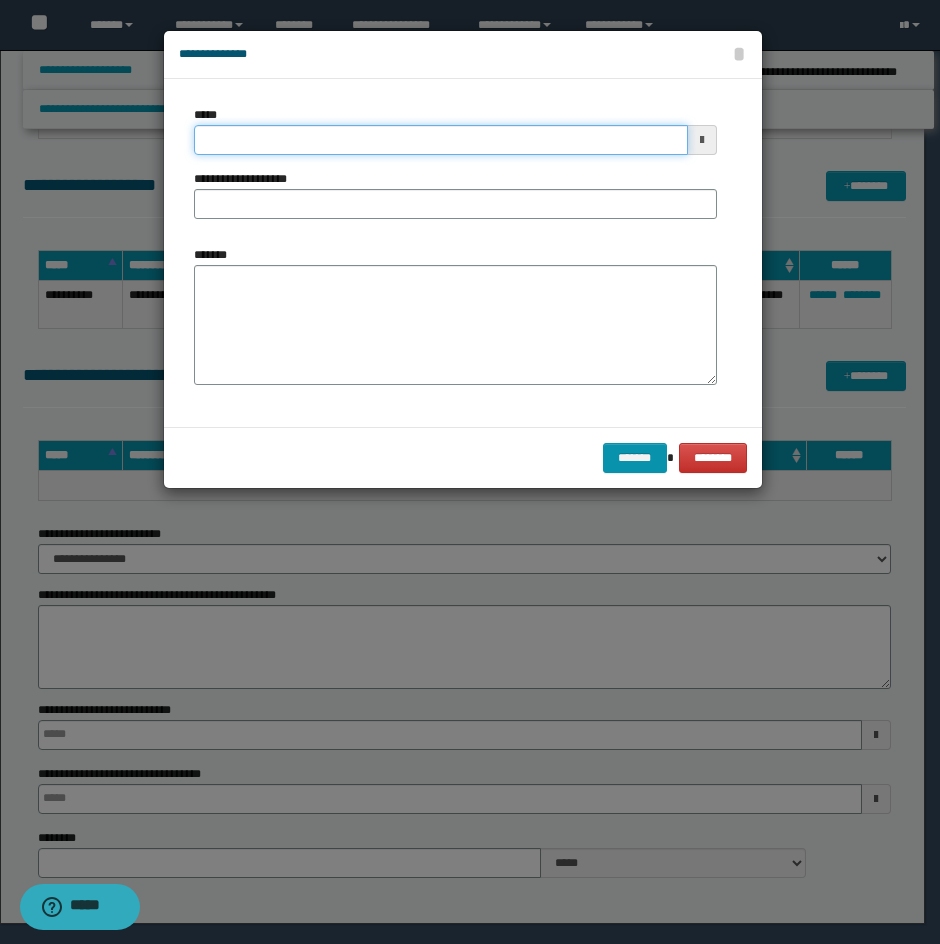 click on "*****" at bounding box center [441, 140] 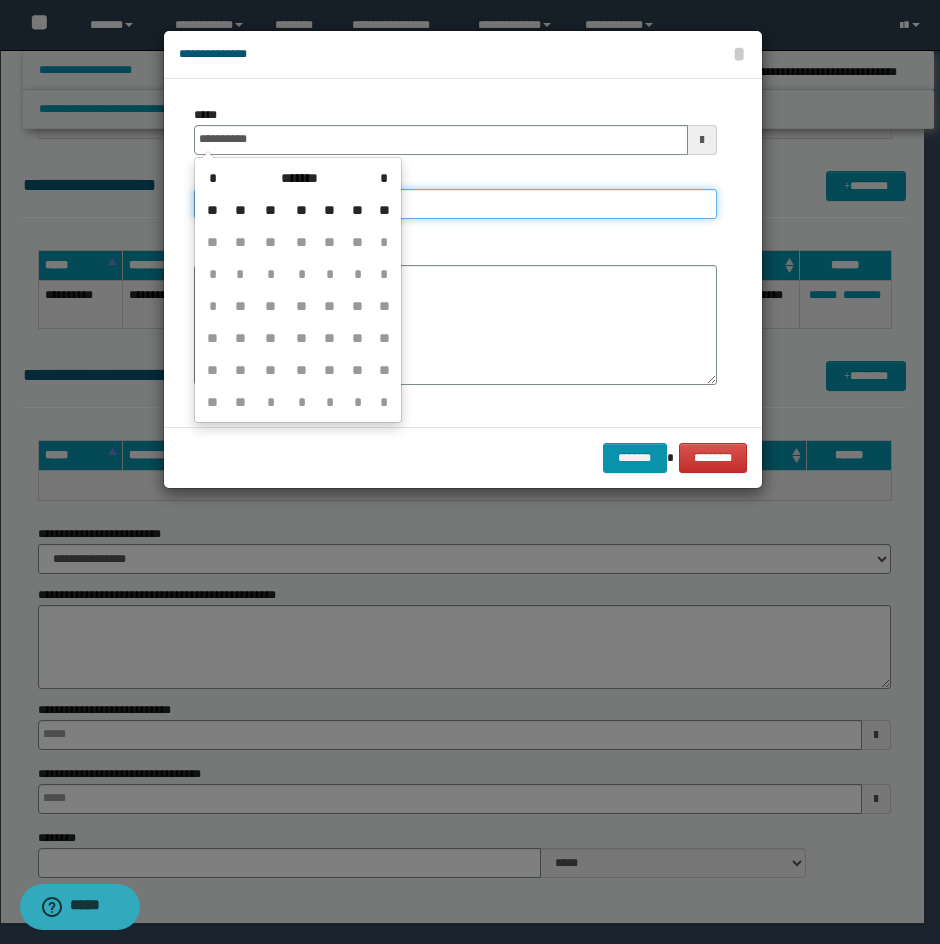 type on "**********" 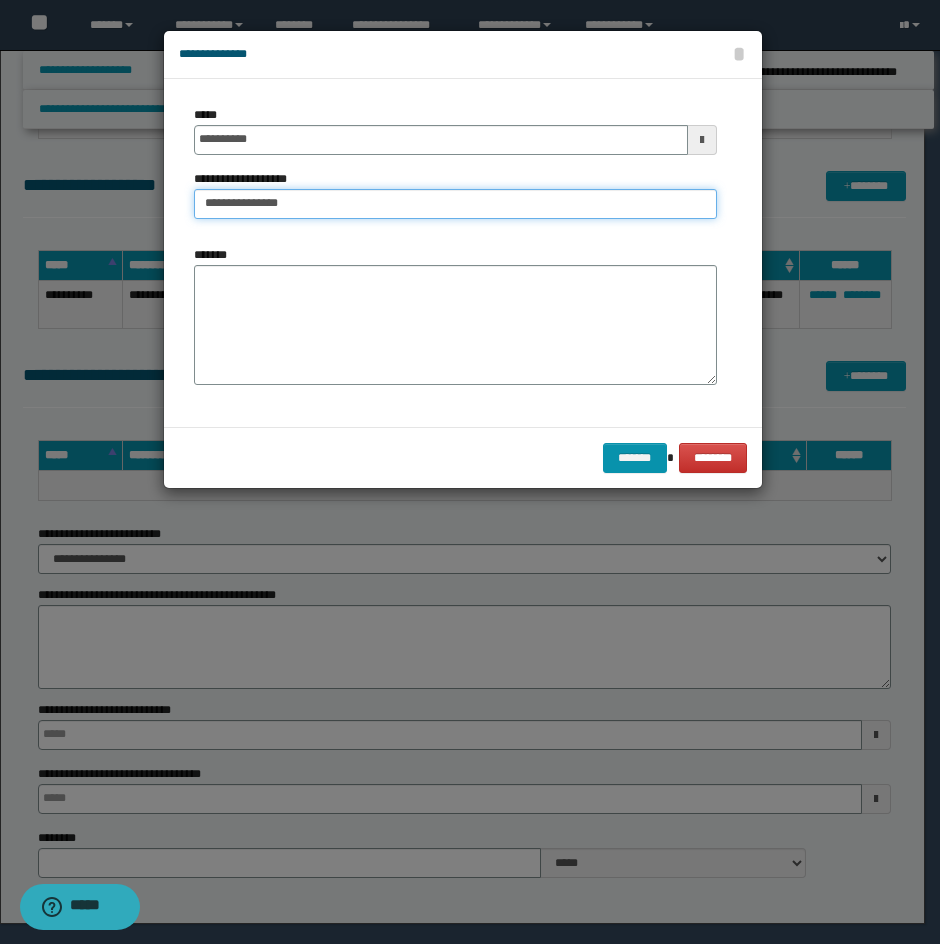 type on "**********" 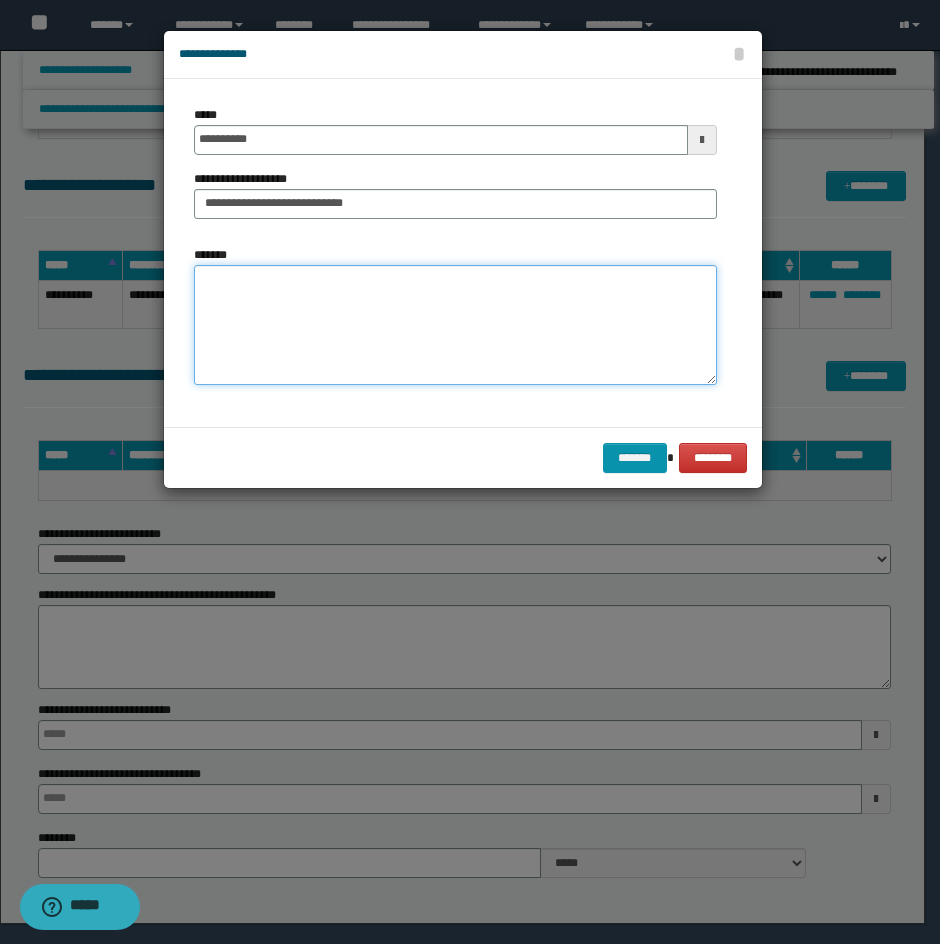 click on "*******" at bounding box center (455, 325) 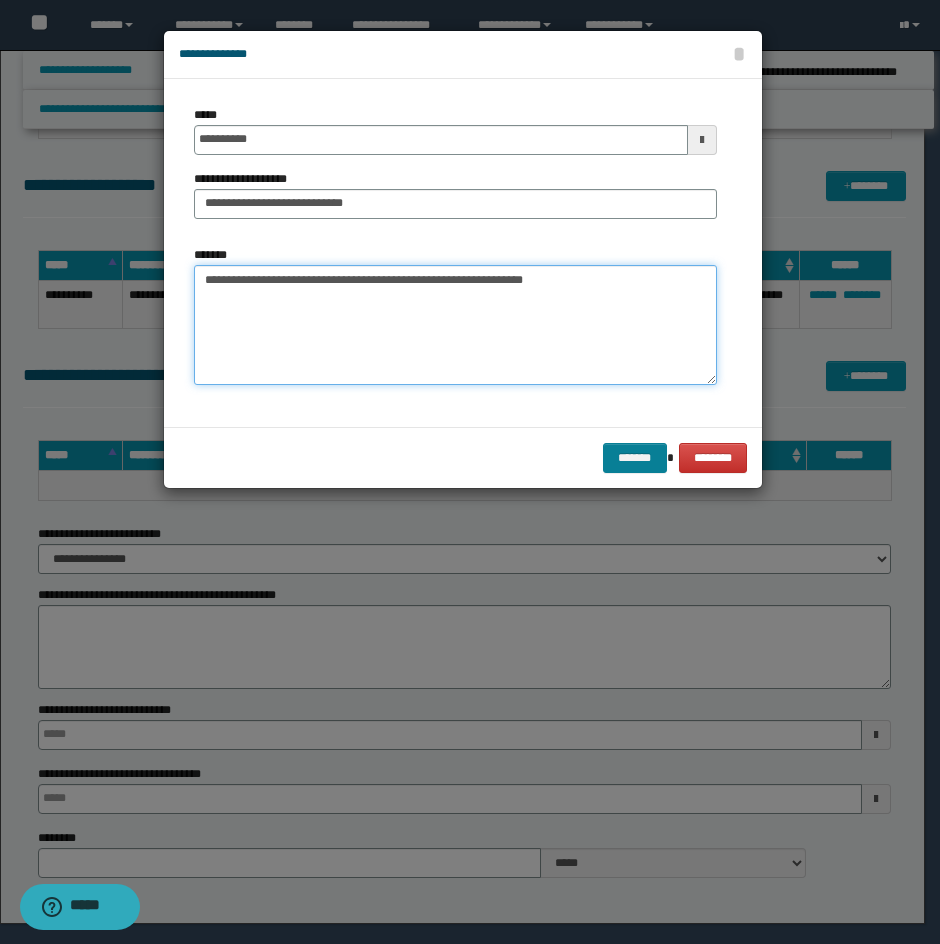 type on "**********" 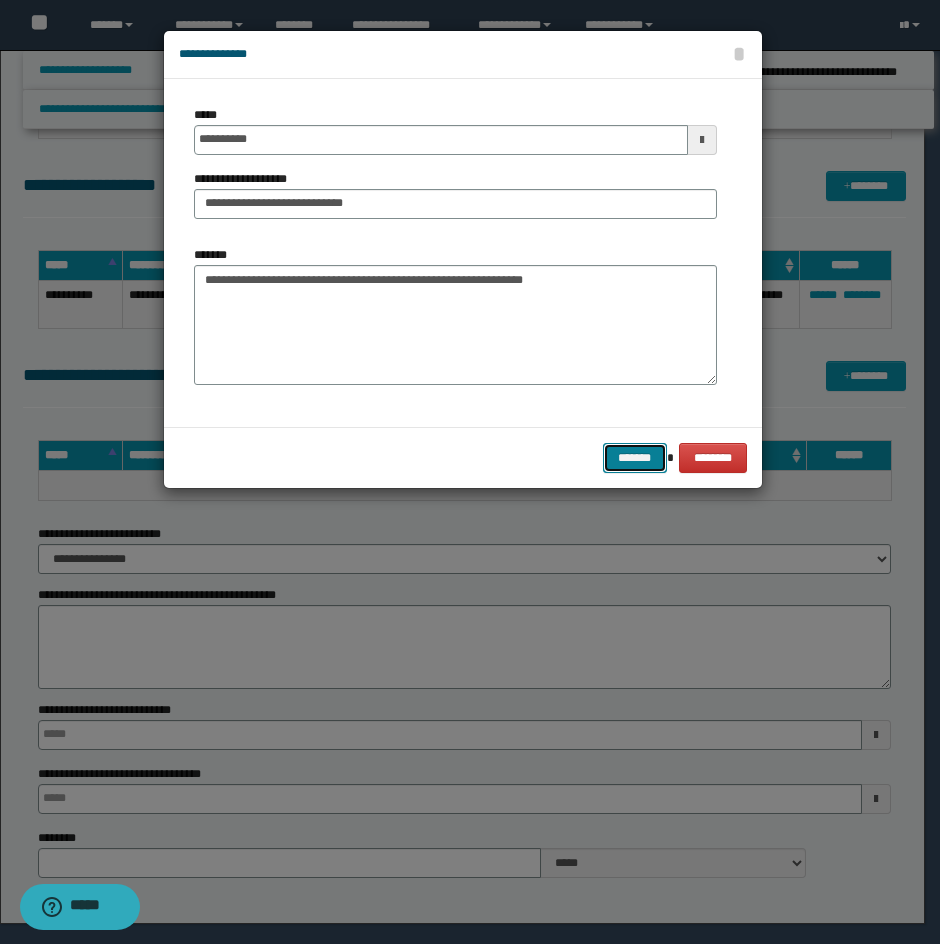 click on "*******" at bounding box center [635, 458] 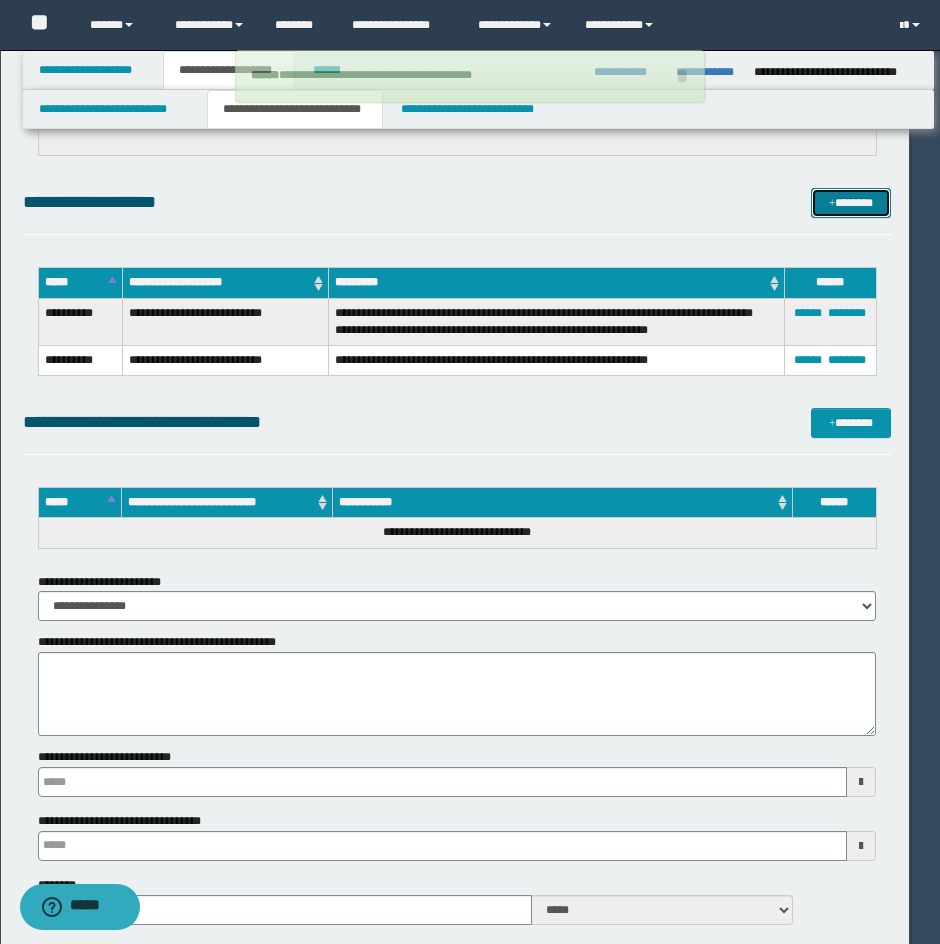 type 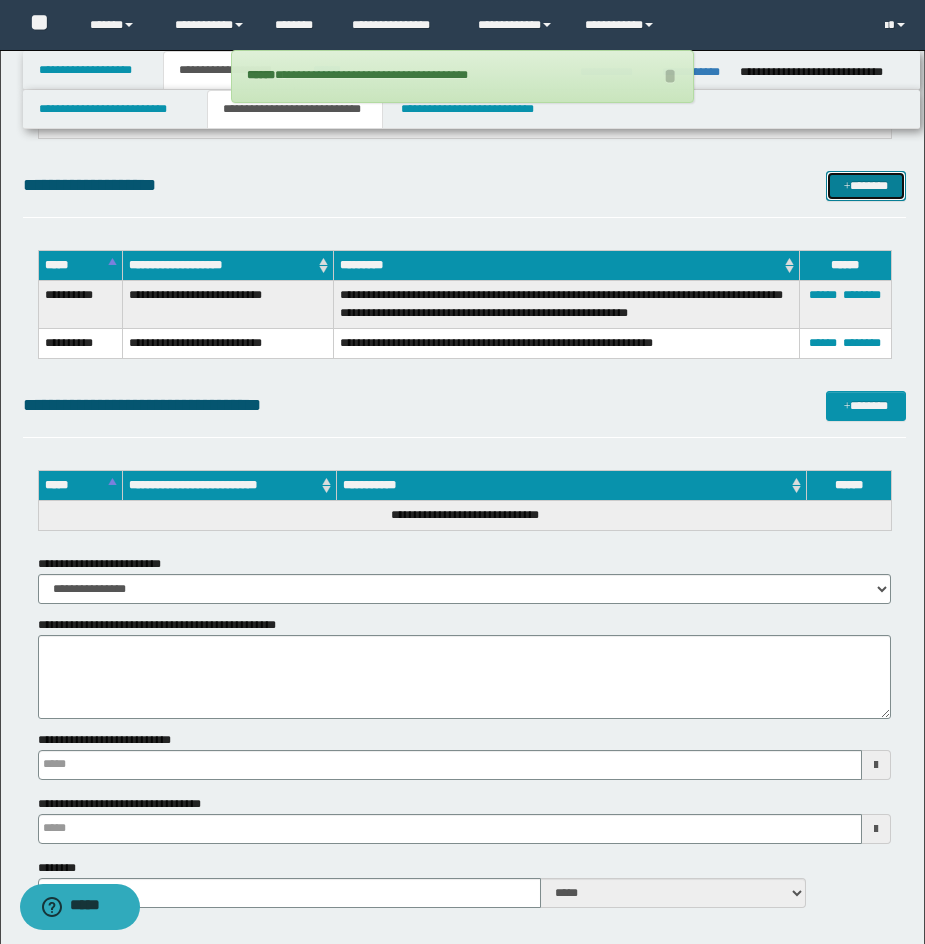 click on "*******" at bounding box center [866, 186] 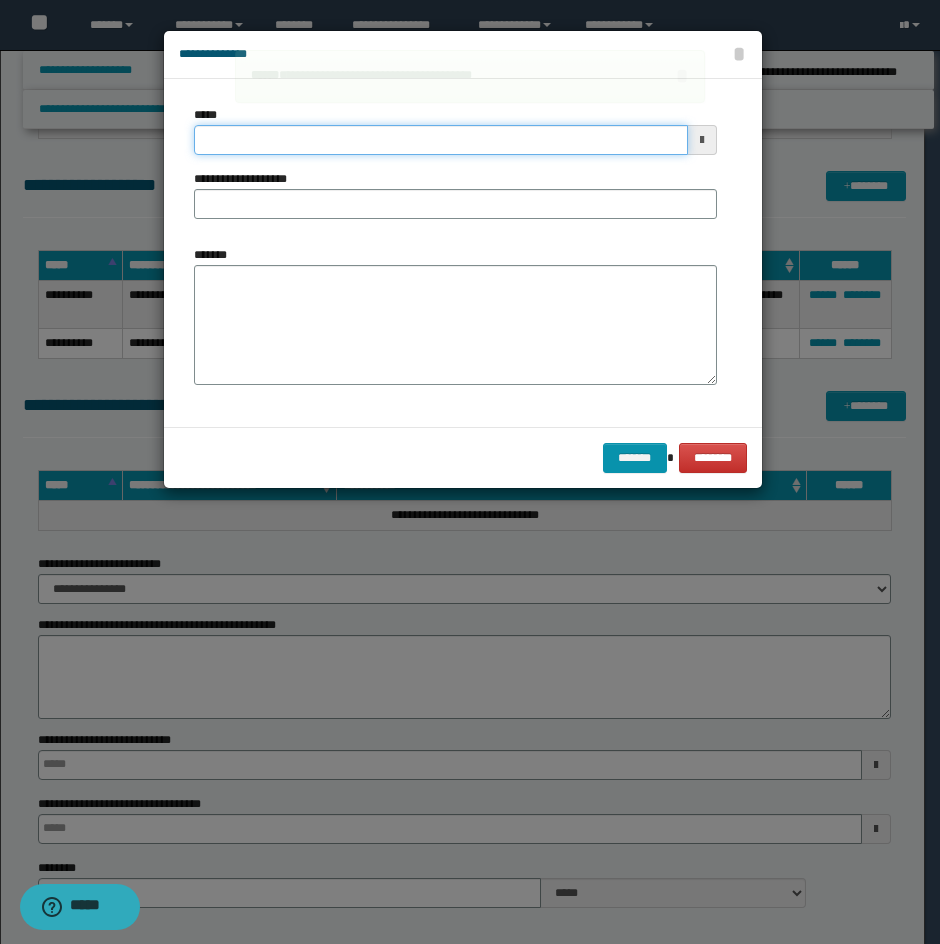 click on "*****" at bounding box center [441, 140] 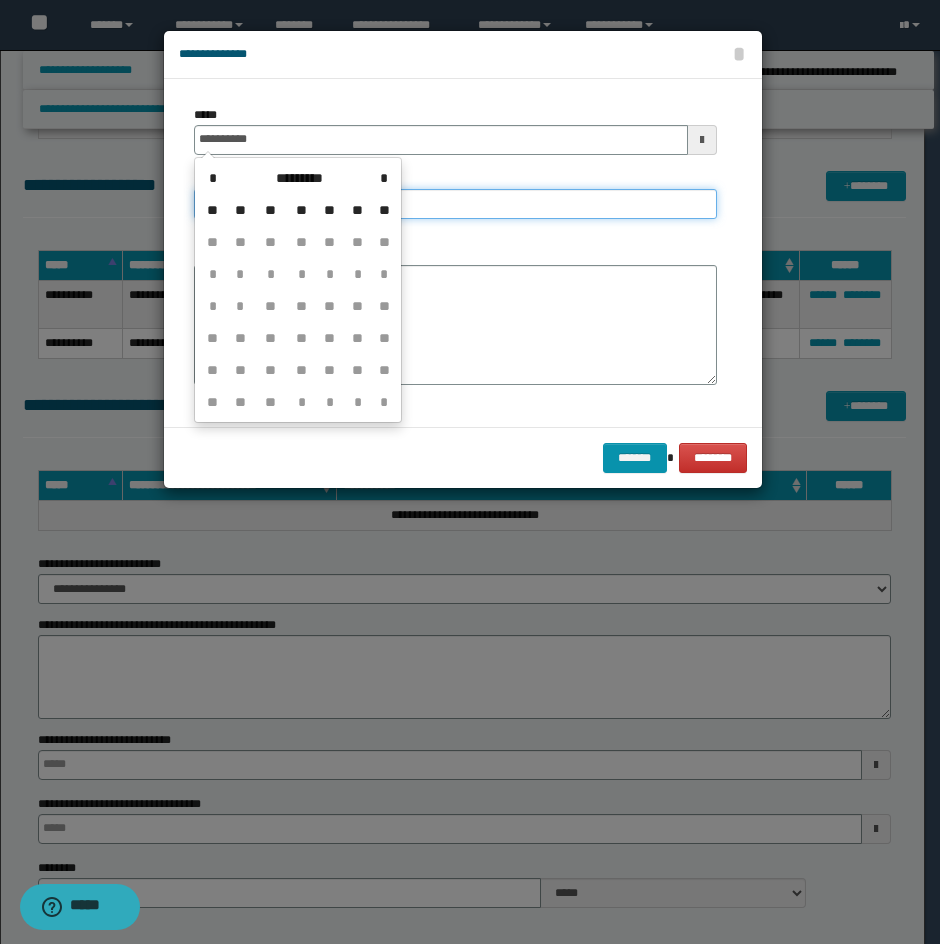 type on "**********" 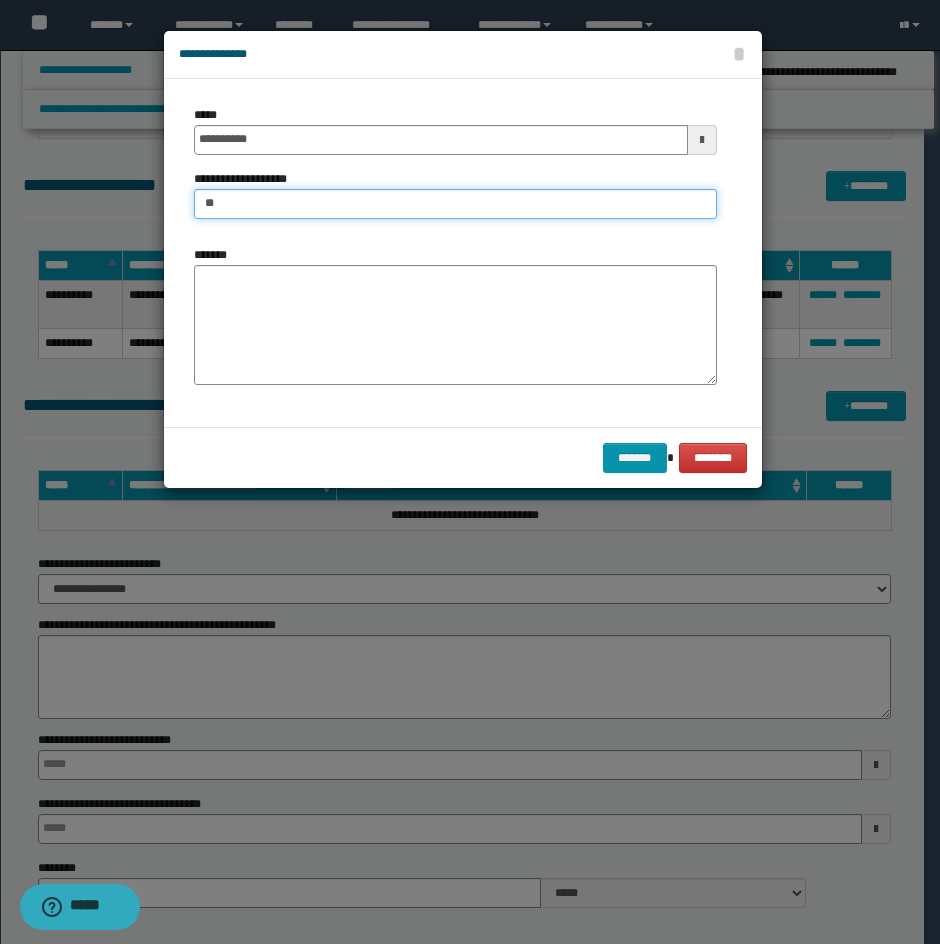 type on "*" 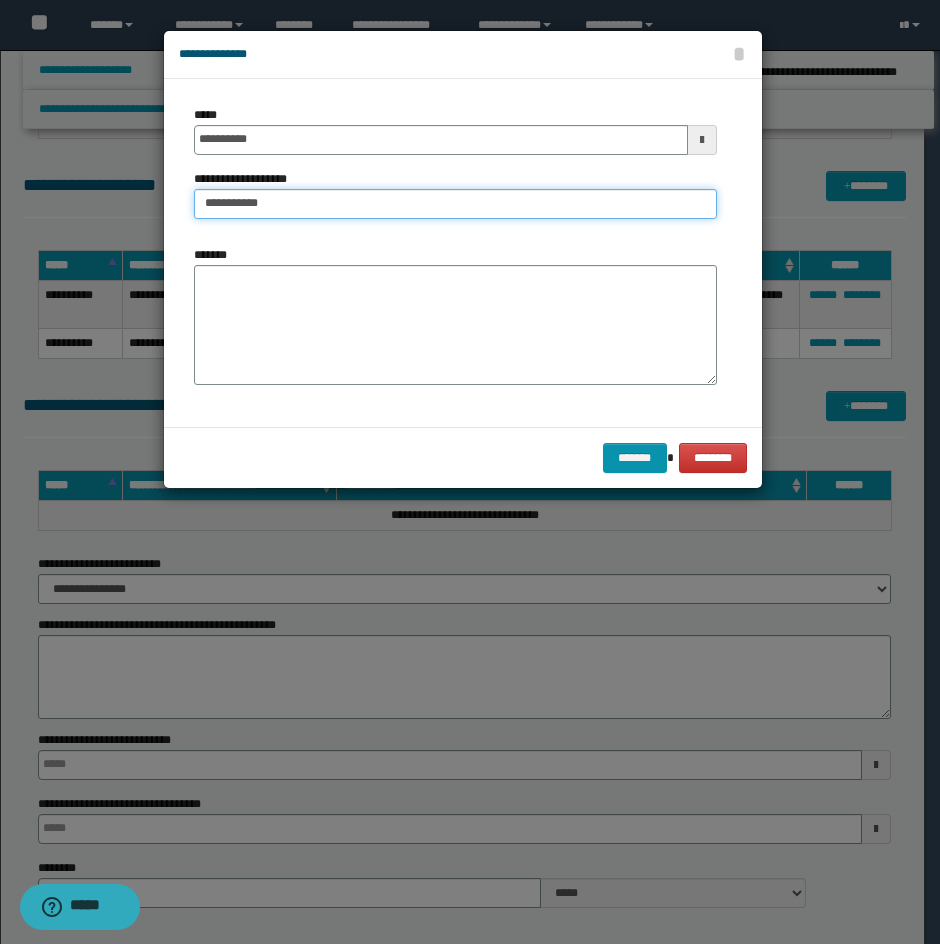 type on "**********" 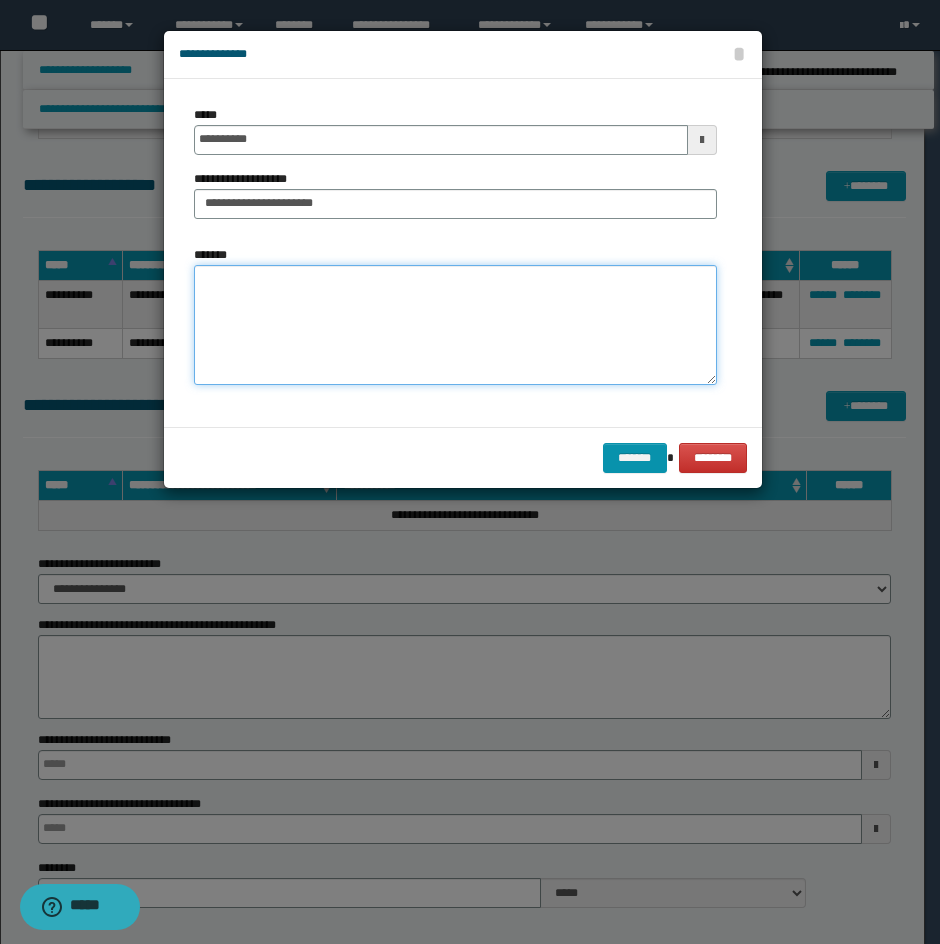 click on "*******" at bounding box center (455, 325) 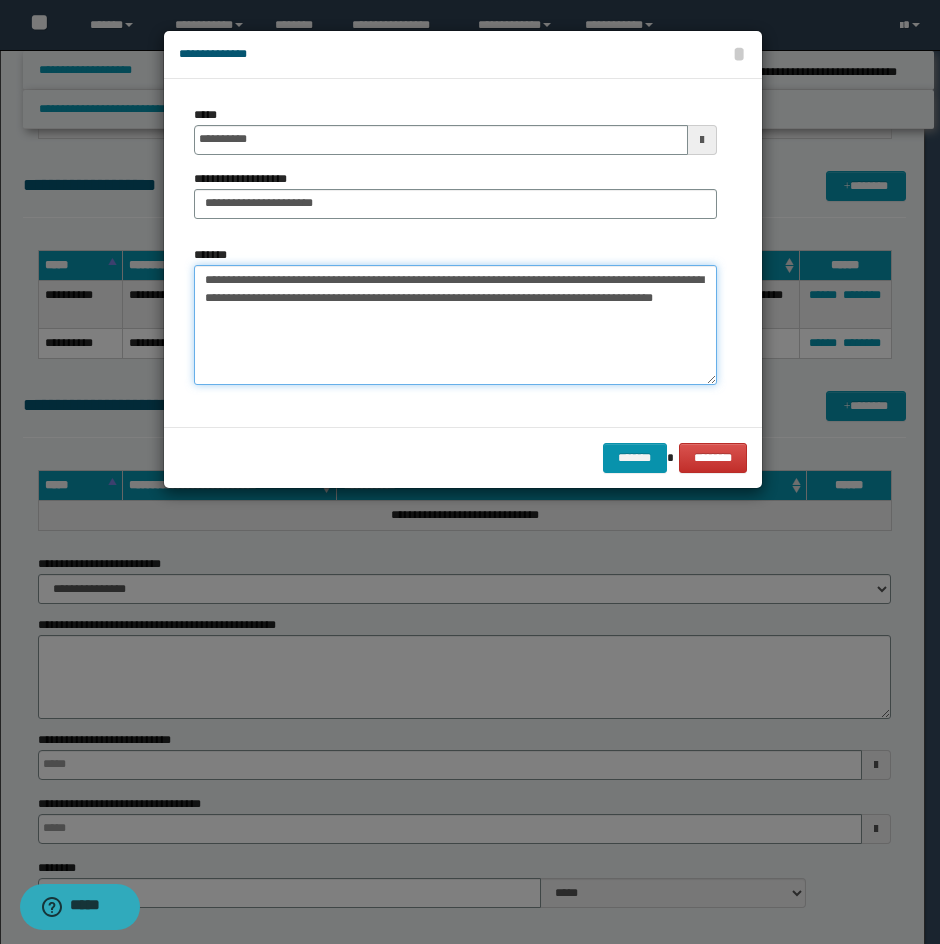 drag, startPoint x: 251, startPoint y: 280, endPoint x: 191, endPoint y: 275, distance: 60.207973 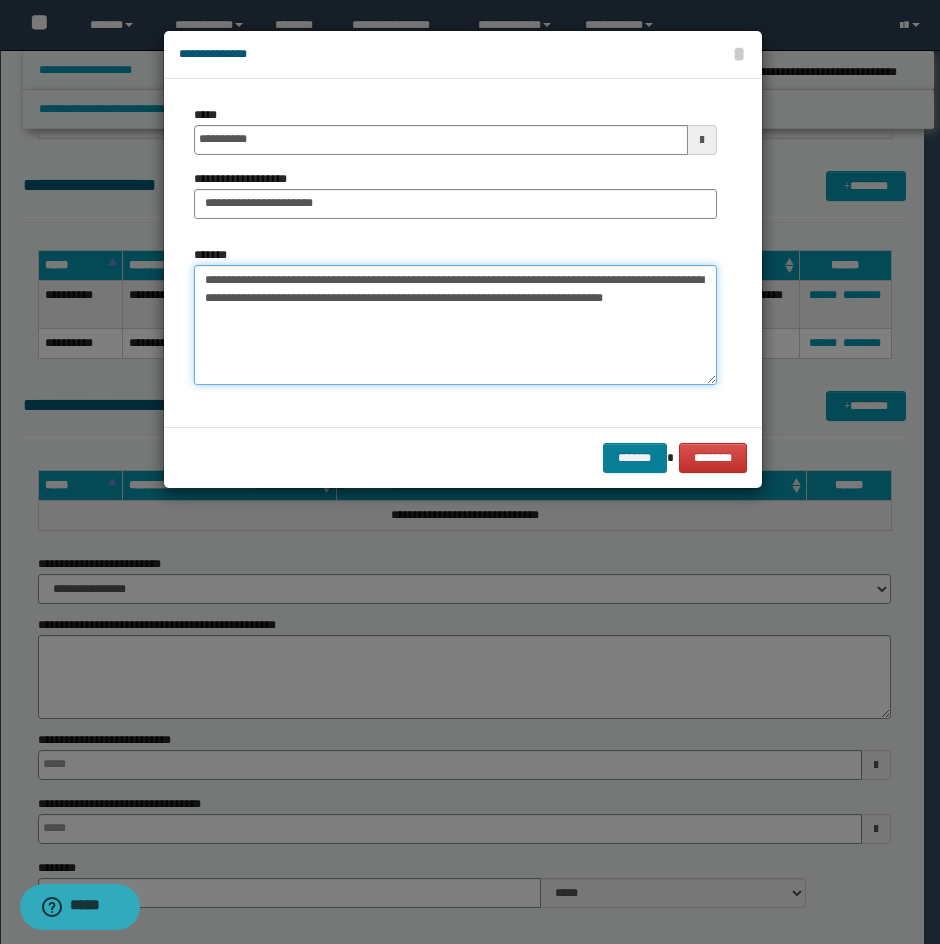 type on "**********" 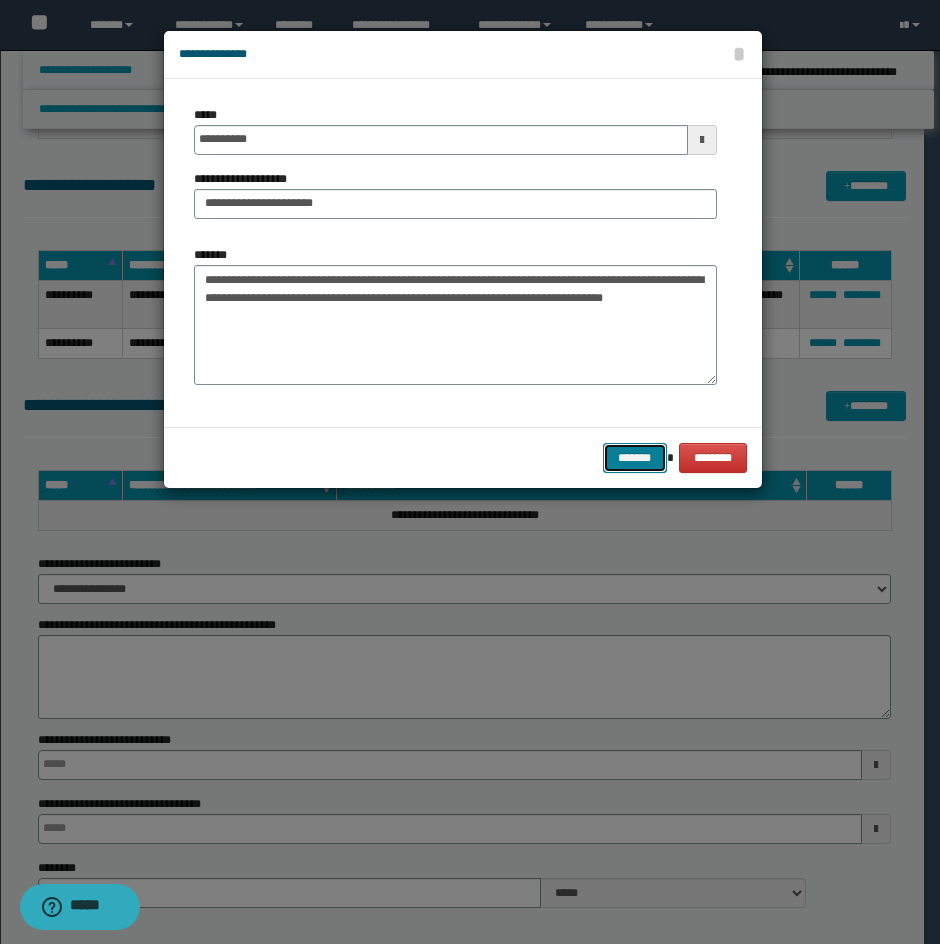 click on "*******" at bounding box center (635, 458) 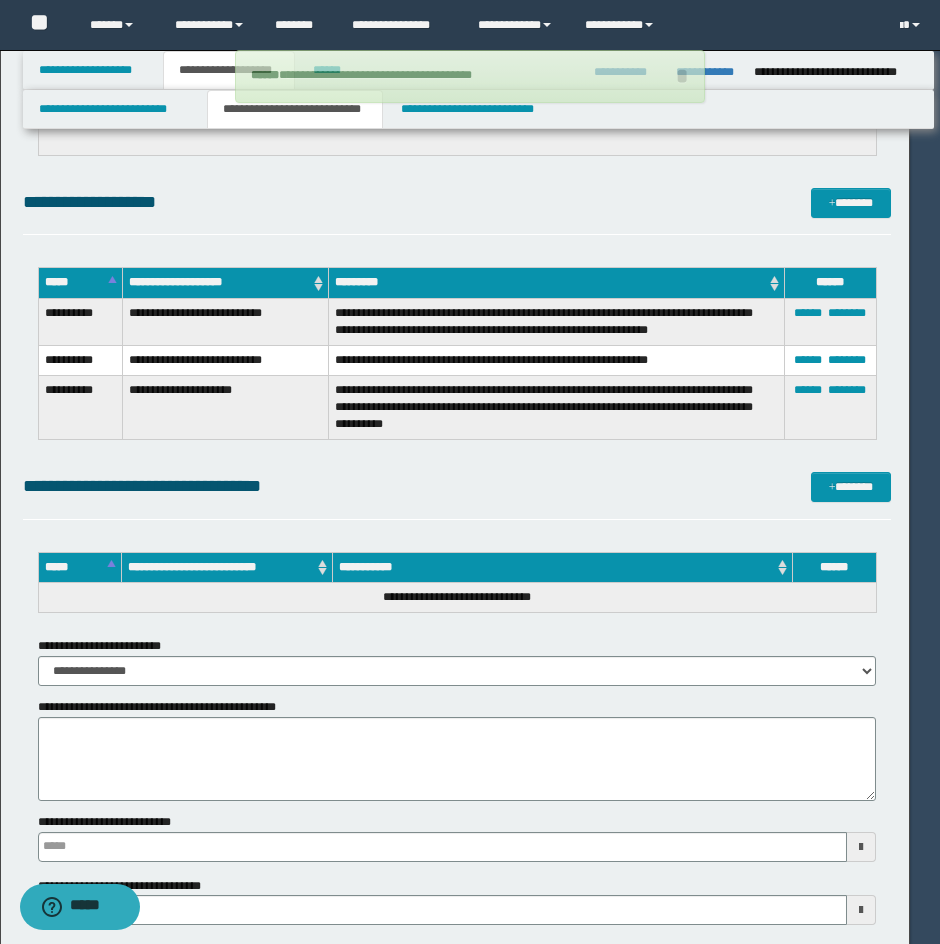 type 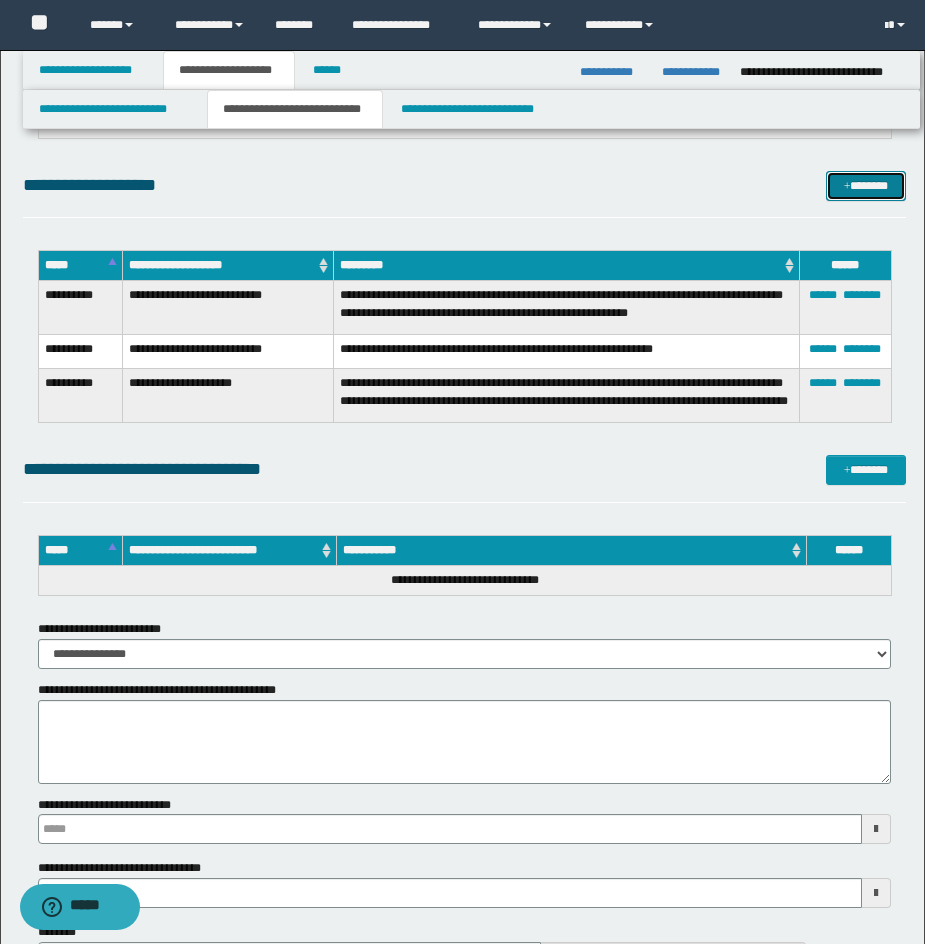 click on "*******" at bounding box center (866, 186) 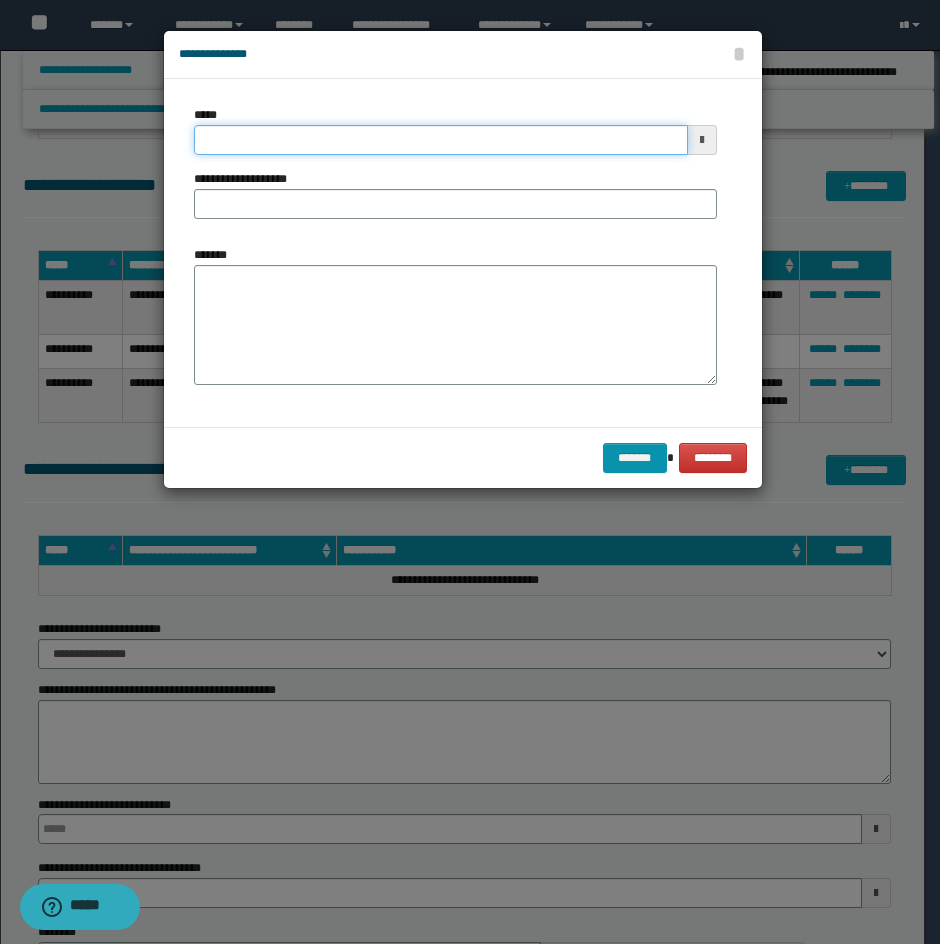 click on "*****" at bounding box center (441, 140) 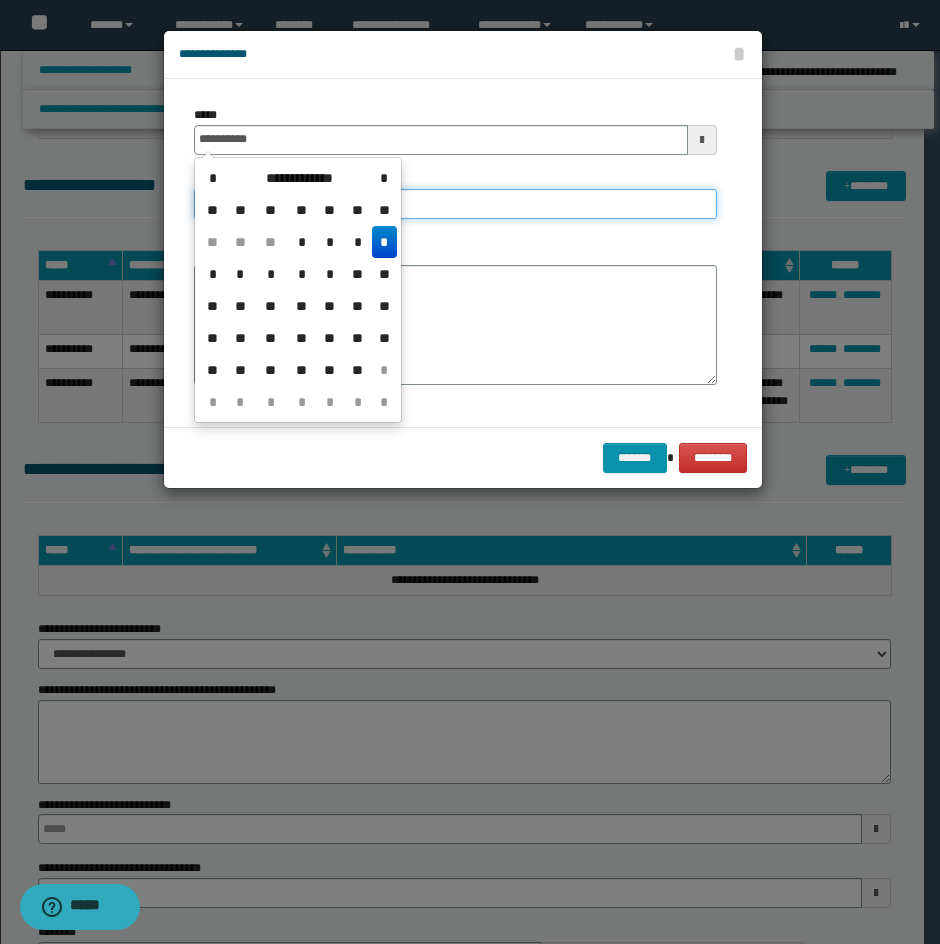 type on "**********" 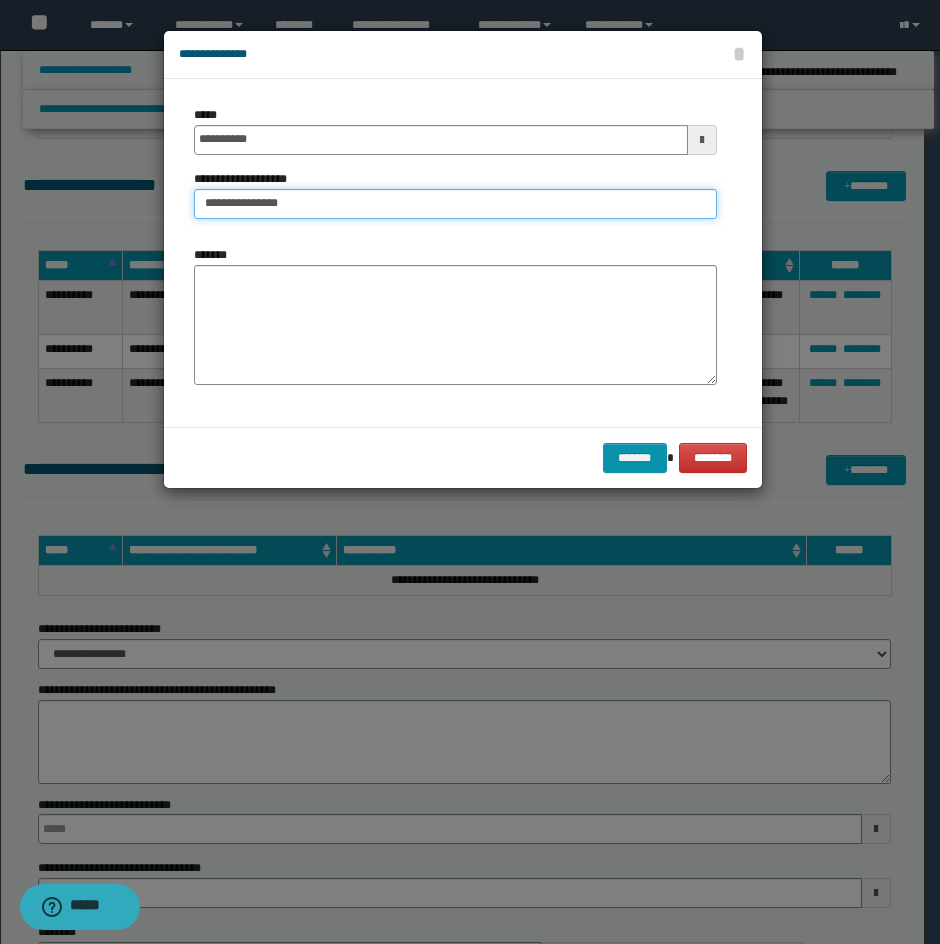 type on "**********" 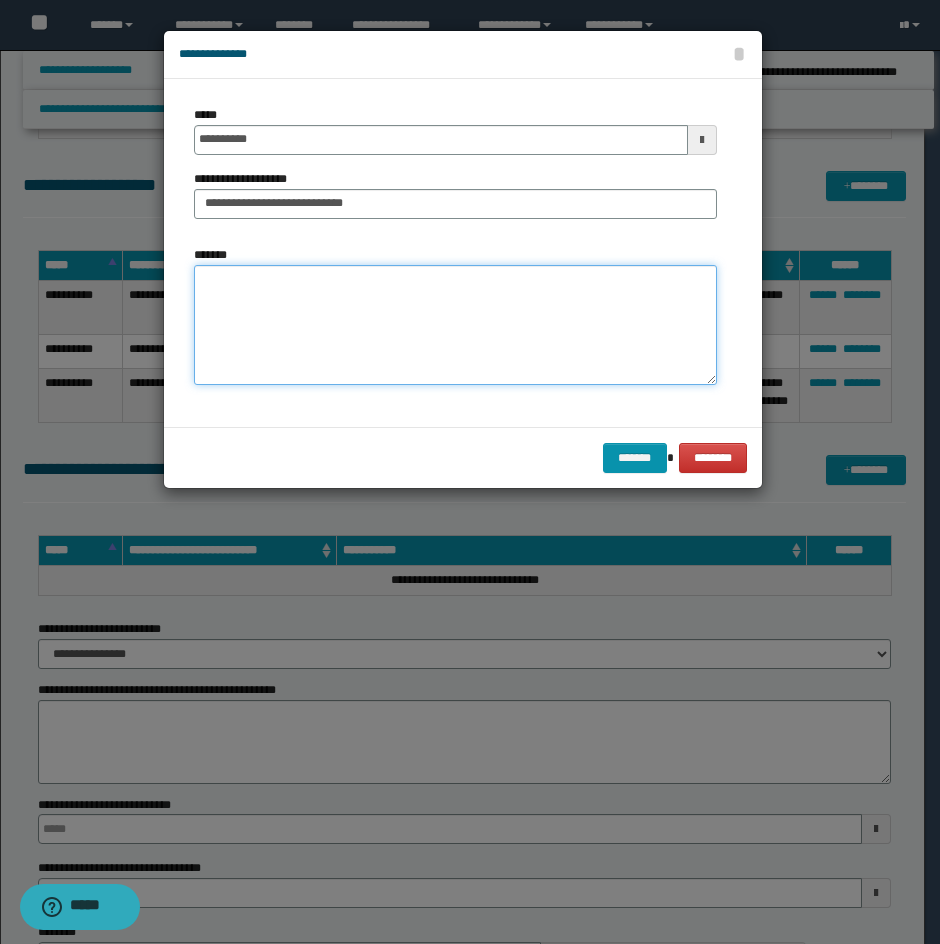 click on "*******" at bounding box center (455, 325) 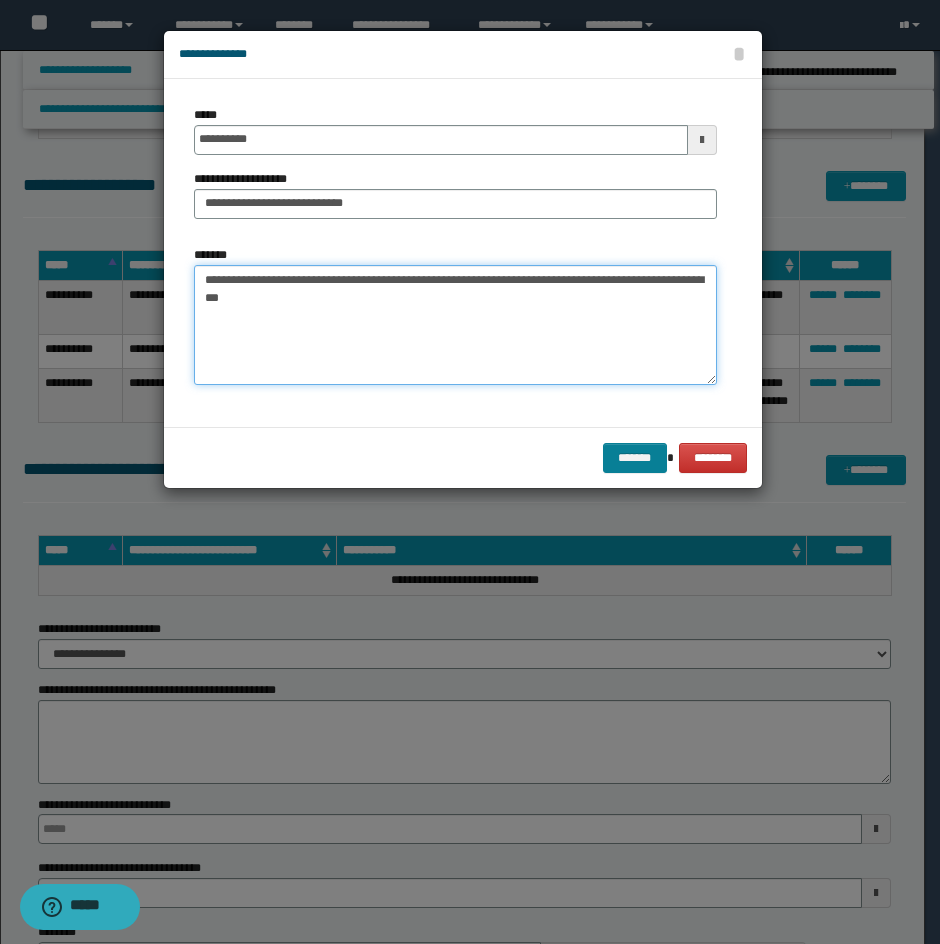 type on "**********" 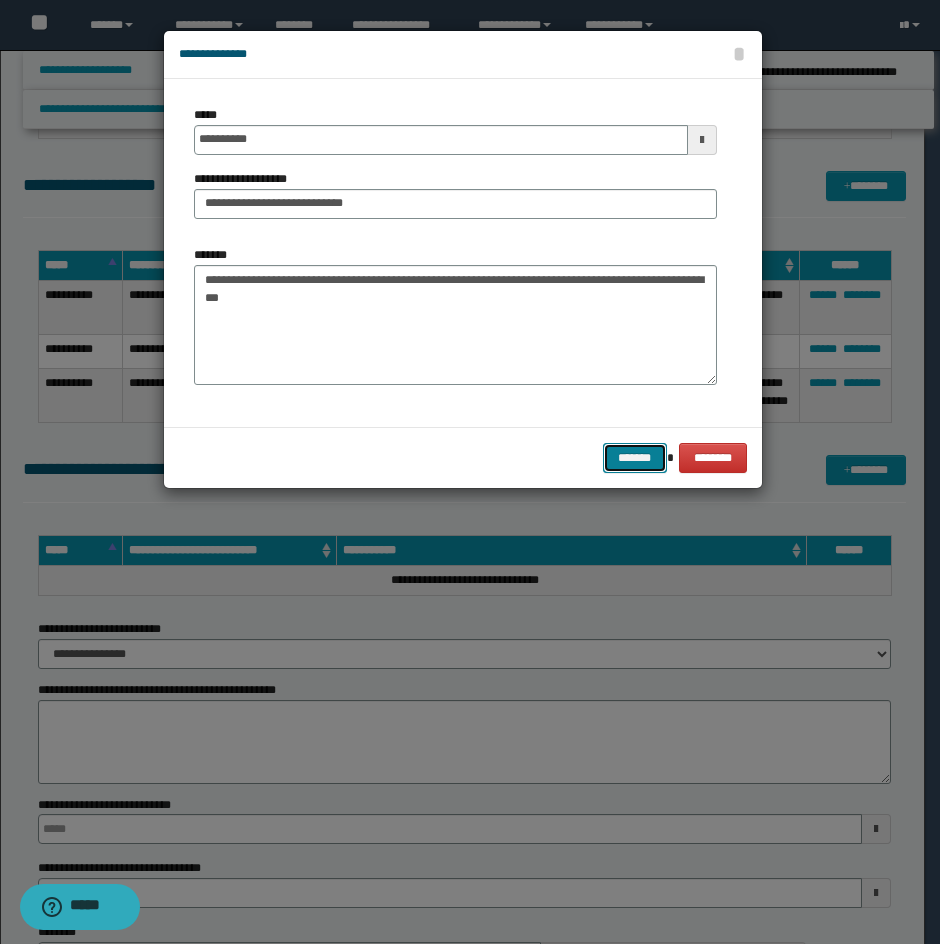 click on "*******" at bounding box center [635, 458] 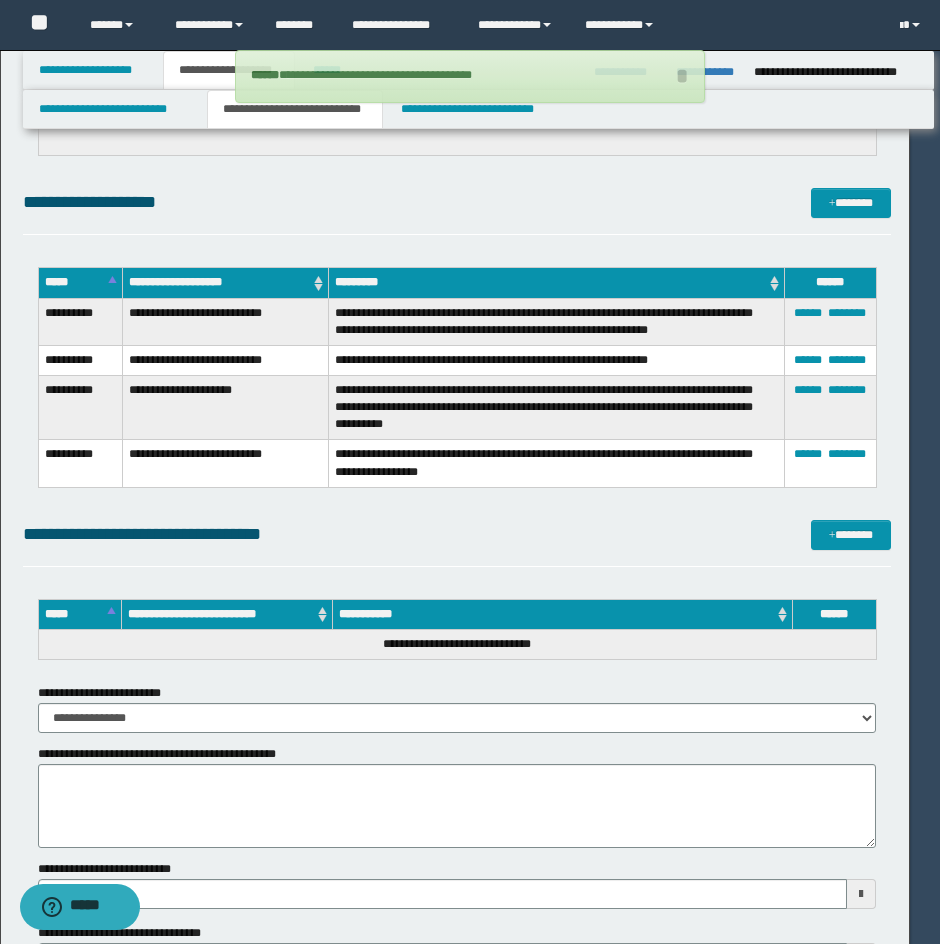type 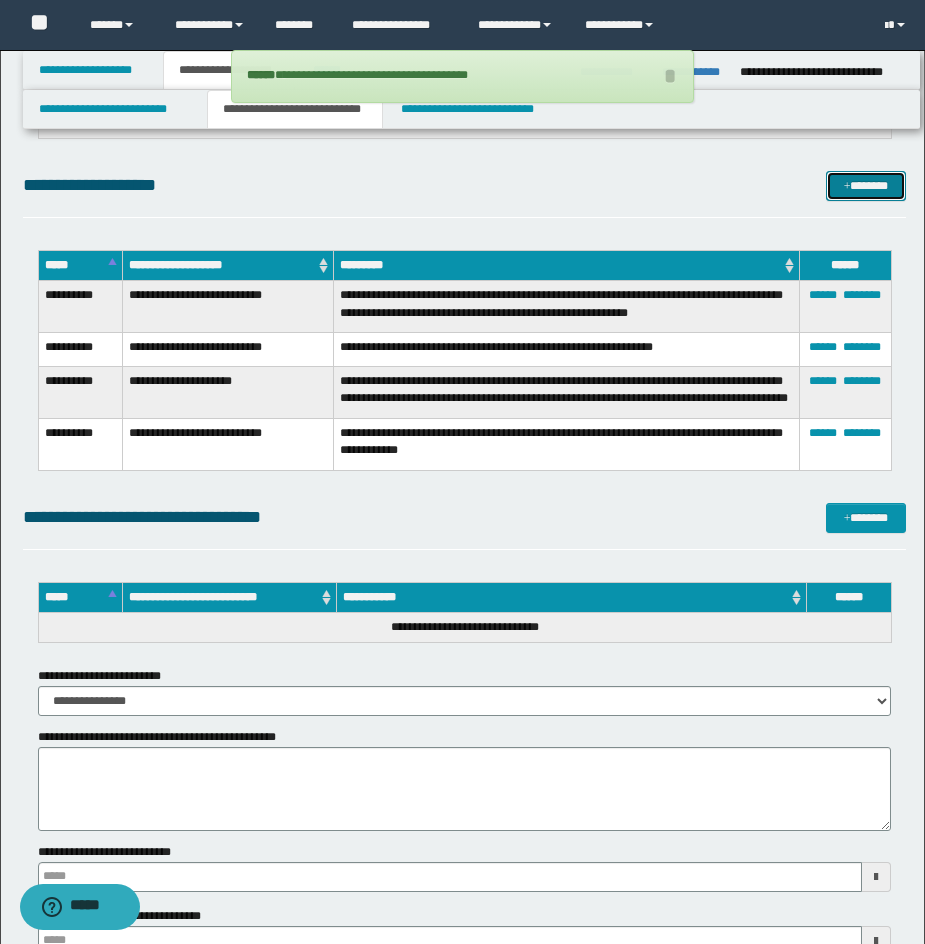 click on "*******" at bounding box center [866, 186] 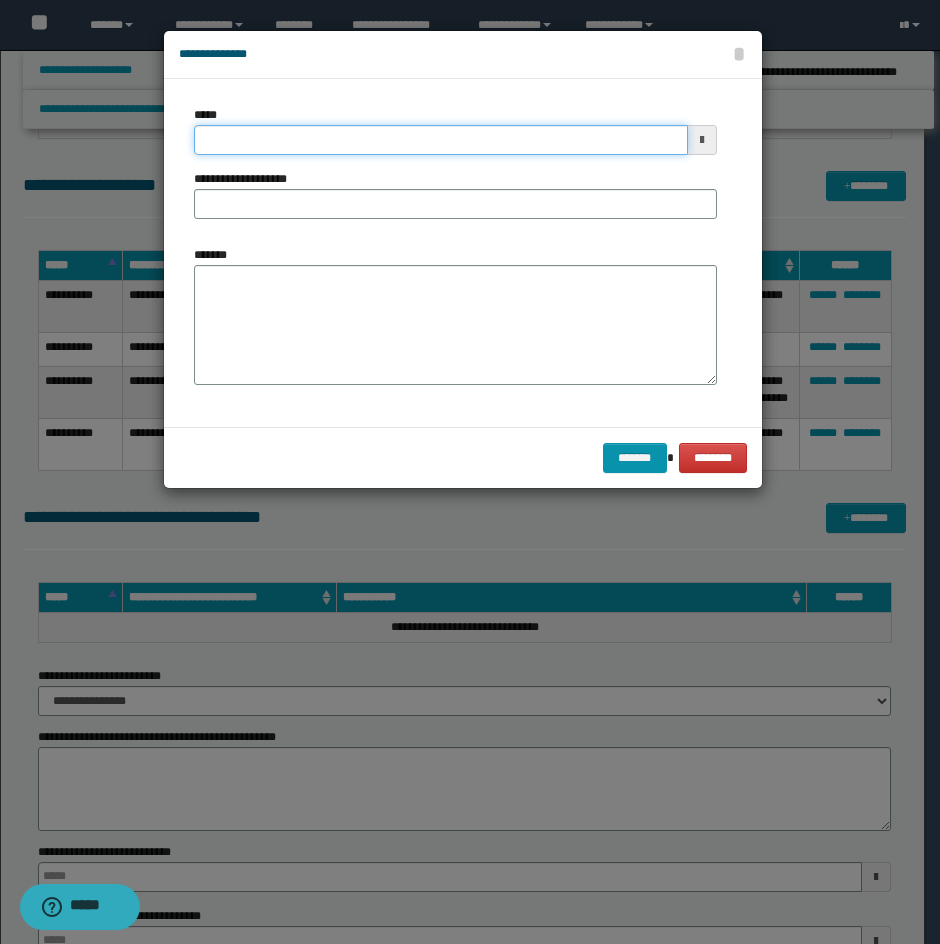 click on "*****" at bounding box center (441, 140) 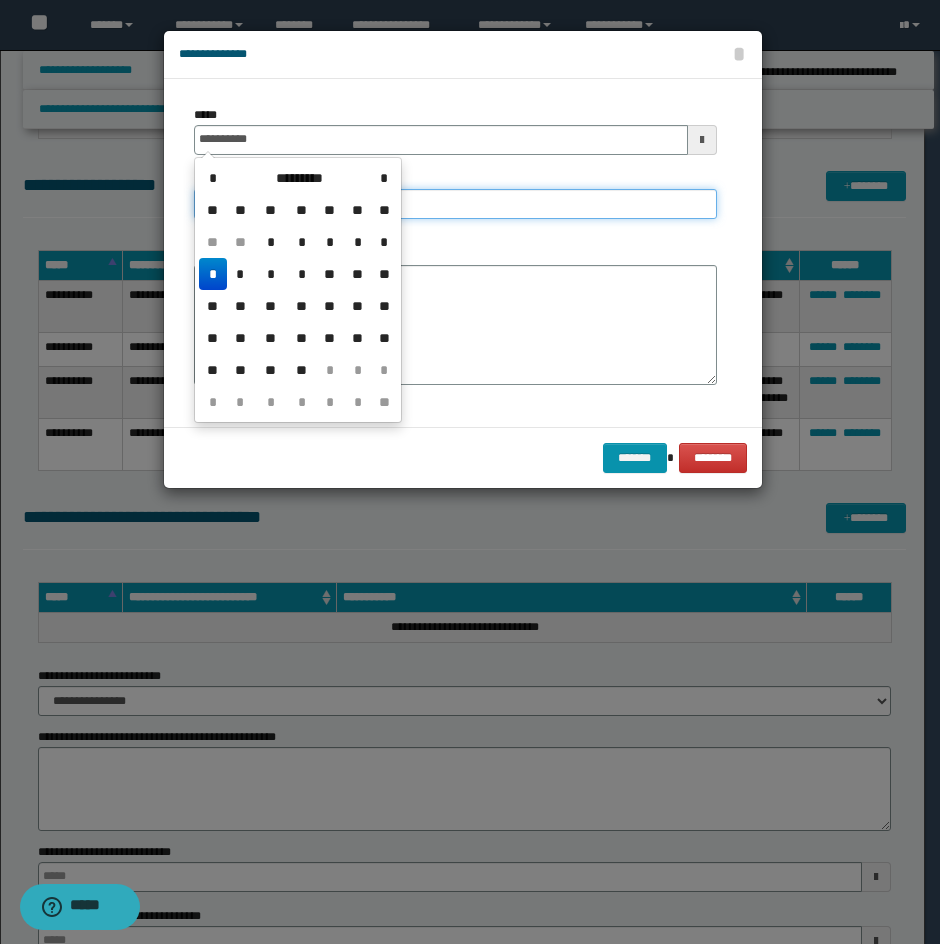 type on "**********" 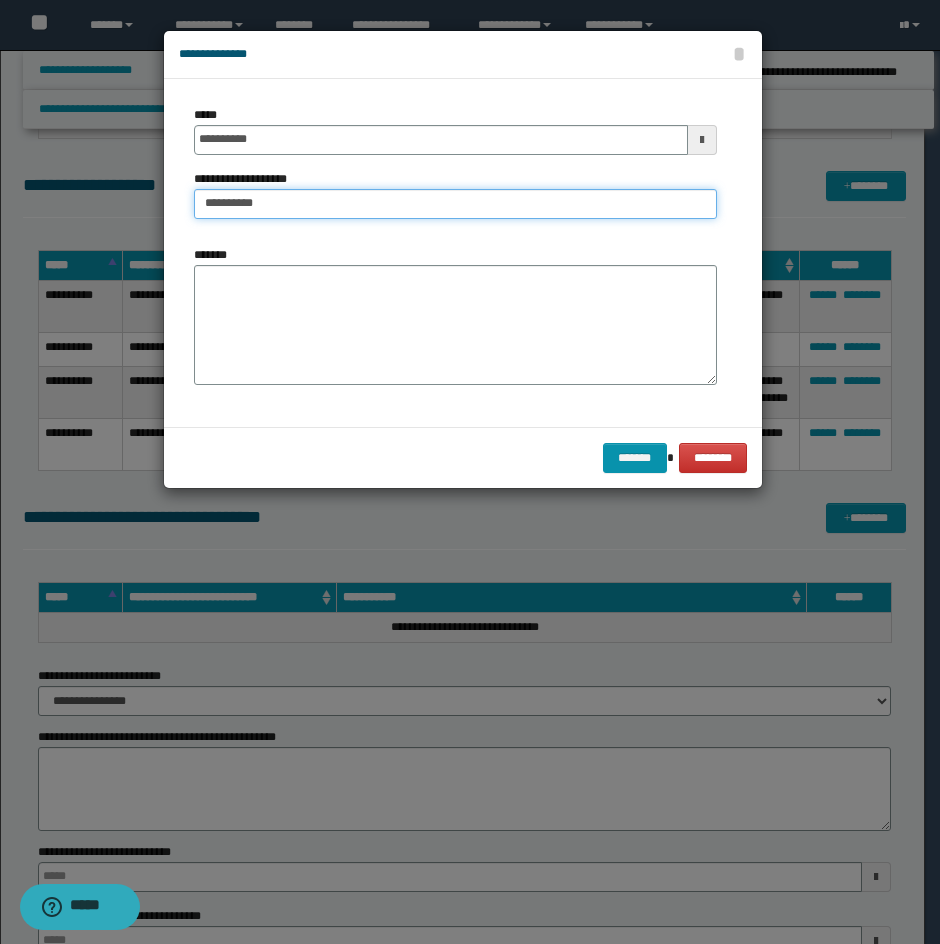 type on "**********" 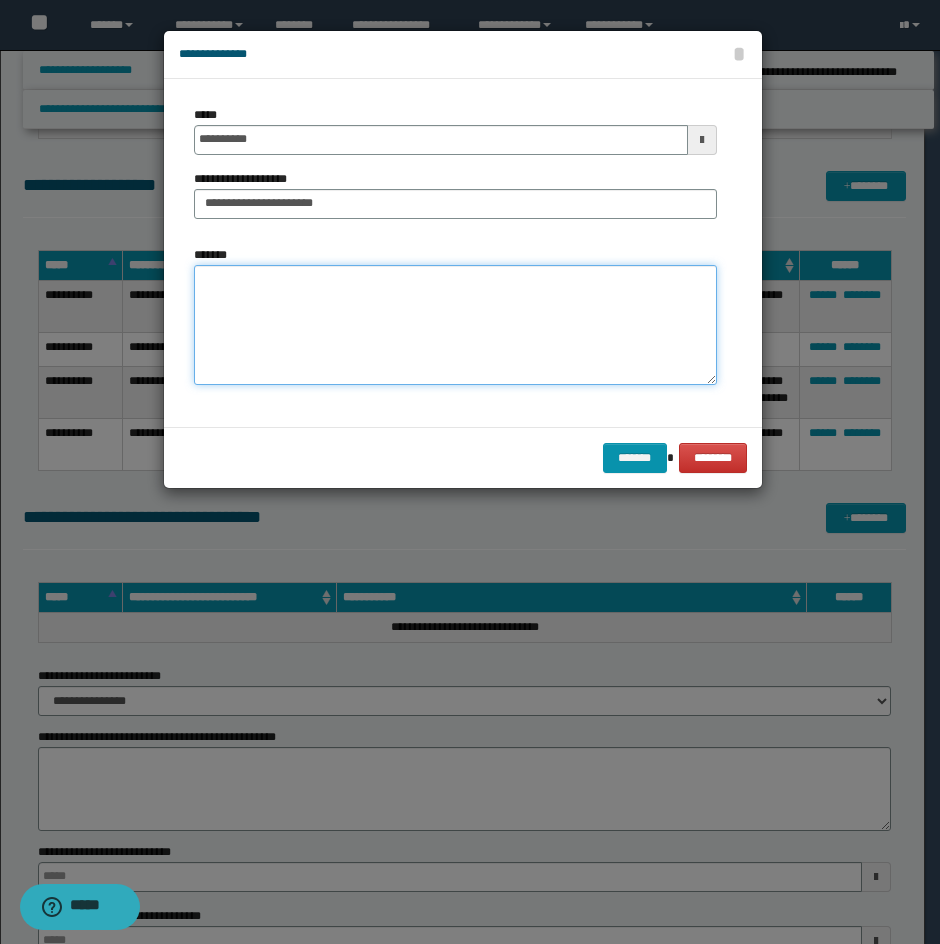 drag, startPoint x: 551, startPoint y: 294, endPoint x: 386, endPoint y: 306, distance: 165.43579 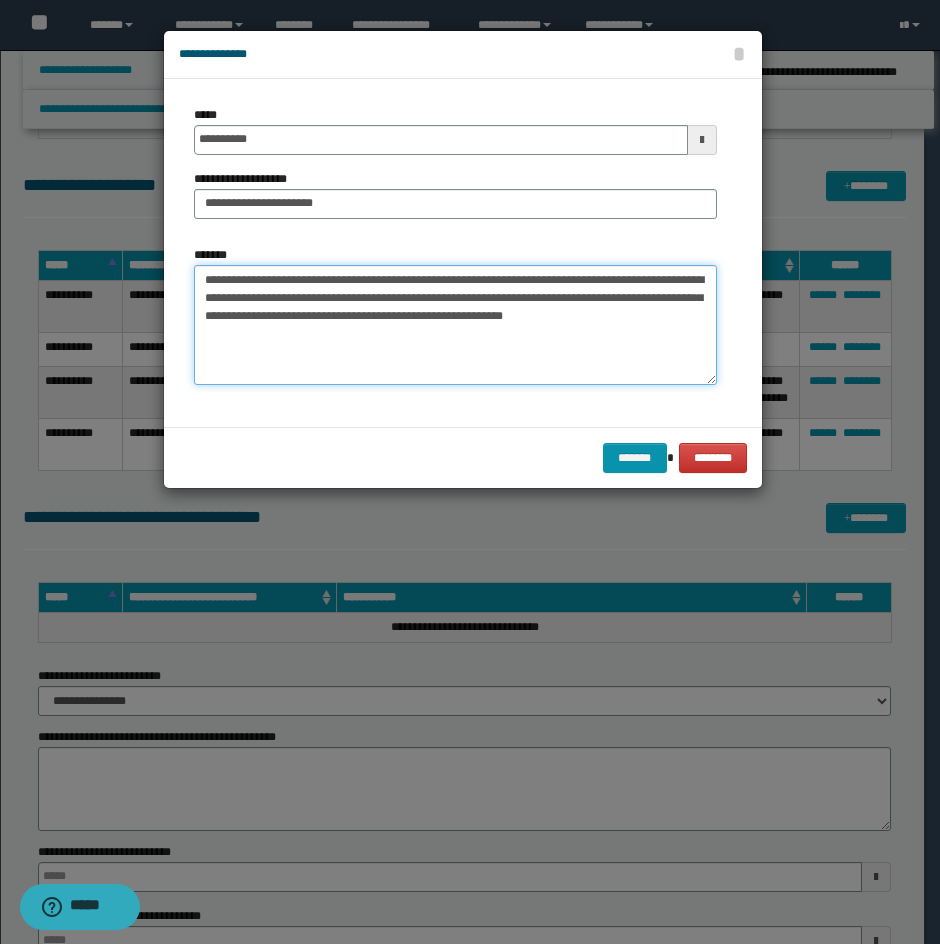 drag, startPoint x: 255, startPoint y: 284, endPoint x: 166, endPoint y: 284, distance: 89 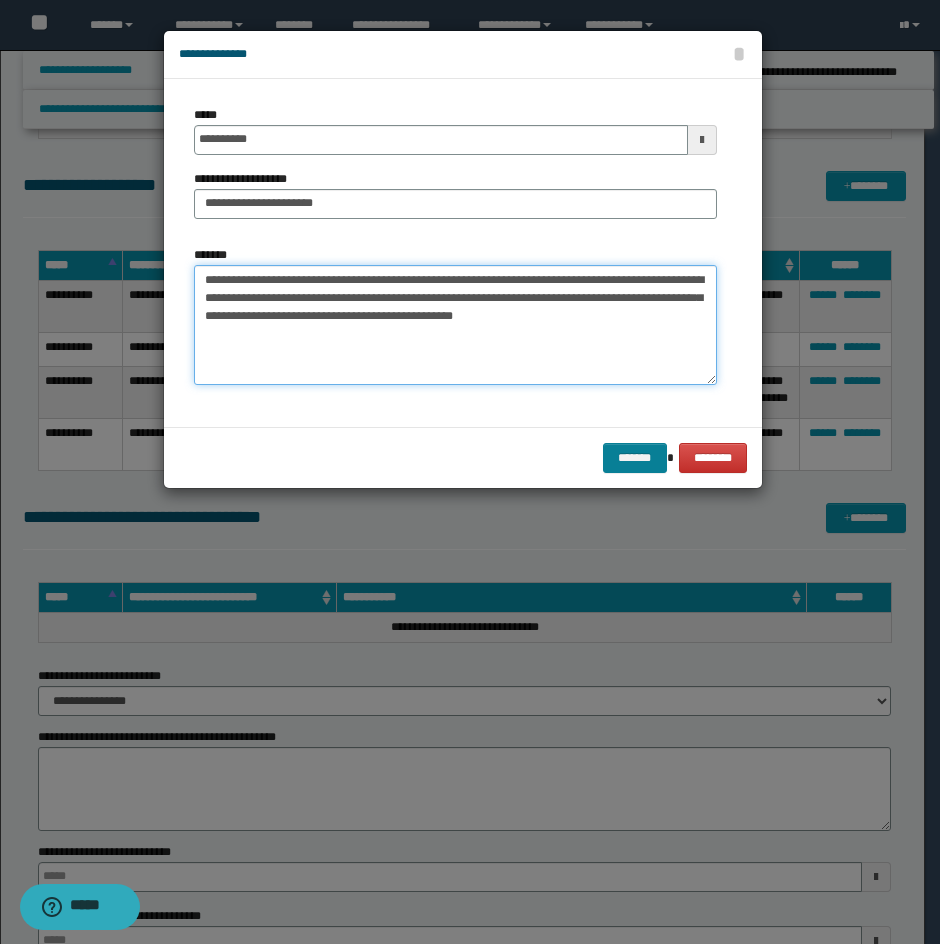 type on "**********" 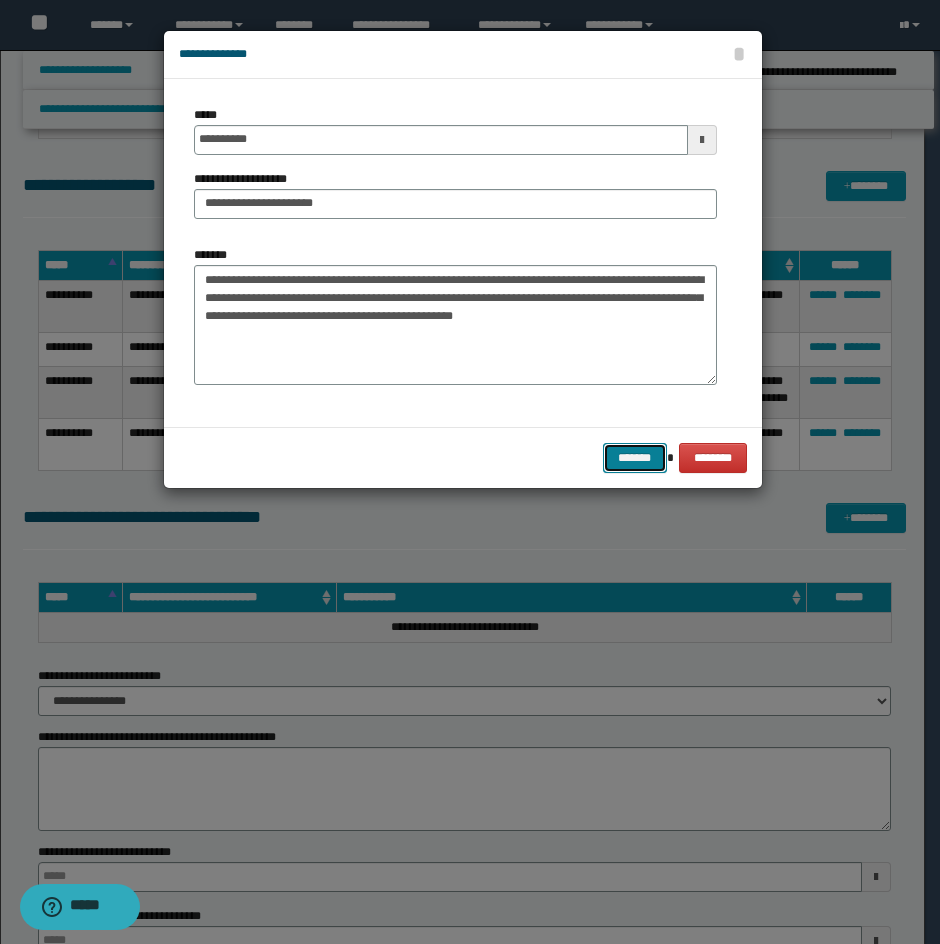 drag, startPoint x: 620, startPoint y: 455, endPoint x: 872, endPoint y: 403, distance: 257.30914 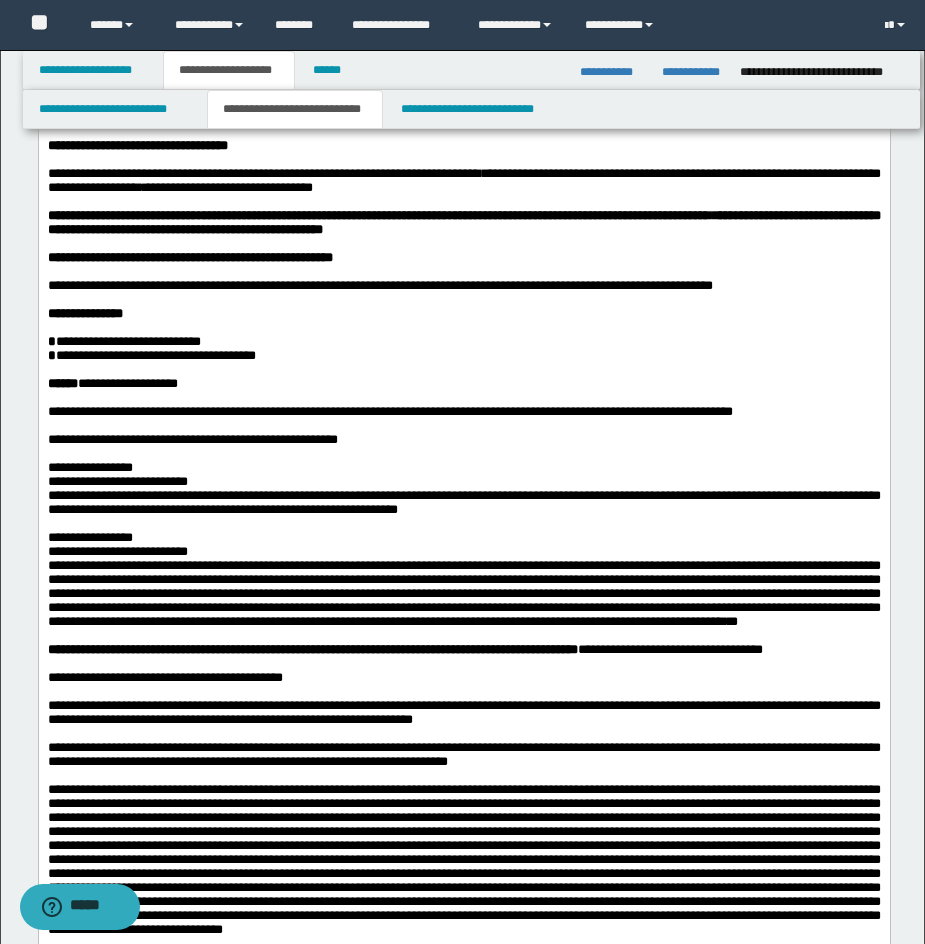 scroll, scrollTop: 120, scrollLeft: 0, axis: vertical 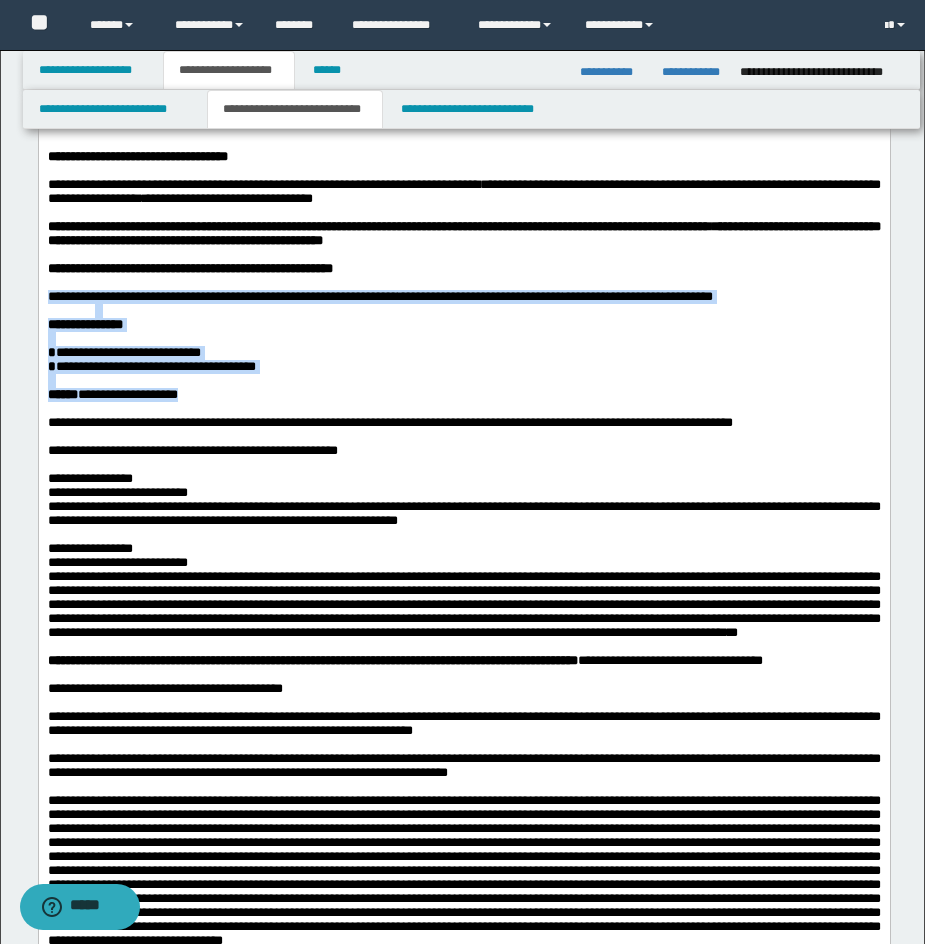 drag, startPoint x: 46, startPoint y: 318, endPoint x: 213, endPoint y: 431, distance: 201.63829 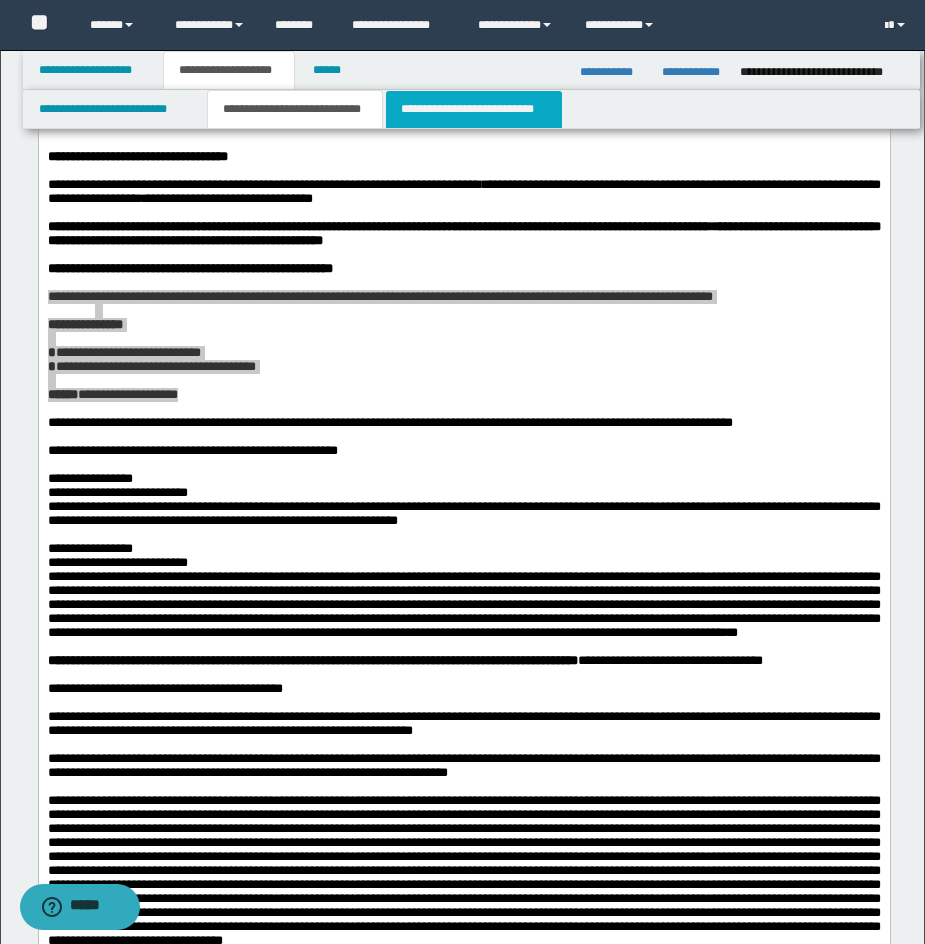 click on "**********" at bounding box center (474, 109) 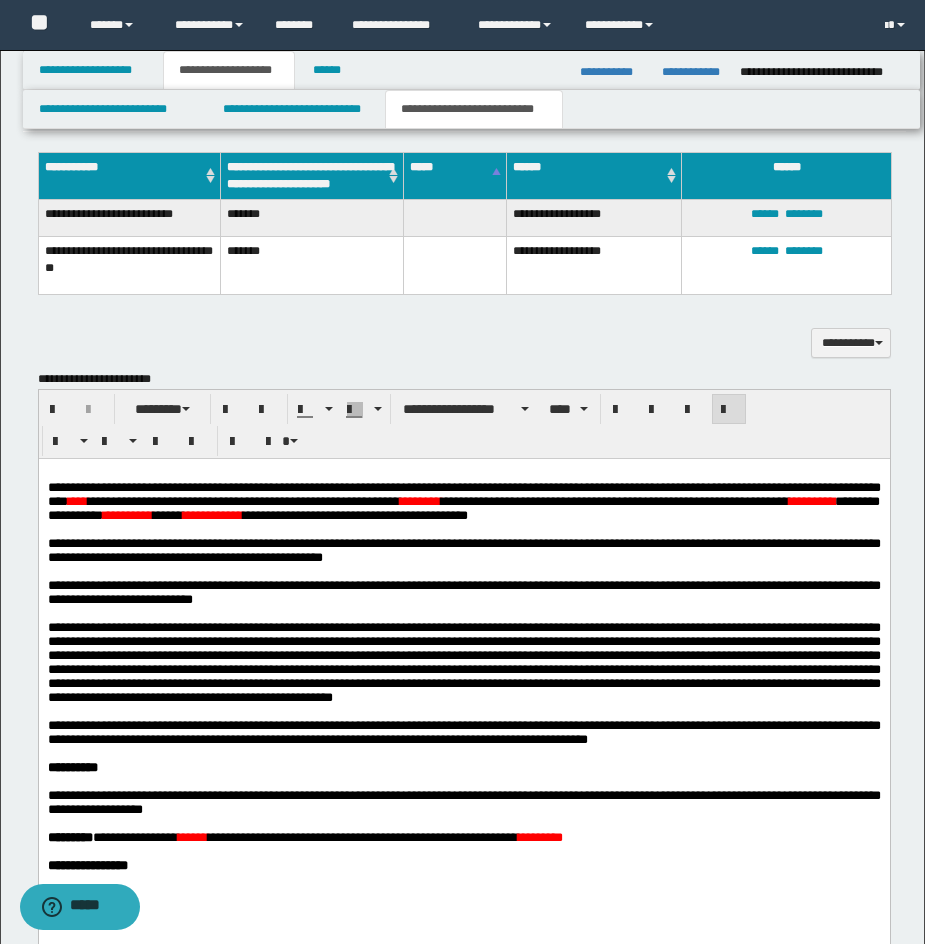 scroll, scrollTop: 1113, scrollLeft: 0, axis: vertical 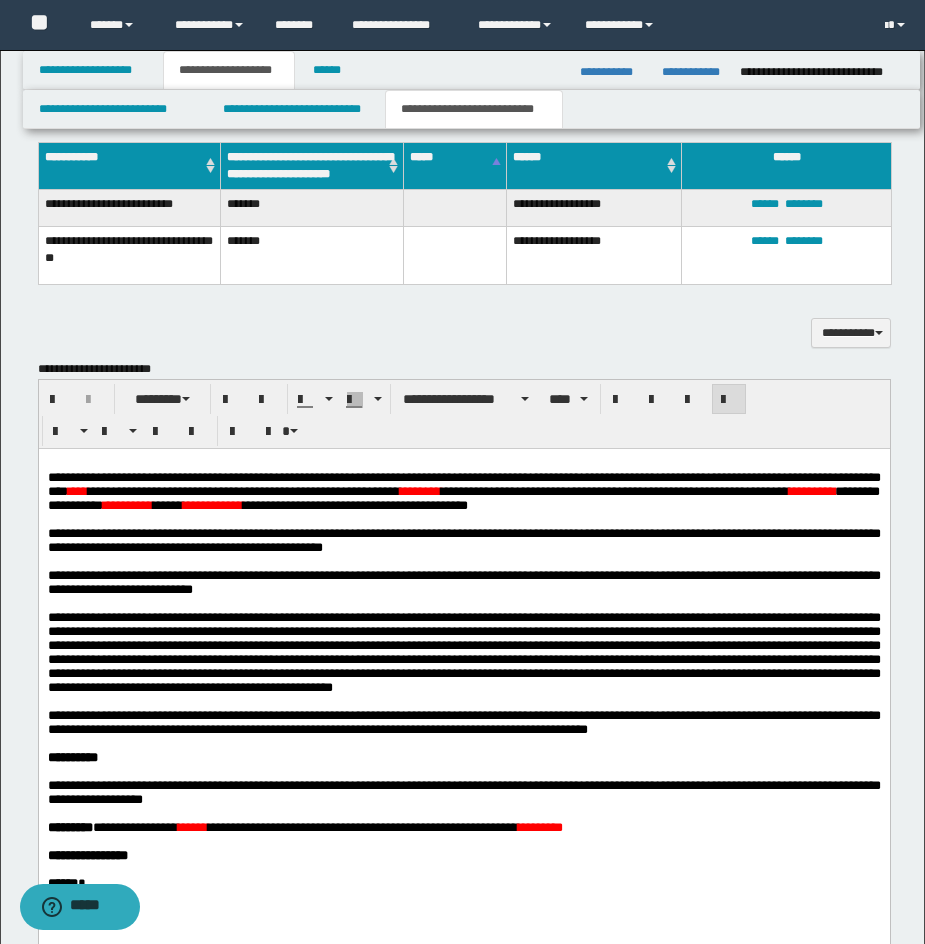 drag, startPoint x: 515, startPoint y: 322, endPoint x: 799, endPoint y: 314, distance: 284.11264 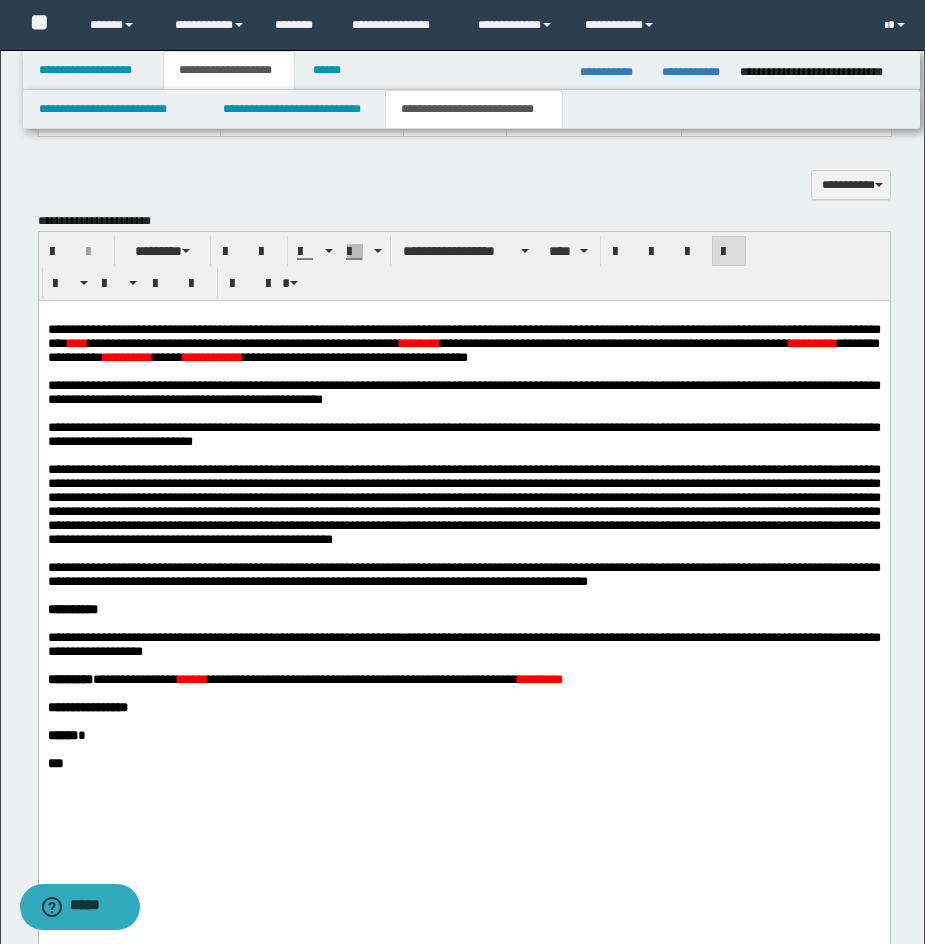 scroll, scrollTop: 1267, scrollLeft: 0, axis: vertical 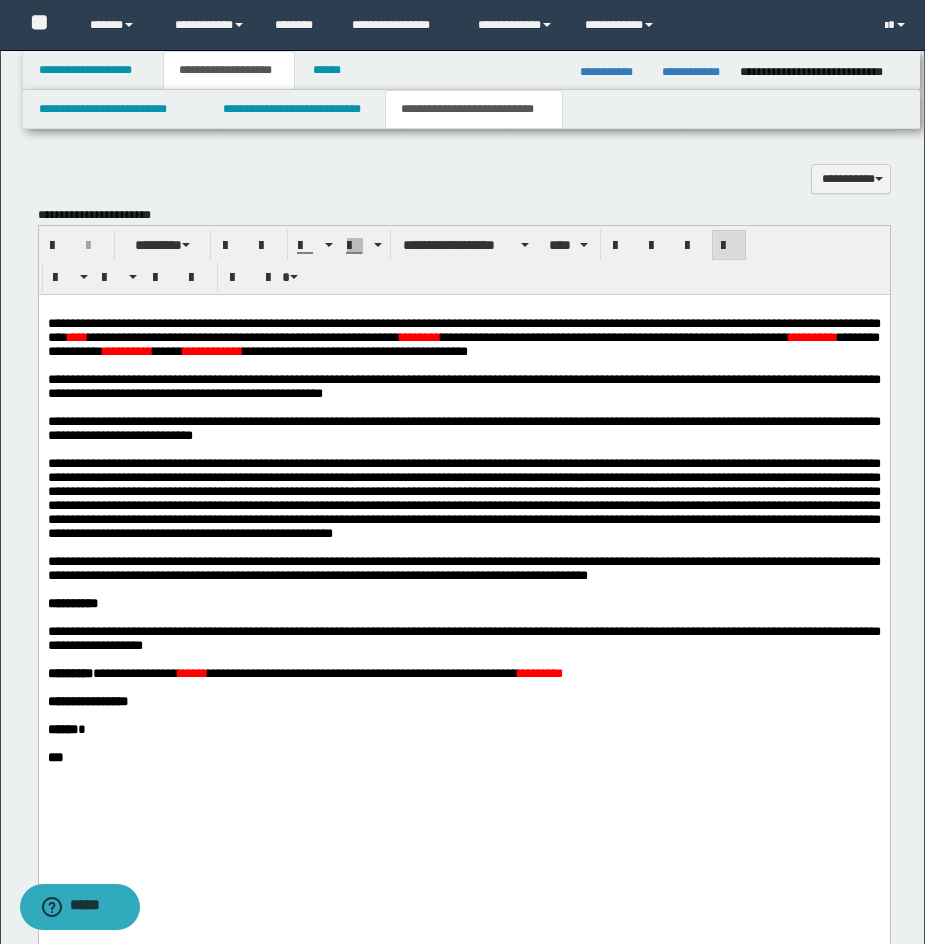 click on "****" at bounding box center (77, 336) 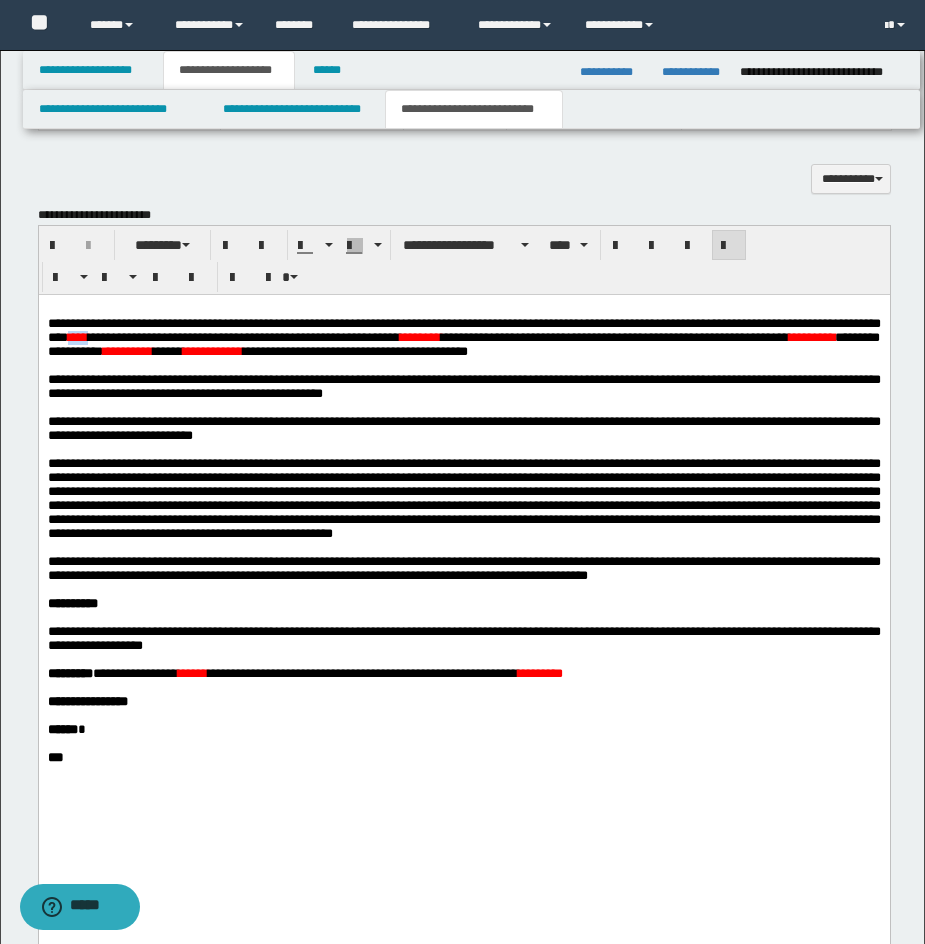 click on "****" at bounding box center (77, 336) 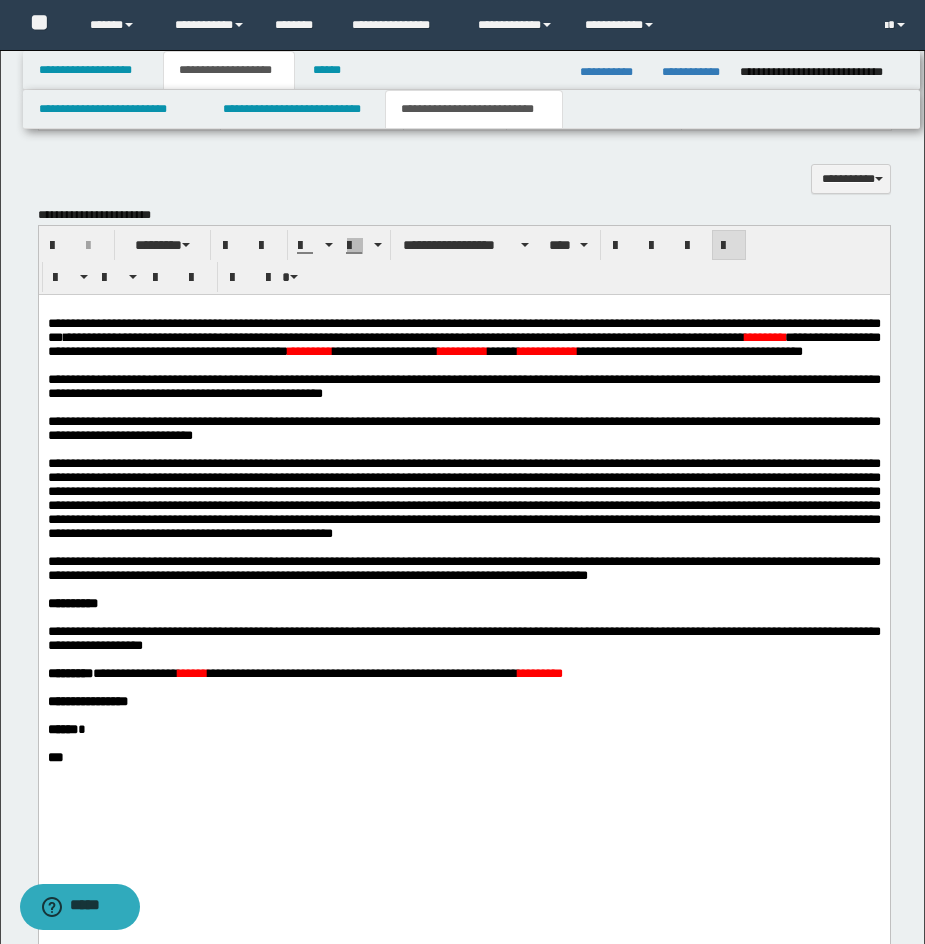 click on "**********" at bounding box center (547, 350) 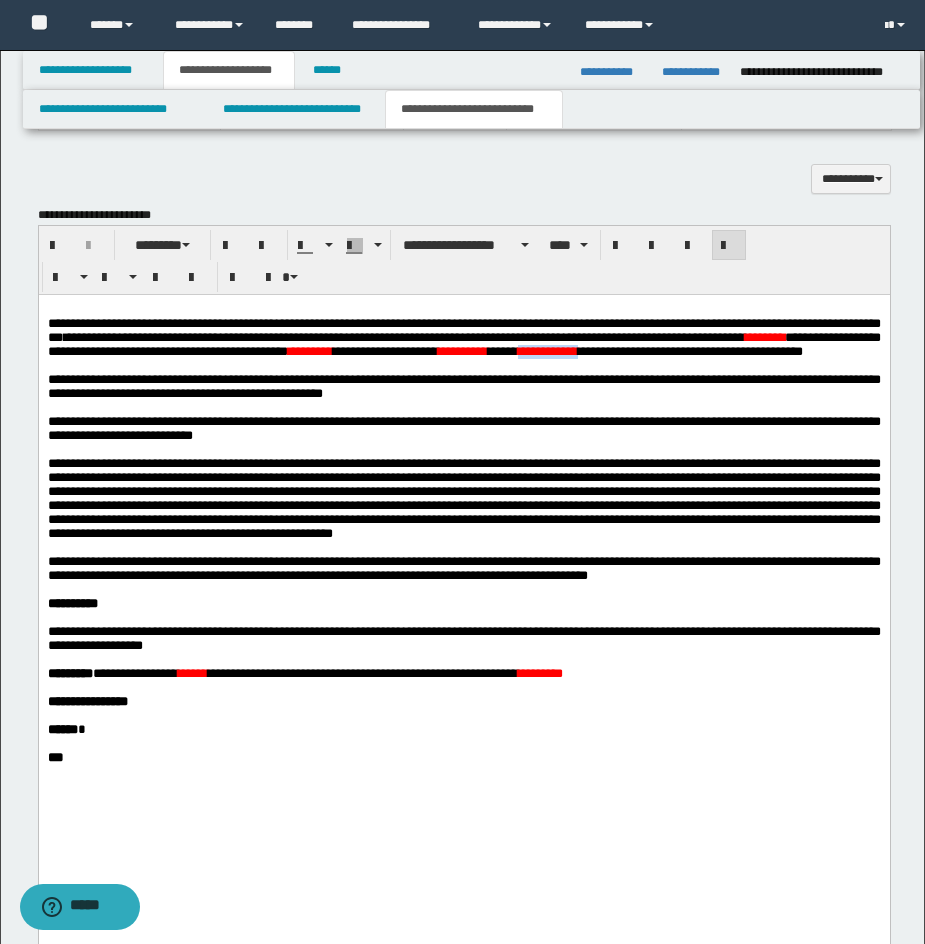 click on "**********" at bounding box center (547, 350) 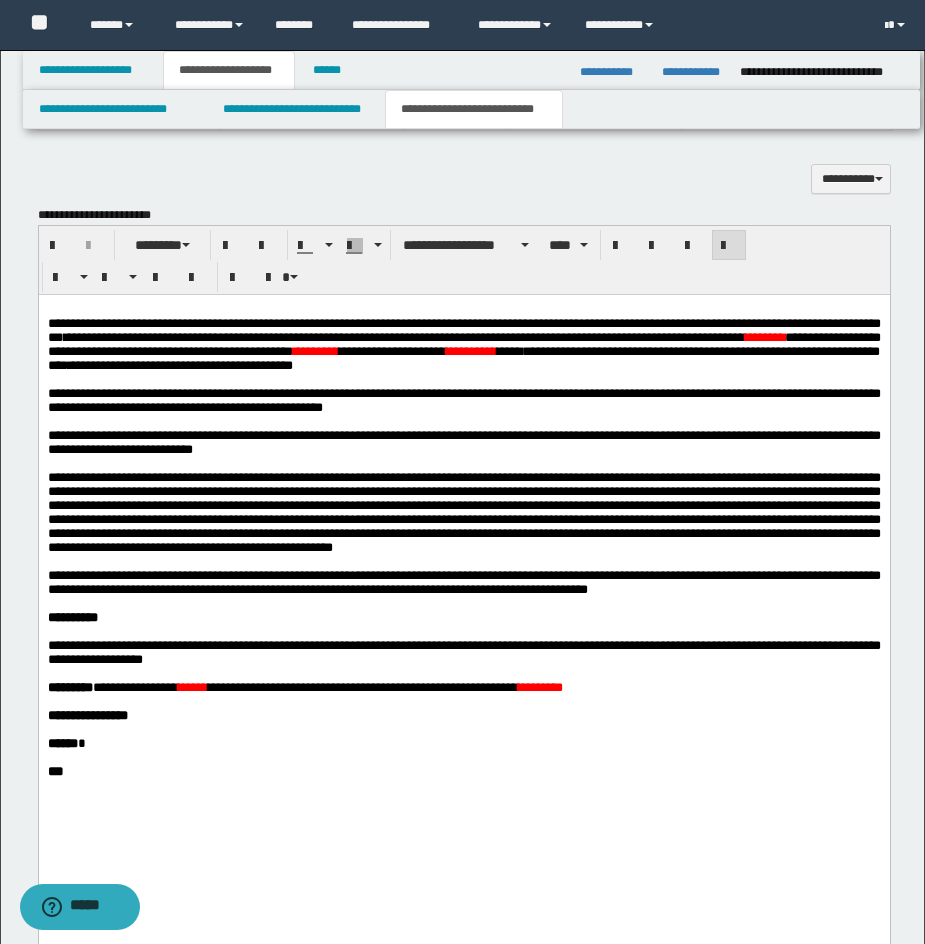 click on "********" at bounding box center (764, 336) 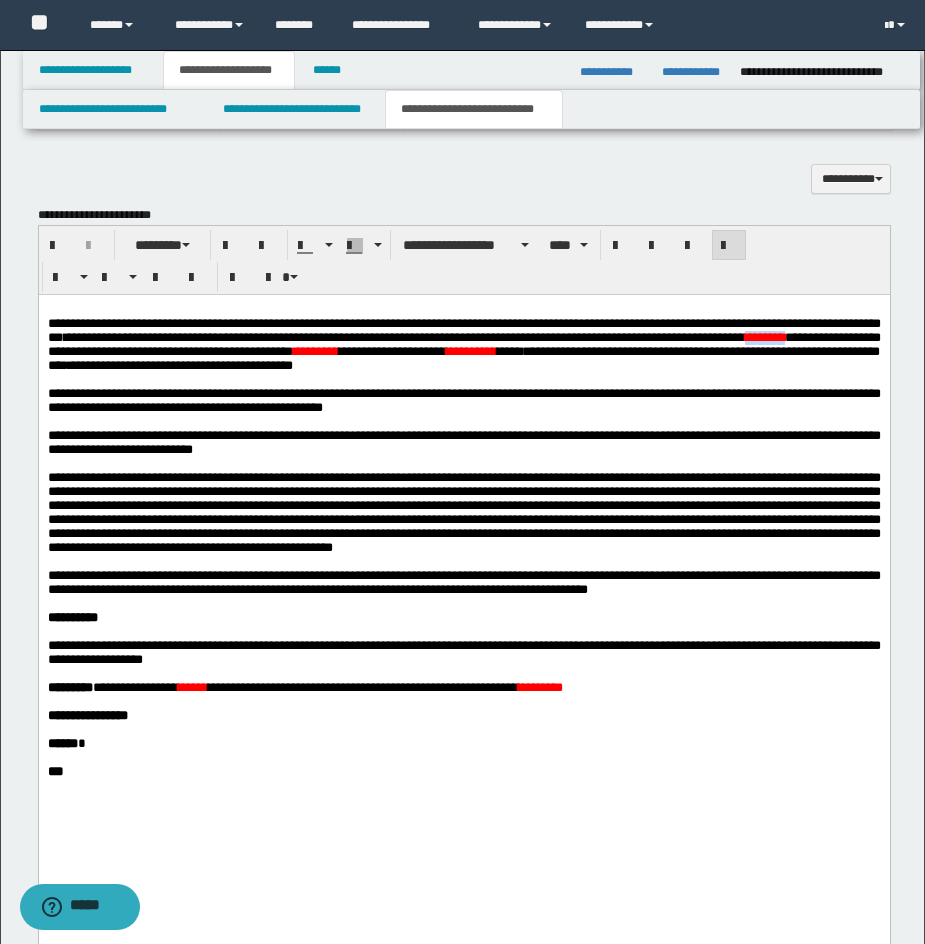 click on "********" at bounding box center [764, 336] 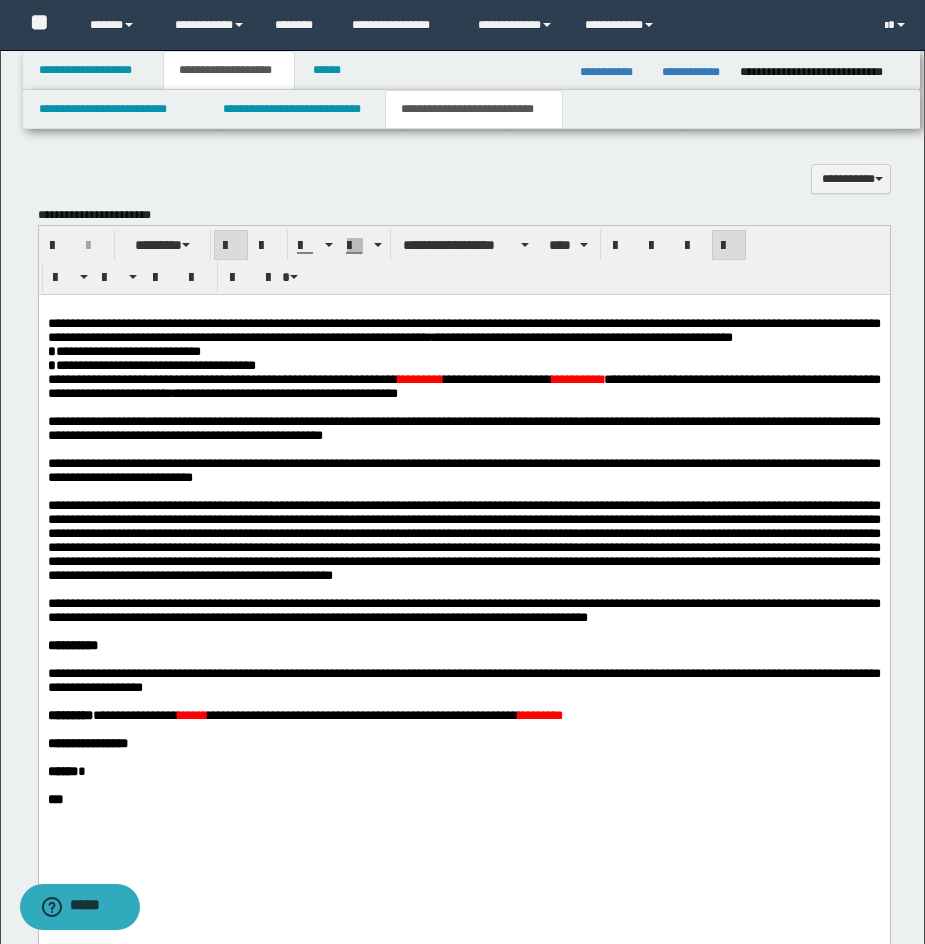 click on "*" at bounding box center [51, 350] 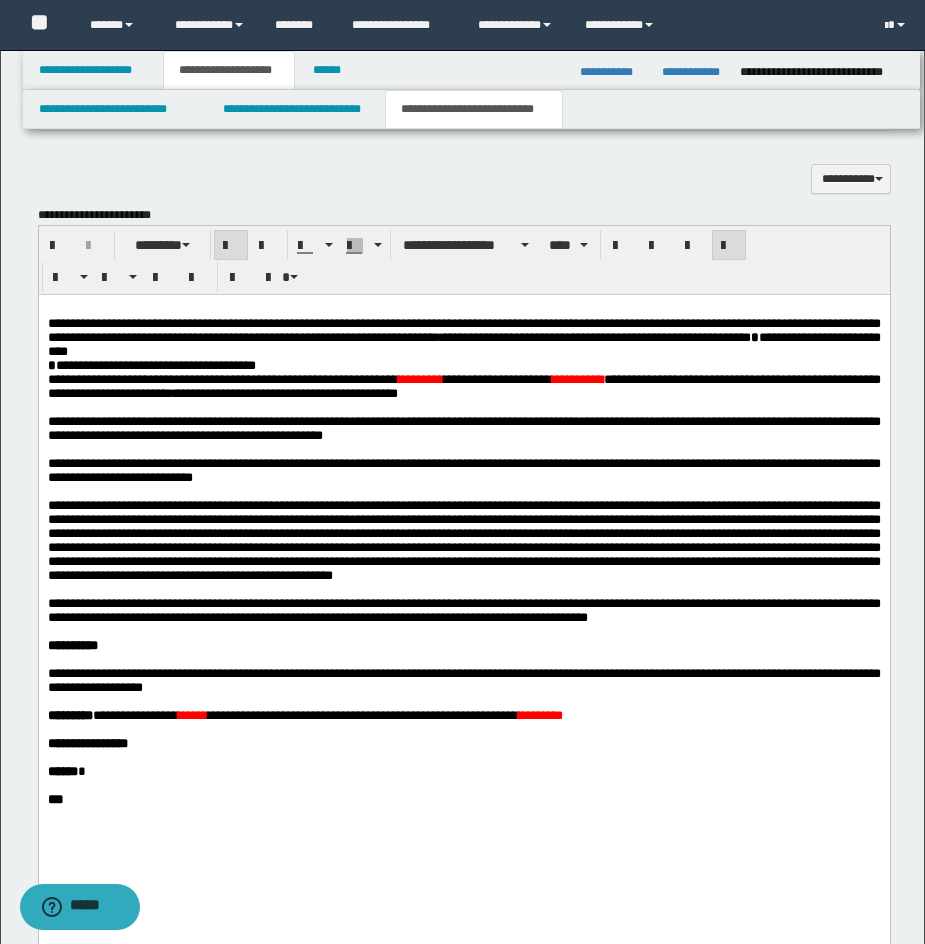 click on "*" at bounding box center [51, 364] 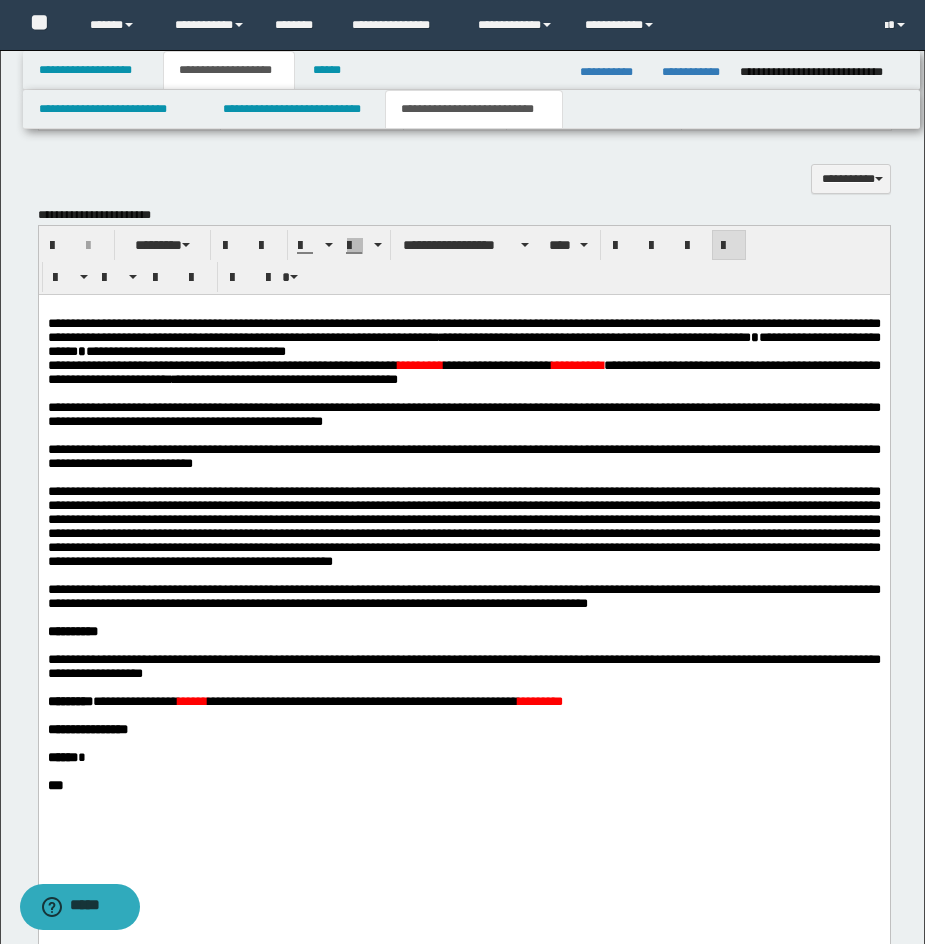 click on "**********" at bounding box center [222, 364] 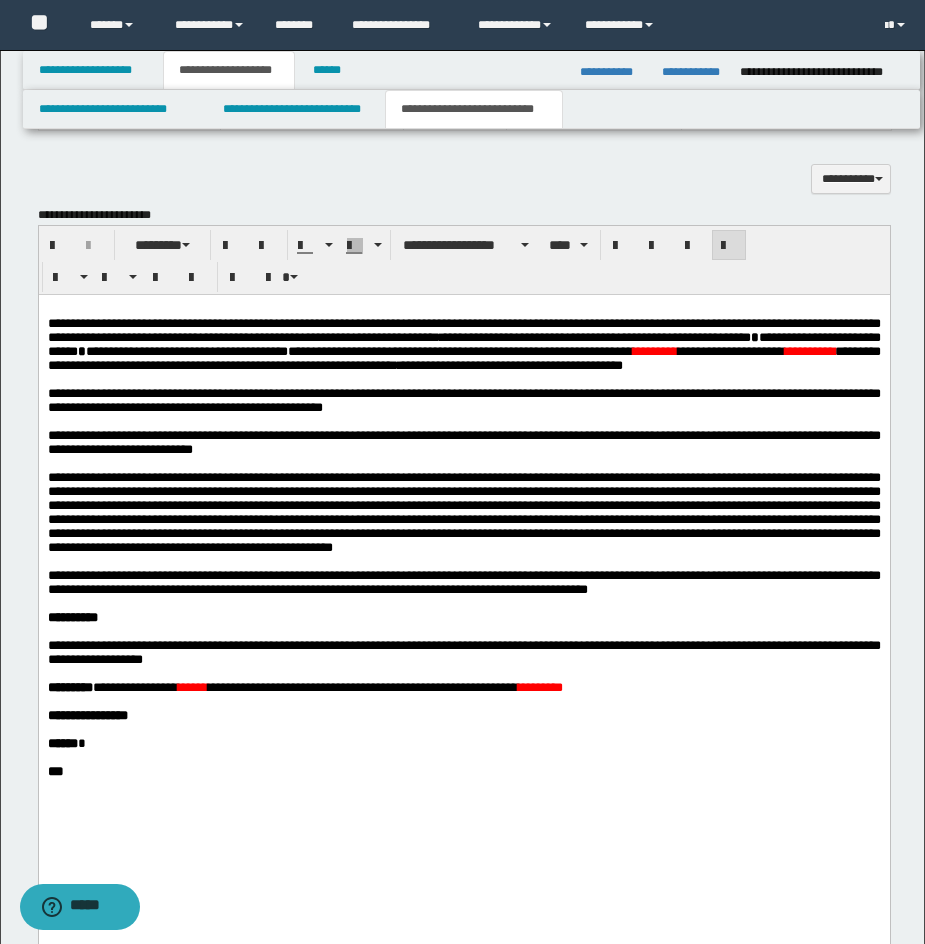 click on "*********" at bounding box center (654, 350) 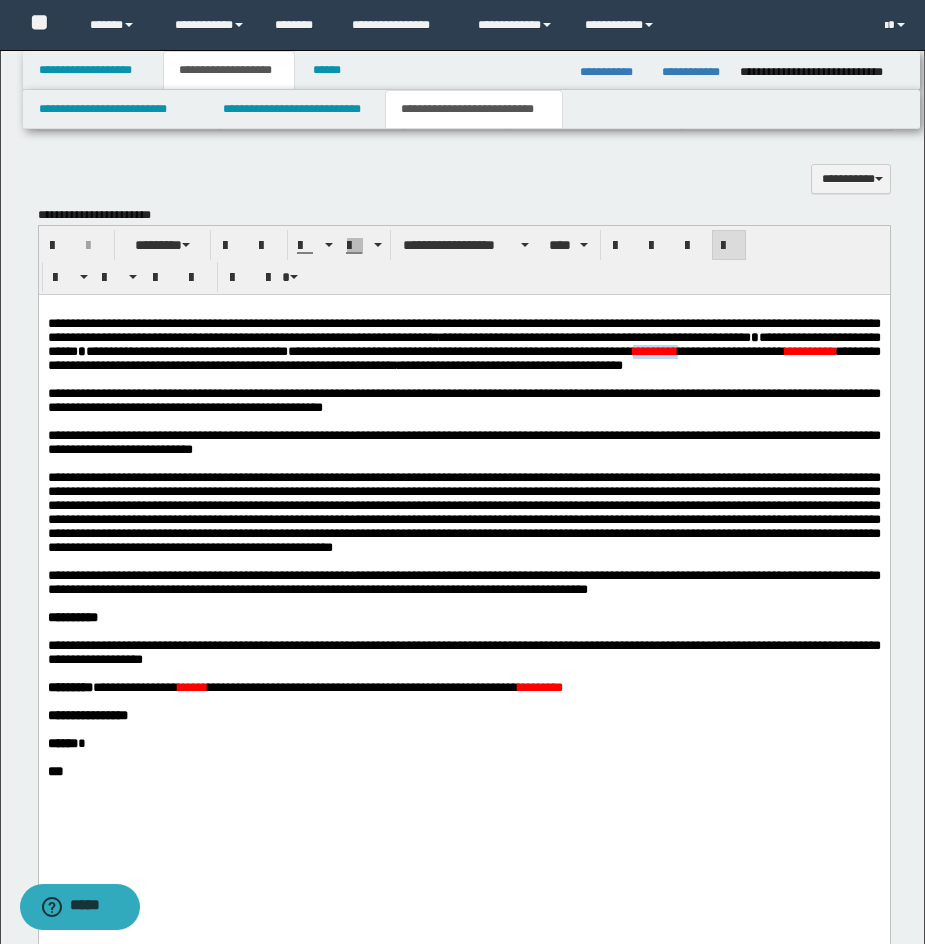 click on "*********" at bounding box center (654, 350) 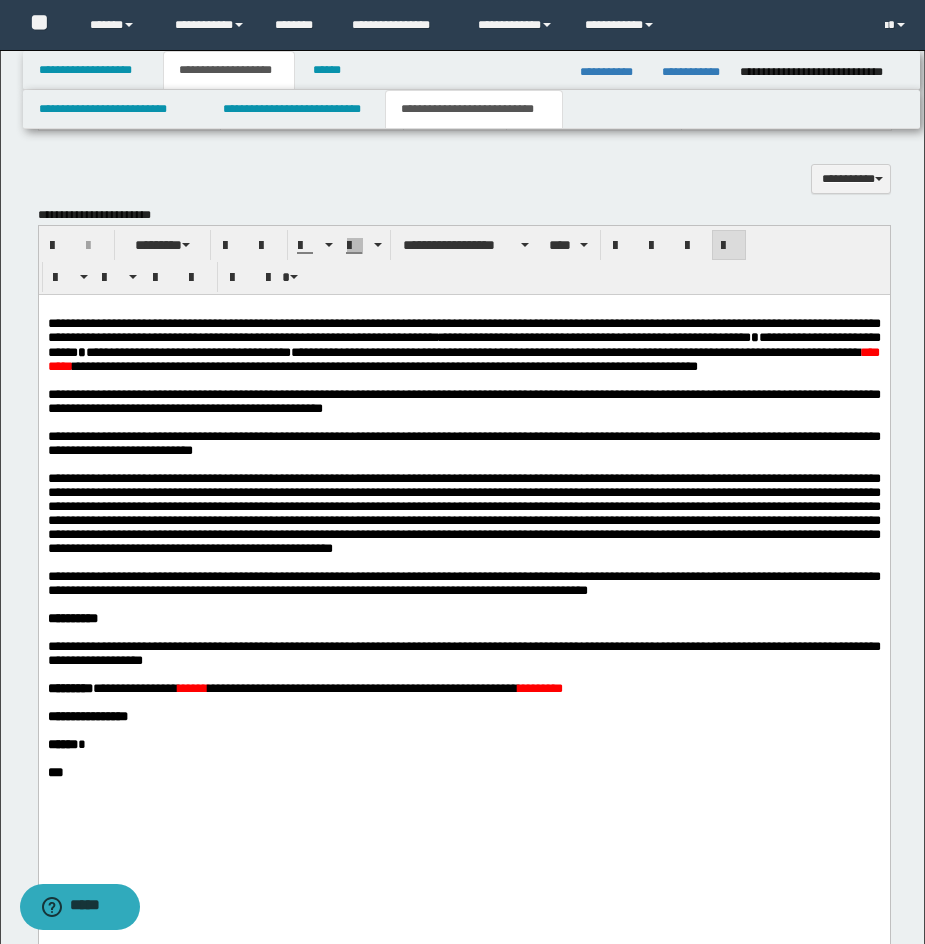 click on "*********" at bounding box center (539, 687) 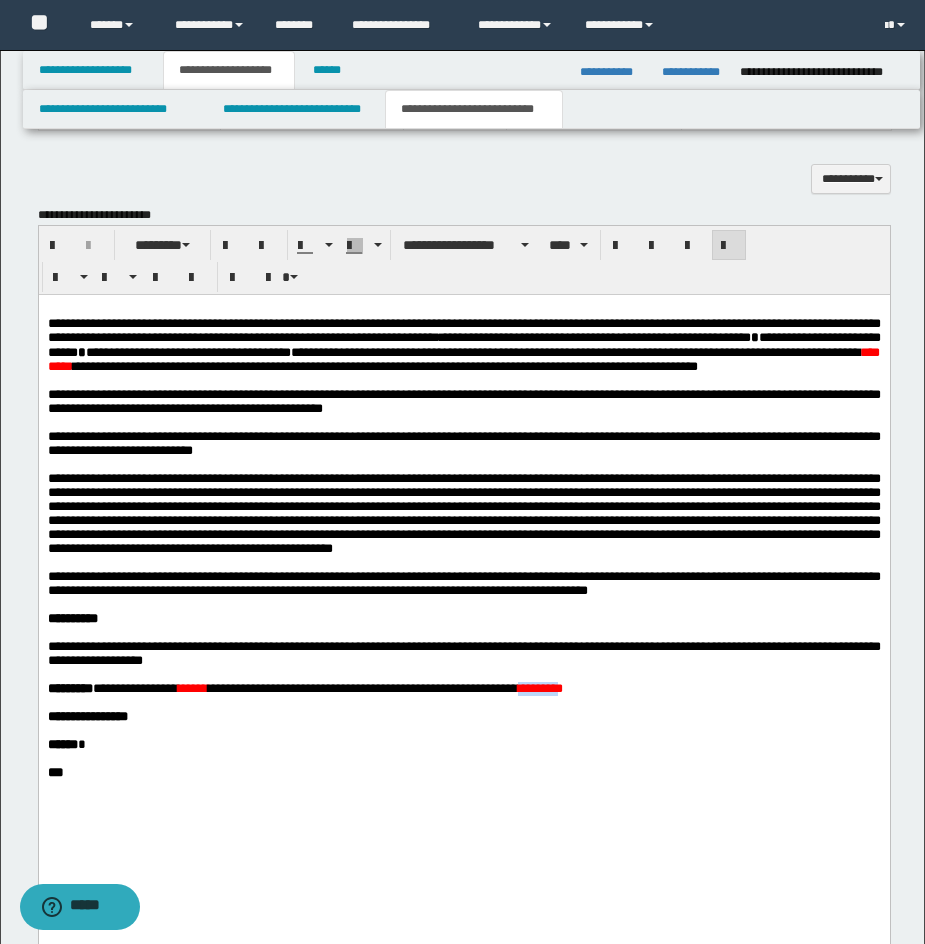 click on "*********" at bounding box center (539, 687) 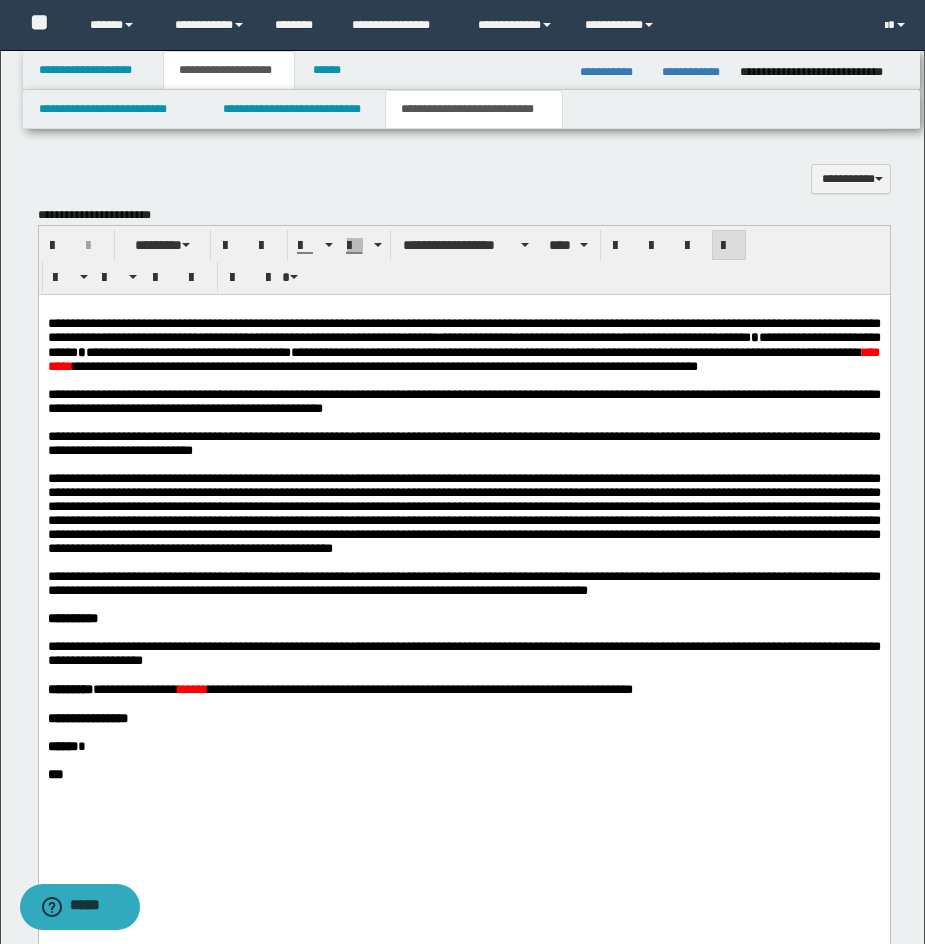 click on "*********" at bounding box center (463, 358) 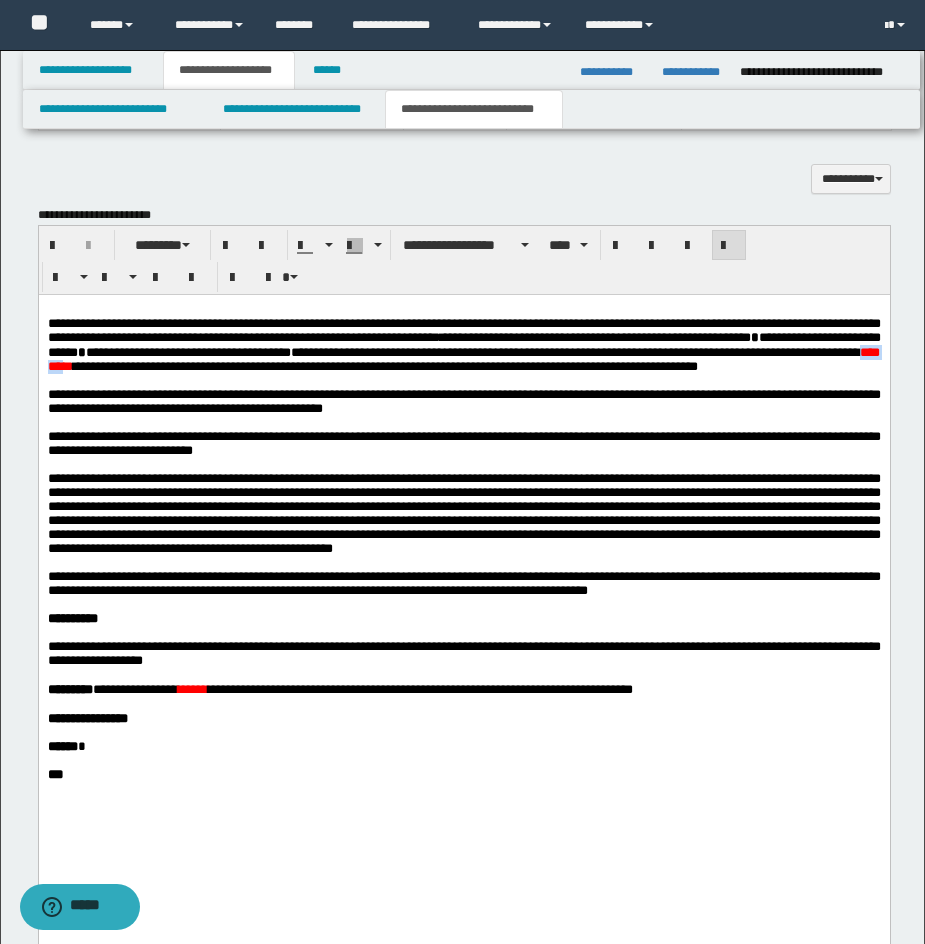 click on "*********" at bounding box center (463, 358) 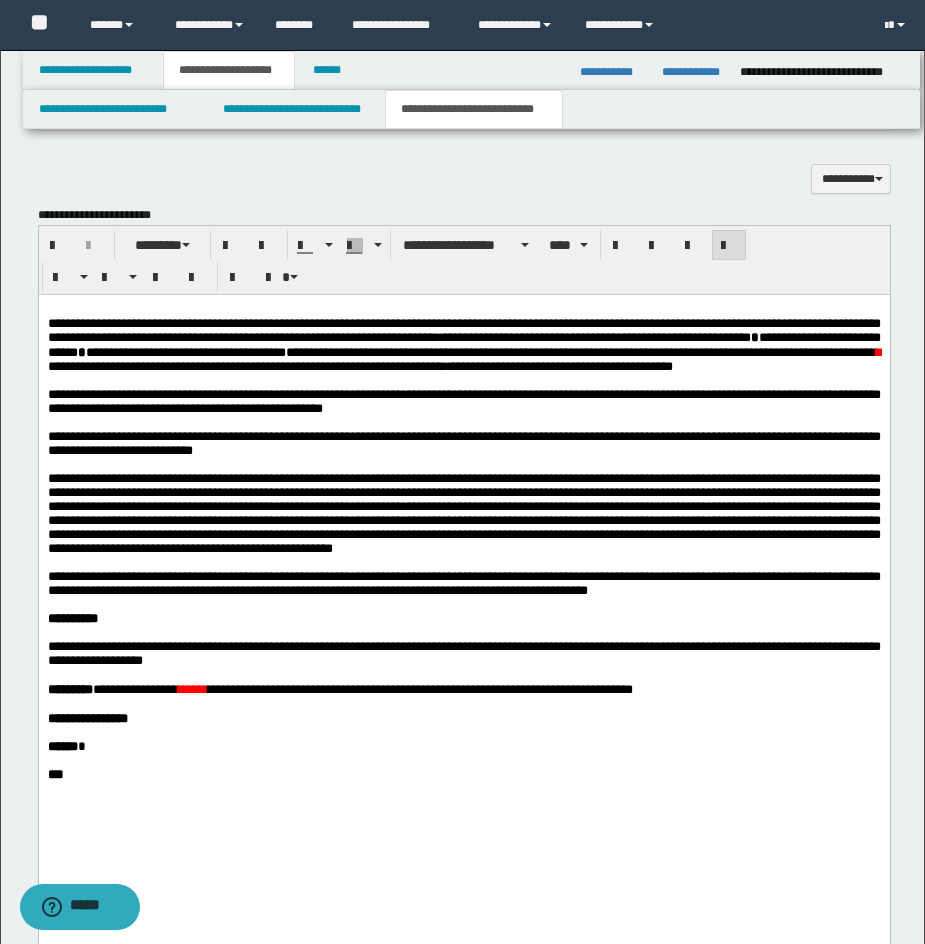 click on "******" at bounding box center [192, 688] 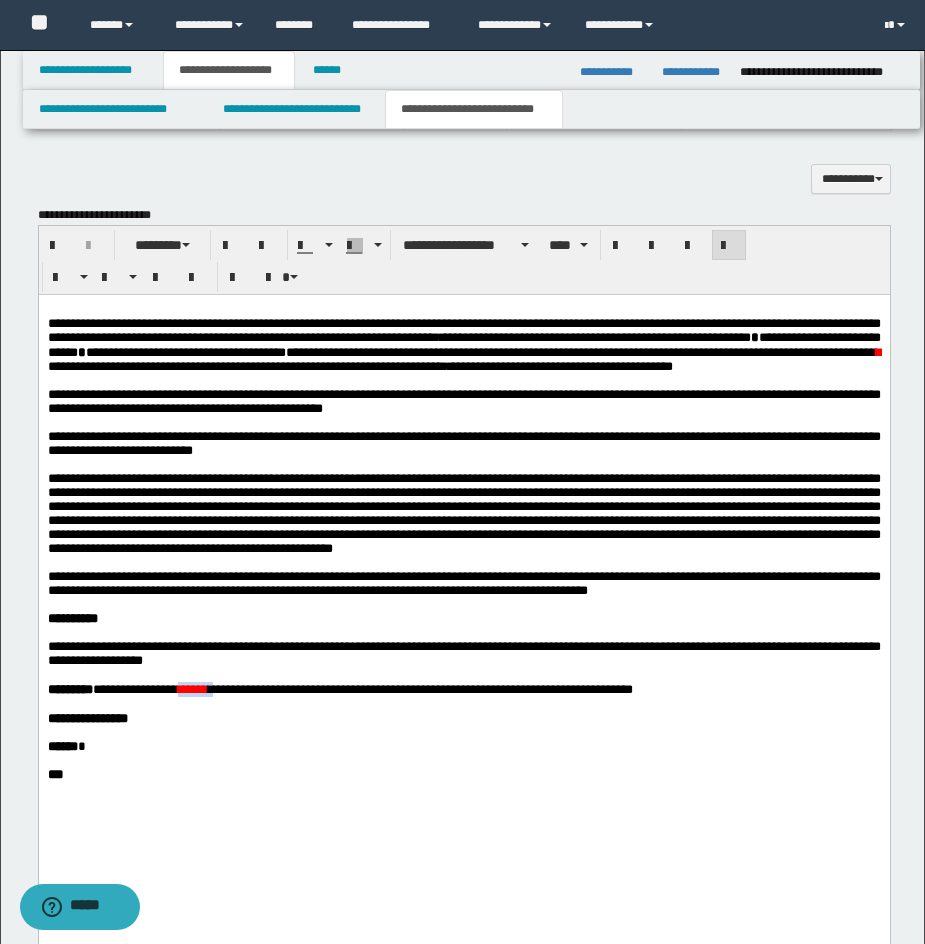 click on "******" at bounding box center [192, 688] 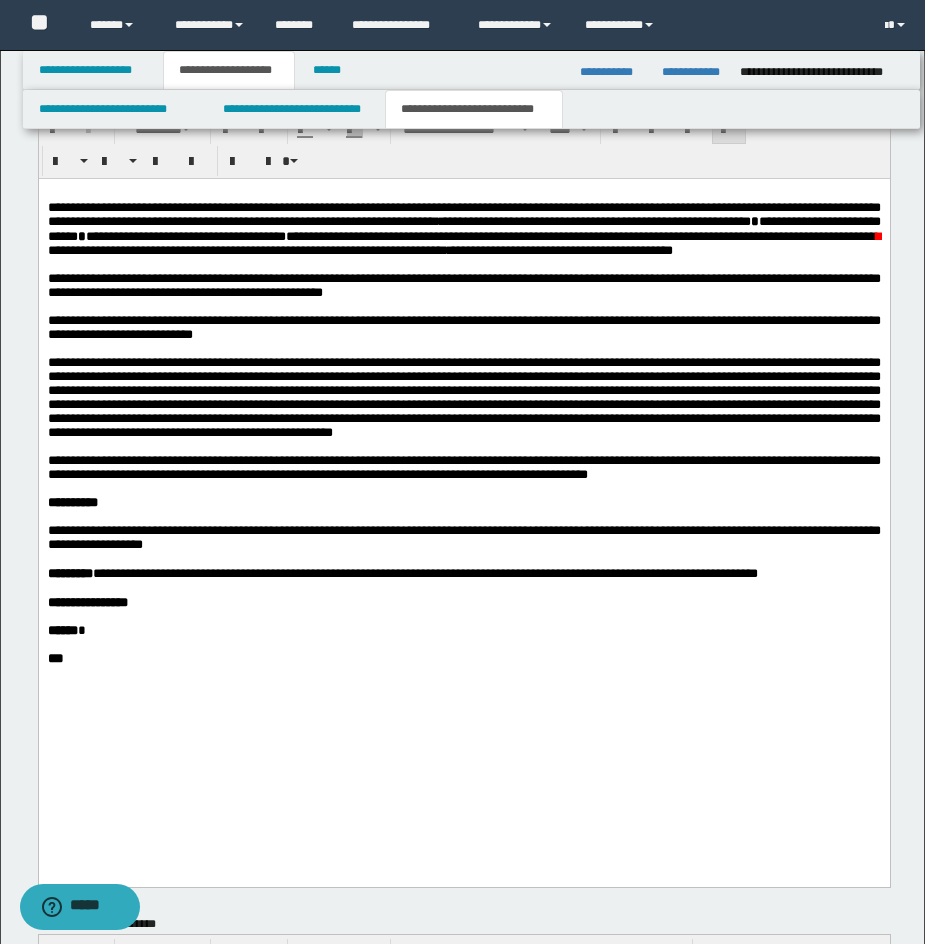 scroll, scrollTop: 1414, scrollLeft: 0, axis: vertical 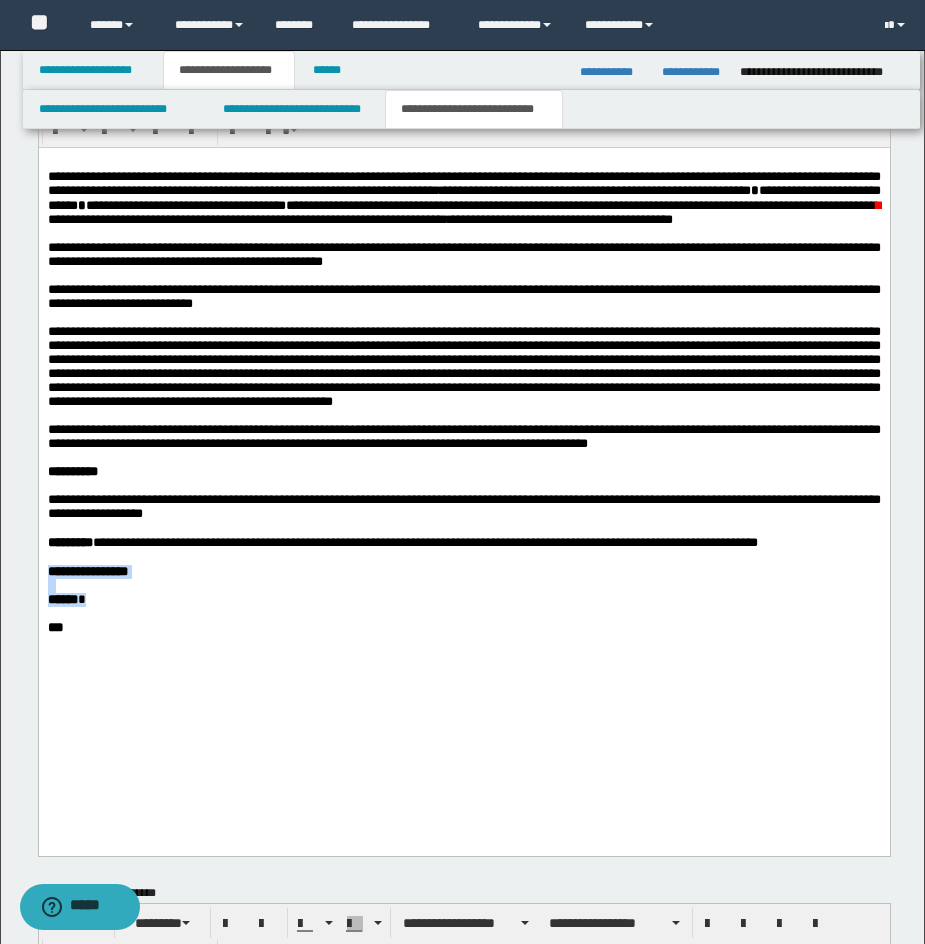 drag, startPoint x: 49, startPoint y: 671, endPoint x: 100, endPoint y: 701, distance: 59.16925 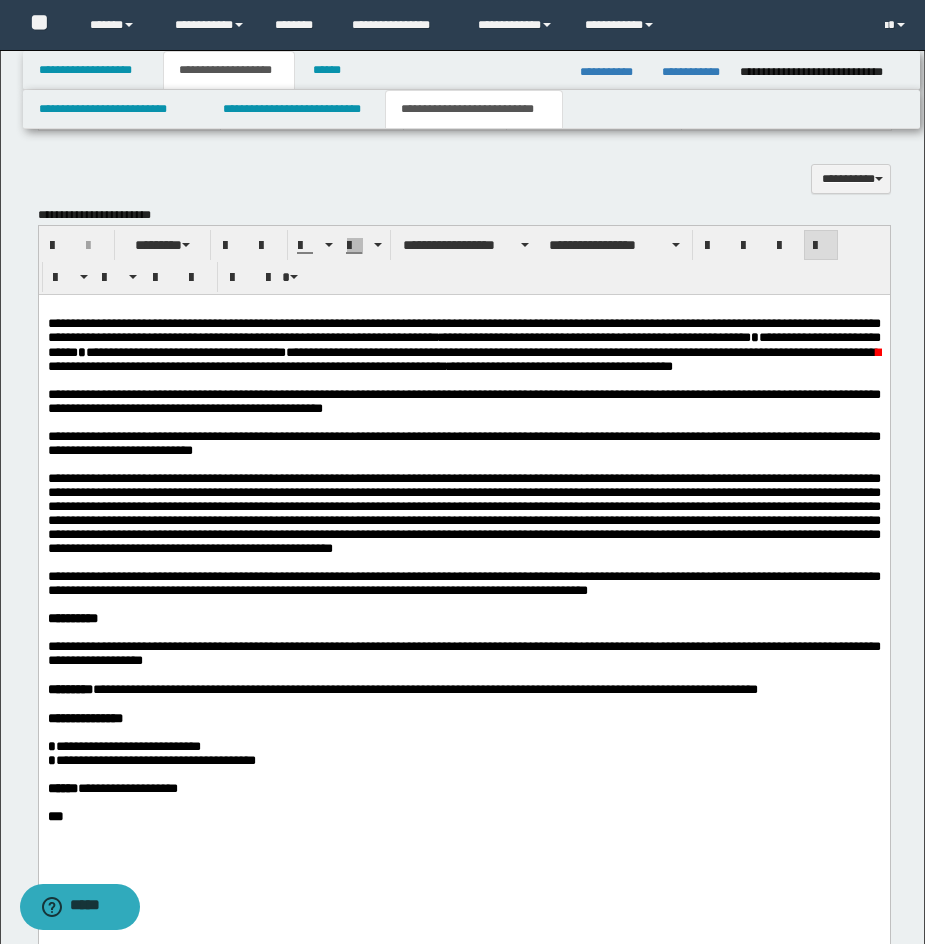 scroll, scrollTop: 1258, scrollLeft: 0, axis: vertical 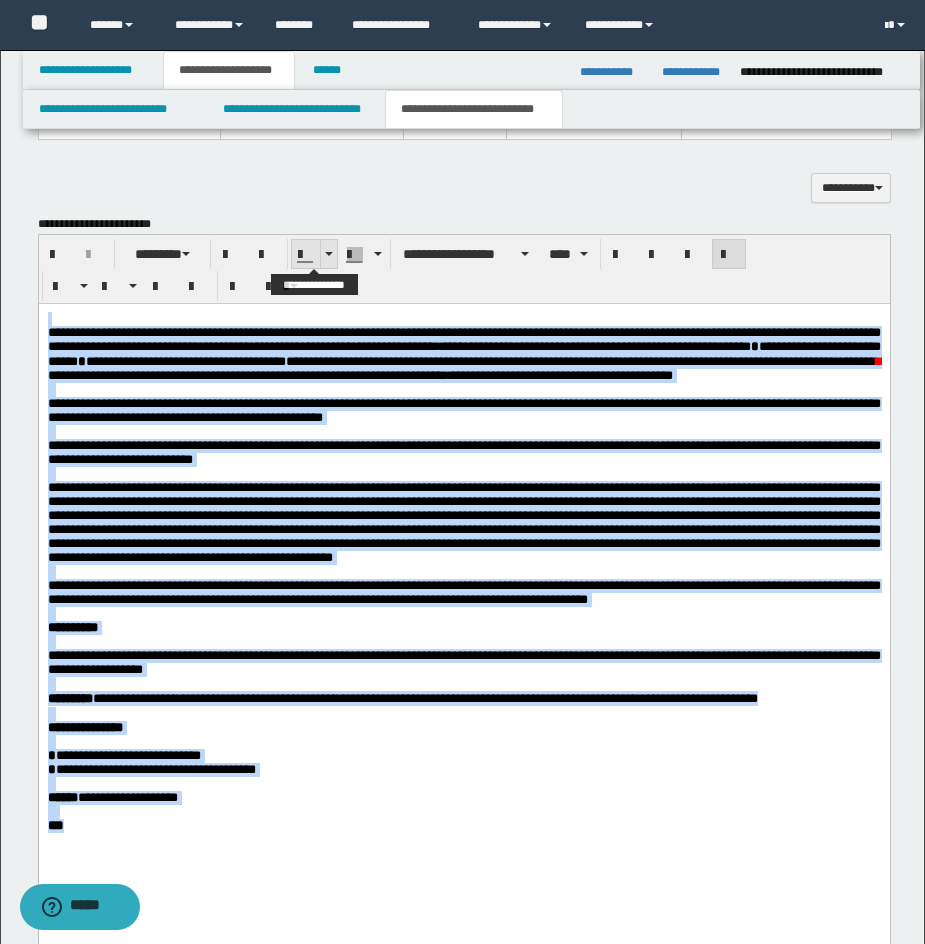 click at bounding box center [328, 254] 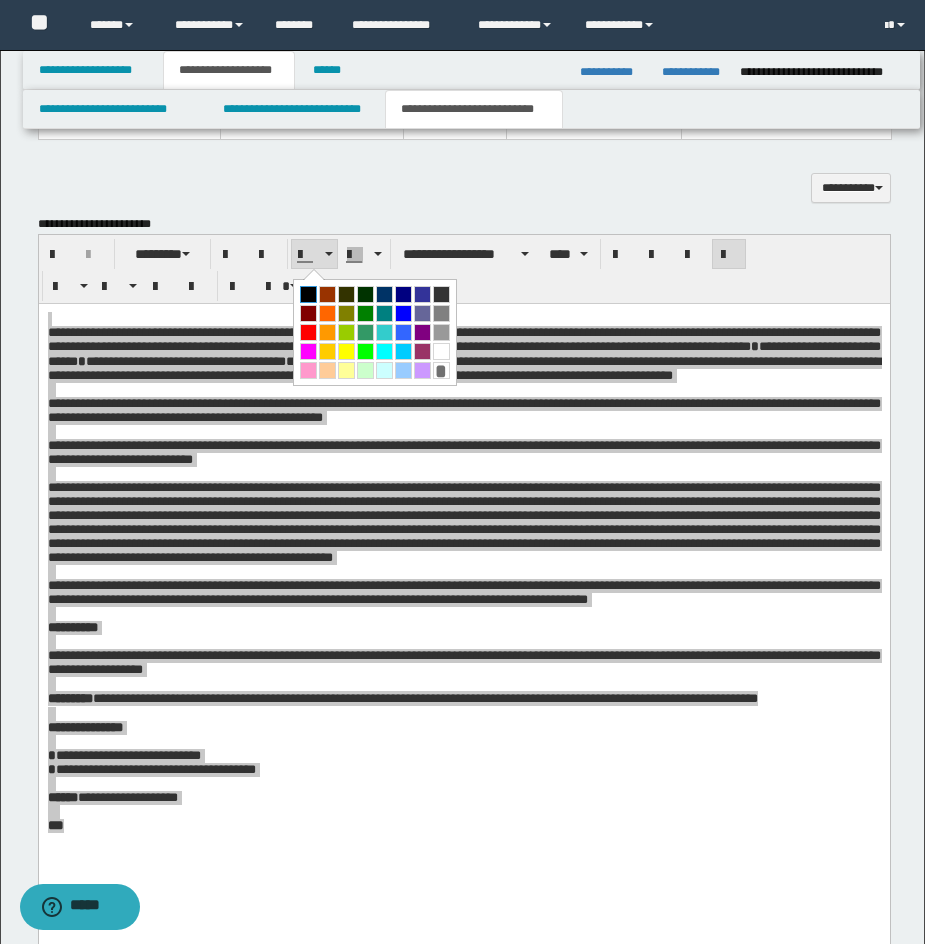 click at bounding box center (308, 294) 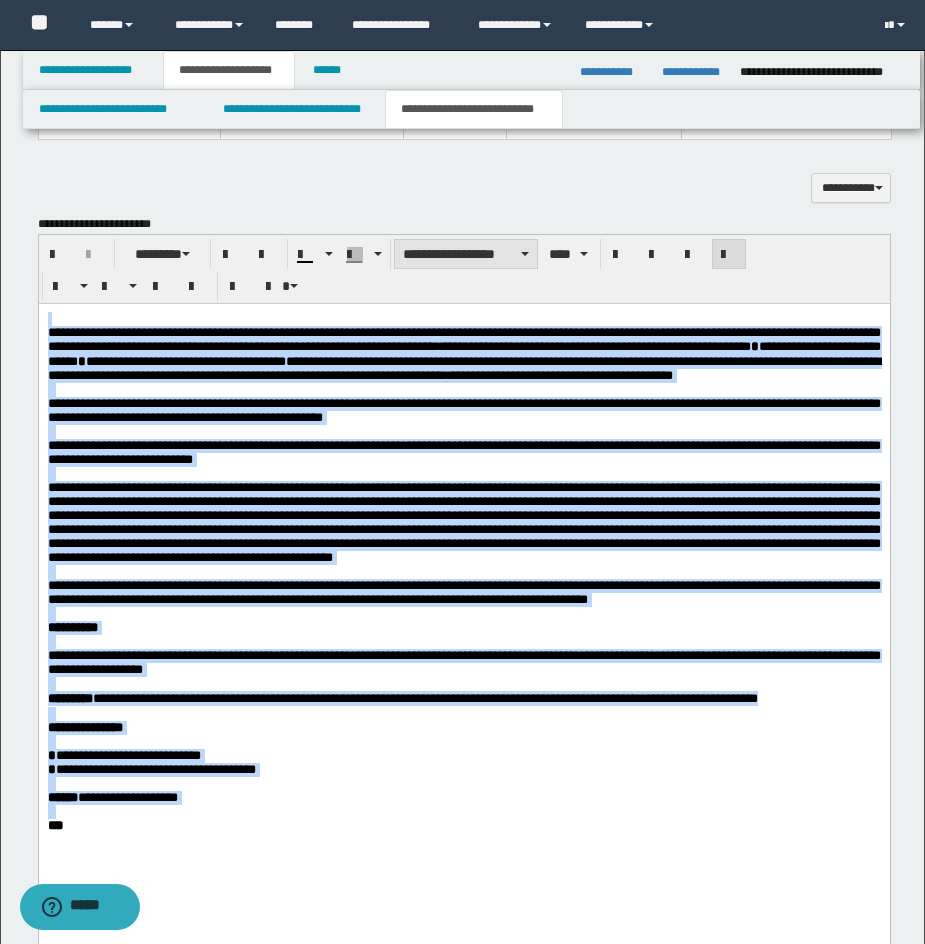 click on "**********" at bounding box center [466, 254] 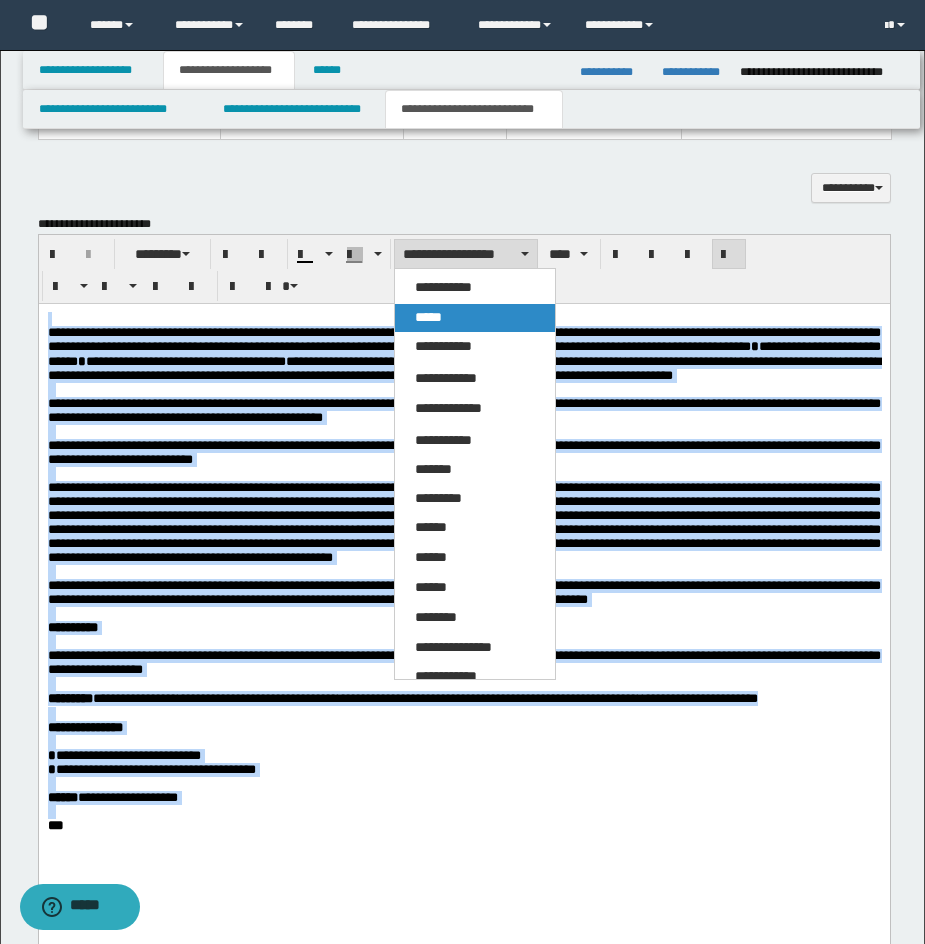click on "*****" at bounding box center (428, 317) 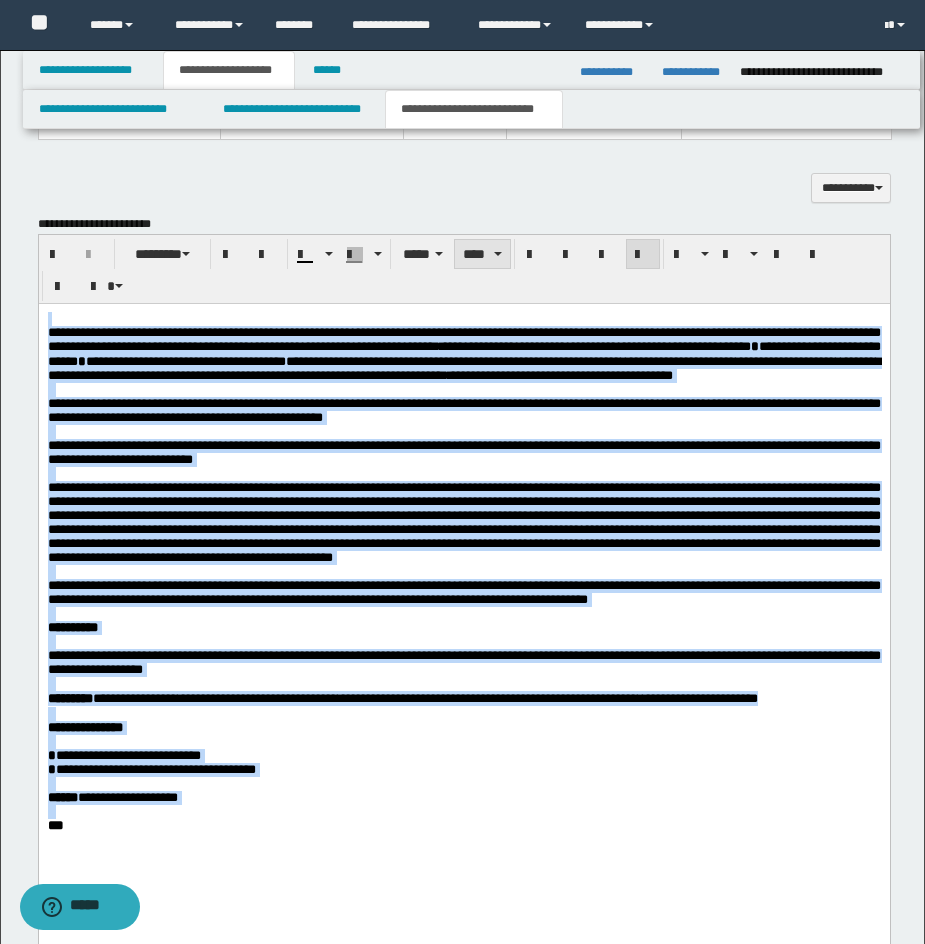 click on "****" at bounding box center (482, 254) 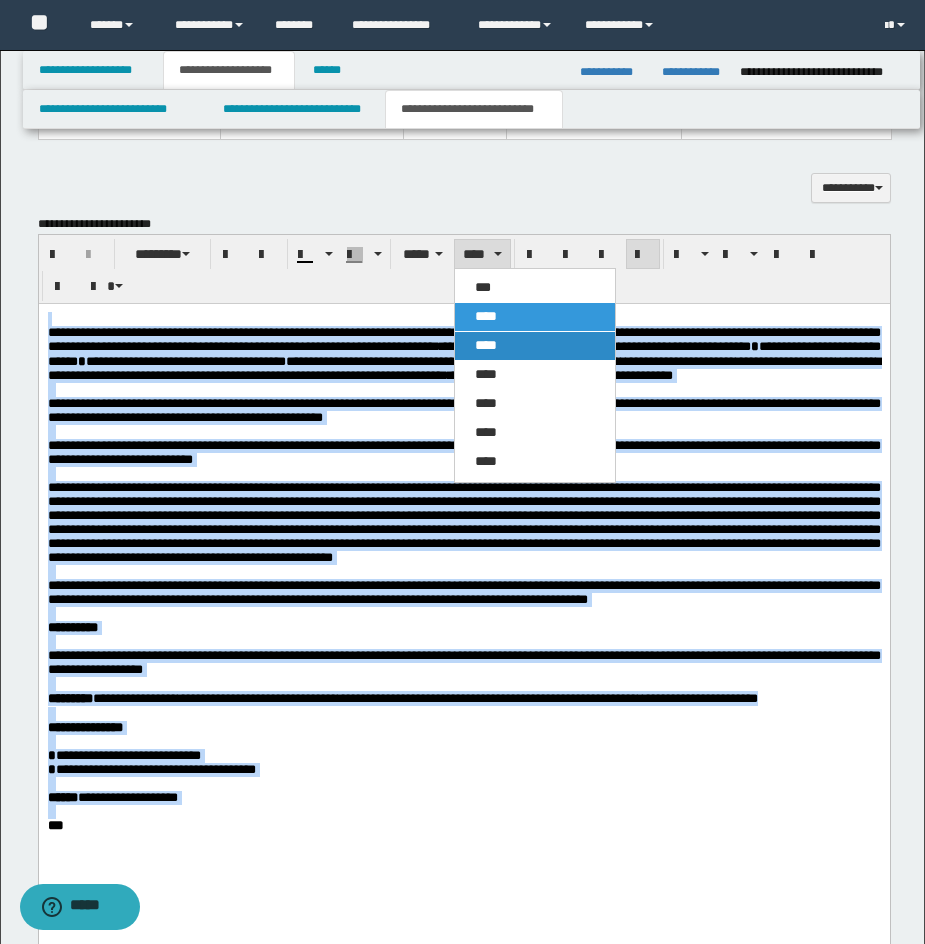 drag, startPoint x: 484, startPoint y: 339, endPoint x: 455, endPoint y: 2, distance: 338.24548 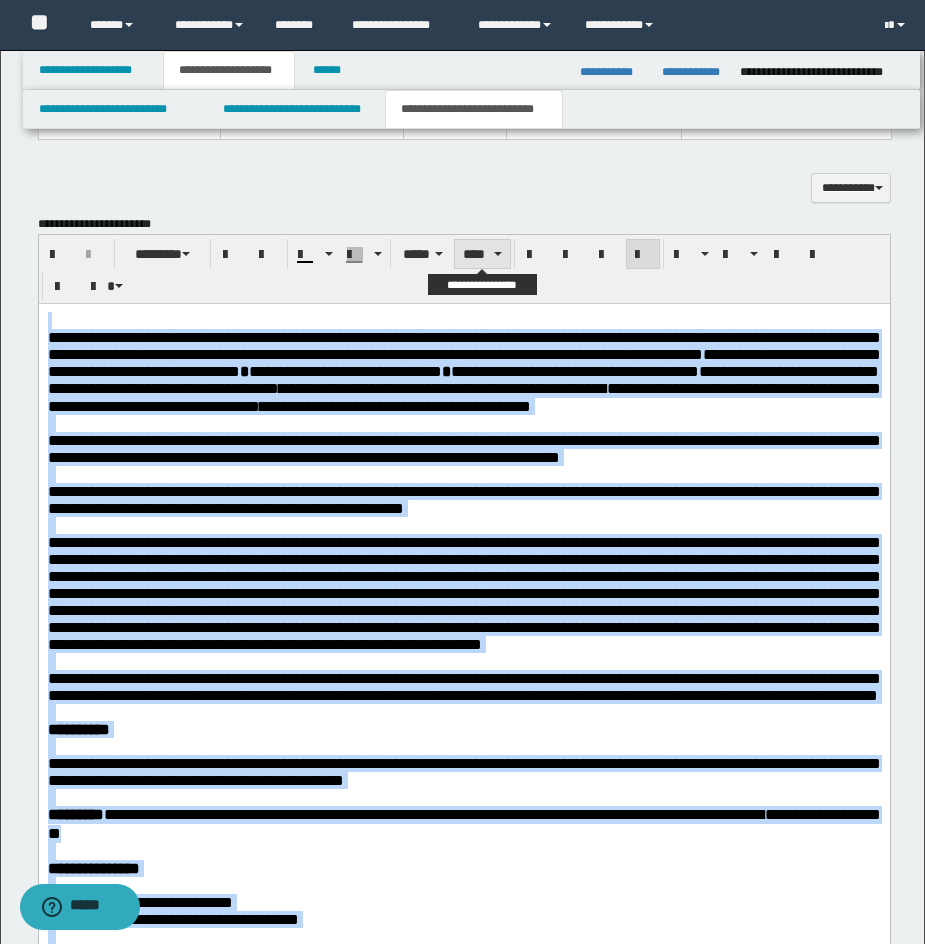 click on "****" at bounding box center (482, 254) 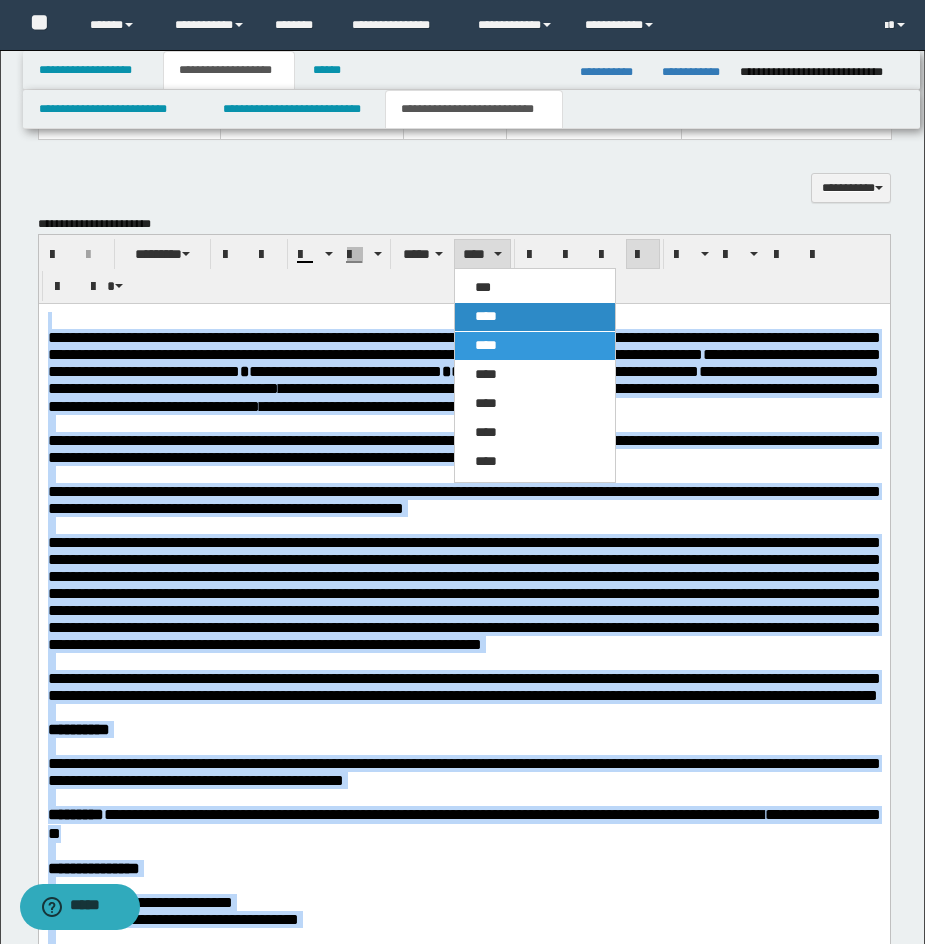 click on "****" at bounding box center (486, 316) 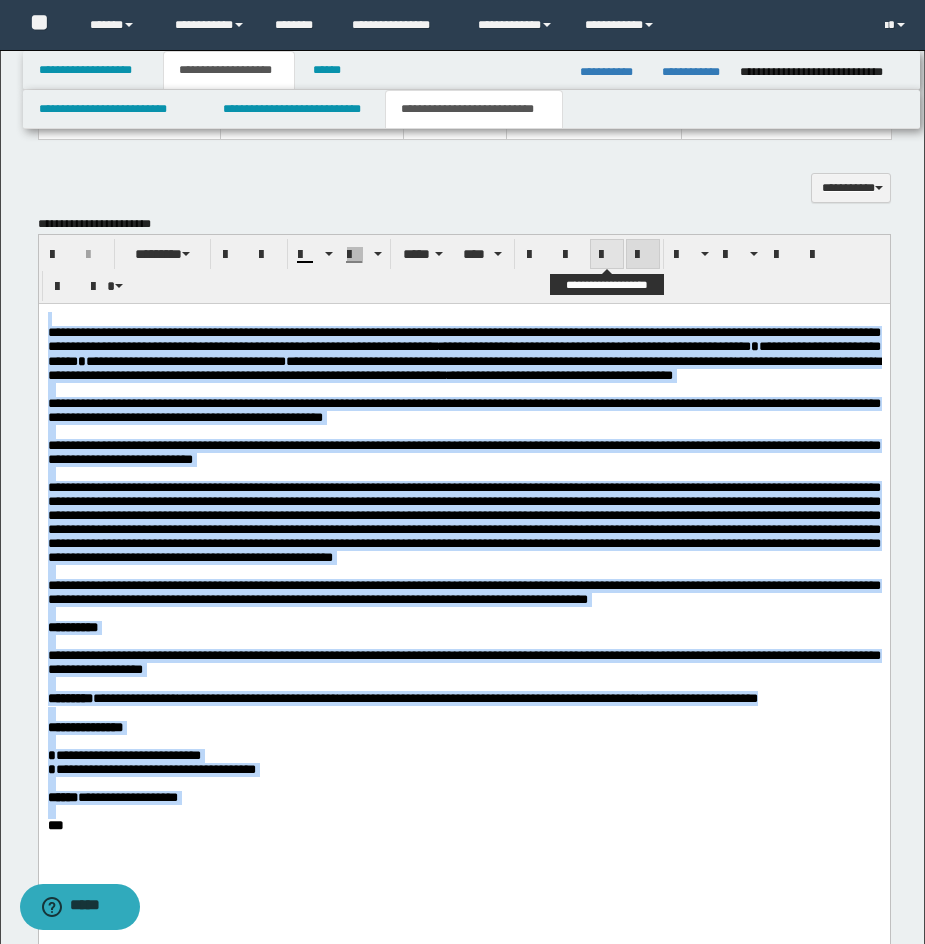 click at bounding box center (607, 255) 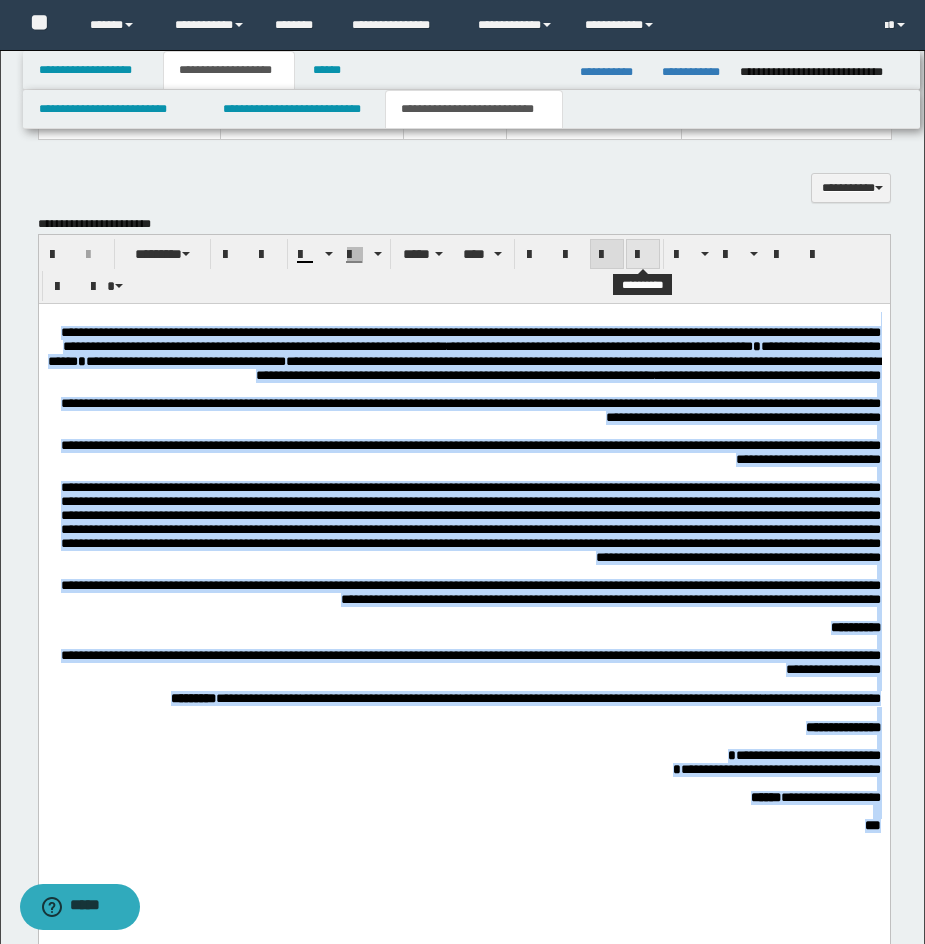 click at bounding box center [643, 255] 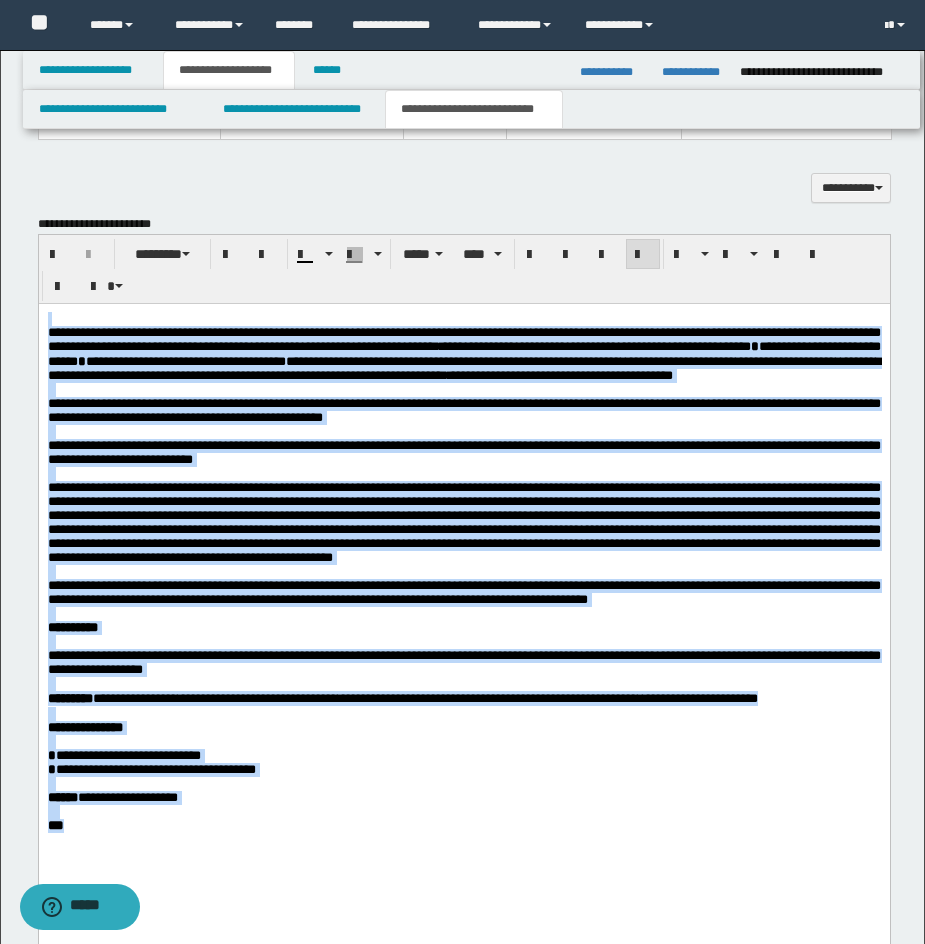 click on "**********" at bounding box center [463, 338] 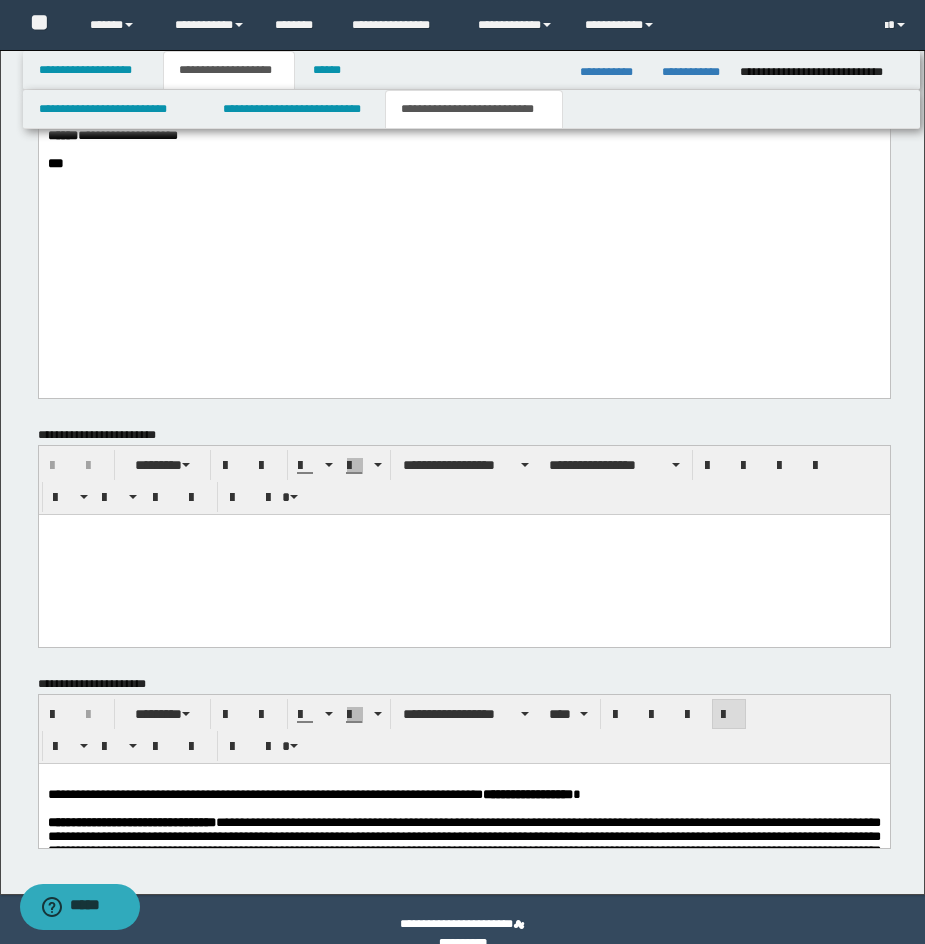 scroll, scrollTop: 1948, scrollLeft: 0, axis: vertical 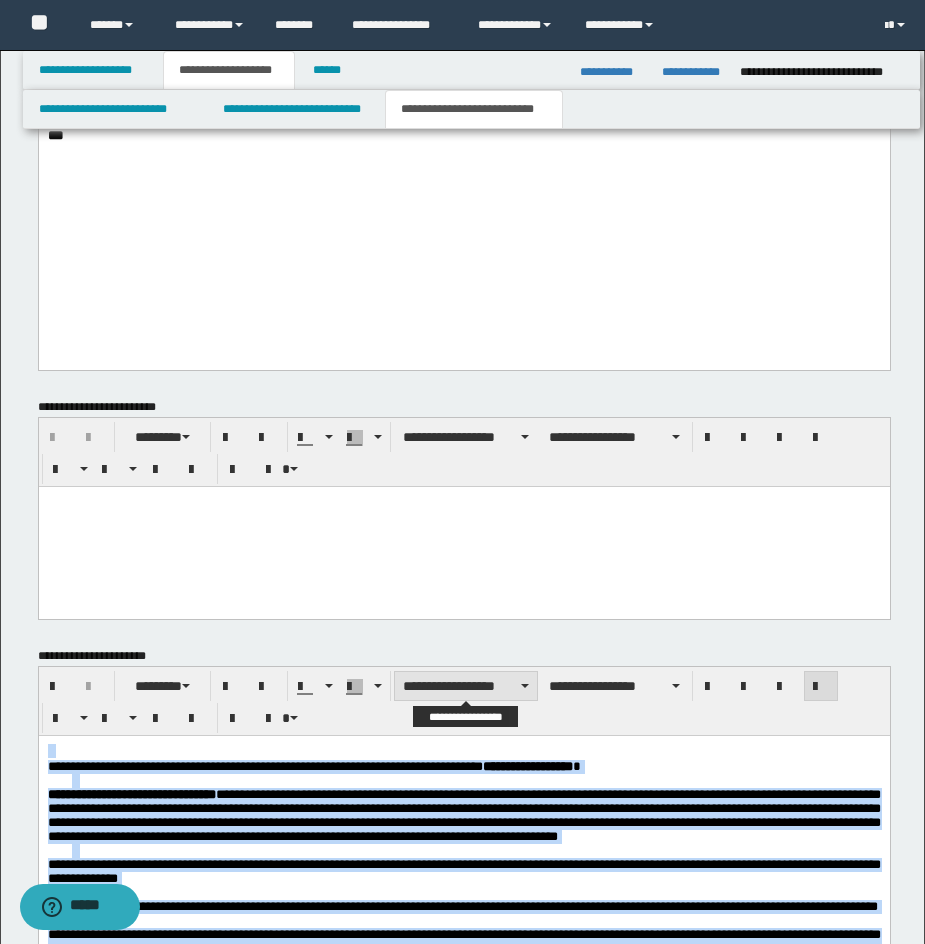 click on "**********" at bounding box center (466, 686) 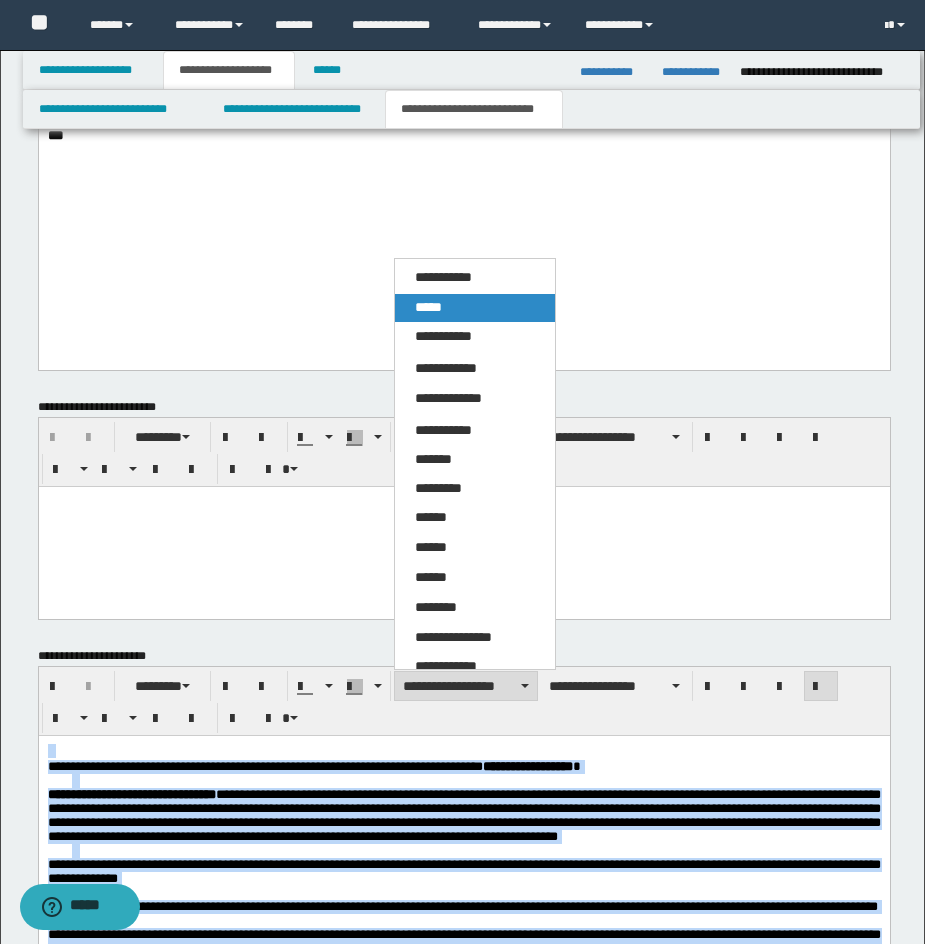 click on "*****" at bounding box center [428, 307] 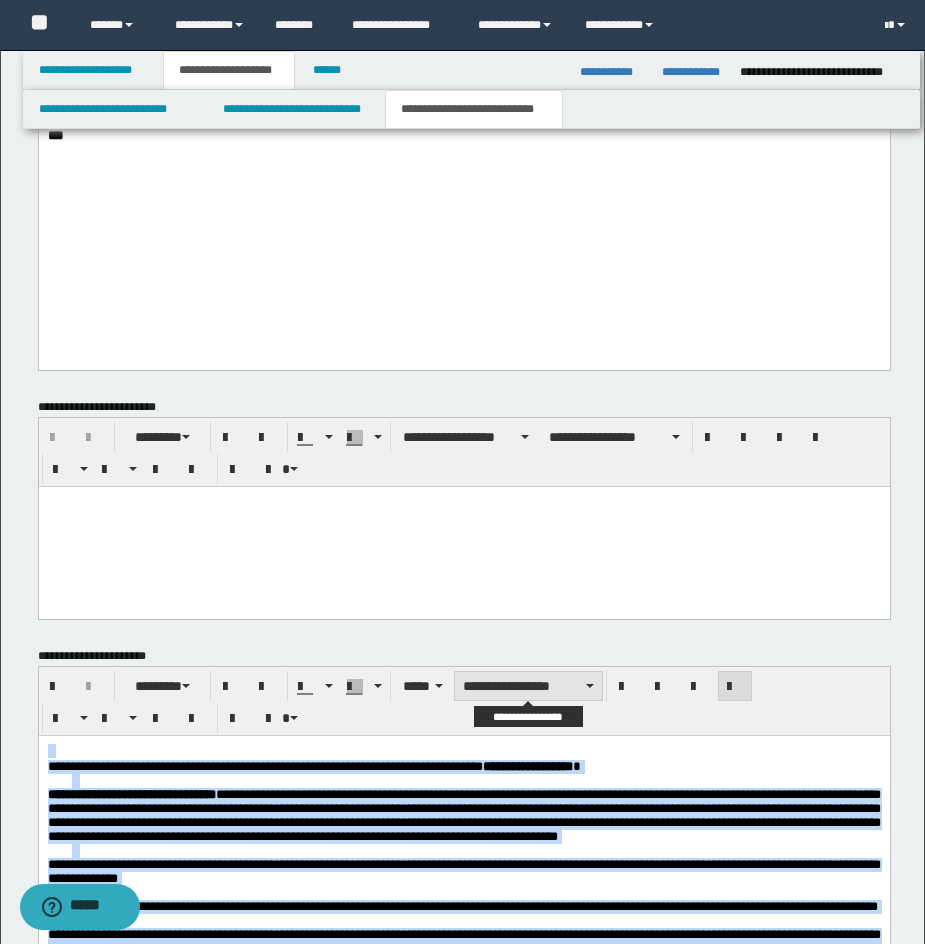 drag, startPoint x: 526, startPoint y: 680, endPoint x: 521, endPoint y: 694, distance: 14.866069 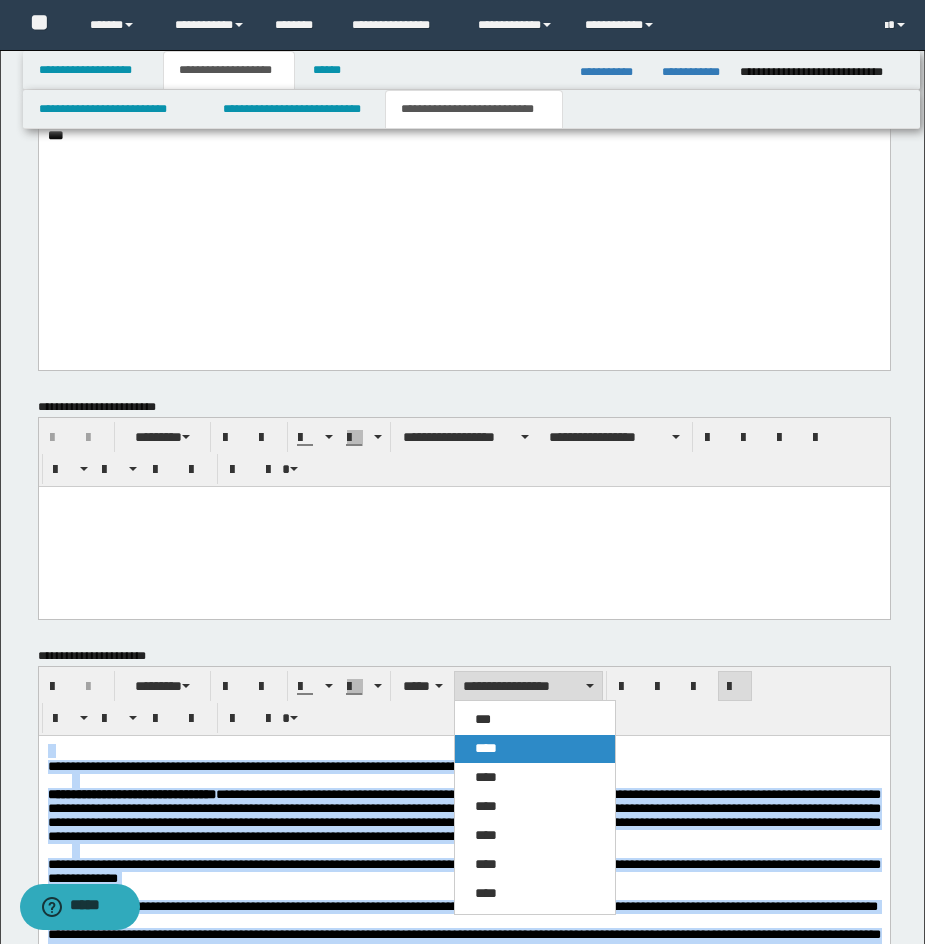 click on "****" at bounding box center (535, 749) 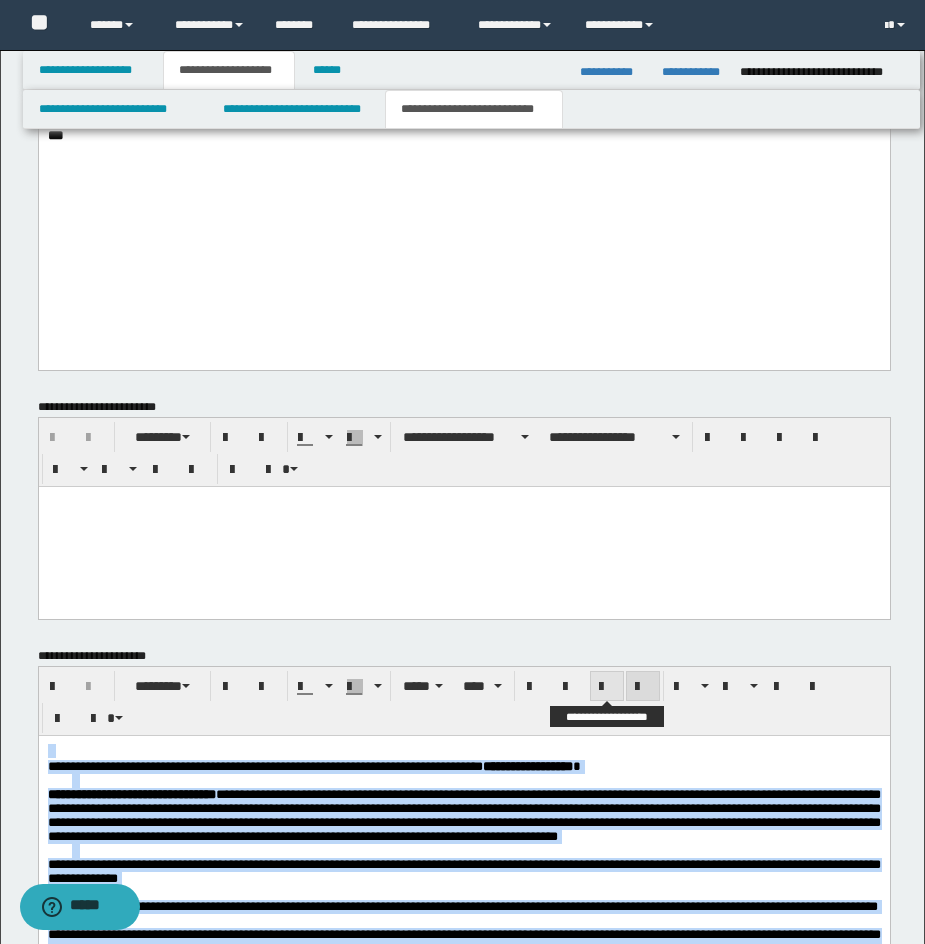 click at bounding box center (607, 687) 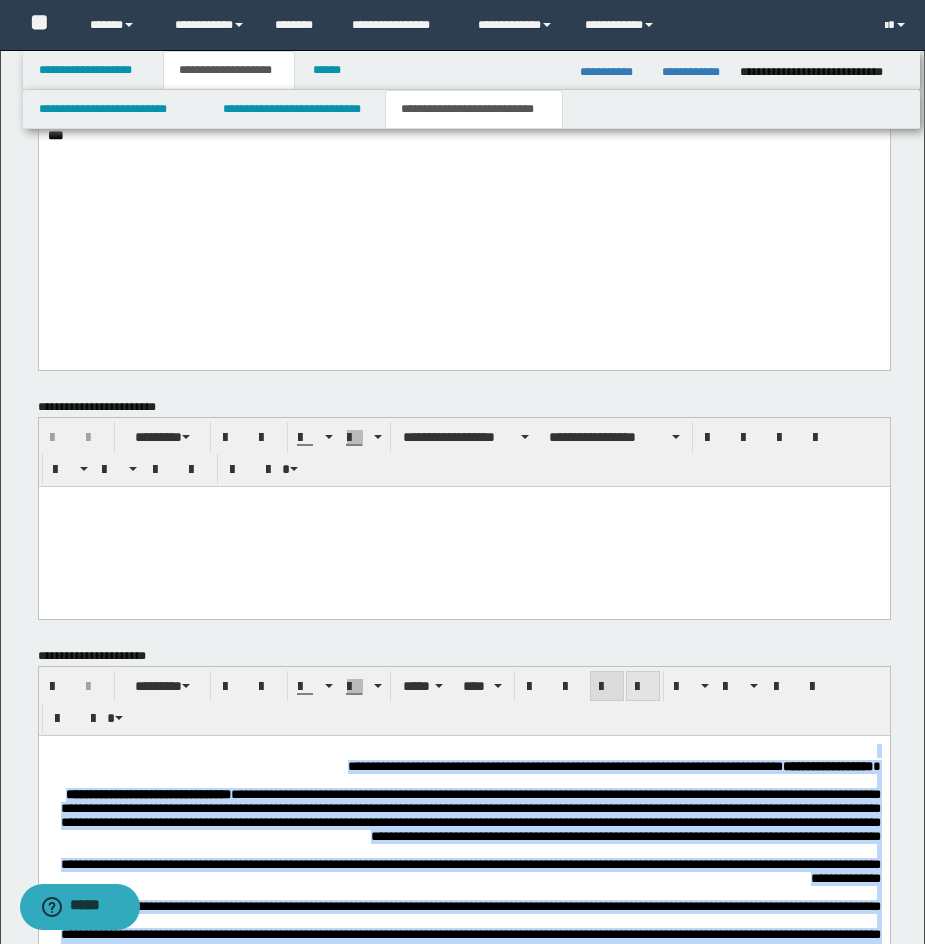click at bounding box center (643, 687) 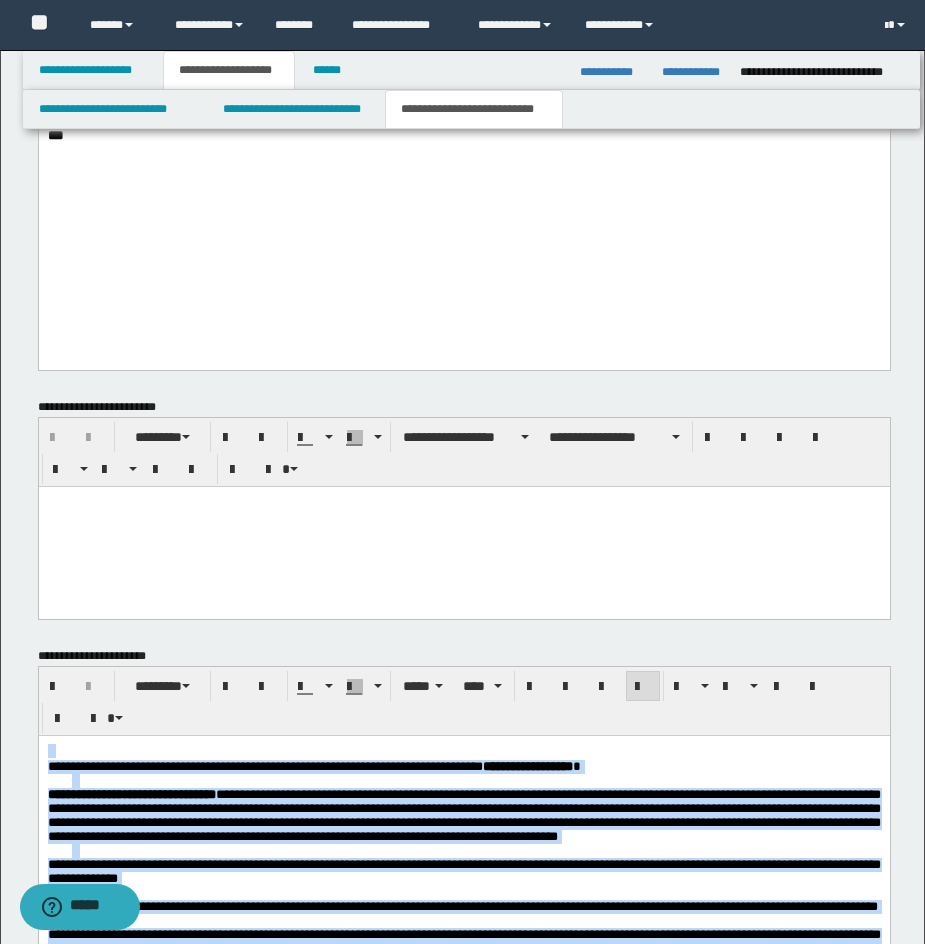 click on "**********" at bounding box center [463, 814] 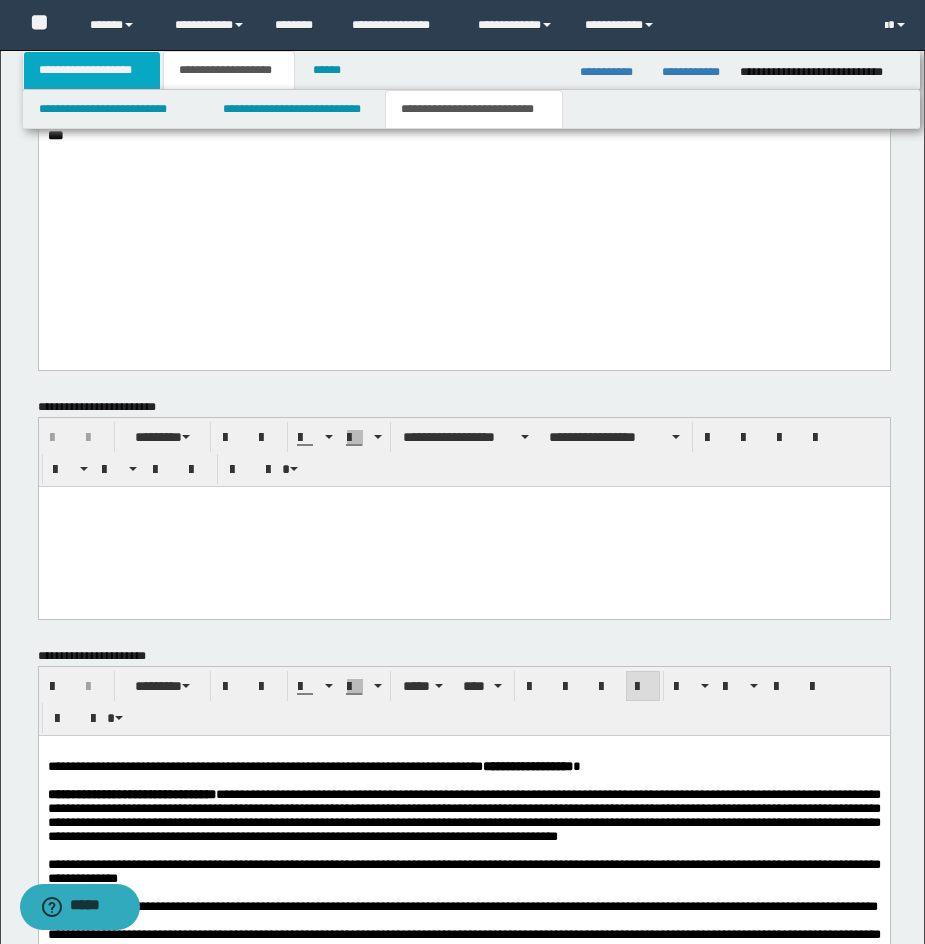 click on "**********" at bounding box center (92, 70) 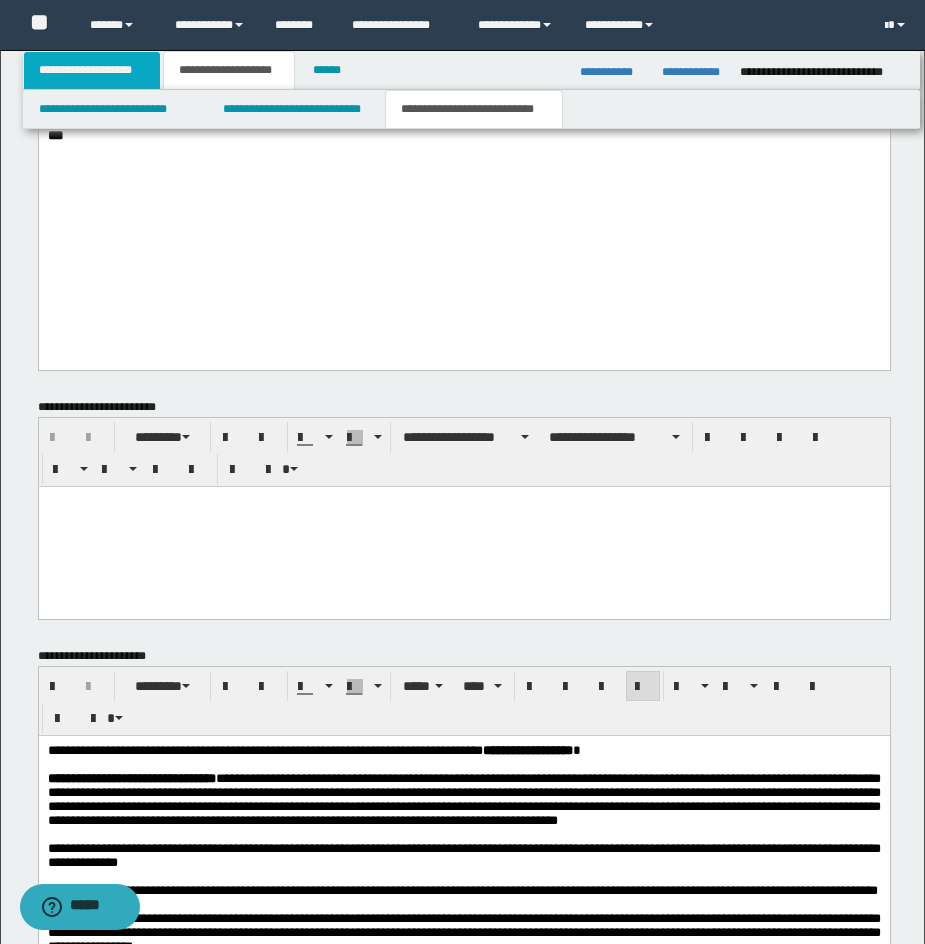 scroll, scrollTop: 1425, scrollLeft: 0, axis: vertical 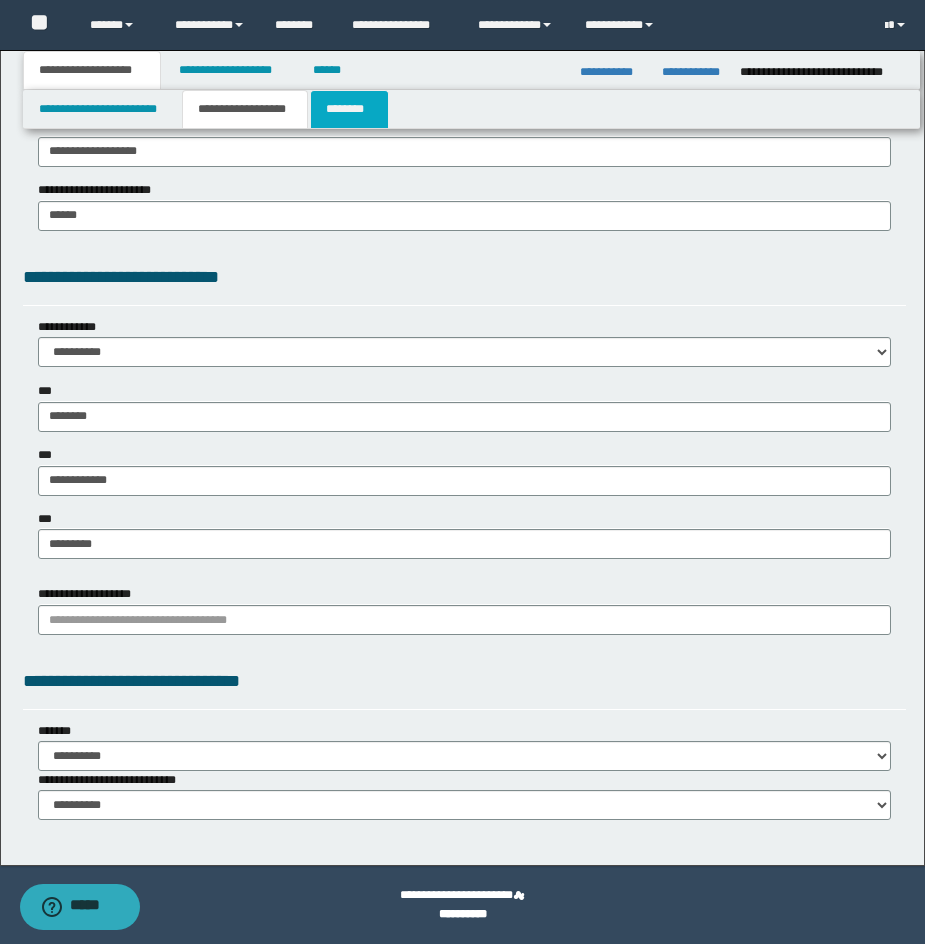 click on "********" at bounding box center (349, 109) 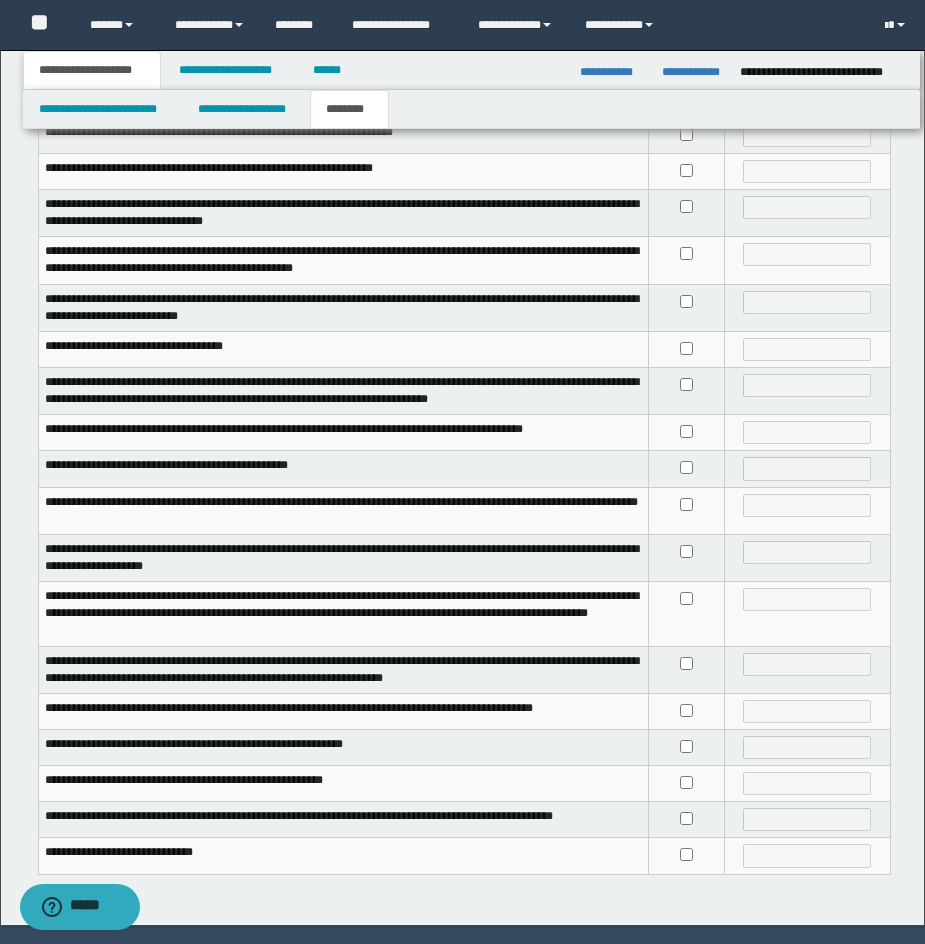 scroll, scrollTop: 323, scrollLeft: 0, axis: vertical 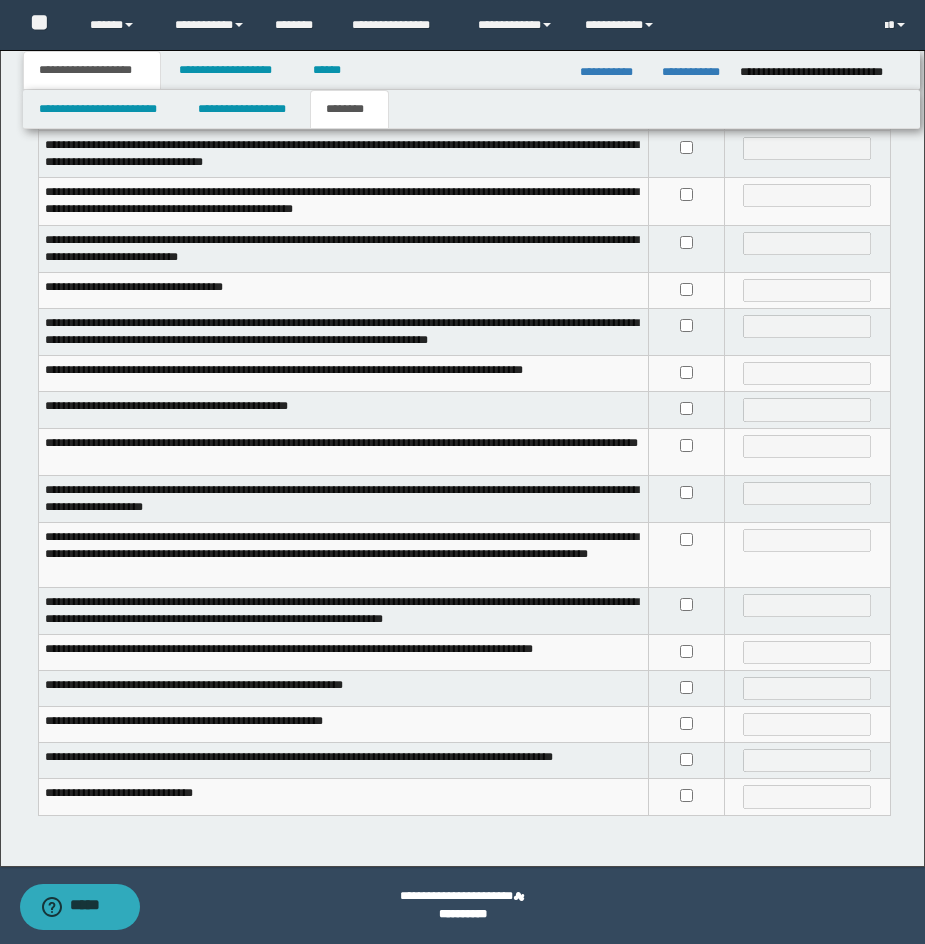 click at bounding box center (687, 410) 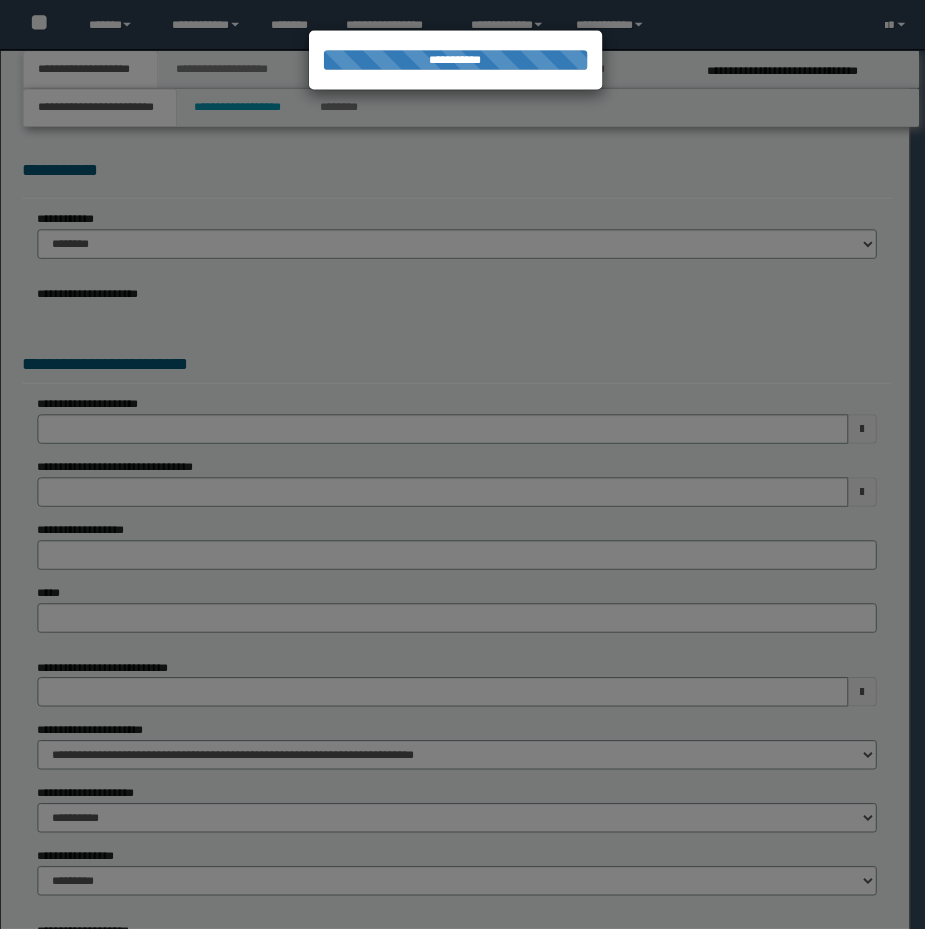 scroll, scrollTop: 0, scrollLeft: 0, axis: both 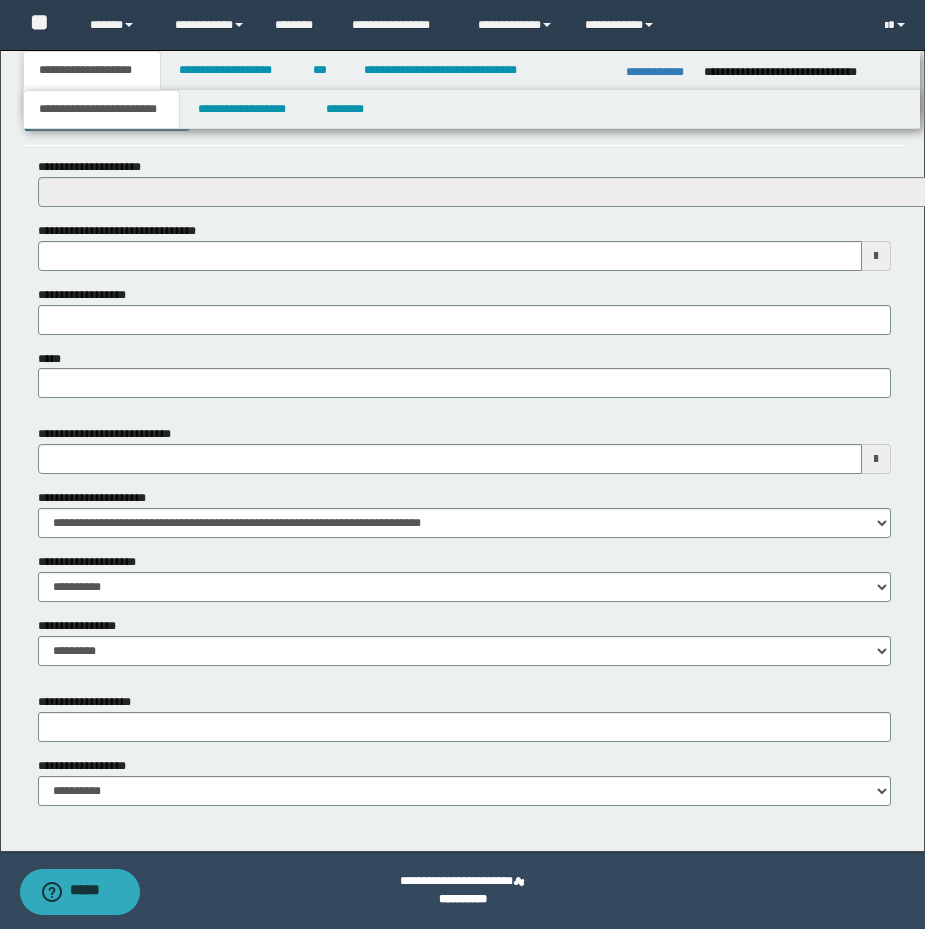 drag, startPoint x: 718, startPoint y: 141, endPoint x: 725, endPoint y: 178, distance: 37.65634 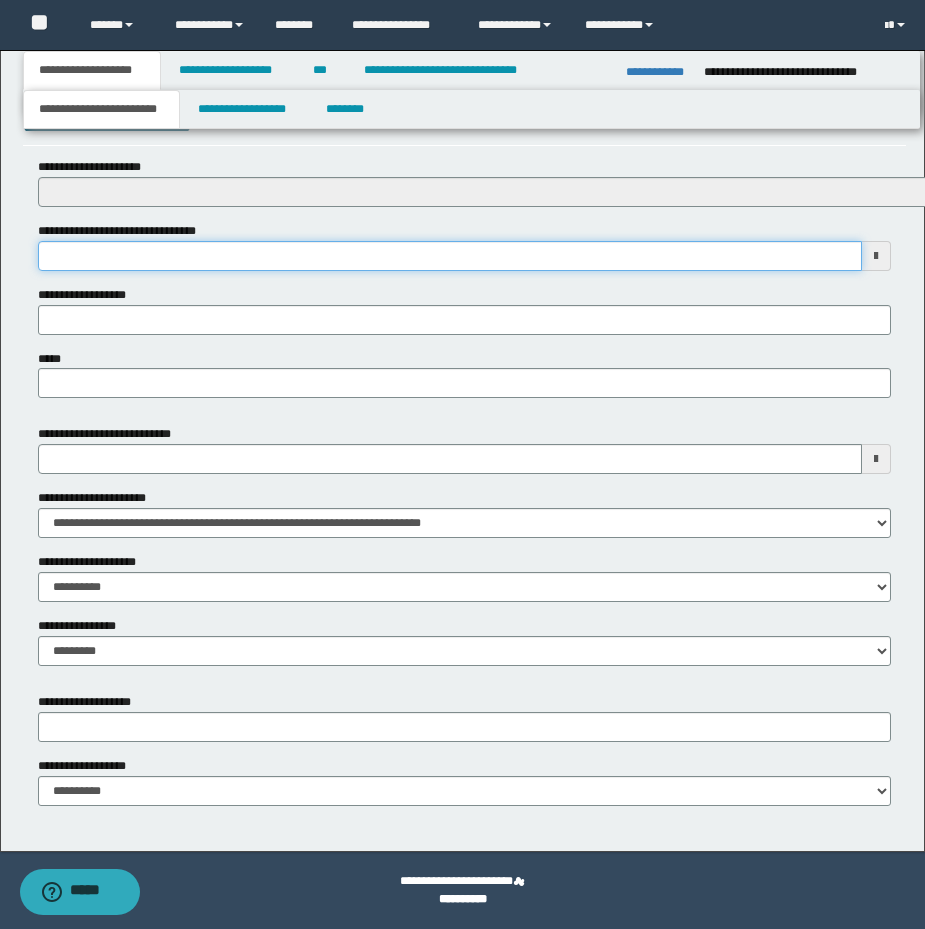 click on "**********" at bounding box center [450, 256] 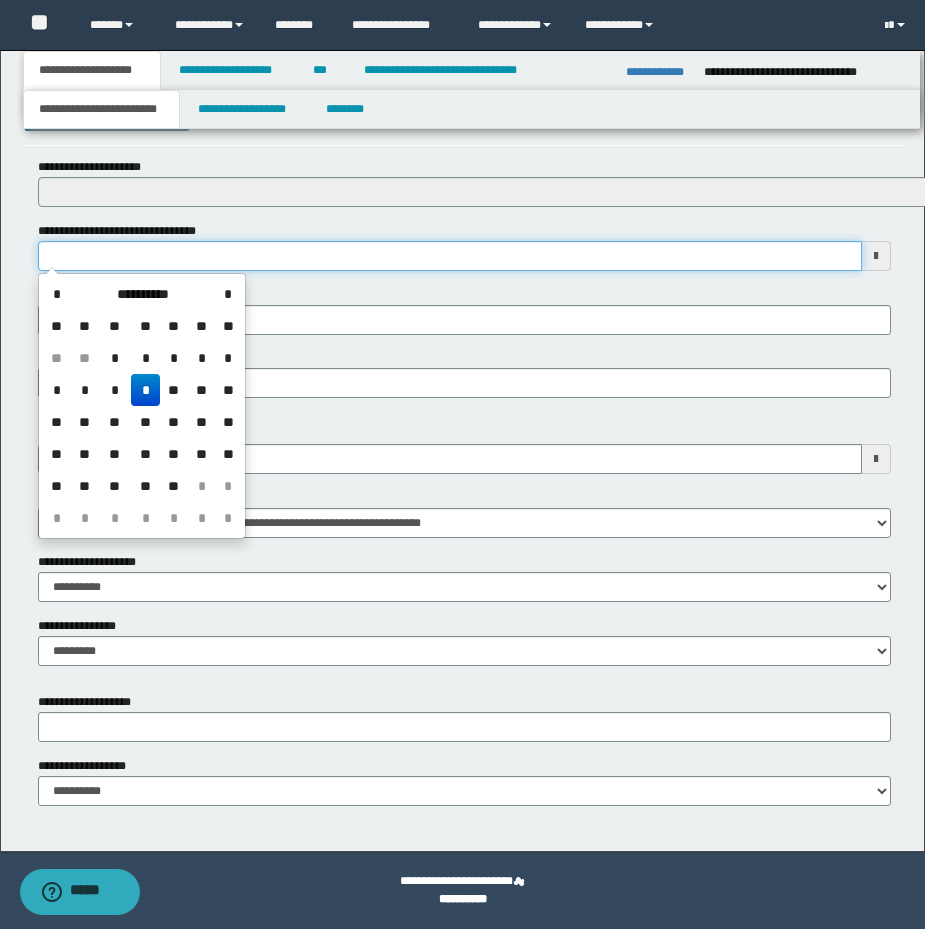 type on "**********" 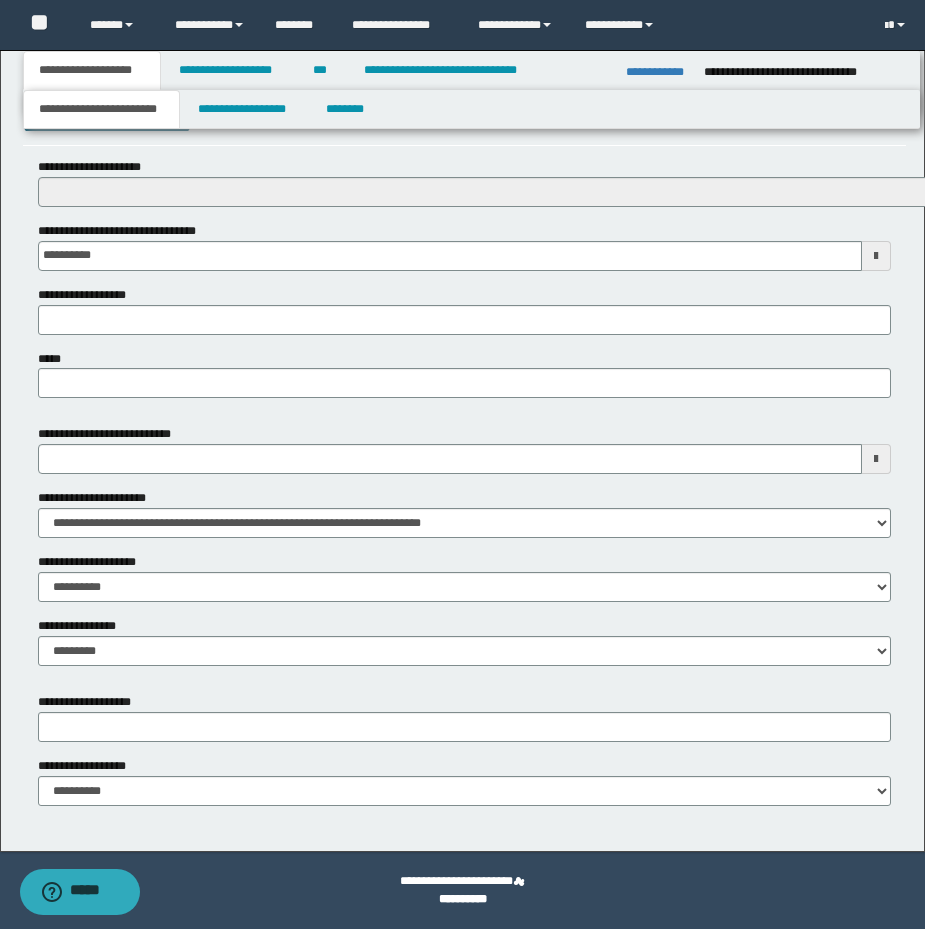 click on "*****" at bounding box center [464, 374] 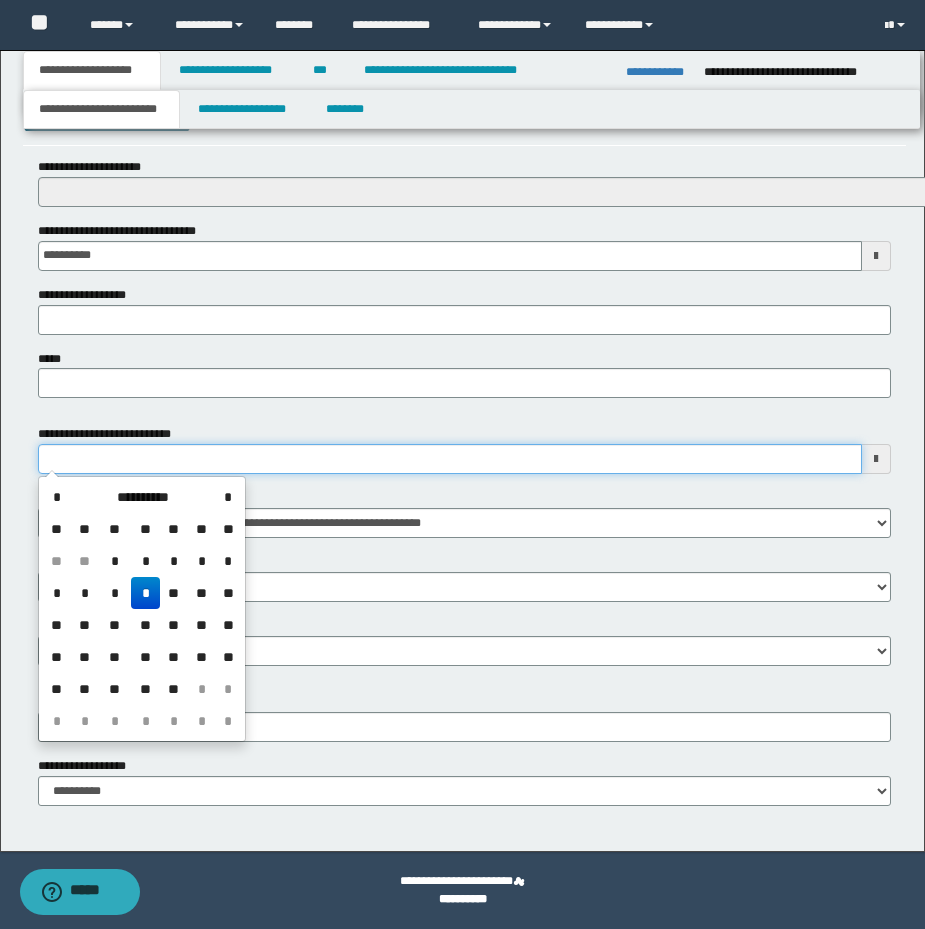 click on "**********" at bounding box center (450, 459) 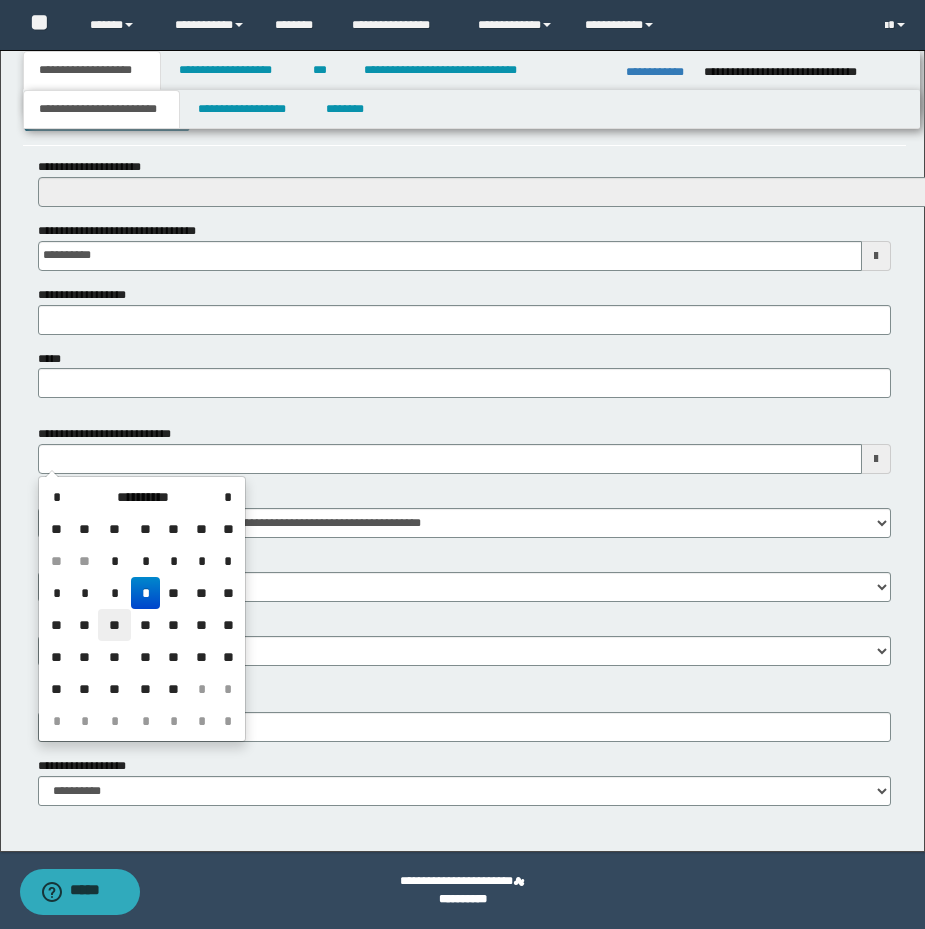click on "**" at bounding box center (114, 625) 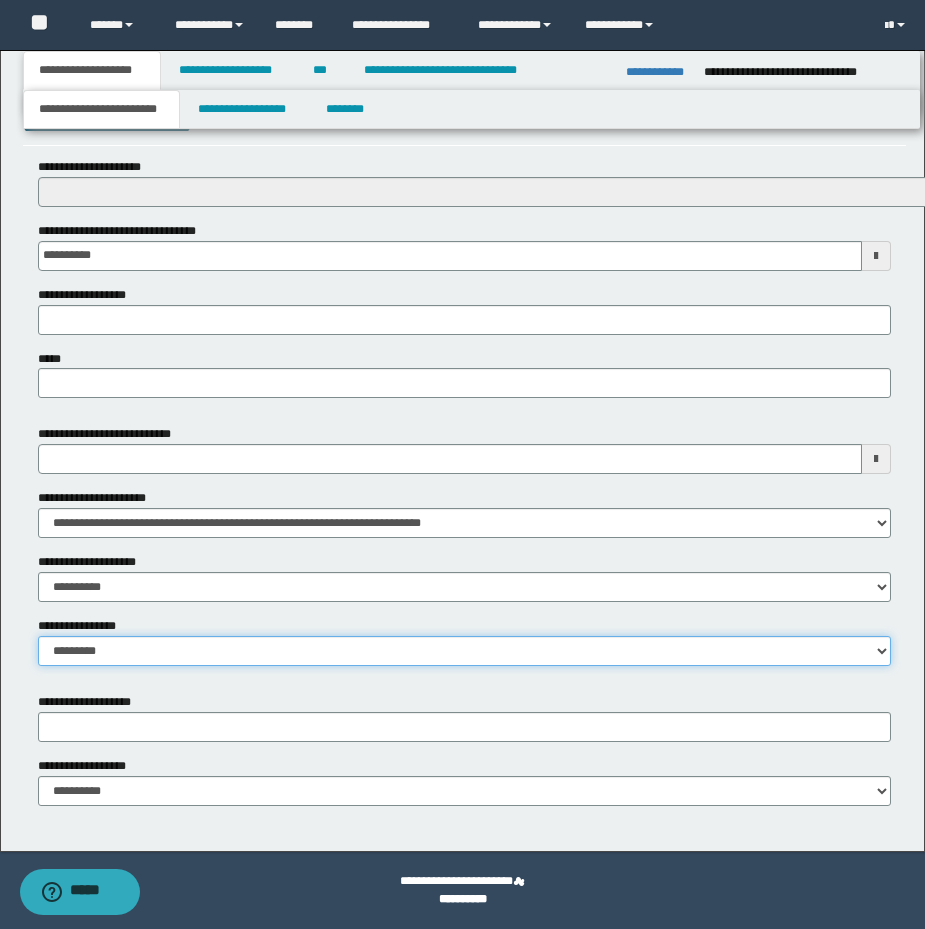 click on "**********" at bounding box center [464, 651] 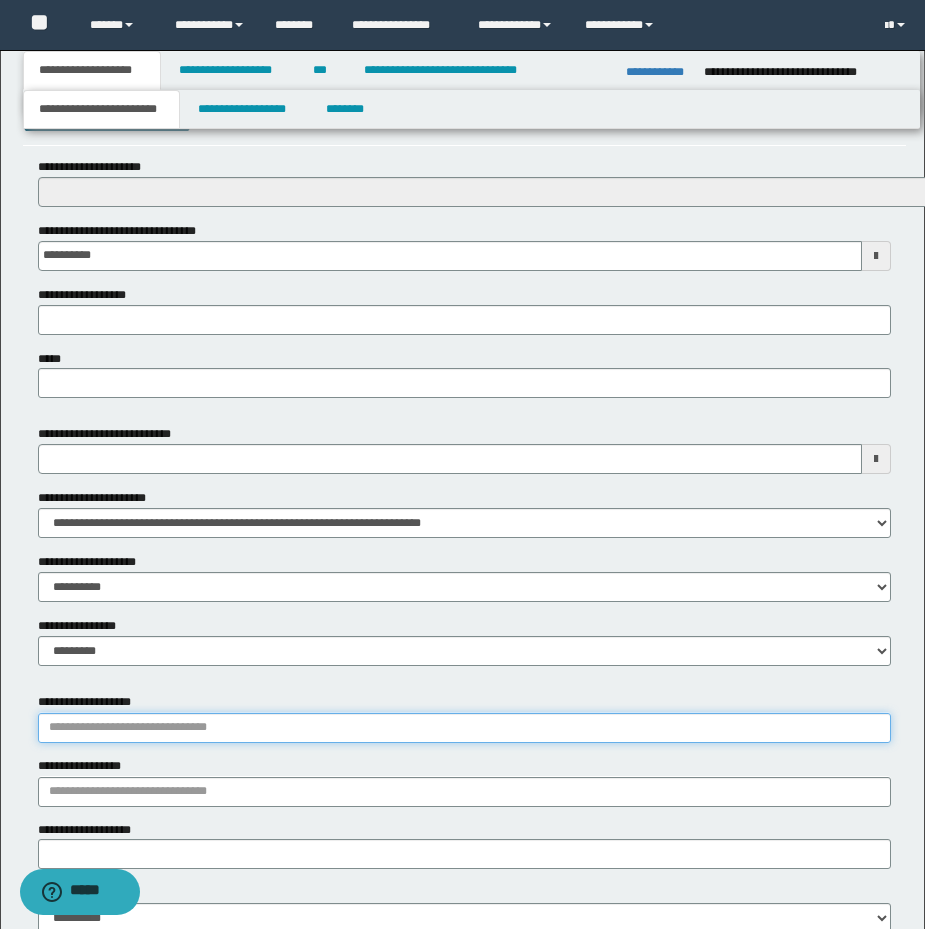 click on "**********" at bounding box center [464, 728] 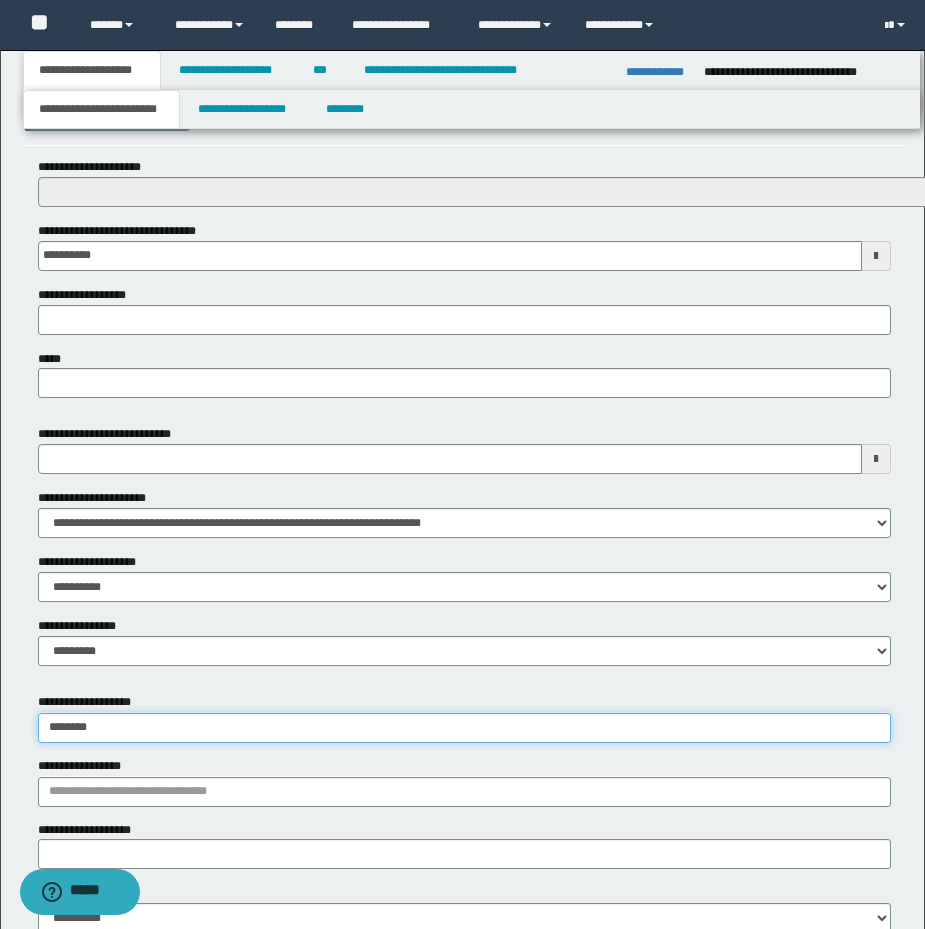 type on "*********" 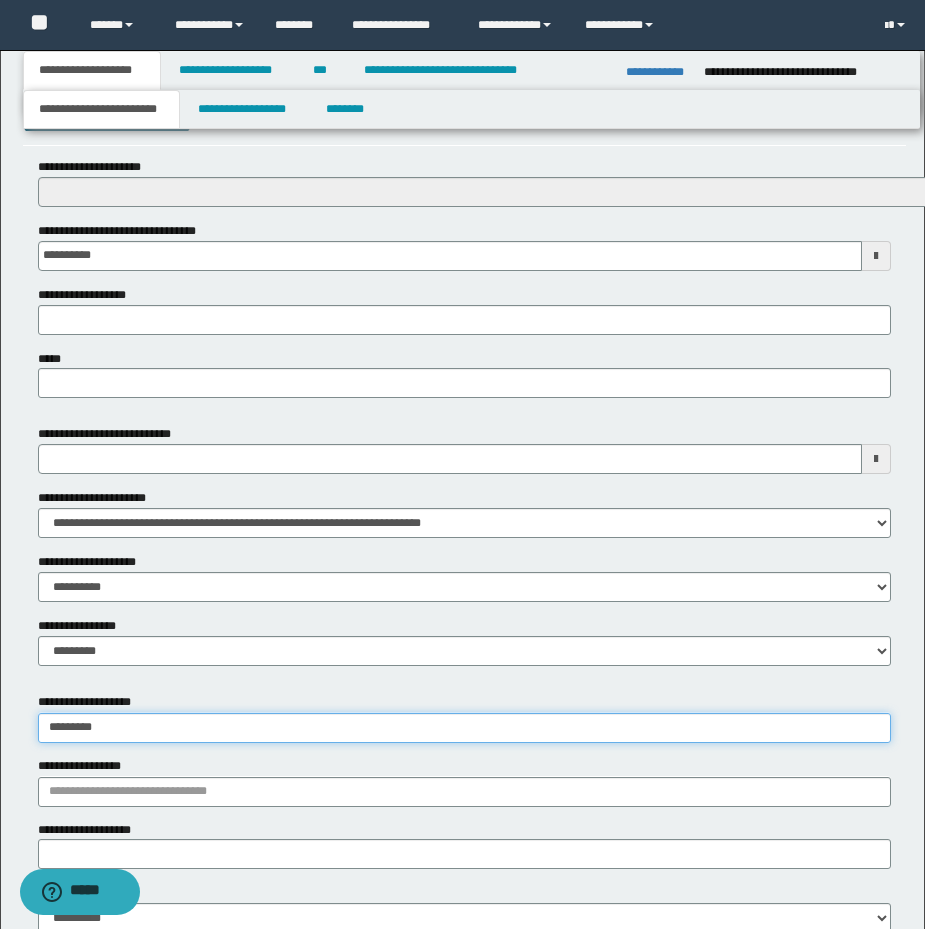 type on "*********" 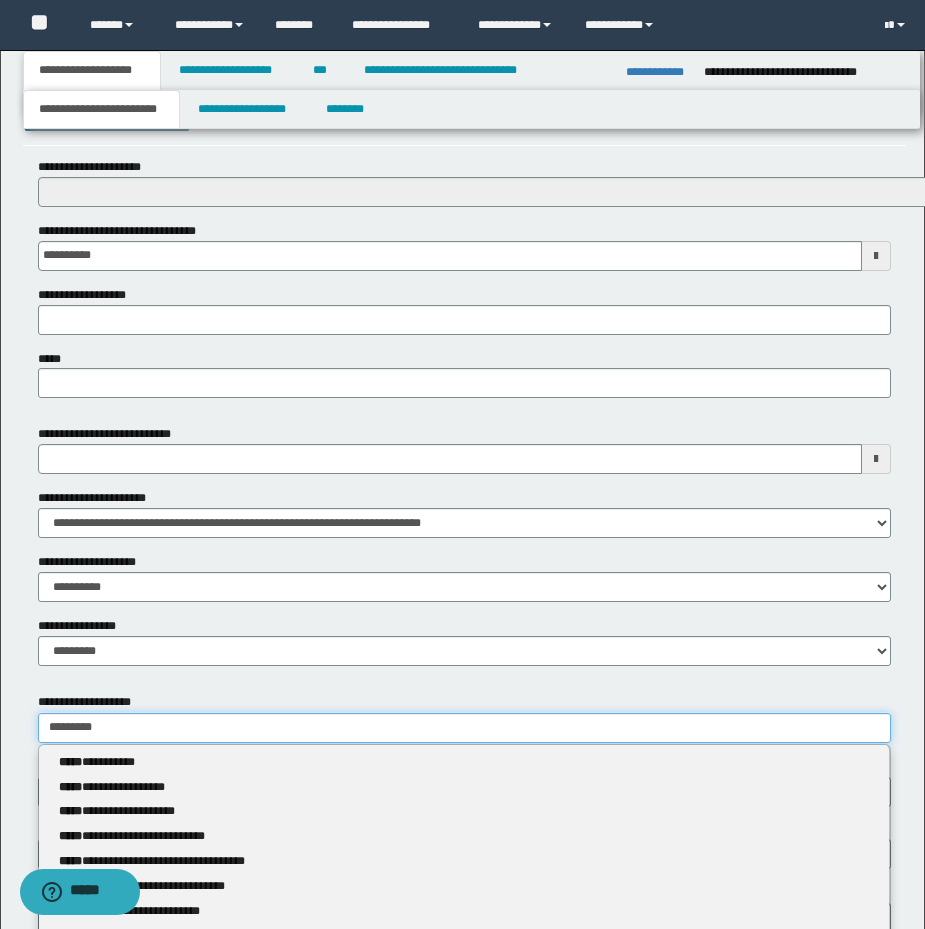 type 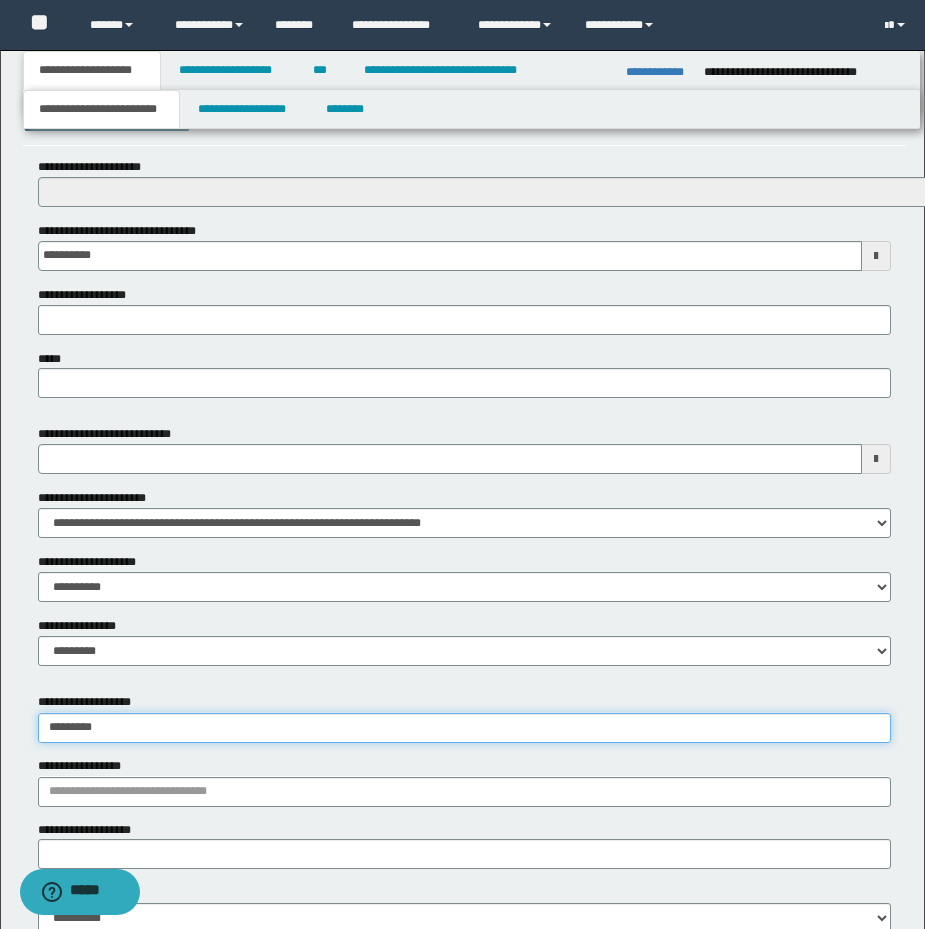 type on "*********" 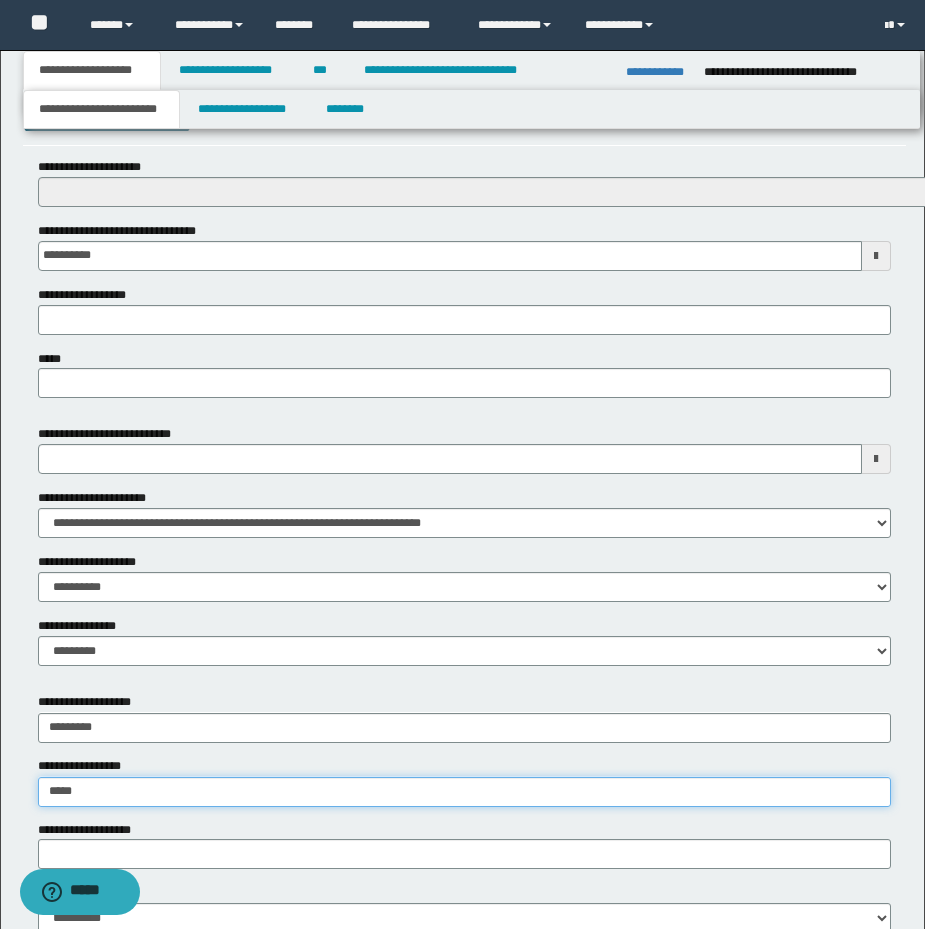 type on "*****" 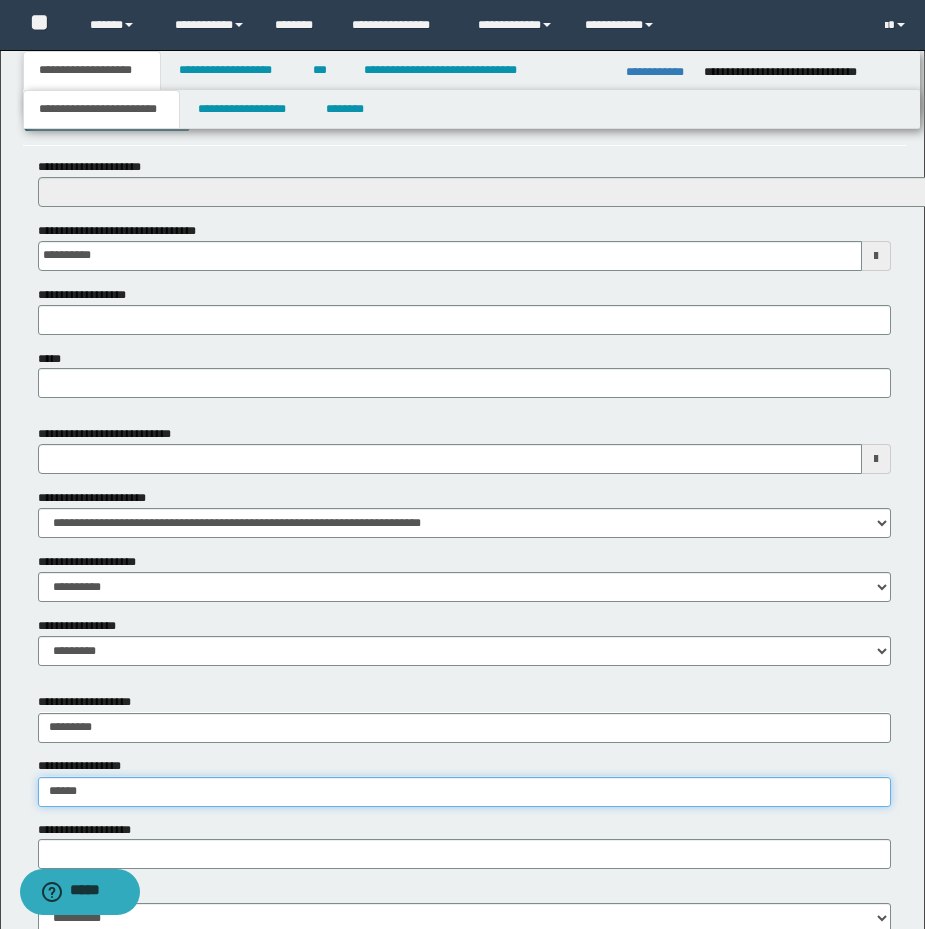 type on "**********" 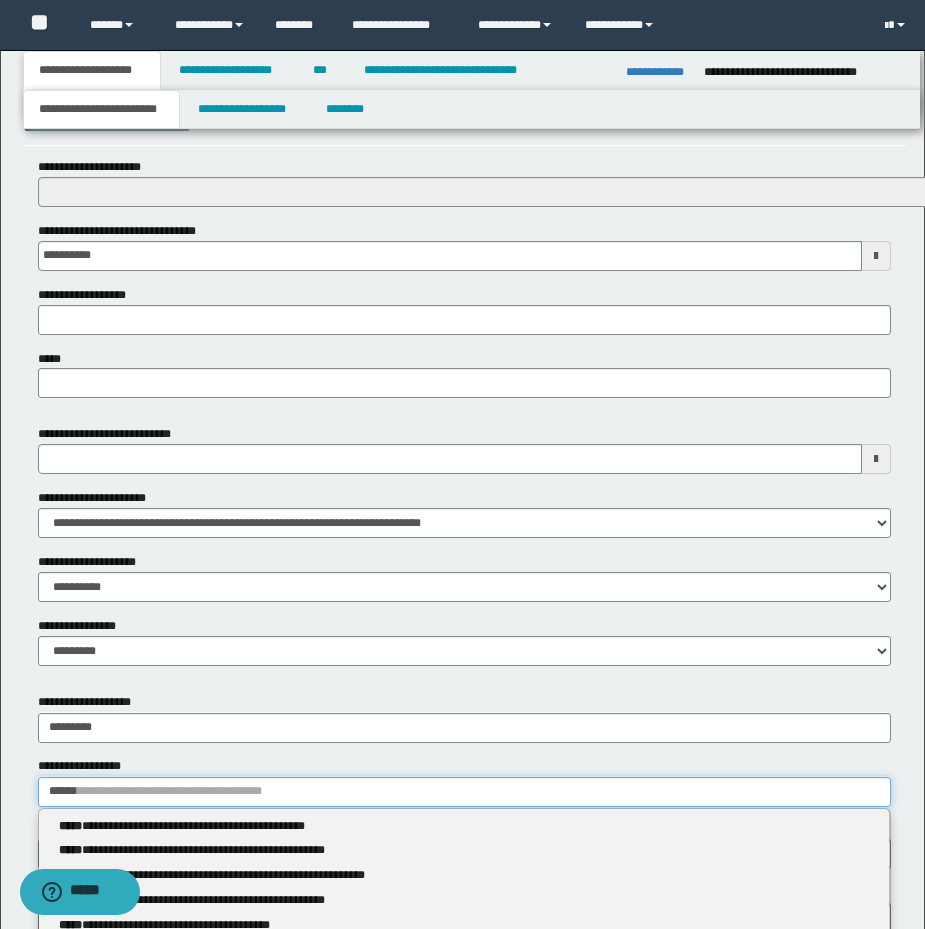 type 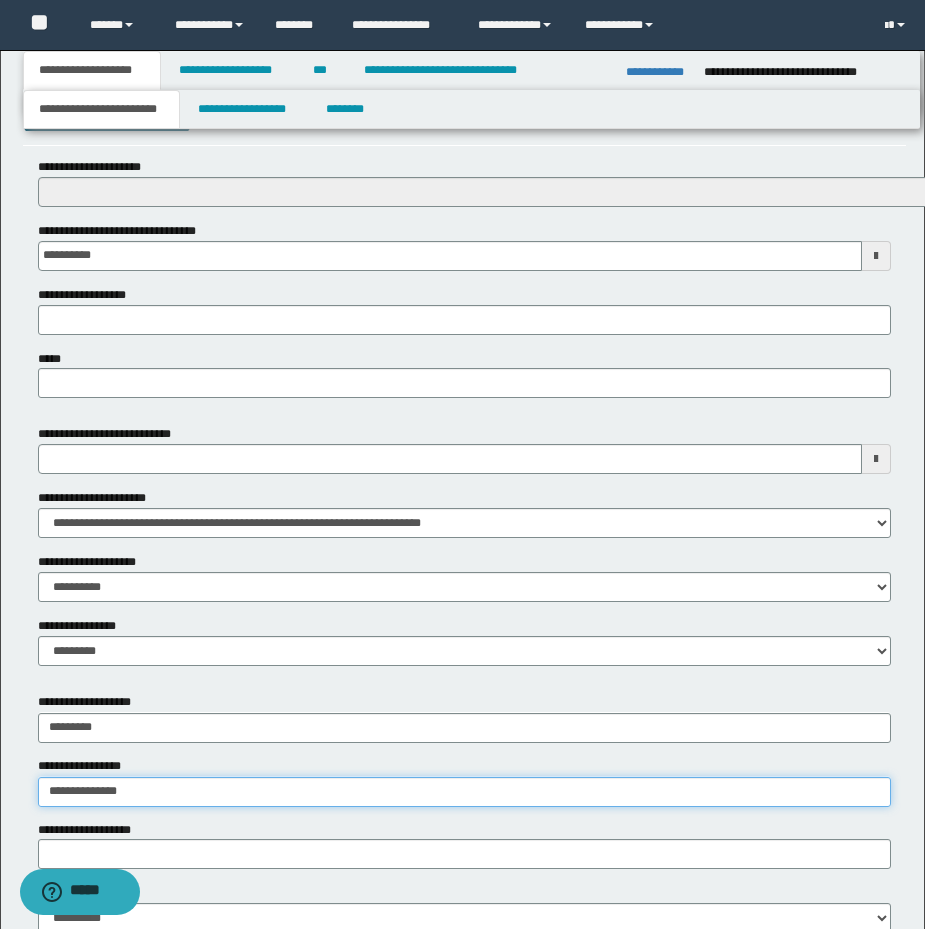 type on "**********" 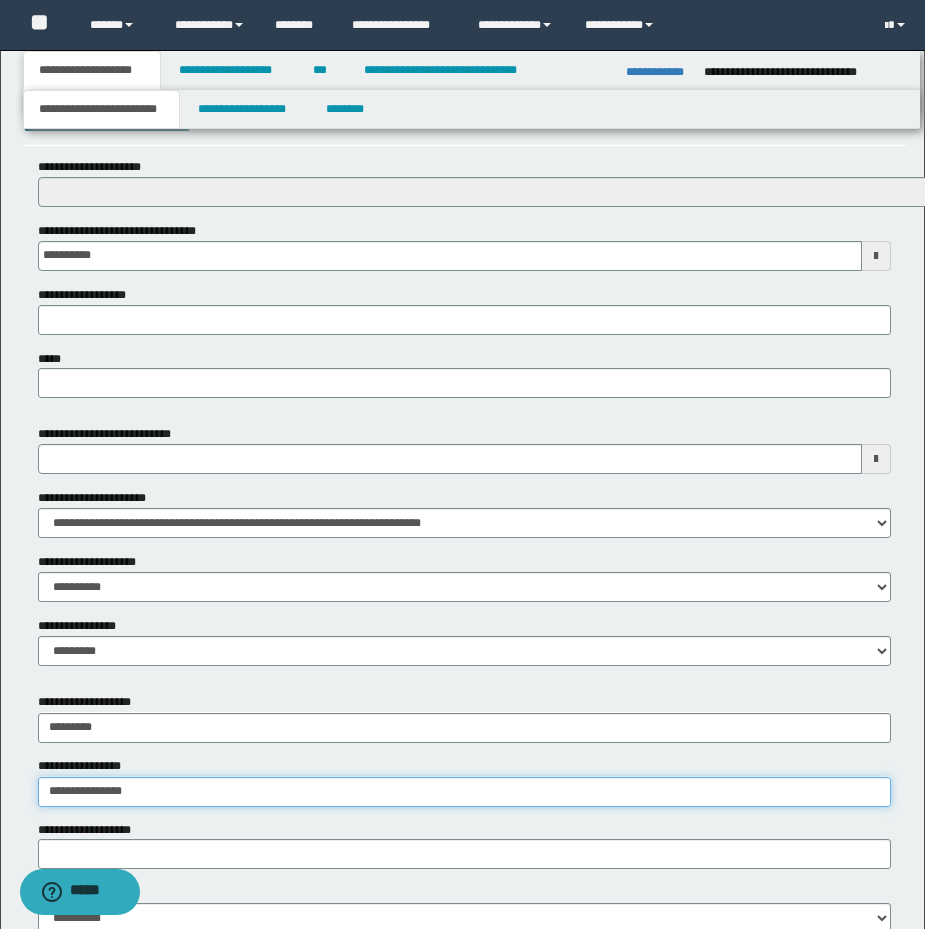 type on "**********" 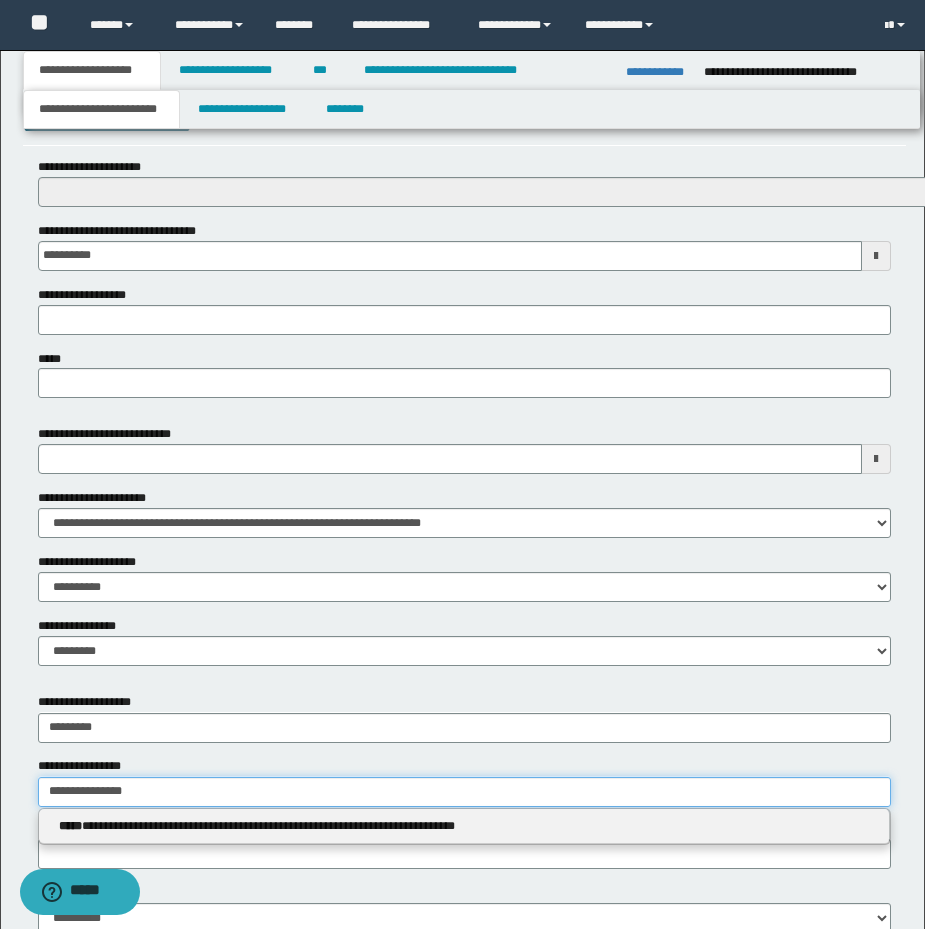 type 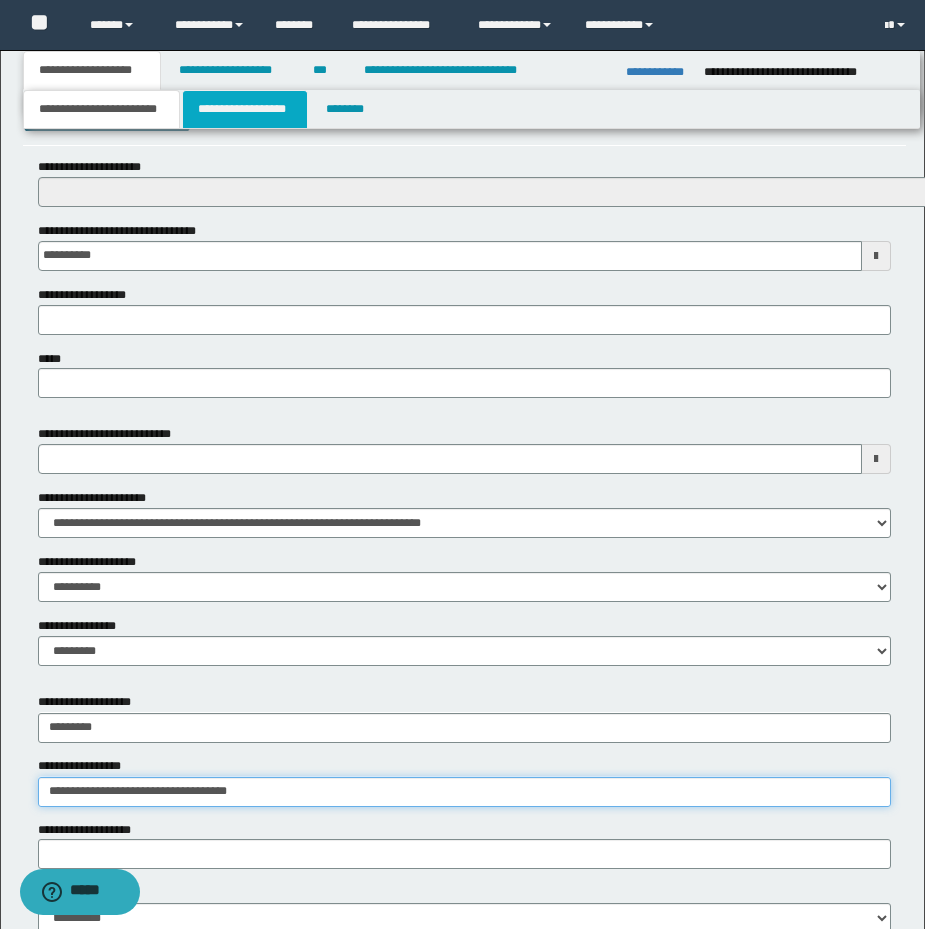 type on "**********" 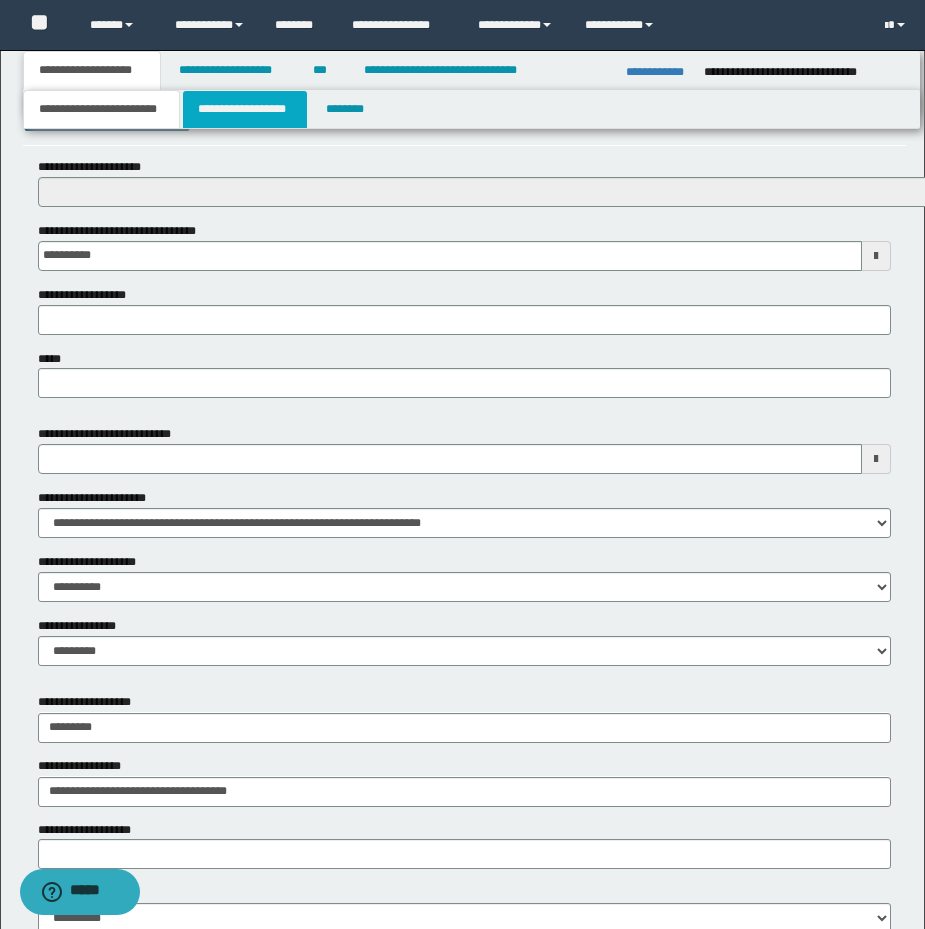 click on "**********" at bounding box center [245, 109] 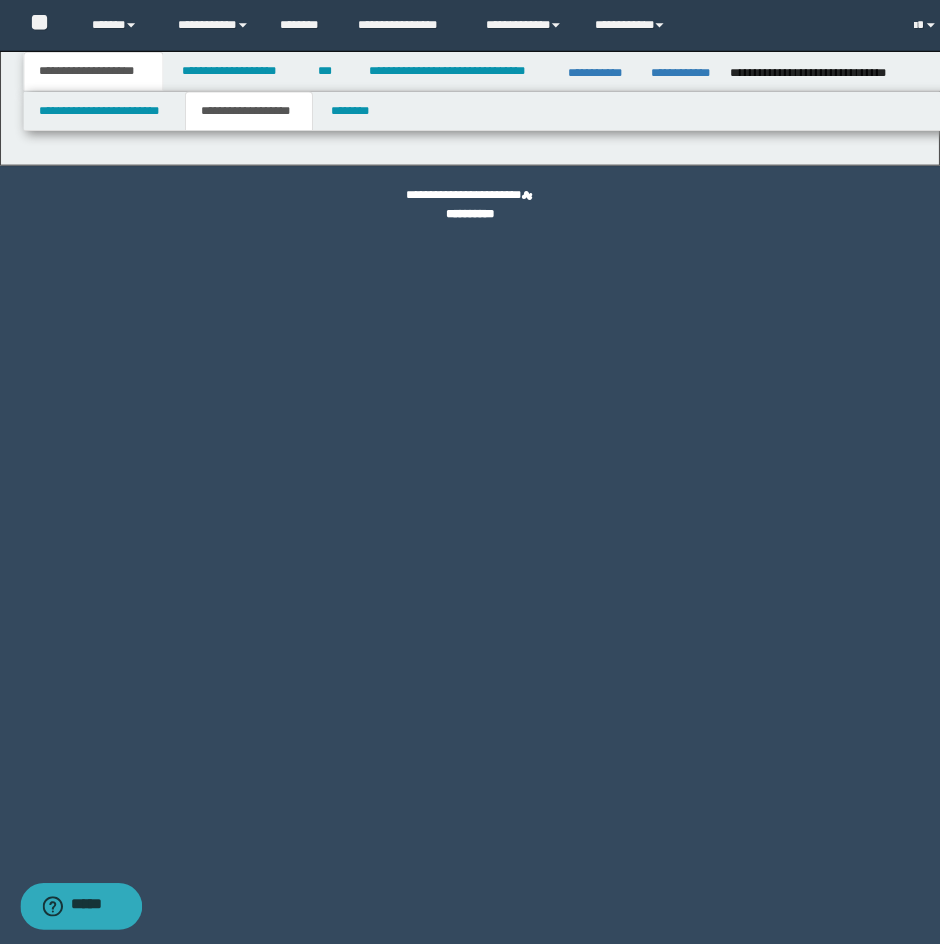 scroll, scrollTop: 0, scrollLeft: 0, axis: both 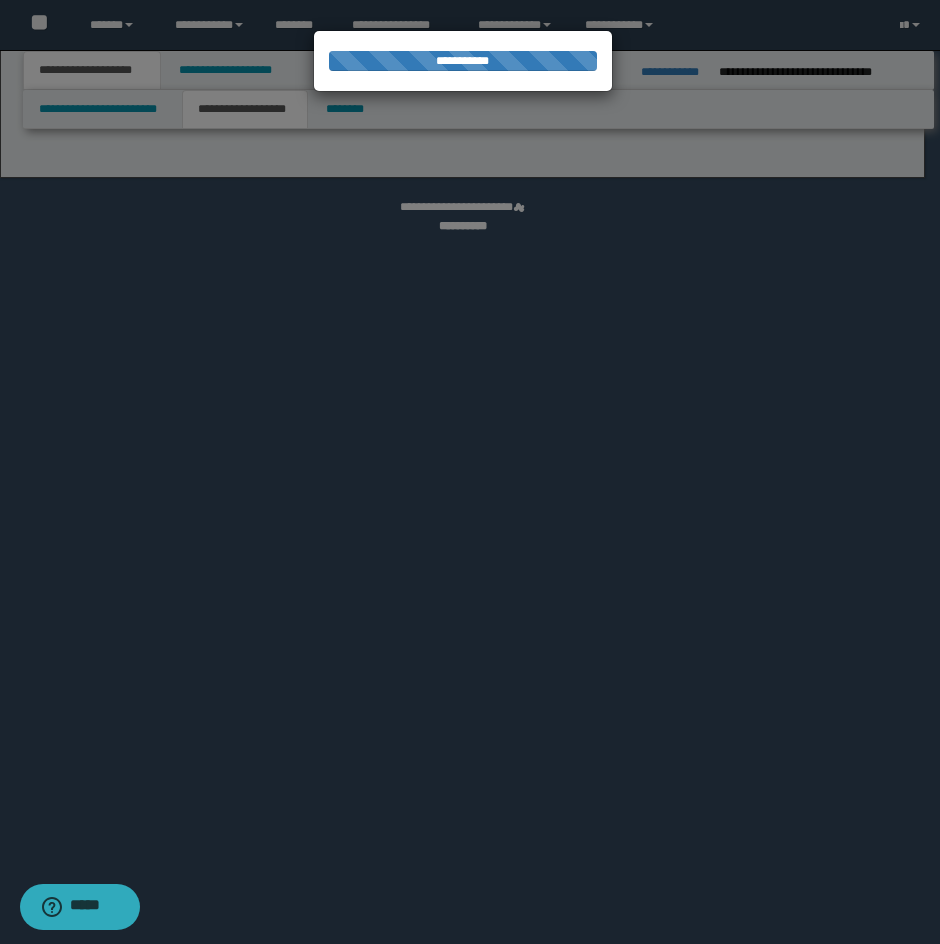 select on "*" 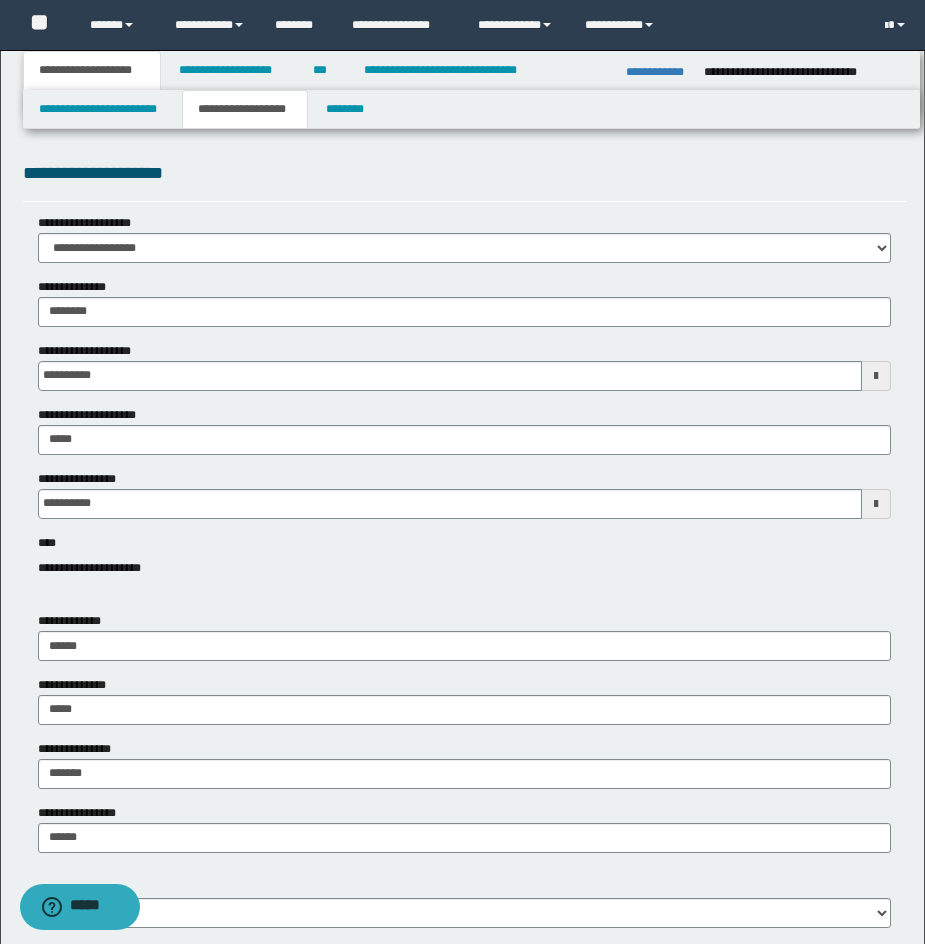 drag, startPoint x: 899, startPoint y: 158, endPoint x: 936, endPoint y: 158, distance: 37 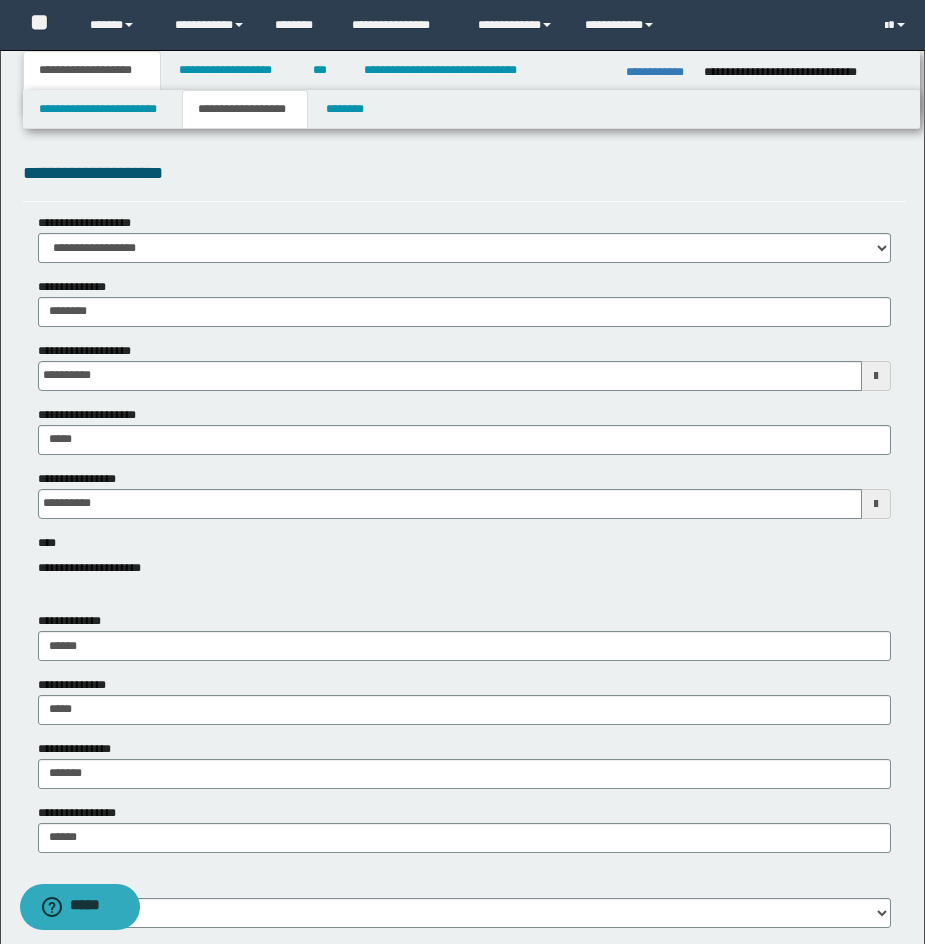 click on "**********" at bounding box center (462, 1170) 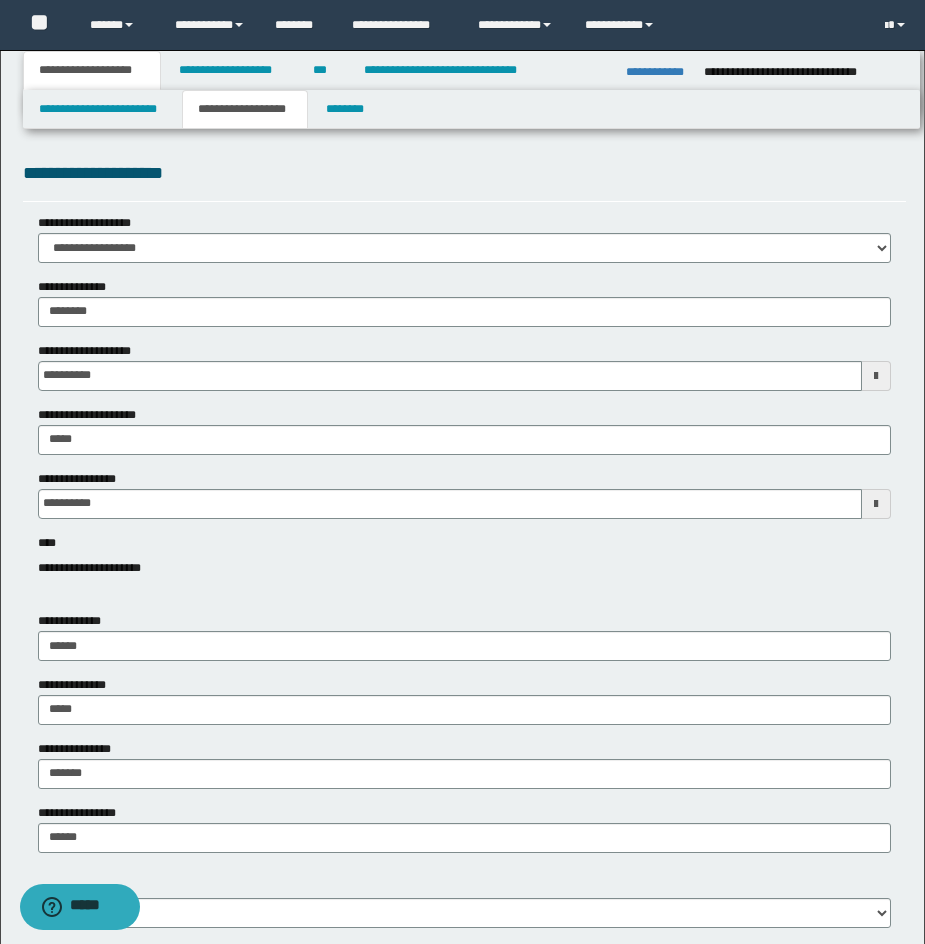click on "**********" at bounding box center [464, 173] 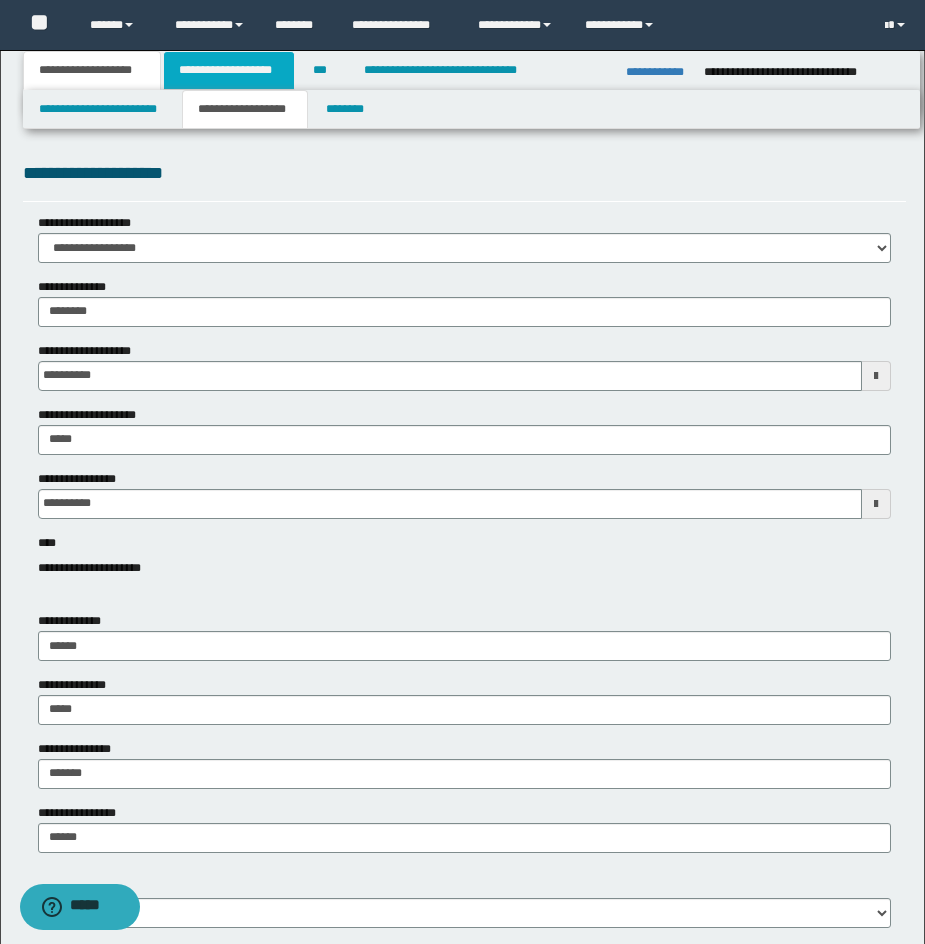 click on "**********" at bounding box center (229, 70) 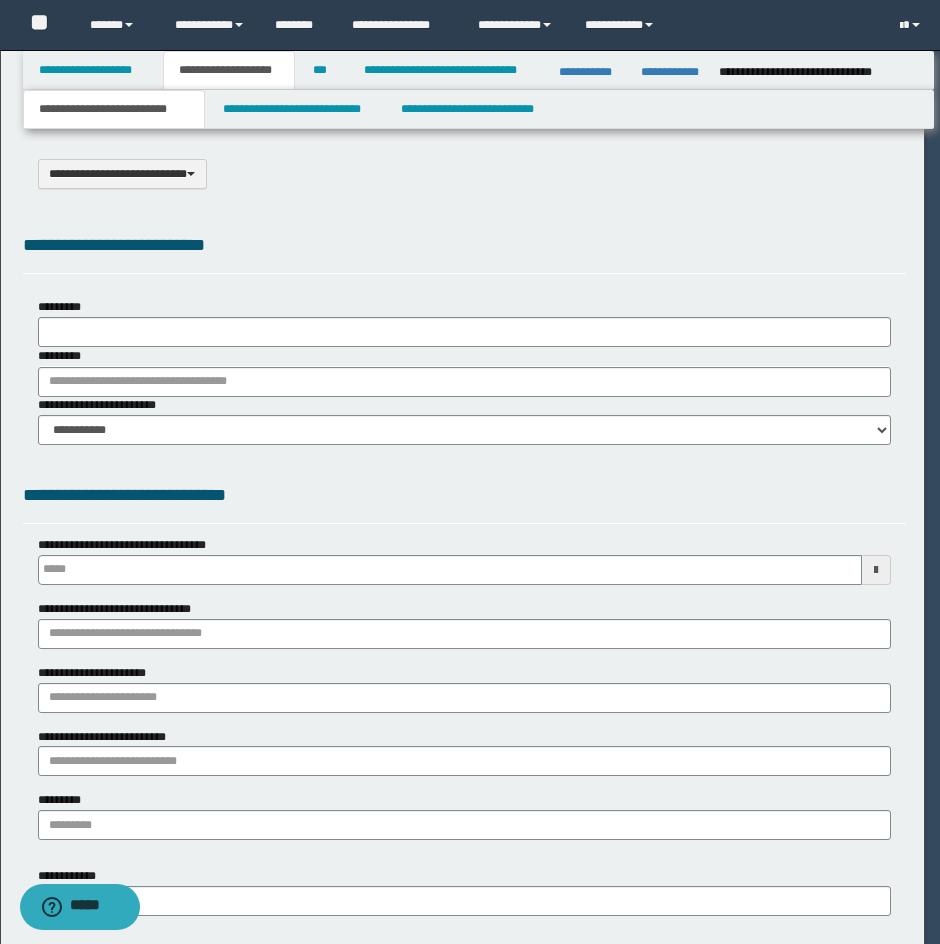 select on "*" 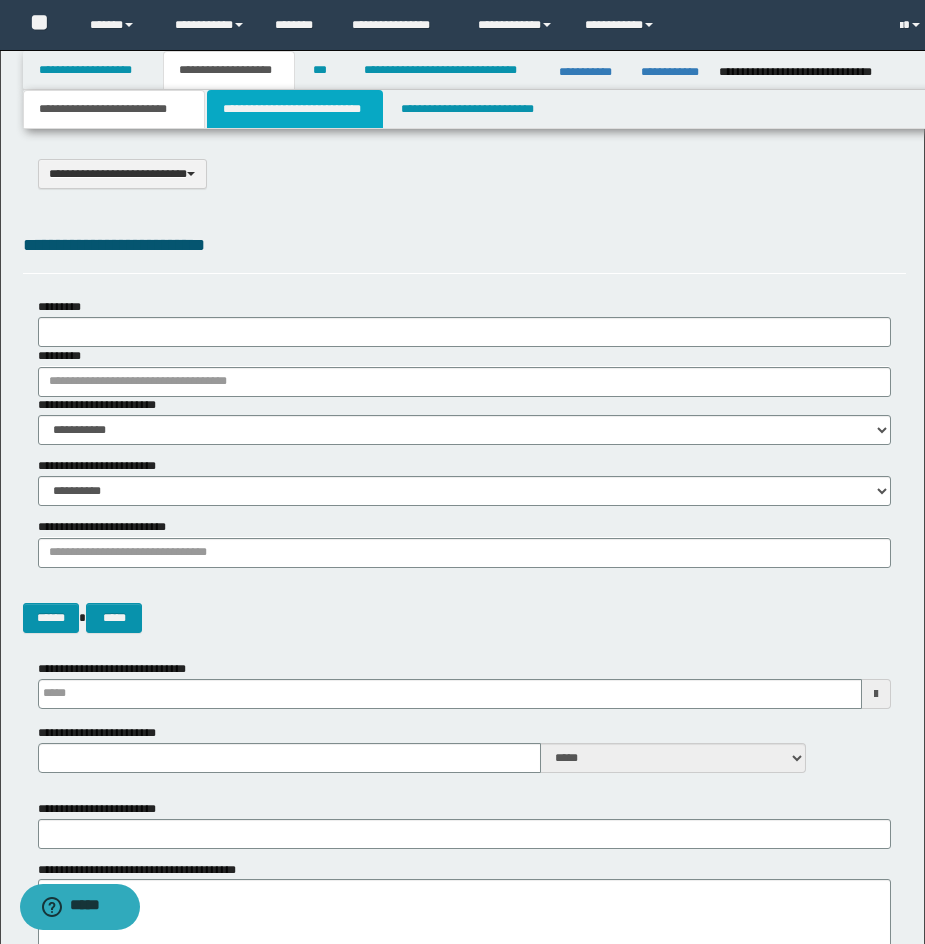 click on "**********" at bounding box center (295, 109) 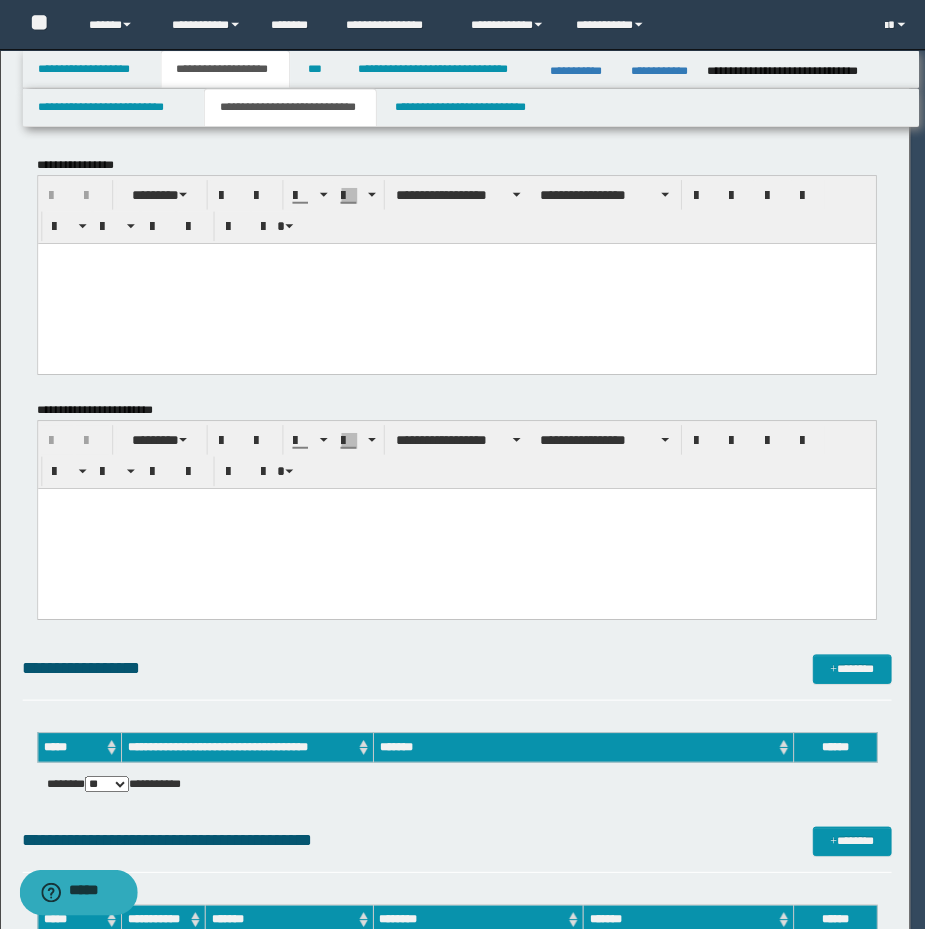 scroll, scrollTop: 0, scrollLeft: 0, axis: both 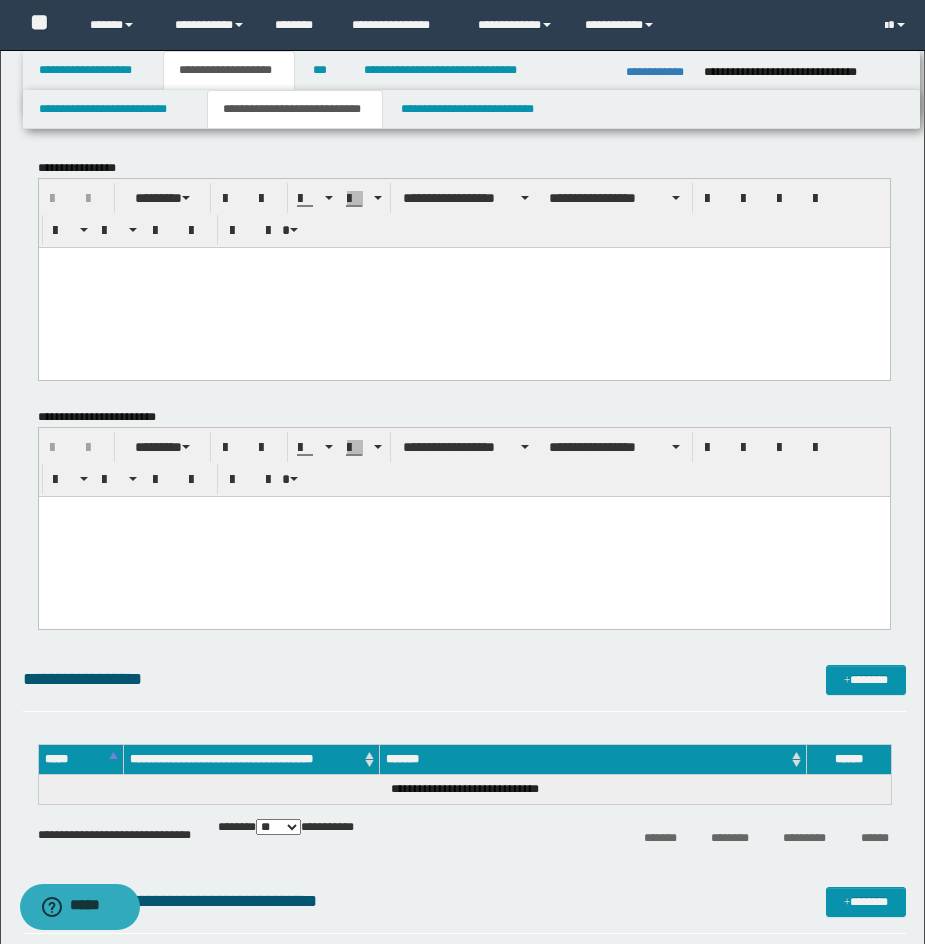 drag, startPoint x: 900, startPoint y: 297, endPoint x: 914, endPoint y: 317, distance: 24.41311 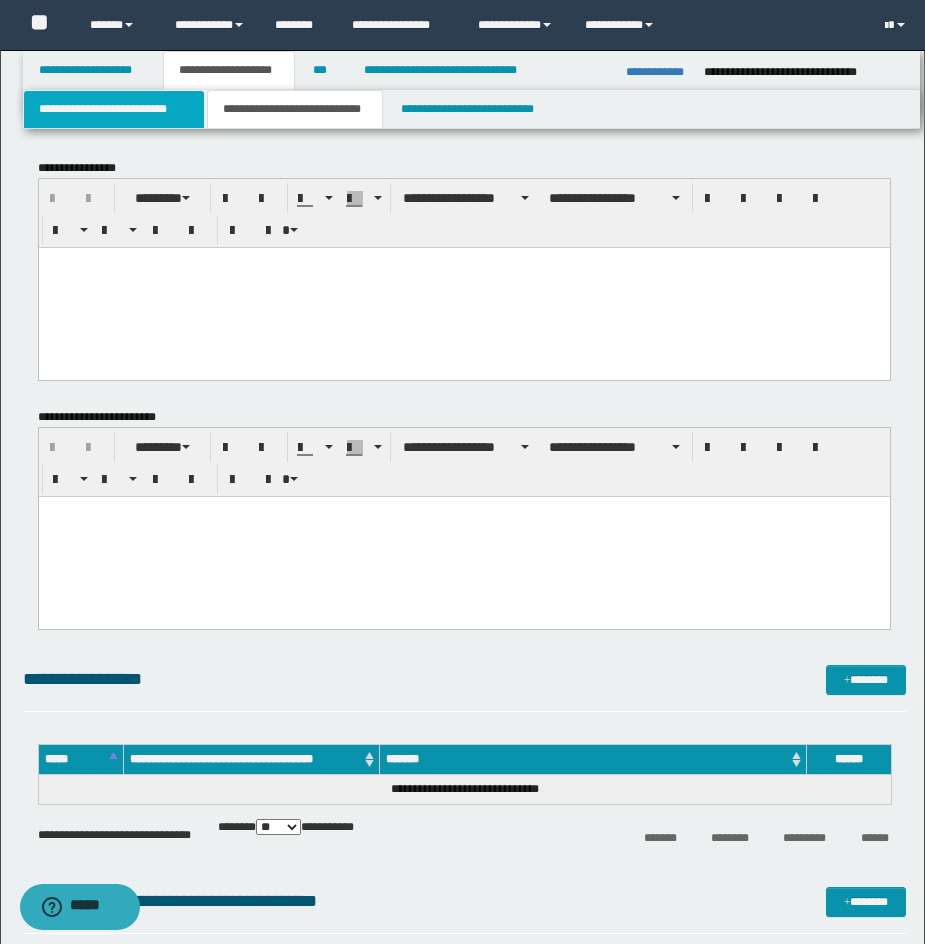 click on "**********" at bounding box center (114, 109) 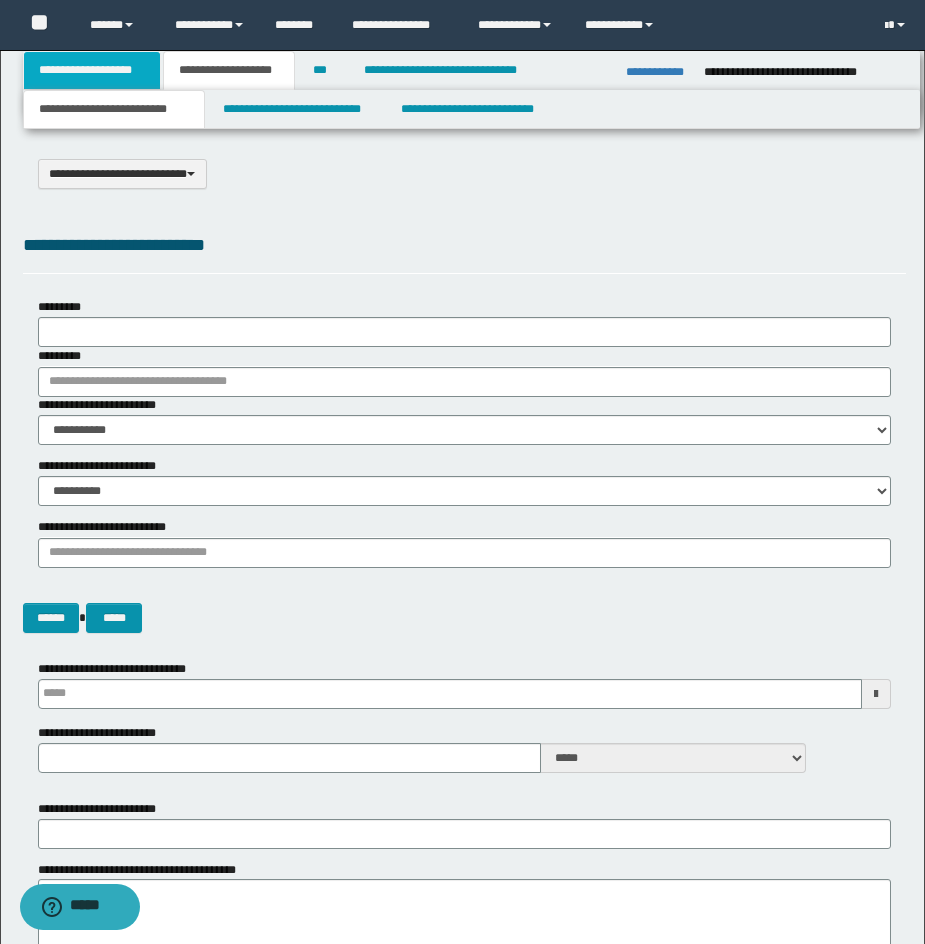 click on "**********" at bounding box center (92, 70) 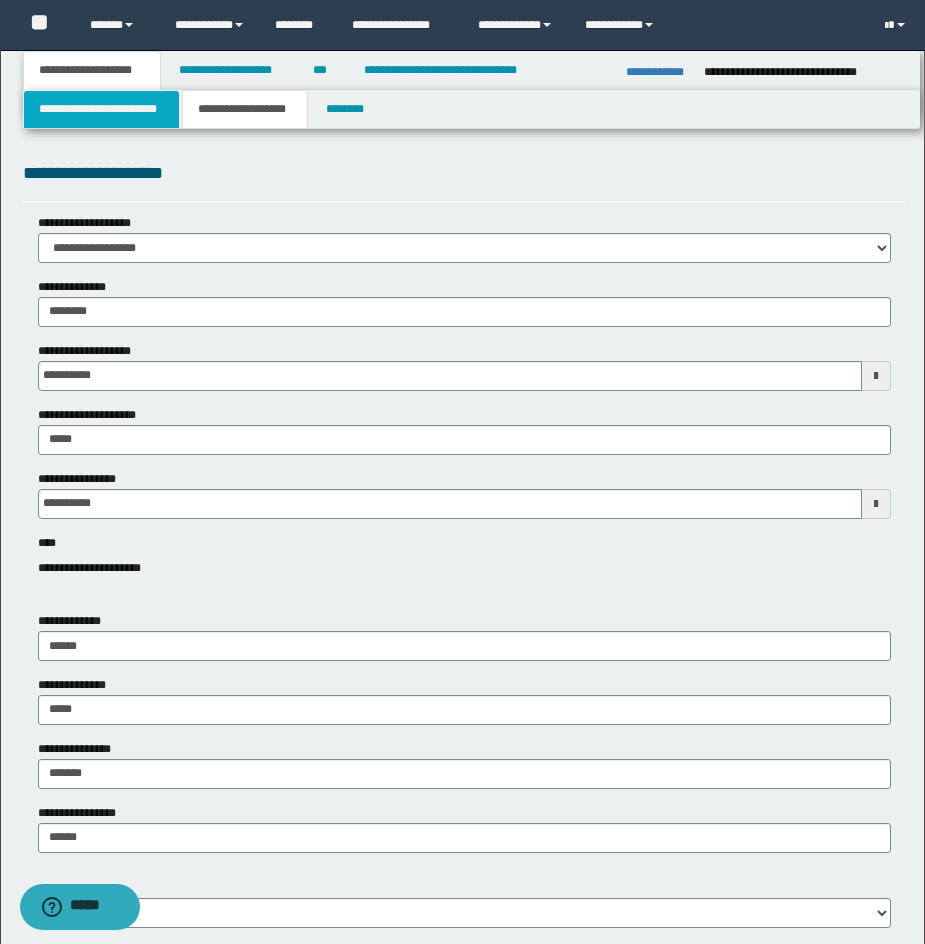 click on "**********" at bounding box center [101, 109] 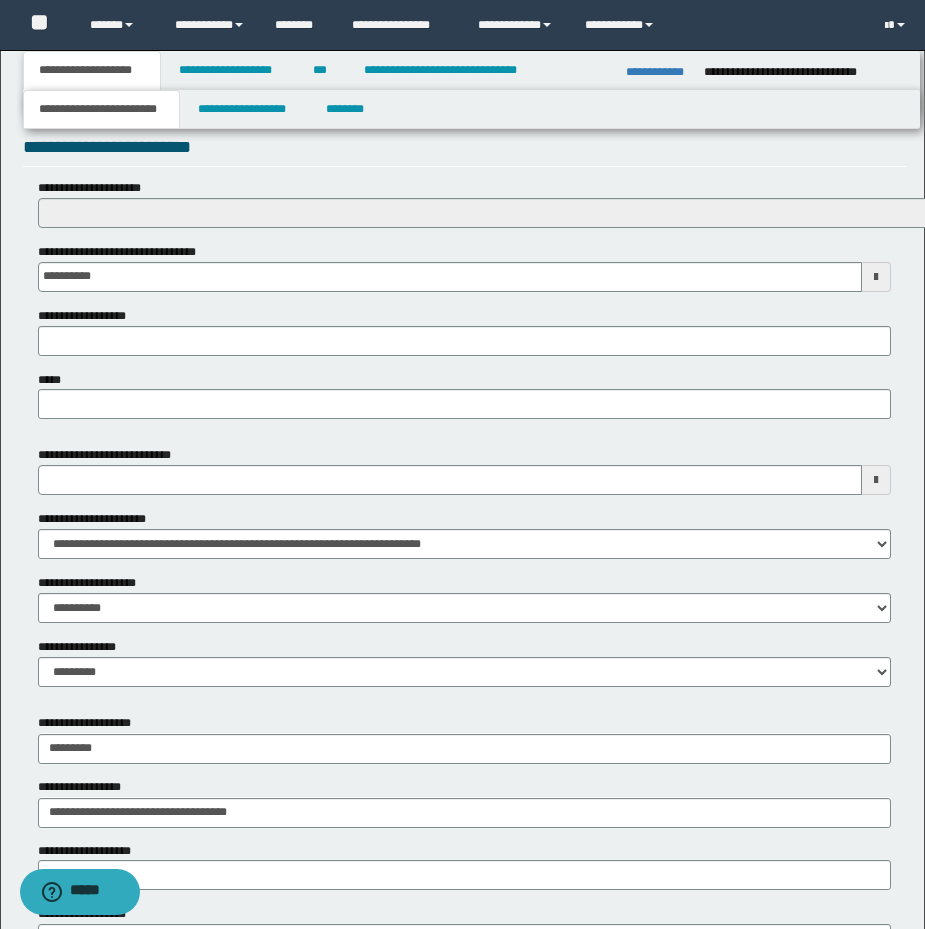 scroll, scrollTop: 863, scrollLeft: 0, axis: vertical 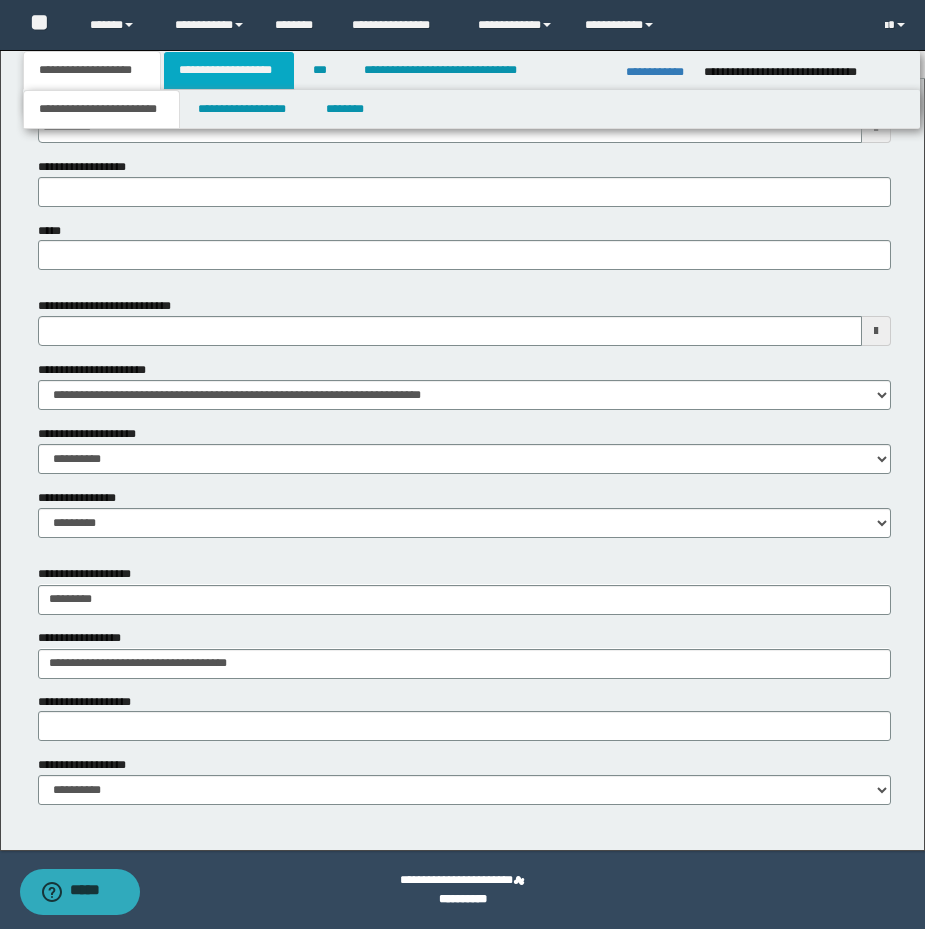 click on "**********" at bounding box center [229, 70] 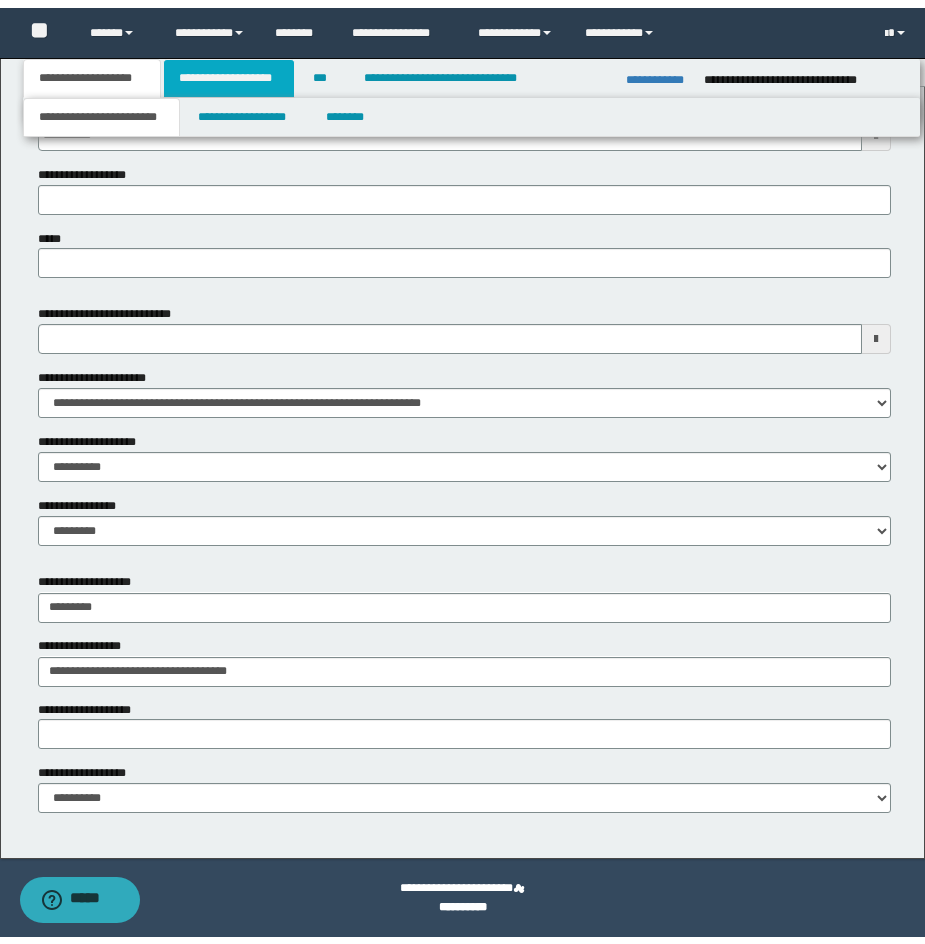scroll, scrollTop: 848, scrollLeft: 0, axis: vertical 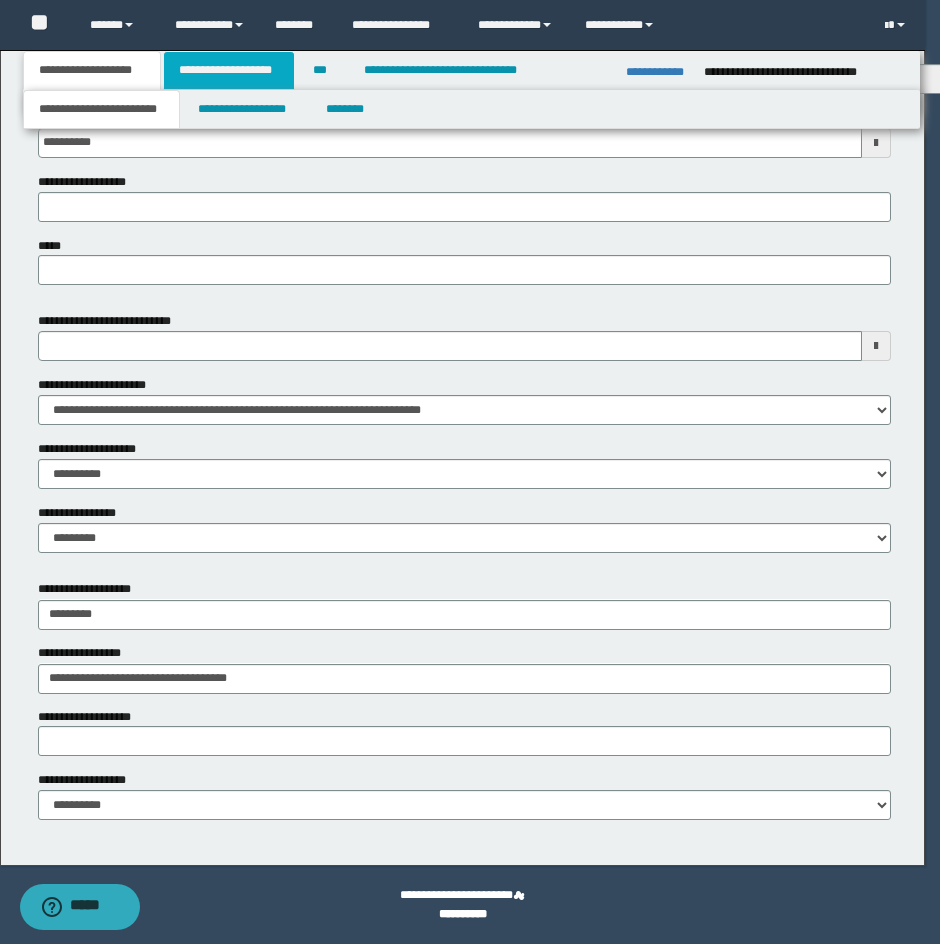 type 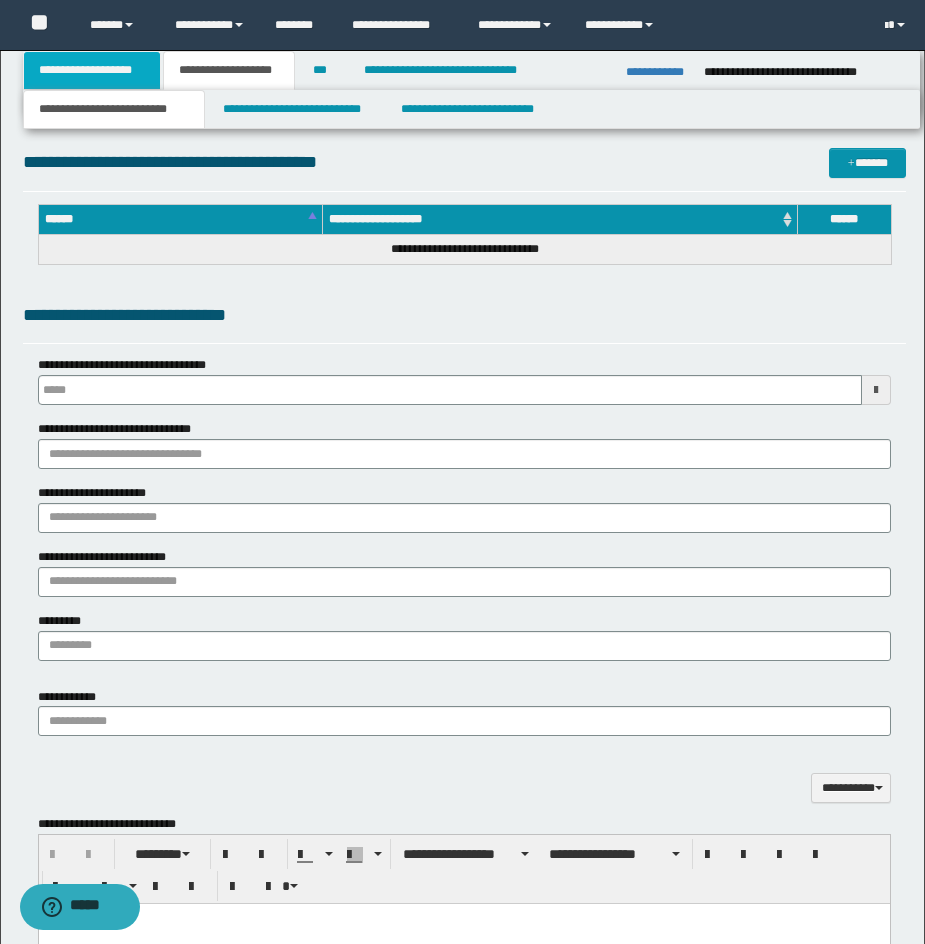 click on "**********" at bounding box center [92, 70] 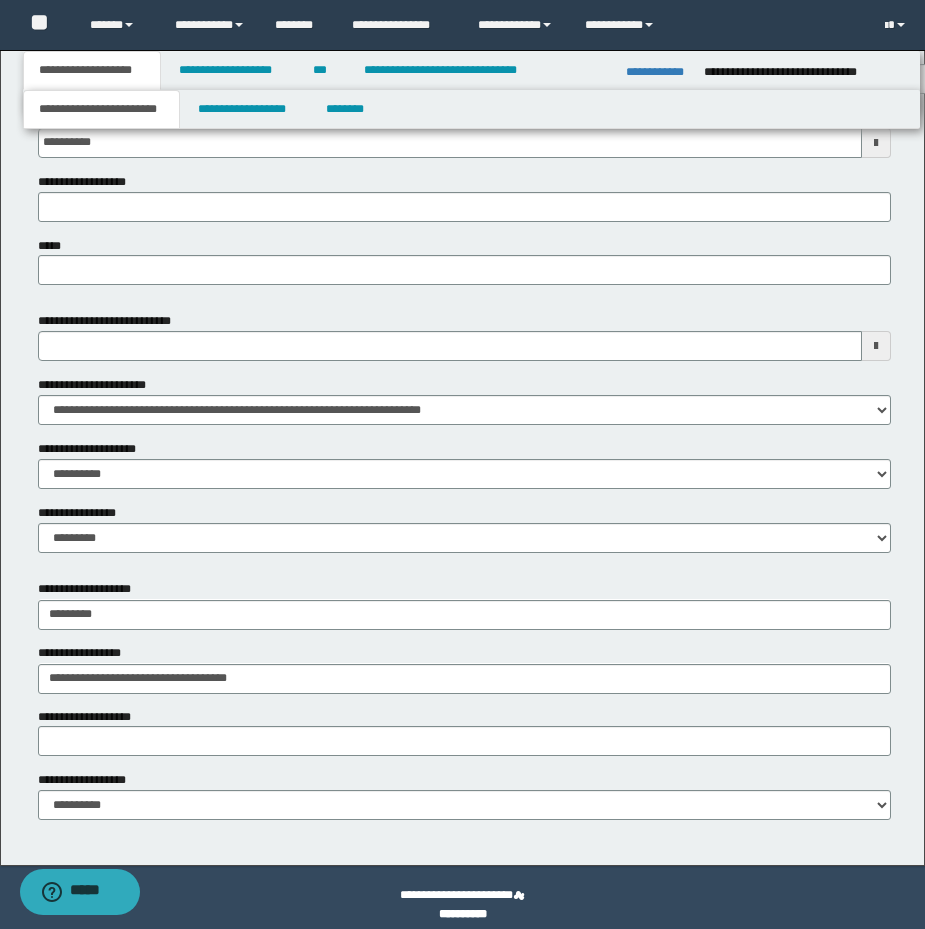 click on "**********" at bounding box center [101, 109] 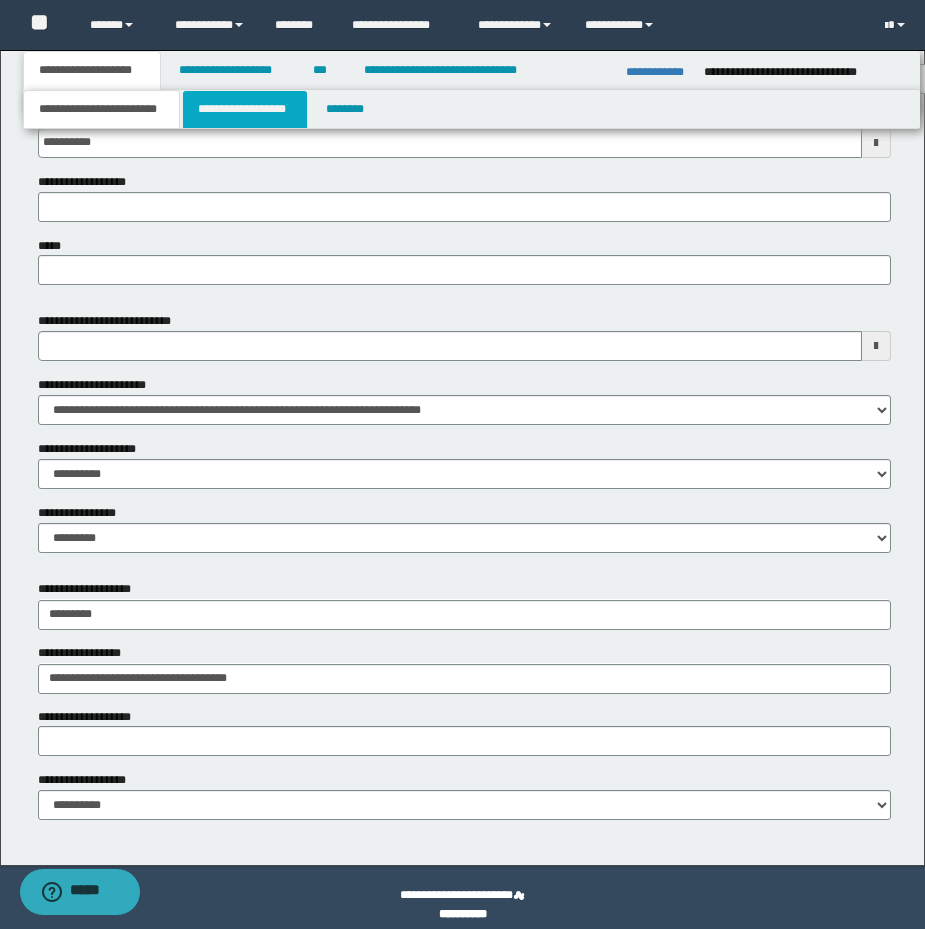 click on "**********" at bounding box center (245, 109) 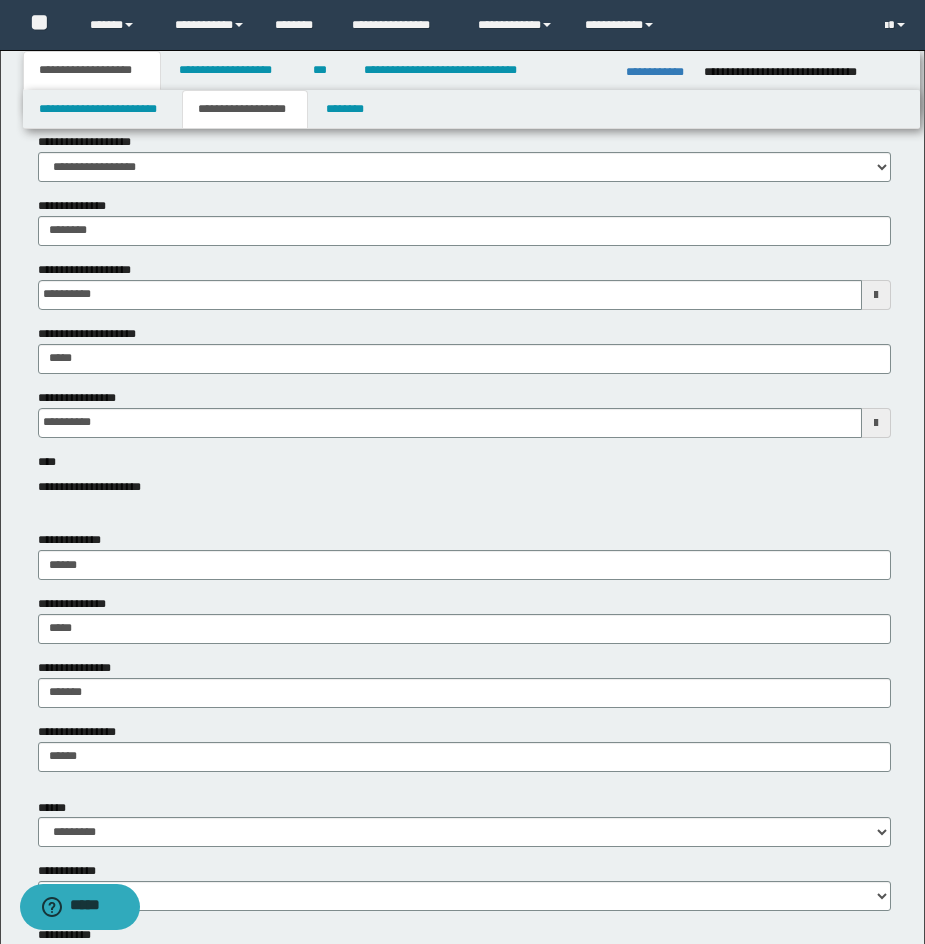 scroll, scrollTop: 31, scrollLeft: 0, axis: vertical 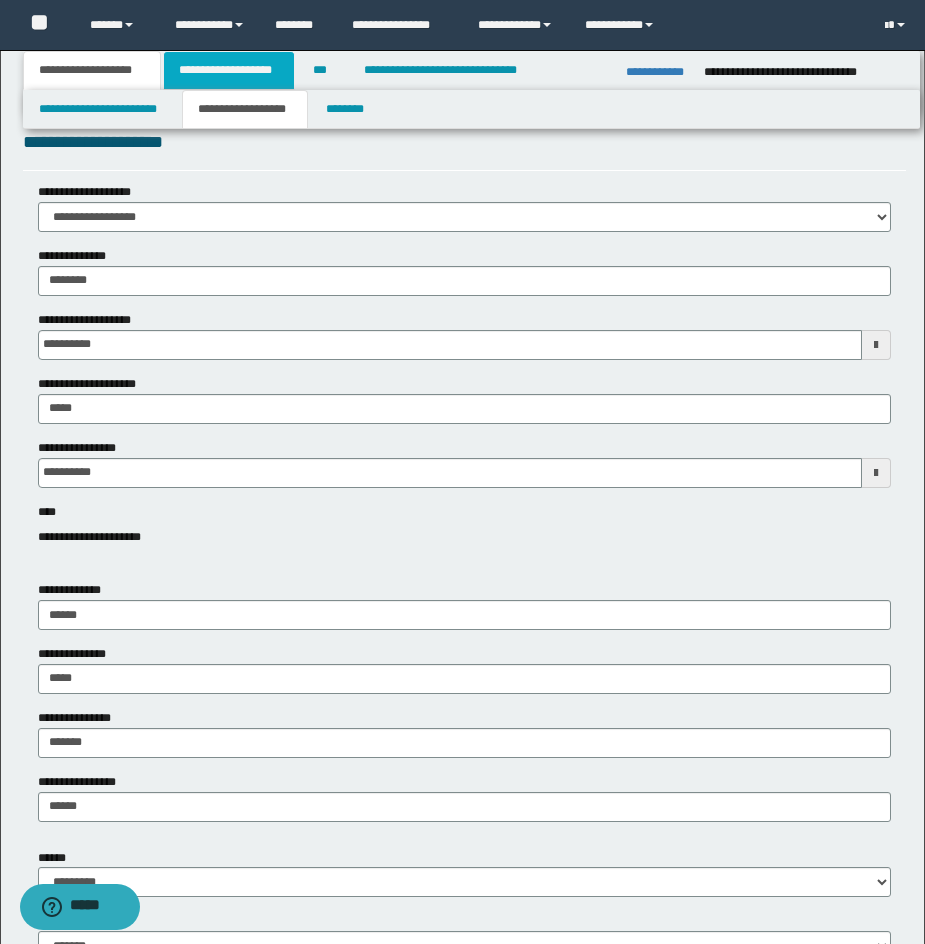 drag, startPoint x: 255, startPoint y: 72, endPoint x: 259, endPoint y: 88, distance: 16.492422 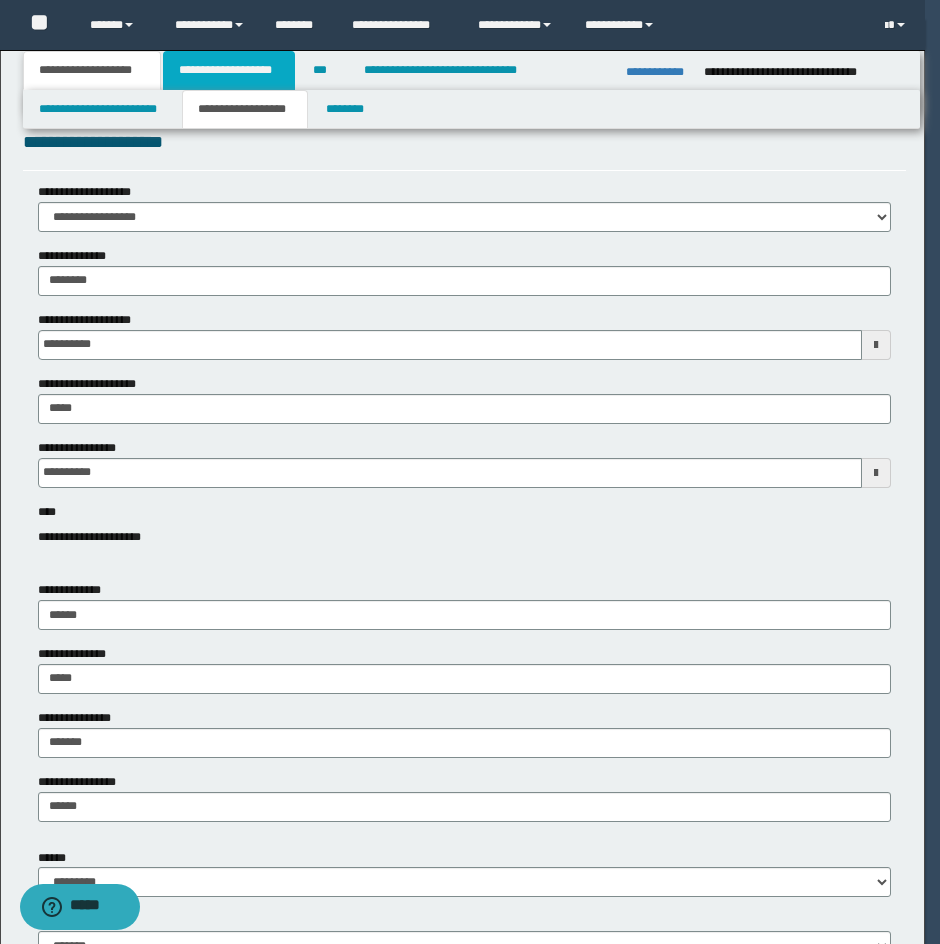 type 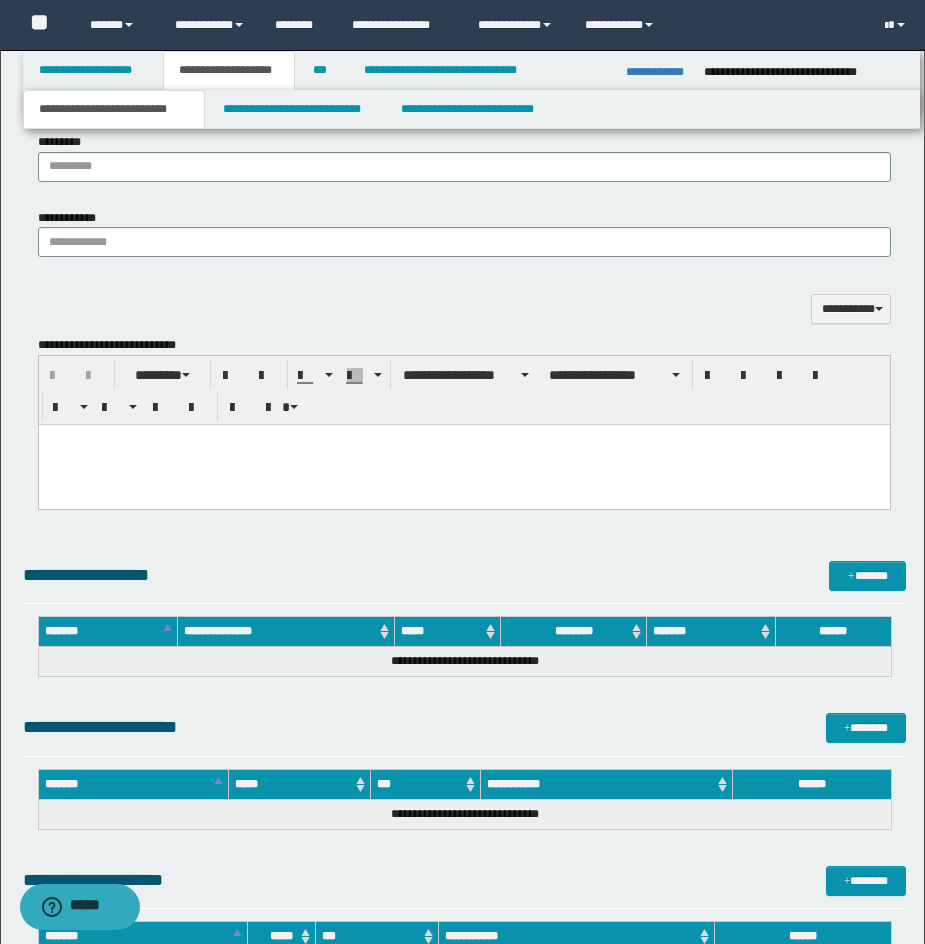 scroll, scrollTop: 1345, scrollLeft: 0, axis: vertical 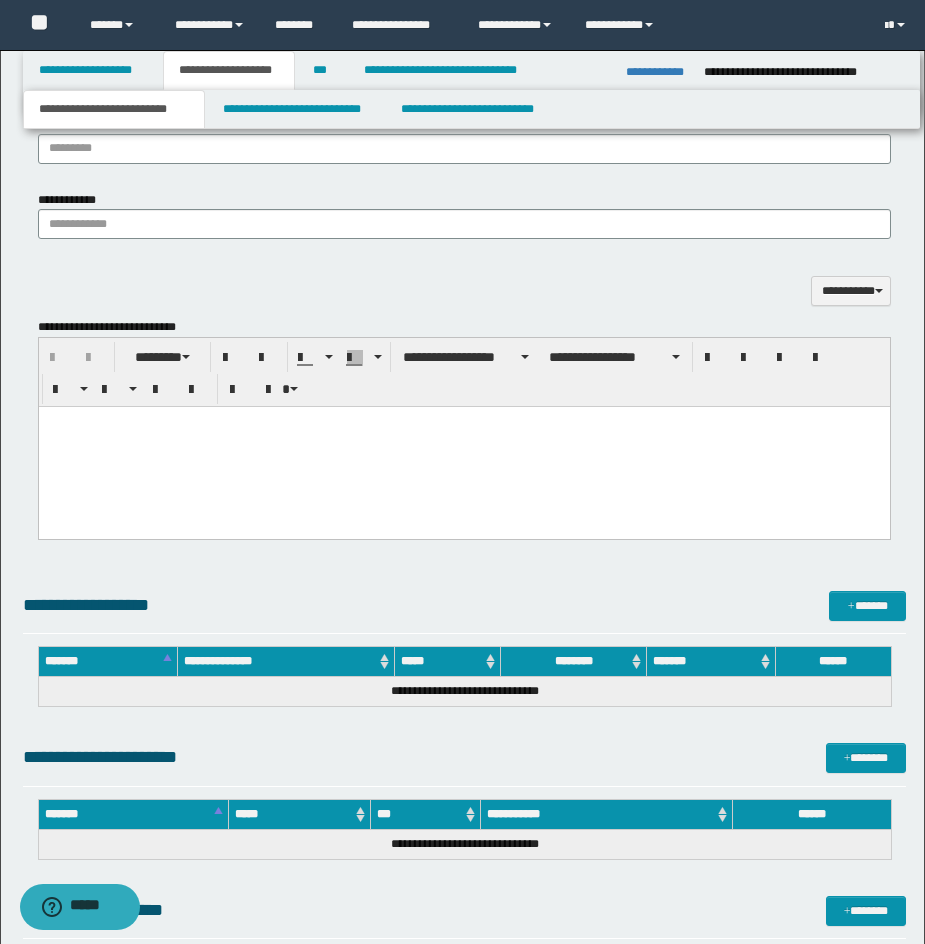 click at bounding box center [463, 446] 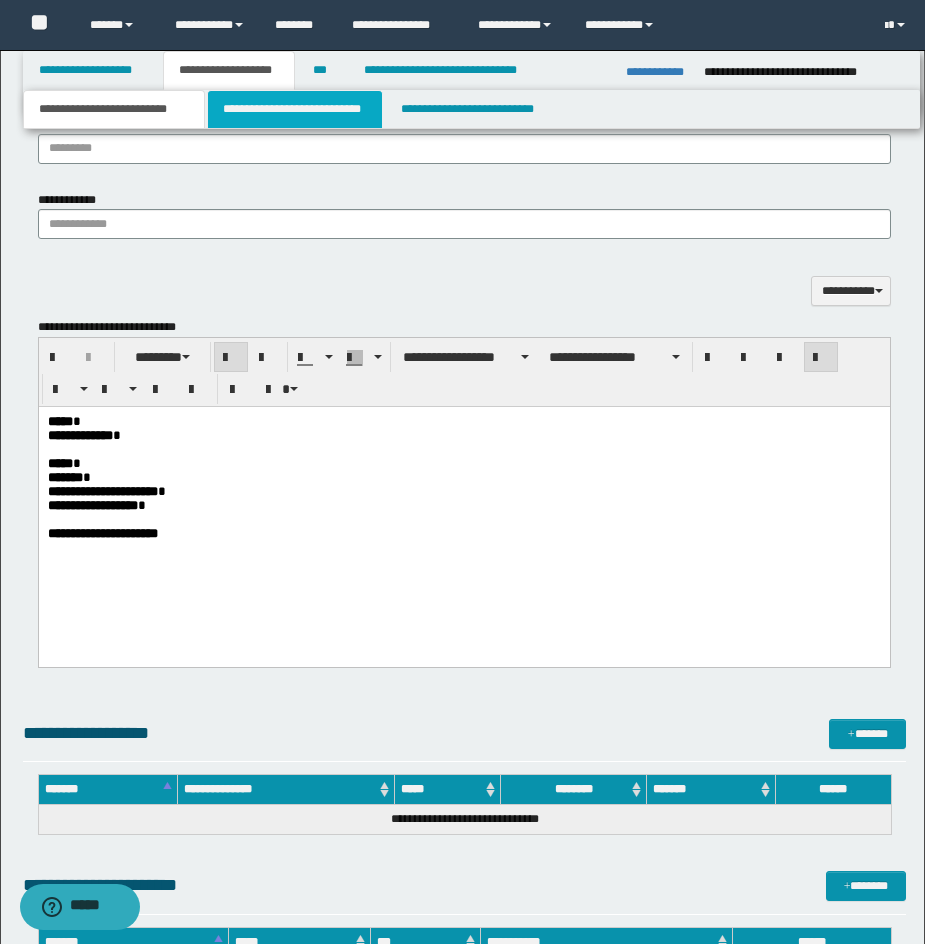 click on "**********" at bounding box center (295, 109) 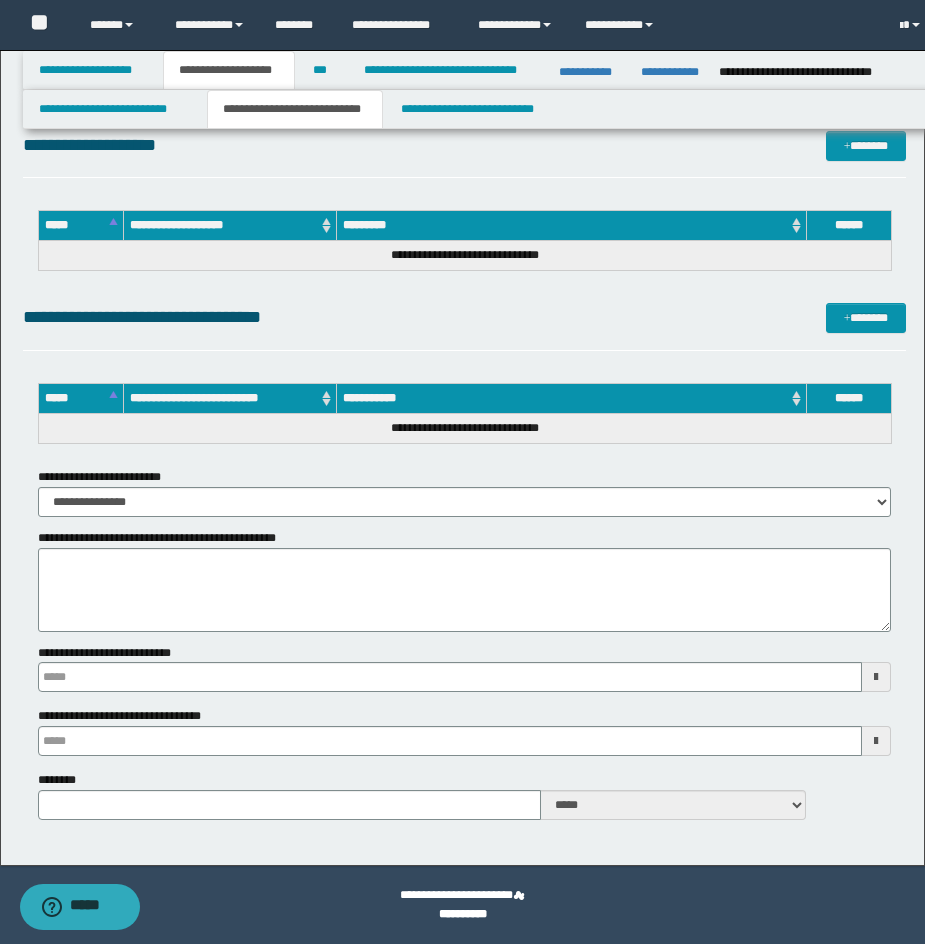 scroll, scrollTop: 946, scrollLeft: 0, axis: vertical 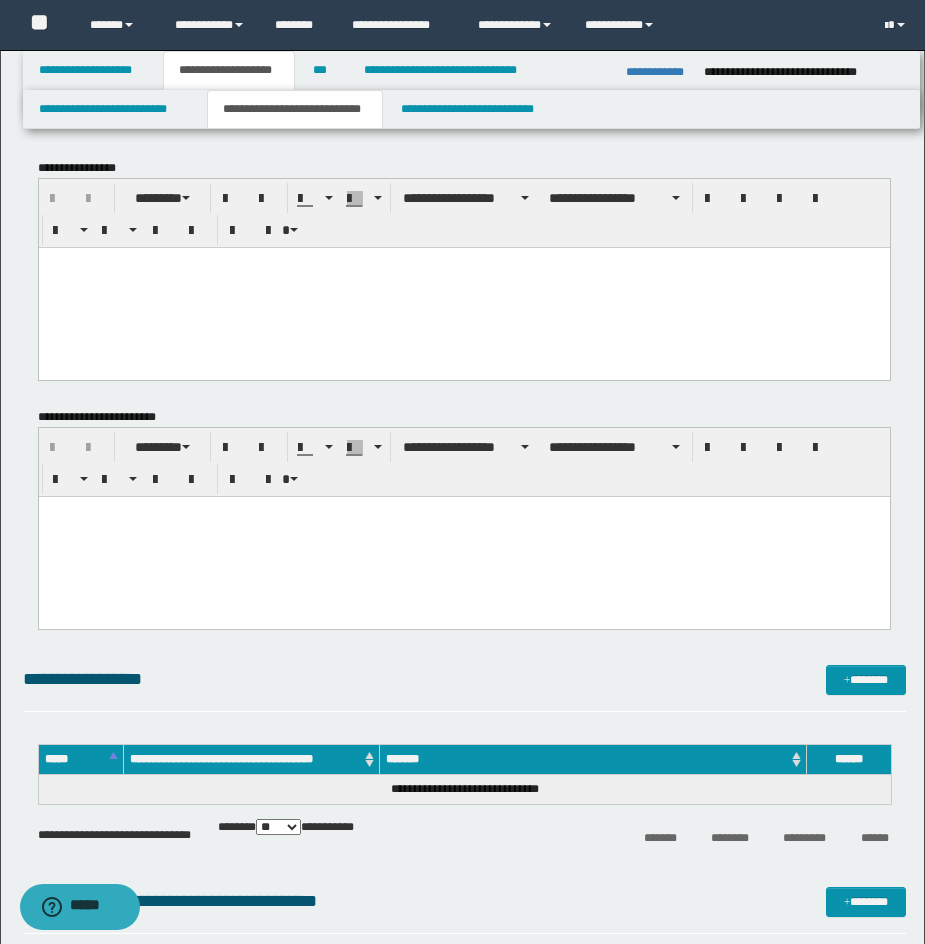 click at bounding box center (463, 287) 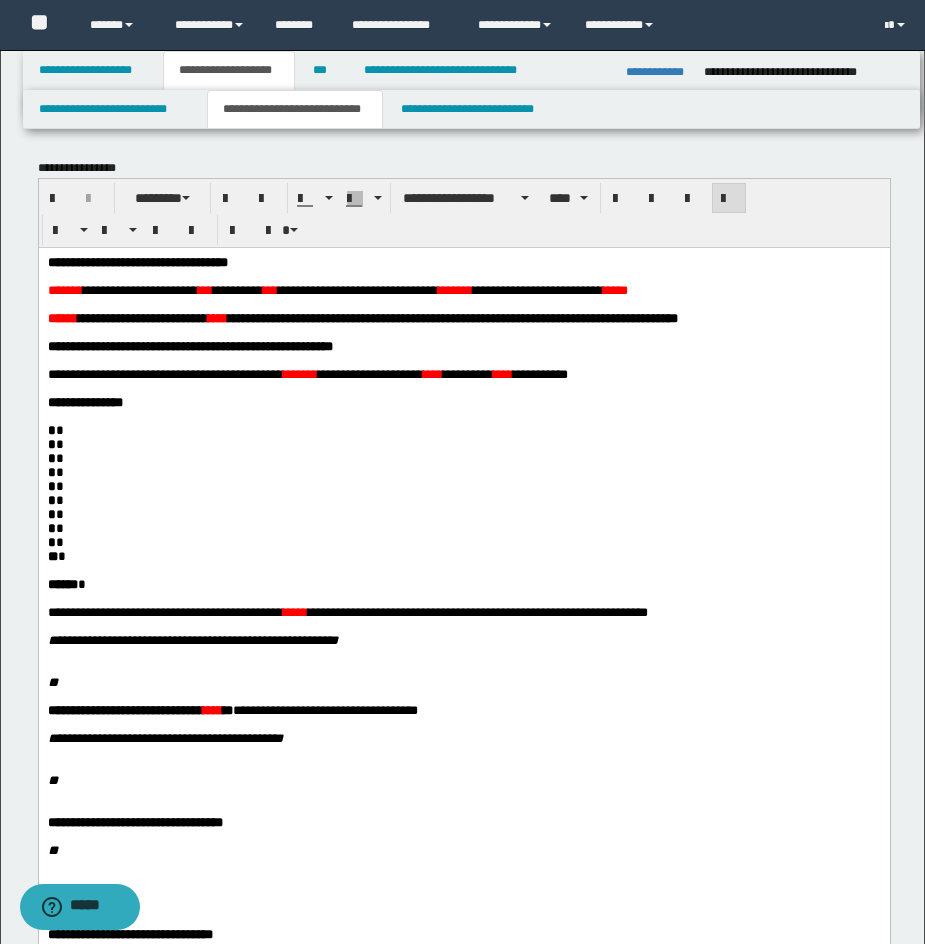 click on "**********" at bounding box center (137, 261) 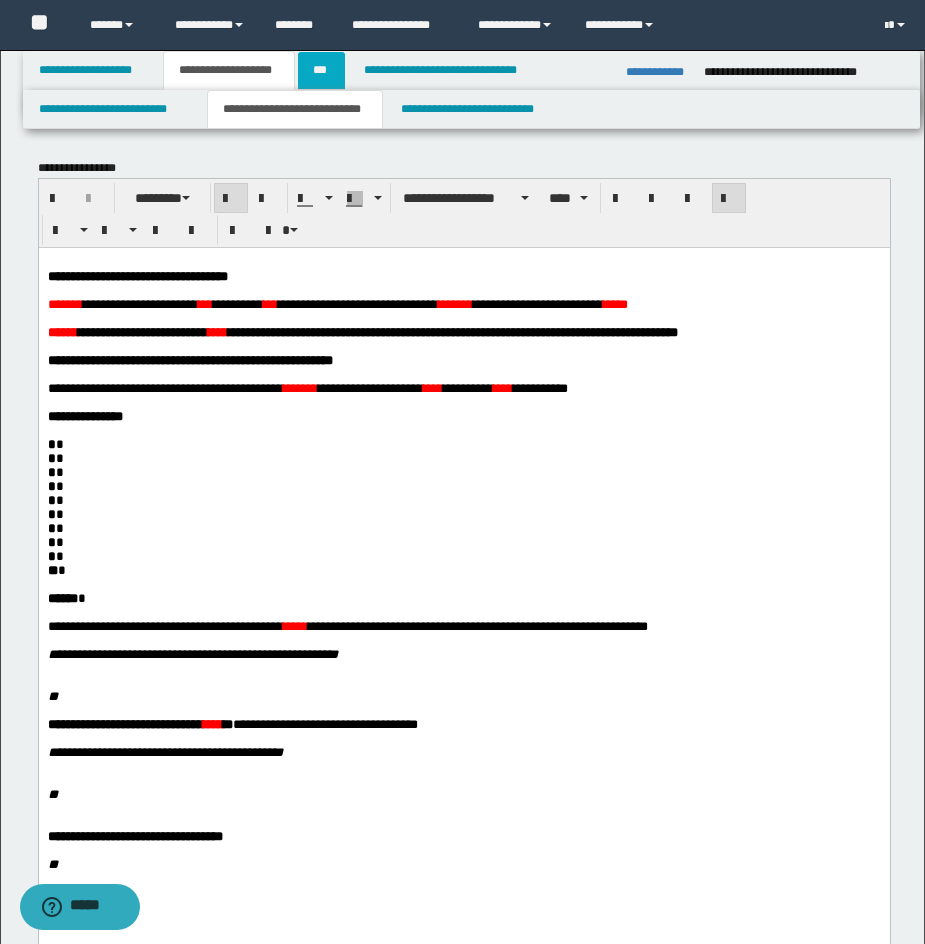 click on "***" at bounding box center [321, 70] 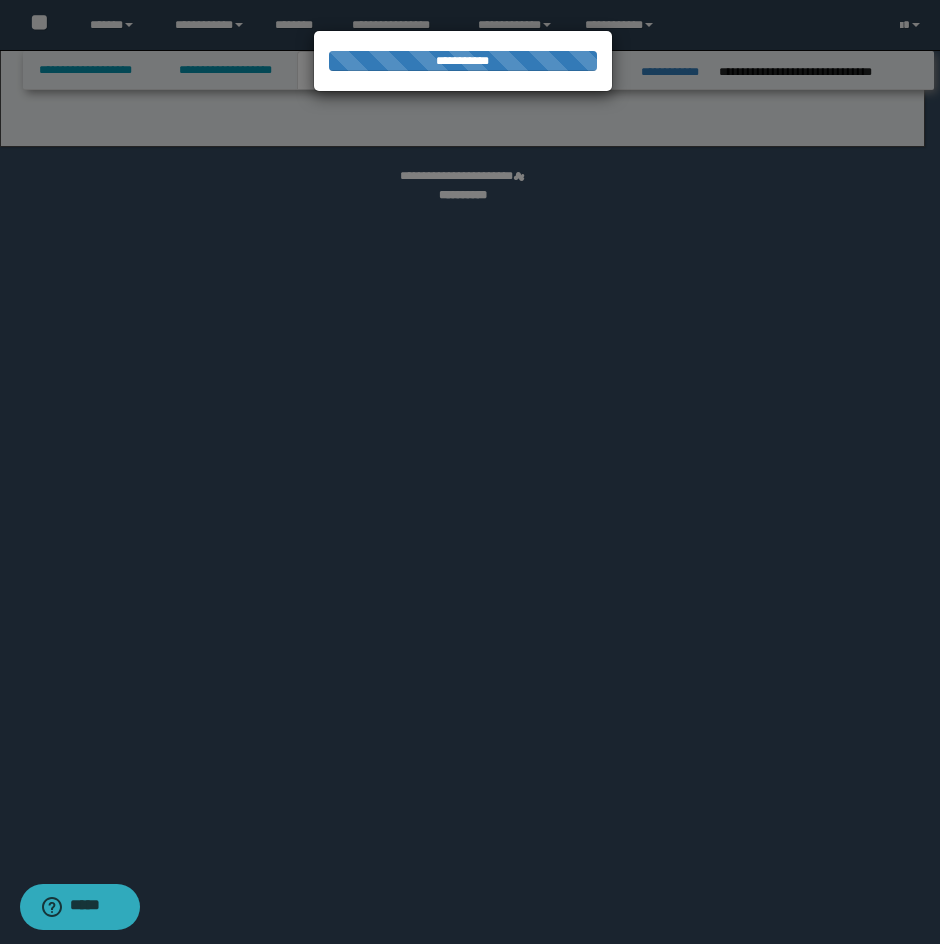 select on "***" 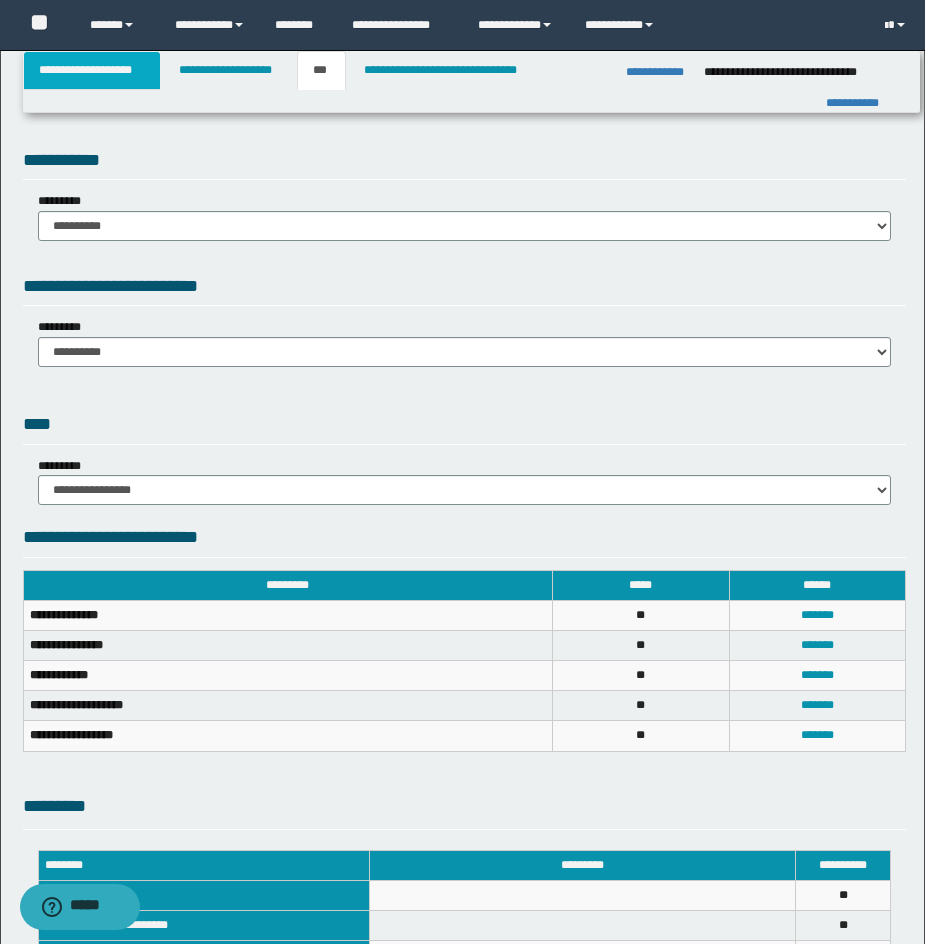 click on "**********" at bounding box center (92, 70) 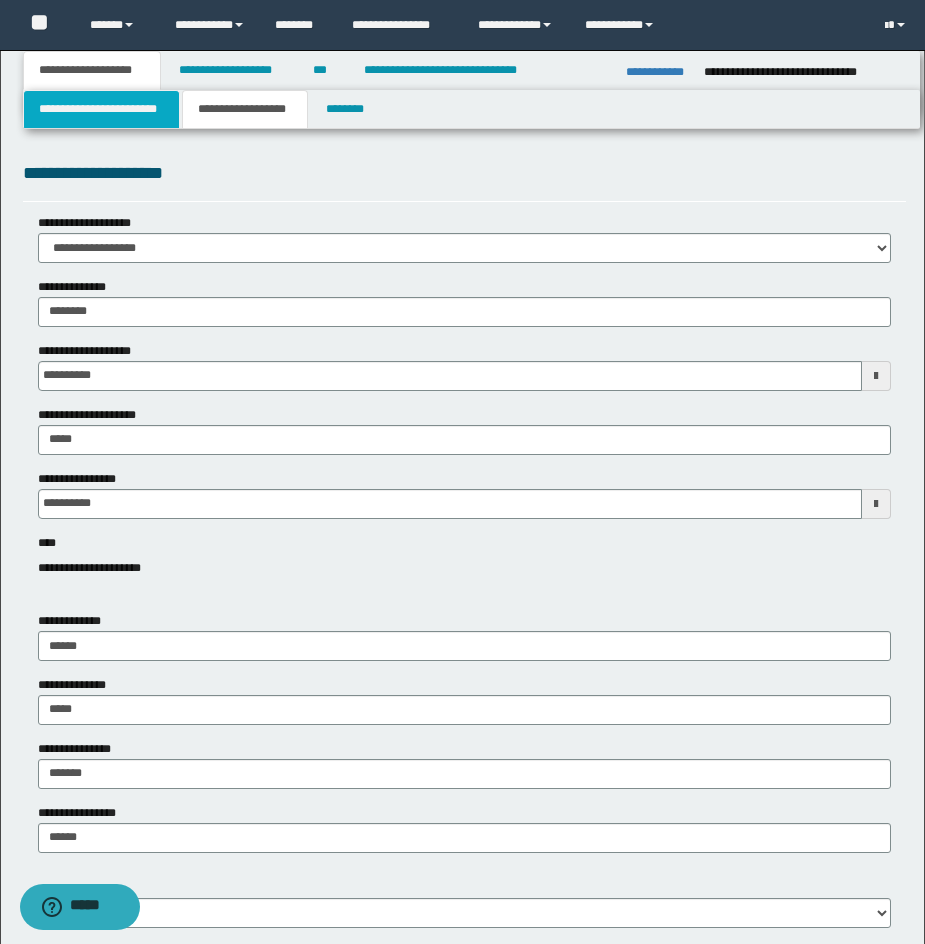 click on "**********" at bounding box center (101, 109) 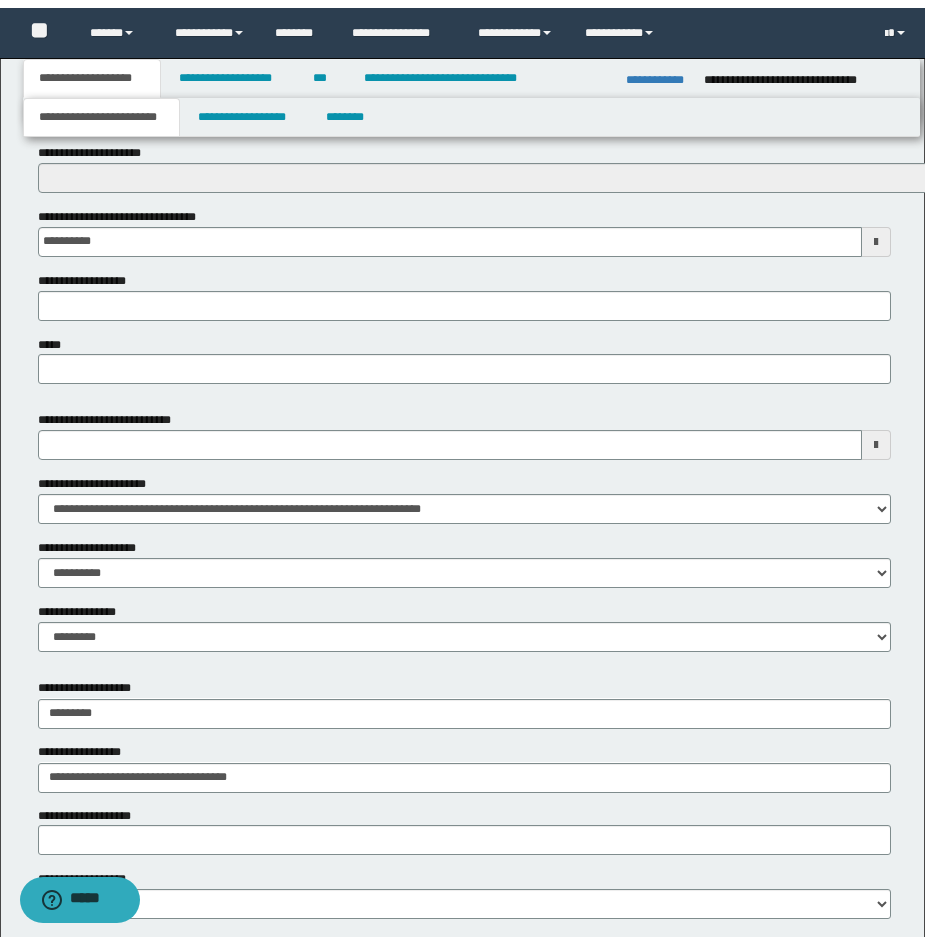 scroll, scrollTop: 825, scrollLeft: 0, axis: vertical 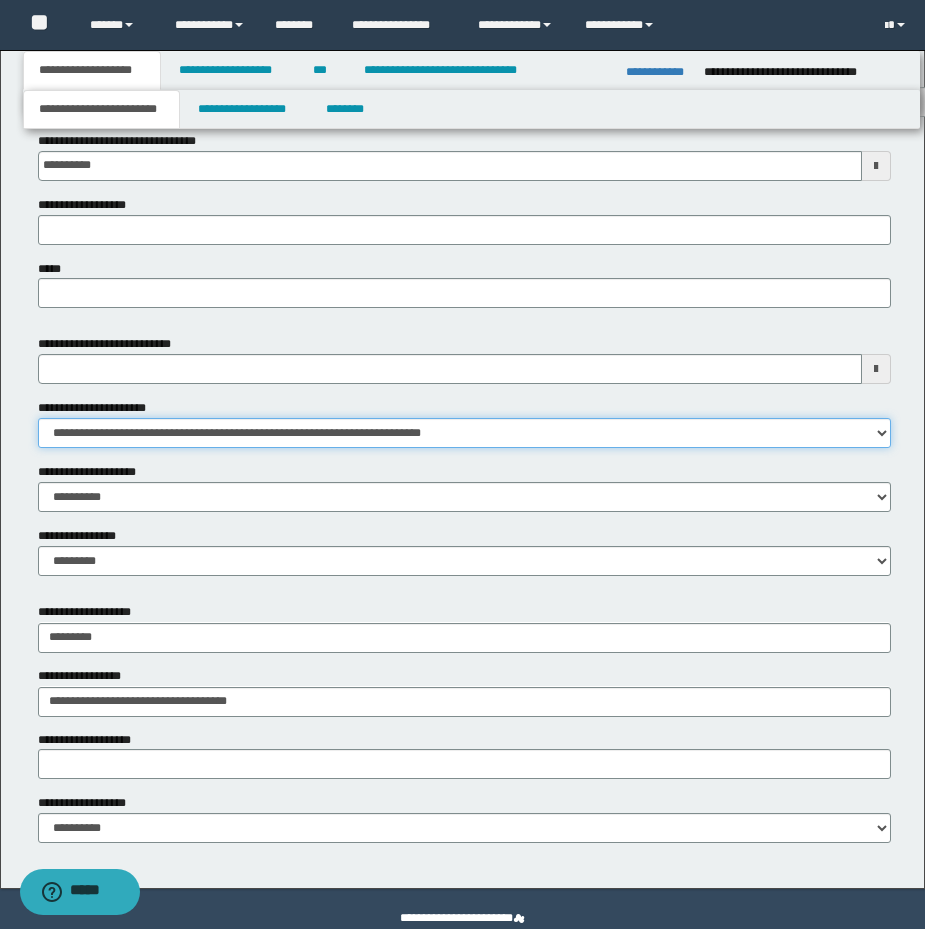 click on "**********" at bounding box center (464, 433) 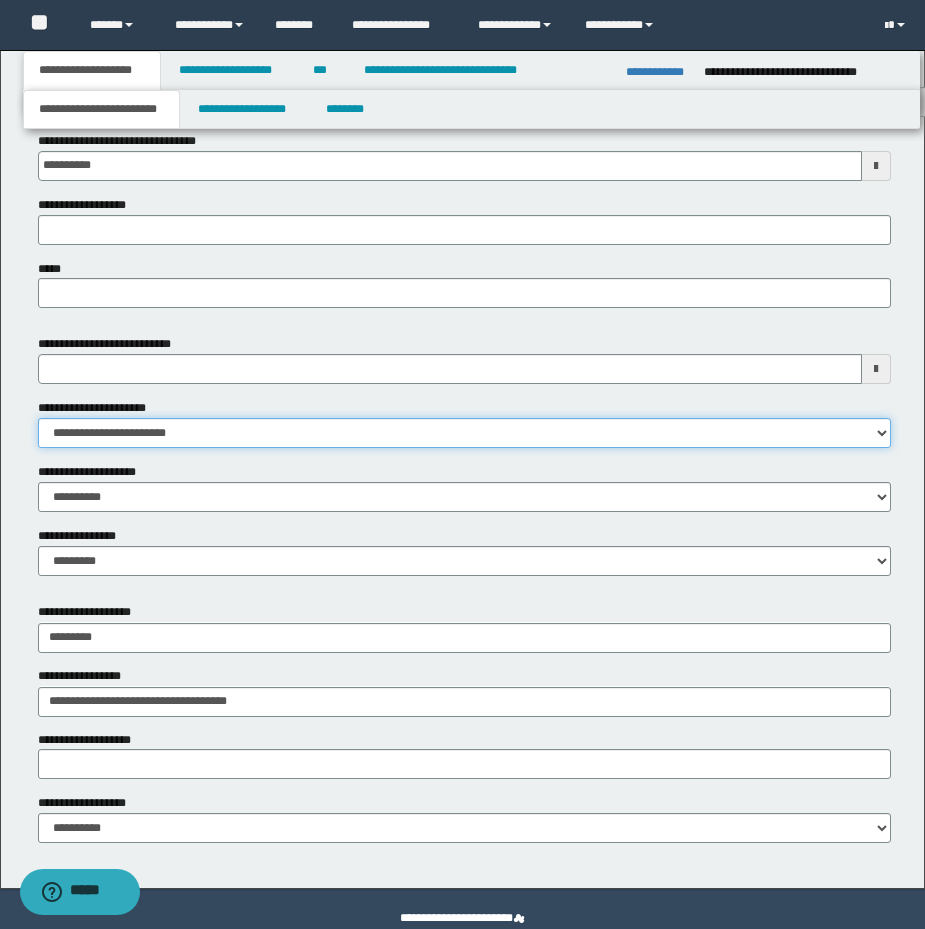 click on "**********" at bounding box center (464, 433) 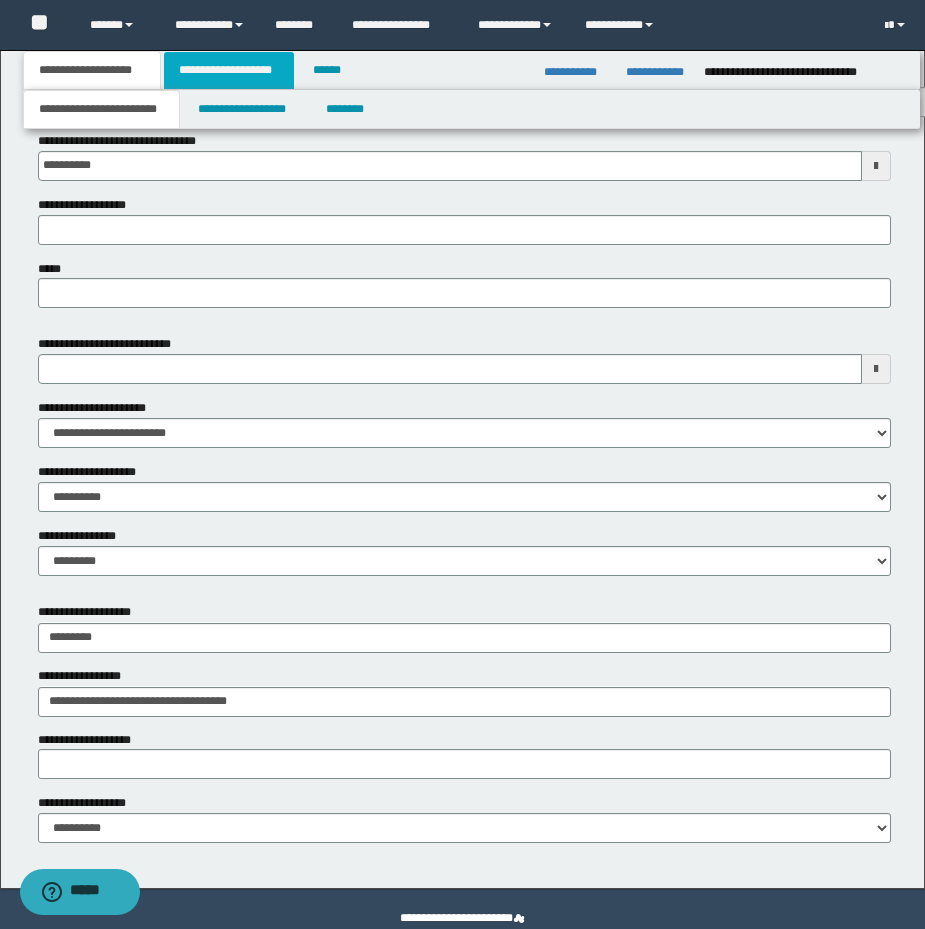 click on "**********" at bounding box center [229, 70] 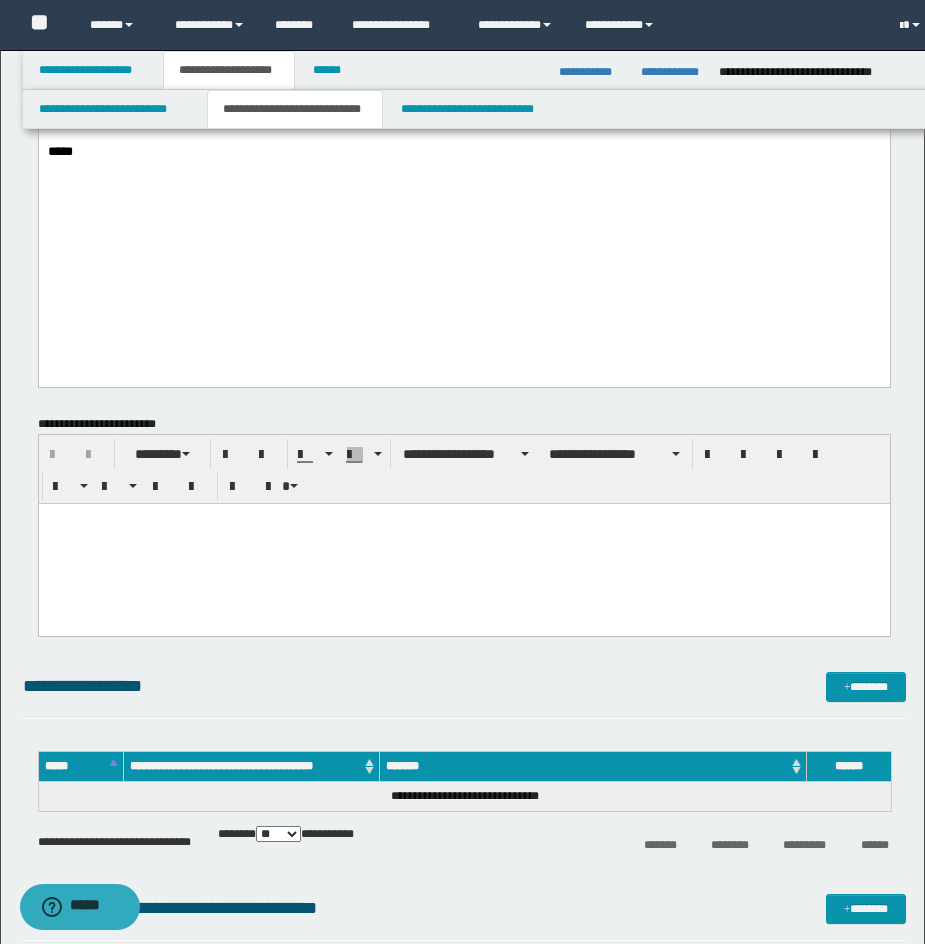 click on "**********" at bounding box center (295, 109) 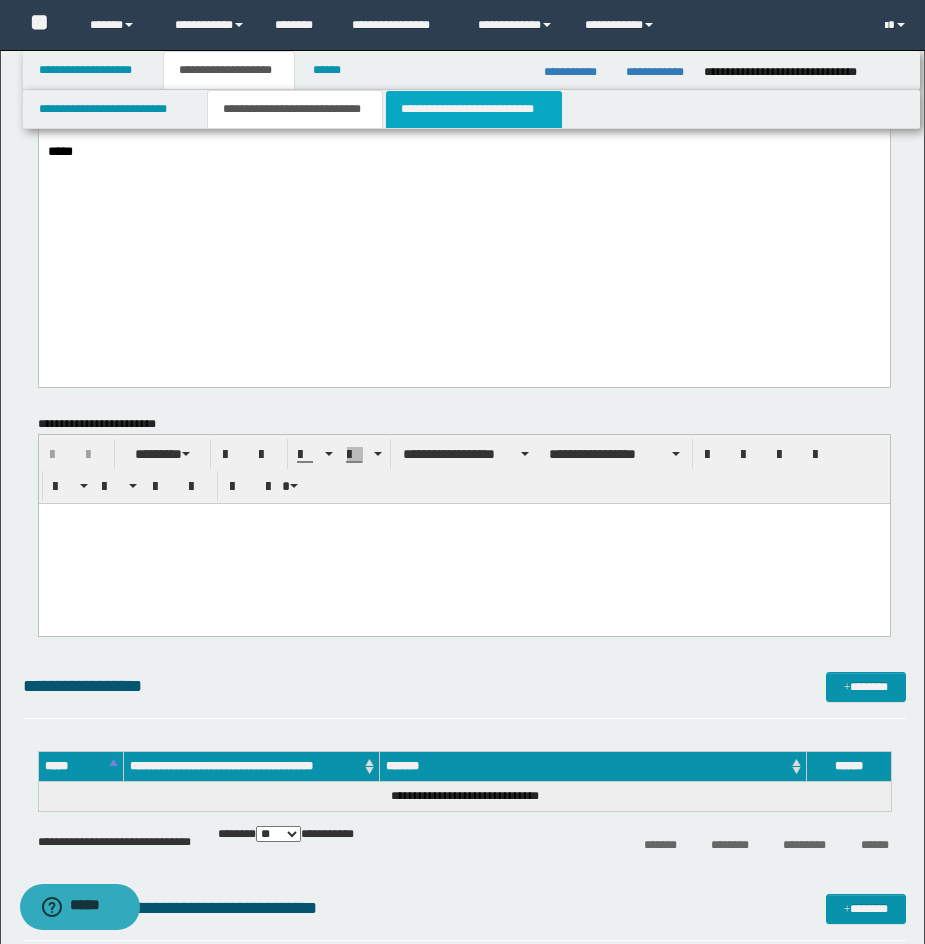 click on "**********" at bounding box center (474, 109) 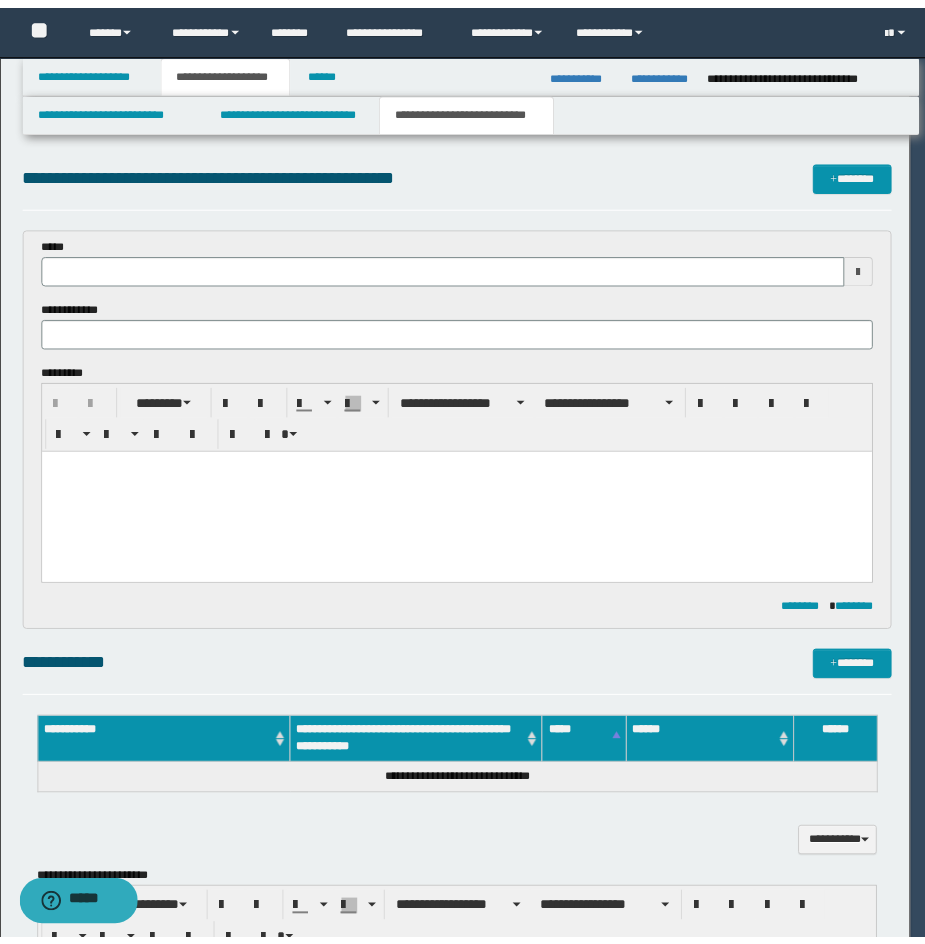 scroll, scrollTop: 0, scrollLeft: 0, axis: both 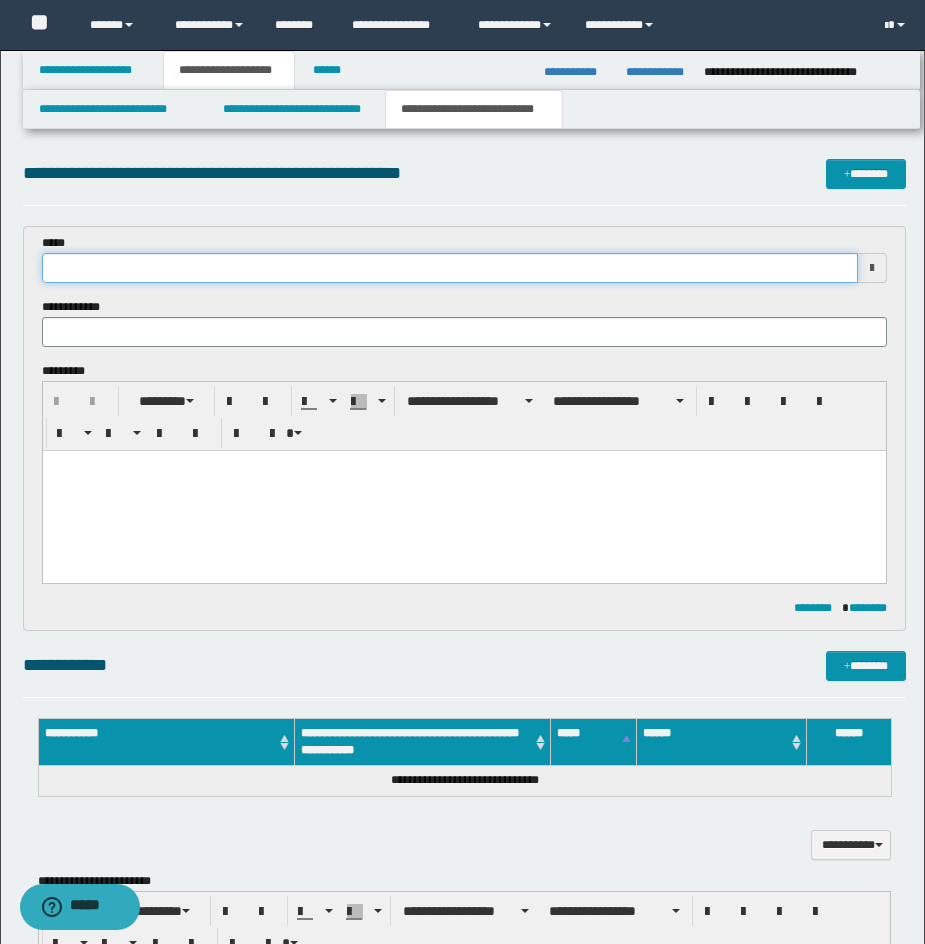 click at bounding box center [450, 268] 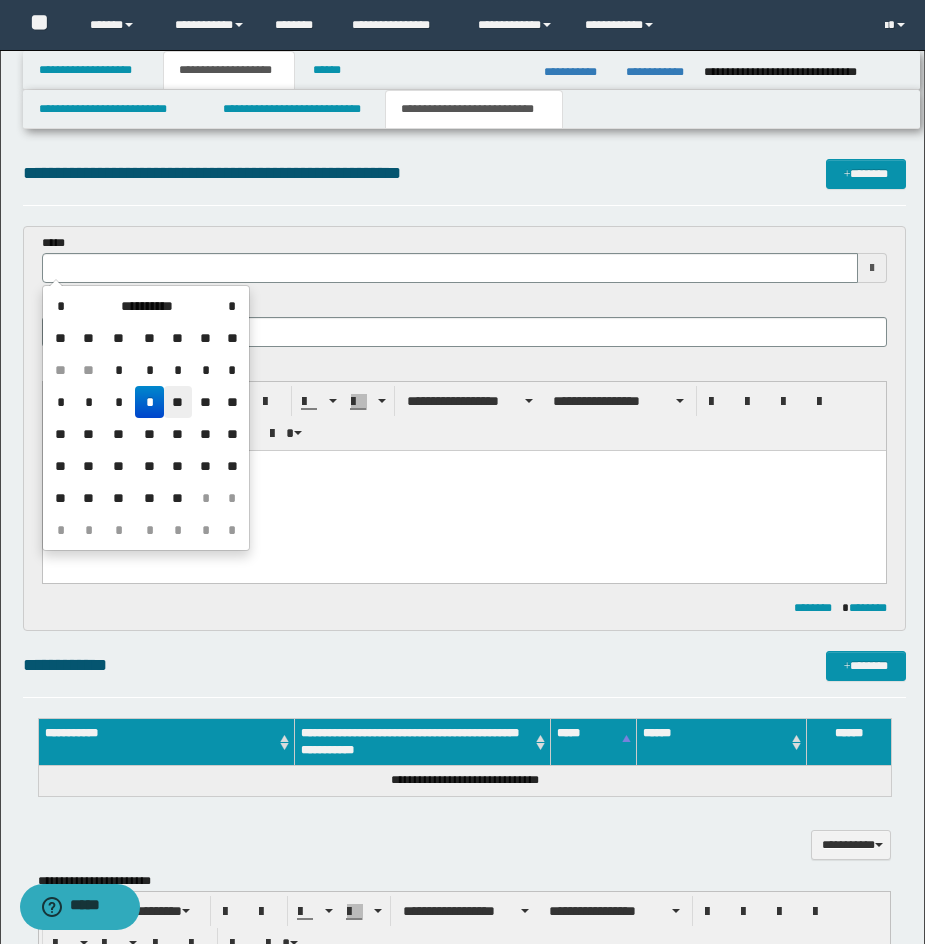 click on "**" at bounding box center (178, 402) 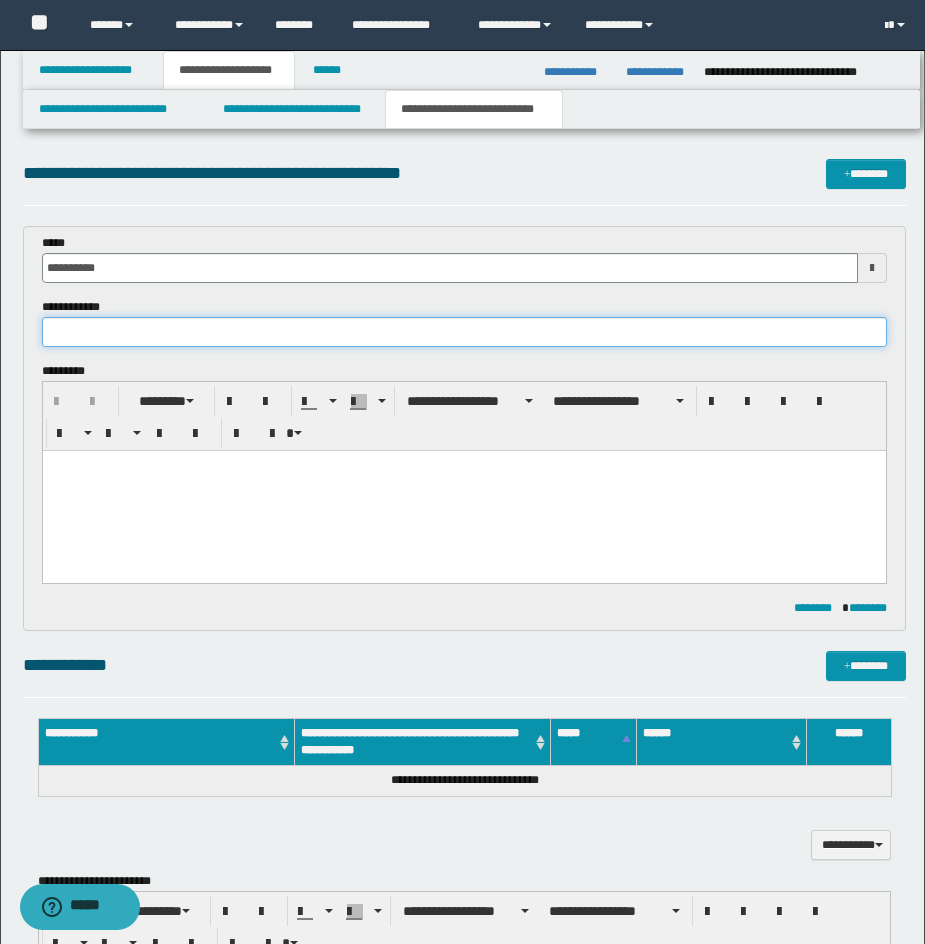 click at bounding box center (464, 332) 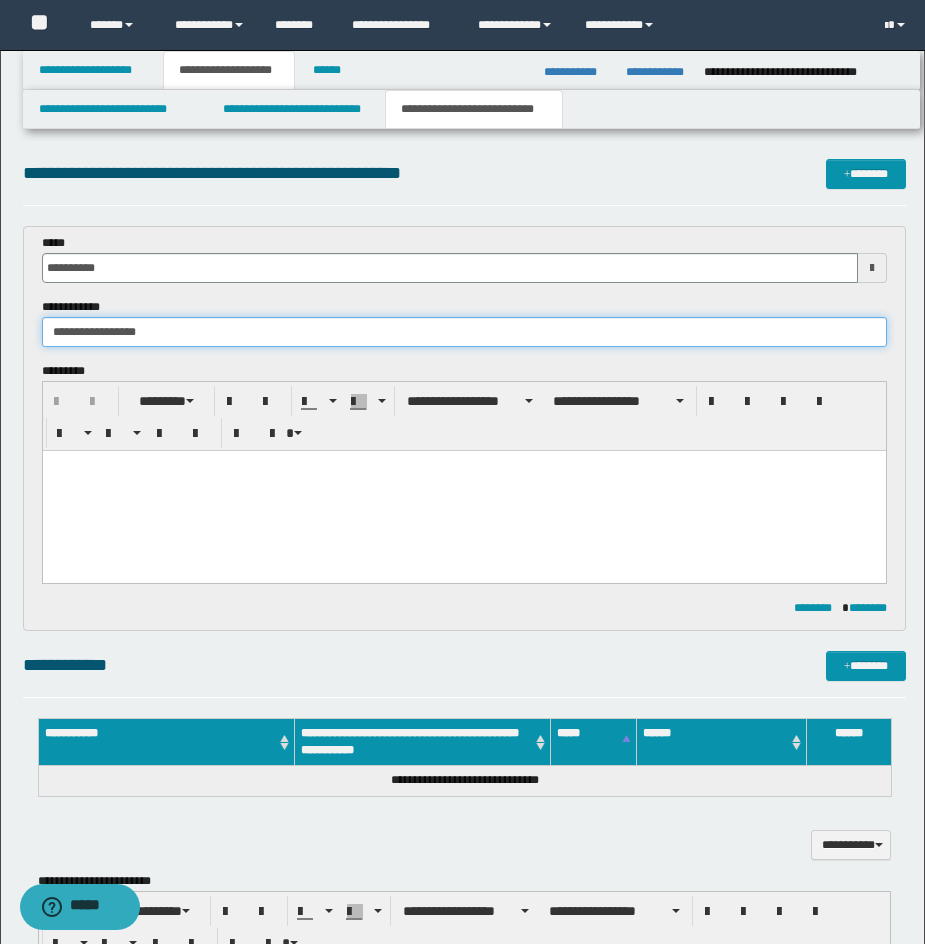 type on "**********" 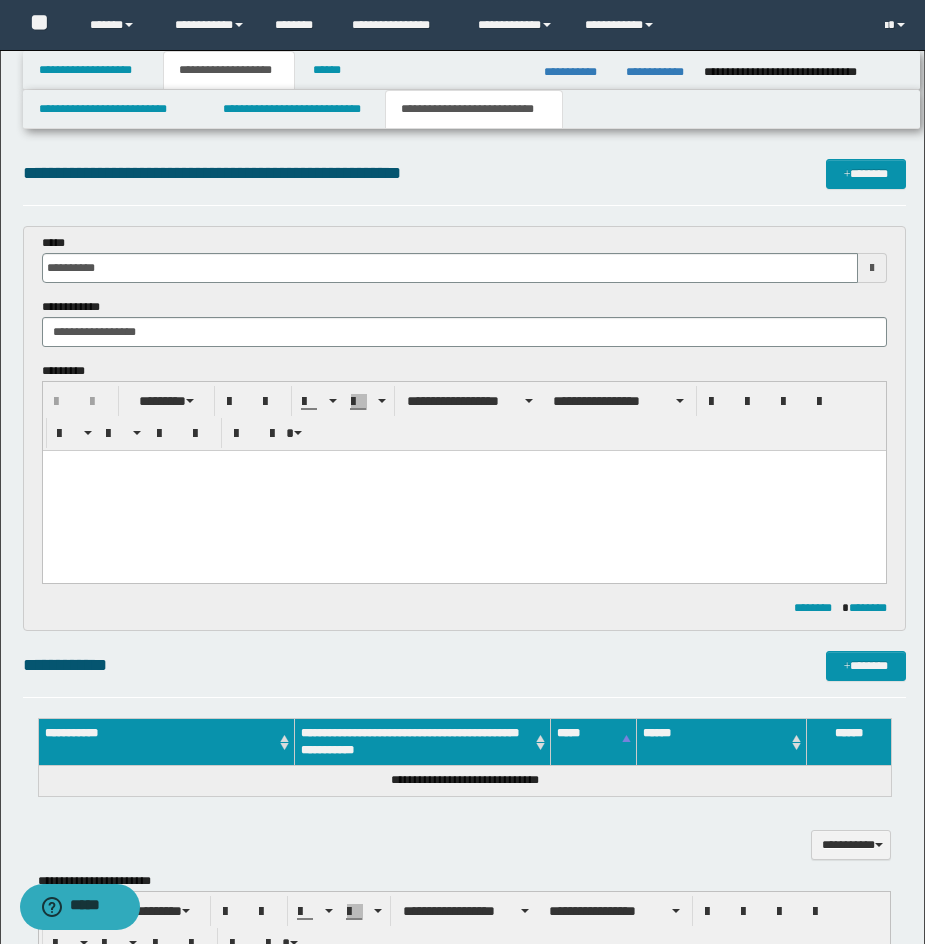 drag, startPoint x: 406, startPoint y: 491, endPoint x: 360, endPoint y: 497, distance: 46.389652 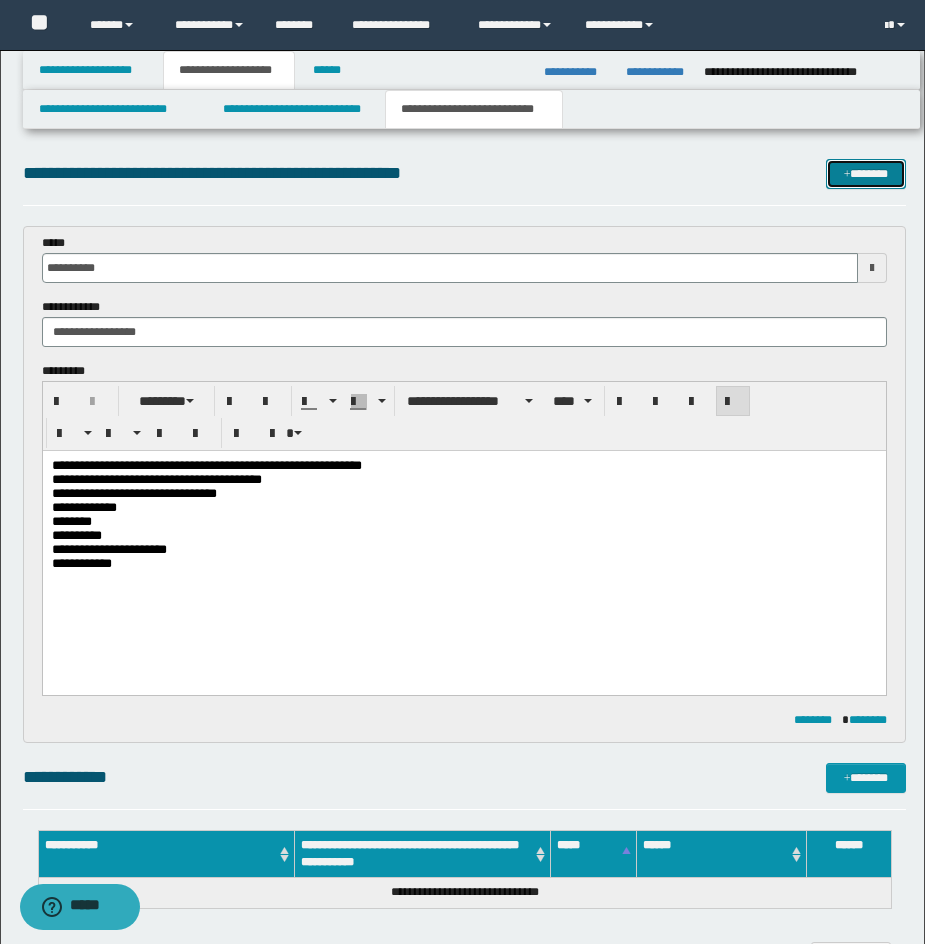 click on "*******" at bounding box center [866, 174] 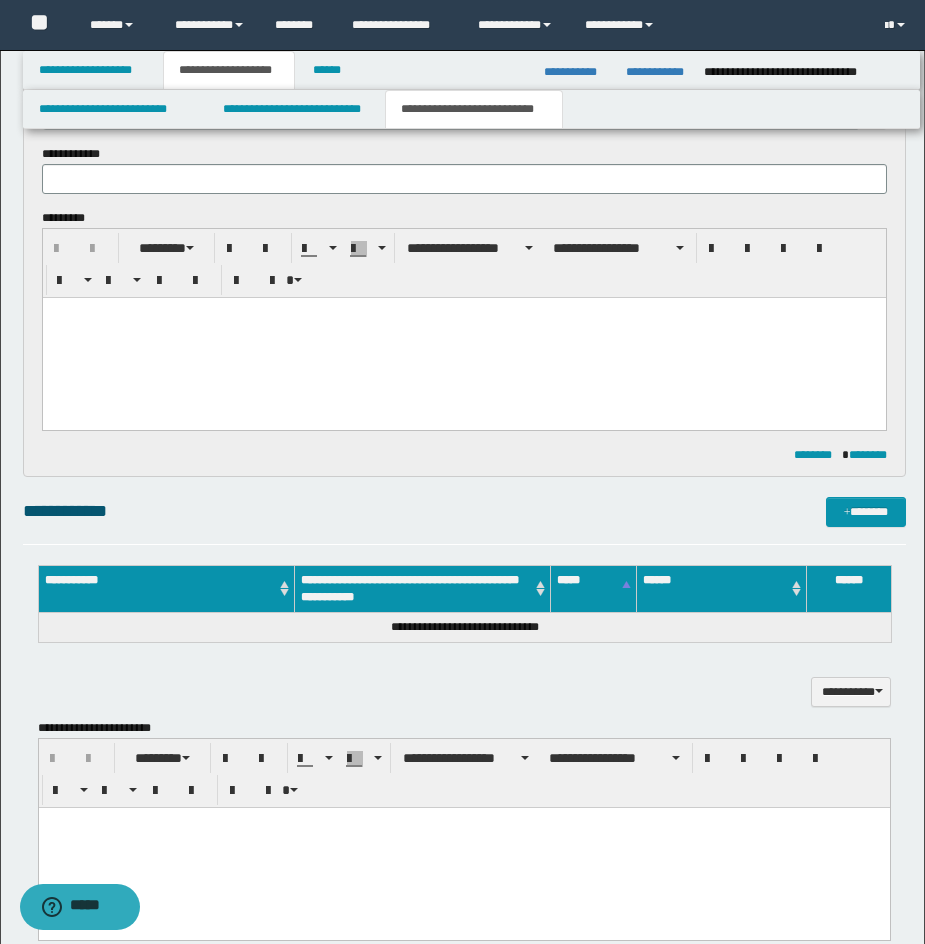 scroll, scrollTop: 623, scrollLeft: 0, axis: vertical 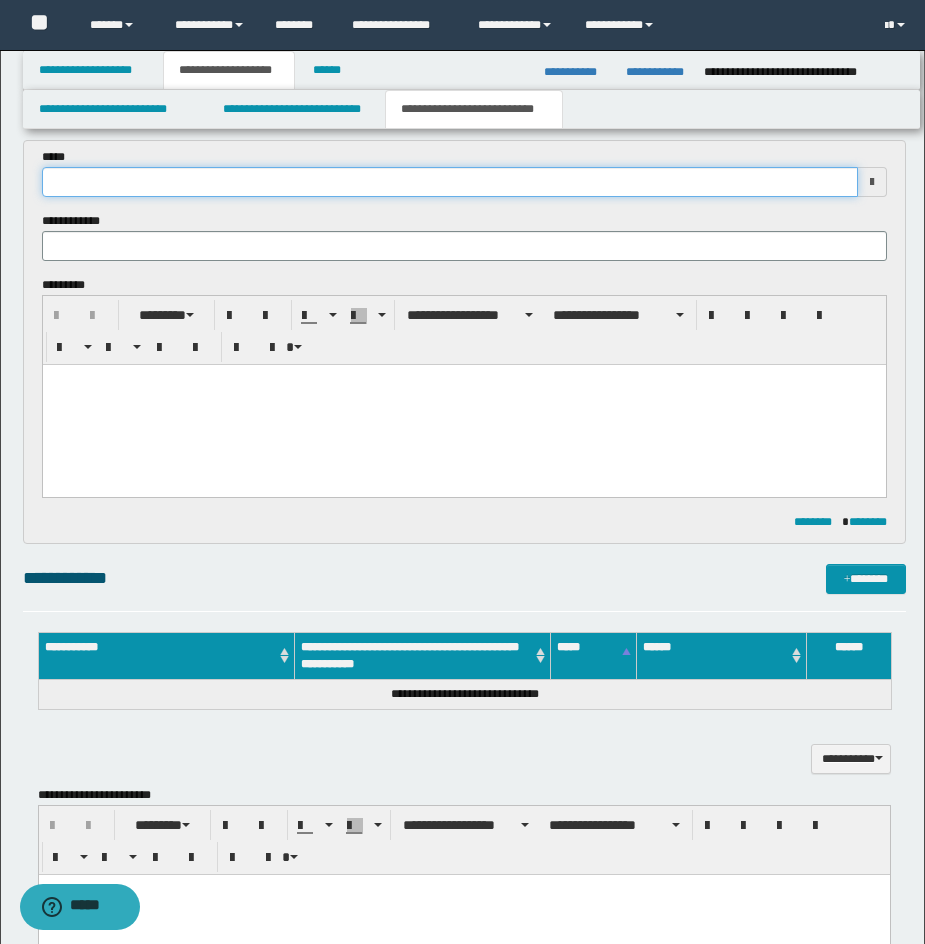 click at bounding box center [450, 182] 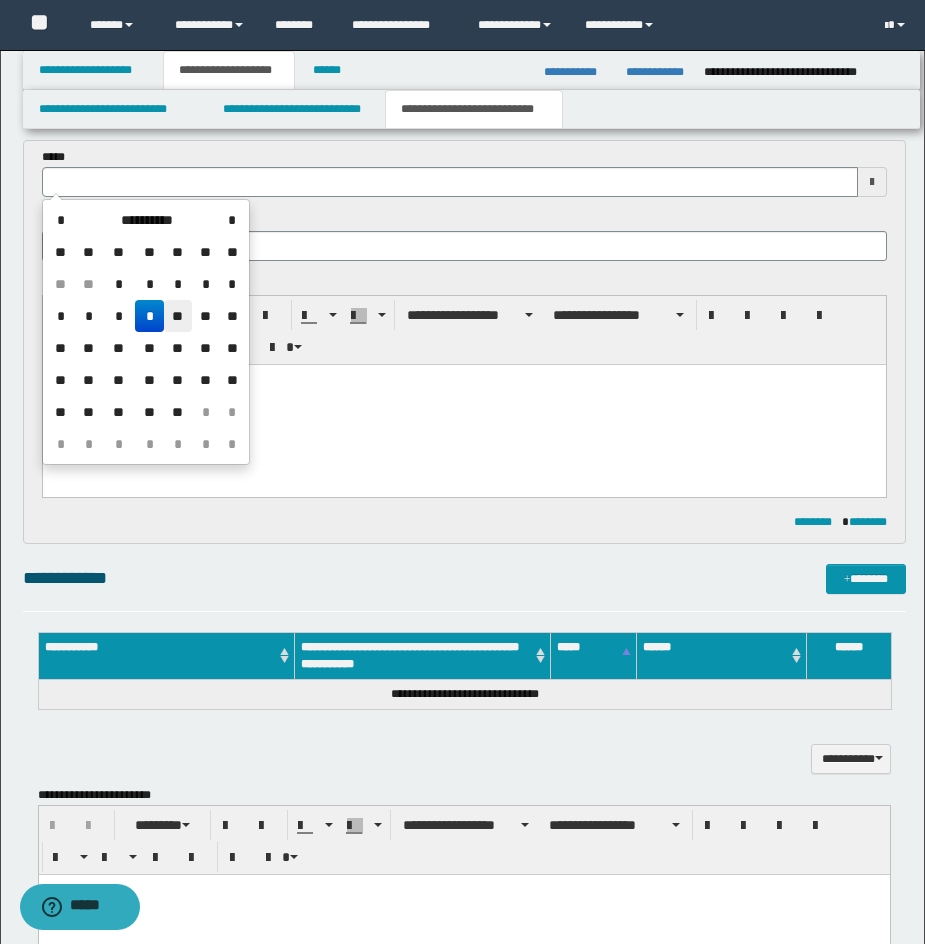 click on "**" at bounding box center (178, 316) 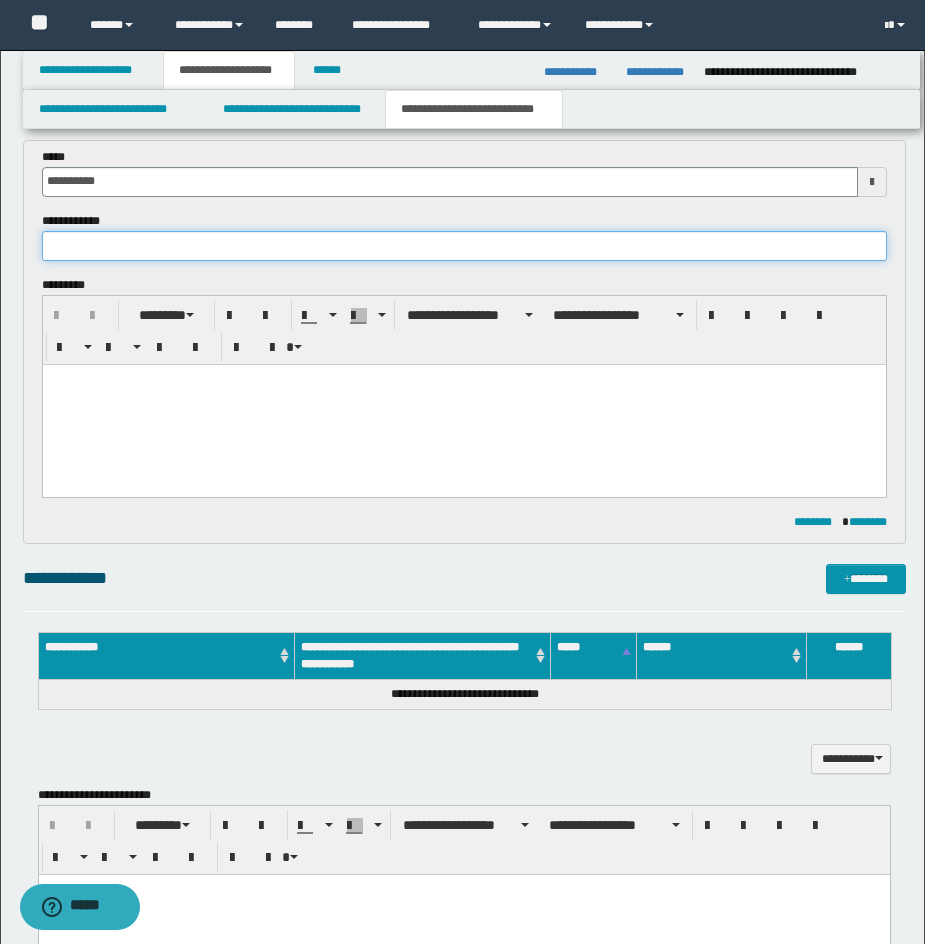 click at bounding box center (464, 246) 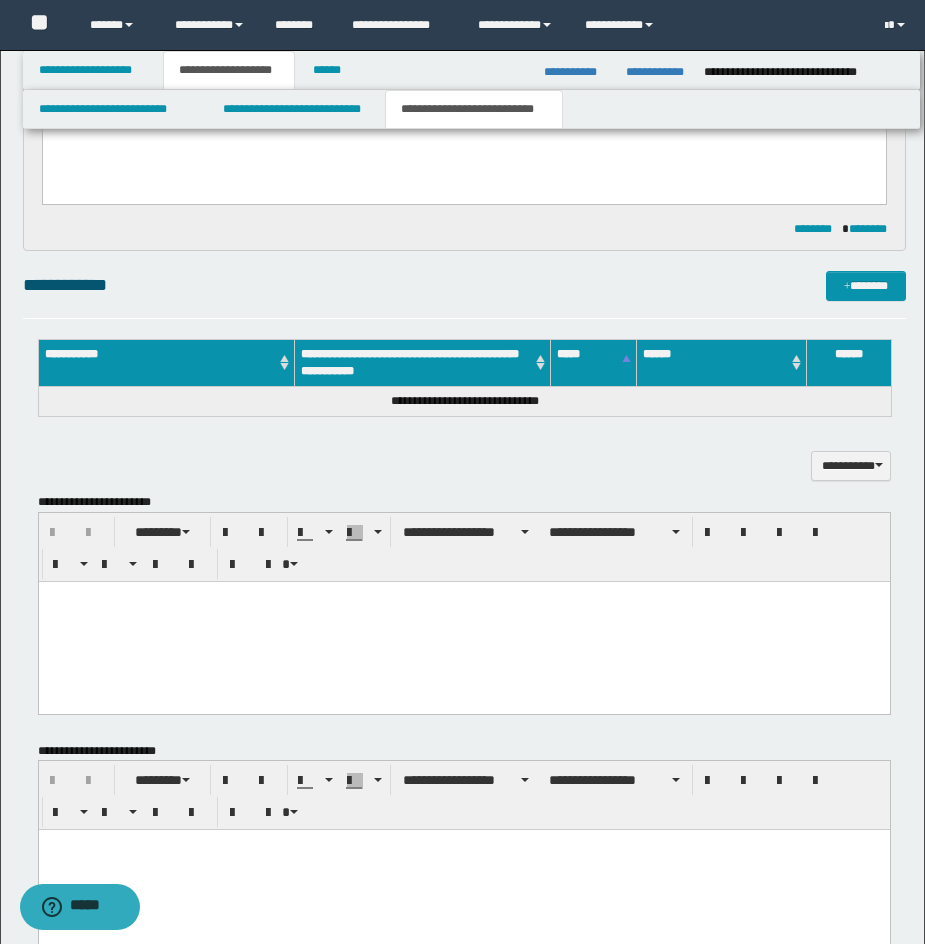 scroll, scrollTop: 918, scrollLeft: 0, axis: vertical 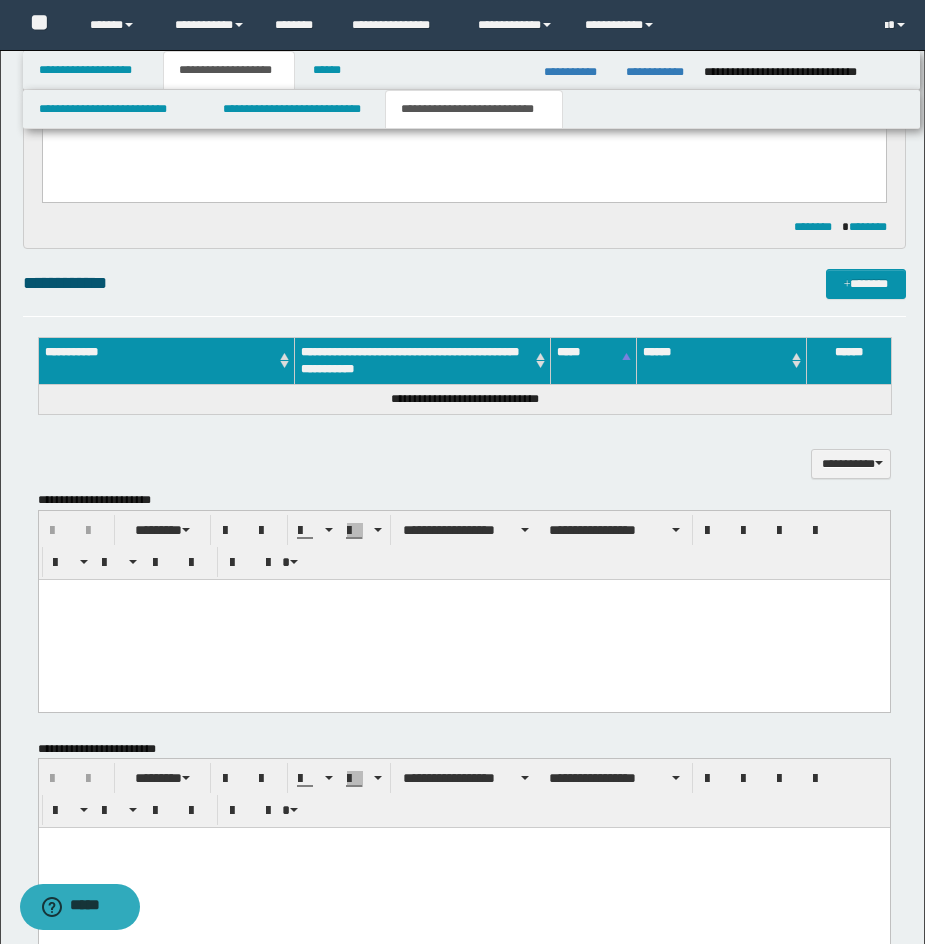 type on "**********" 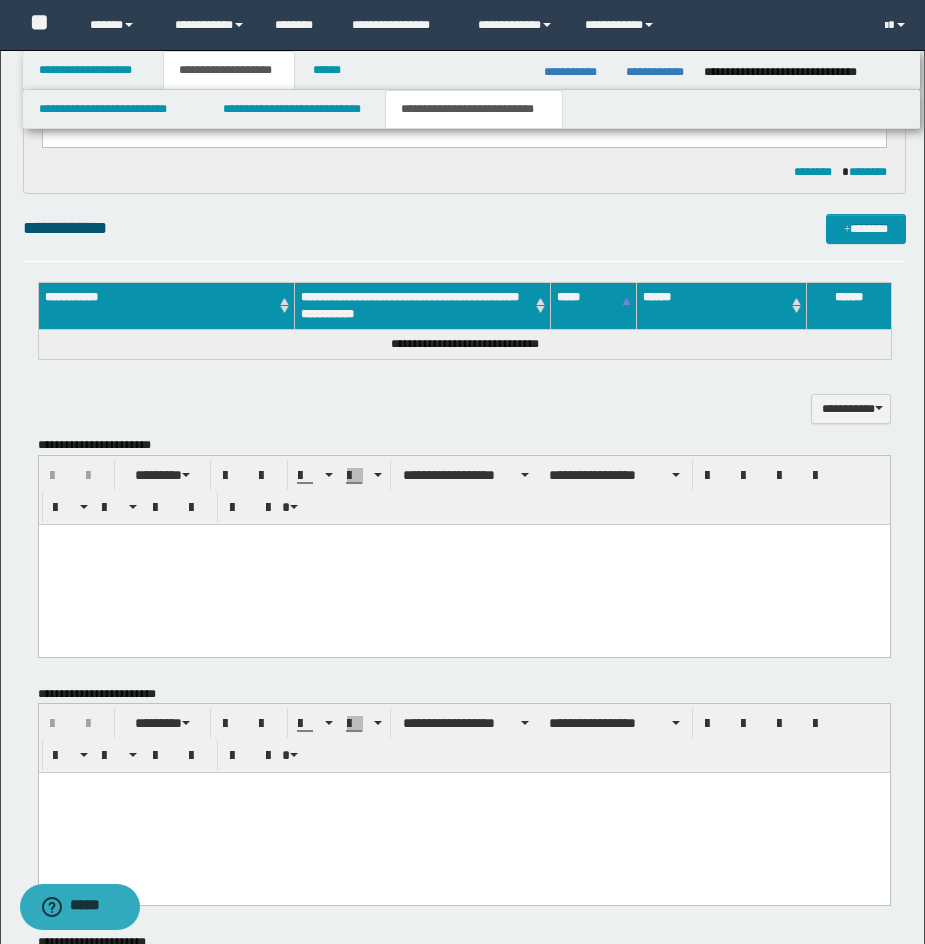 scroll, scrollTop: 998, scrollLeft: 0, axis: vertical 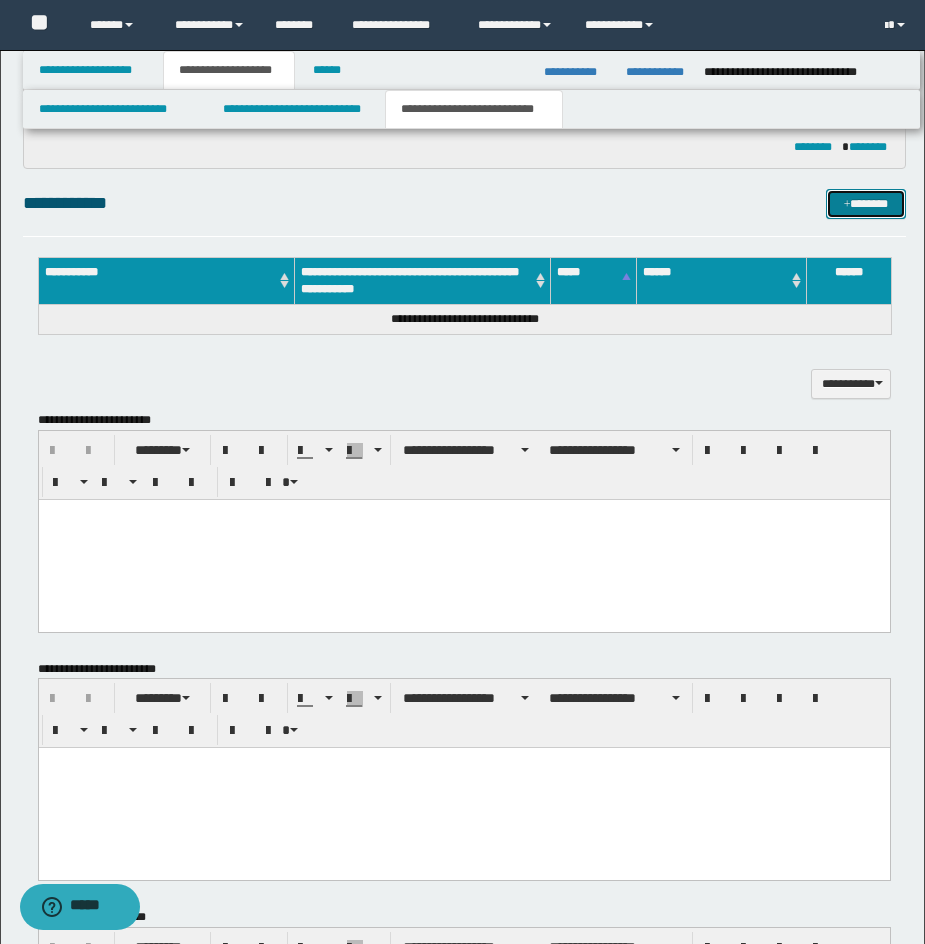 click on "*******" at bounding box center (866, 204) 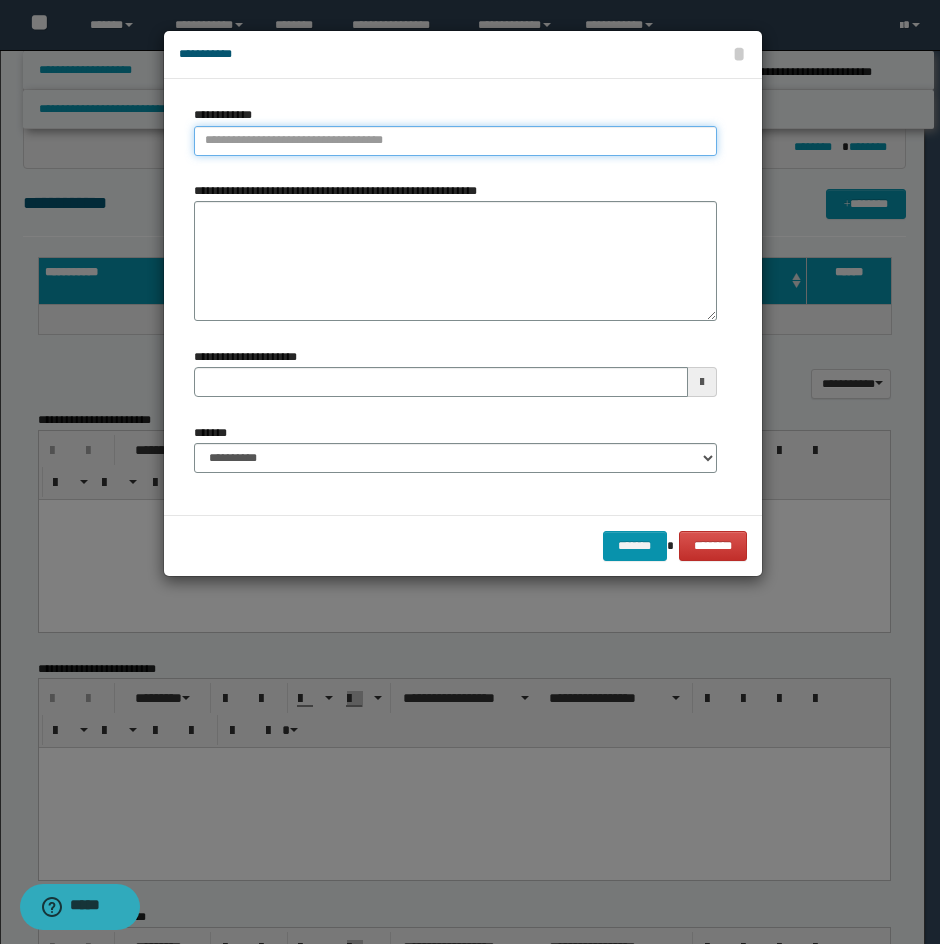 click on "**********" at bounding box center (455, 141) 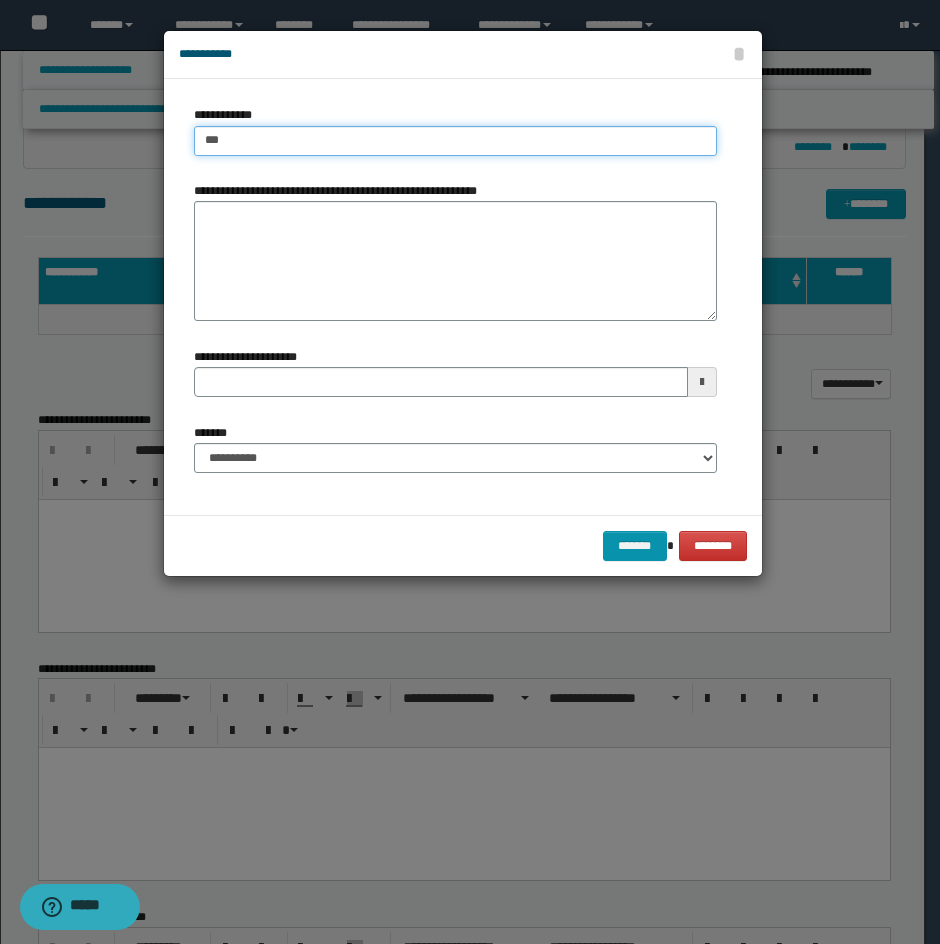type on "****" 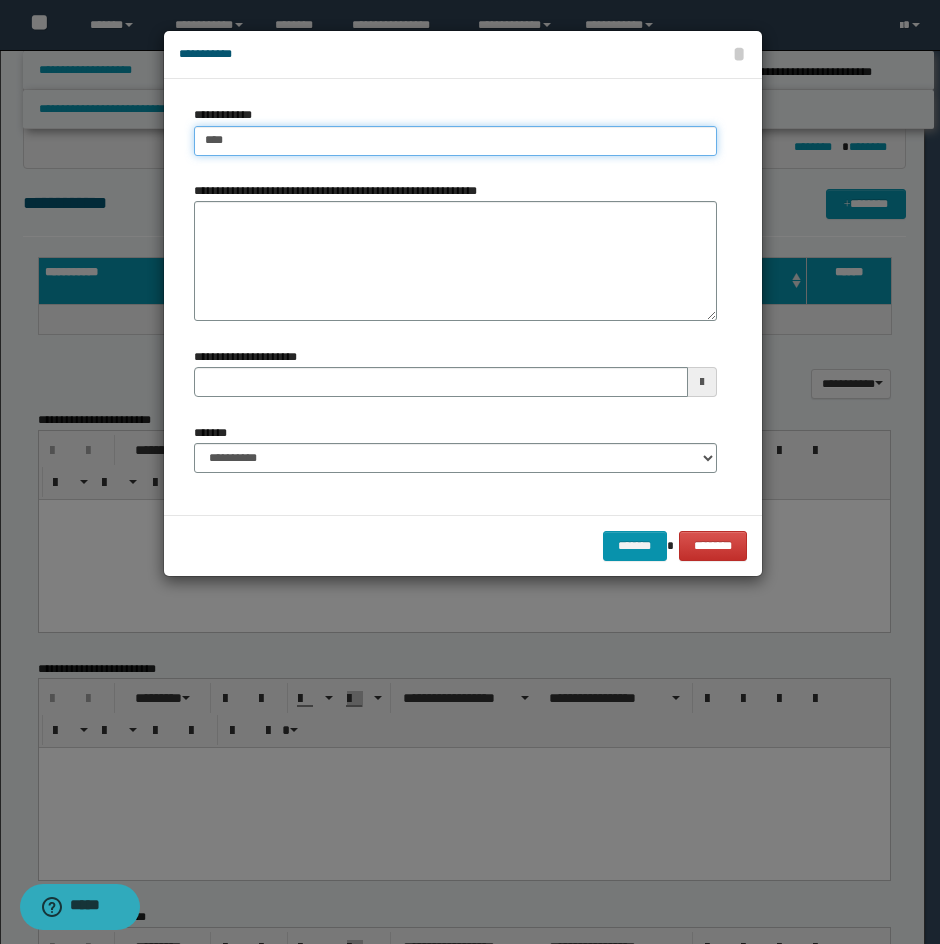 type on "****" 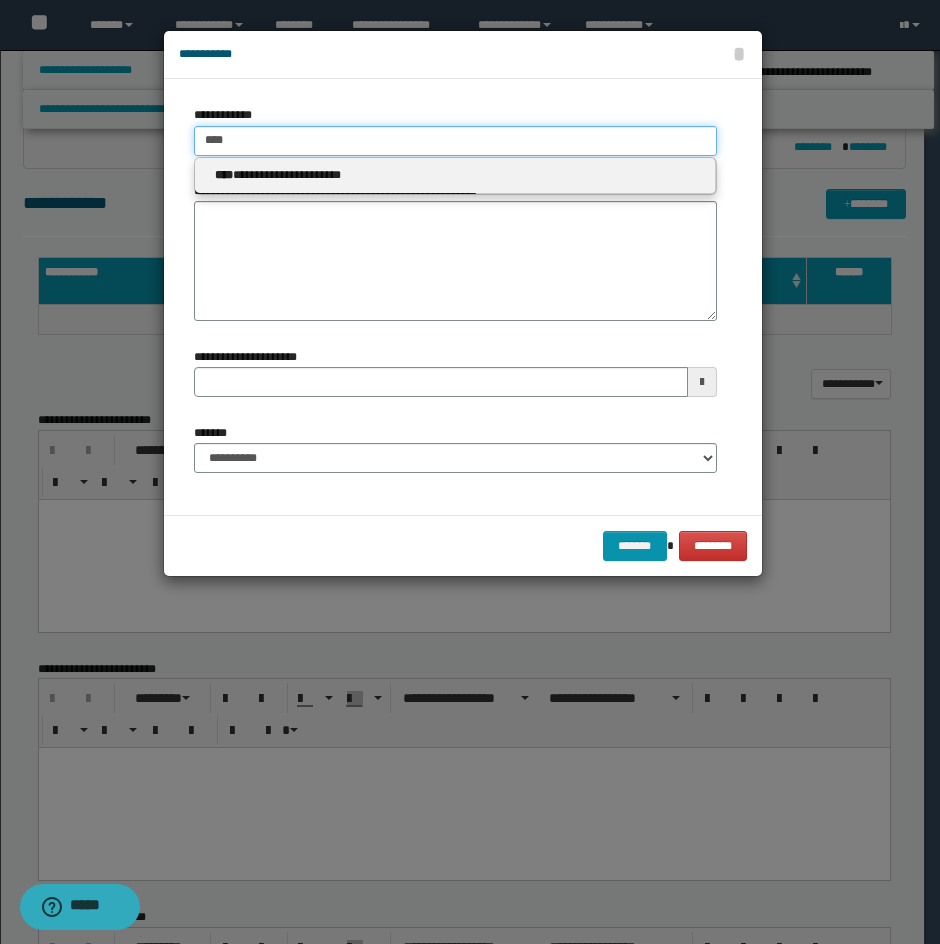 type 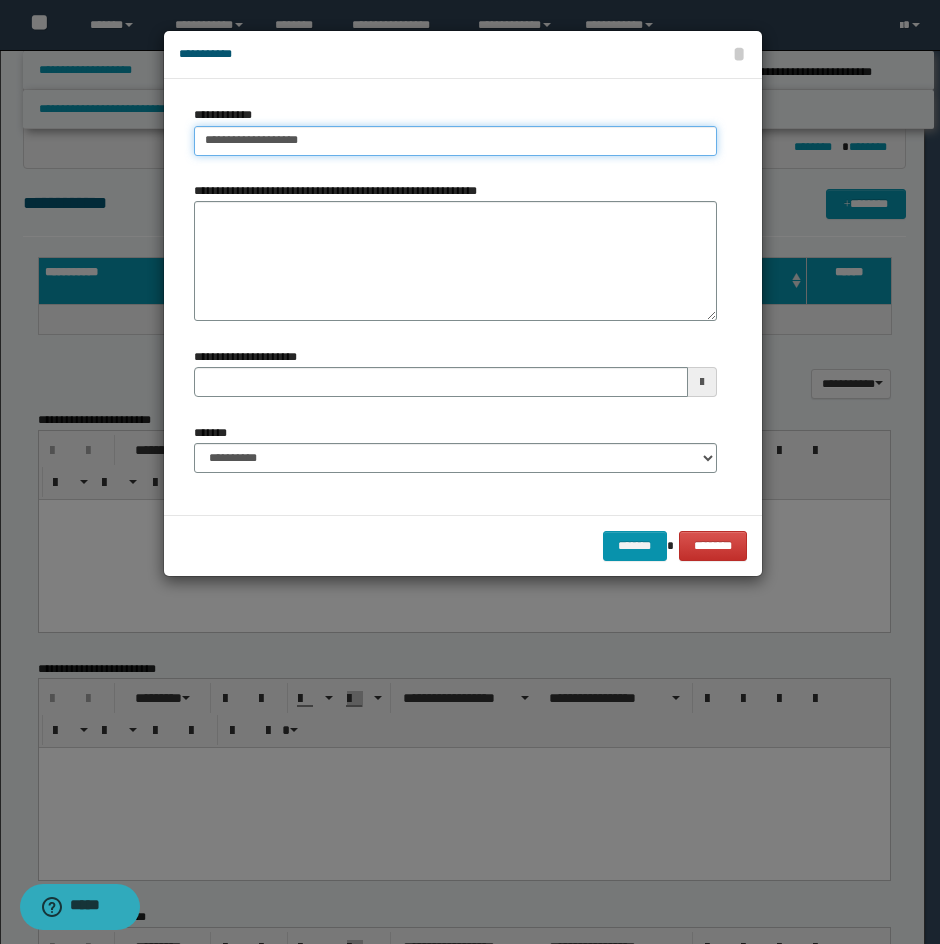 type on "**********" 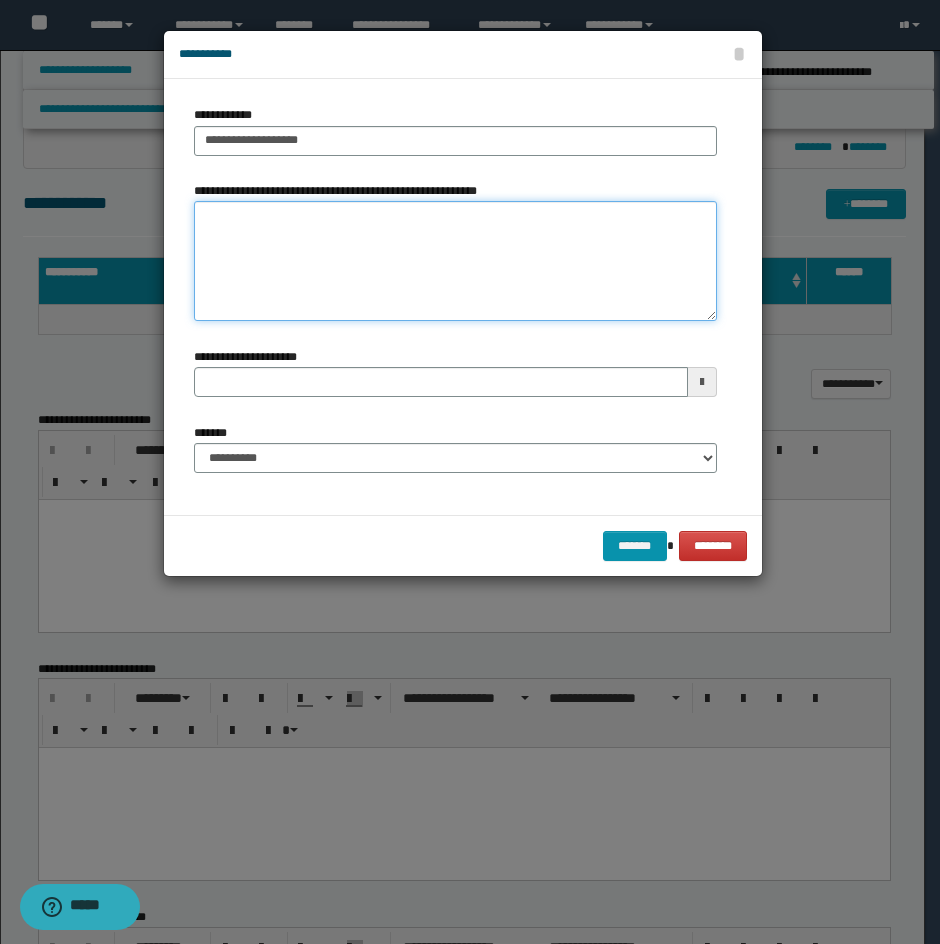 click on "**********" at bounding box center [455, 261] 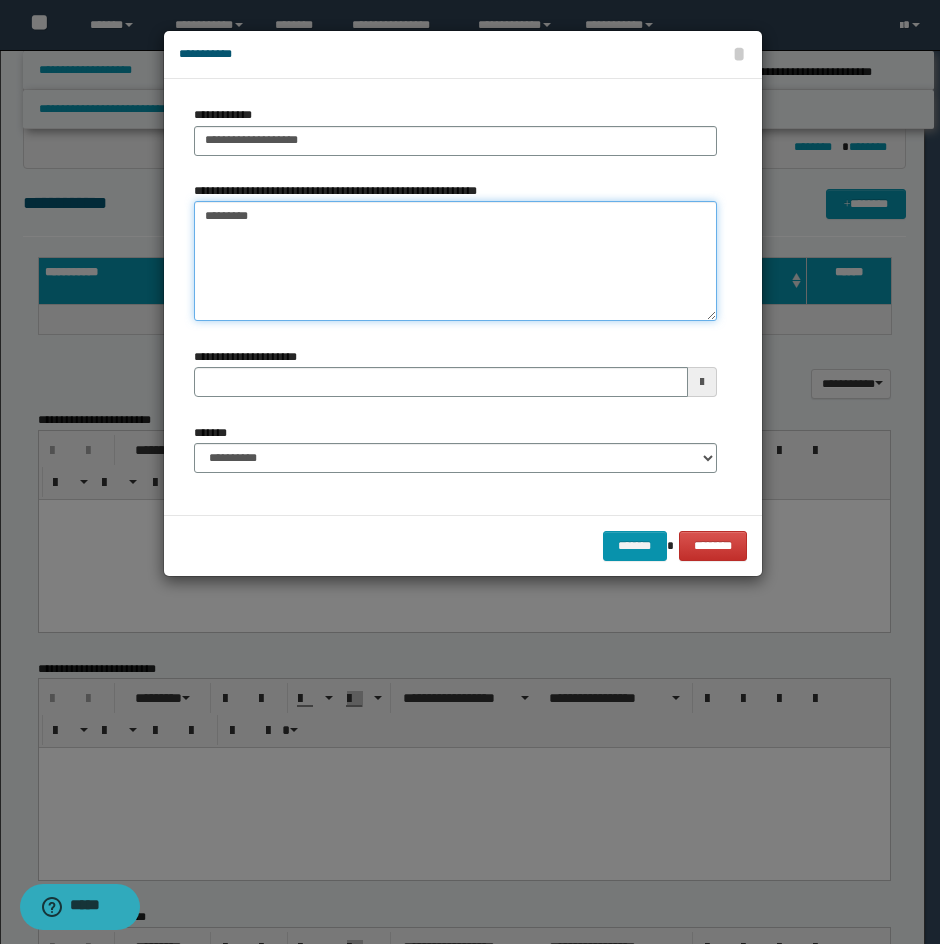 type on "*********" 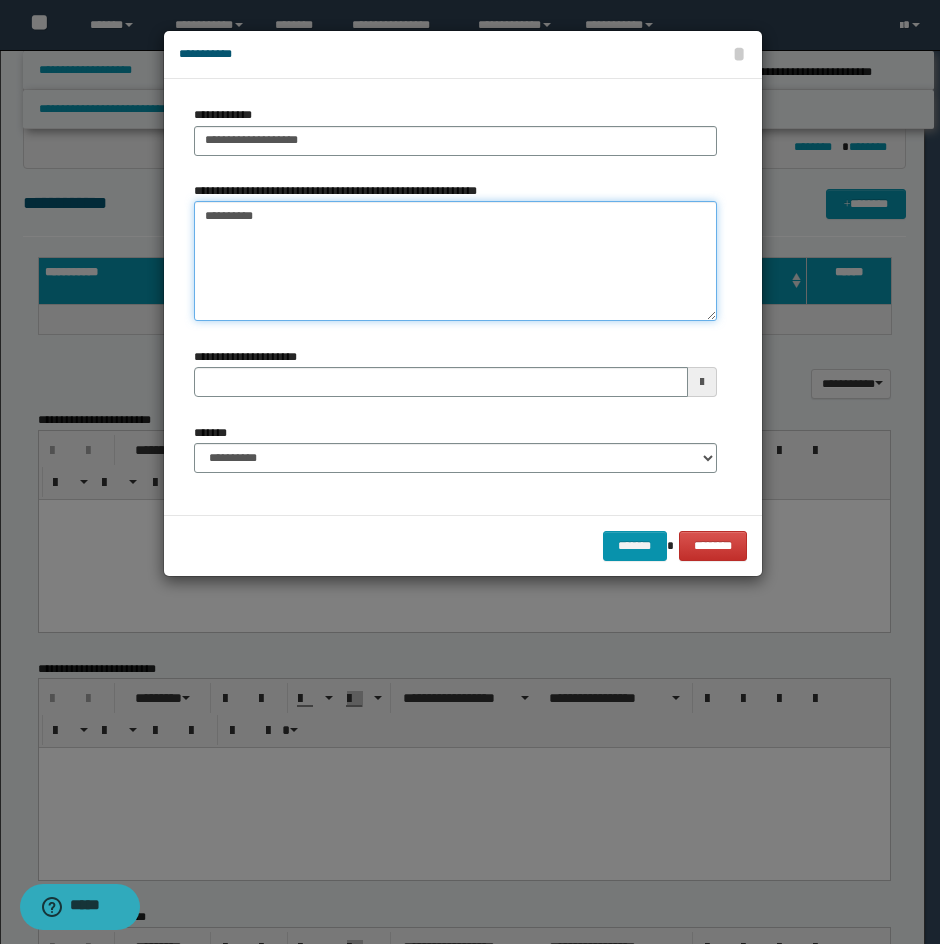 type 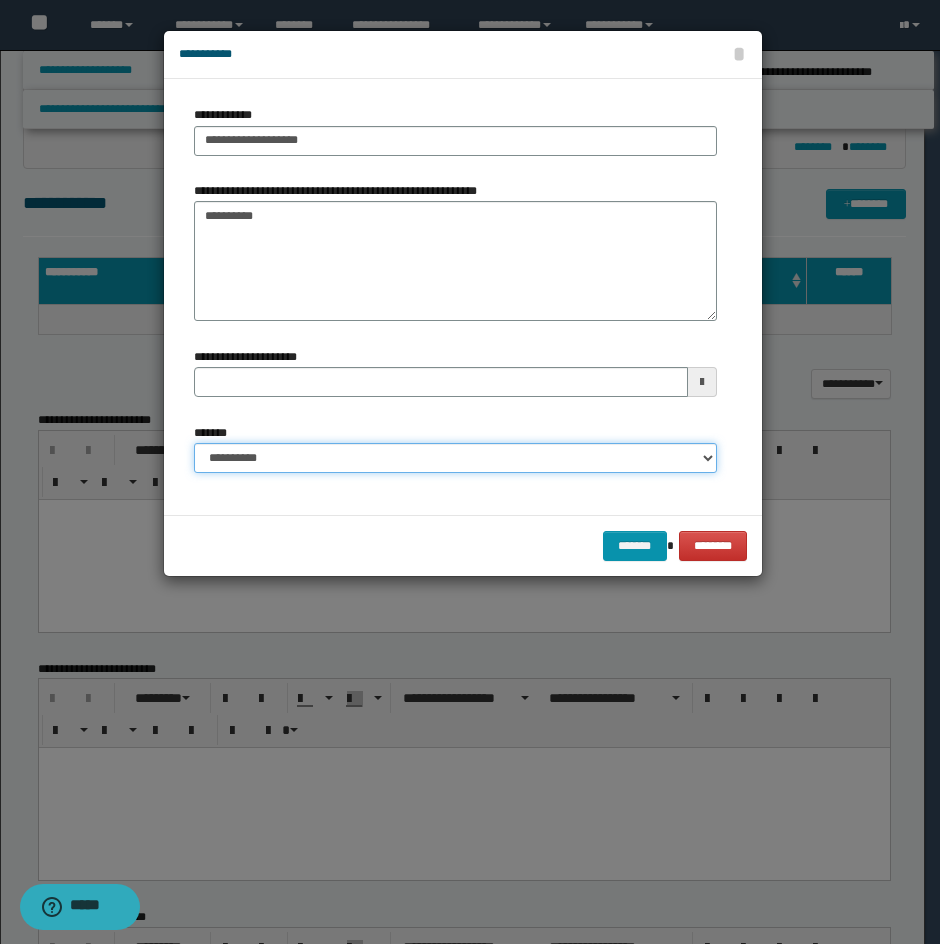 drag, startPoint x: 401, startPoint y: 459, endPoint x: 394, endPoint y: 467, distance: 10.630146 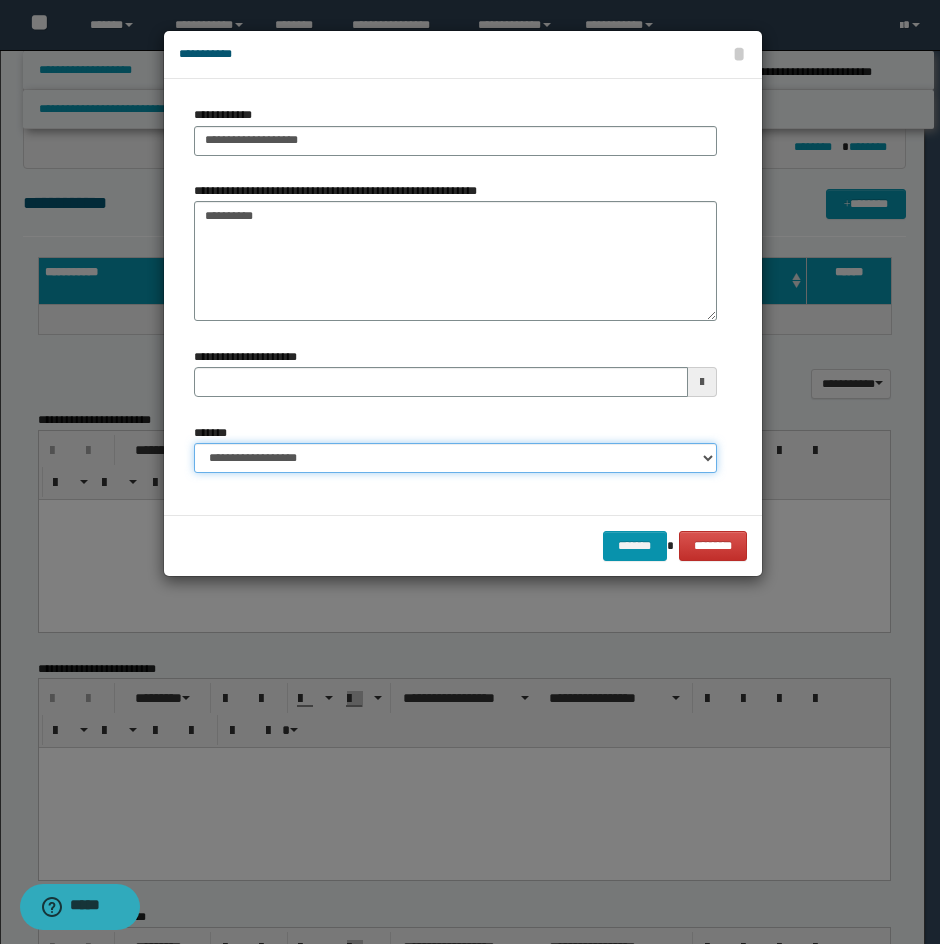 click on "**********" at bounding box center (455, 458) 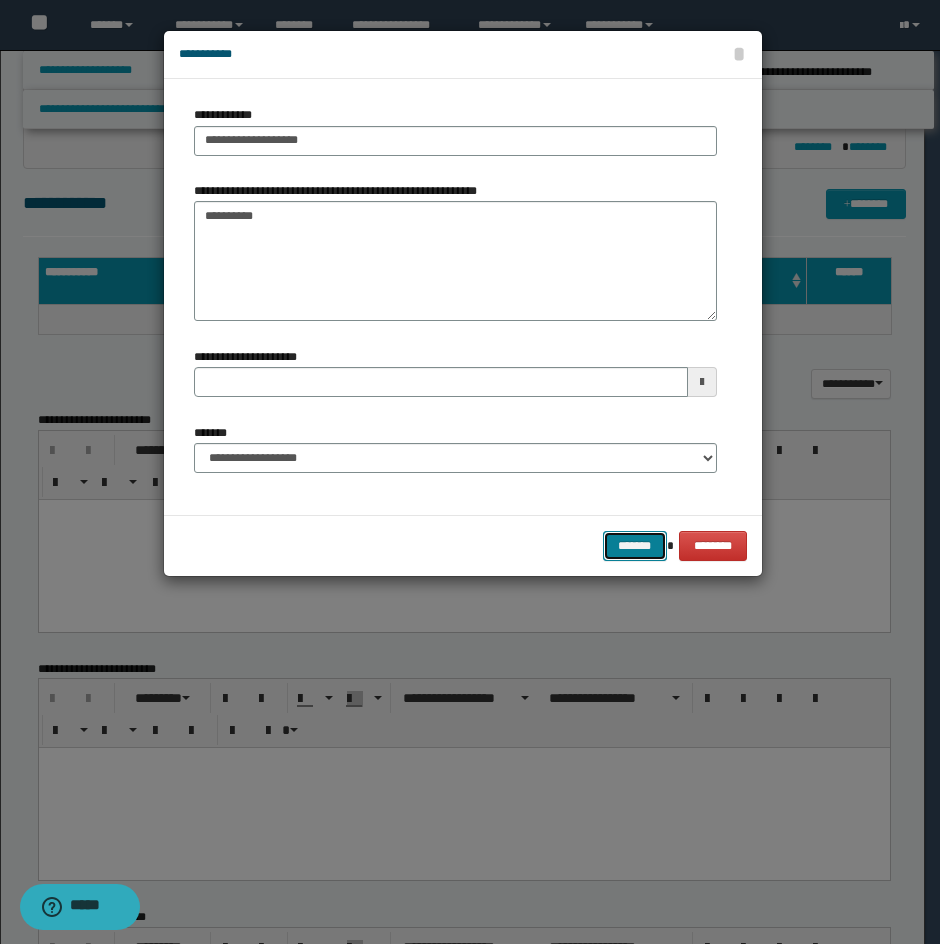 click on "*******" at bounding box center [635, 546] 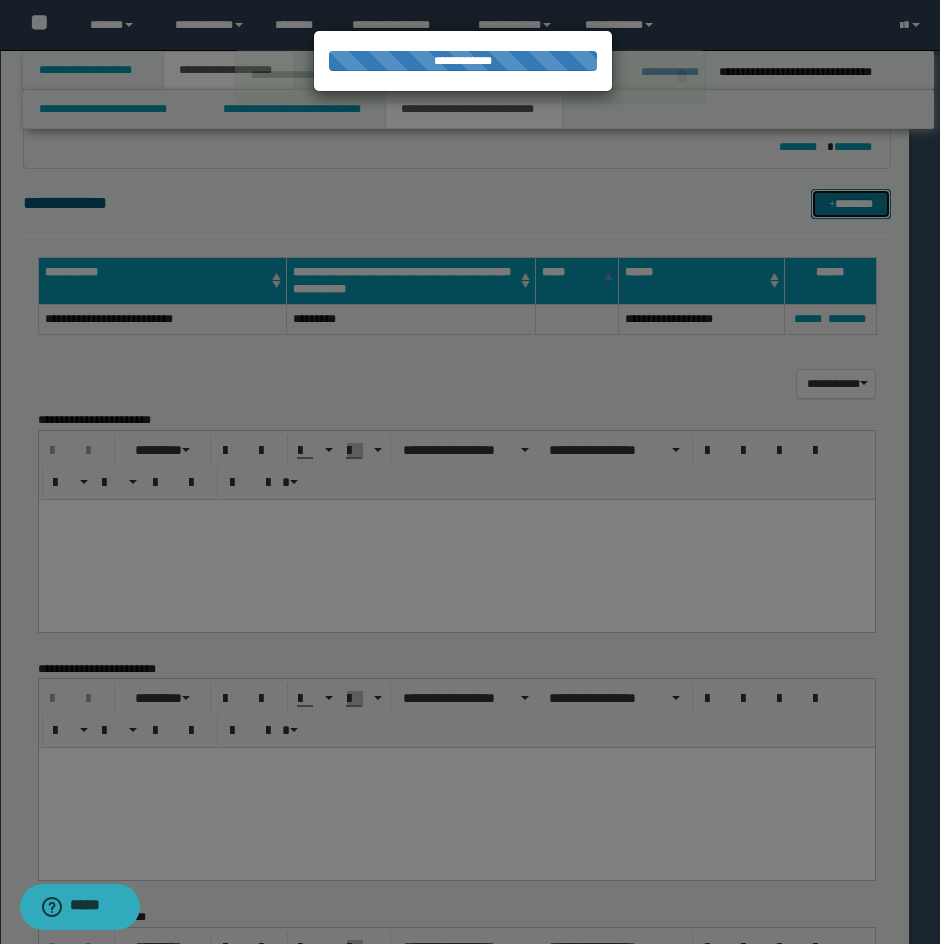 type 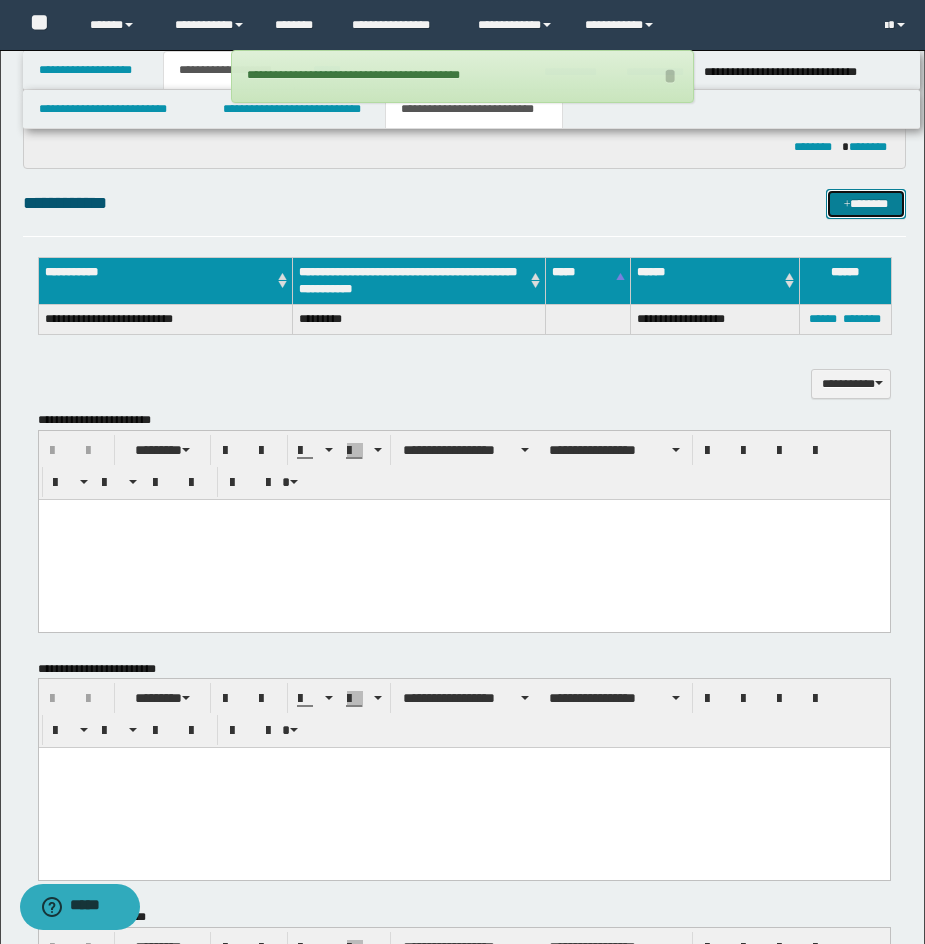 click on "*******" at bounding box center (866, 204) 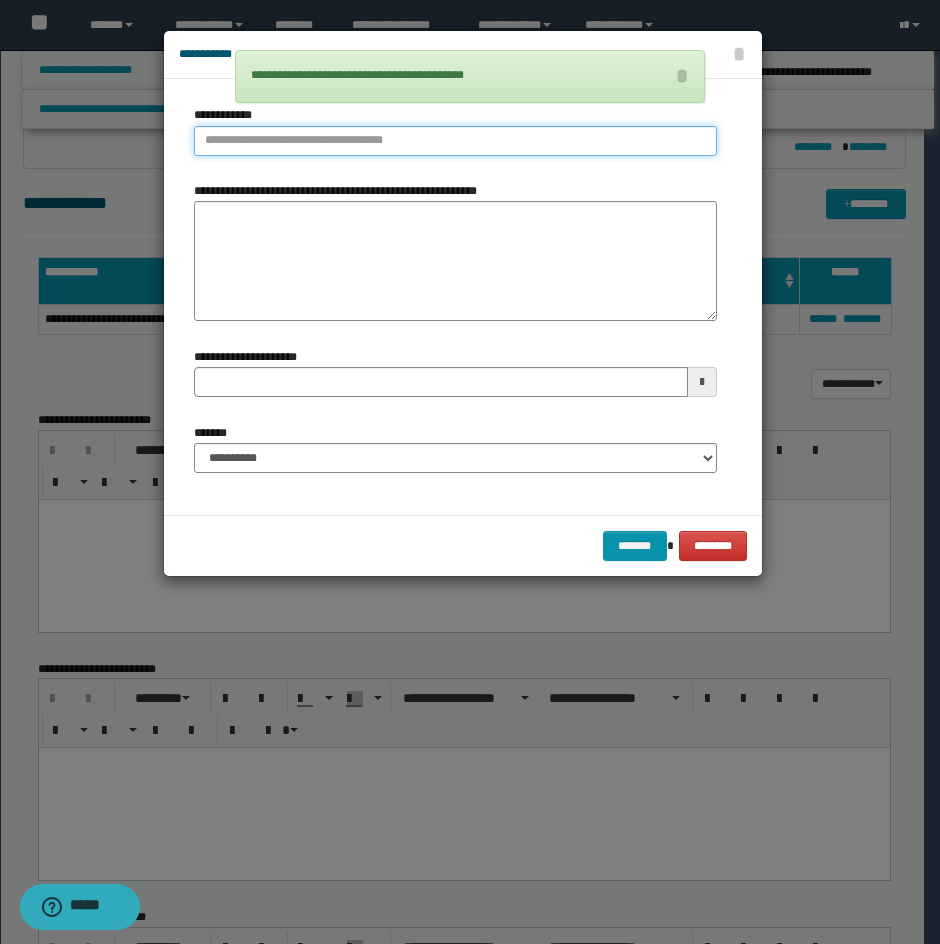 type on "**********" 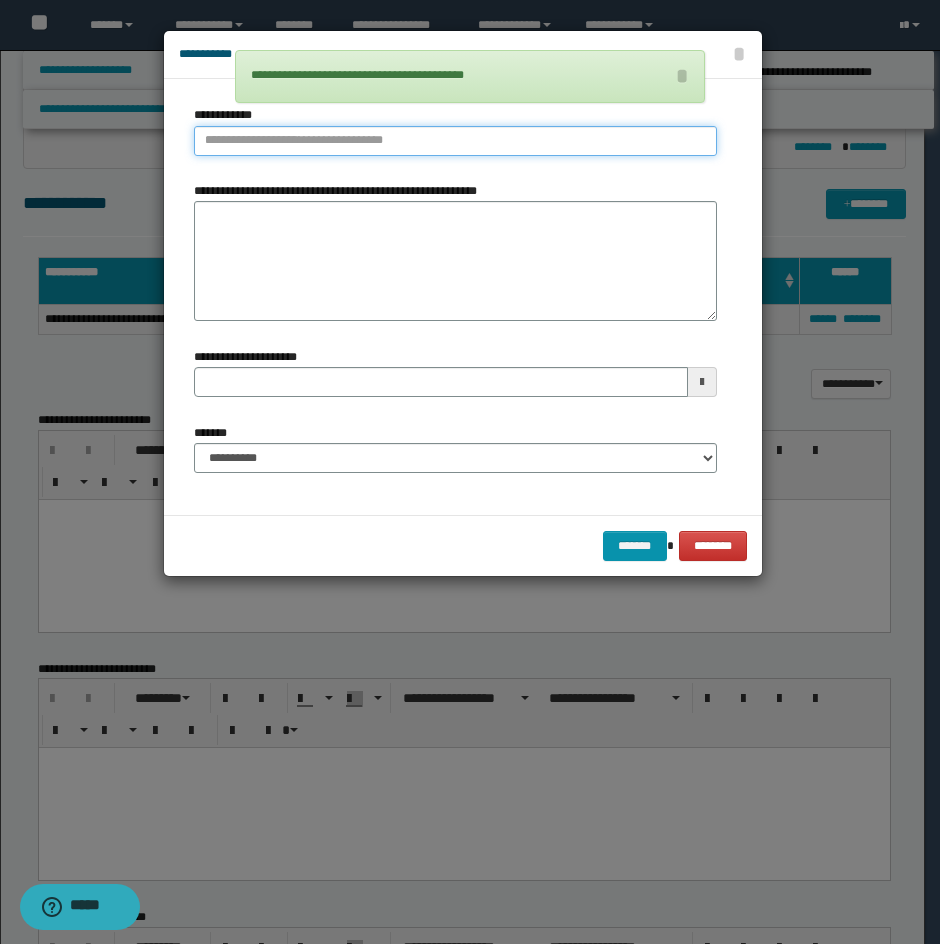click on "**********" at bounding box center (455, 141) 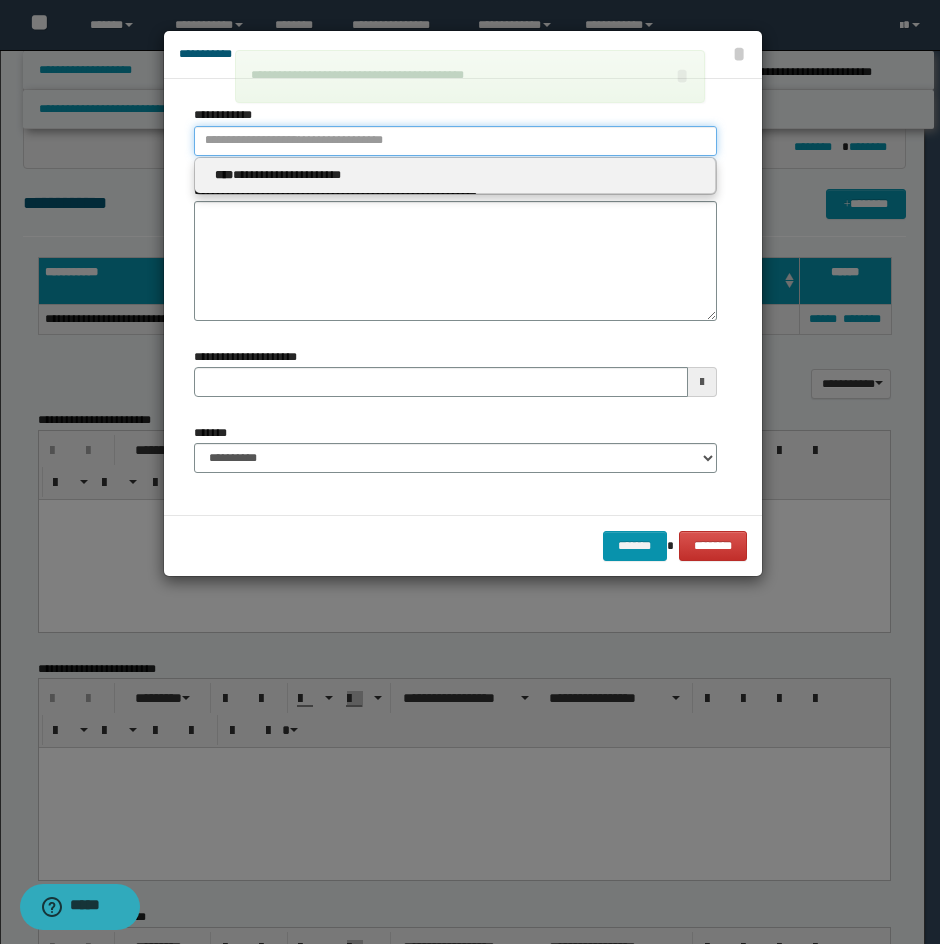 type 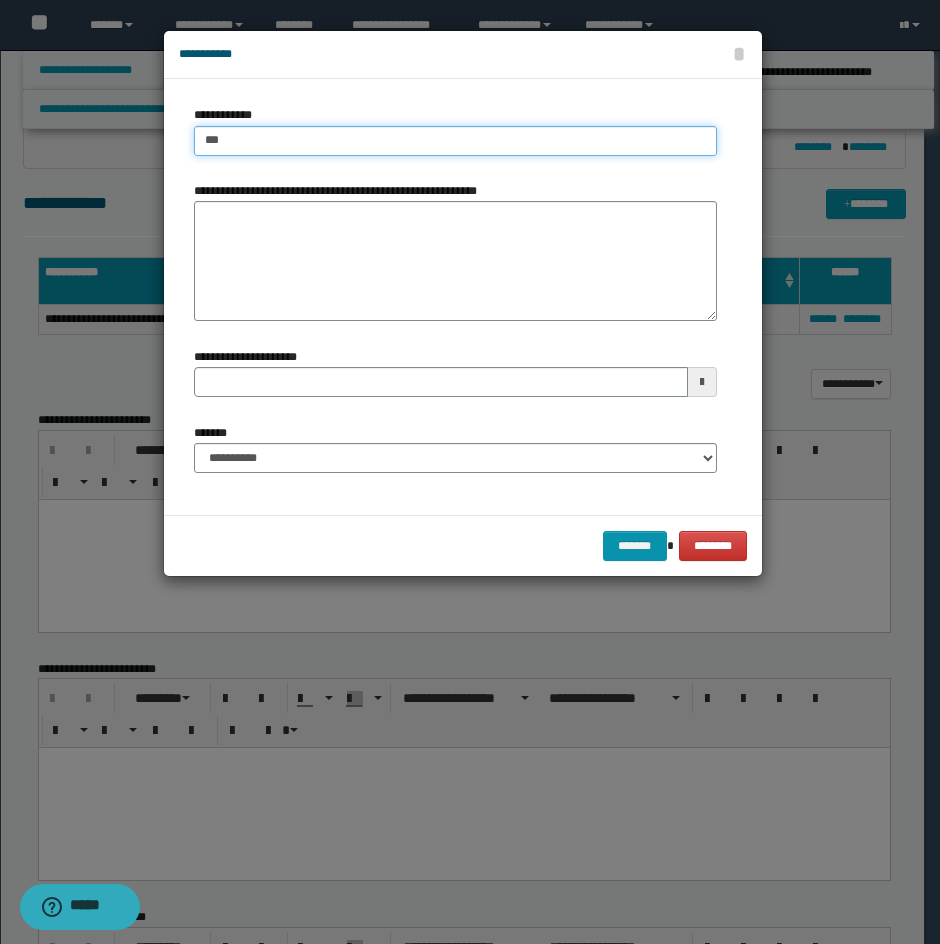 type on "****" 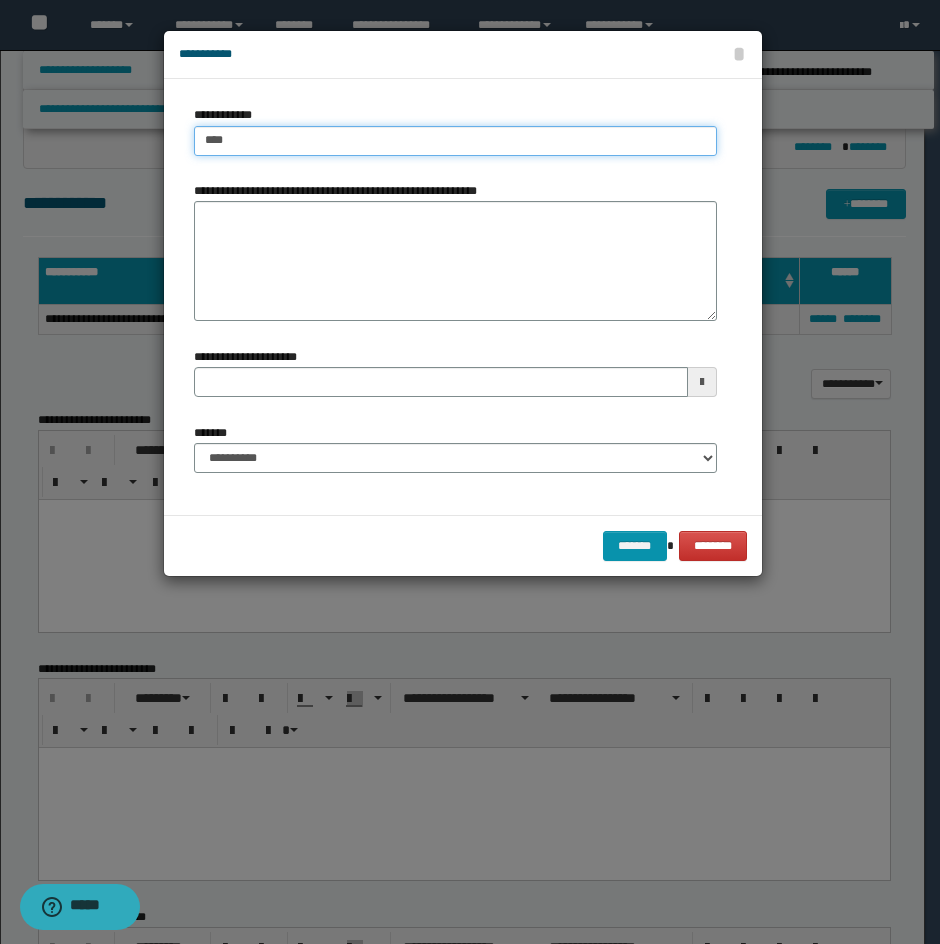type on "****" 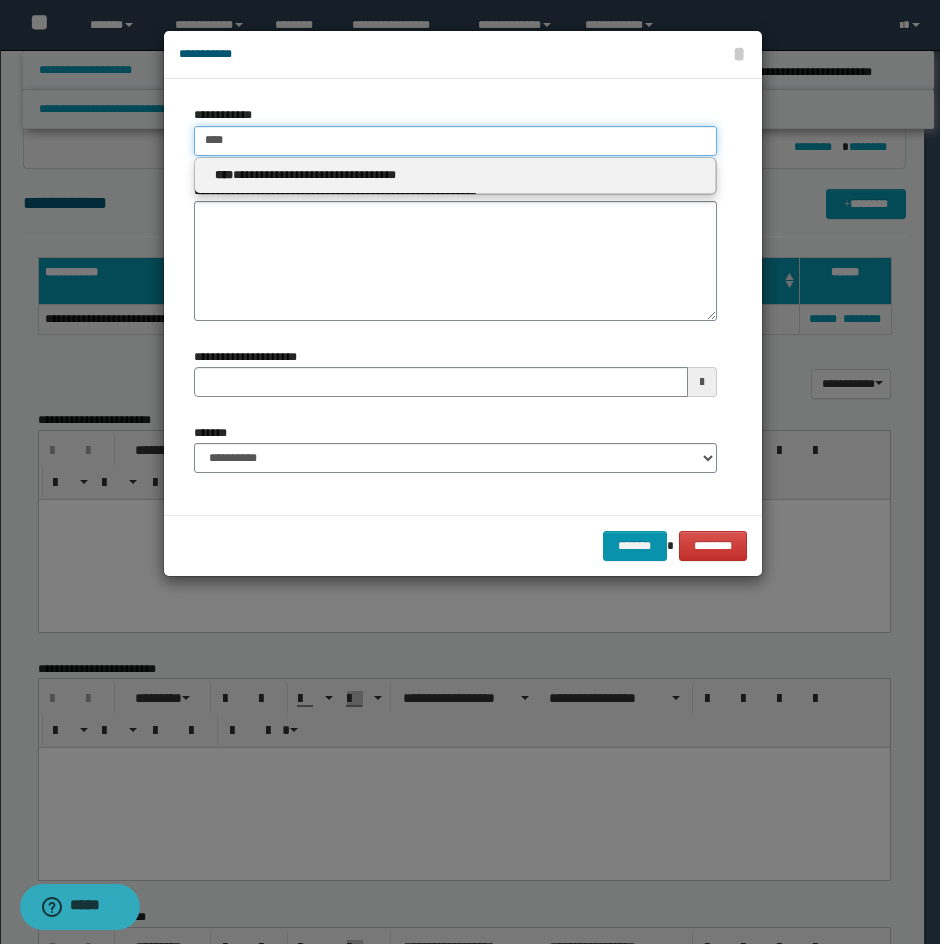 type 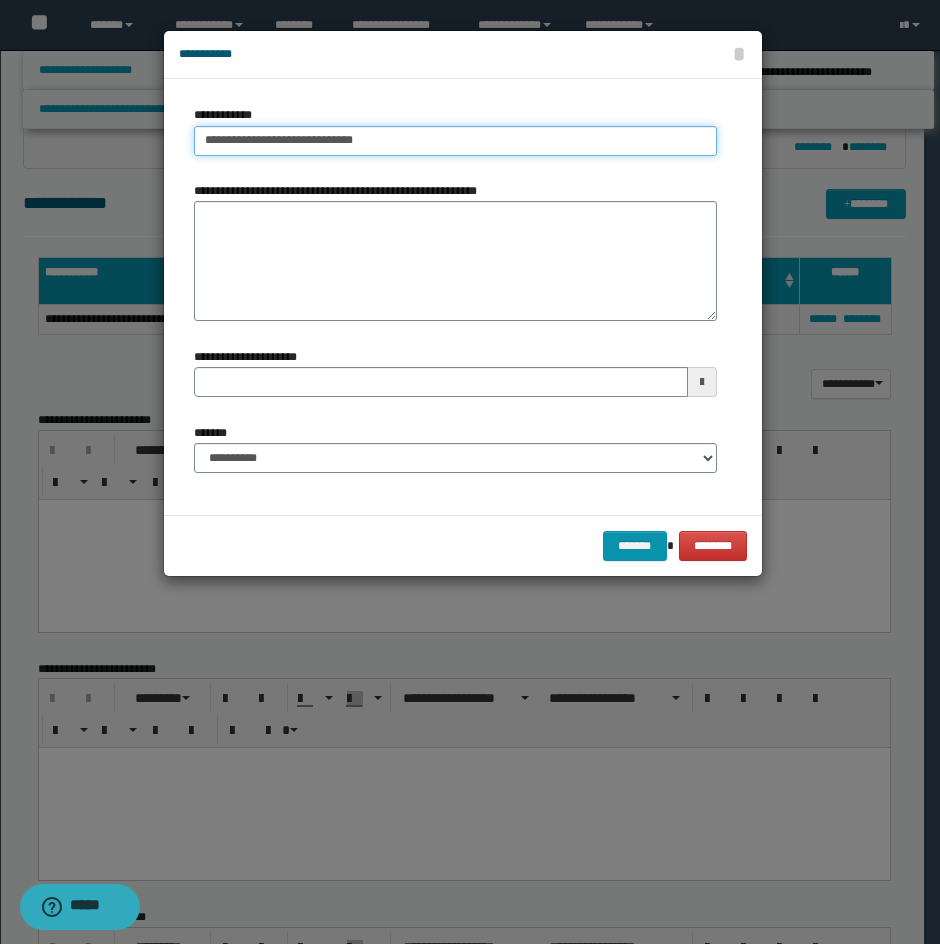 type on "**********" 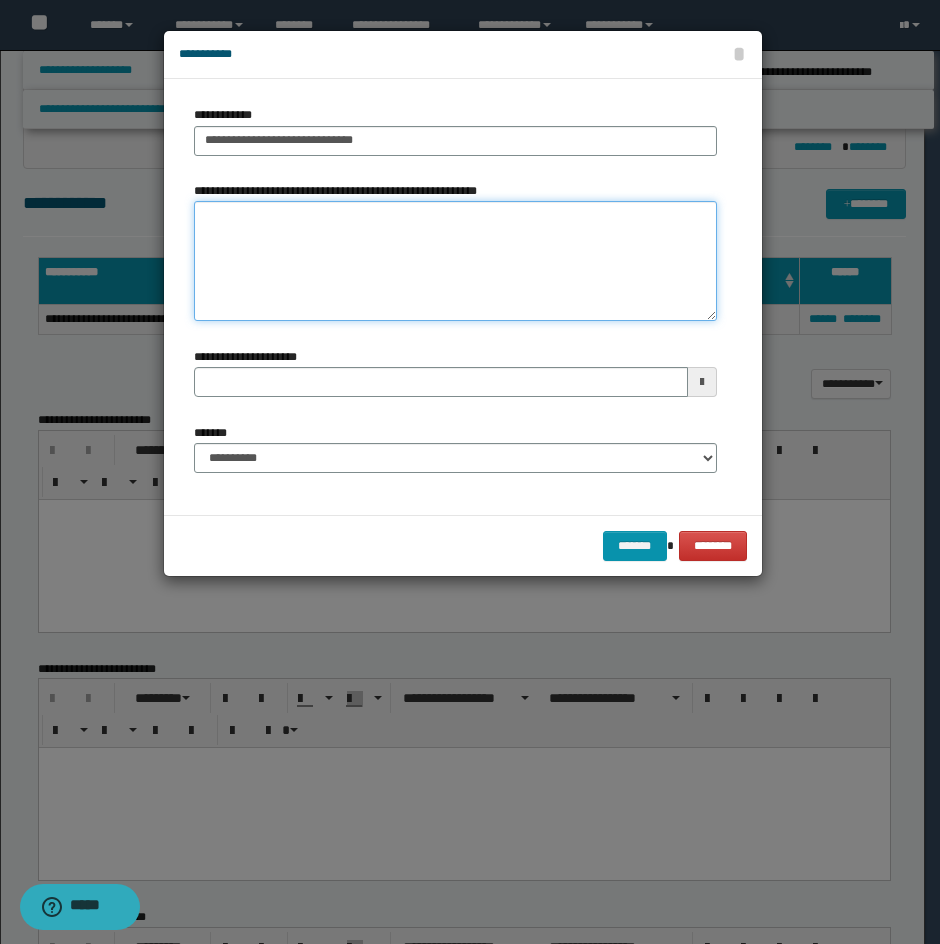 click on "**********" at bounding box center [455, 261] 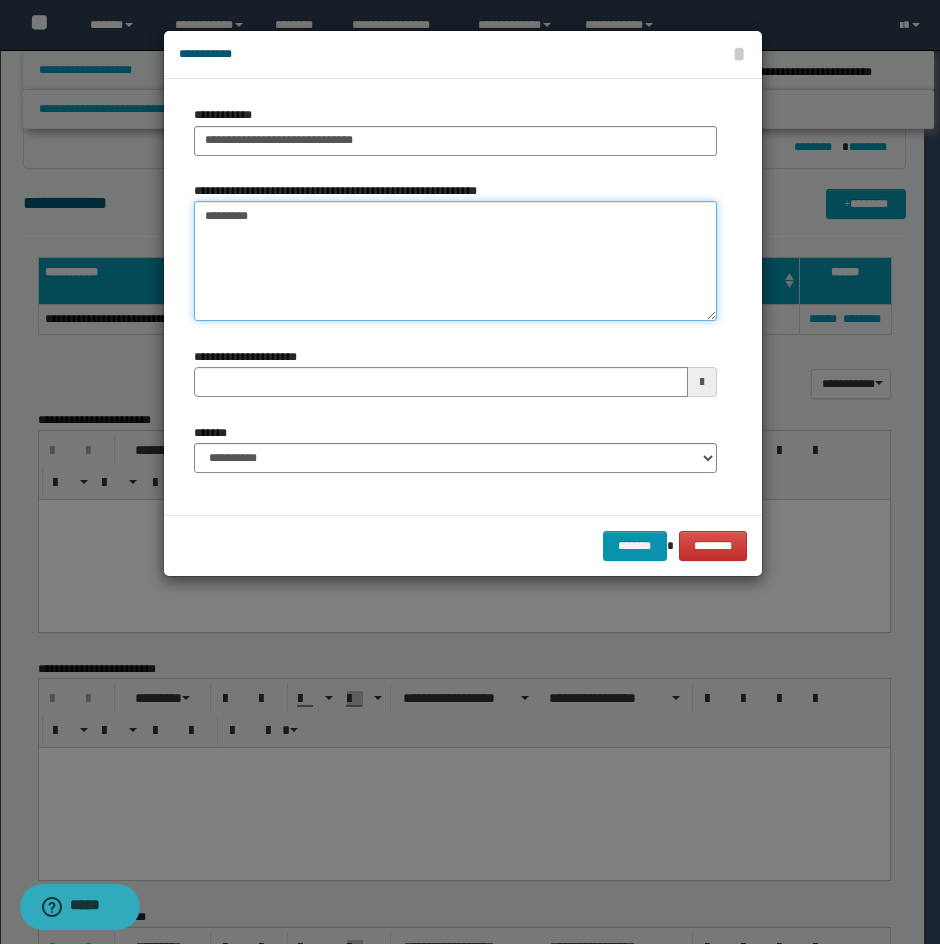 type on "*********" 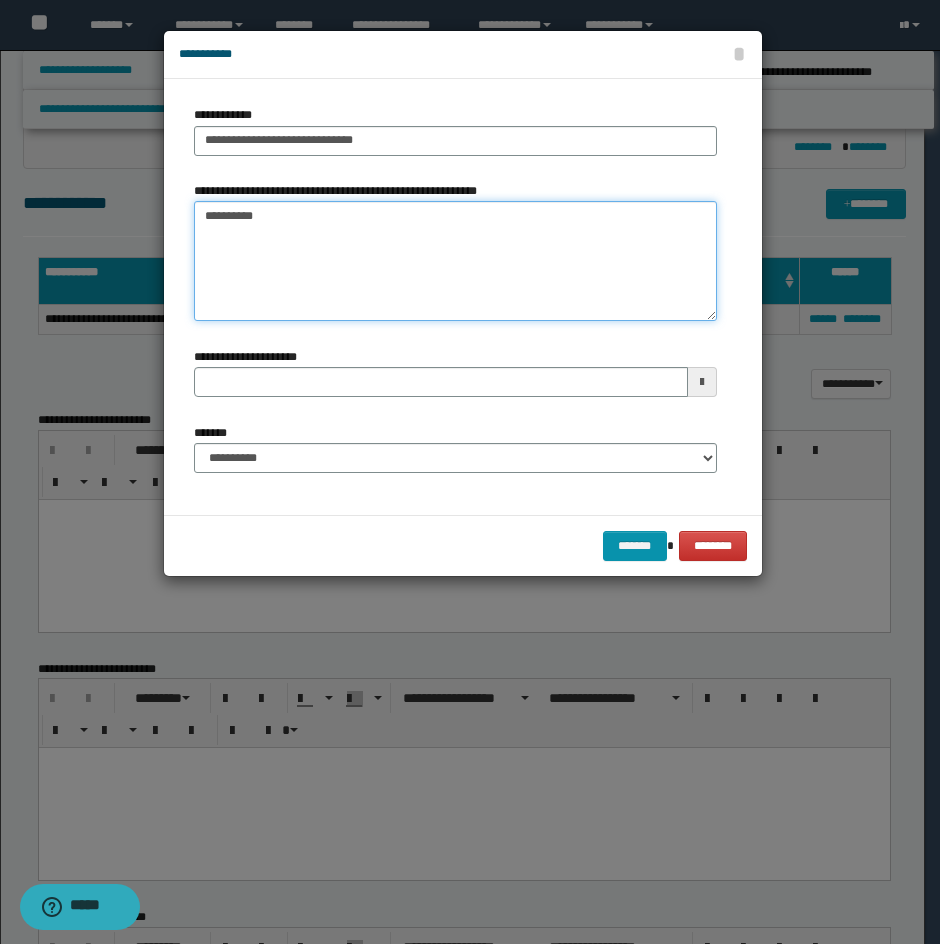 type 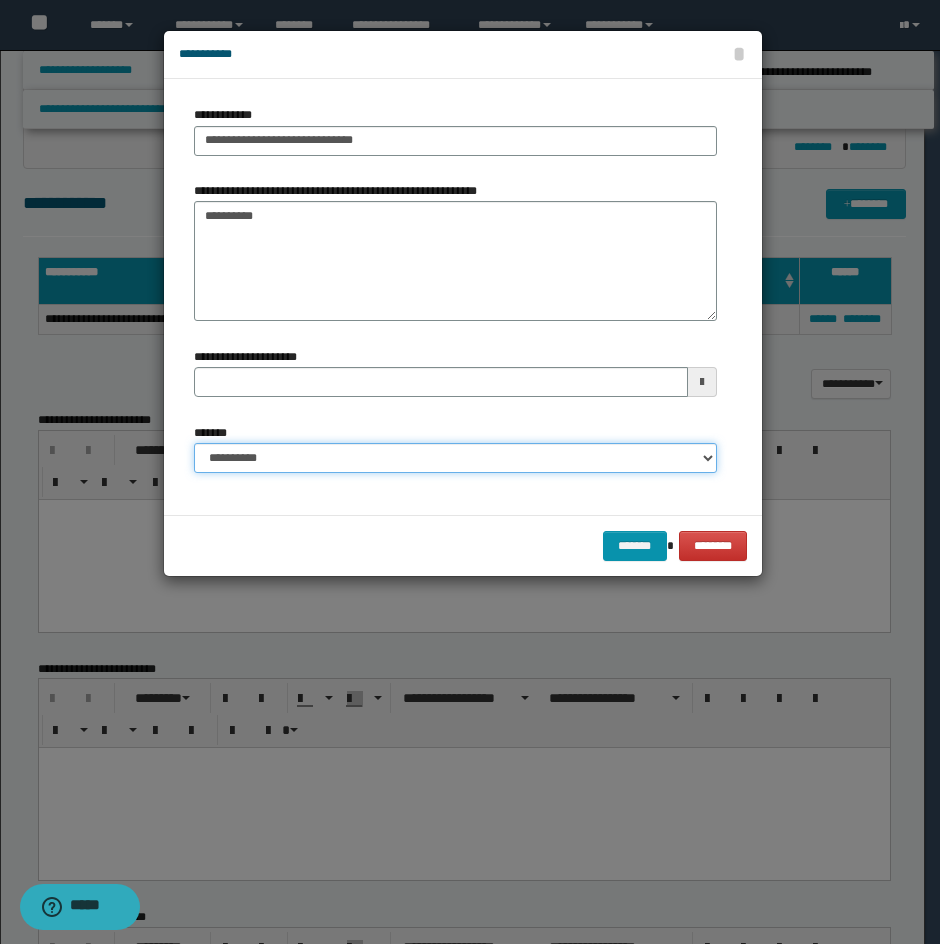 drag, startPoint x: 336, startPoint y: 447, endPoint x: 338, endPoint y: 463, distance: 16.124516 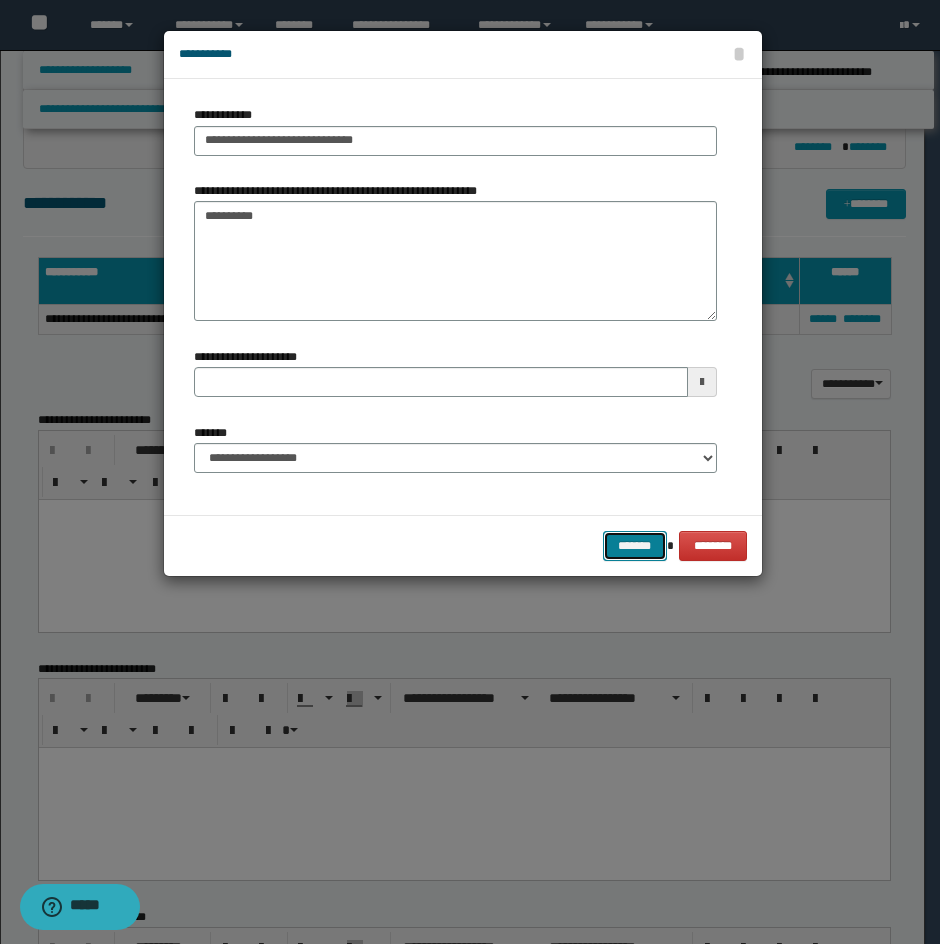 click on "*******" at bounding box center [635, 546] 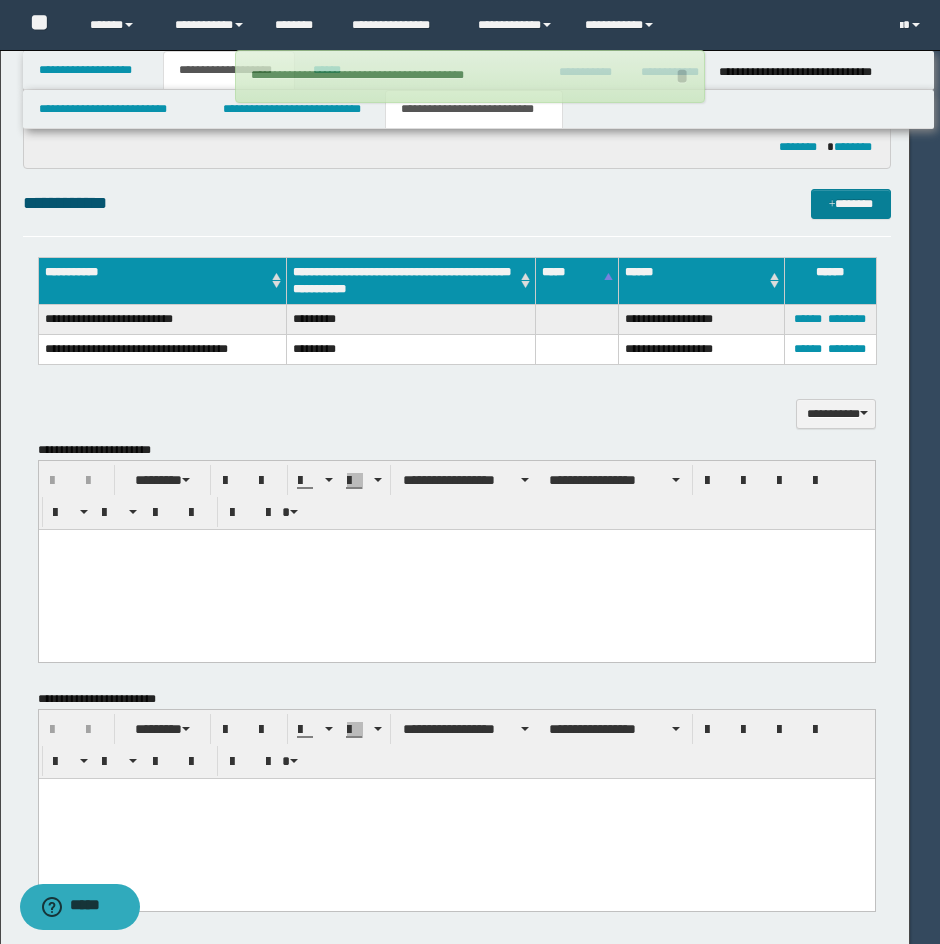 type 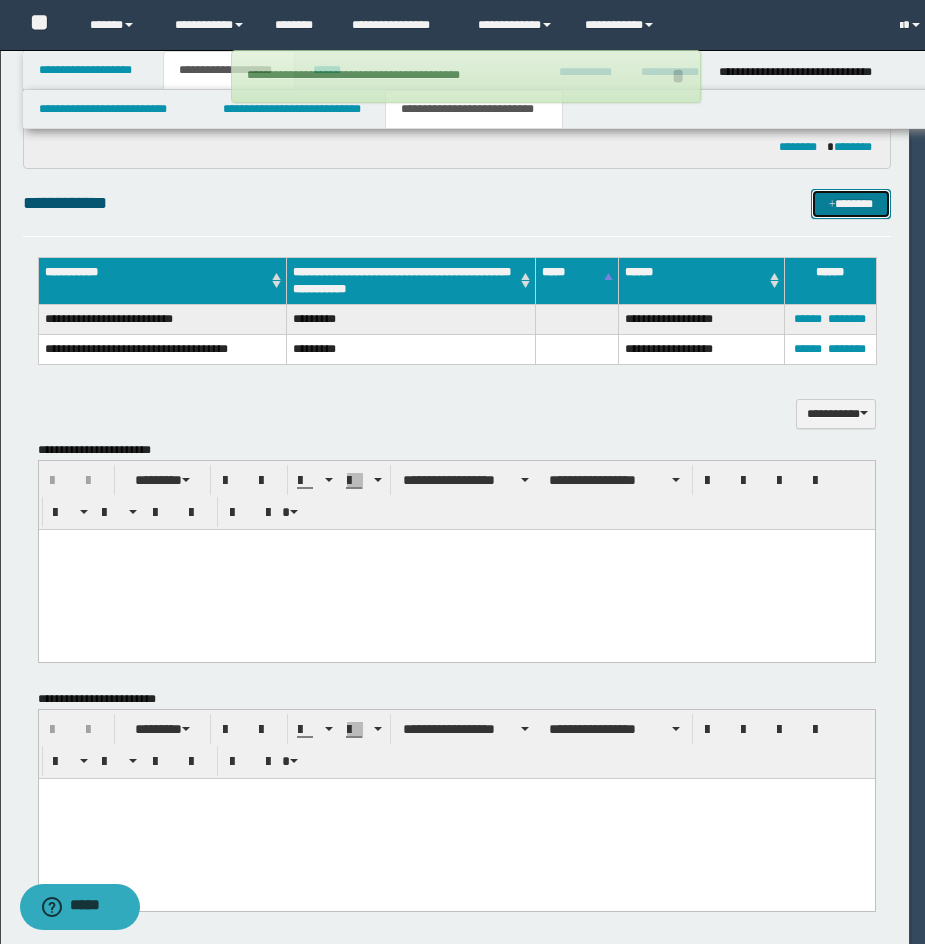 click at bounding box center [832, 205] 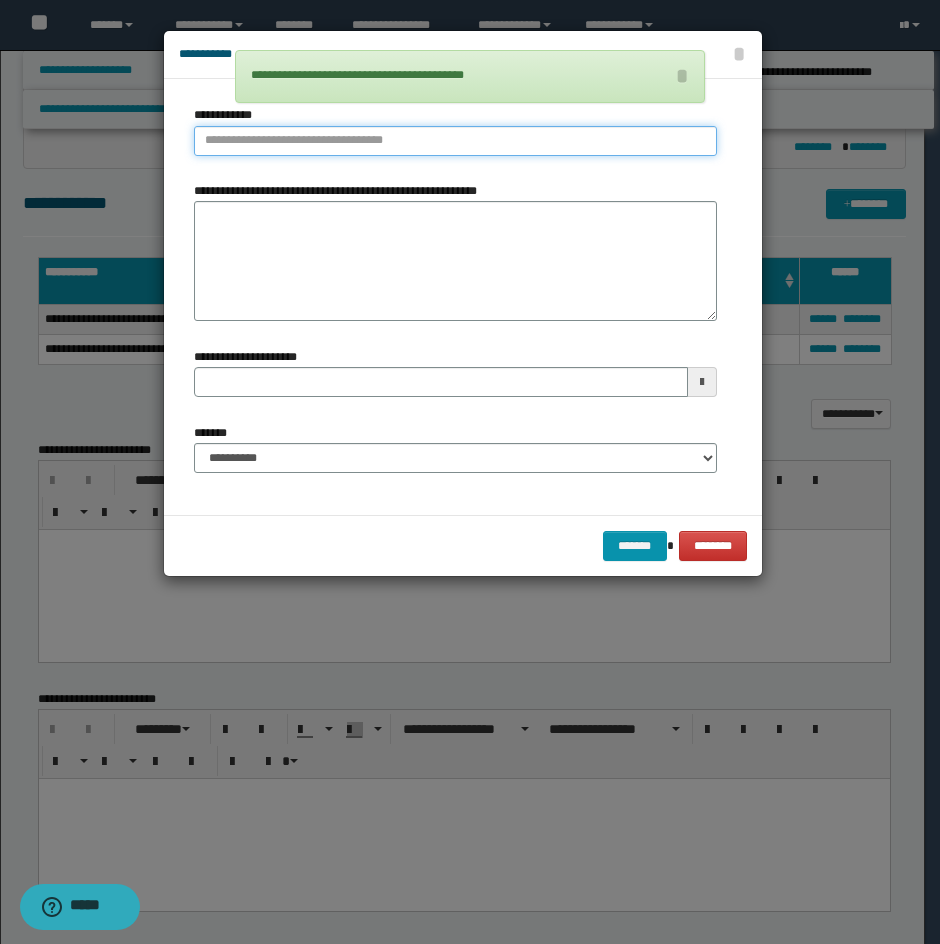 type on "**********" 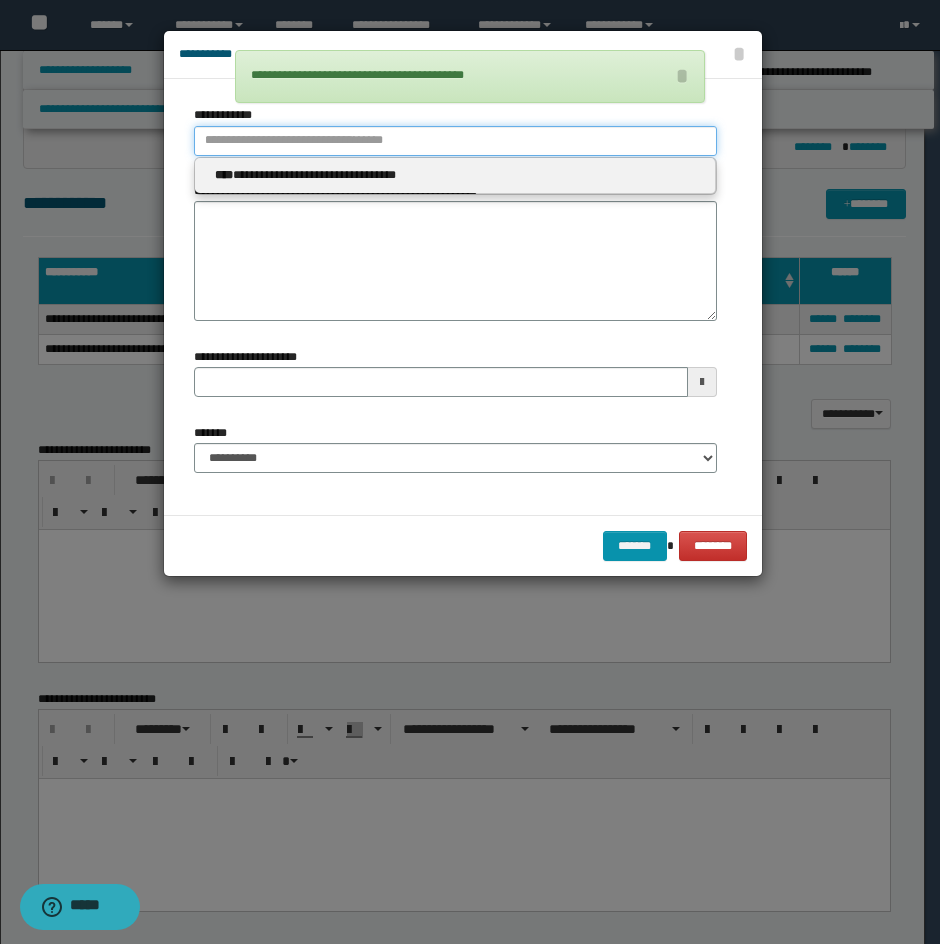 click on "**********" at bounding box center (455, 141) 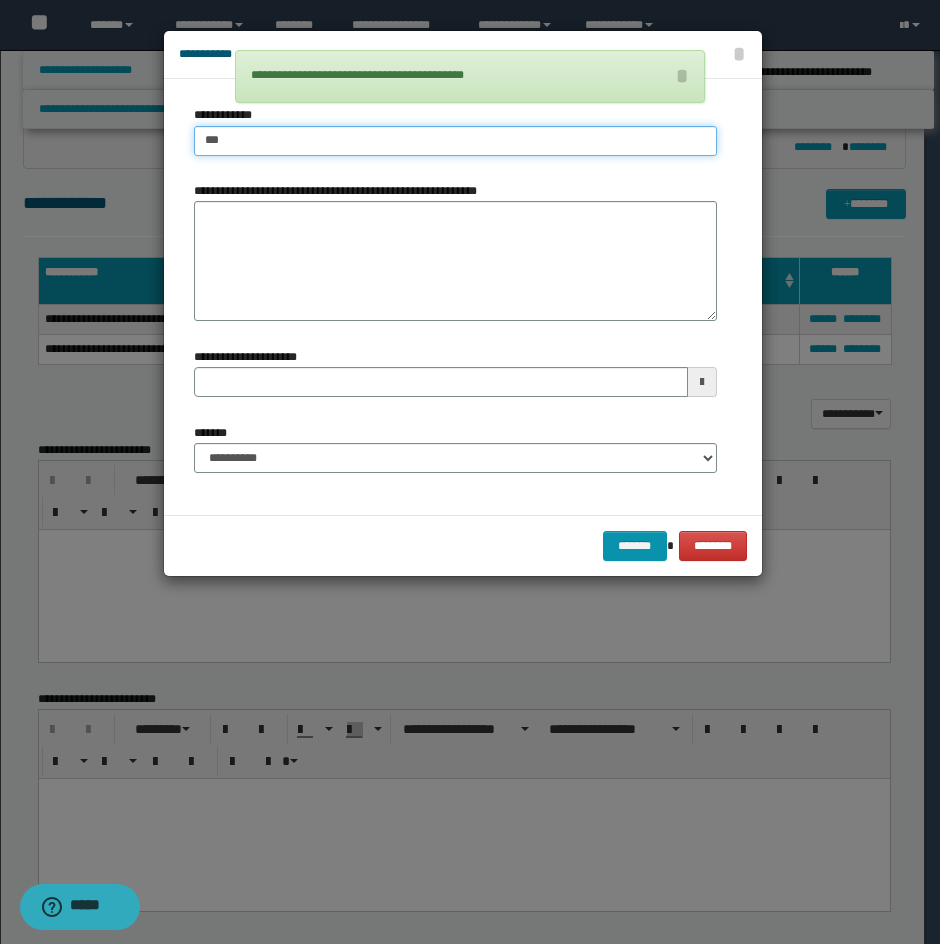 type on "****" 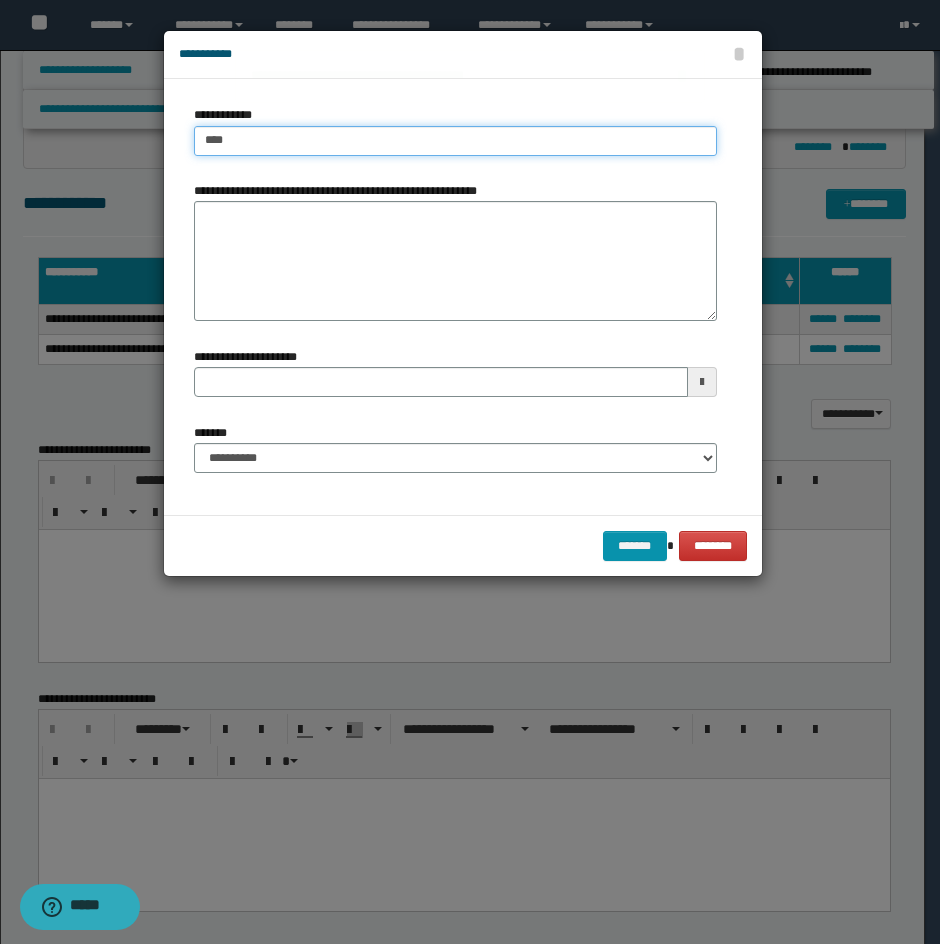 type on "****" 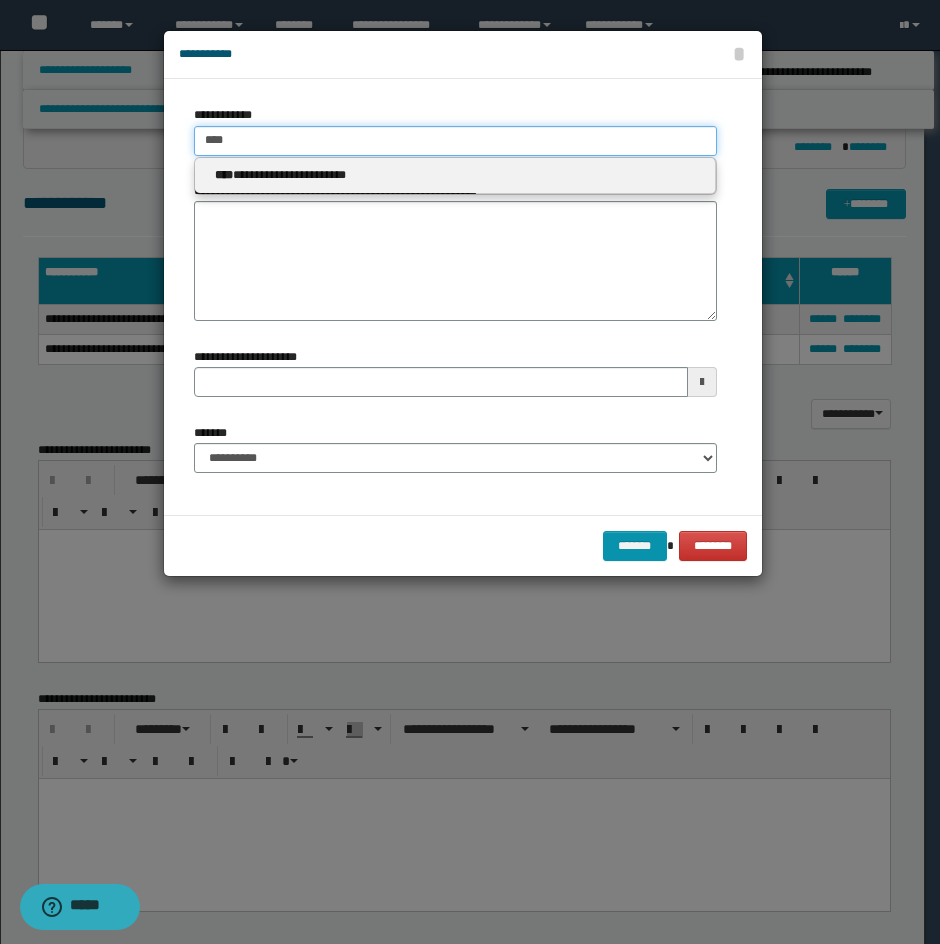 type 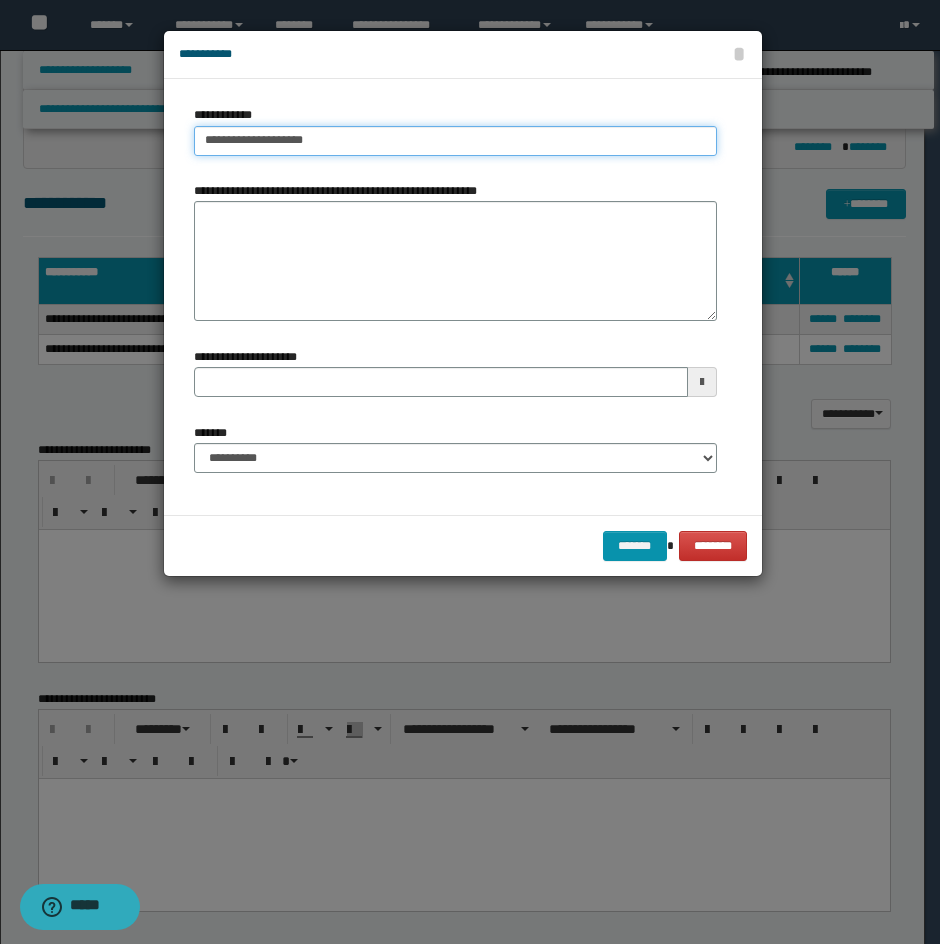 type on "**********" 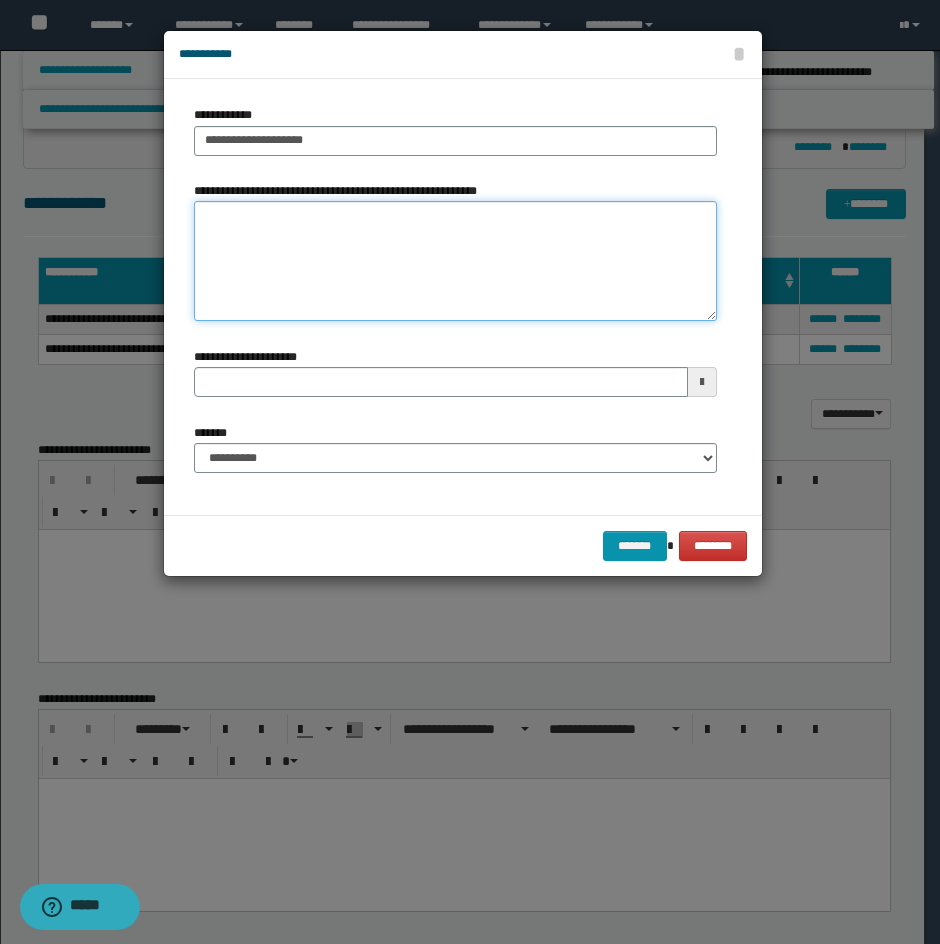click on "**********" at bounding box center [455, 261] 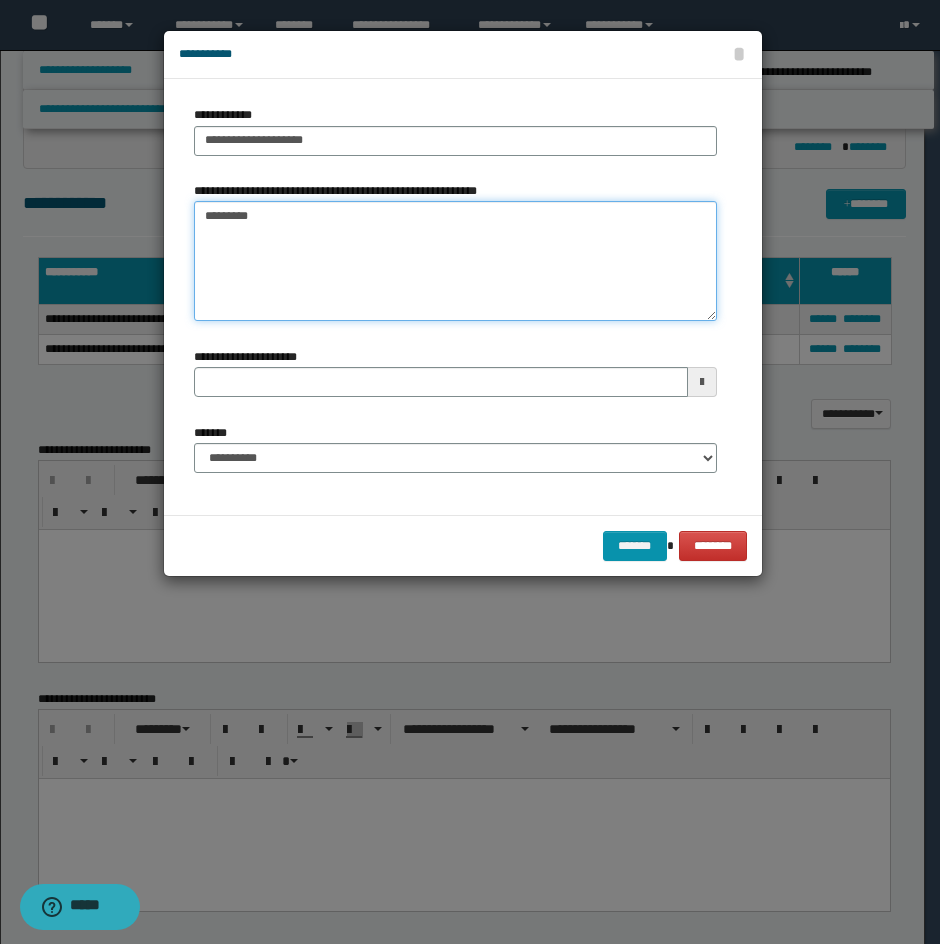 type on "*********" 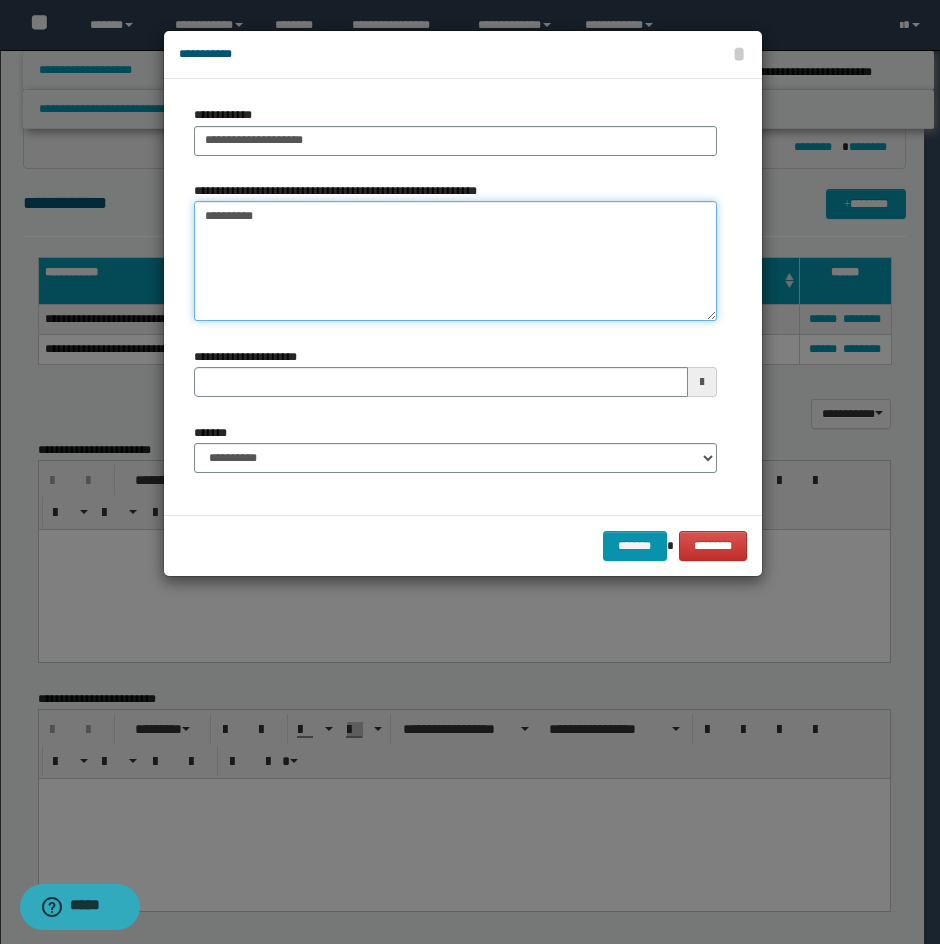 type 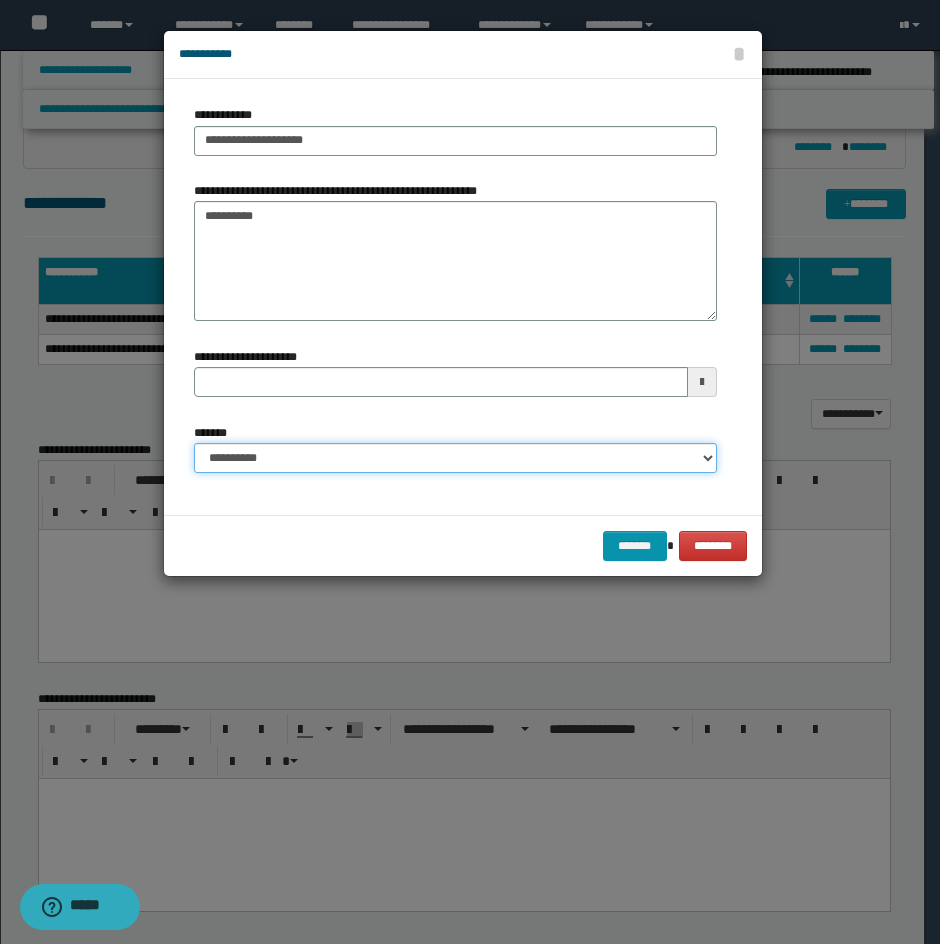 click on "**********" at bounding box center (455, 458) 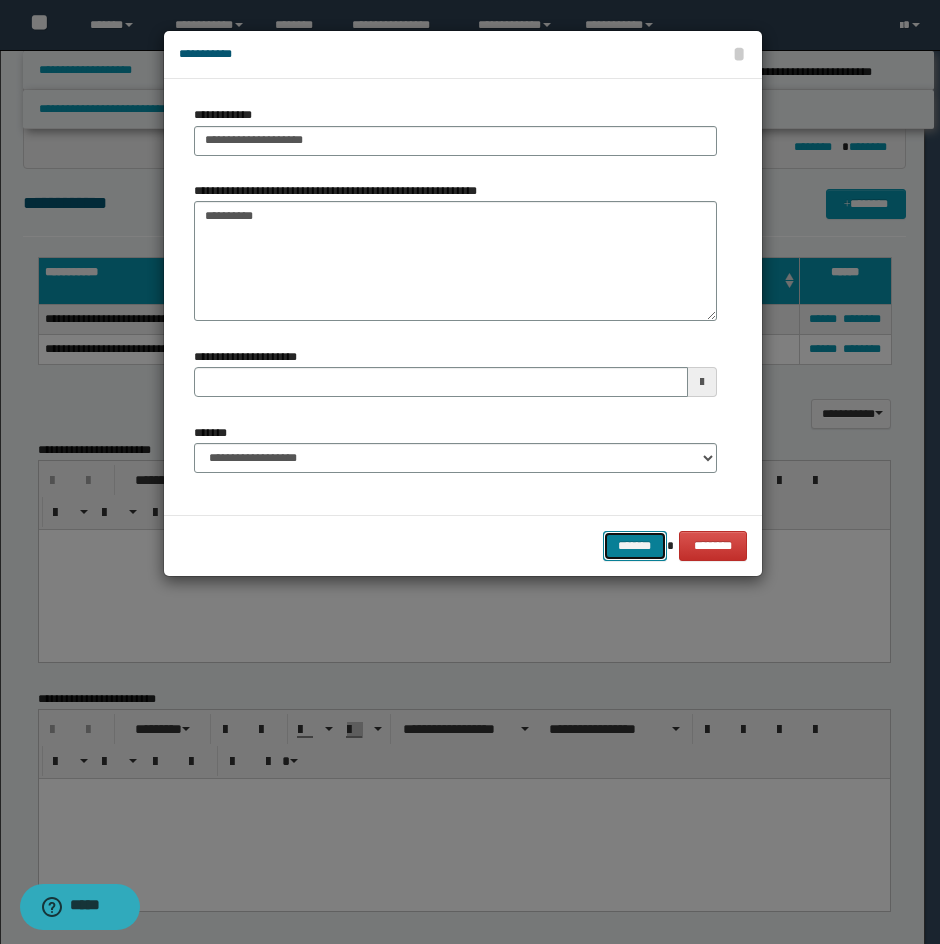 drag, startPoint x: 617, startPoint y: 541, endPoint x: 676, endPoint y: 484, distance: 82.036575 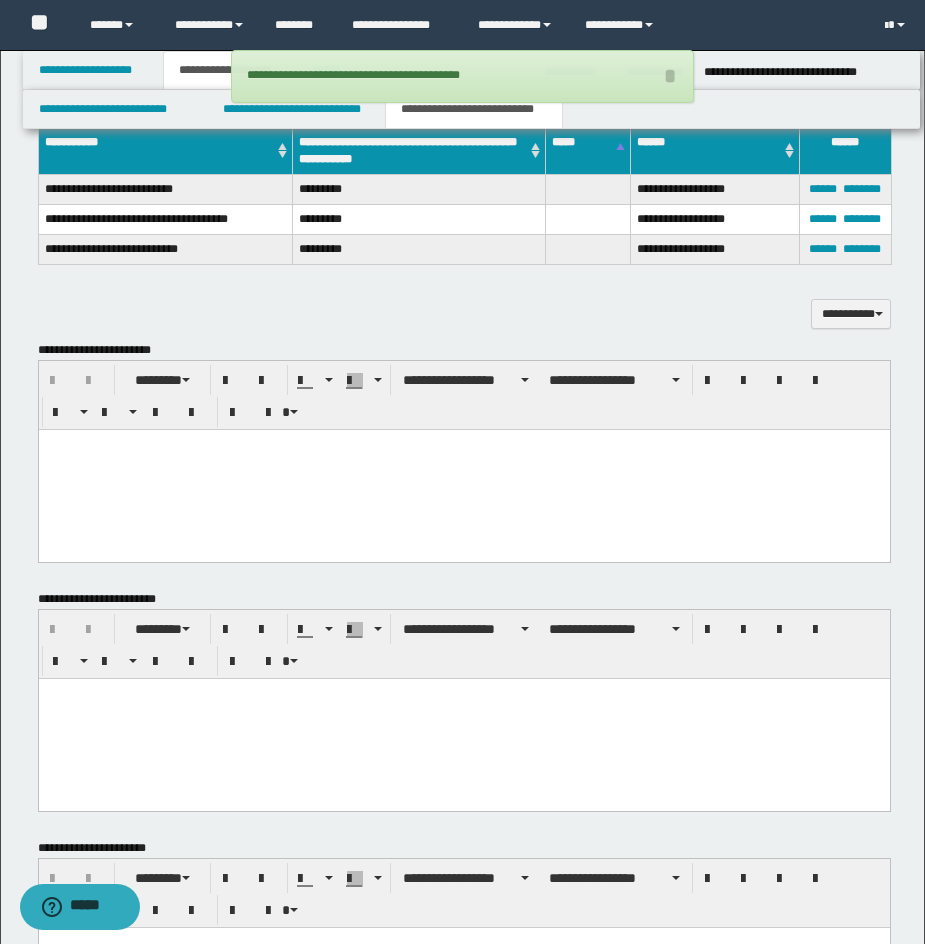 scroll, scrollTop: 1125, scrollLeft: 0, axis: vertical 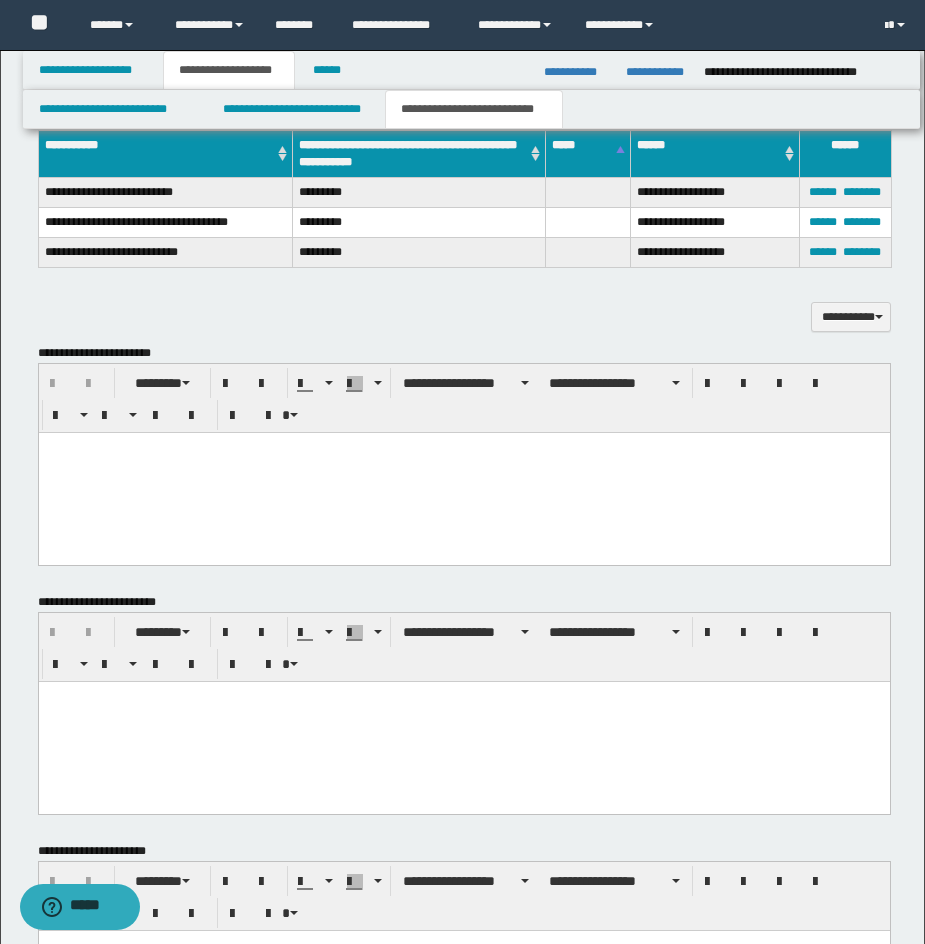 drag, startPoint x: 559, startPoint y: 511, endPoint x: 548, endPoint y: 512, distance: 11.045361 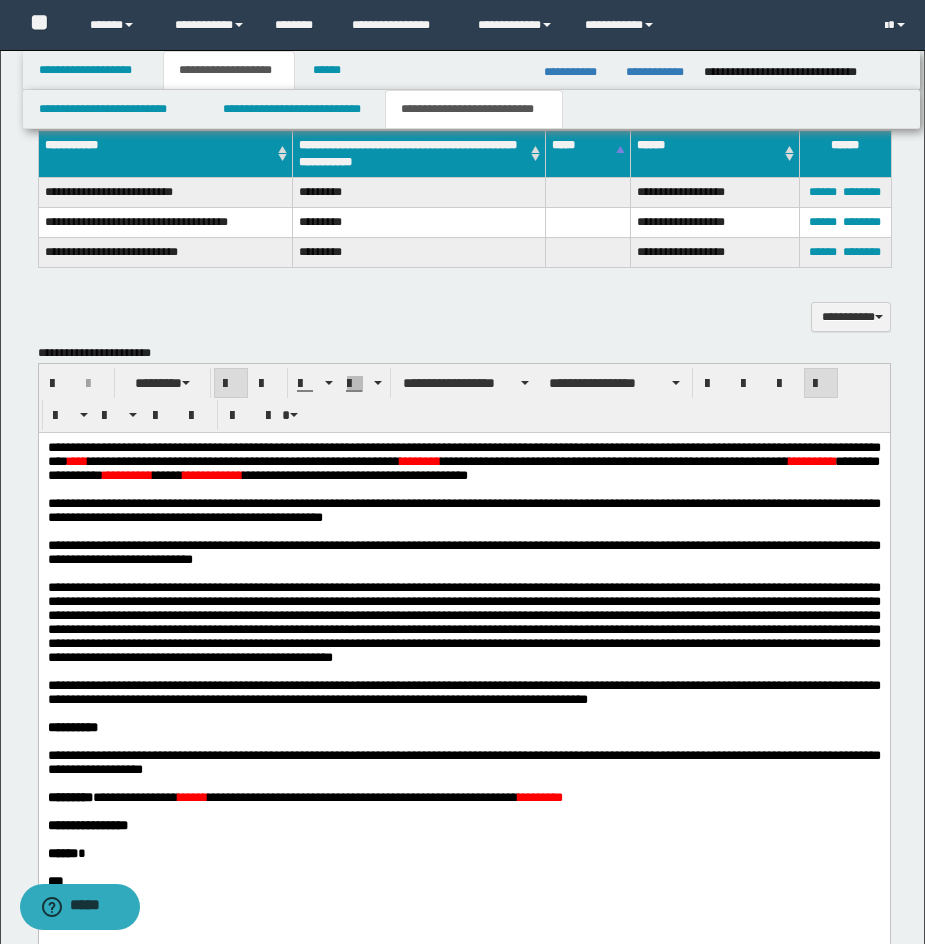 click on "**********" at bounding box center (463, 453) 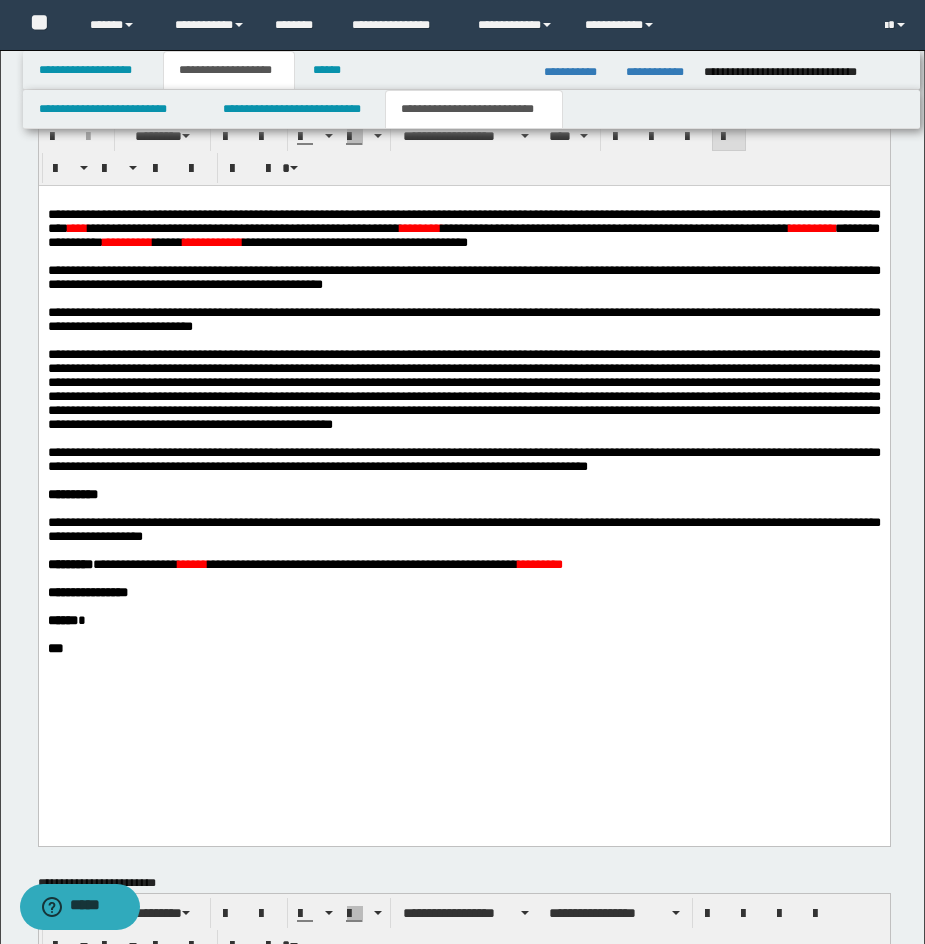 scroll, scrollTop: 1896, scrollLeft: 0, axis: vertical 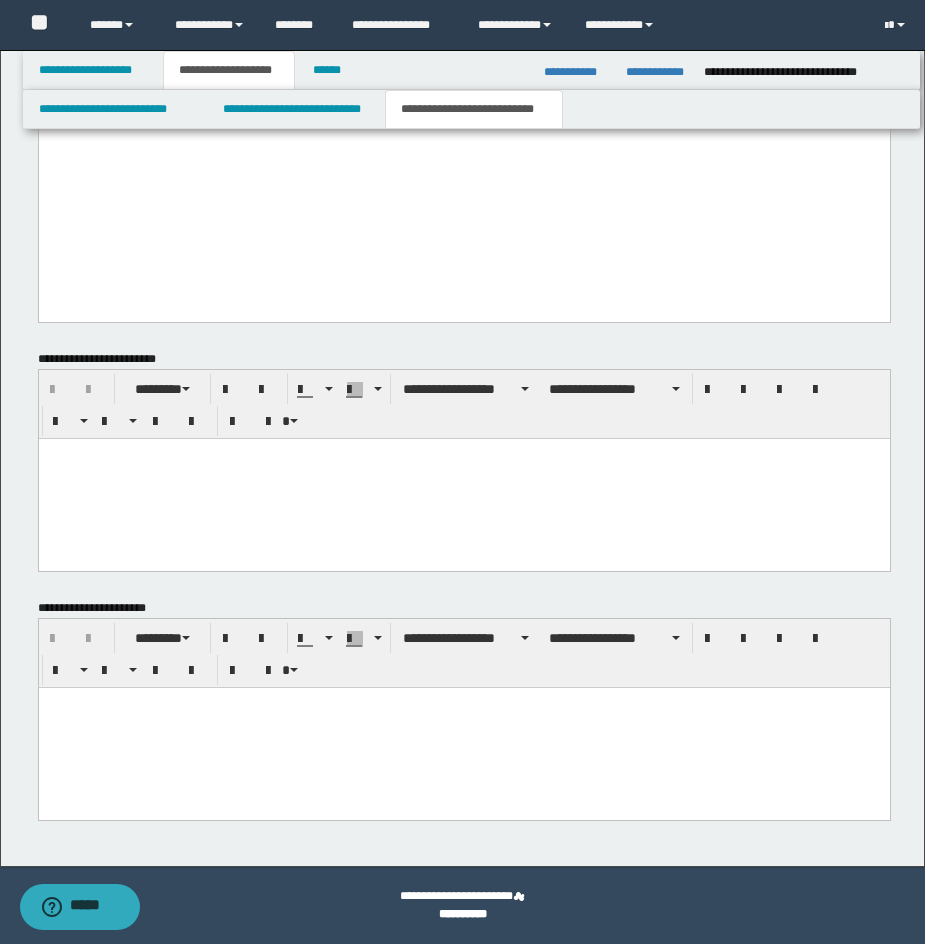 drag, startPoint x: 396, startPoint y: 726, endPoint x: 274, endPoint y: 755, distance: 125.39936 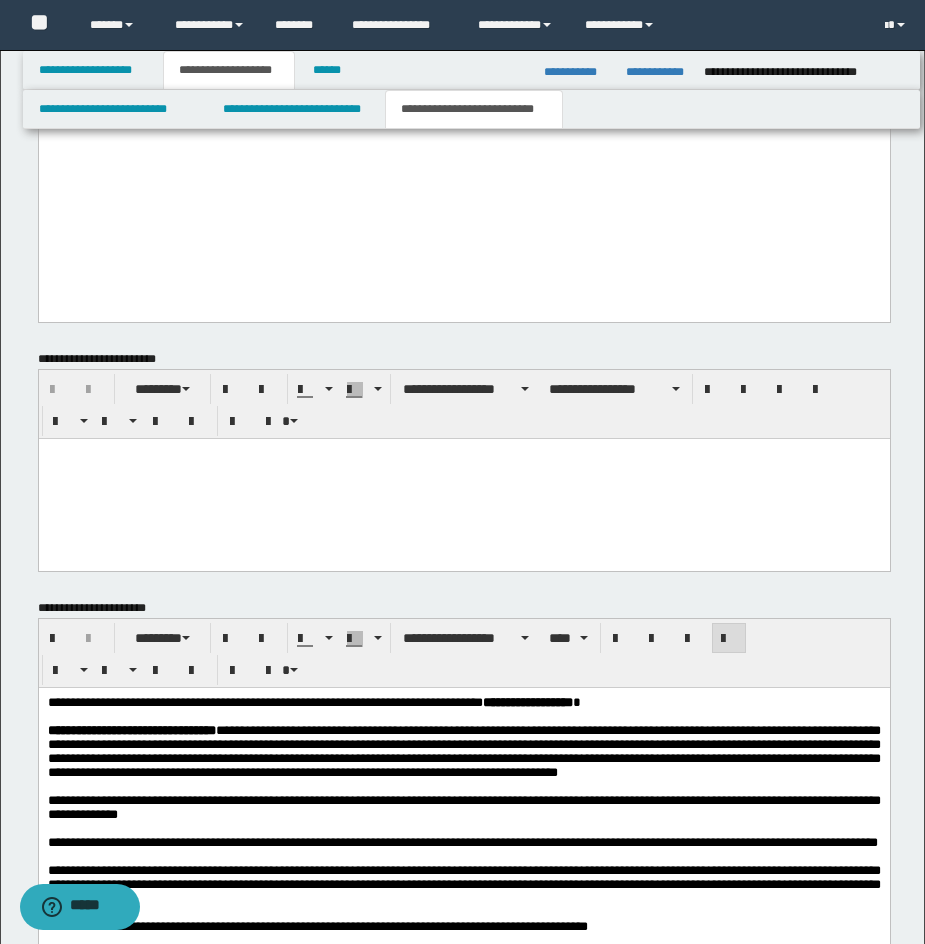 click on "**********" at bounding box center [313, 701] 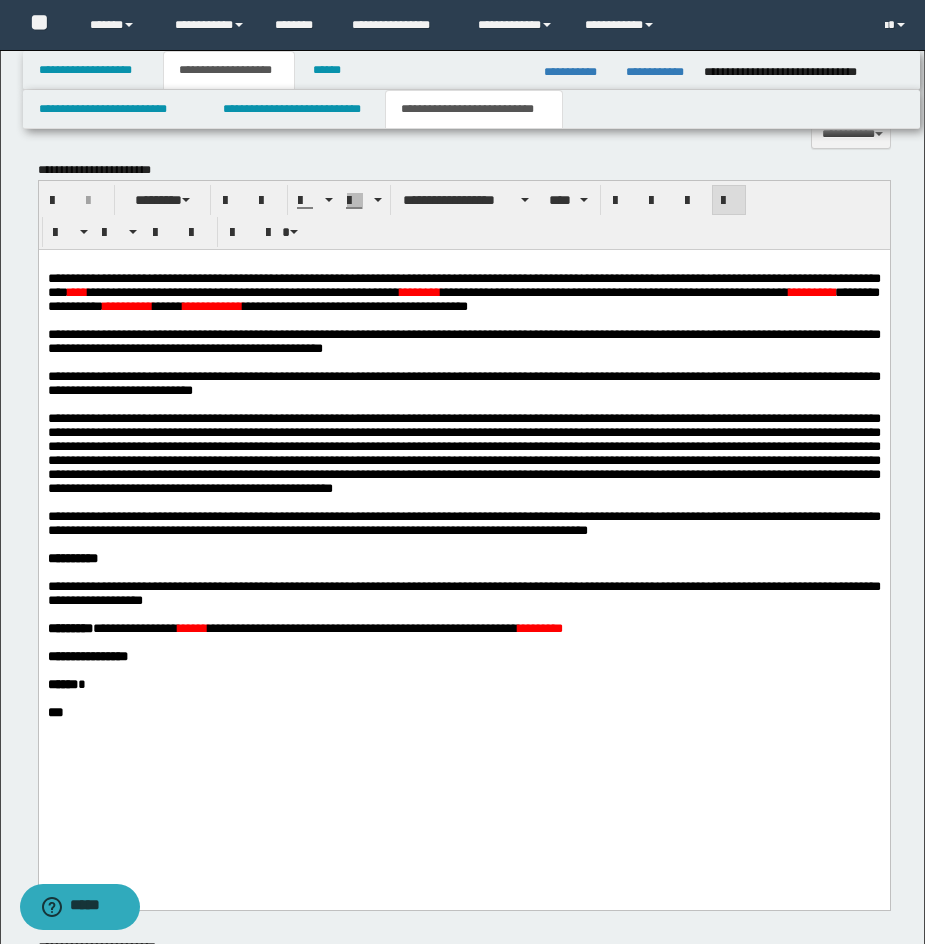 scroll, scrollTop: 1337, scrollLeft: 0, axis: vertical 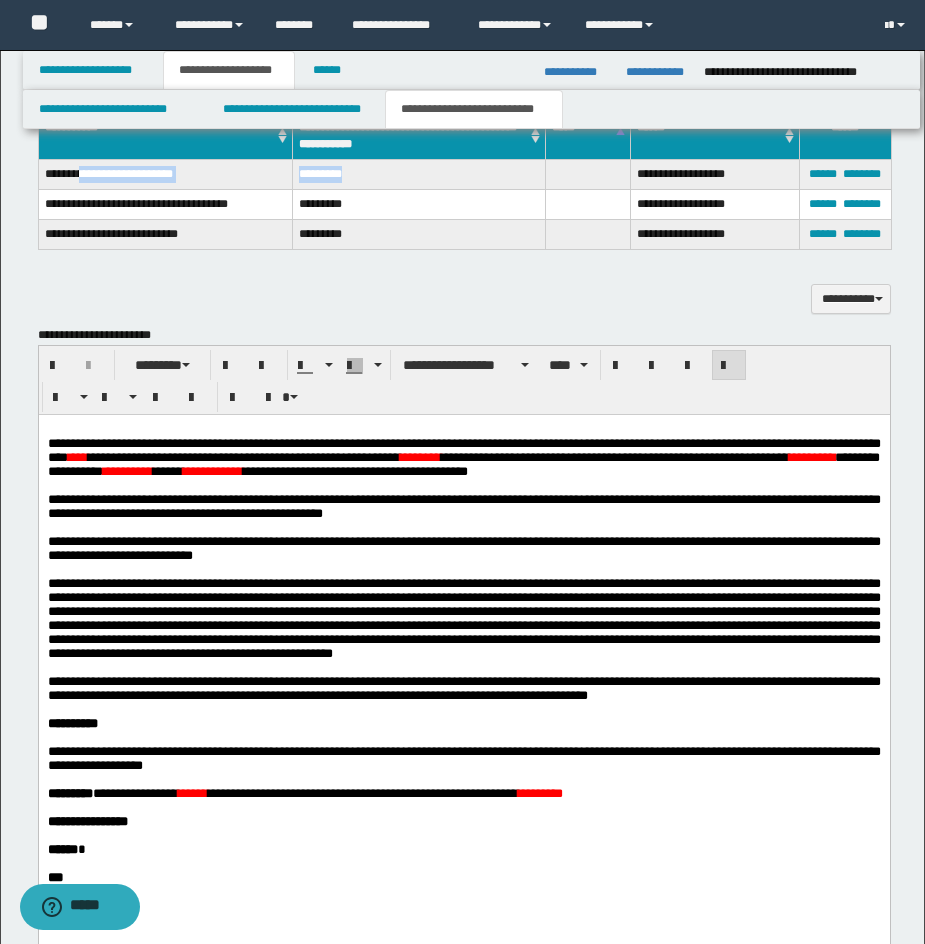 drag, startPoint x: 89, startPoint y: 171, endPoint x: 358, endPoint y: 187, distance: 269.4754 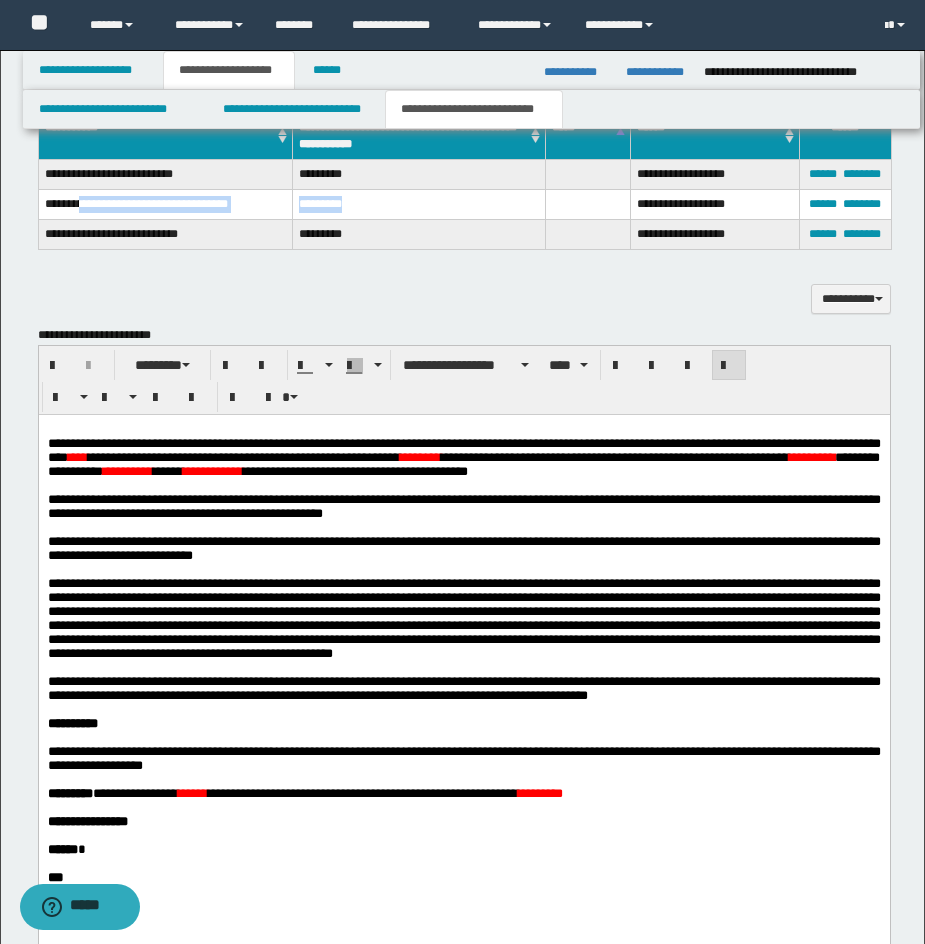 drag, startPoint x: 86, startPoint y: 206, endPoint x: 357, endPoint y: 212, distance: 271.0664 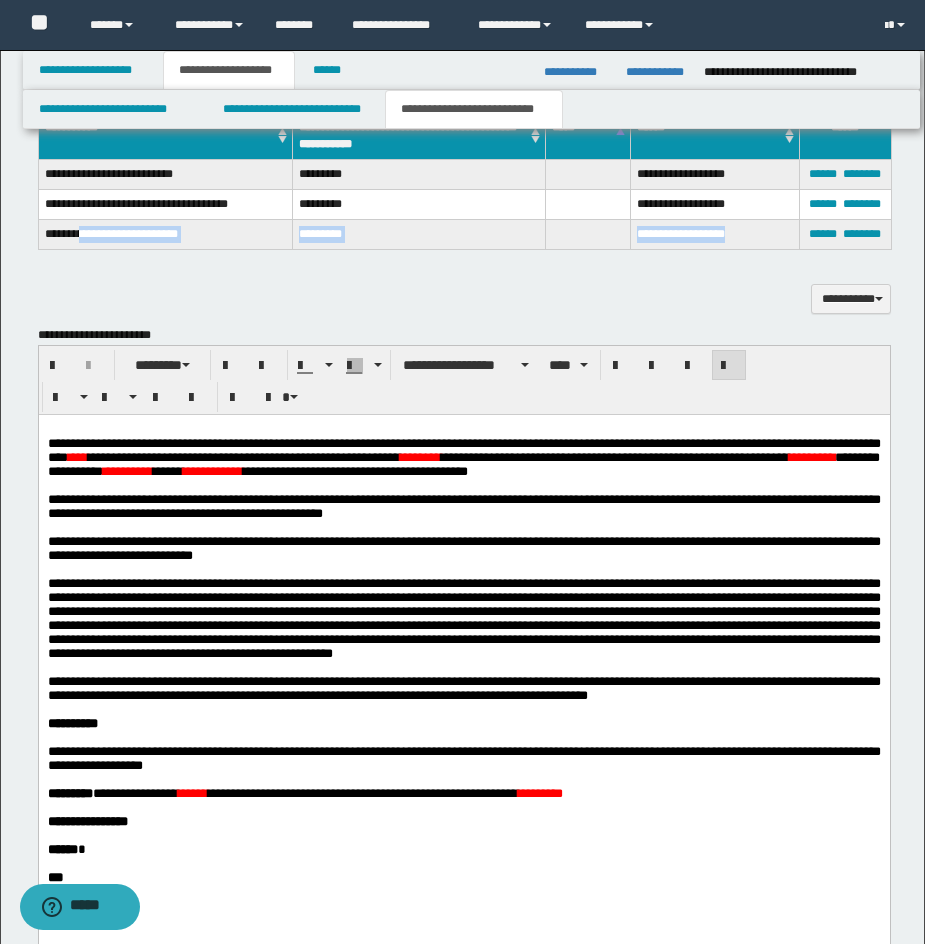 drag, startPoint x: 87, startPoint y: 233, endPoint x: 750, endPoint y: 240, distance: 663.0369 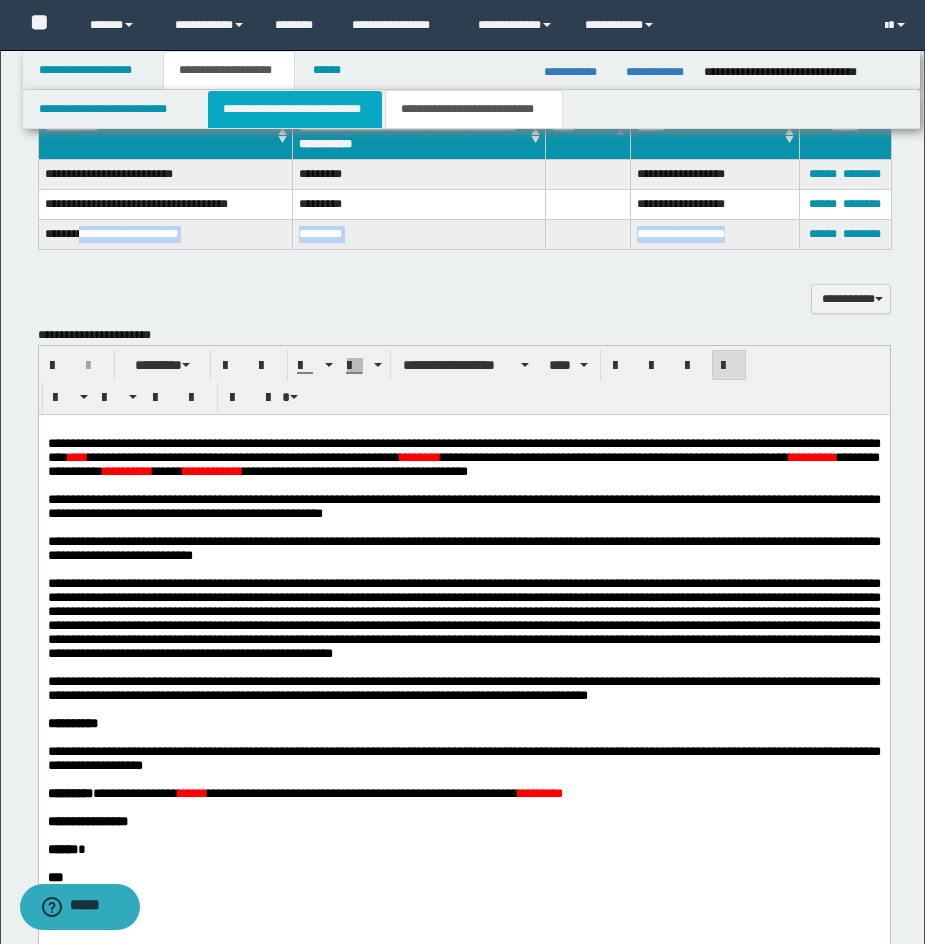 click on "**********" at bounding box center (295, 109) 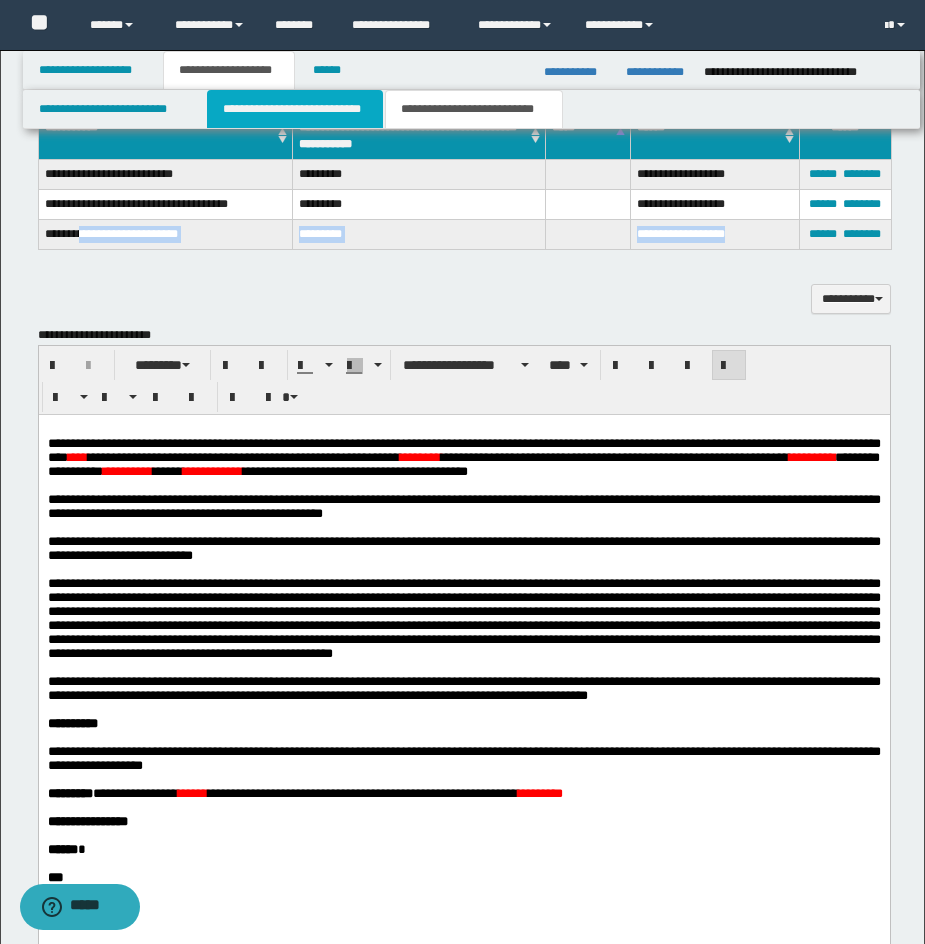 type 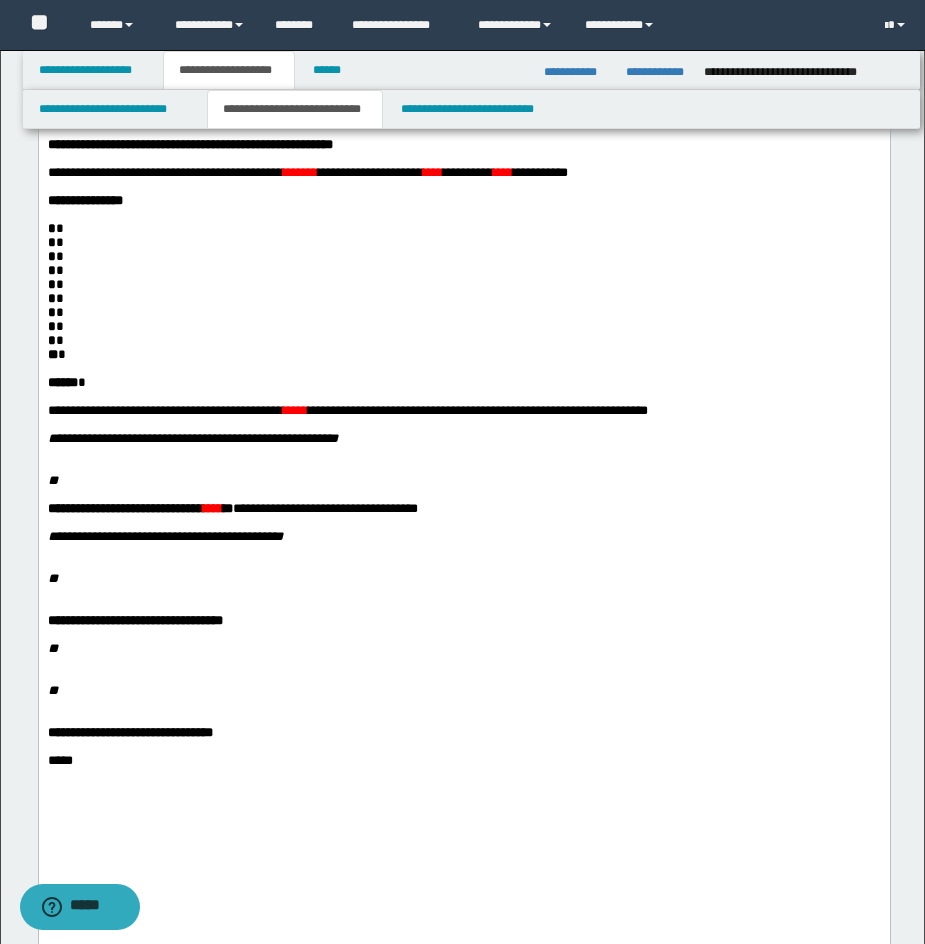 scroll, scrollTop: 225, scrollLeft: 0, axis: vertical 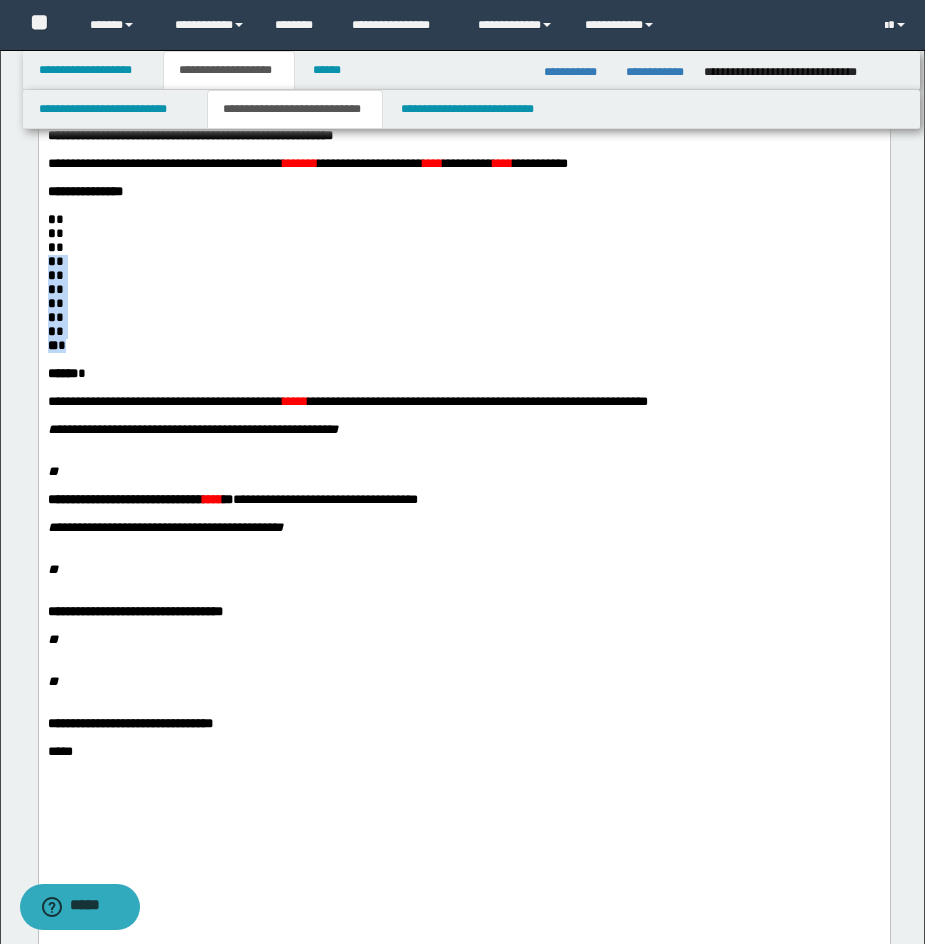 drag, startPoint x: 48, startPoint y: 296, endPoint x: 91, endPoint y: 383, distance: 97.04638 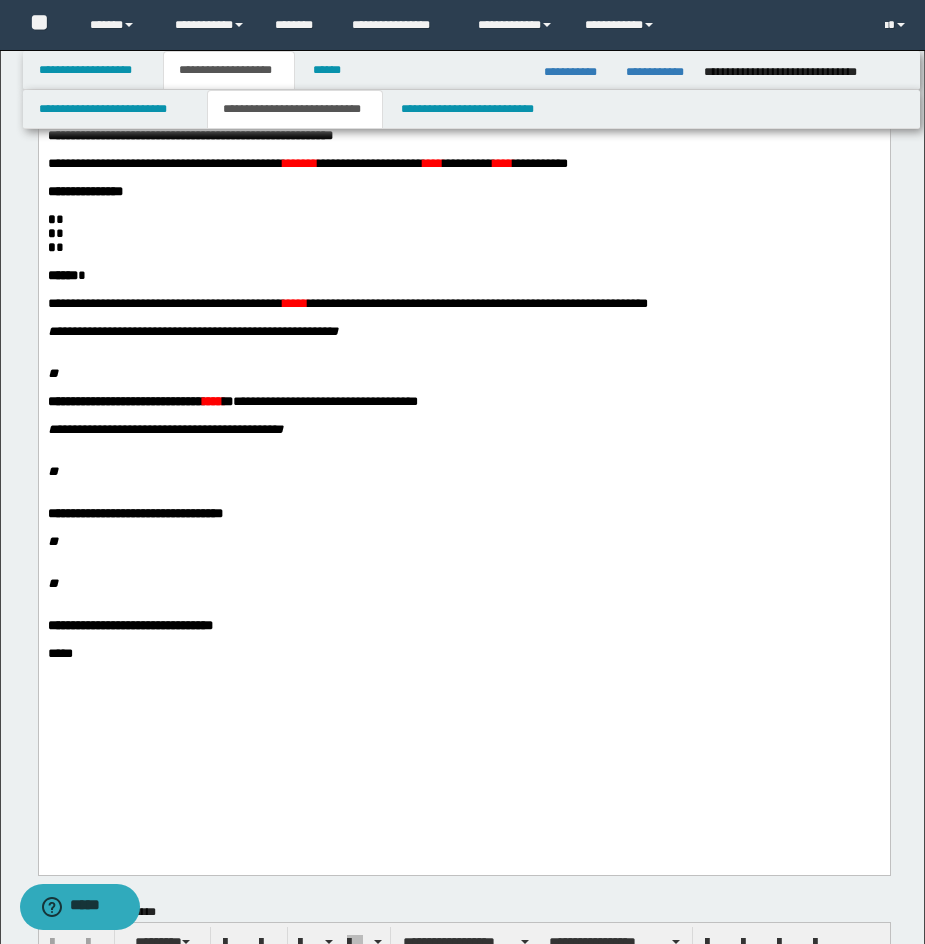 click on "****** *" at bounding box center [463, 275] 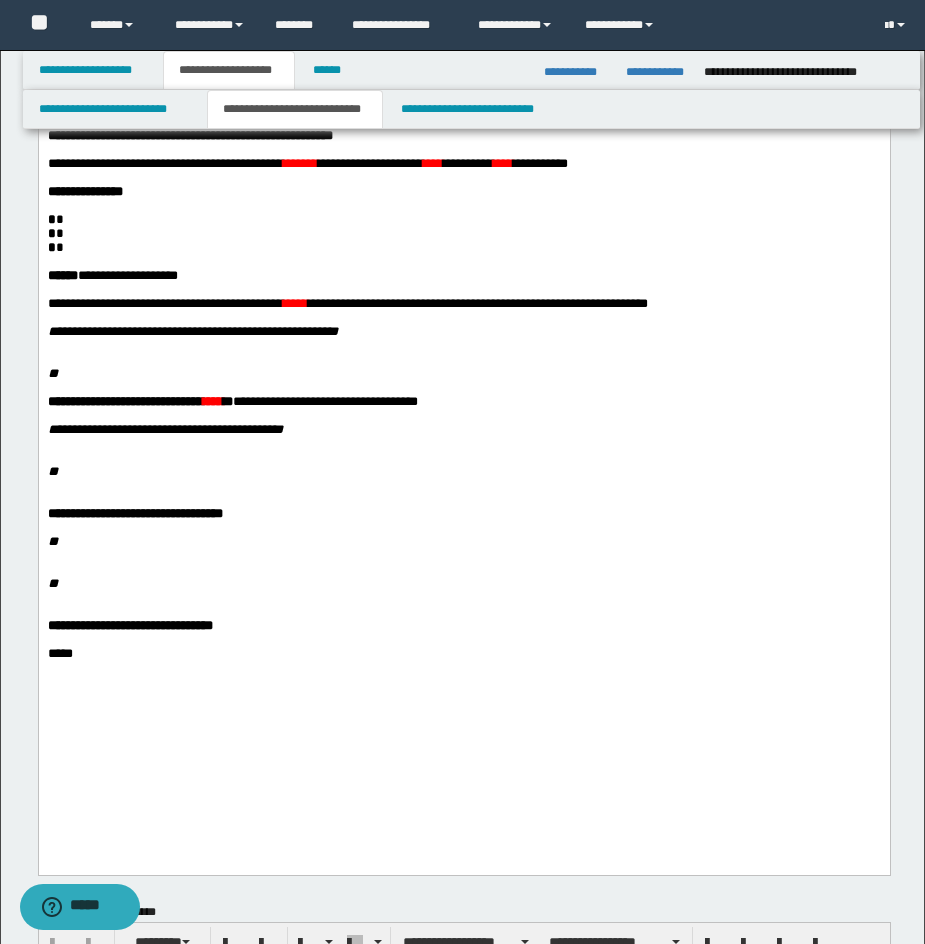 scroll, scrollTop: 171, scrollLeft: 0, axis: vertical 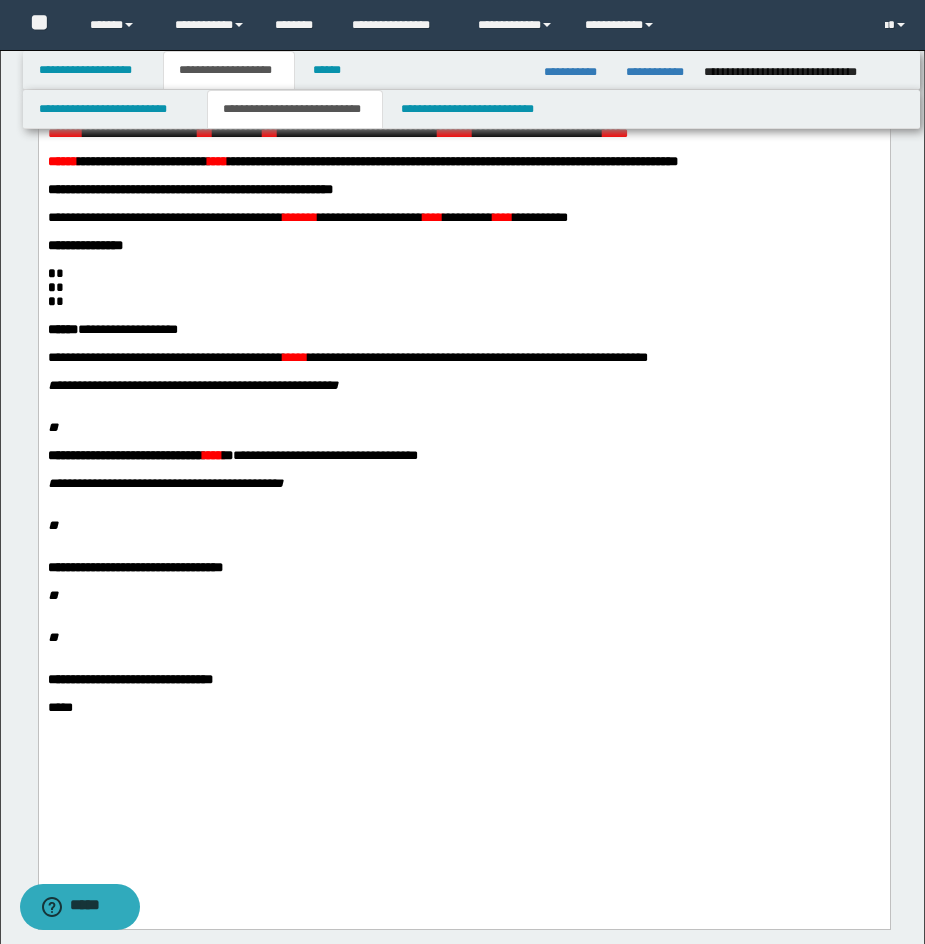click on "* *" at bounding box center (463, 273) 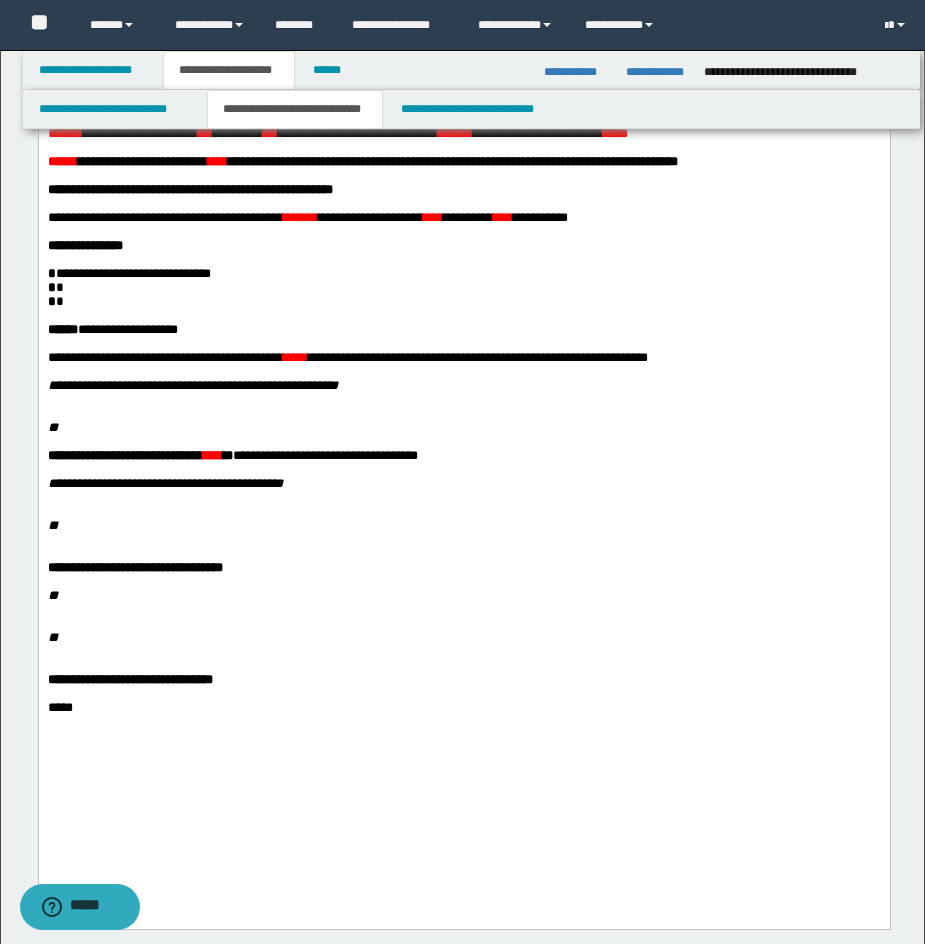 click on "* *" at bounding box center (463, 287) 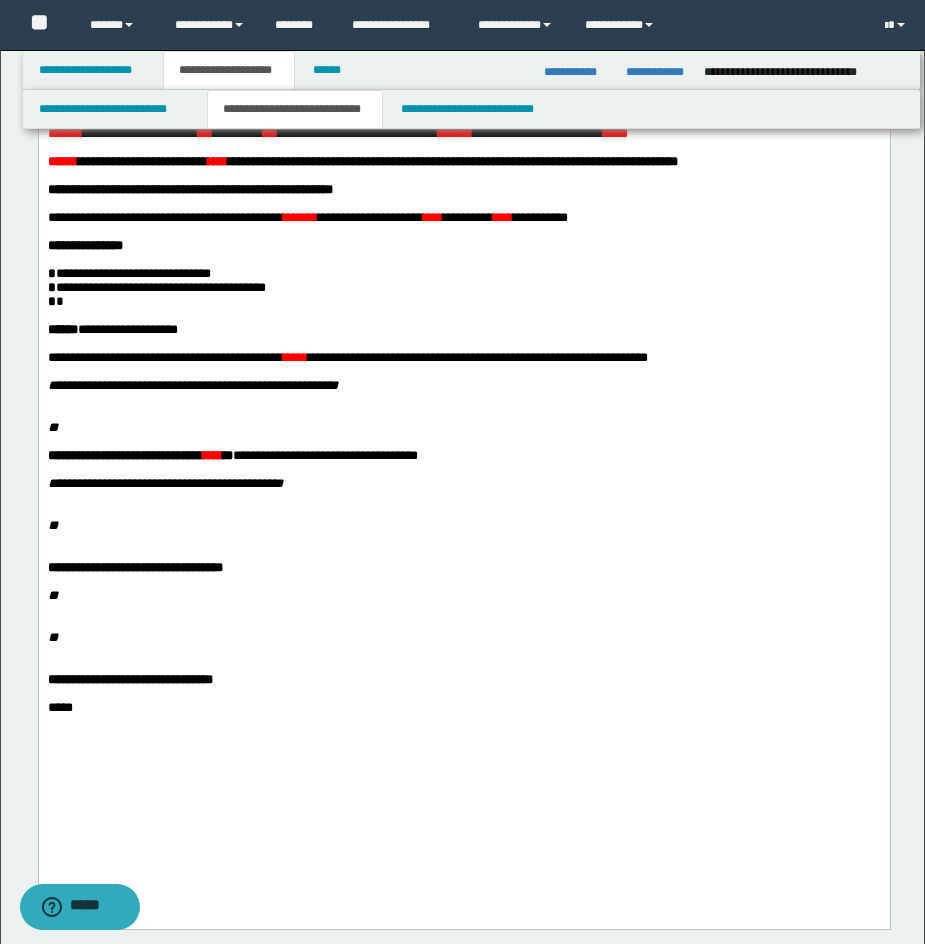 click on "* *" at bounding box center (463, 301) 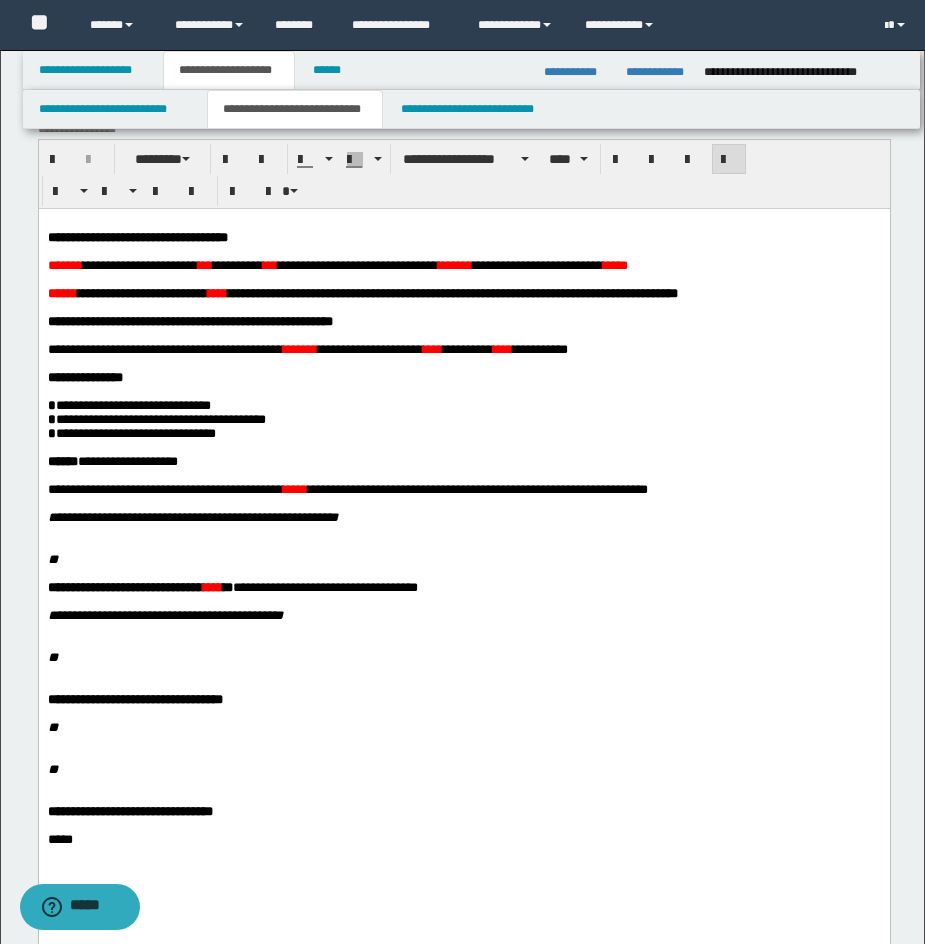 scroll, scrollTop: 27, scrollLeft: 0, axis: vertical 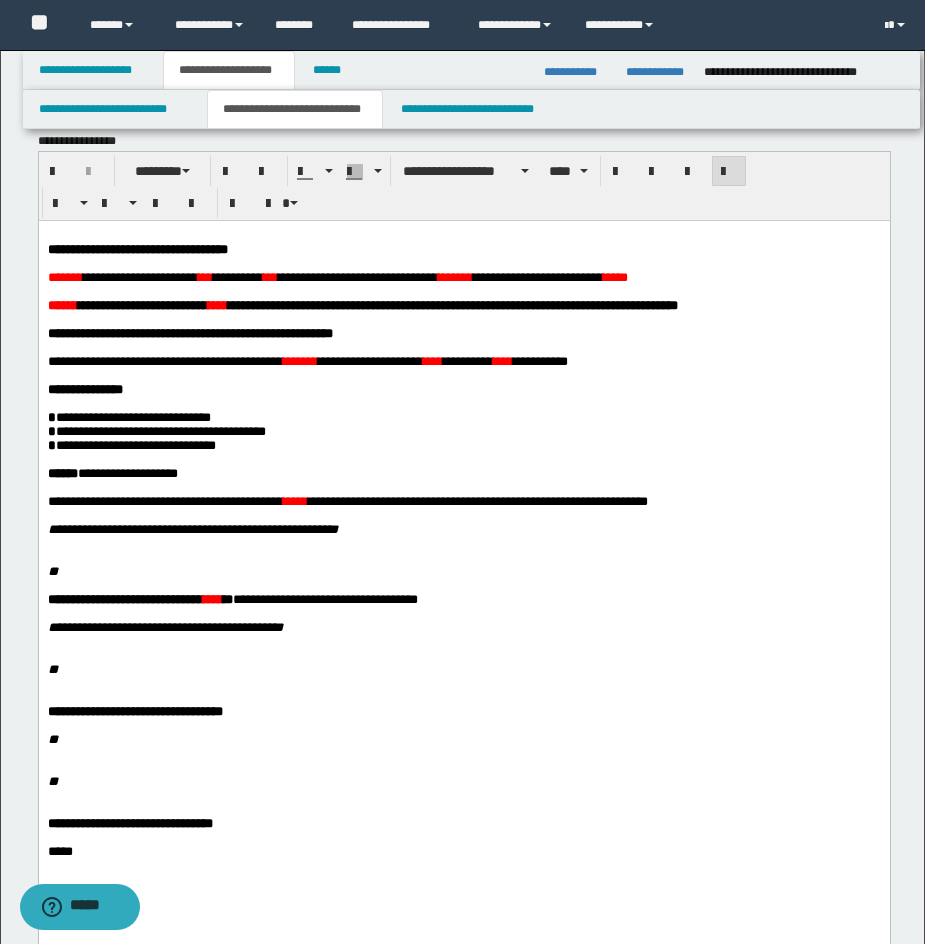click on "*****" at bounding box center [614, 276] 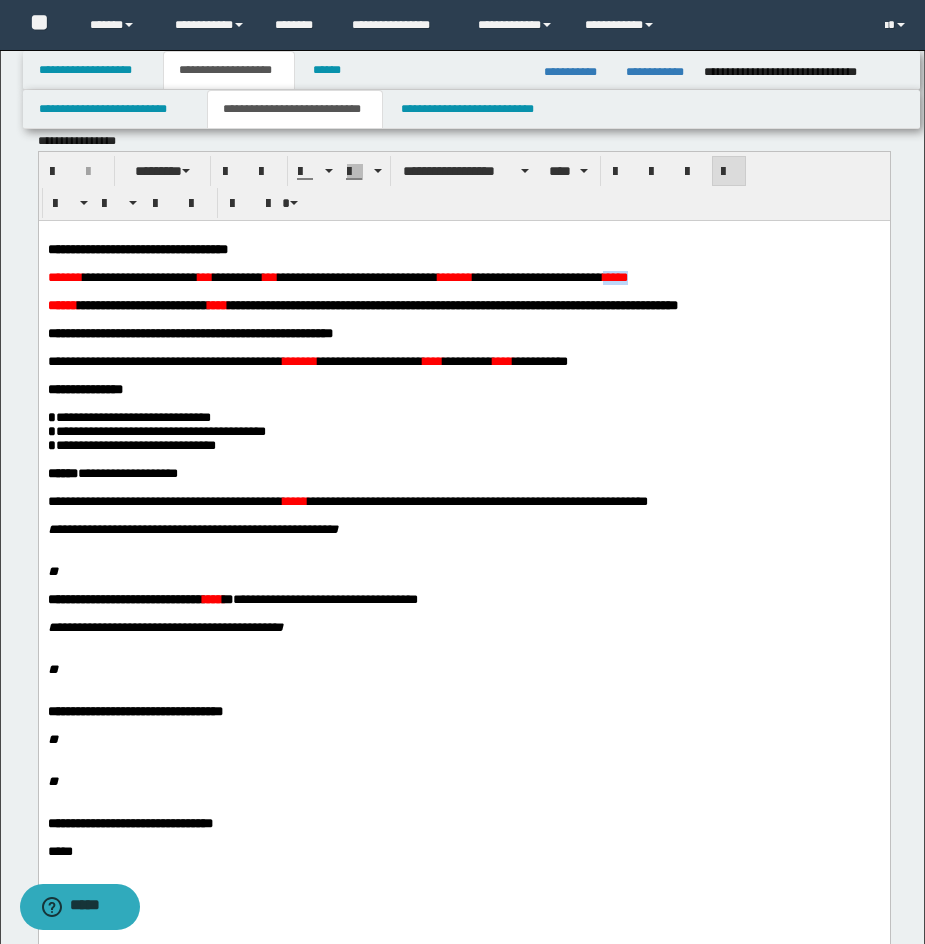 click on "*****" at bounding box center [614, 276] 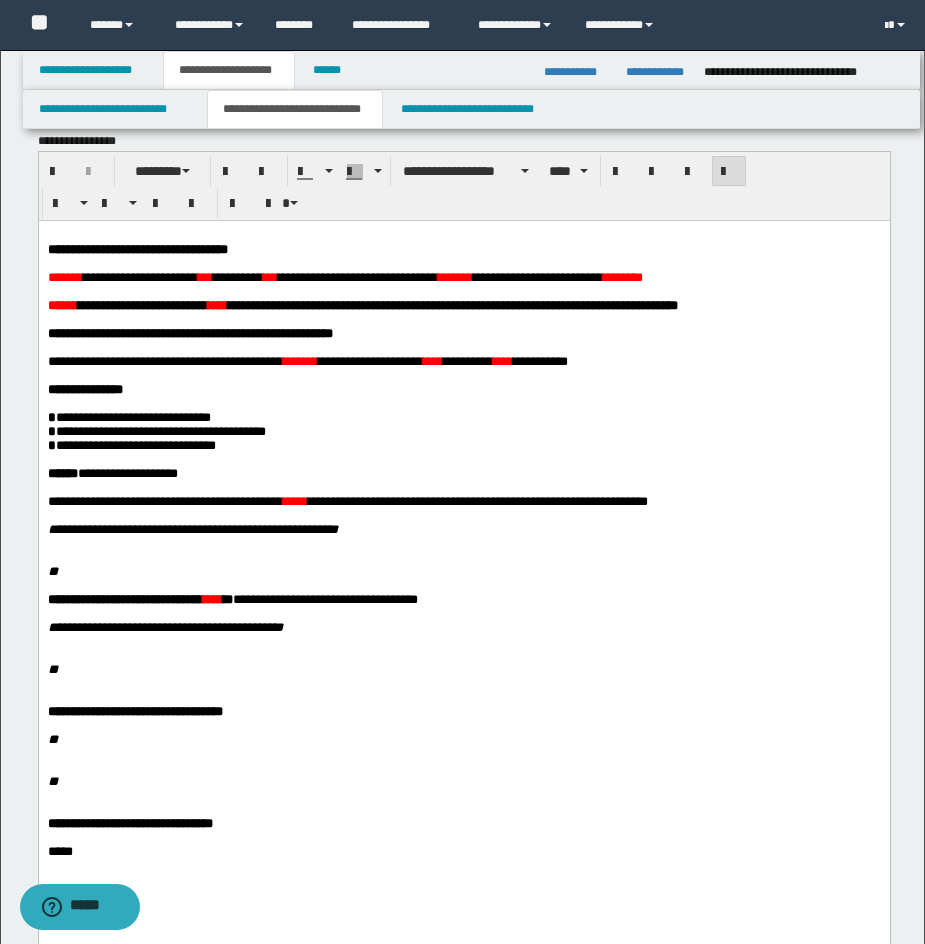 click on "******" at bounding box center (454, 276) 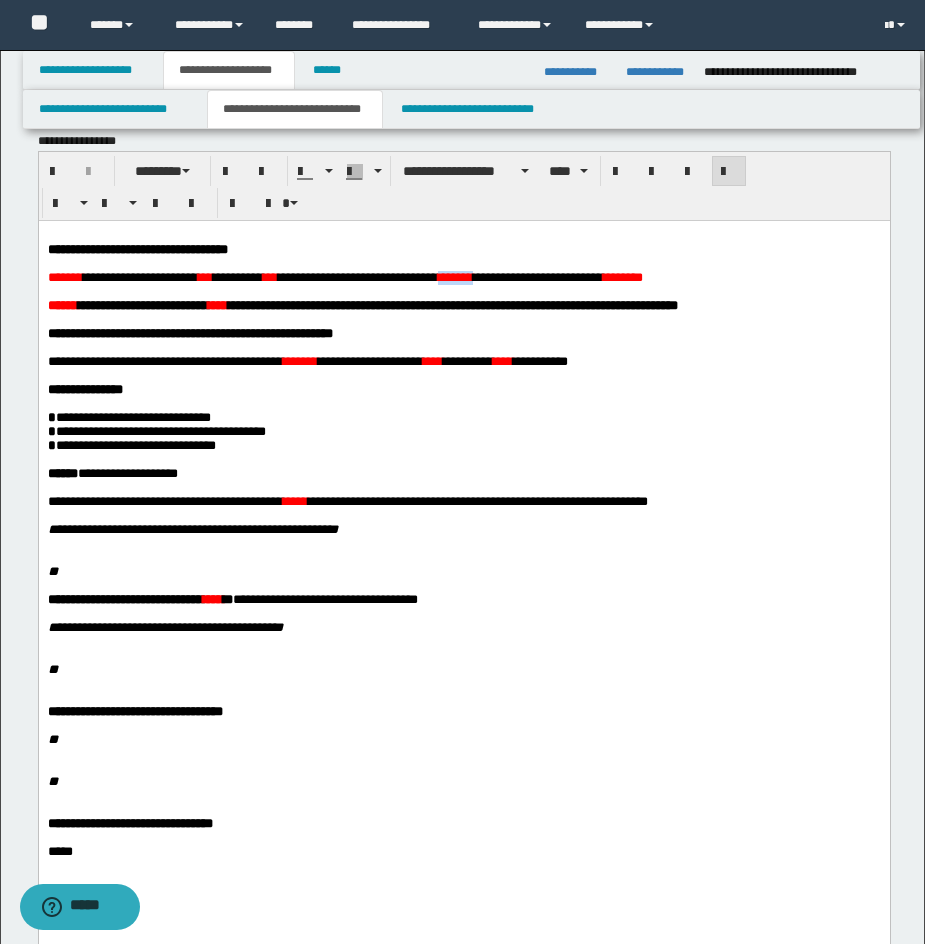 click on "******" at bounding box center [454, 276] 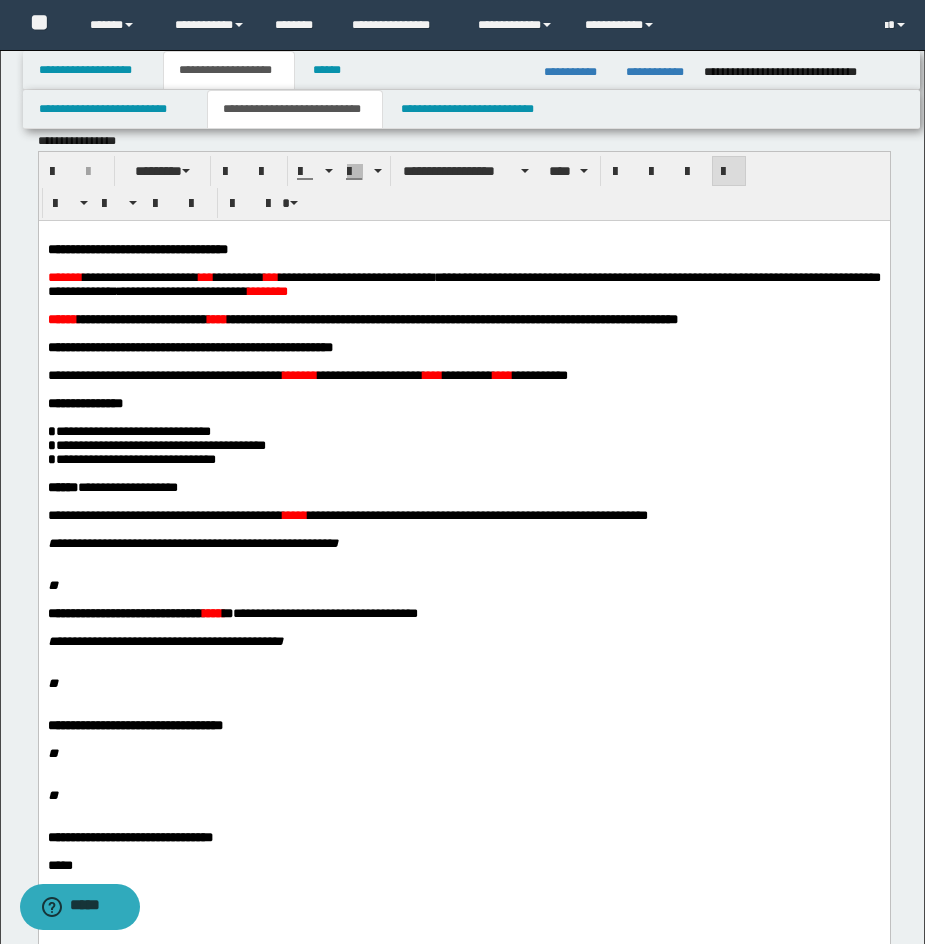 click on "**********" at bounding box center (463, 283) 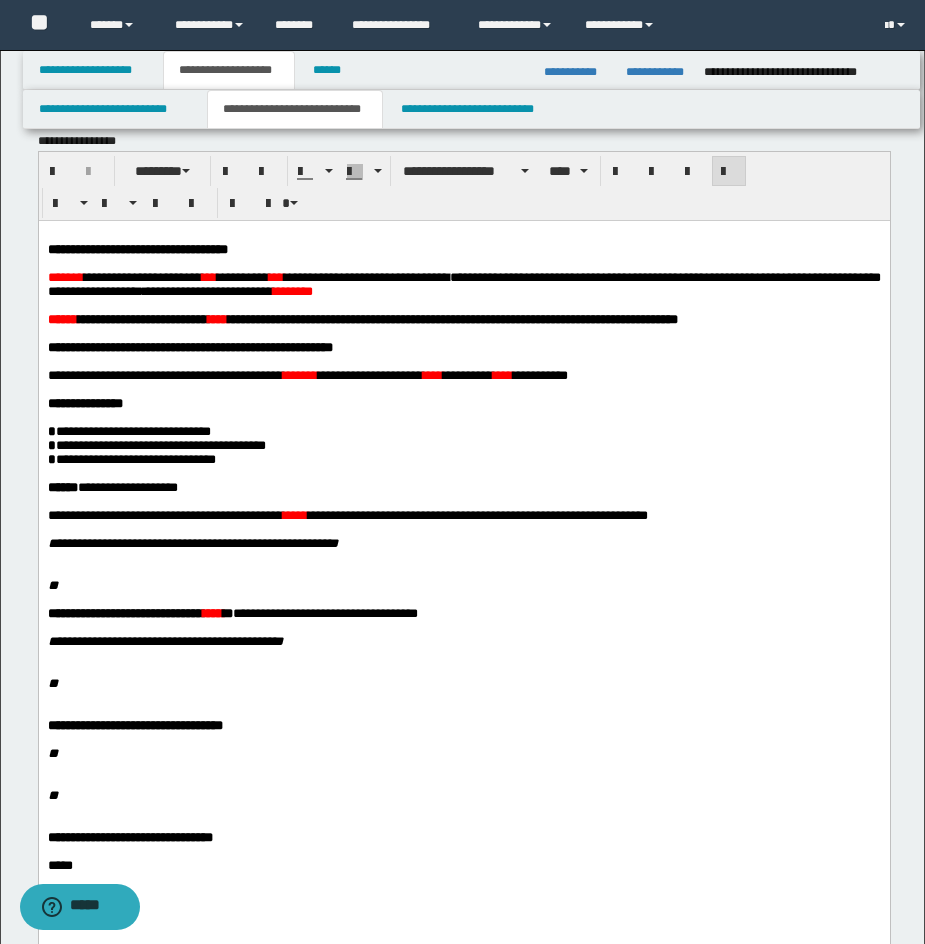 click on "*******" at bounding box center (65, 276) 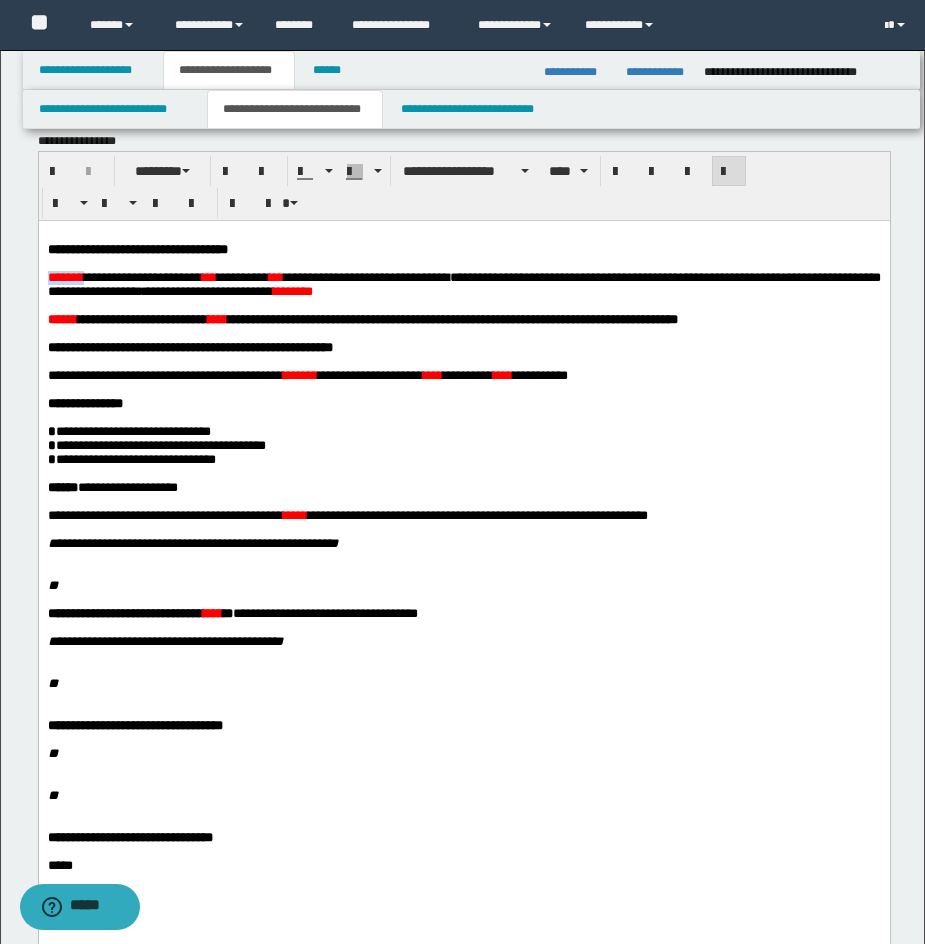 click on "*******" at bounding box center [65, 276] 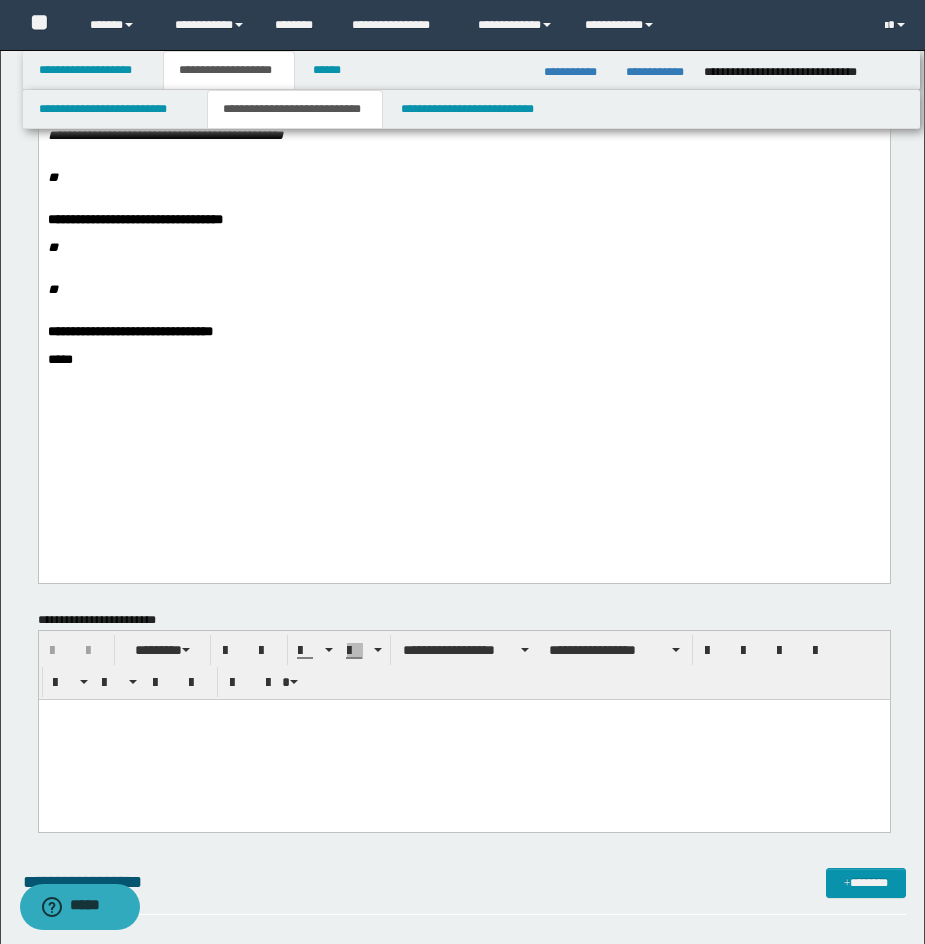 scroll, scrollTop: 596, scrollLeft: 0, axis: vertical 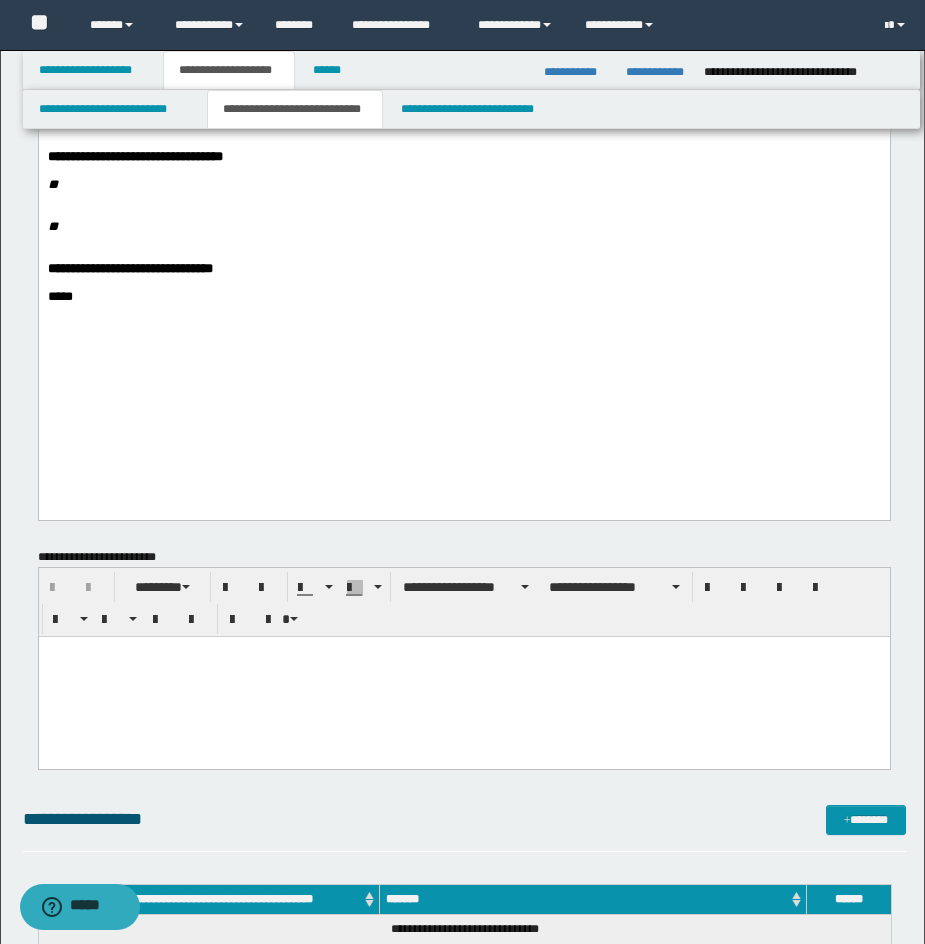 click at bounding box center (463, 283) 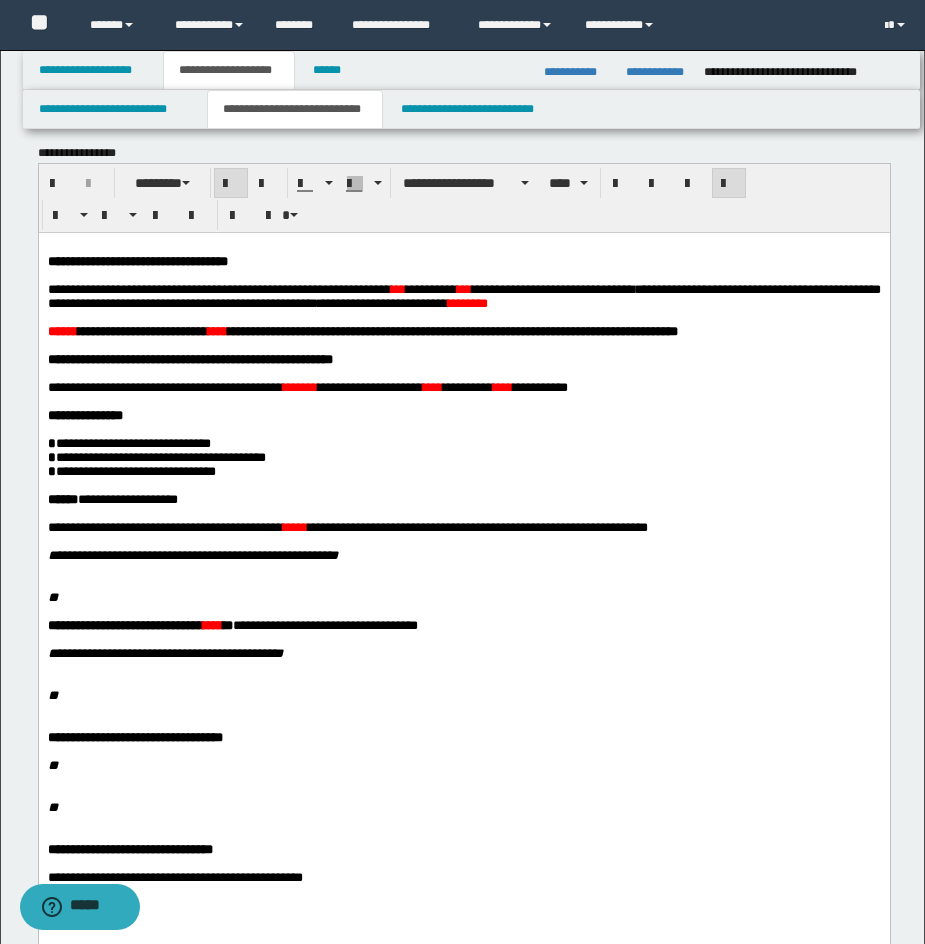 scroll, scrollTop: 0, scrollLeft: 0, axis: both 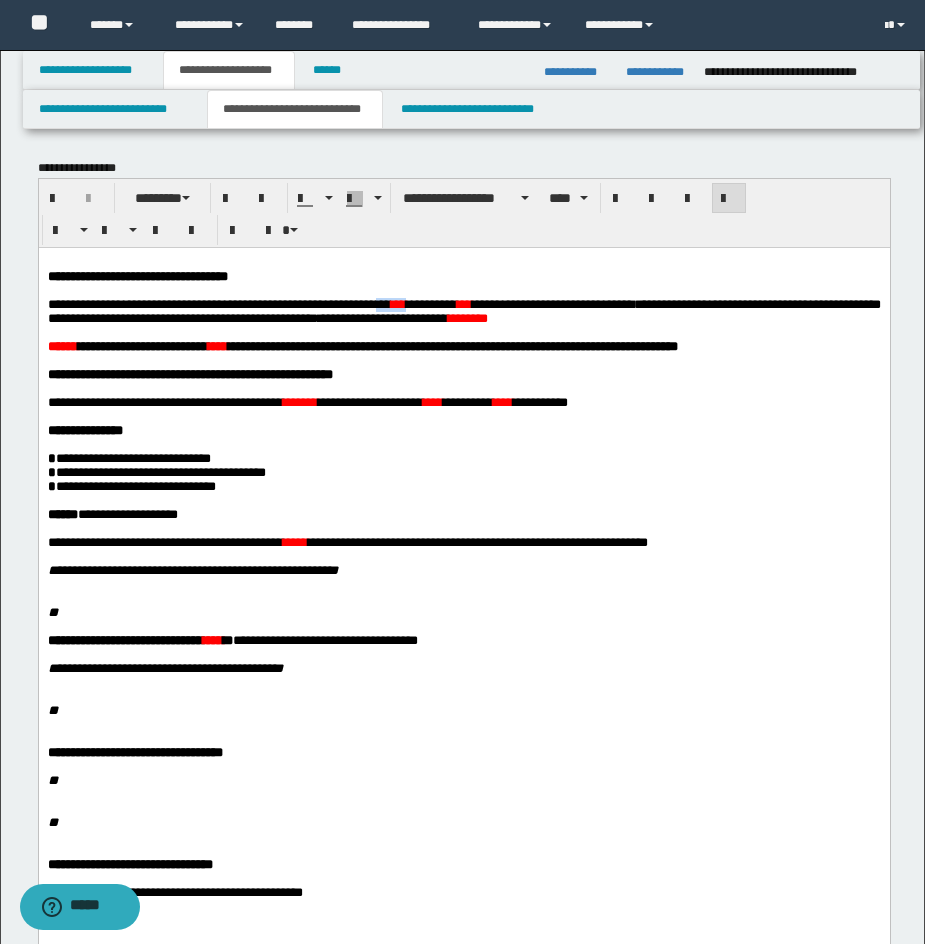drag, startPoint x: 493, startPoint y: 308, endPoint x: 536, endPoint y: 307, distance: 43.011627 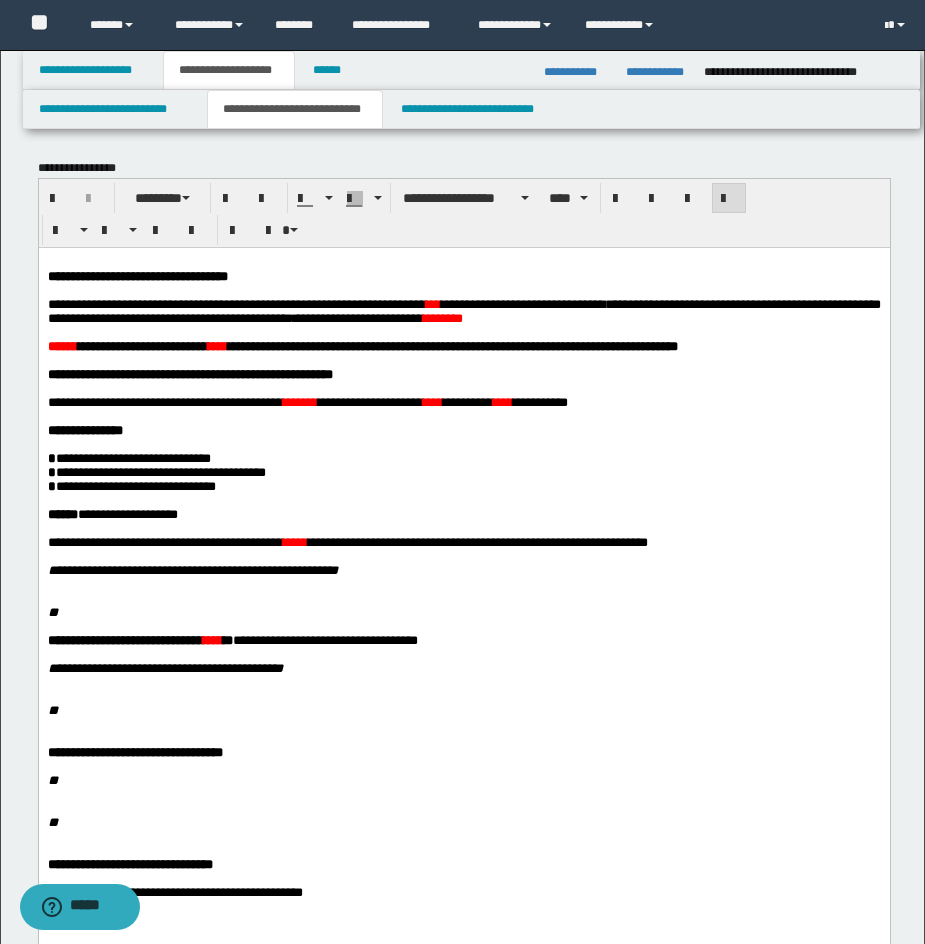 click on "***" at bounding box center (432, 303) 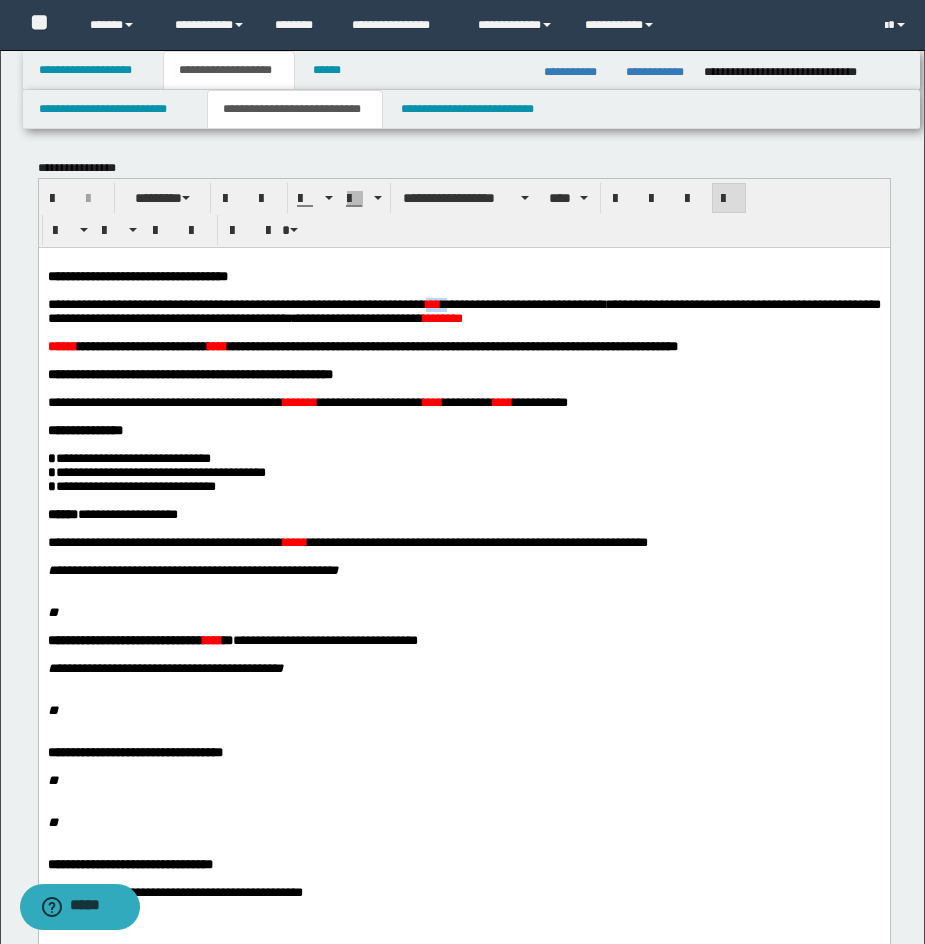 click on "***" at bounding box center [432, 303] 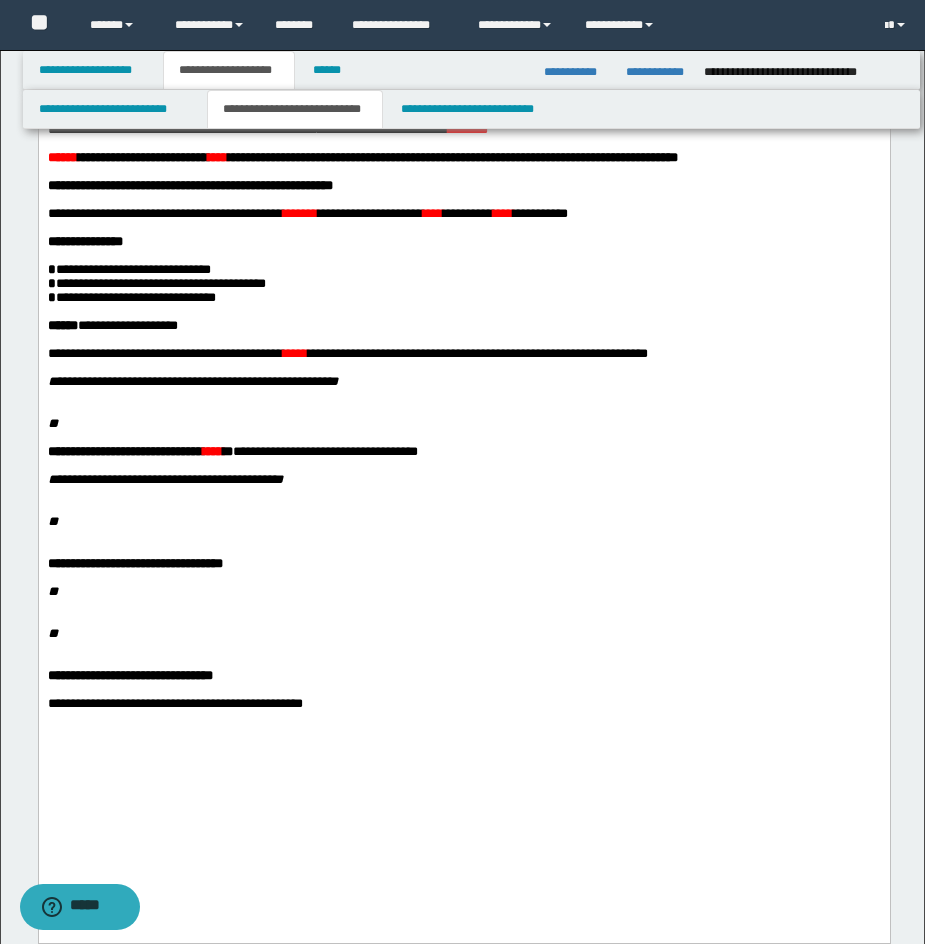 scroll, scrollTop: 192, scrollLeft: 0, axis: vertical 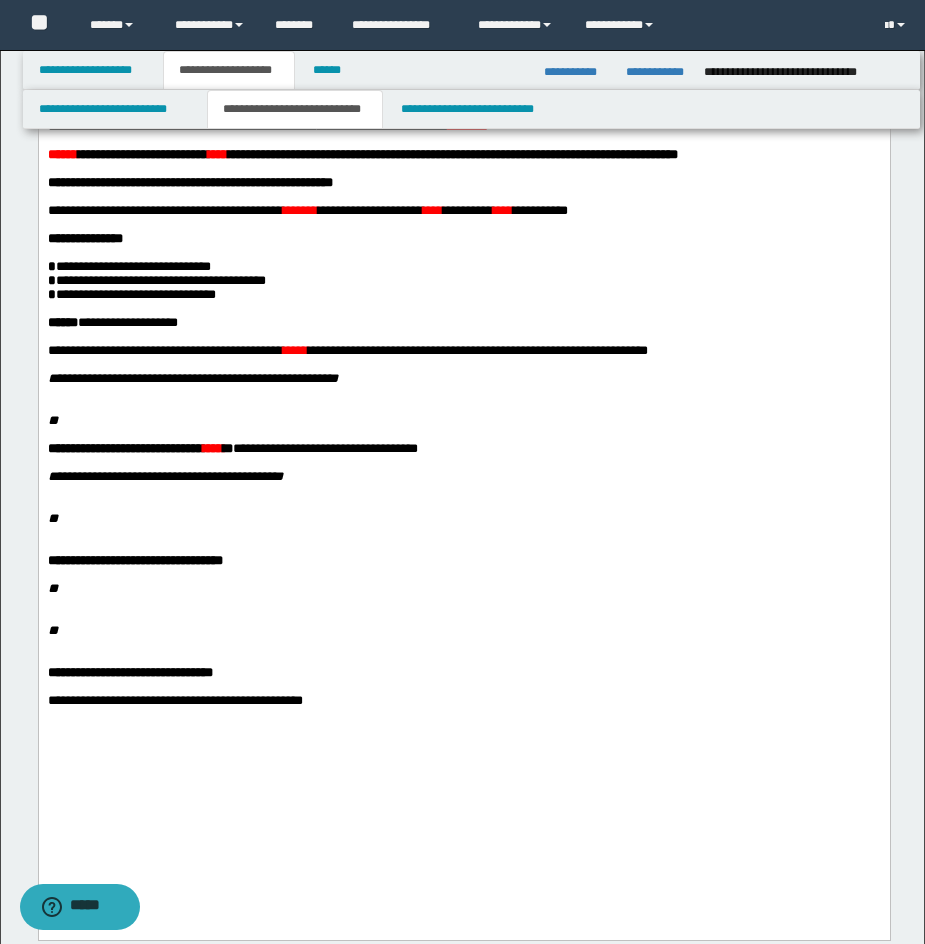 click on "******" at bounding box center [62, 153] 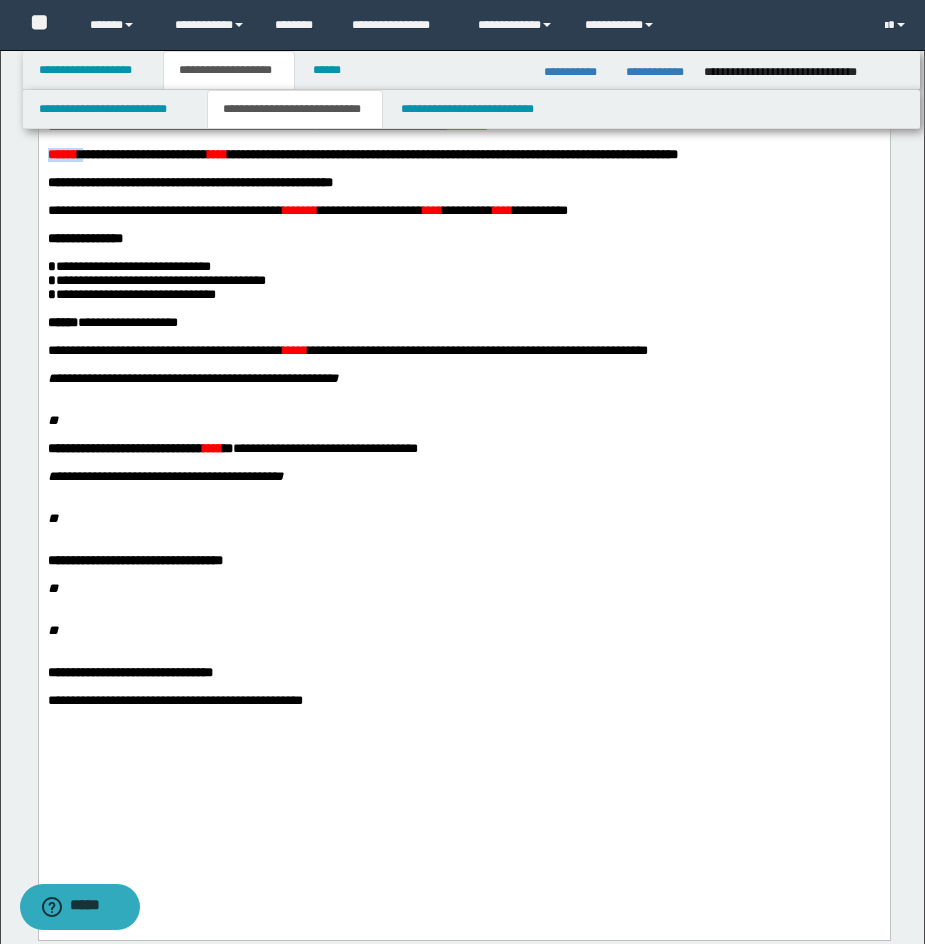 click on "******" at bounding box center [62, 153] 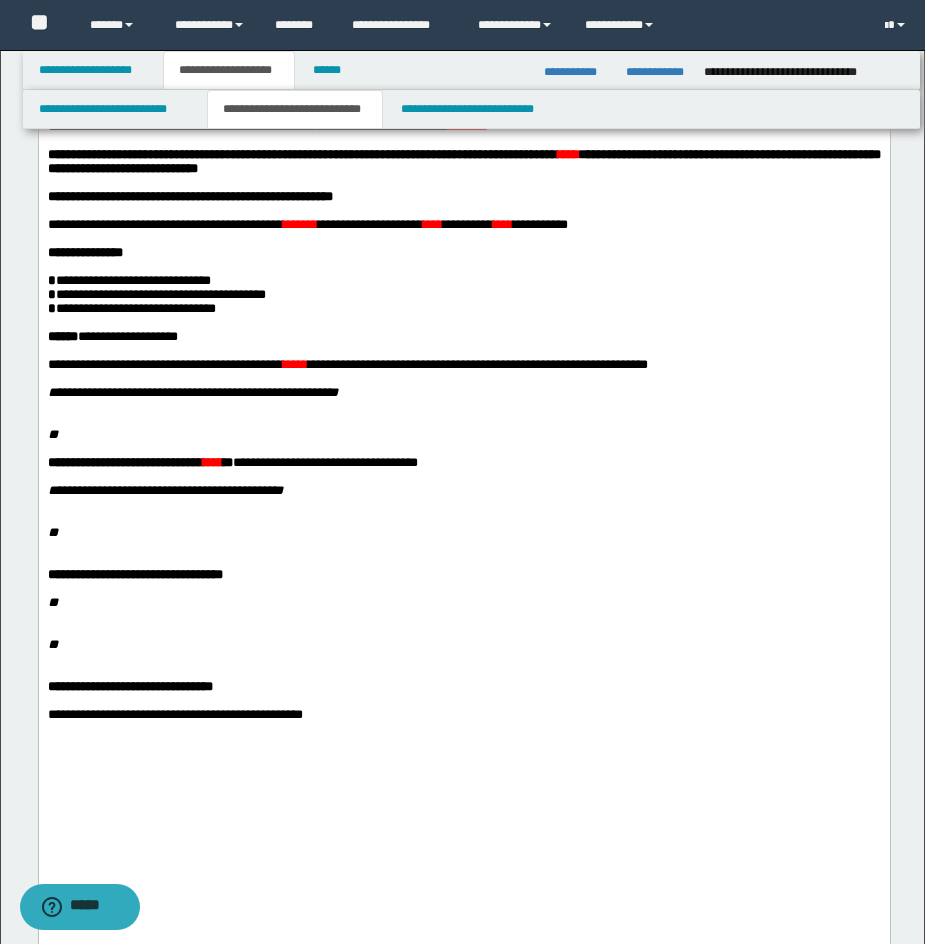 click on "****" at bounding box center (567, 153) 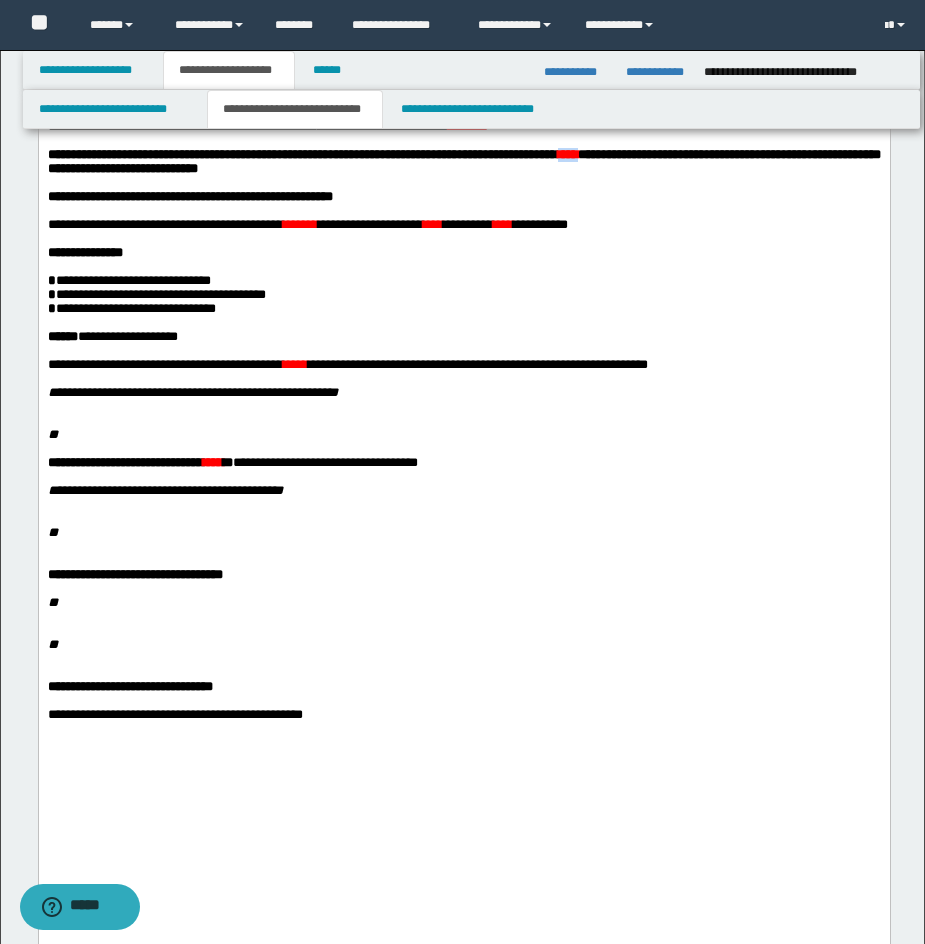 click on "****" at bounding box center [567, 153] 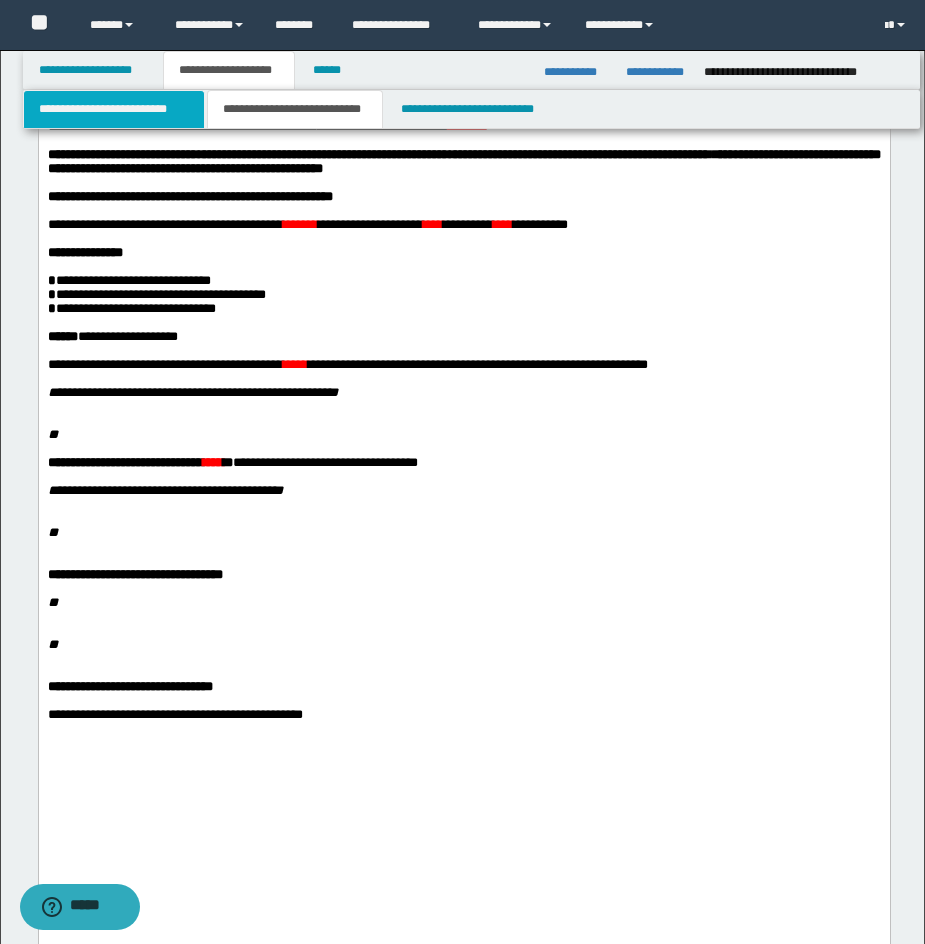 click on "**********" at bounding box center [114, 109] 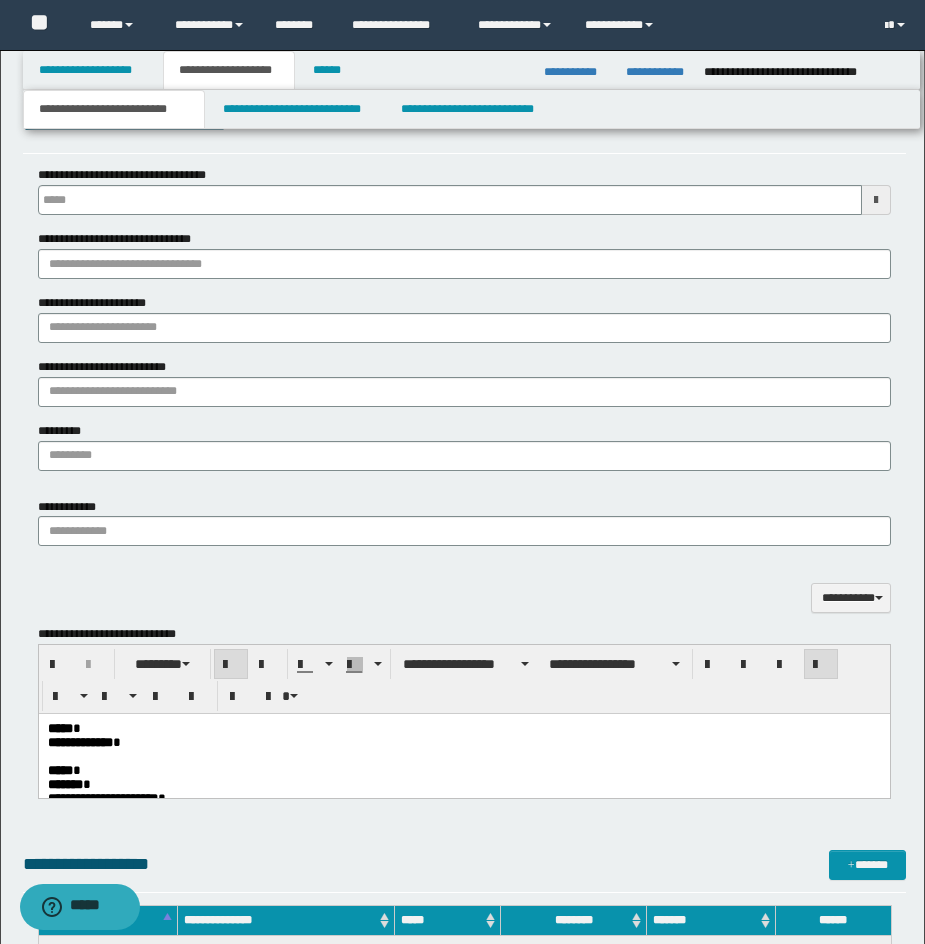 scroll, scrollTop: 987, scrollLeft: 0, axis: vertical 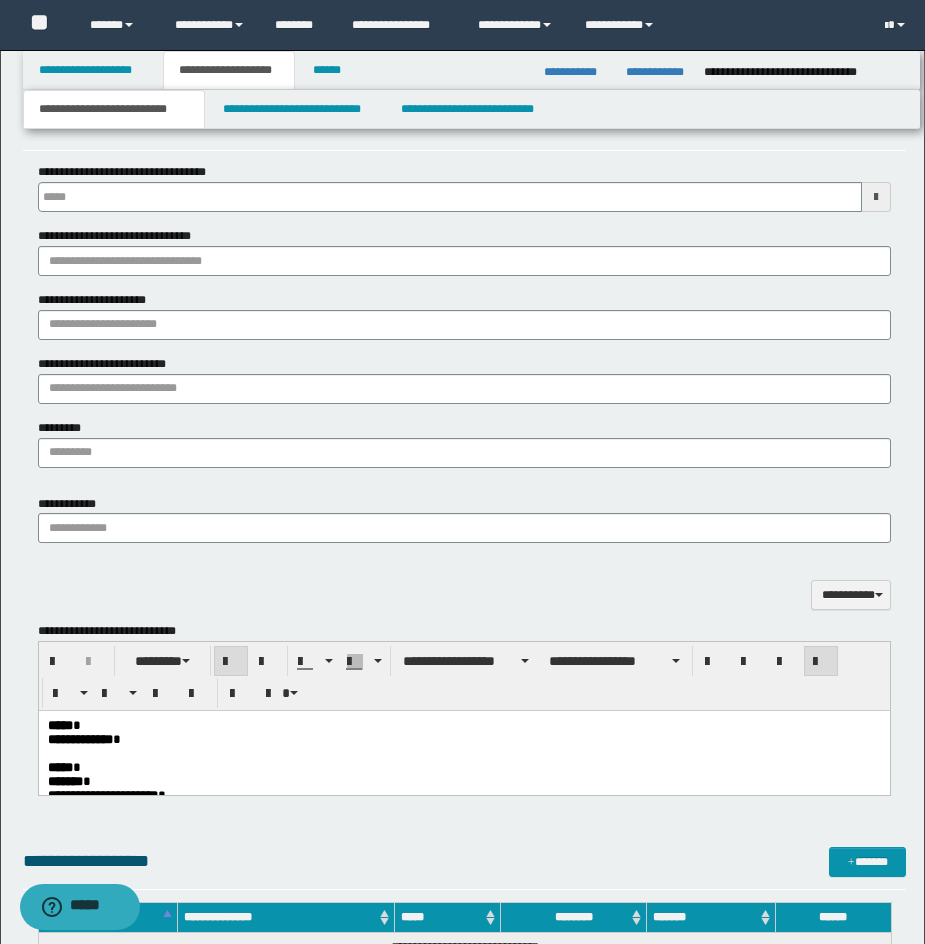 drag, startPoint x: 898, startPoint y: 135, endPoint x: 916, endPoint y: 166, distance: 35.846897 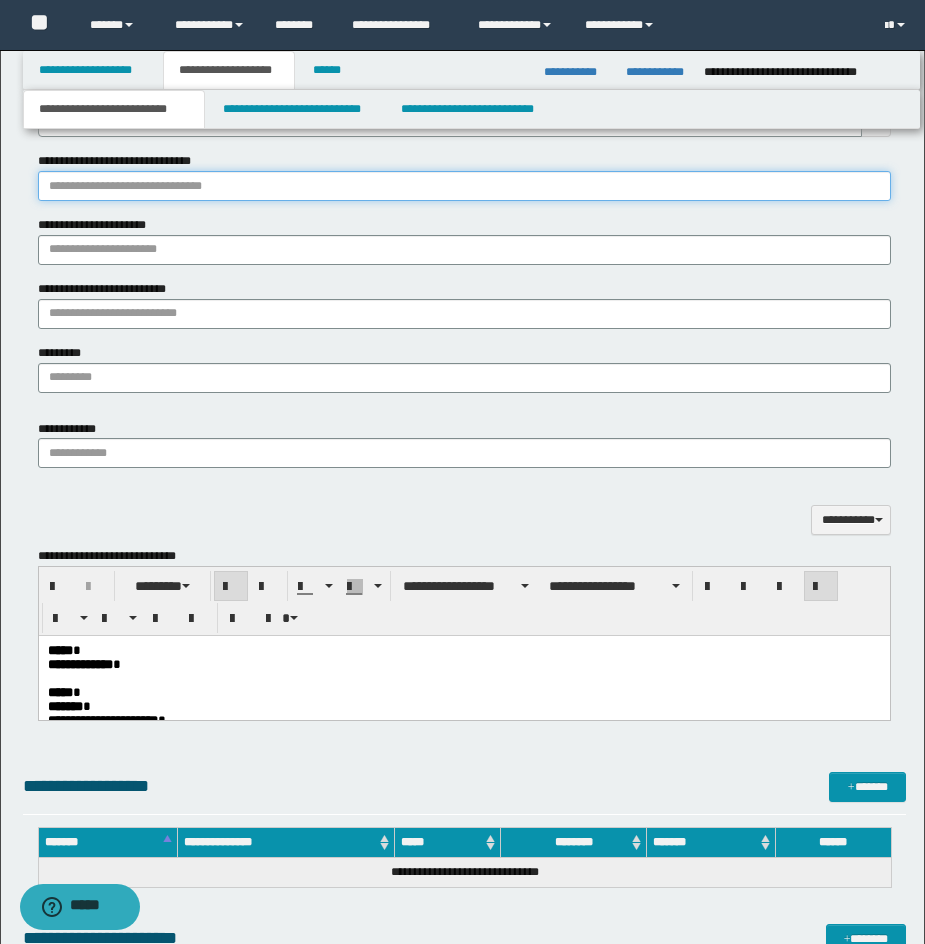 click on "**********" at bounding box center [464, 186] 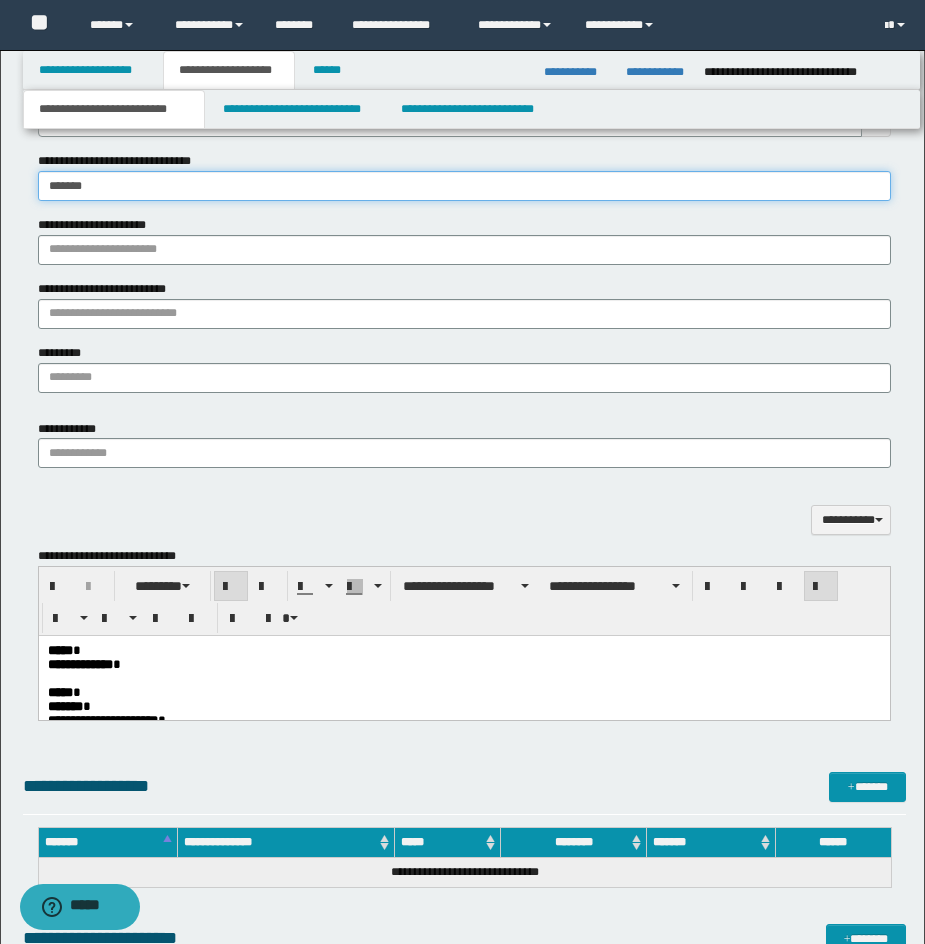 type on "********" 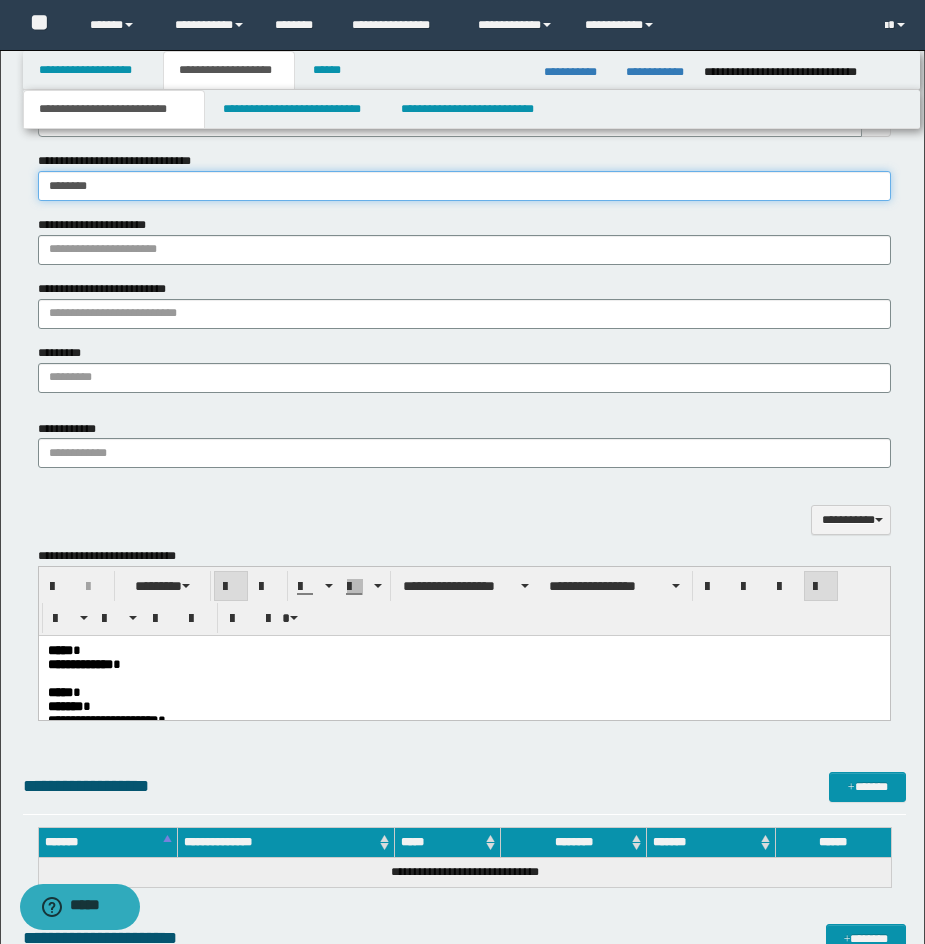 click on "********" at bounding box center (464, 186) 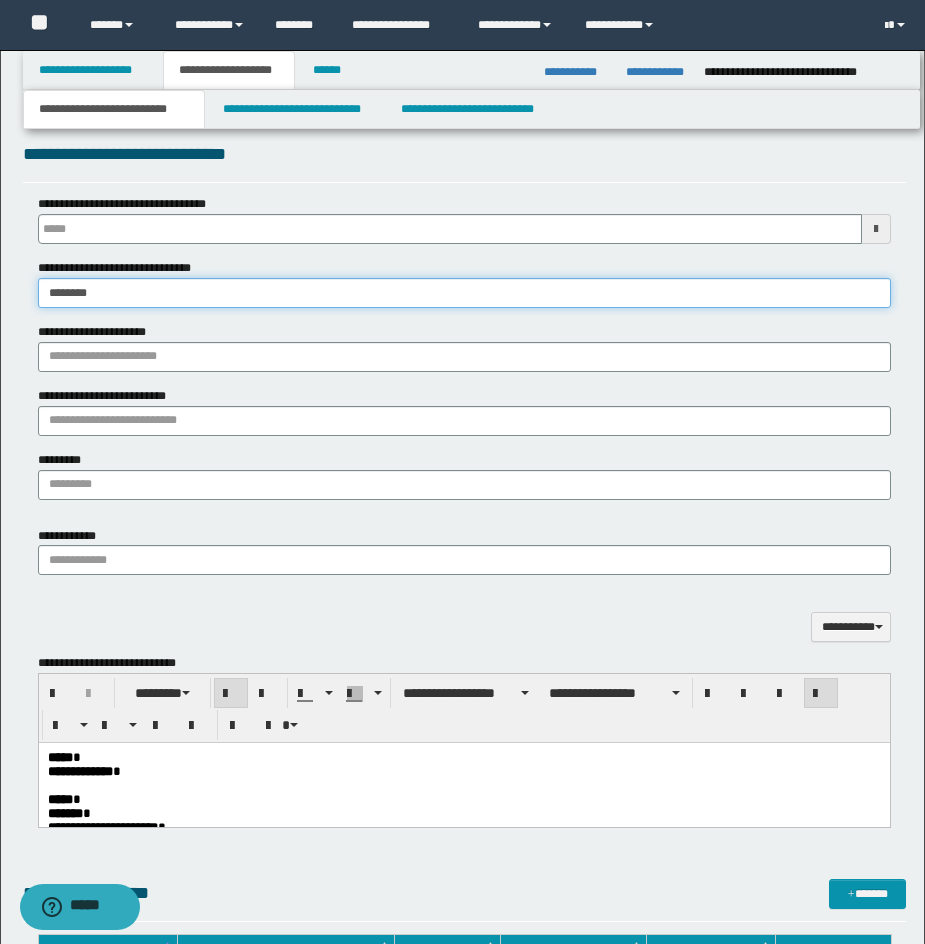 drag, startPoint x: 119, startPoint y: 278, endPoint x: 86, endPoint y: 285, distance: 33.734257 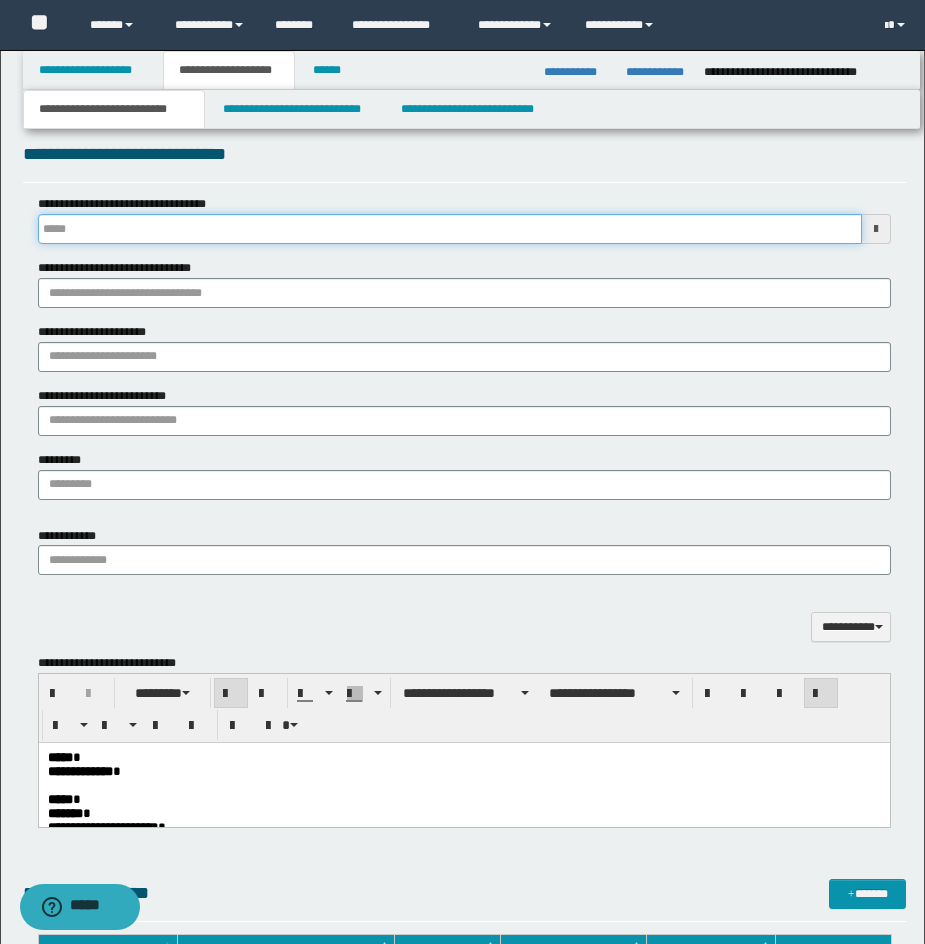 click on "**********" at bounding box center (450, 229) 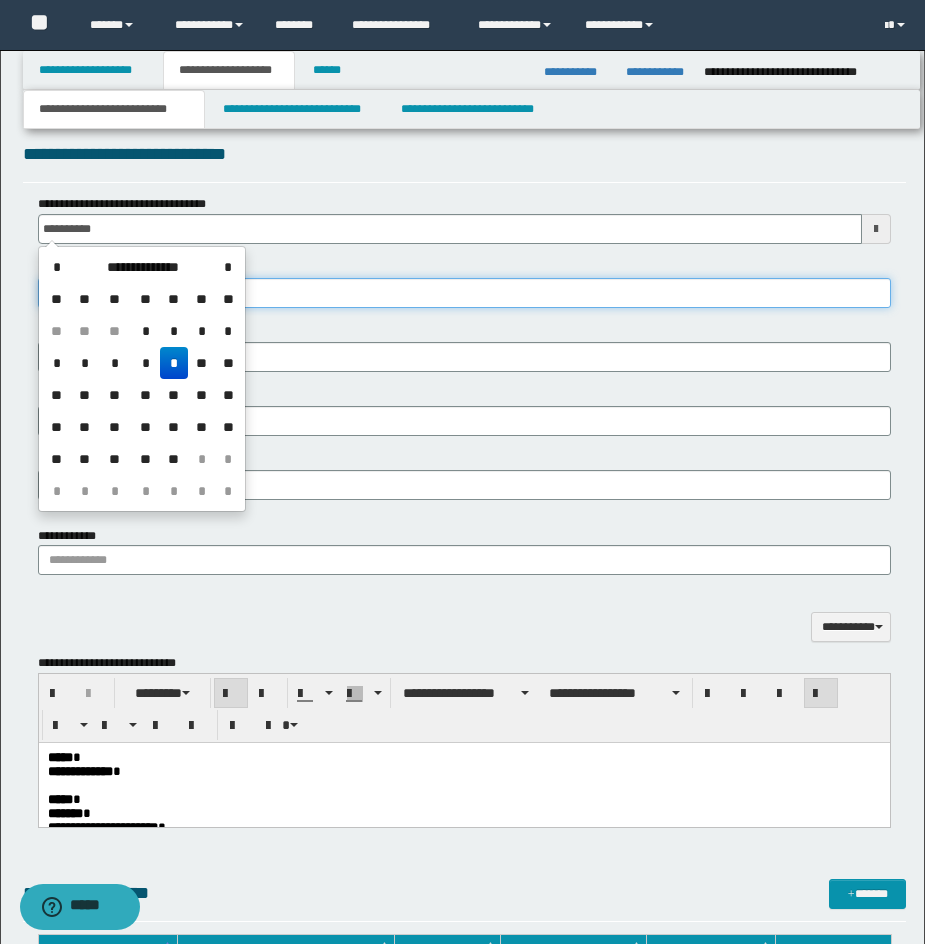 type on "**********" 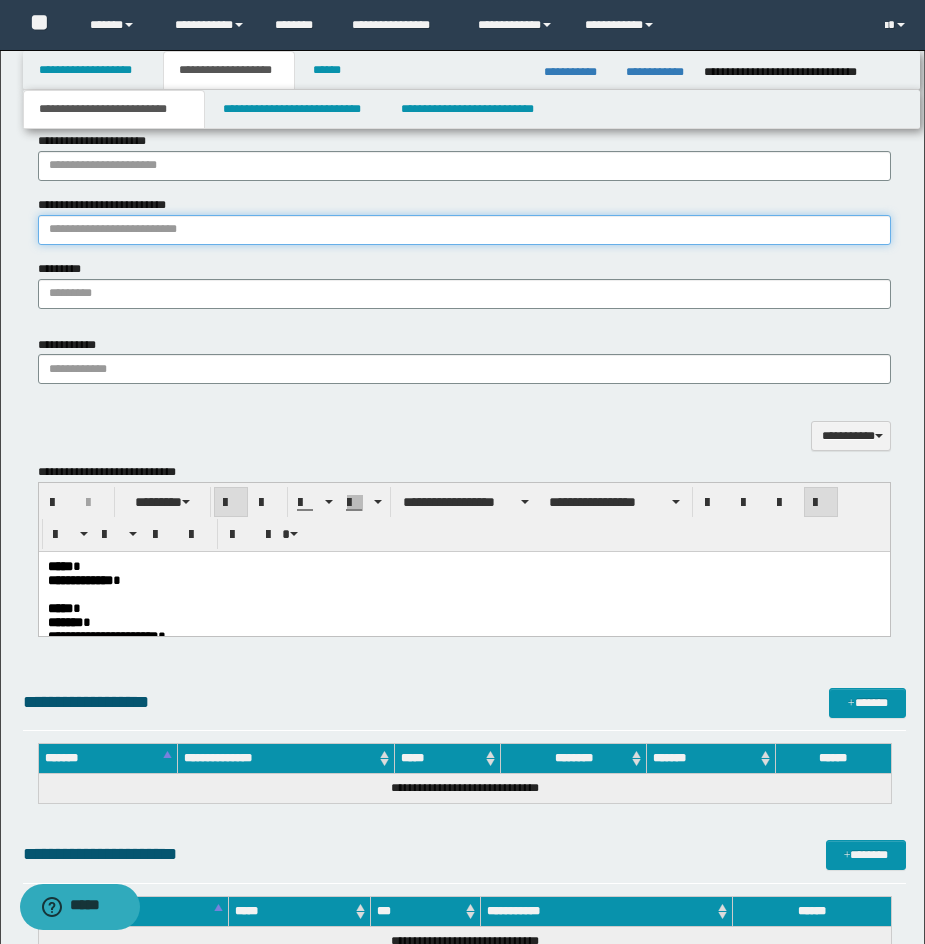 scroll, scrollTop: 1195, scrollLeft: 0, axis: vertical 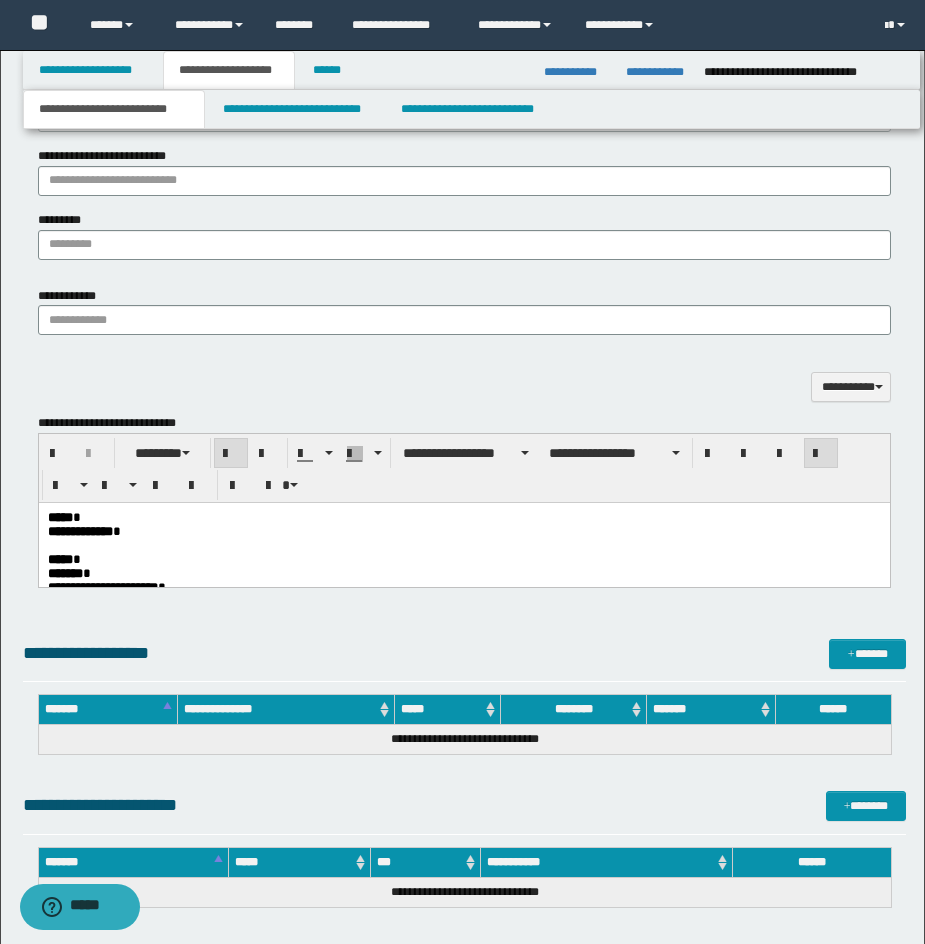 drag, startPoint x: 418, startPoint y: 547, endPoint x: 401, endPoint y: 549, distance: 17.117243 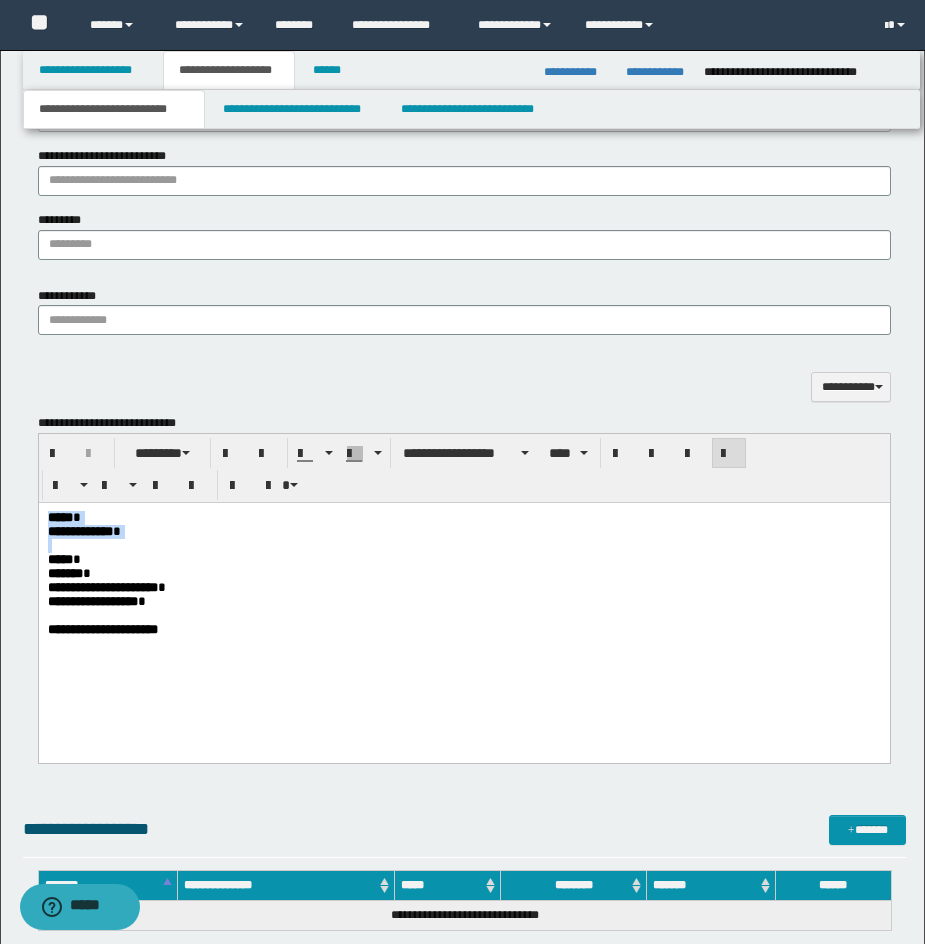drag, startPoint x: 45, startPoint y: 569, endPoint x: 84, endPoint y: 1002, distance: 434.7528 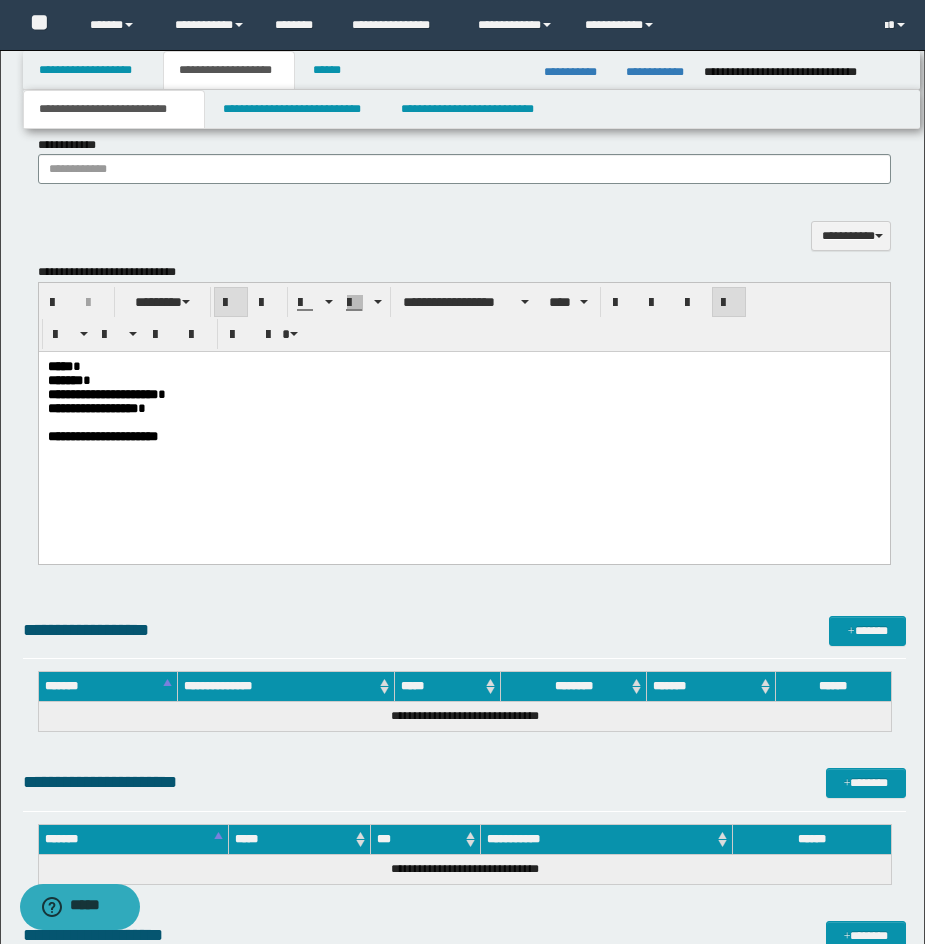 scroll, scrollTop: 1349, scrollLeft: 0, axis: vertical 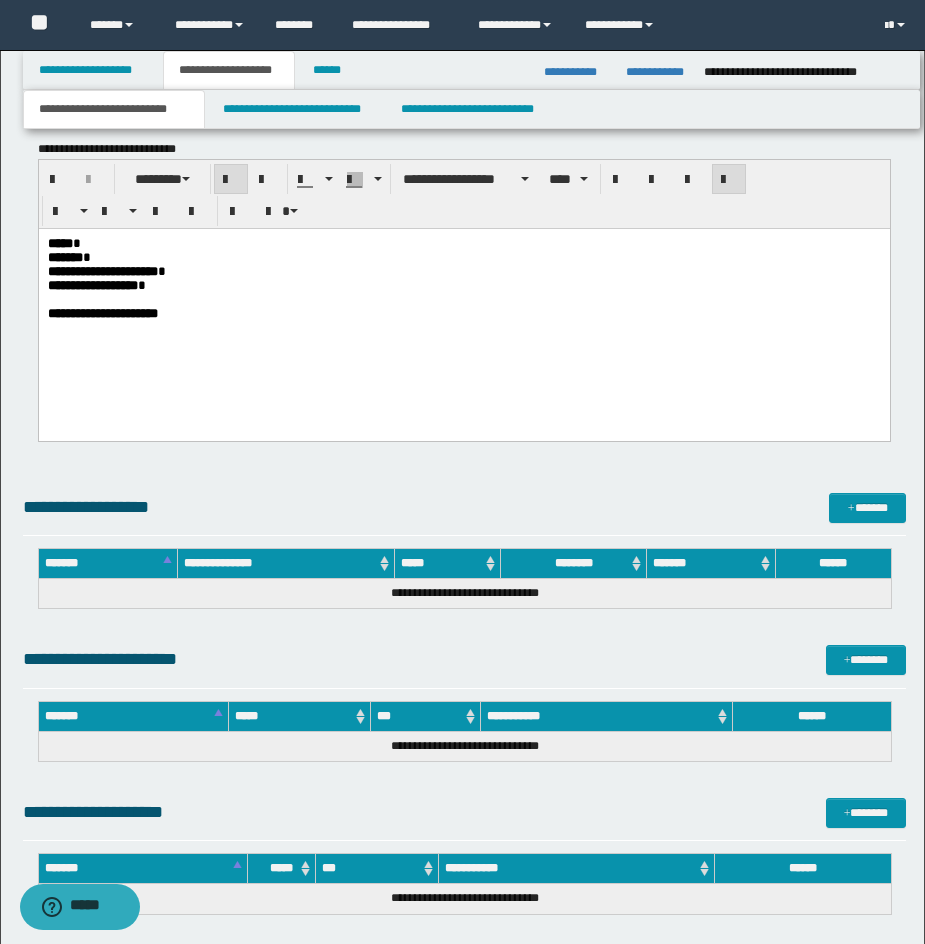 click on "******* *" at bounding box center [463, 257] 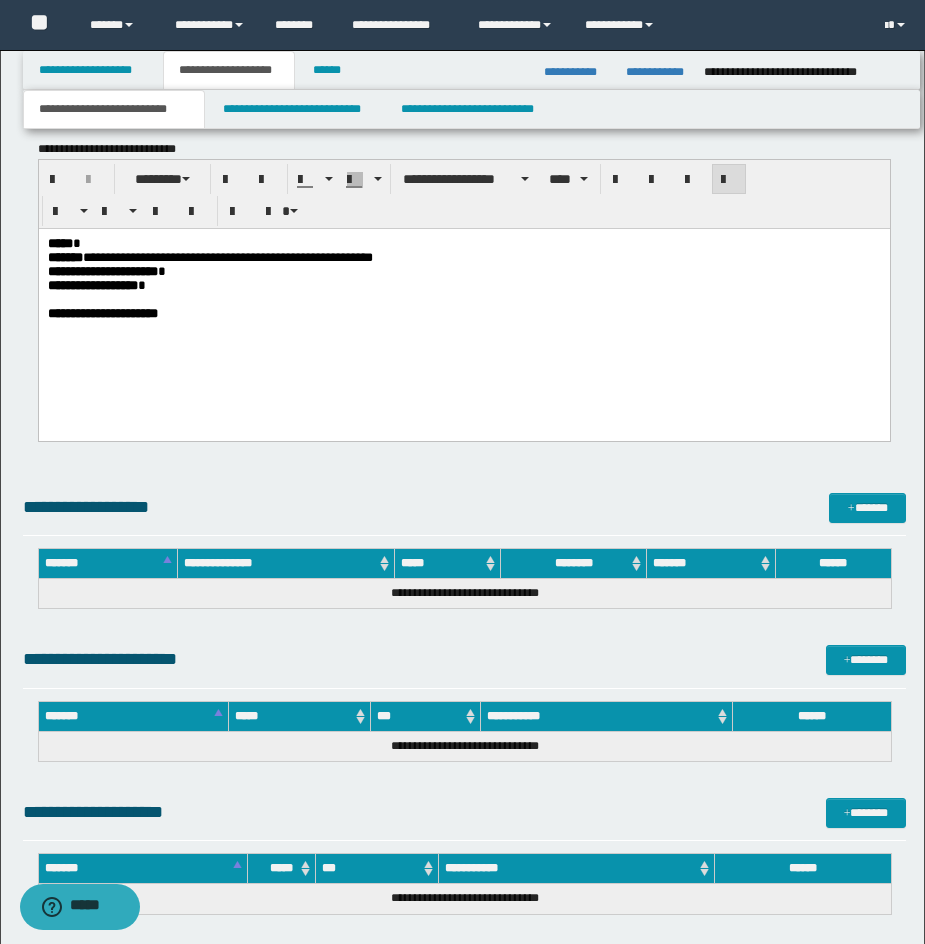 click on "***** *" at bounding box center [463, 243] 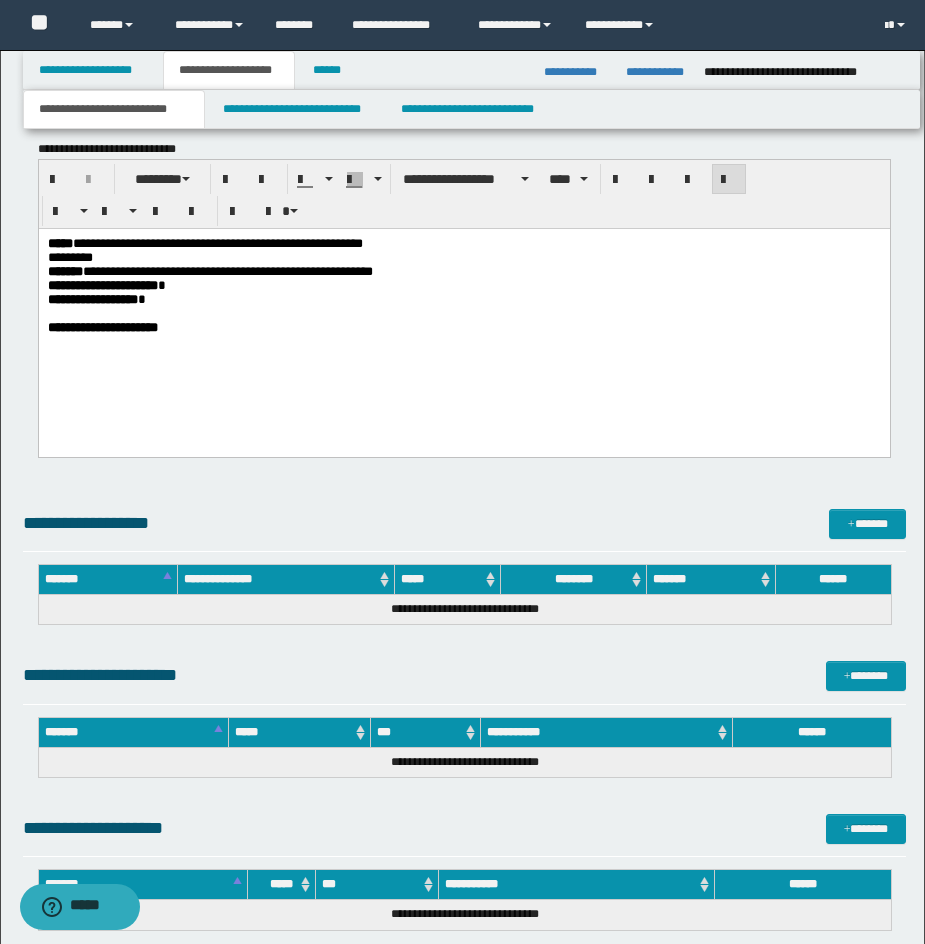 click on "**********" at bounding box center (204, 249) 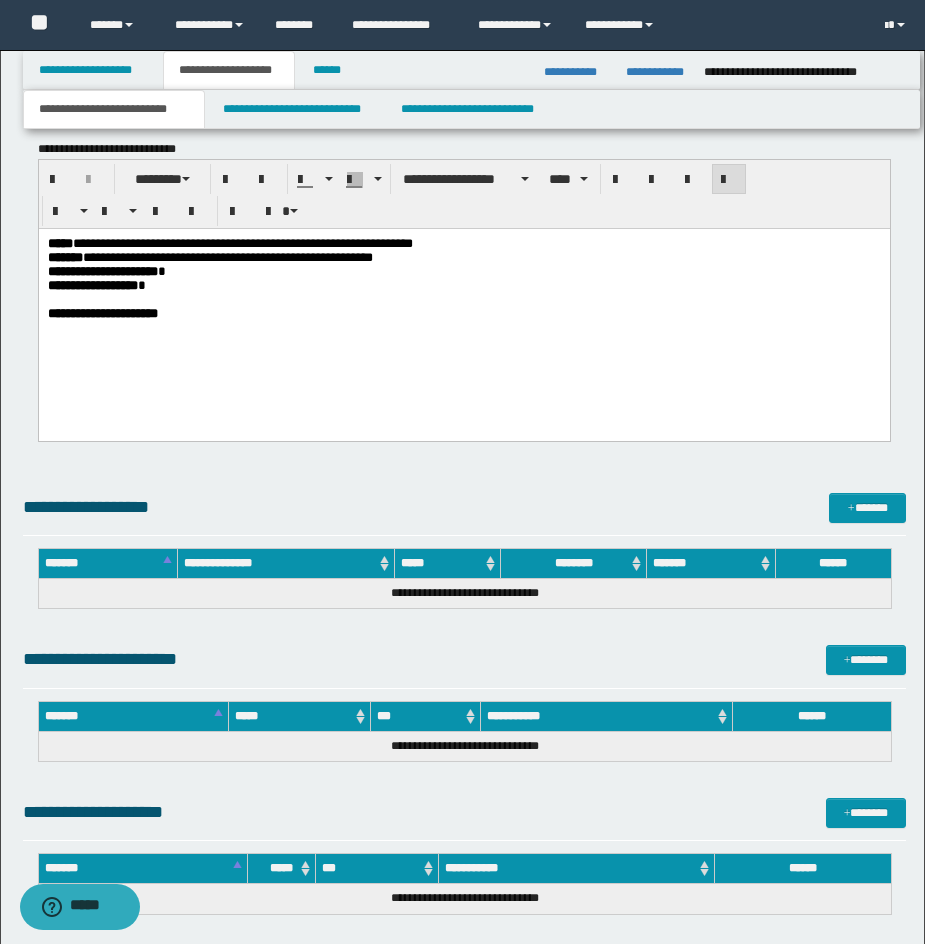 click on "**********" at bounding box center (463, 271) 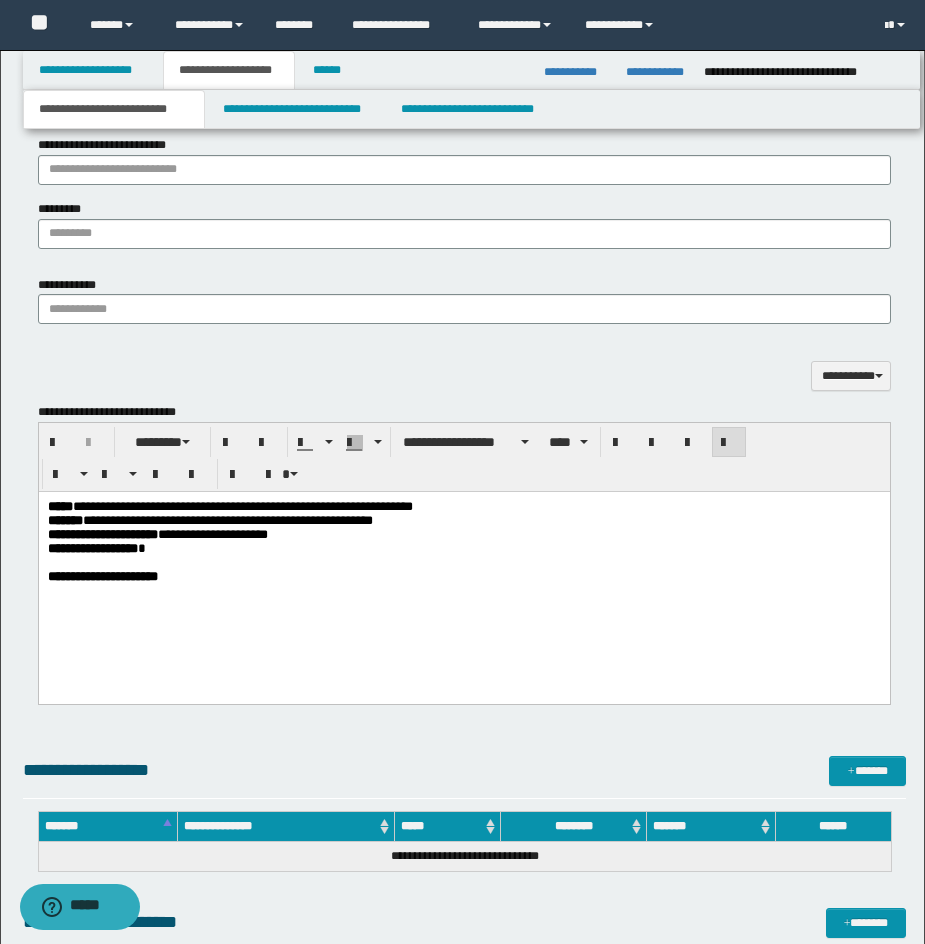 scroll, scrollTop: 1214, scrollLeft: 0, axis: vertical 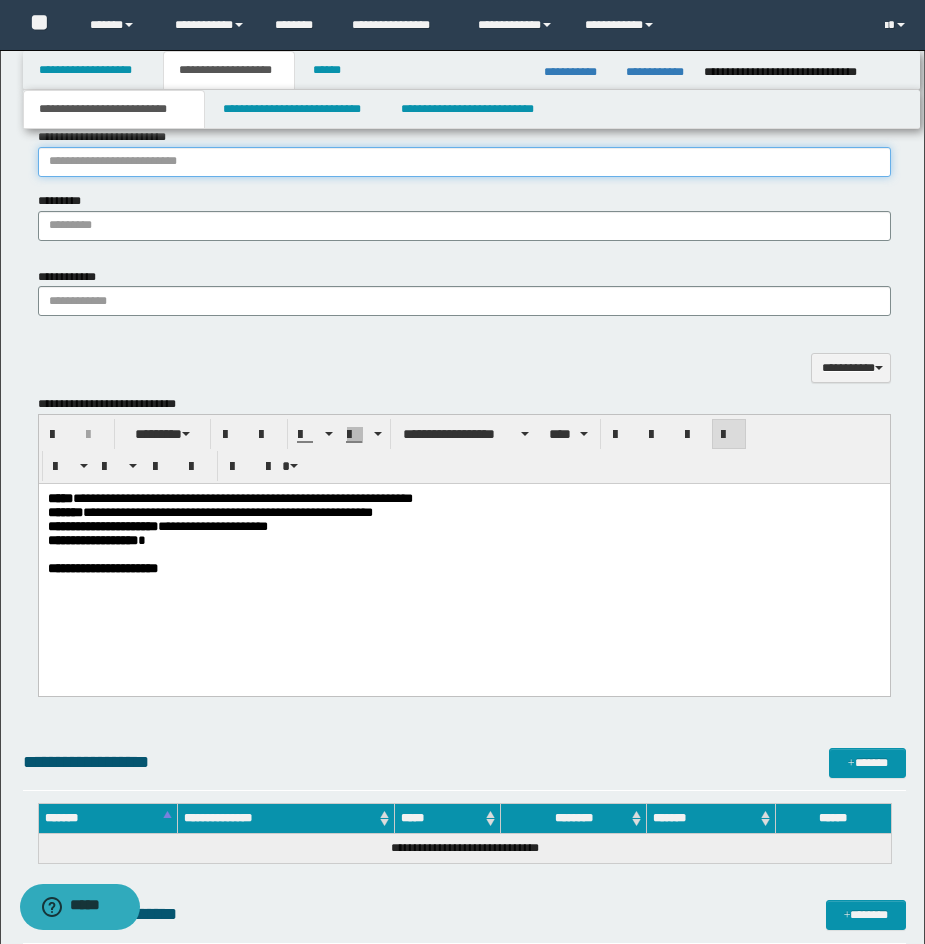 click on "**********" at bounding box center [464, 162] 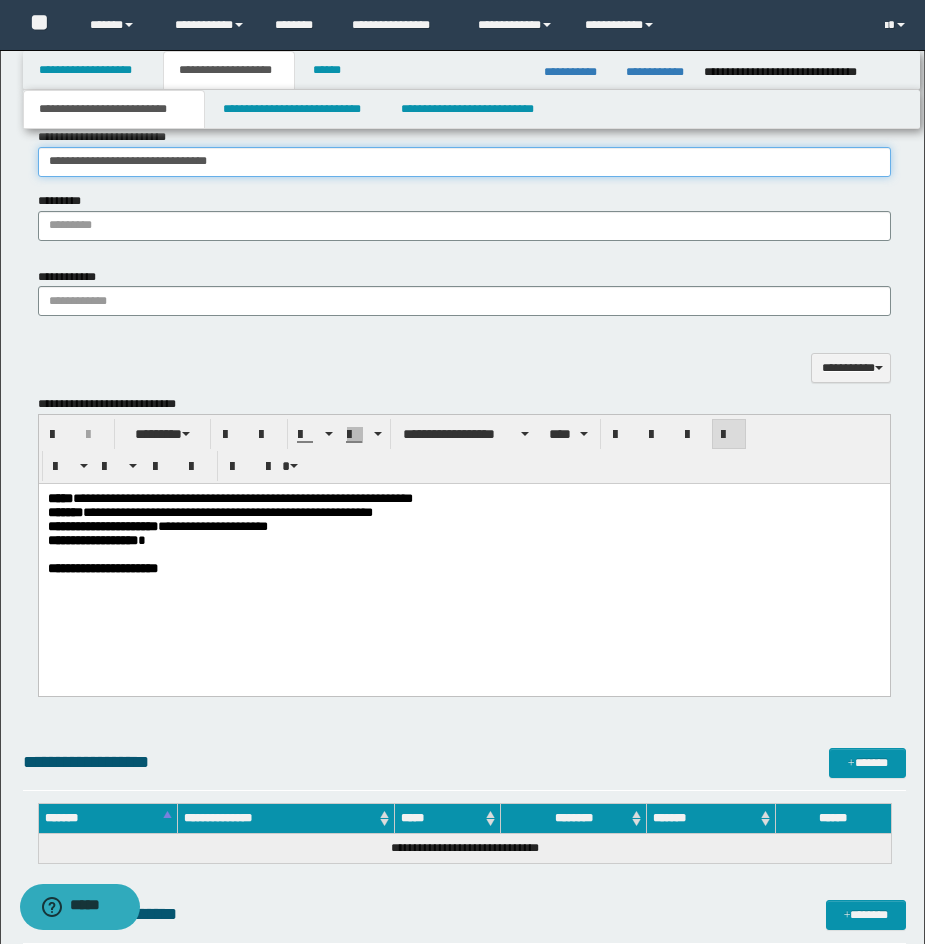 type on "**********" 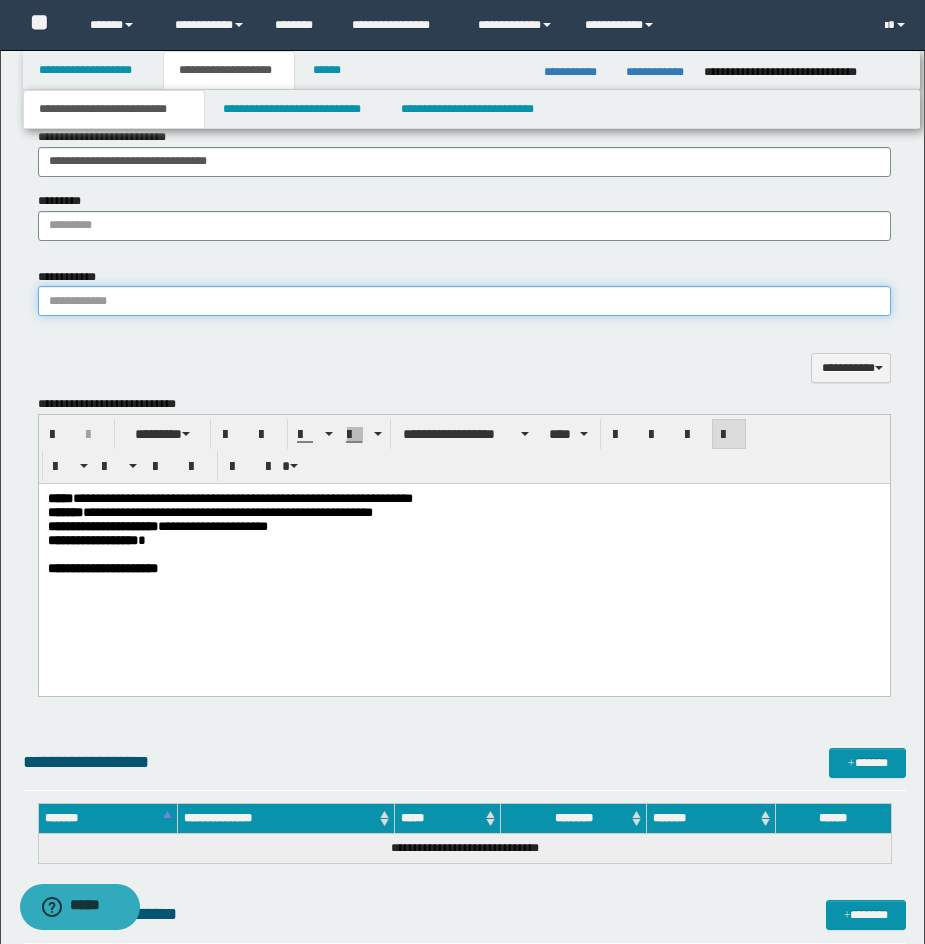 click on "**********" at bounding box center [464, 301] 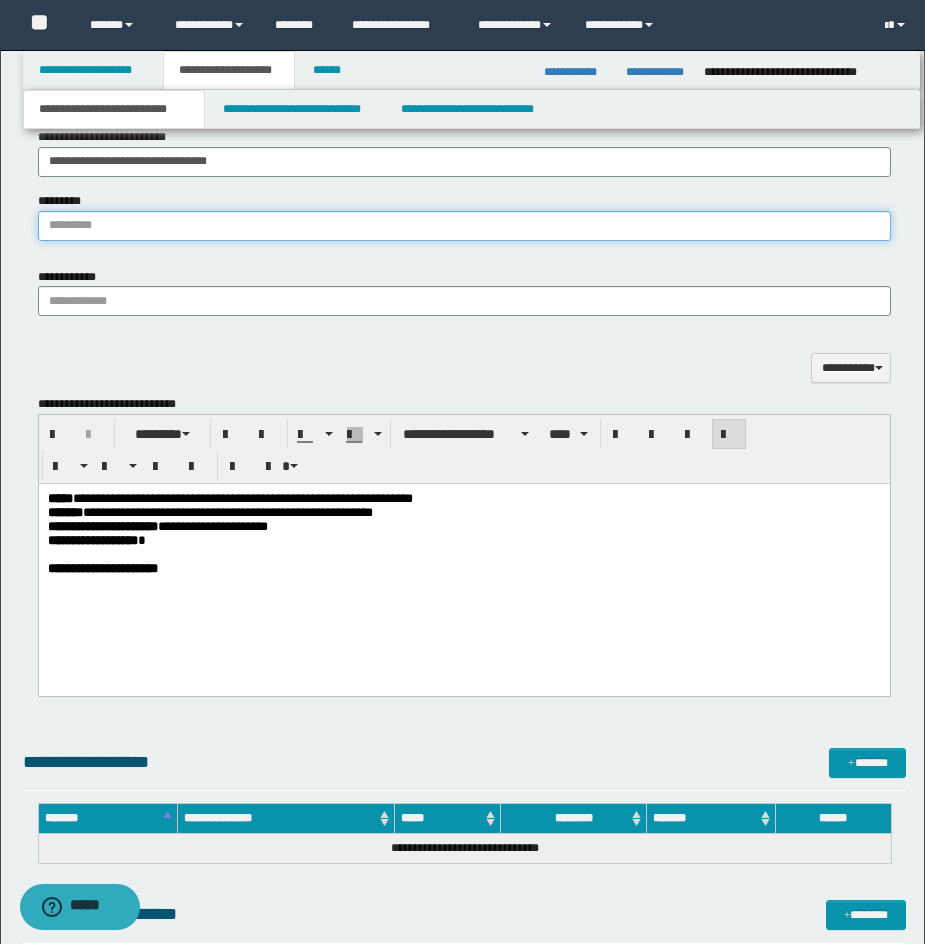 click on "*********" at bounding box center (464, 226) 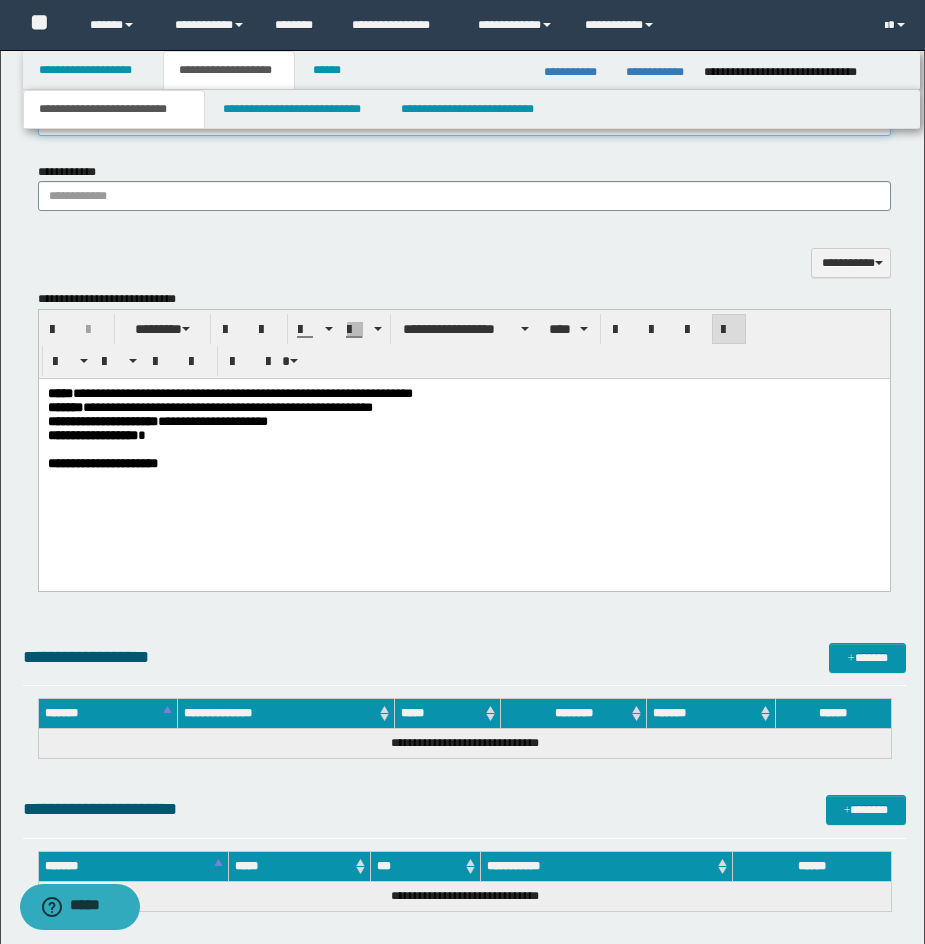 scroll, scrollTop: 1376, scrollLeft: 0, axis: vertical 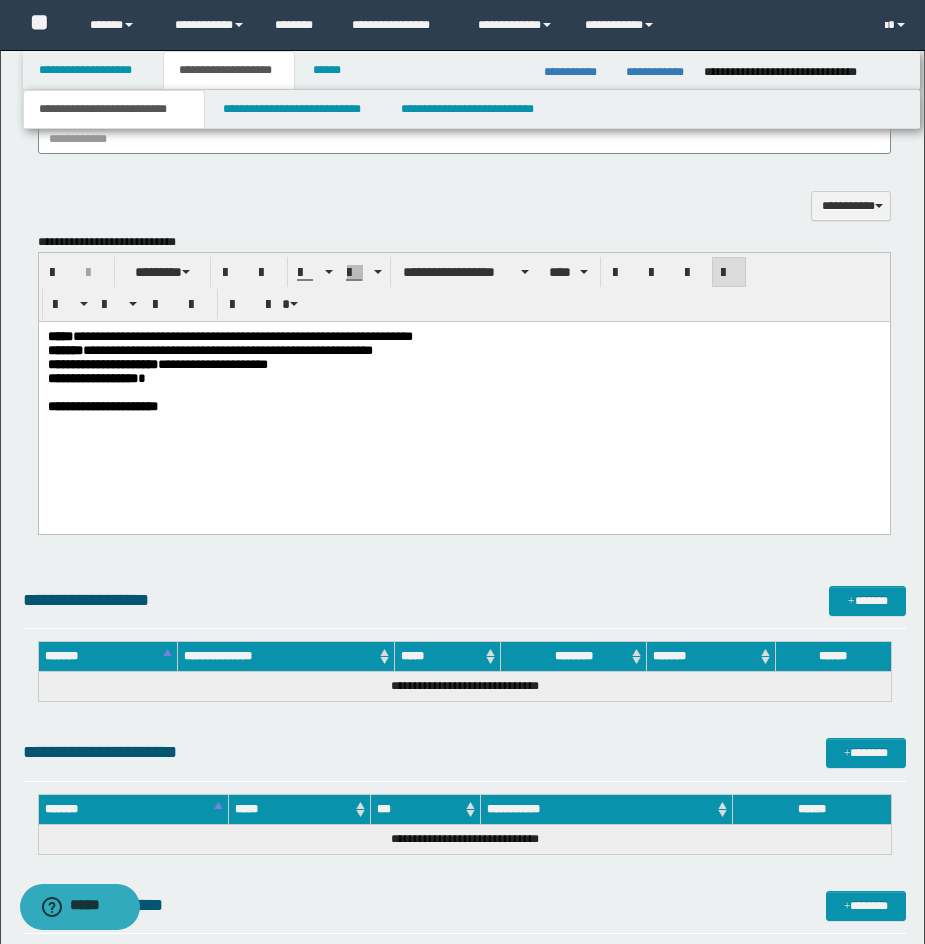 type on "**********" 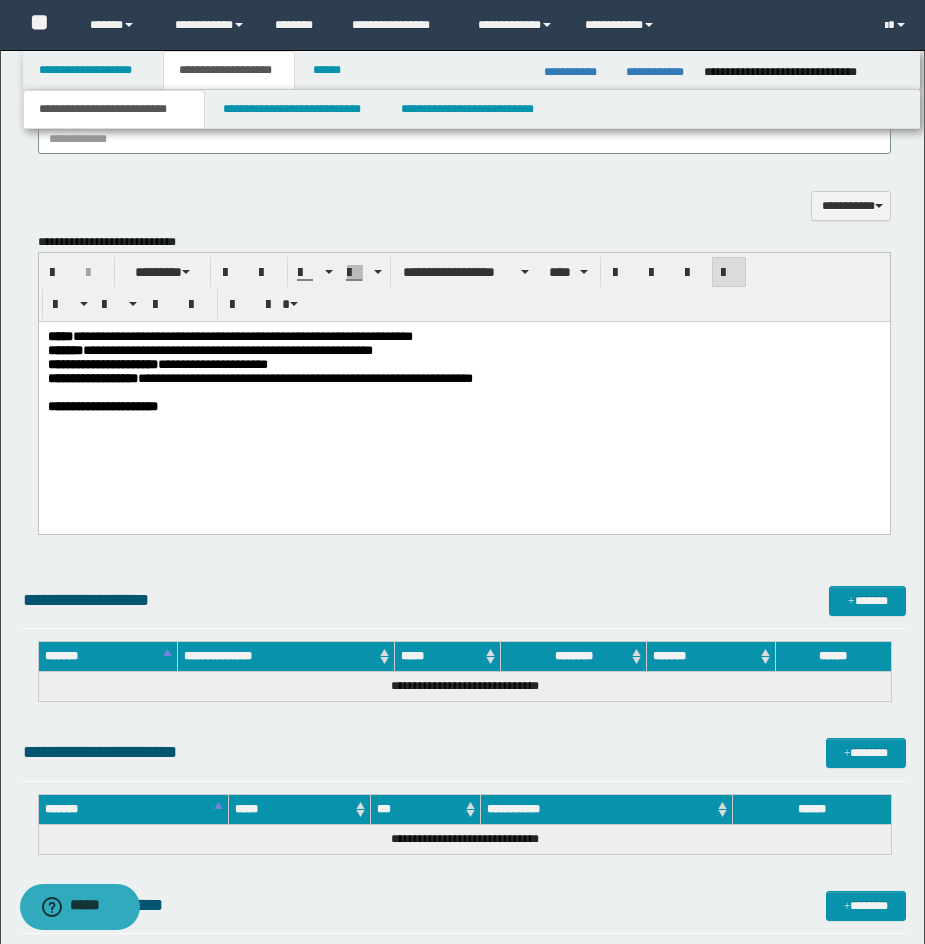 click on "**********" at bounding box center [463, 396] 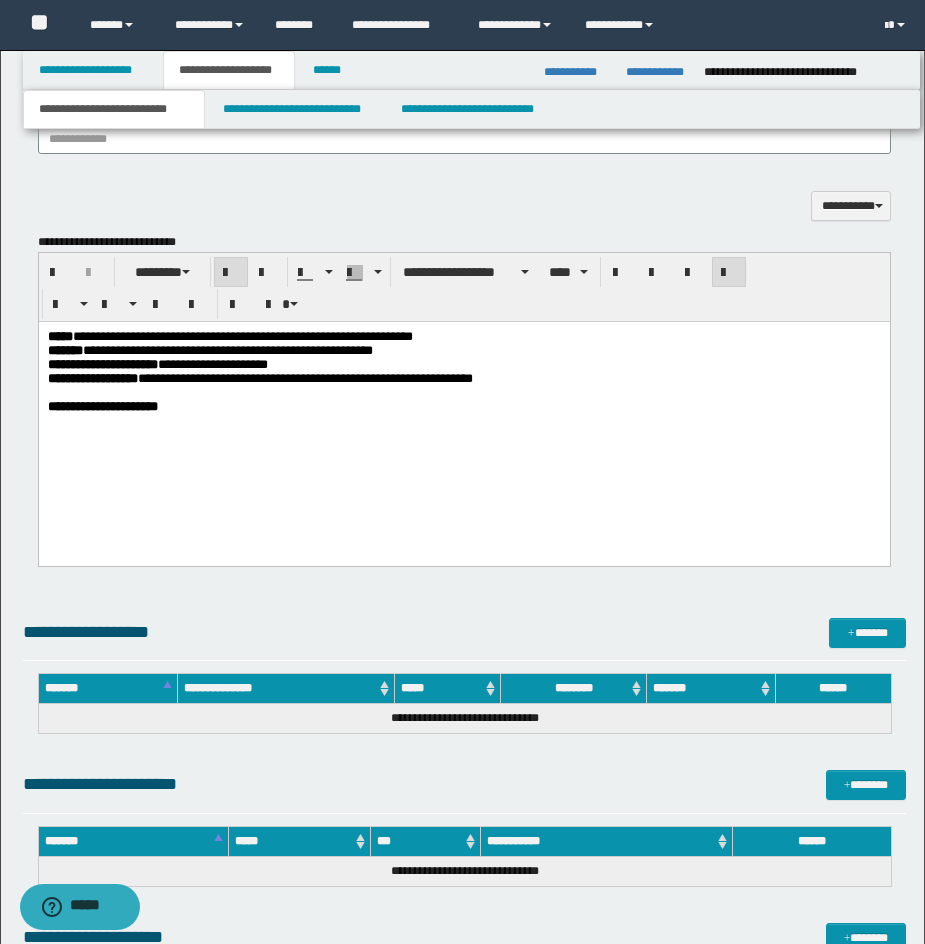 click at bounding box center (463, 392) 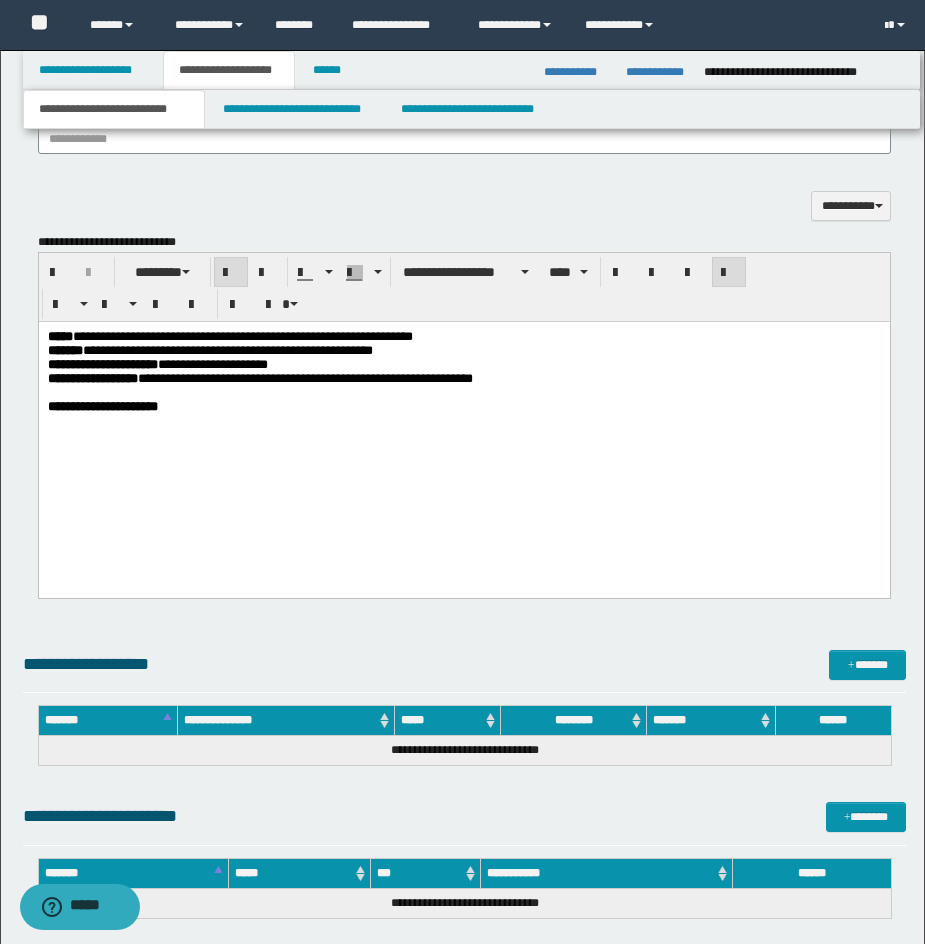 drag, startPoint x: 322, startPoint y: 363, endPoint x: 252, endPoint y: 401, distance: 79.64923 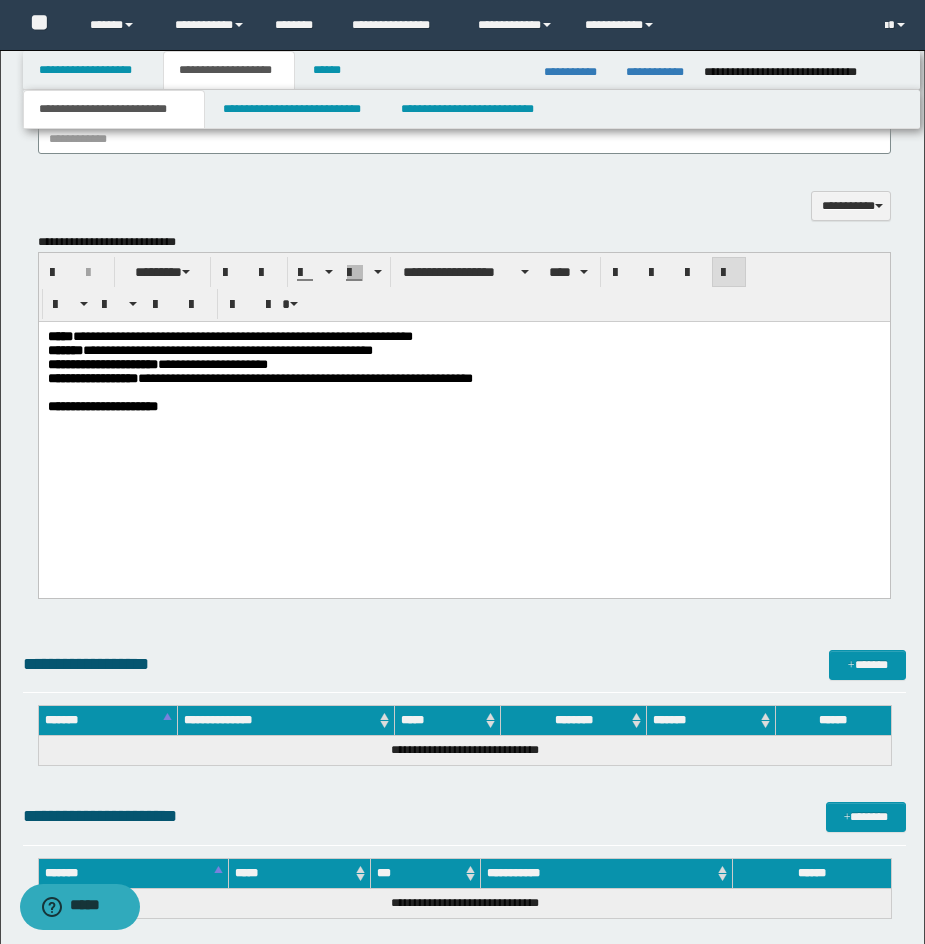 click on "**********" at bounding box center [463, 406] 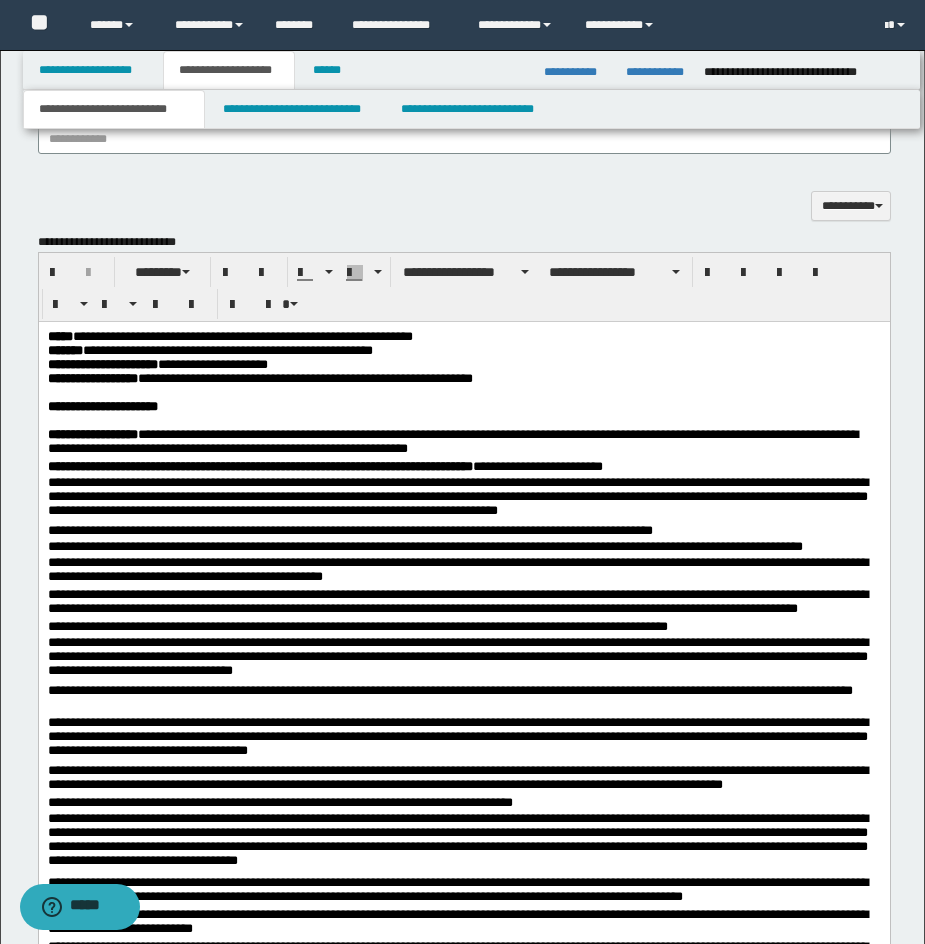 scroll, scrollTop: 1521, scrollLeft: 0, axis: vertical 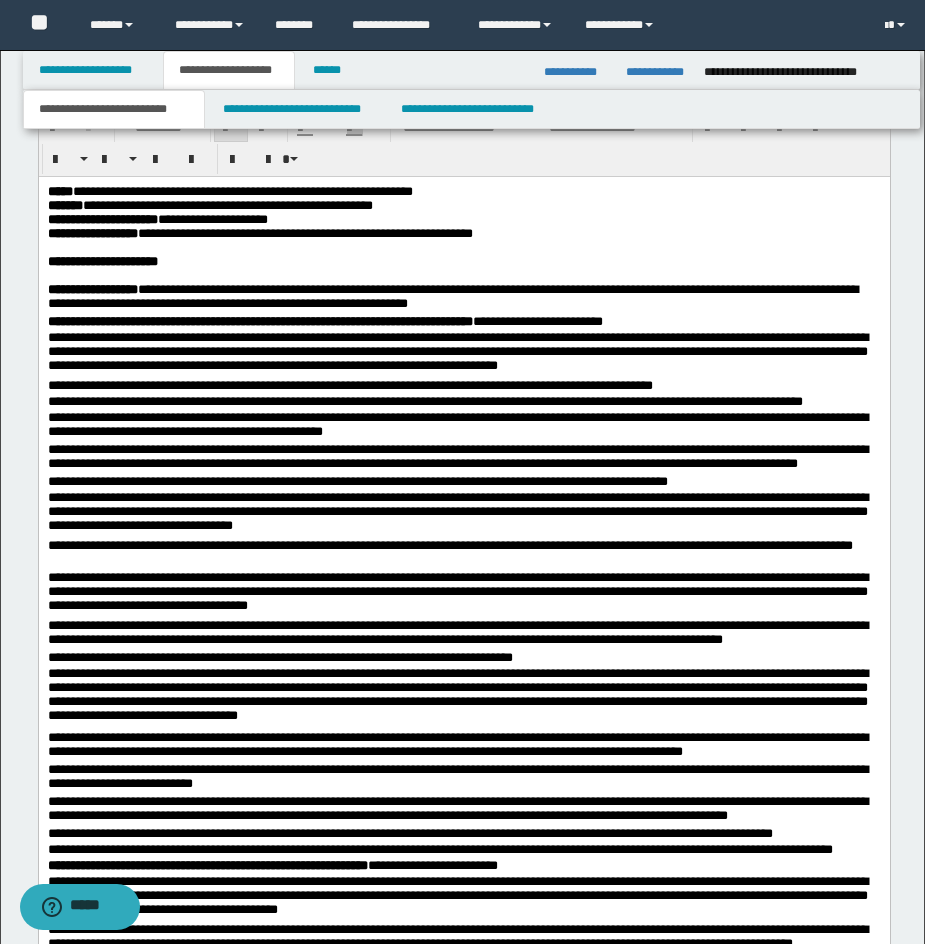 click on "**********" at bounding box center [259, 320] 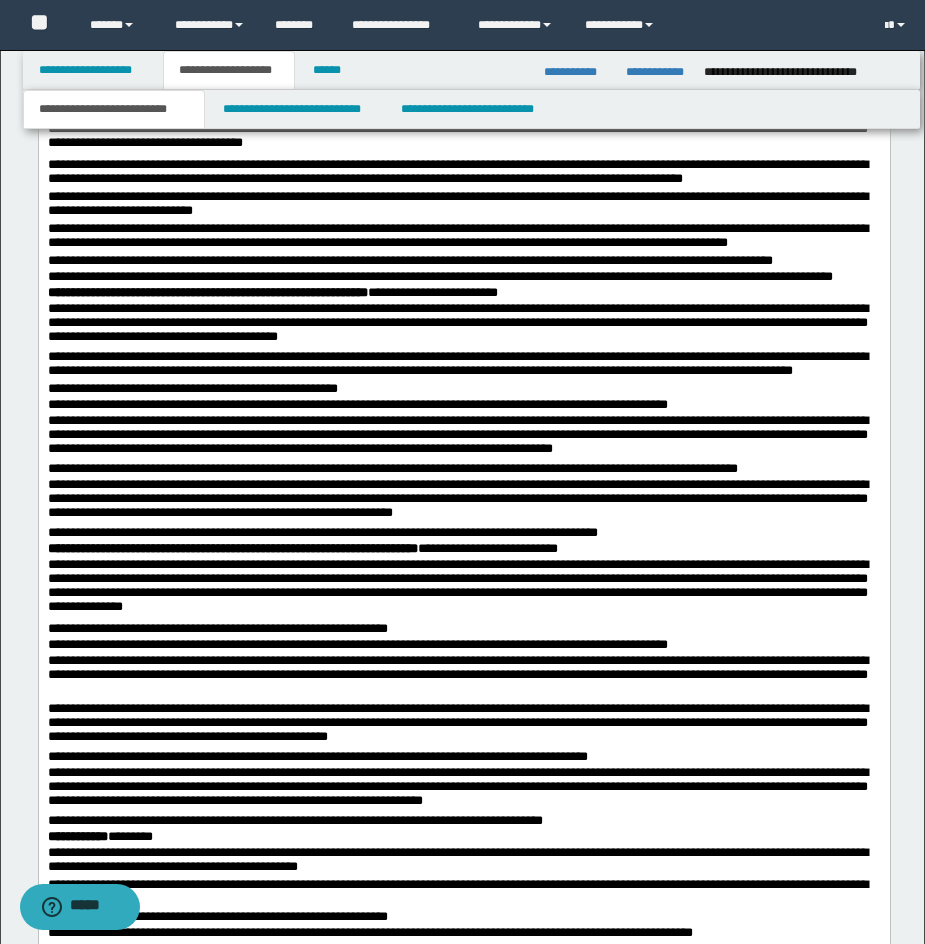 scroll, scrollTop: 2118, scrollLeft: 0, axis: vertical 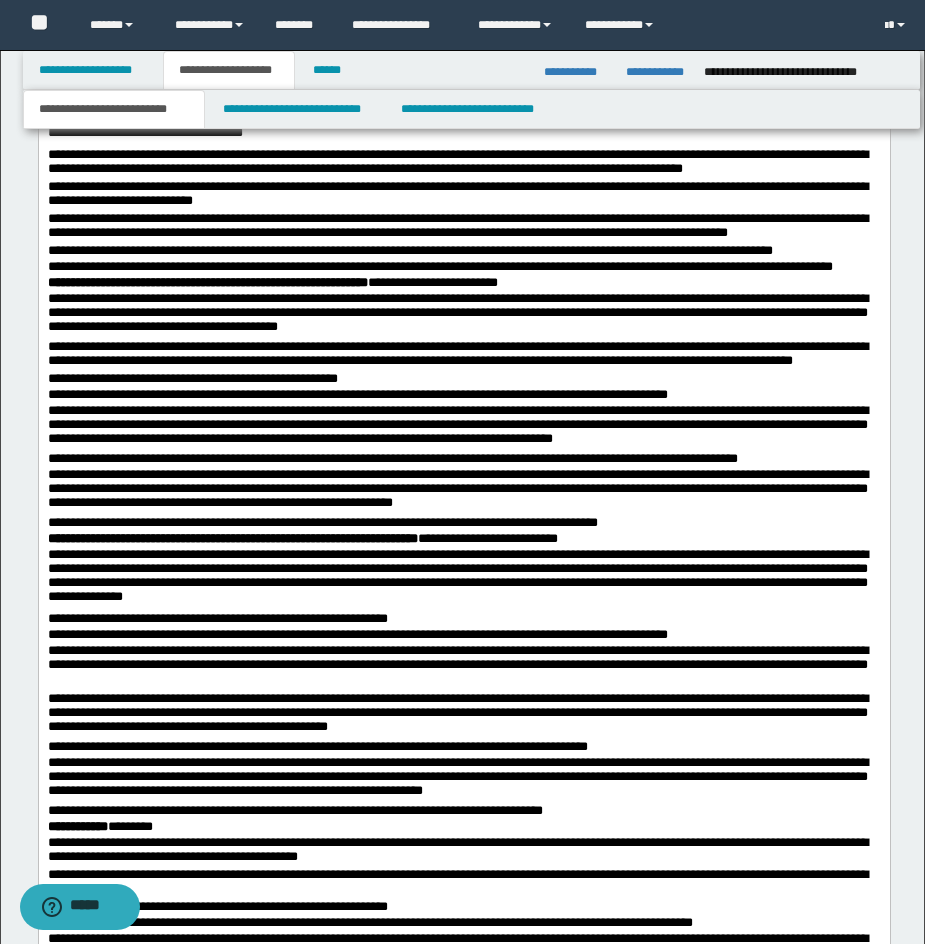 click on "**********" at bounding box center (207, 282) 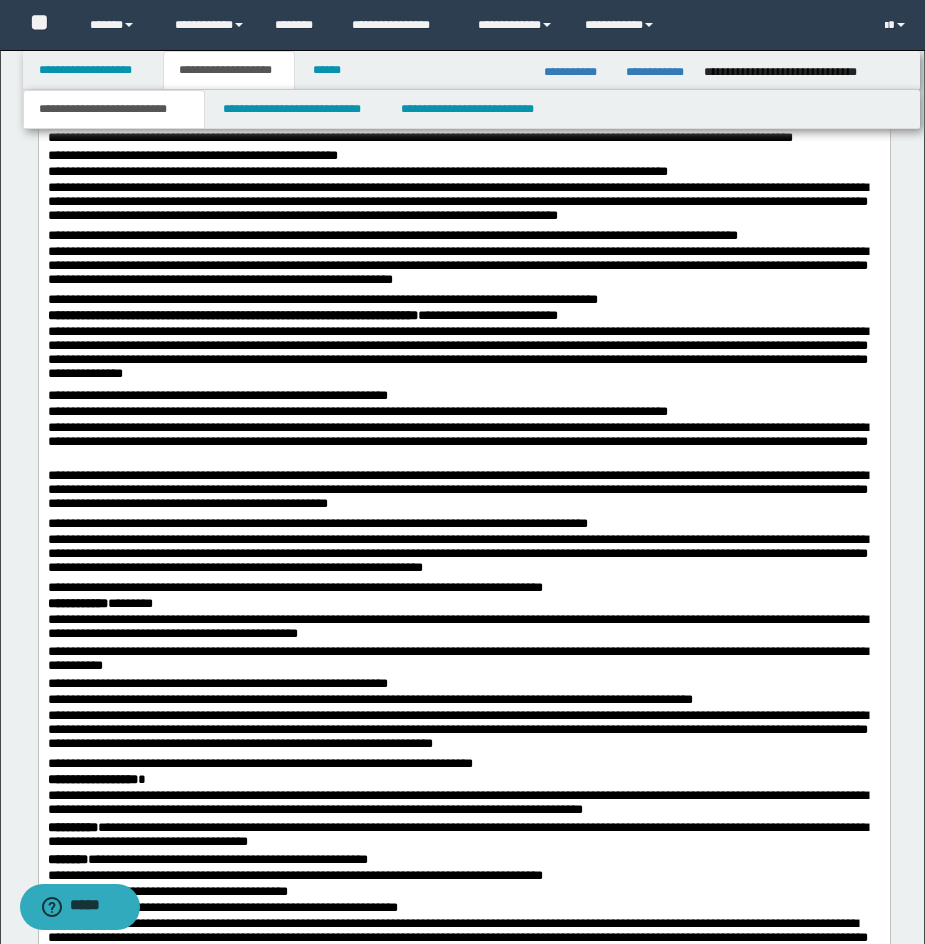 scroll, scrollTop: 2380, scrollLeft: 0, axis: vertical 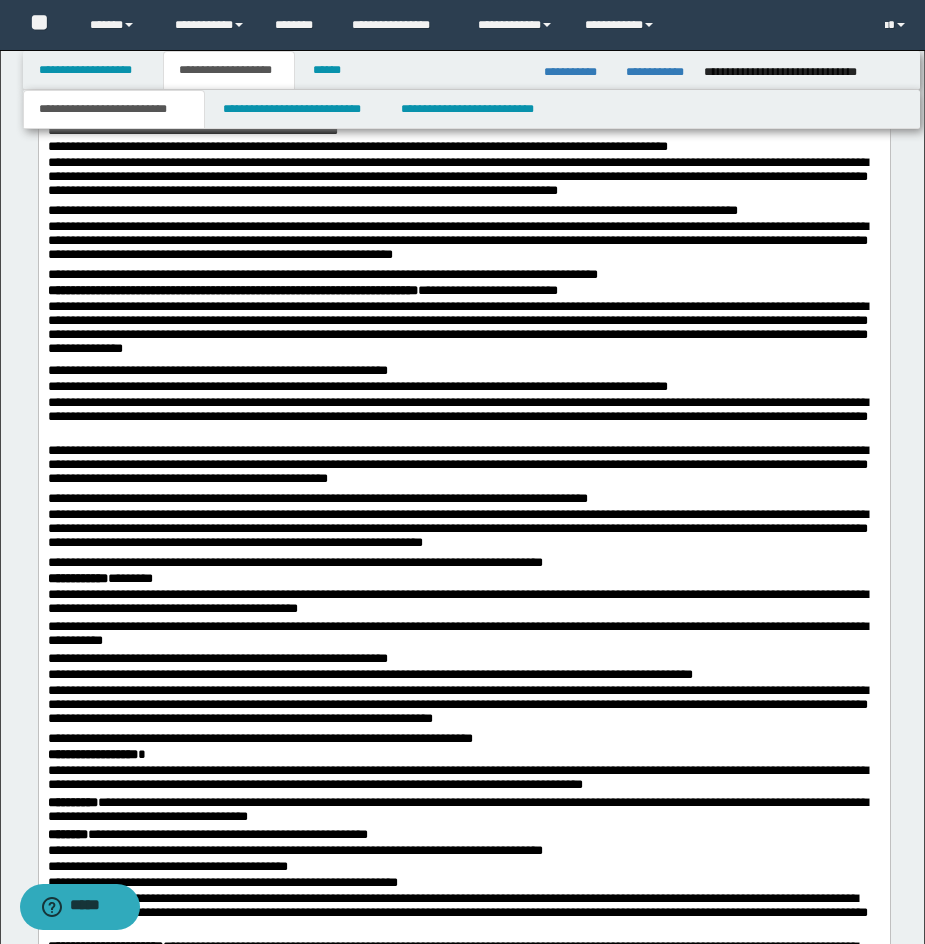 click on "**********" at bounding box center [232, 290] 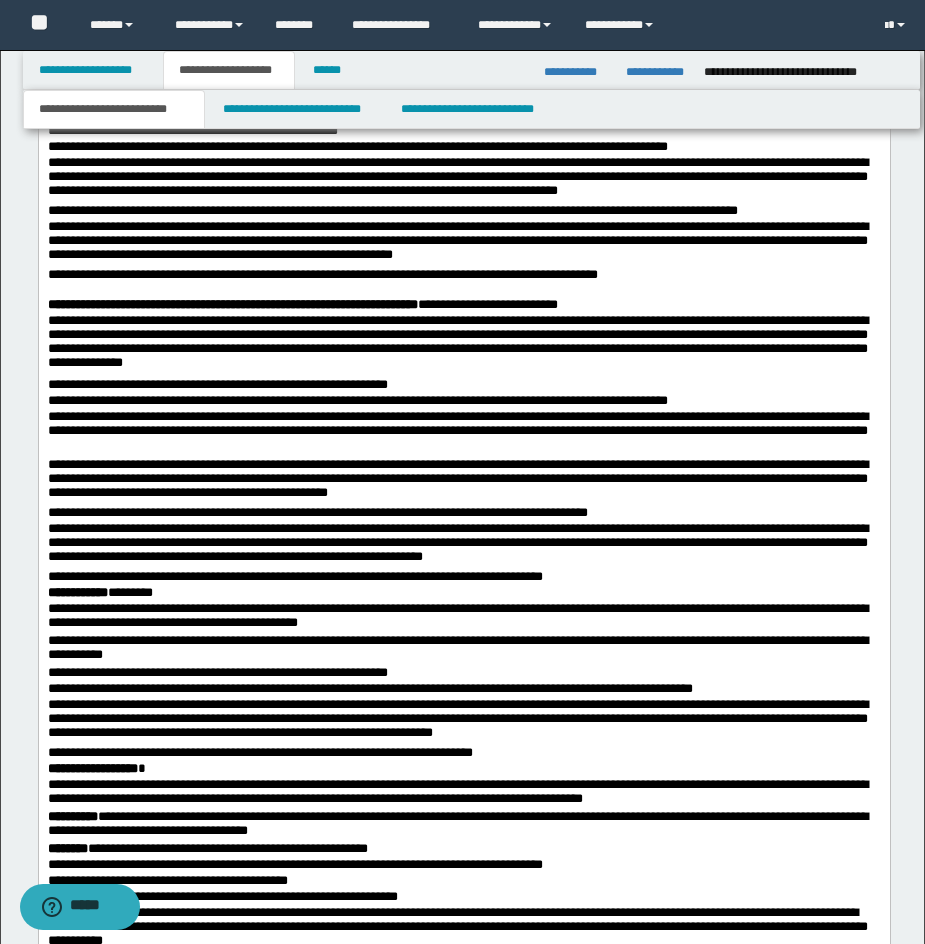 click on "**********" at bounding box center [463, 433] 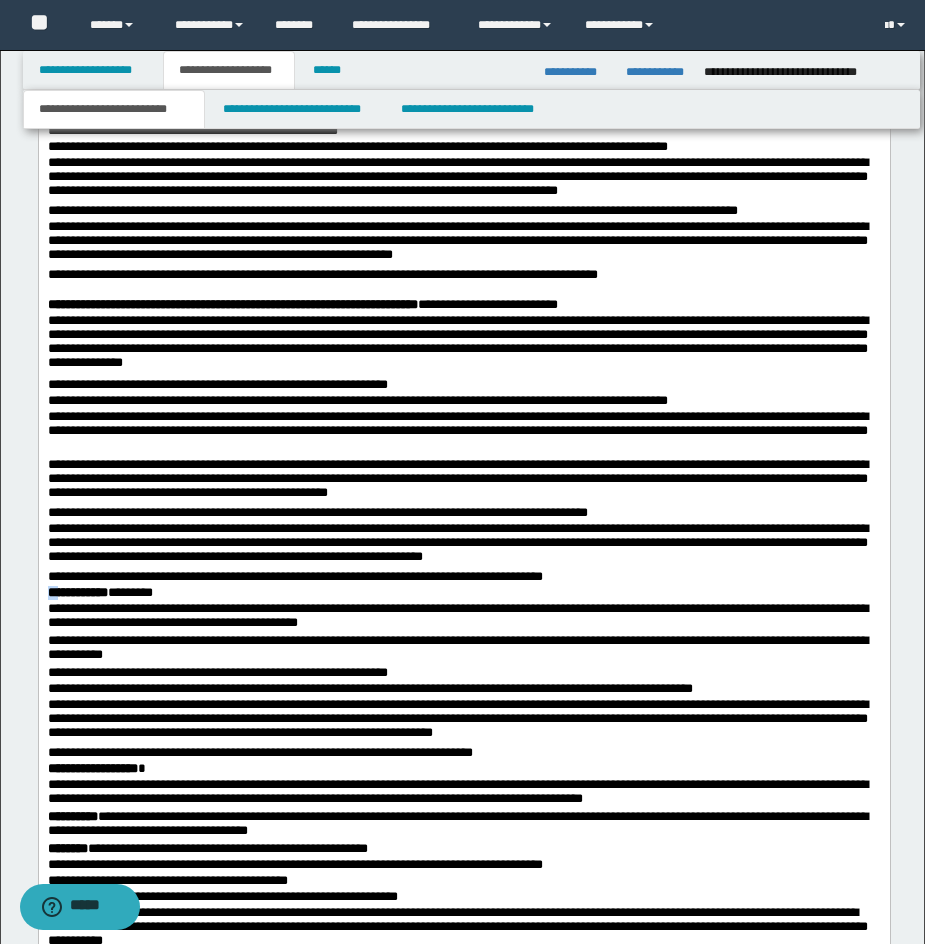 click on "**********" at bounding box center (463, 433) 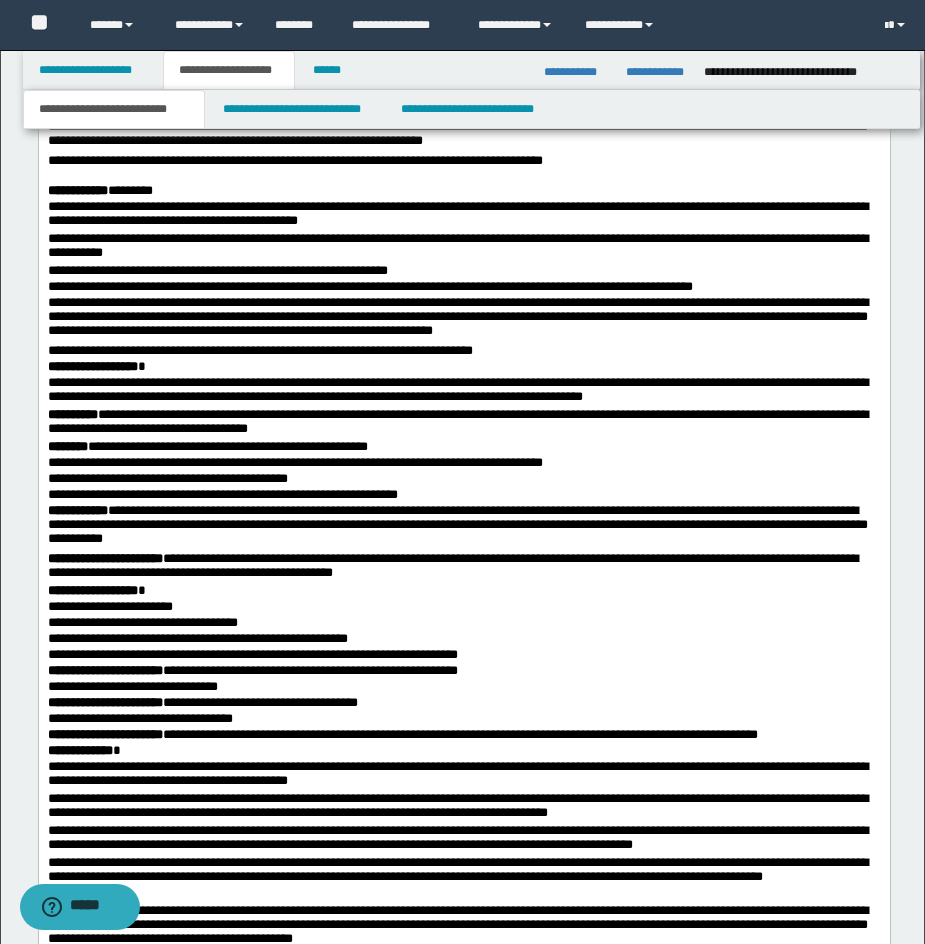 drag, startPoint x: 930, startPoint y: 527, endPoint x: 805, endPoint y: 1701, distance: 1180.6359 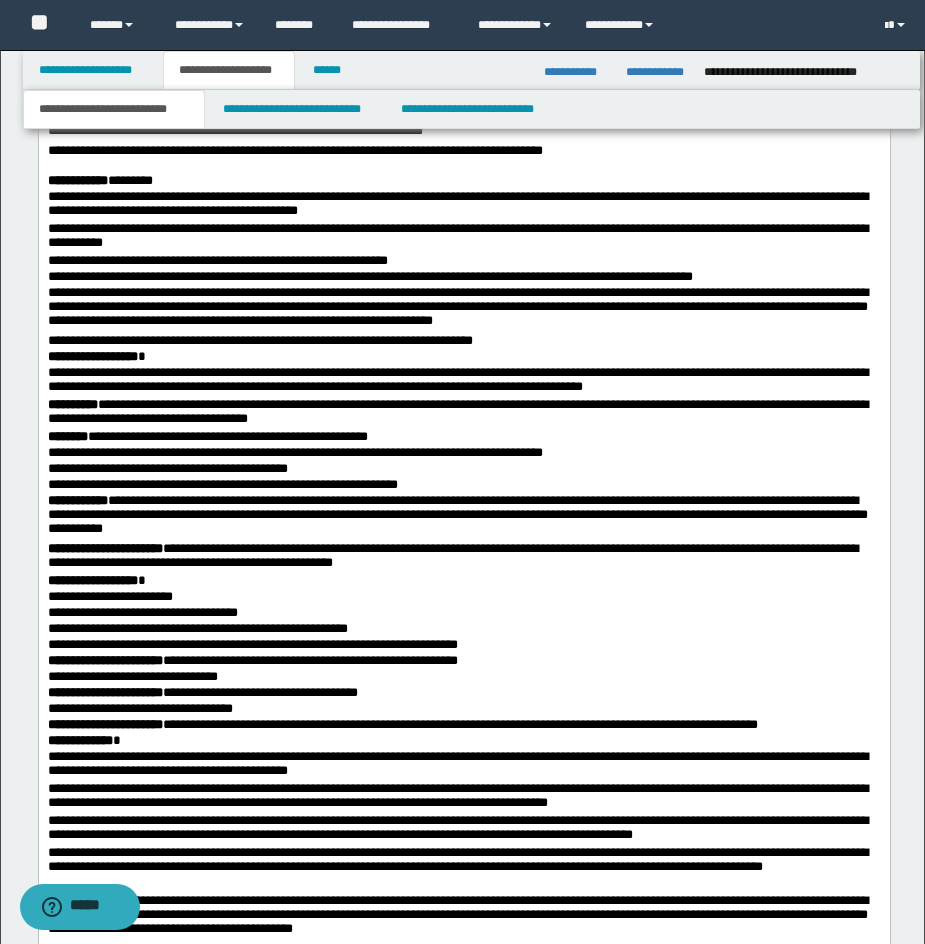 click on "**********" at bounding box center (463, 342) 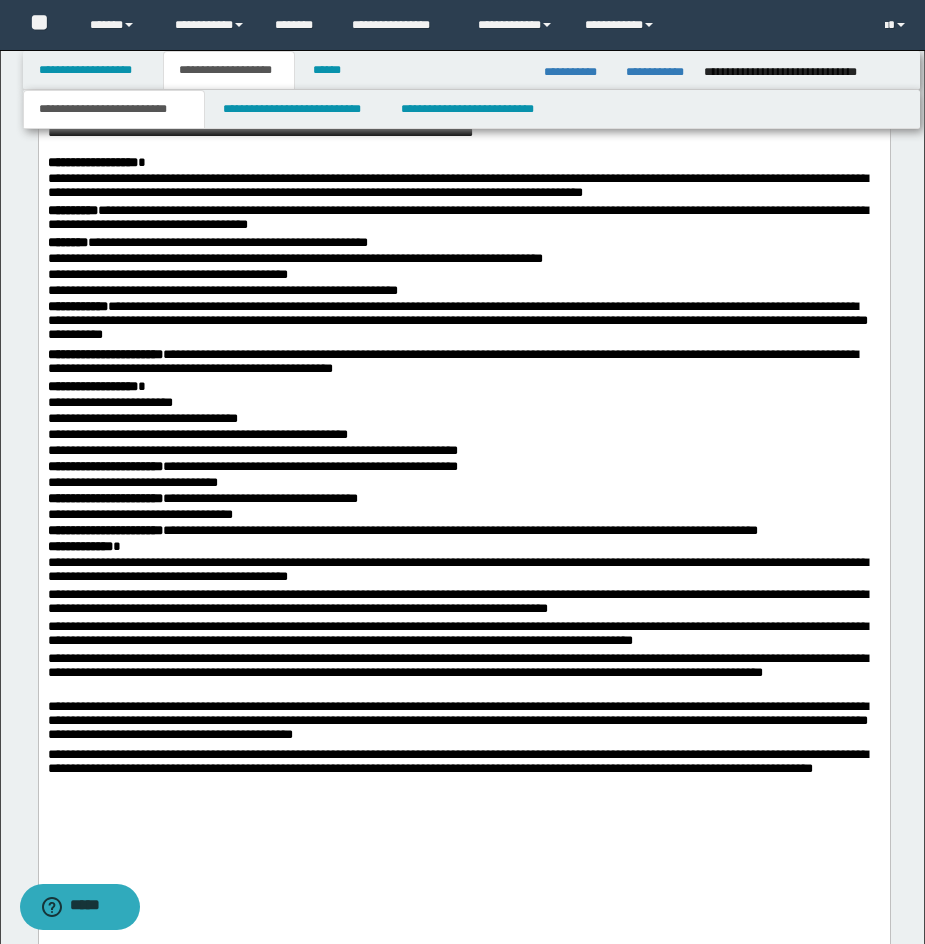 scroll, scrollTop: 3126, scrollLeft: 0, axis: vertical 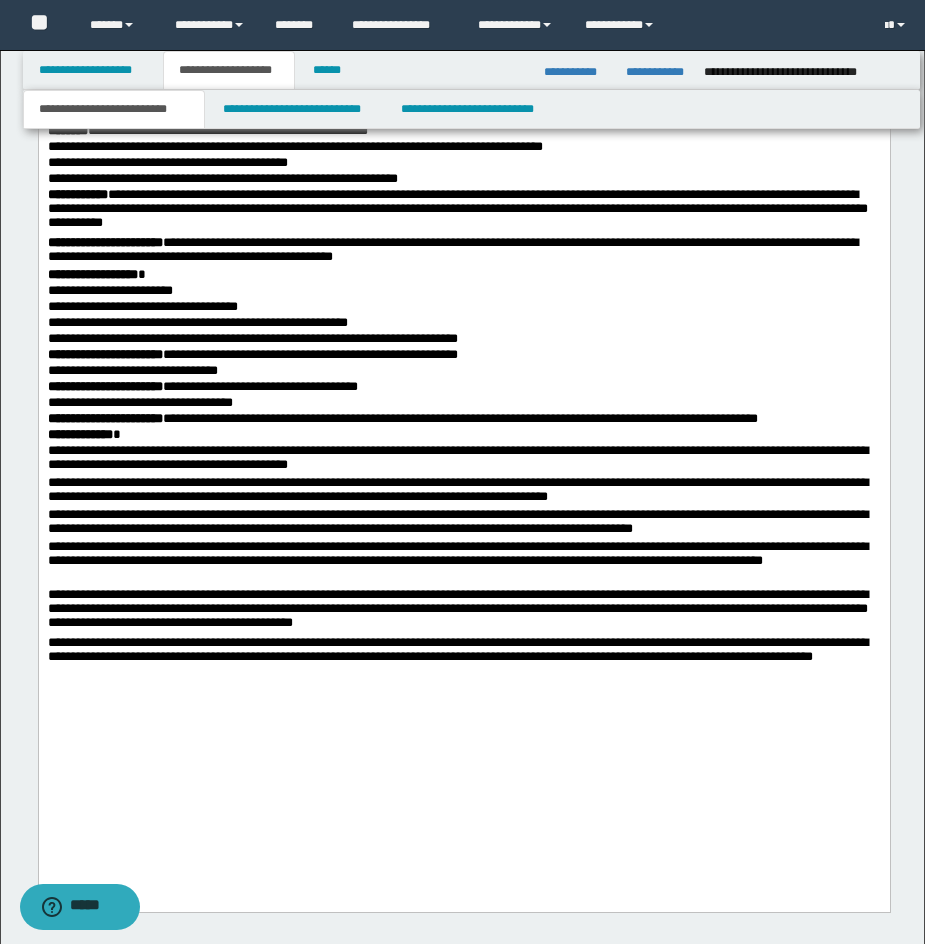 click on "**********" at bounding box center [463, 436] 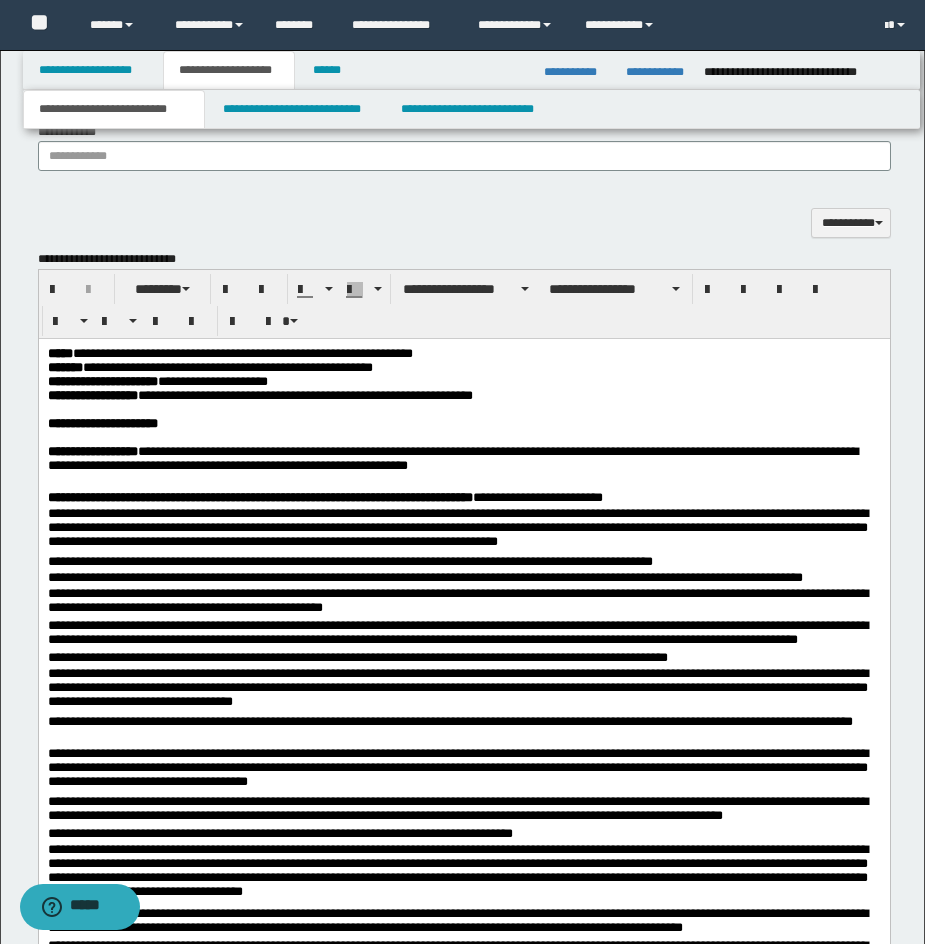 scroll, scrollTop: 1365, scrollLeft: 0, axis: vertical 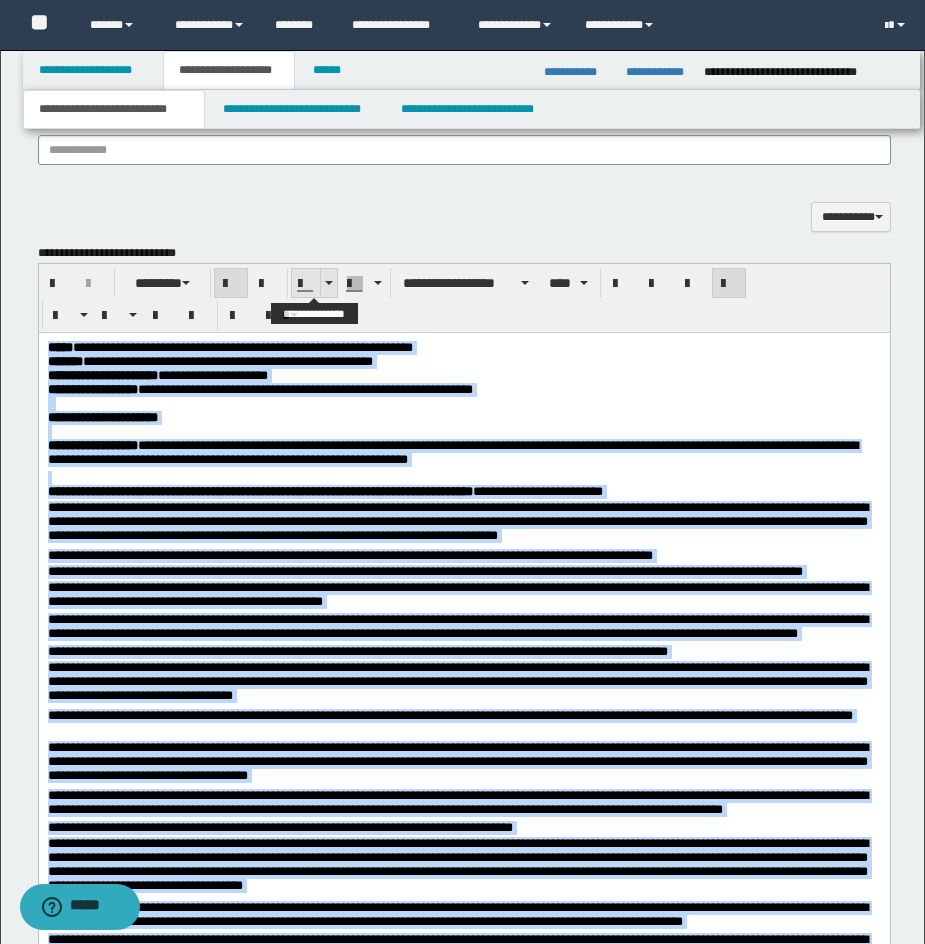 click at bounding box center [328, 283] 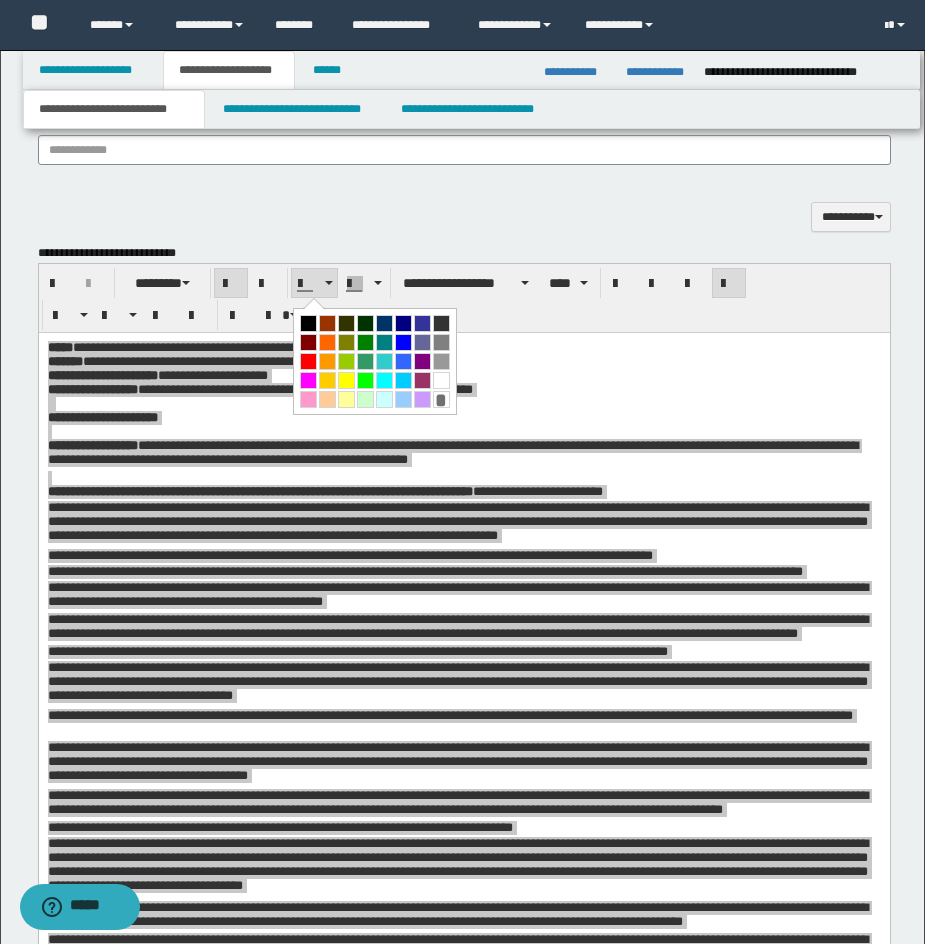 click at bounding box center (308, 323) 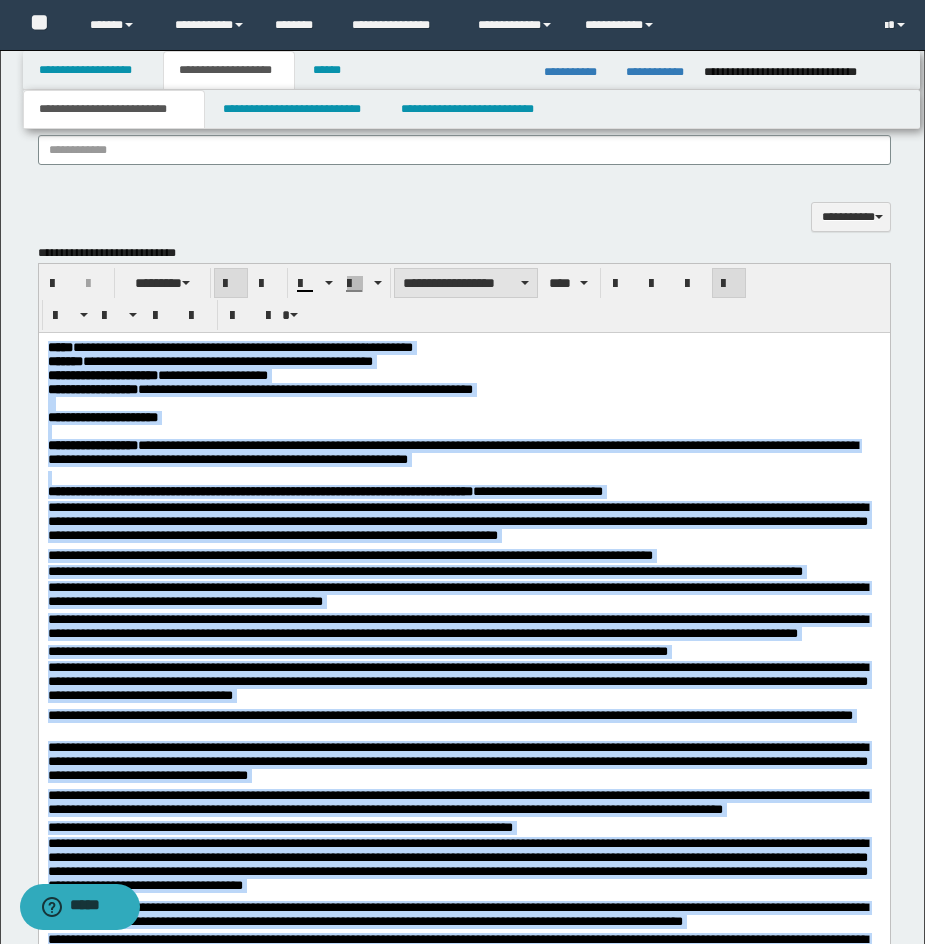 click on "**********" at bounding box center [466, 283] 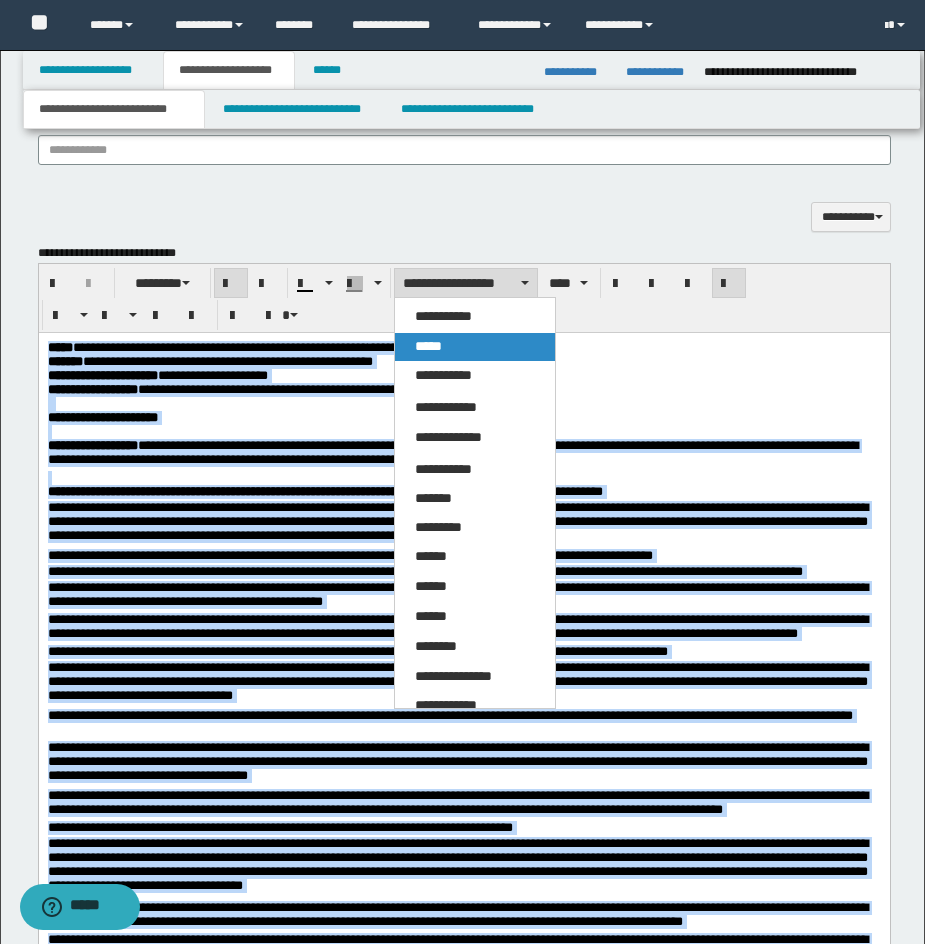 click on "*****" at bounding box center (475, 347) 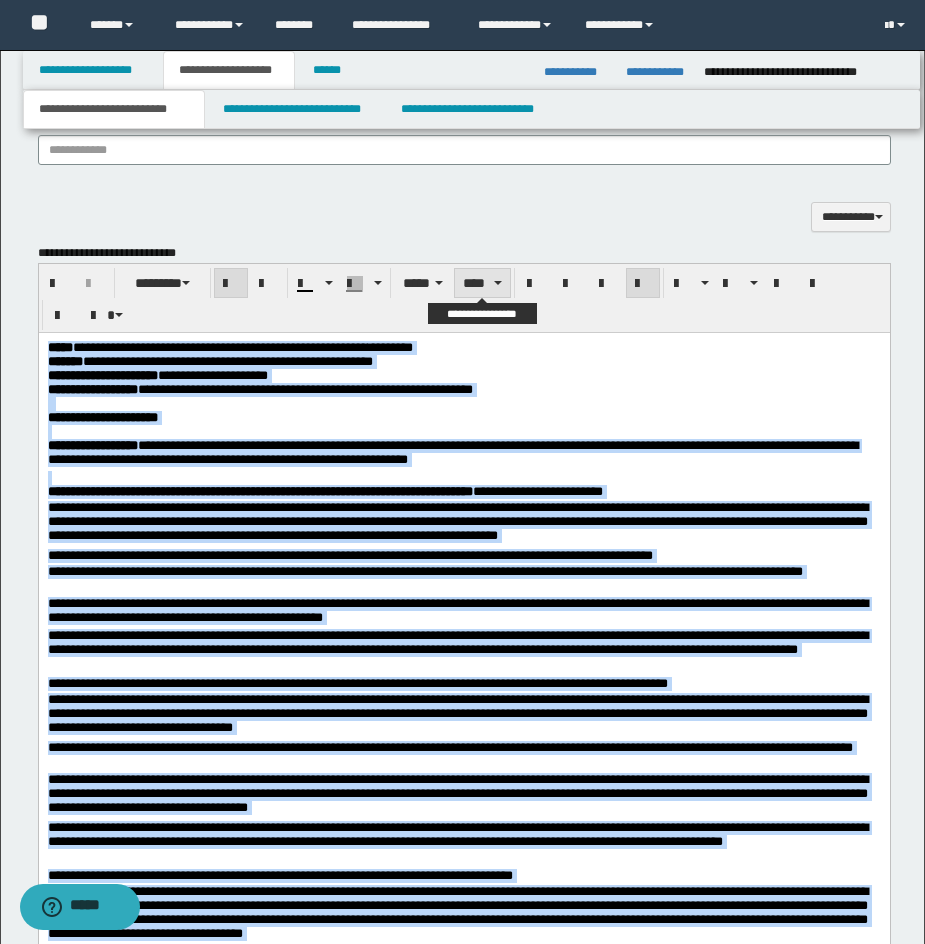drag, startPoint x: 477, startPoint y: 278, endPoint x: 482, endPoint y: 292, distance: 14.866069 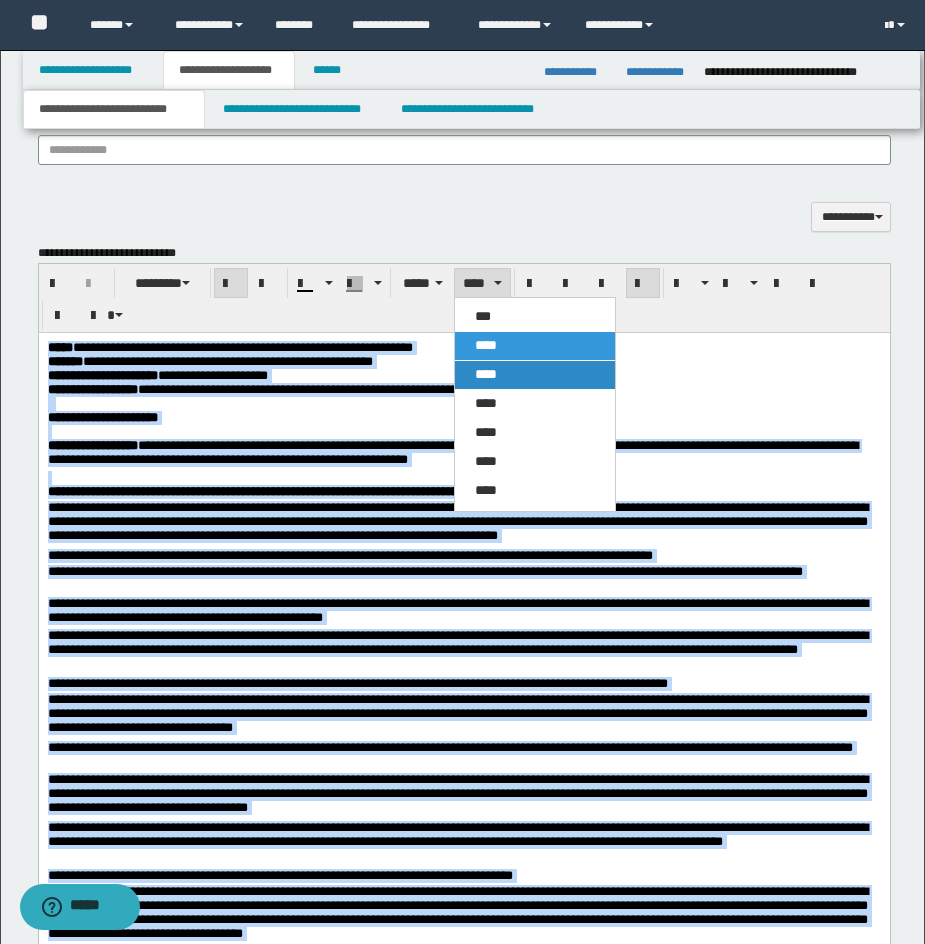 click on "****" at bounding box center (486, 374) 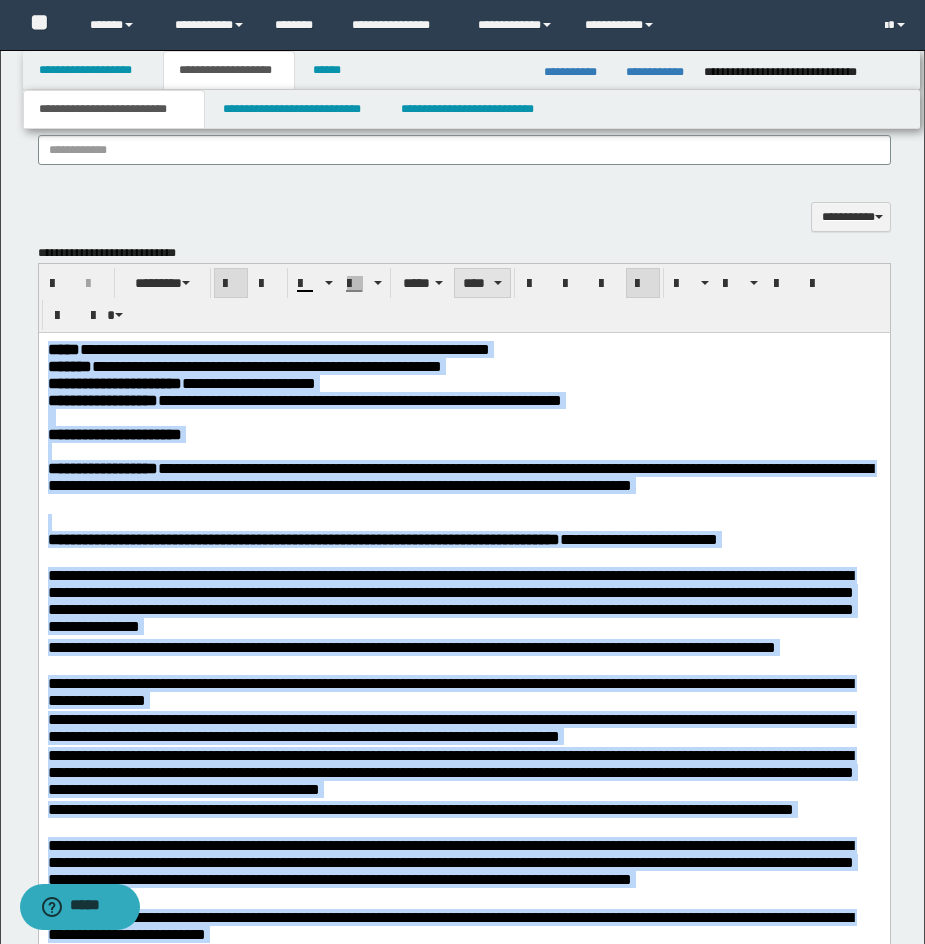 click on "****" at bounding box center [482, 283] 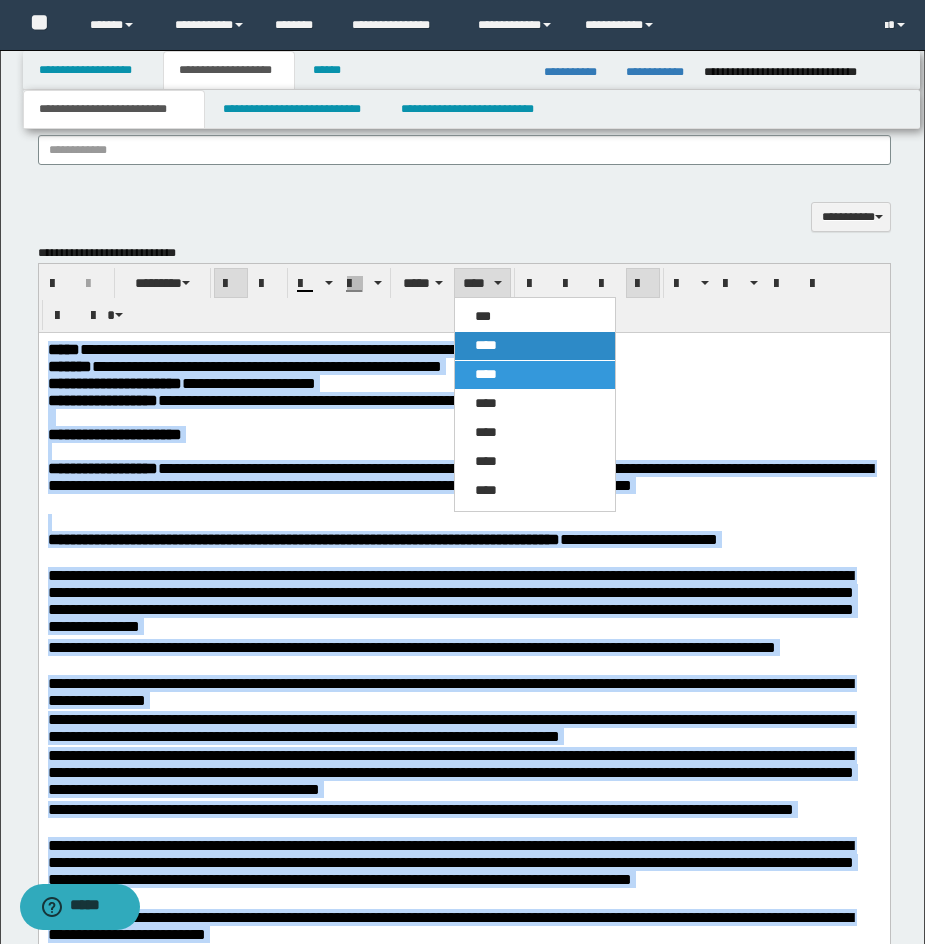 click on "****" at bounding box center (535, 346) 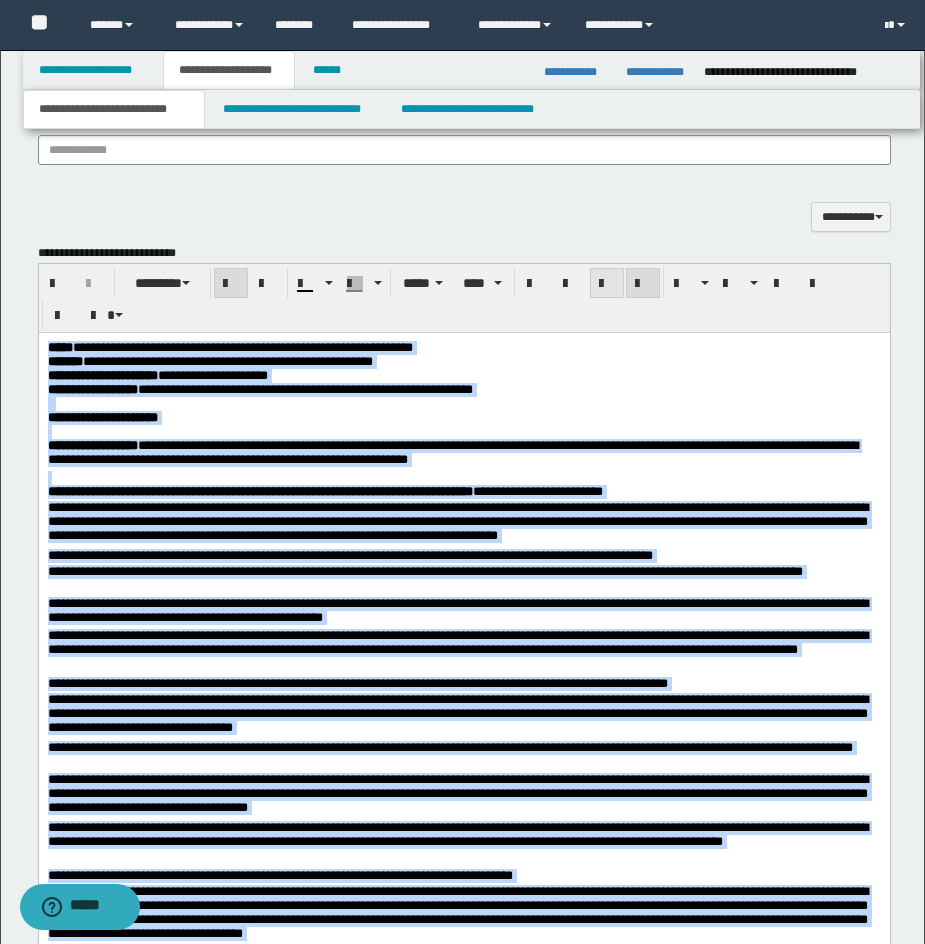 click at bounding box center [607, 284] 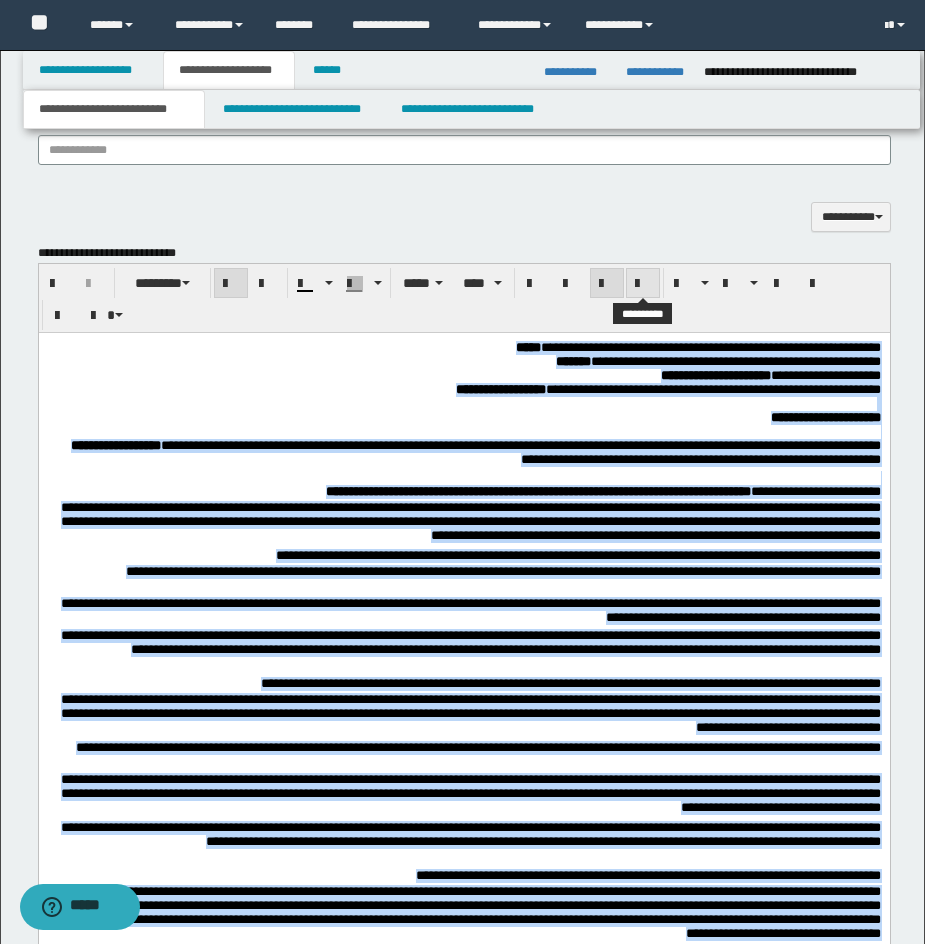 click at bounding box center (643, 284) 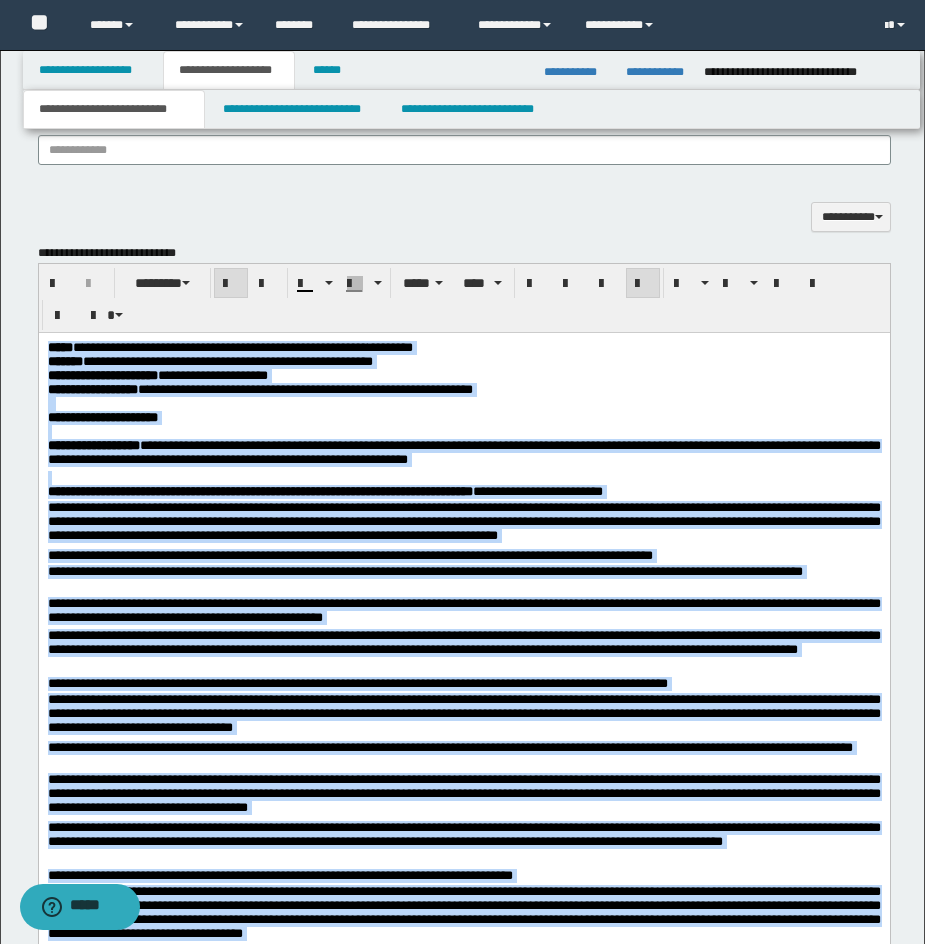 click on "**********" at bounding box center (463, 417) 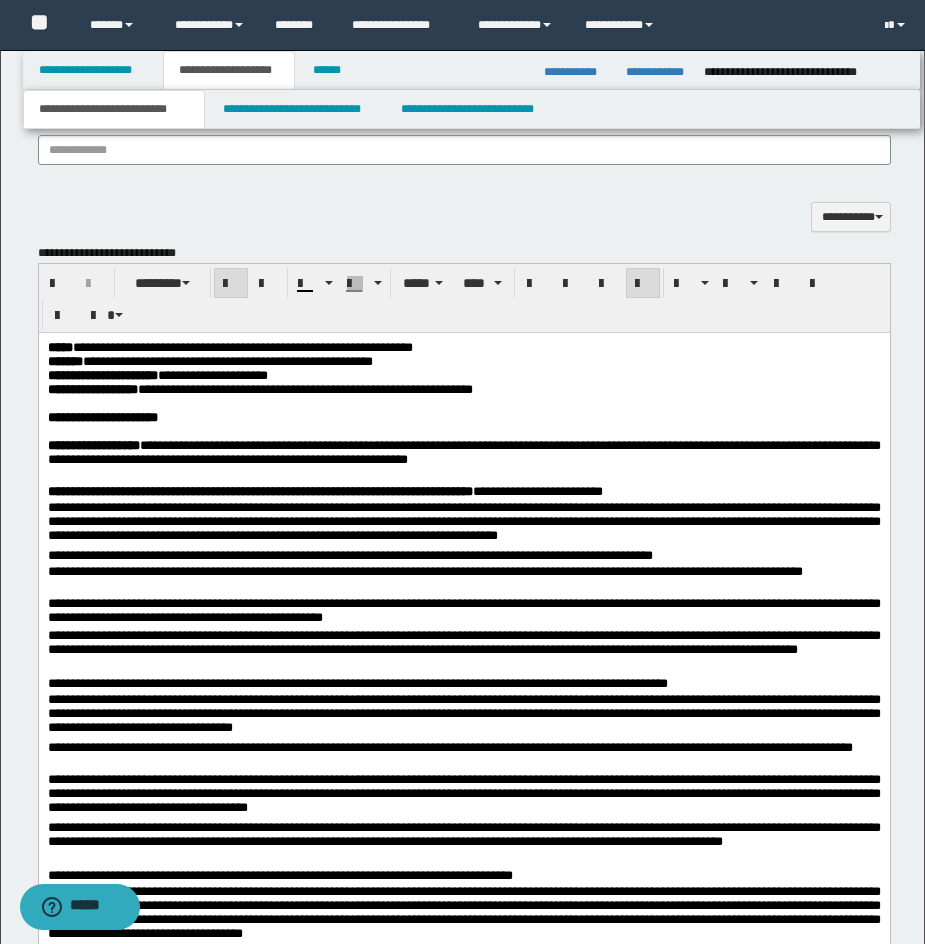 scroll, scrollTop: 1461, scrollLeft: 0, axis: vertical 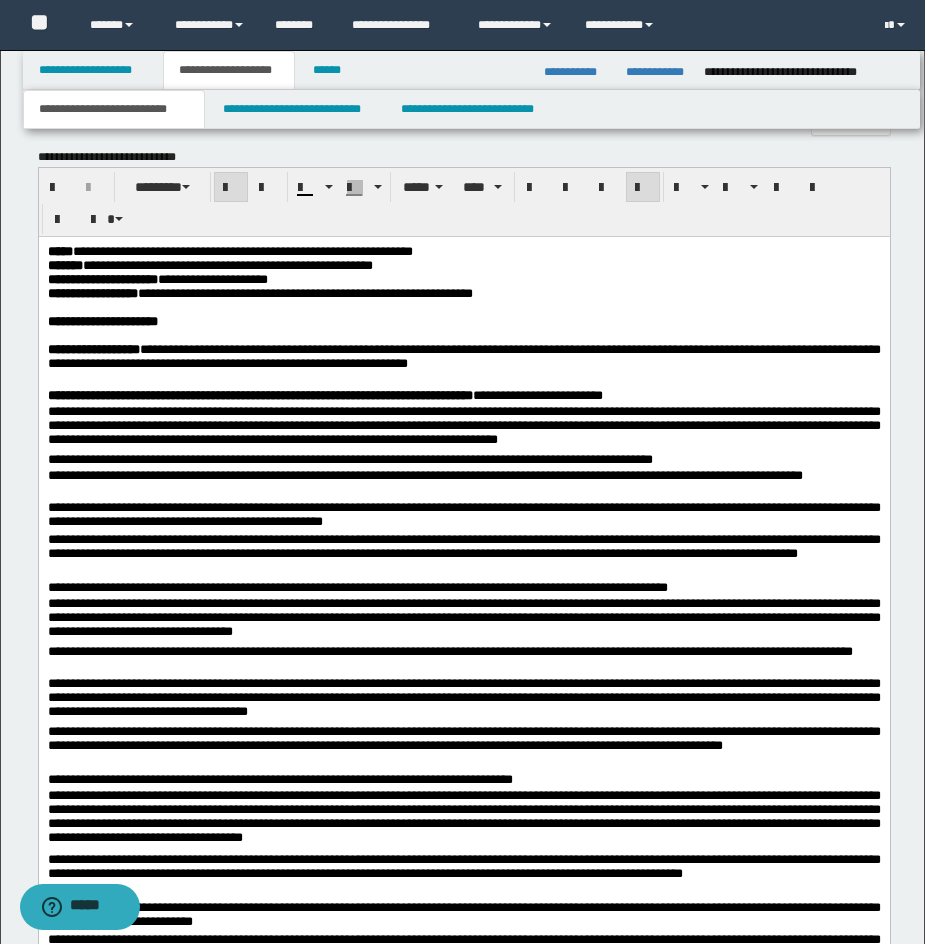 click at bounding box center (463, 335) 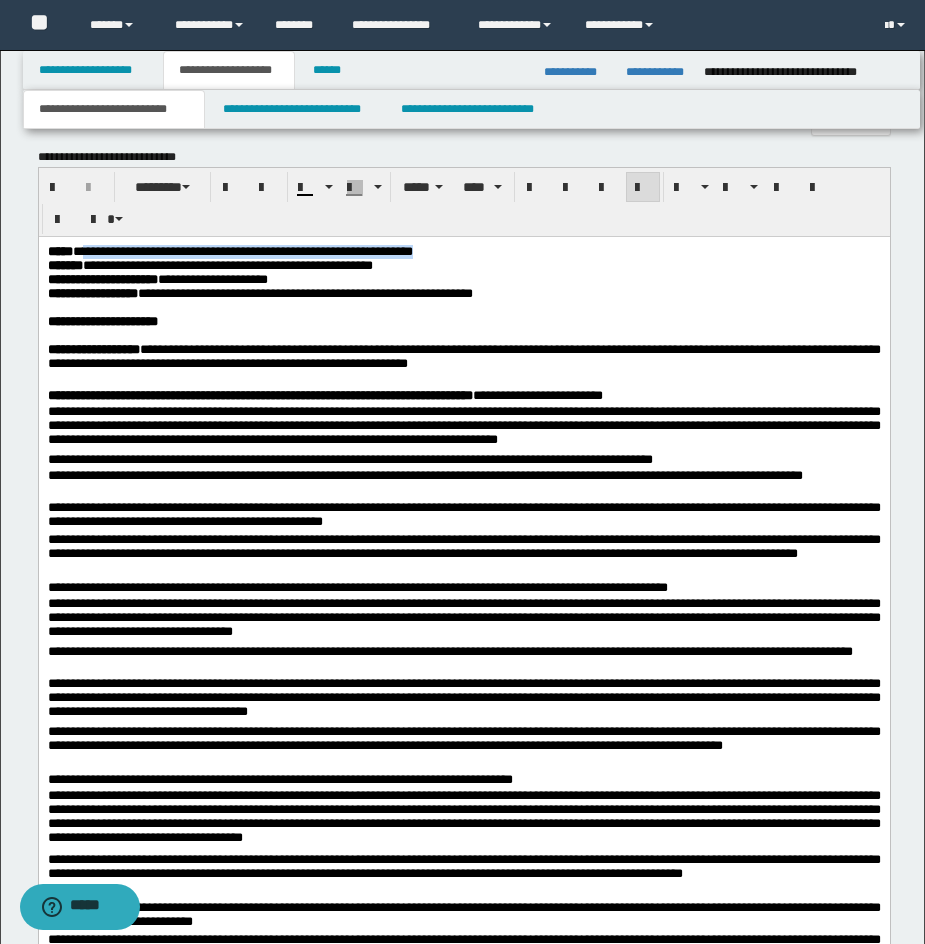 drag, startPoint x: 94, startPoint y: 252, endPoint x: 495, endPoint y: 244, distance: 401.0798 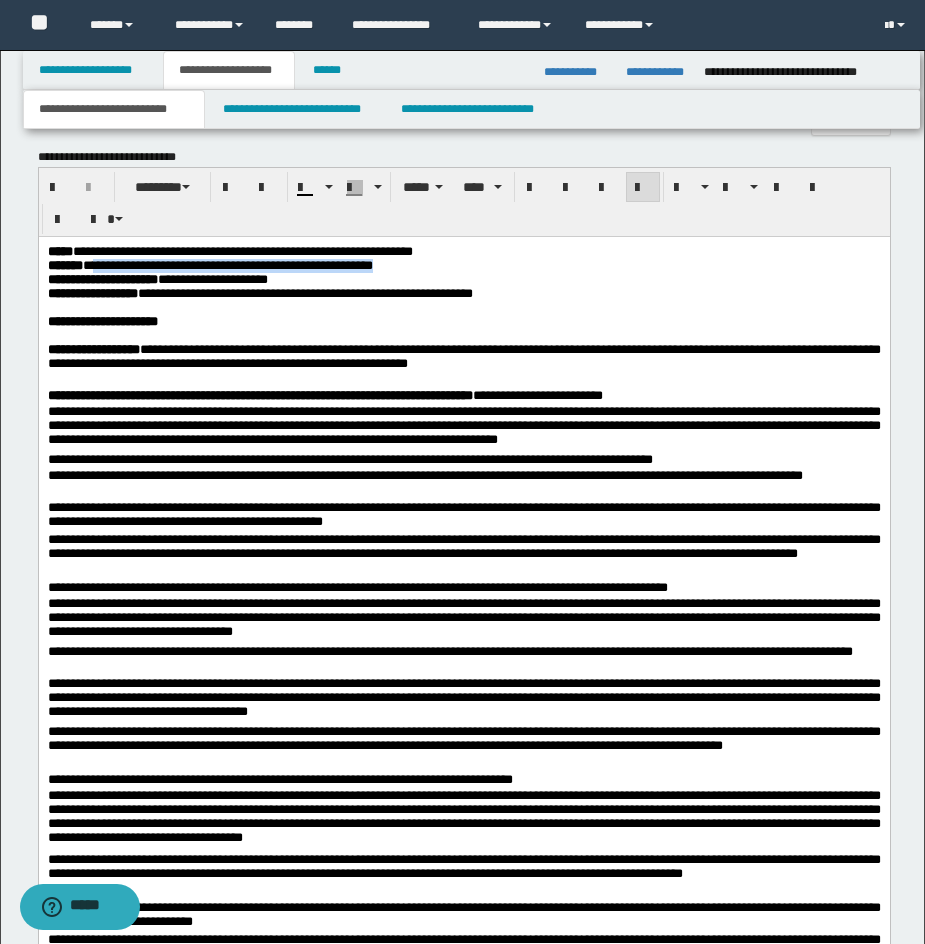 drag, startPoint x: 112, startPoint y: 268, endPoint x: 480, endPoint y: 271, distance: 368.01224 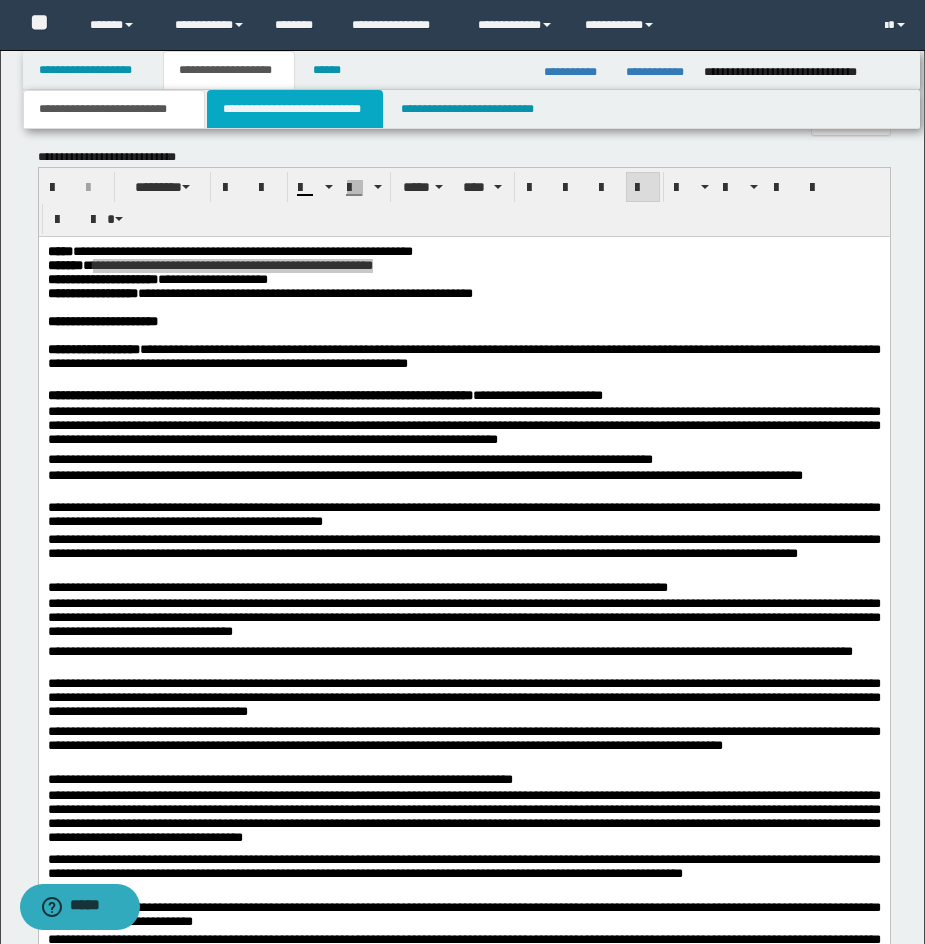 drag, startPoint x: 310, startPoint y: 115, endPoint x: 347, endPoint y: 129, distance: 39.56008 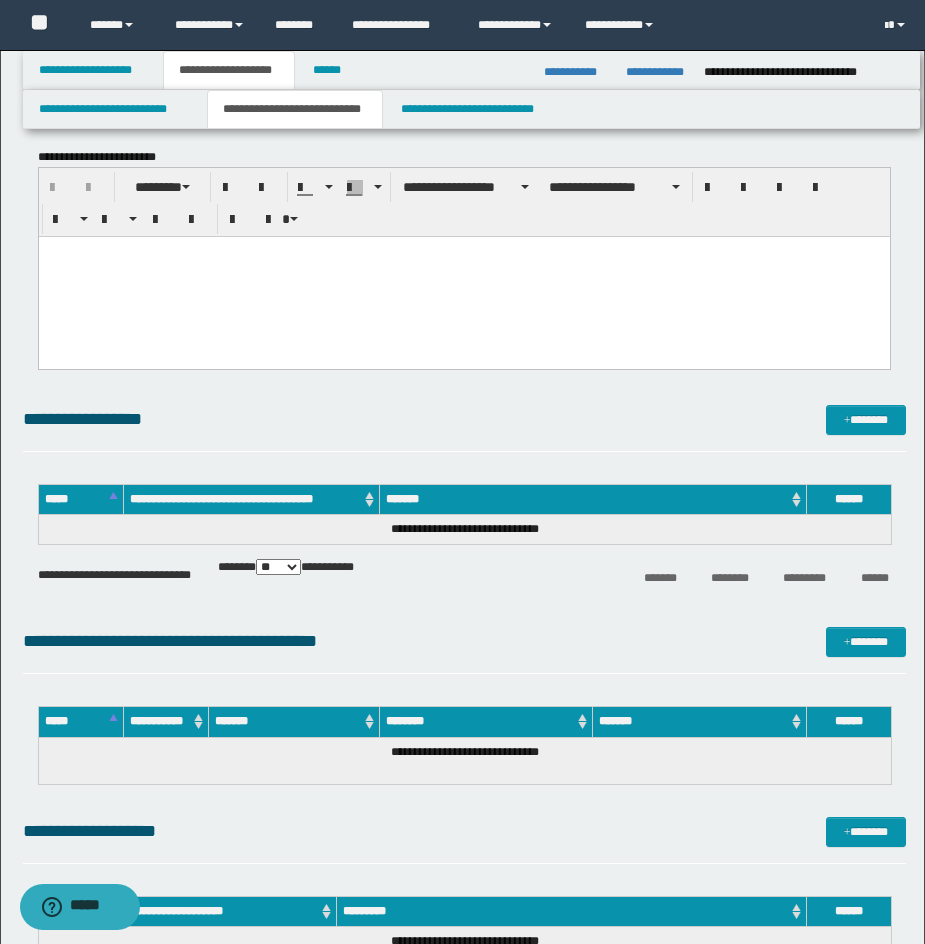 scroll, scrollTop: 981, scrollLeft: 0, axis: vertical 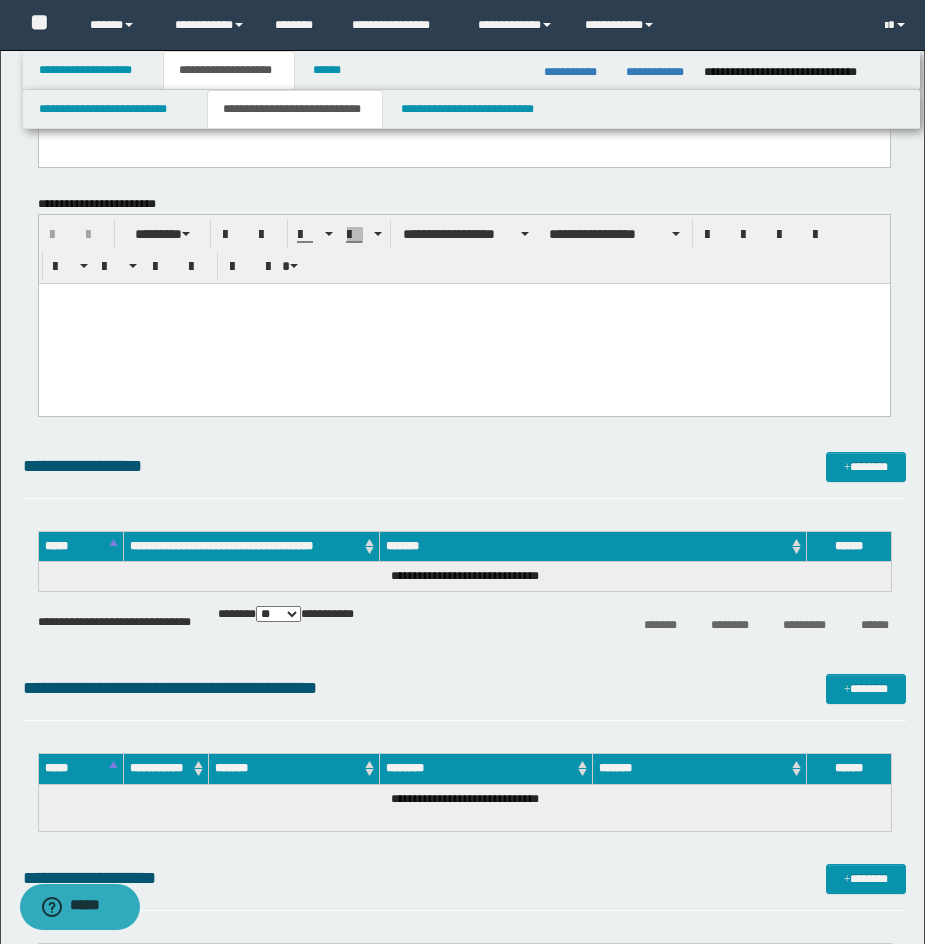 click at bounding box center (463, 298) 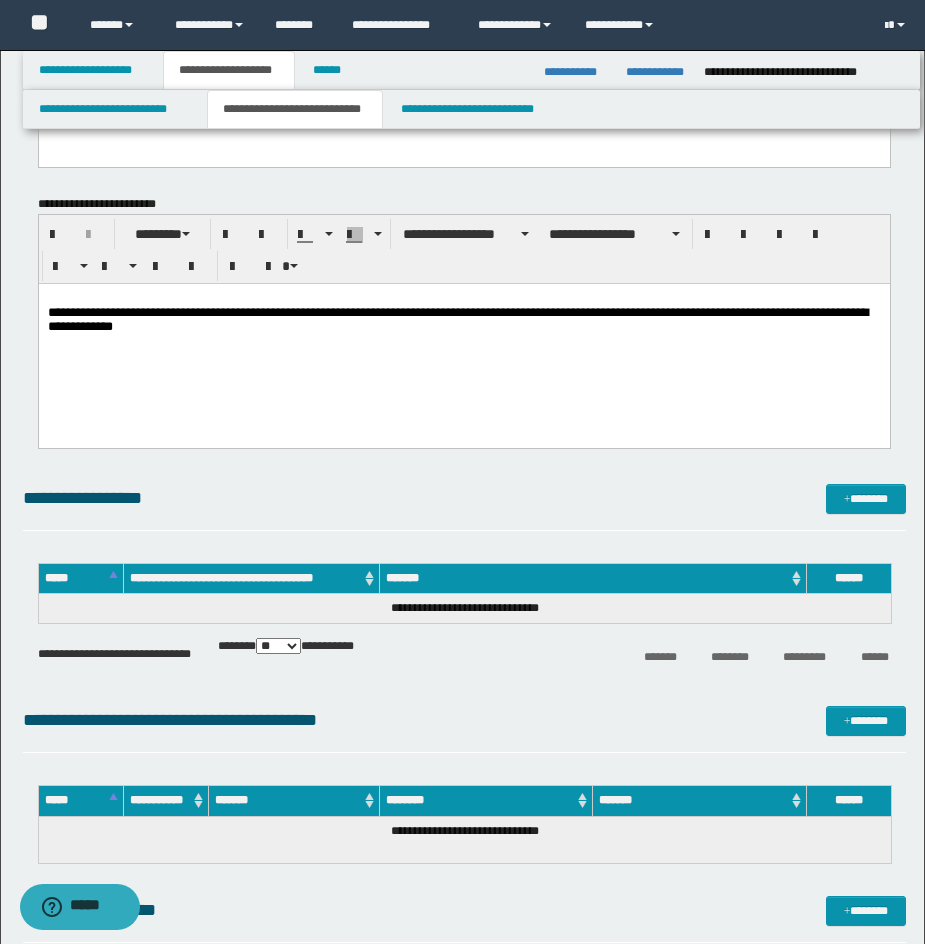 click on "**********" at bounding box center (463, 339) 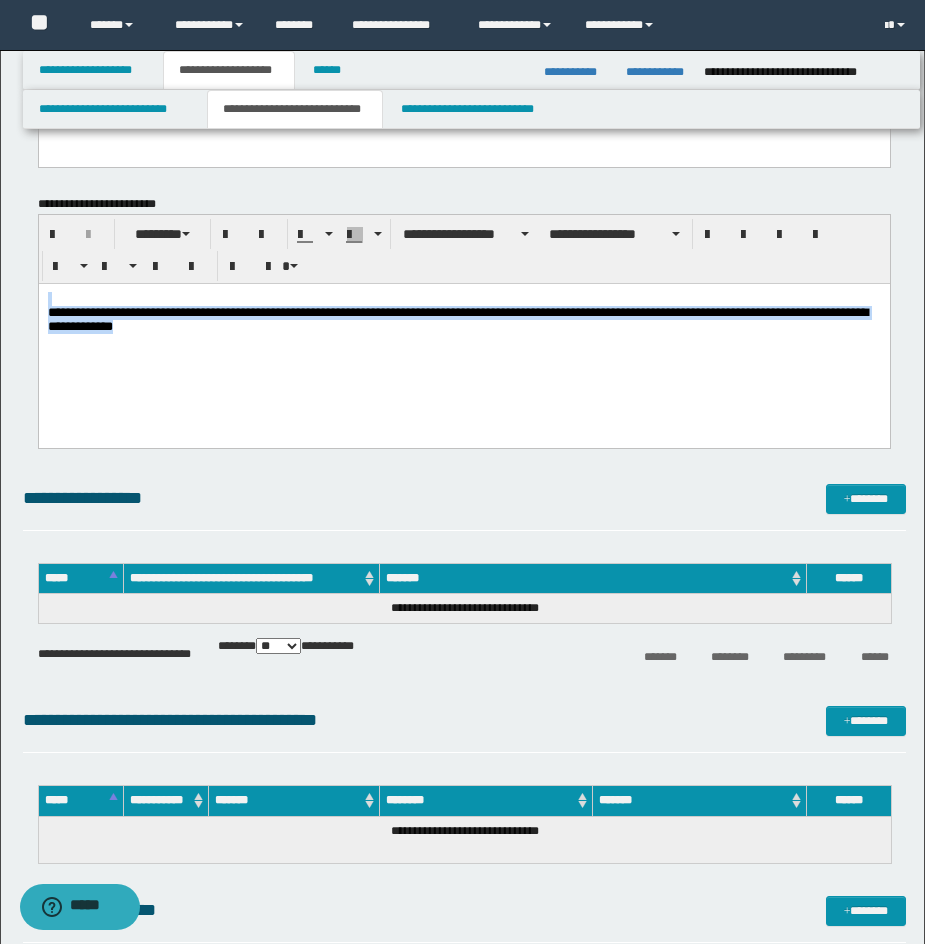 drag, startPoint x: 346, startPoint y: 353, endPoint x: -2, endPoint y: 244, distance: 364.67108 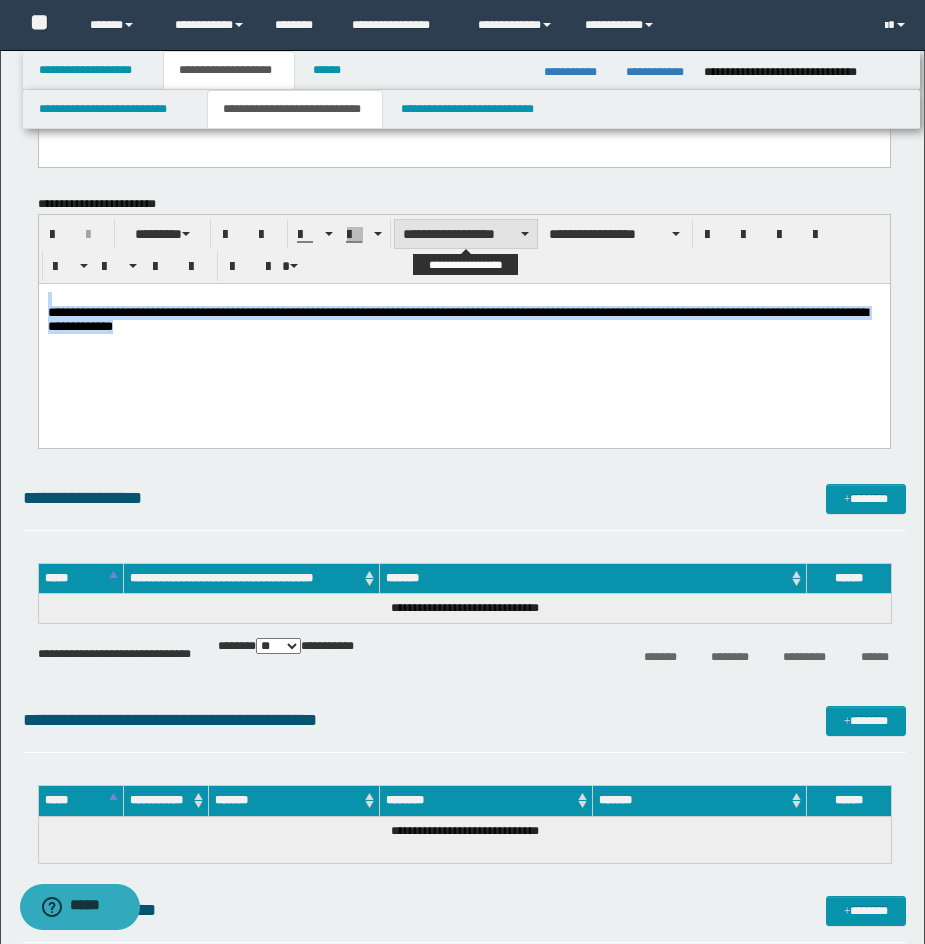click on "**********" at bounding box center (466, 234) 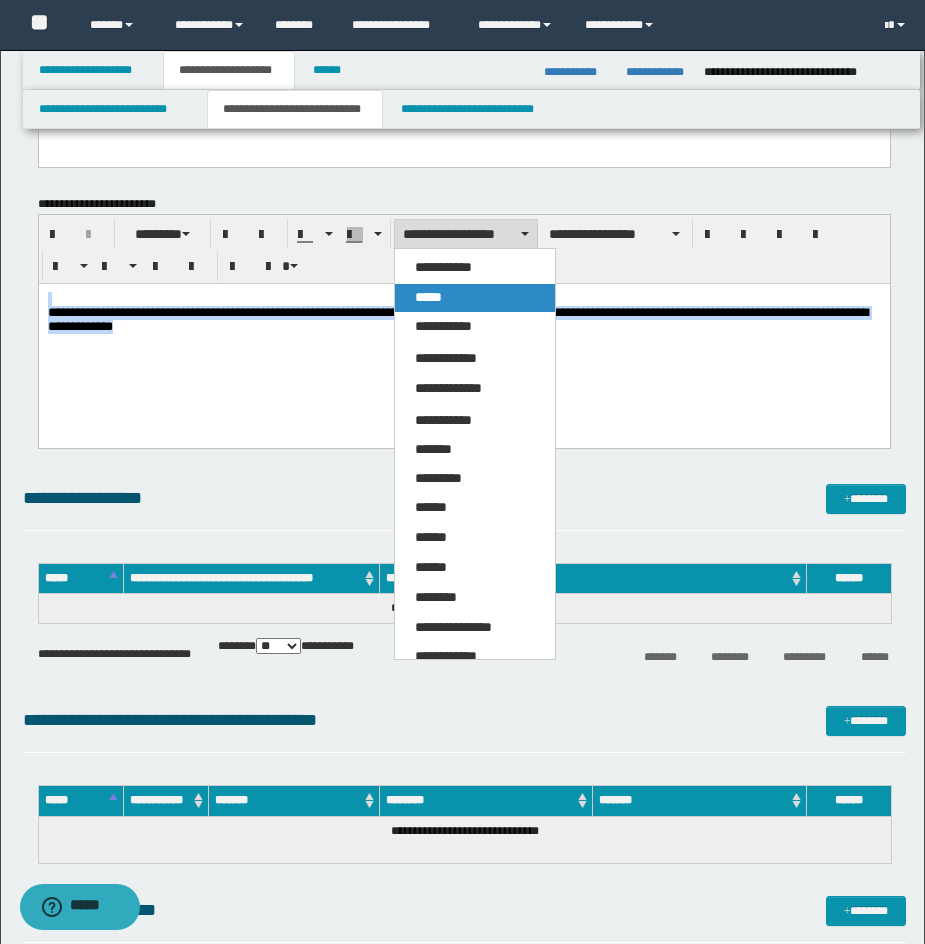 click on "*****" at bounding box center [475, 298] 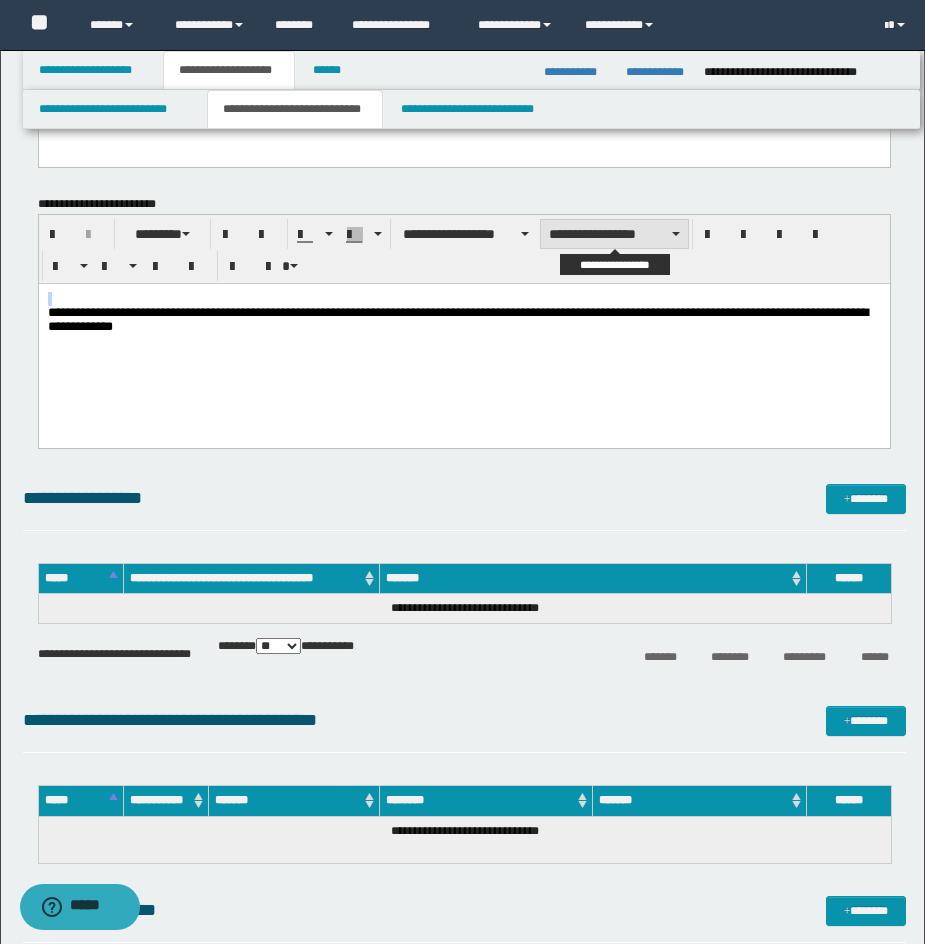 click on "**********" at bounding box center (614, 234) 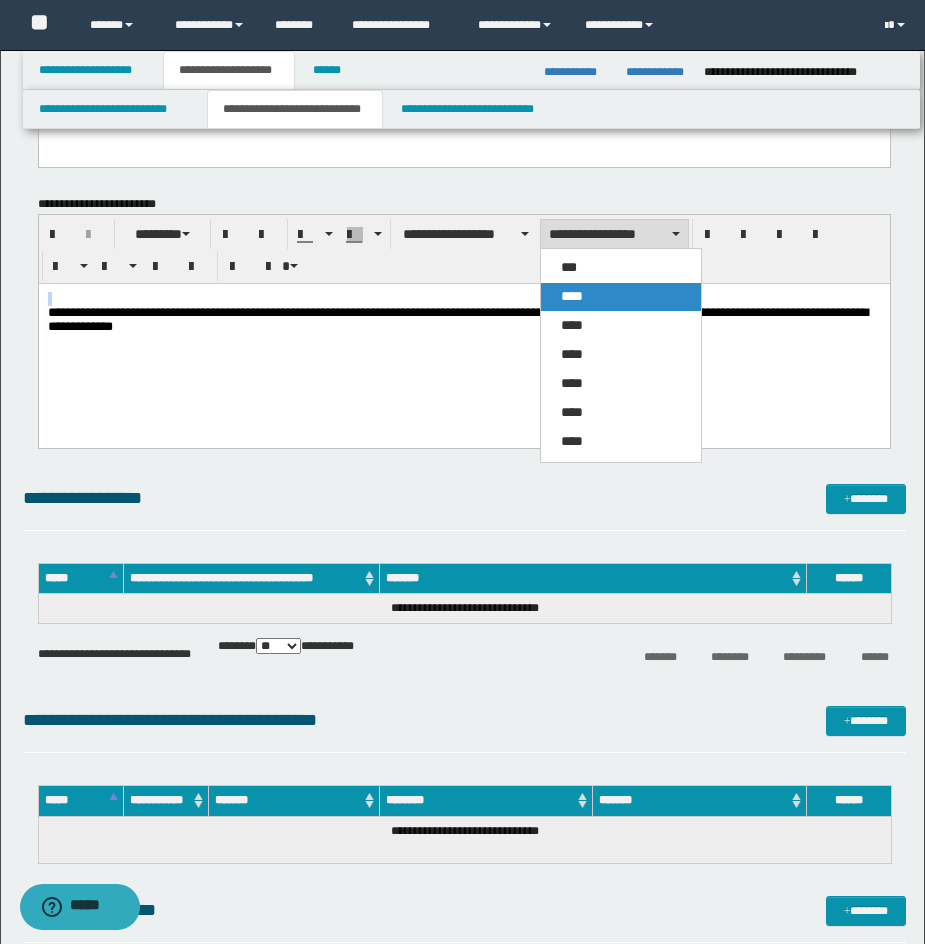 drag, startPoint x: 578, startPoint y: 308, endPoint x: 636, endPoint y: 3, distance: 310.4658 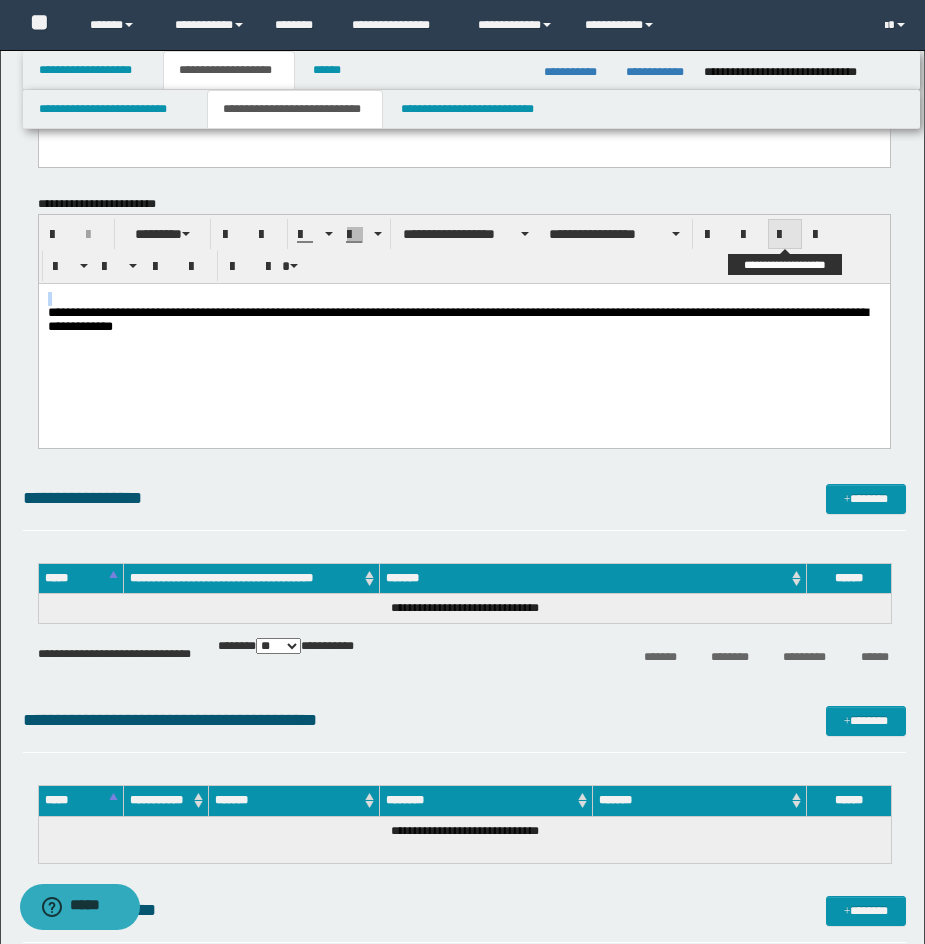 click at bounding box center [785, 234] 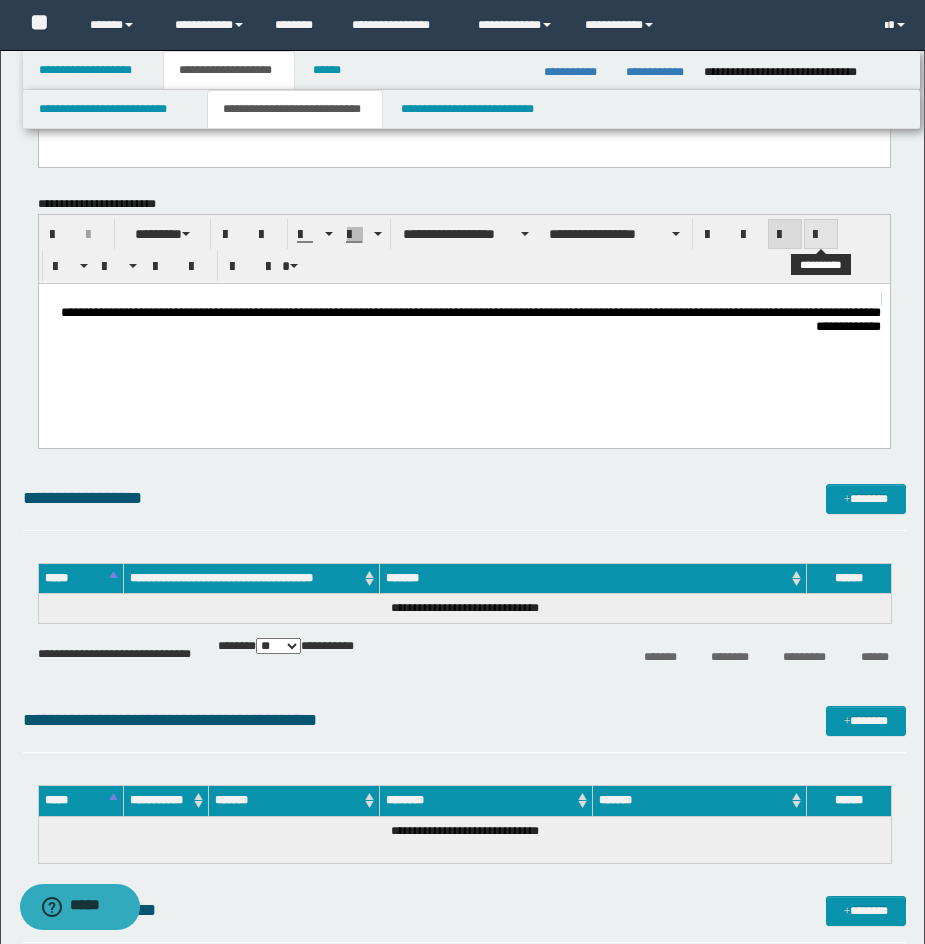 drag, startPoint x: 822, startPoint y: 238, endPoint x: 788, endPoint y: 279, distance: 53.263496 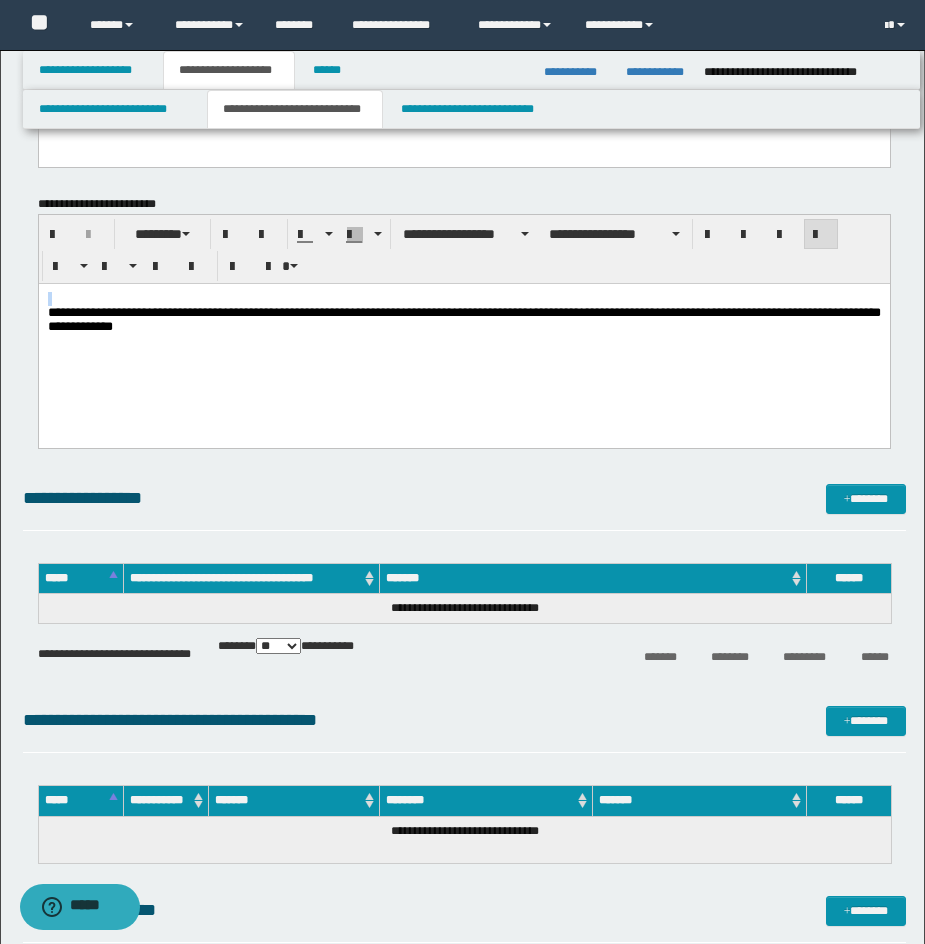 click on "**********" at bounding box center [463, 339] 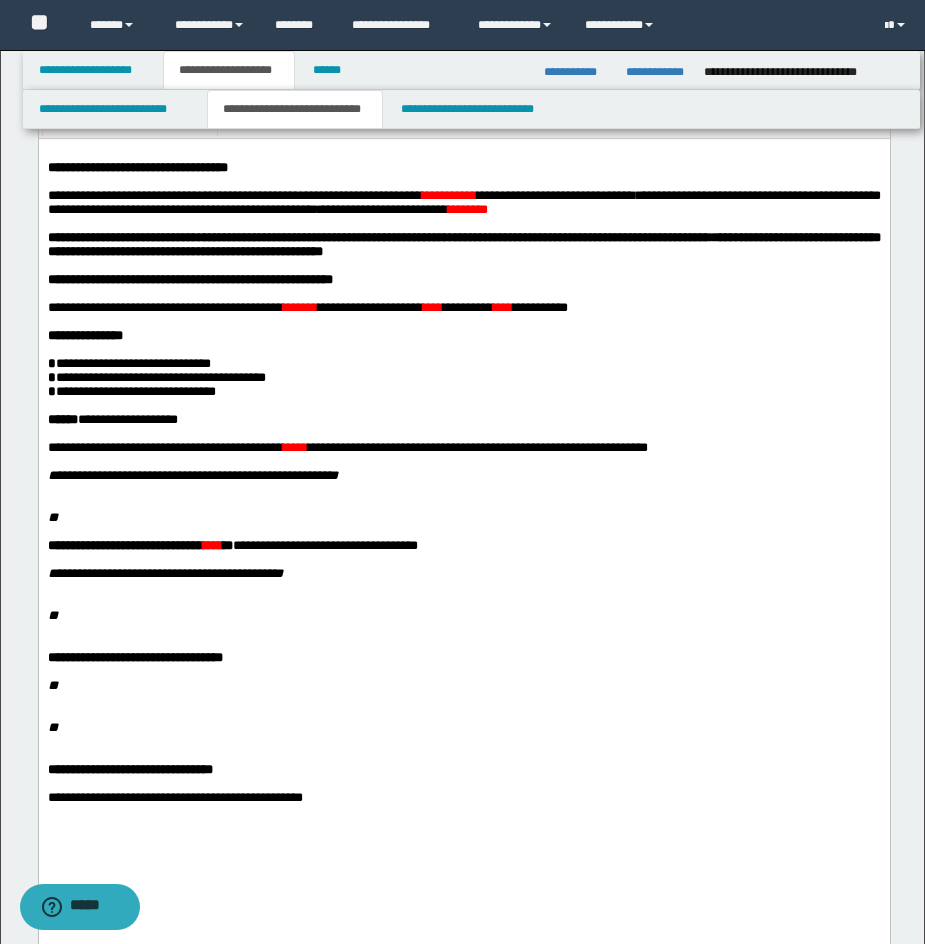 scroll, scrollTop: 0, scrollLeft: 0, axis: both 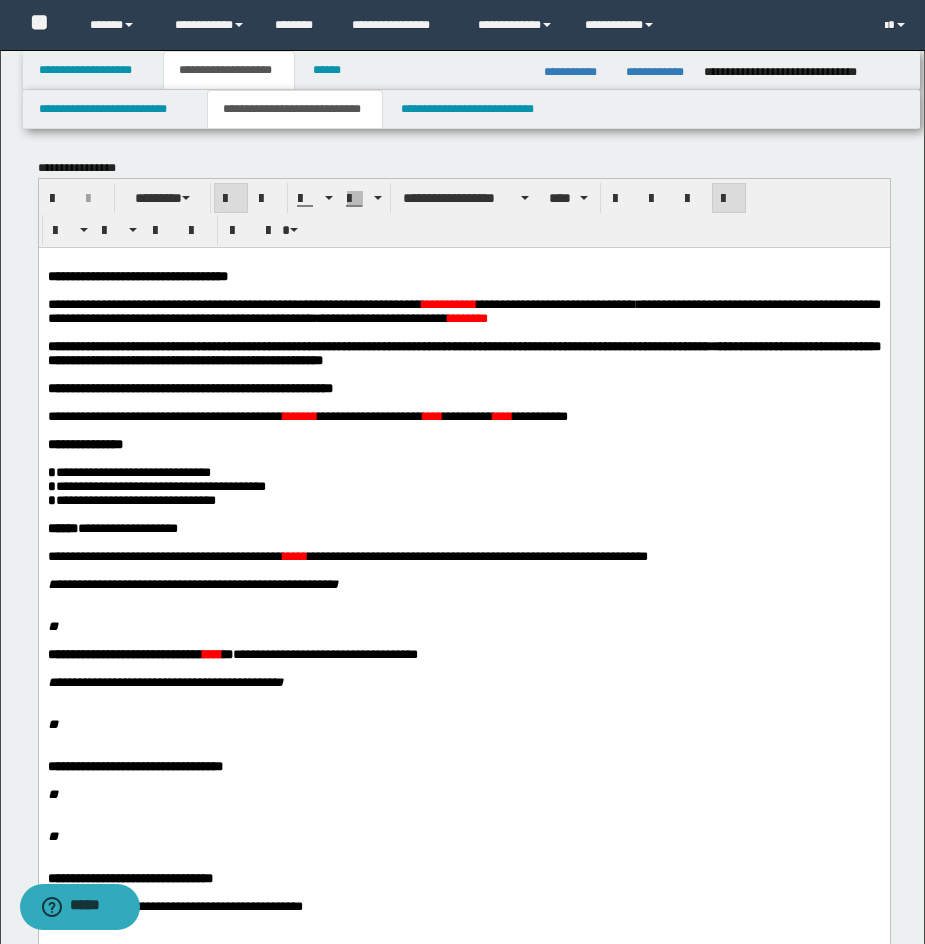 click on "**********" at bounding box center (464, 213) 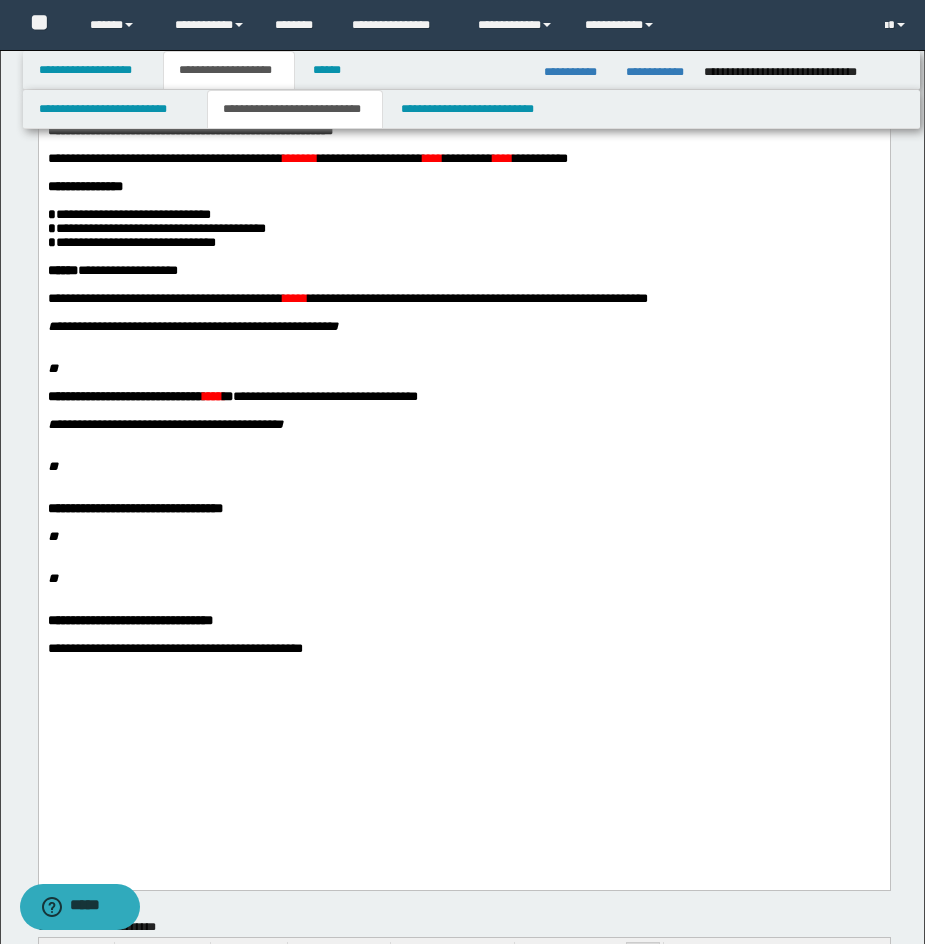 scroll, scrollTop: 261, scrollLeft: 0, axis: vertical 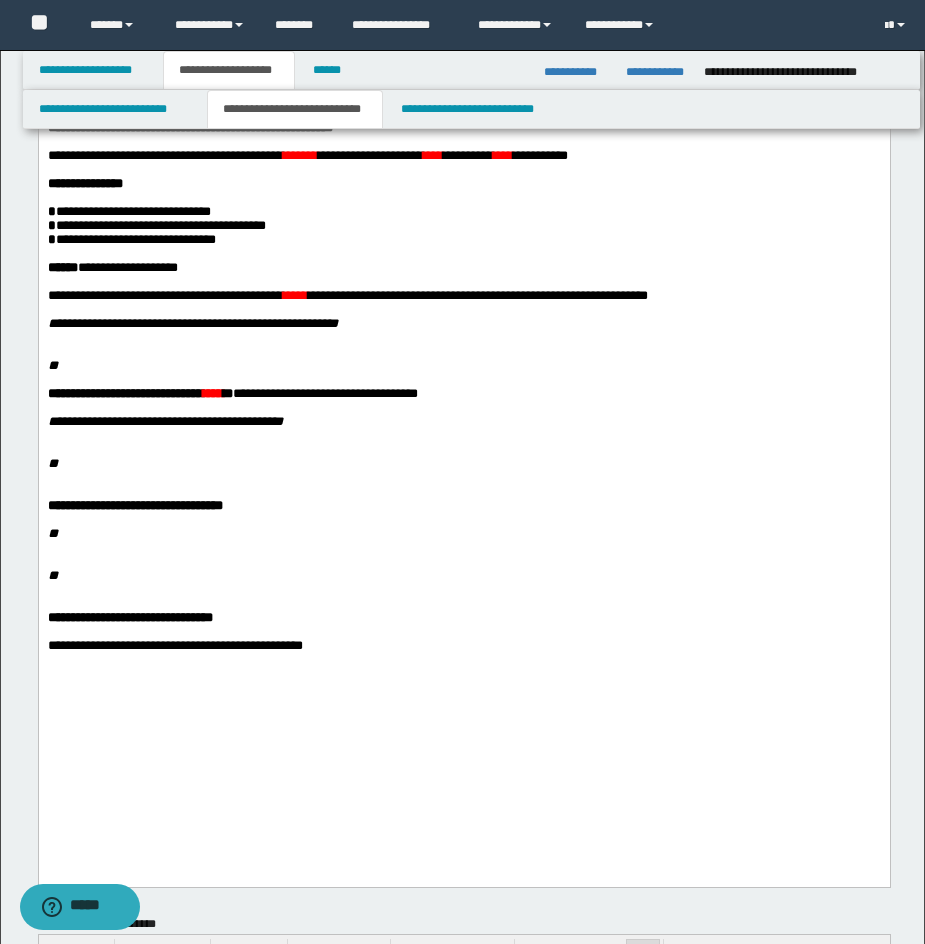 click at bounding box center [463, 674] 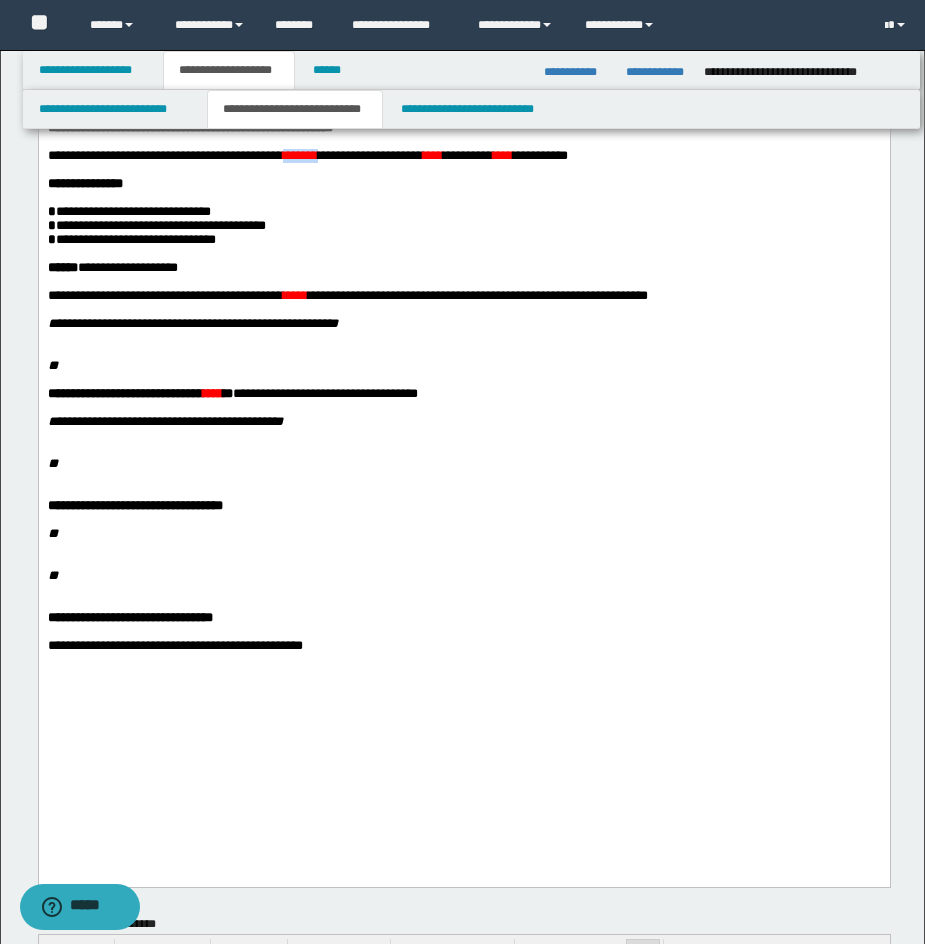 click on "******" at bounding box center (299, 155) 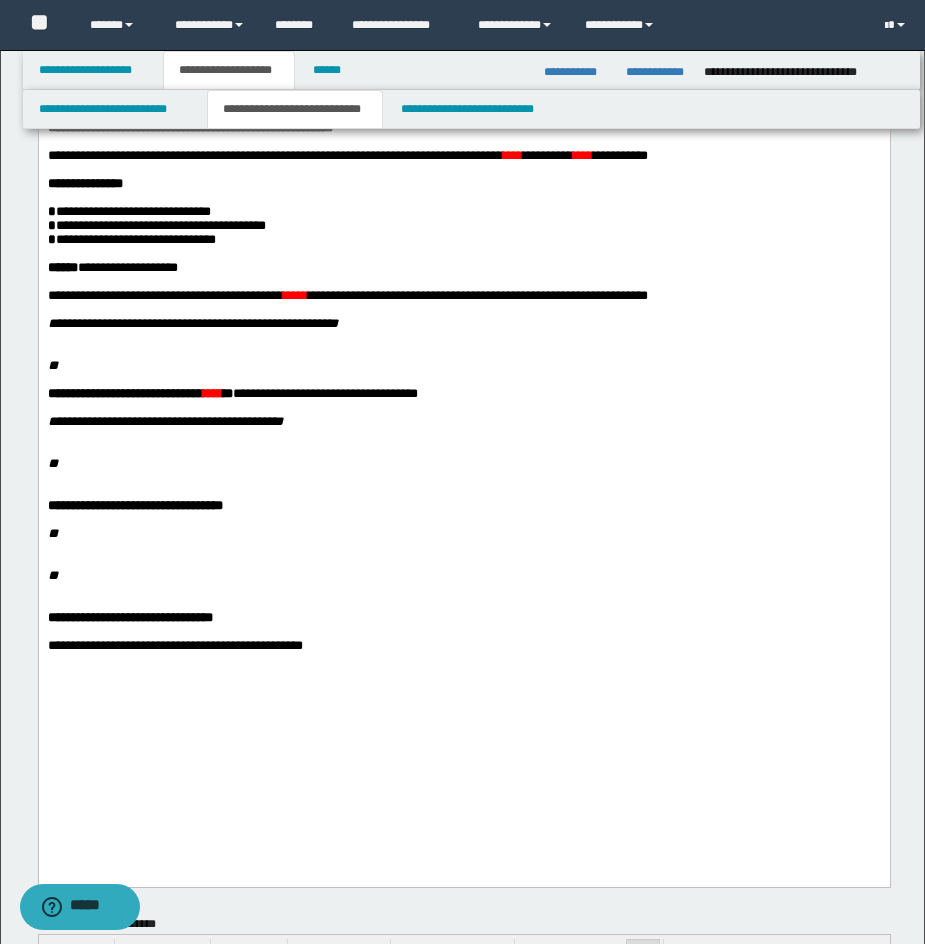 click on "*****" at bounding box center [294, 295] 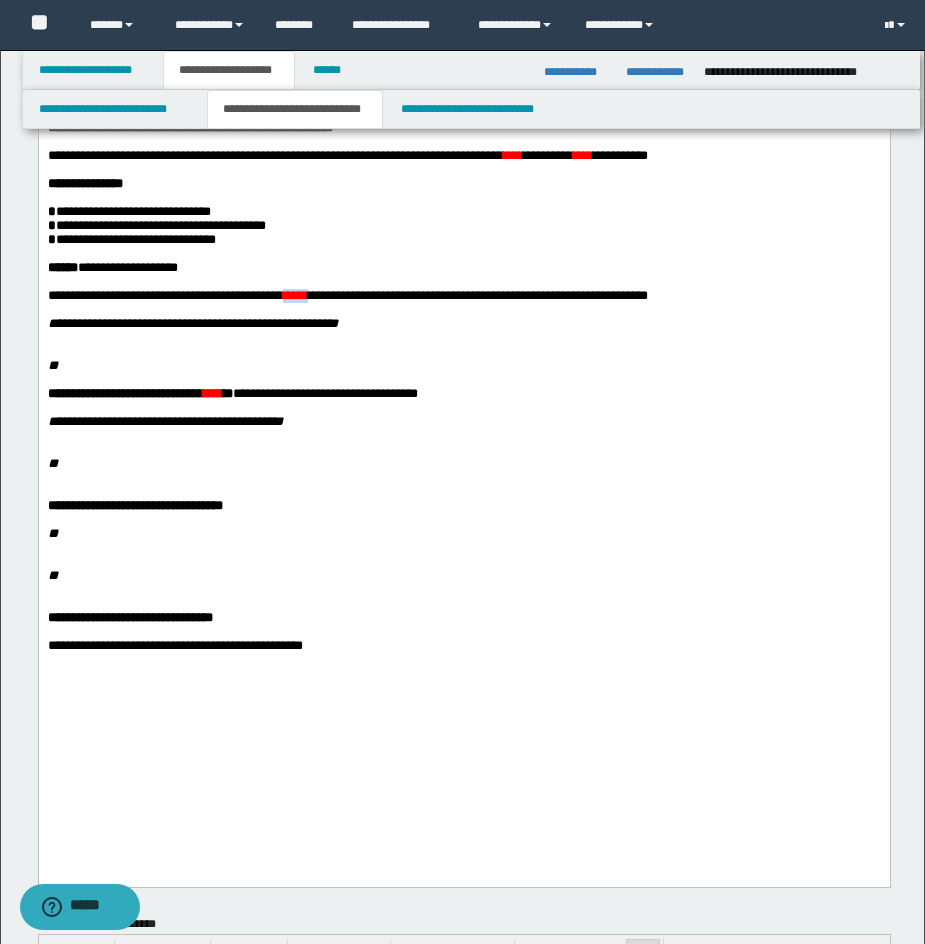 click on "*****" at bounding box center (294, 295) 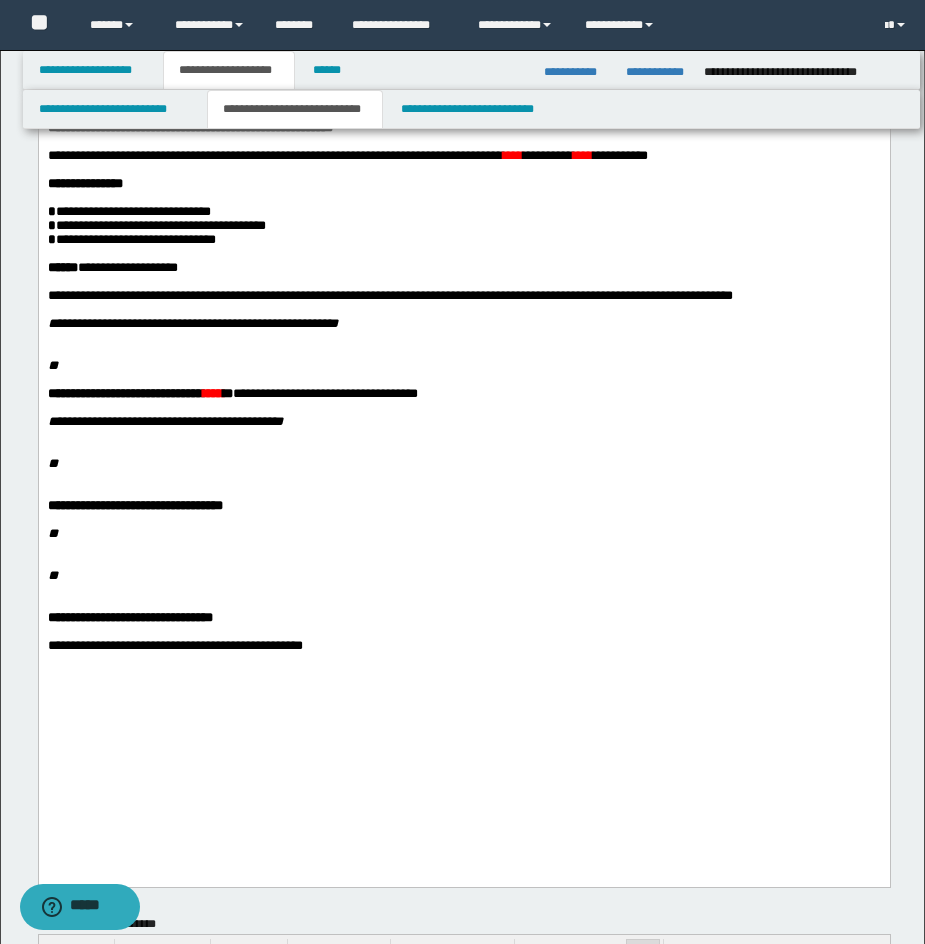click on "****" at bounding box center [512, 155] 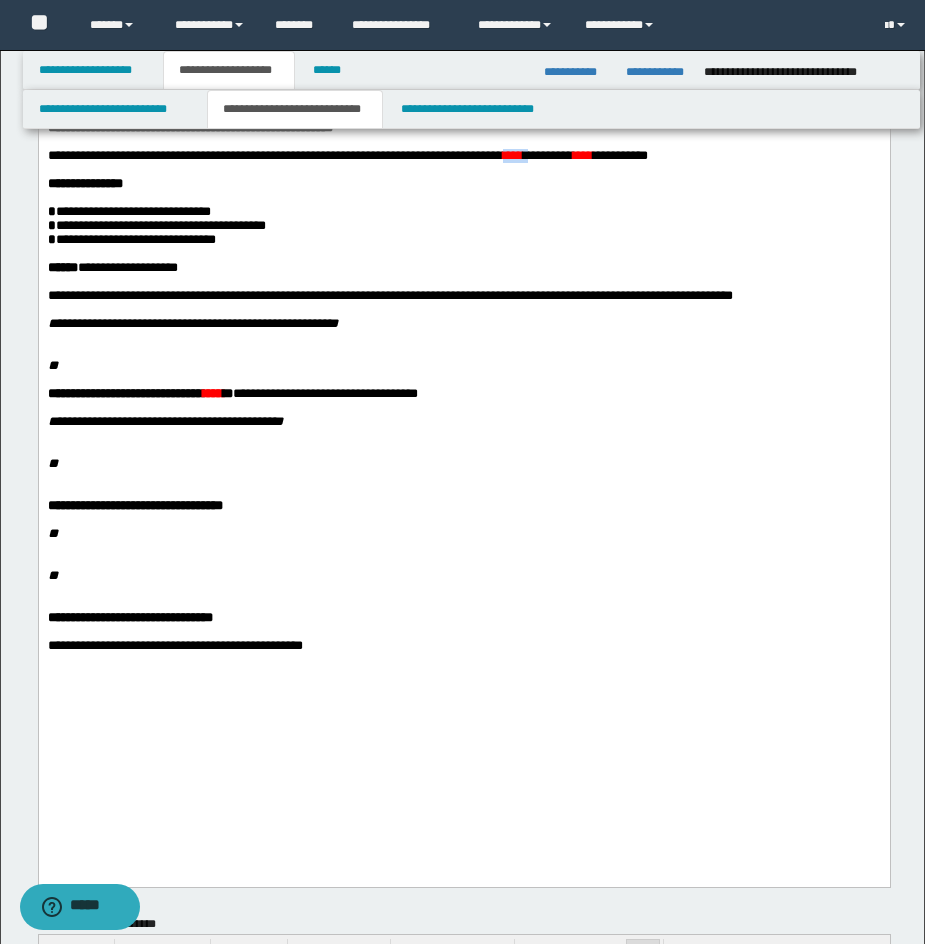 click on "****" at bounding box center [512, 155] 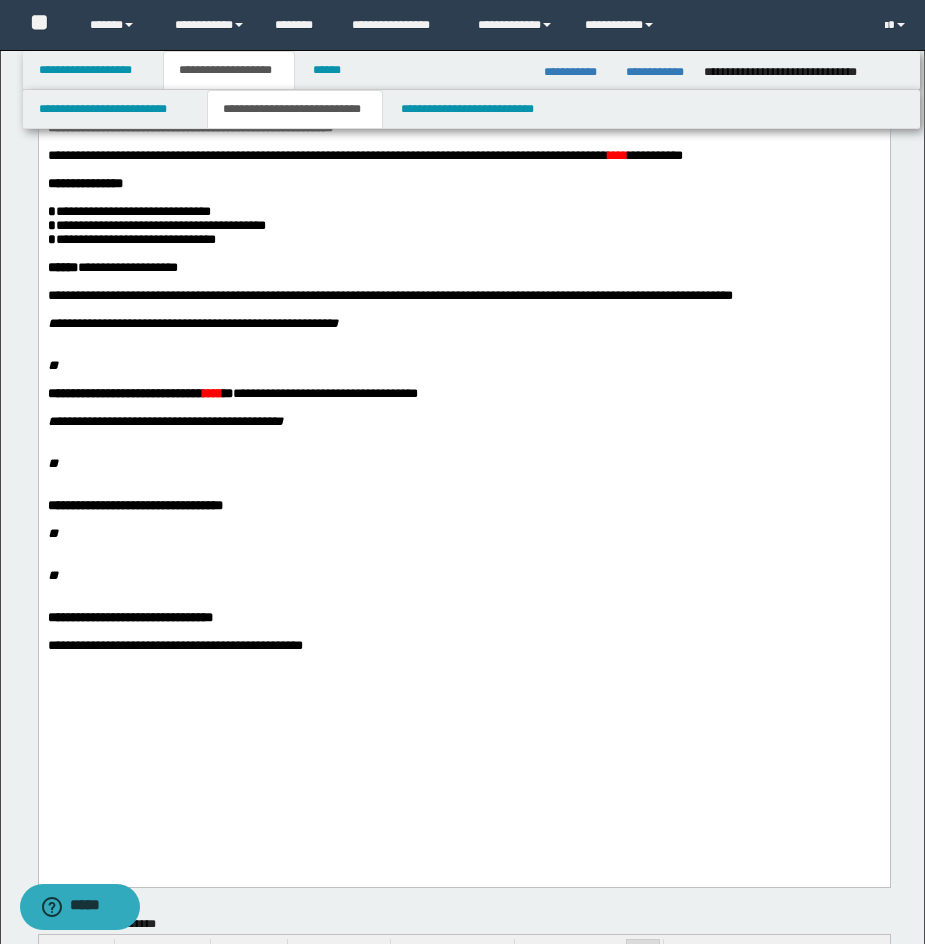 click on "****" at bounding box center (617, 155) 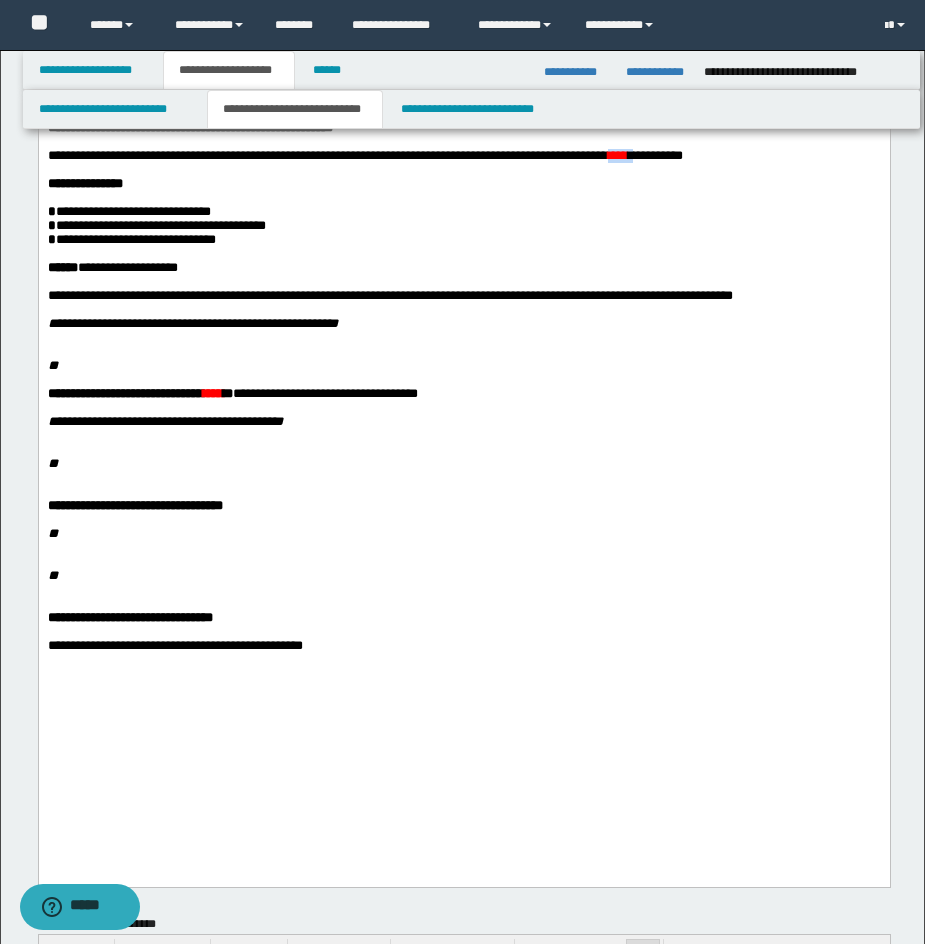 click on "****" at bounding box center [617, 155] 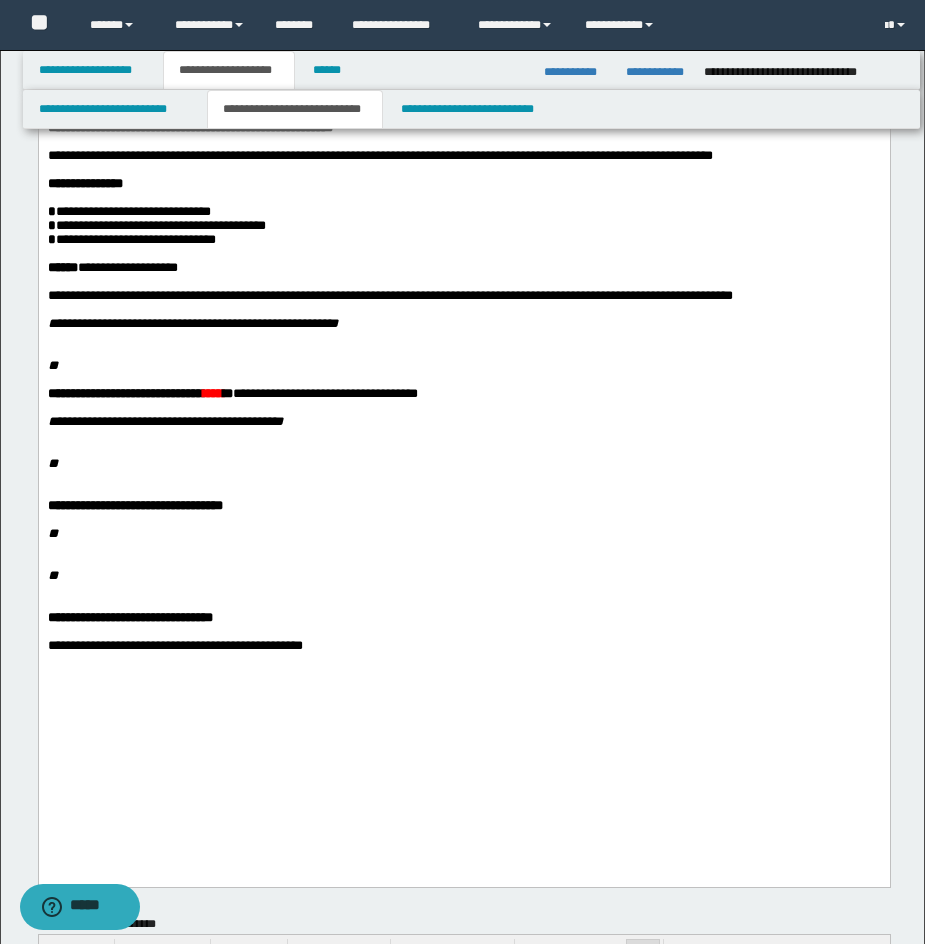 click on "**********" at bounding box center [464, 393] 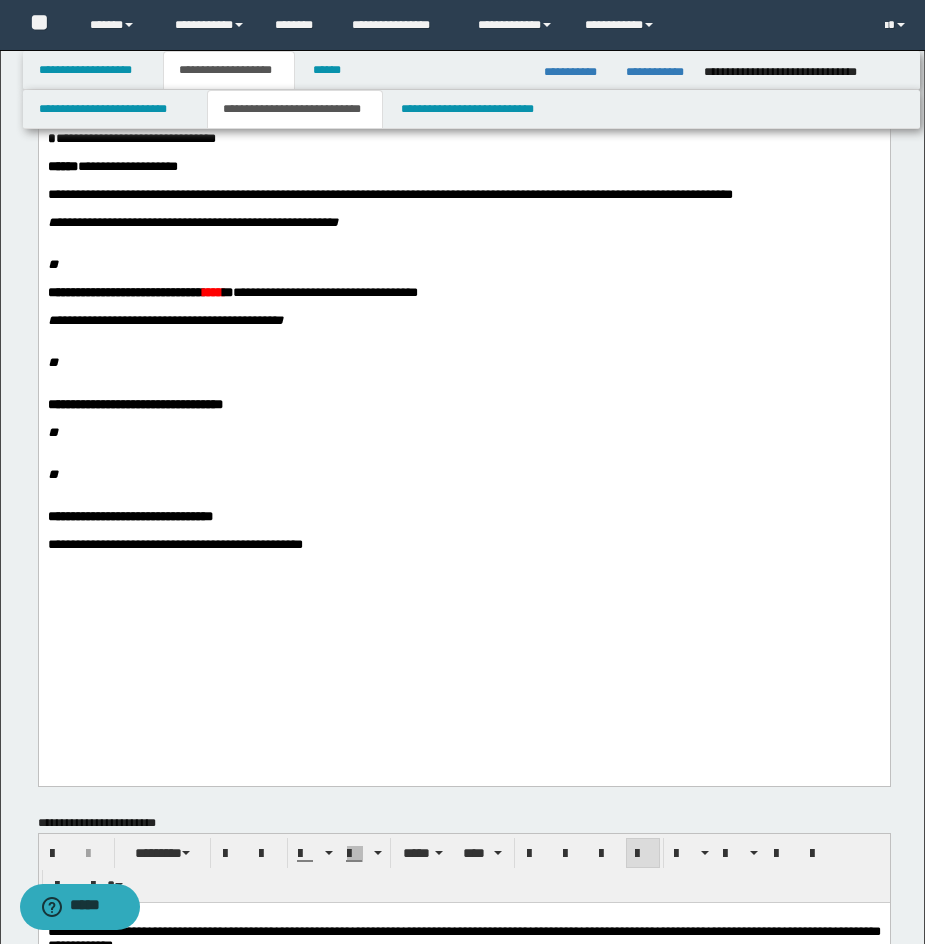 scroll, scrollTop: 412, scrollLeft: 0, axis: vertical 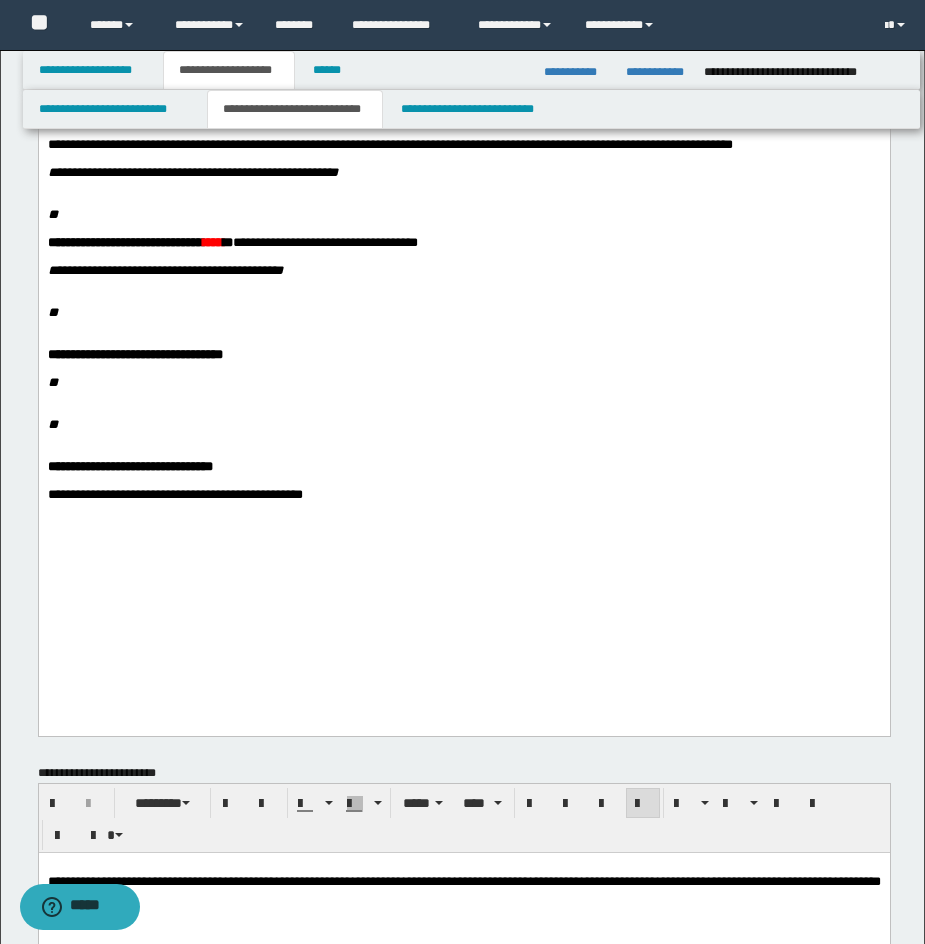 click at bounding box center [475, 187] 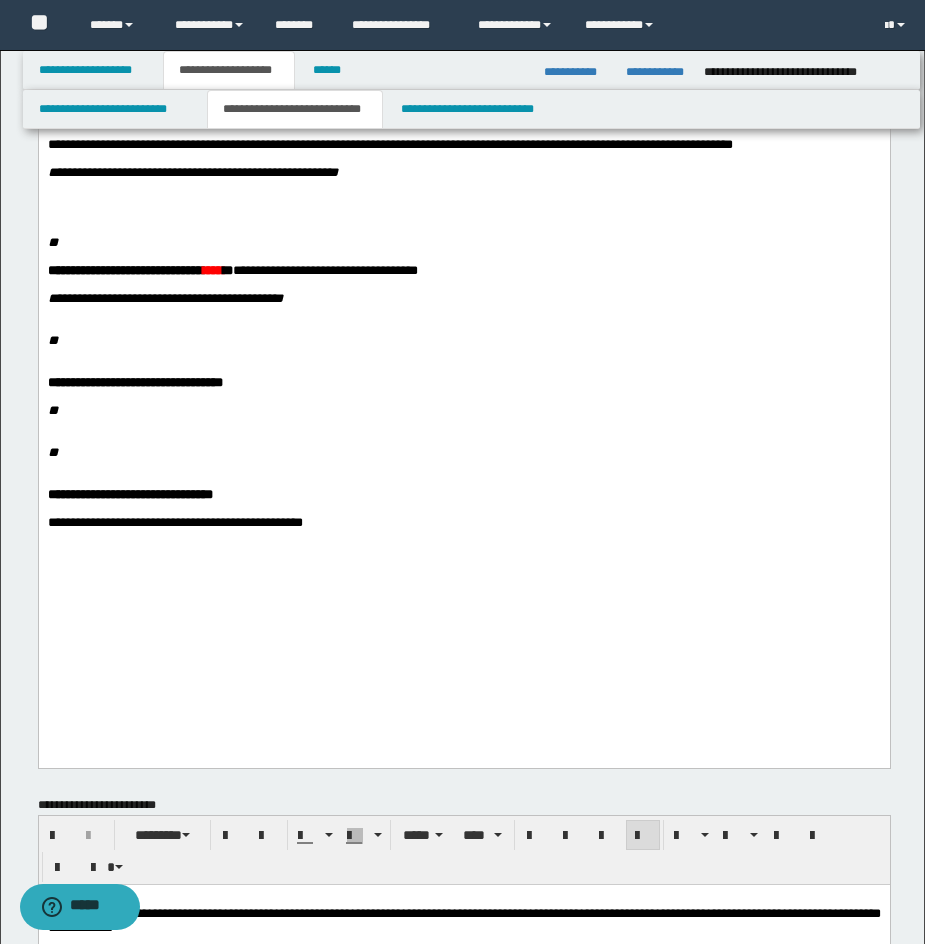 click at bounding box center [463, 201] 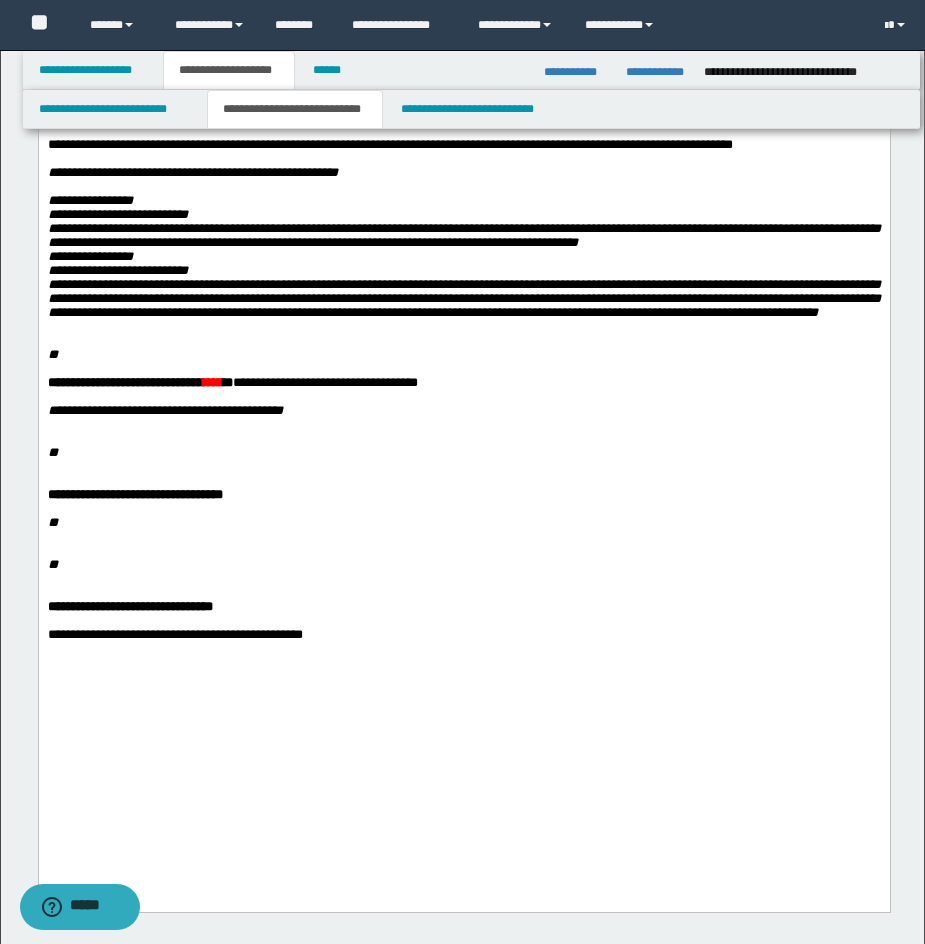 click on "**********" at bounding box center (463, 282) 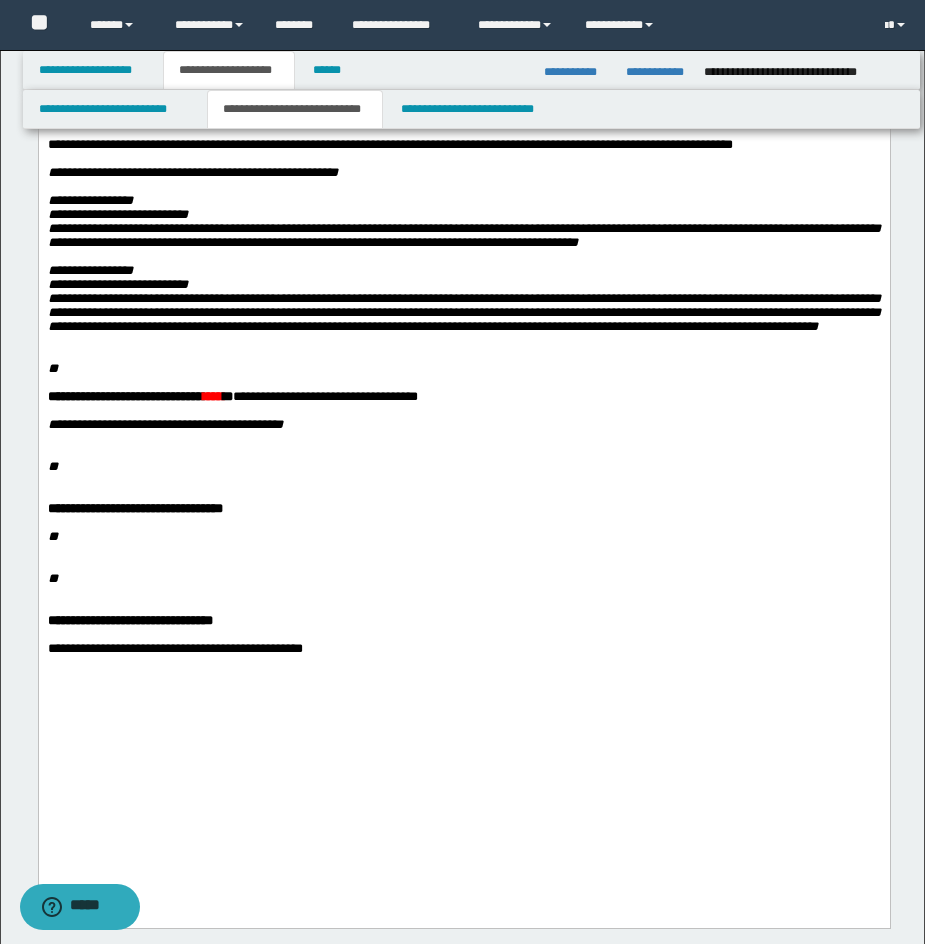 click at bounding box center (475, 341) 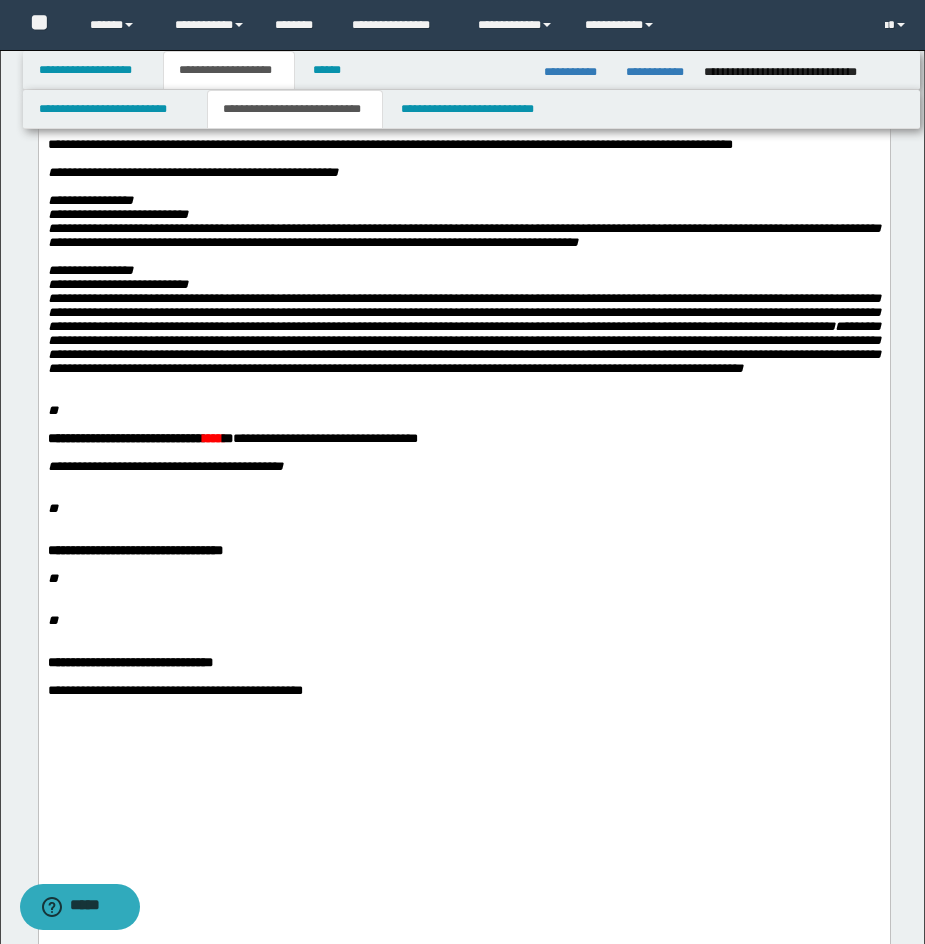click on "**" at bounding box center [52, 410] 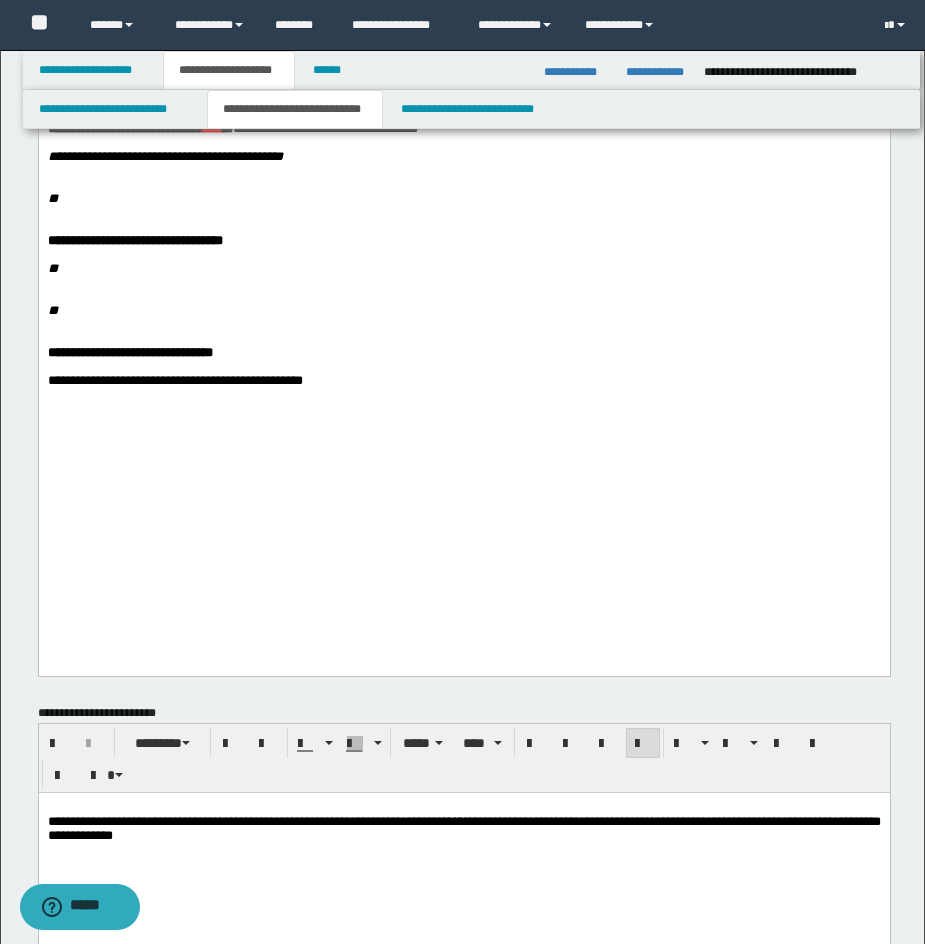 scroll, scrollTop: 693, scrollLeft: 0, axis: vertical 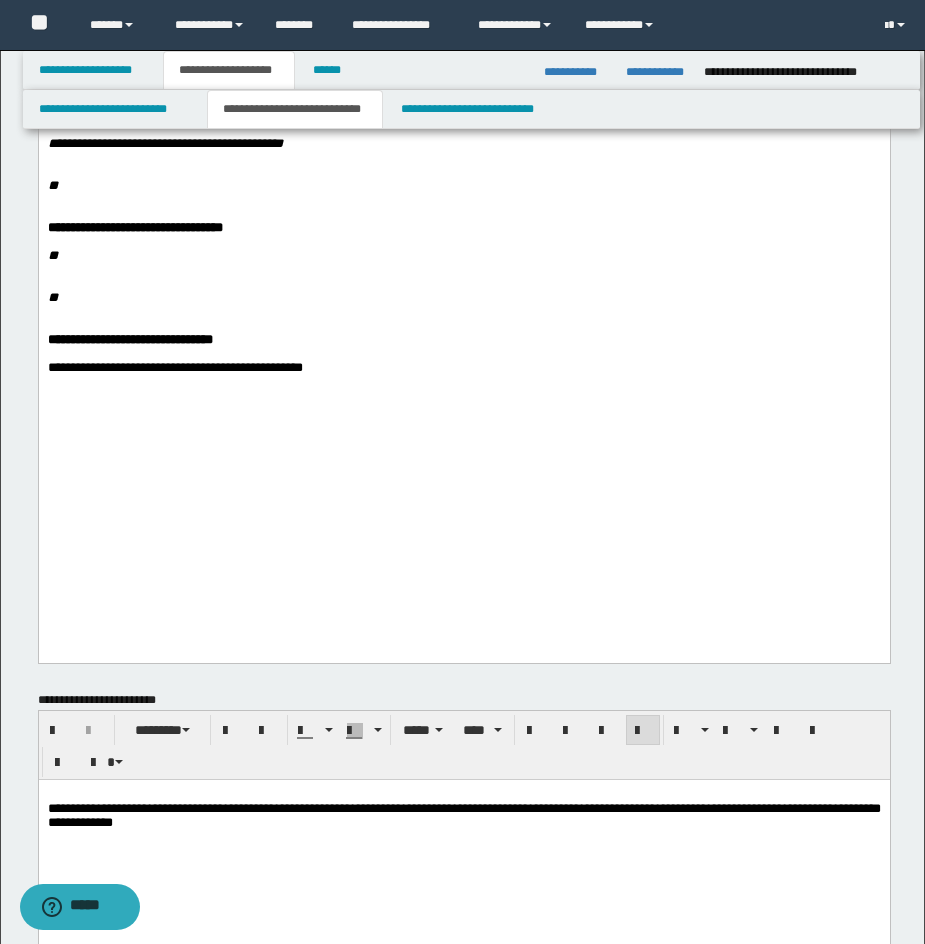 click on "****" at bounding box center [212, 115] 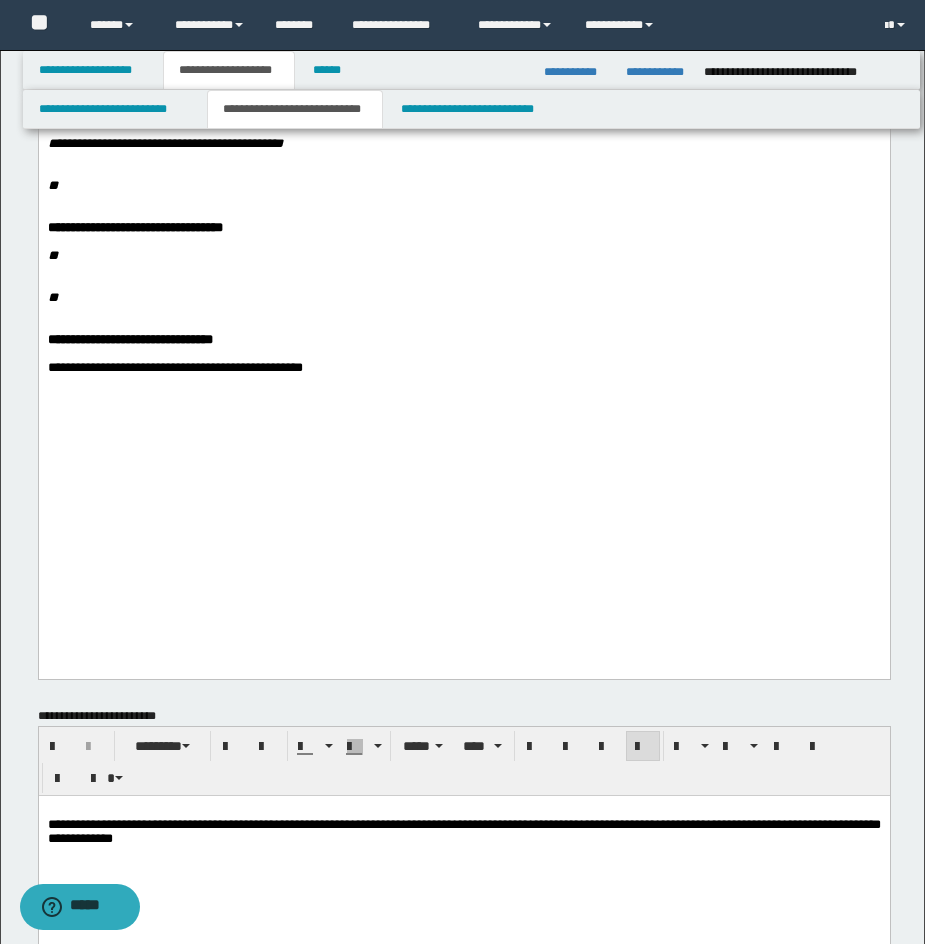 click on "**********" at bounding box center (463, 144) 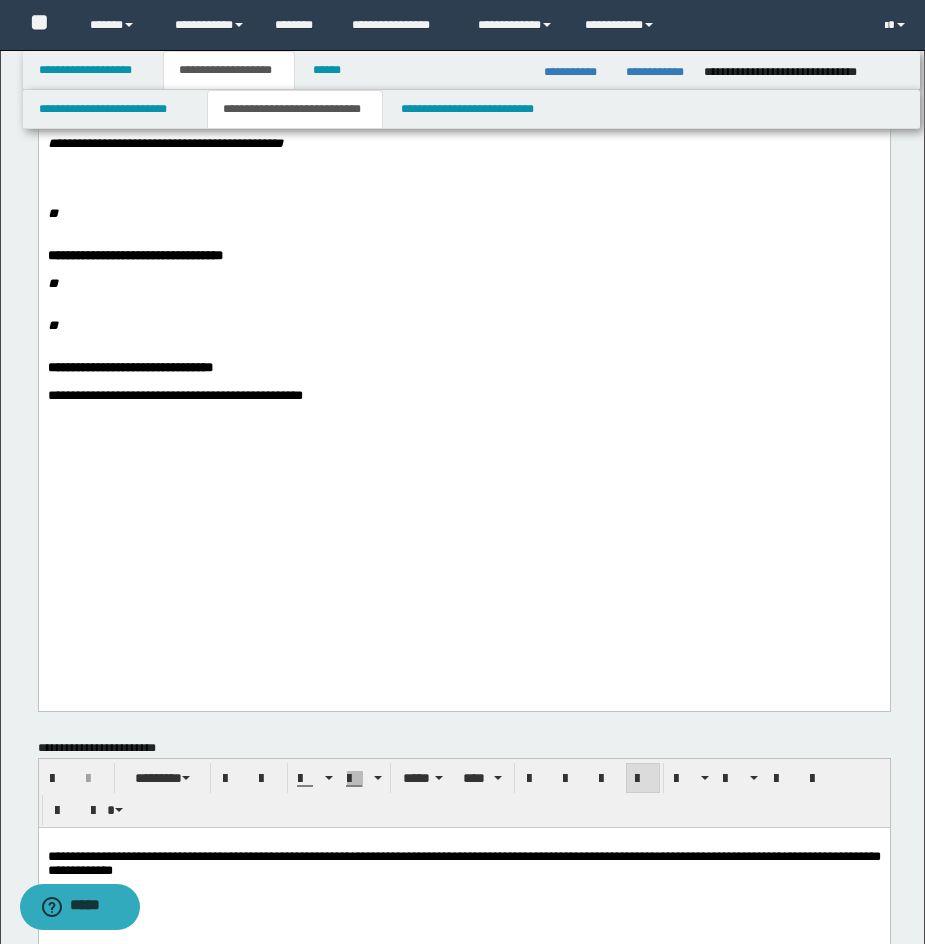 click on "**********" at bounding box center [463, 144] 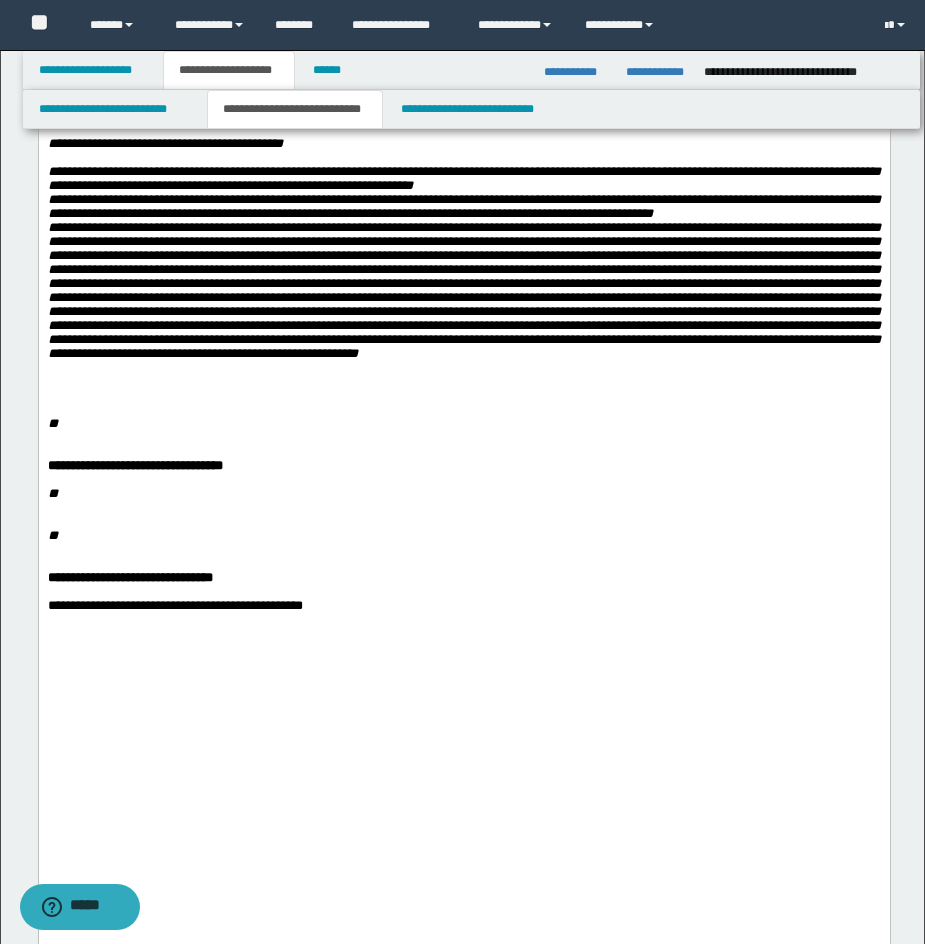 click on "**********" at bounding box center (463, 263) 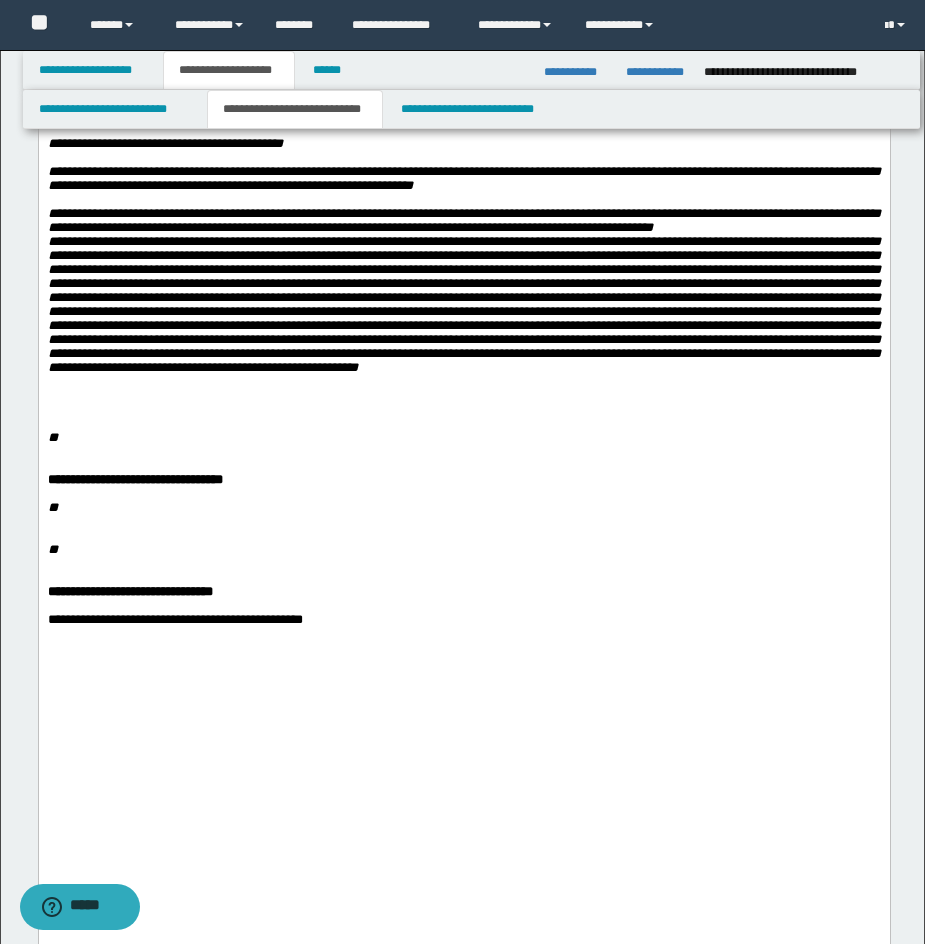 click on "**********" at bounding box center (463, 284) 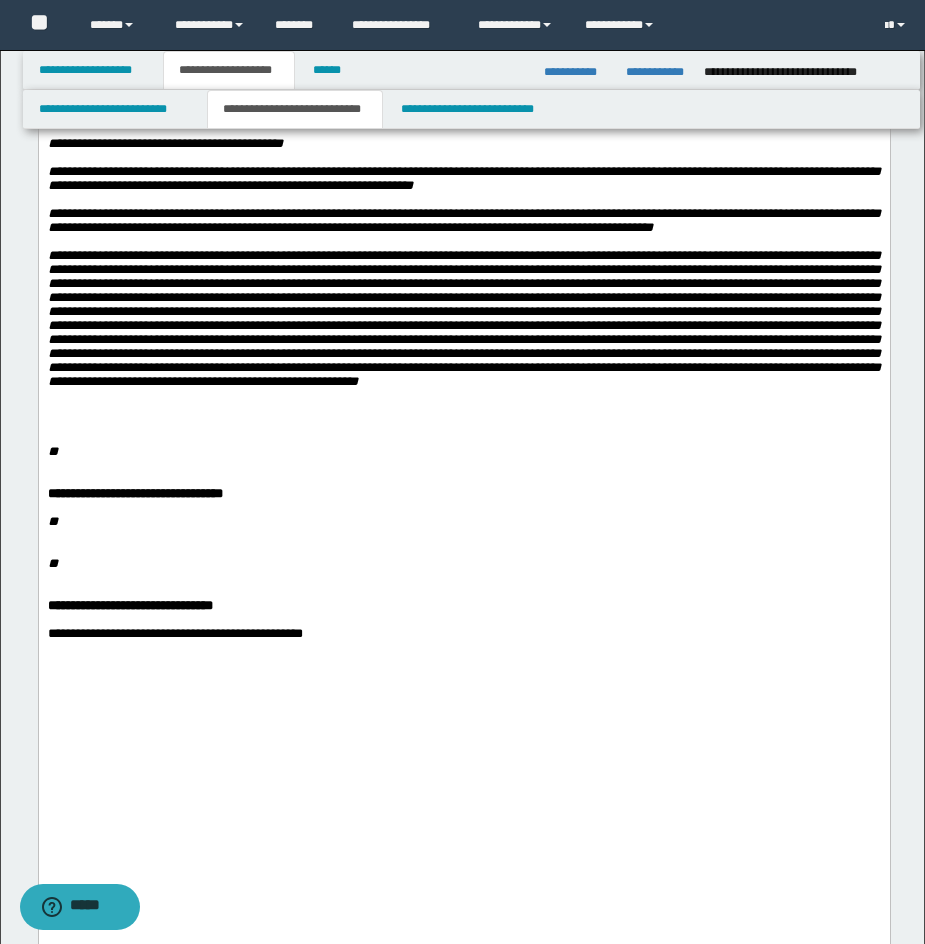 click on "**********" at bounding box center (464, 249) 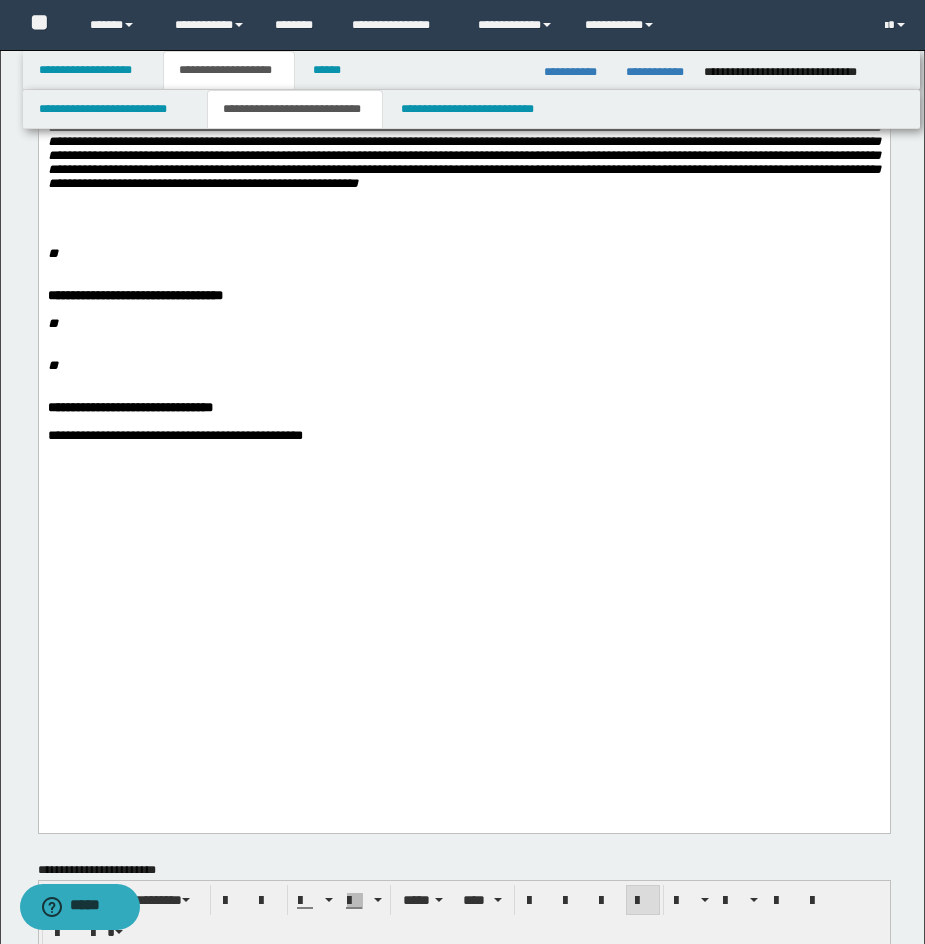 scroll, scrollTop: 959, scrollLeft: 0, axis: vertical 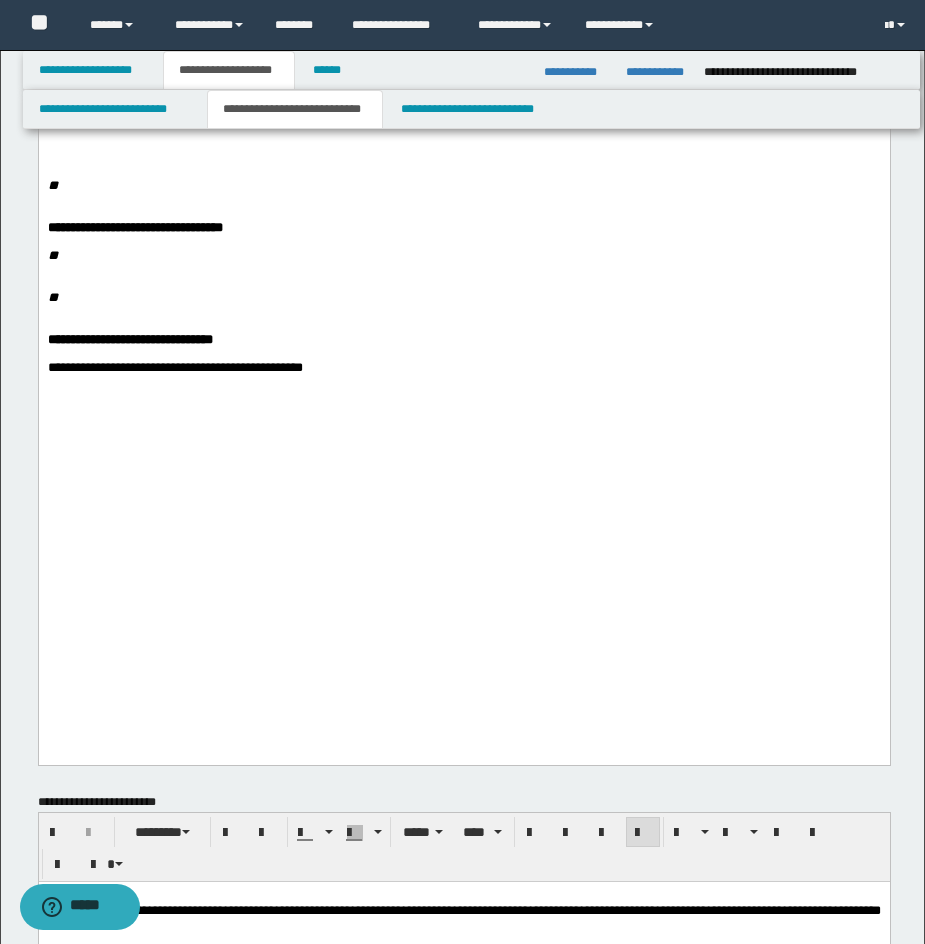drag, startPoint x: 348, startPoint y: 328, endPoint x: 368, endPoint y: 327, distance: 20.024984 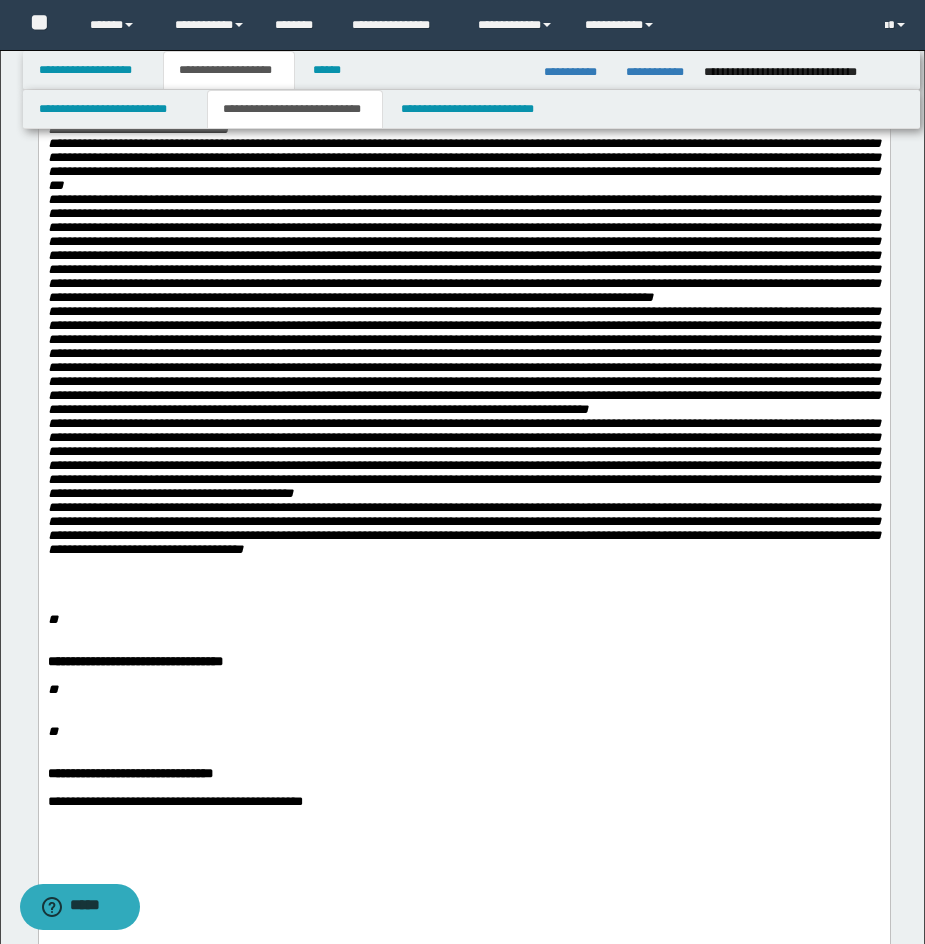 click on "**********" at bounding box center [463, 263] 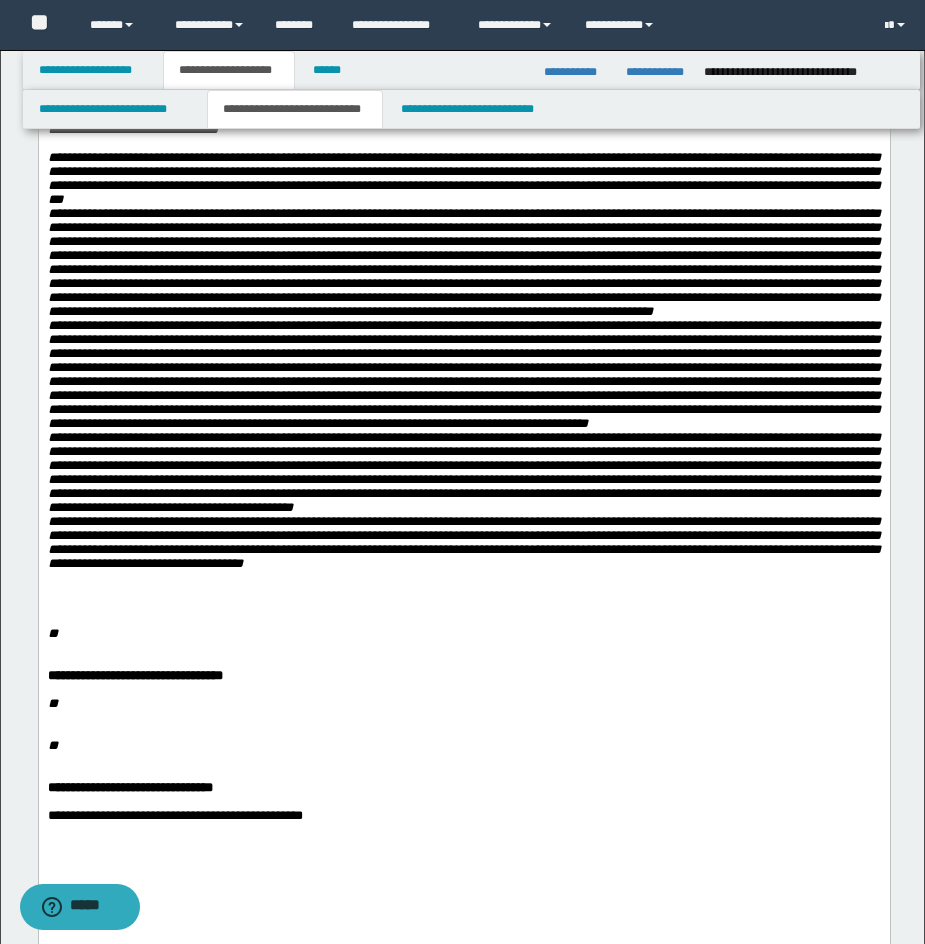 click on "**********" at bounding box center (463, 360) 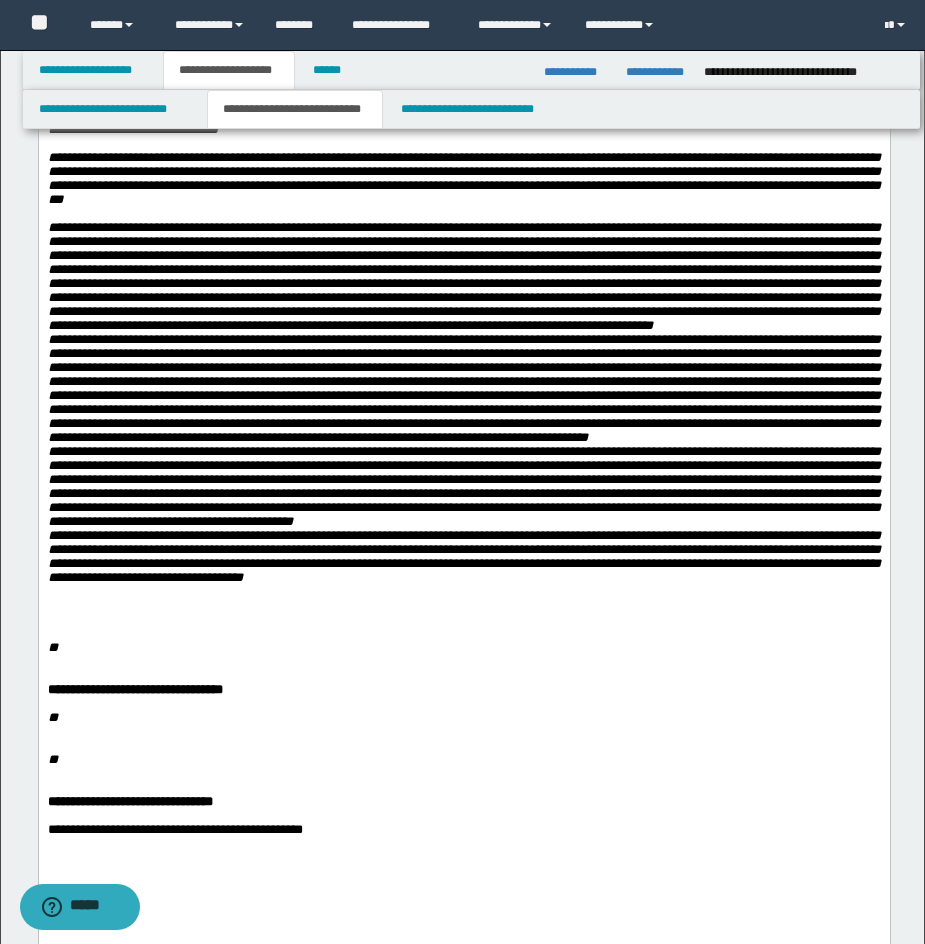 click on "**********" at bounding box center (463, 178) 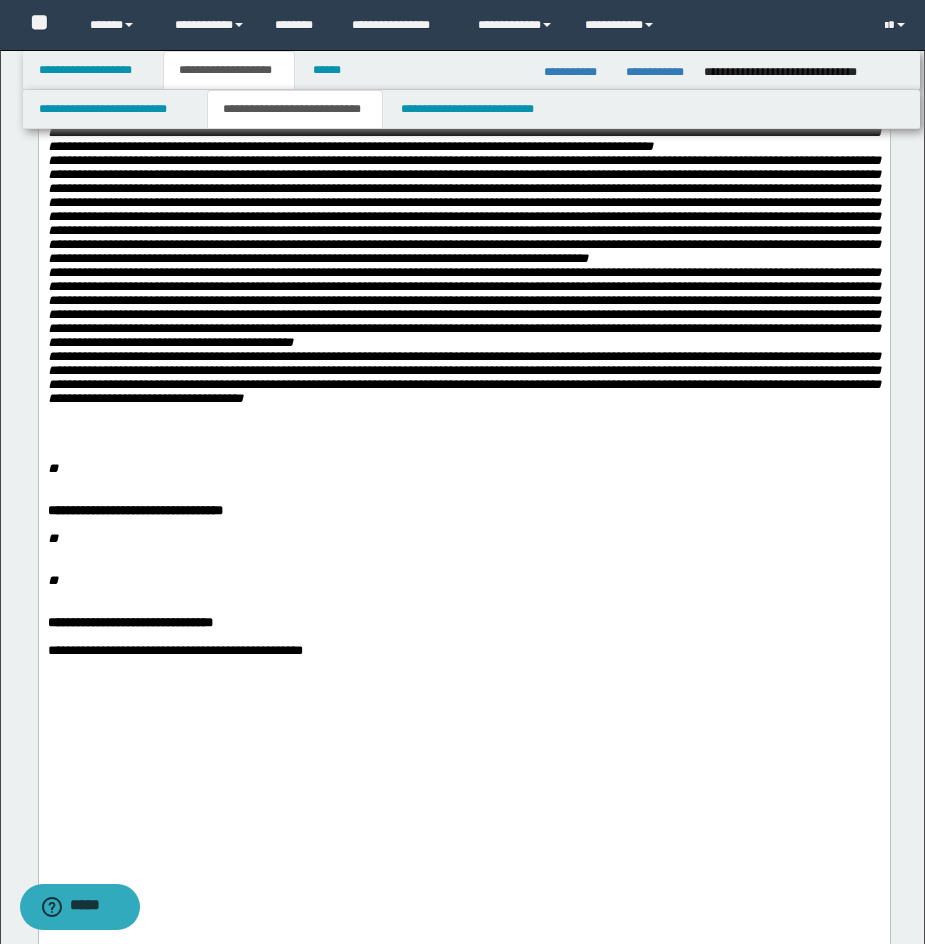 scroll, scrollTop: 1159, scrollLeft: 0, axis: vertical 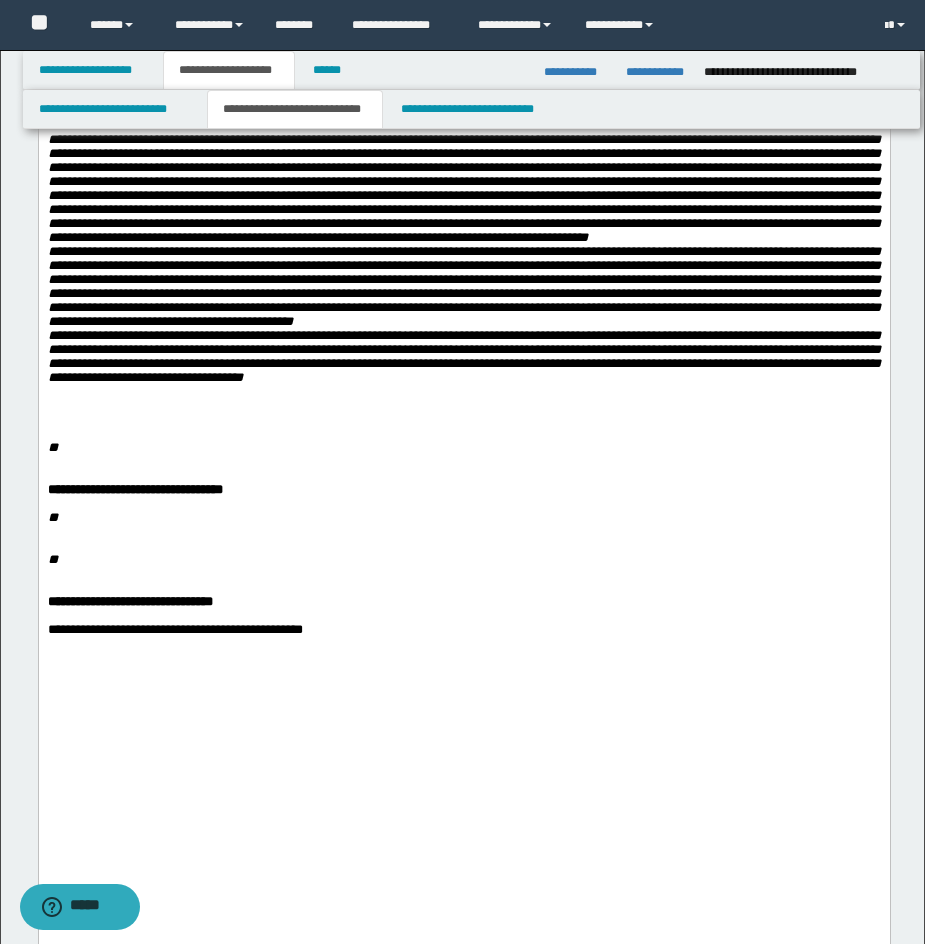click on "**********" at bounding box center [463, 196] 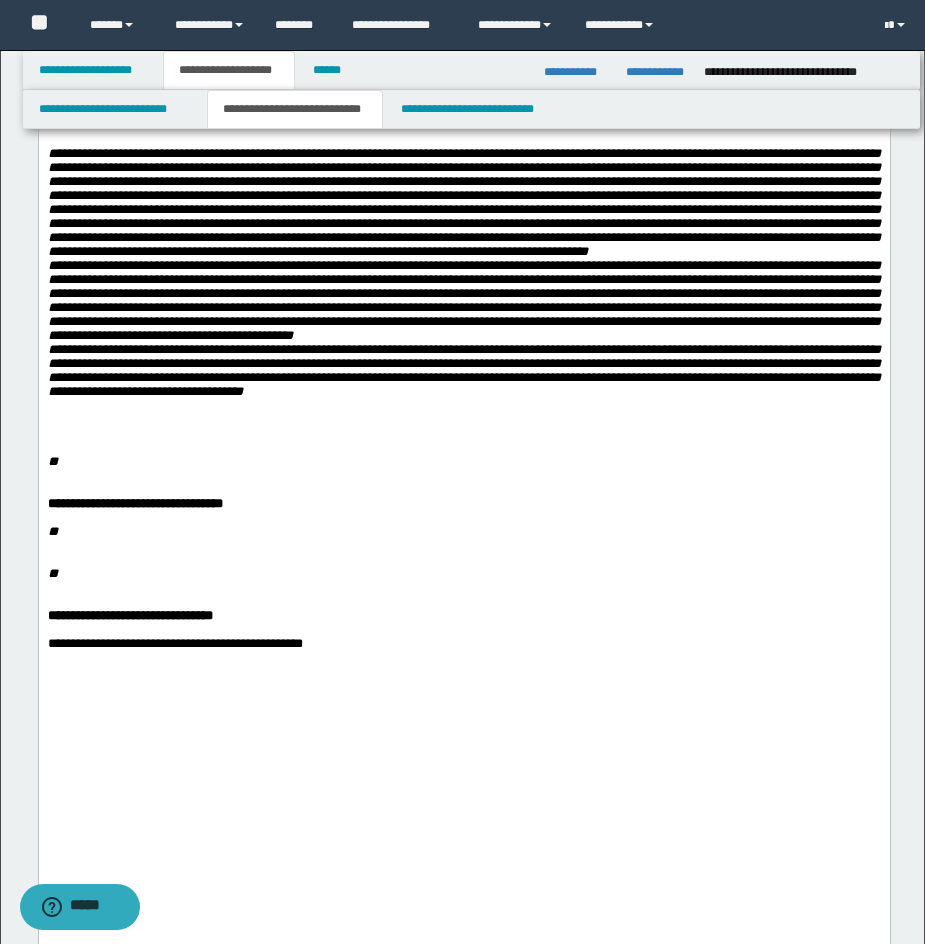 click on "**********" at bounding box center [463, 266] 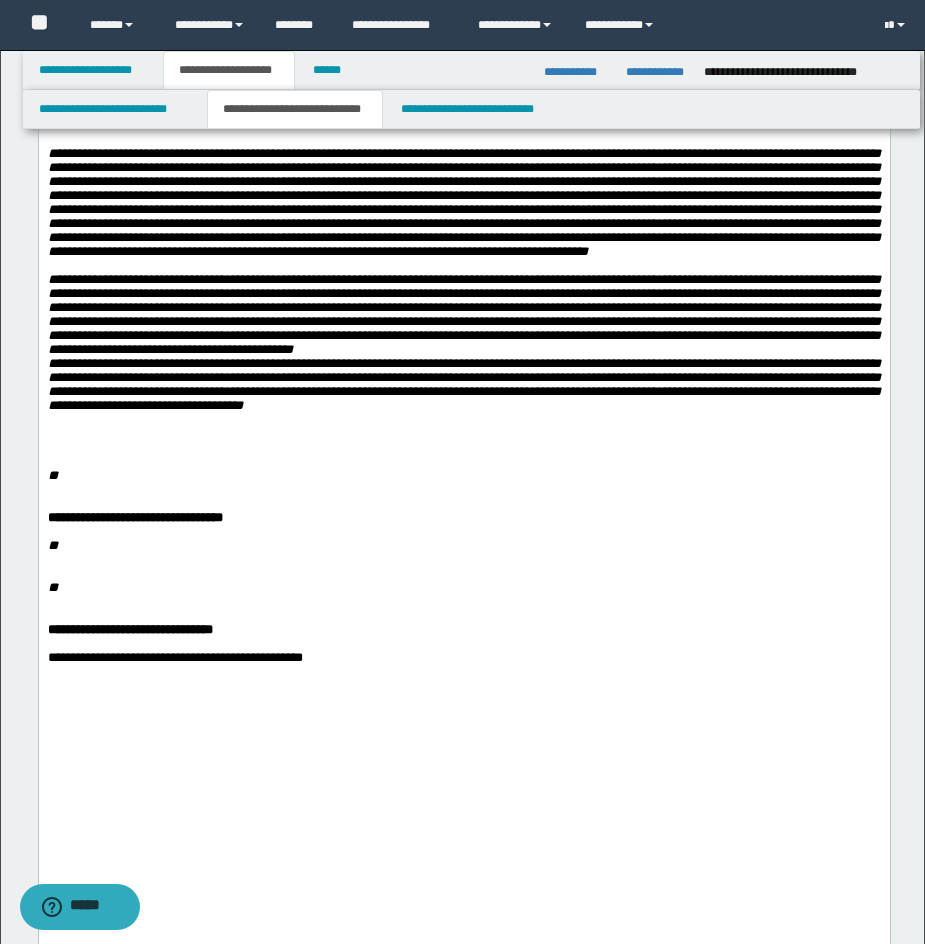 click on "**********" at bounding box center (463, 336) 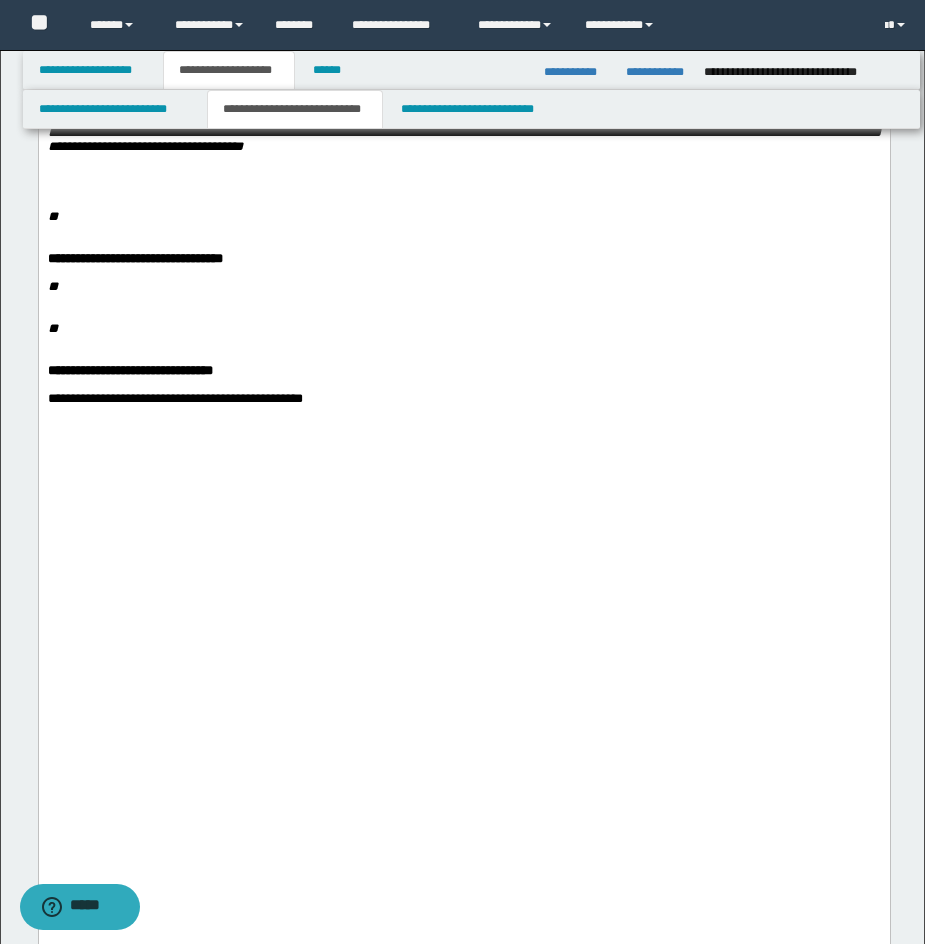 drag, startPoint x: 929, startPoint y: 299, endPoint x: 805, endPoint y: 1590, distance: 1296.9414 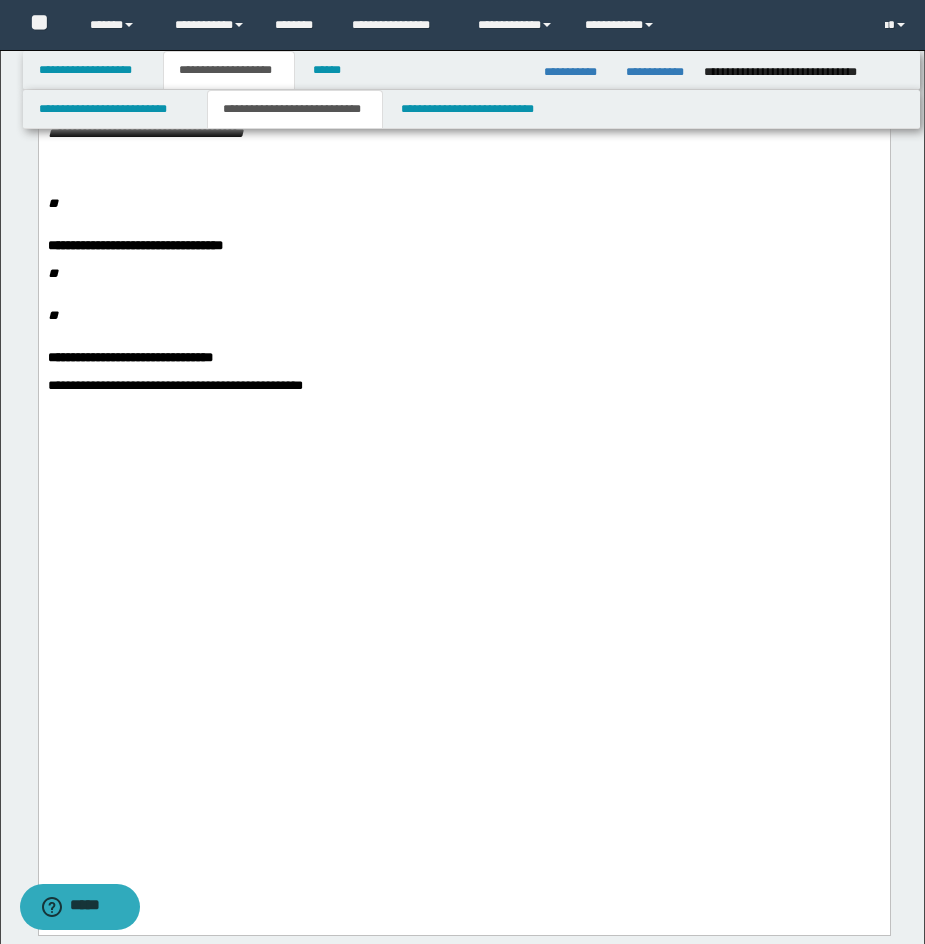 click on "**********" at bounding box center (463, 106) 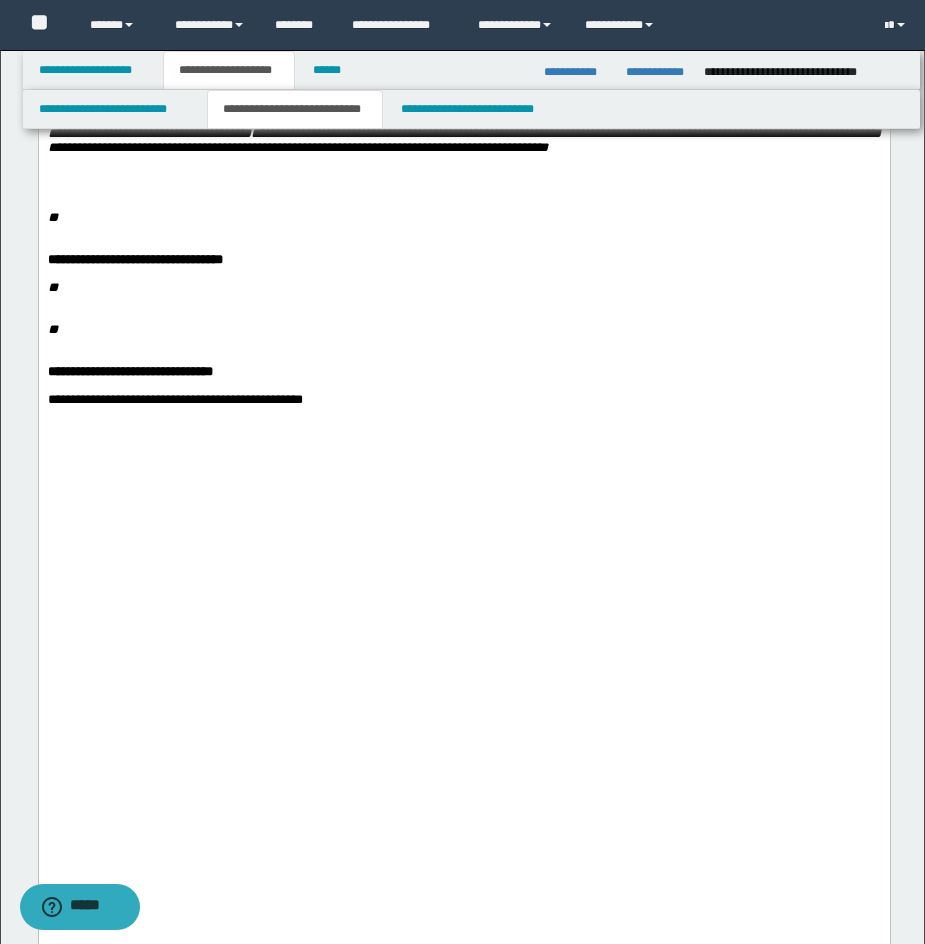click on "**" at bounding box center [52, 217] 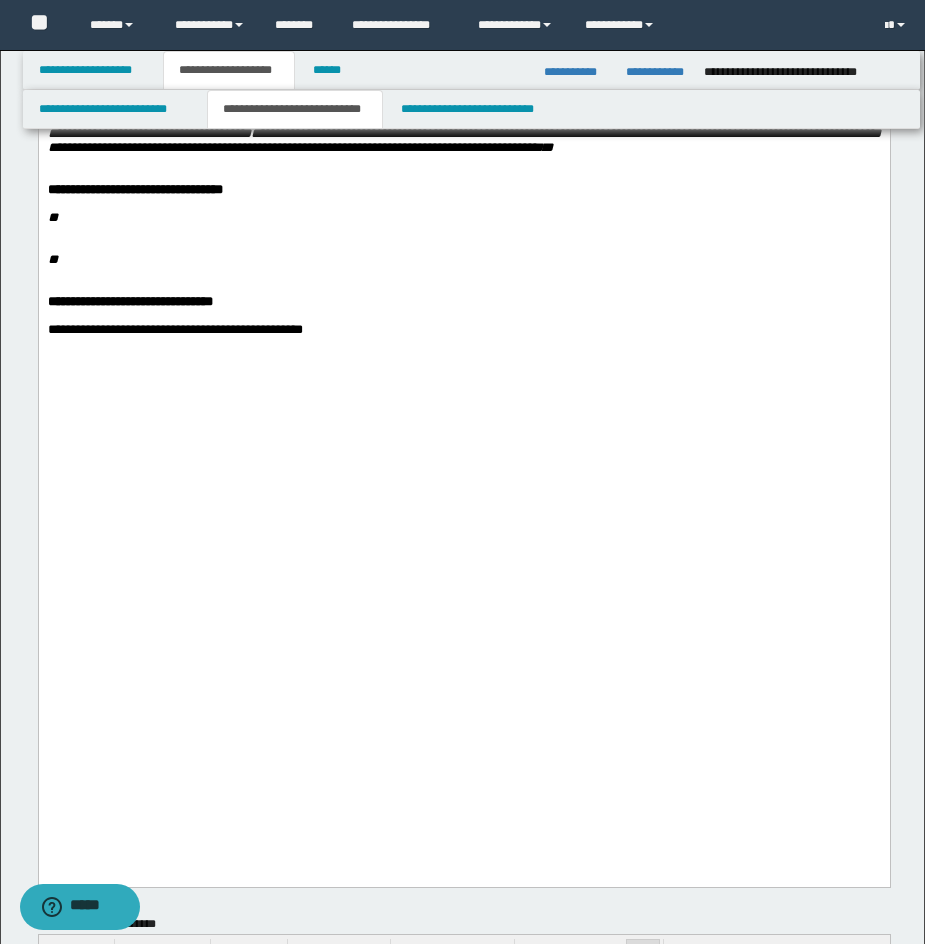click at bounding box center [475, 162] 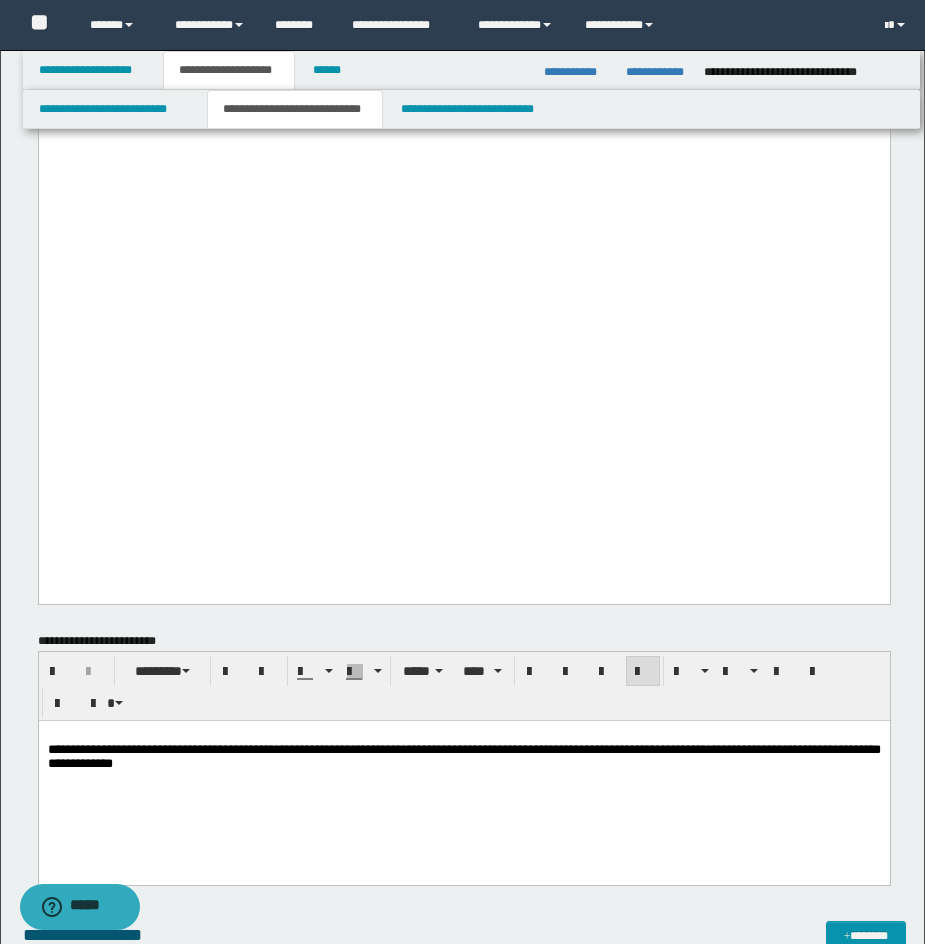 scroll, scrollTop: 1721, scrollLeft: 0, axis: vertical 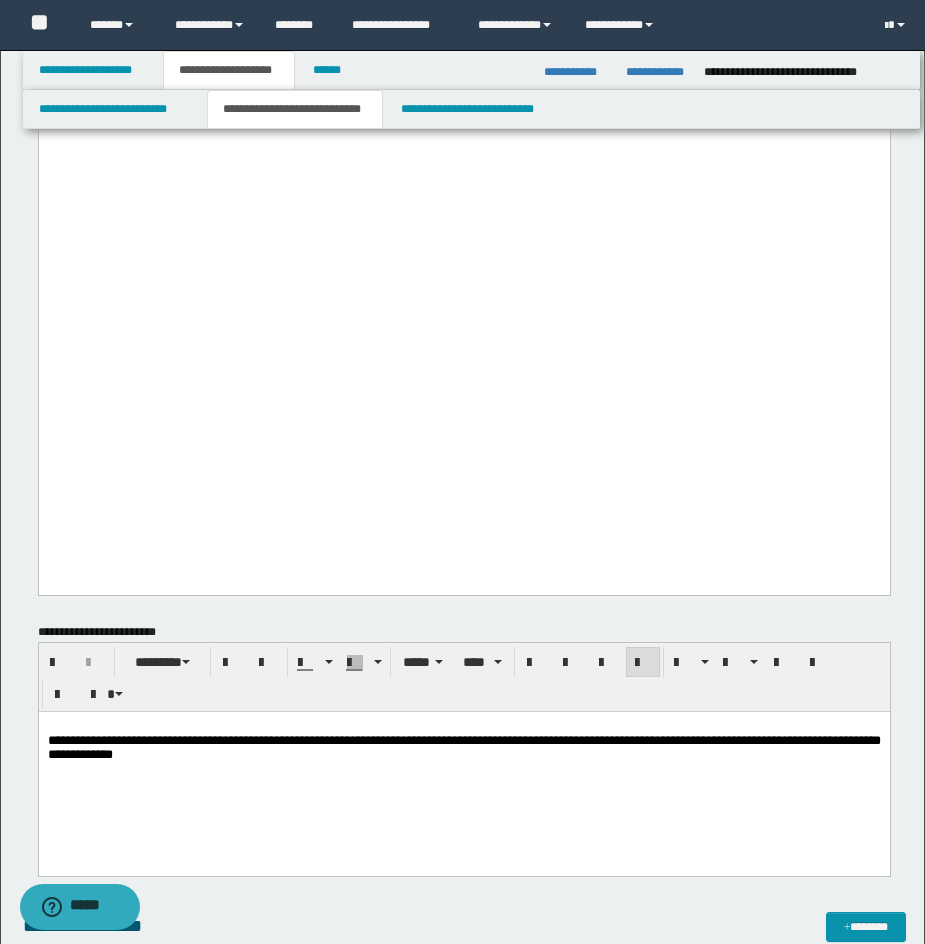 click at bounding box center (475, -86) 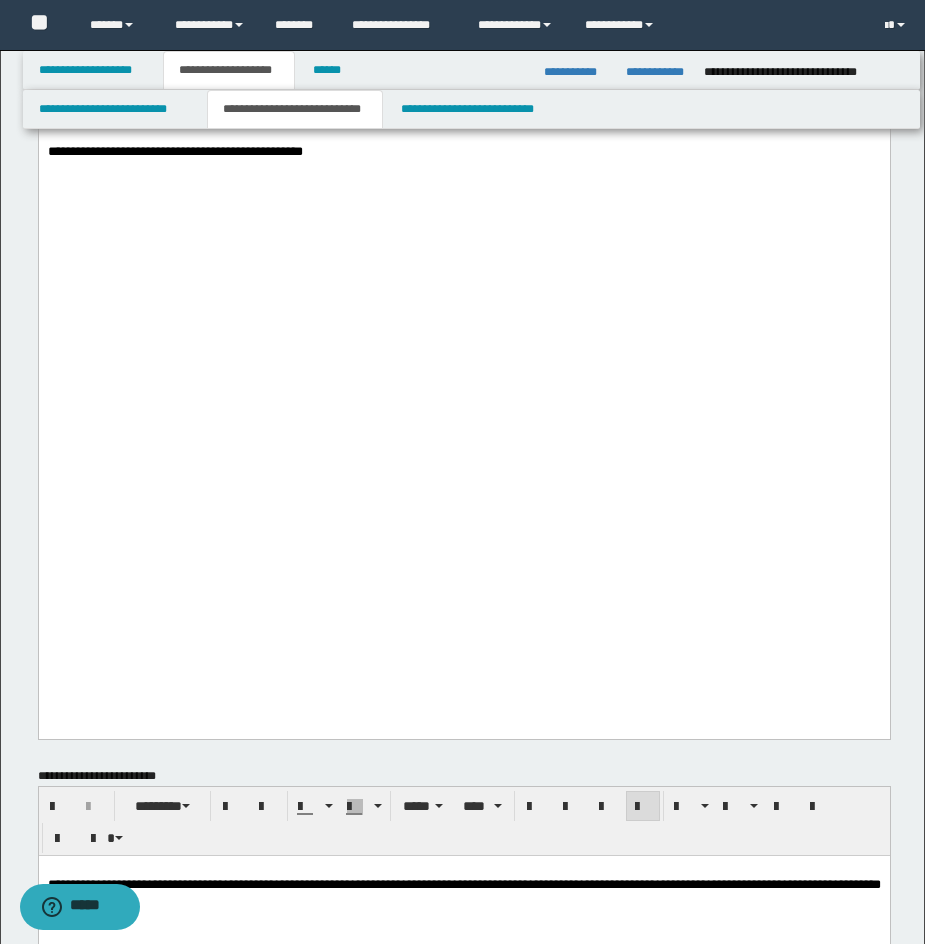 click on "**********" at bounding box center [463, -16] 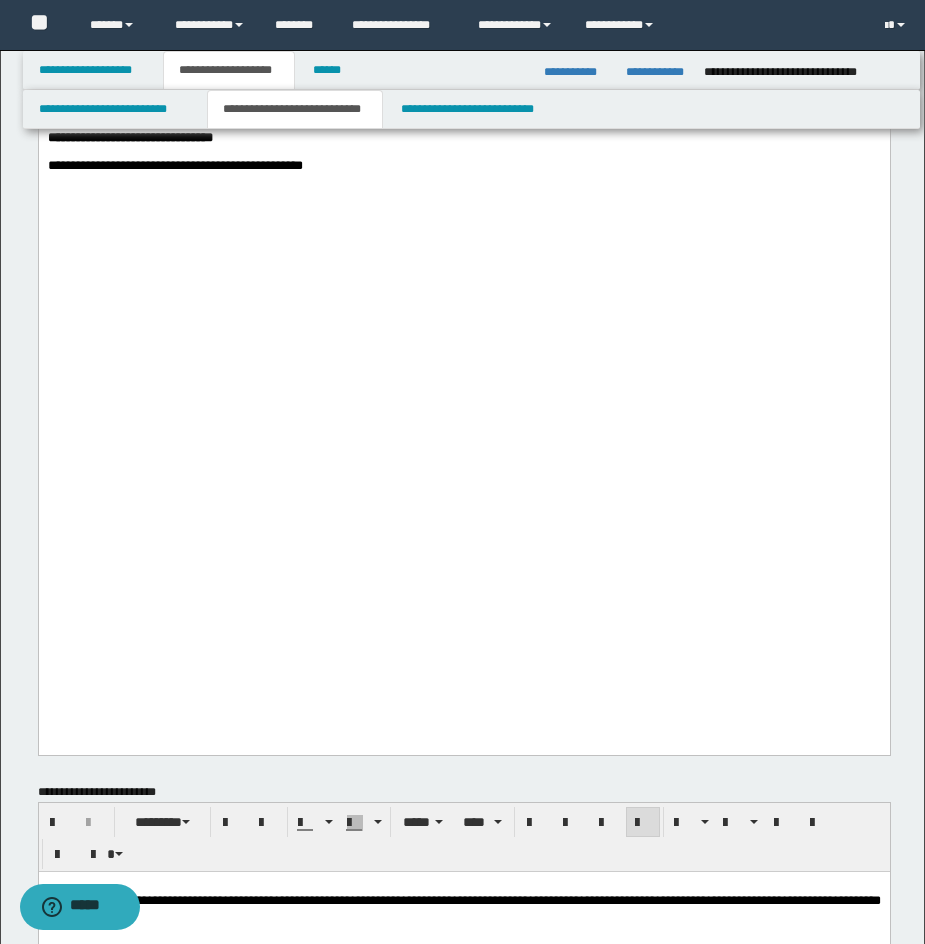 click on "**" at bounding box center [52, 95] 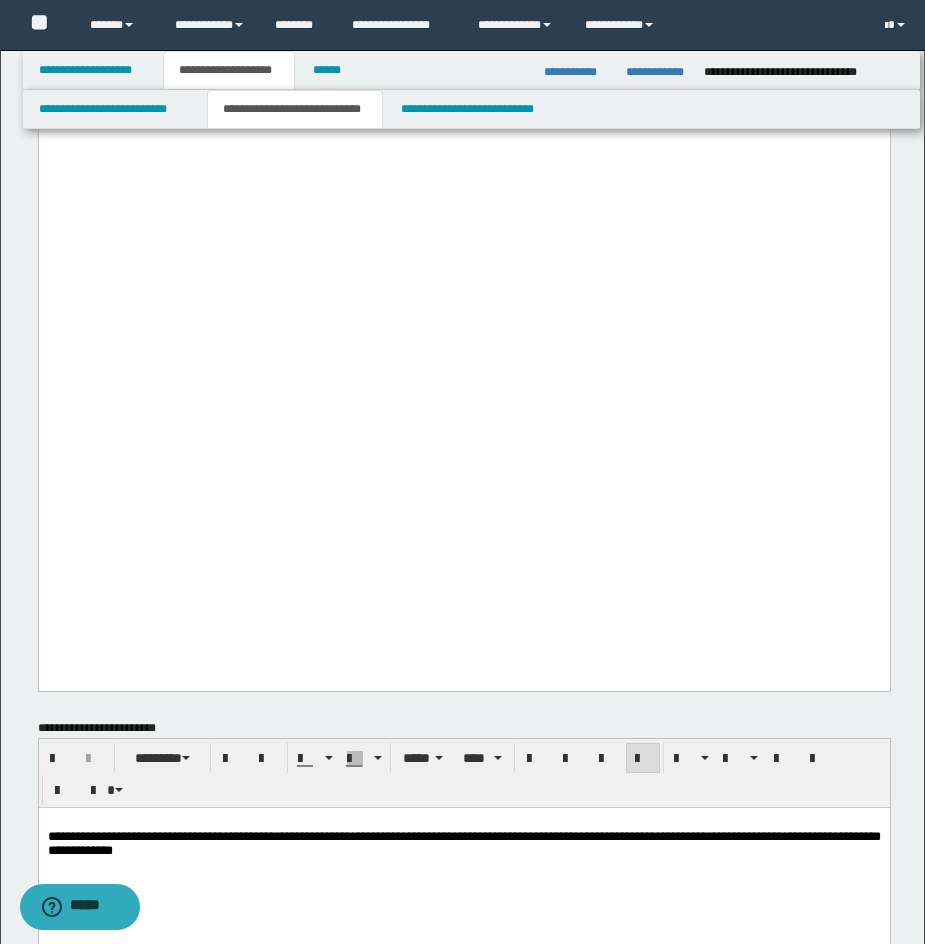 click on "**********" at bounding box center (463, 117) 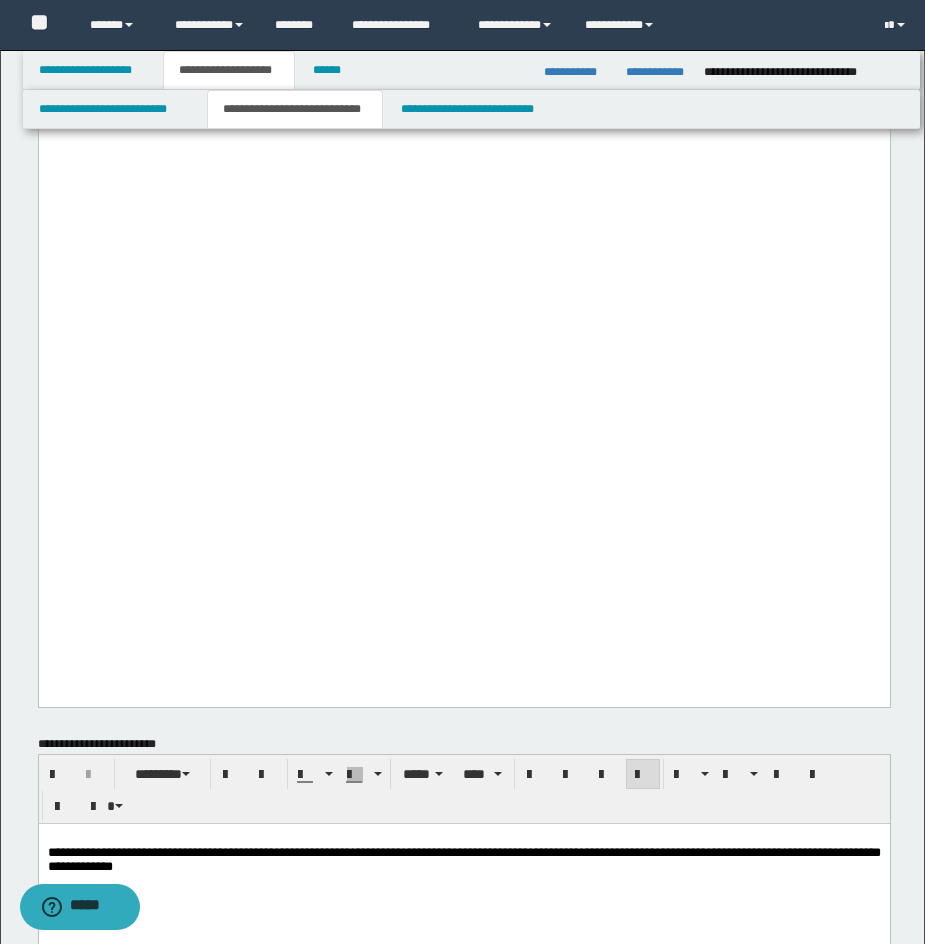 click on "**********" at bounding box center (463, 110) 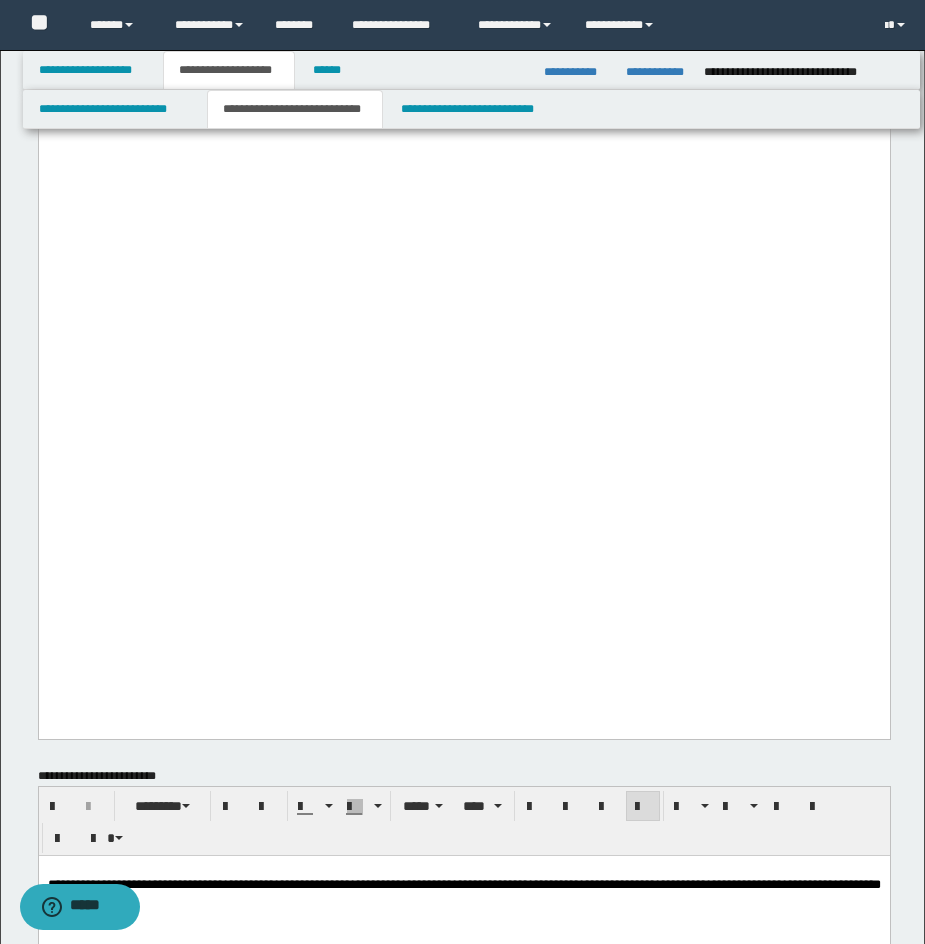 click on "**********" at bounding box center (463, -157) 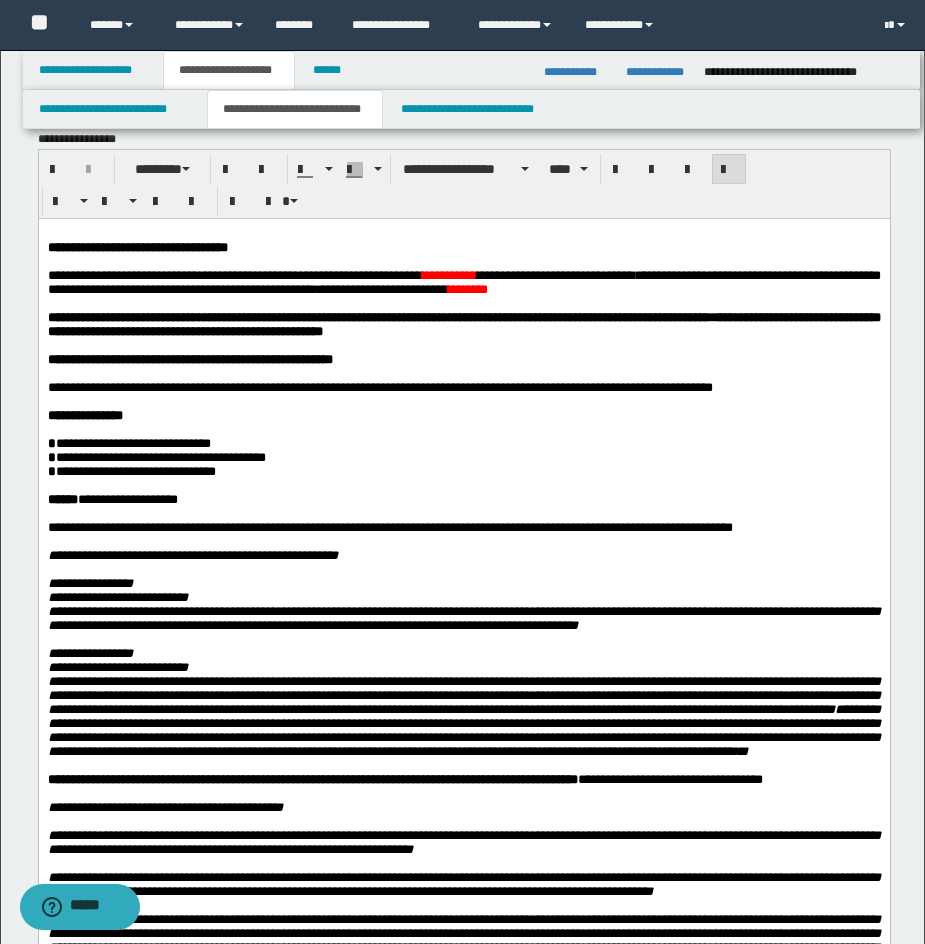 scroll, scrollTop: 0, scrollLeft: 0, axis: both 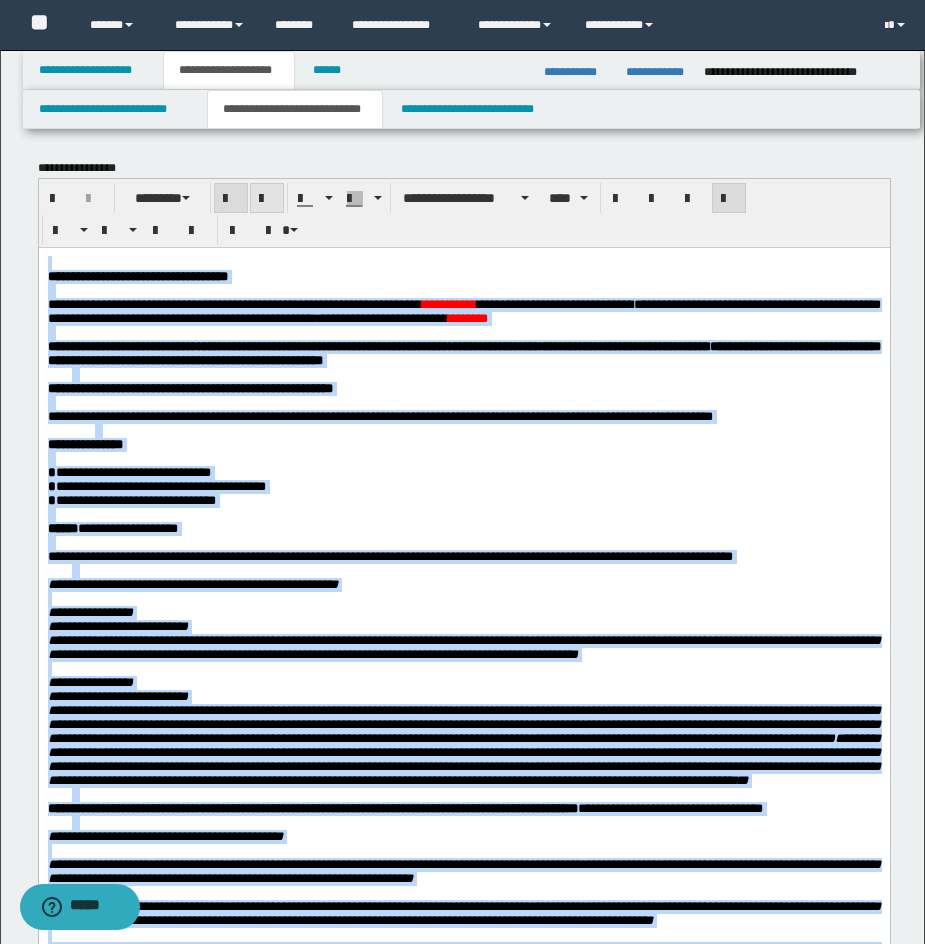 click at bounding box center [267, 199] 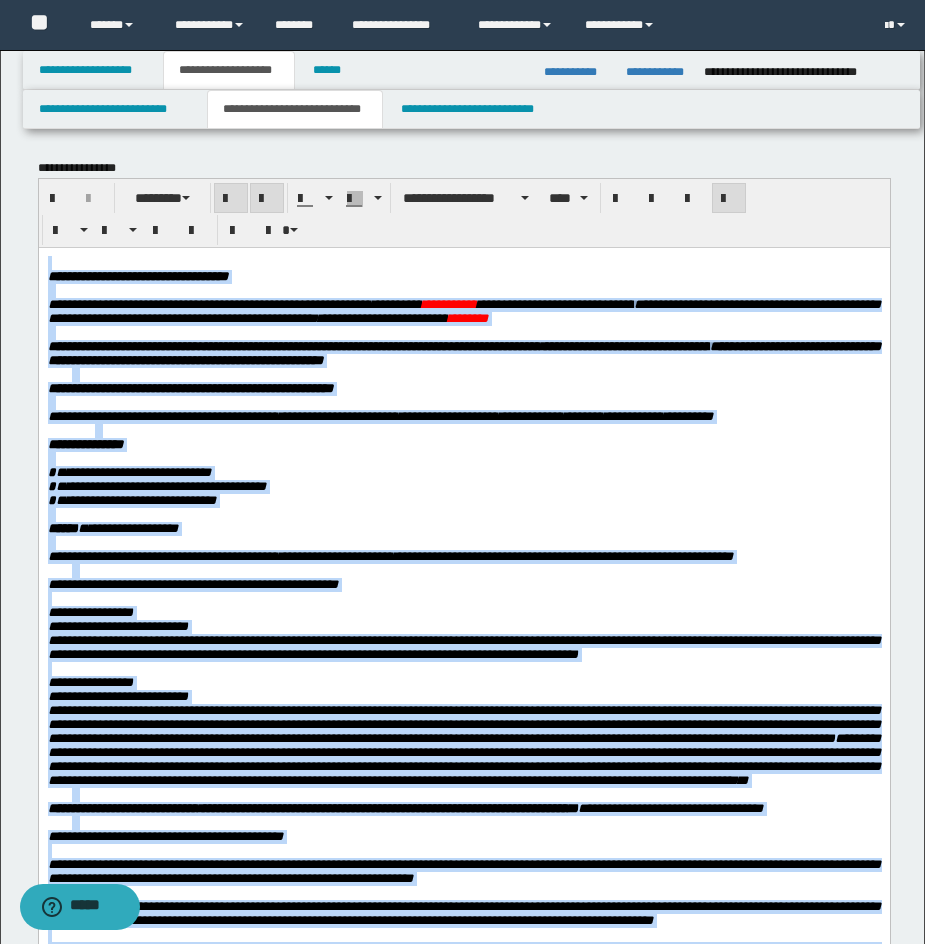 click at bounding box center (267, 199) 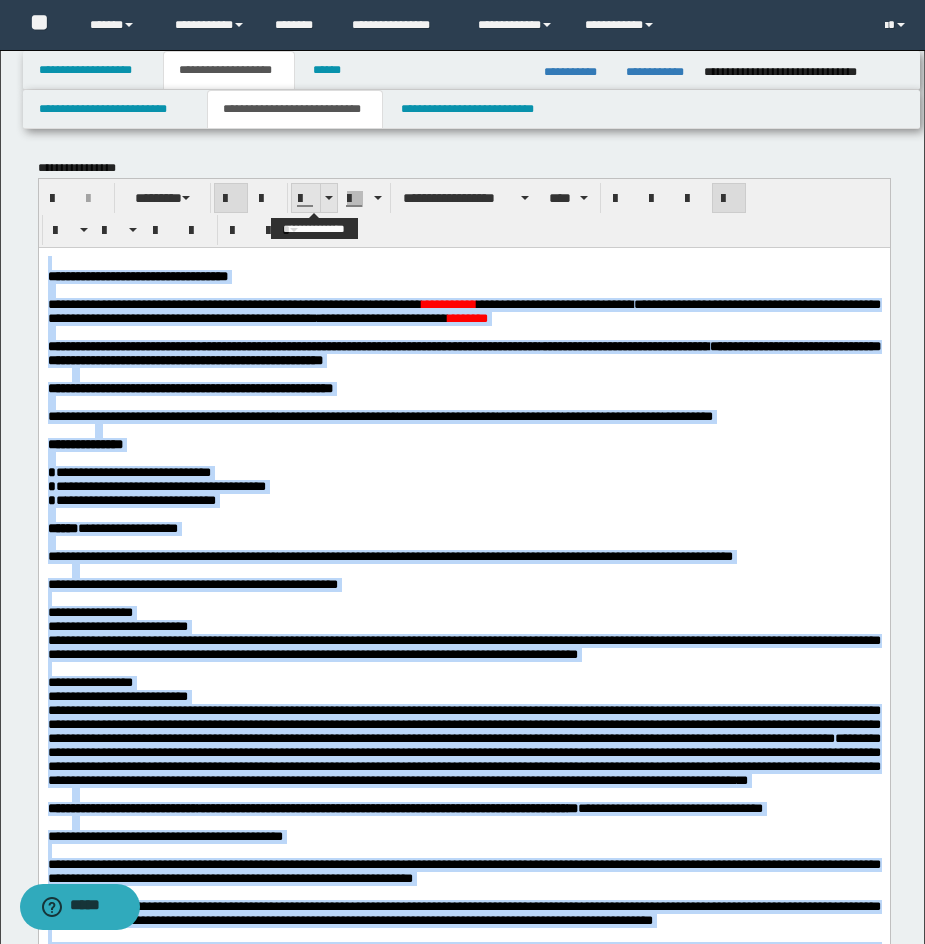 click at bounding box center [329, 198] 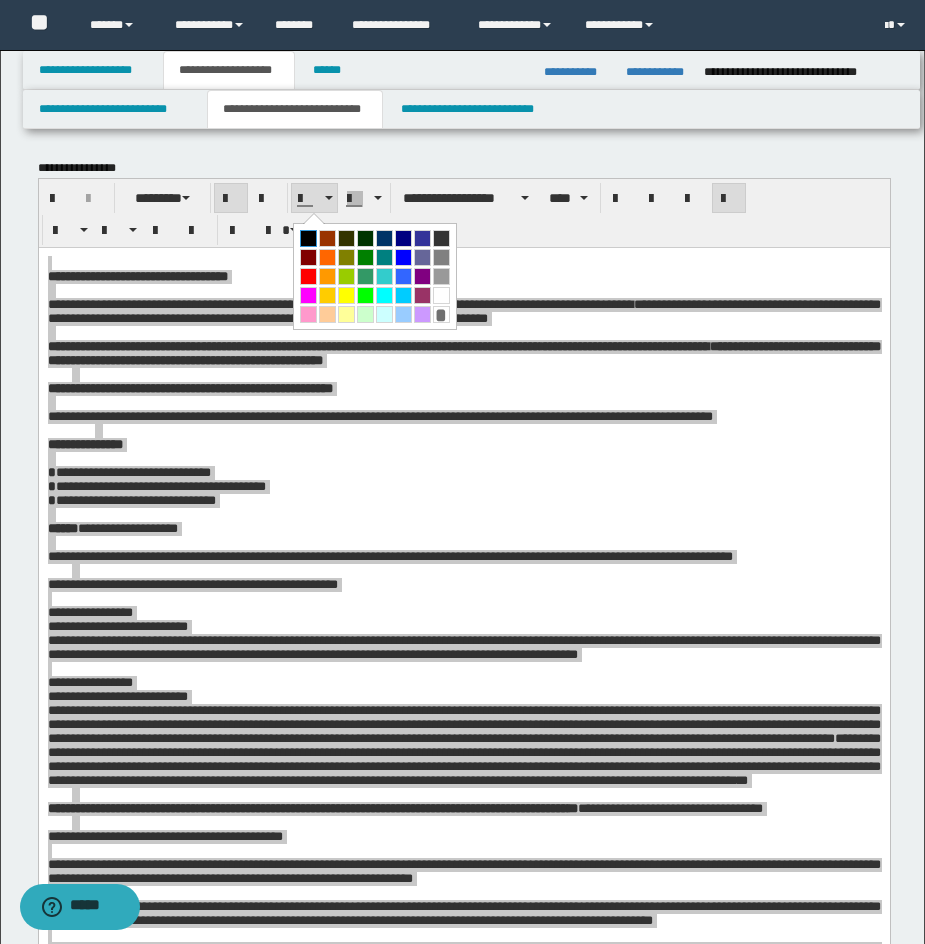 click at bounding box center (308, 238) 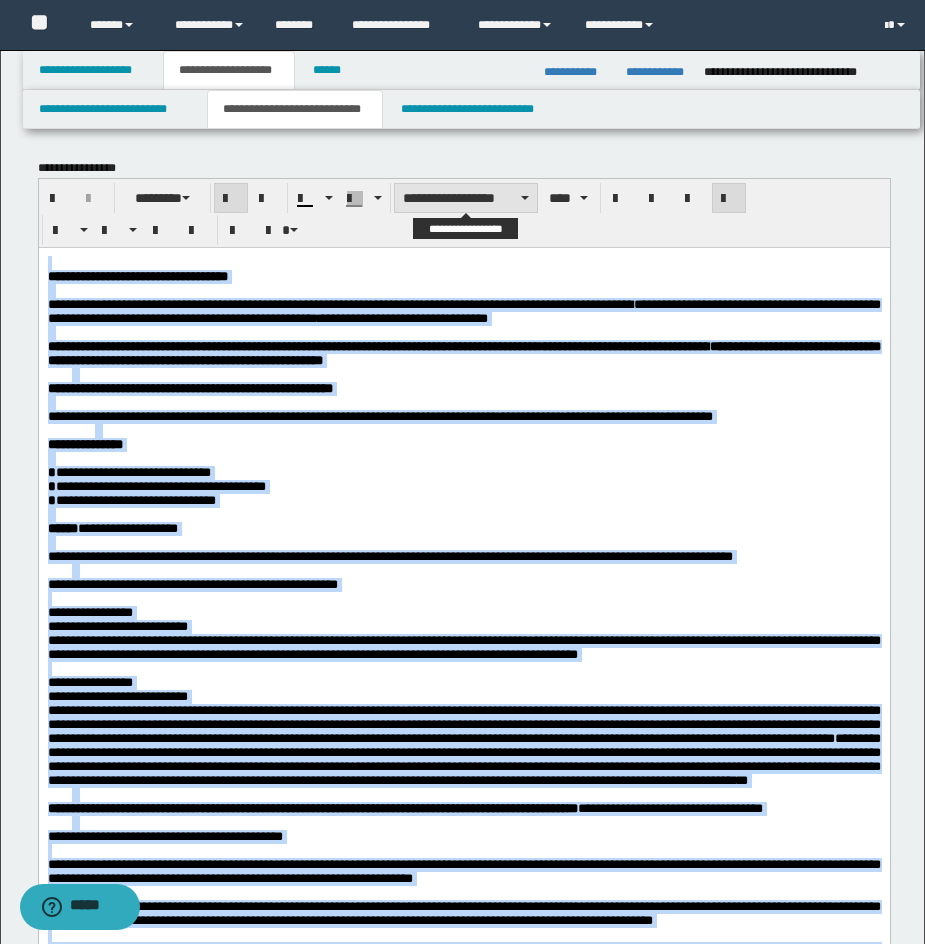 click on "**********" at bounding box center [466, 198] 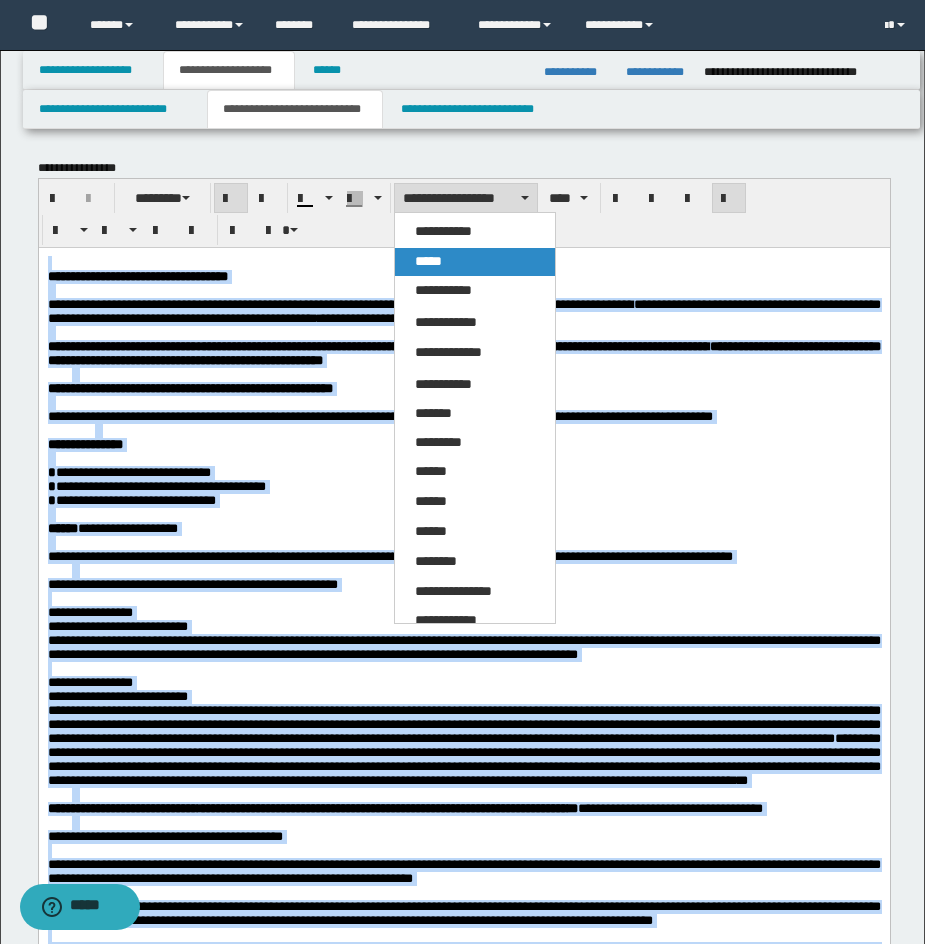 click on "*****" at bounding box center [475, 262] 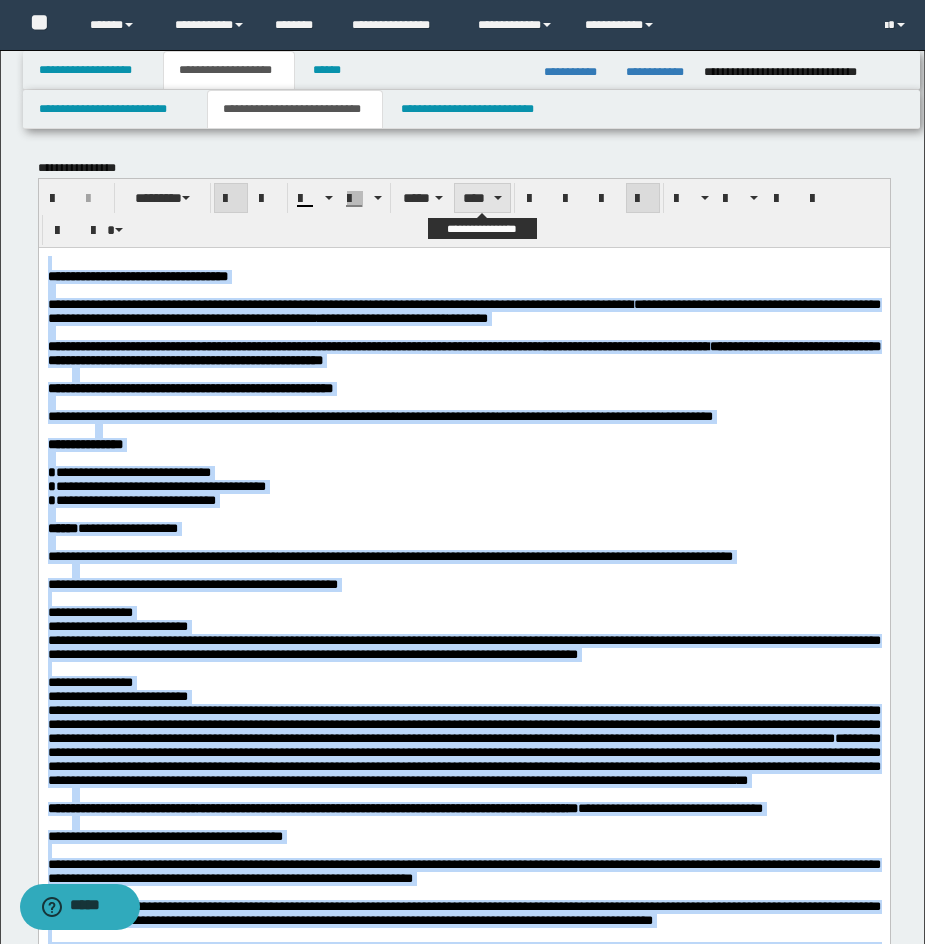 drag, startPoint x: 474, startPoint y: 191, endPoint x: 493, endPoint y: 207, distance: 24.839485 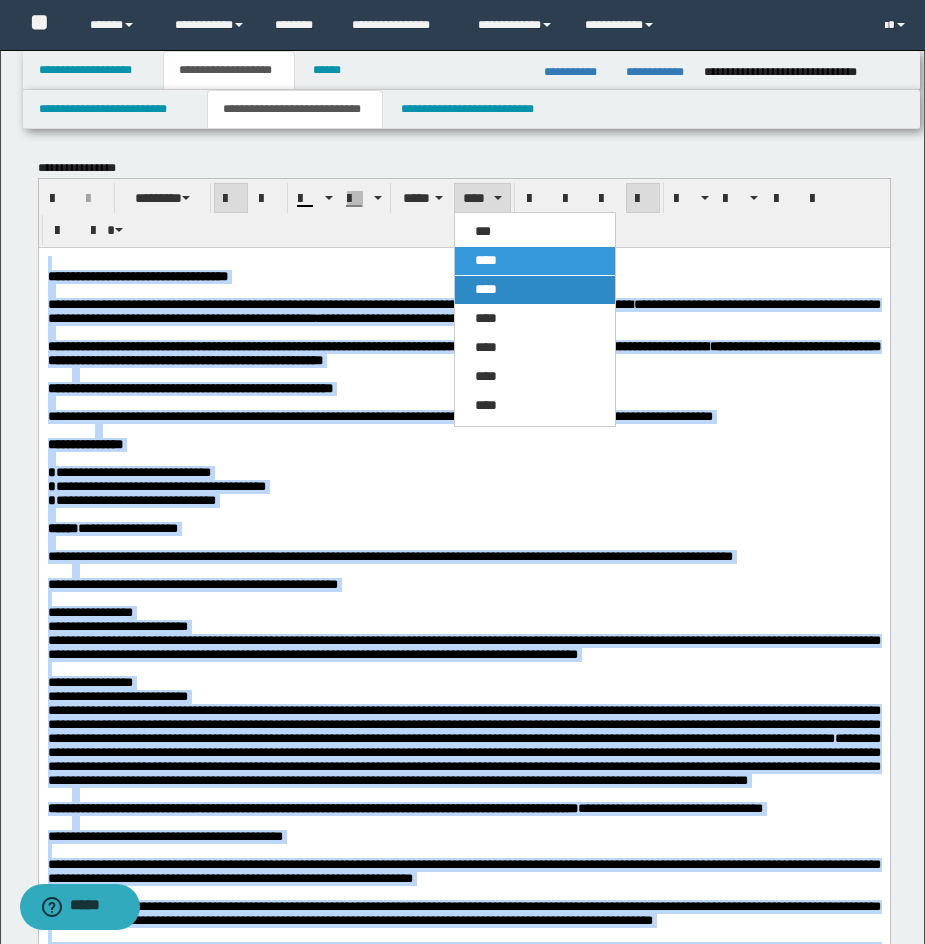 click on "****" at bounding box center [535, 290] 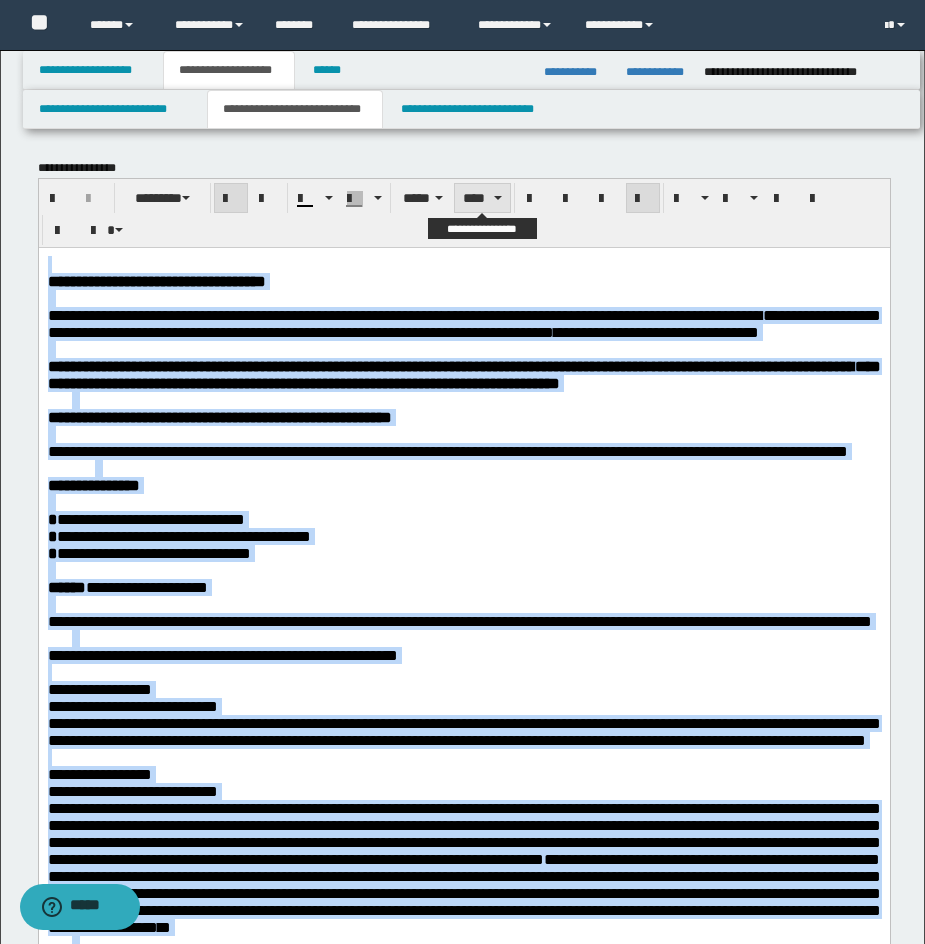 click on "****" at bounding box center [482, 198] 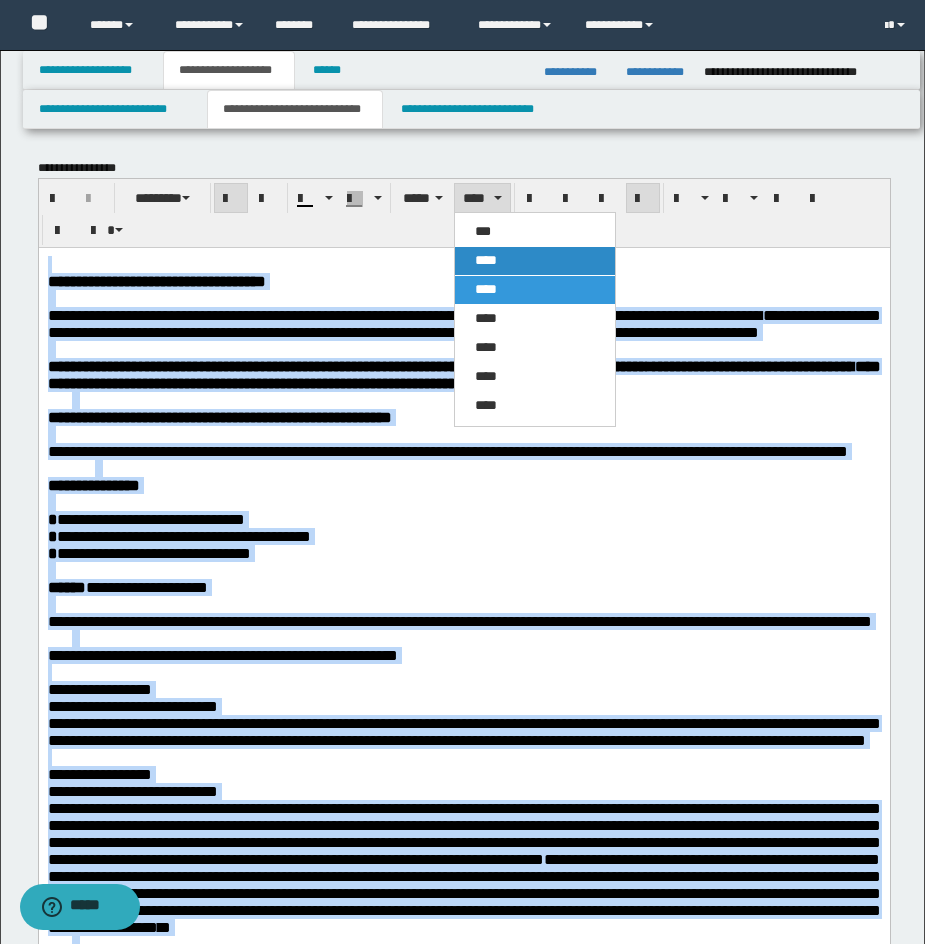 click on "****" at bounding box center (486, 260) 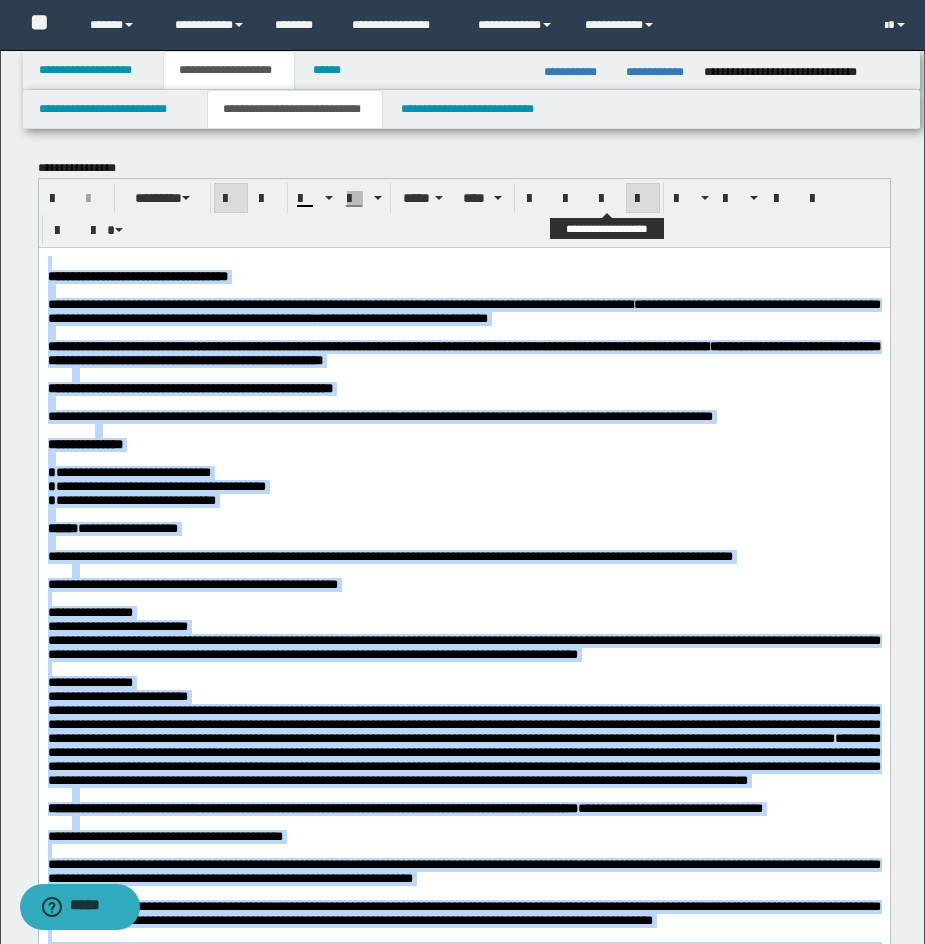 drag, startPoint x: 604, startPoint y: 199, endPoint x: 637, endPoint y: 223, distance: 40.804413 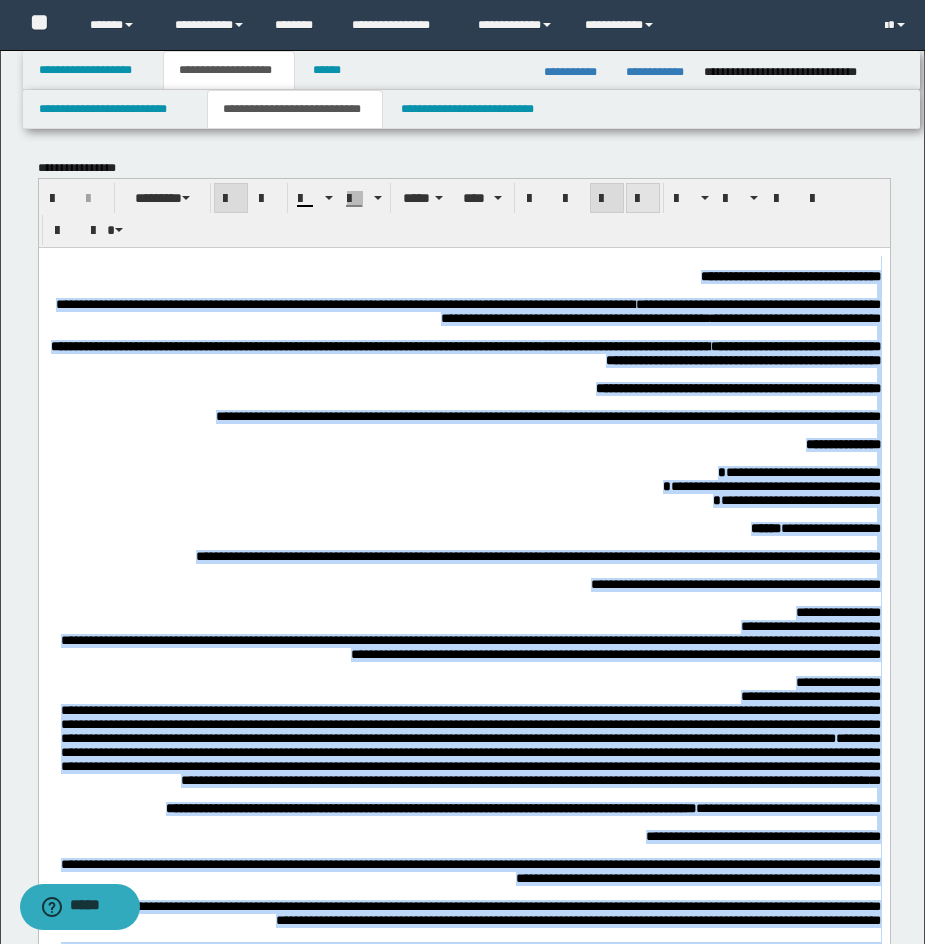 click at bounding box center (643, 199) 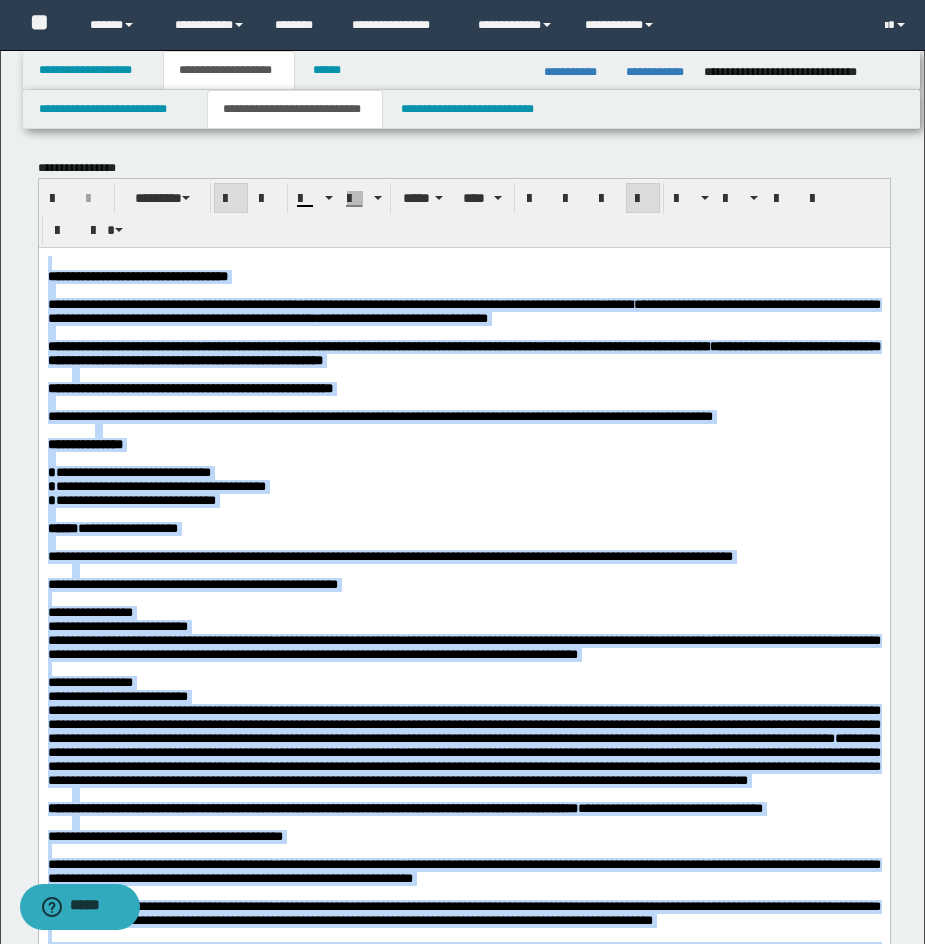 click on "**********" at bounding box center (463, 310) 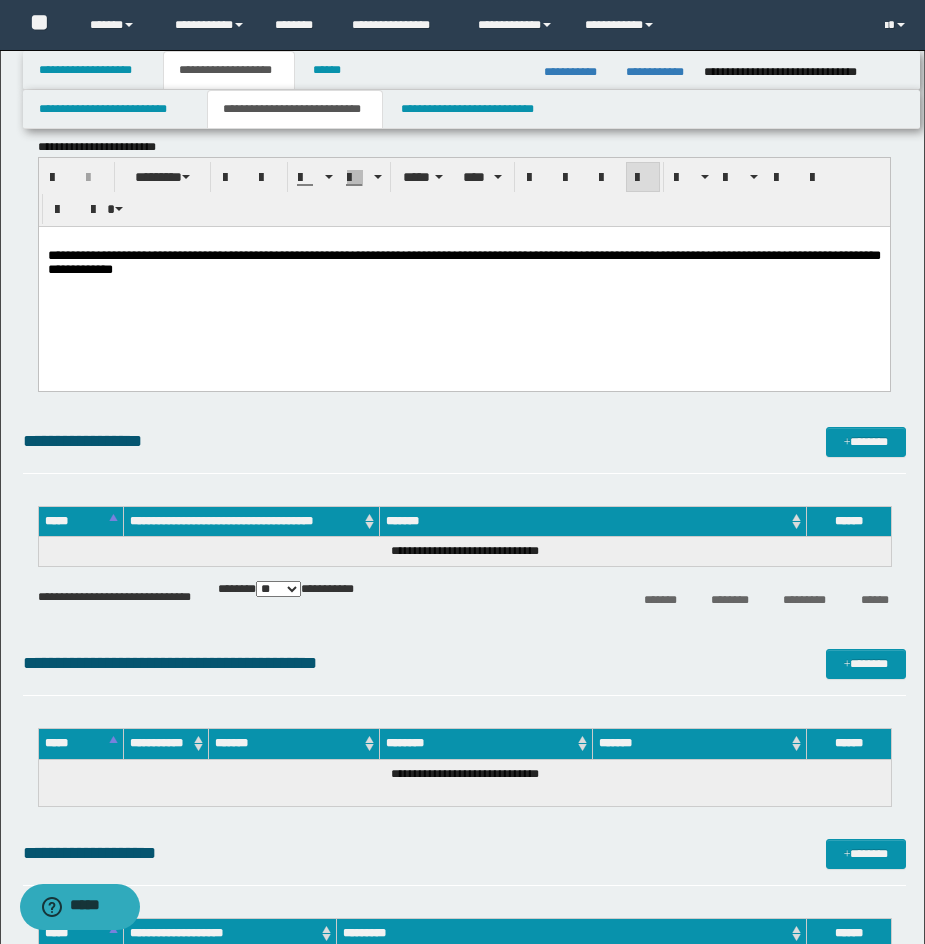 scroll, scrollTop: 2522, scrollLeft: 0, axis: vertical 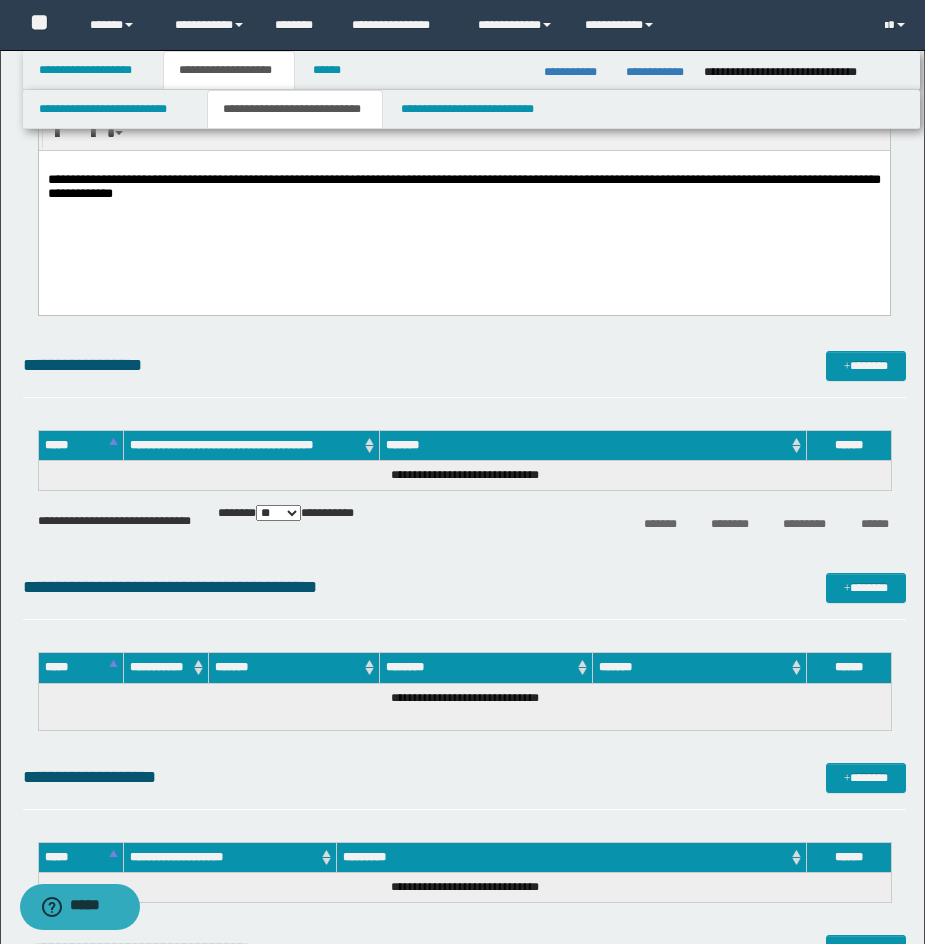 drag, startPoint x: 783, startPoint y: 335, endPoint x: 897, endPoint y: 411, distance: 137.01096 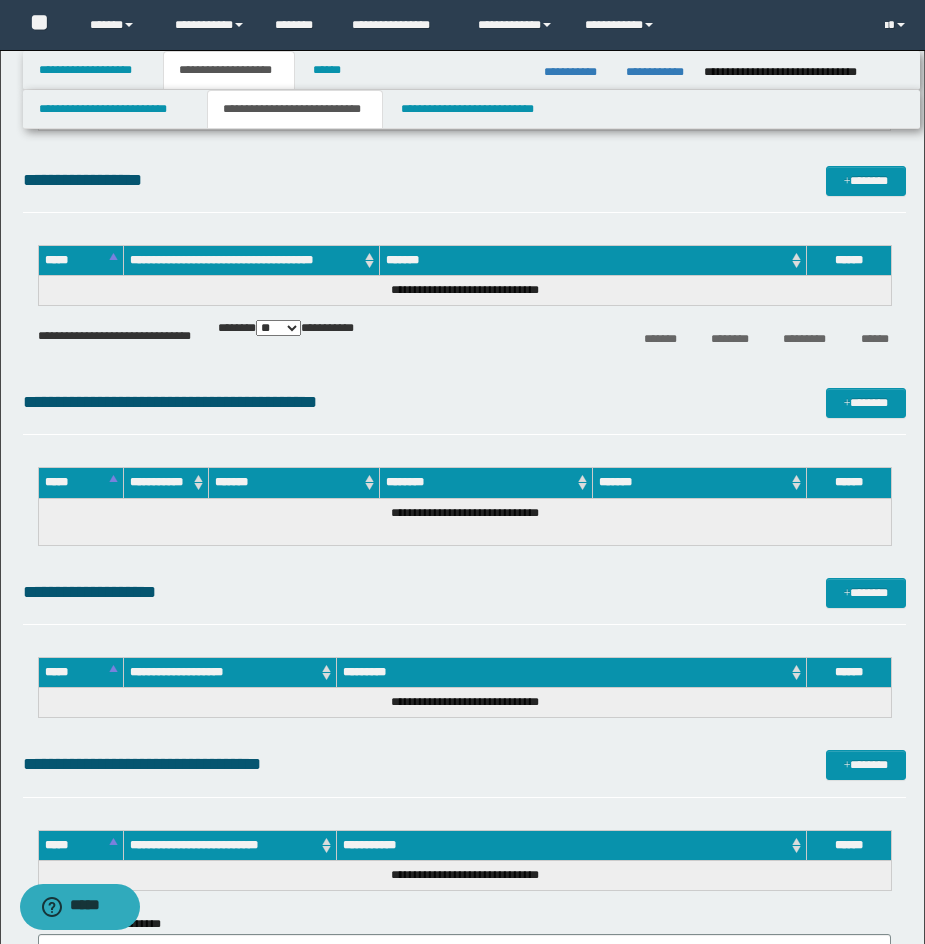 scroll, scrollTop: 2748, scrollLeft: 0, axis: vertical 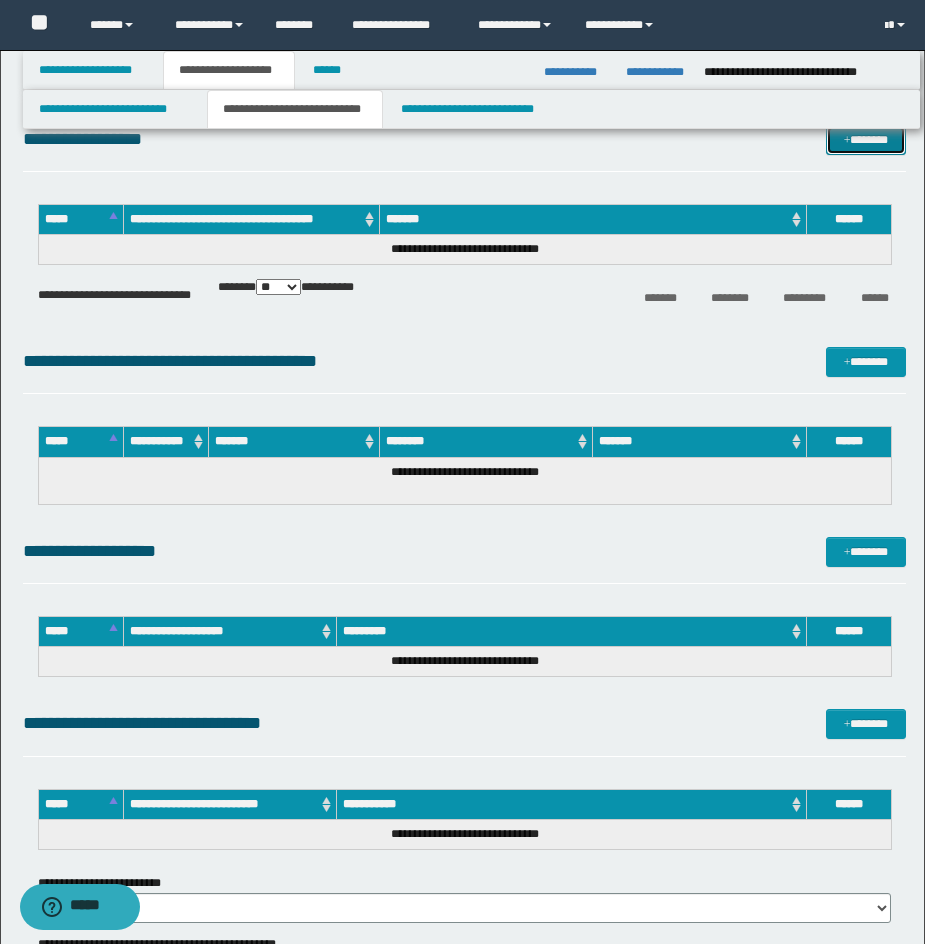 click on "*******" at bounding box center (866, 140) 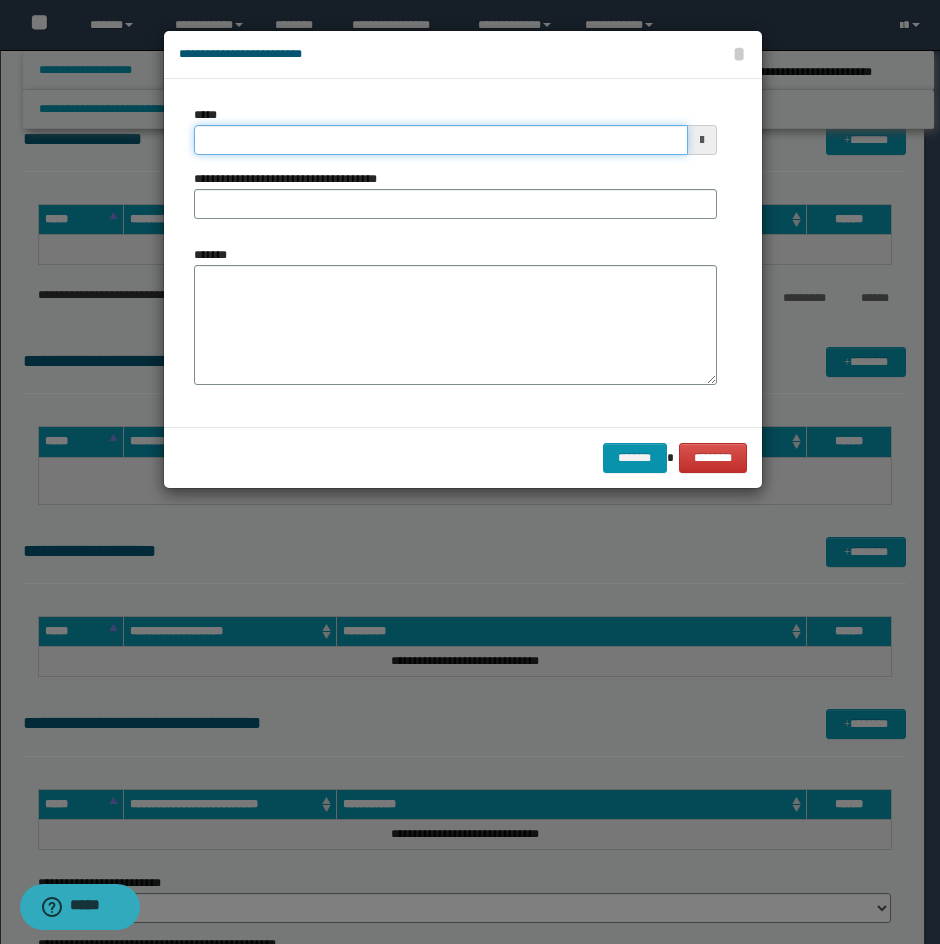 click on "*****" at bounding box center (441, 140) 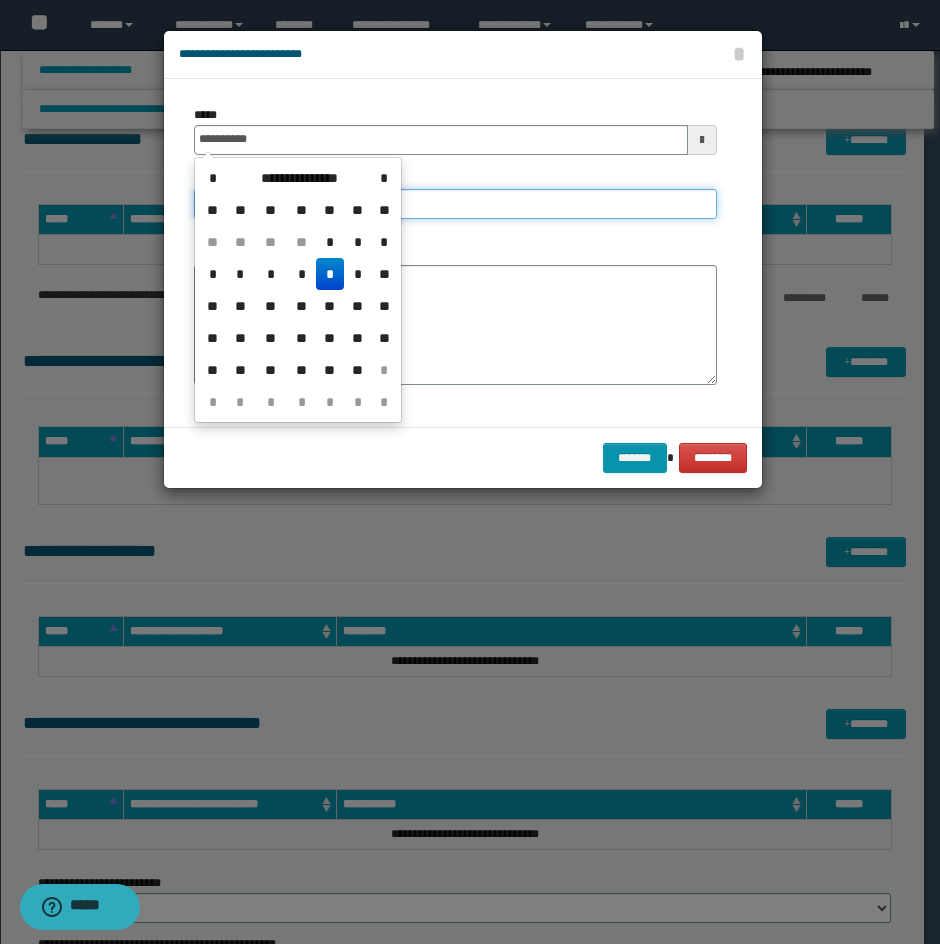 type on "**********" 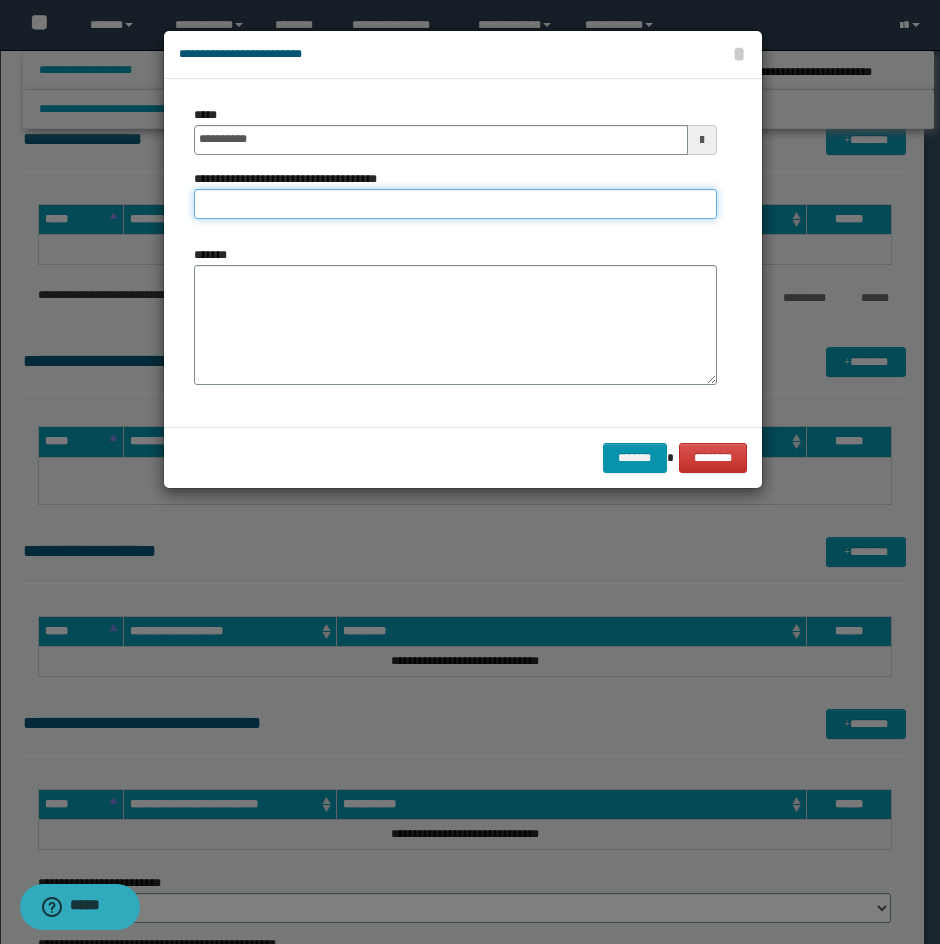 click on "**********" at bounding box center [455, 204] 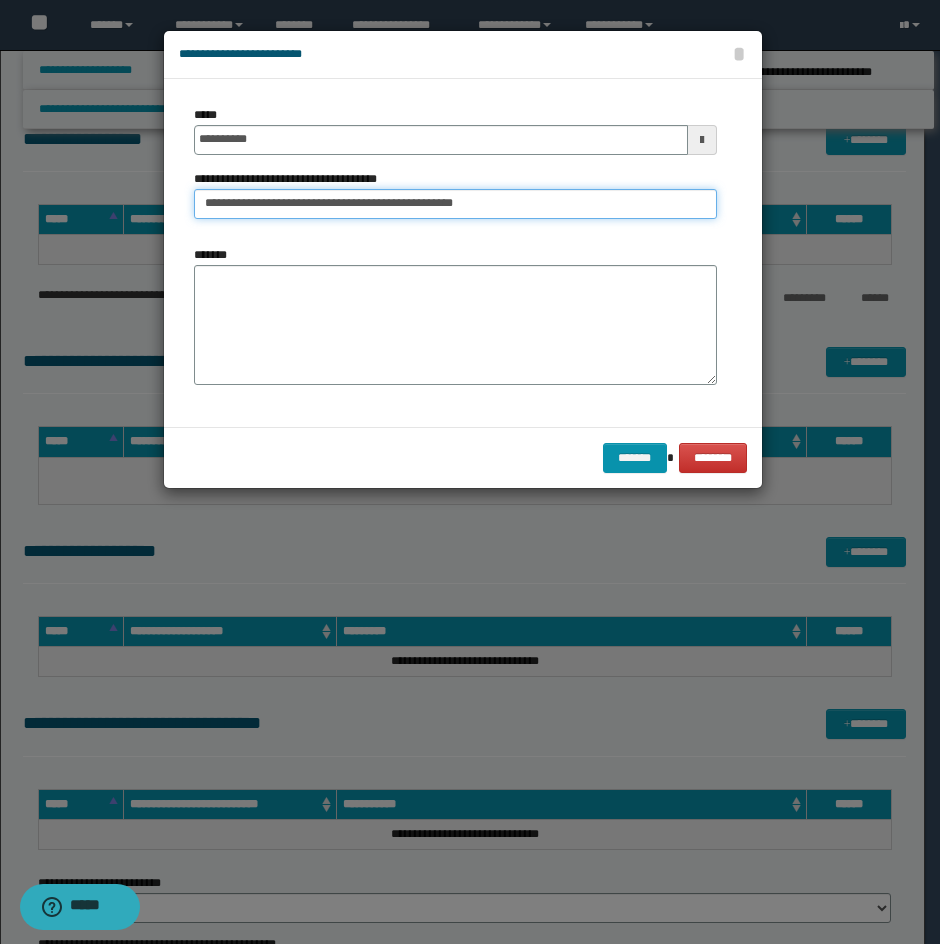 click on "**********" at bounding box center (455, 204) 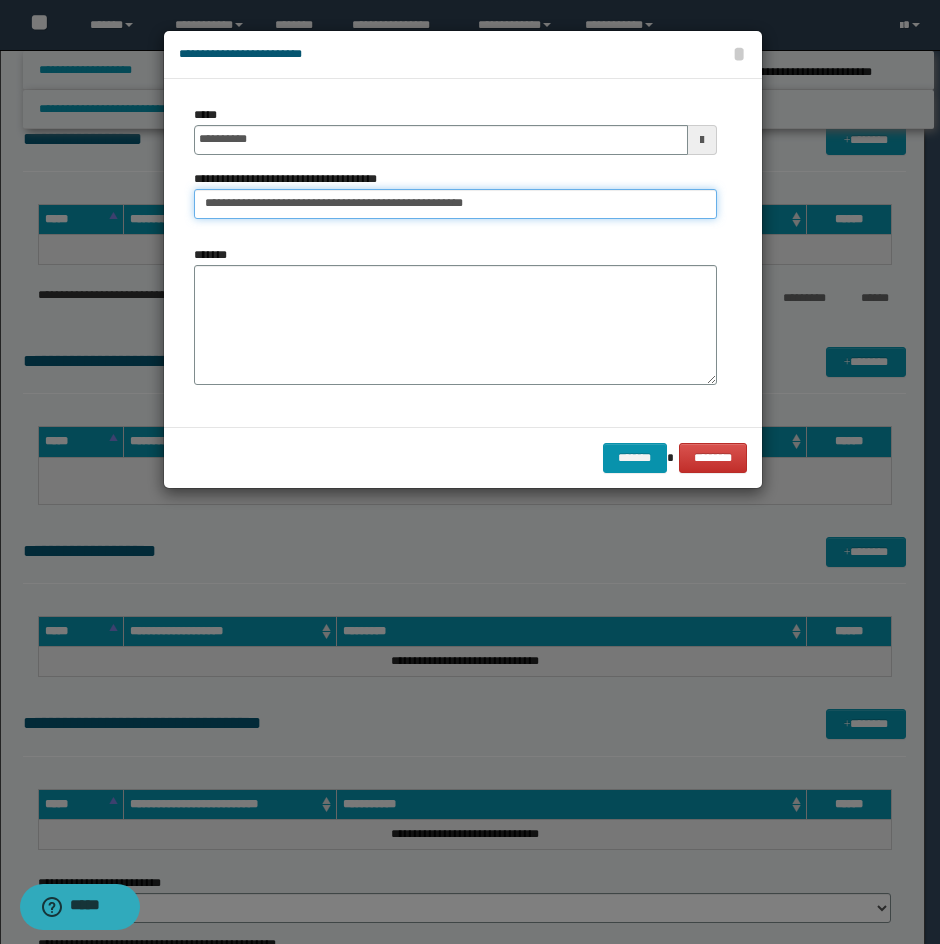click on "**********" at bounding box center [455, 204] 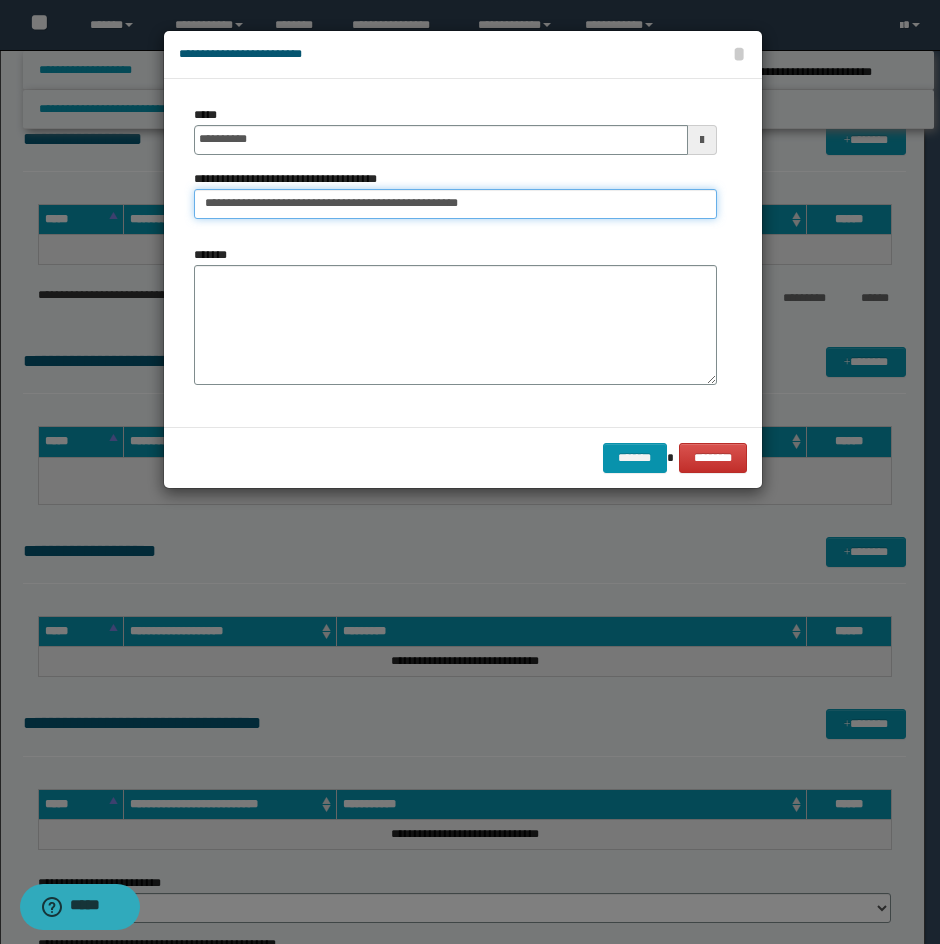type on "**********" 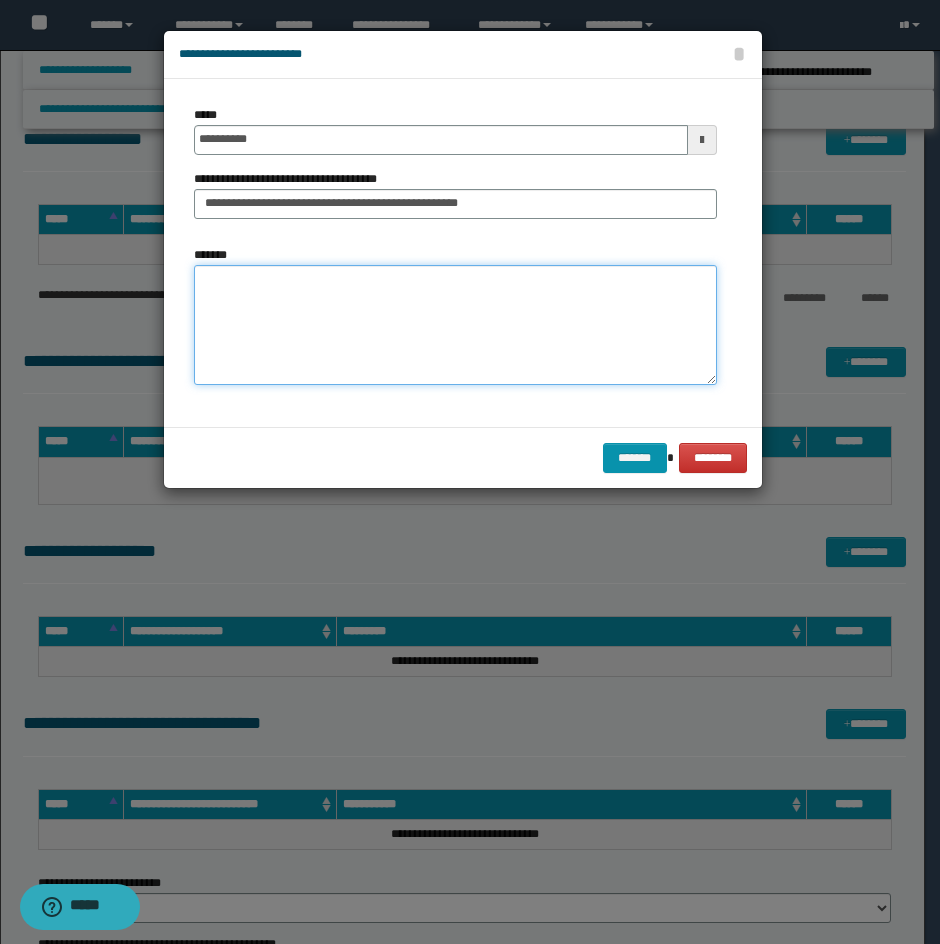 click on "*******" at bounding box center [455, 325] 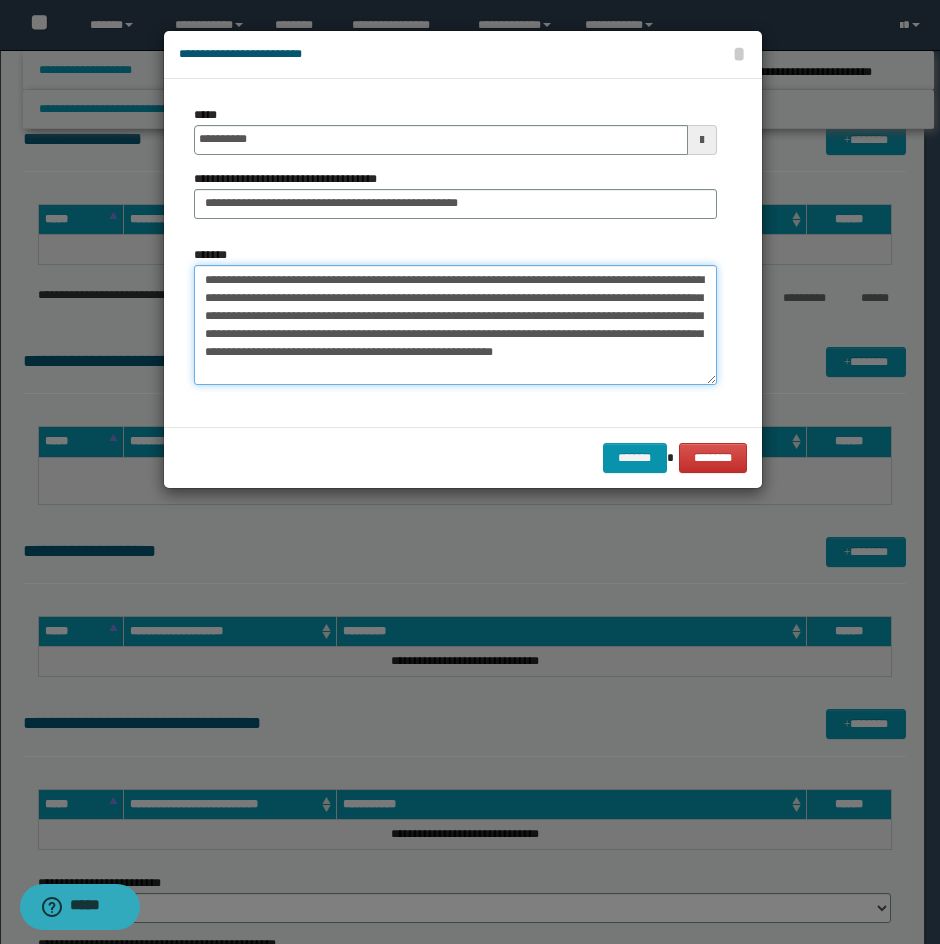 drag, startPoint x: 261, startPoint y: 280, endPoint x: 194, endPoint y: 279, distance: 67.00746 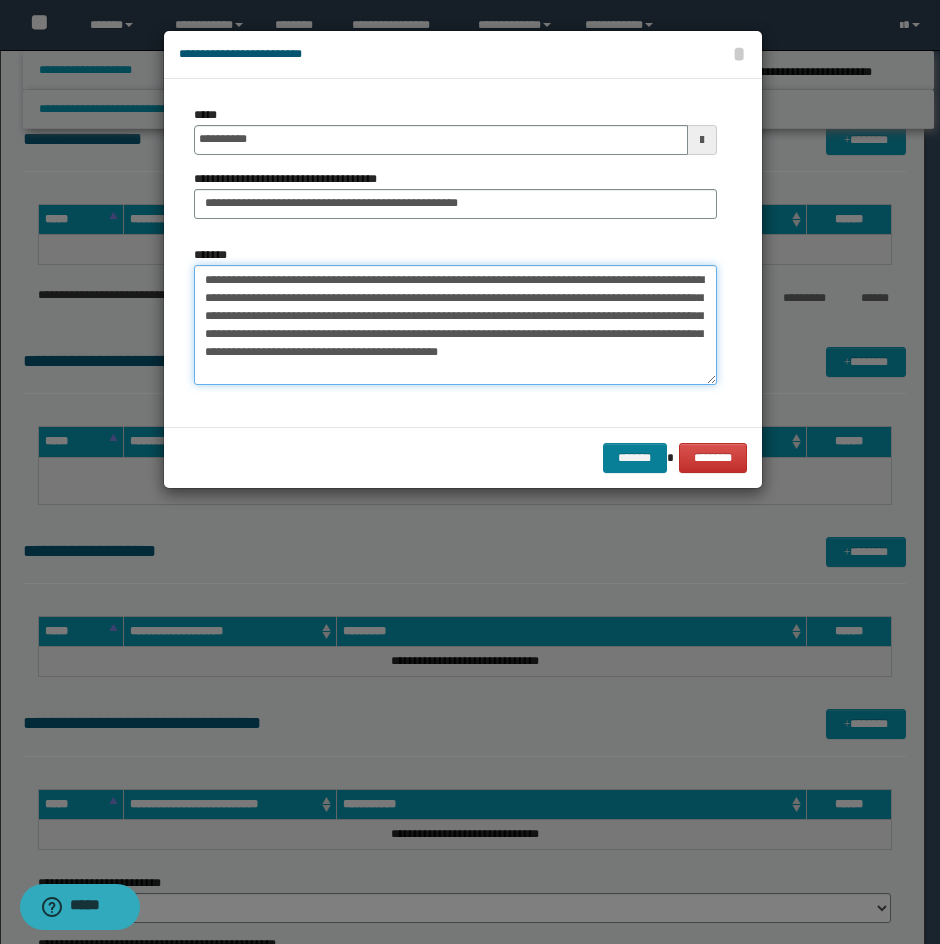 type on "**********" 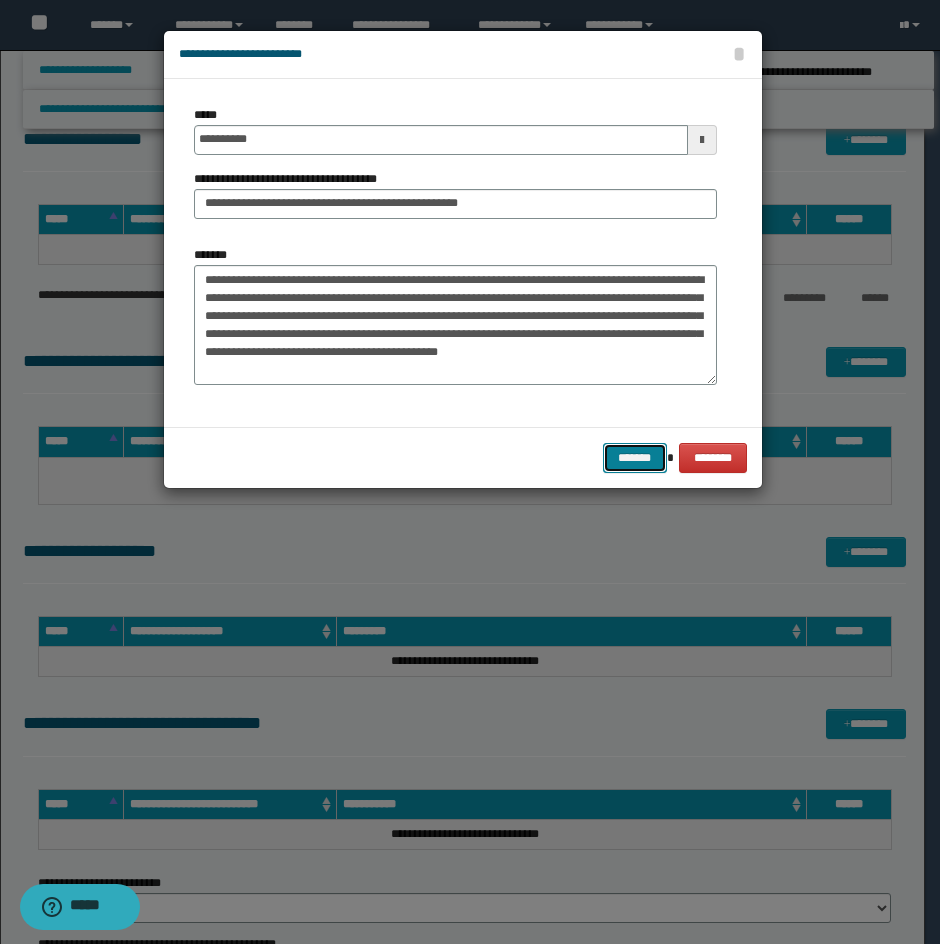 drag, startPoint x: 635, startPoint y: 454, endPoint x: 875, endPoint y: 344, distance: 264.00757 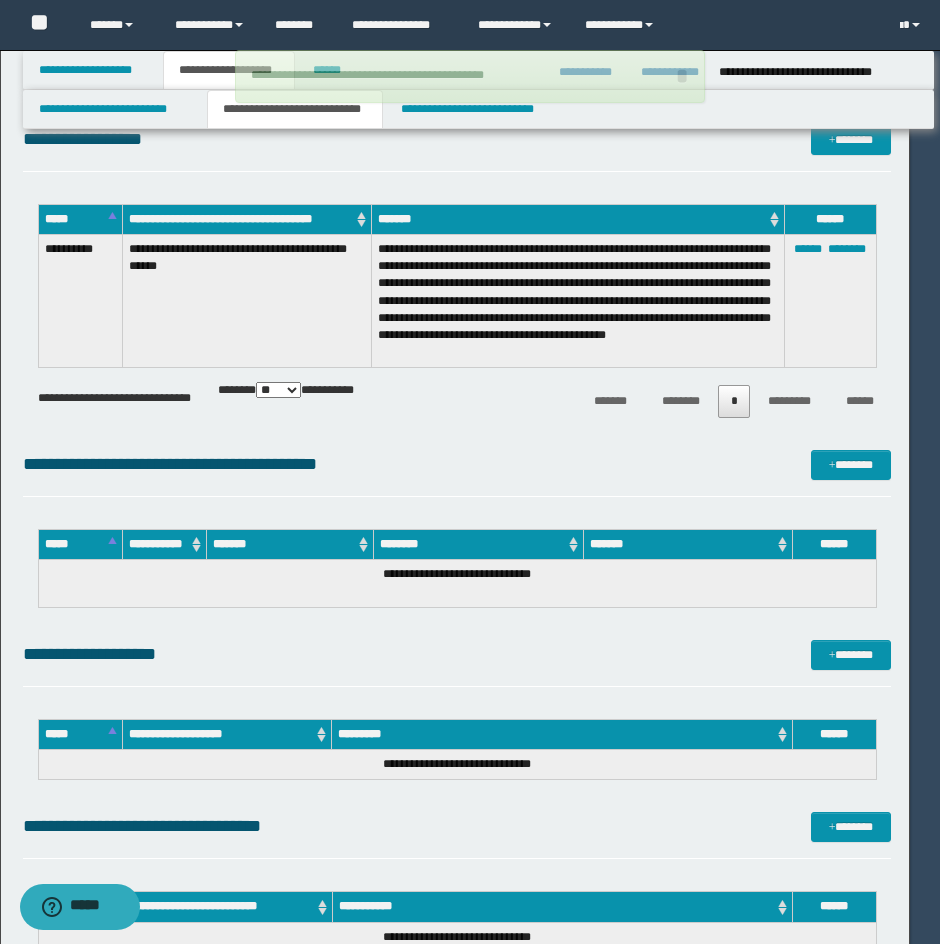 type 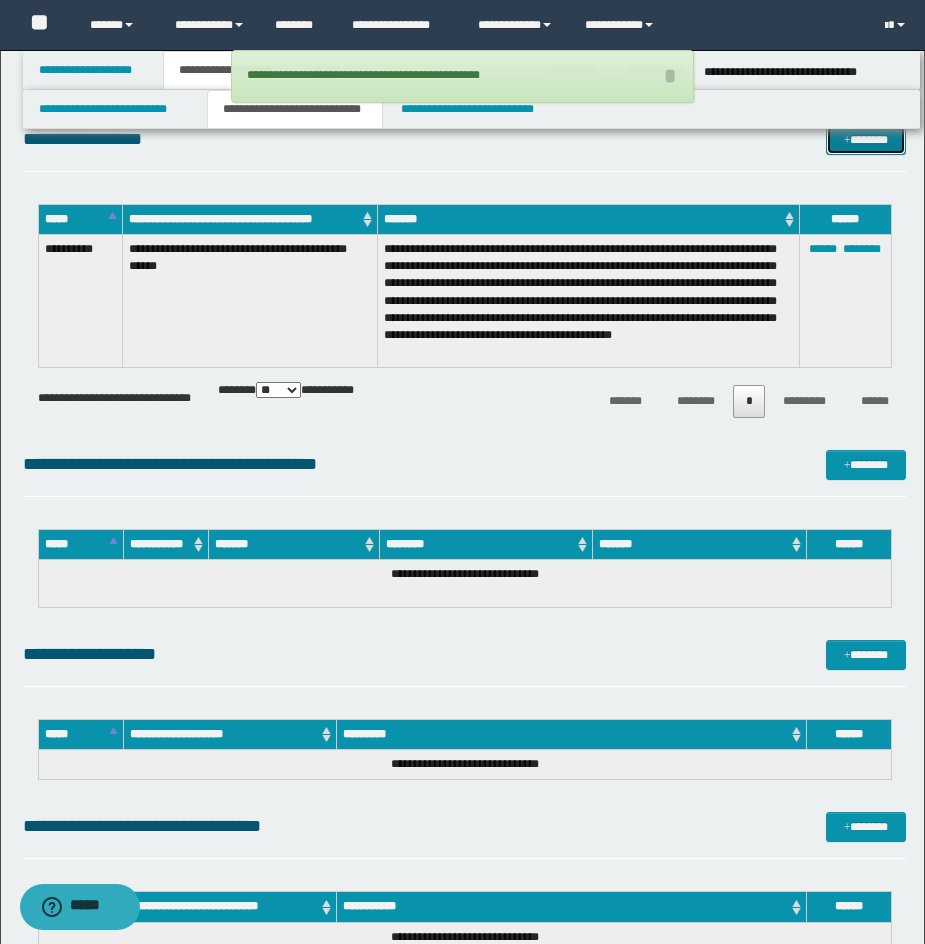 click on "*******" at bounding box center [866, 140] 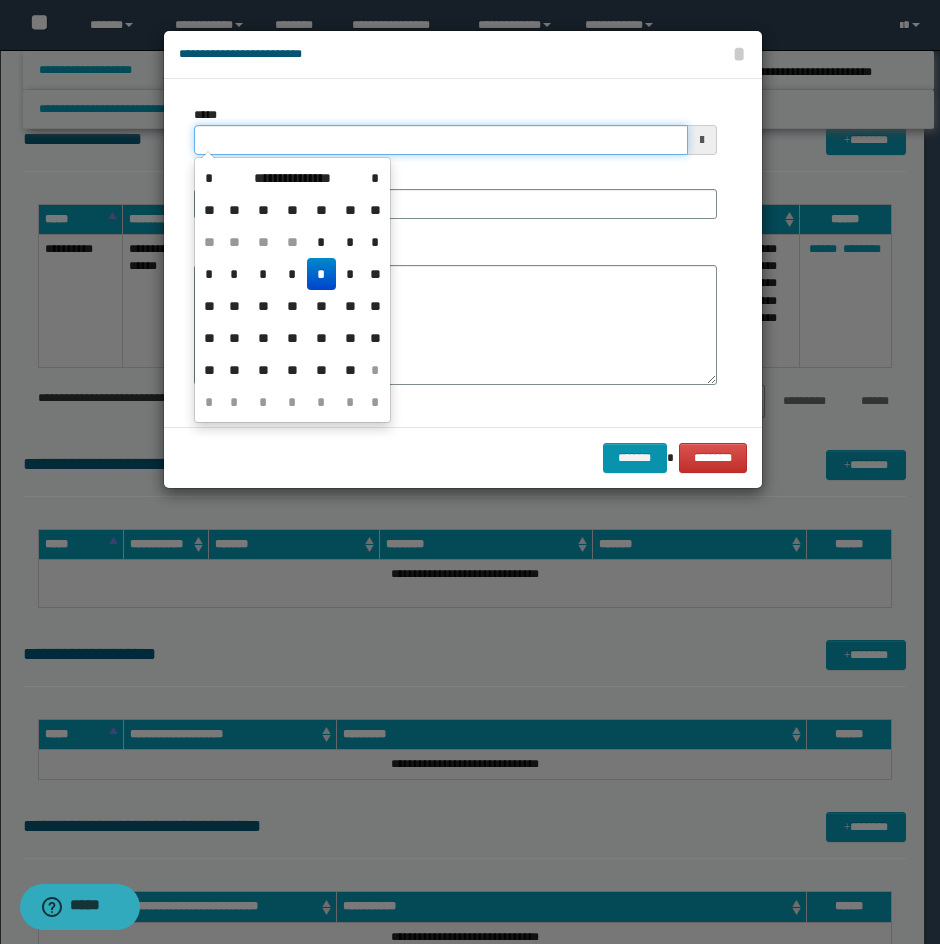 click on "*****" at bounding box center [441, 140] 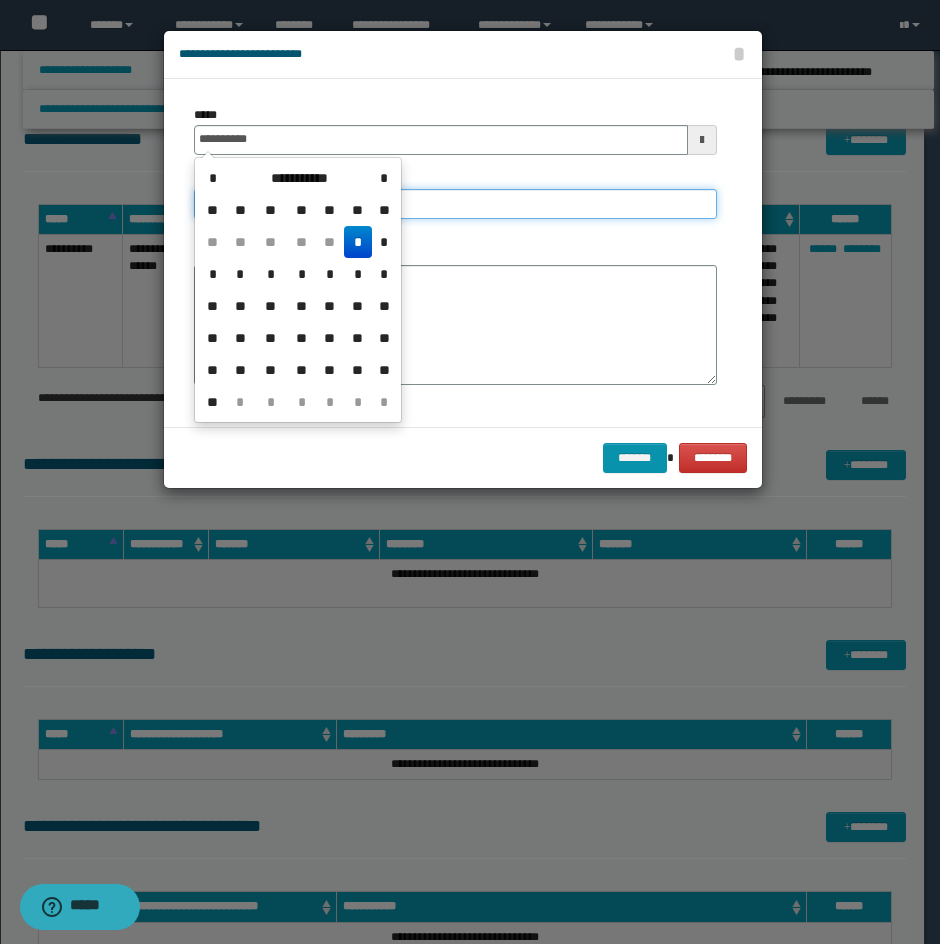 type on "**********" 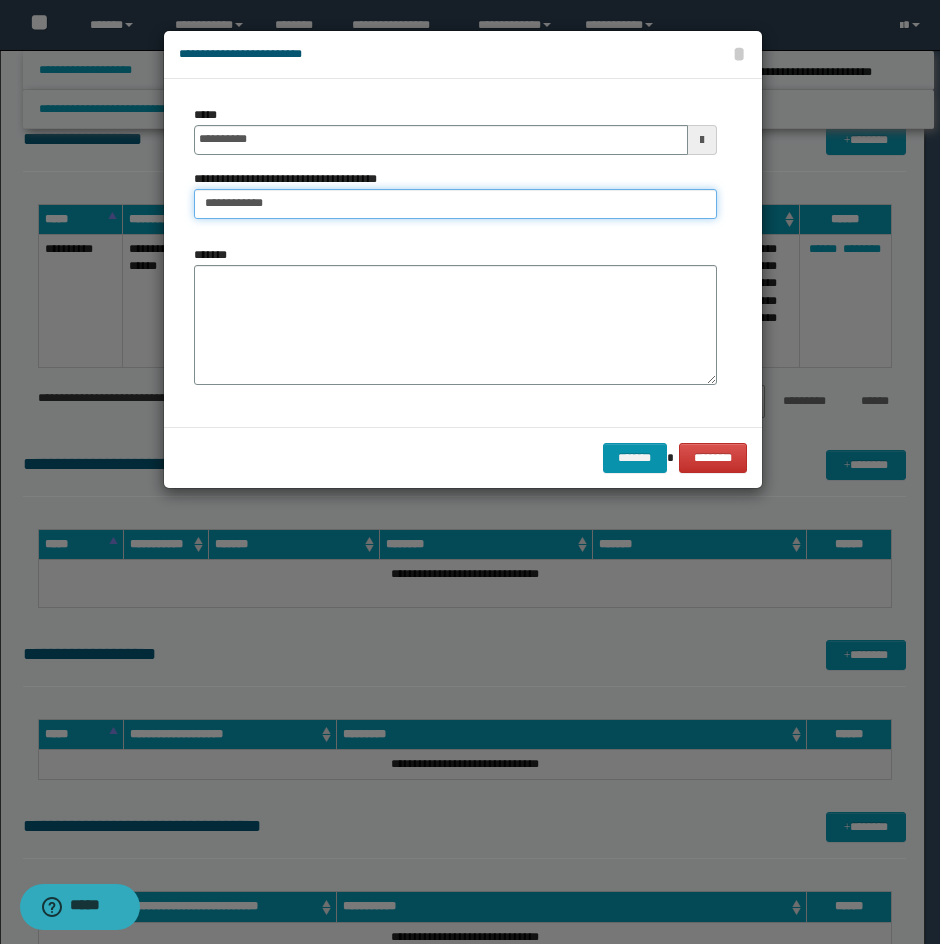 click on "**********" at bounding box center [455, 204] 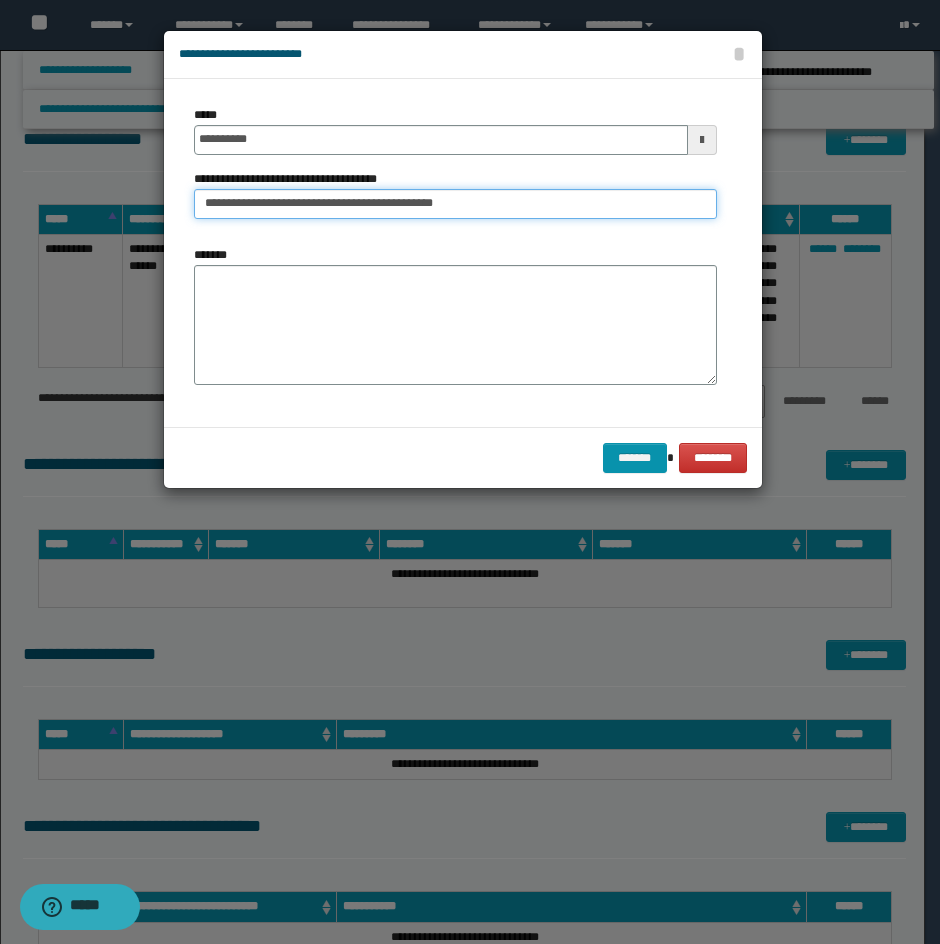 type on "**********" 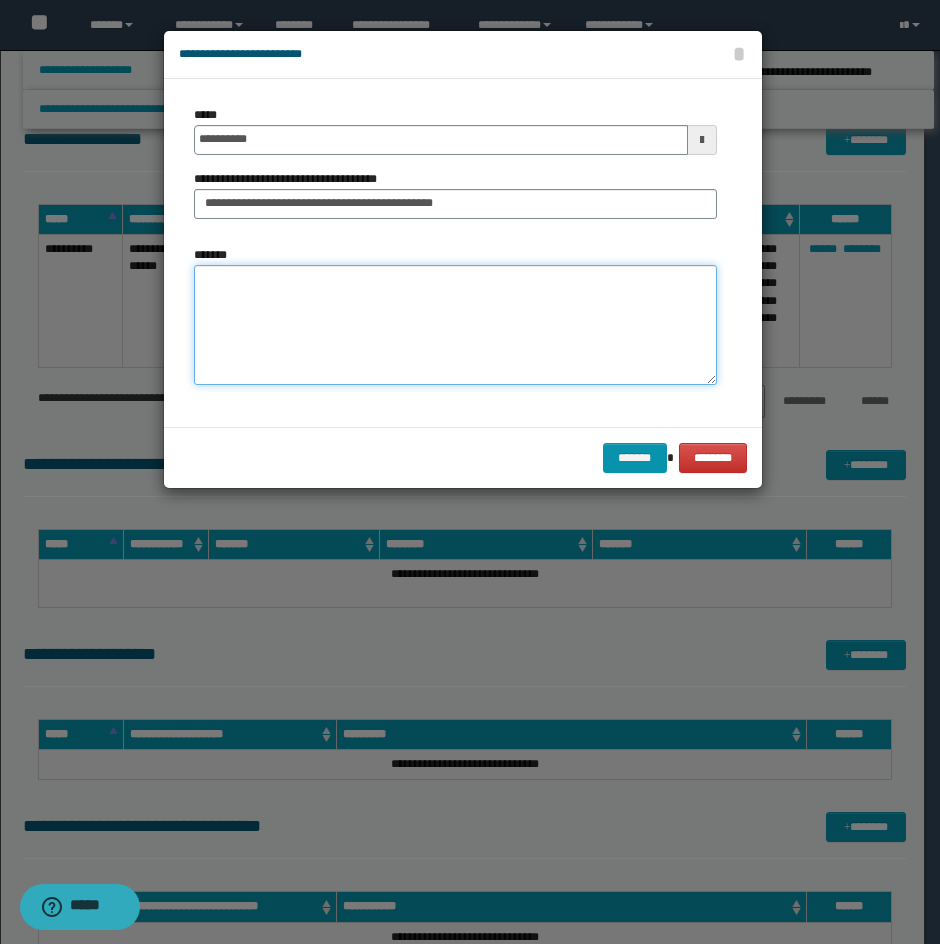 drag, startPoint x: 491, startPoint y: 328, endPoint x: 476, endPoint y: 329, distance: 15.033297 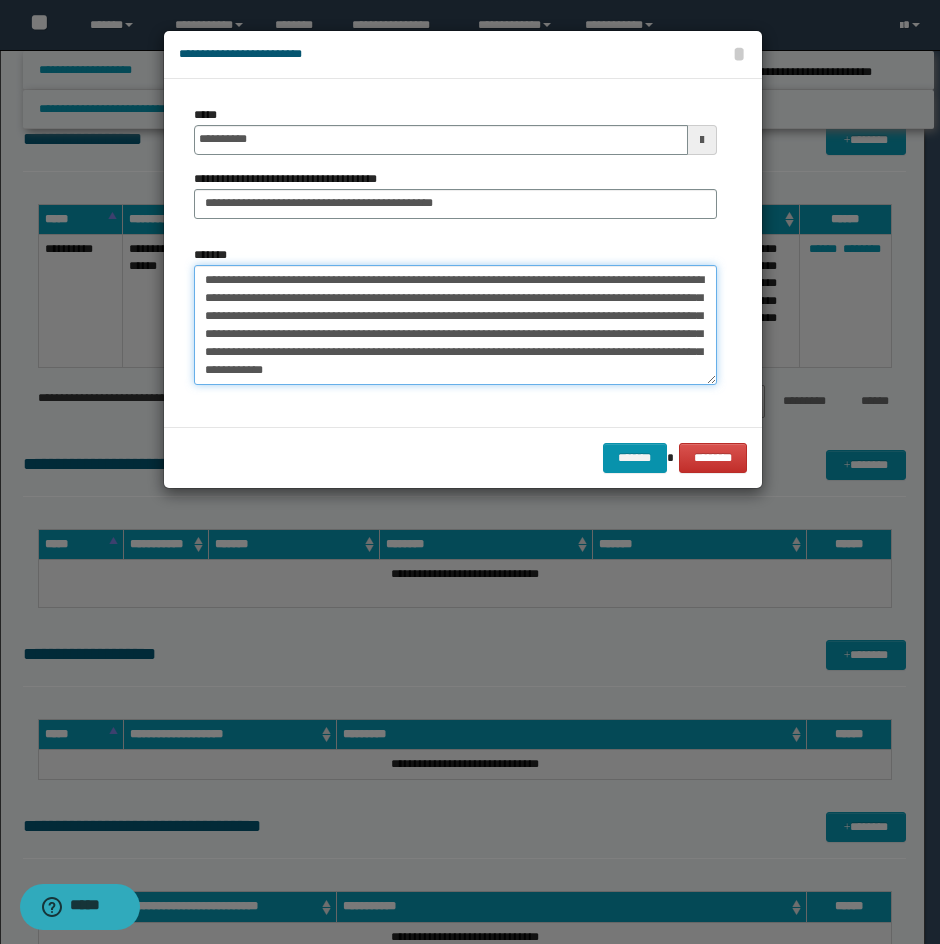 drag, startPoint x: 260, startPoint y: 281, endPoint x: 166, endPoint y: 275, distance: 94.19129 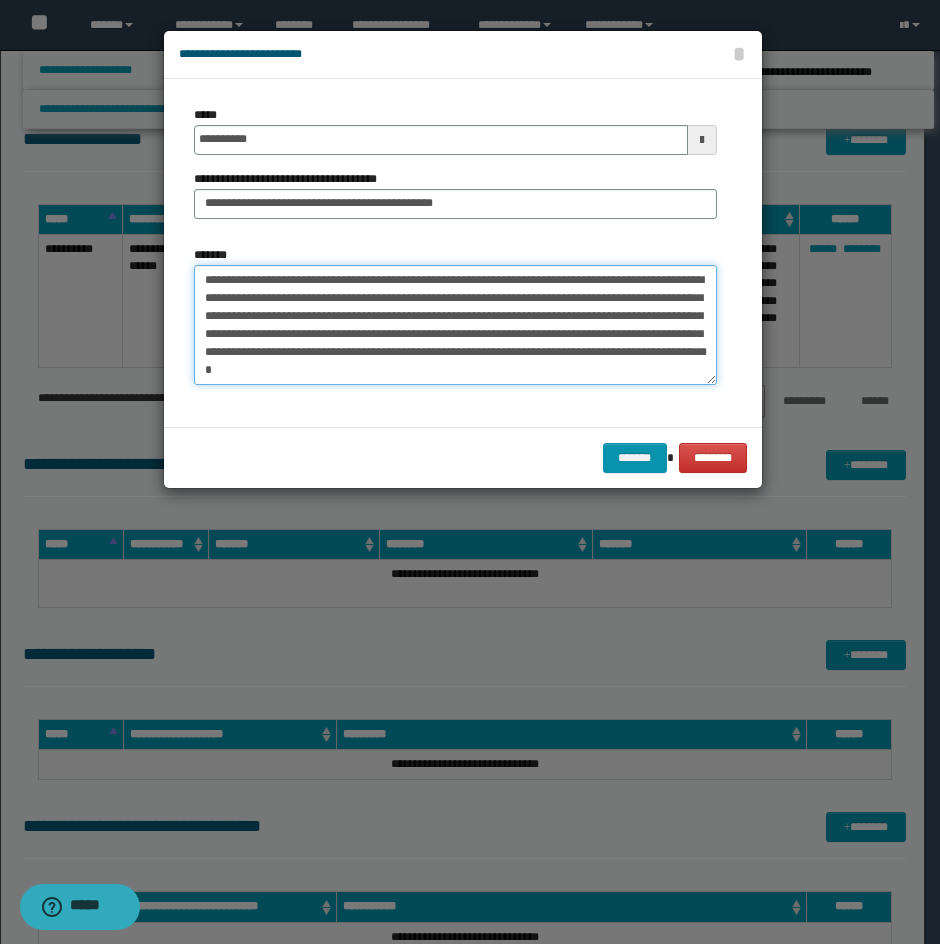 click on "**********" at bounding box center (455, 325) 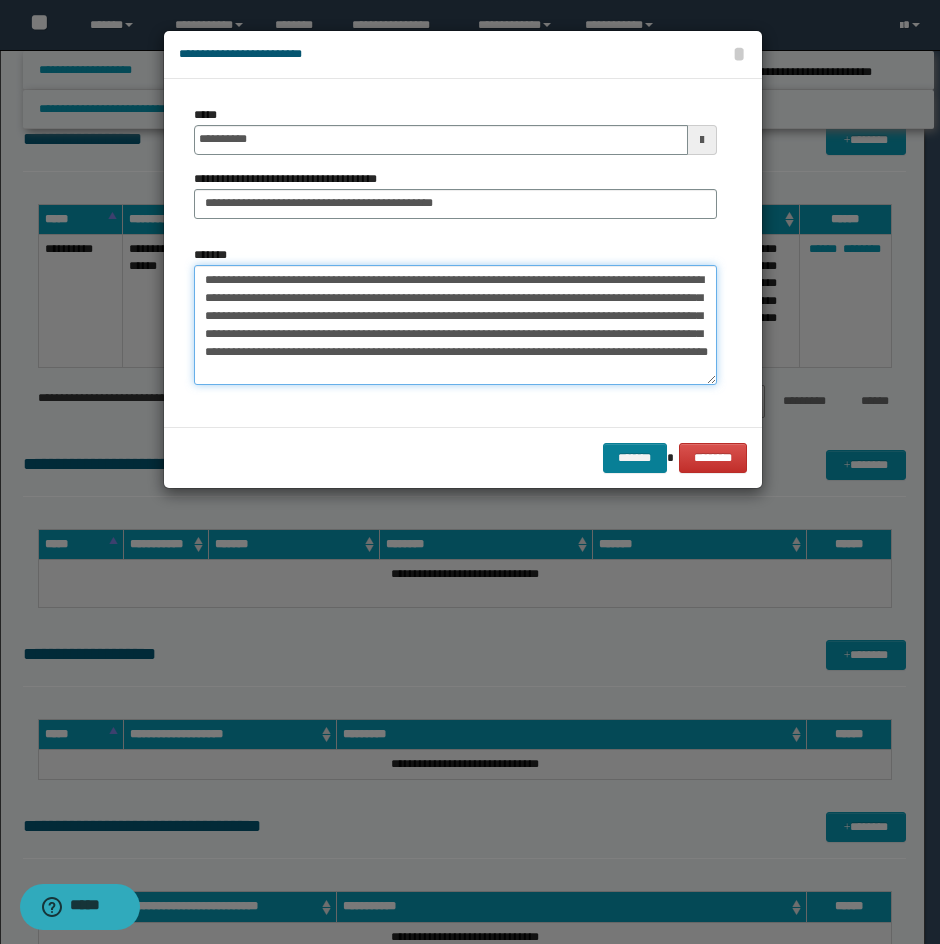 type on "**********" 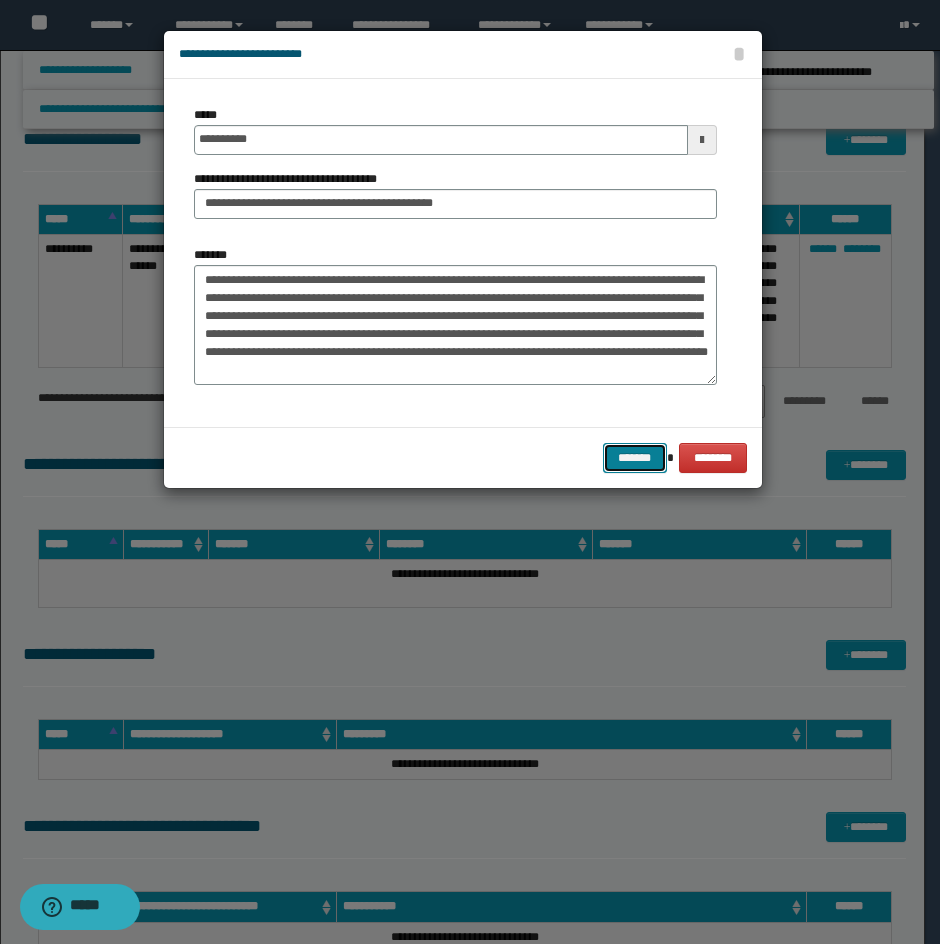 click on "*******" at bounding box center [635, 458] 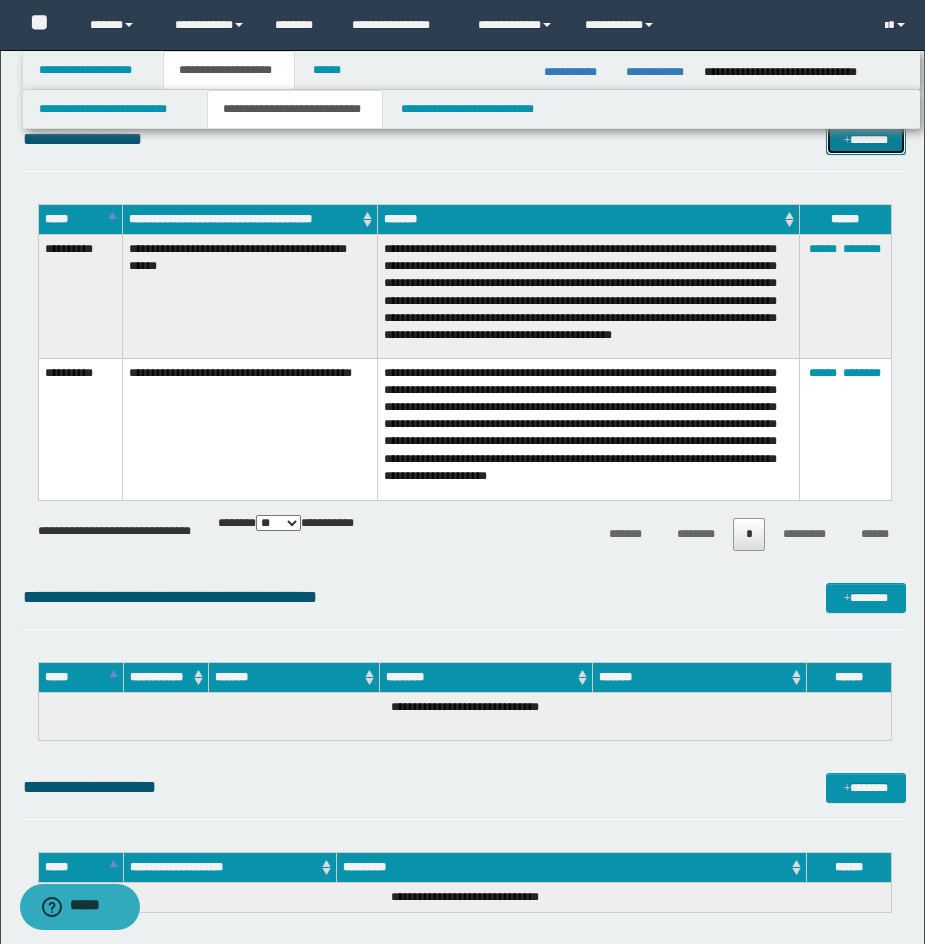 click on "*******" at bounding box center [866, 140] 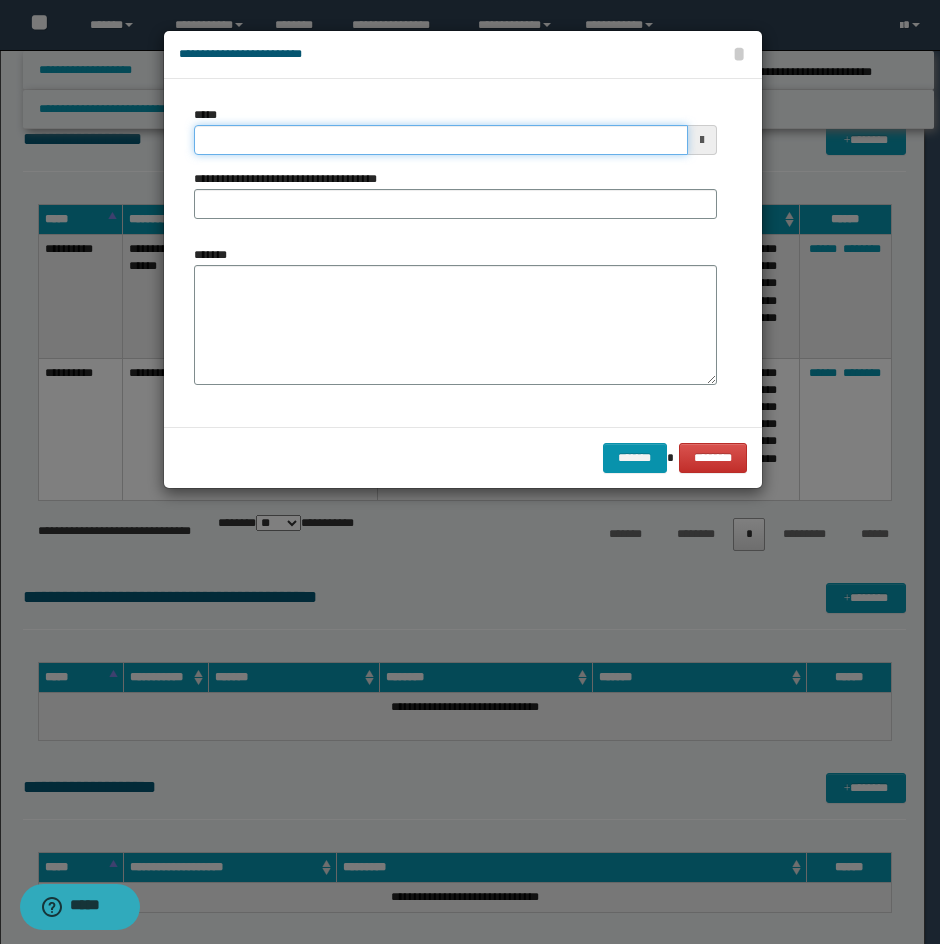 click on "*****" at bounding box center (441, 140) 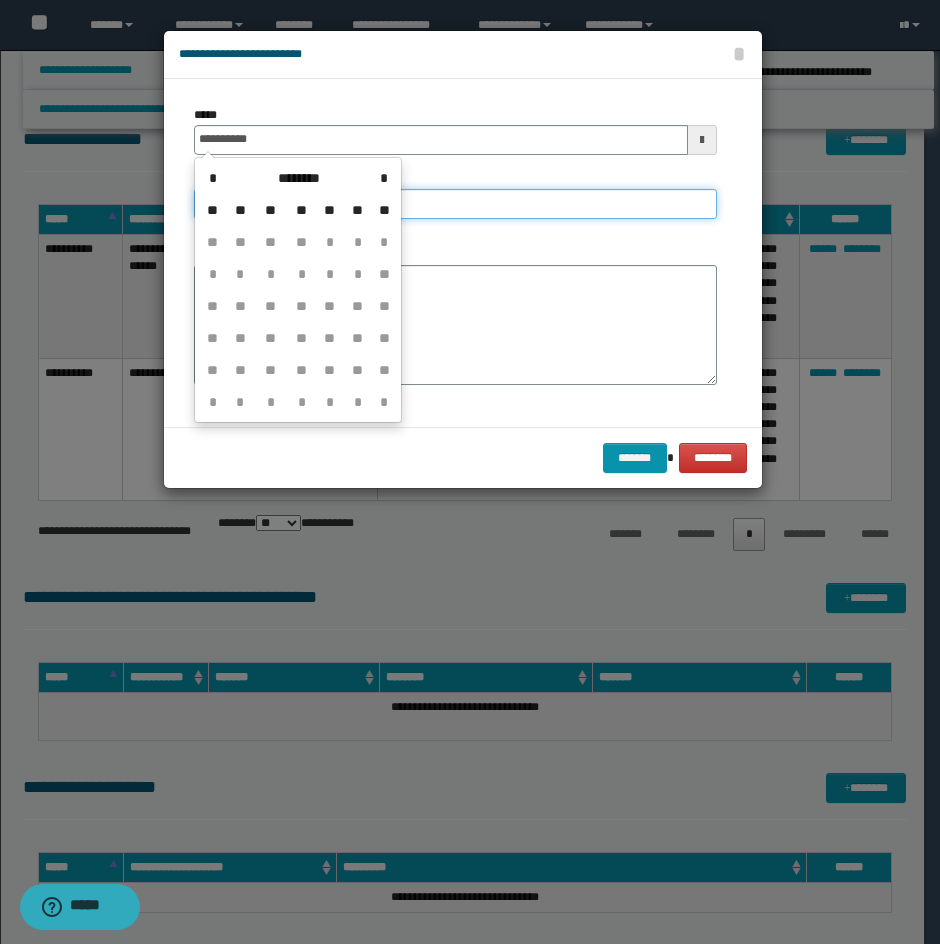 type on "**********" 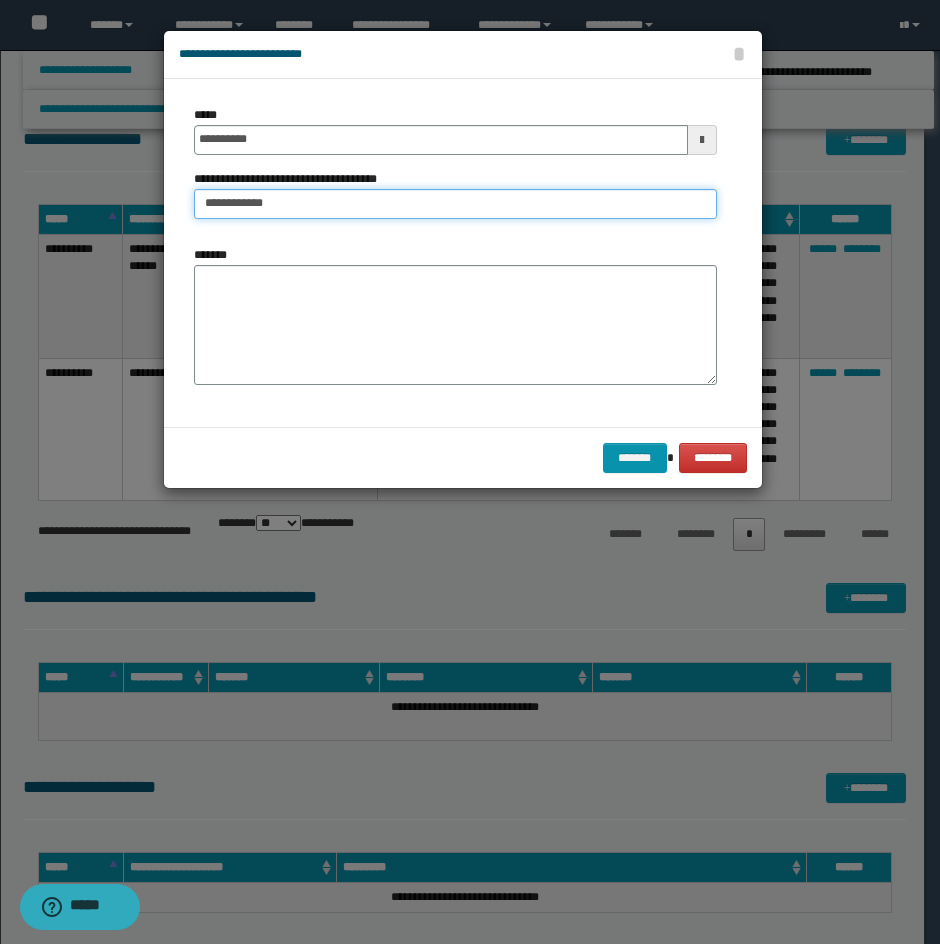 click on "**********" at bounding box center [455, 204] 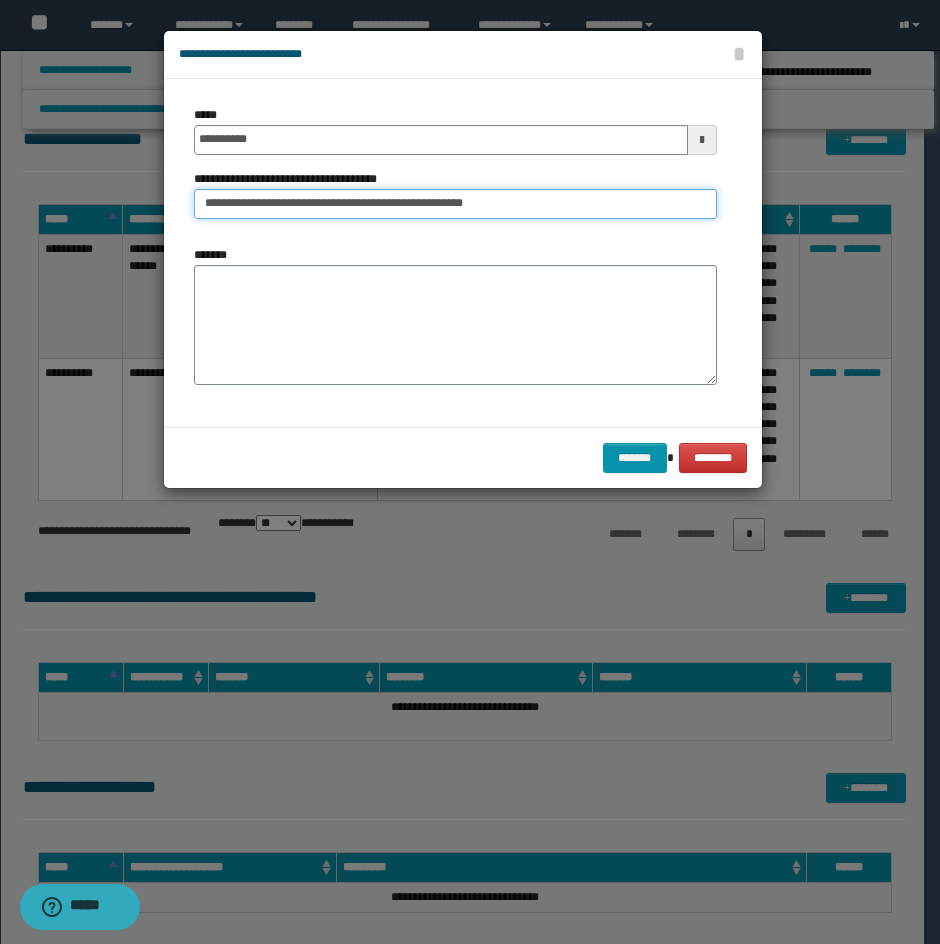 type on "**********" 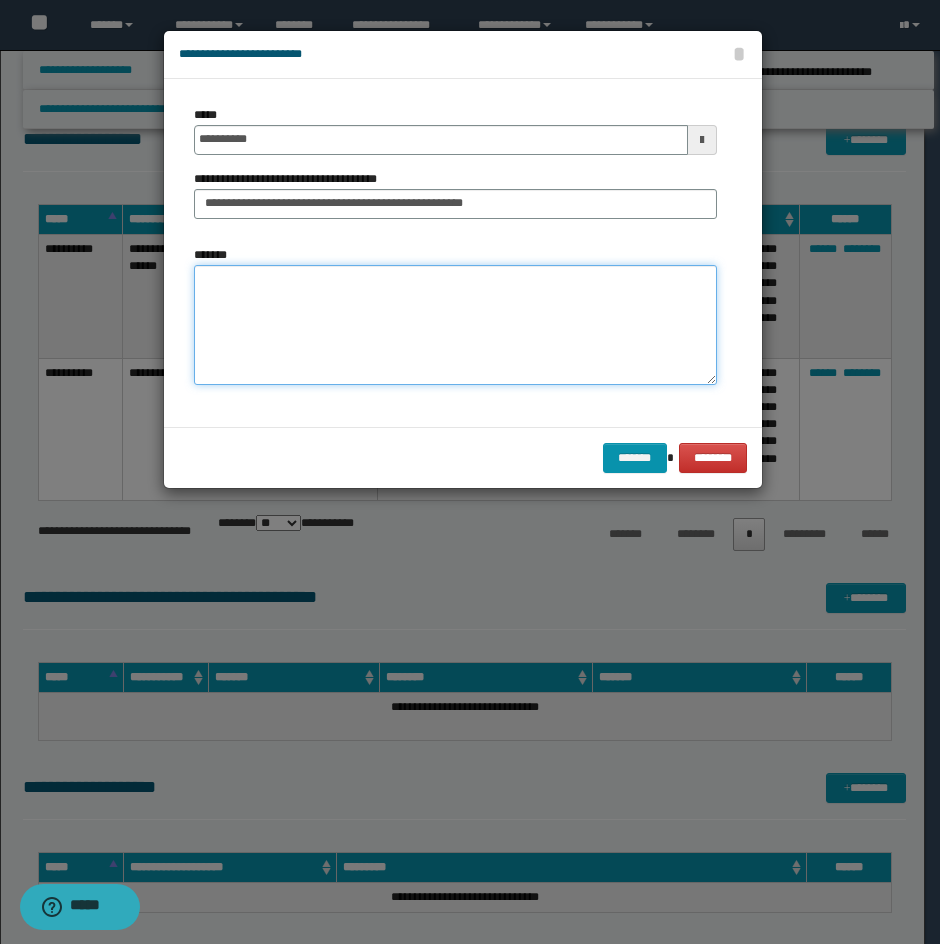 drag, startPoint x: 338, startPoint y: 340, endPoint x: 319, endPoint y: 315, distance: 31.400637 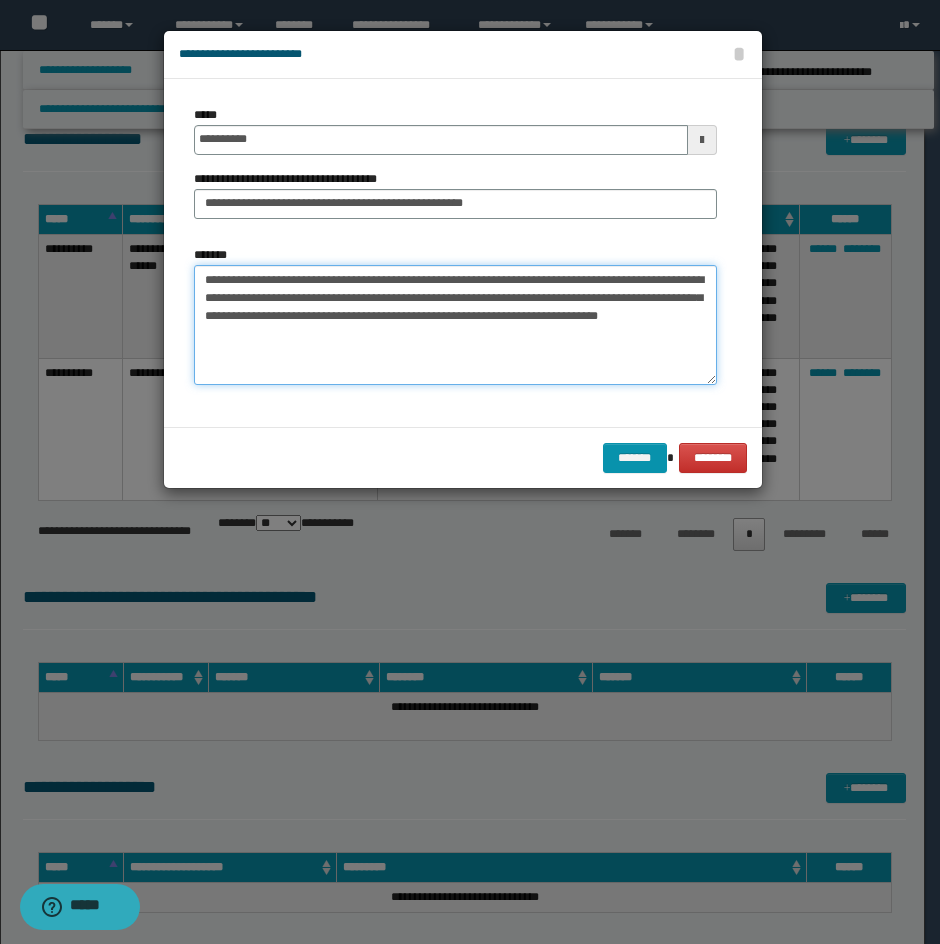 drag, startPoint x: 341, startPoint y: 282, endPoint x: 229, endPoint y: 281, distance: 112.00446 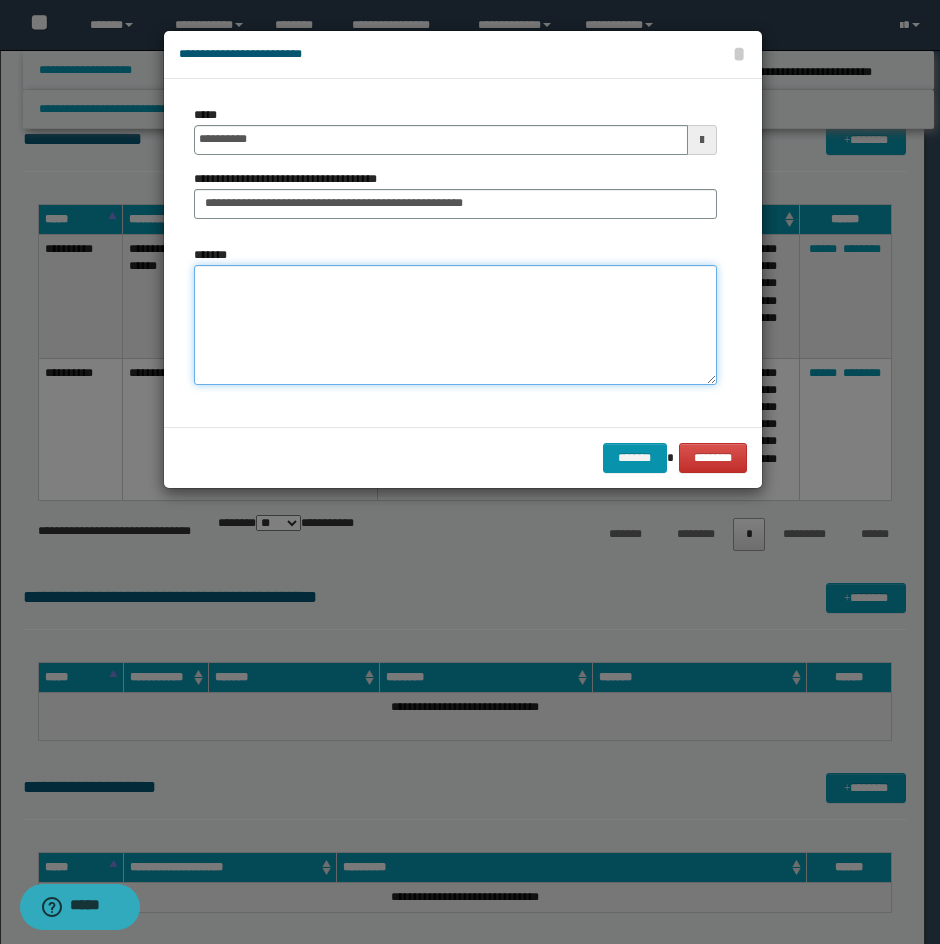 click on "*******" at bounding box center (455, 325) 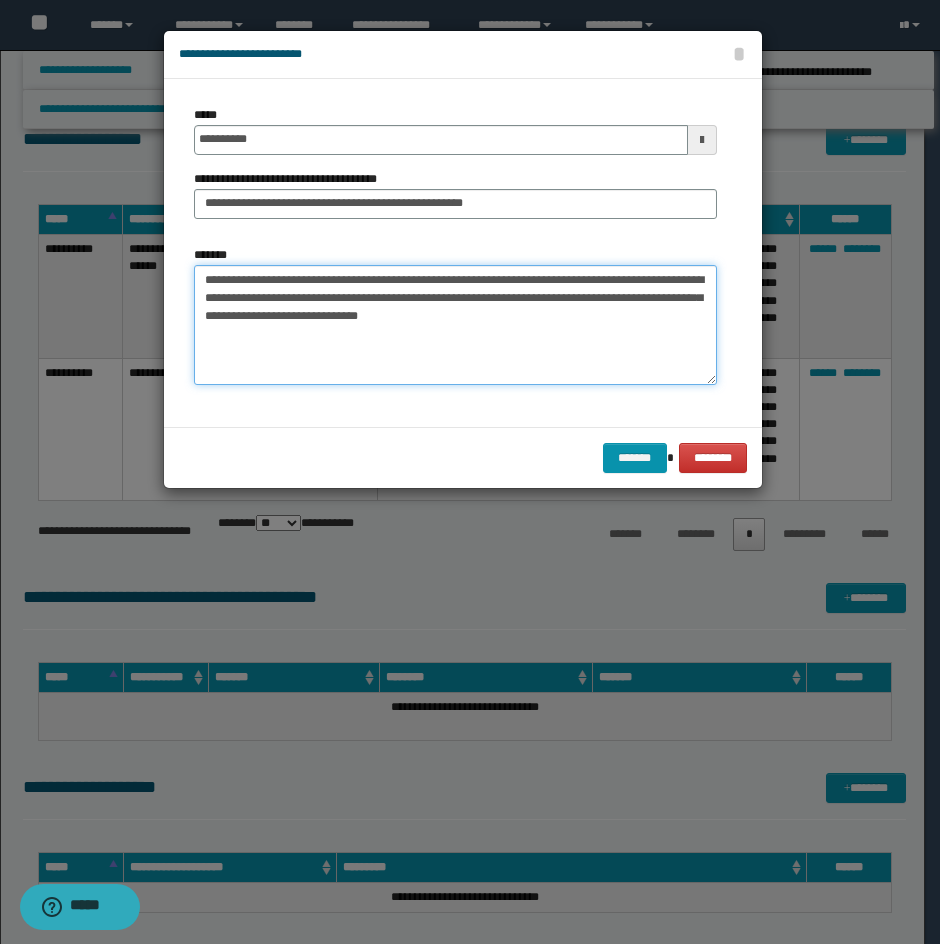 drag, startPoint x: 251, startPoint y: 281, endPoint x: 211, endPoint y: 279, distance: 40.04997 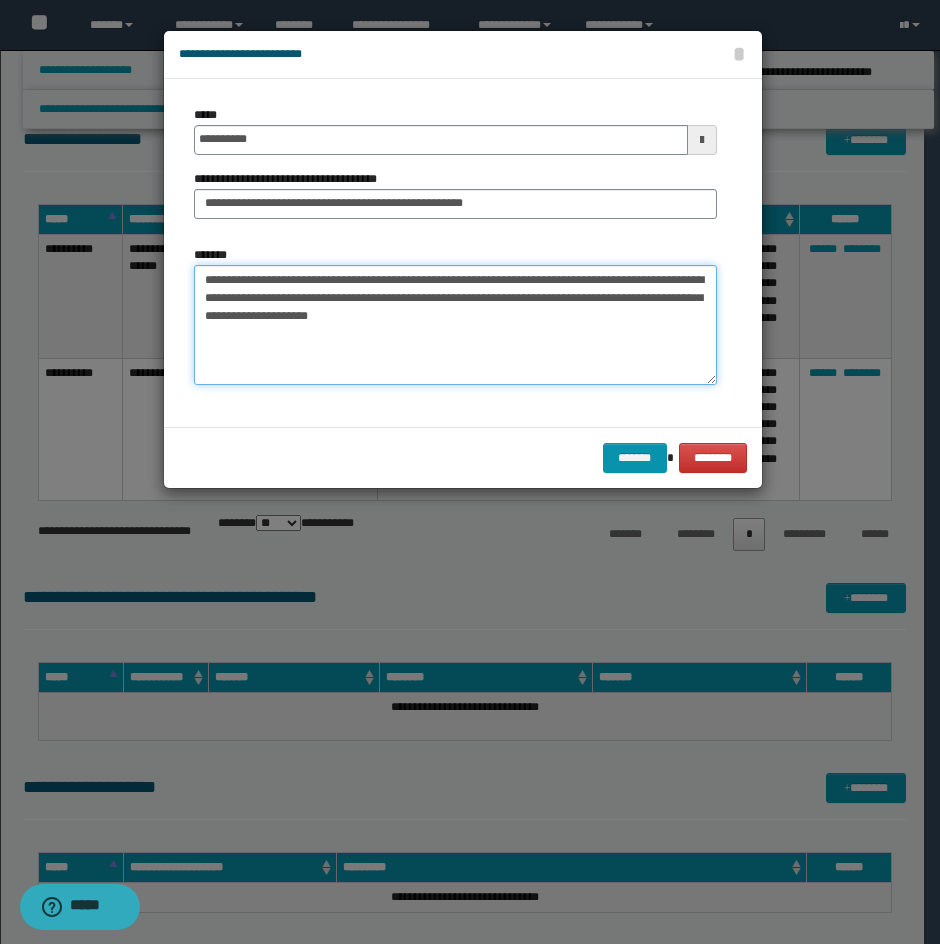click on "**********" at bounding box center [455, 325] 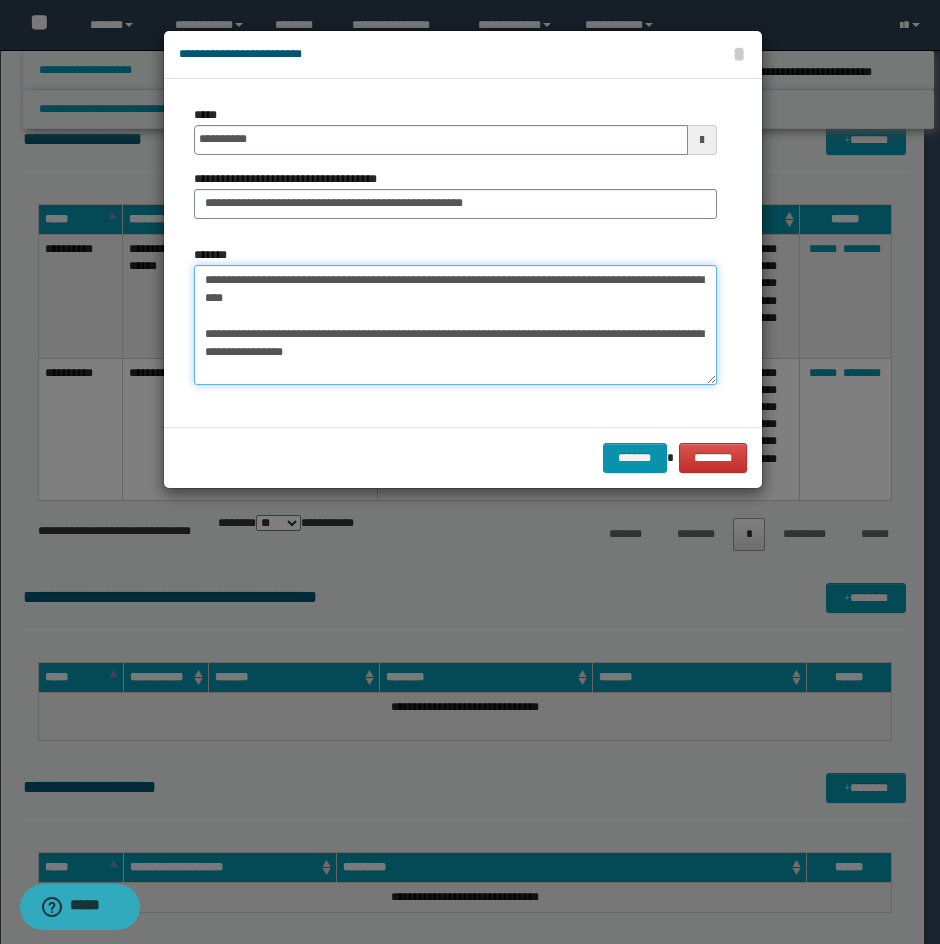click on "**********" at bounding box center (455, 325) 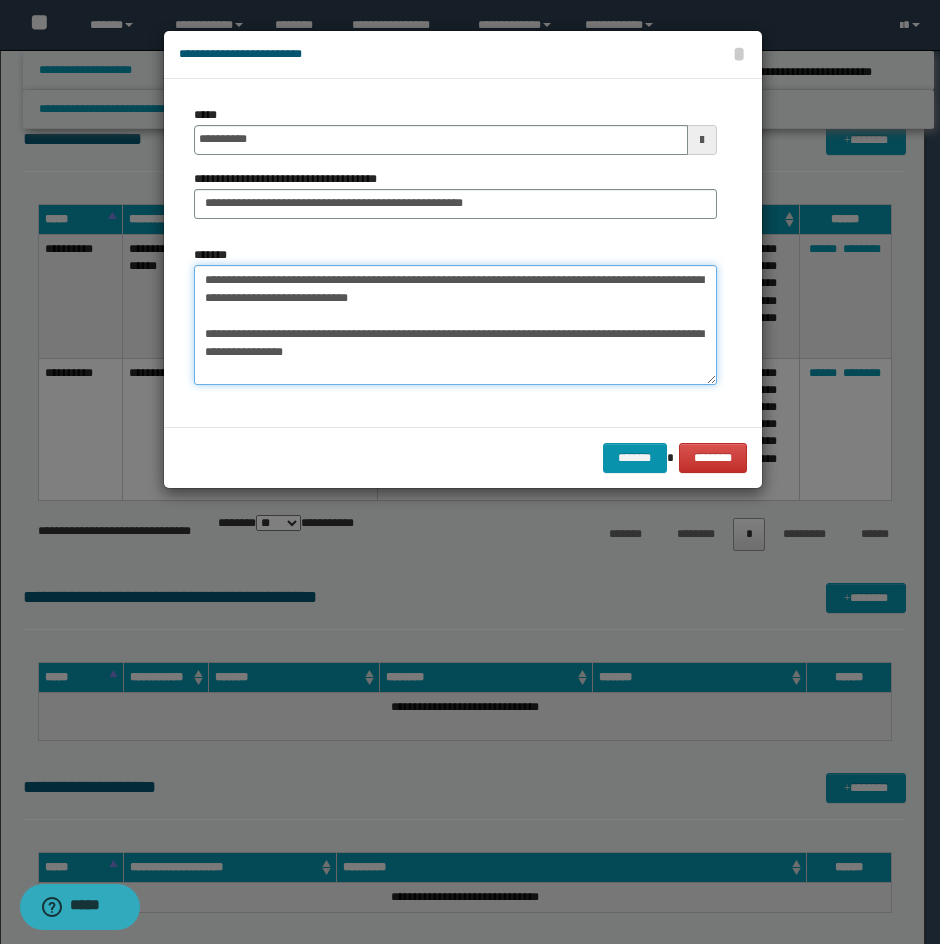 click on "**********" at bounding box center [455, 325] 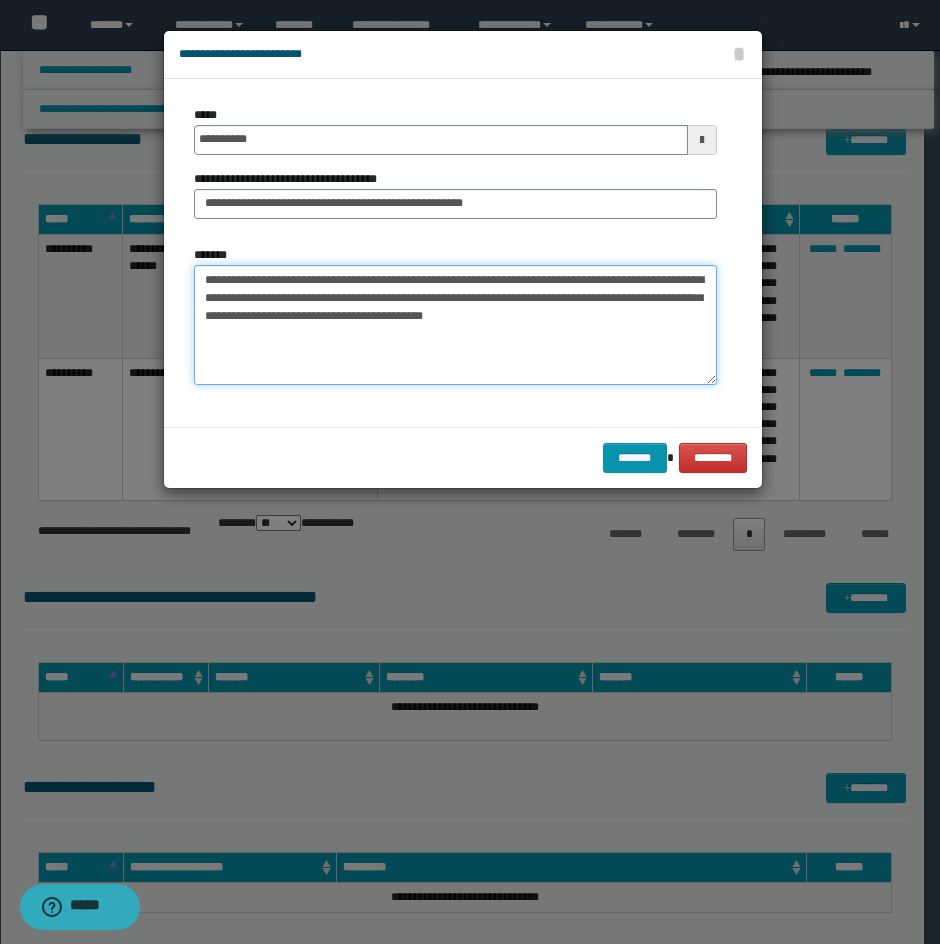 click on "**********" at bounding box center (455, 325) 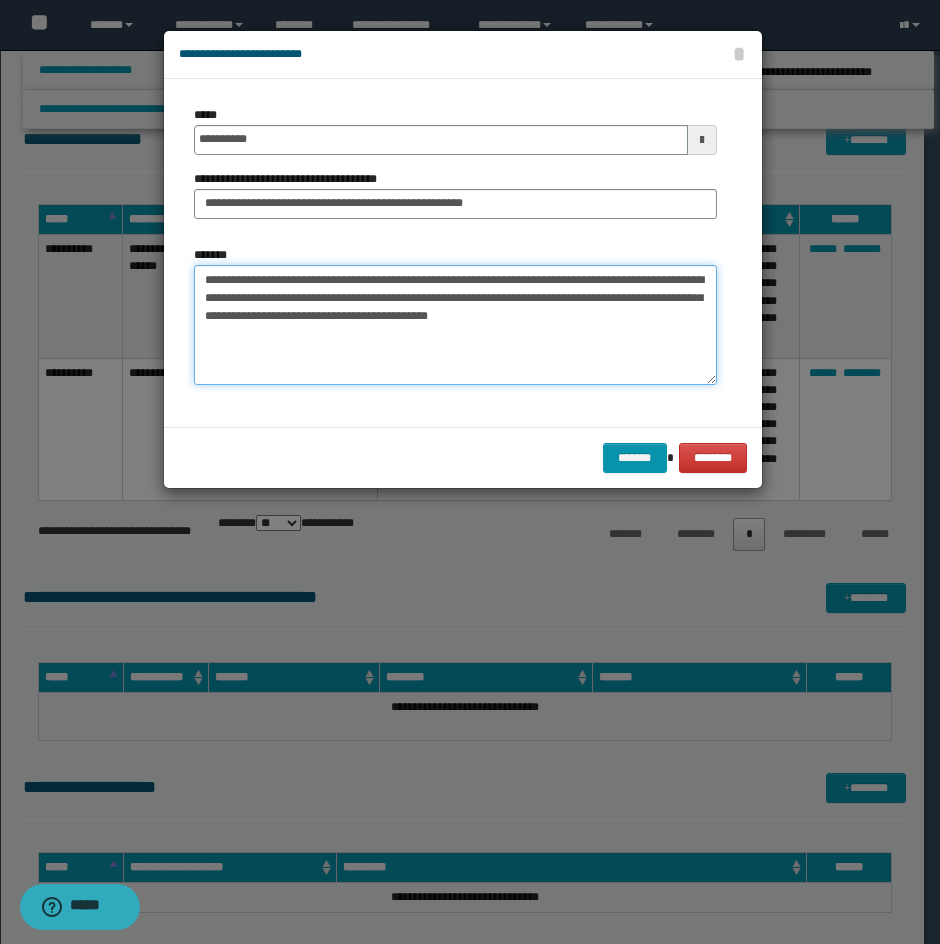 paste on "**********" 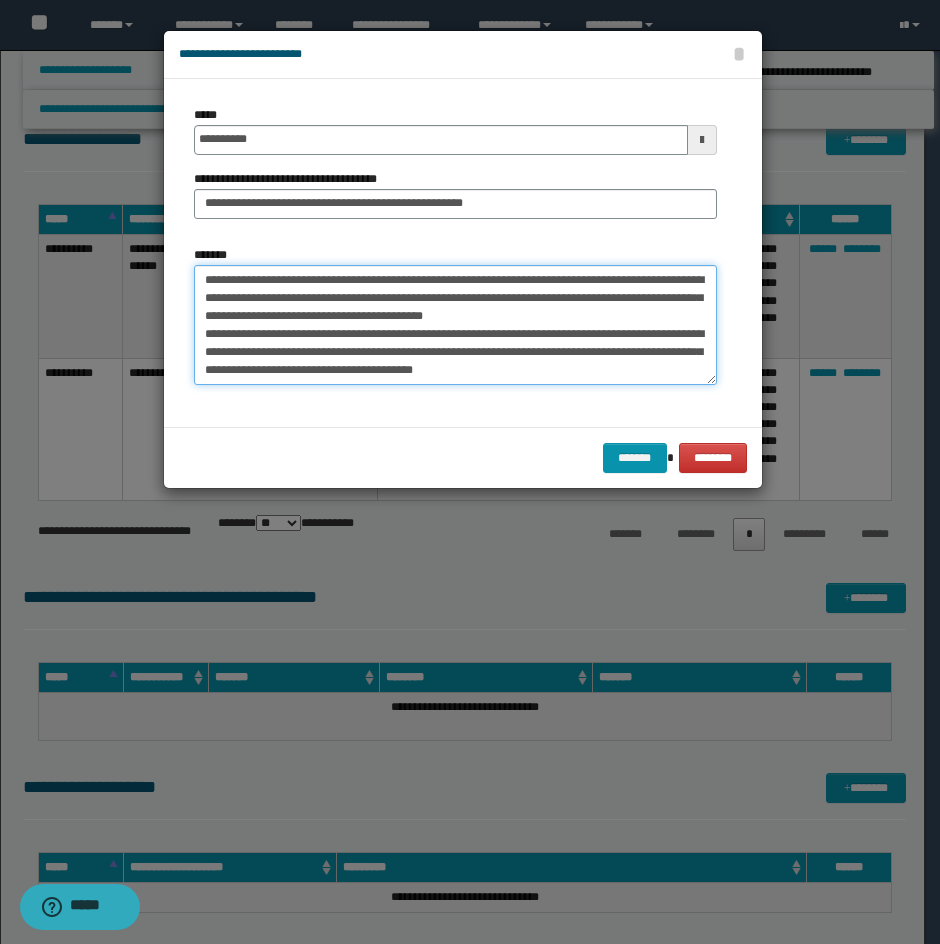 drag, startPoint x: 436, startPoint y: 368, endPoint x: 190, endPoint y: 341, distance: 247.47726 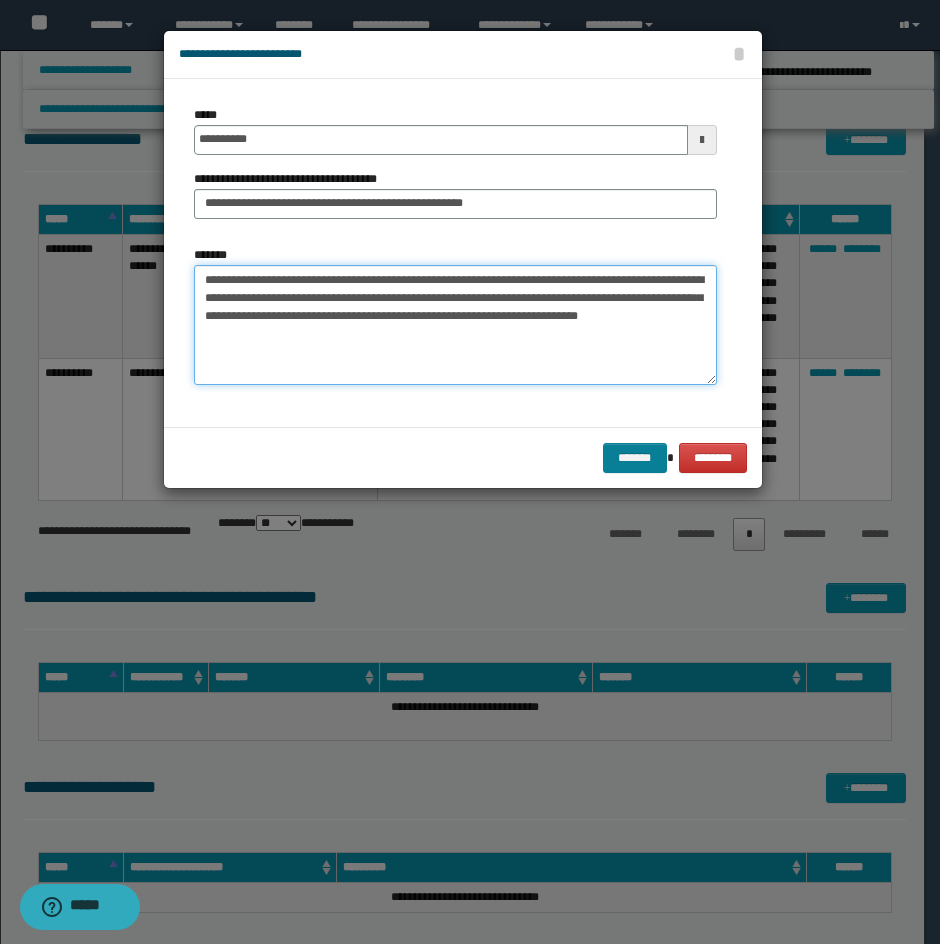 type on "**********" 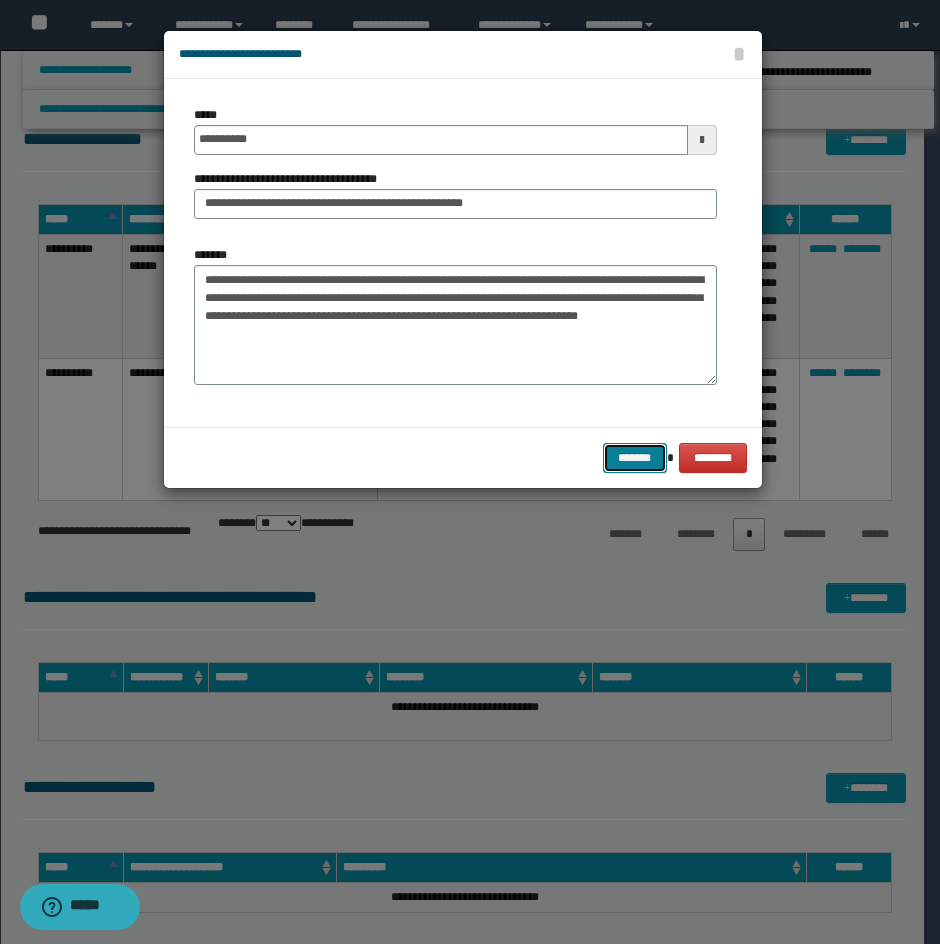 drag, startPoint x: 636, startPoint y: 448, endPoint x: 859, endPoint y: 374, distance: 234.95744 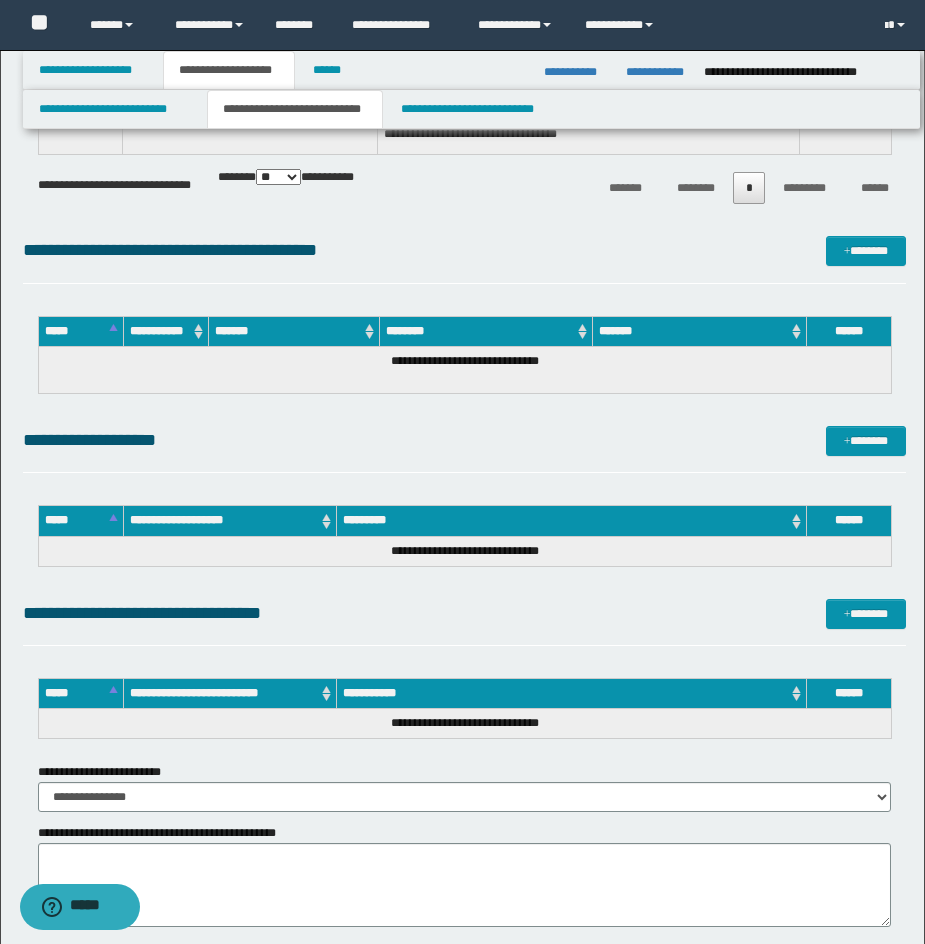 scroll, scrollTop: 3244, scrollLeft: 0, axis: vertical 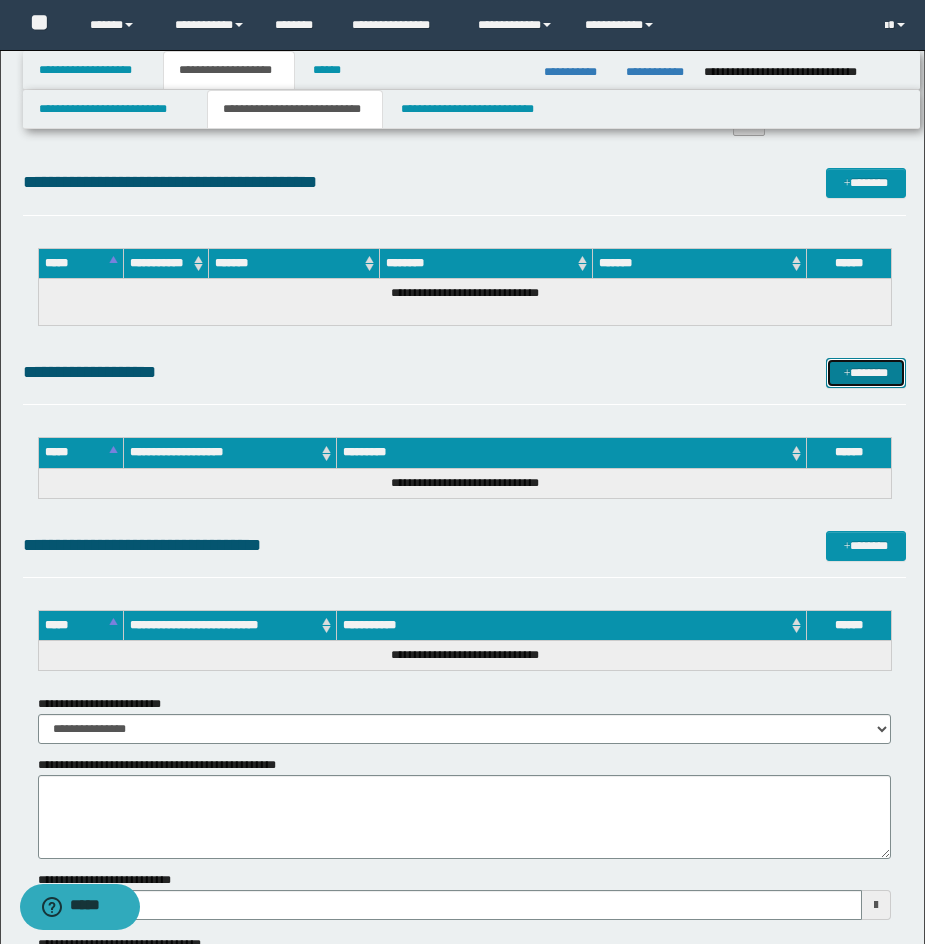 click on "*******" at bounding box center (866, 373) 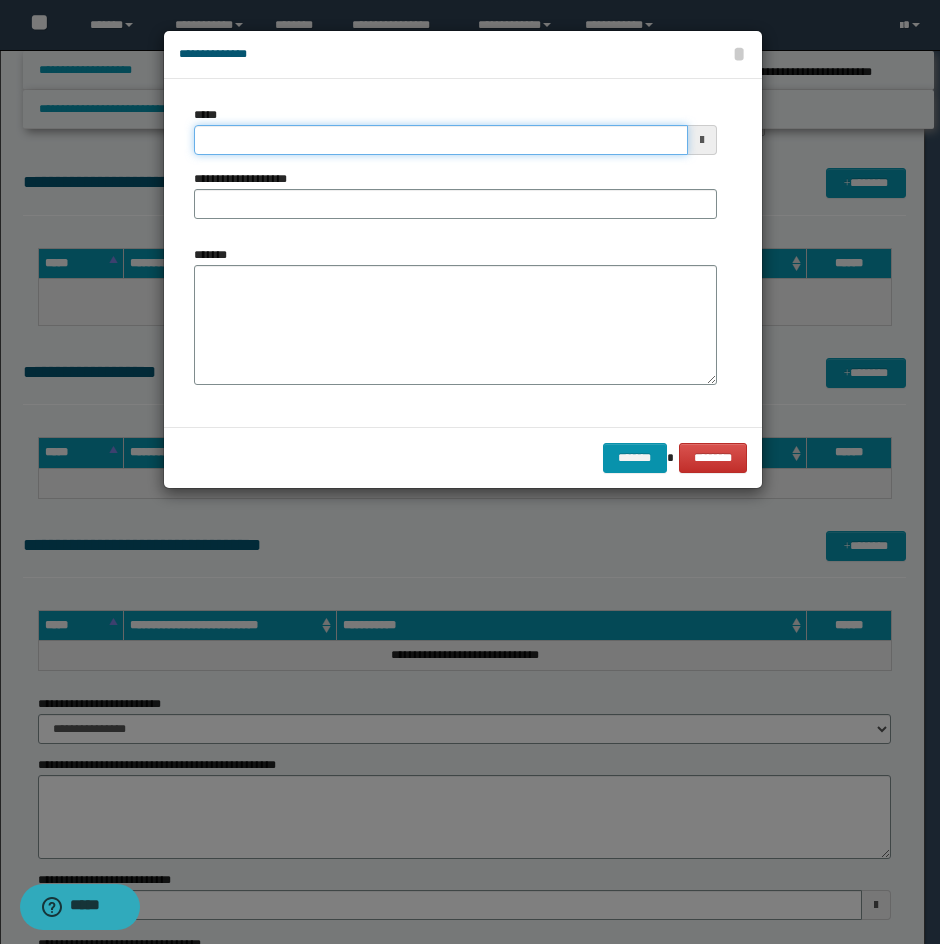 click on "*****" at bounding box center [441, 140] 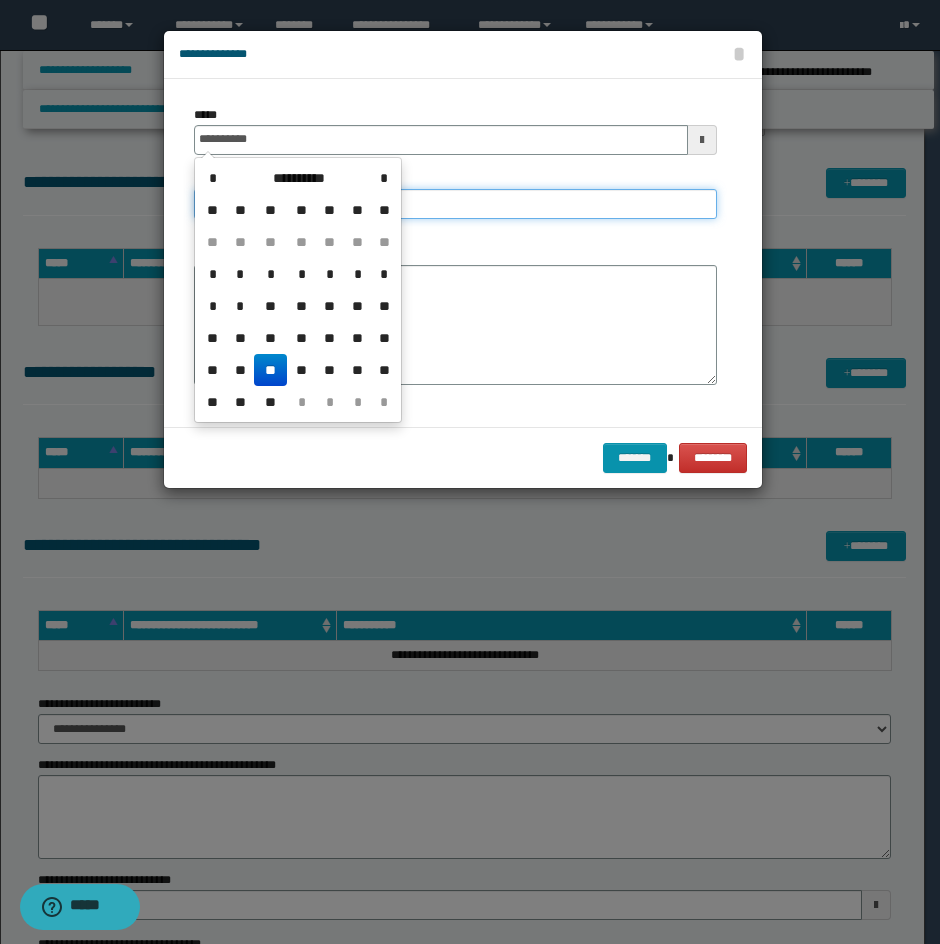 type on "**********" 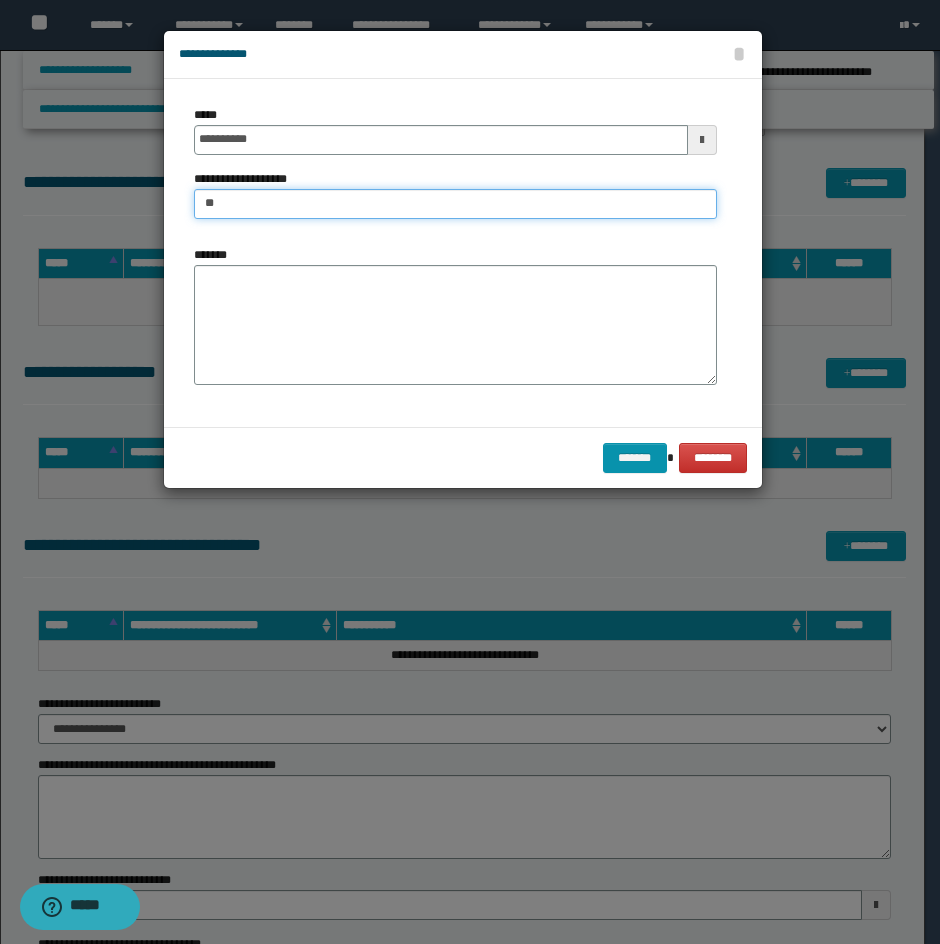 type on "*" 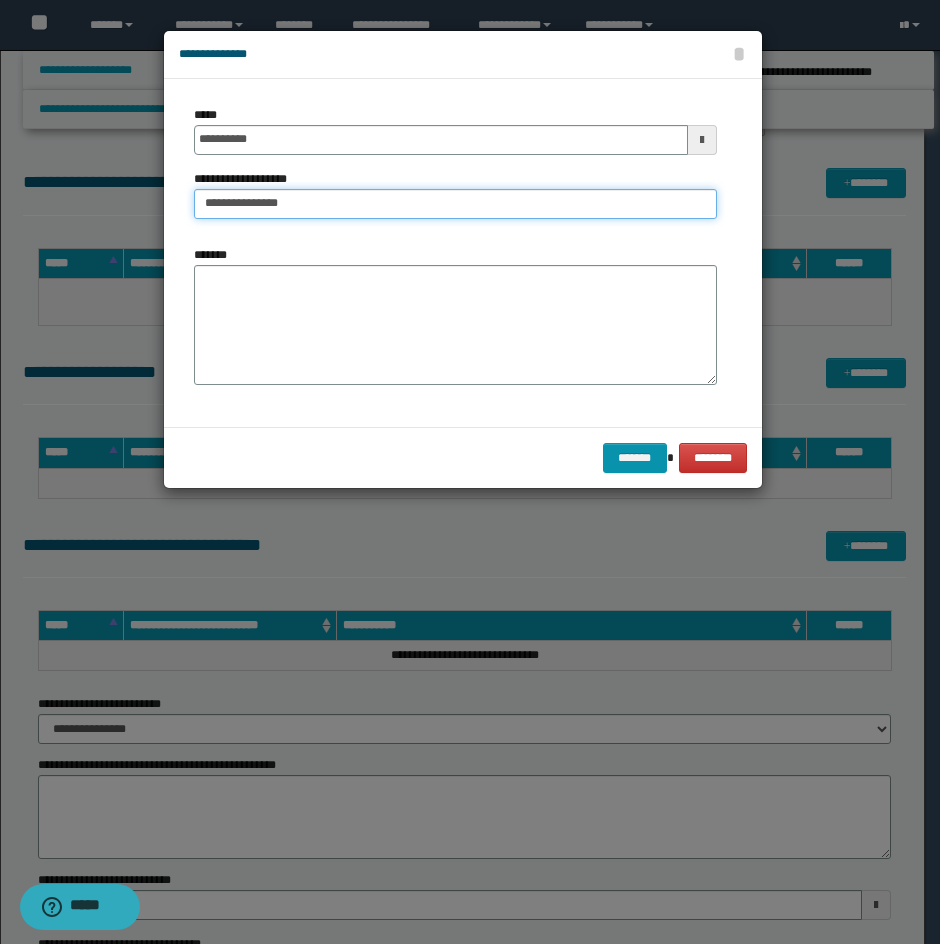 type on "**********" 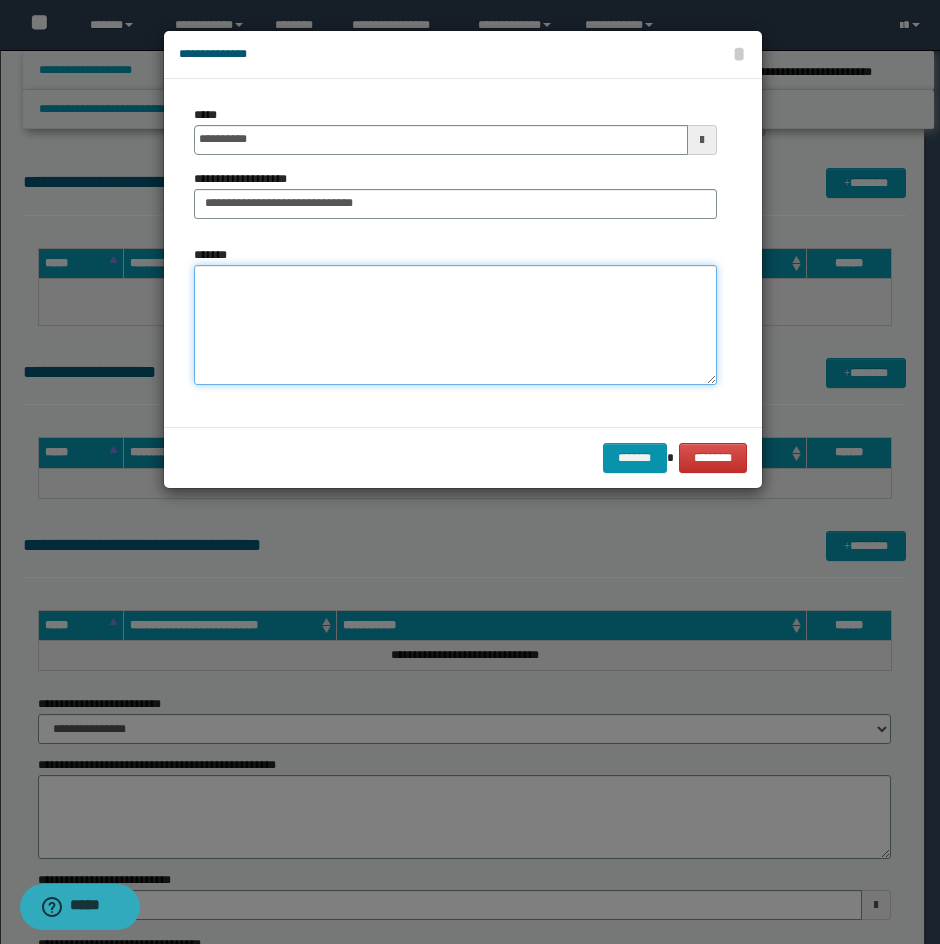 drag, startPoint x: 572, startPoint y: 291, endPoint x: 556, endPoint y: 303, distance: 20 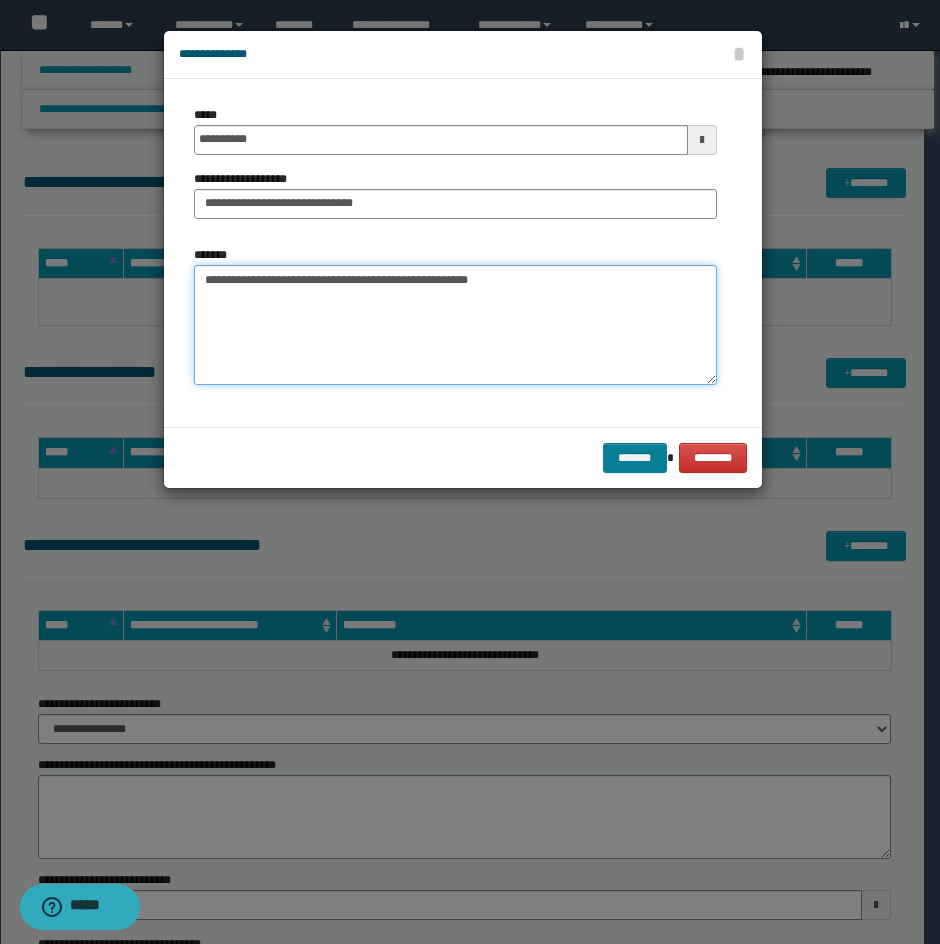 type on "**********" 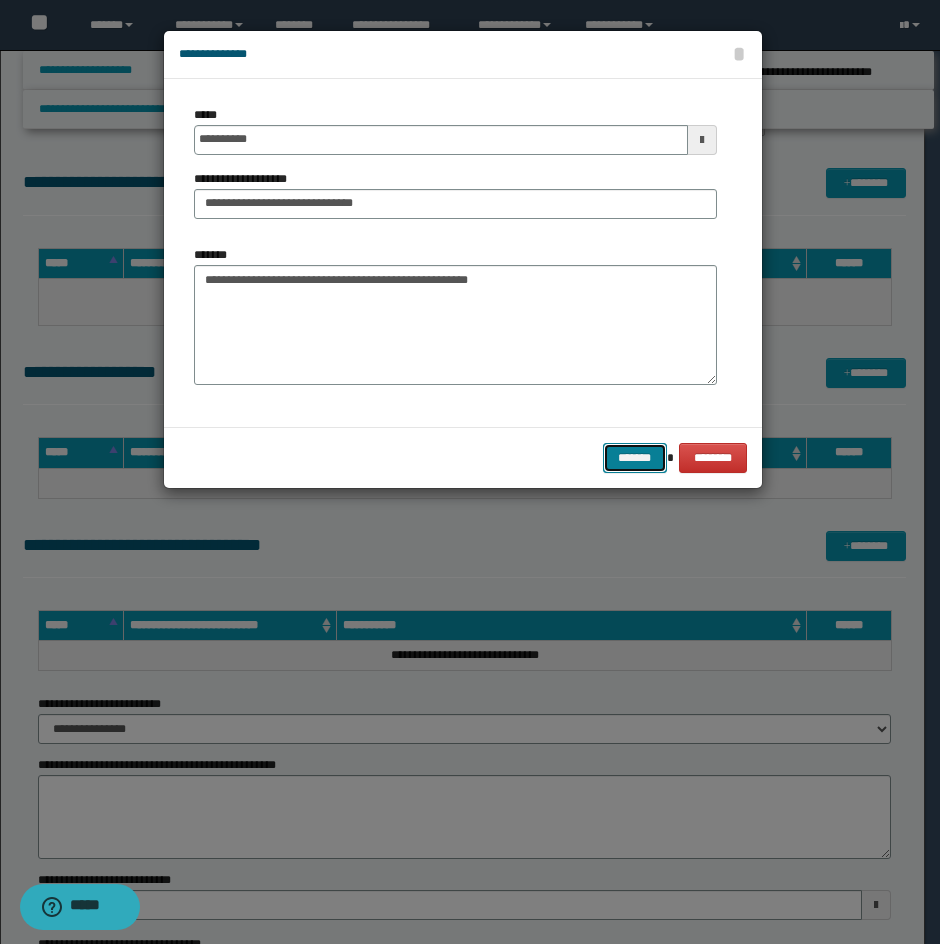drag, startPoint x: 628, startPoint y: 445, endPoint x: 915, endPoint y: 367, distance: 297.4105 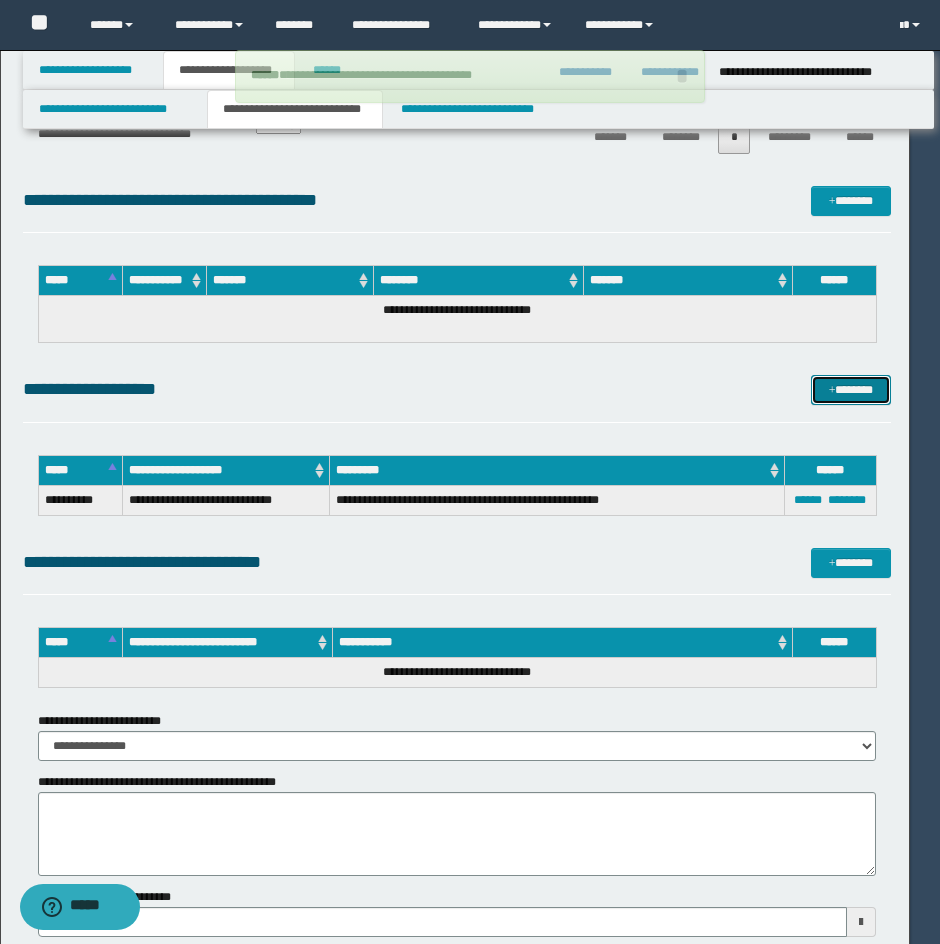 type 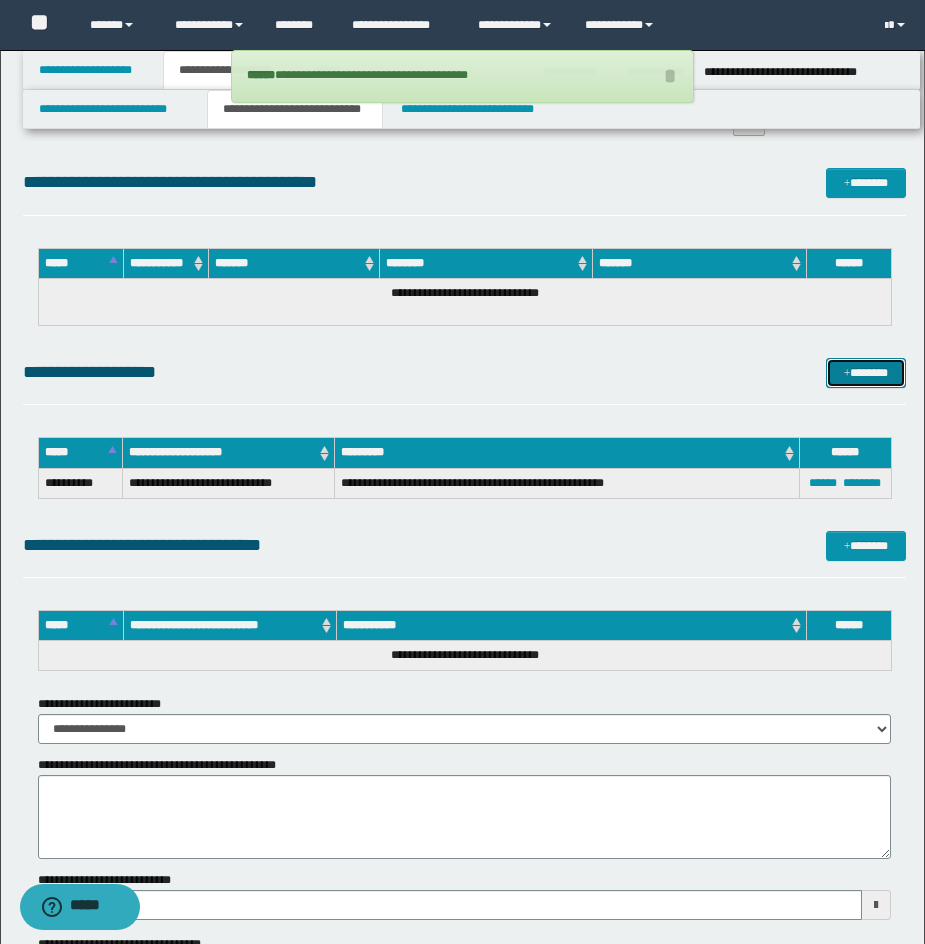 click on "*******" at bounding box center (866, 373) 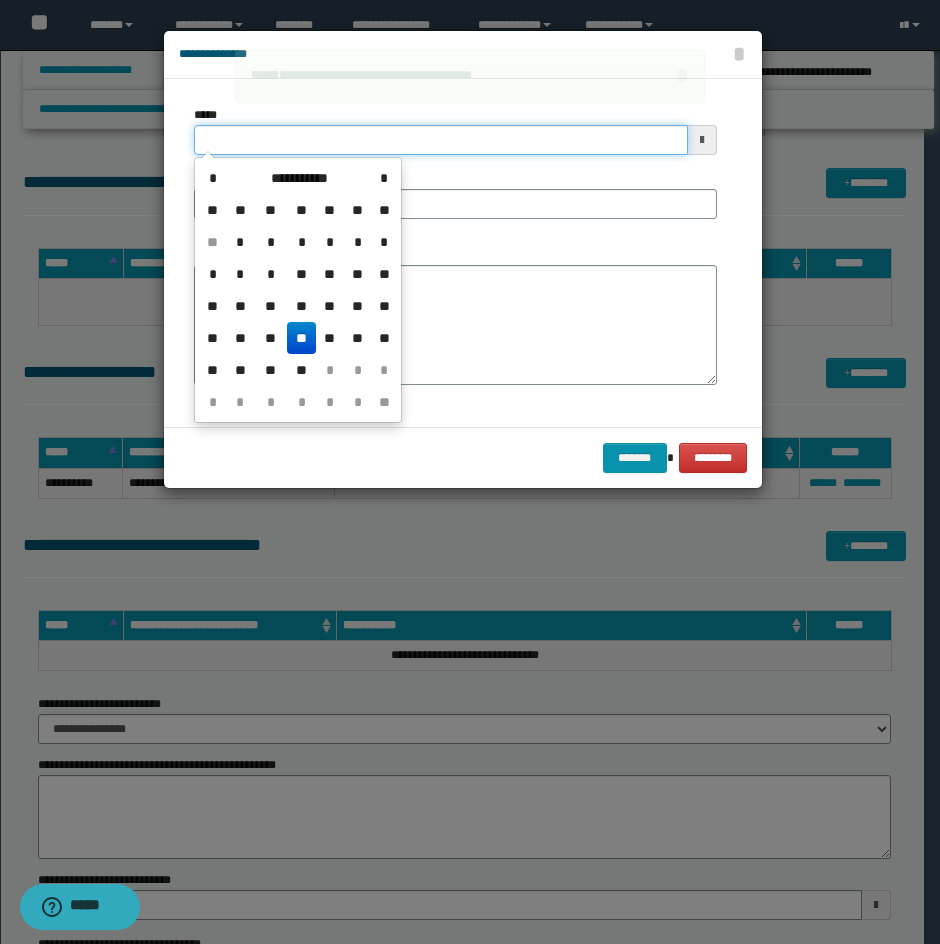 click on "*****" at bounding box center (441, 140) 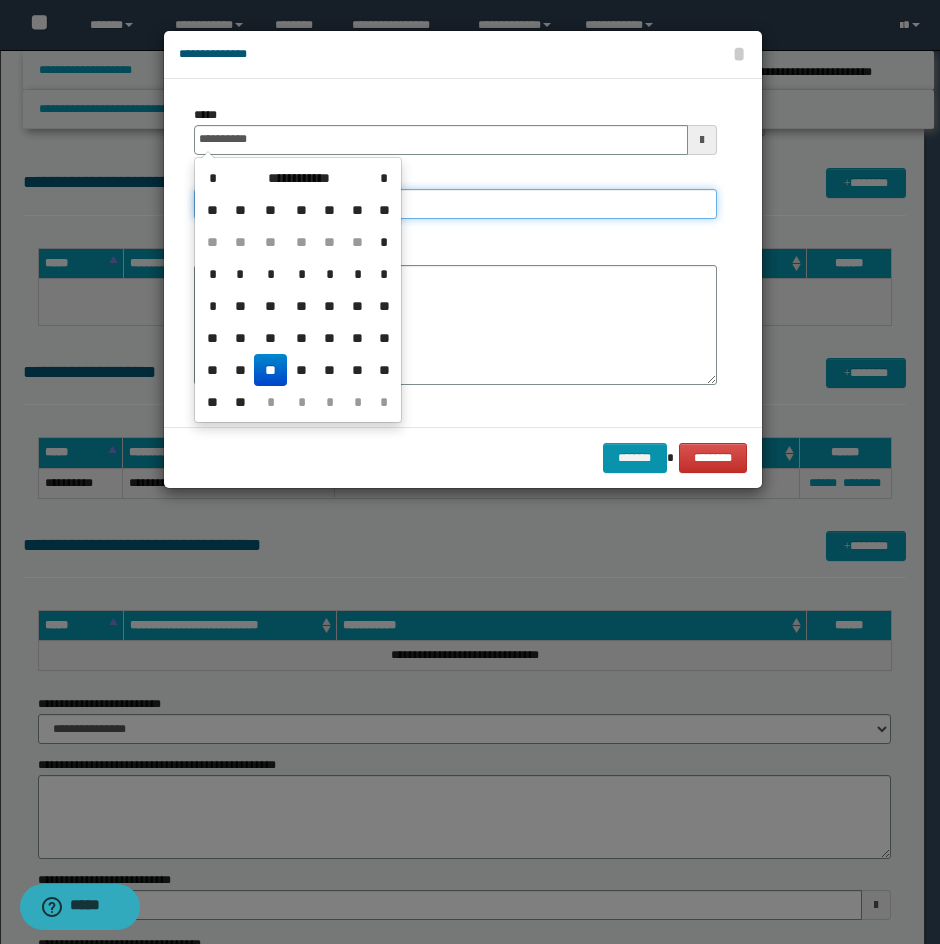 type on "**********" 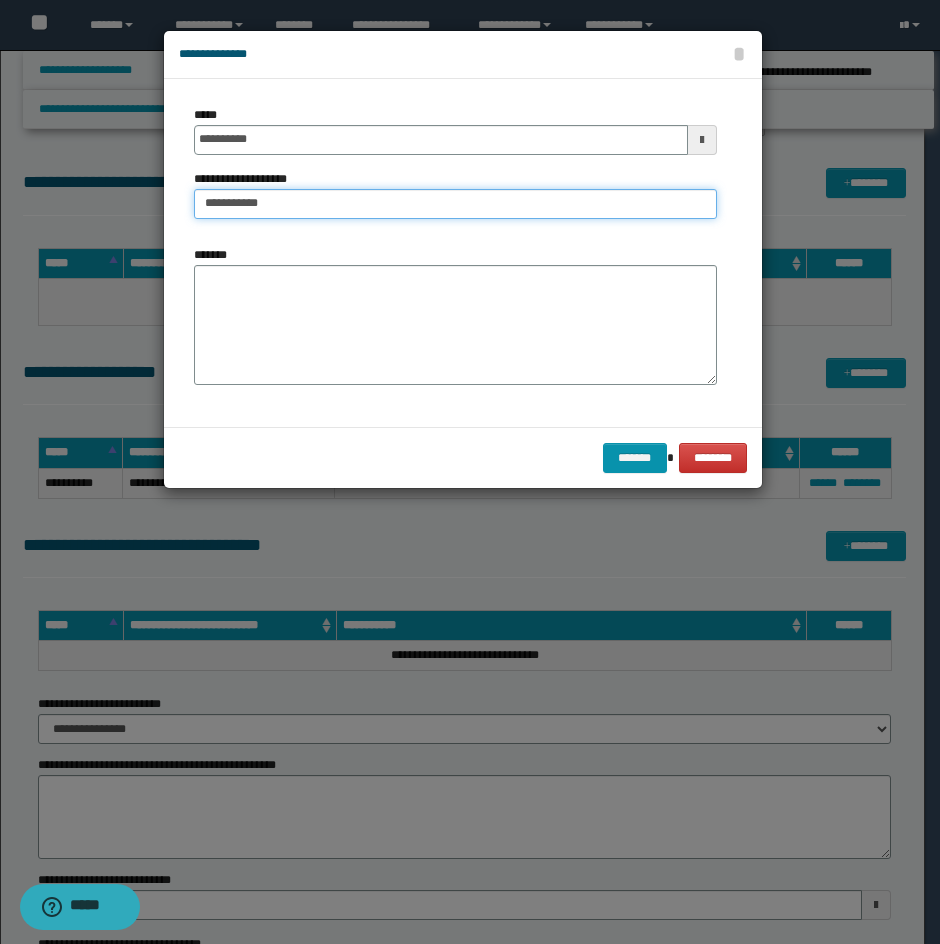 type on "**********" 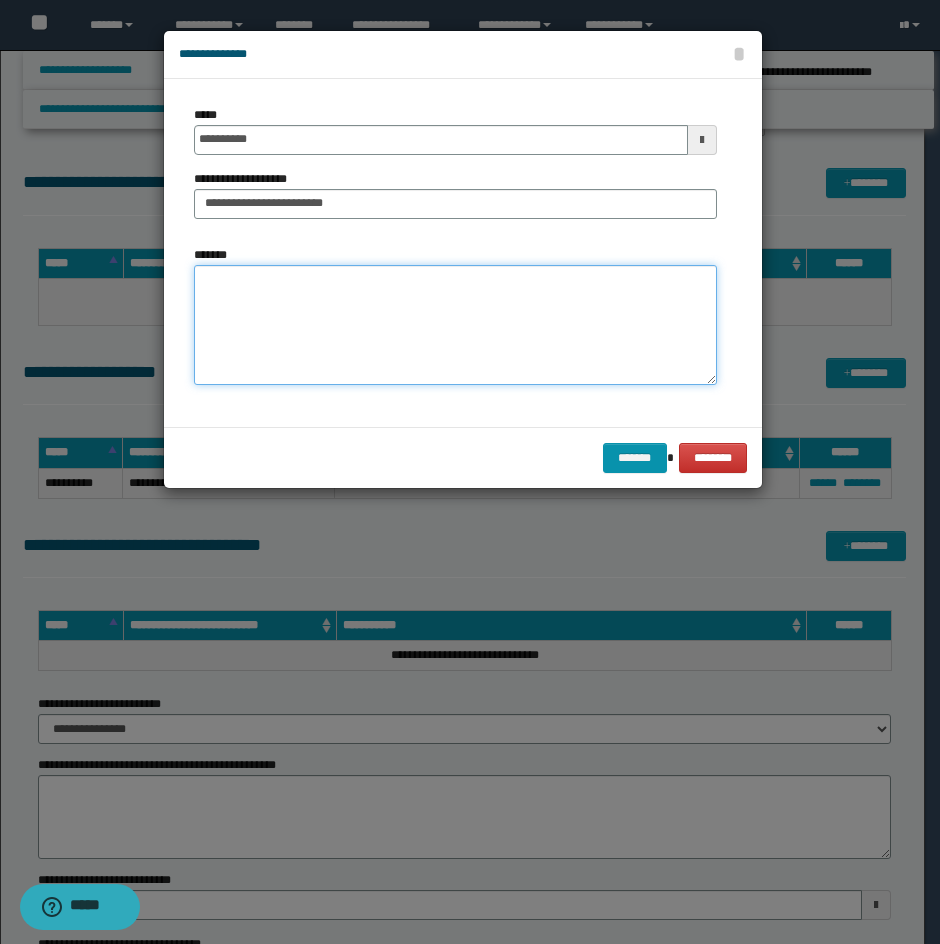 click on "*******" at bounding box center [455, 325] 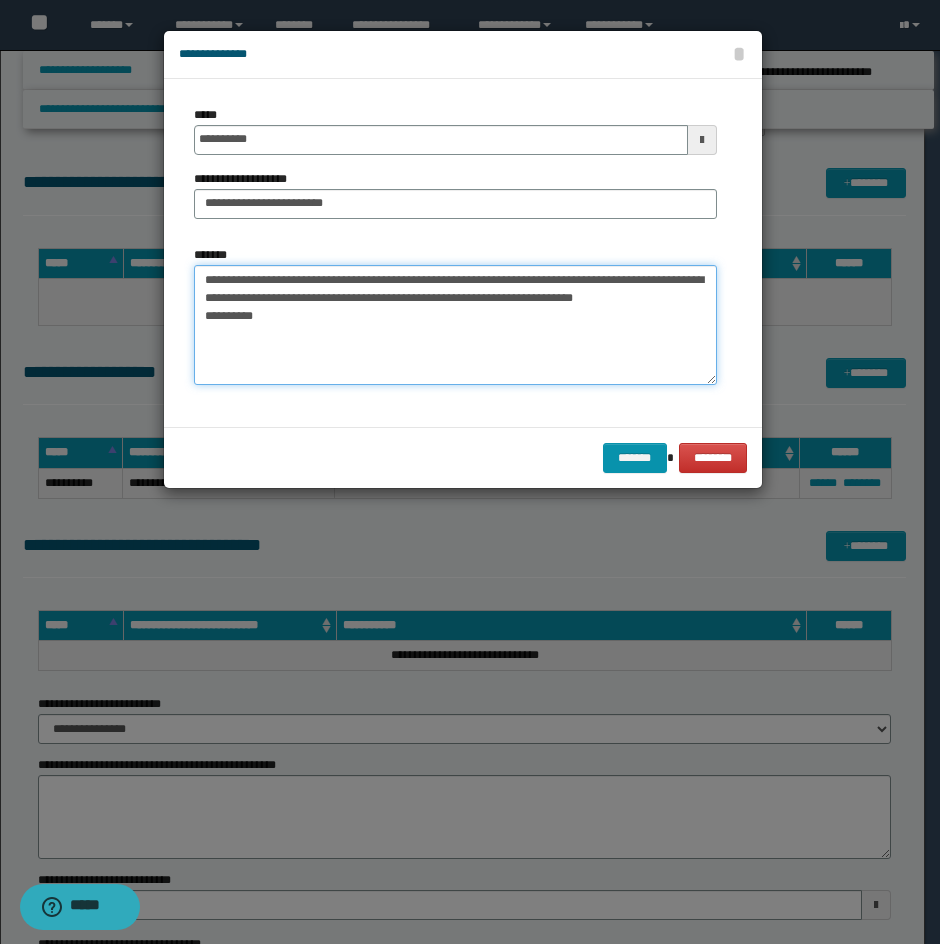 drag, startPoint x: 254, startPoint y: 276, endPoint x: 195, endPoint y: 276, distance: 59 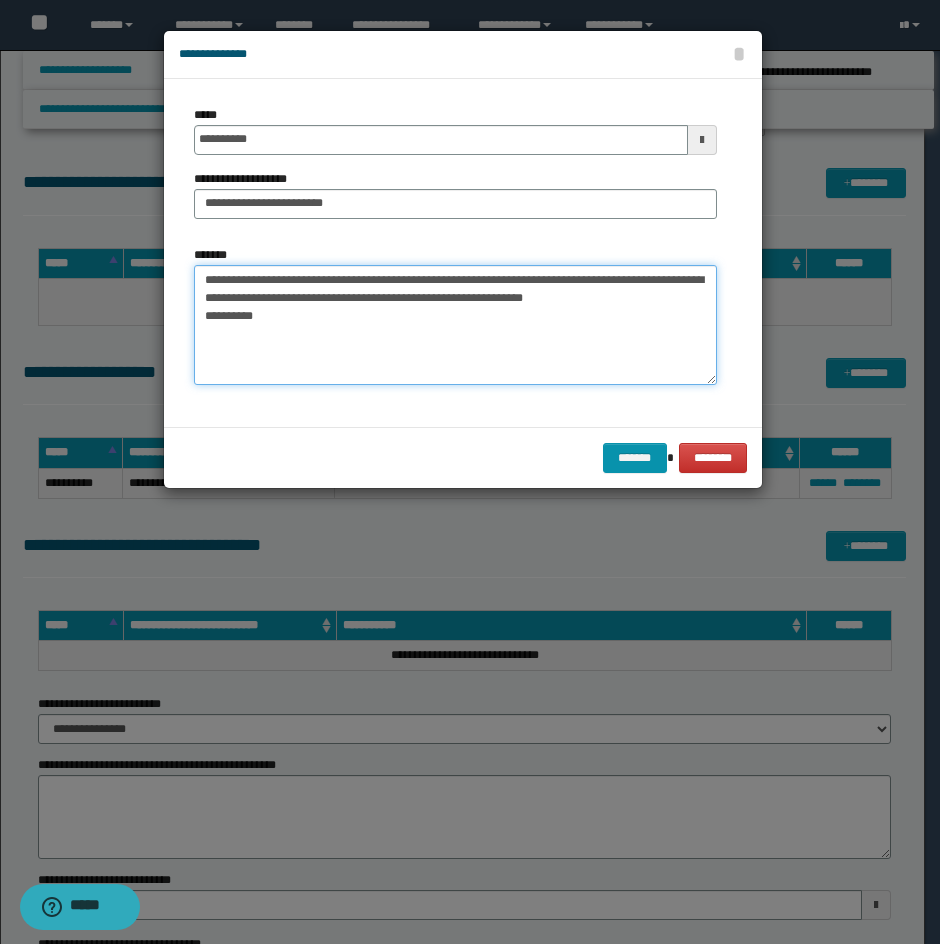 drag, startPoint x: 266, startPoint y: 318, endPoint x: 192, endPoint y: 324, distance: 74.24284 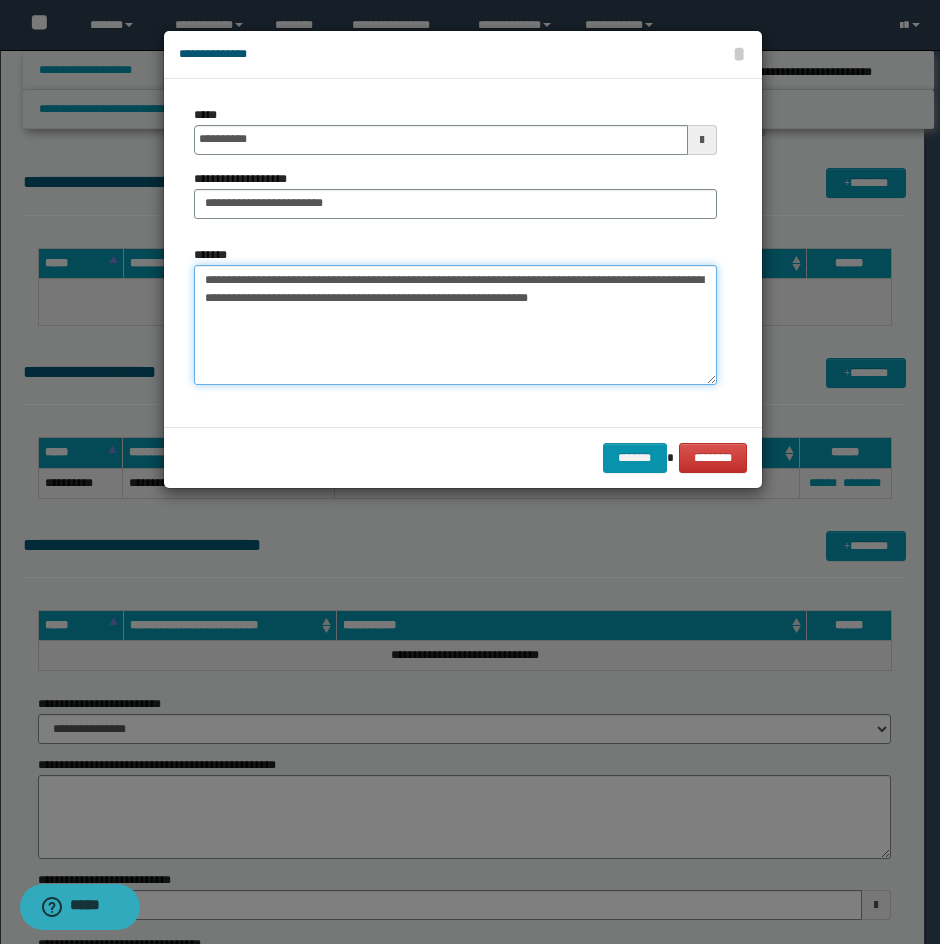 click on "**********" at bounding box center [455, 325] 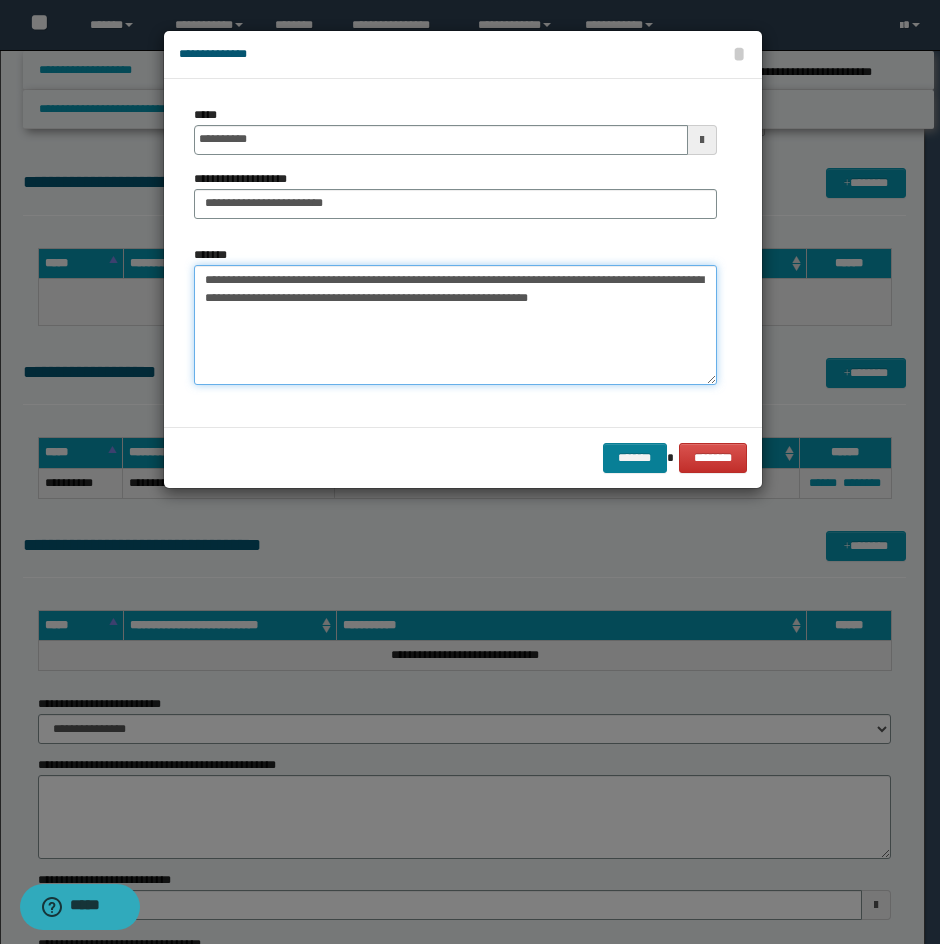 type on "**********" 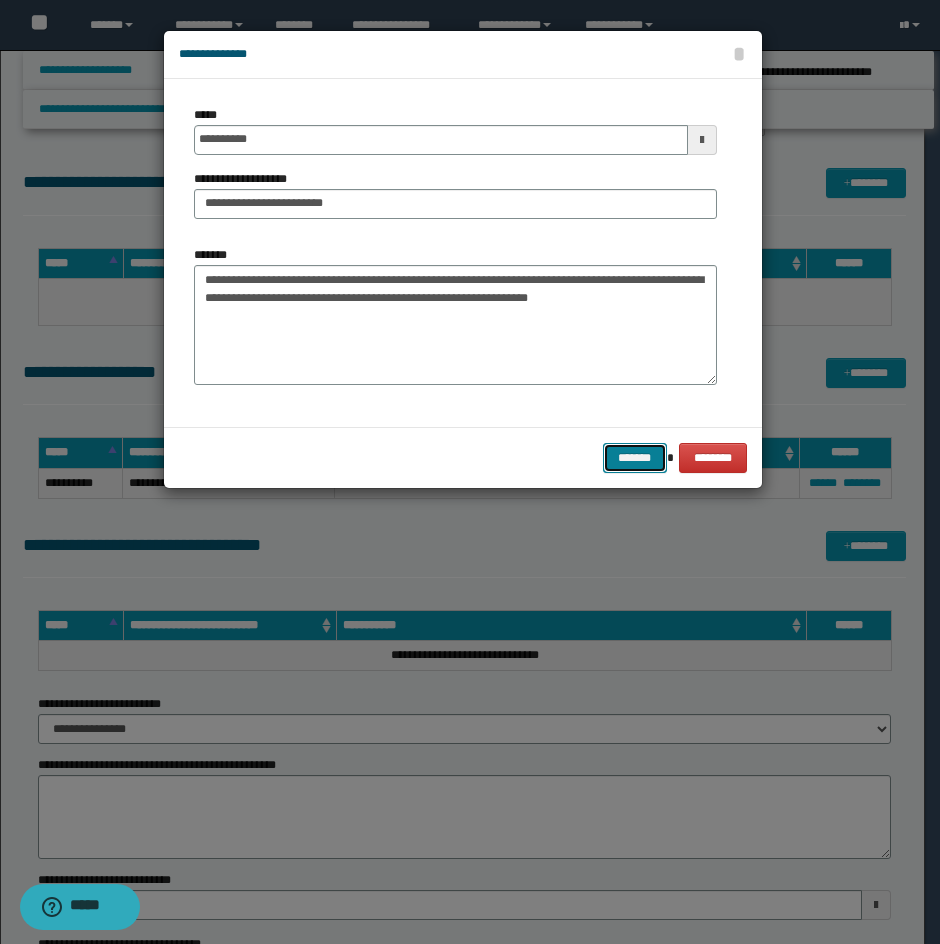 drag, startPoint x: 653, startPoint y: 448, endPoint x: 700, endPoint y: 427, distance: 51.47815 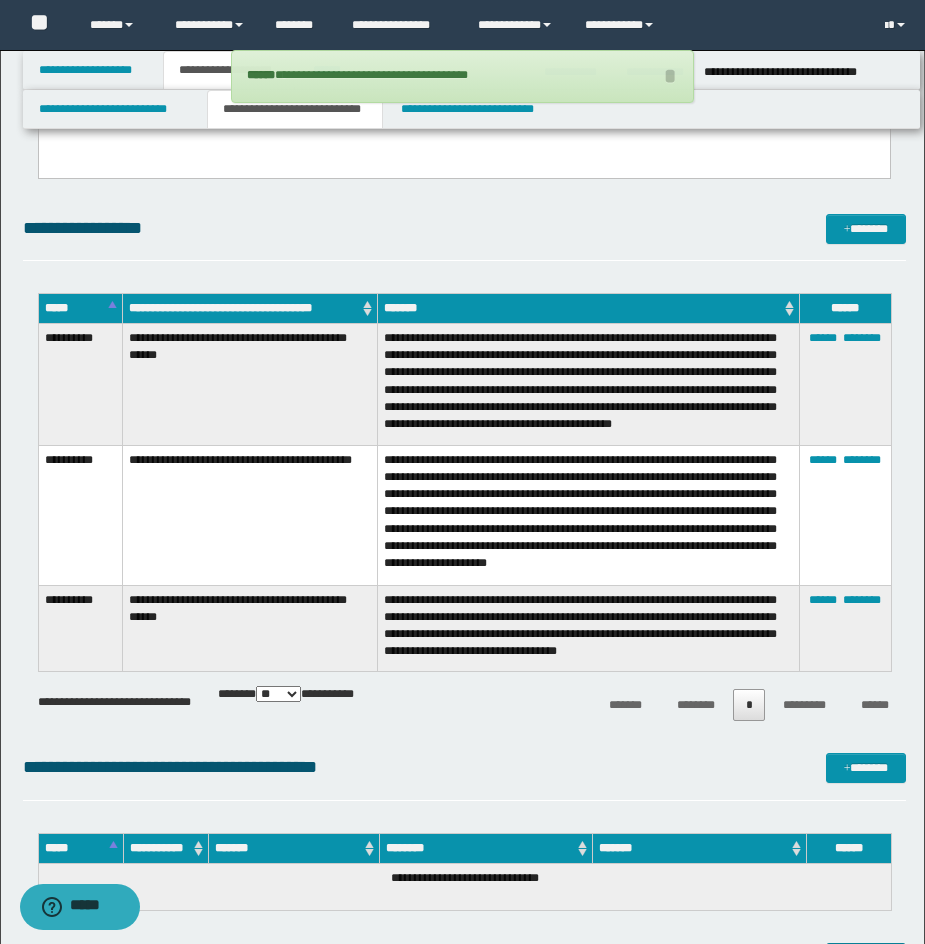 scroll, scrollTop: 2683, scrollLeft: 0, axis: vertical 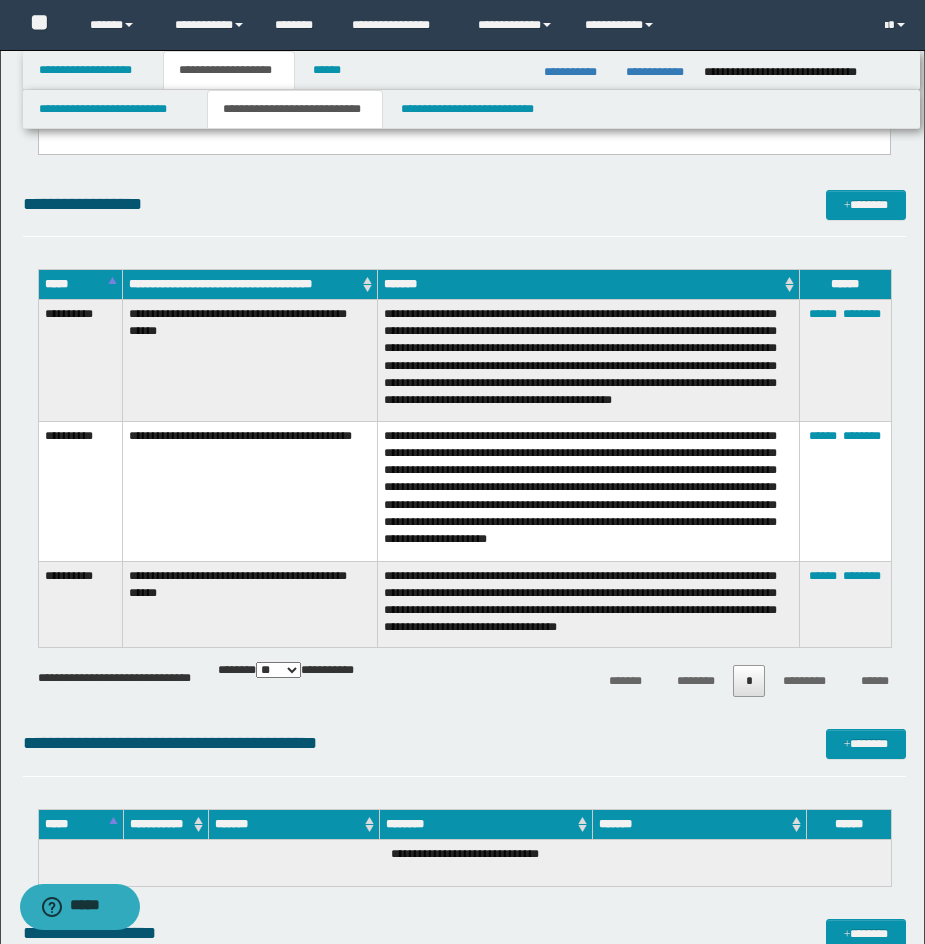 click on "**********" at bounding box center (464, 204) 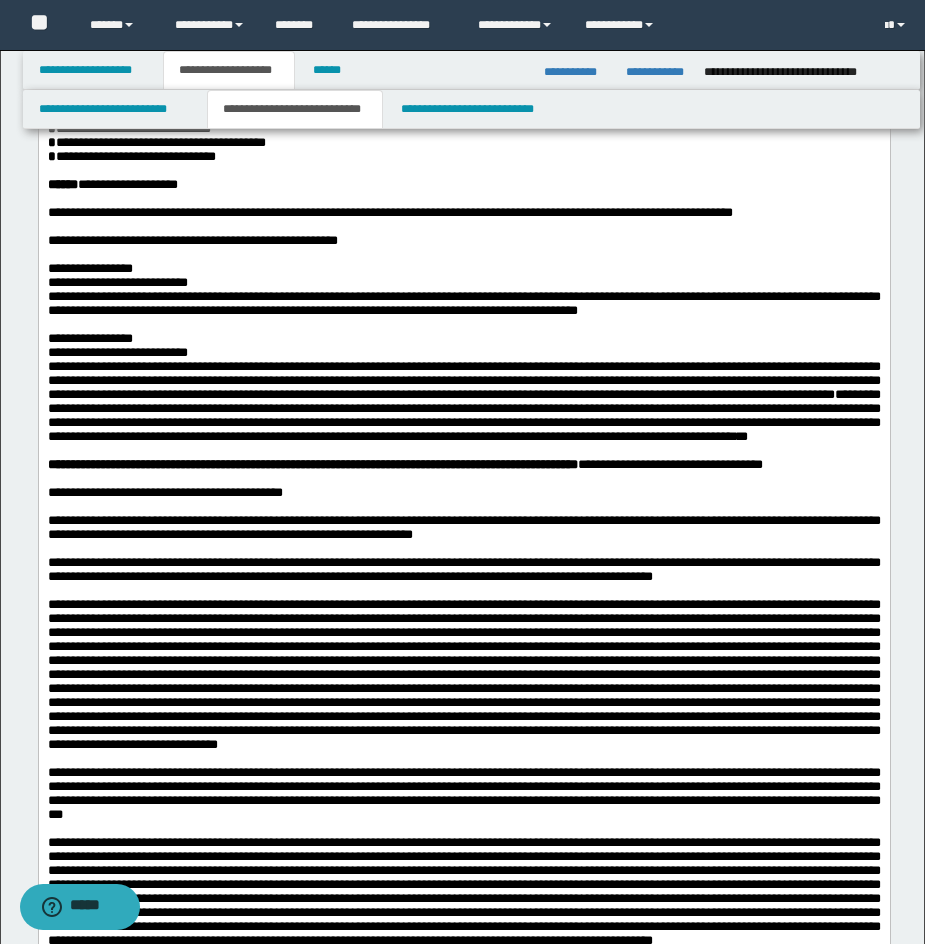 scroll, scrollTop: 192, scrollLeft: 0, axis: vertical 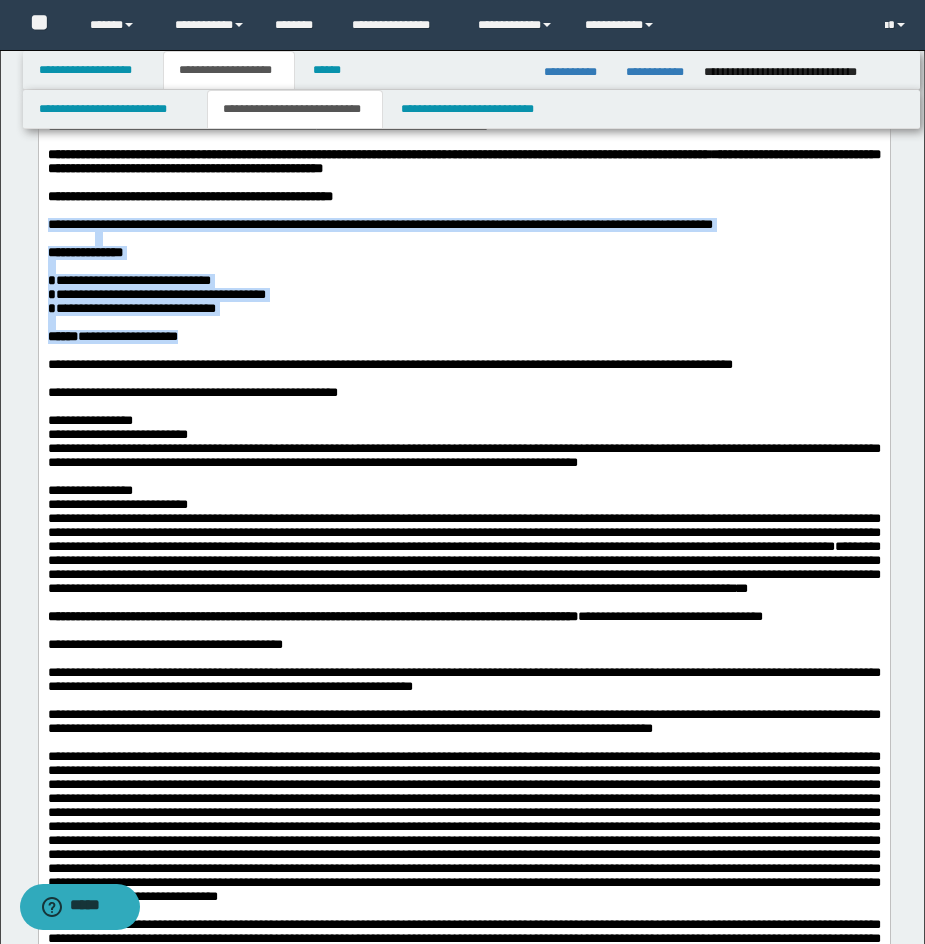 drag, startPoint x: 47, startPoint y: 244, endPoint x: 238, endPoint y: 370, distance: 228.81651 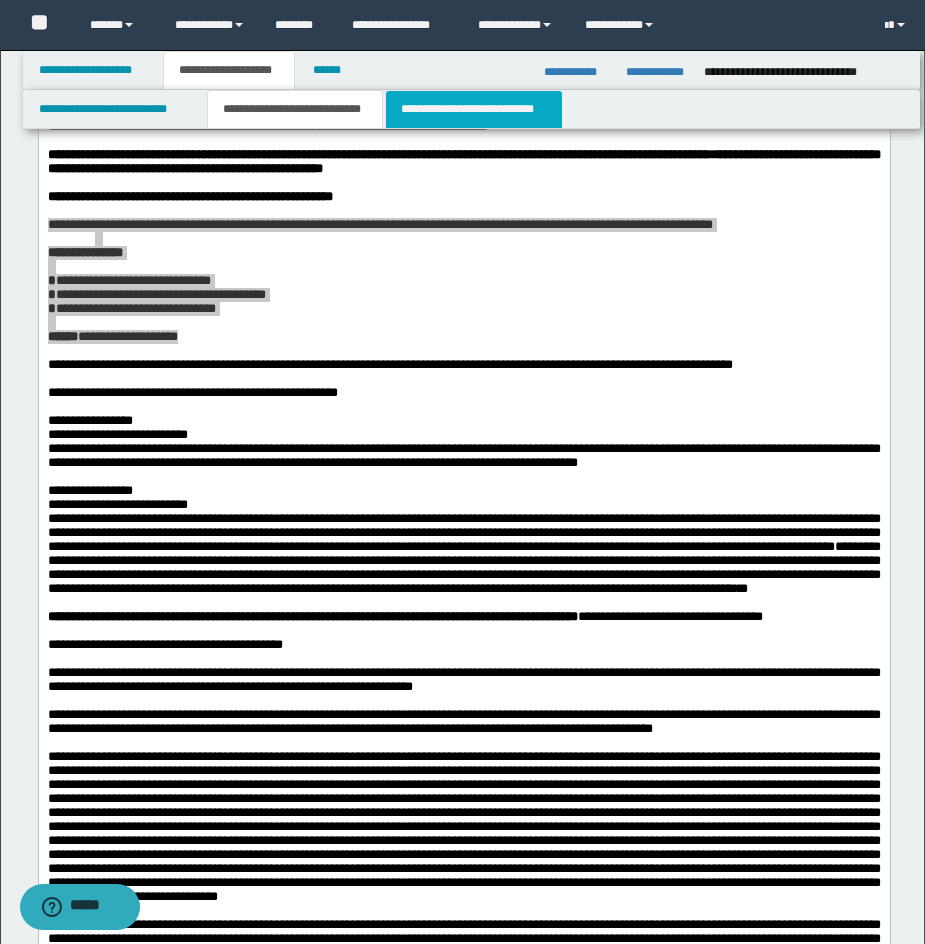 click on "**********" at bounding box center (474, 109) 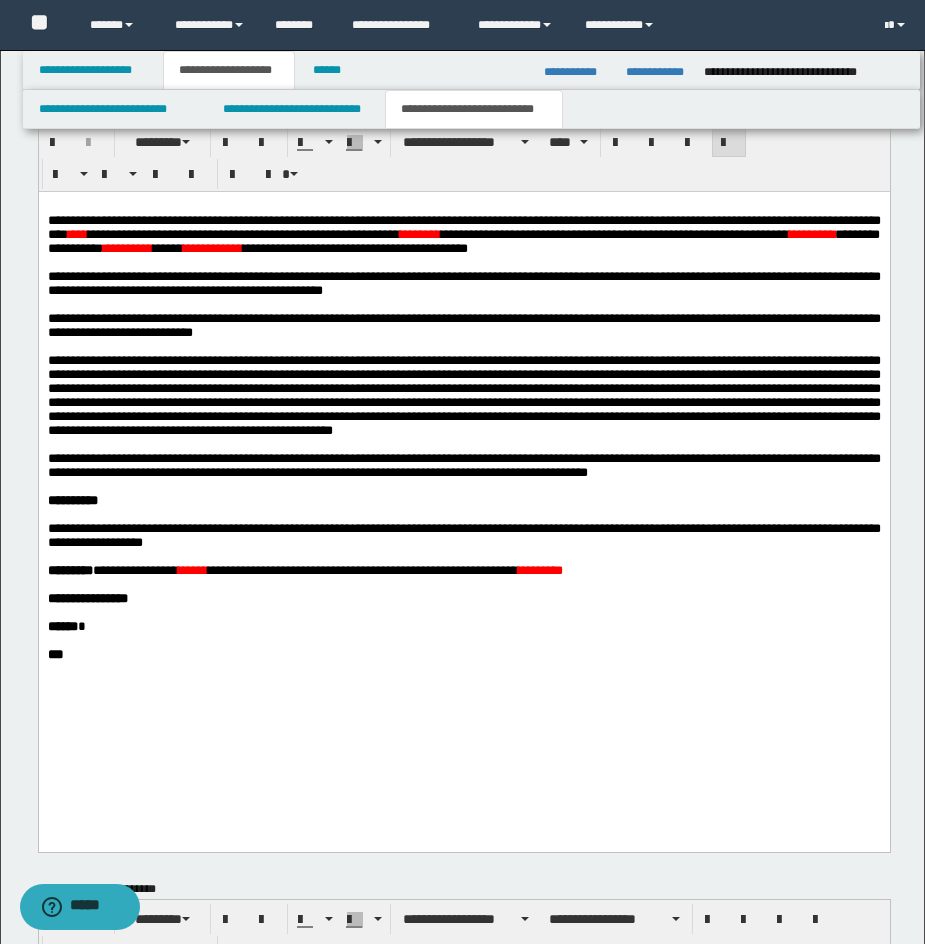 scroll, scrollTop: 1360, scrollLeft: 0, axis: vertical 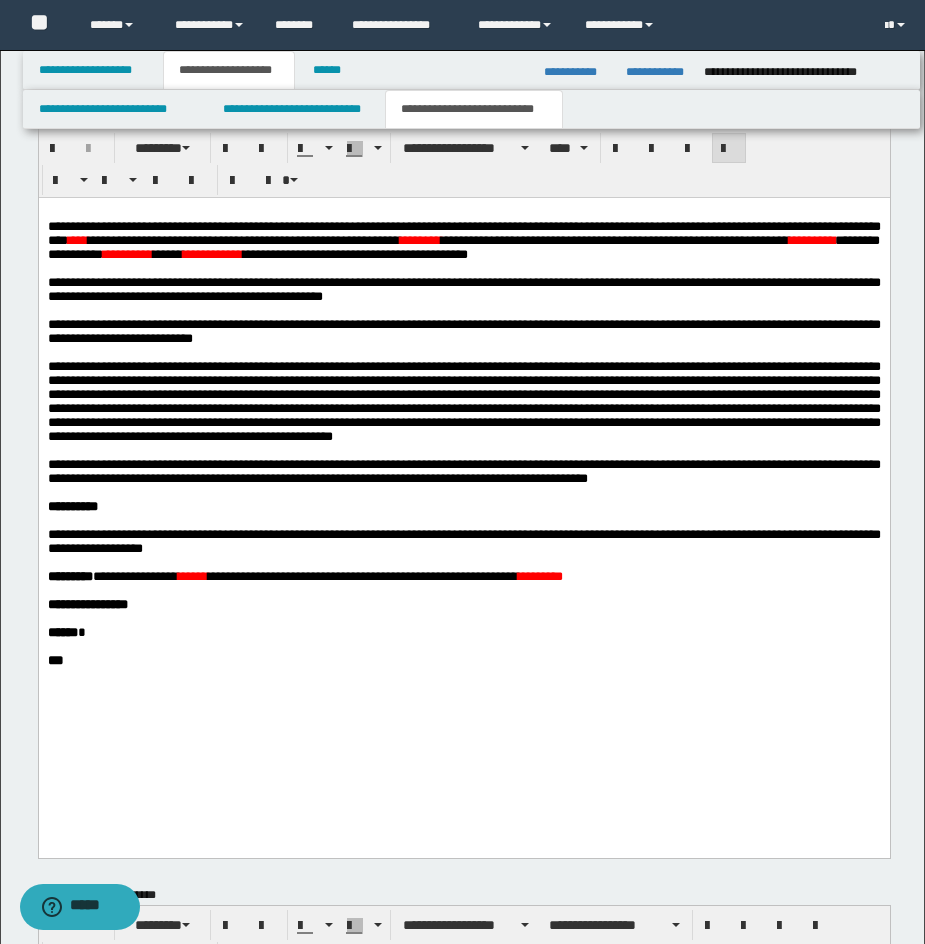 click on "****" at bounding box center (77, 239) 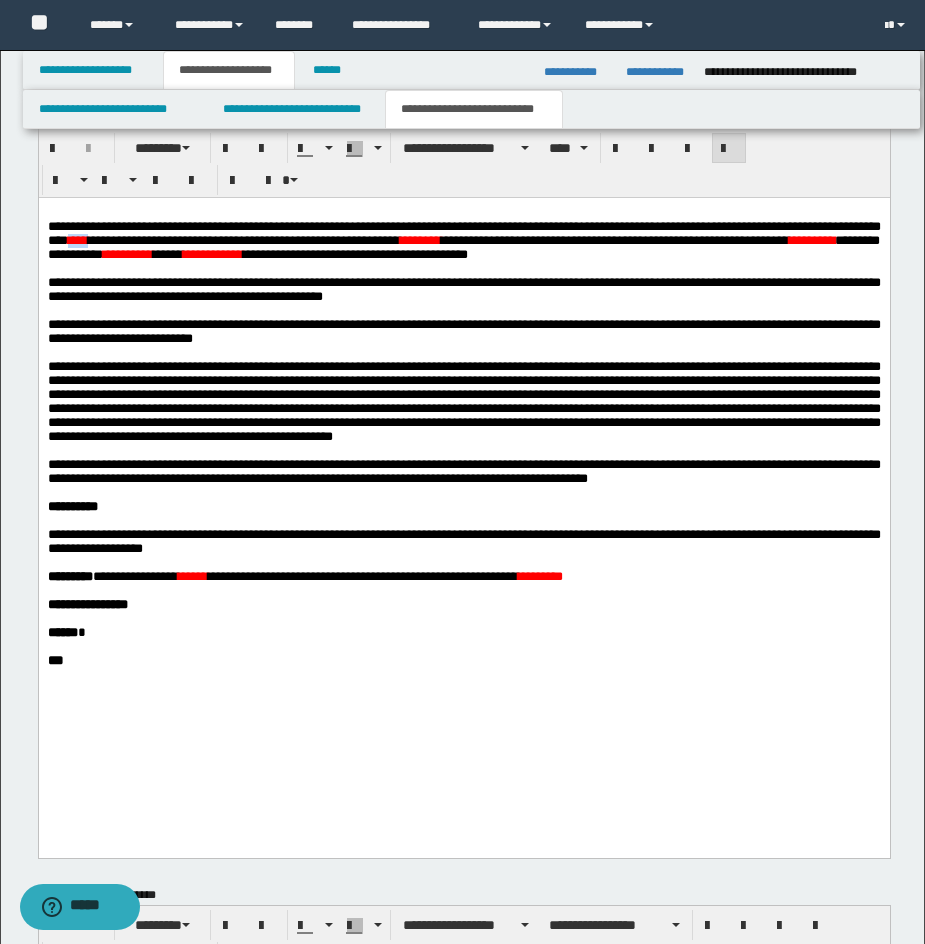 click on "****" at bounding box center [77, 239] 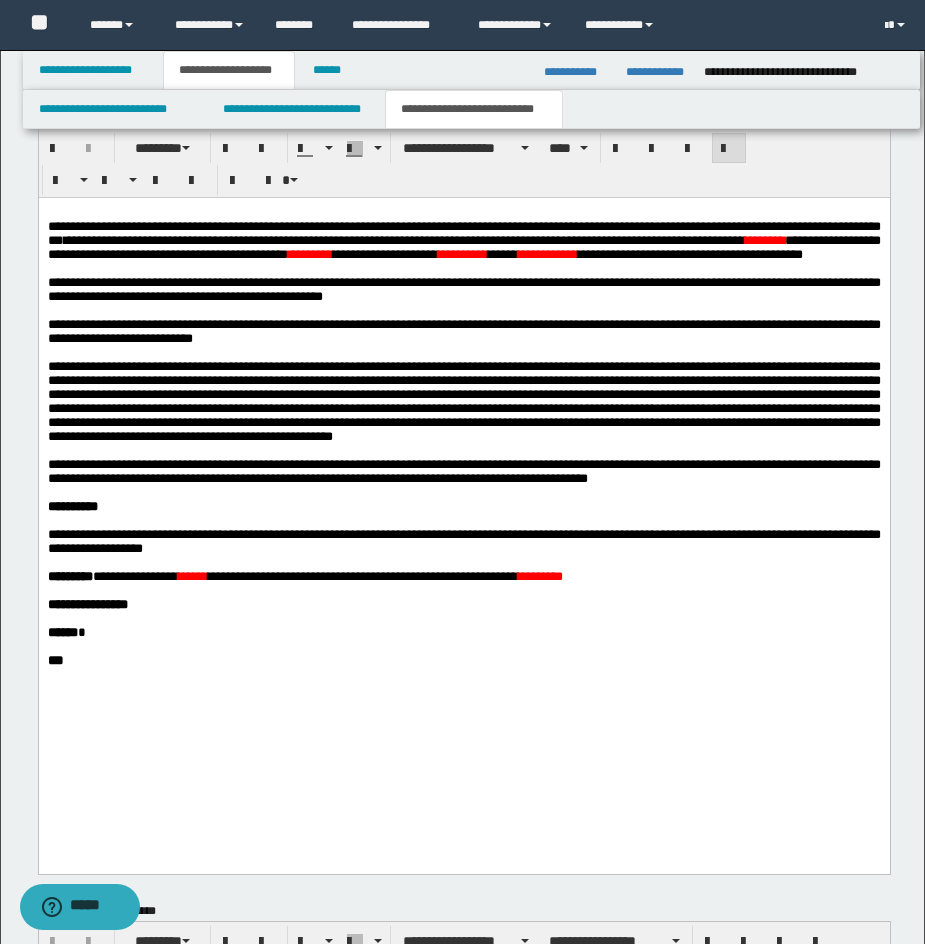 click on "**********" at bounding box center (547, 253) 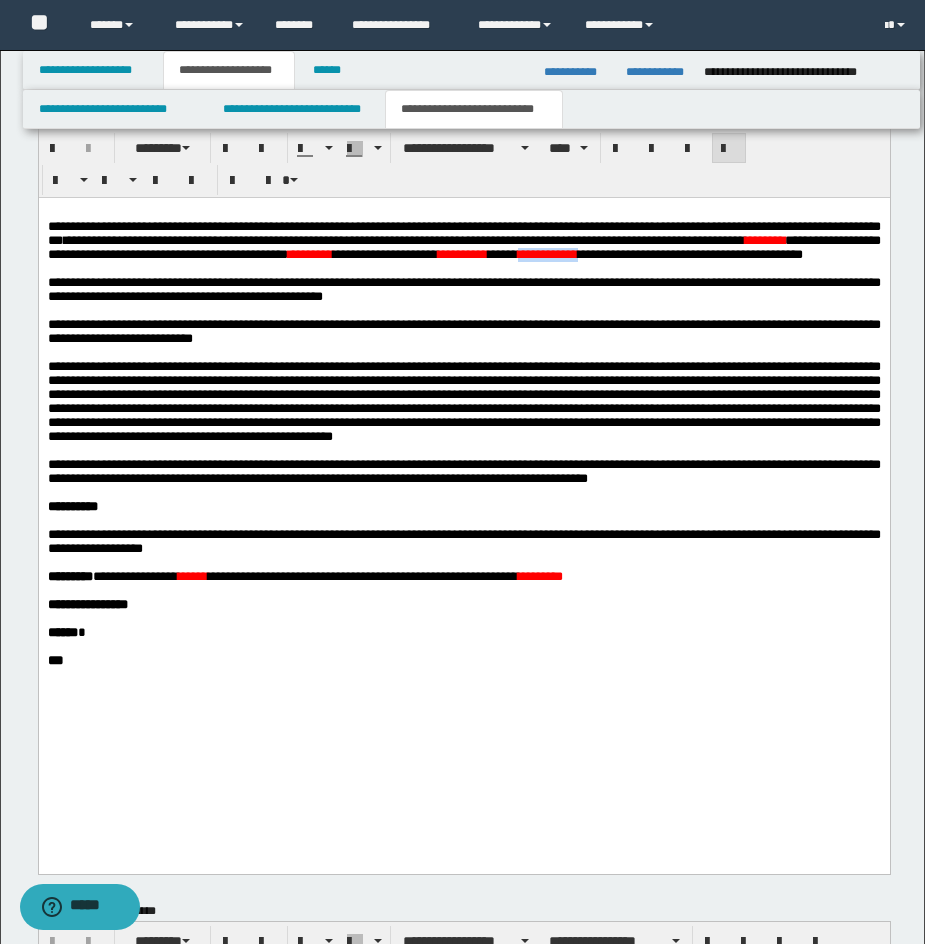 click on "**********" at bounding box center (547, 253) 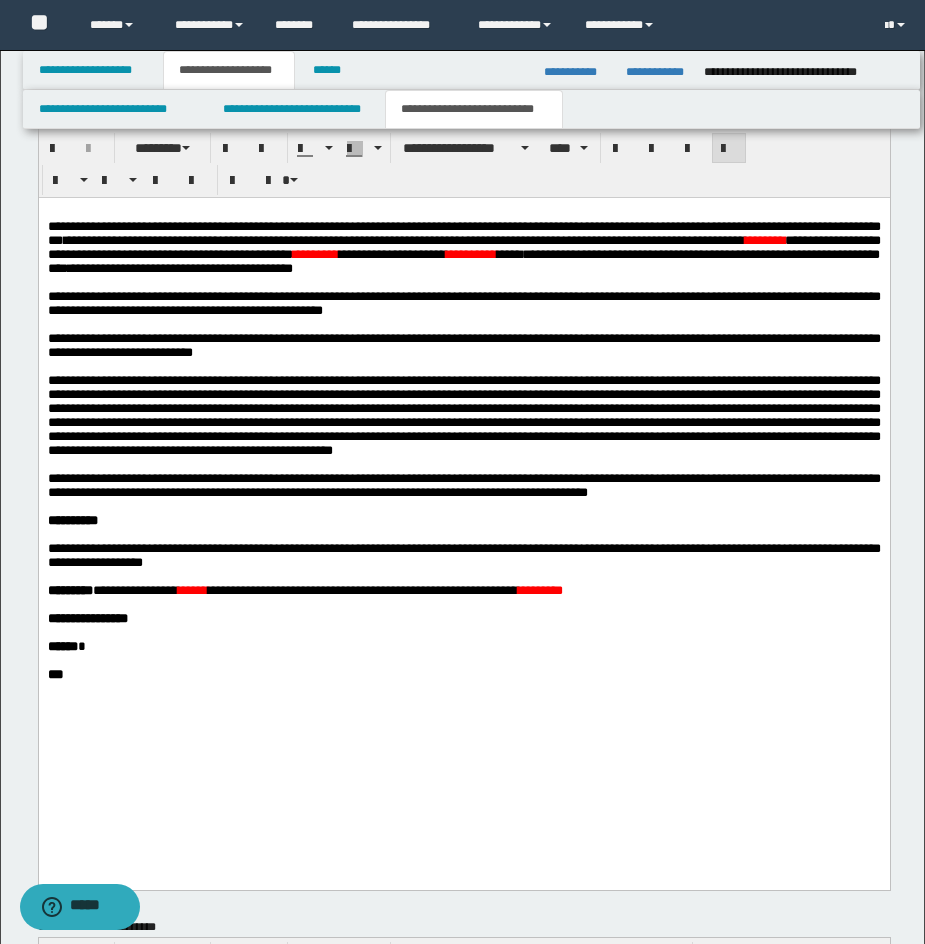 click on "********" at bounding box center (764, 239) 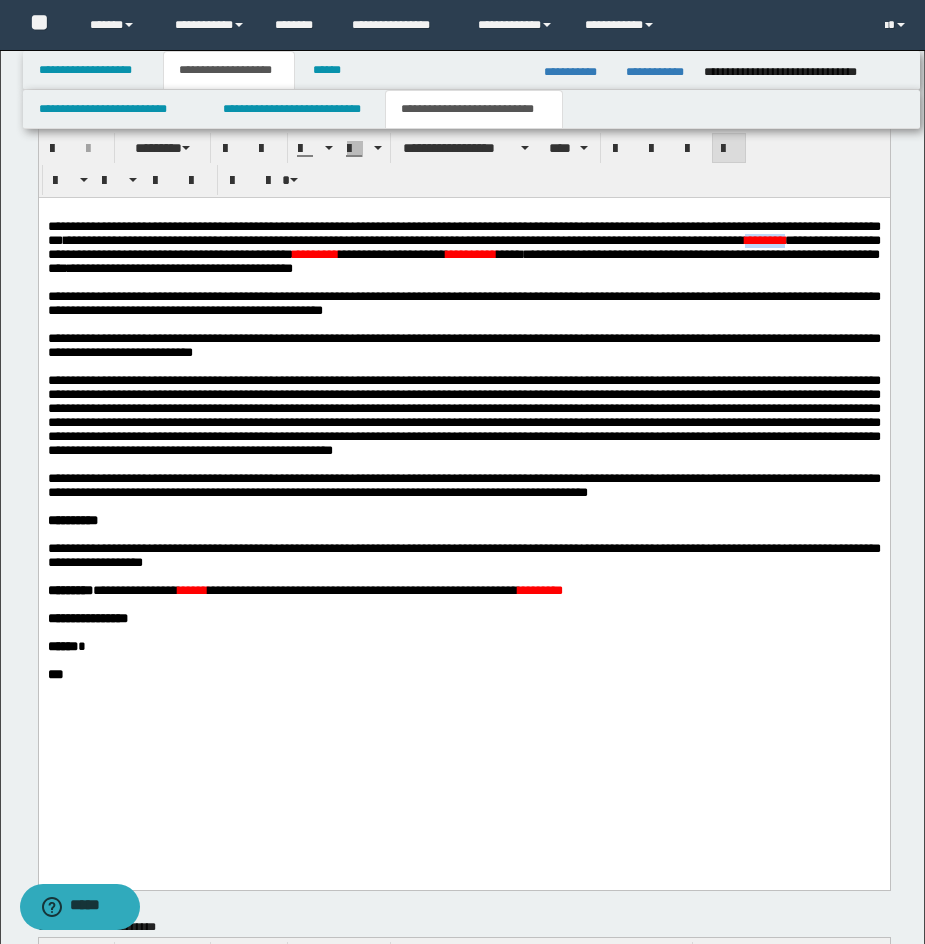 click on "********" at bounding box center [764, 239] 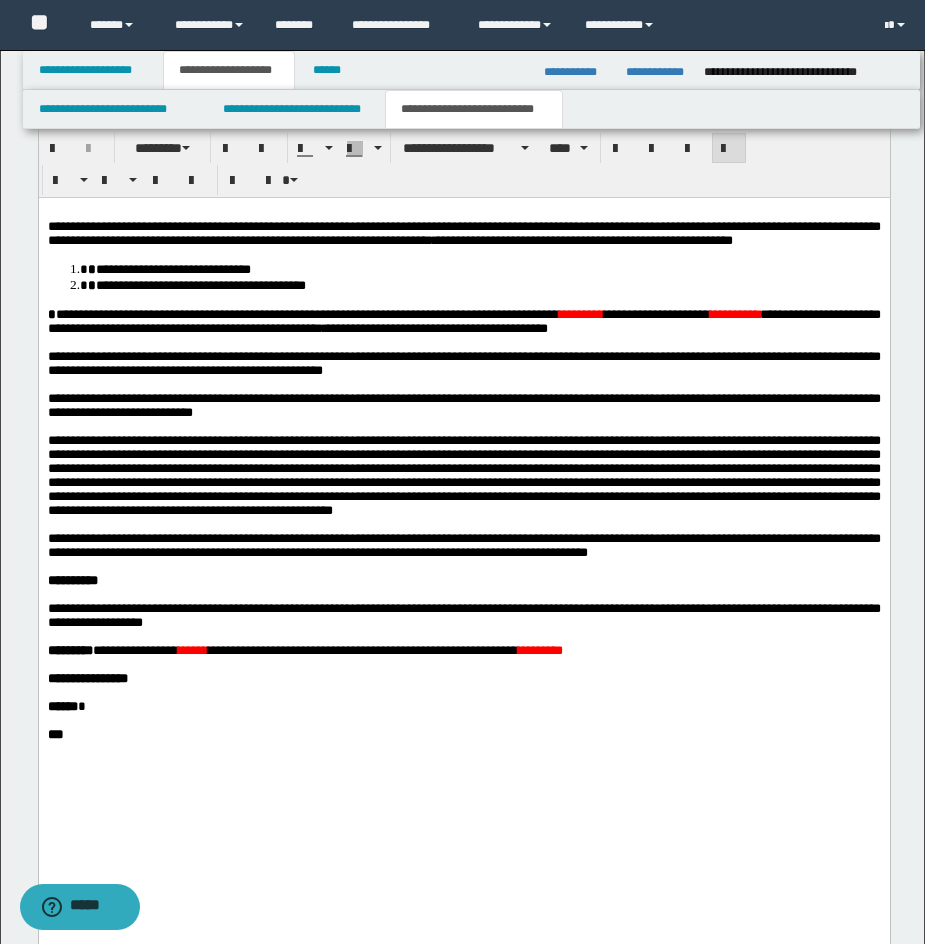 click on "**********" at bounding box center (483, 268) 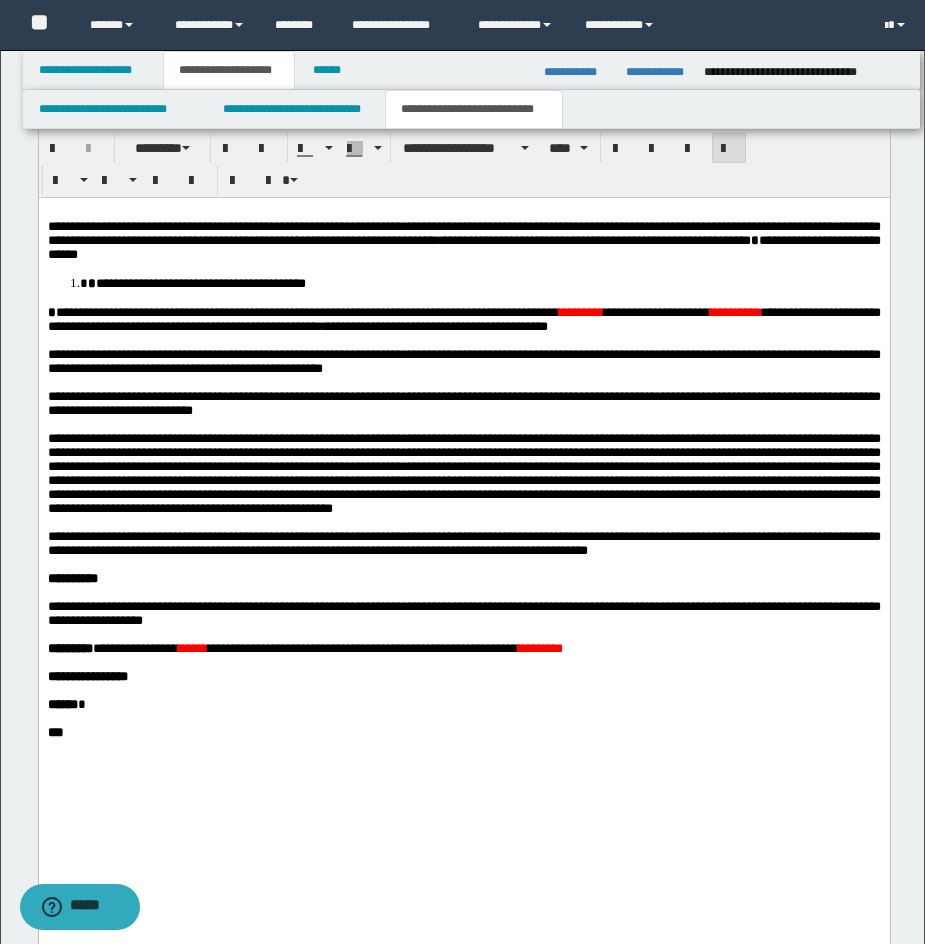 click on "**********" at bounding box center (483, 282) 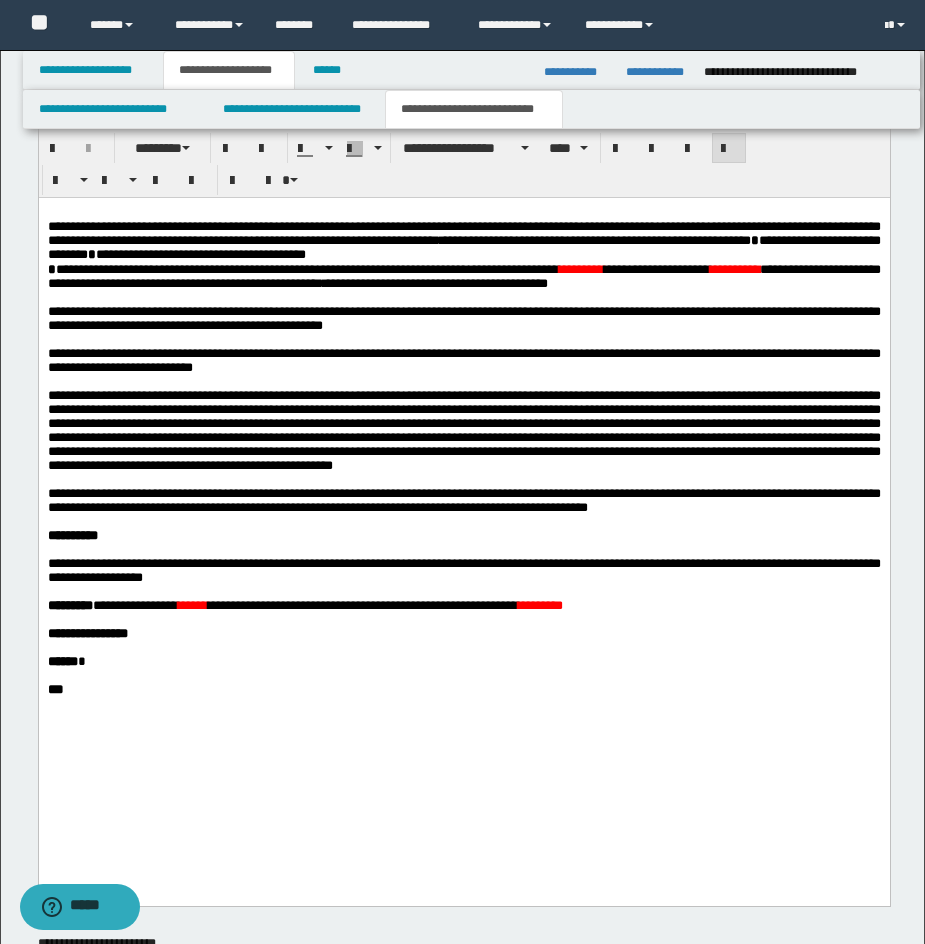 click on "**********" at bounding box center [464, 517] 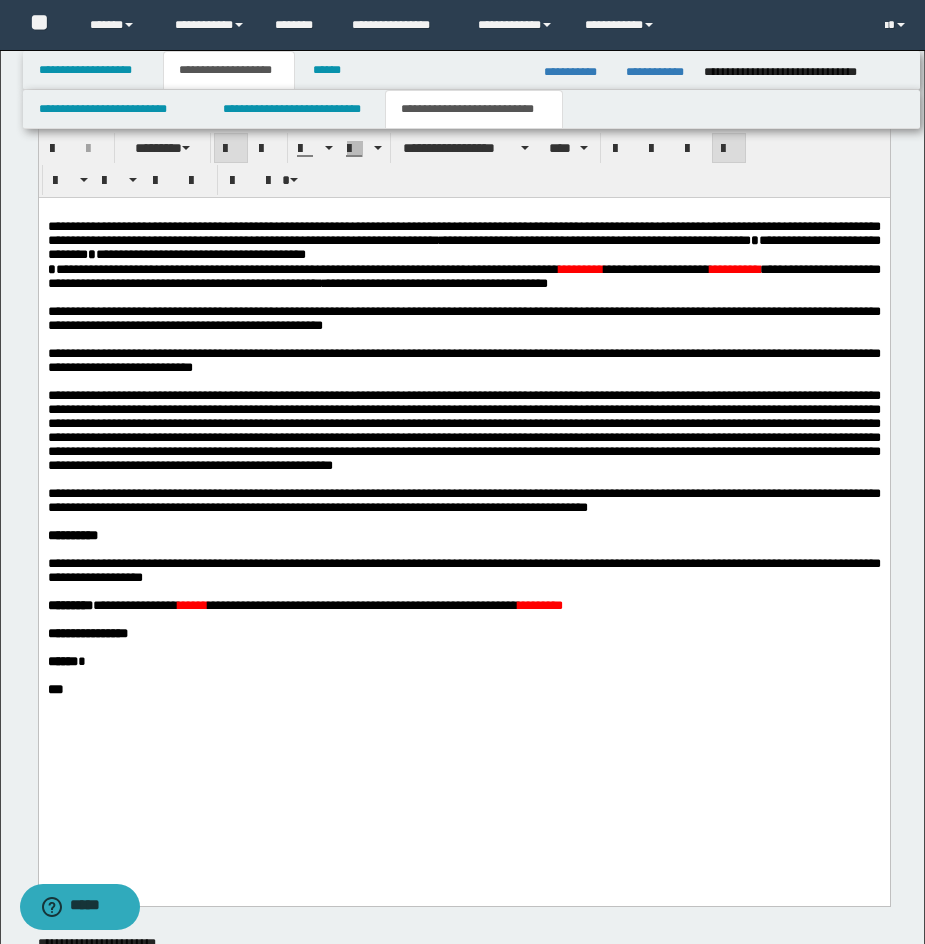 click on "**********" at bounding box center [463, 475] 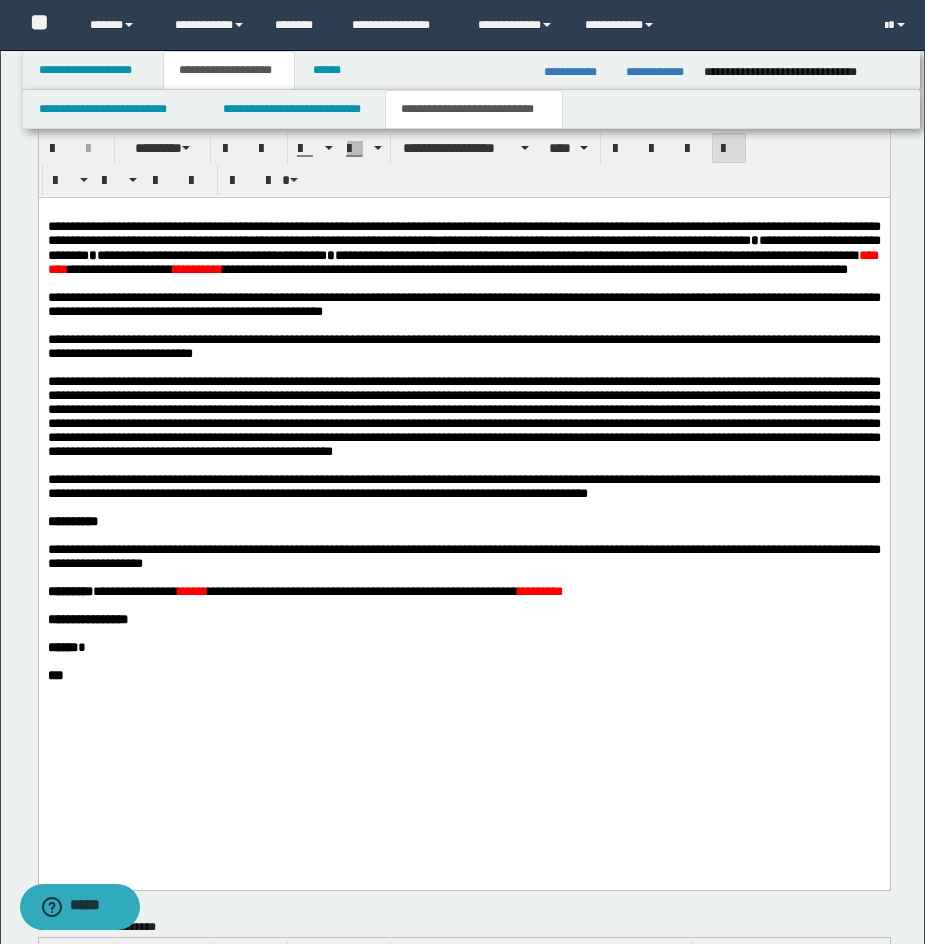 click on "*********" at bounding box center (462, 261) 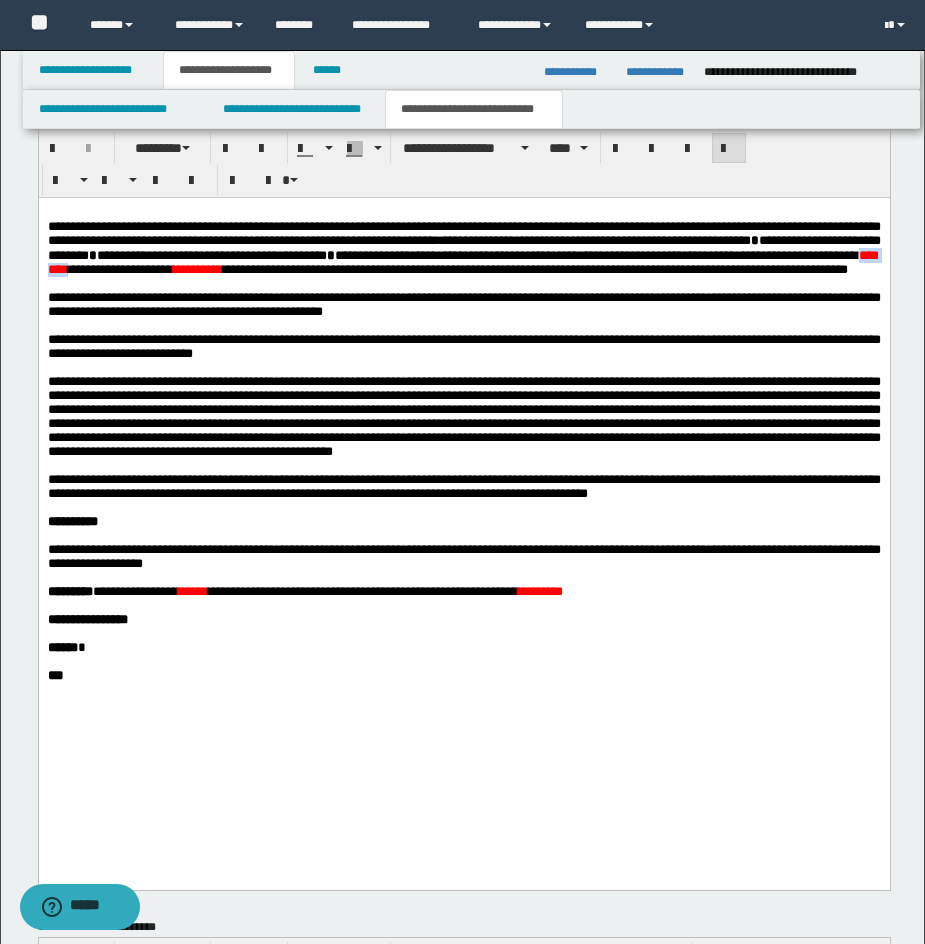 click on "*********" at bounding box center (462, 261) 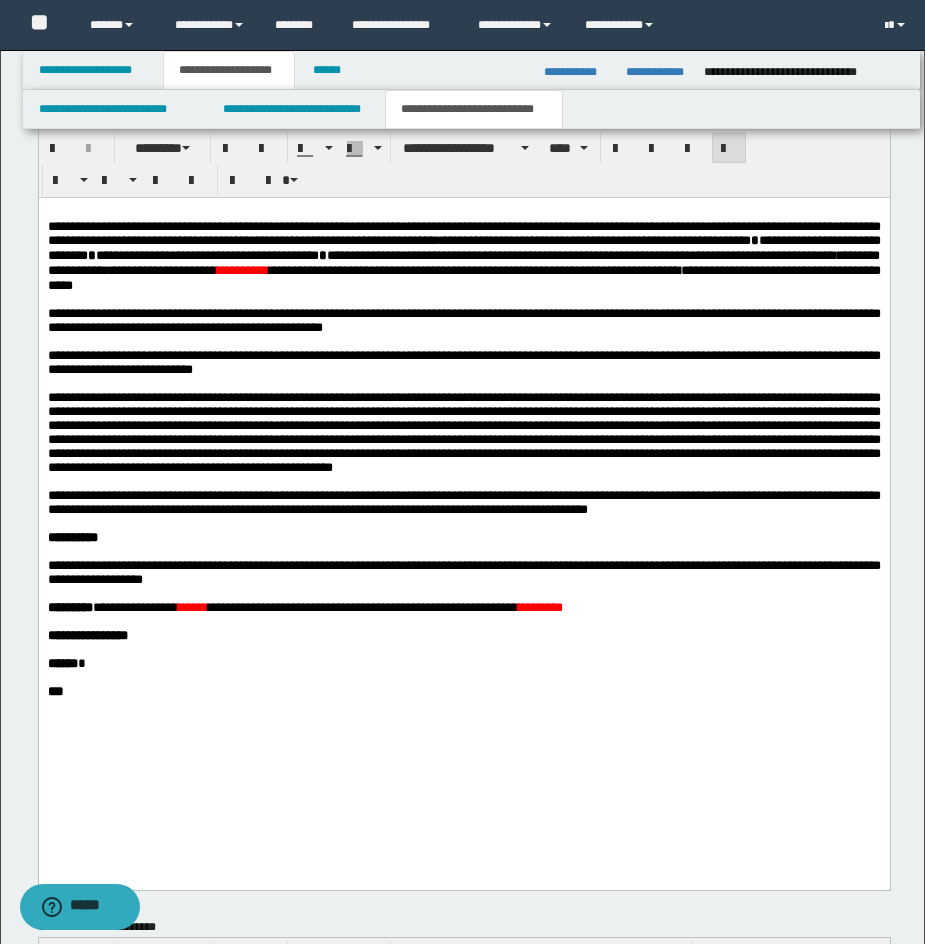 click on "*********" at bounding box center [539, 606] 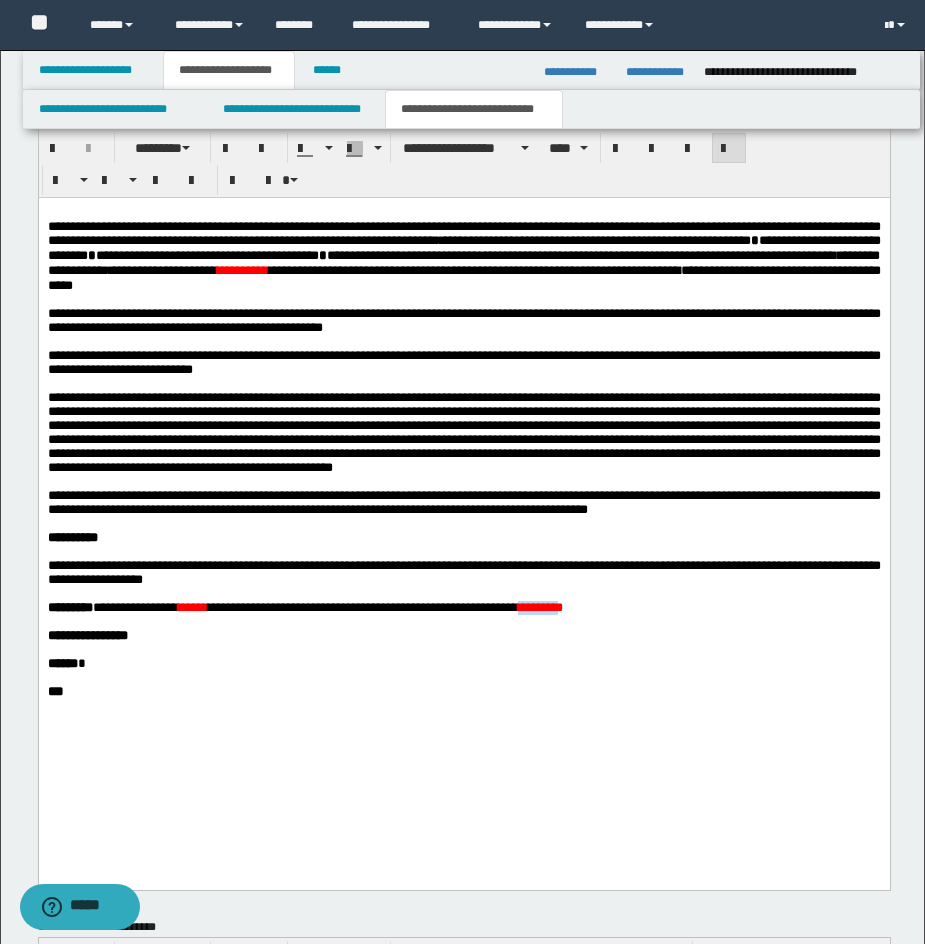 click on "*********" at bounding box center (539, 606) 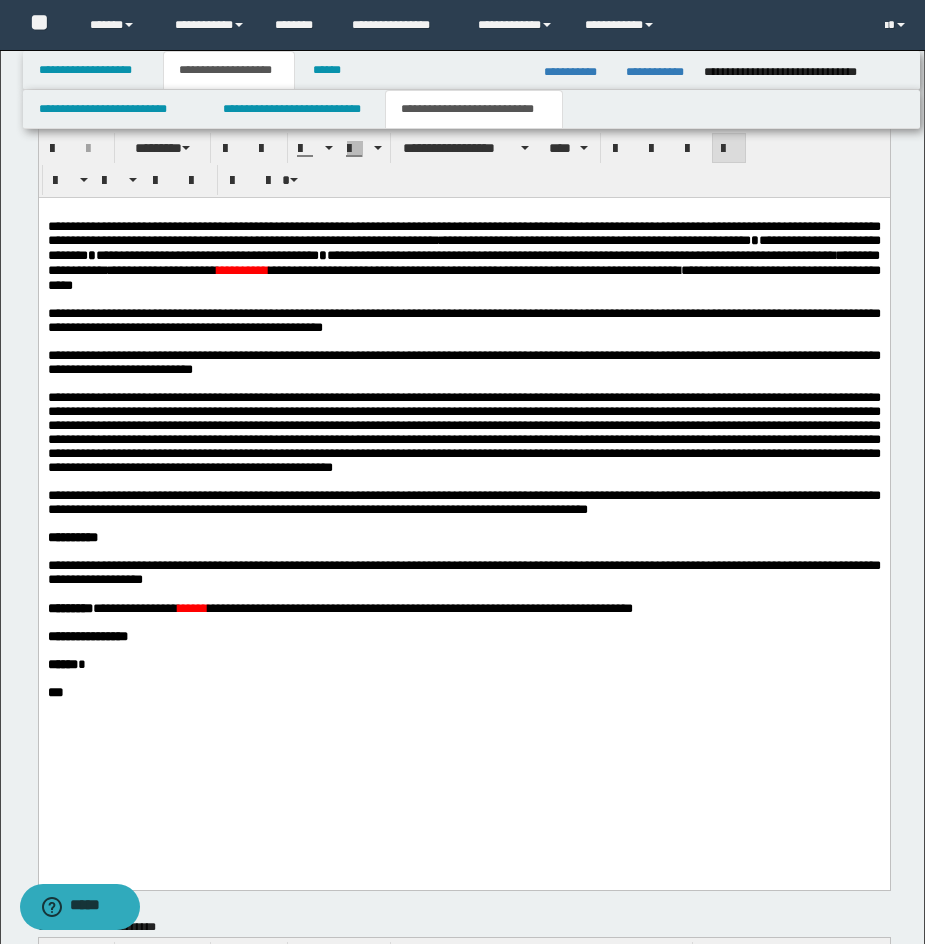 click on "*********" at bounding box center [241, 269] 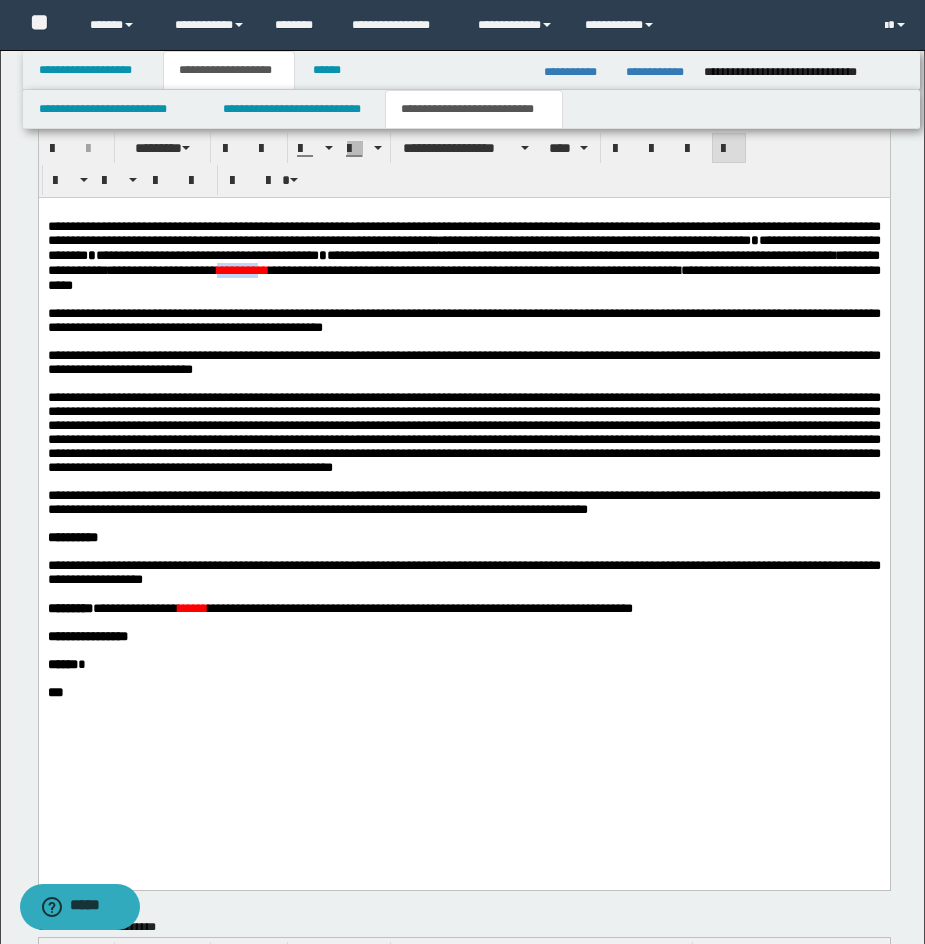 click on "*********" at bounding box center (241, 269) 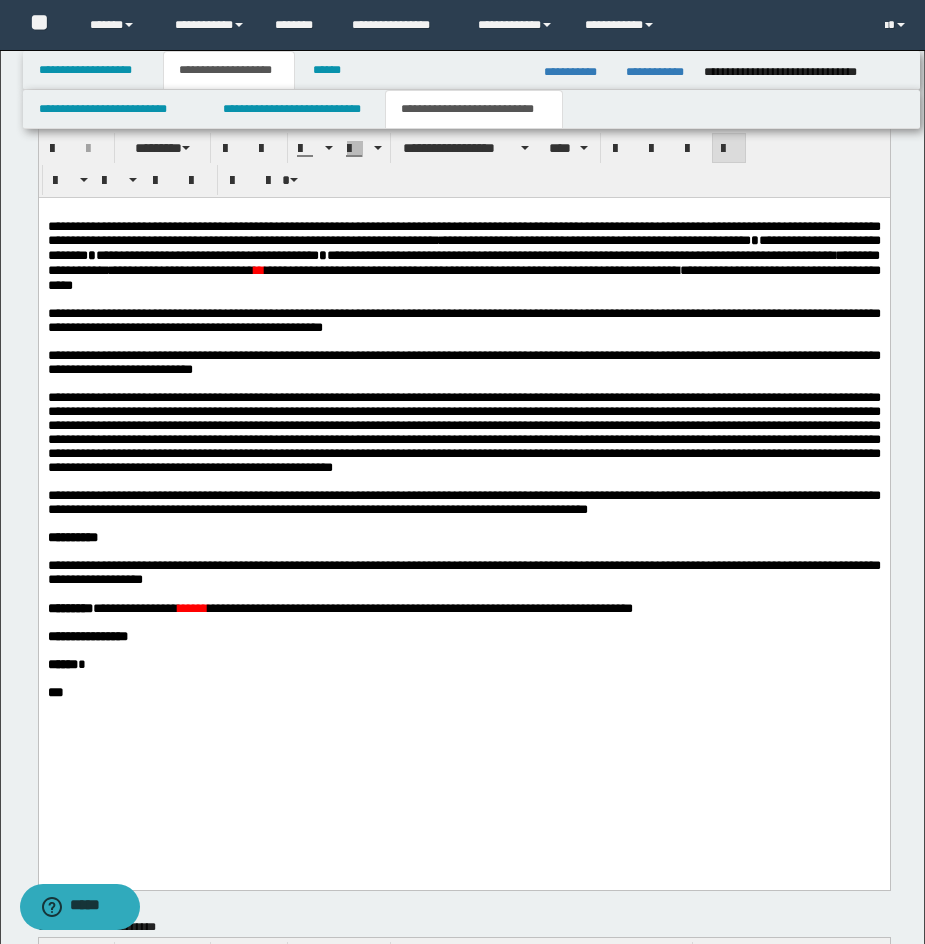 click on "******" at bounding box center [192, 607] 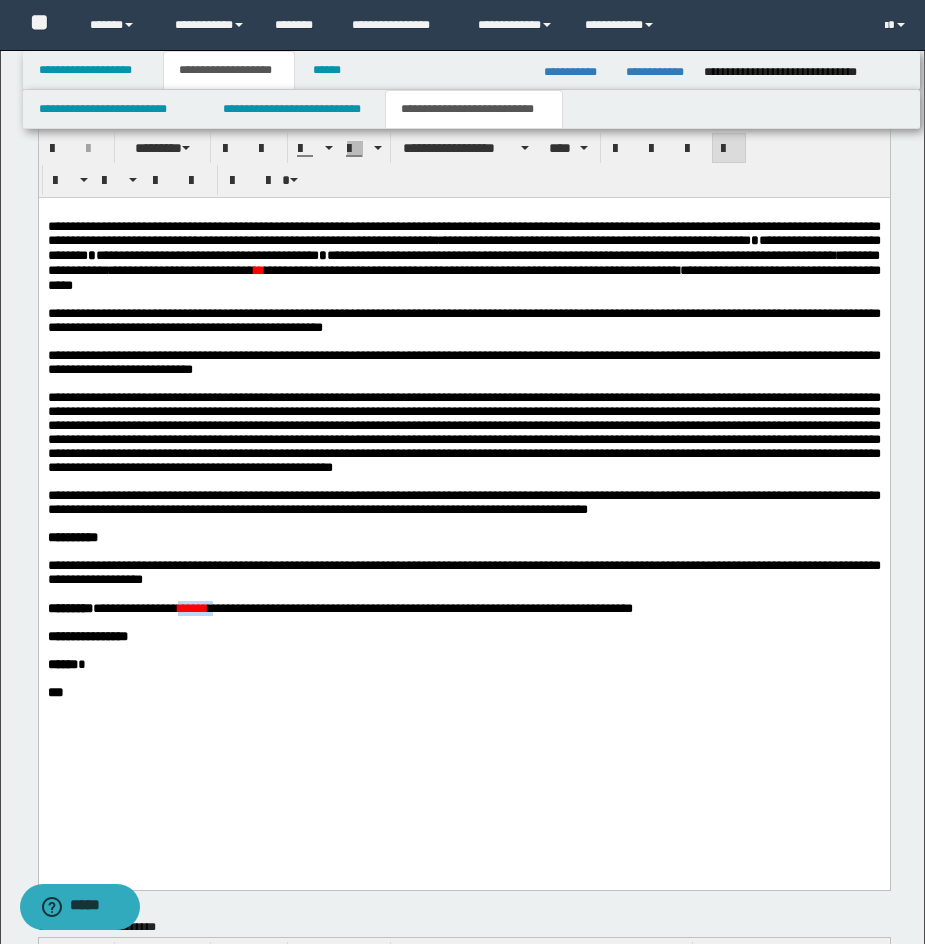 click on "******" at bounding box center (192, 607) 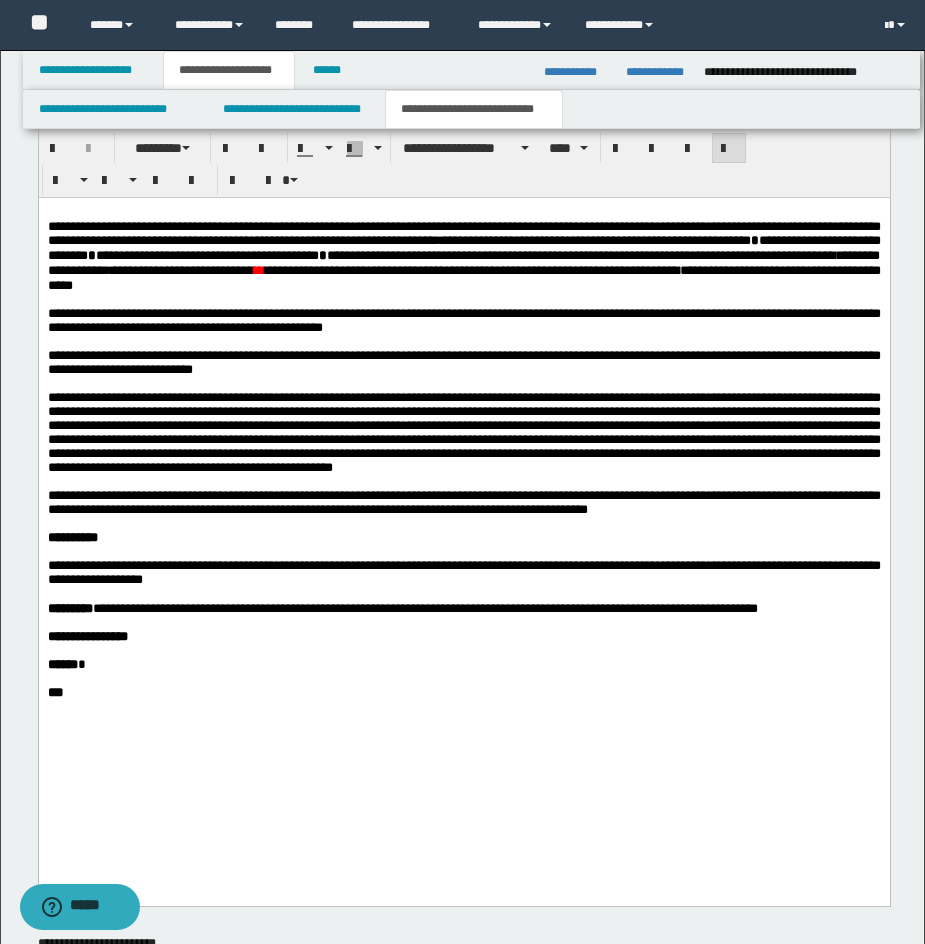 scroll, scrollTop: 1410, scrollLeft: 0, axis: vertical 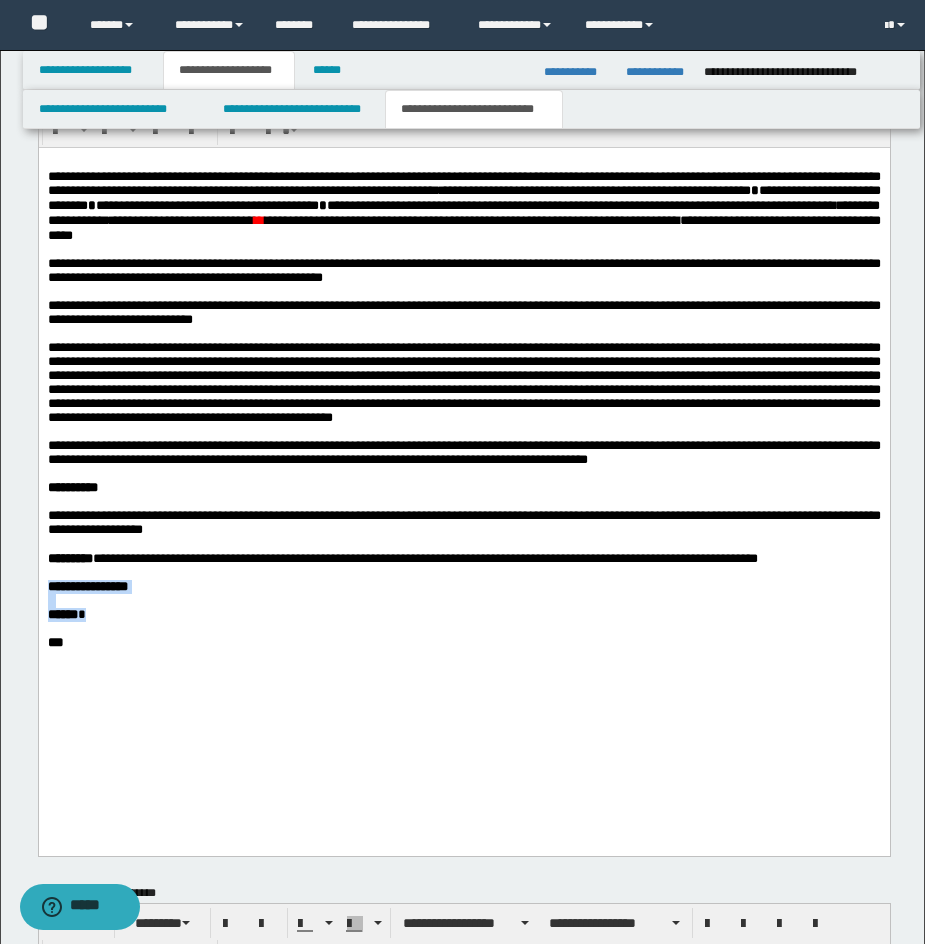 drag, startPoint x: 49, startPoint y: 677, endPoint x: 100, endPoint y: 707, distance: 59.16925 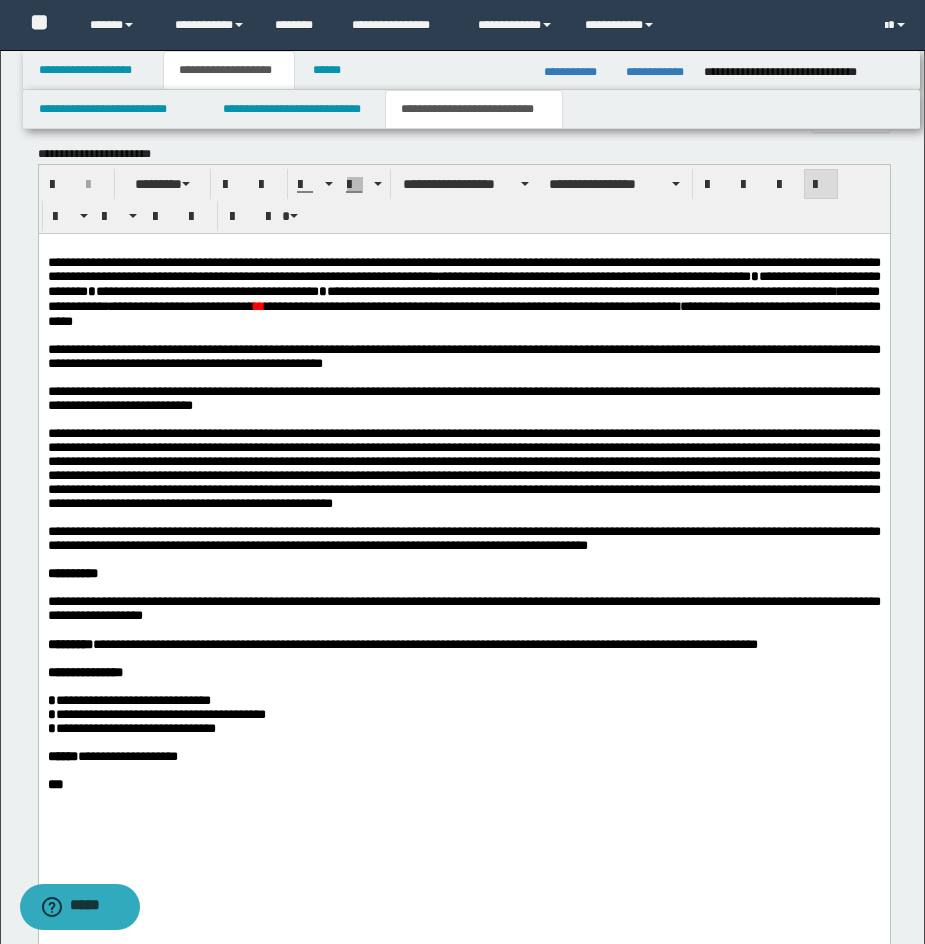 scroll, scrollTop: 1317, scrollLeft: 0, axis: vertical 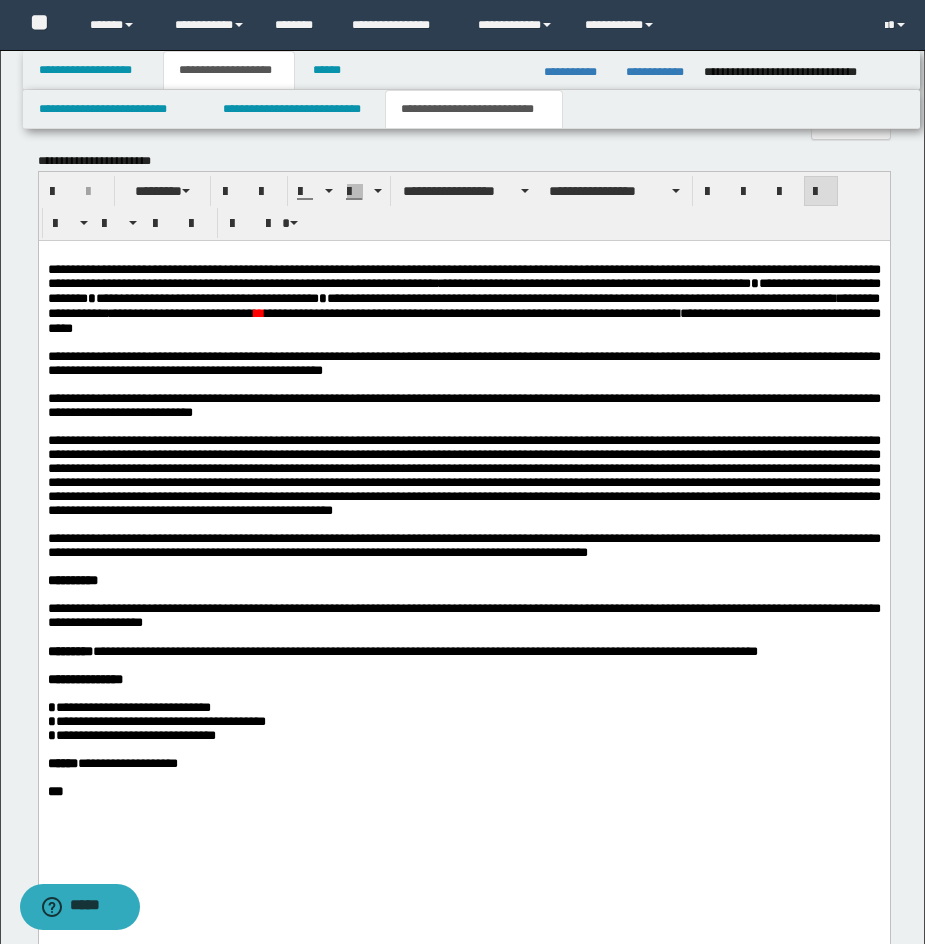click on "**********" at bounding box center [463, 474] 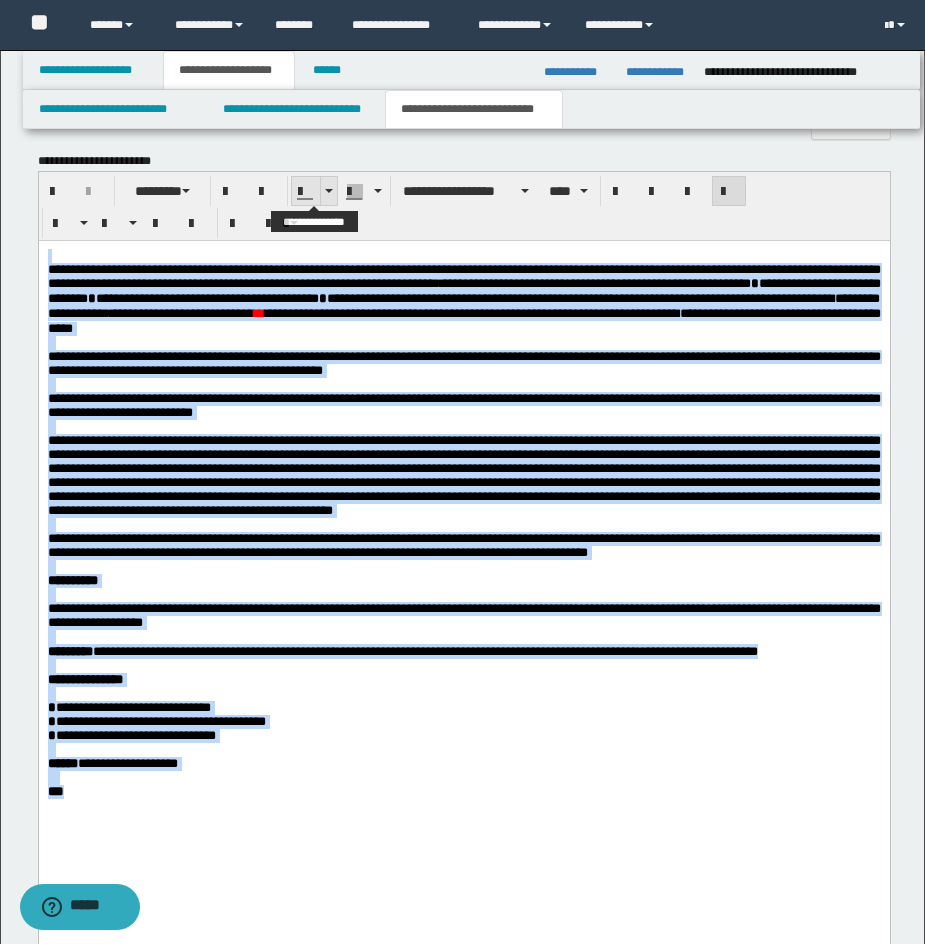 click at bounding box center (328, 191) 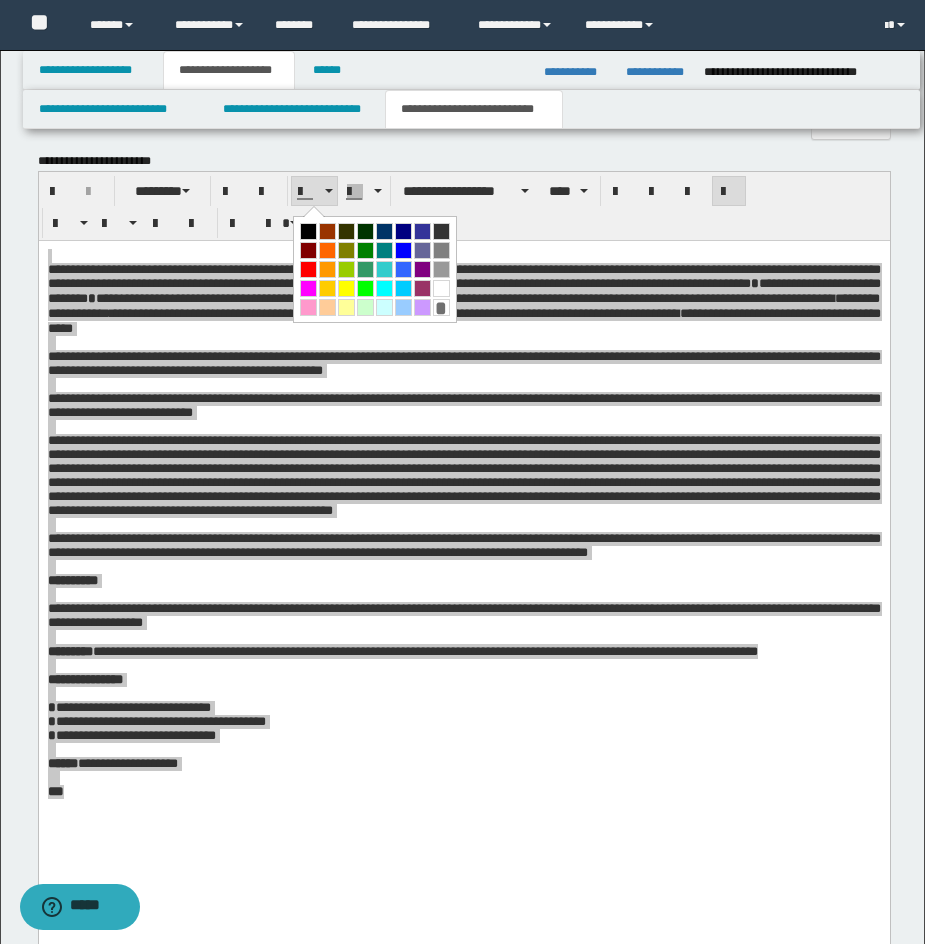 click at bounding box center [308, 231] 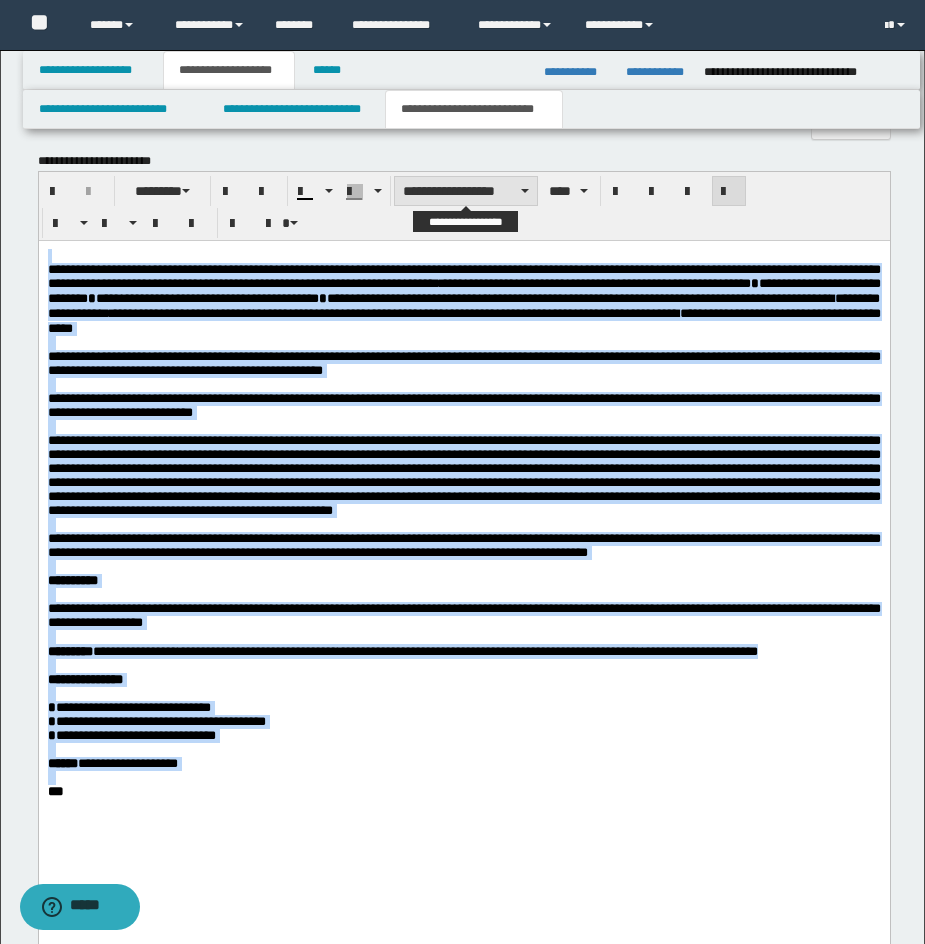 click on "**********" at bounding box center [466, 191] 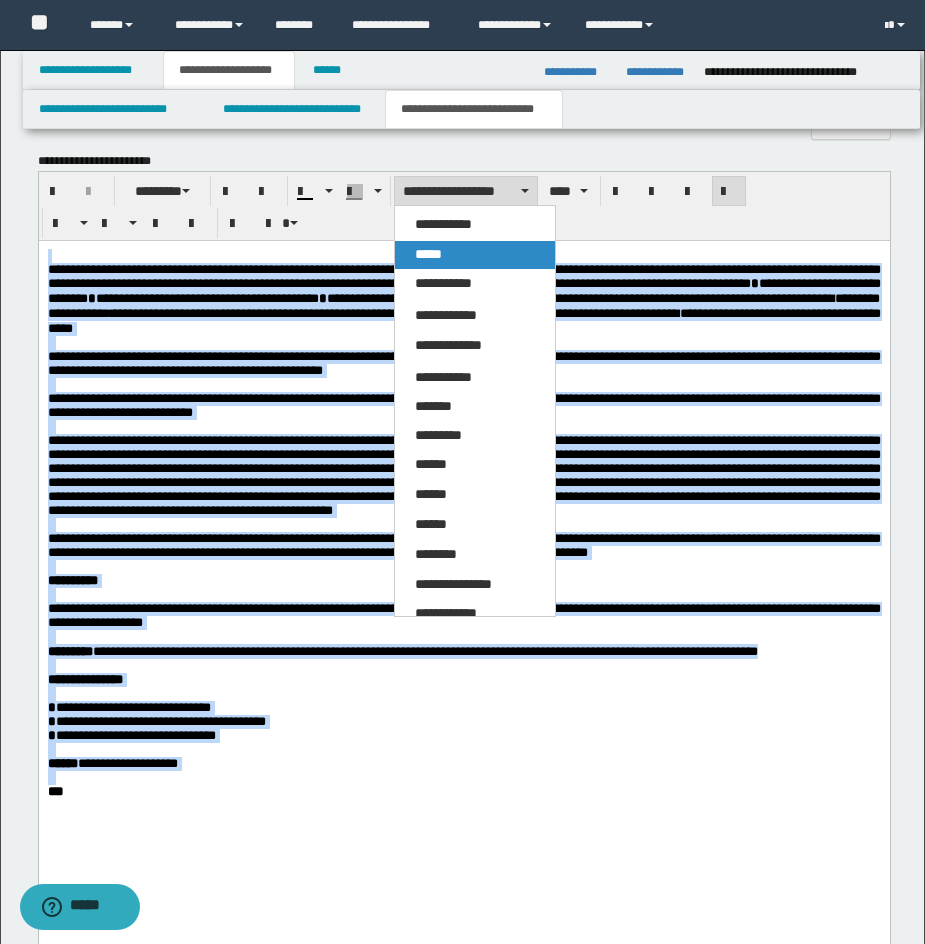 click on "*****" at bounding box center (475, 255) 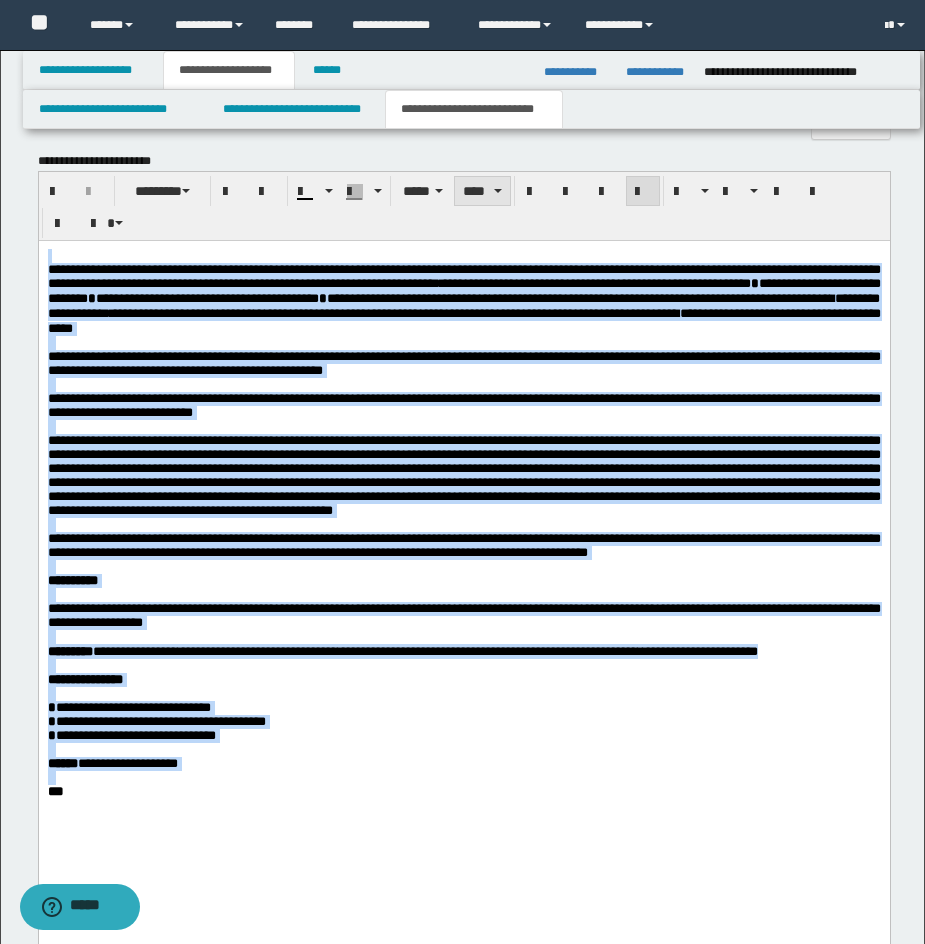 click on "****" at bounding box center [482, 191] 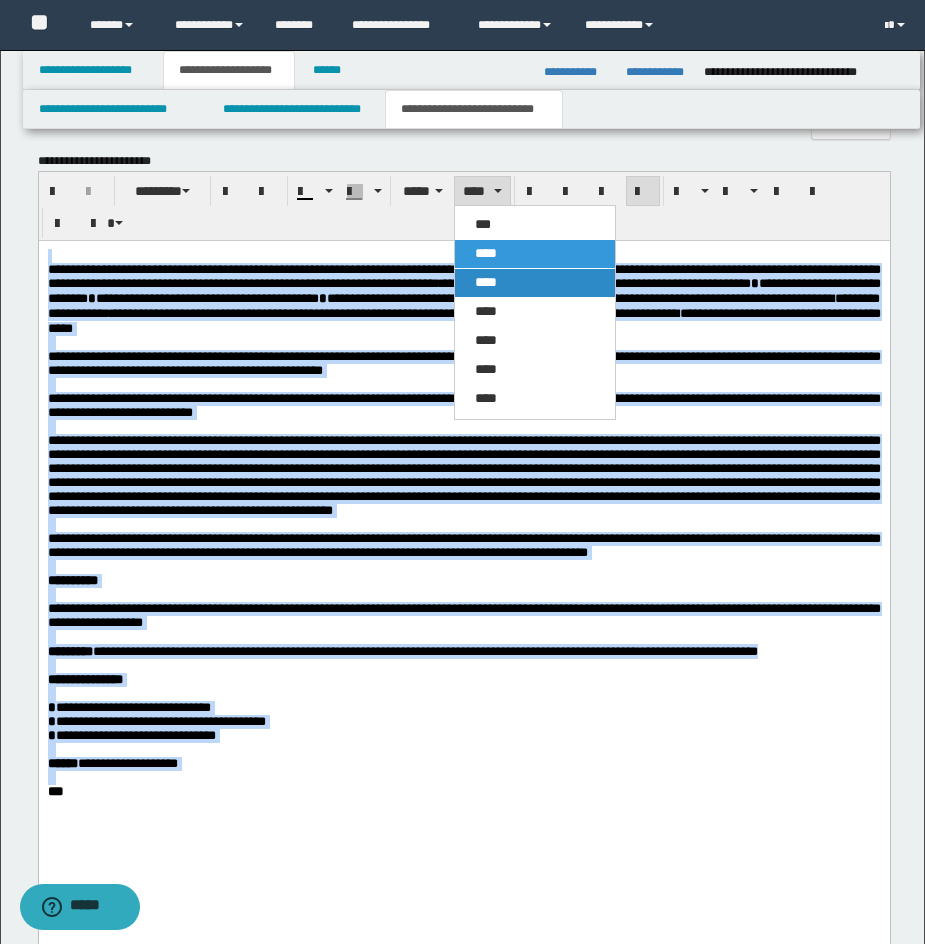 click on "****" at bounding box center [535, 283] 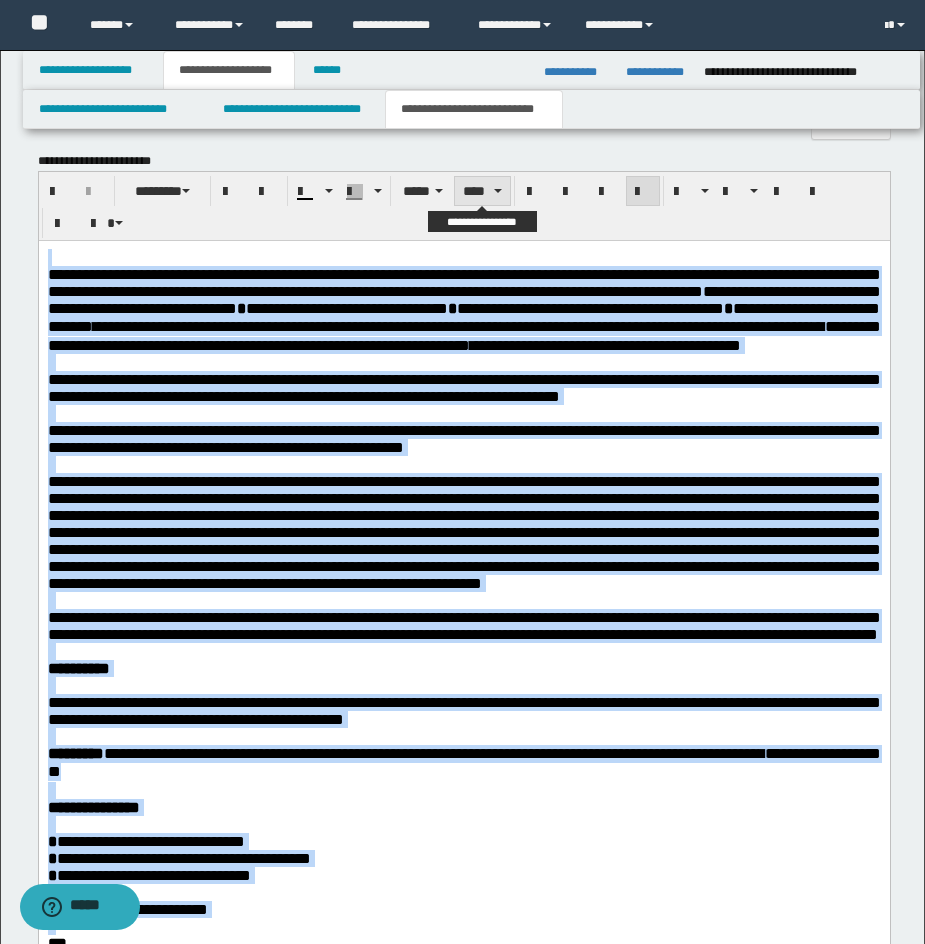 drag, startPoint x: 479, startPoint y: 186, endPoint x: 488, endPoint y: 206, distance: 21.931713 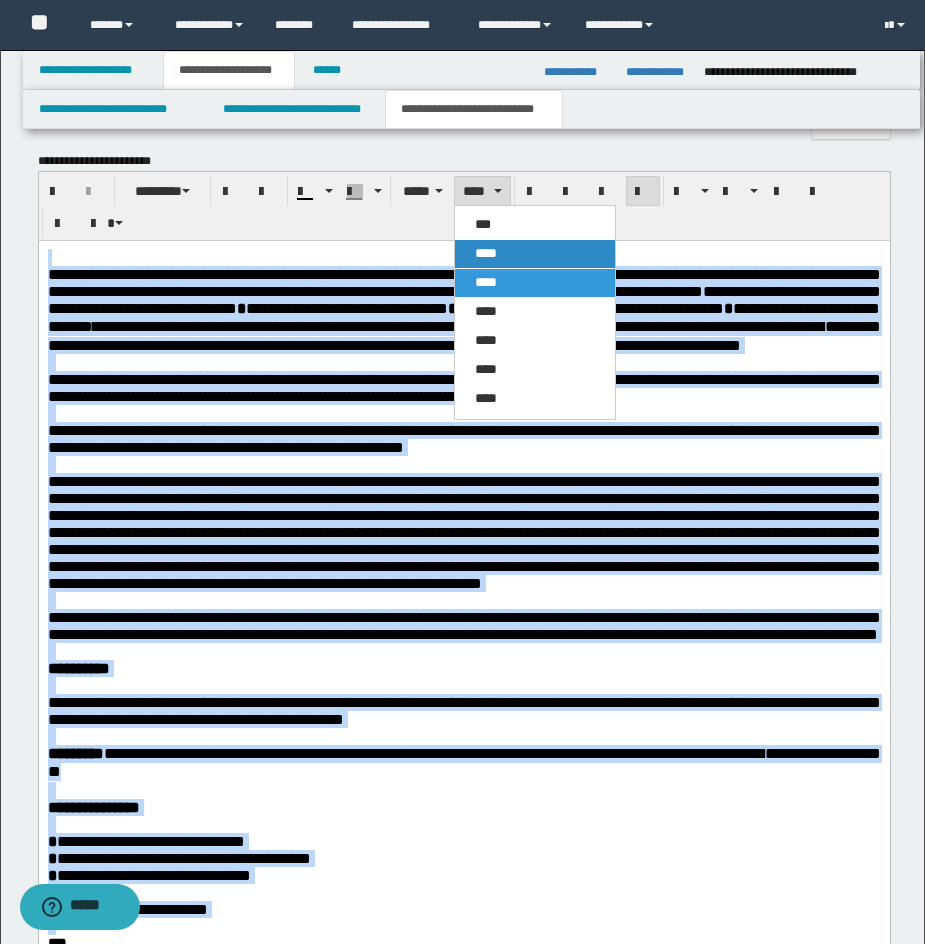 click on "****" at bounding box center (486, 253) 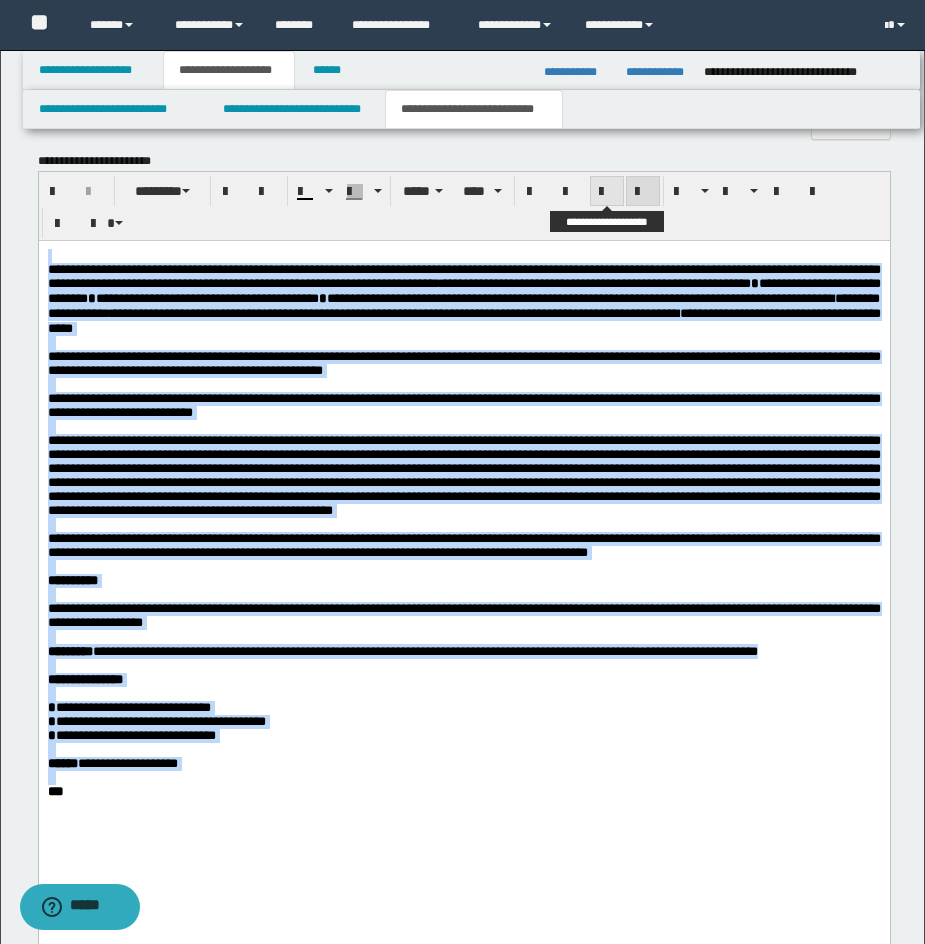 drag, startPoint x: 595, startPoint y: 195, endPoint x: 638, endPoint y: 189, distance: 43.416588 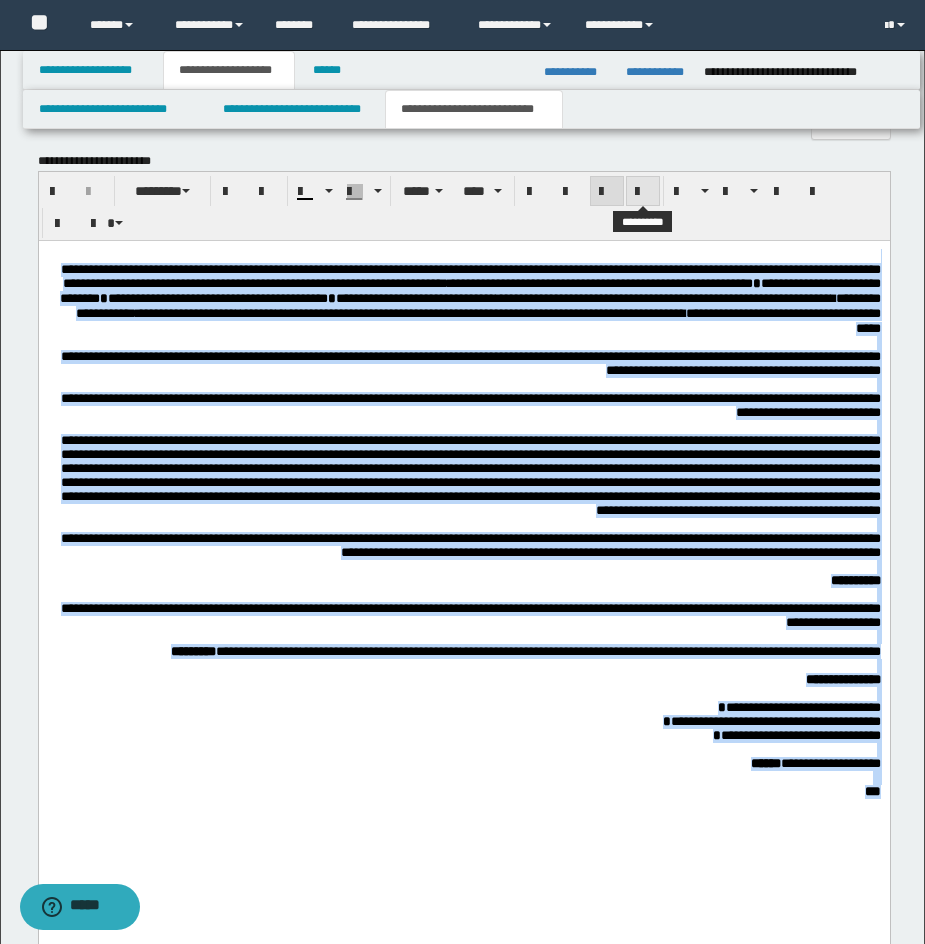 click at bounding box center [643, 192] 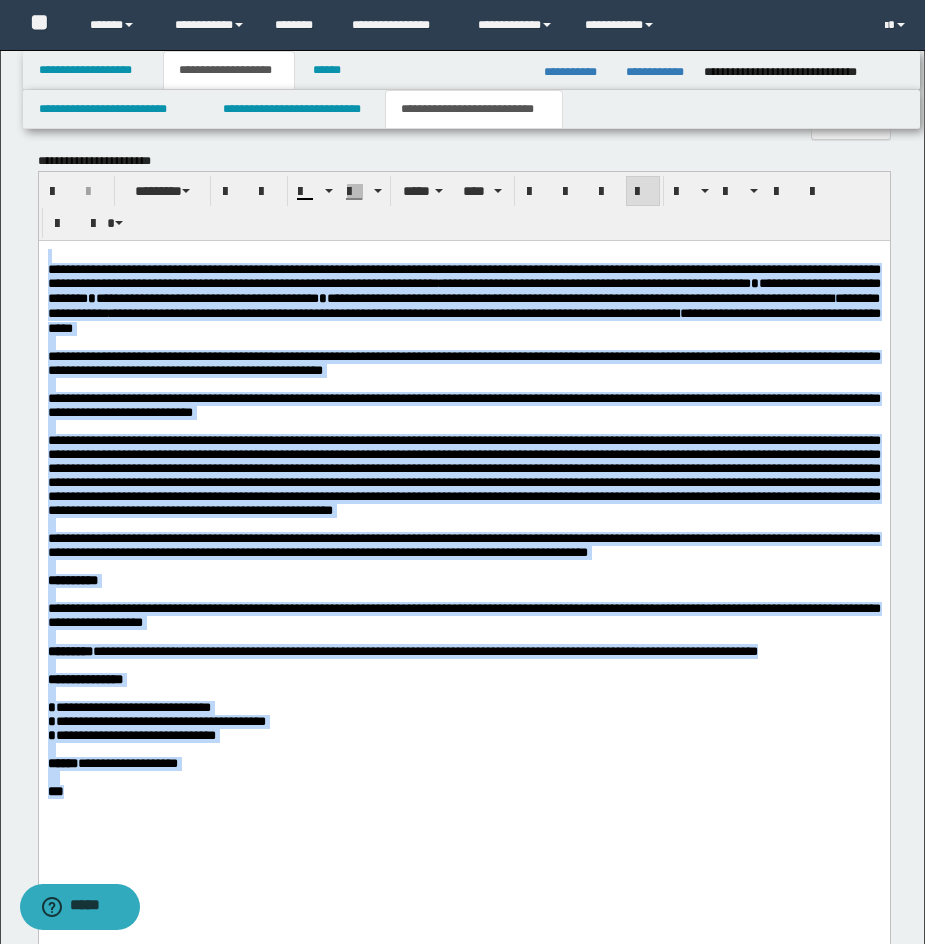 click on "**********" at bounding box center [463, 363] 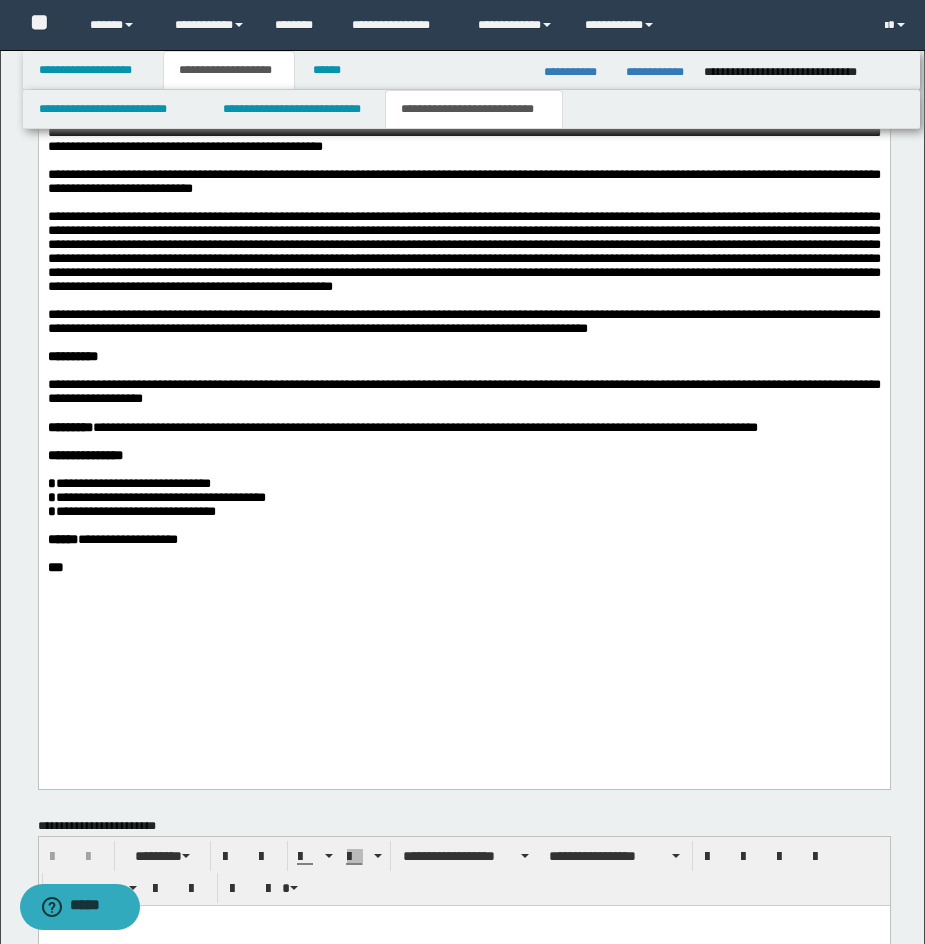 scroll, scrollTop: 1960, scrollLeft: 0, axis: vertical 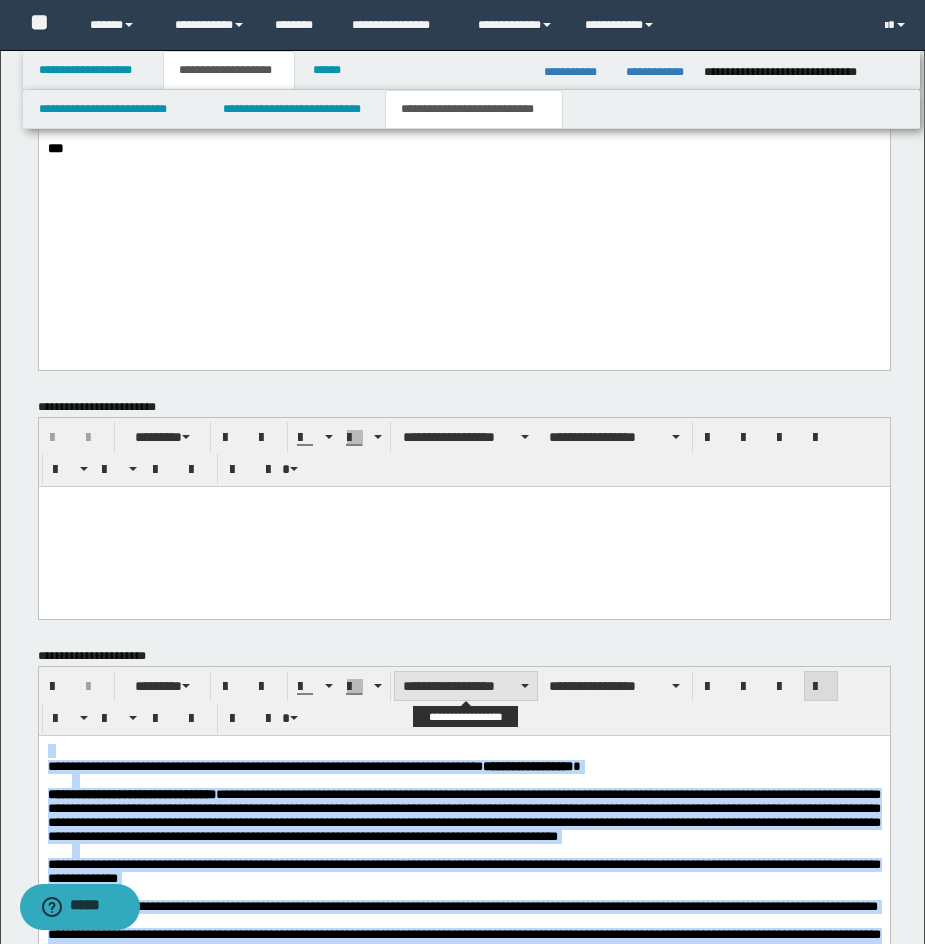 click on "**********" at bounding box center [466, 686] 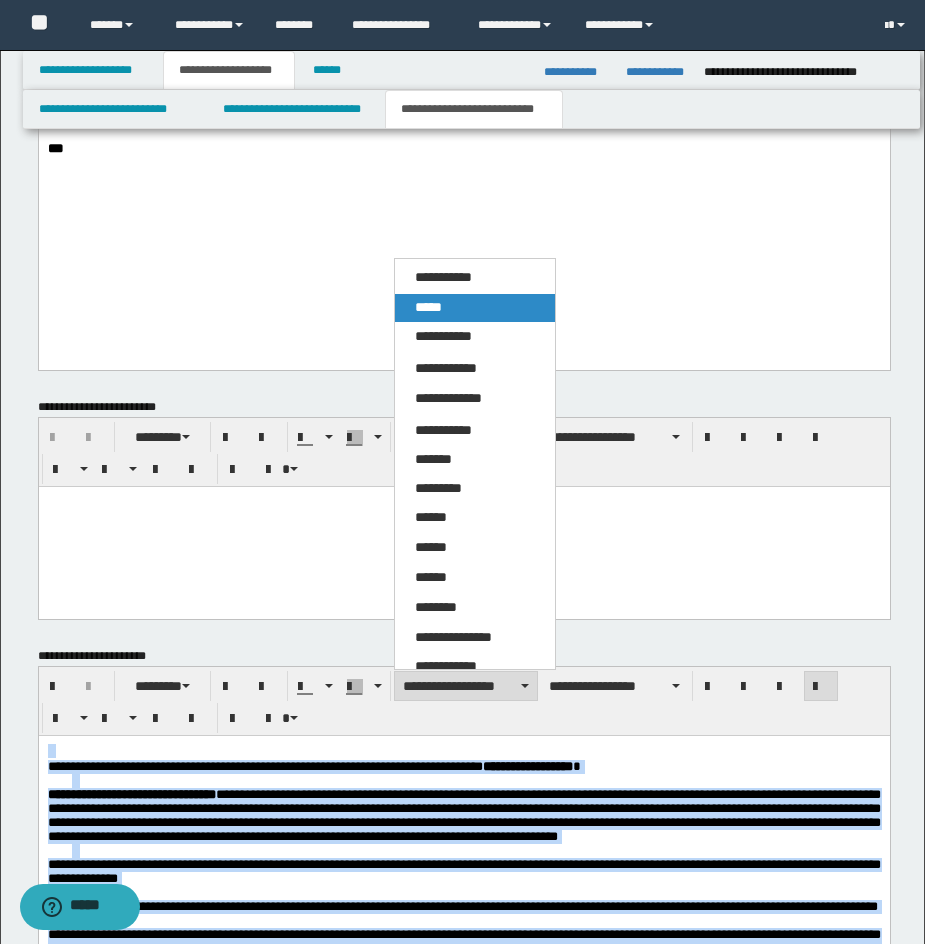 click on "*****" at bounding box center (475, 308) 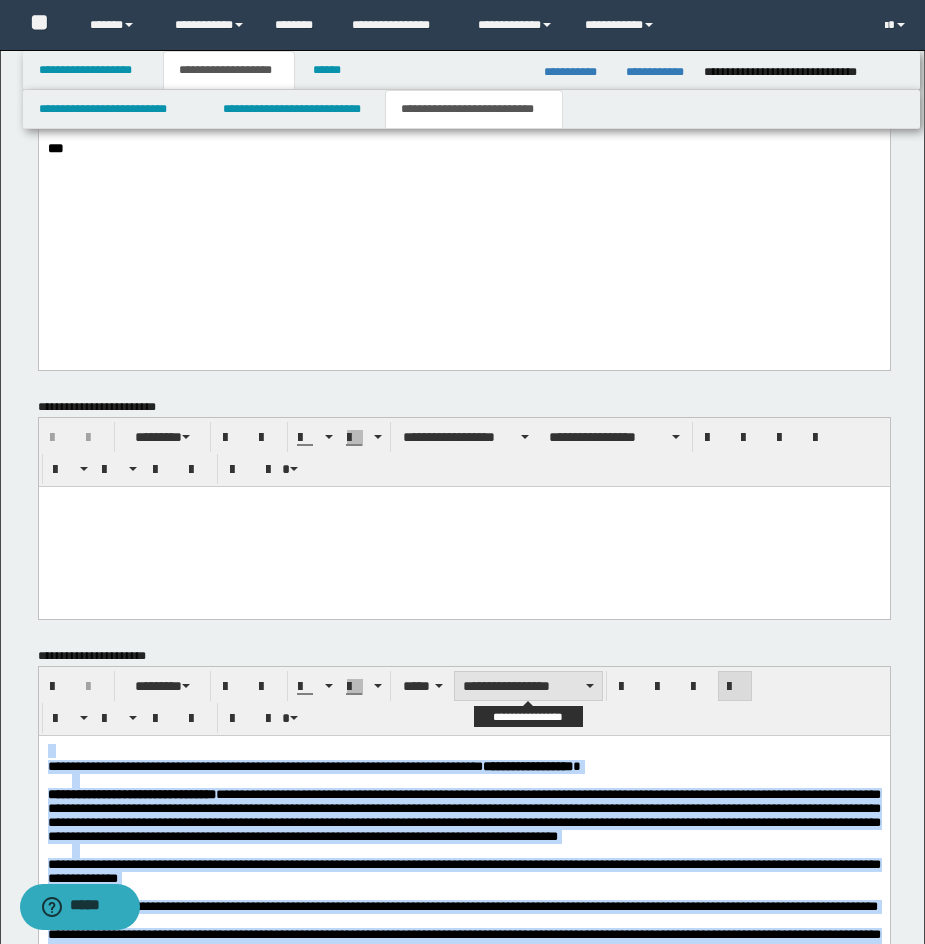 click on "**********" at bounding box center [528, 686] 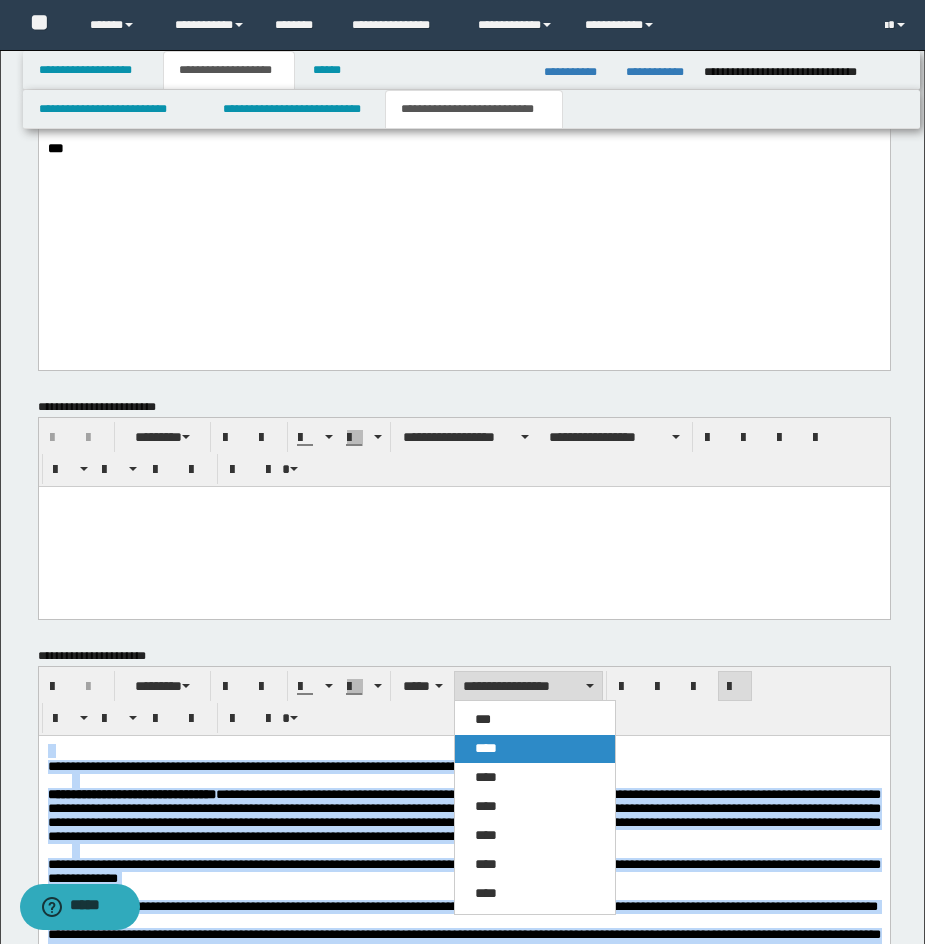 drag, startPoint x: 469, startPoint y: 6, endPoint x: 664, endPoint y: 732, distance: 751.732 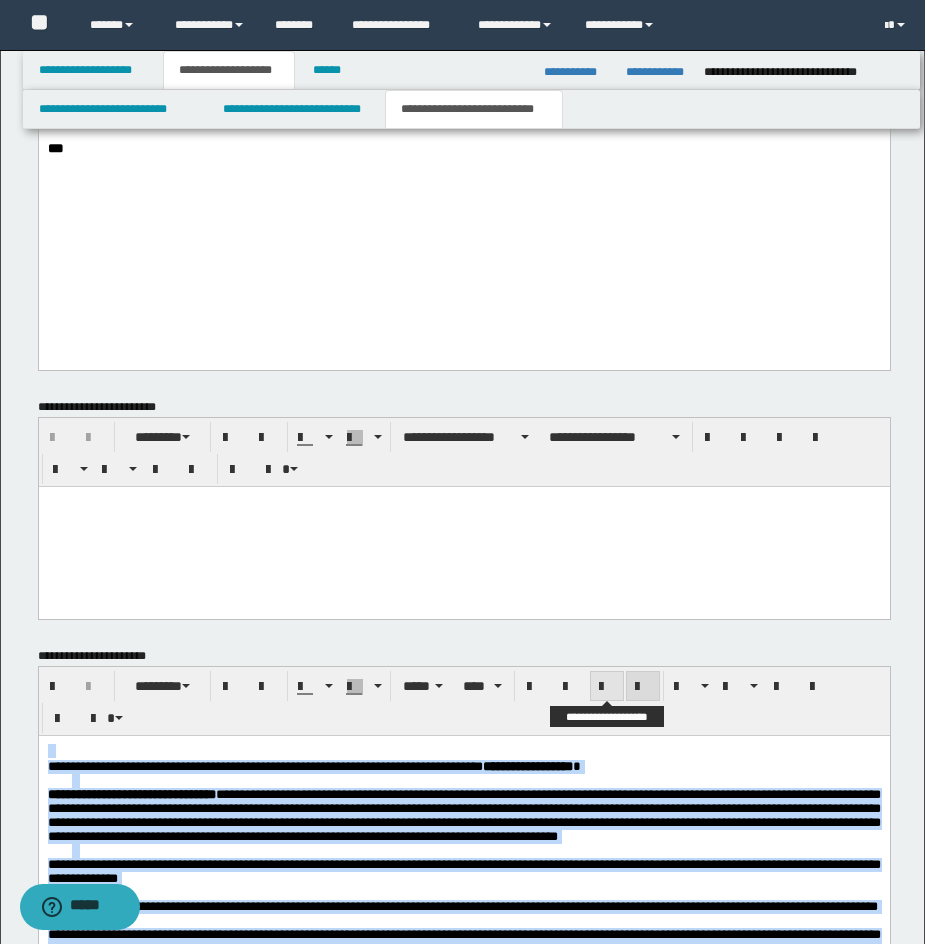 click at bounding box center [607, 687] 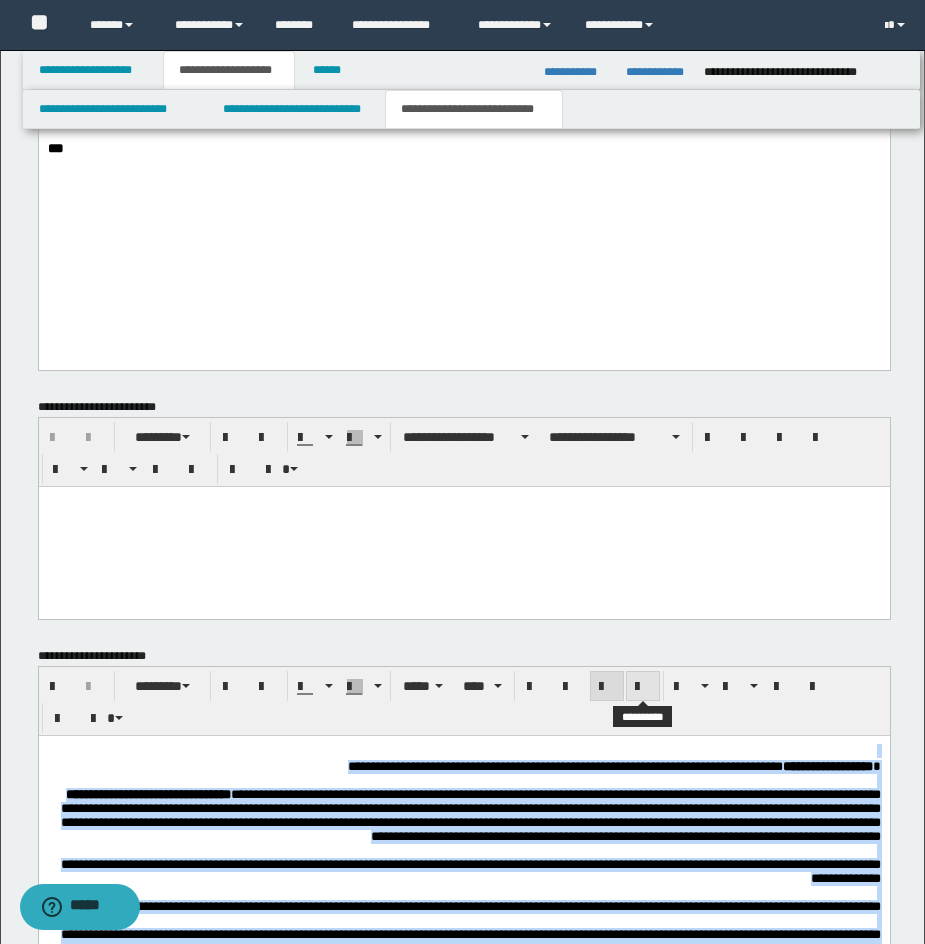 click at bounding box center [643, 686] 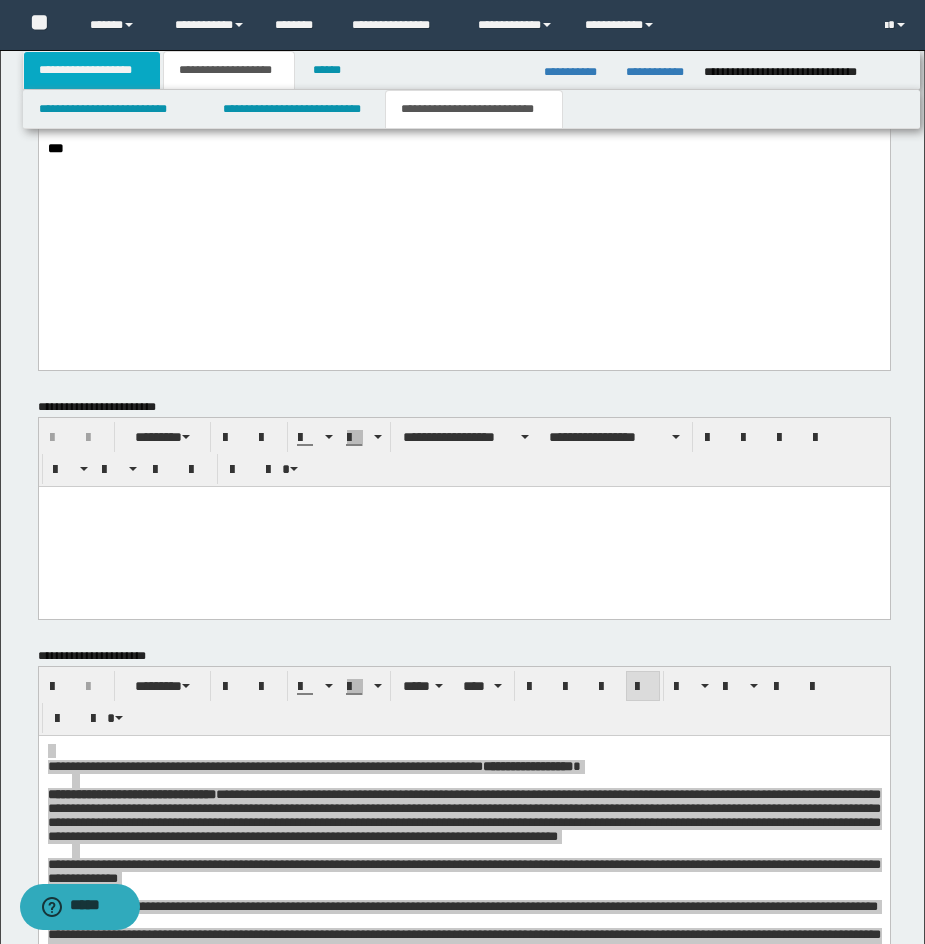 click on "**********" at bounding box center (92, 70) 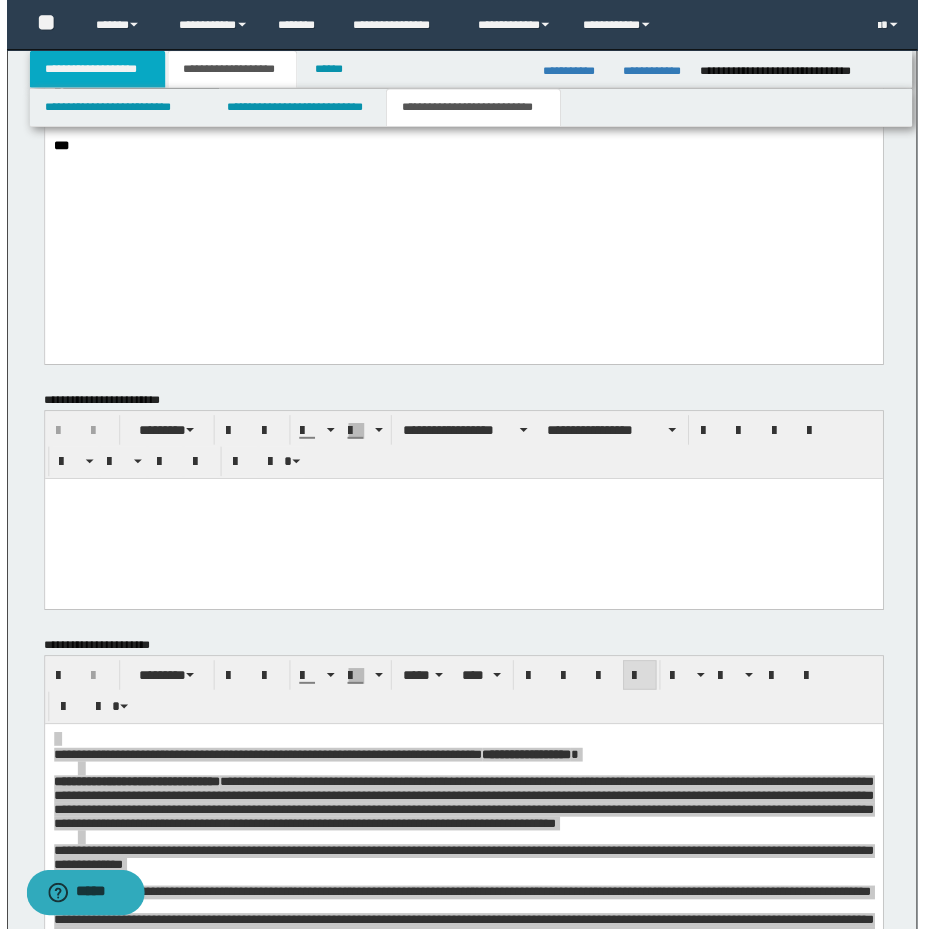 scroll, scrollTop: 863, scrollLeft: 0, axis: vertical 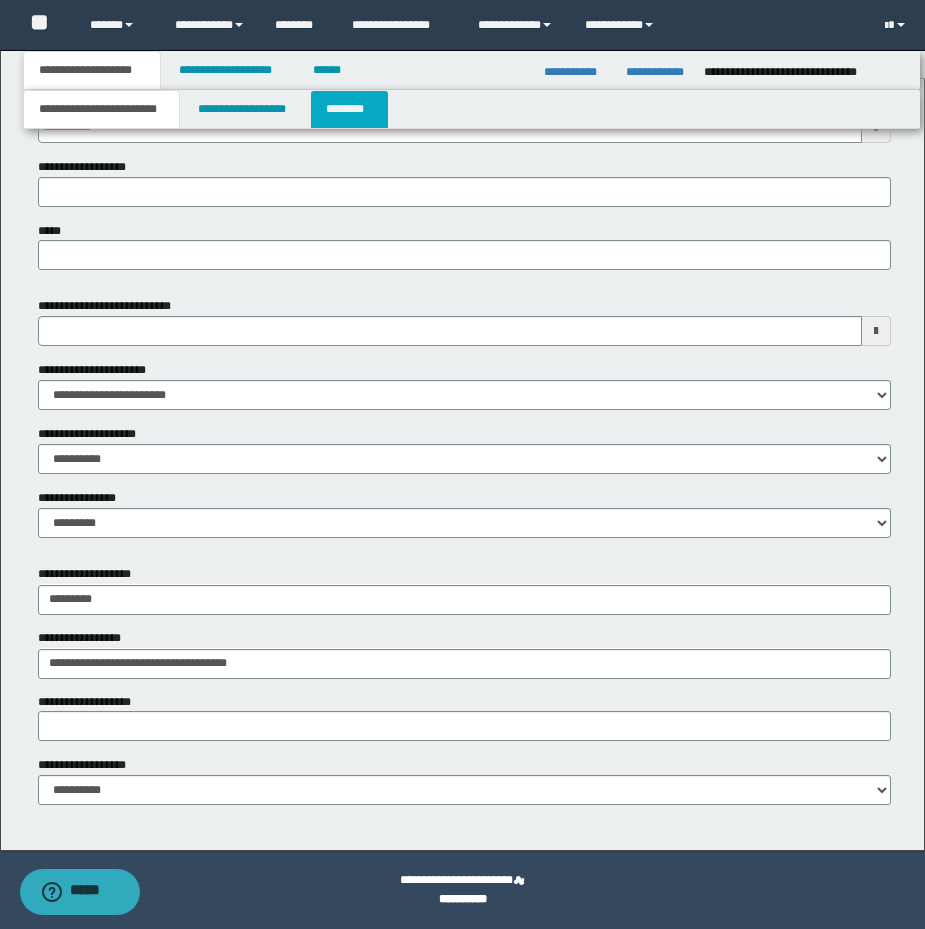 click on "********" at bounding box center [349, 109] 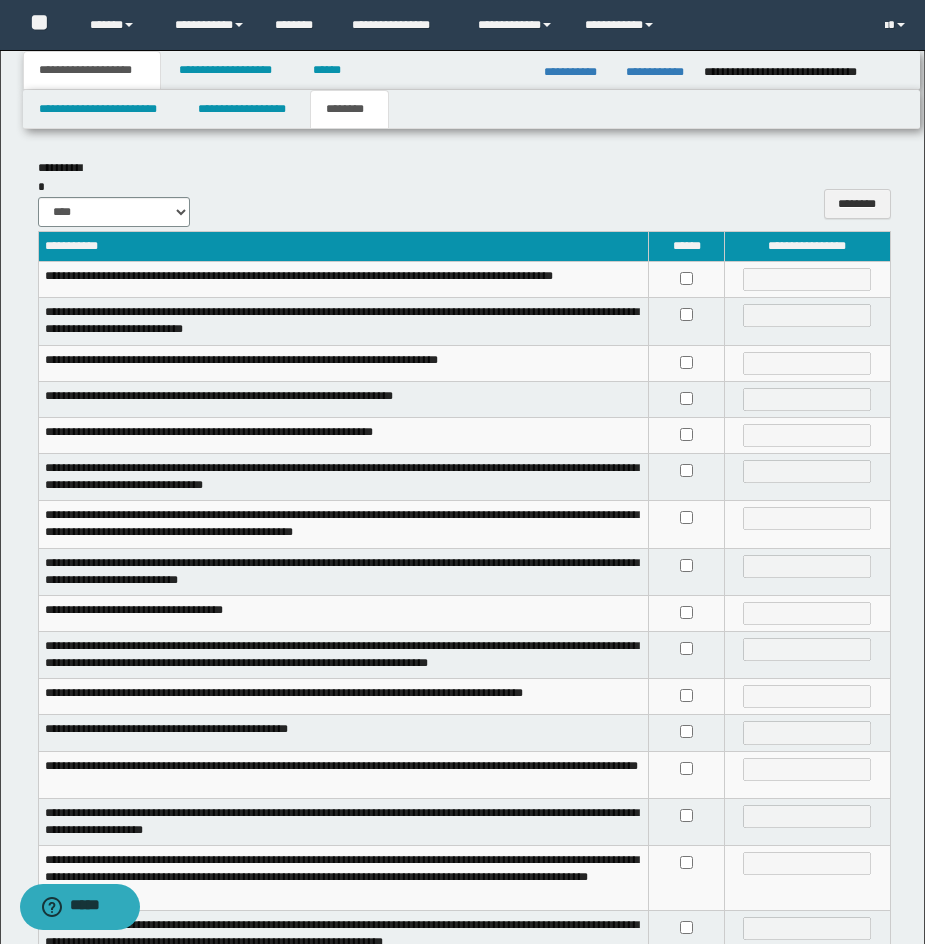 scroll, scrollTop: 323, scrollLeft: 0, axis: vertical 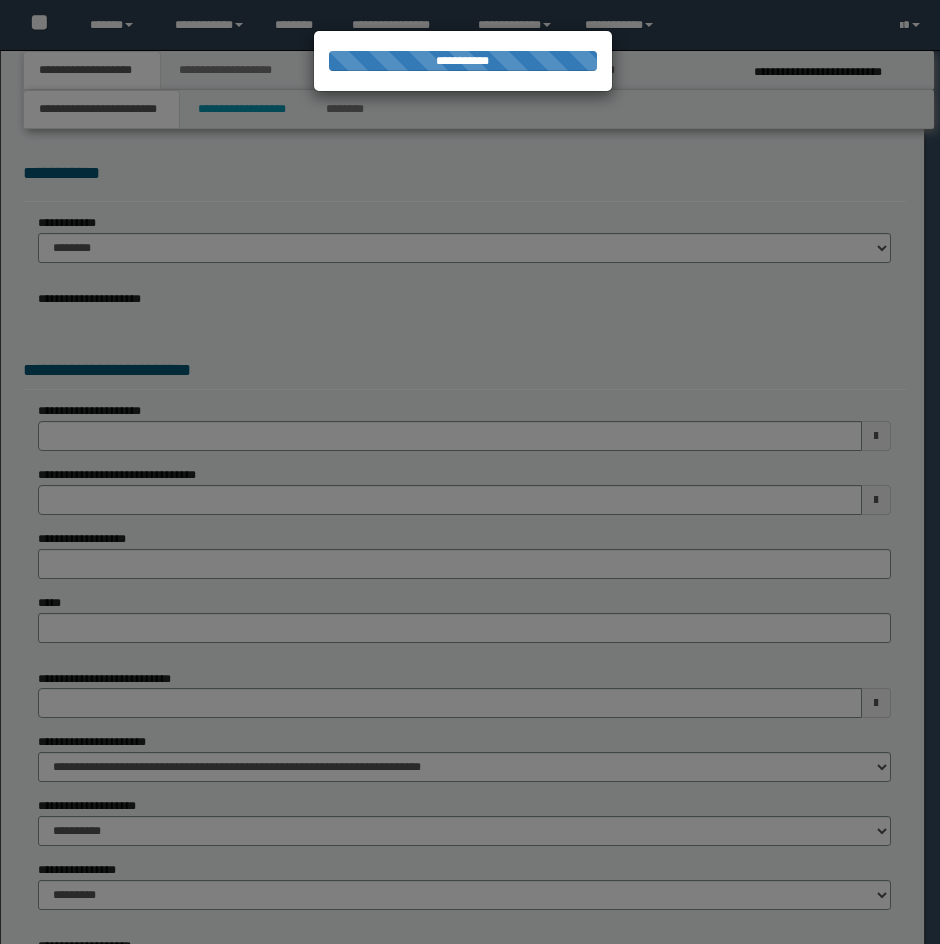 select on "*" 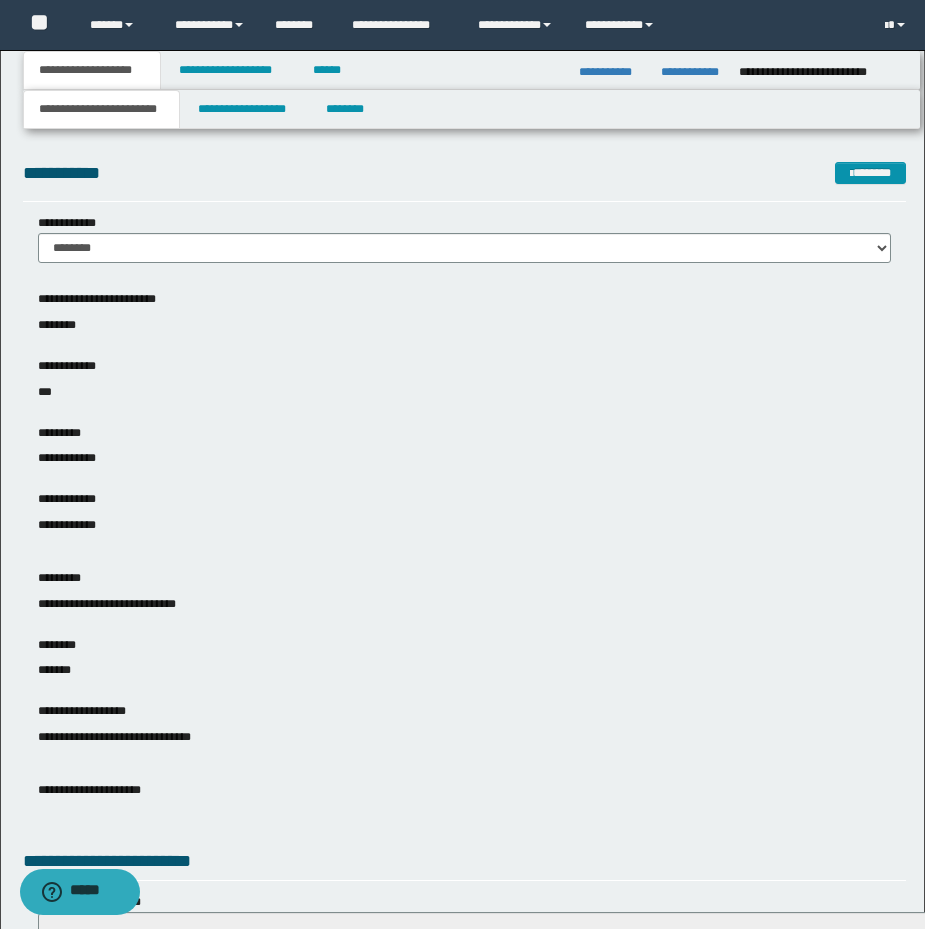click on "**********" at bounding box center [464, 857] 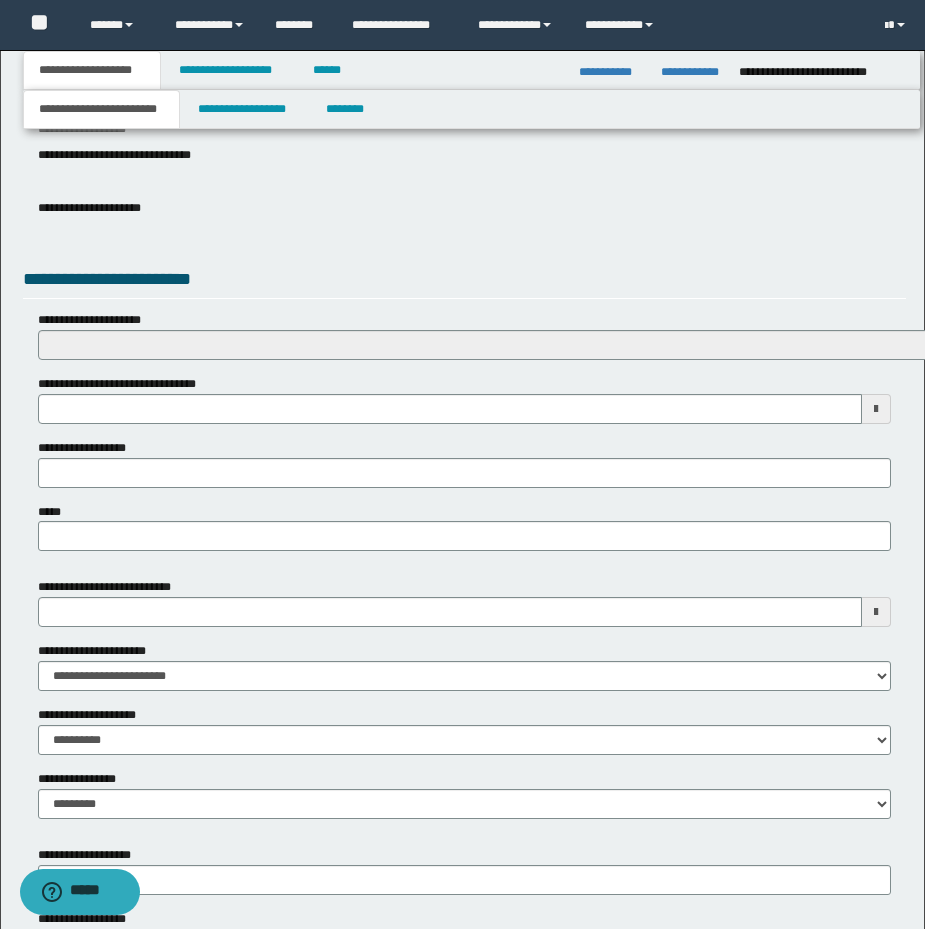 scroll, scrollTop: 735, scrollLeft: 0, axis: vertical 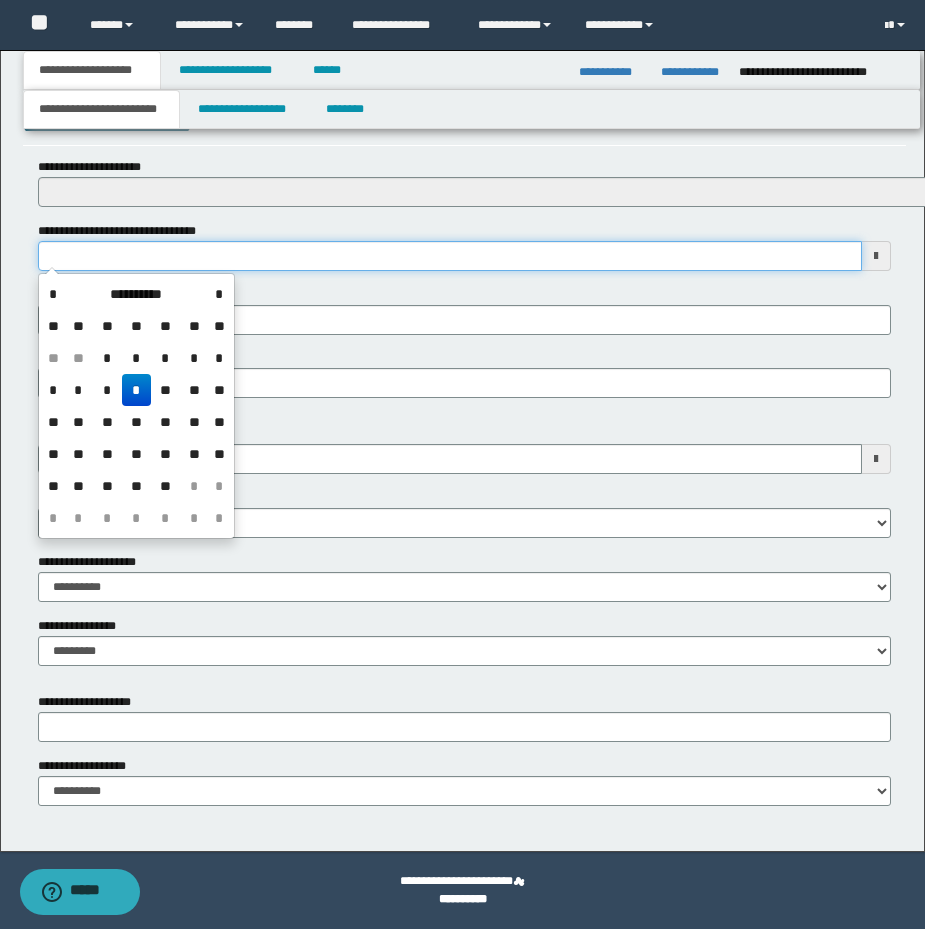 drag, startPoint x: 257, startPoint y: 240, endPoint x: 272, endPoint y: 207, distance: 36.249138 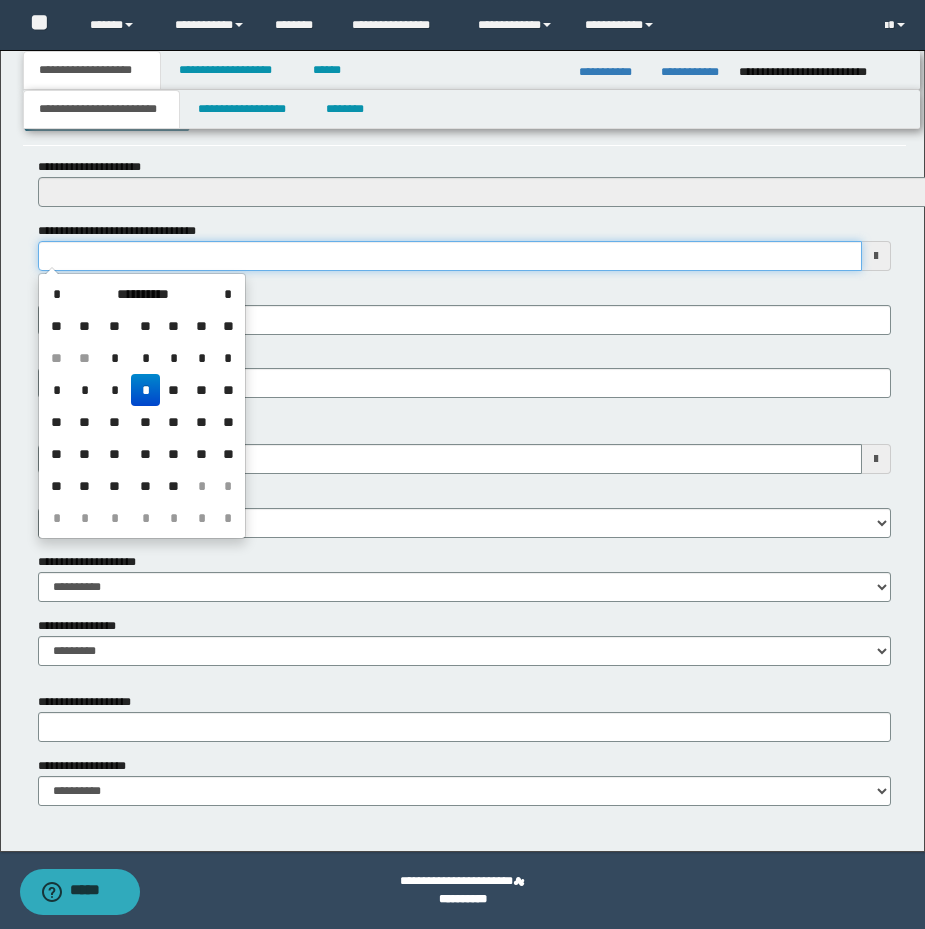 type on "**********" 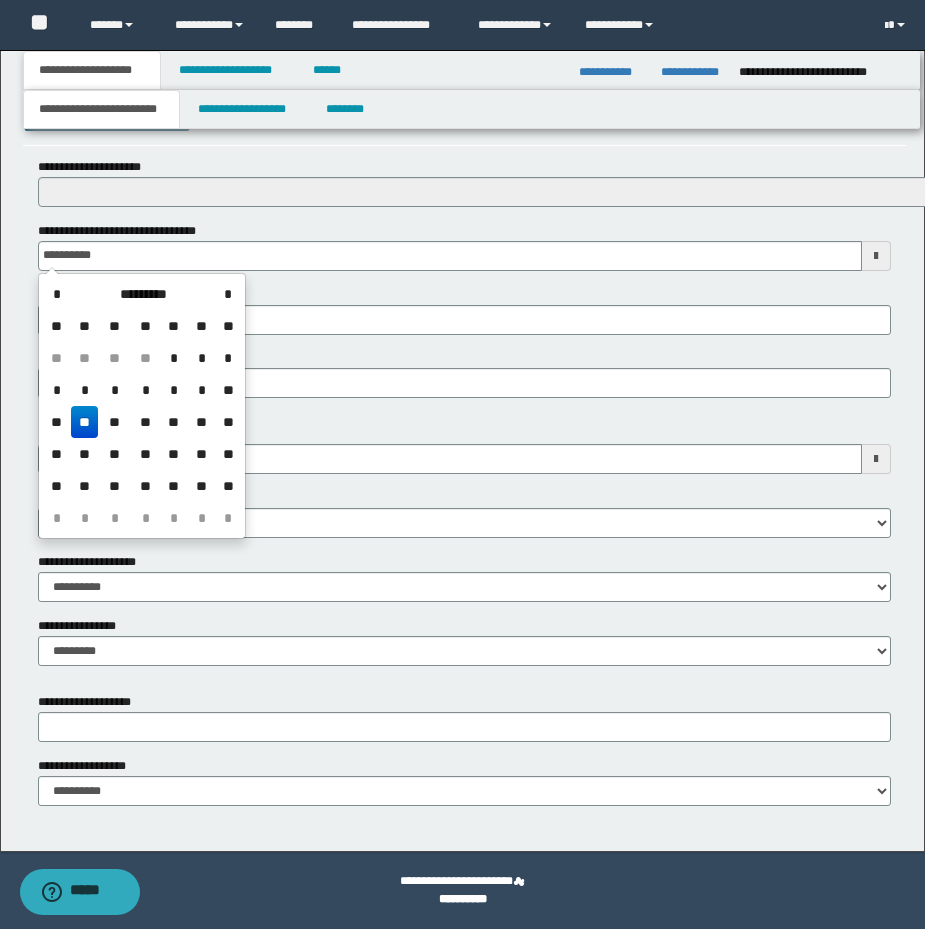 click on "**********" at bounding box center (464, 246) 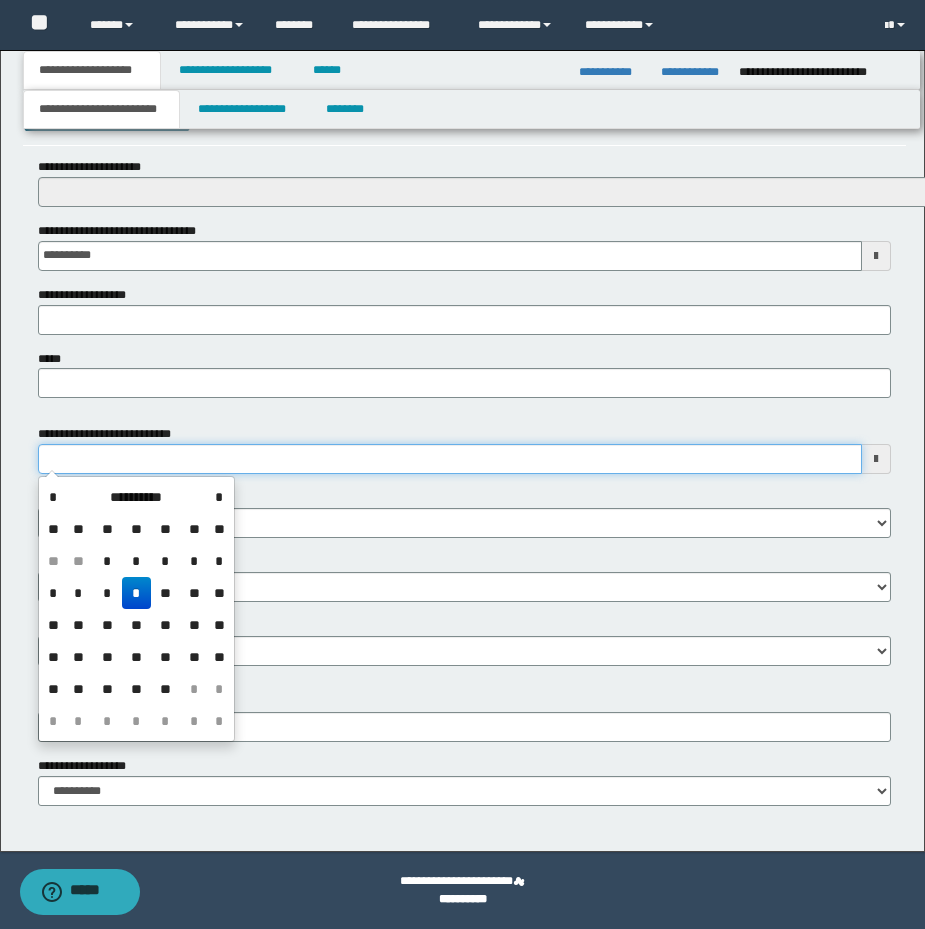 click on "**********" at bounding box center [450, 459] 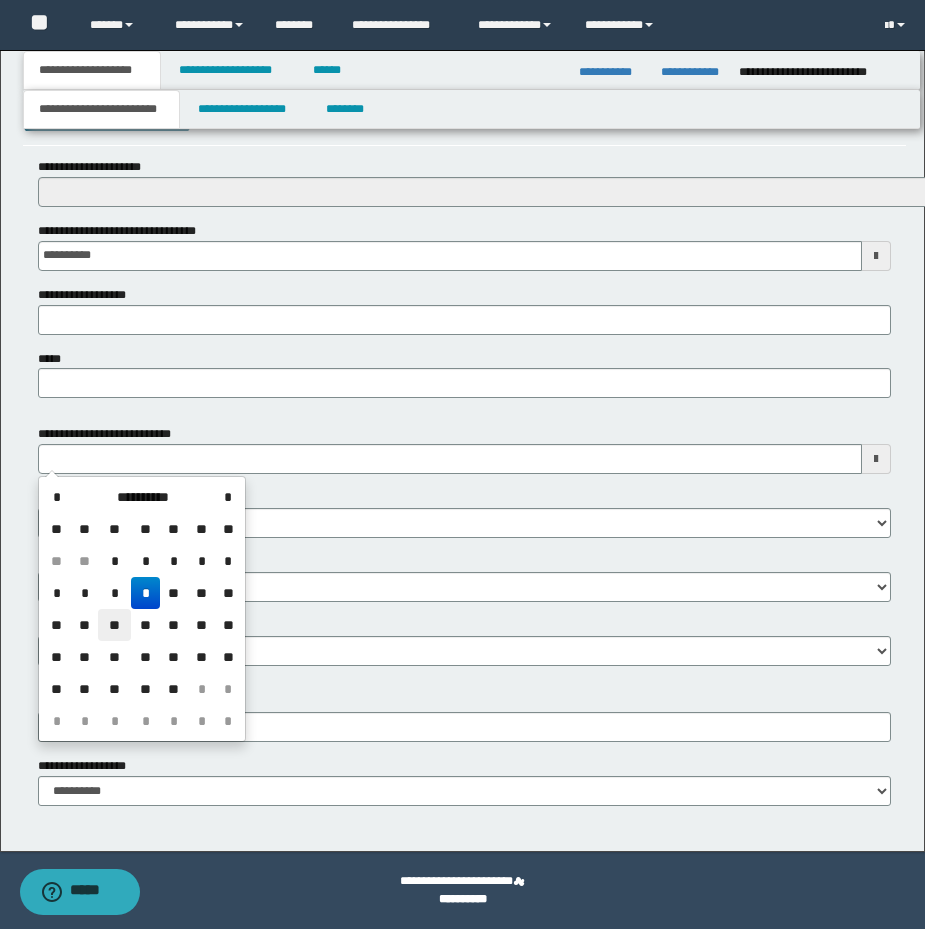 click on "**" at bounding box center (114, 625) 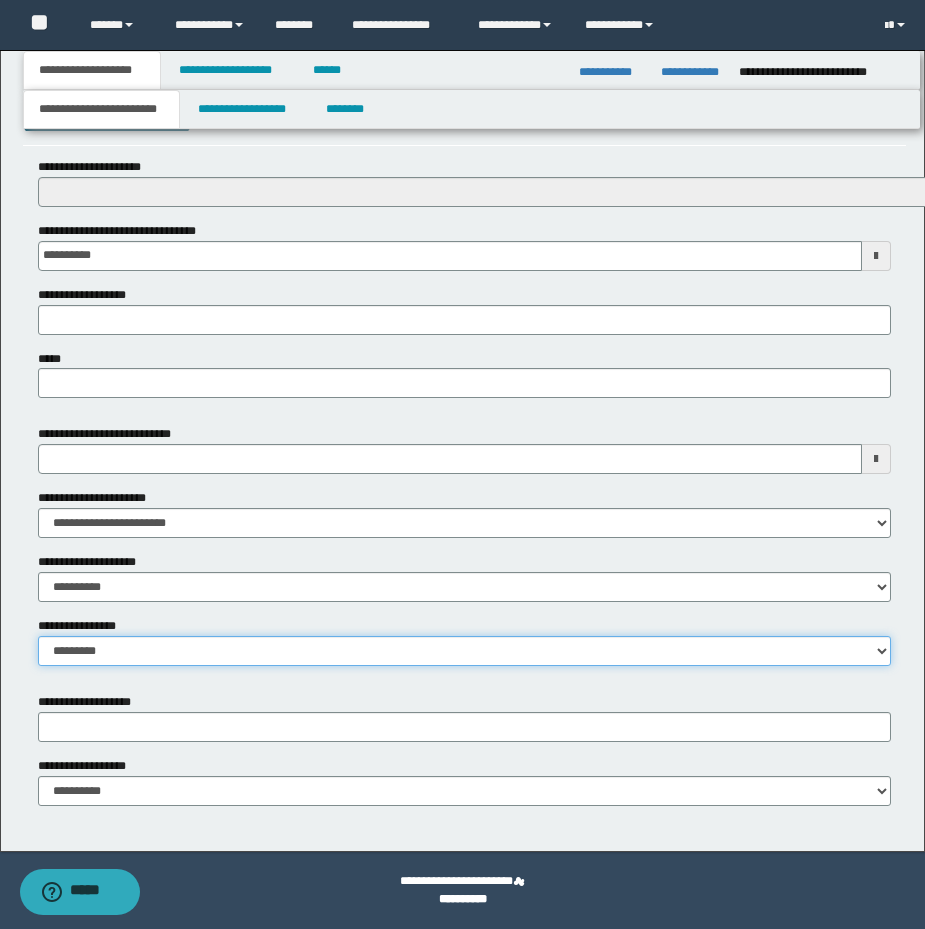 drag, startPoint x: 87, startPoint y: 652, endPoint x: 101, endPoint y: 662, distance: 17.20465 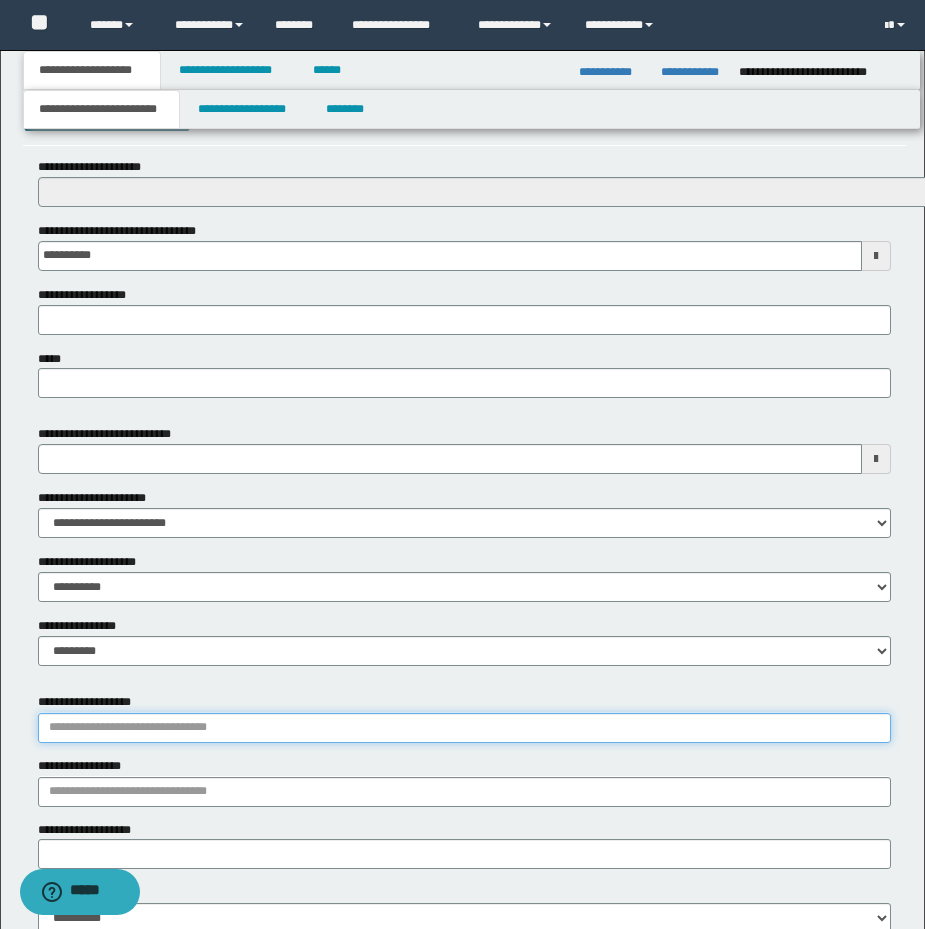 click on "**********" at bounding box center (464, 728) 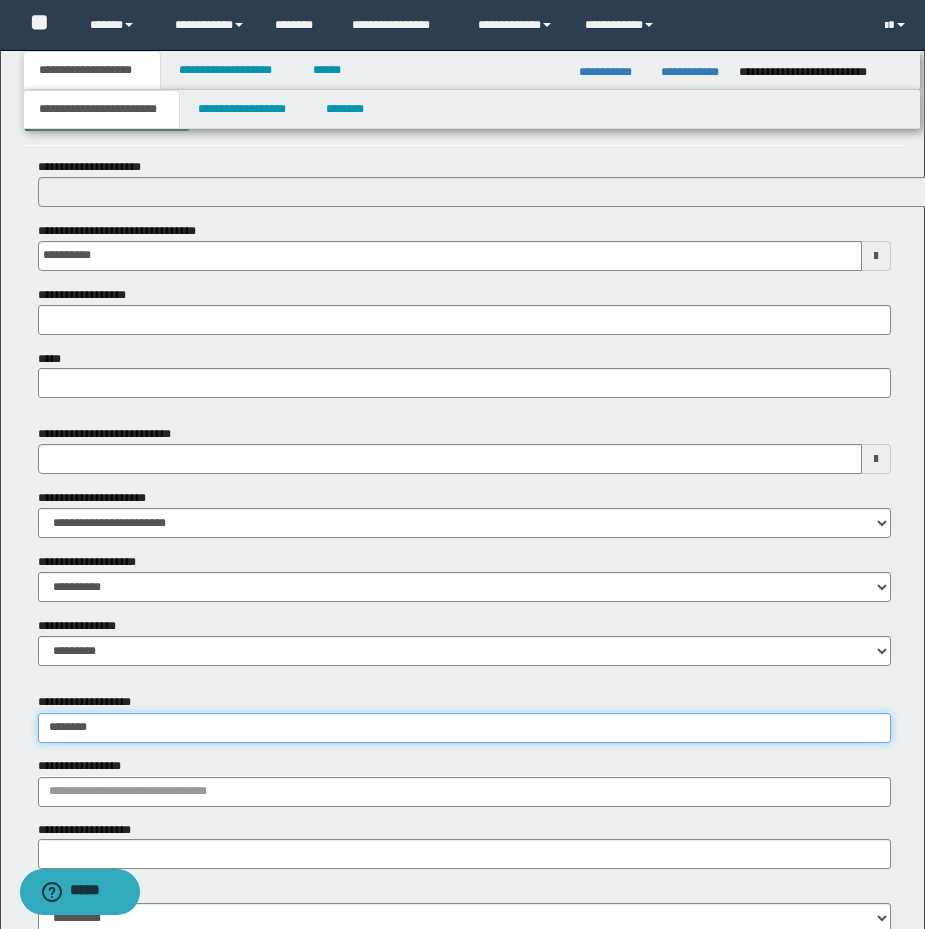type on "*********" 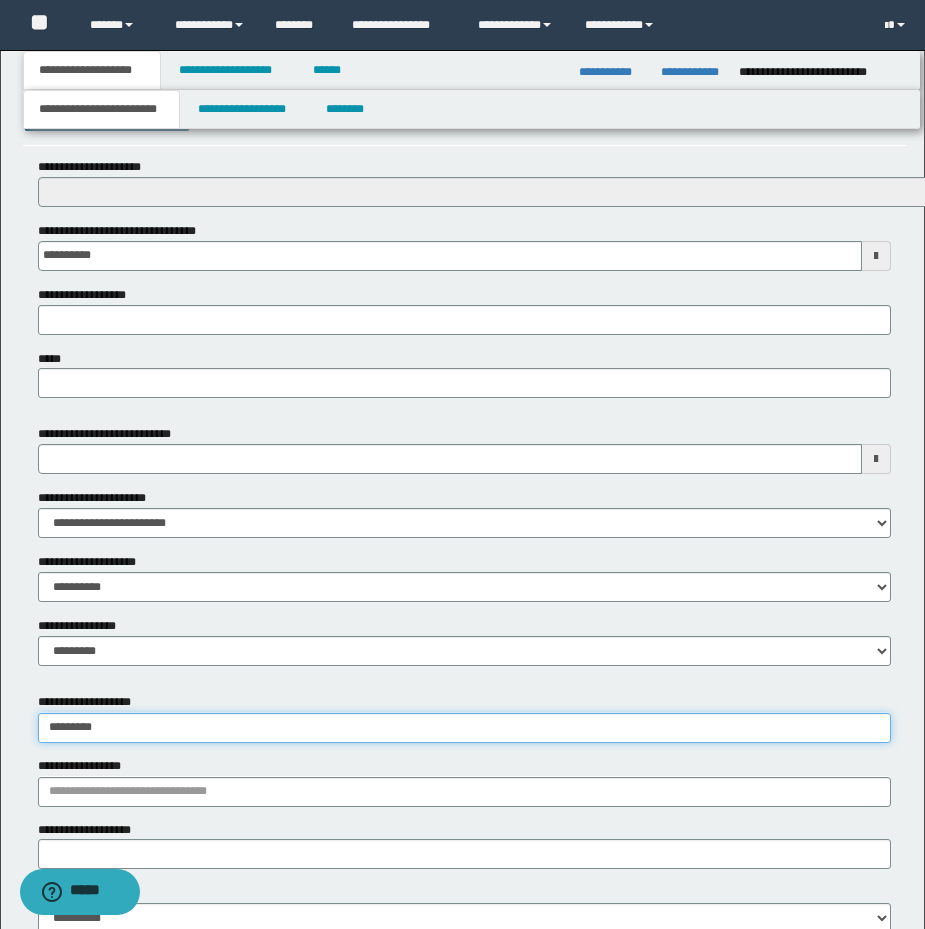 type on "*********" 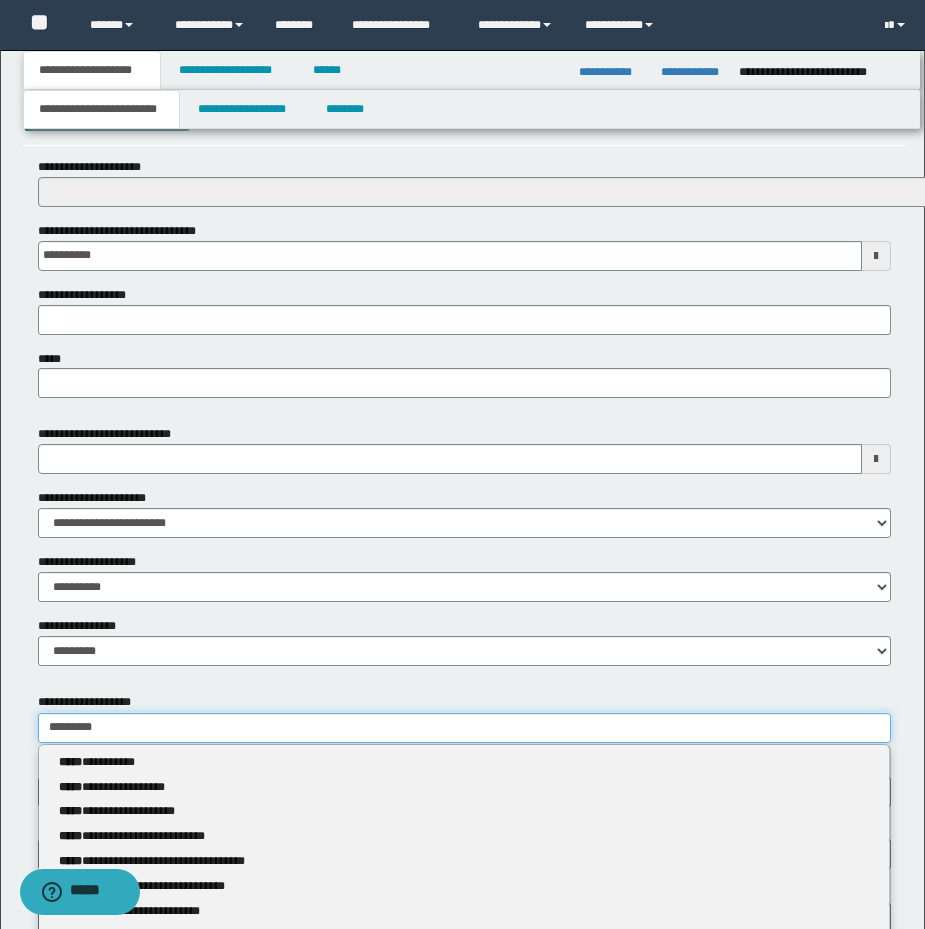 type 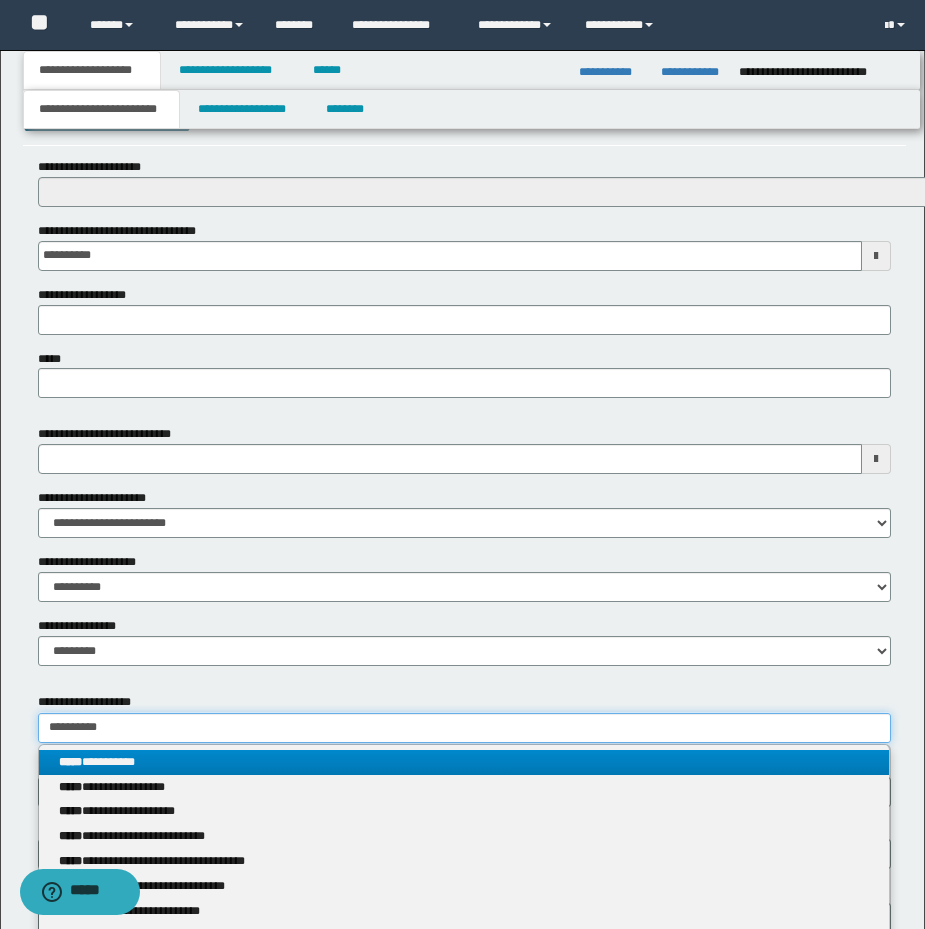 type on "**********" 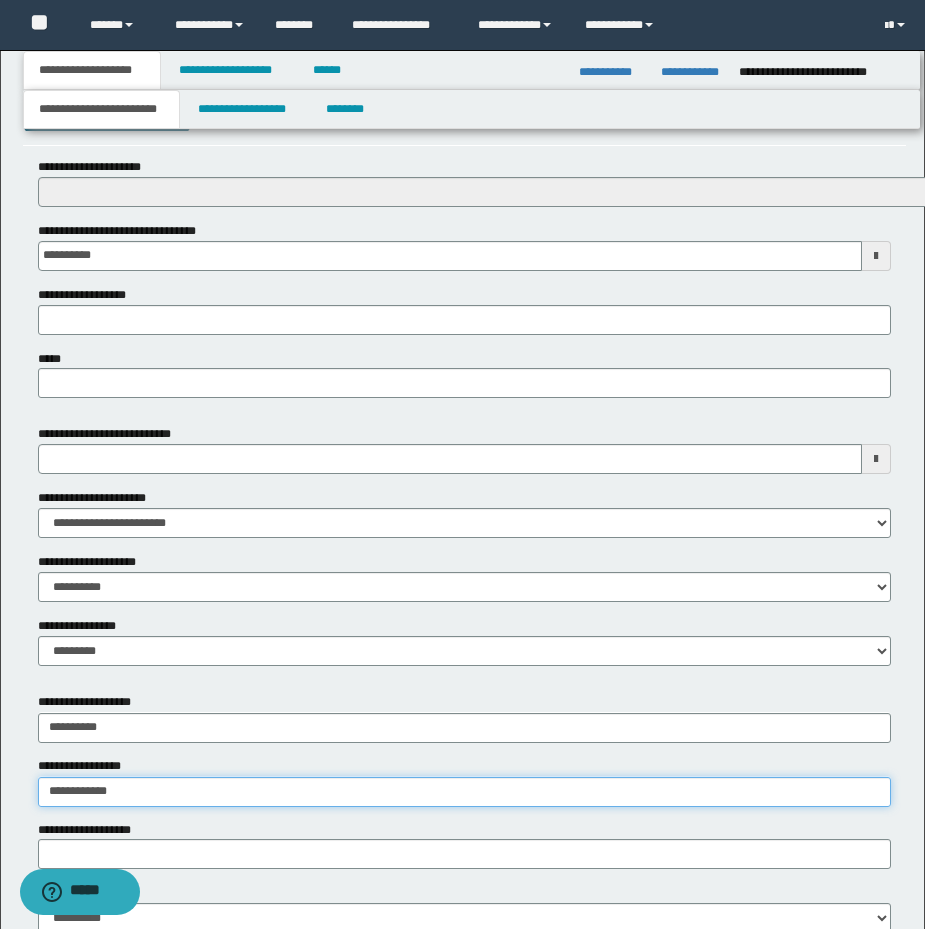 type on "**********" 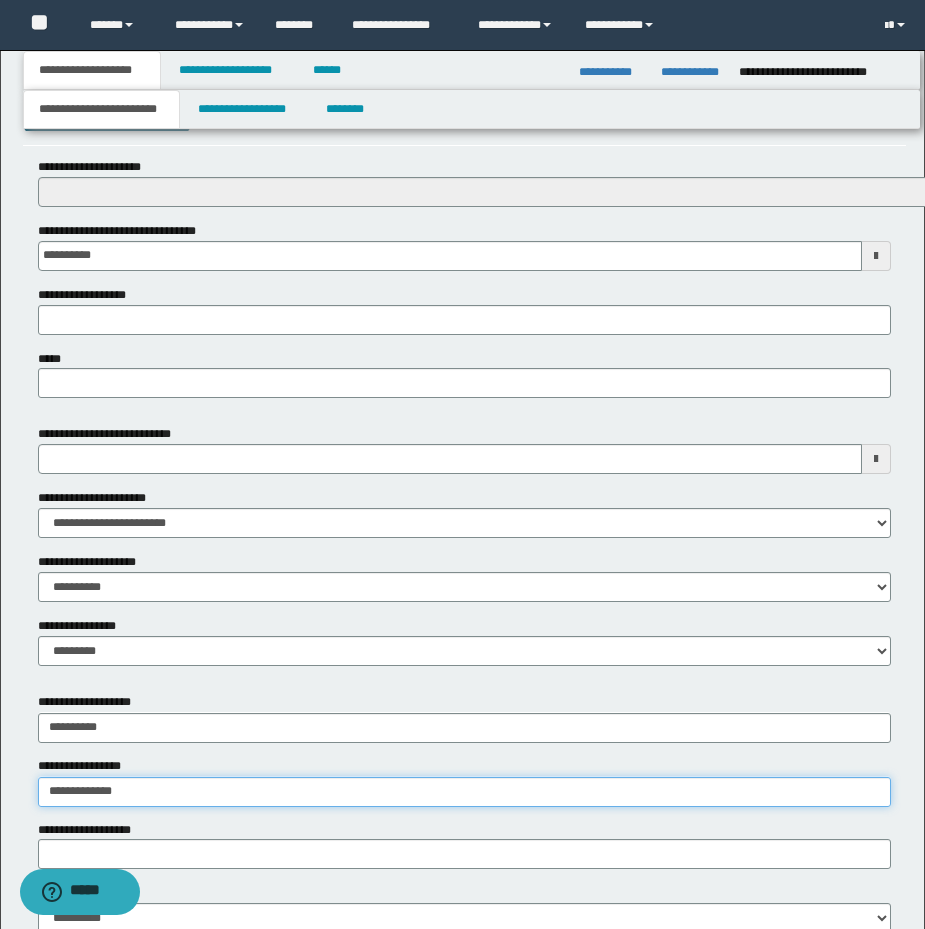 type on "**********" 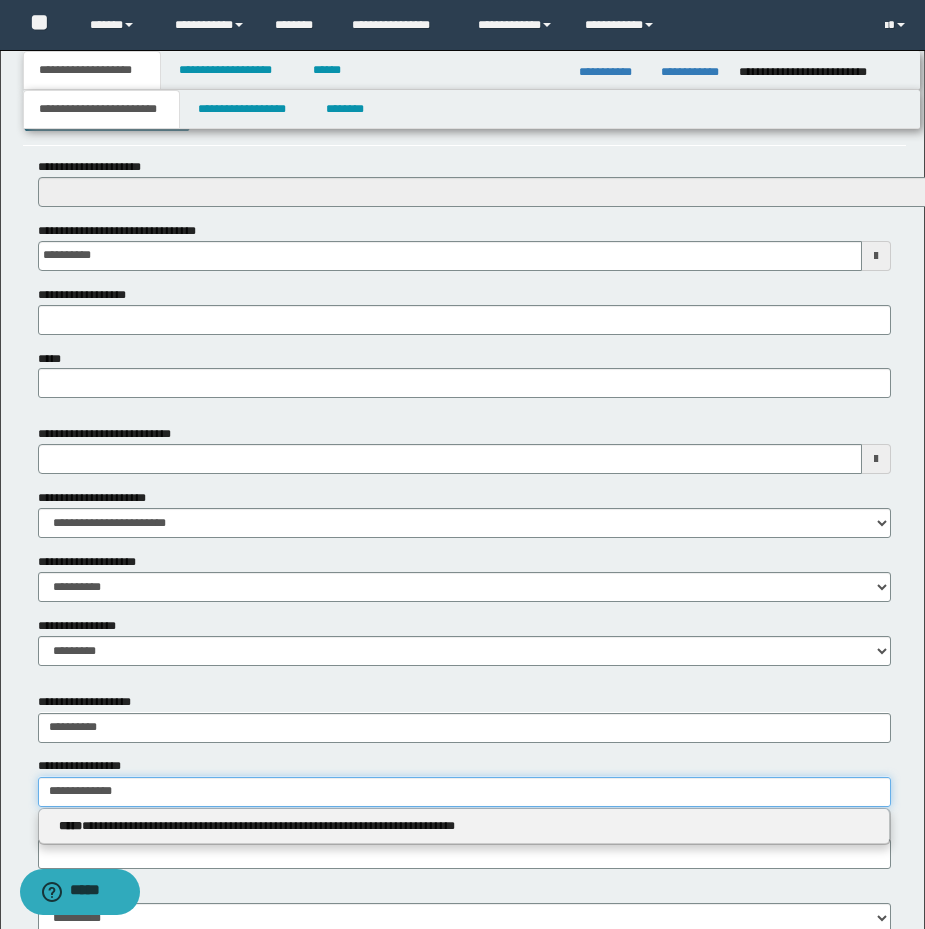 type 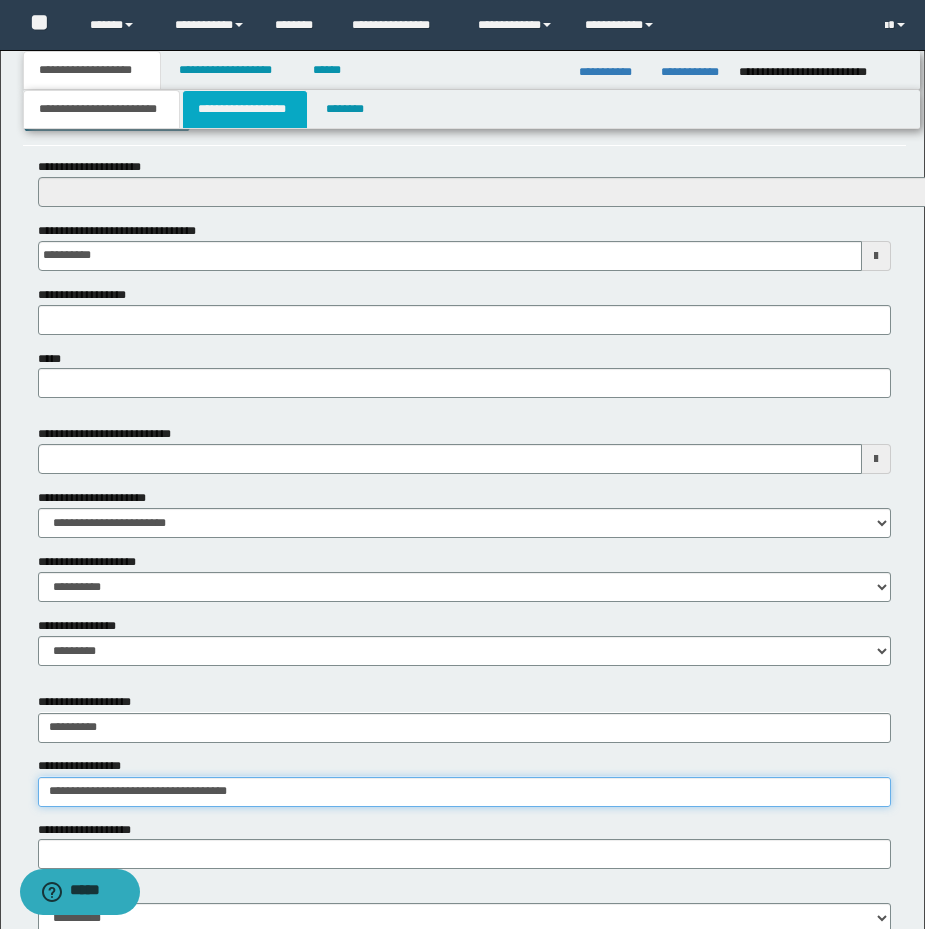 type on "**********" 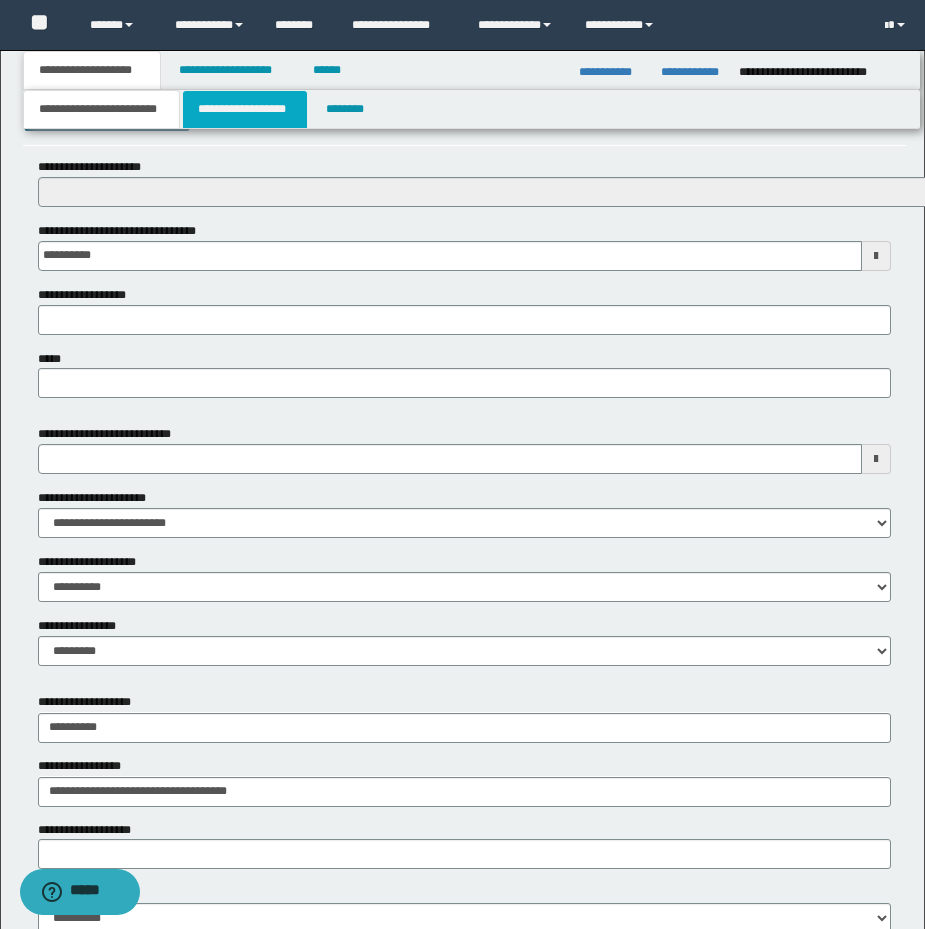 click on "**********" at bounding box center (245, 109) 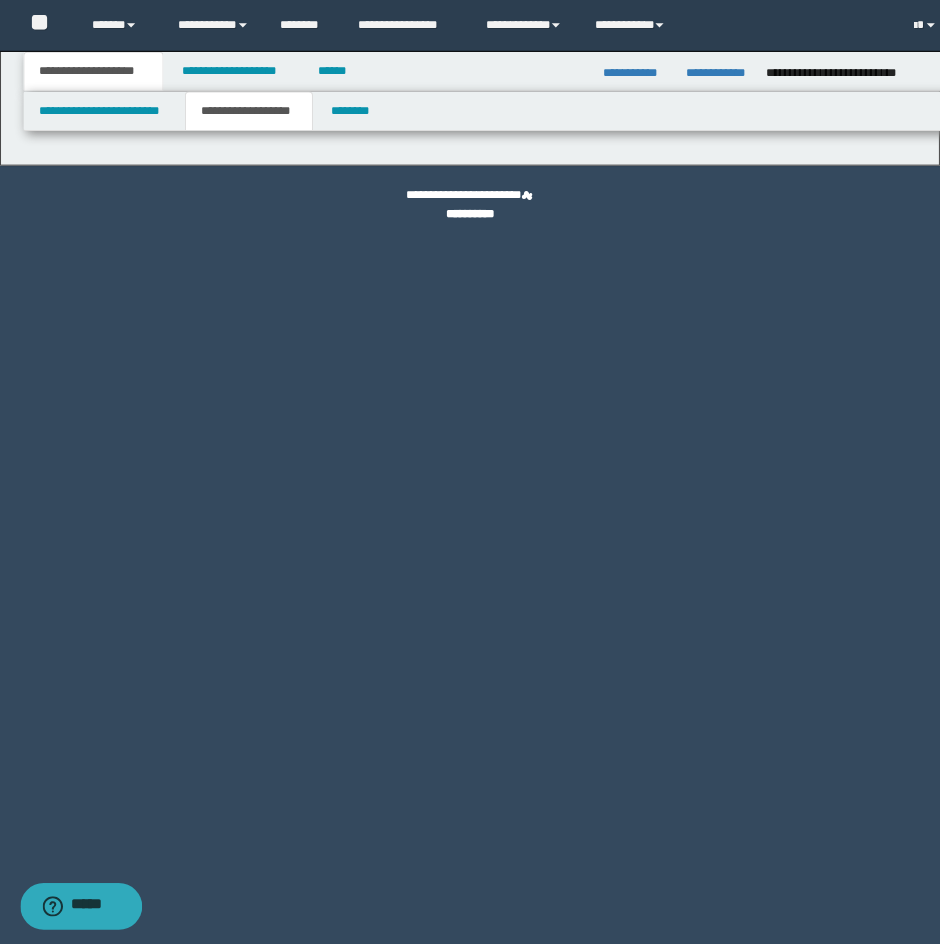 scroll, scrollTop: 0, scrollLeft: 0, axis: both 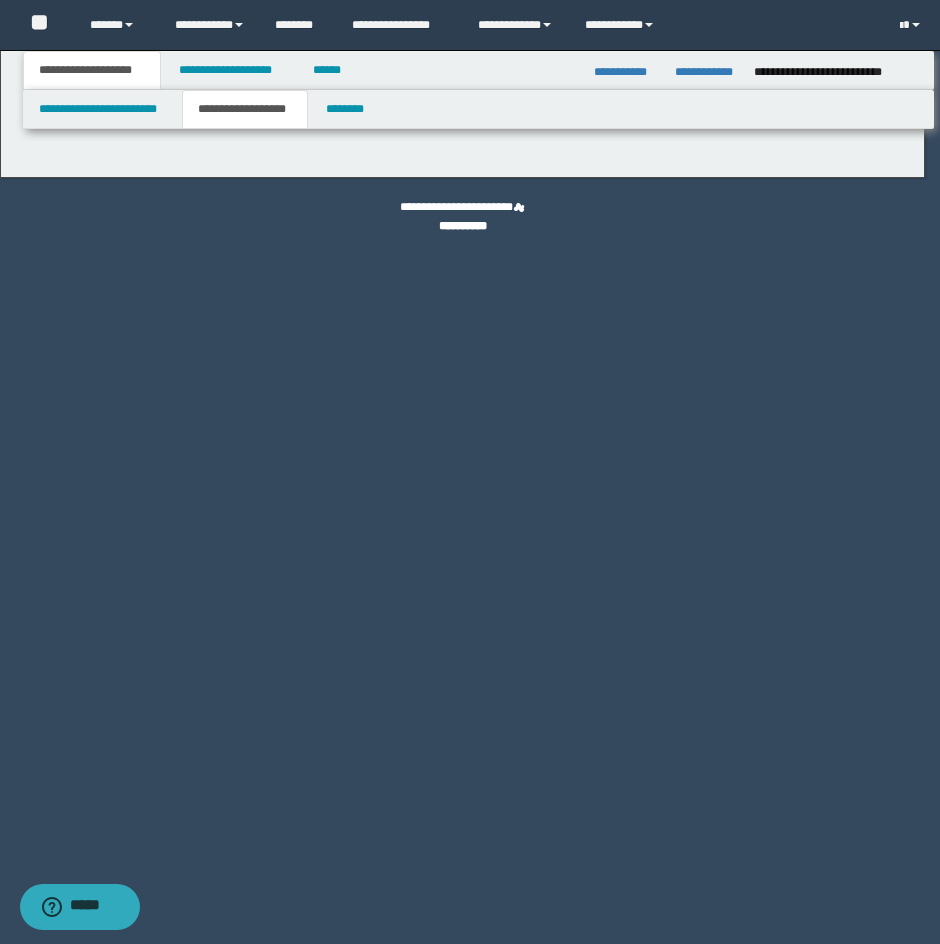 type on "**********" 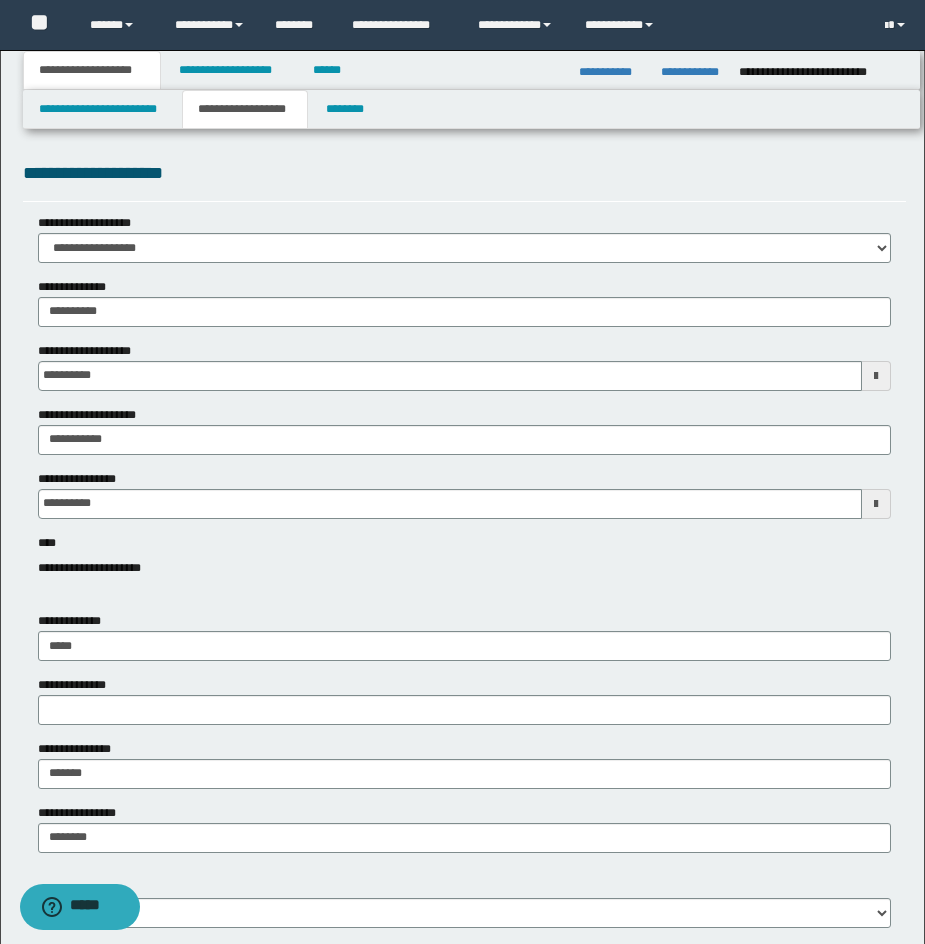 drag, startPoint x: 615, startPoint y: 883, endPoint x: 646, endPoint y: 832, distance: 59.682495 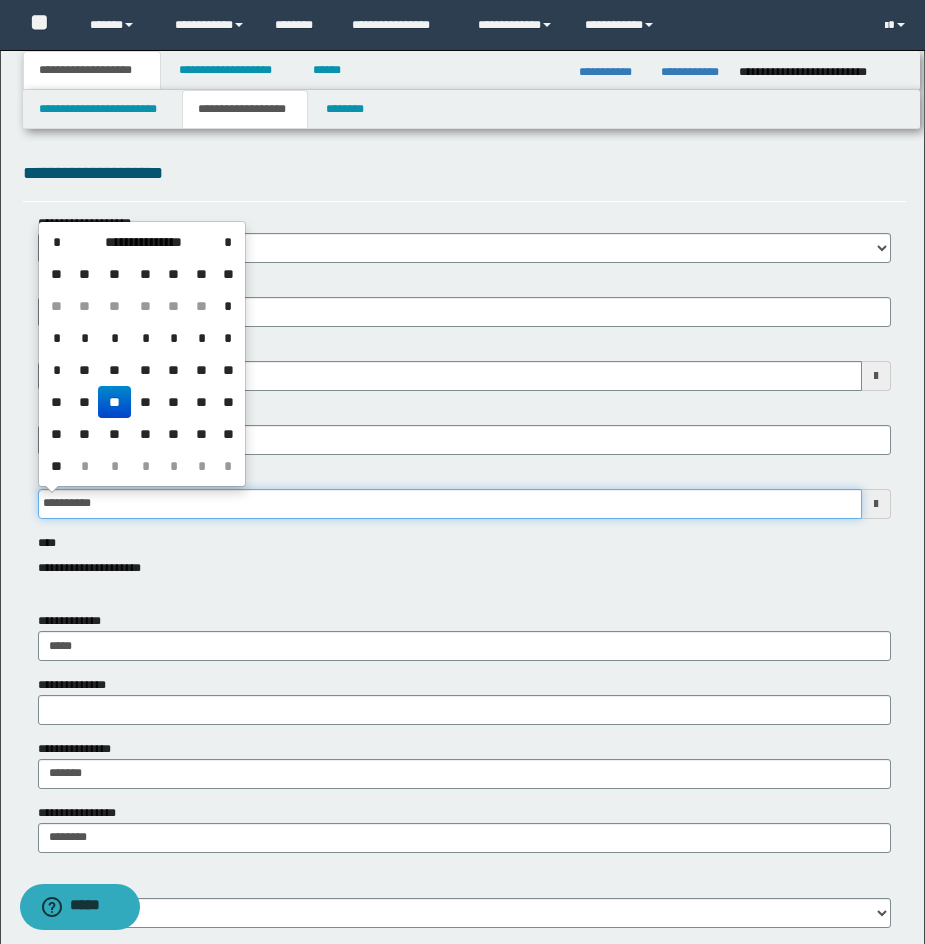 drag, startPoint x: 129, startPoint y: 500, endPoint x: -1, endPoint y: 500, distance: 130 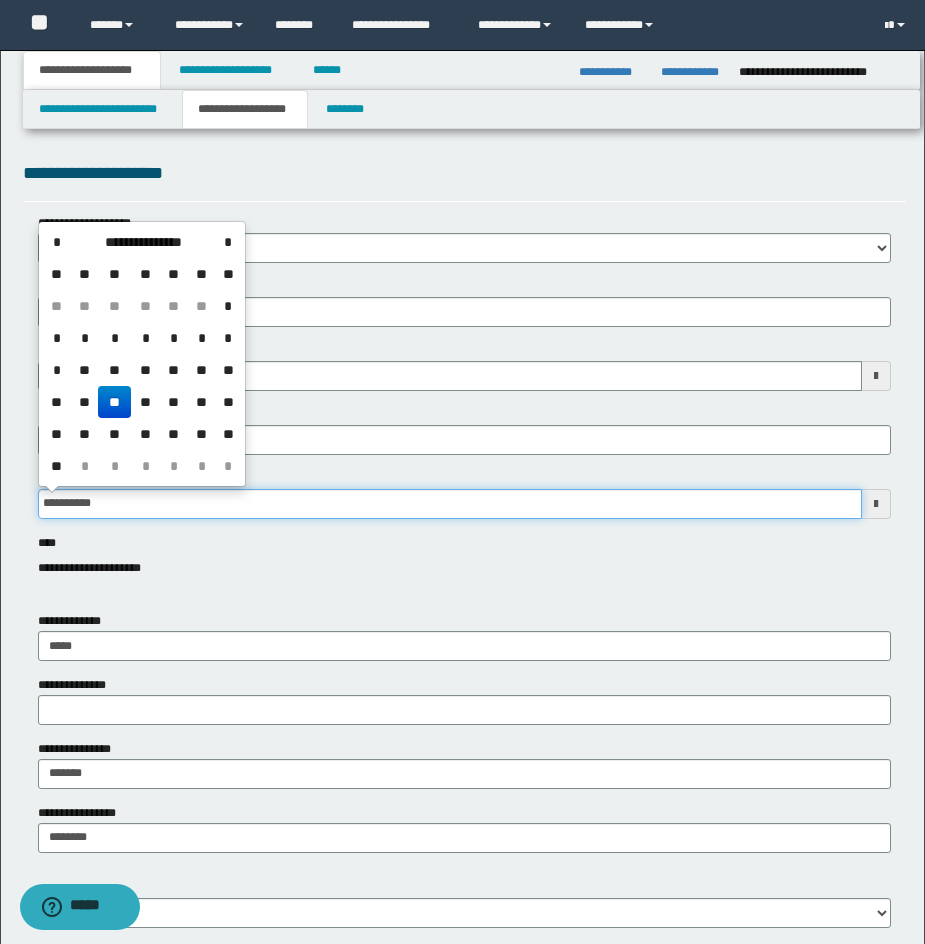 click on "**********" at bounding box center [462, 472] 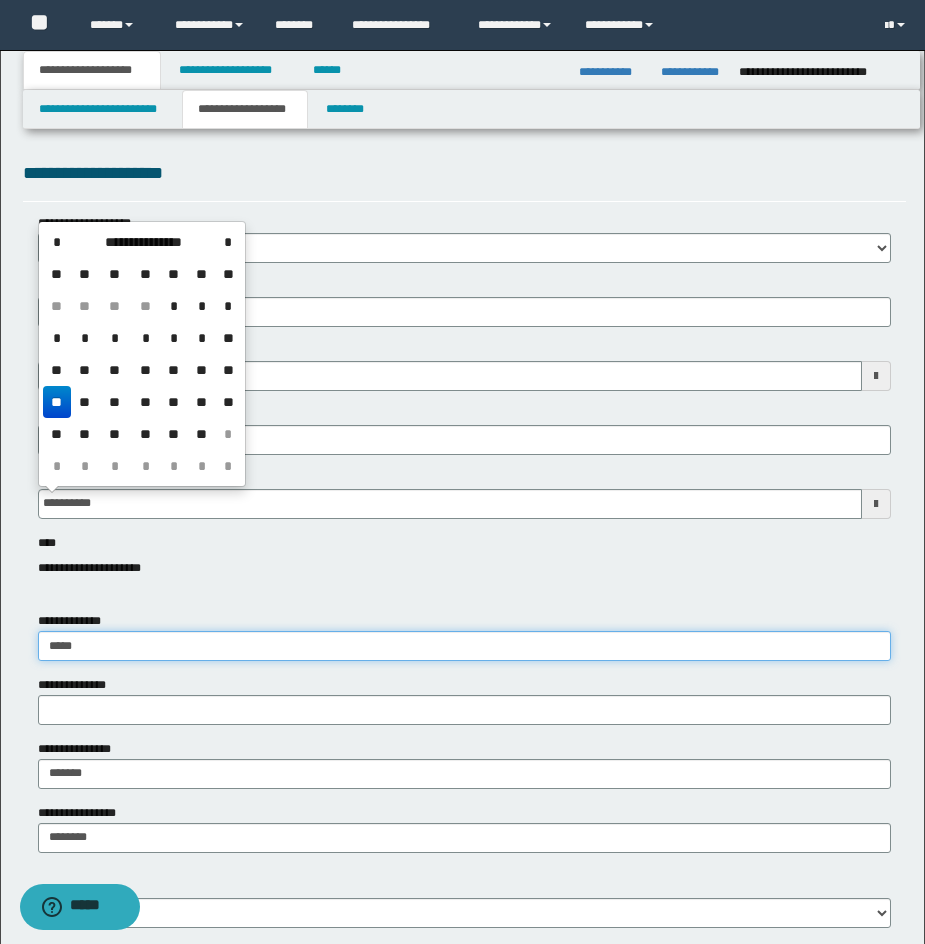 type on "**********" 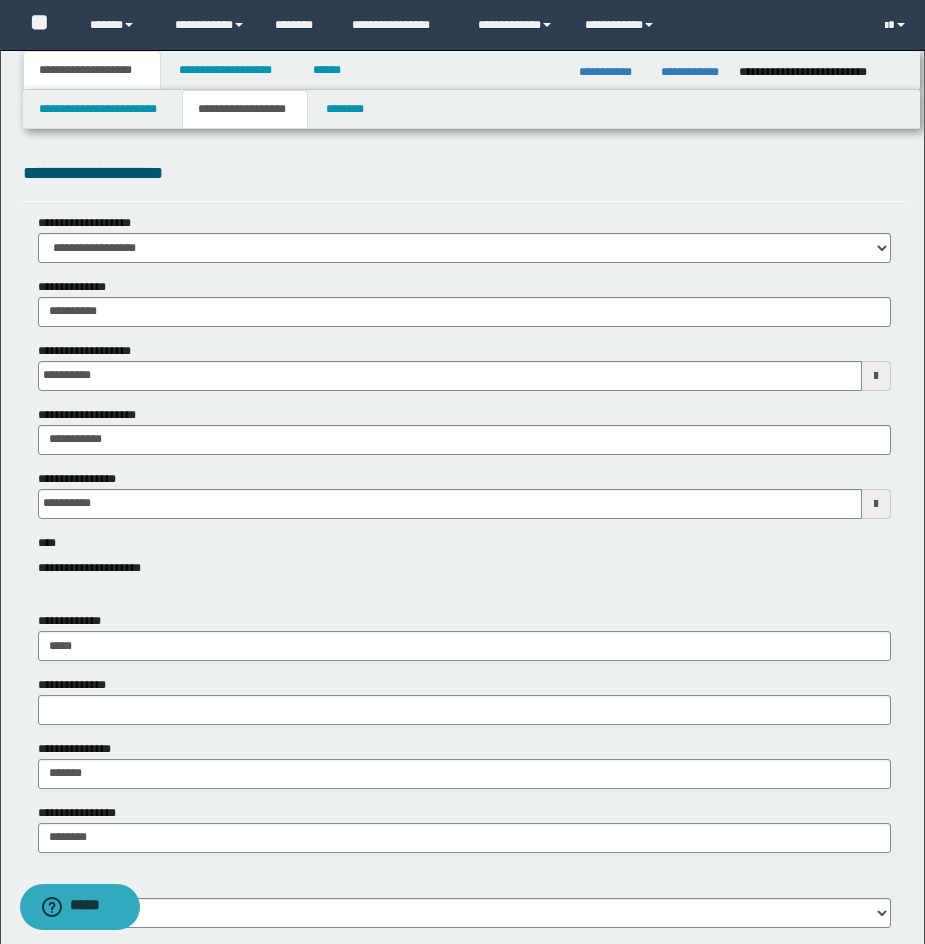 click on "**********" at bounding box center [464, 568] 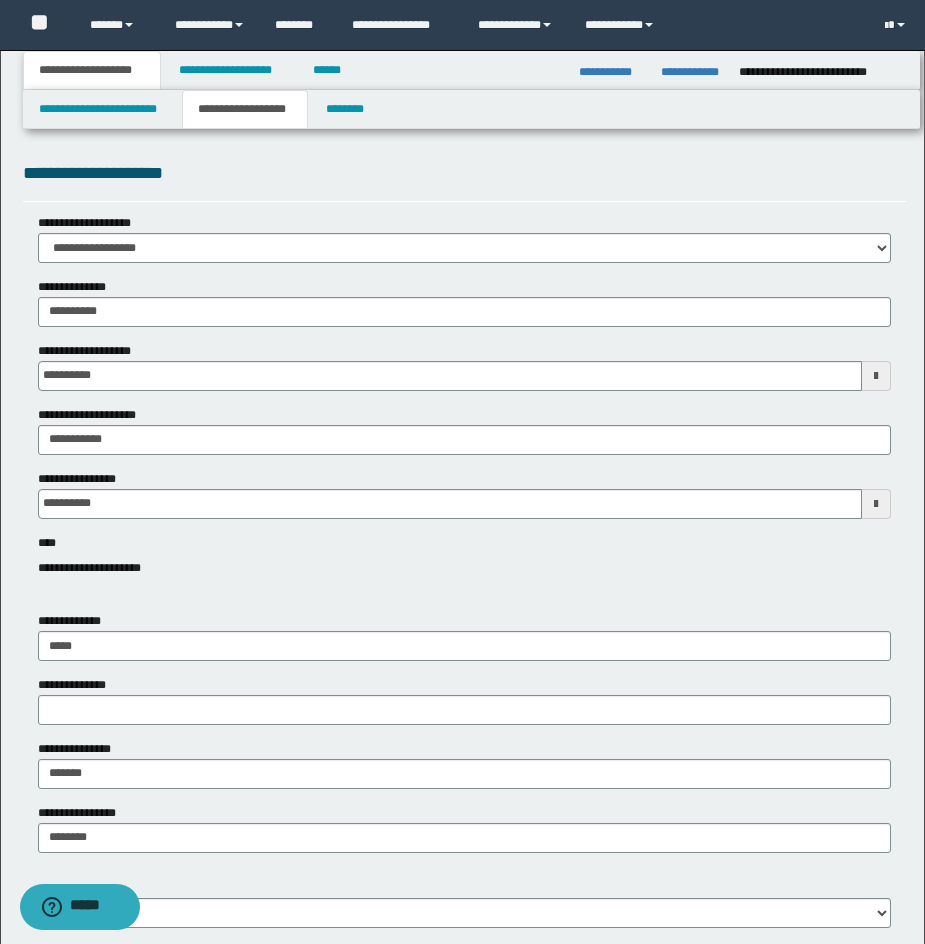 click on "**********" at bounding box center (464, 180) 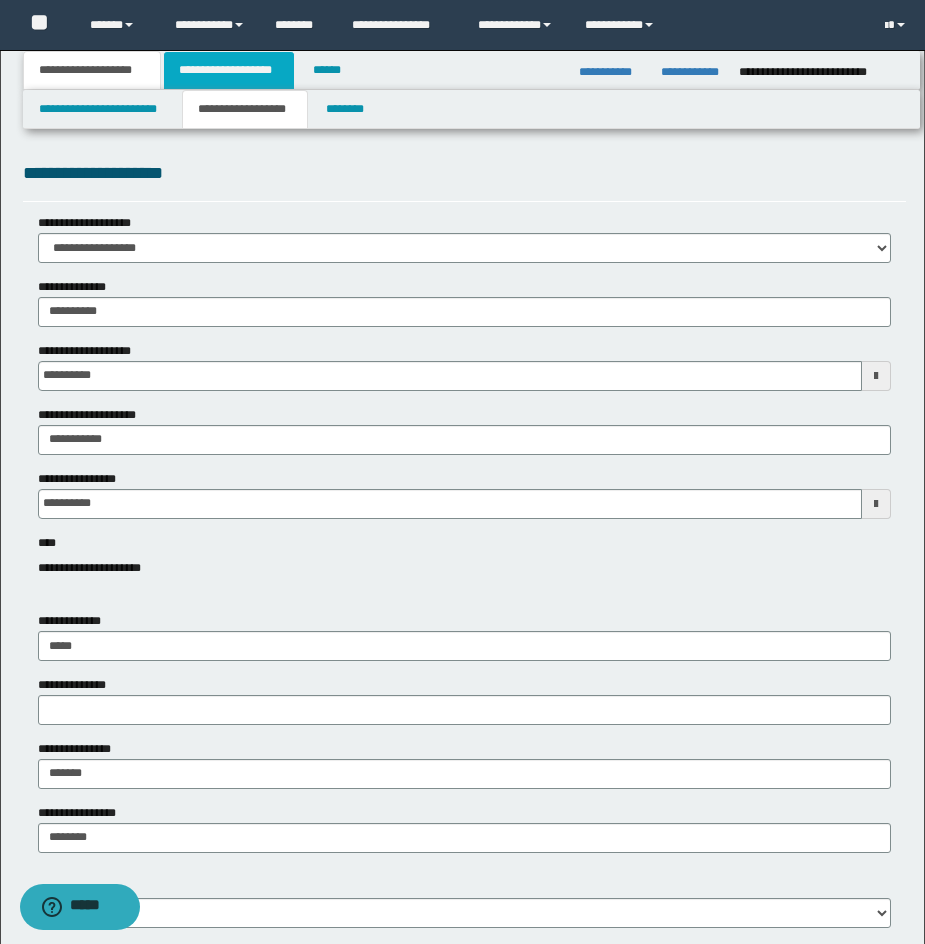 click on "**********" at bounding box center [229, 70] 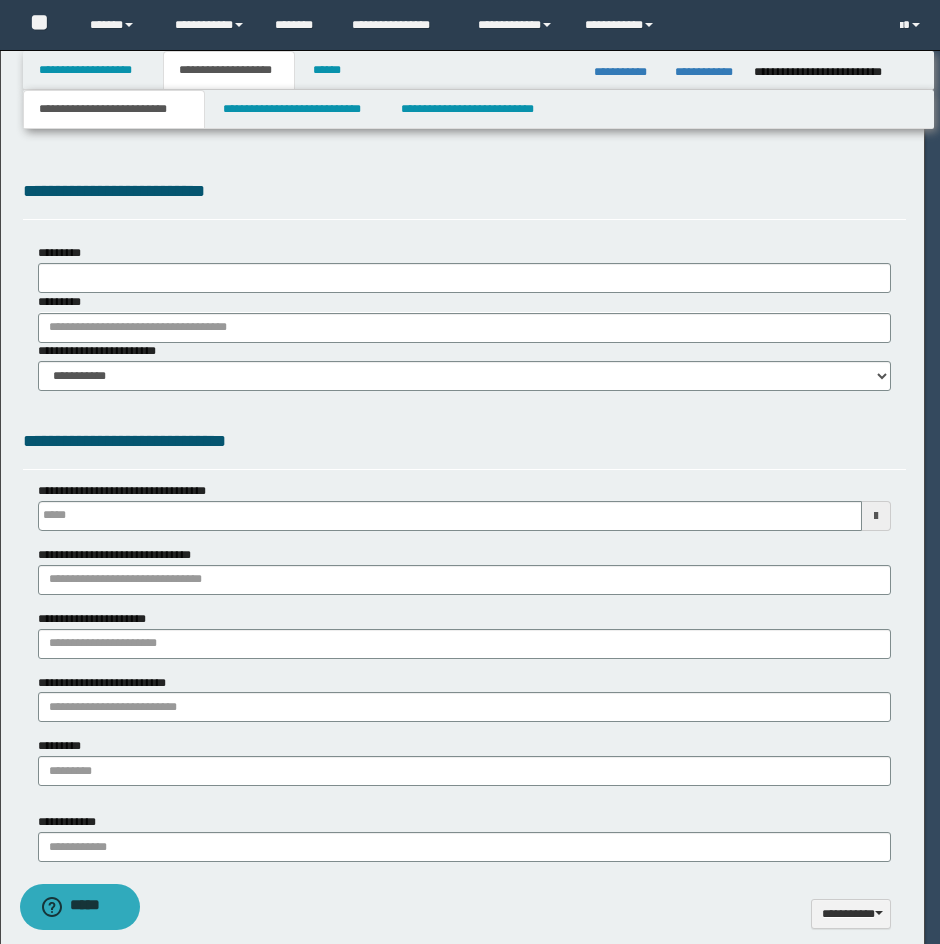 select on "*" 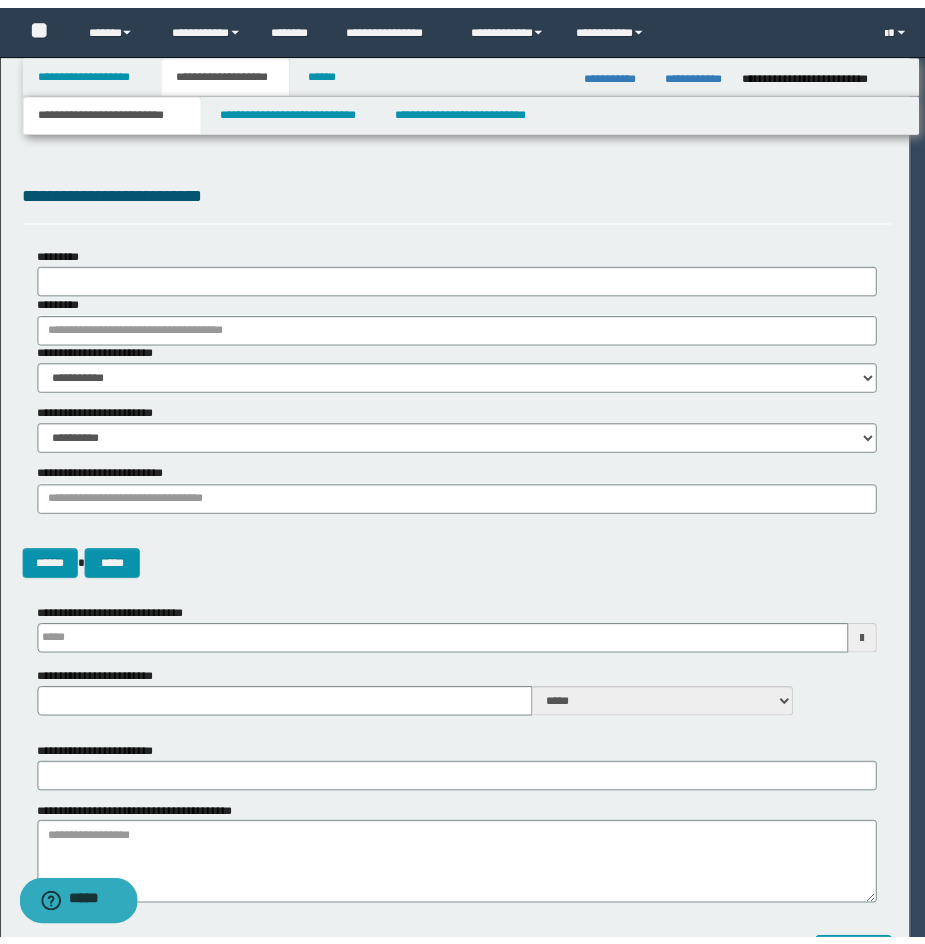 scroll, scrollTop: 0, scrollLeft: 0, axis: both 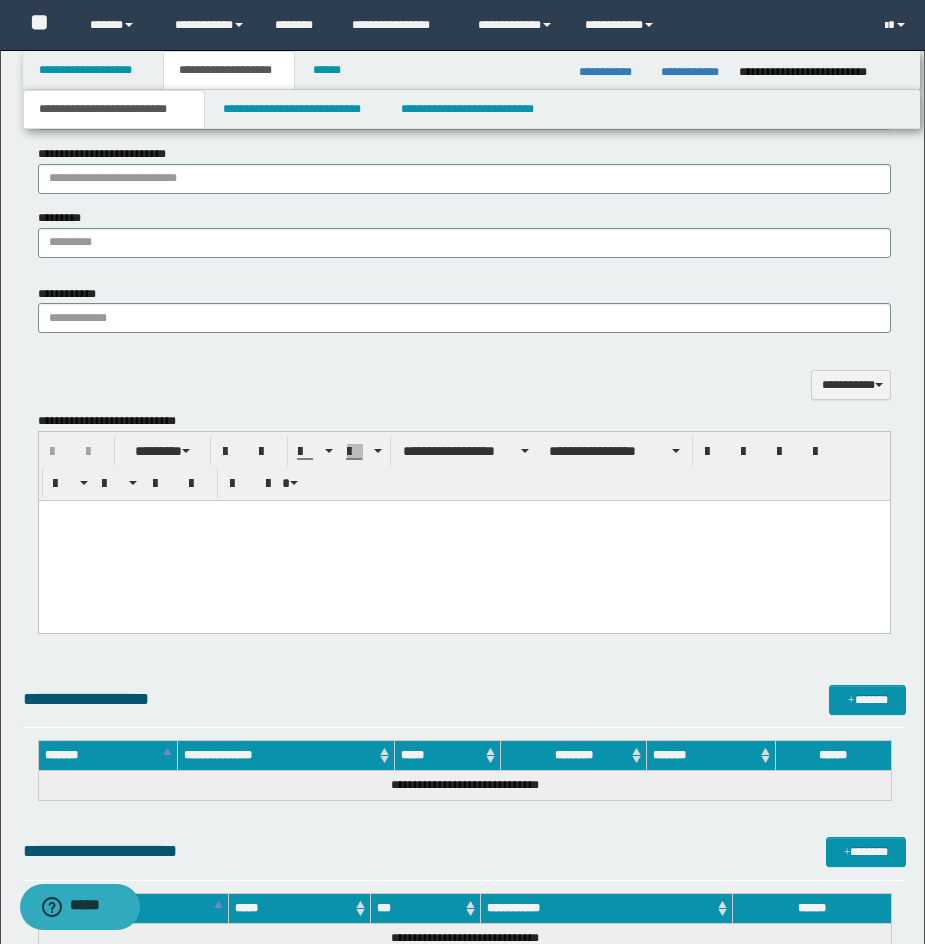 click at bounding box center [463, 540] 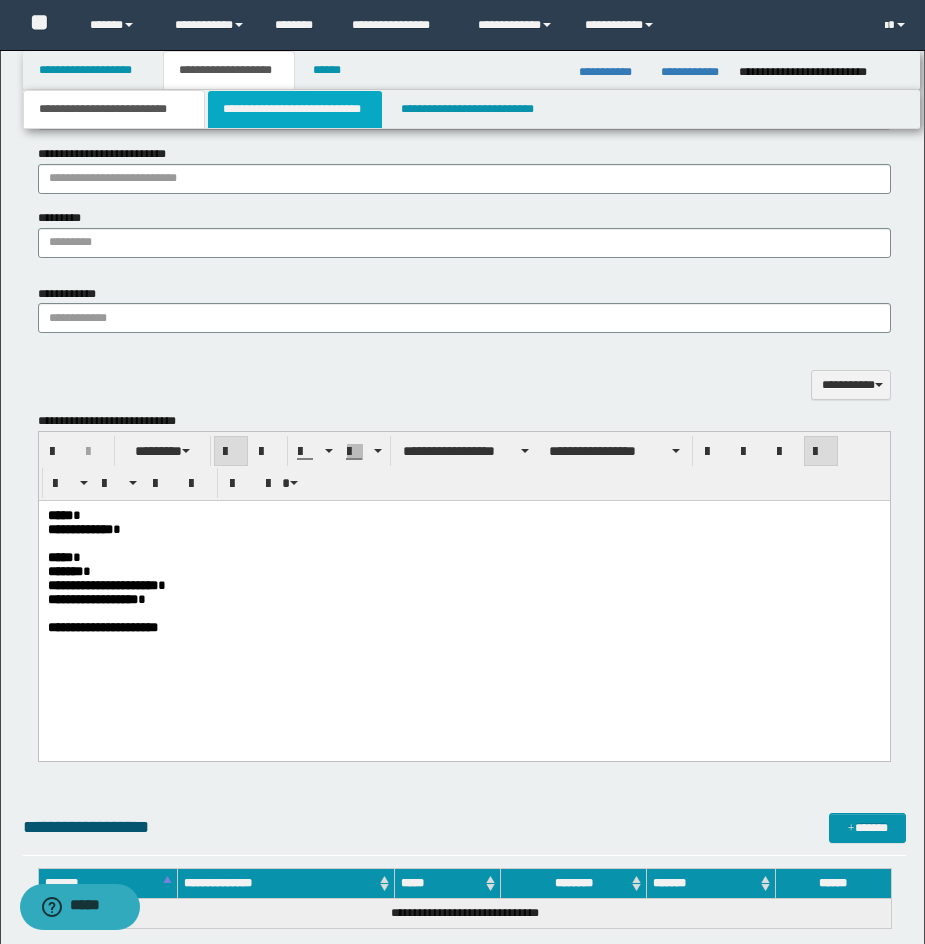 click on "**********" at bounding box center [295, 109] 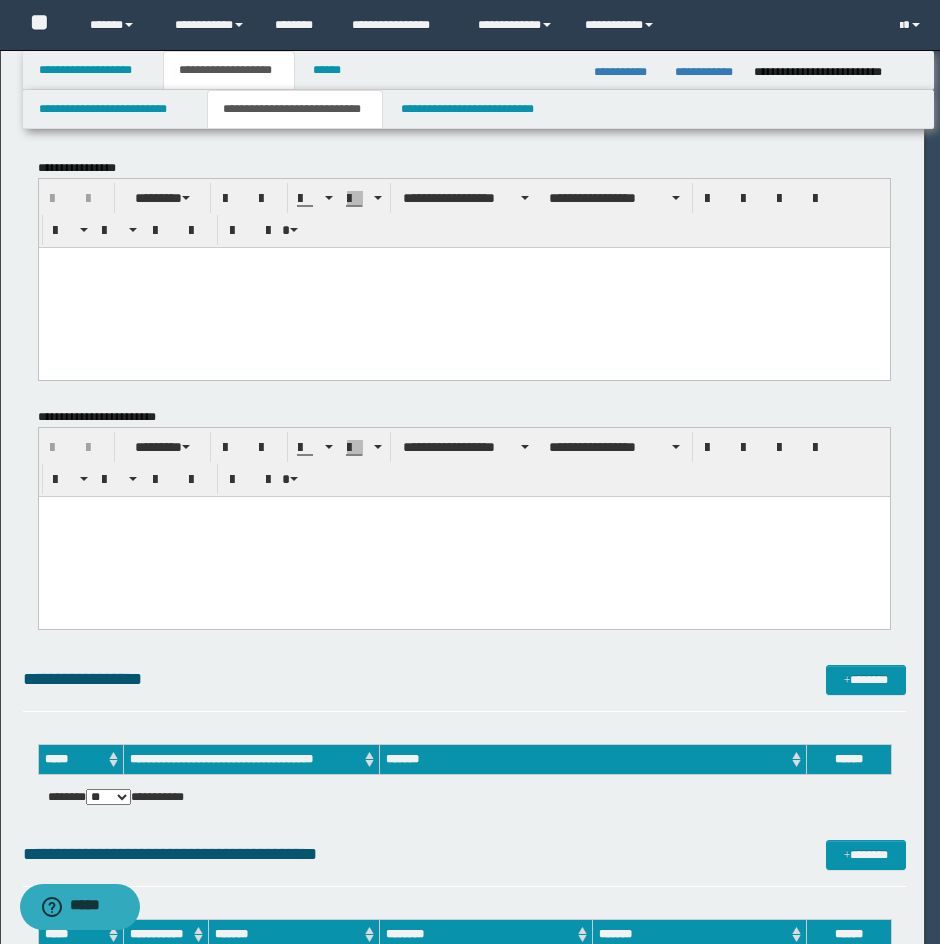 scroll, scrollTop: 0, scrollLeft: 0, axis: both 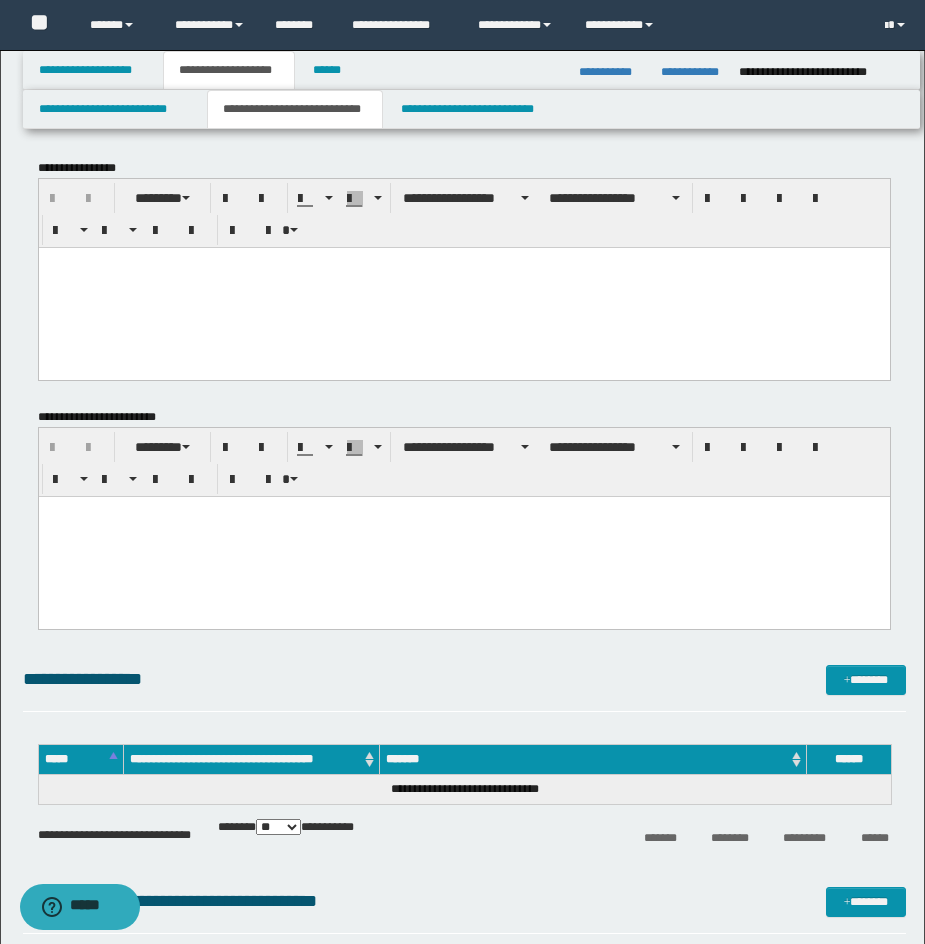 click at bounding box center (463, 287) 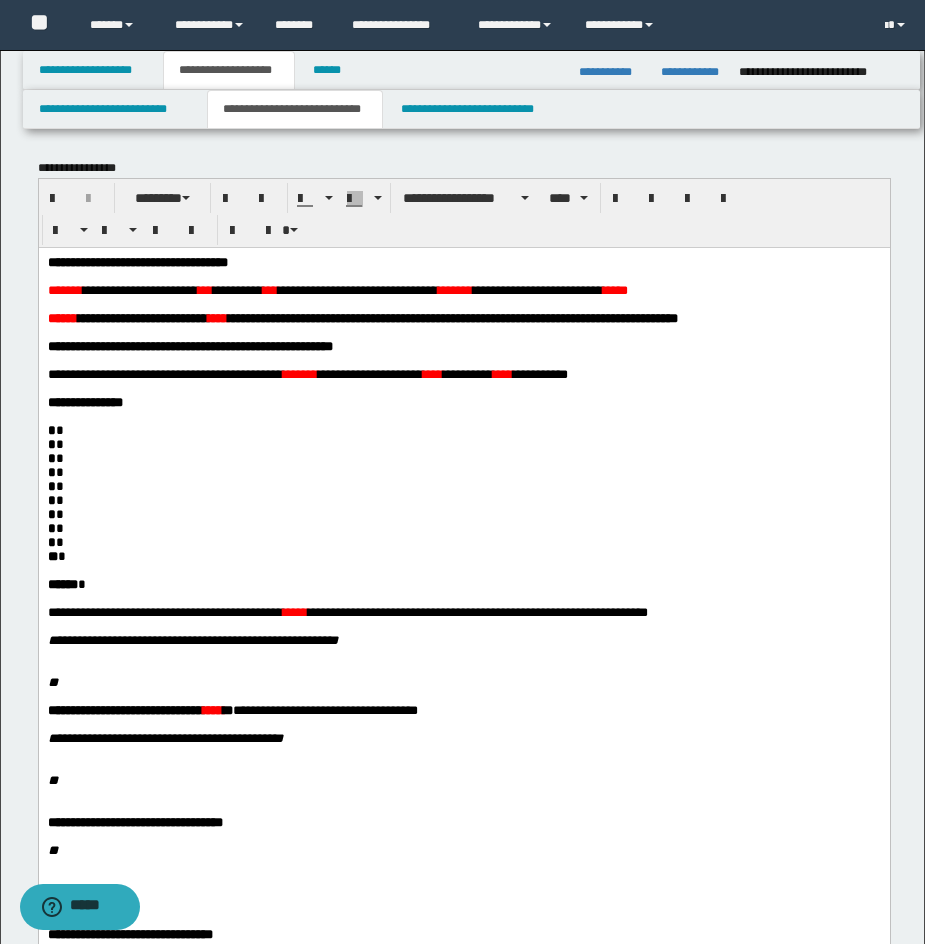 click at bounding box center [464, 722] 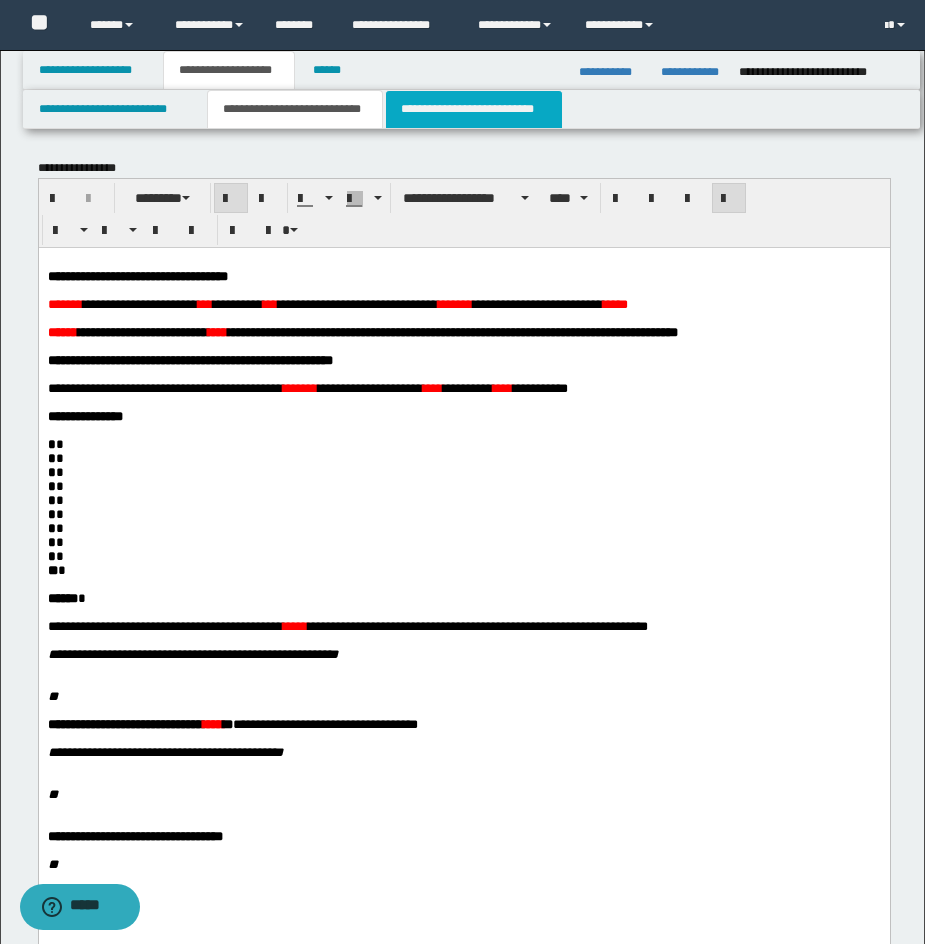 click on "**********" at bounding box center [474, 109] 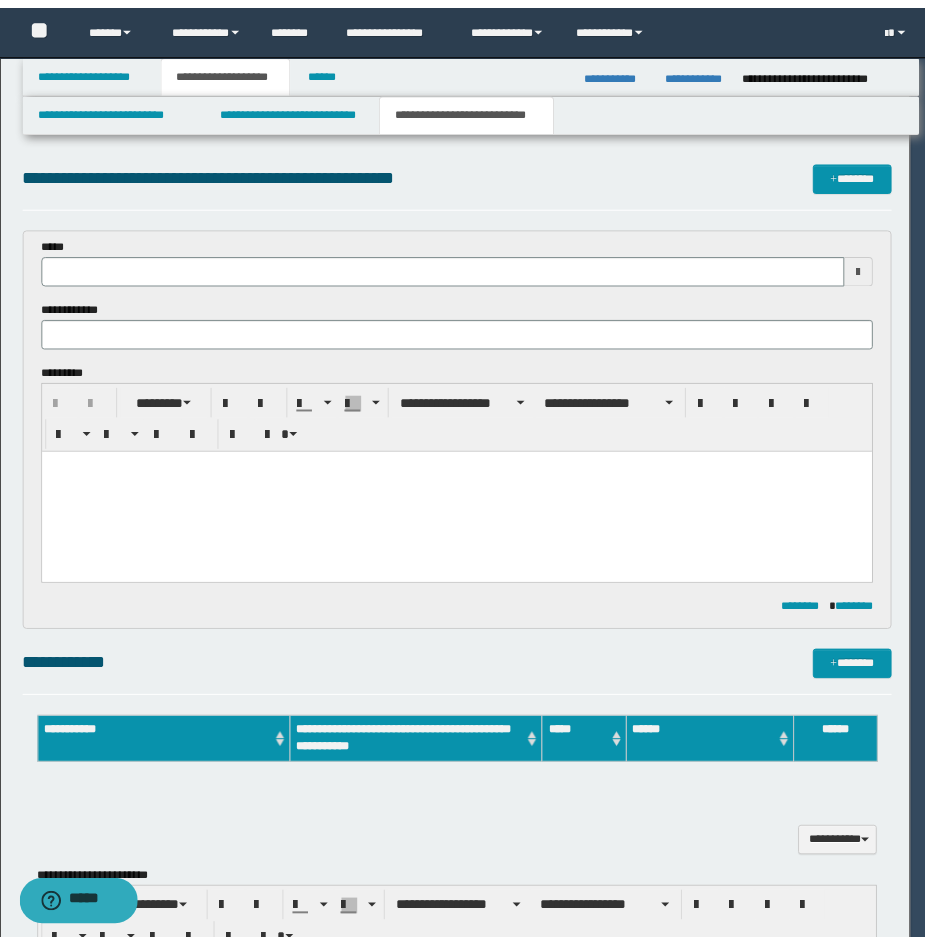 scroll, scrollTop: 0, scrollLeft: 0, axis: both 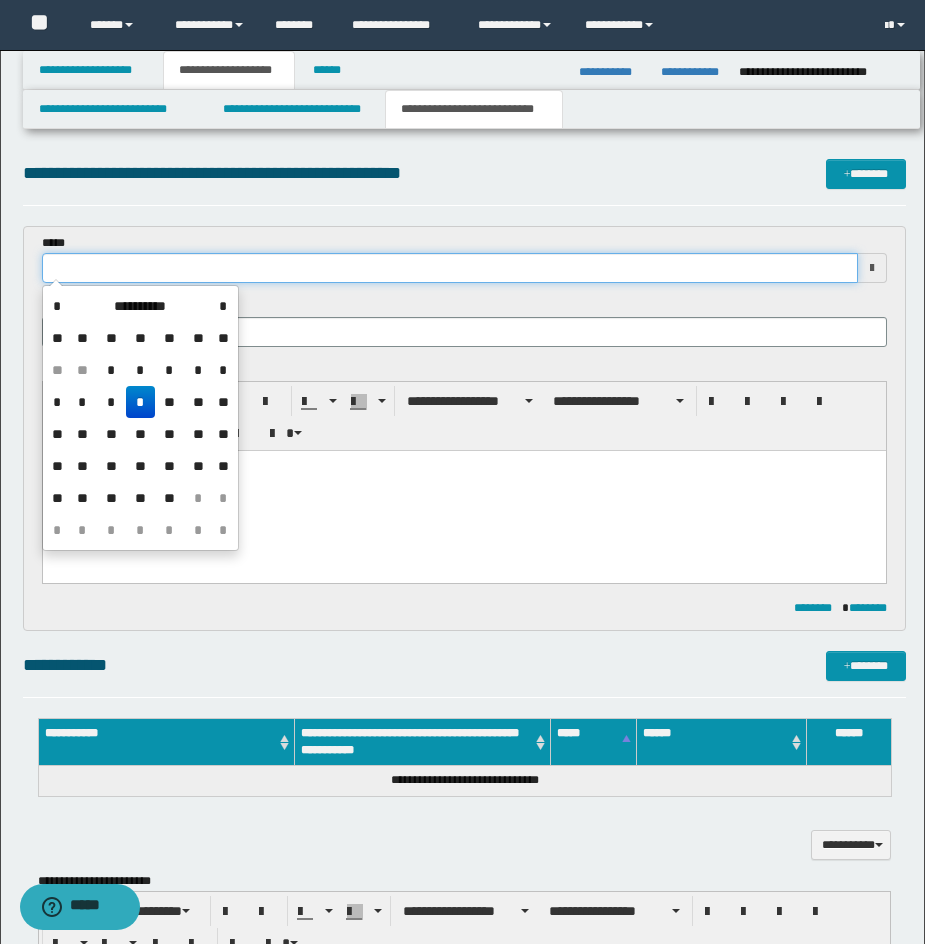 click at bounding box center [450, 268] 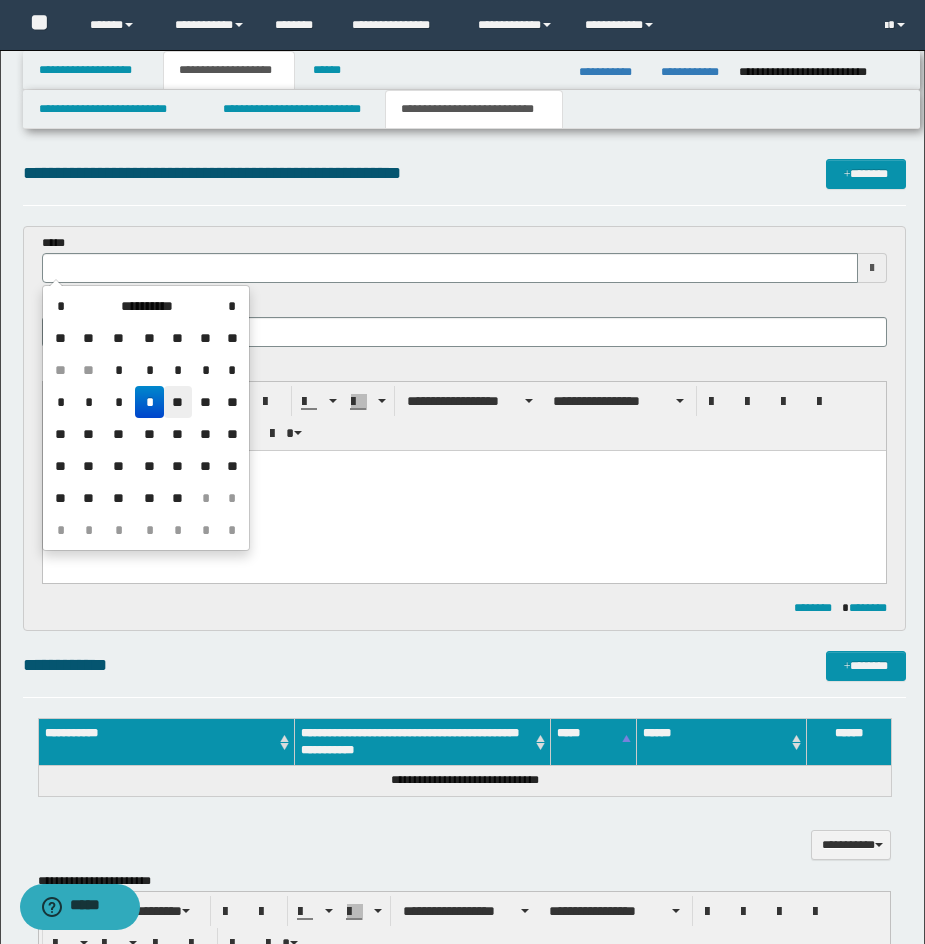click on "**" at bounding box center (178, 402) 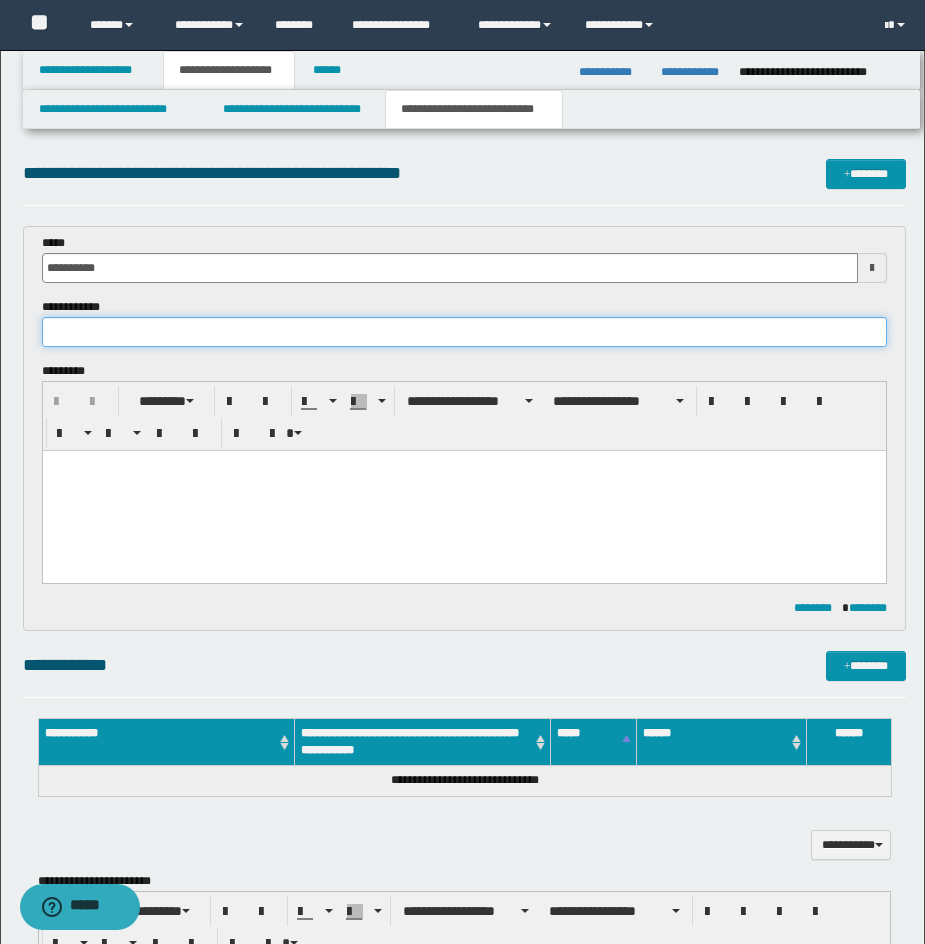 drag, startPoint x: 160, startPoint y: 331, endPoint x: 175, endPoint y: 329, distance: 15.132746 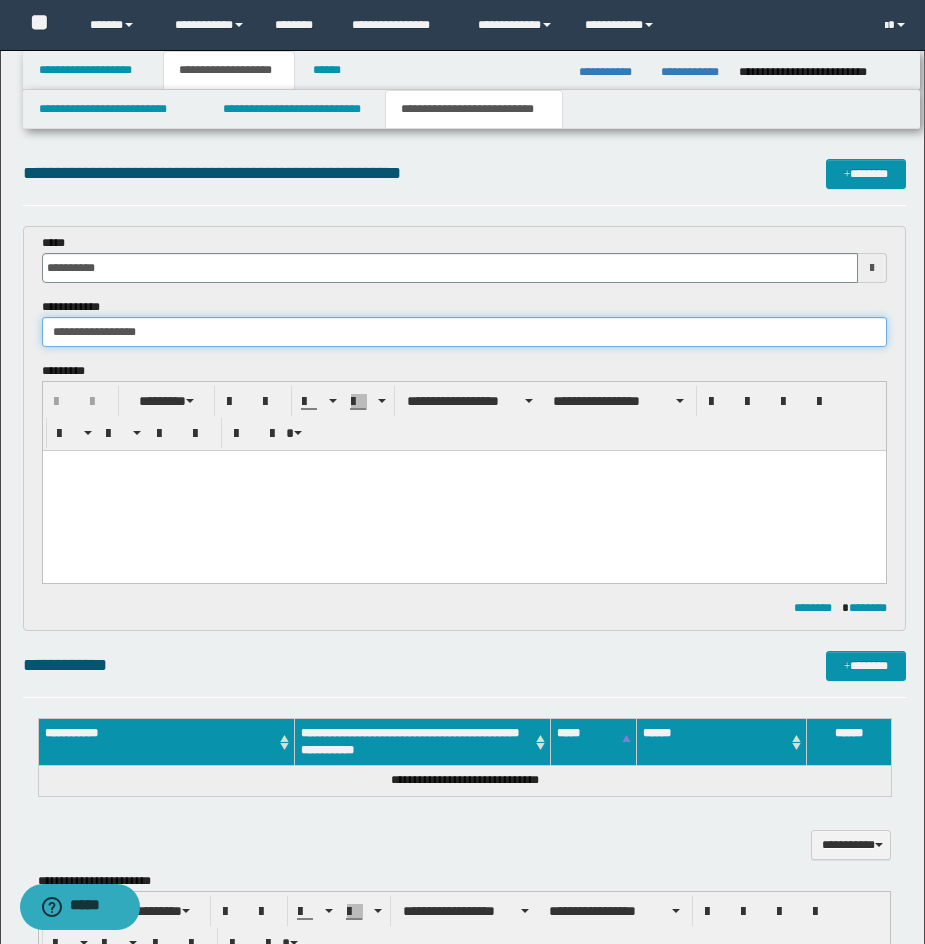 type on "**********" 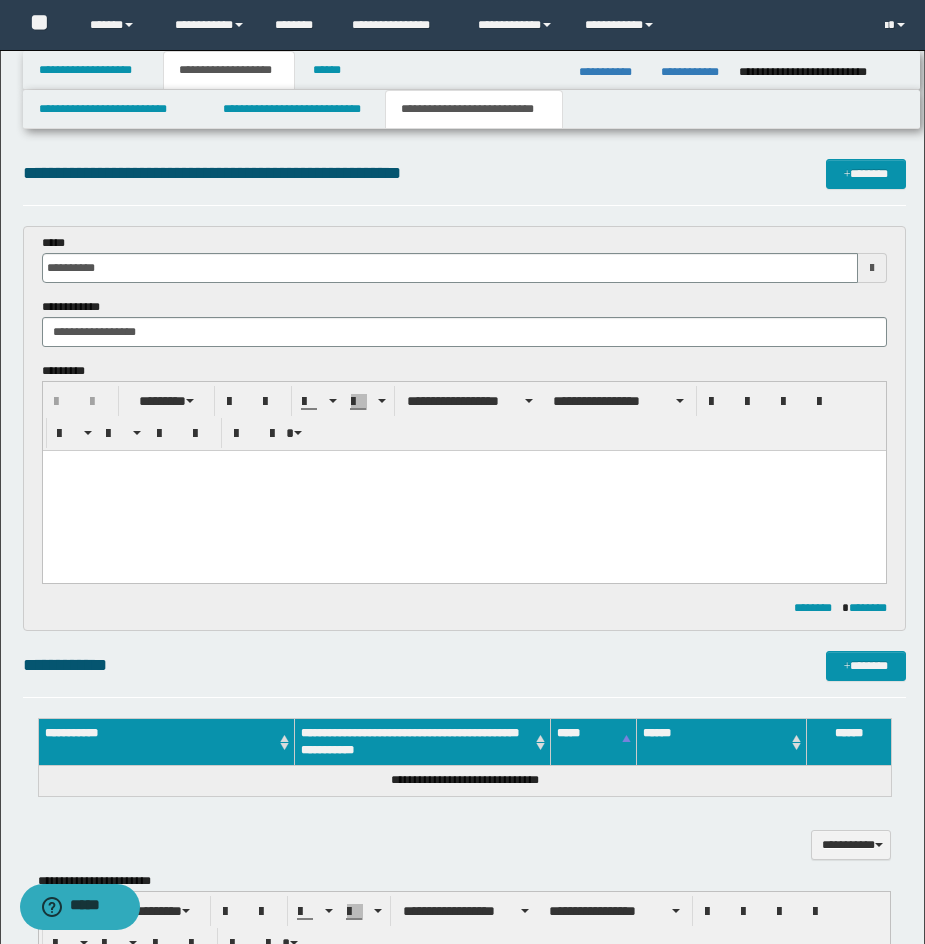 click at bounding box center (463, 491) 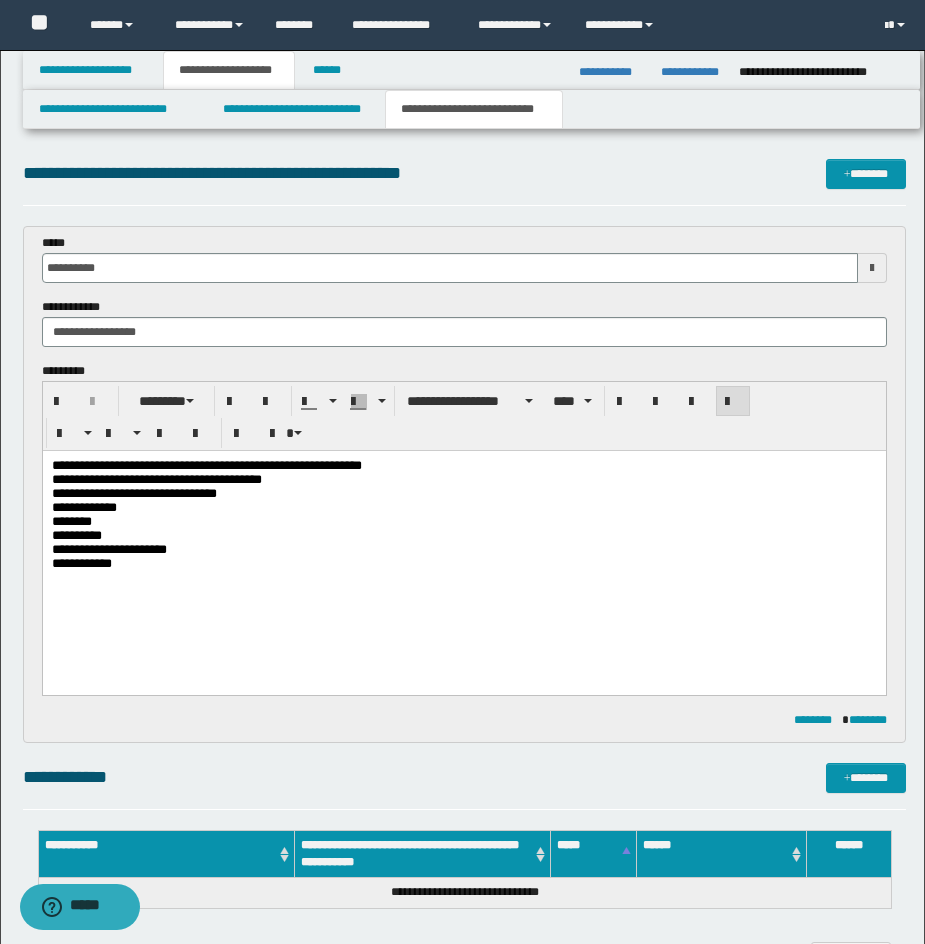 click on "**********" at bounding box center [463, 540] 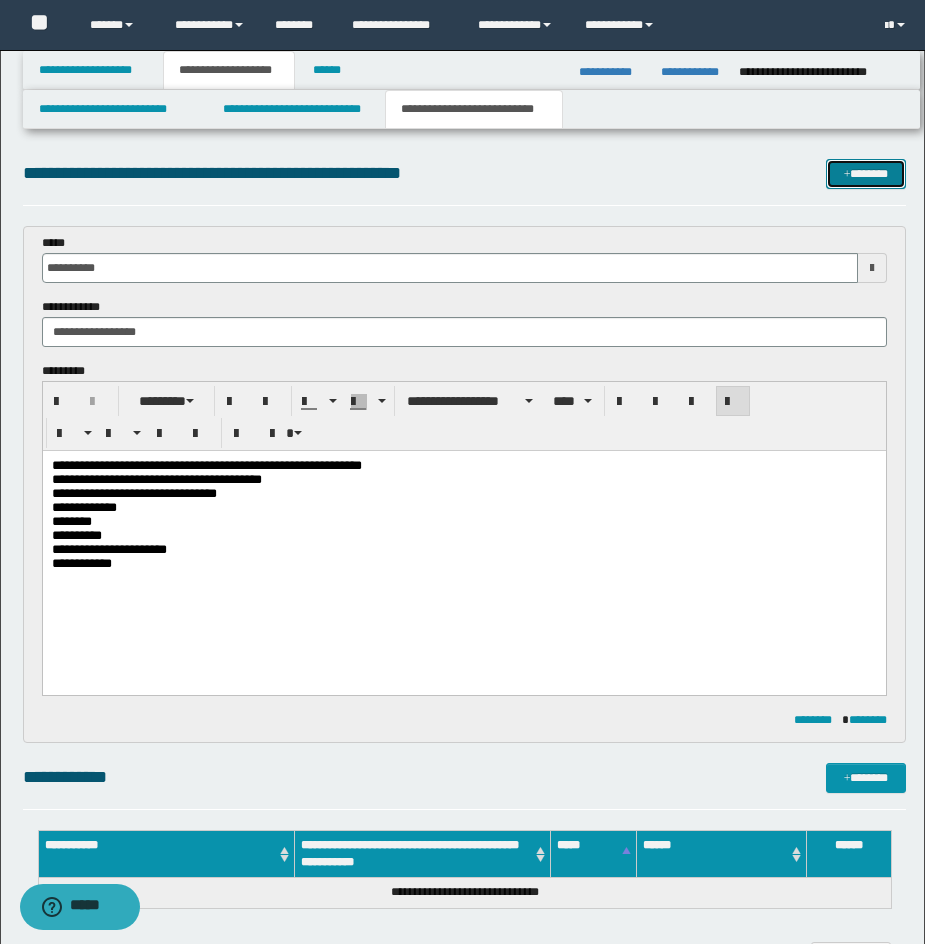 click on "*******" at bounding box center (866, 174) 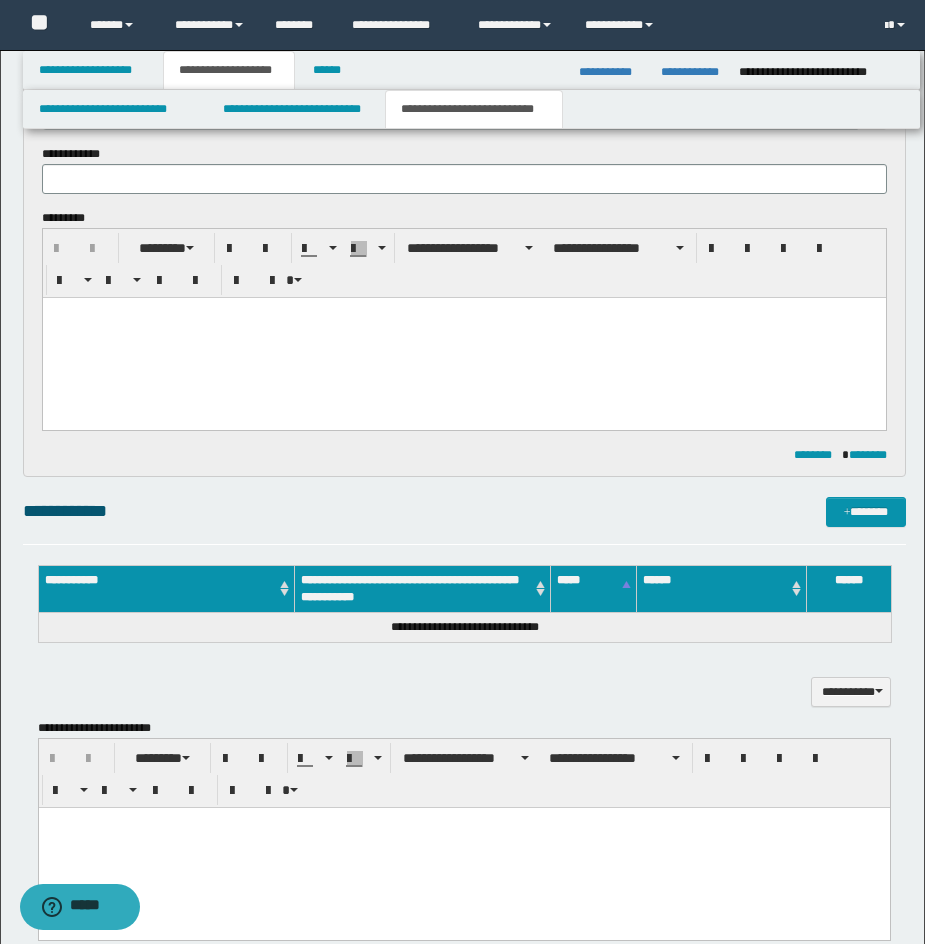 scroll, scrollTop: 601, scrollLeft: 0, axis: vertical 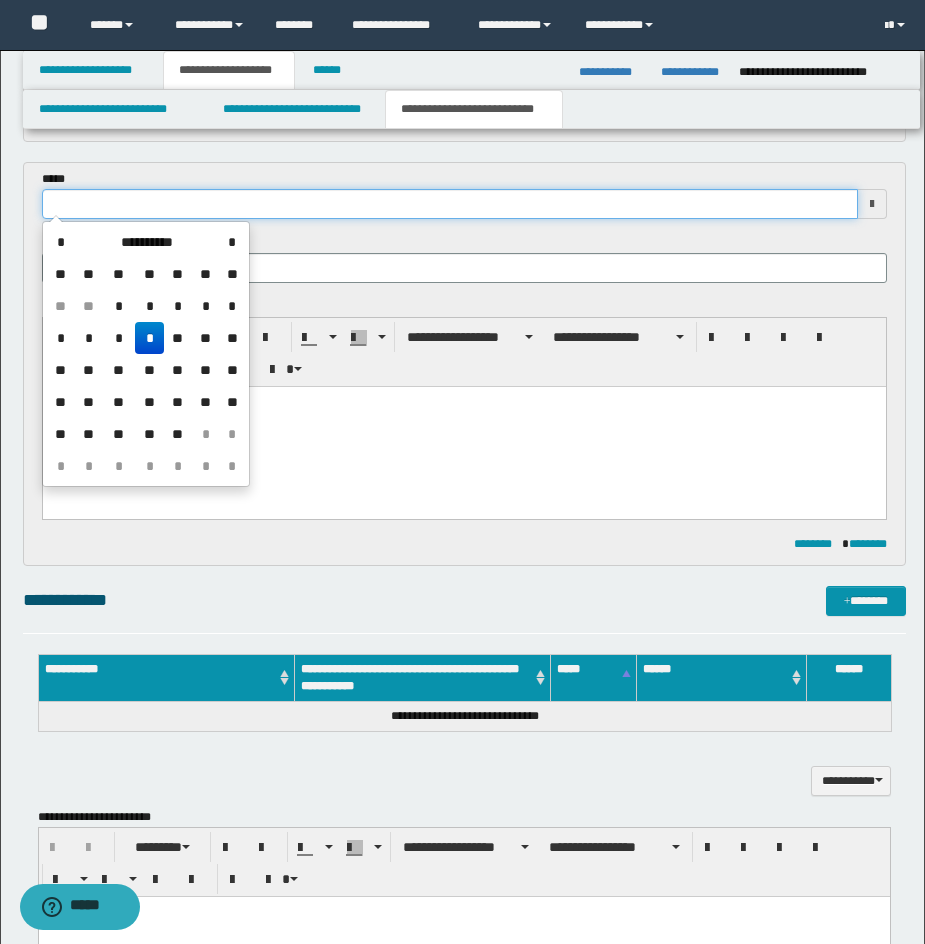 click at bounding box center [450, 204] 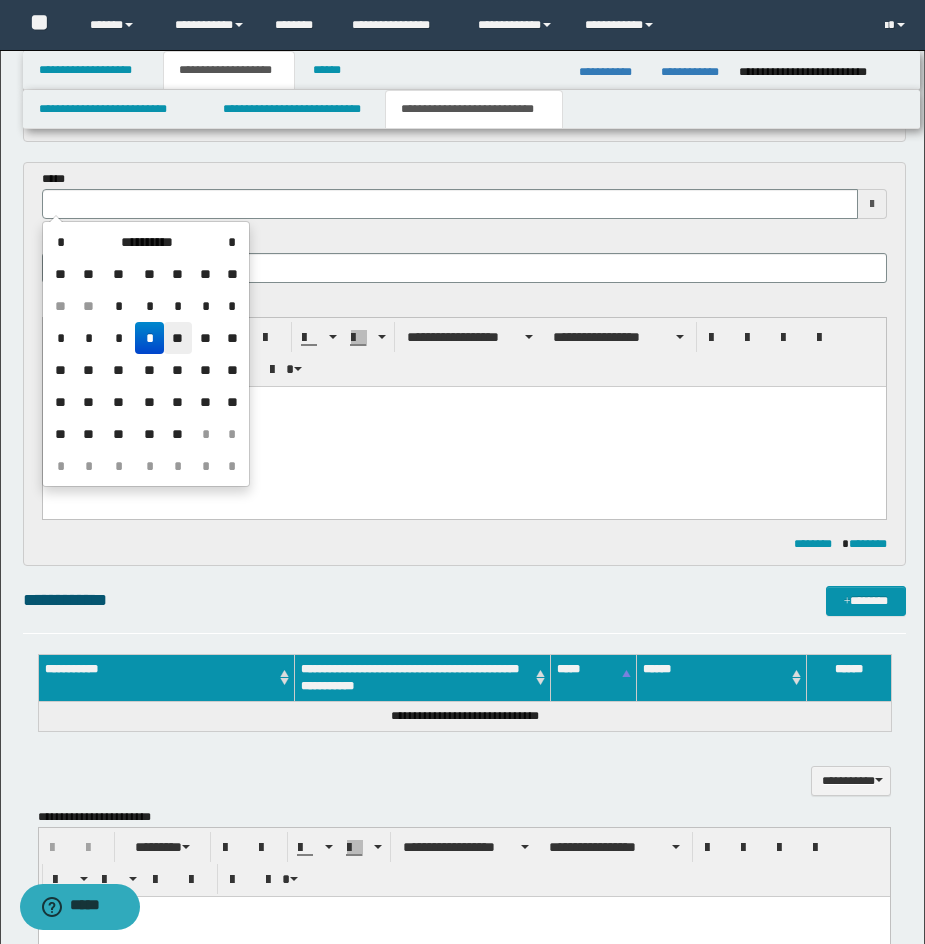 click on "**" at bounding box center [178, 338] 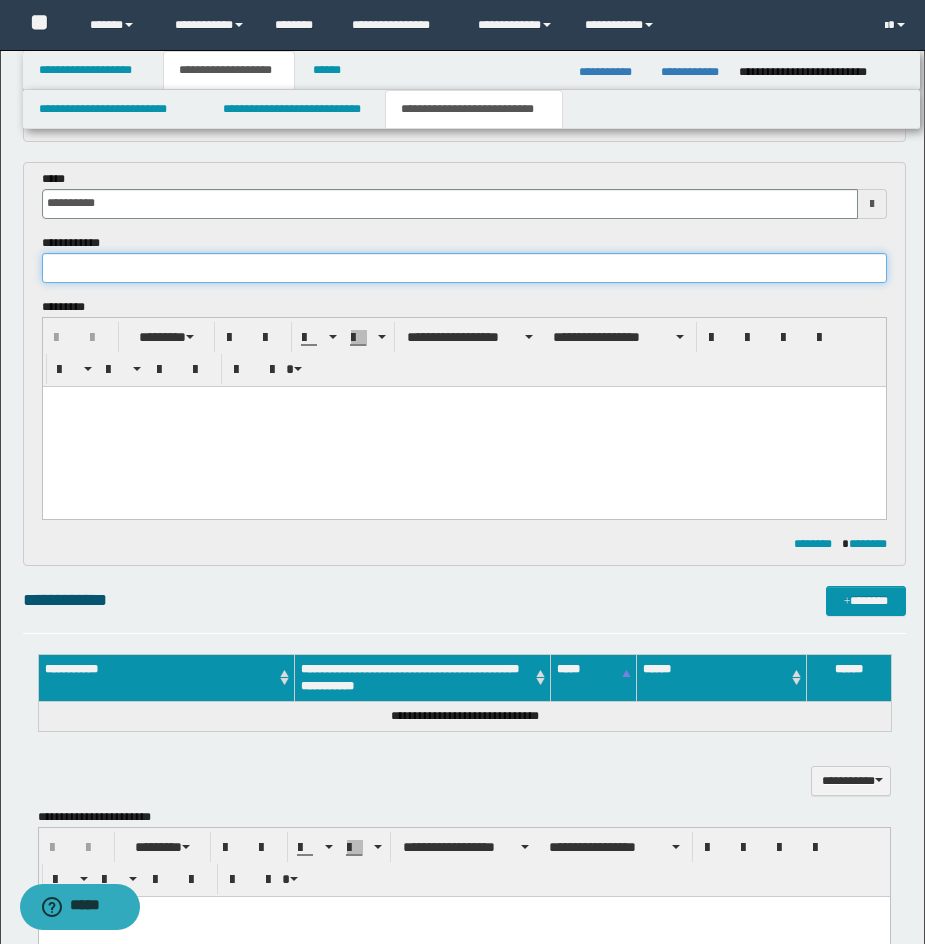 drag, startPoint x: 367, startPoint y: 272, endPoint x: 389, endPoint y: 273, distance: 22.022715 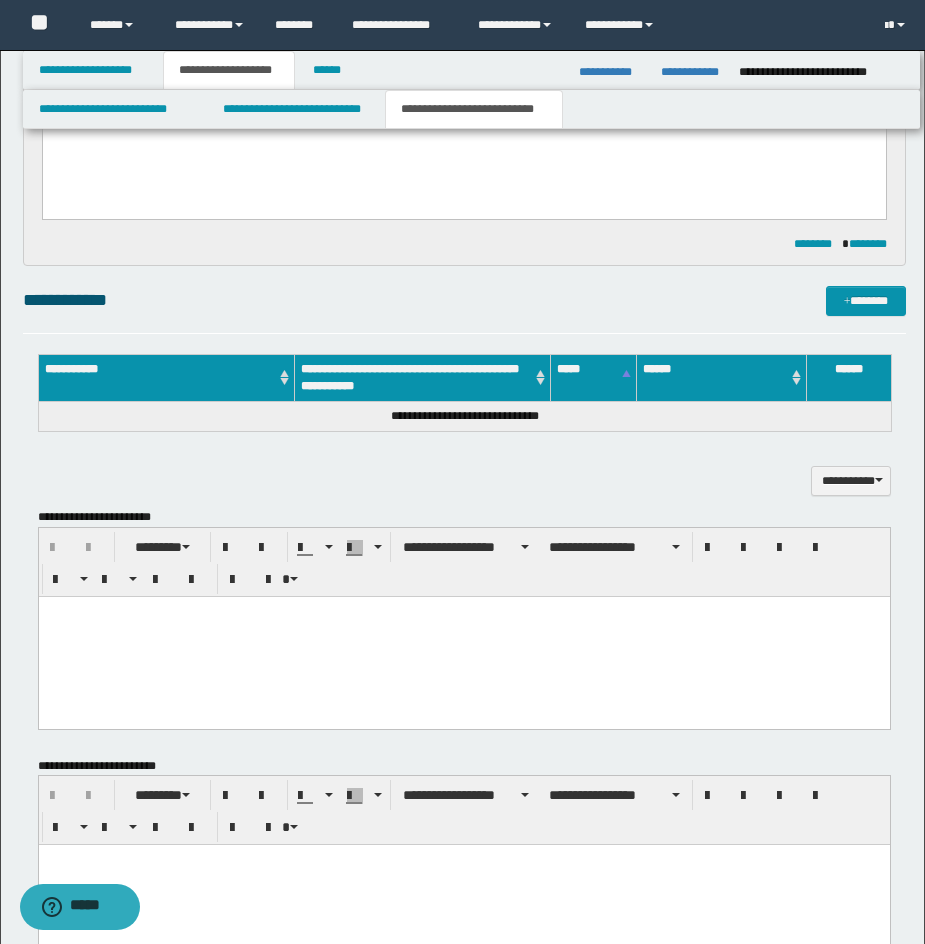 scroll, scrollTop: 978, scrollLeft: 0, axis: vertical 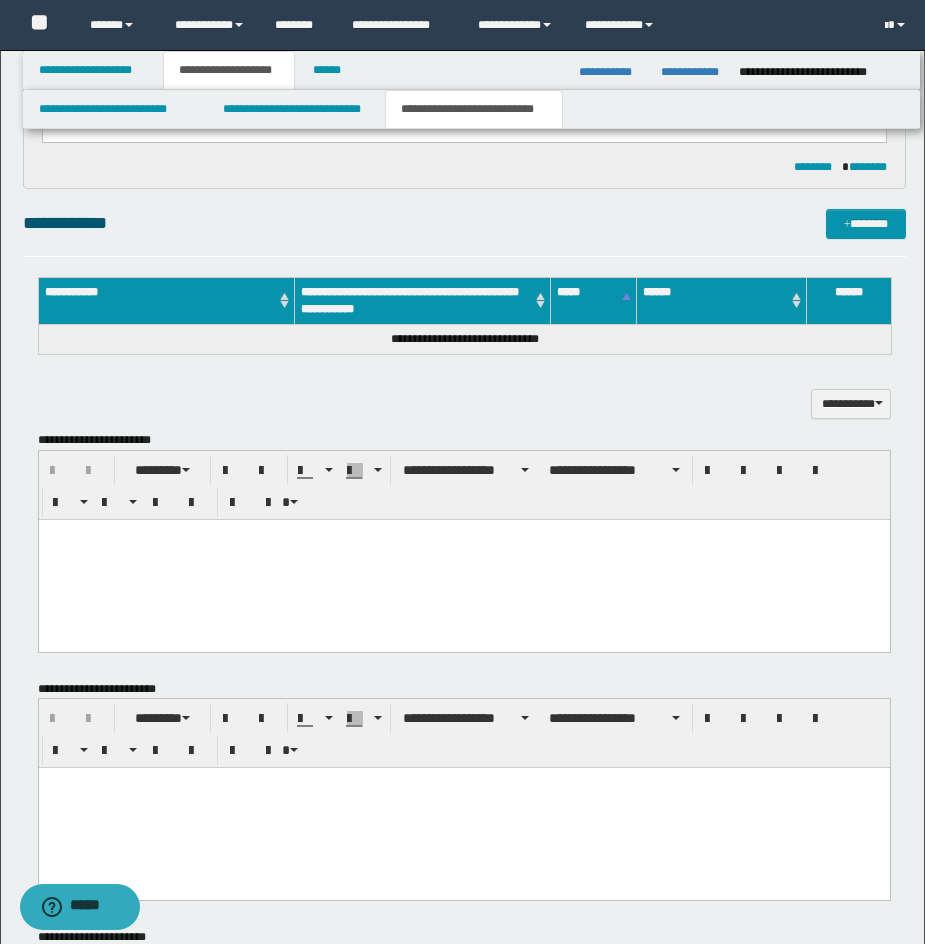 type on "**********" 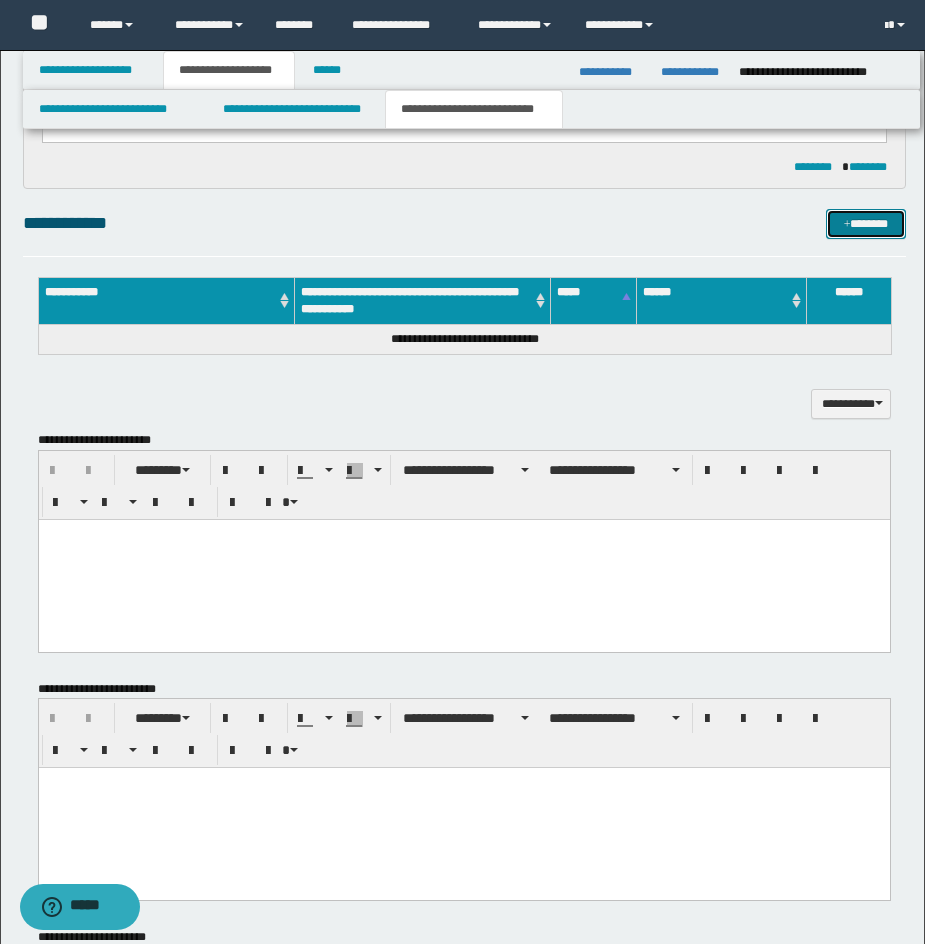 click on "*******" at bounding box center (866, 224) 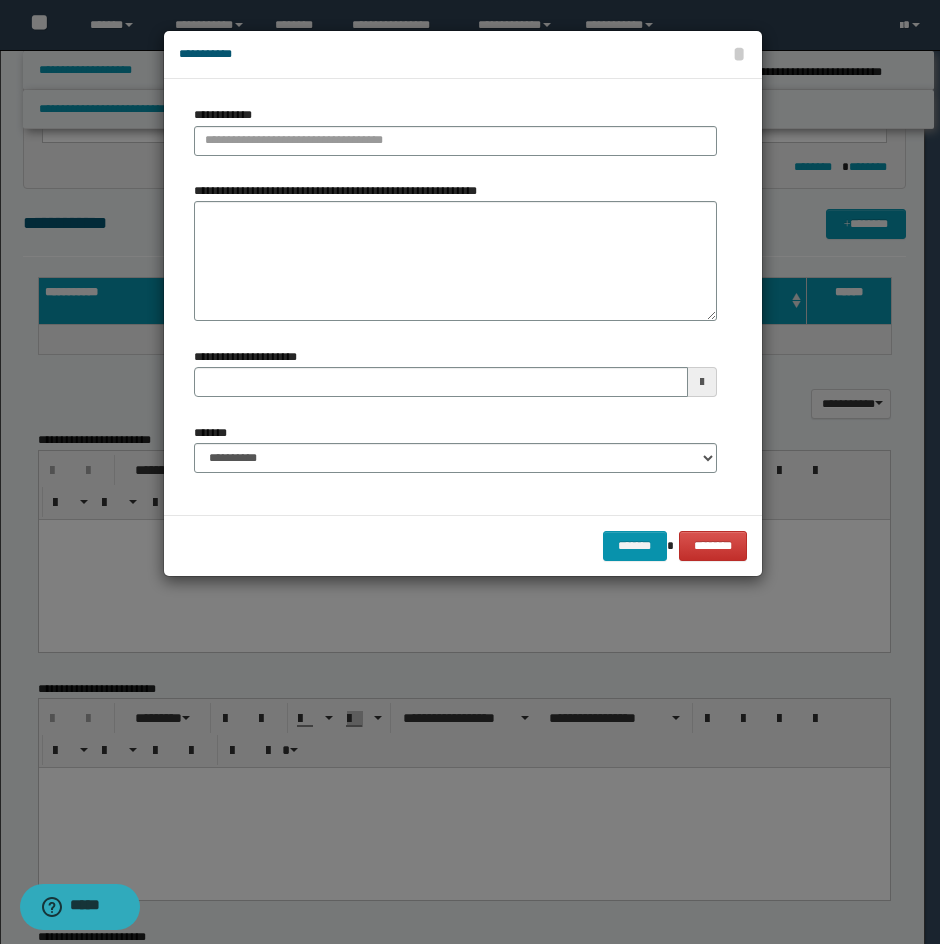 click on "**********" at bounding box center (455, 130) 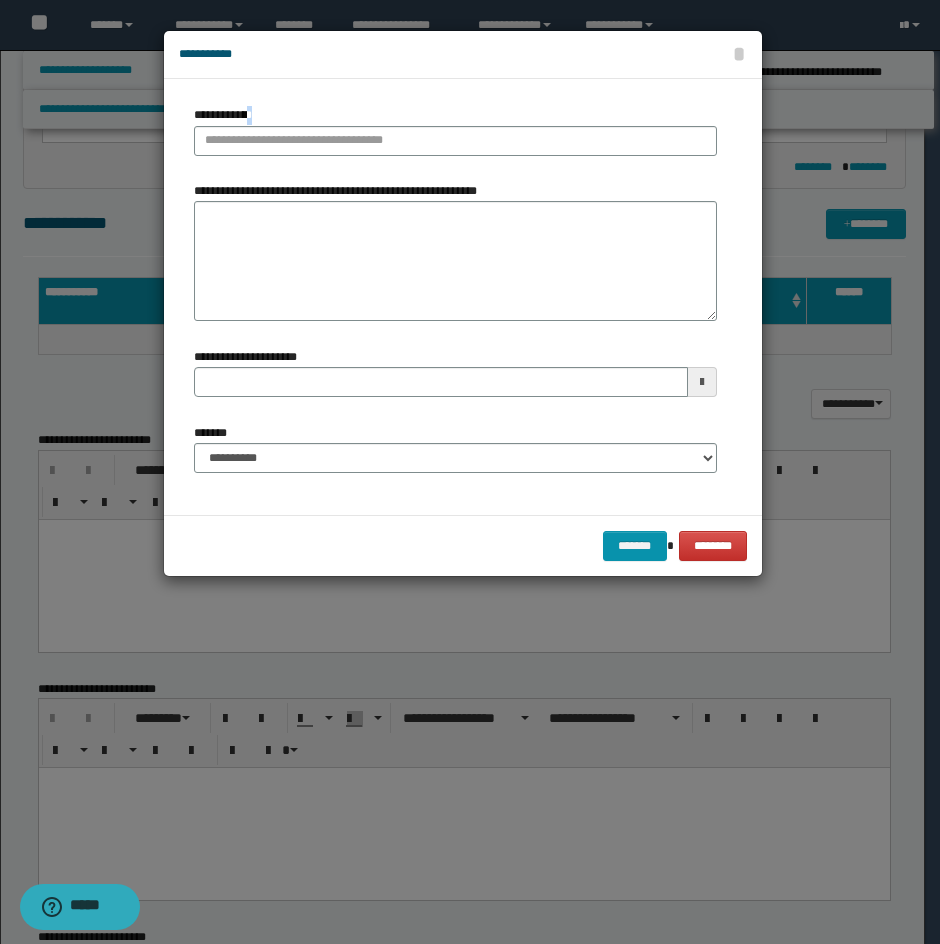 drag, startPoint x: 586, startPoint y: 120, endPoint x: 586, endPoint y: 132, distance: 12 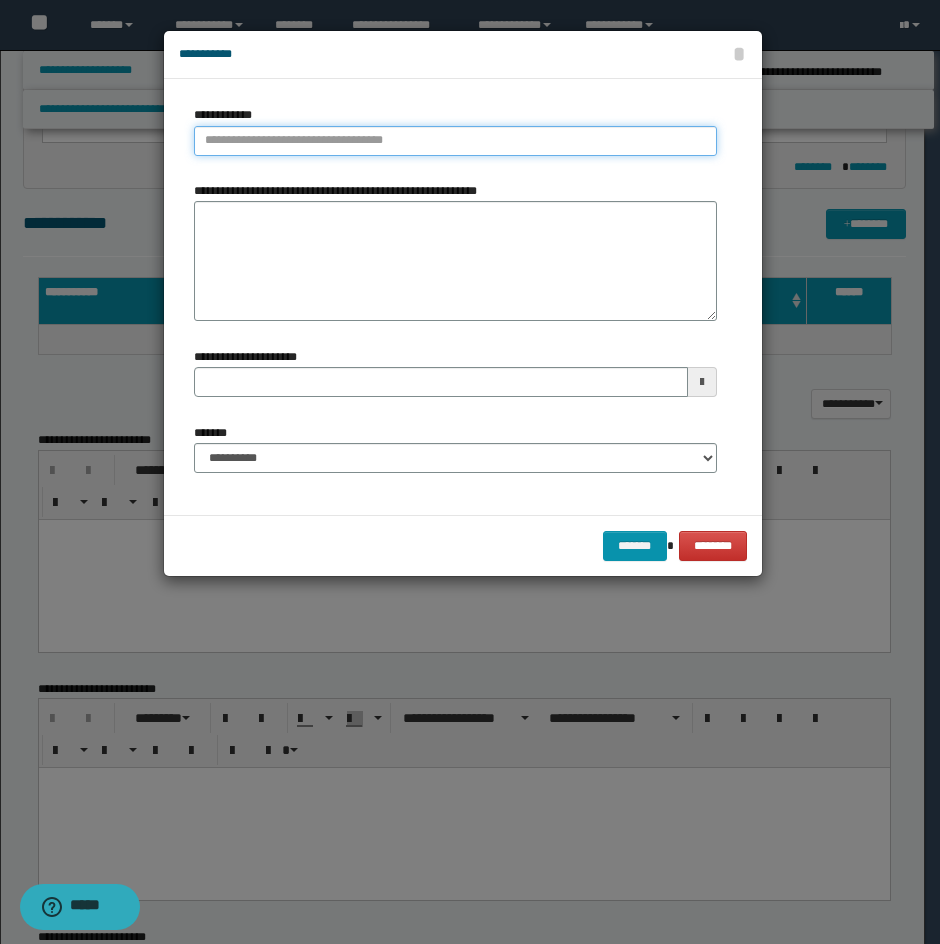 click on "**********" at bounding box center [455, 141] 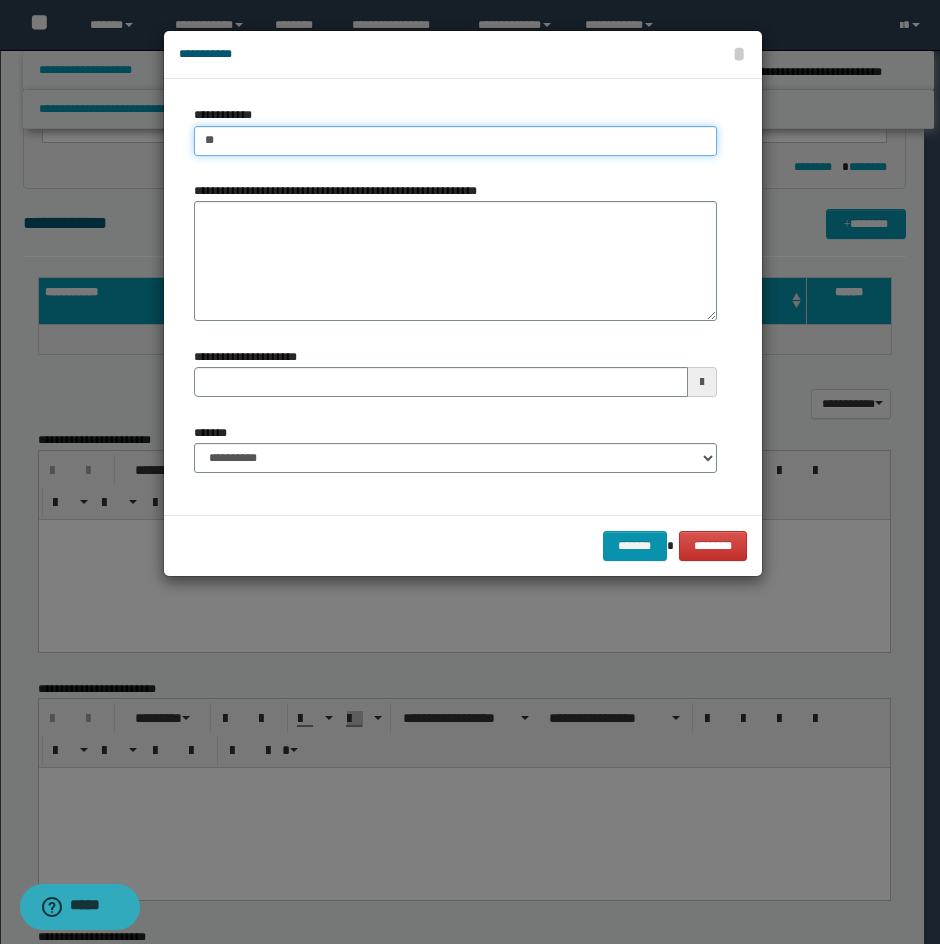 type on "***" 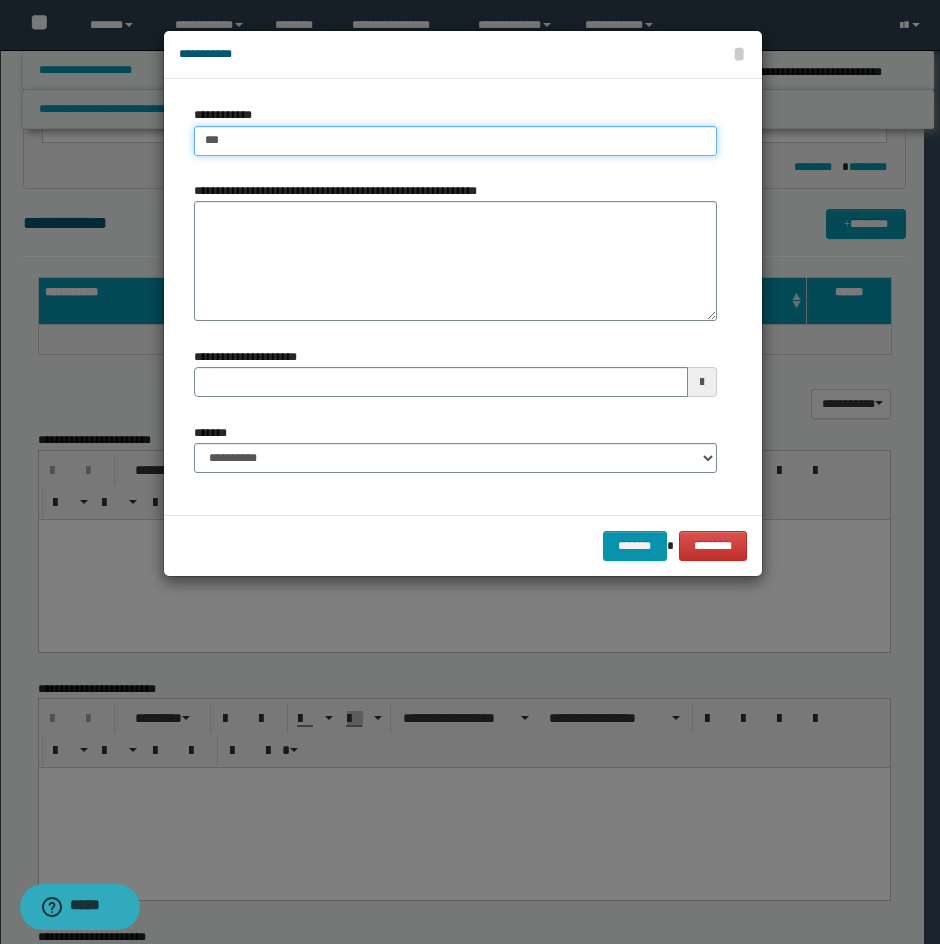 type on "***" 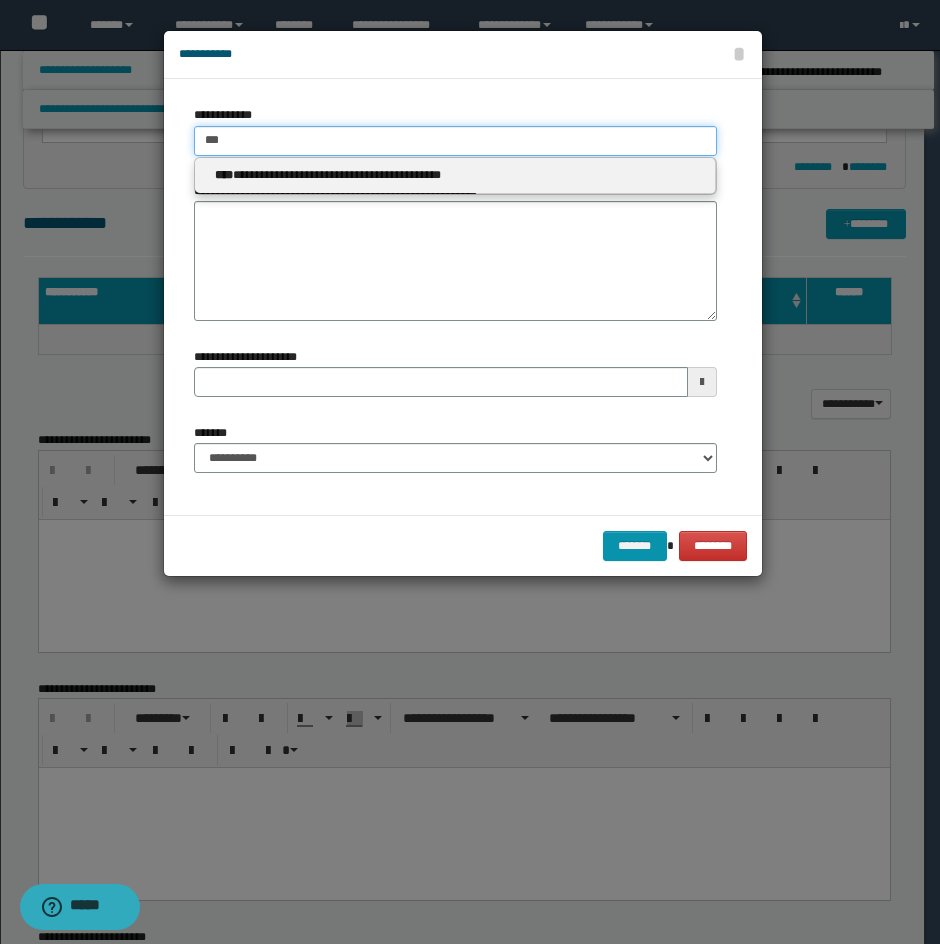 type 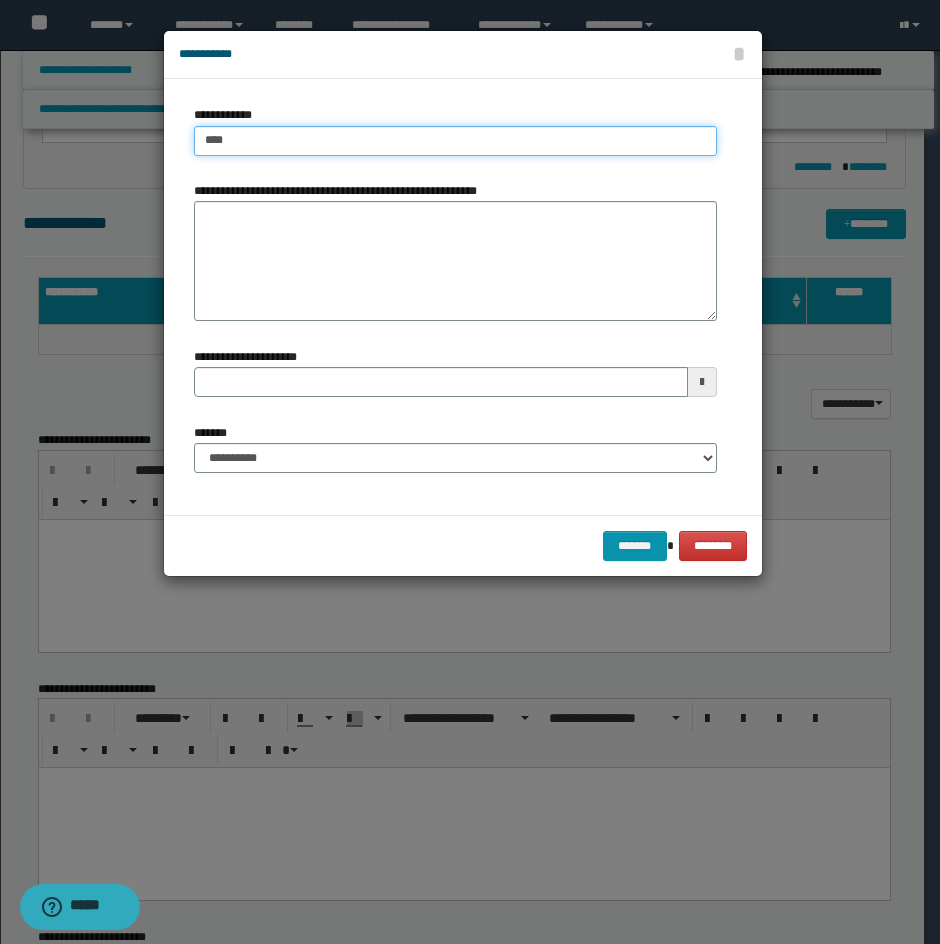 type on "****" 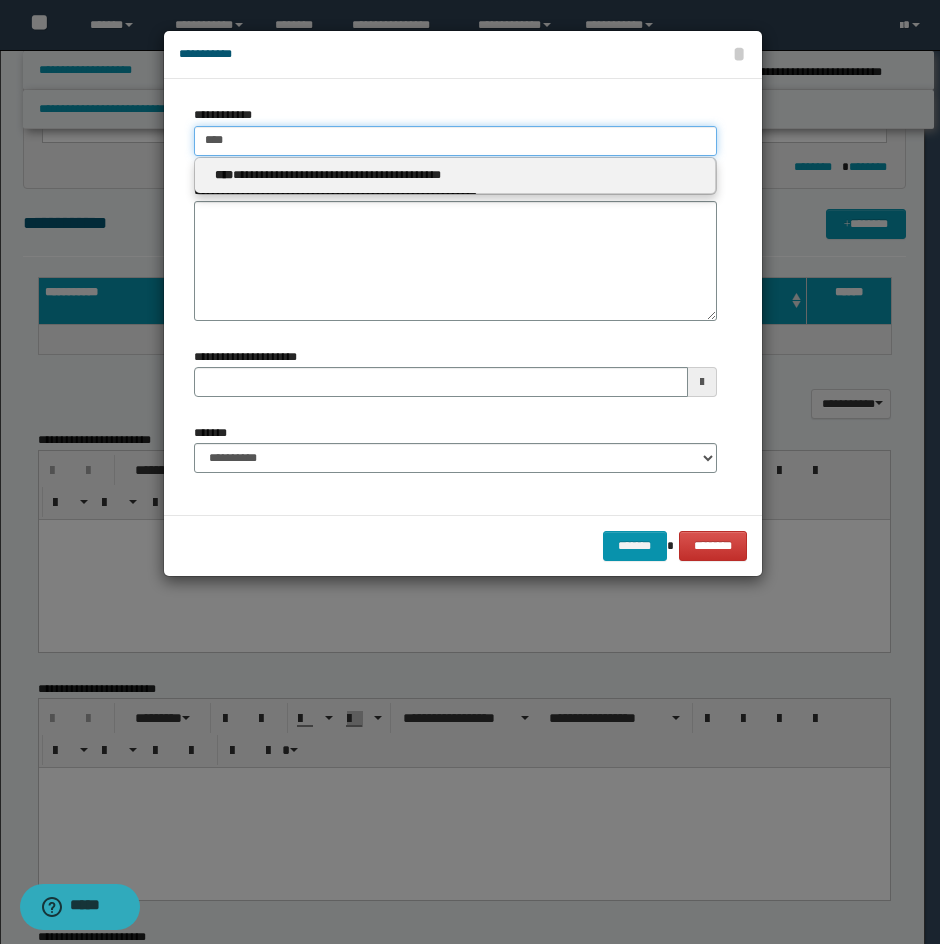 type 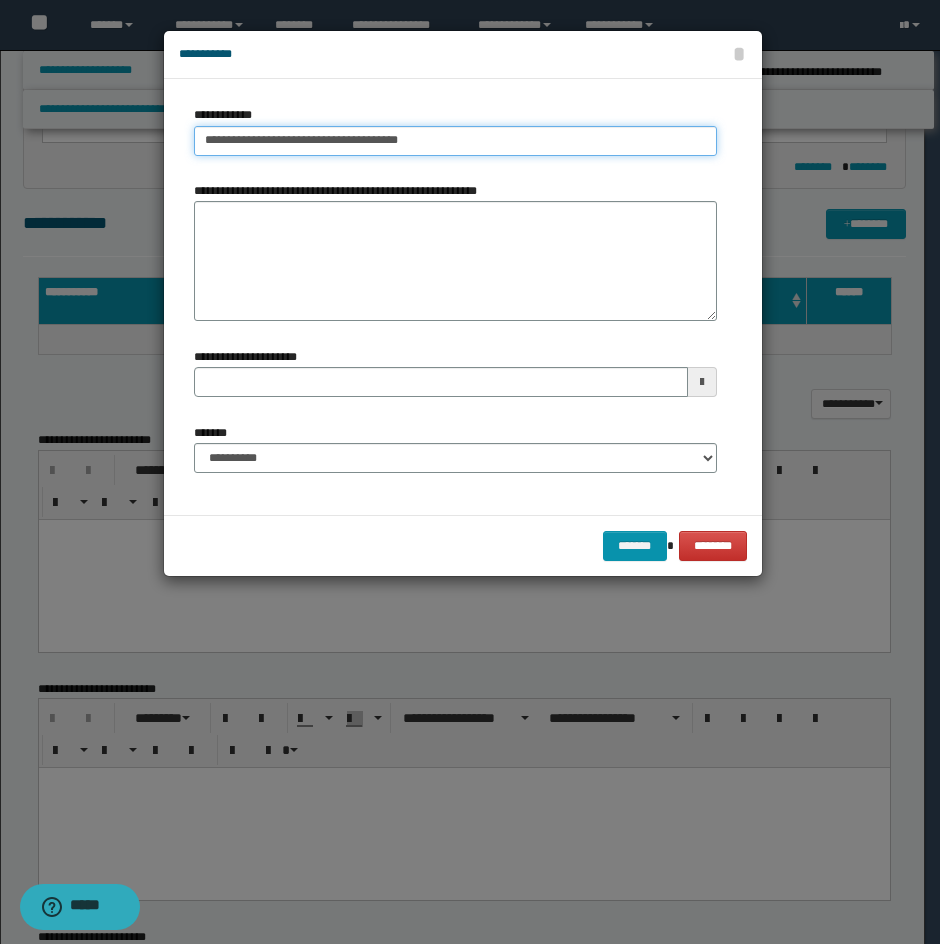 type 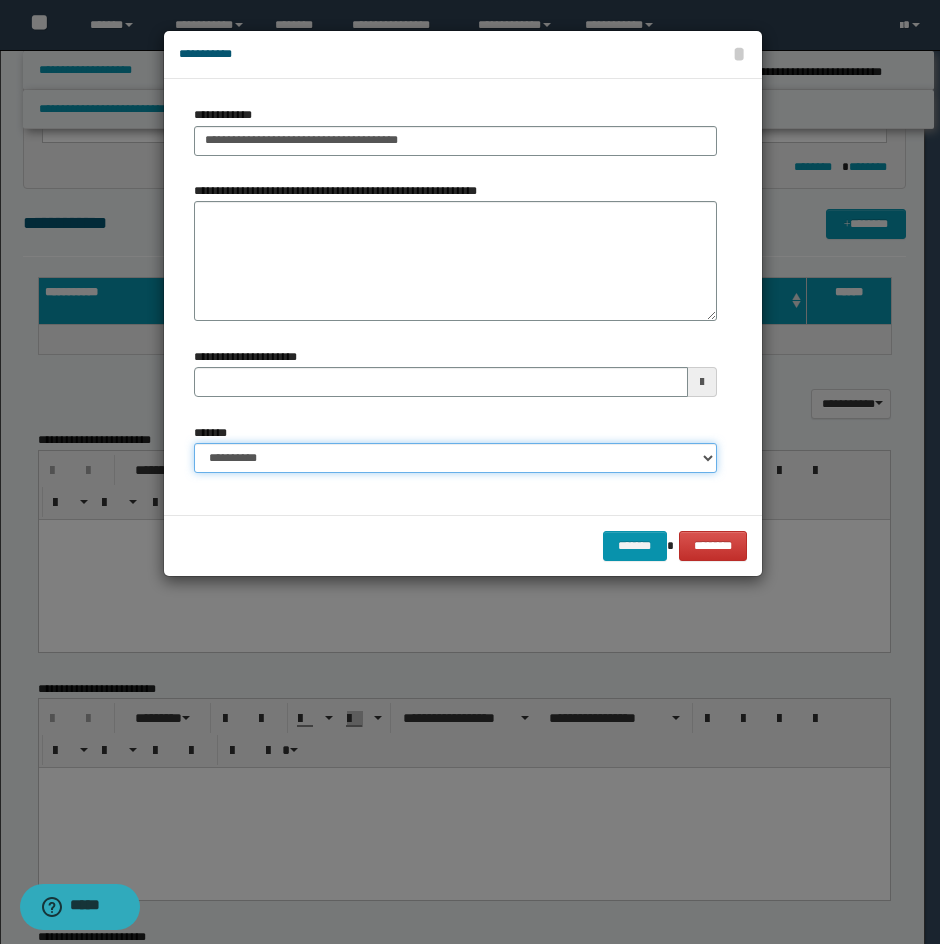 click on "**********" at bounding box center [455, 458] 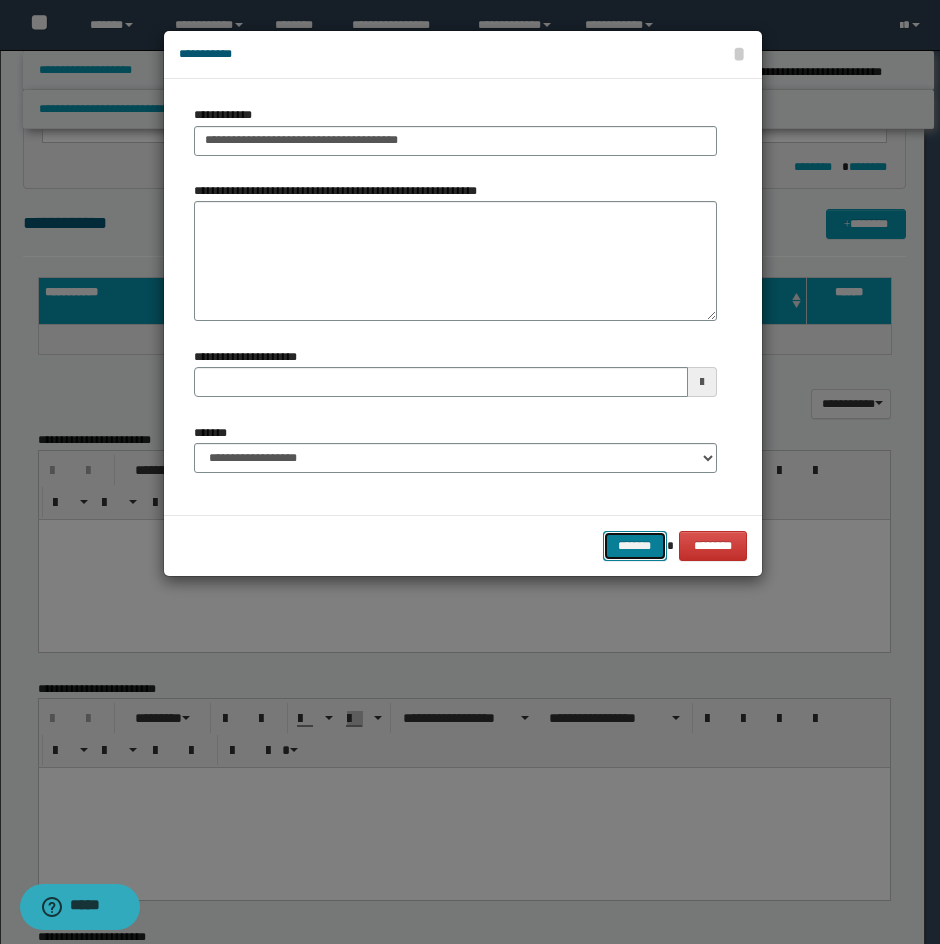 click on "*******" at bounding box center (635, 546) 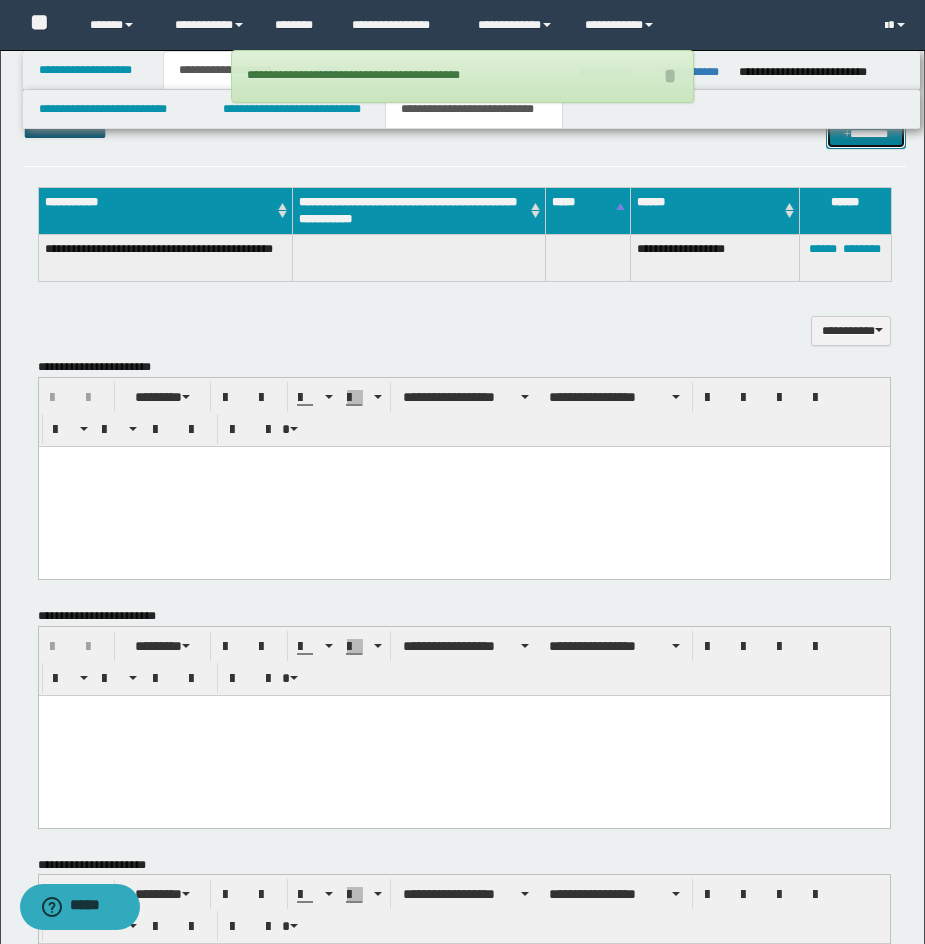 scroll, scrollTop: 1070, scrollLeft: 0, axis: vertical 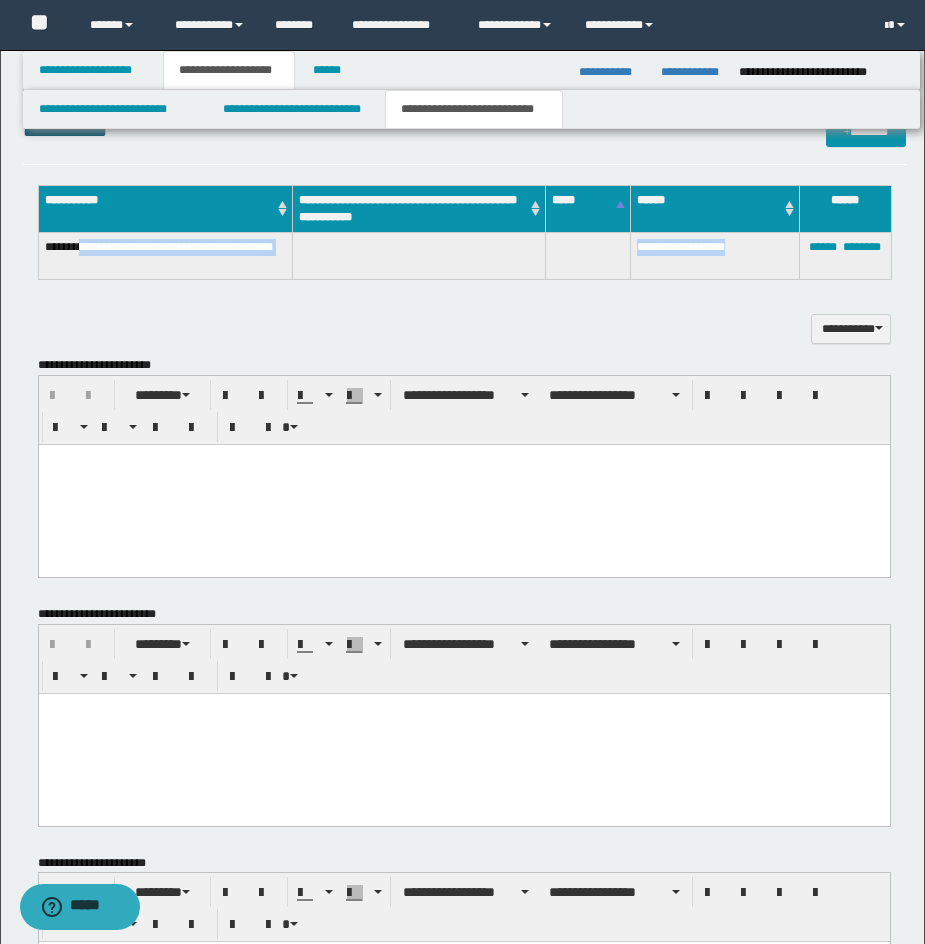 drag, startPoint x: 80, startPoint y: 246, endPoint x: 771, endPoint y: 246, distance: 691 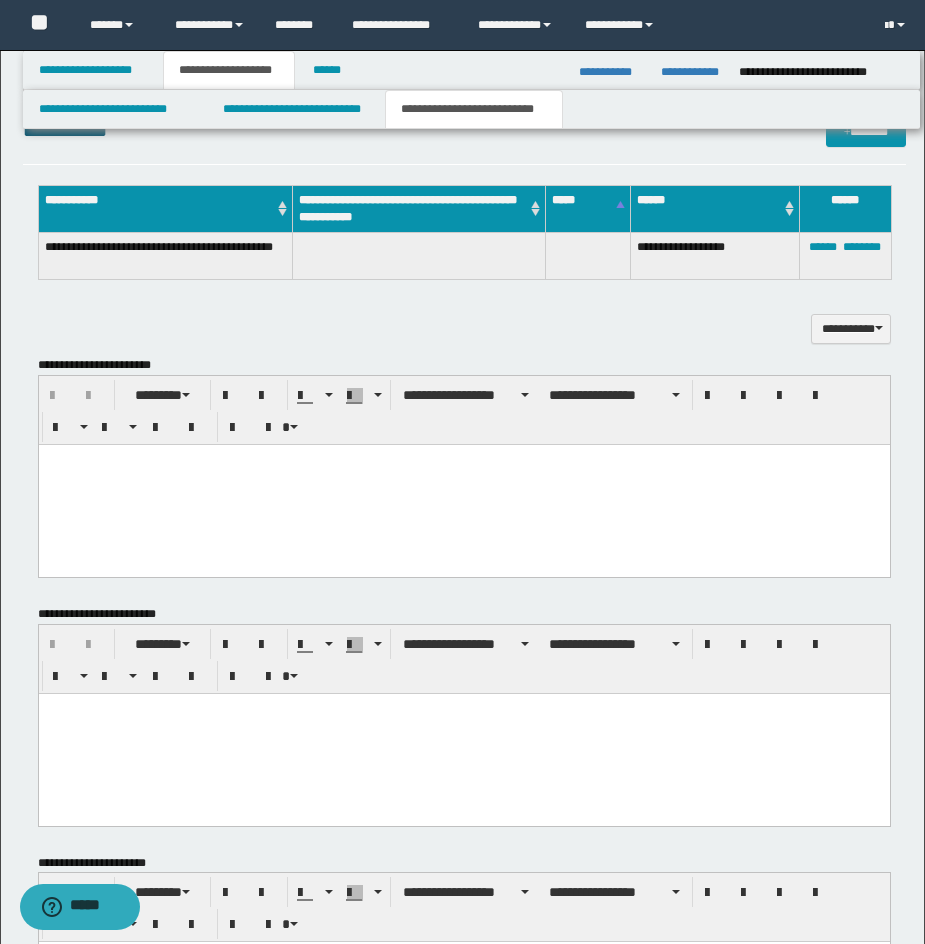 click on "**********" at bounding box center [464, 89] 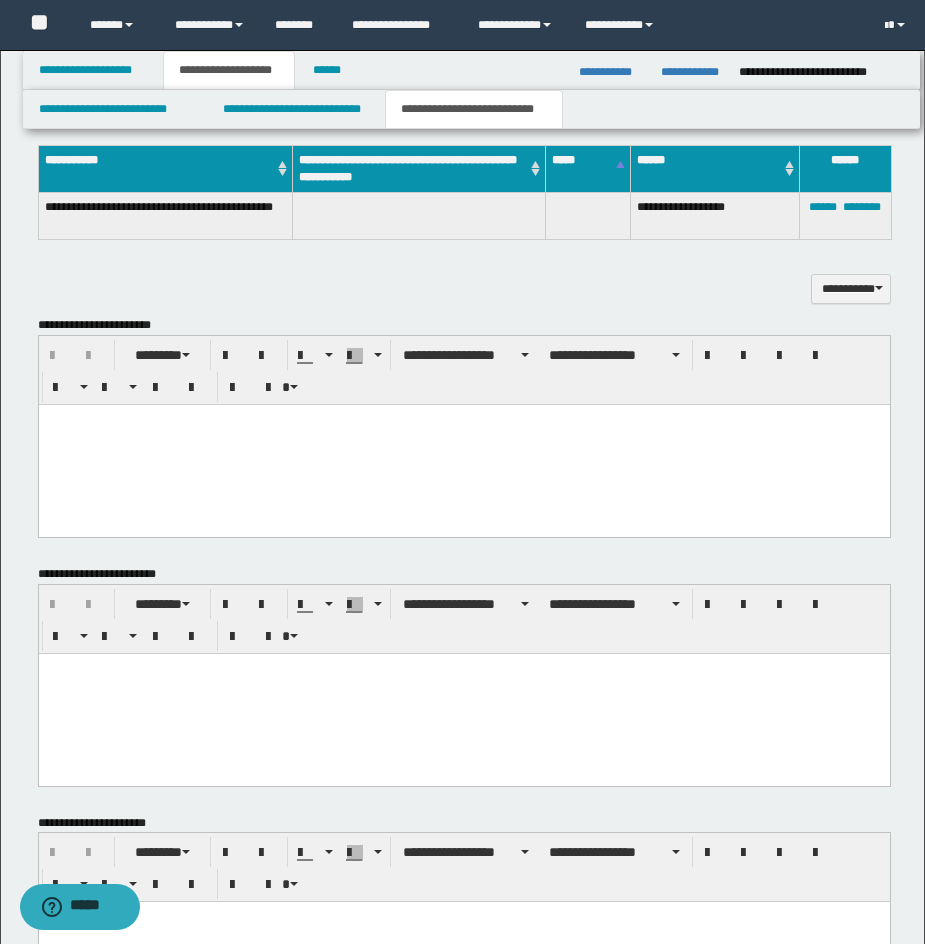 drag, startPoint x: 427, startPoint y: 458, endPoint x: 374, endPoint y: 458, distance: 53 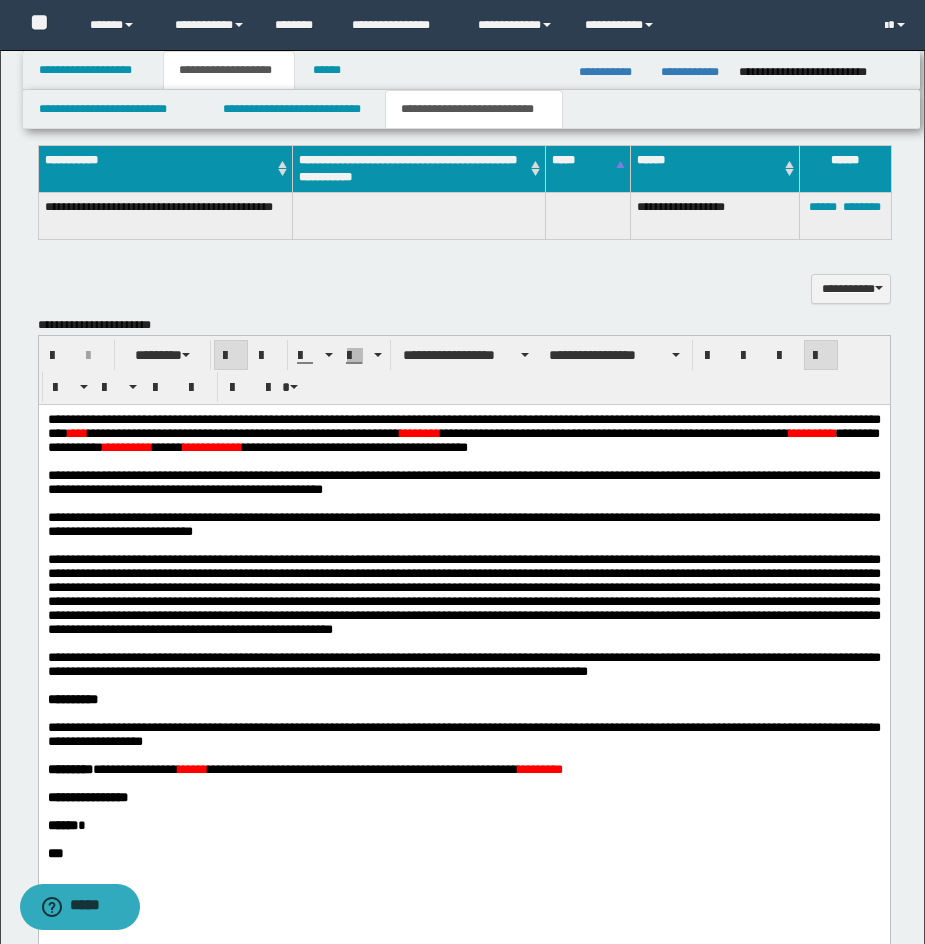 click on "**********" at bounding box center [463, 661] 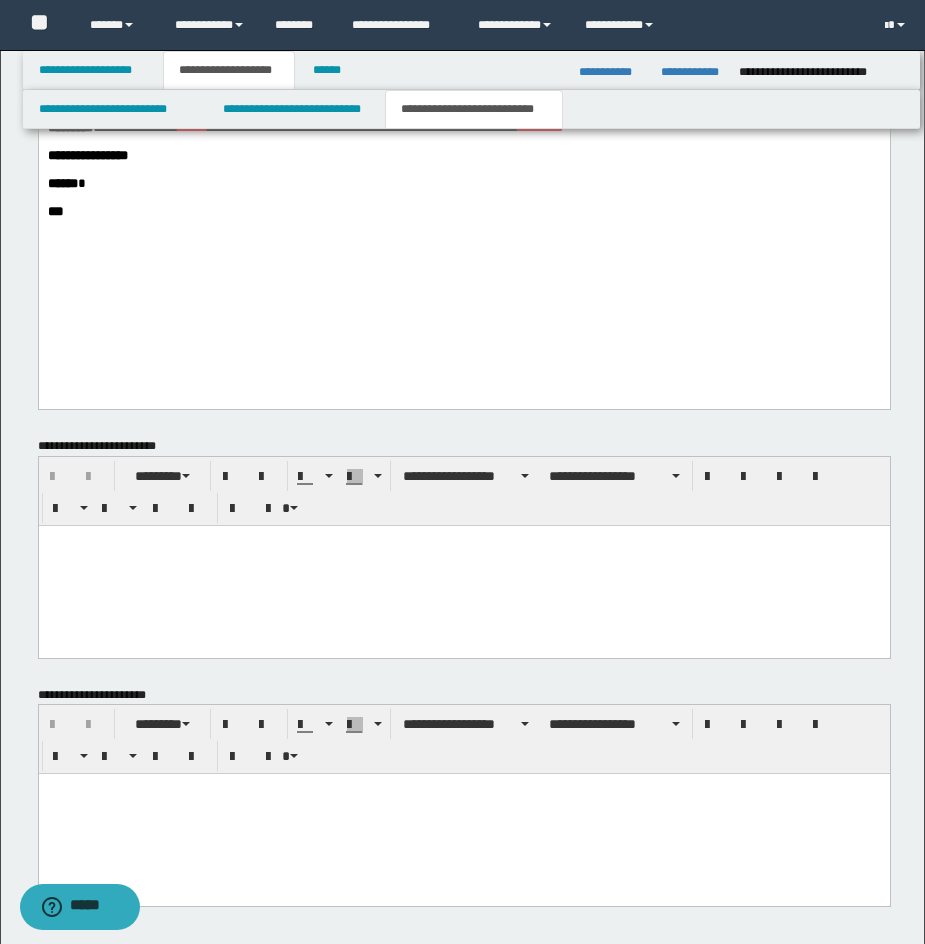 scroll, scrollTop: 1769, scrollLeft: 0, axis: vertical 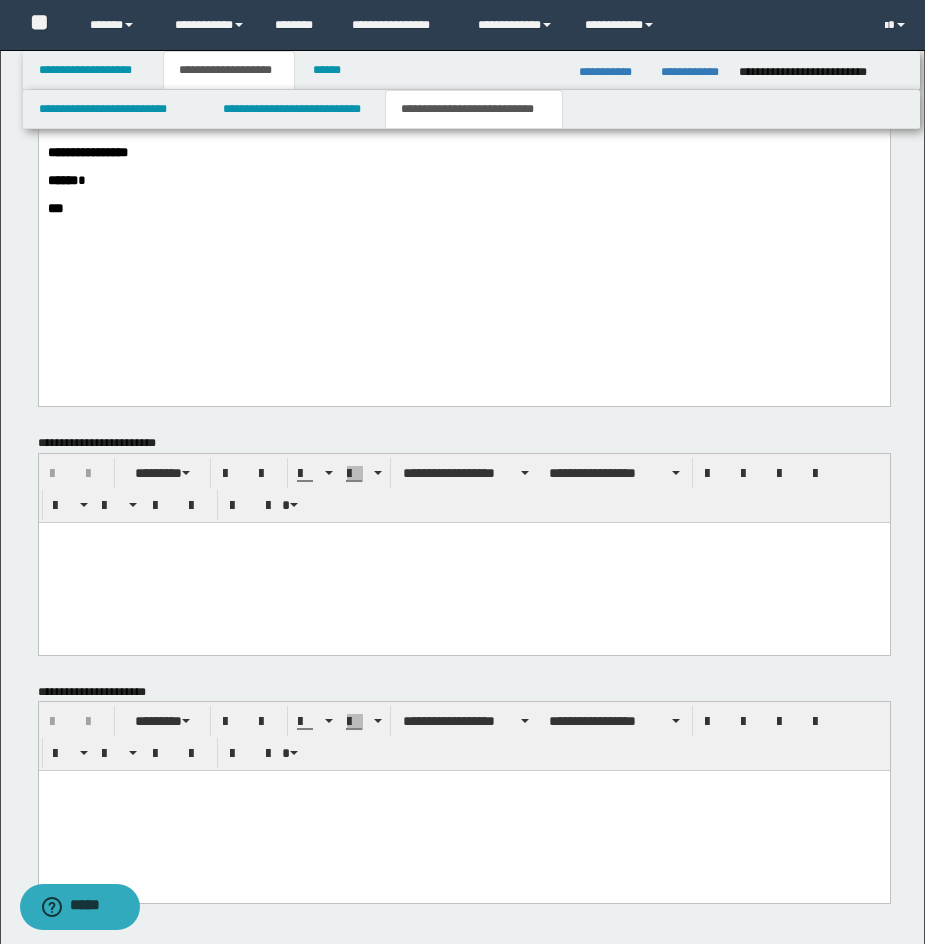 click at bounding box center [463, 811] 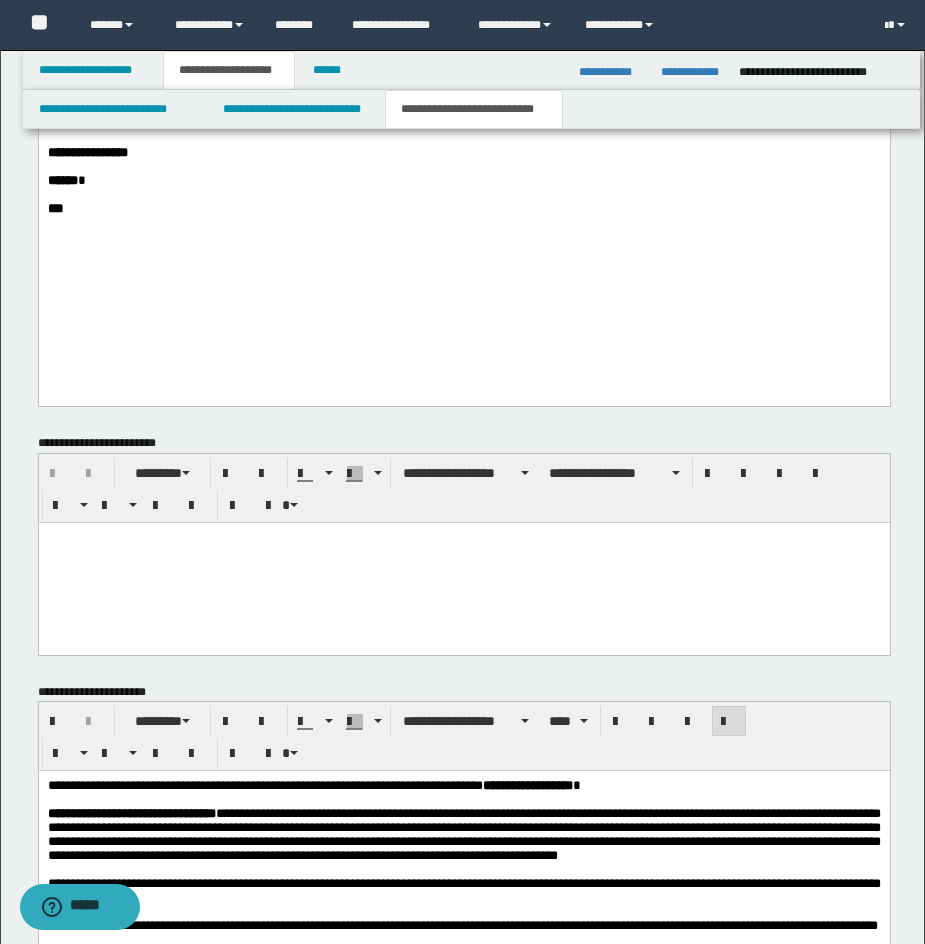 click on "**********" at bounding box center (313, 785) 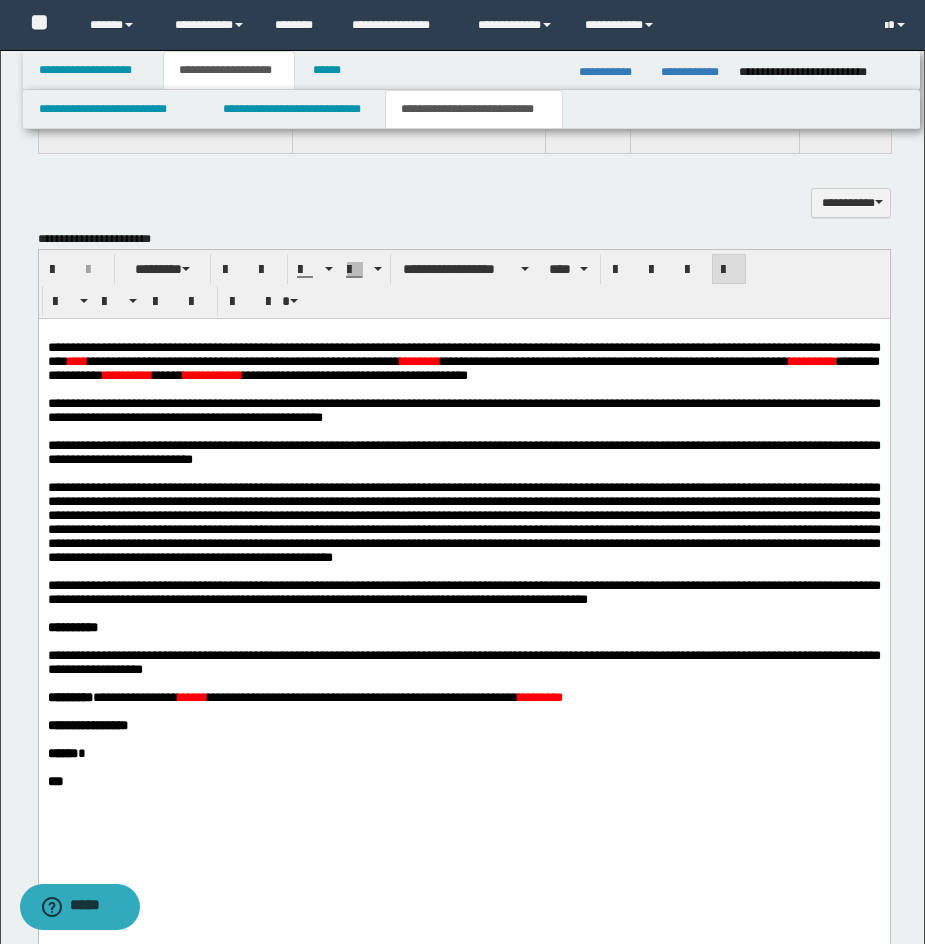 scroll, scrollTop: 1204, scrollLeft: 0, axis: vertical 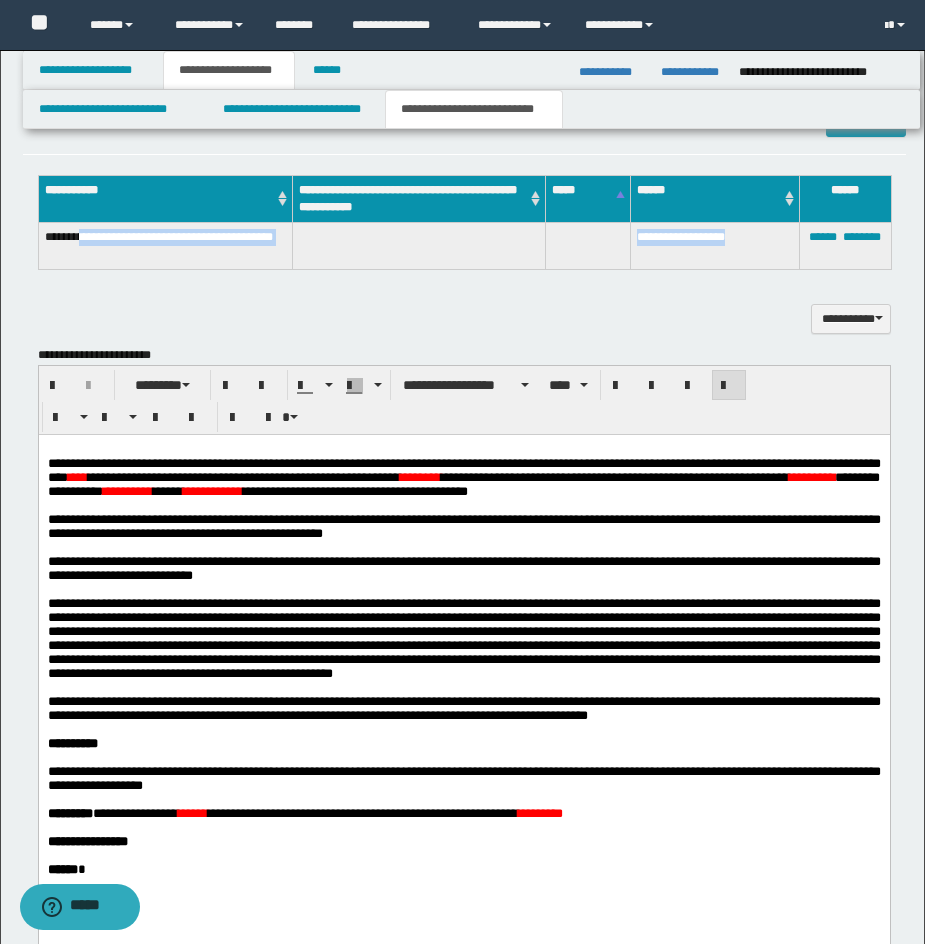 drag, startPoint x: 92, startPoint y: 230, endPoint x: 741, endPoint y: 240, distance: 649.077 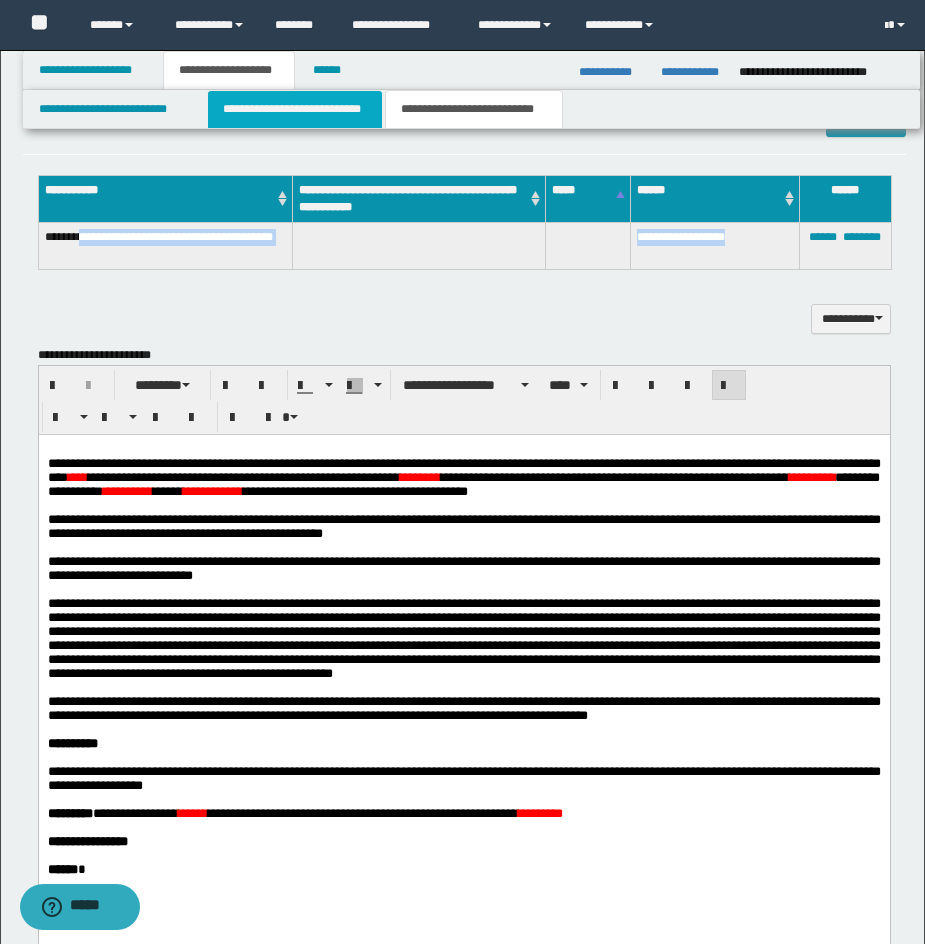 click on "**********" at bounding box center [295, 109] 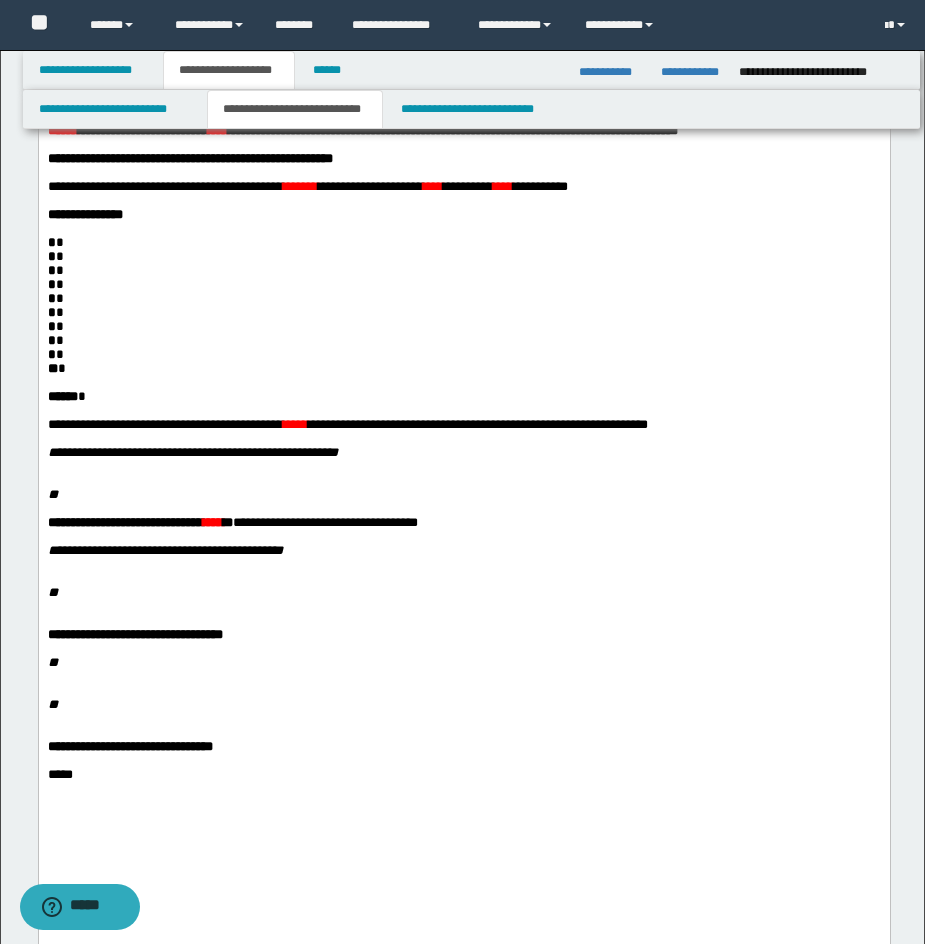 scroll, scrollTop: 160, scrollLeft: 0, axis: vertical 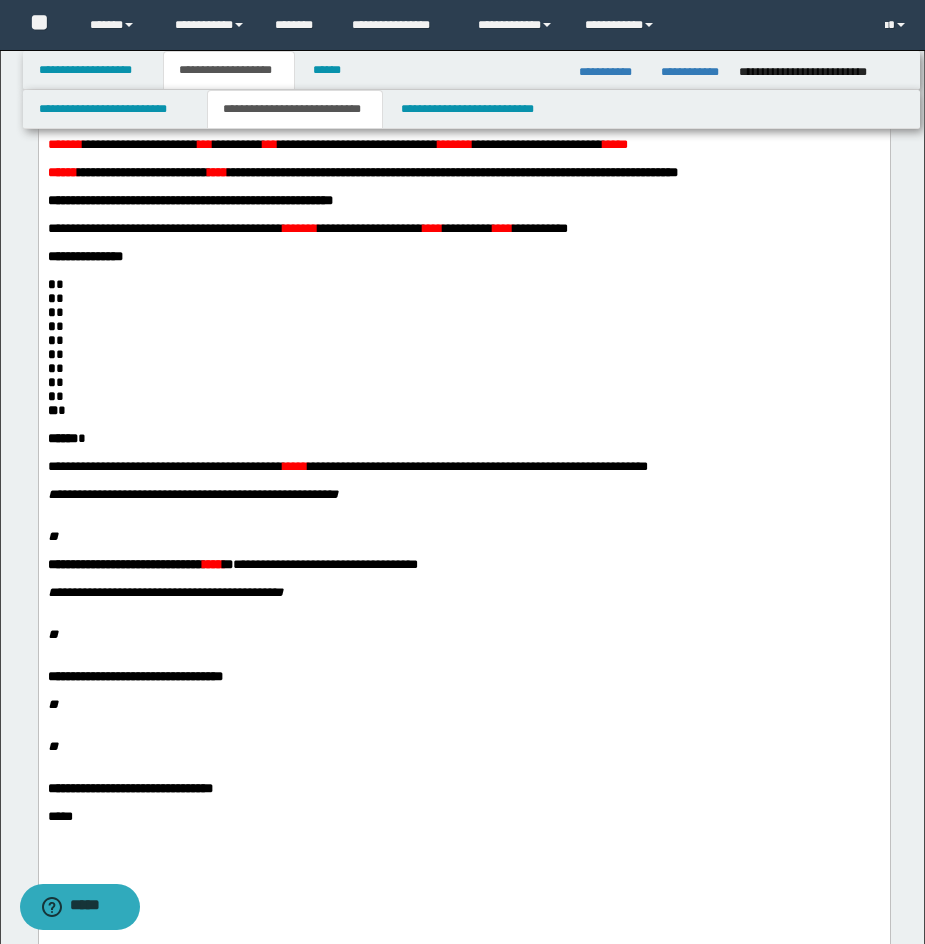 drag, startPoint x: 44, startPoint y: 319, endPoint x: 56, endPoint y: 341, distance: 25.059929 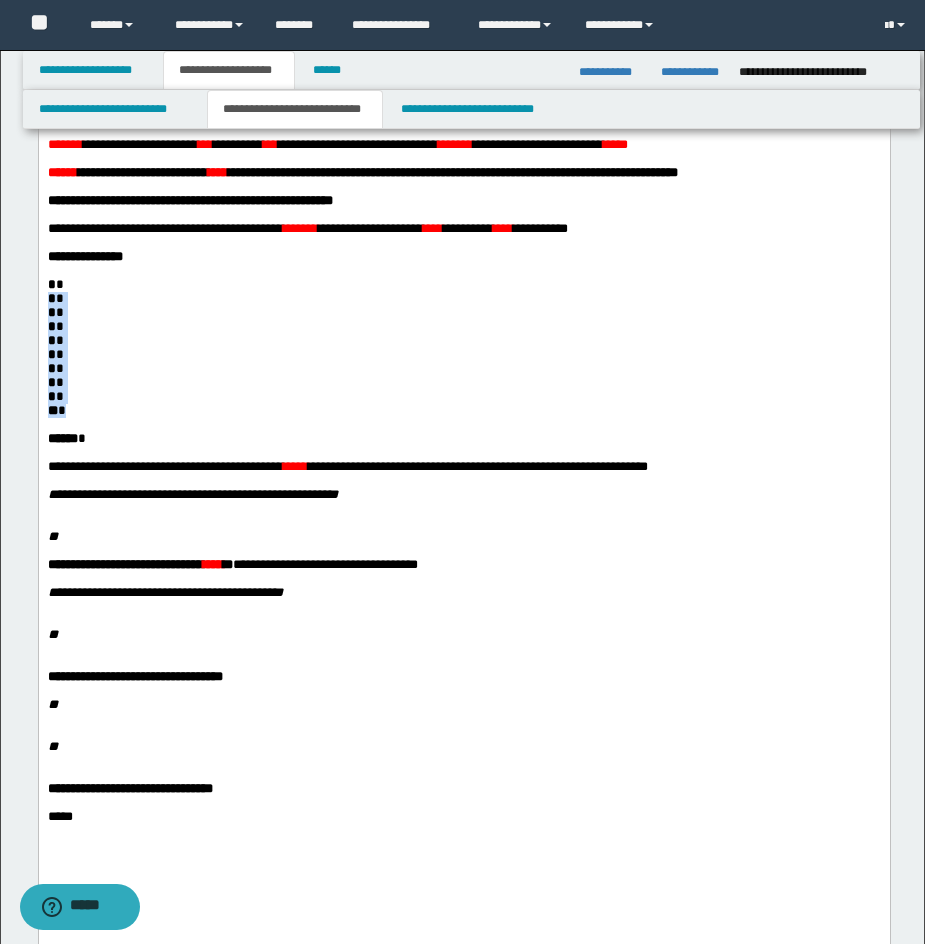 drag, startPoint x: 47, startPoint y: 327, endPoint x: 72, endPoint y: 452, distance: 127.47549 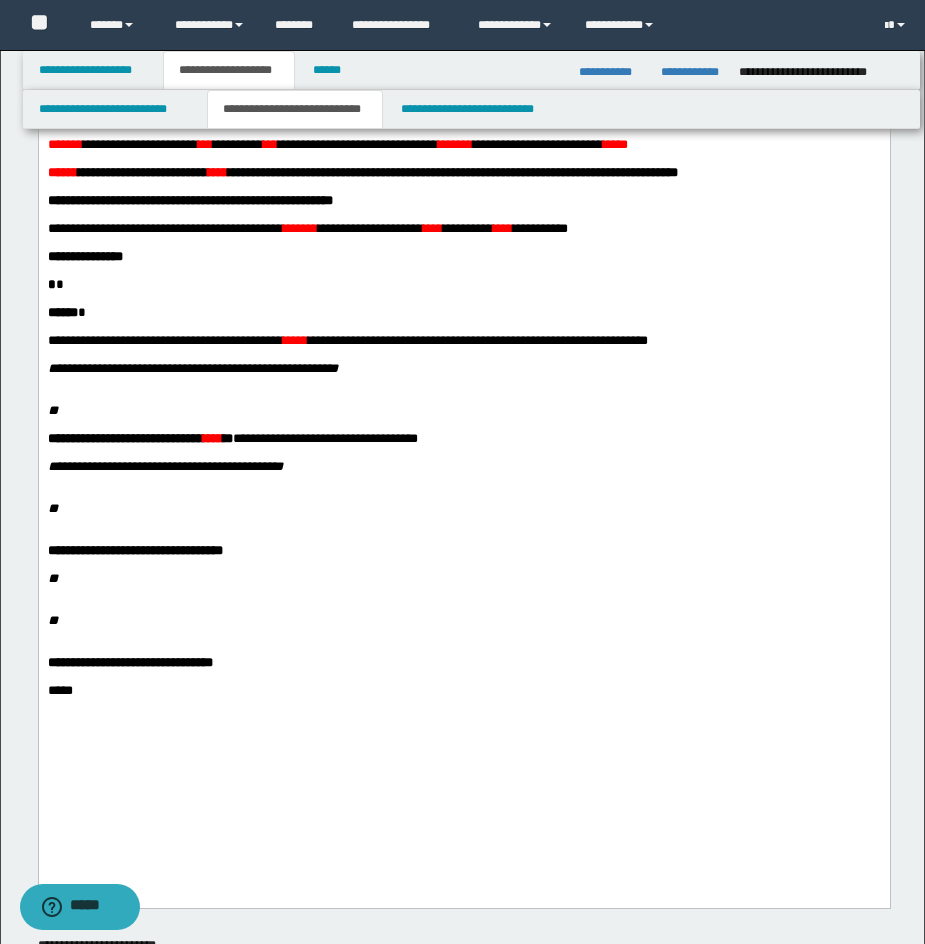 click on "* *" at bounding box center (463, 284) 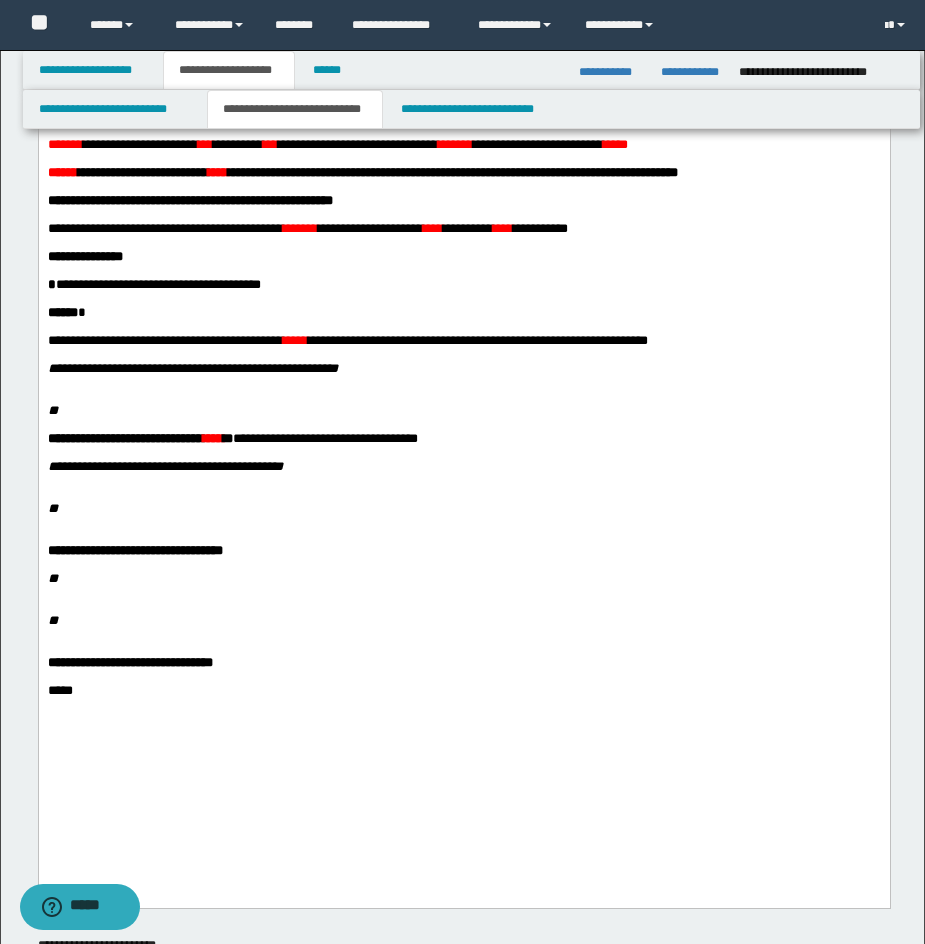 click on "****** *" at bounding box center (463, 312) 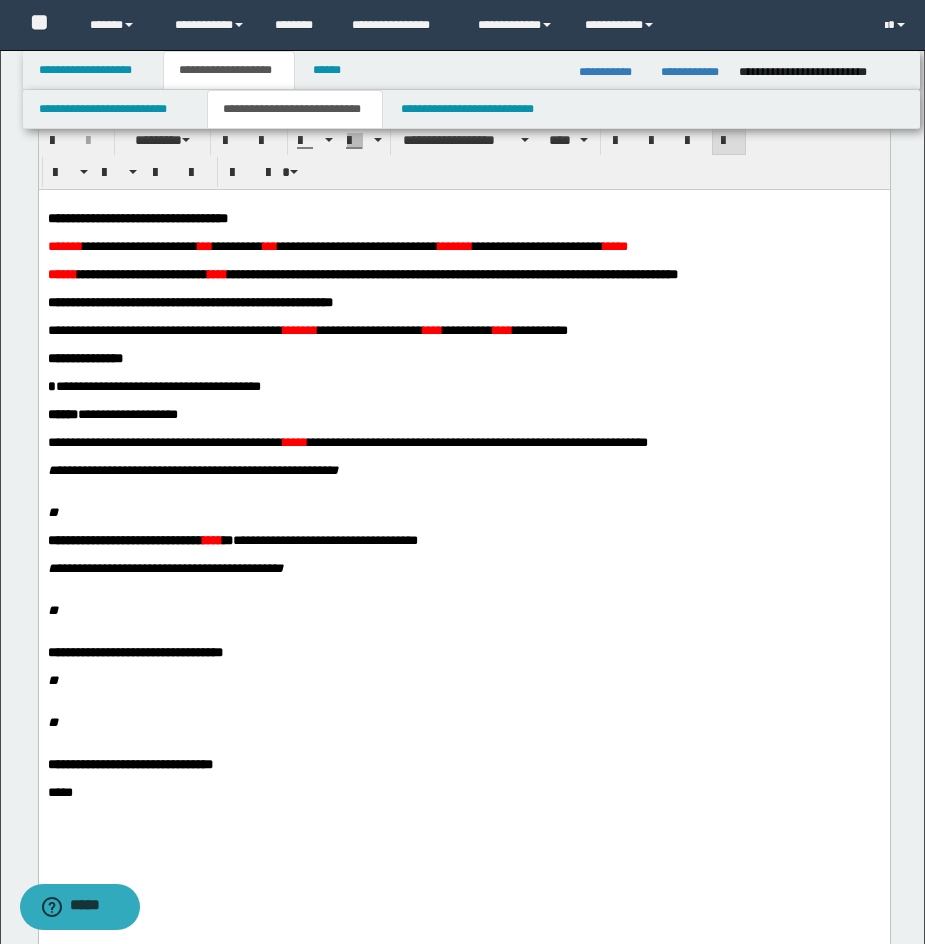 scroll, scrollTop: 12, scrollLeft: 0, axis: vertical 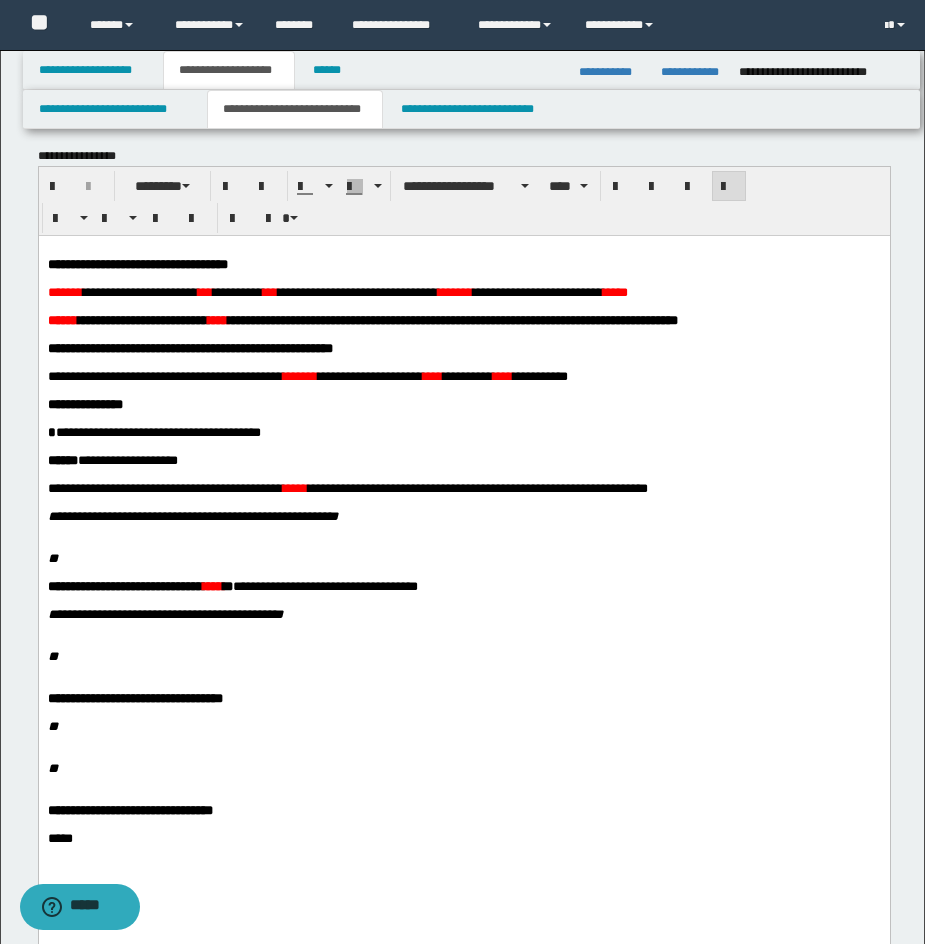 click on "******" at bounding box center [454, 291] 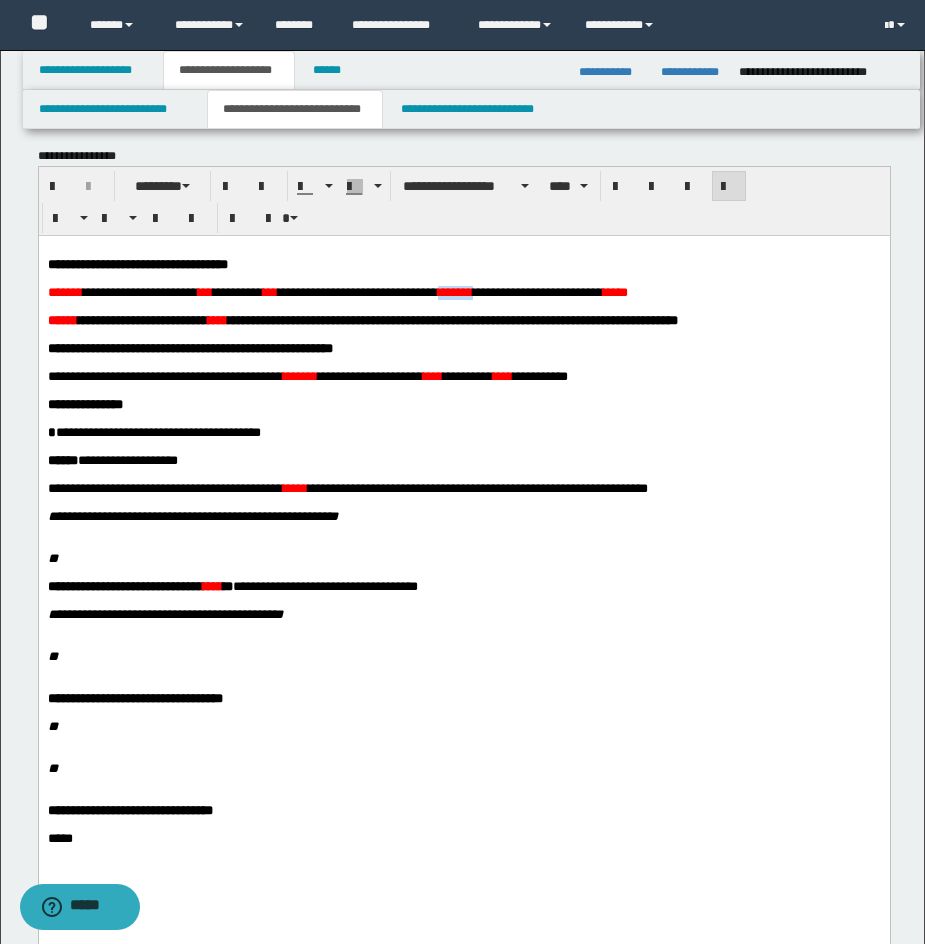 click on "******" at bounding box center [454, 291] 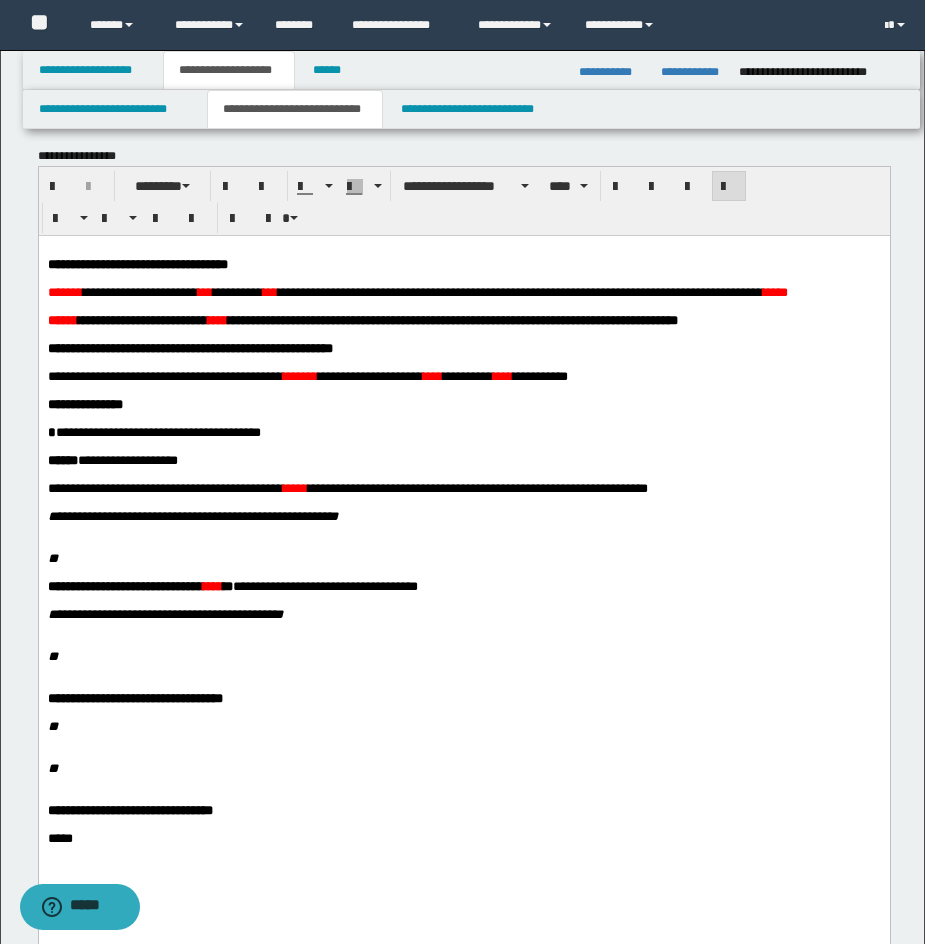 click on "**********" at bounding box center [454, 291] 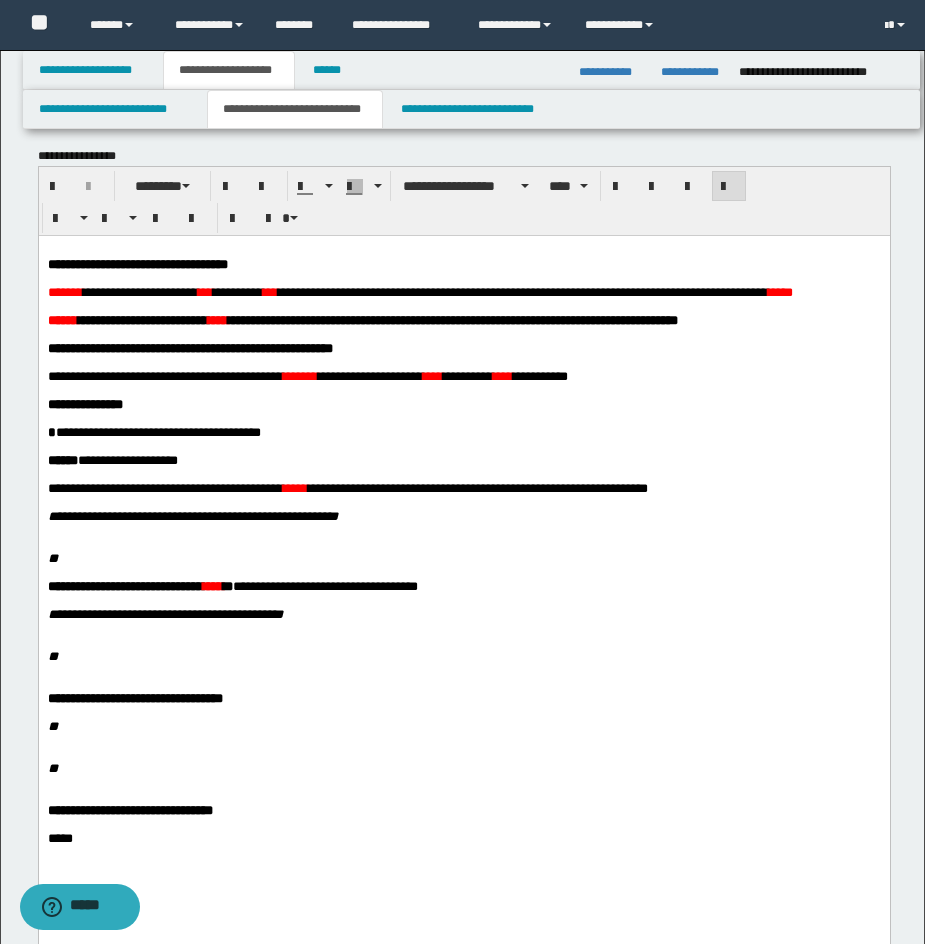 click on "*****" at bounding box center [779, 291] 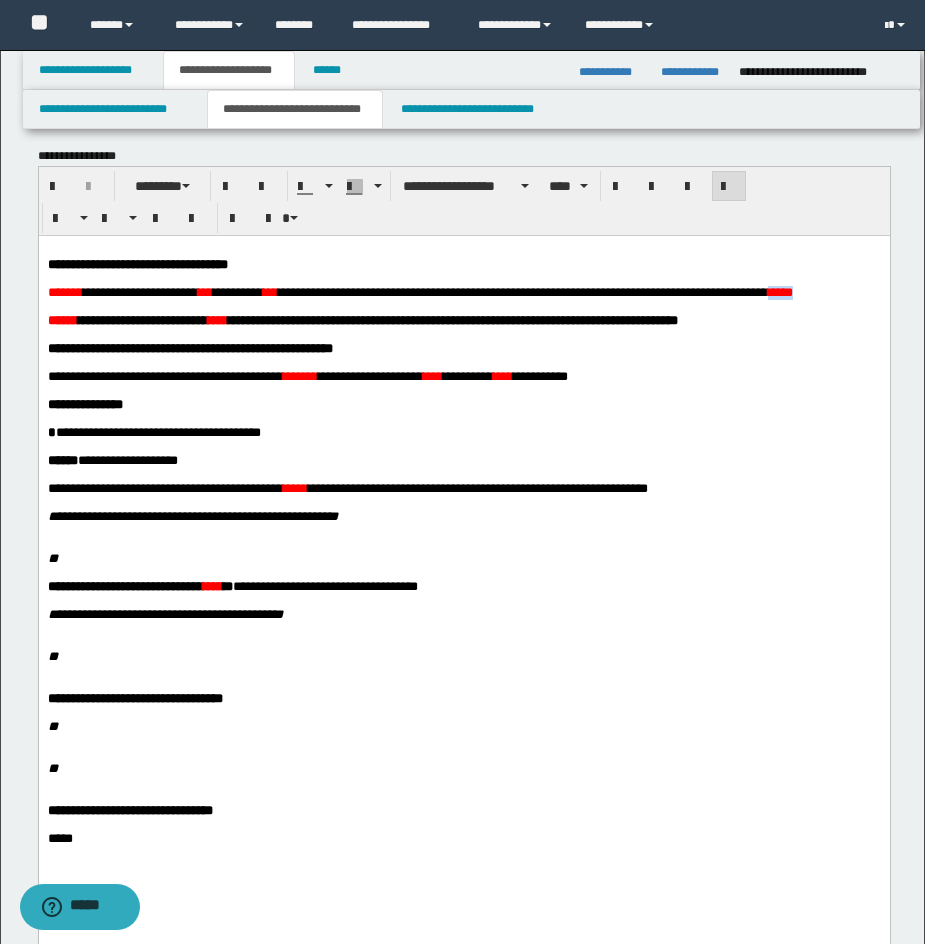click on "*****" at bounding box center [779, 291] 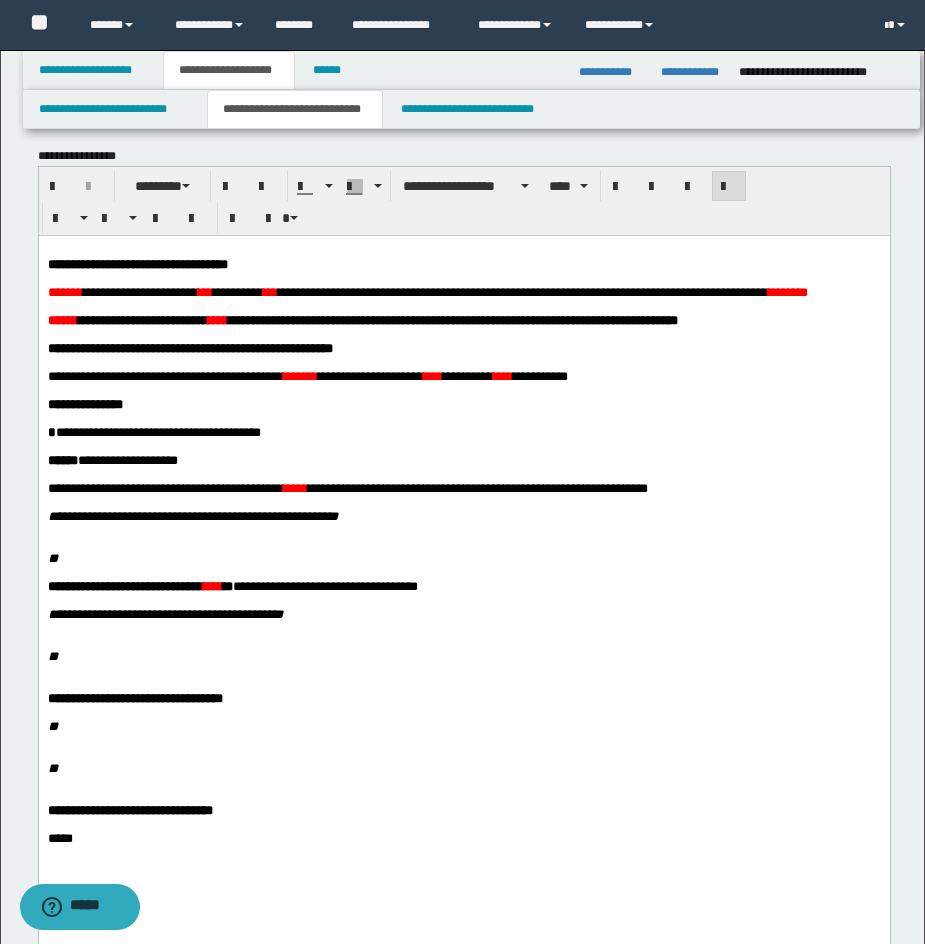 click on "**********" at bounding box center (463, 292) 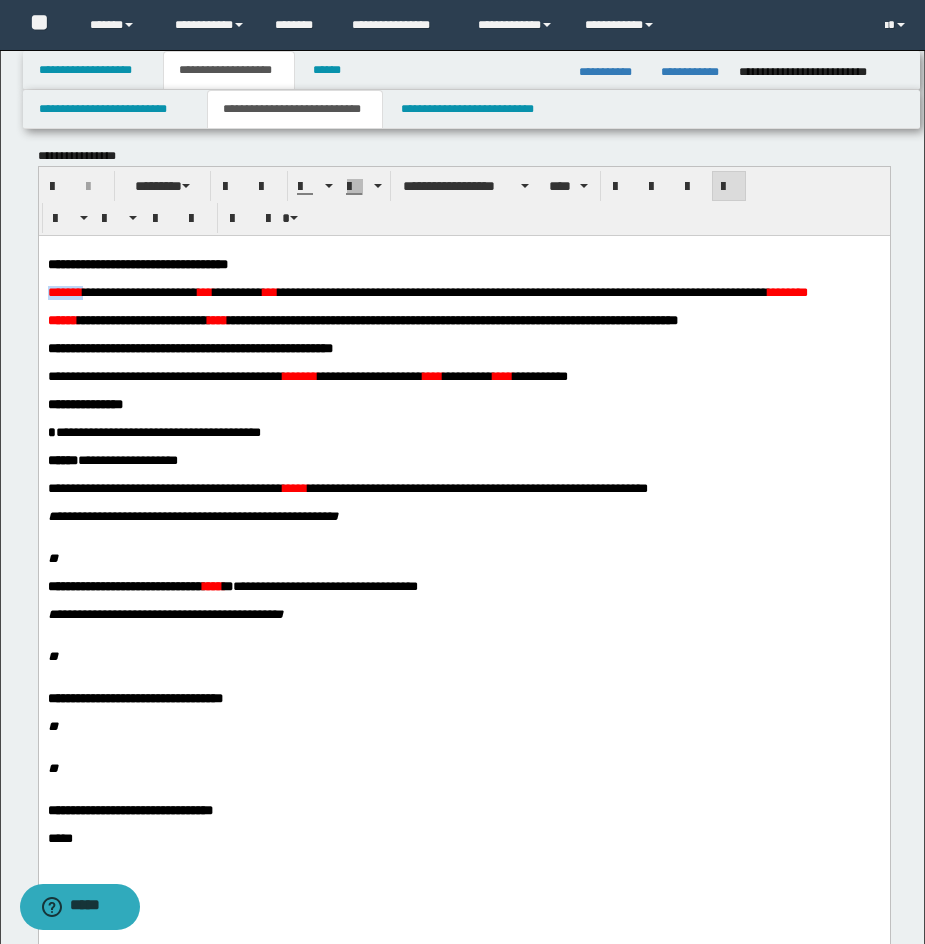 click on "*******" at bounding box center [64, 291] 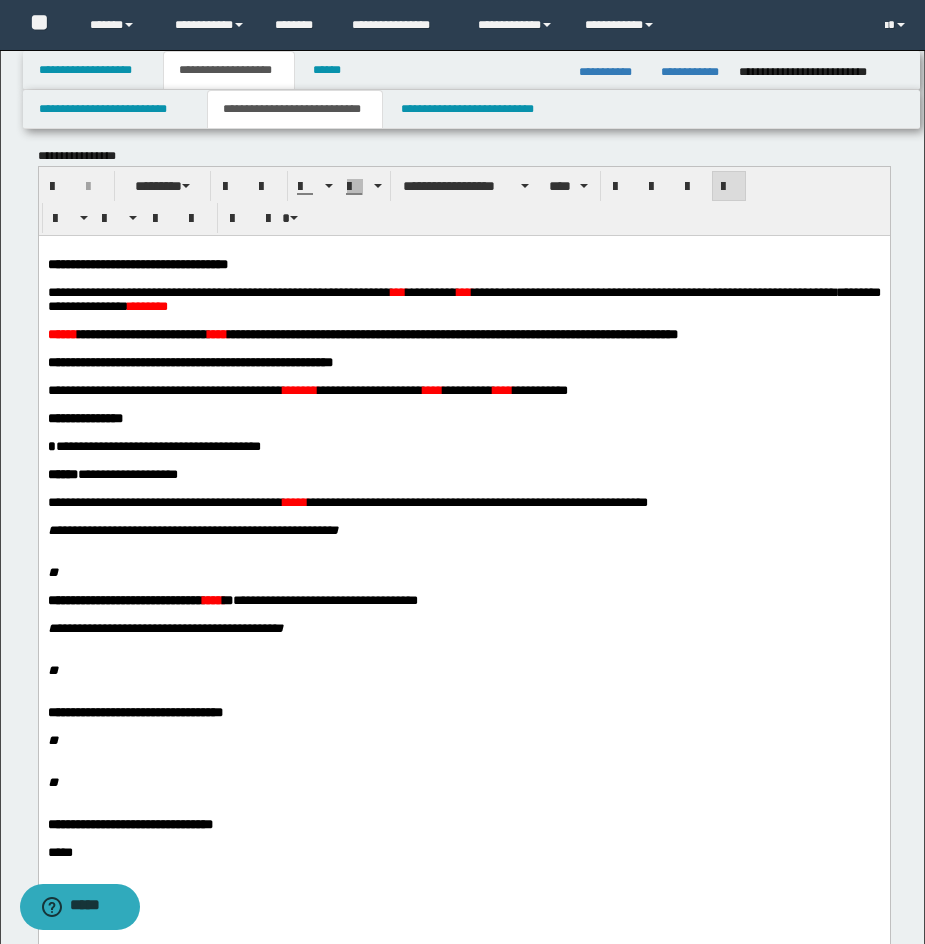 scroll, scrollTop: 486, scrollLeft: 0, axis: vertical 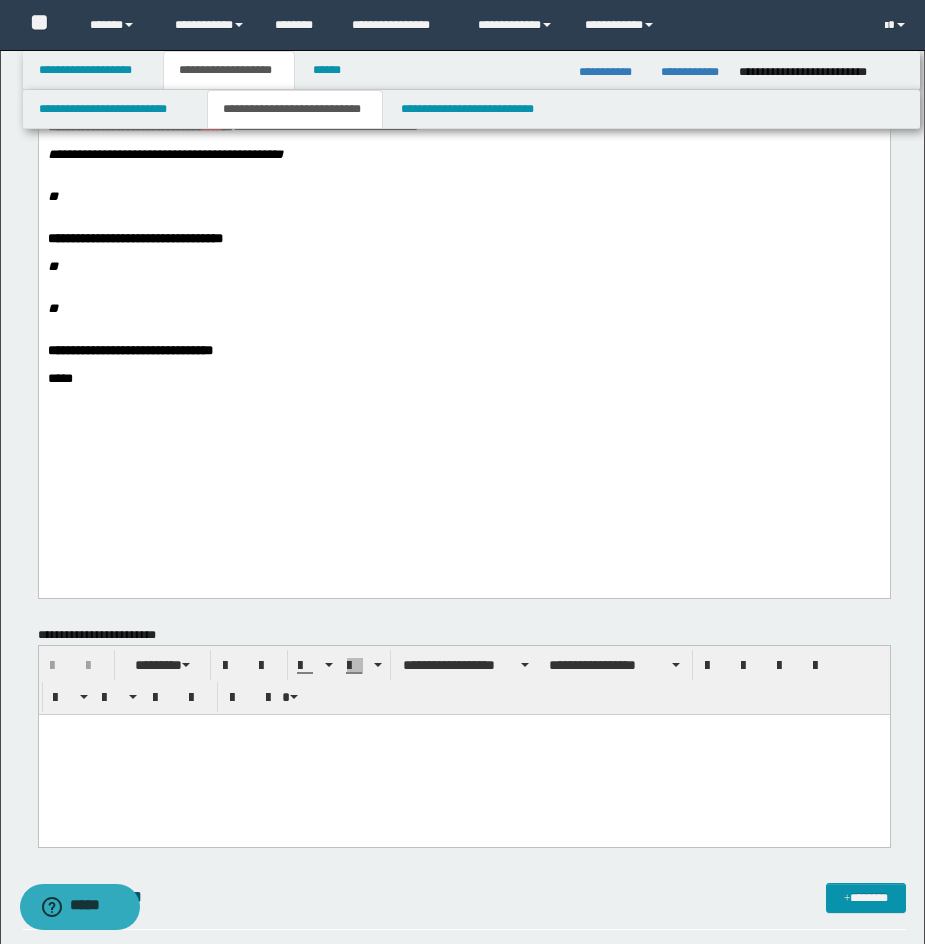 click on "*****" at bounding box center [463, 386] 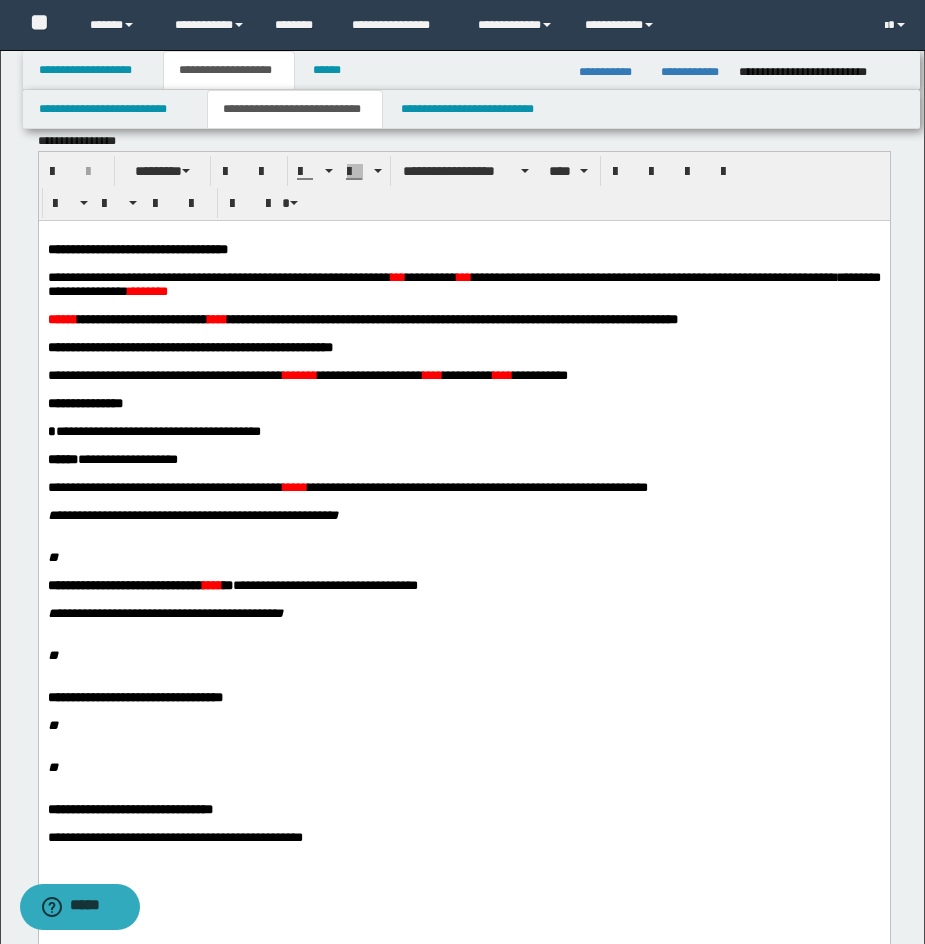scroll, scrollTop: 0, scrollLeft: 0, axis: both 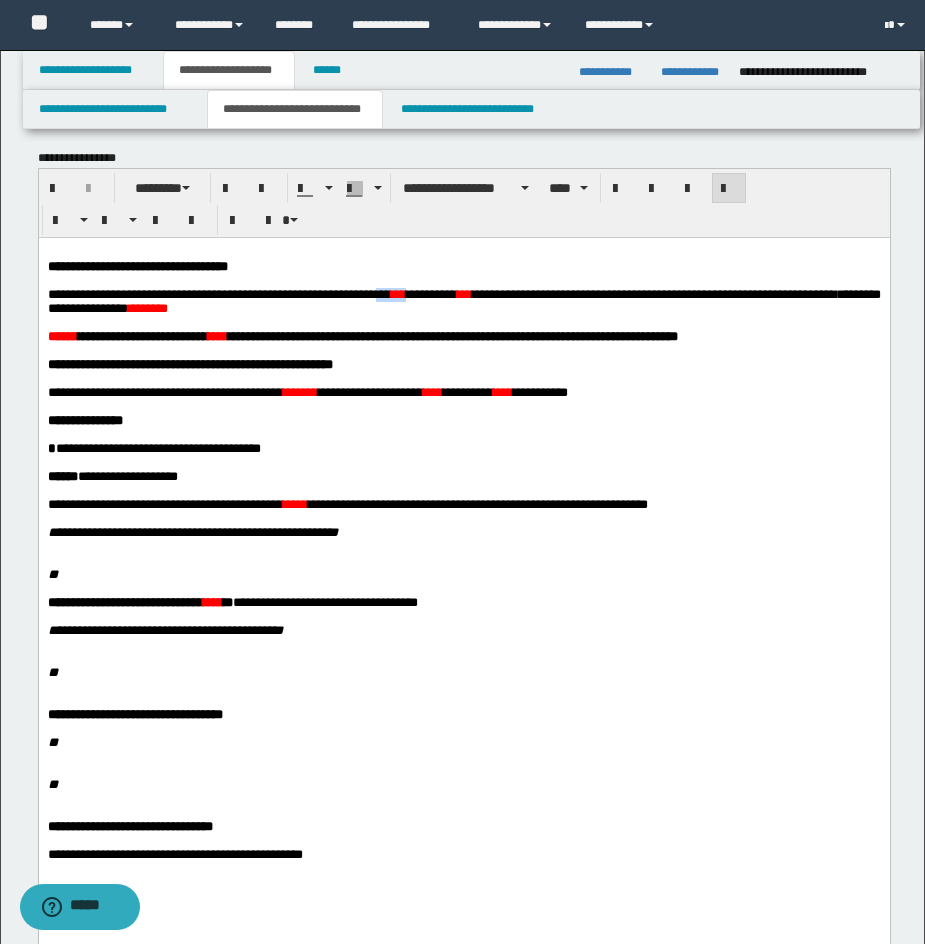 drag, startPoint x: 481, startPoint y: 297, endPoint x: 521, endPoint y: 295, distance: 40.04997 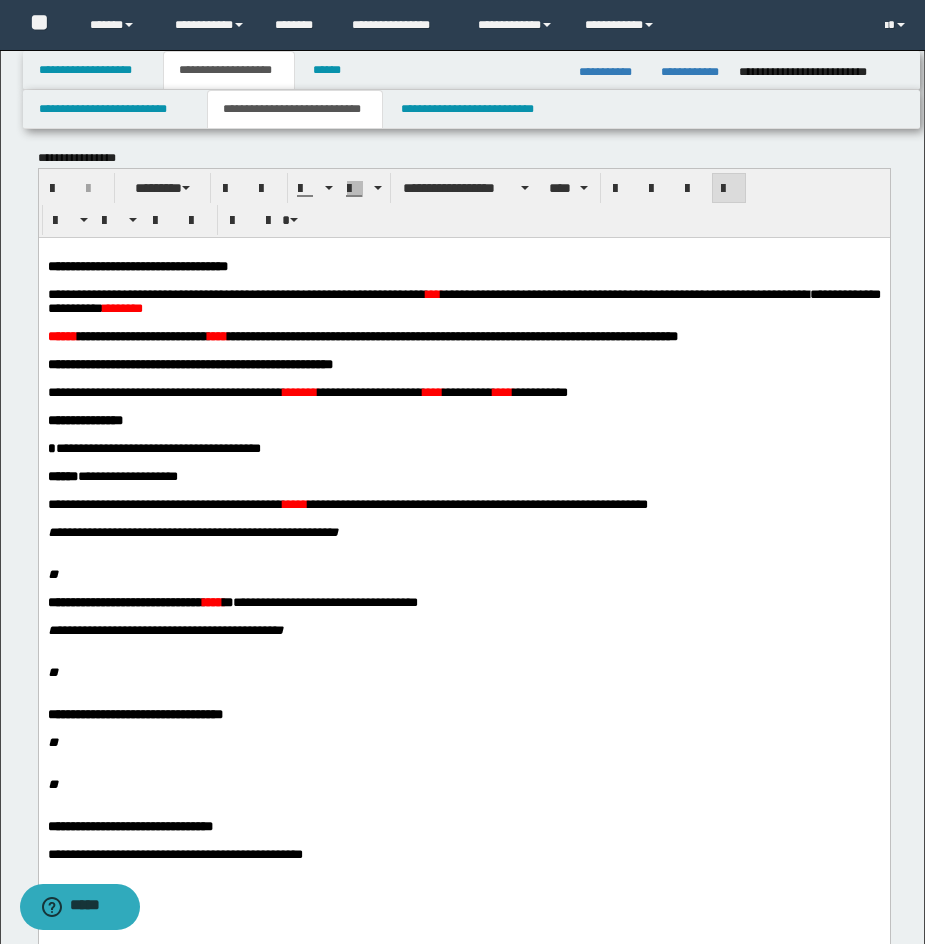 click on "***" at bounding box center [432, 293] 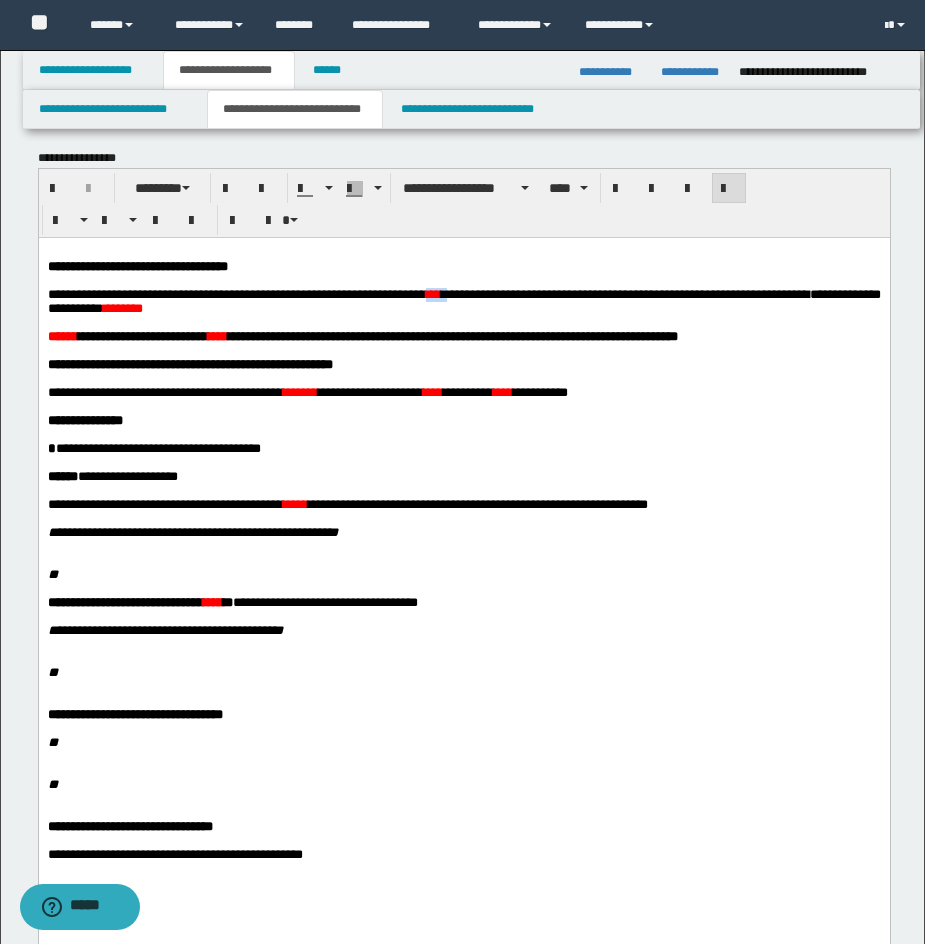 click on "***" at bounding box center (432, 293) 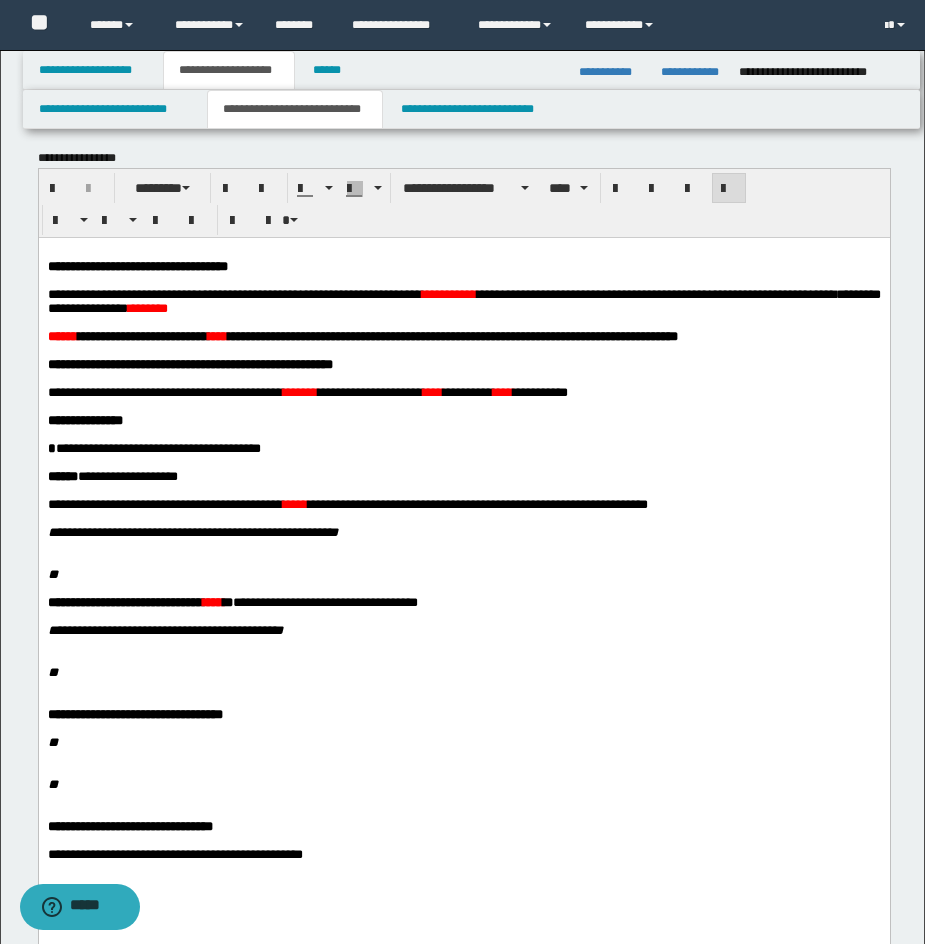 click at bounding box center (463, 322) 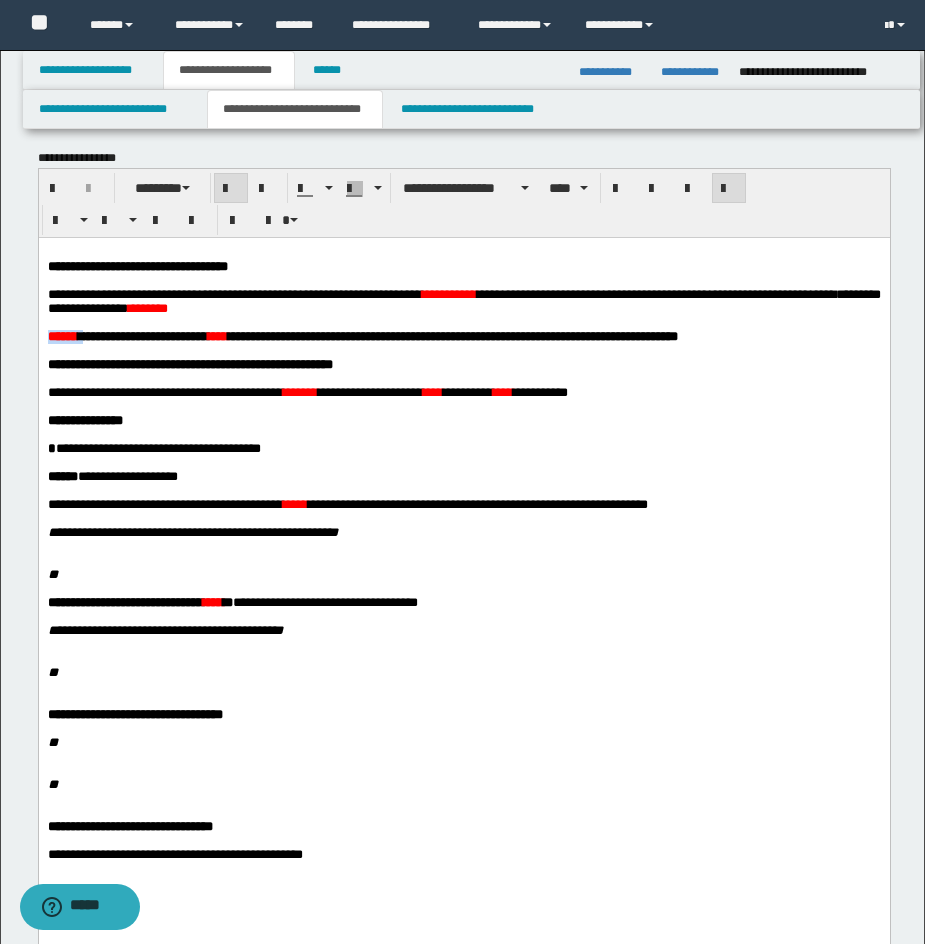 click on "******" at bounding box center [62, 335] 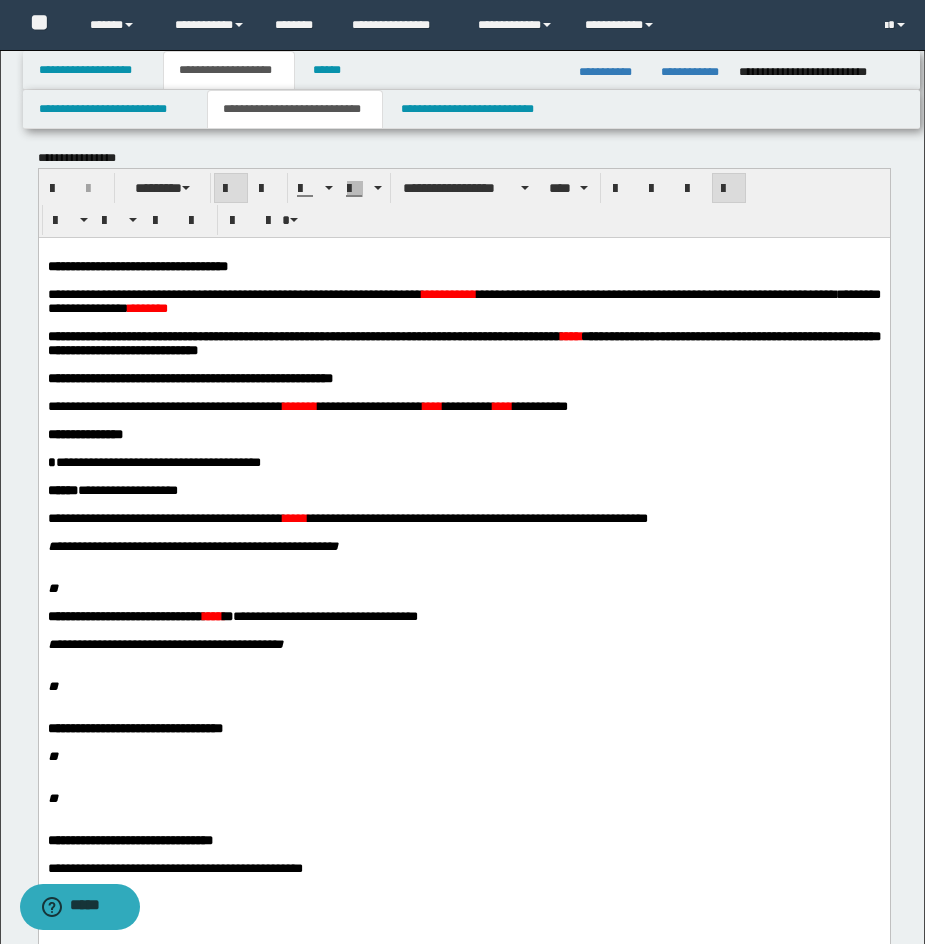 click on "**********" at bounding box center [463, 301] 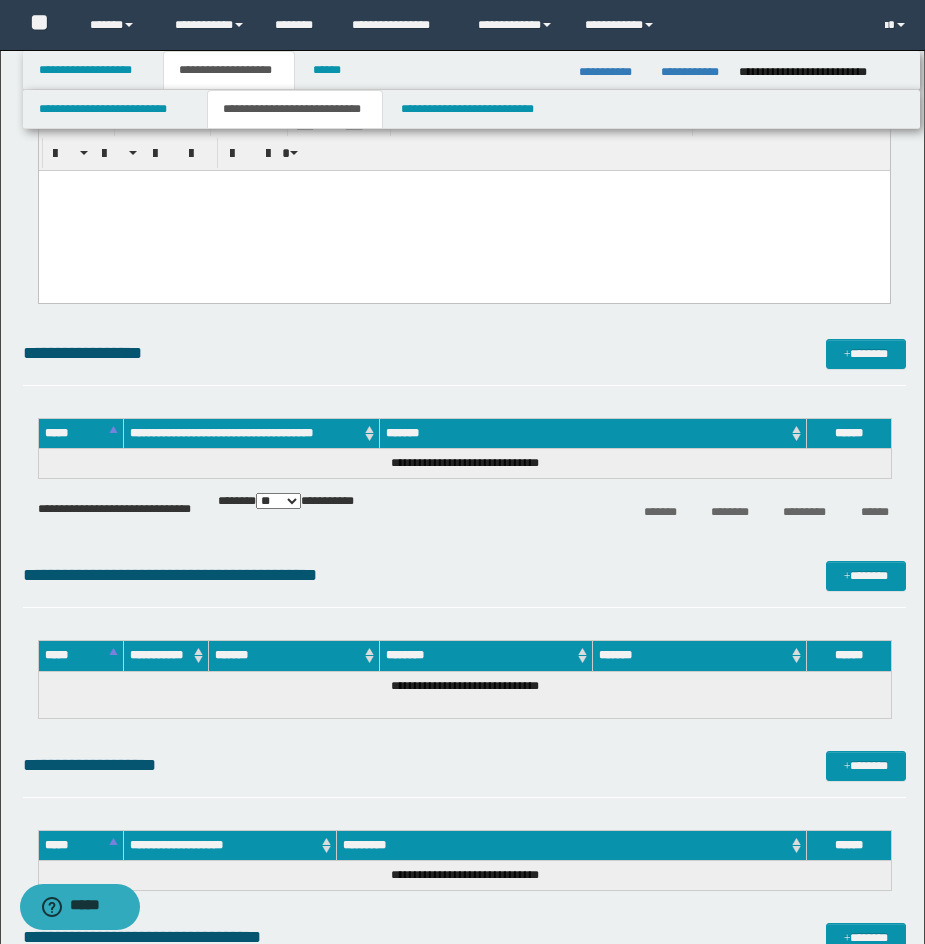 scroll, scrollTop: 906, scrollLeft: 0, axis: vertical 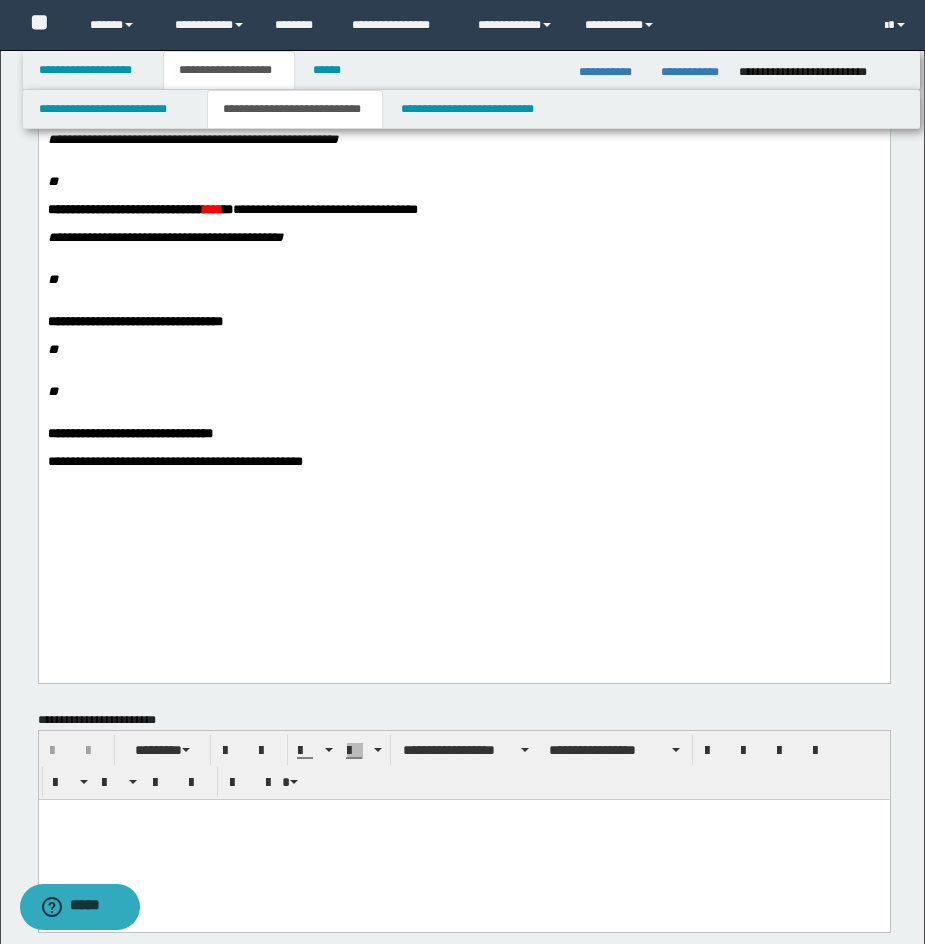click at bounding box center [475, 168] 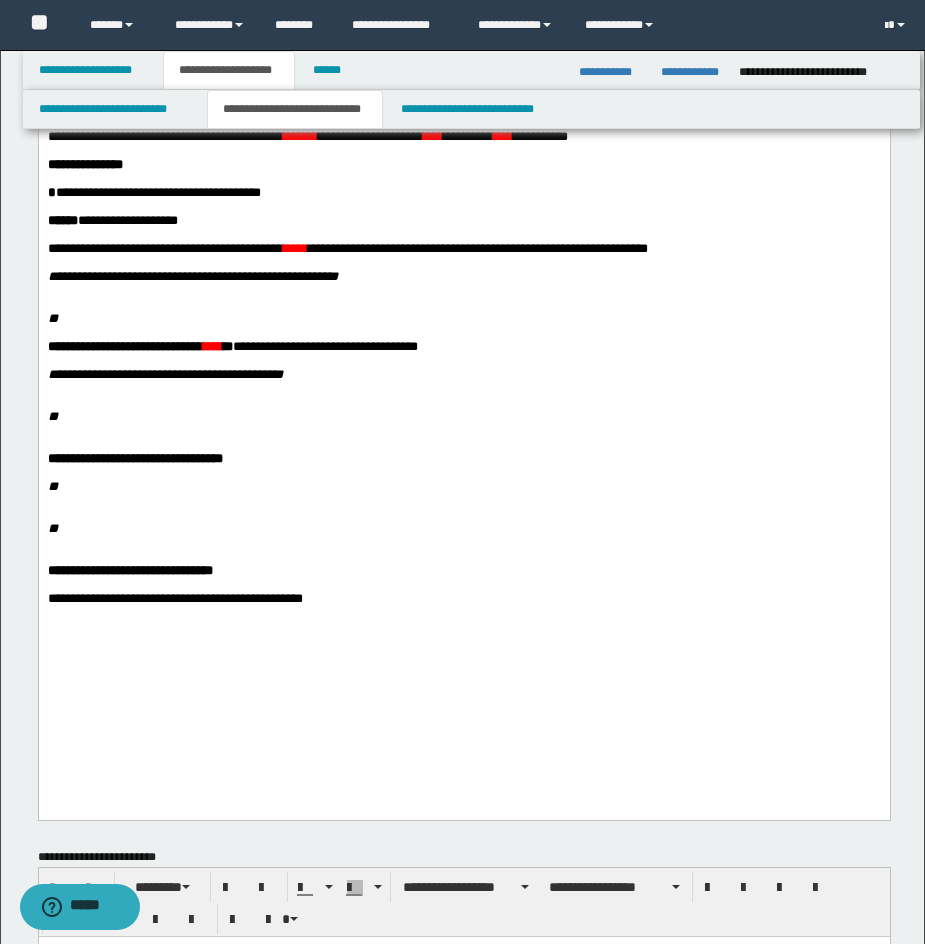 scroll, scrollTop: 185, scrollLeft: 0, axis: vertical 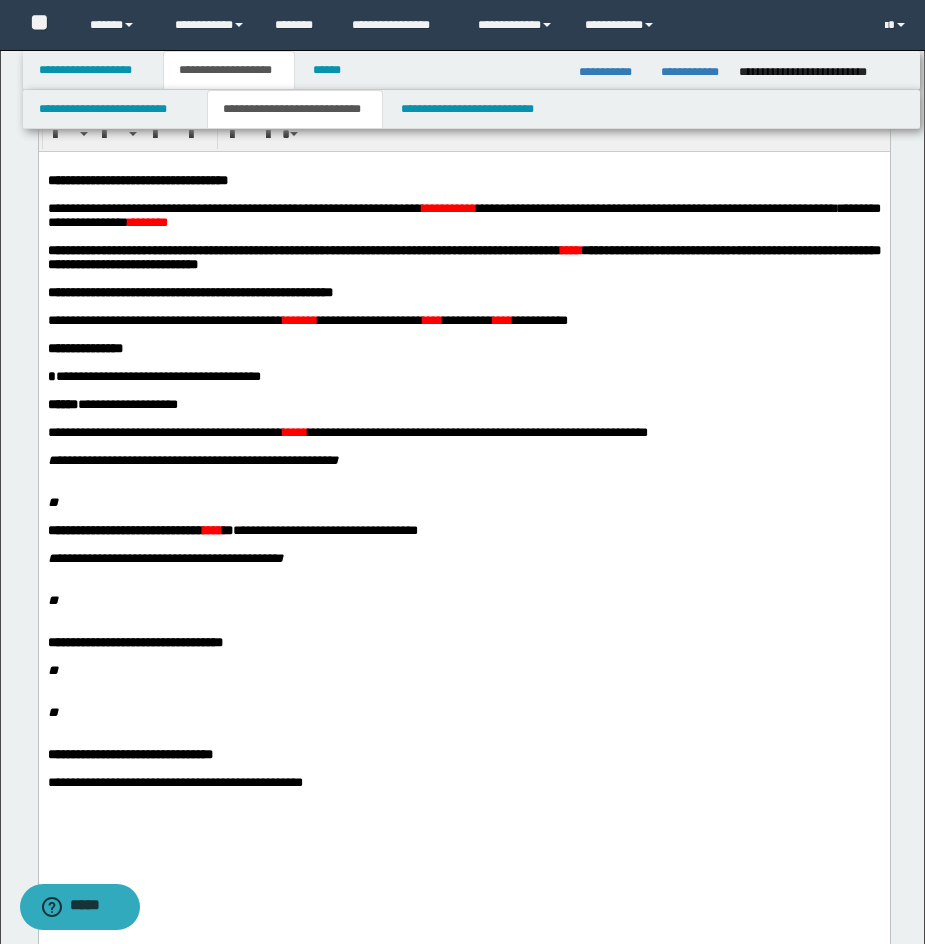 click on "**********" at bounding box center [303, 249] 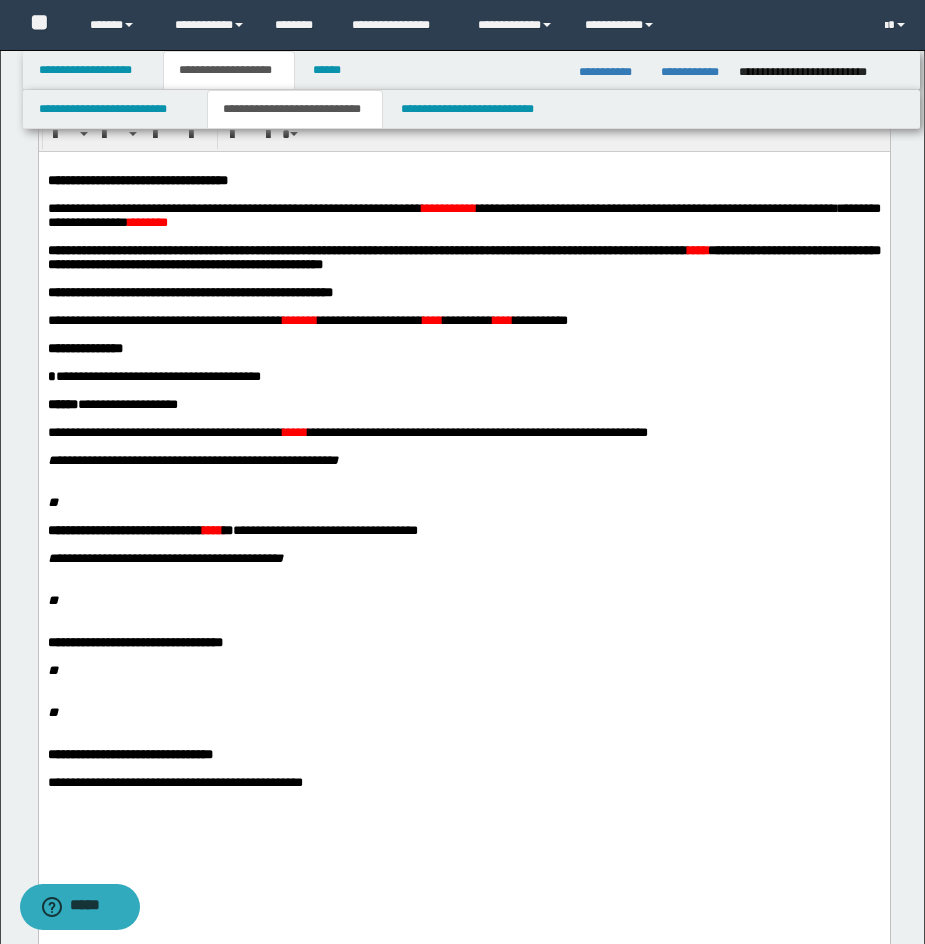 click at bounding box center [475, 726] 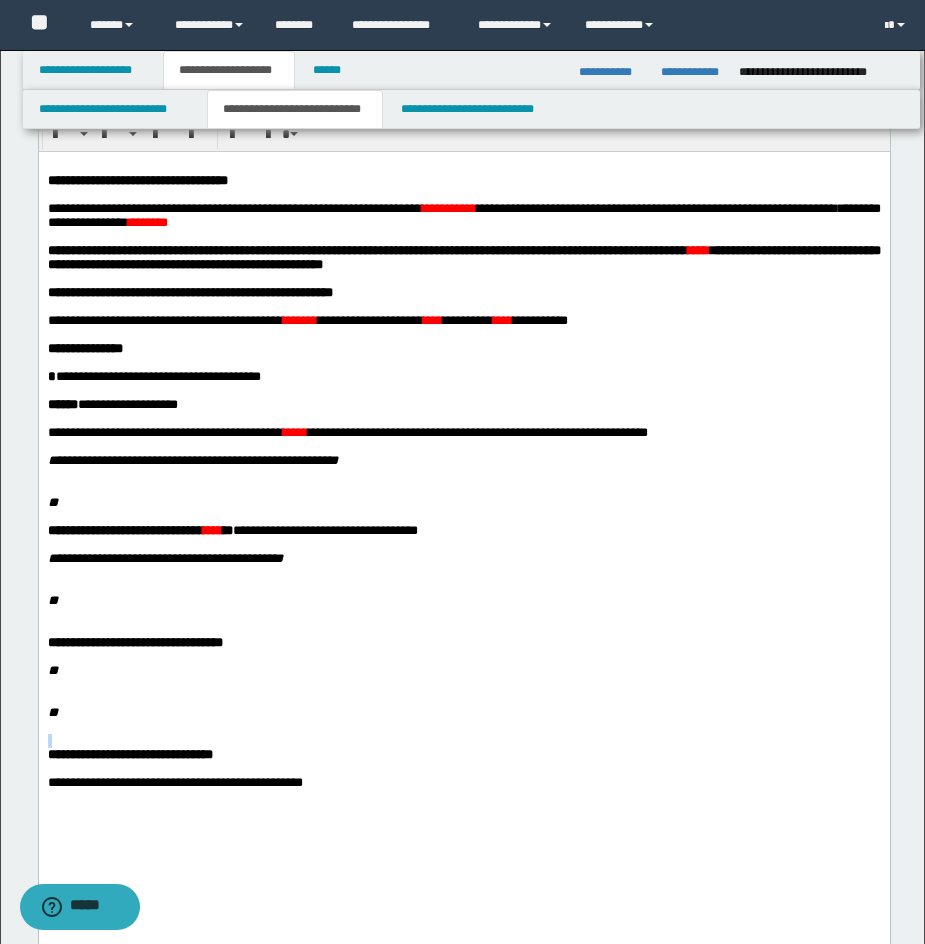 click on "****" at bounding box center (697, 249) 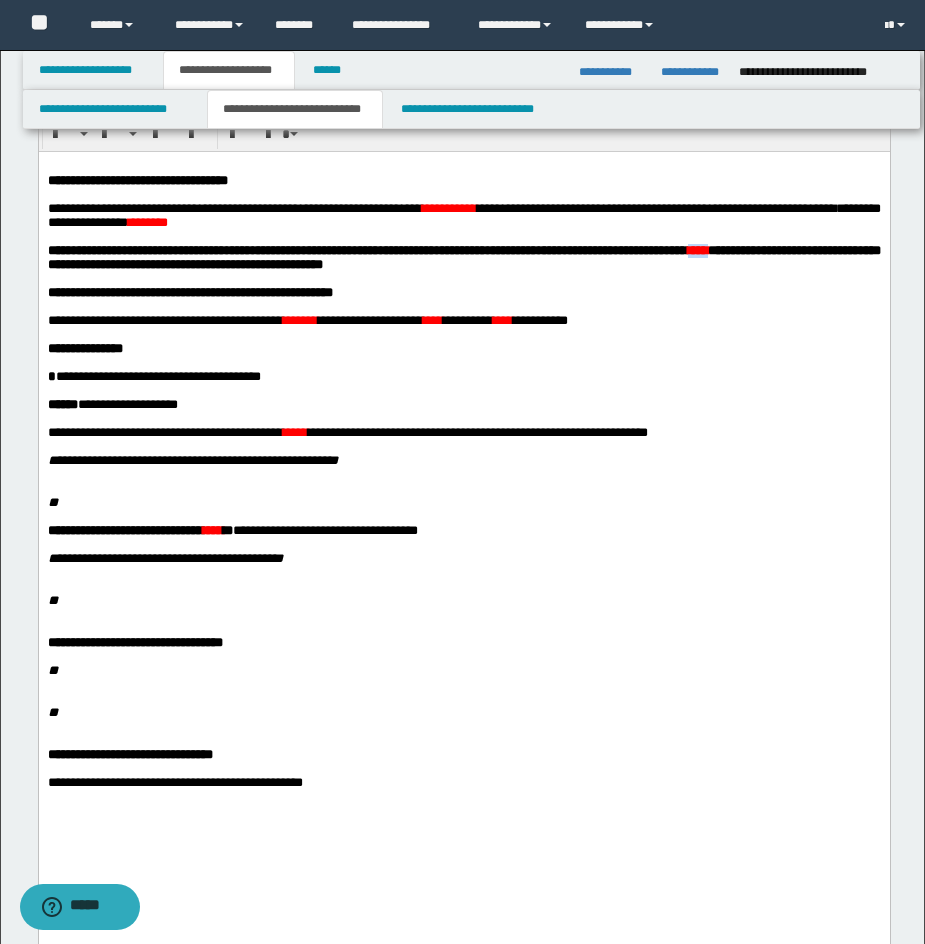 click on "****" at bounding box center (697, 249) 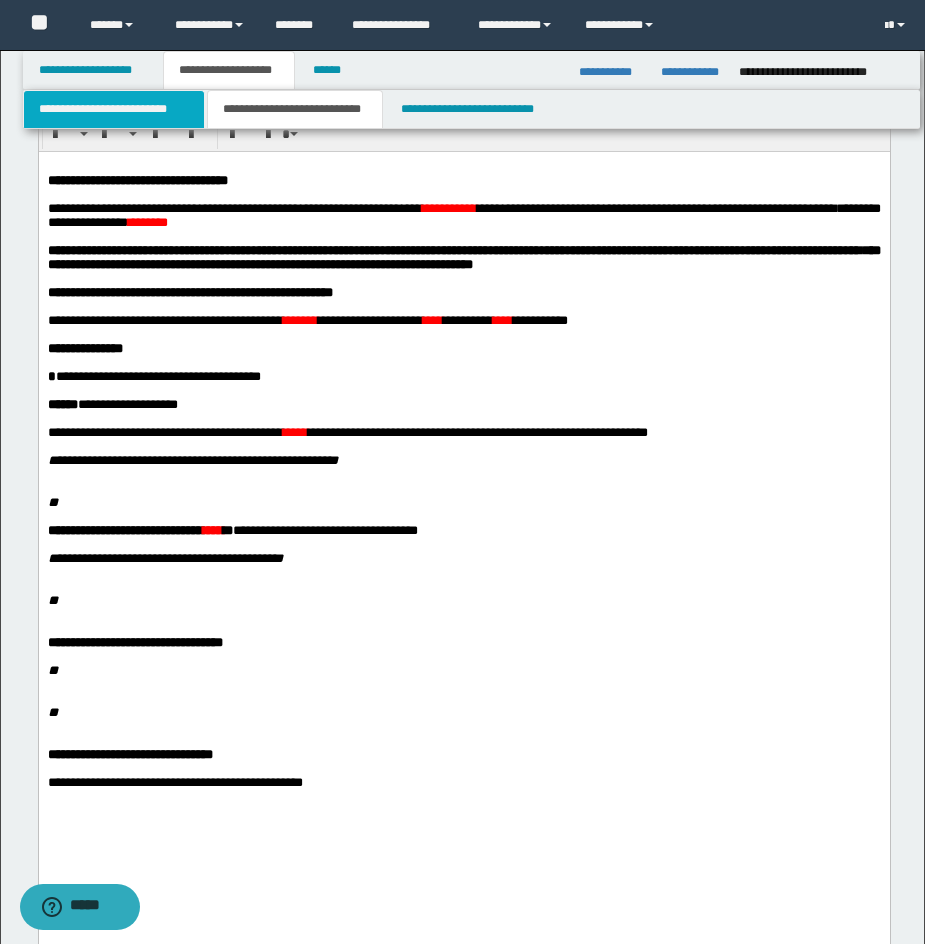 click on "**********" at bounding box center (114, 109) 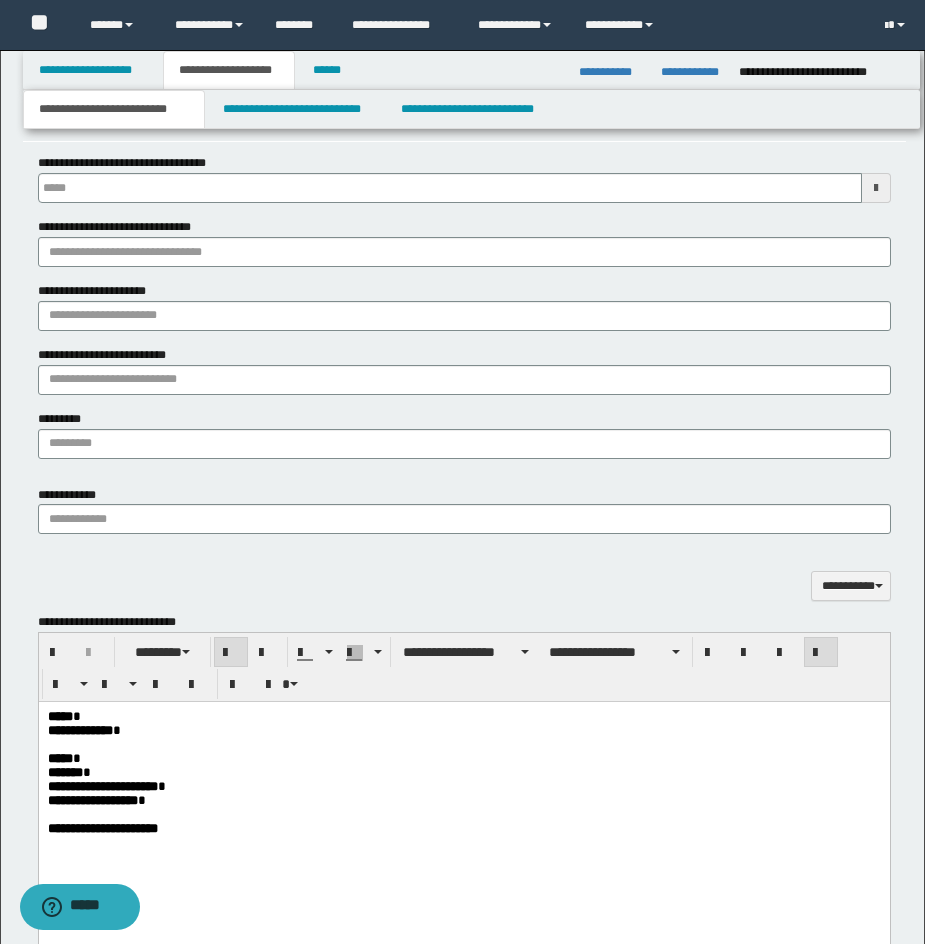 scroll, scrollTop: 1026, scrollLeft: 0, axis: vertical 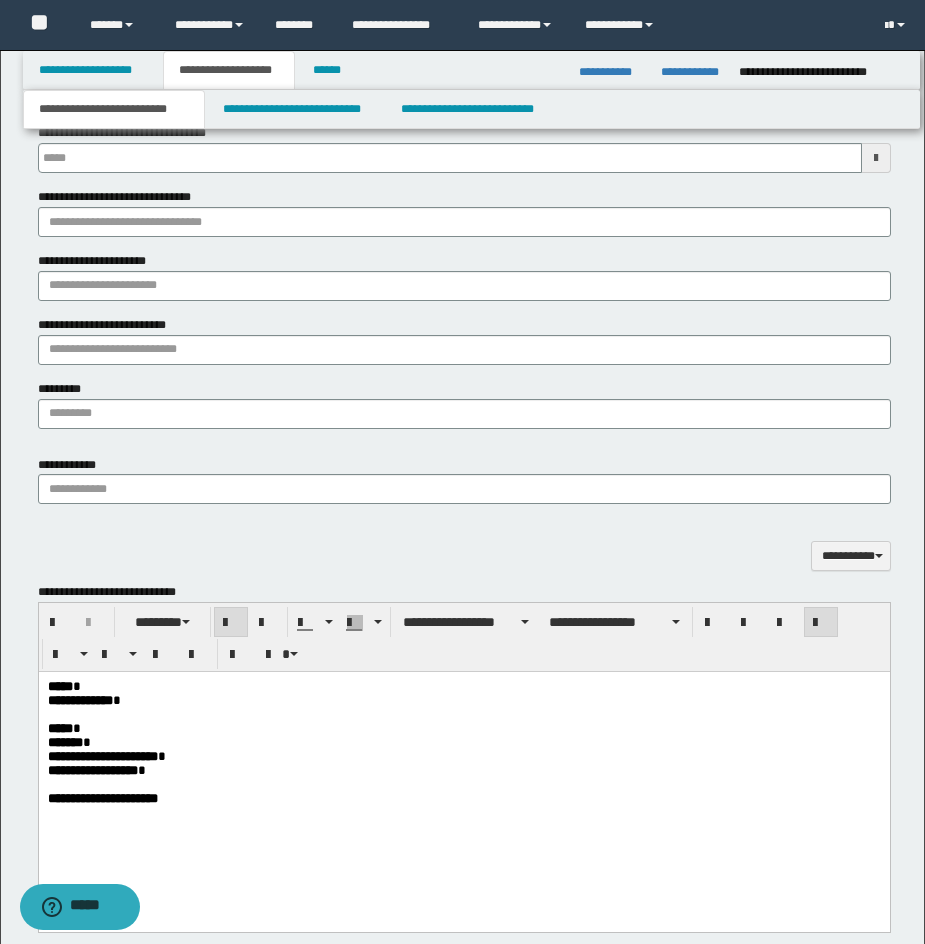 drag, startPoint x: 845, startPoint y: 190, endPoint x: 896, endPoint y: 182, distance: 51.62364 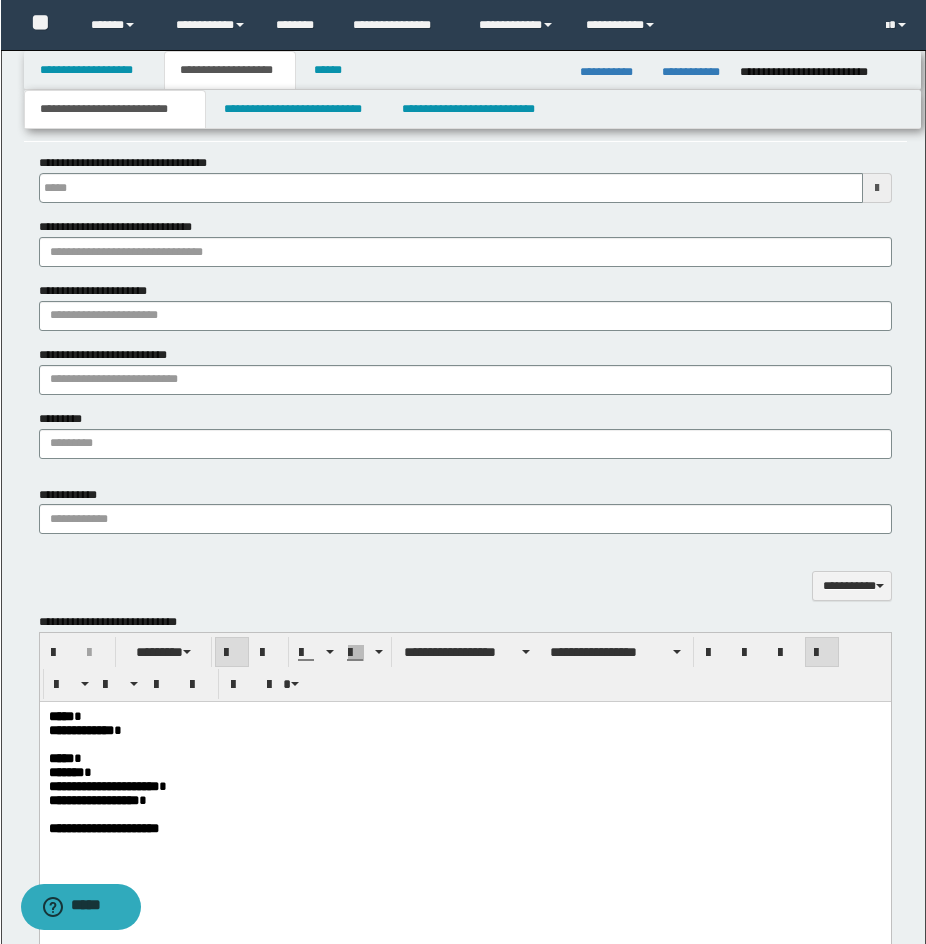 scroll, scrollTop: 1012, scrollLeft: 0, axis: vertical 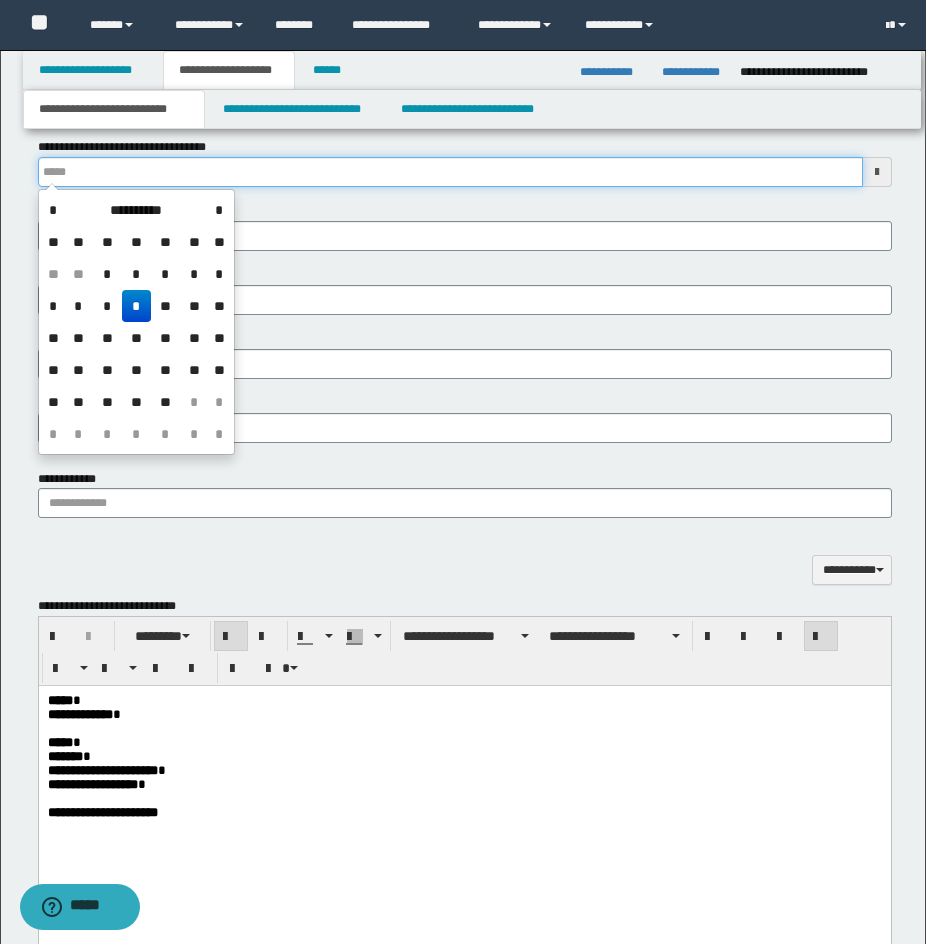 click on "**********" at bounding box center (450, 172) 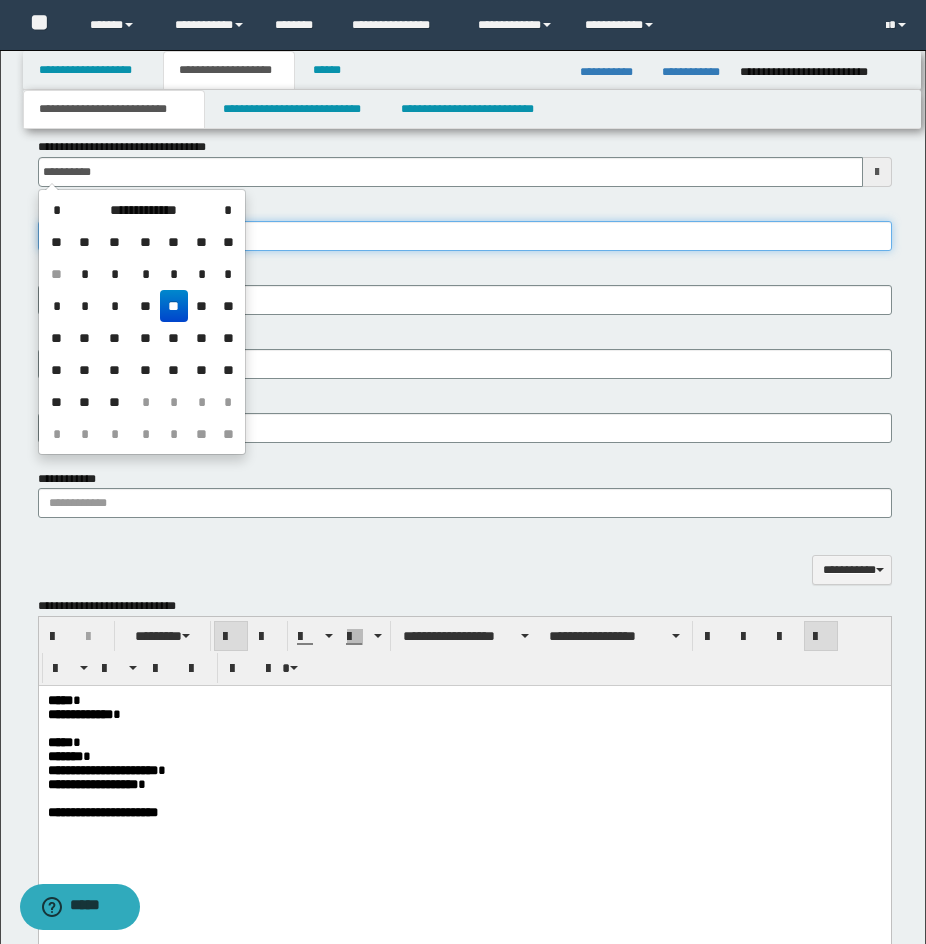 type on "**********" 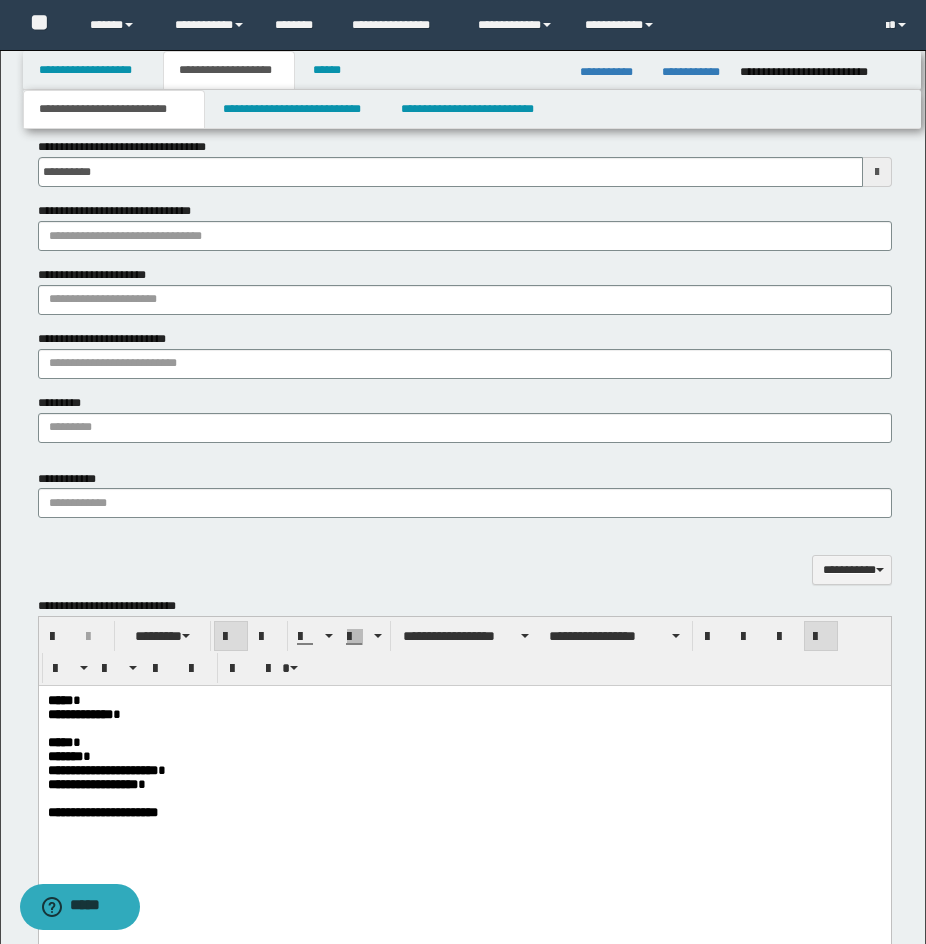 drag, startPoint x: 21, startPoint y: 208, endPoint x: 26, endPoint y: 223, distance: 15.811388 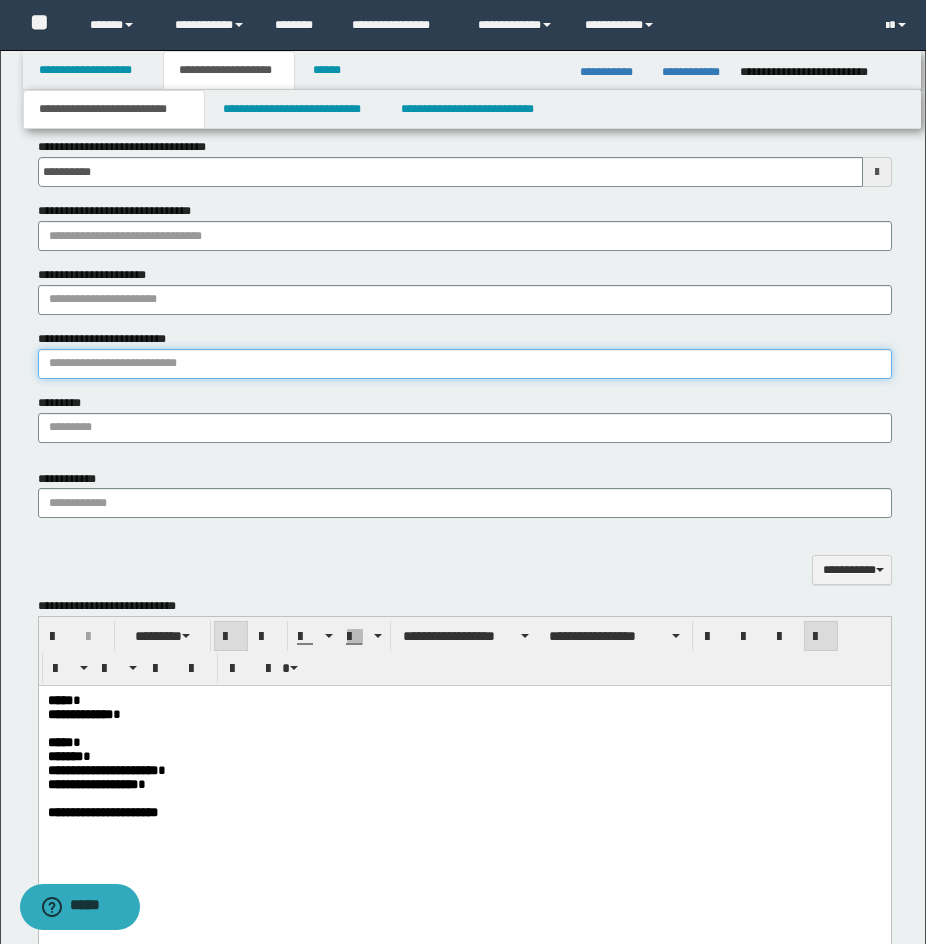 click on "**********" at bounding box center [465, 364] 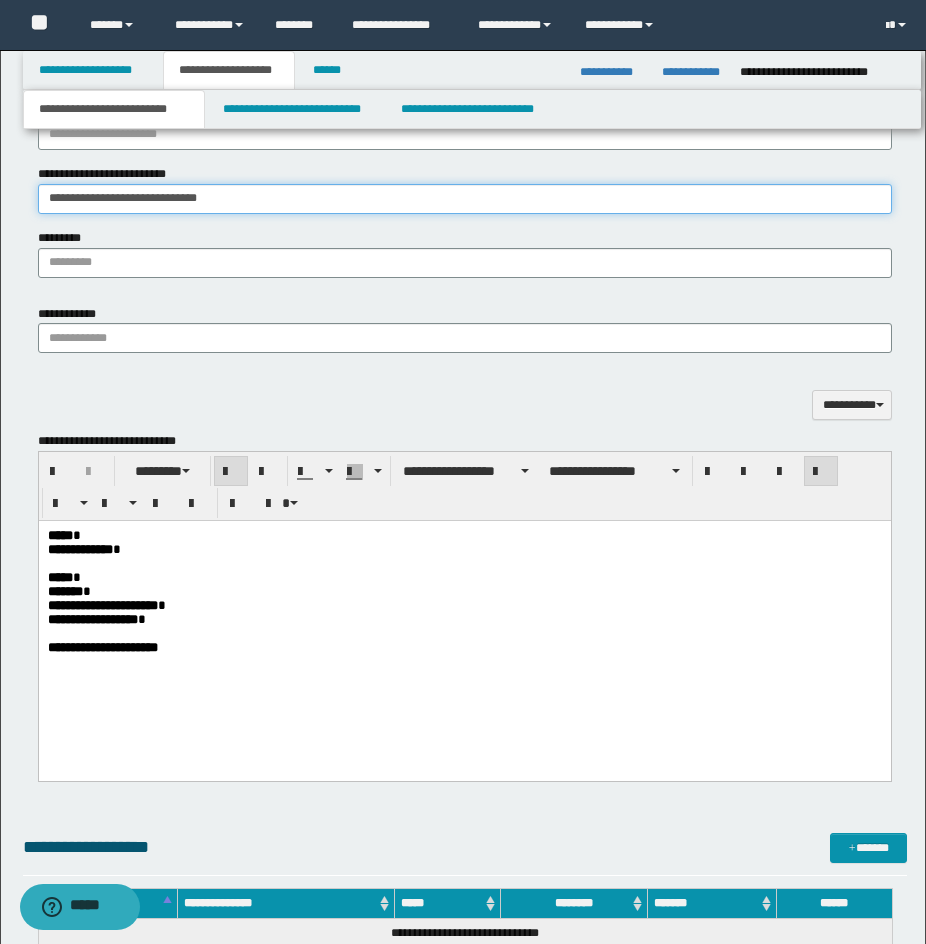 scroll, scrollTop: 1197, scrollLeft: 0, axis: vertical 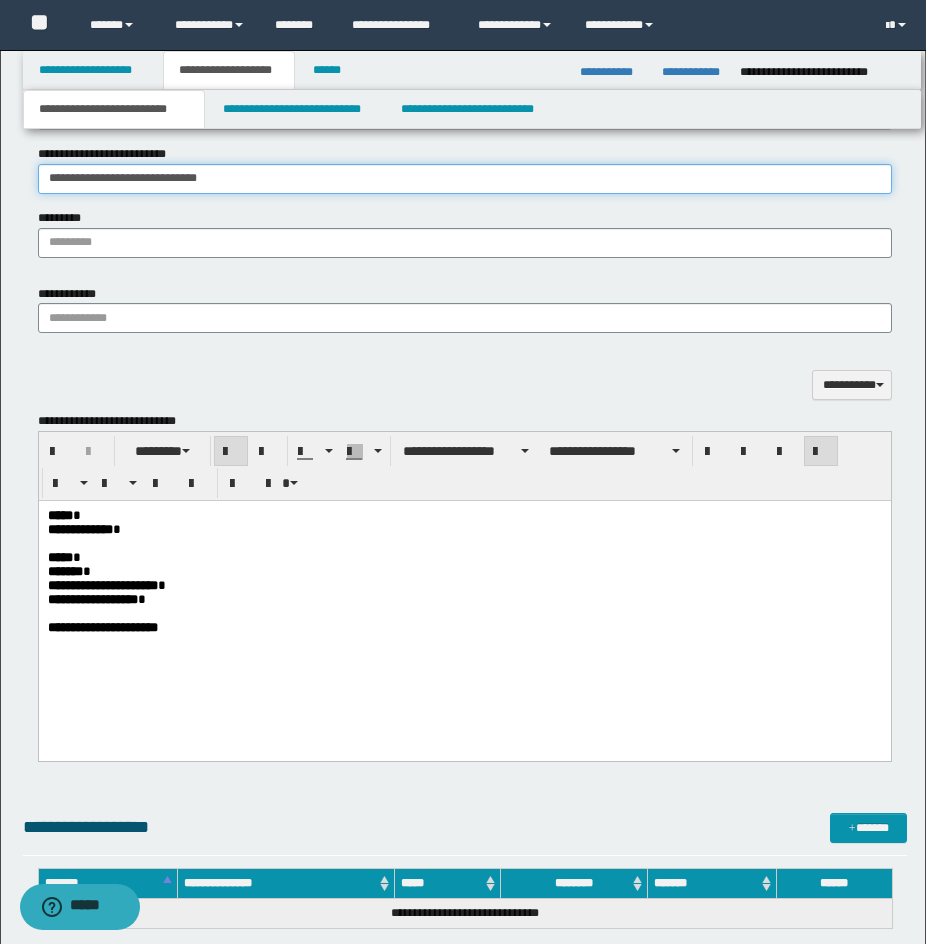 type on "**********" 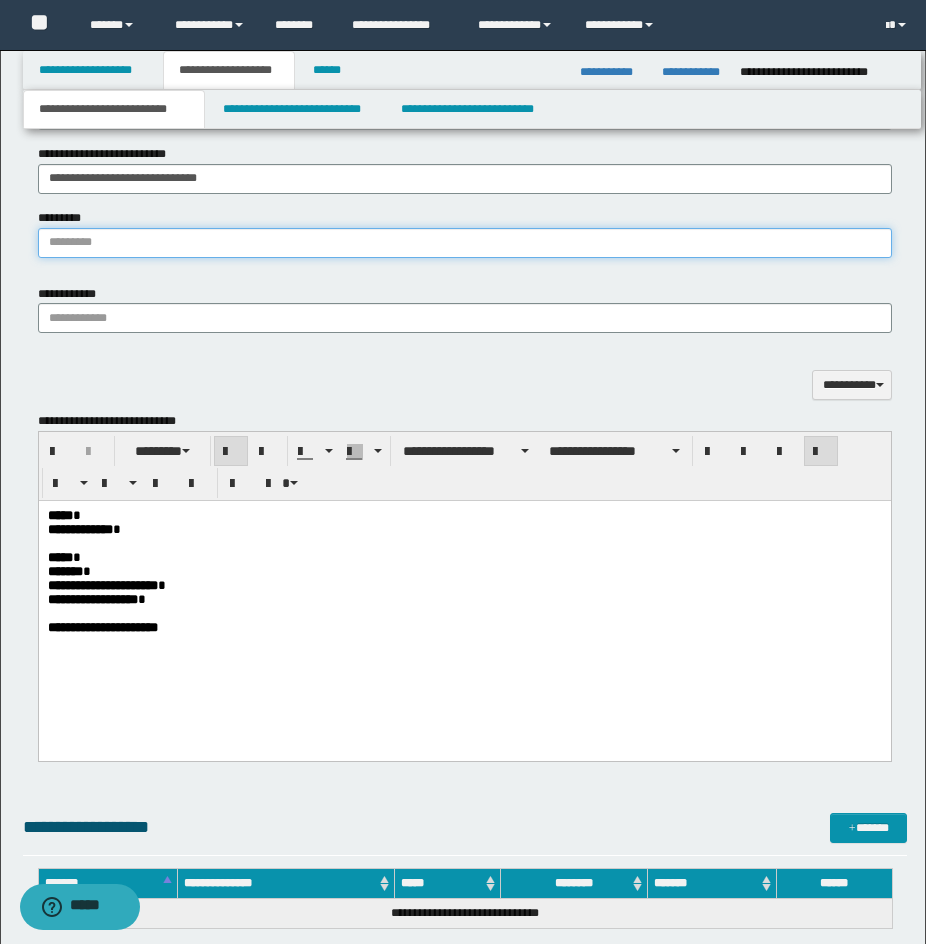 click on "*********" at bounding box center [465, 243] 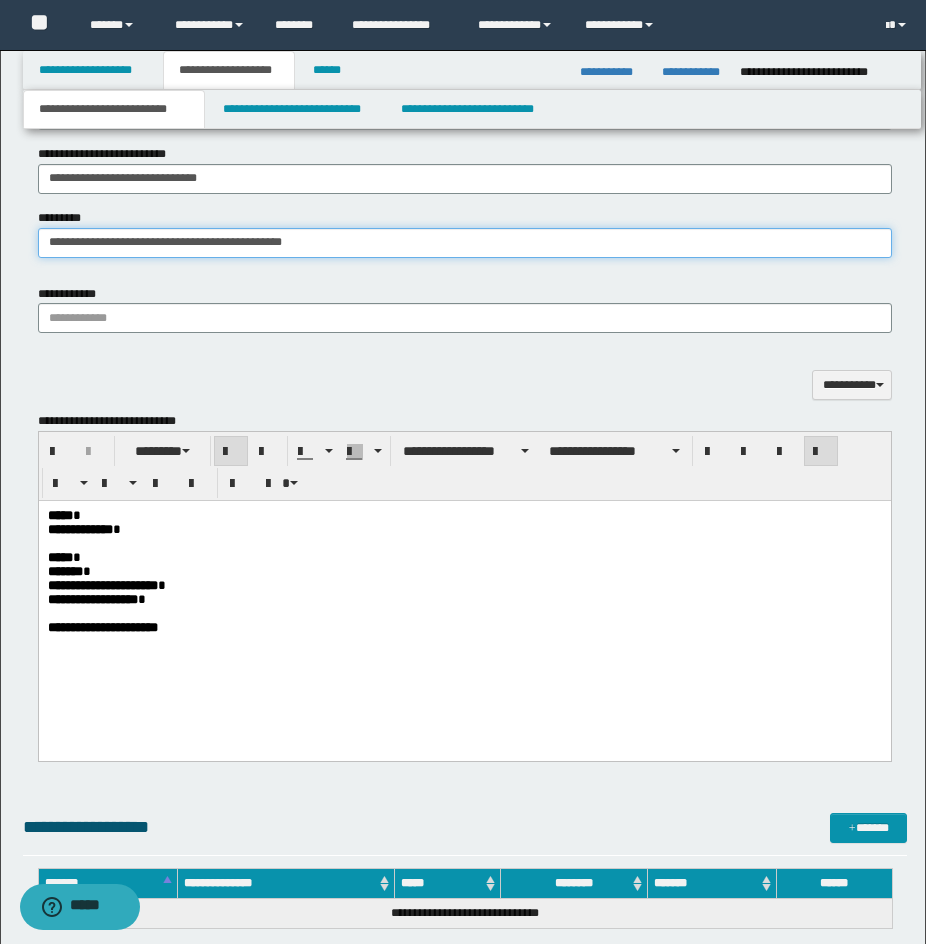 type on "**********" 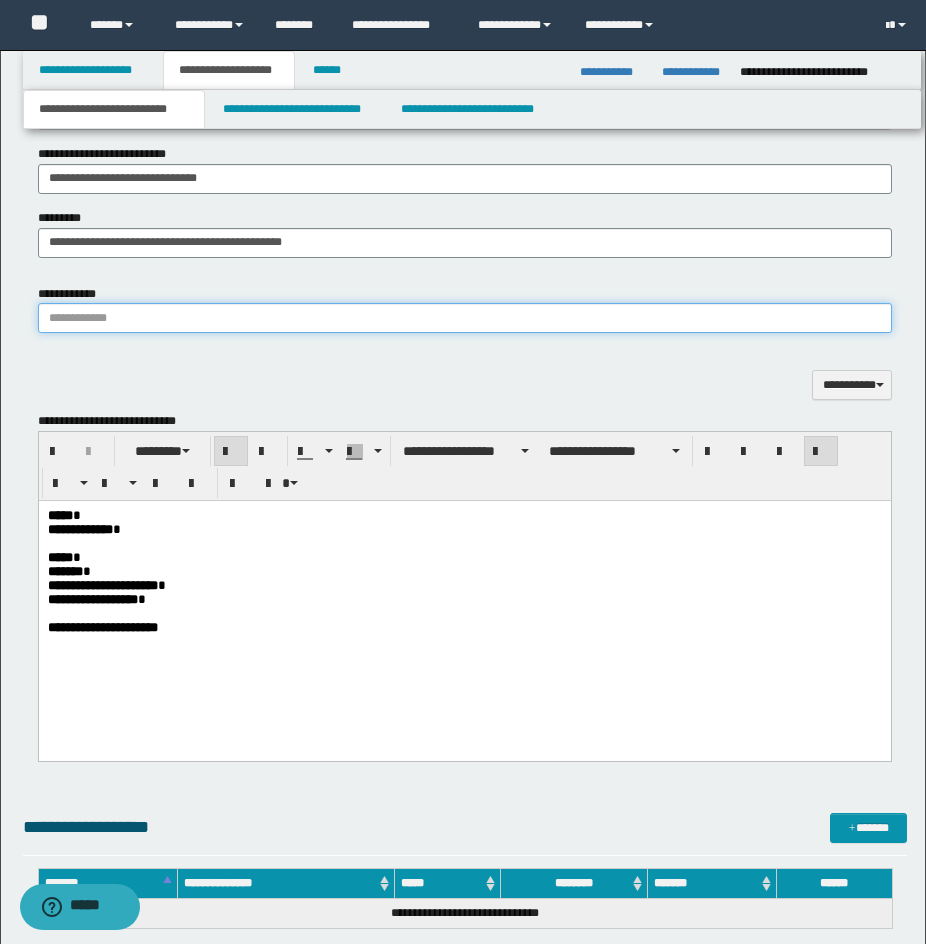 click on "**********" at bounding box center (465, 318) 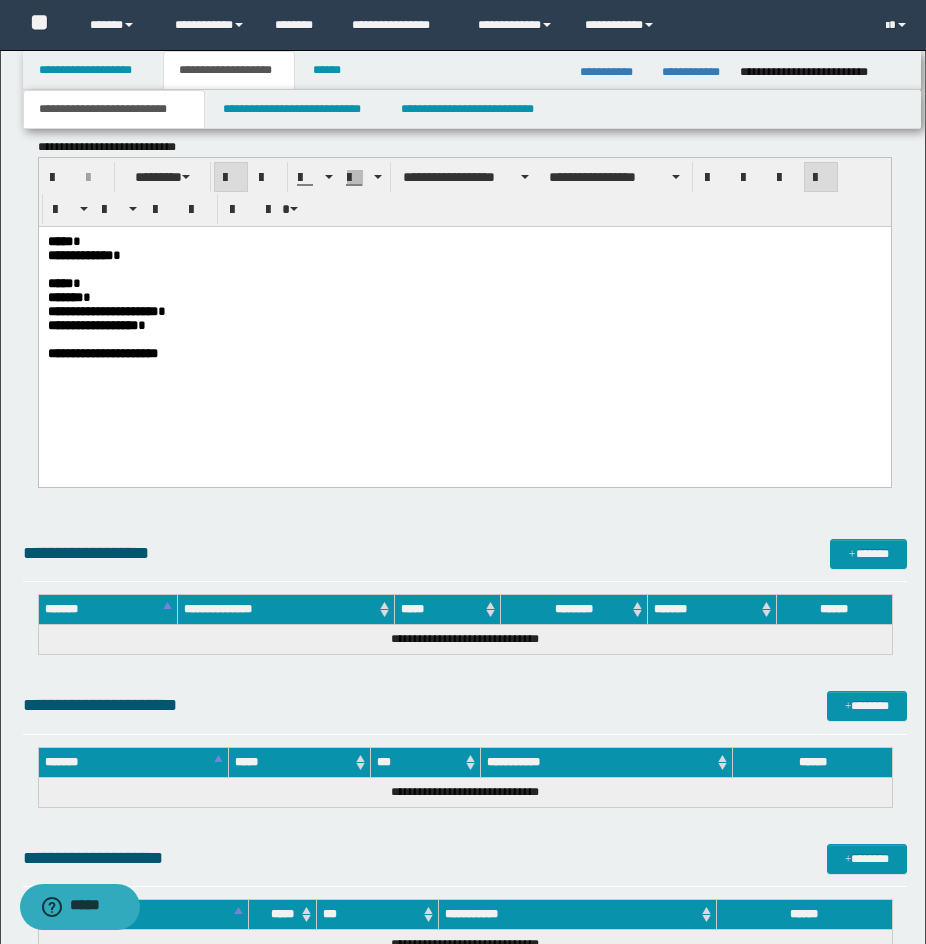scroll, scrollTop: 1479, scrollLeft: 0, axis: vertical 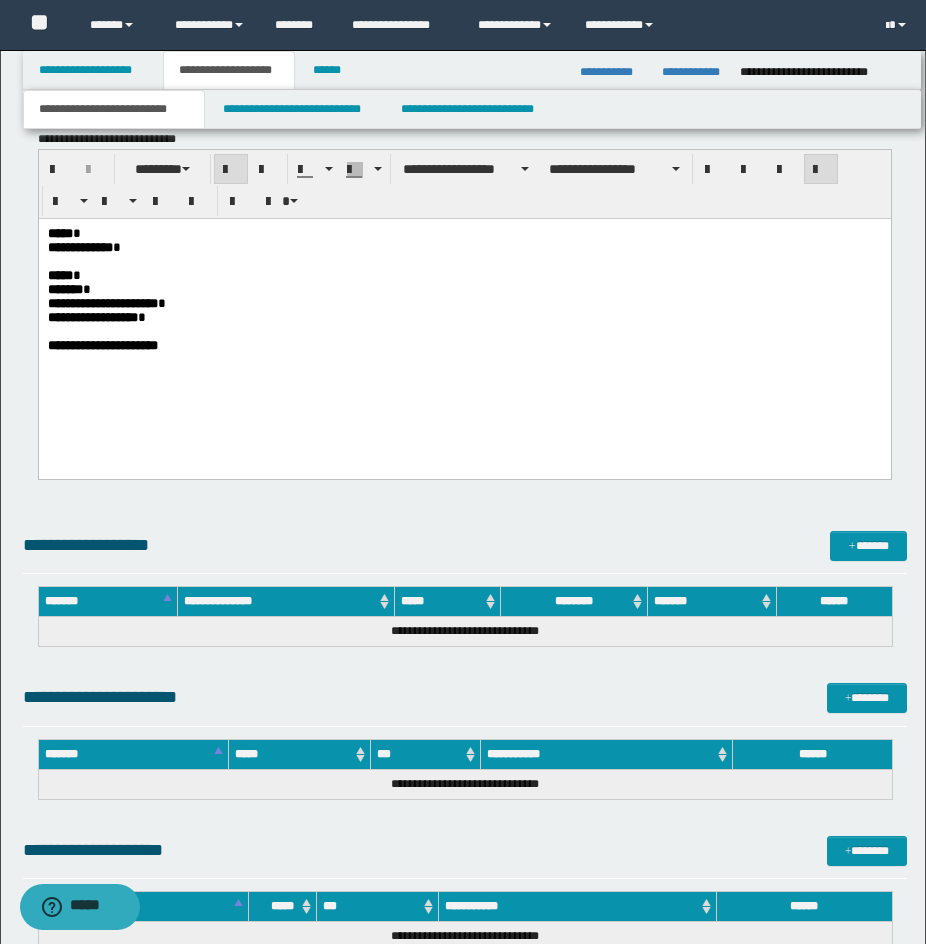 type on "**********" 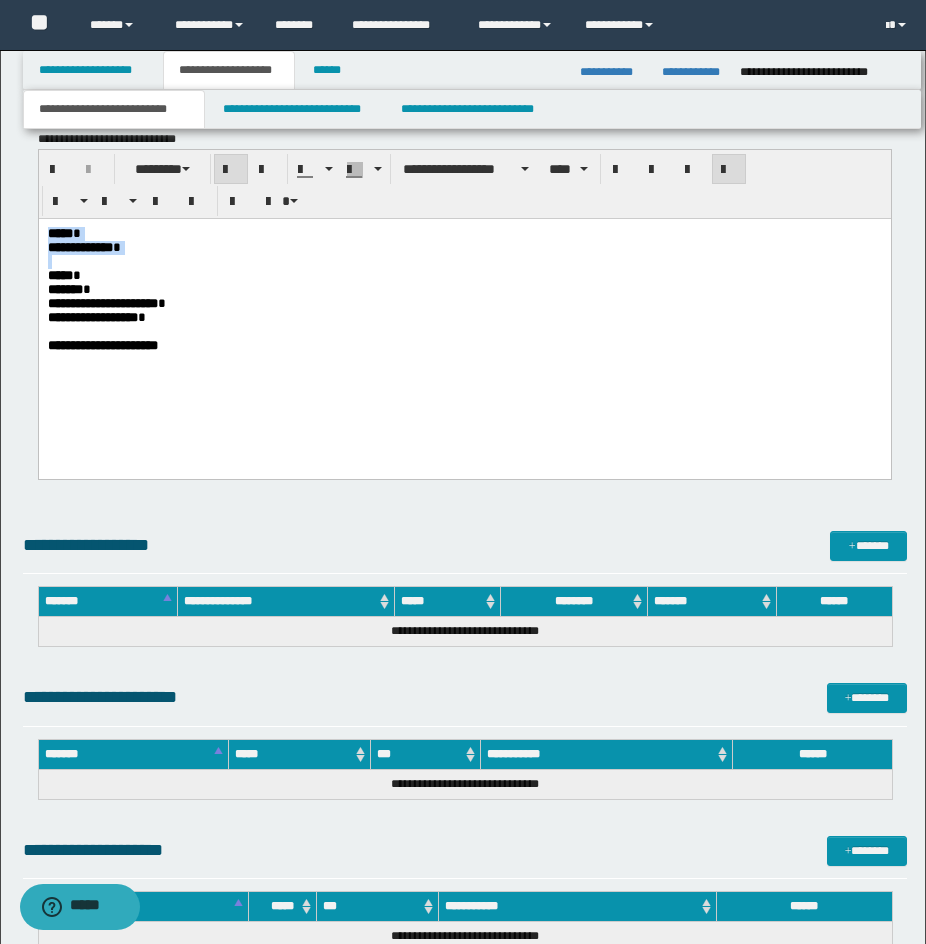 drag, startPoint x: 48, startPoint y: 284, endPoint x: 51, endPoint y: 232, distance: 52.086468 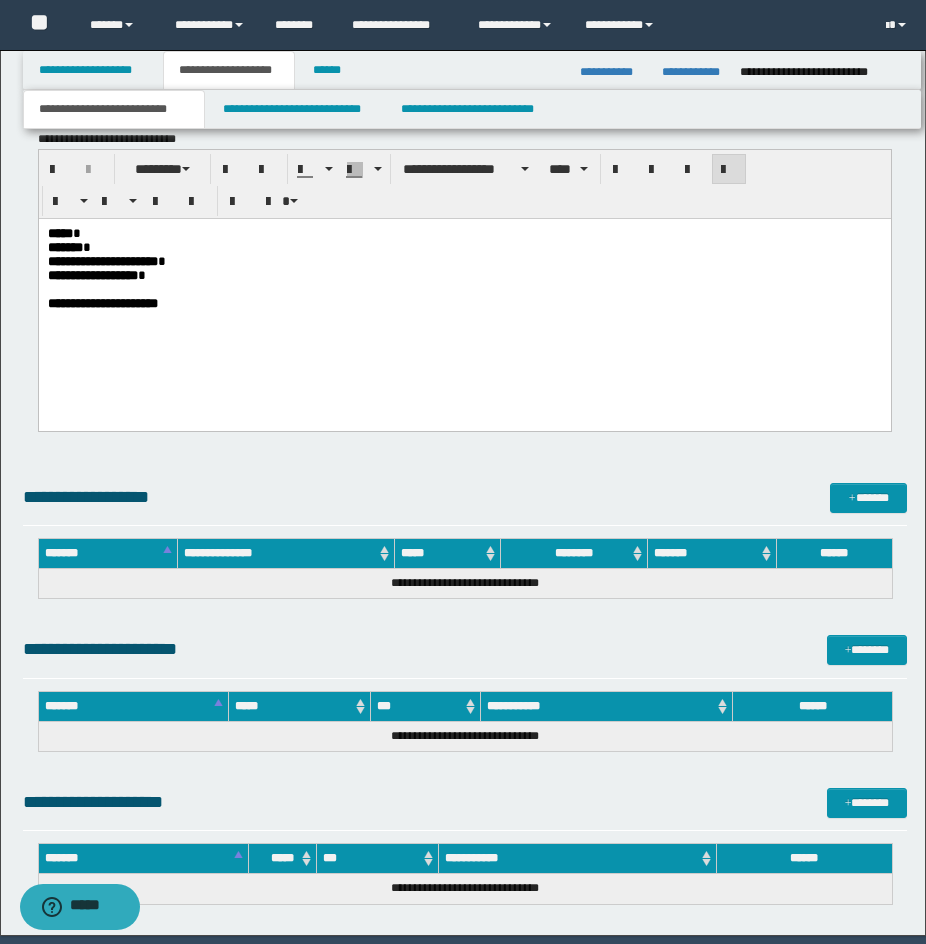 drag, startPoint x: 247, startPoint y: 285, endPoint x: 207, endPoint y: 277, distance: 40.792156 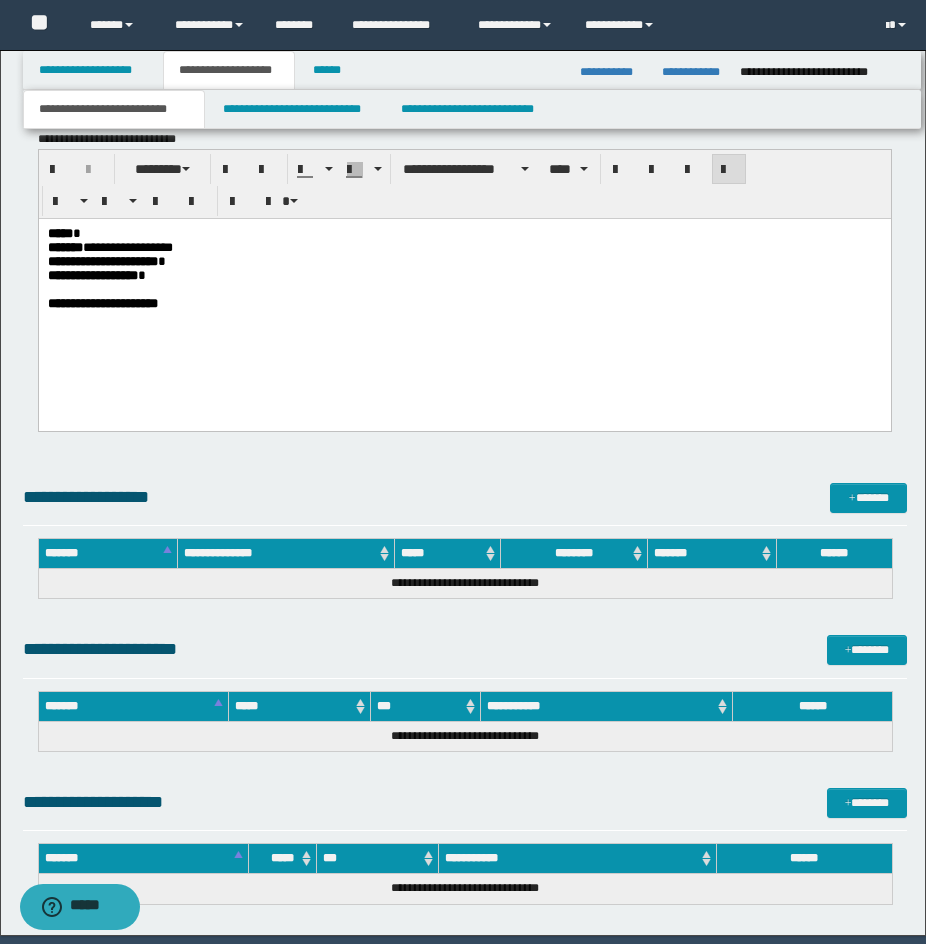 click on "*****" at bounding box center [59, 232] 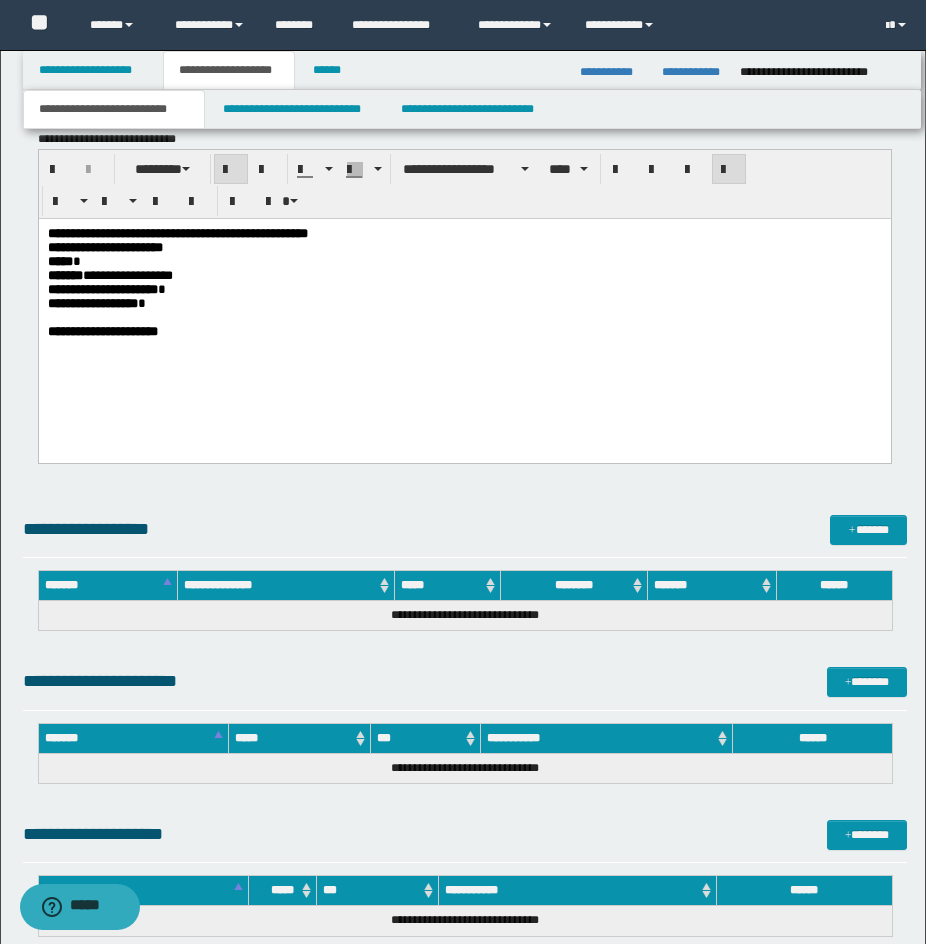 click on "**********" at bounding box center [464, 307] 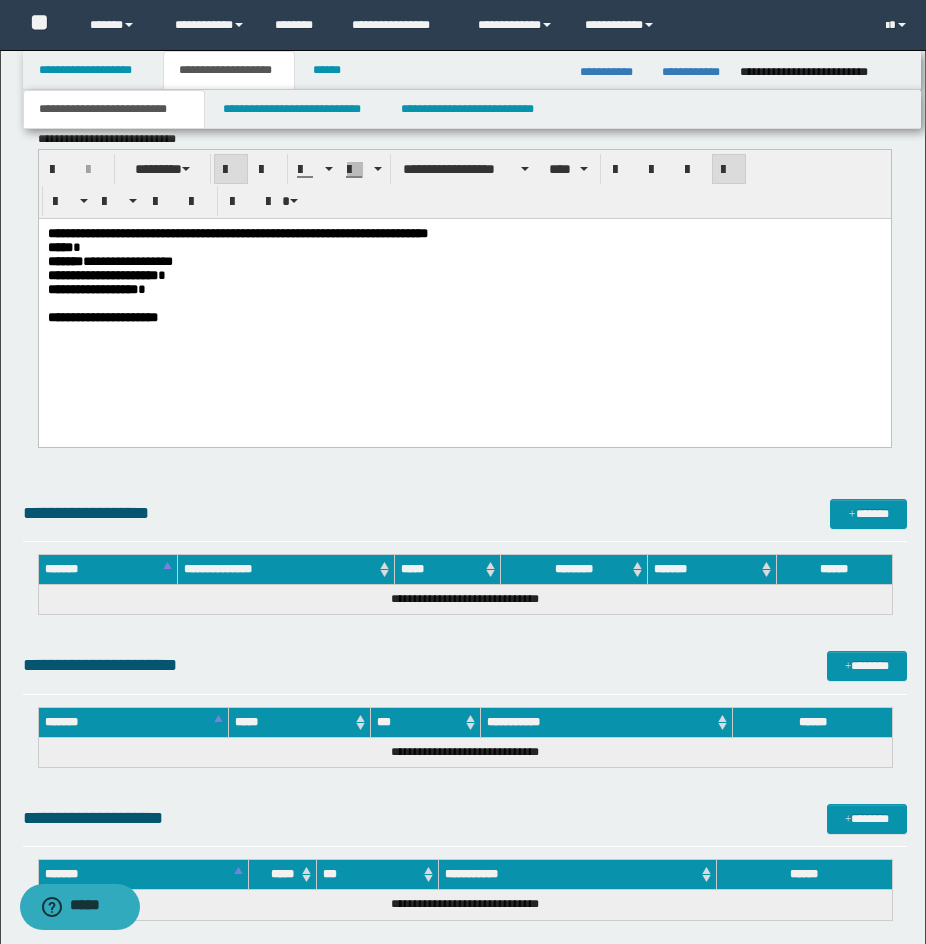 click on "**********" at bounding box center [464, 300] 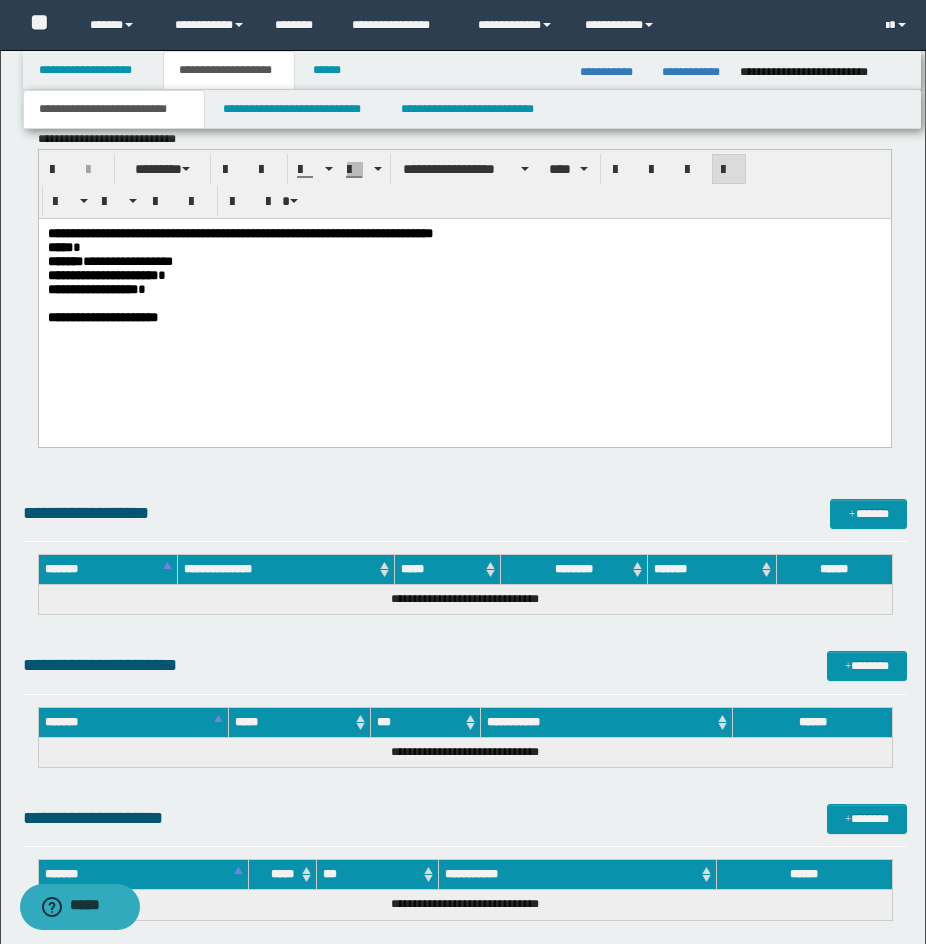 click on "**********" at bounding box center (464, 275) 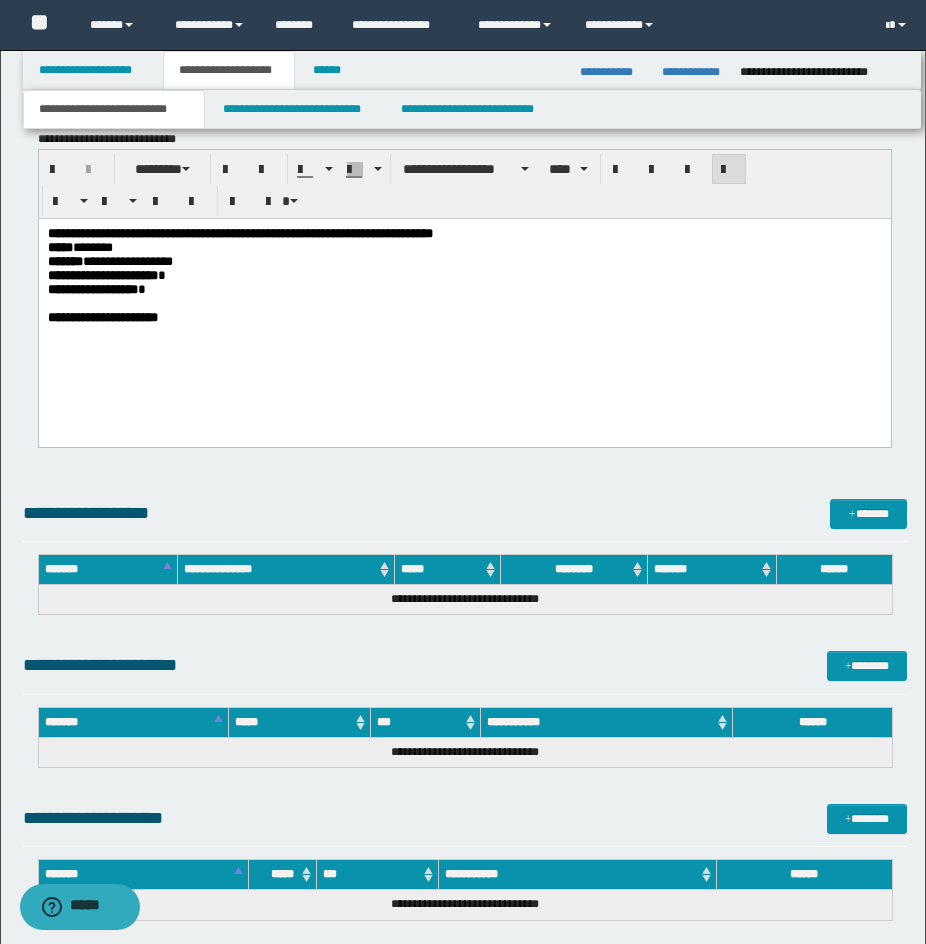 drag, startPoint x: 476, startPoint y: 306, endPoint x: 767, endPoint y: 257, distance: 295.0966 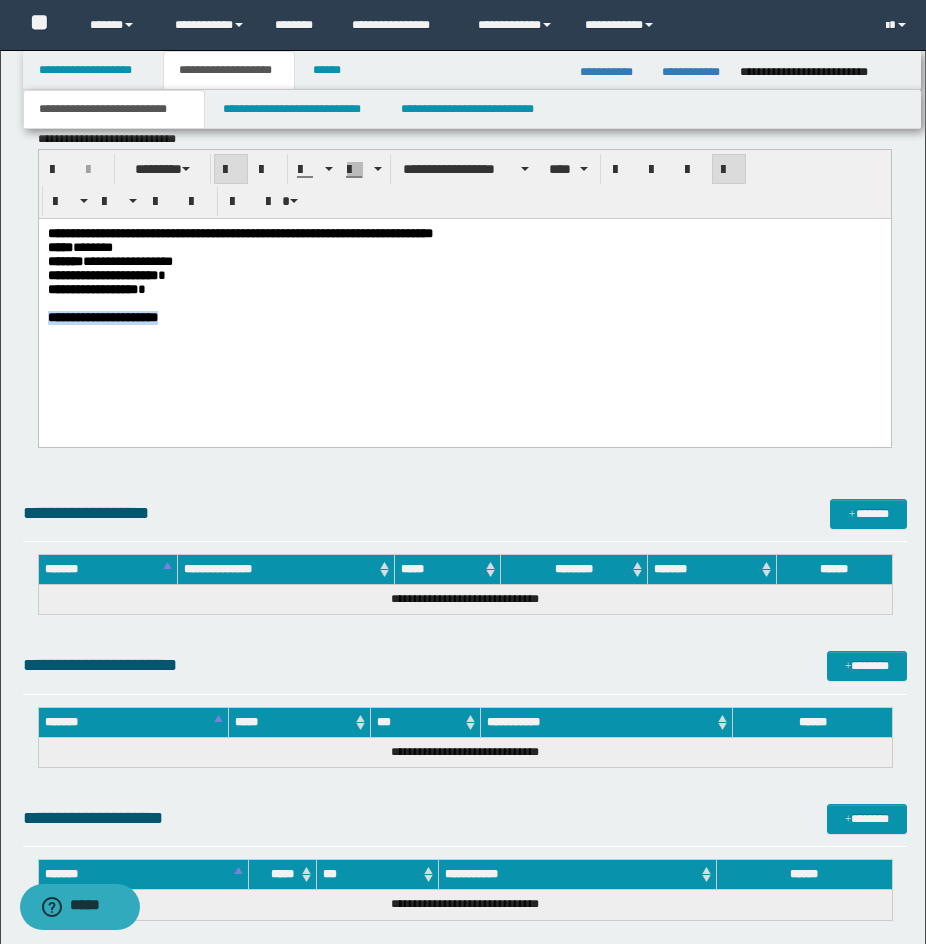 drag, startPoint x: 242, startPoint y: 341, endPoint x: 25, endPoint y: 323, distance: 217.74527 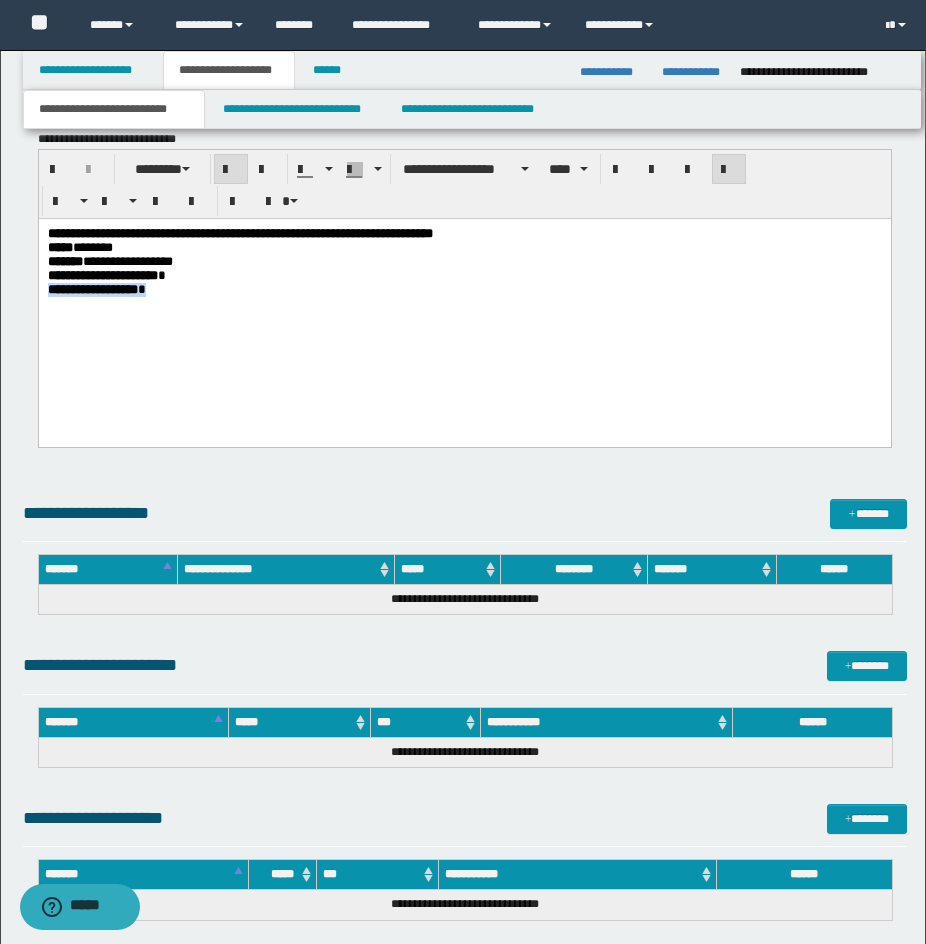 drag, startPoint x: 180, startPoint y: 299, endPoint x: 290, endPoint y: 327, distance: 113.507706 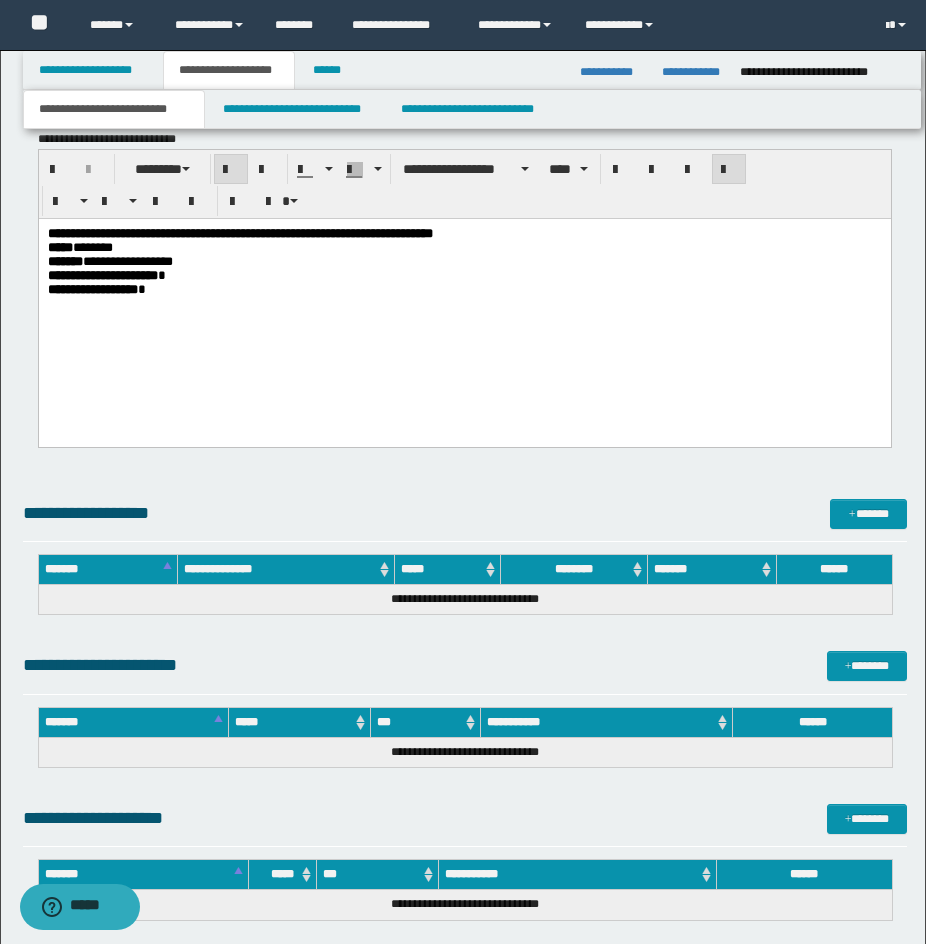 click at bounding box center (464, 317) 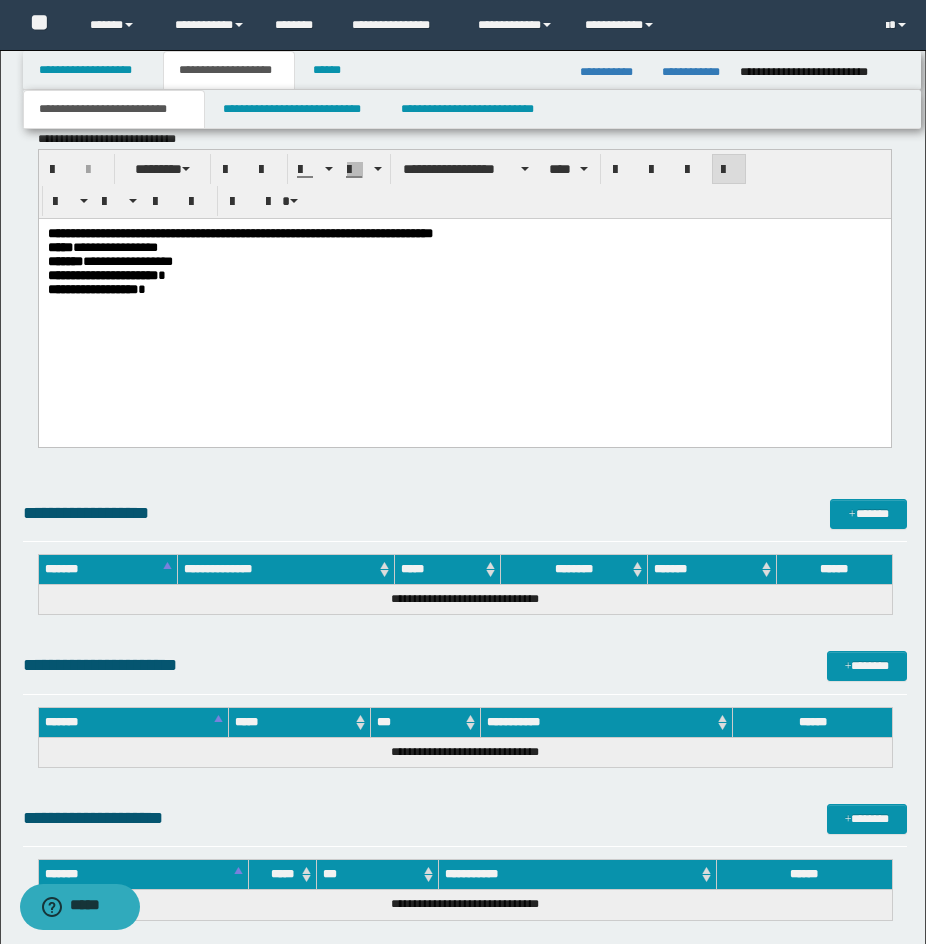 click on "**********" at bounding box center (464, 275) 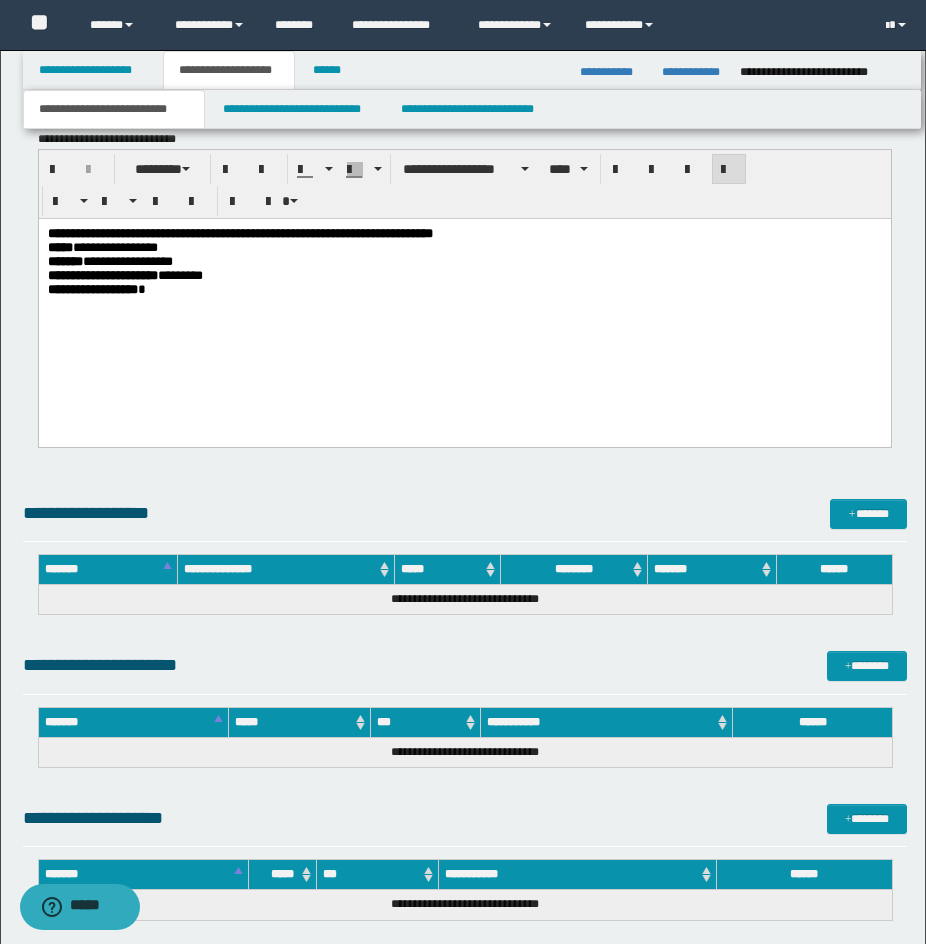 drag, startPoint x: 319, startPoint y: 285, endPoint x: 302, endPoint y: 296, distance: 20.248457 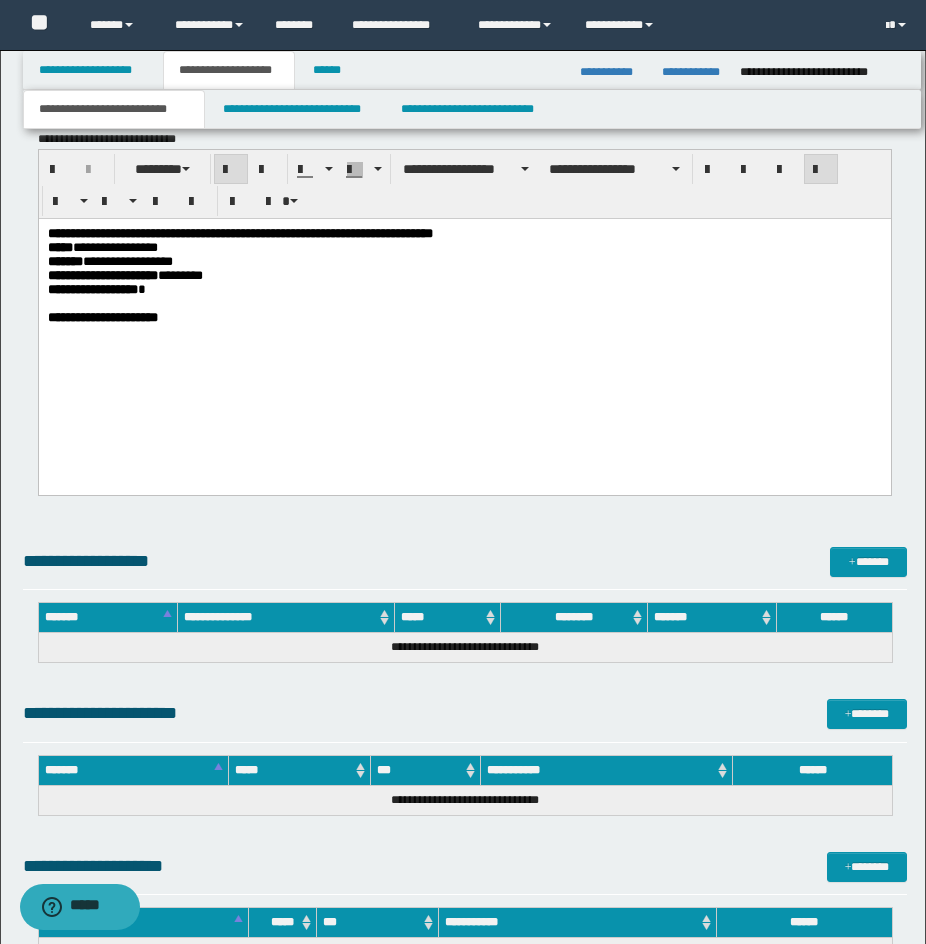 click on "**********" at bounding box center (464, 289) 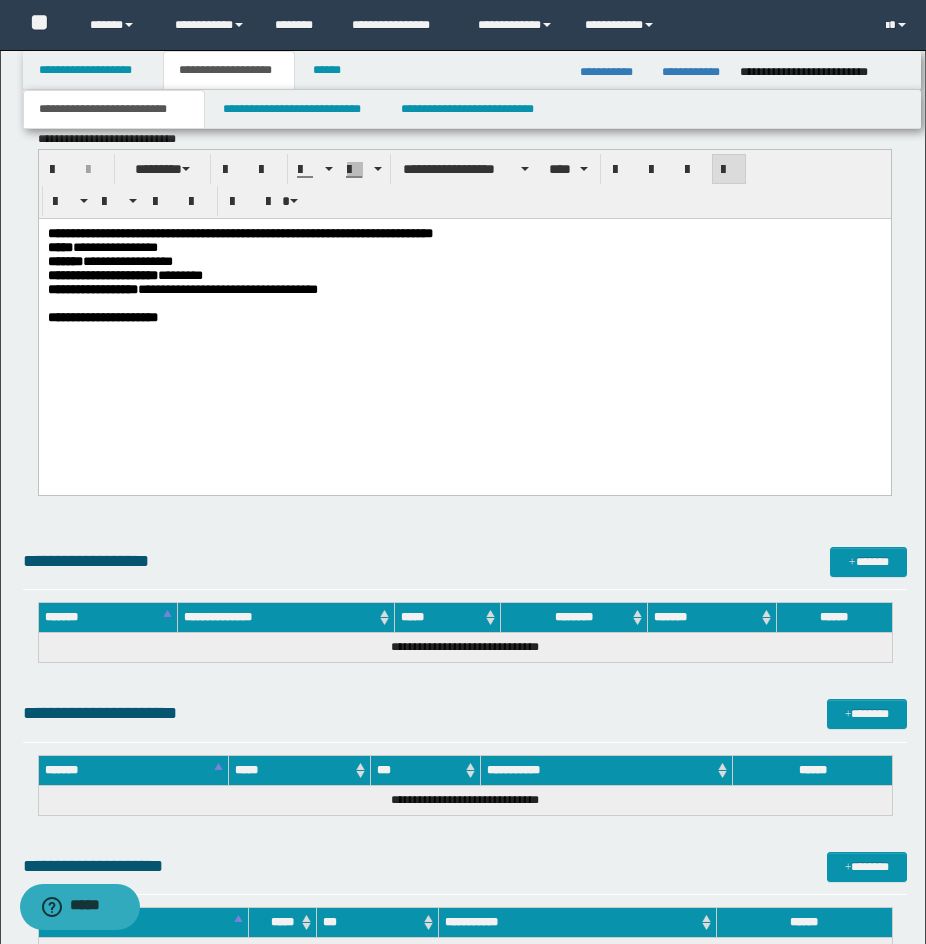 click on "**********" at bounding box center [227, 288] 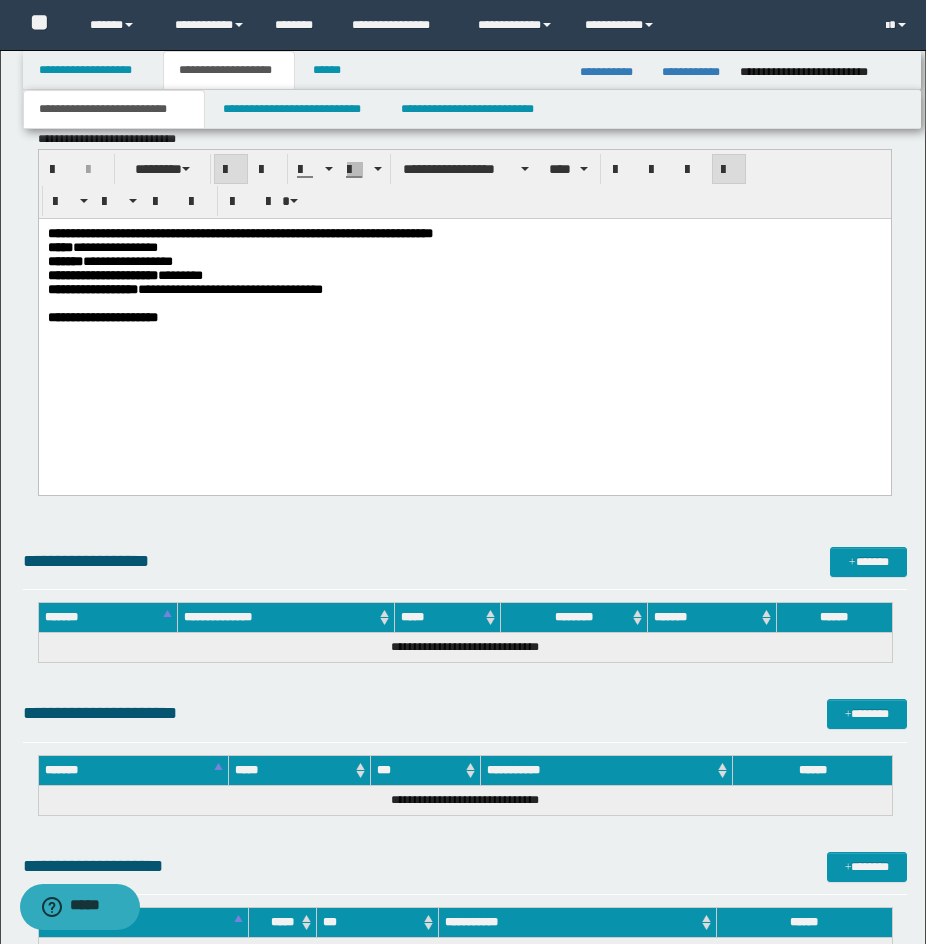 click at bounding box center [464, 303] 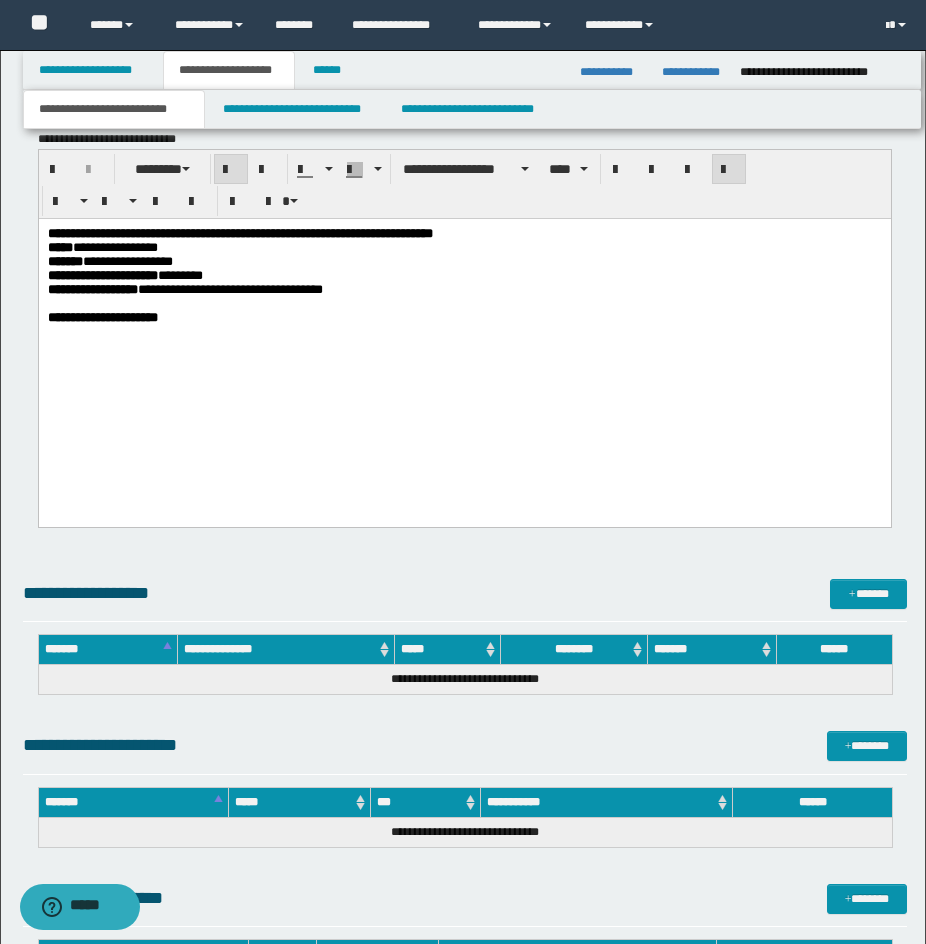 click at bounding box center [464, 345] 